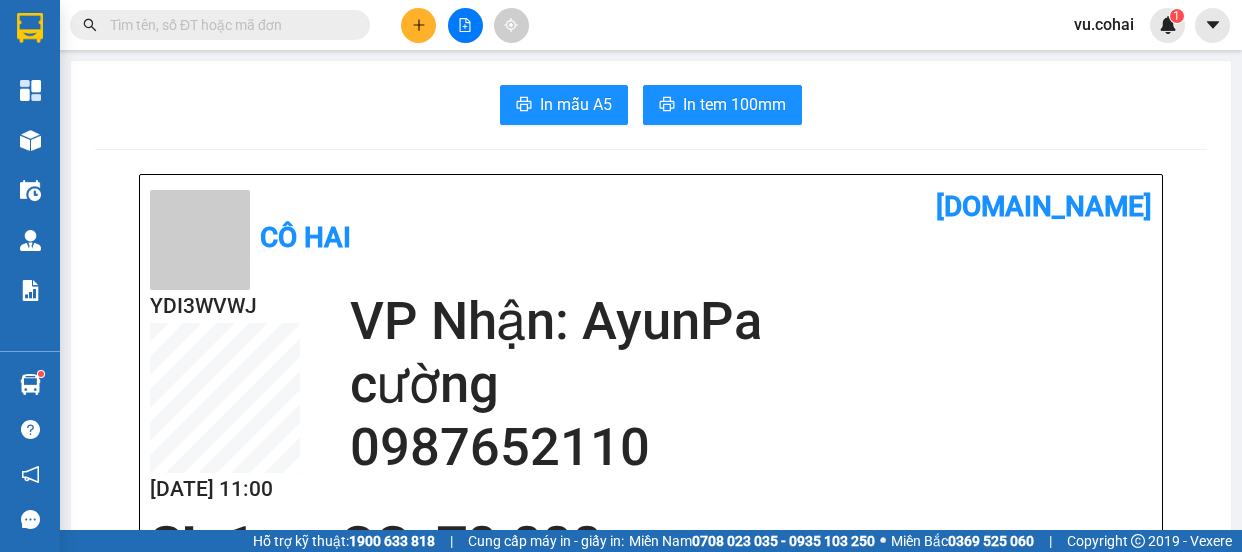 click at bounding box center [465, 25] 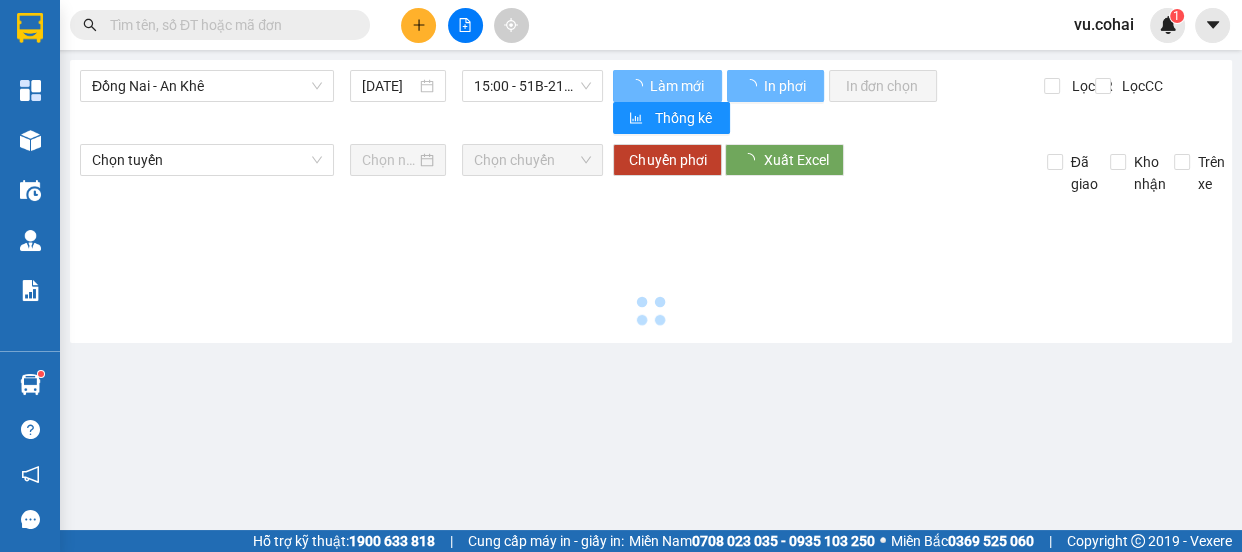 scroll, scrollTop: 0, scrollLeft: 0, axis: both 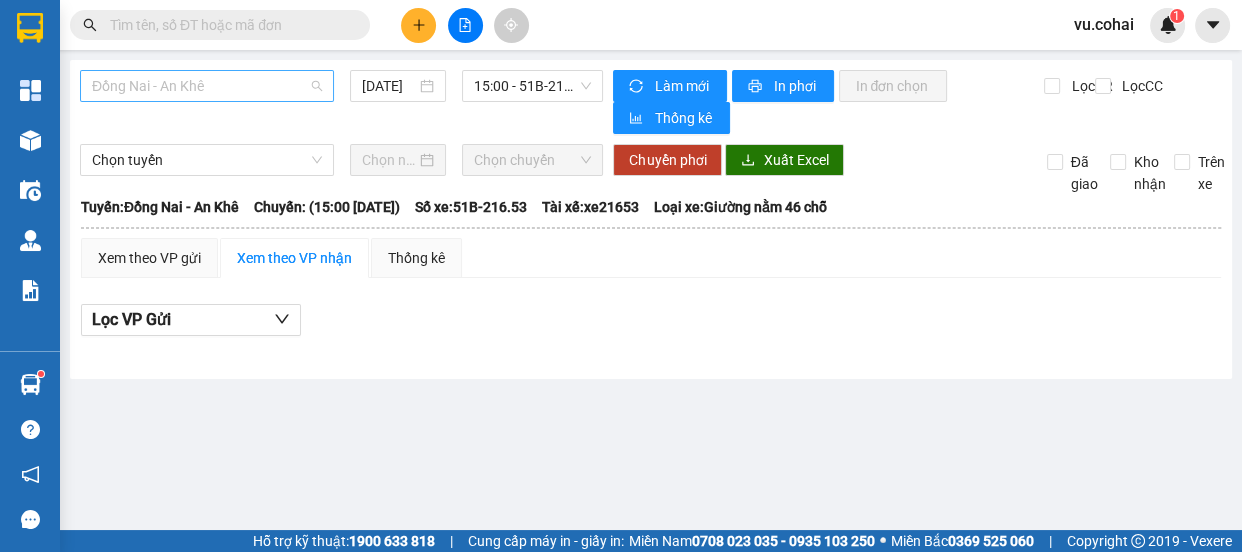 click on "Đồng Nai - An Khê" at bounding box center [207, 86] 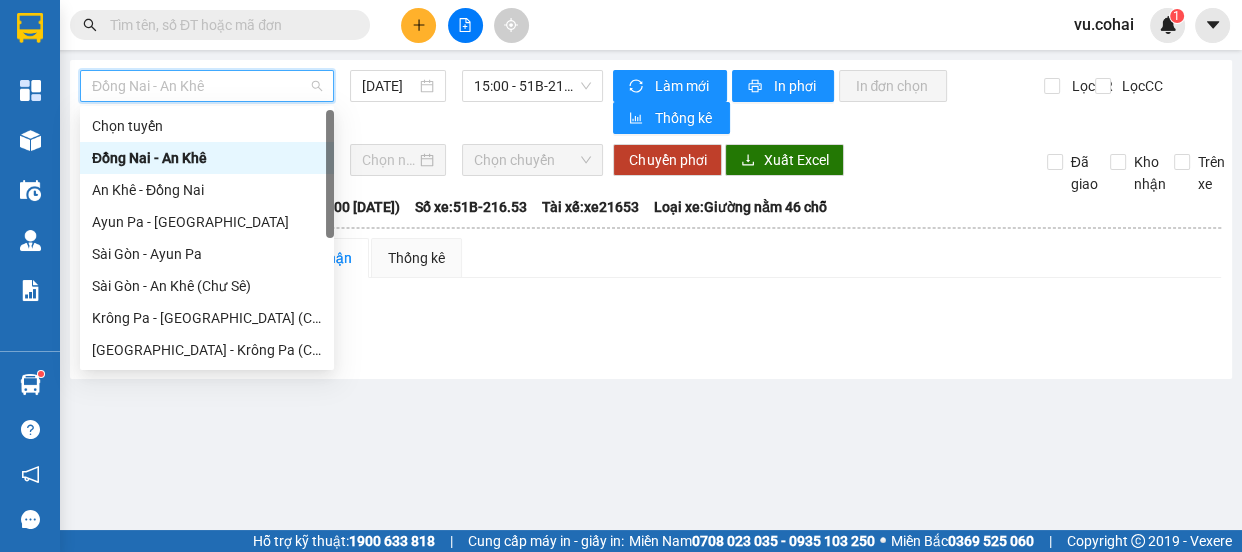 scroll, scrollTop: 287, scrollLeft: 0, axis: vertical 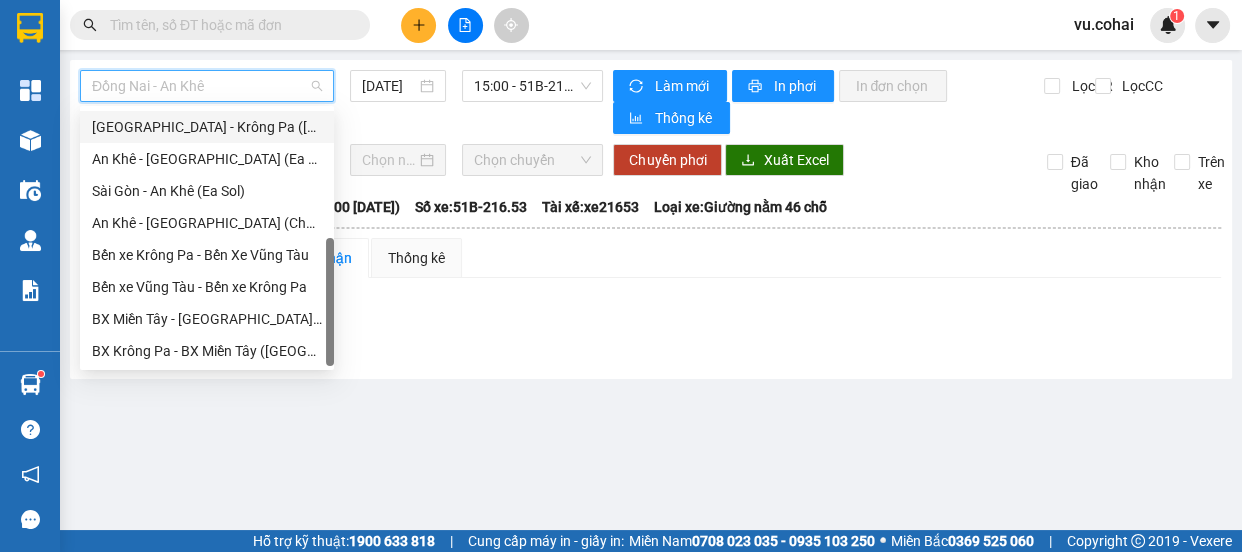 click on "[GEOGRAPHIC_DATA] - Krông Pa ([GEOGRAPHIC_DATA])" at bounding box center [207, 127] 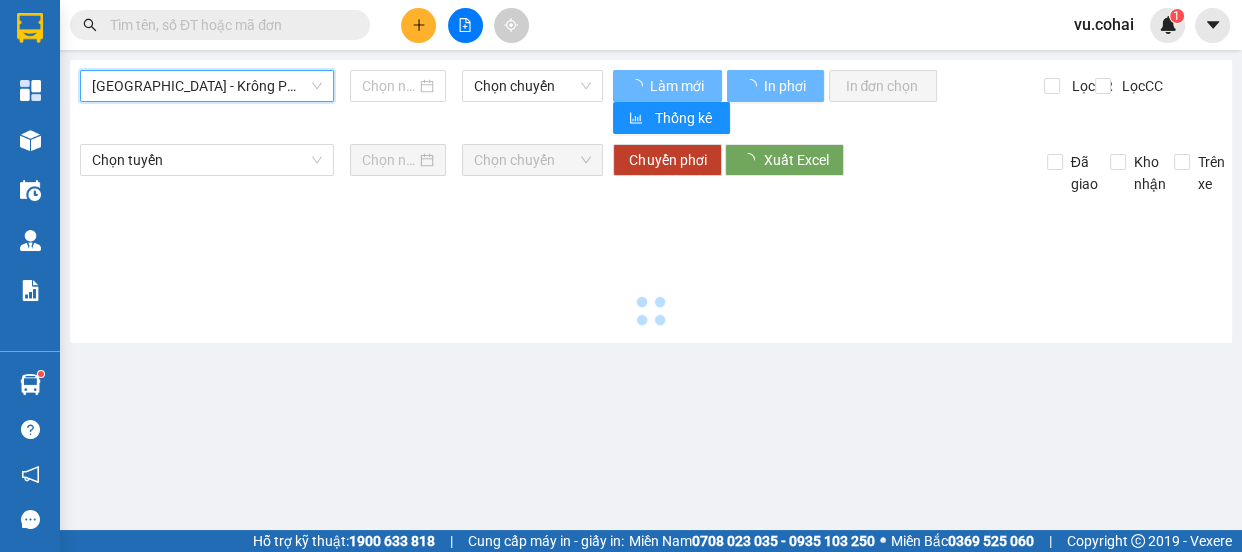 type on "[DATE]" 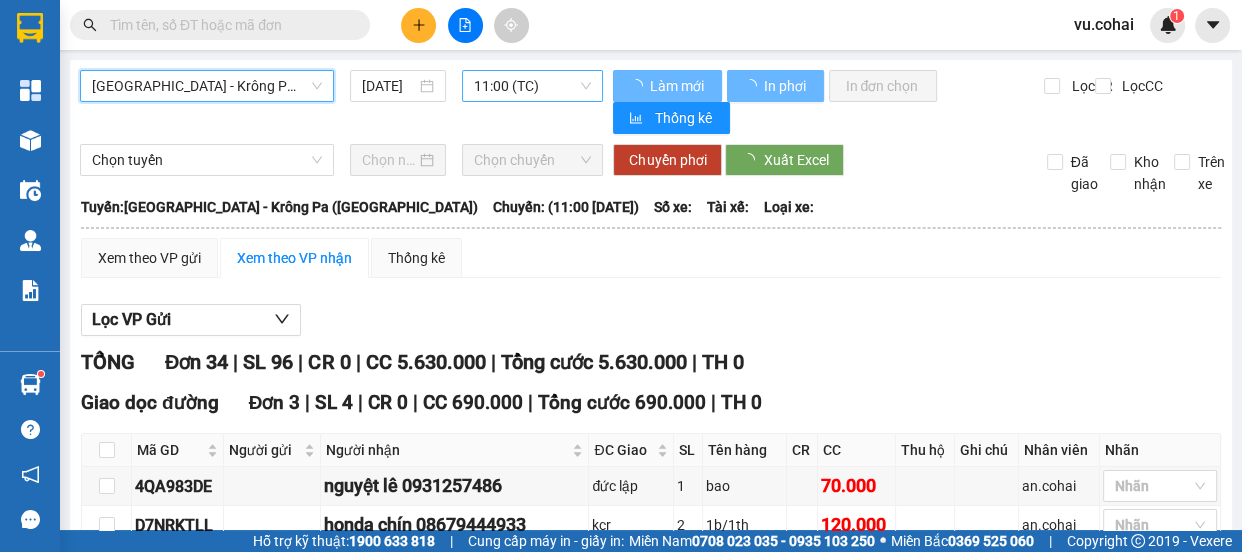 click on "11:00   (TC)" at bounding box center (532, 86) 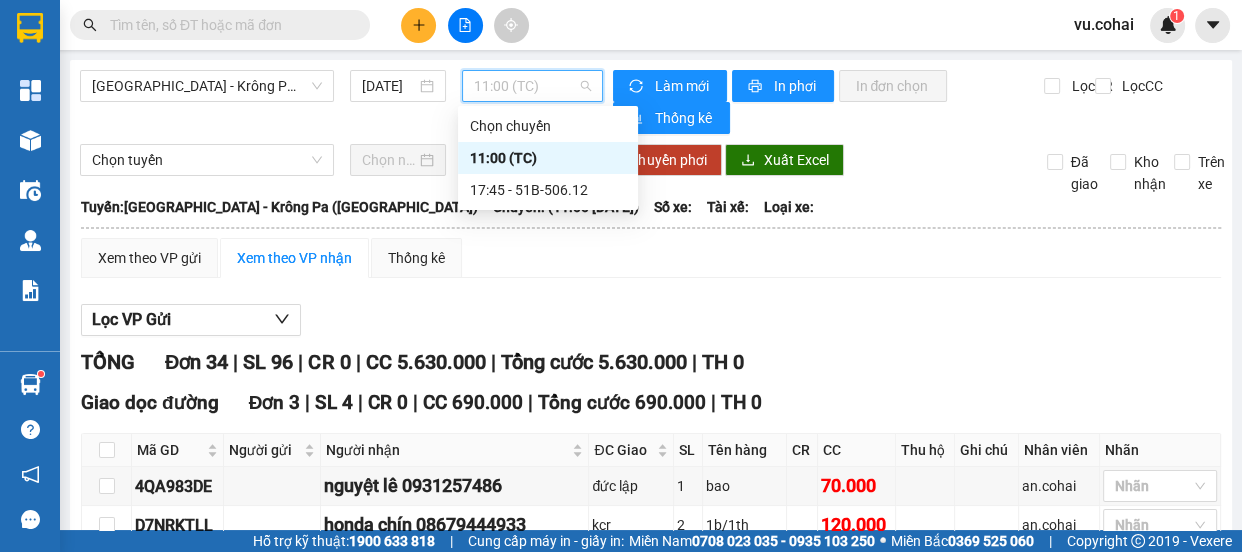 click on "11:00   (TC)" at bounding box center (548, 158) 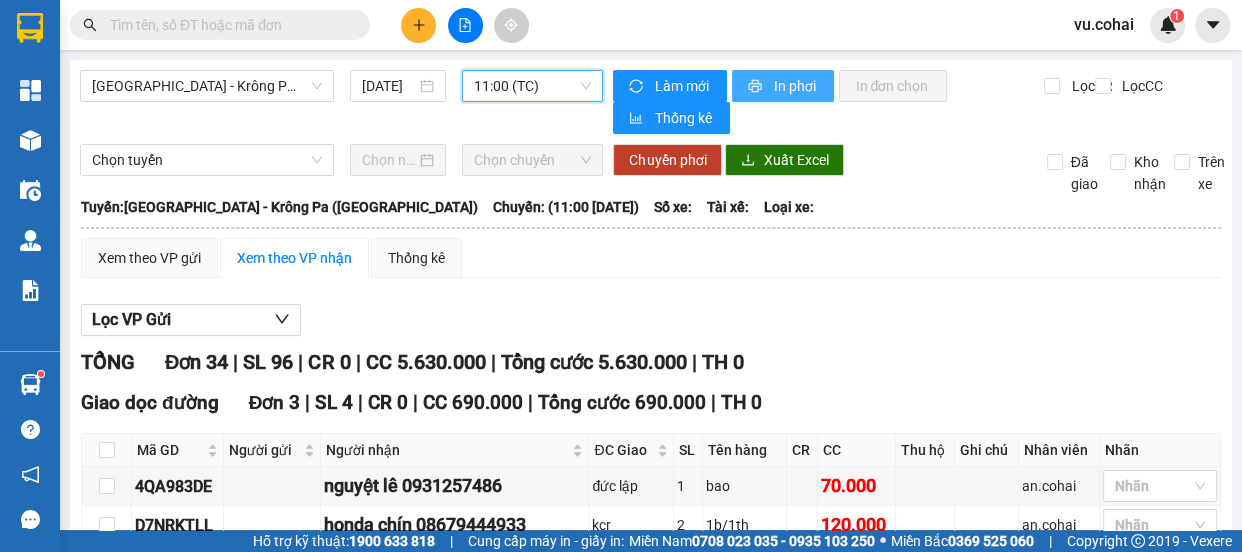 click on "In phơi" at bounding box center (795, 86) 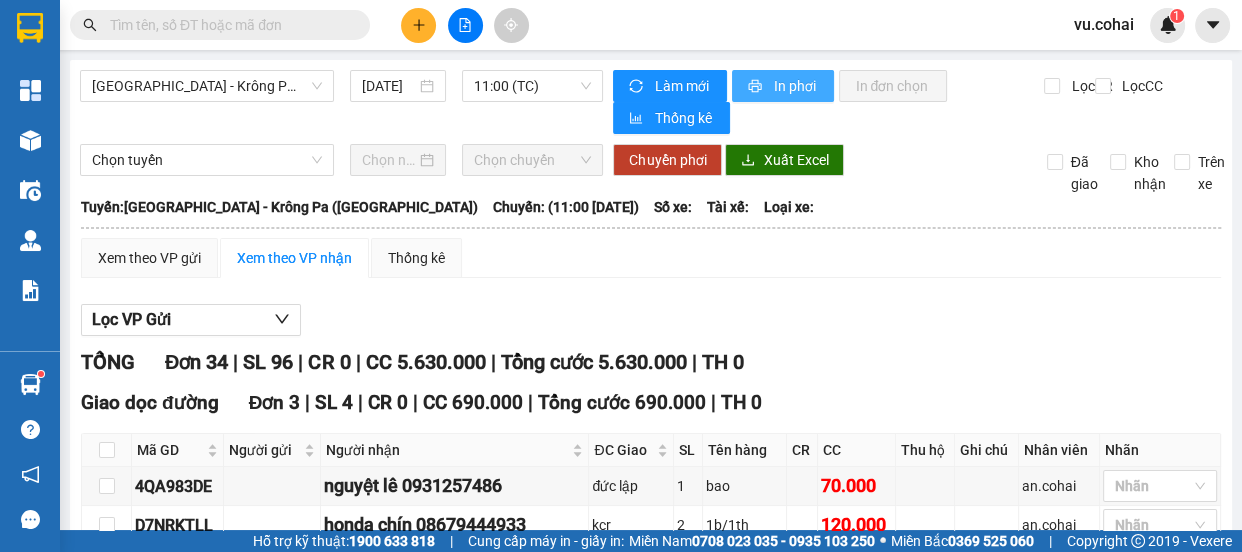 scroll, scrollTop: 0, scrollLeft: 0, axis: both 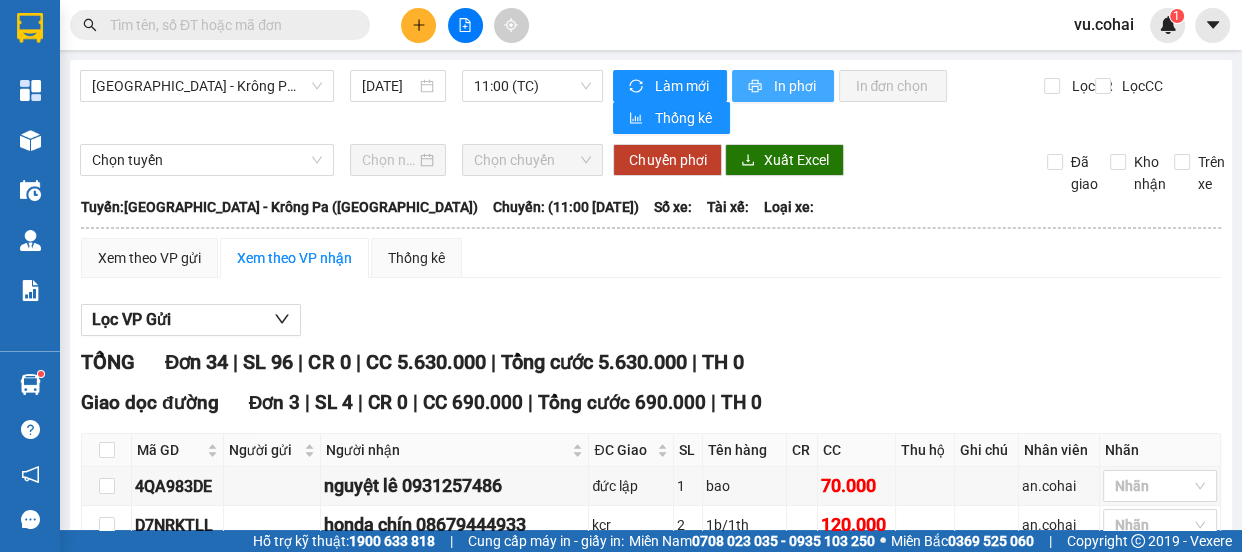 click on "In phơi" at bounding box center [795, 86] 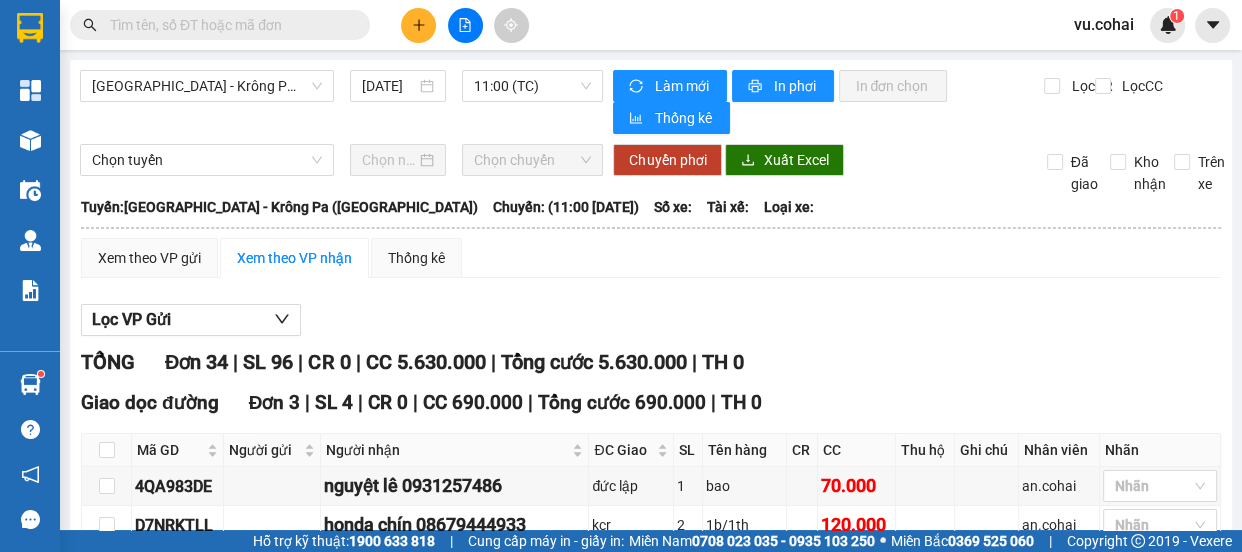 click on "Lọc VP Gửi" at bounding box center [651, 320] 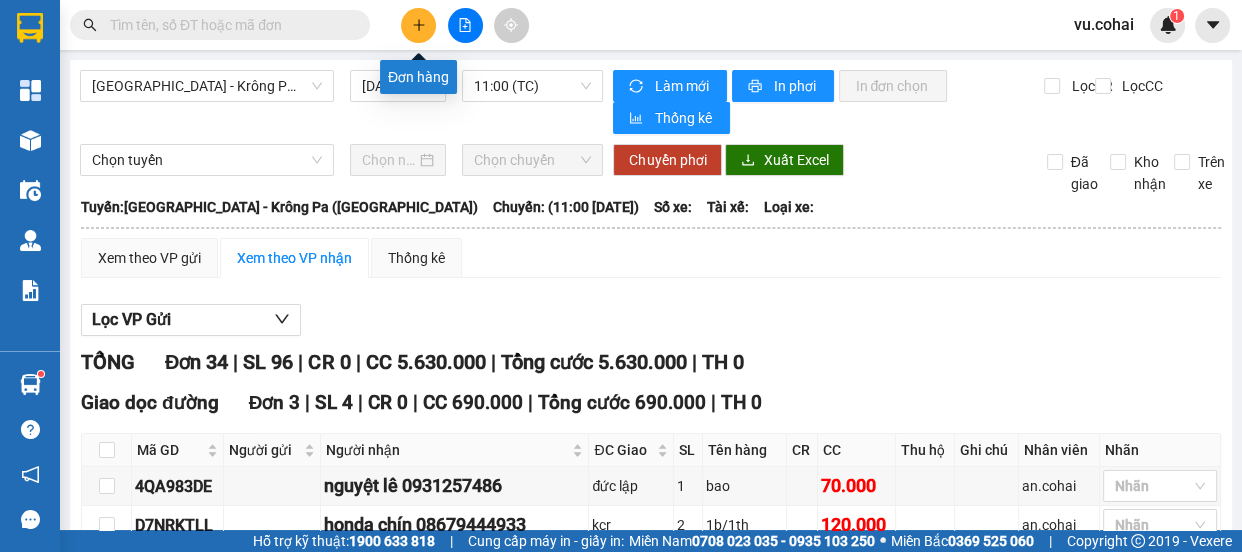 click 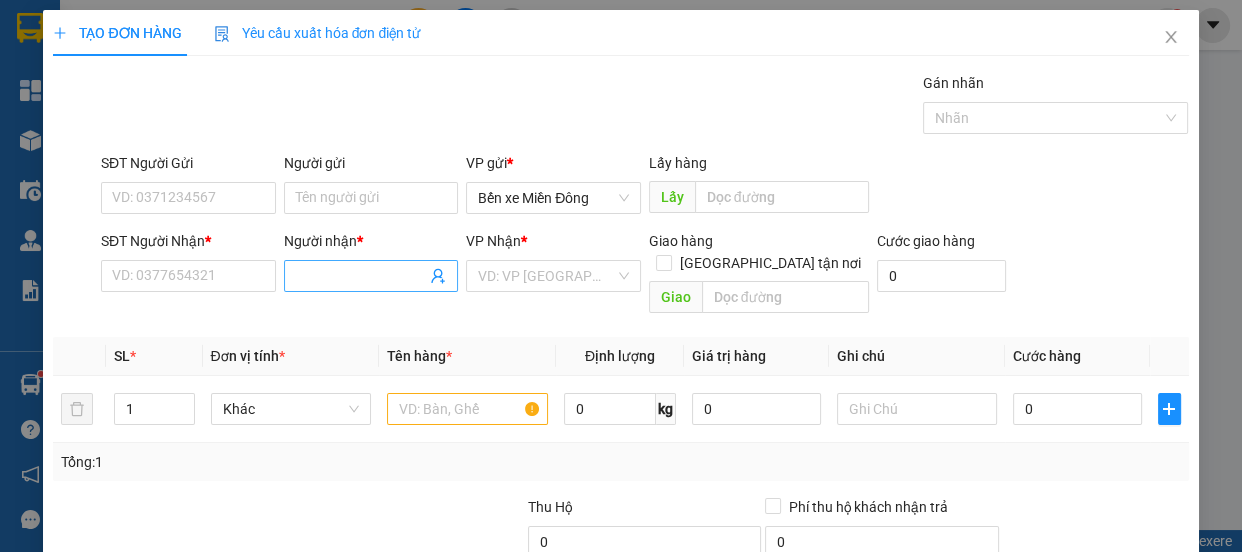 click on "Người nhận  *" at bounding box center [361, 276] 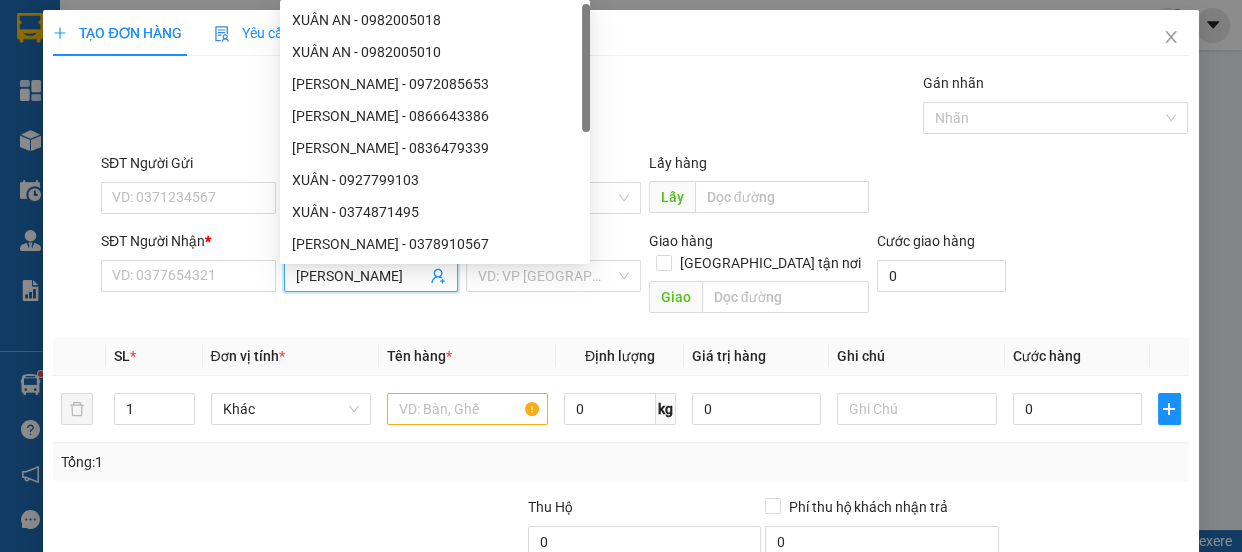 type on "xuân hủ" 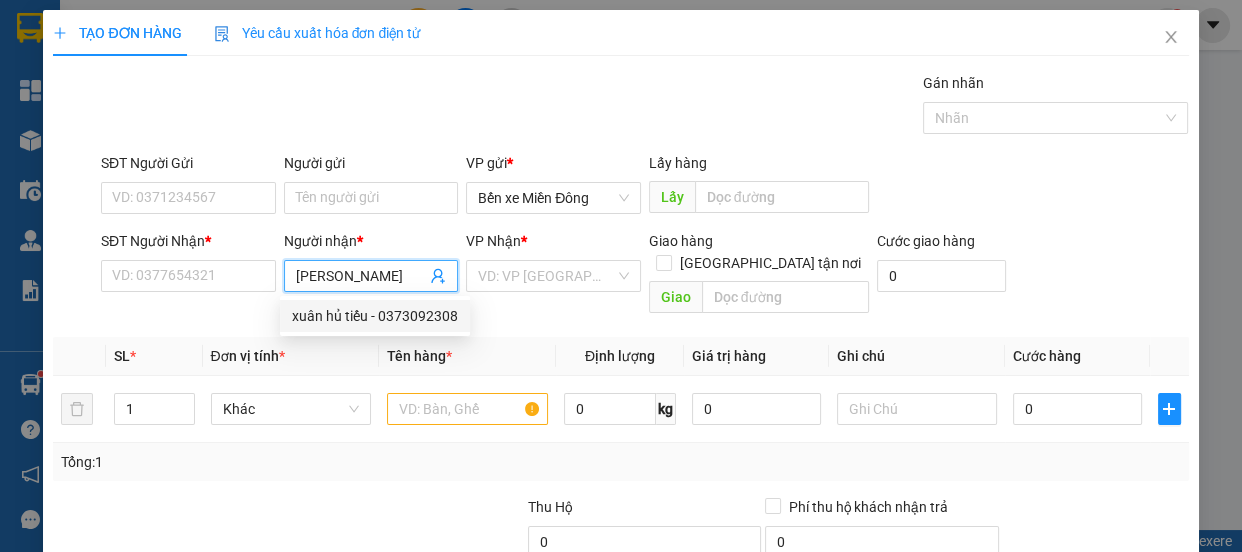 click on "xuân hủ tiếu - 0373092308" at bounding box center (375, 316) 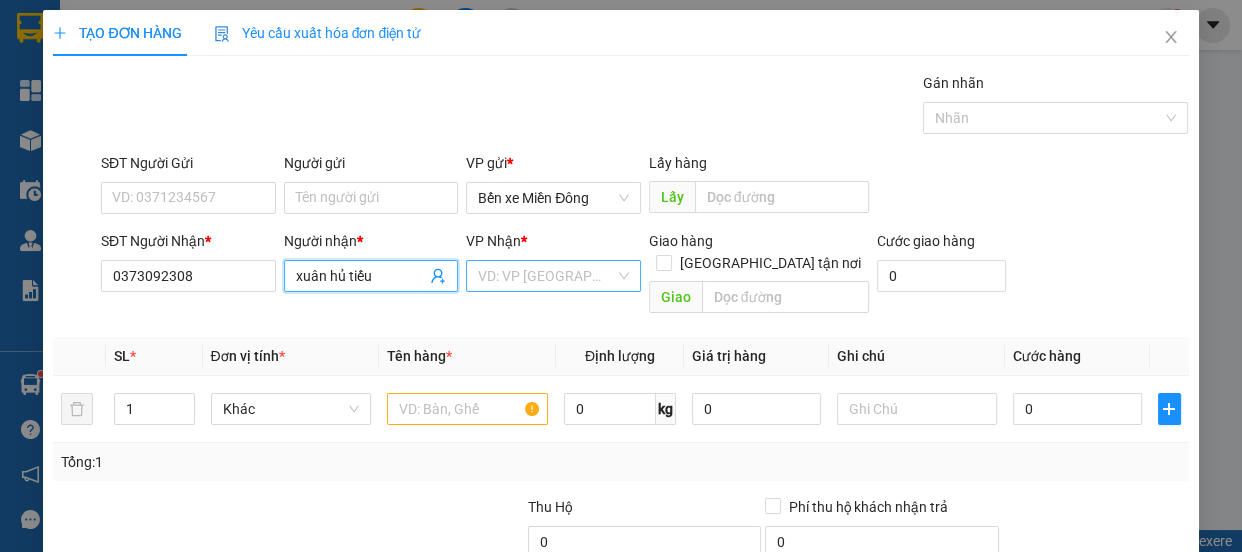 type on "xuân hủ tiếu" 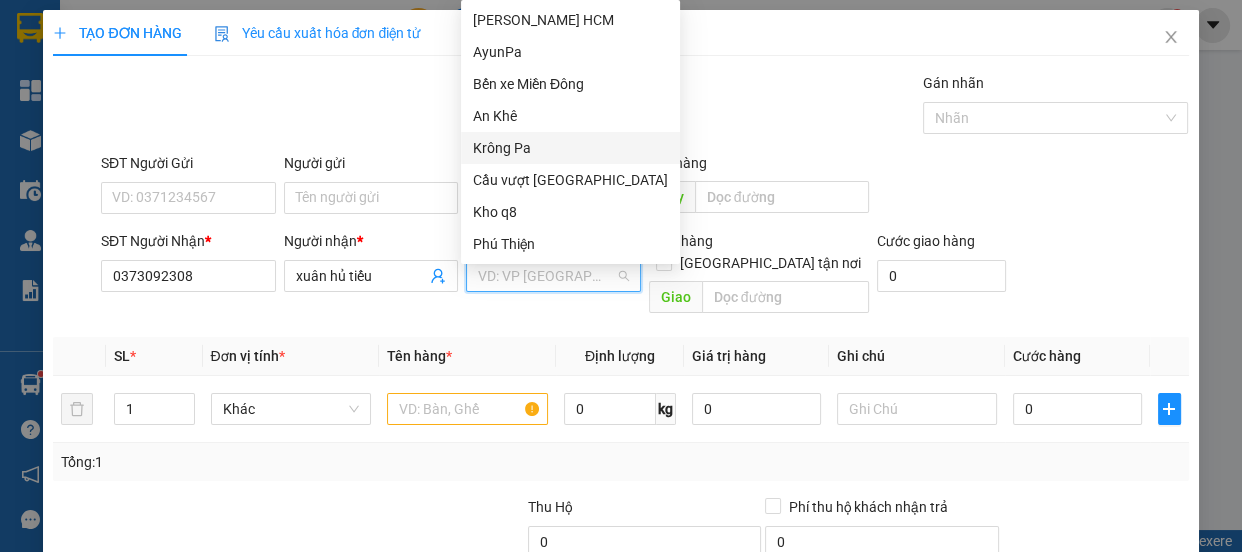 click on "Krông Pa" at bounding box center (570, 148) 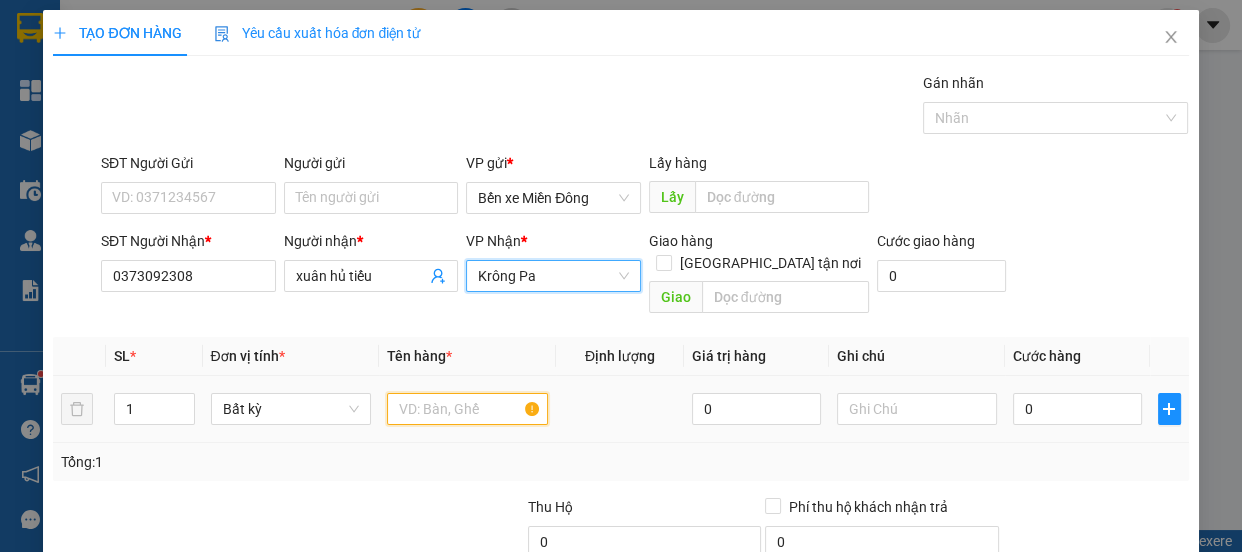 click at bounding box center (467, 409) 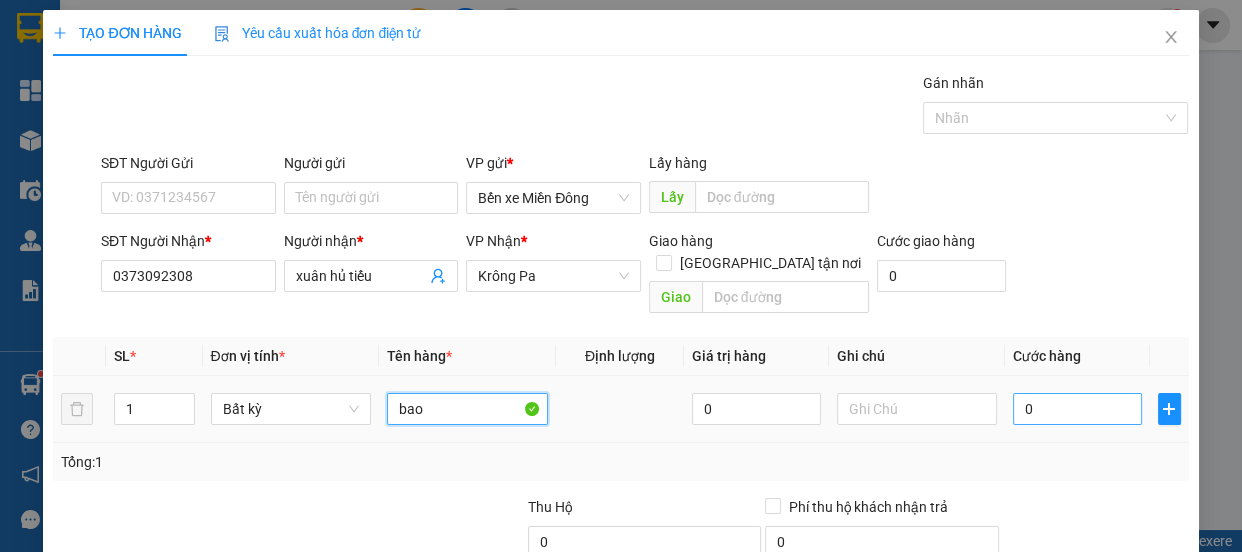 type on "bao" 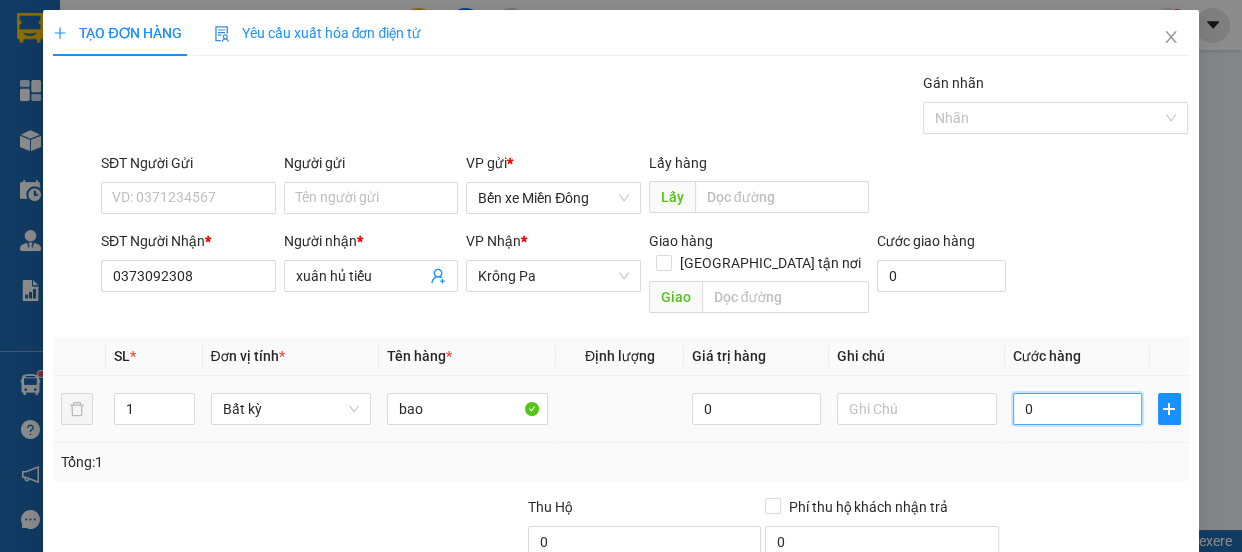 click on "0" at bounding box center [1077, 409] 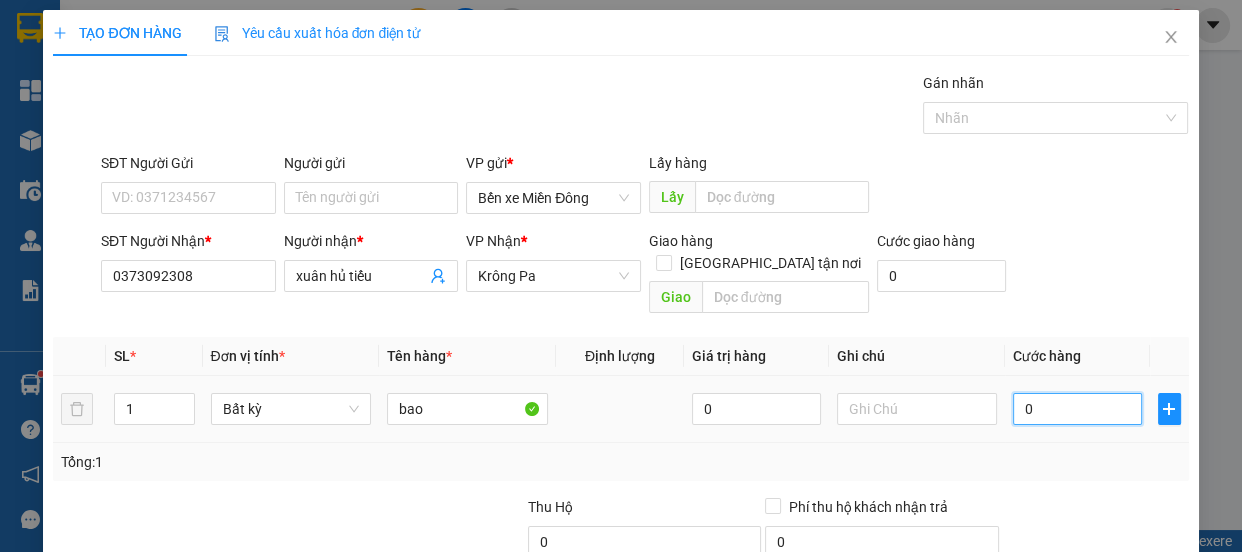 type on "005" 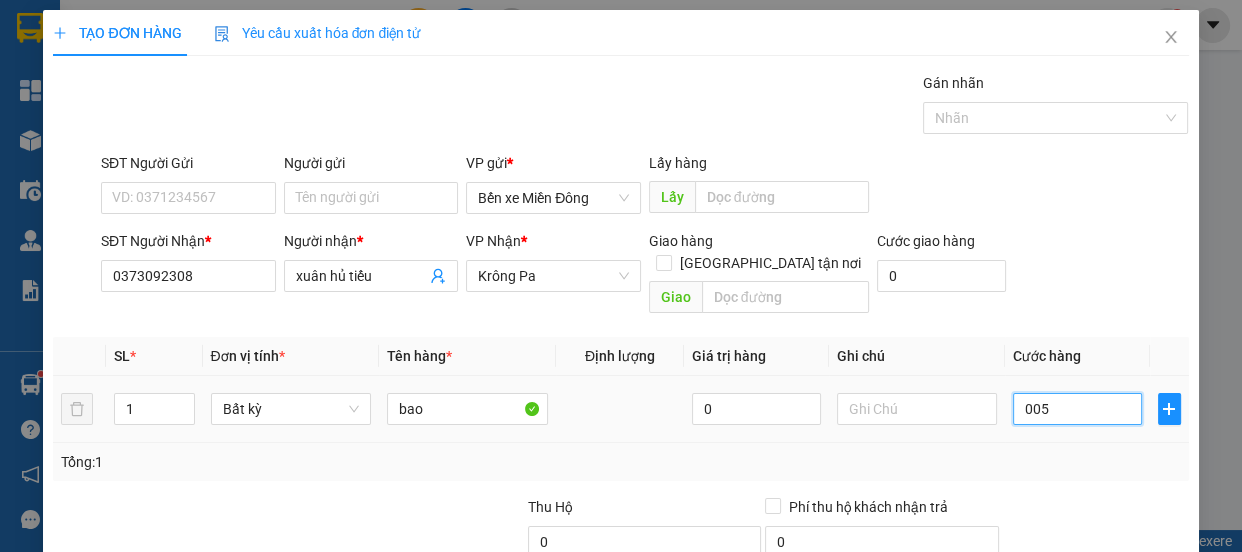 type on "5" 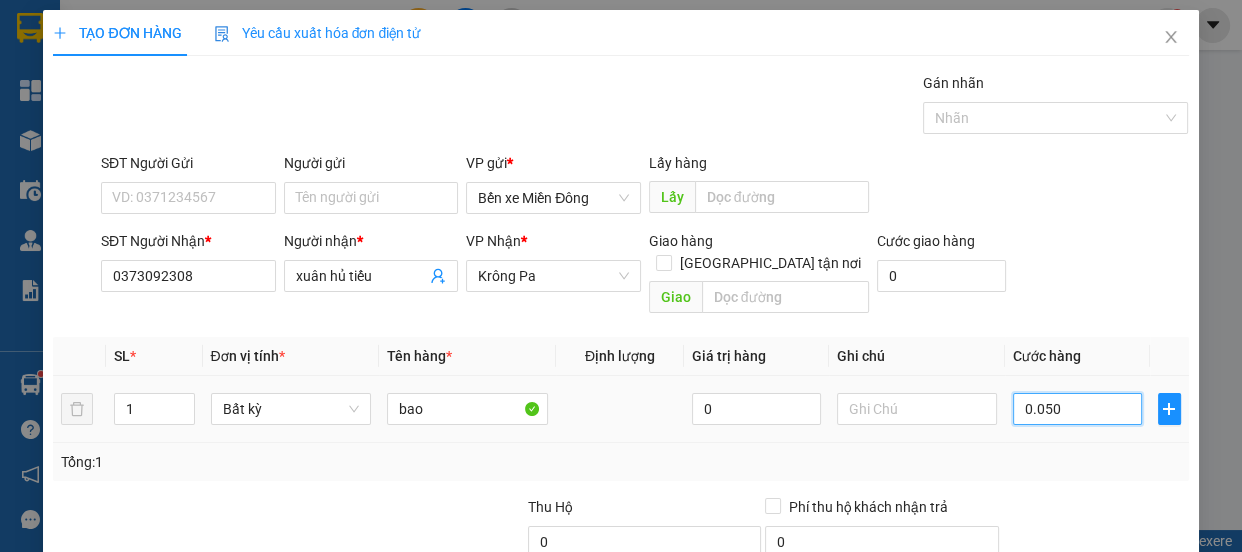type on "50" 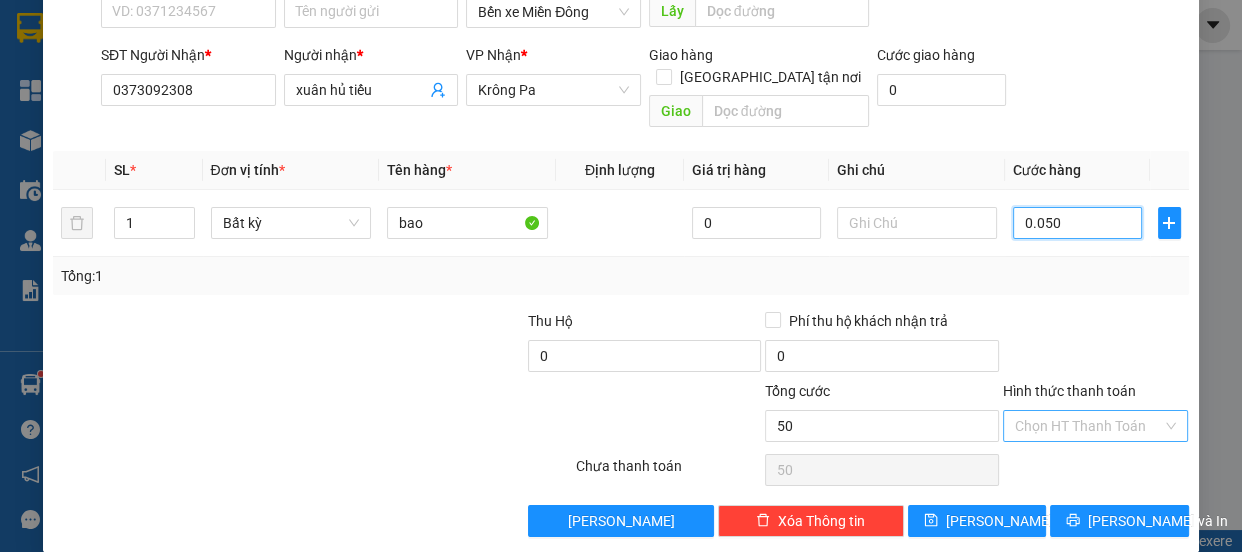scroll, scrollTop: 187, scrollLeft: 0, axis: vertical 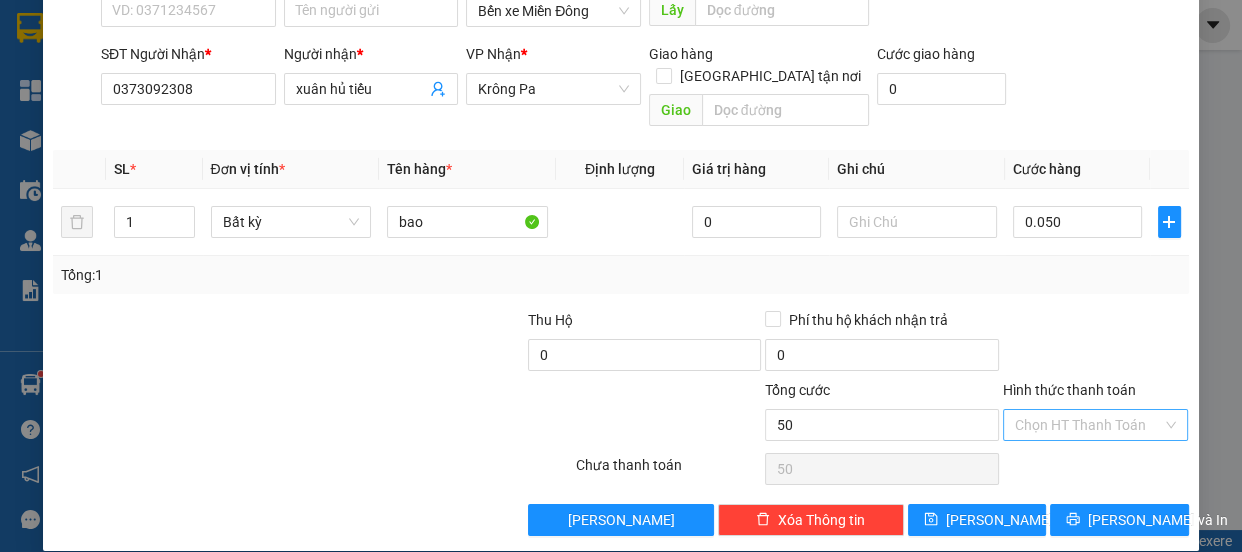 type on "50.000" 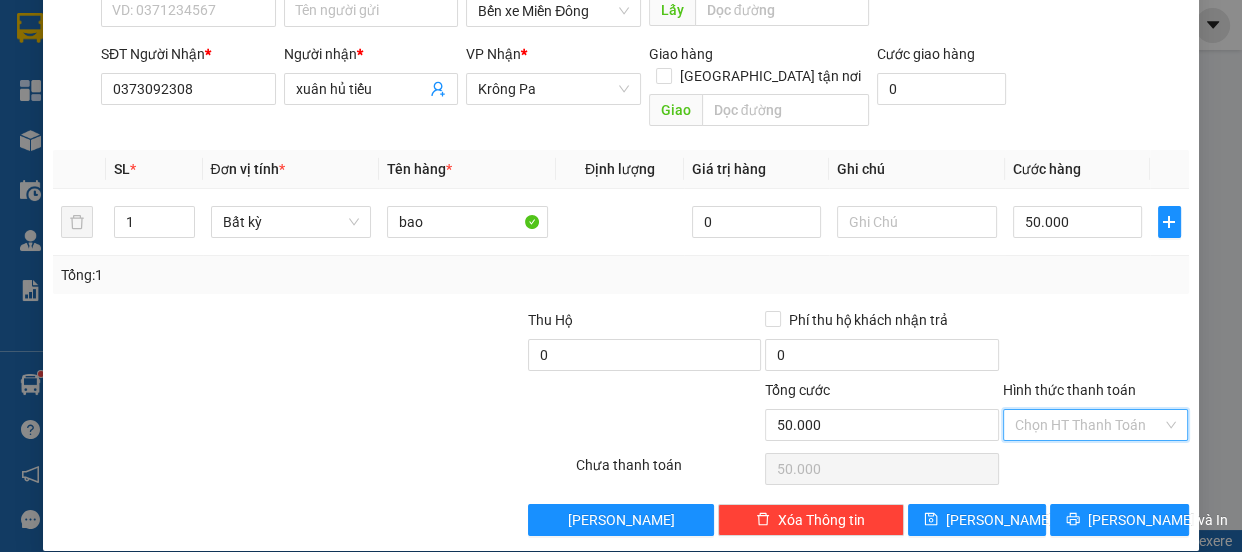 click on "Hình thức thanh toán" at bounding box center (1089, 425) 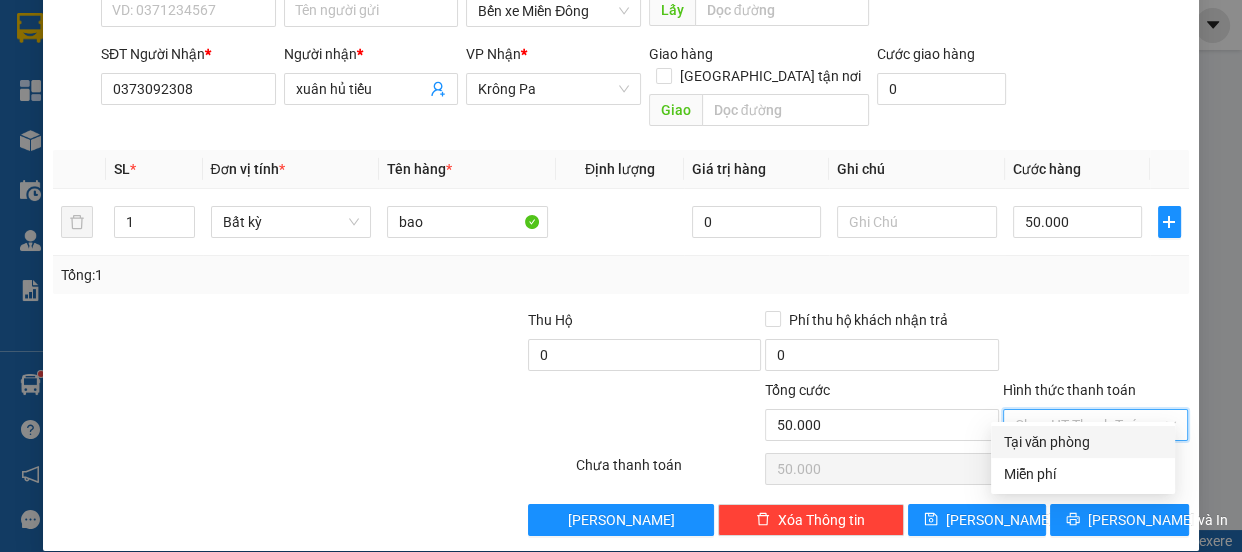 click on "Tại văn phòng" at bounding box center (1083, 442) 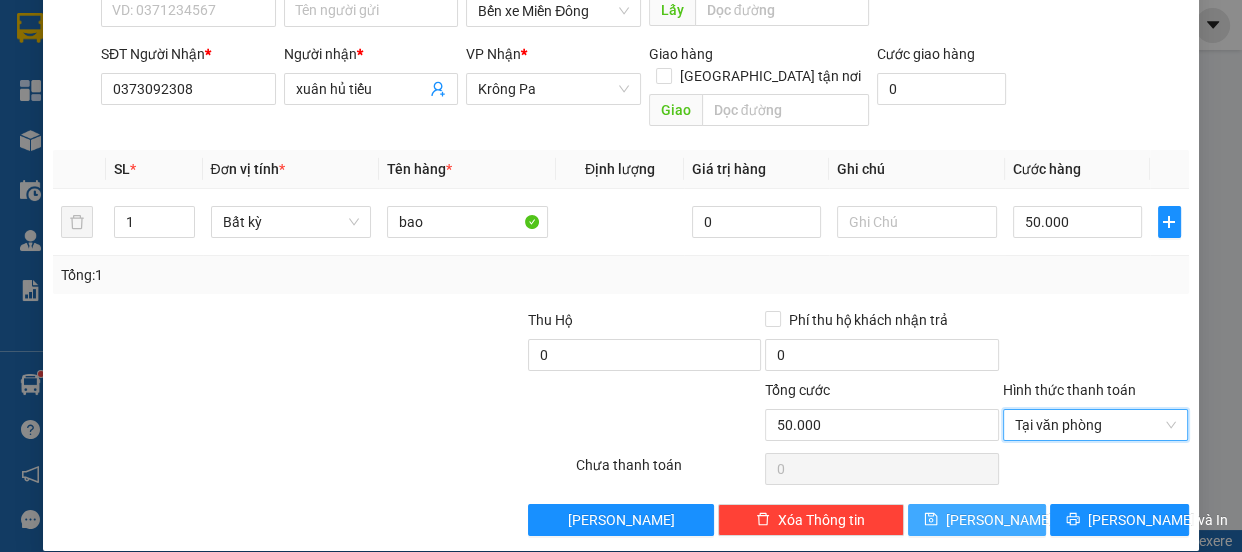 drag, startPoint x: 1019, startPoint y: 491, endPoint x: 1009, endPoint y: 494, distance: 10.440307 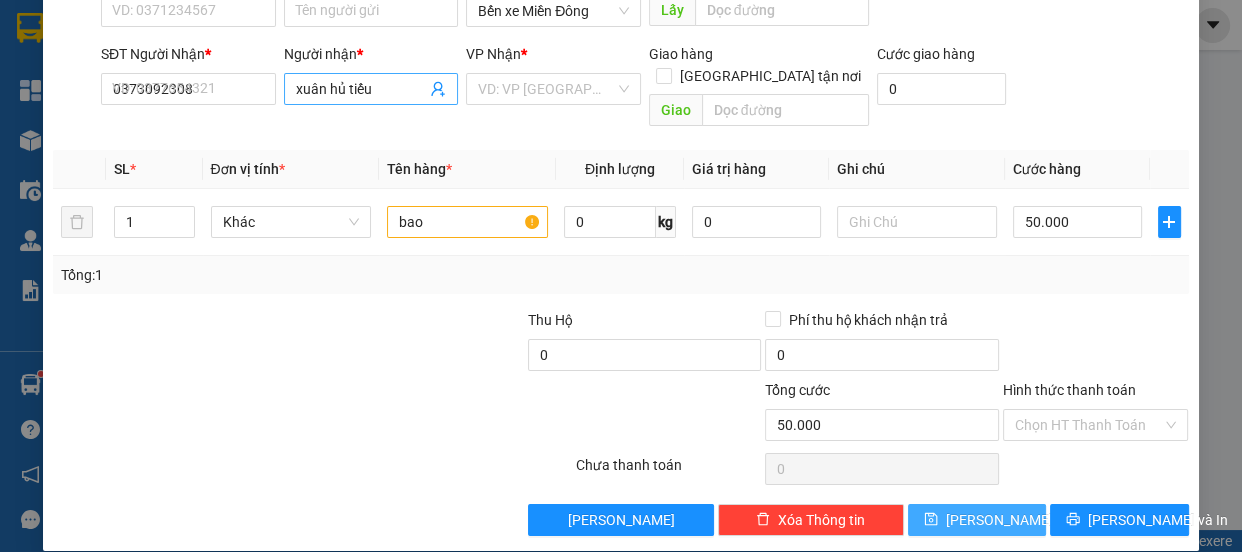 type 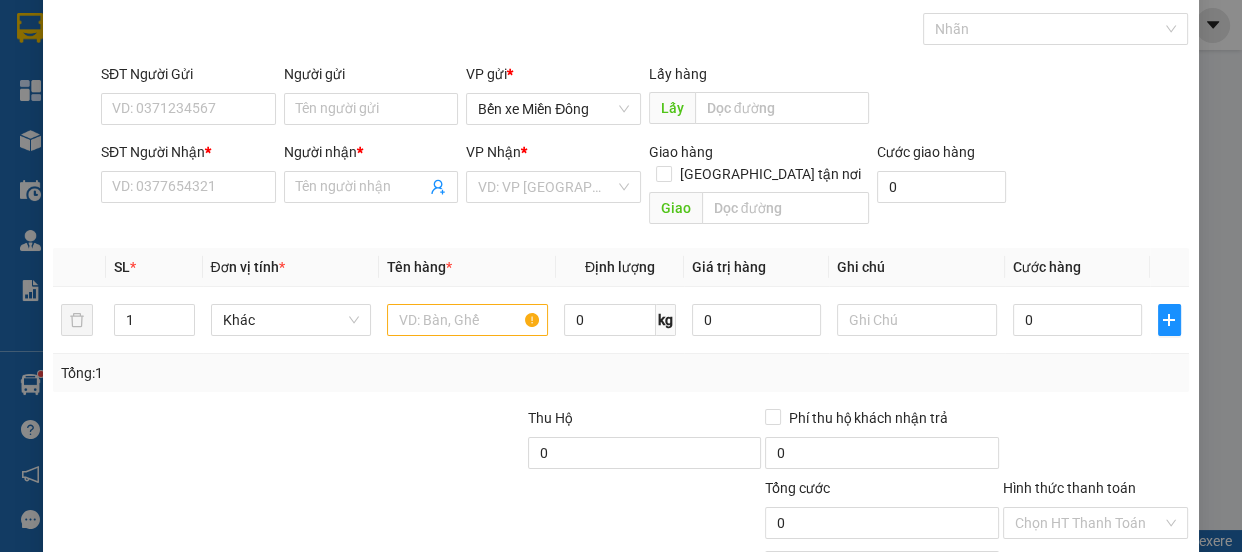 scroll, scrollTop: 0, scrollLeft: 0, axis: both 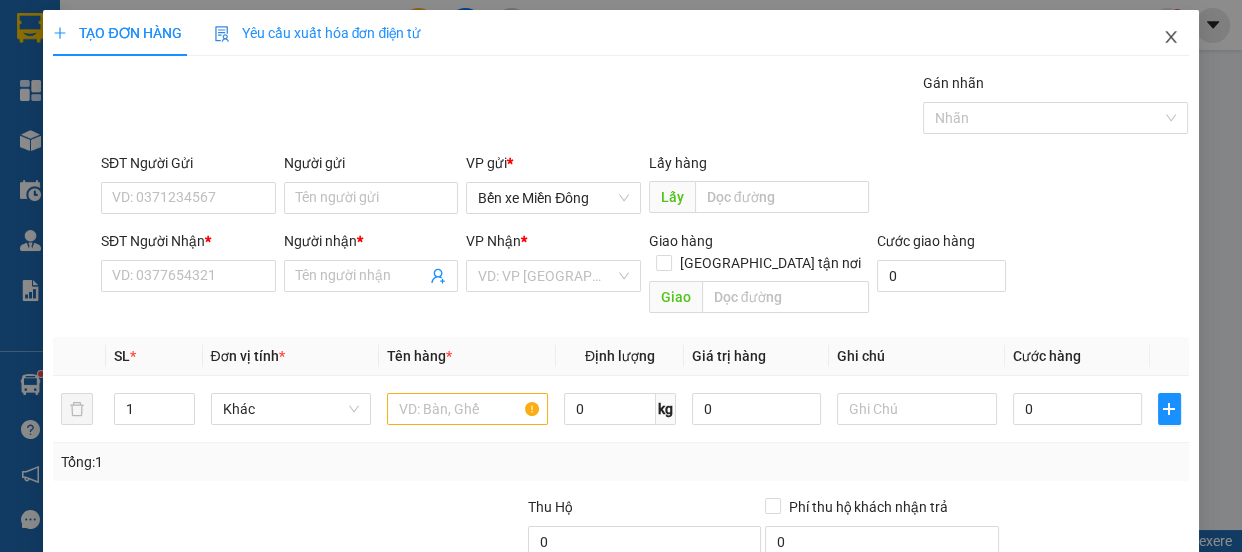 click at bounding box center [1171, 38] 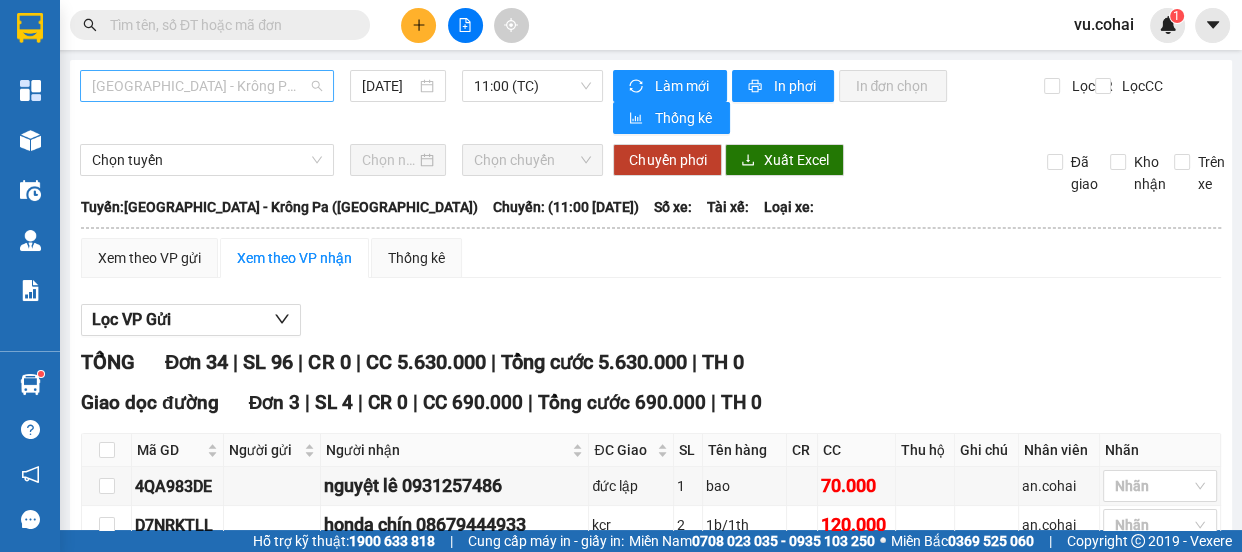 click on "[GEOGRAPHIC_DATA] - Krông Pa ([GEOGRAPHIC_DATA])" at bounding box center [207, 86] 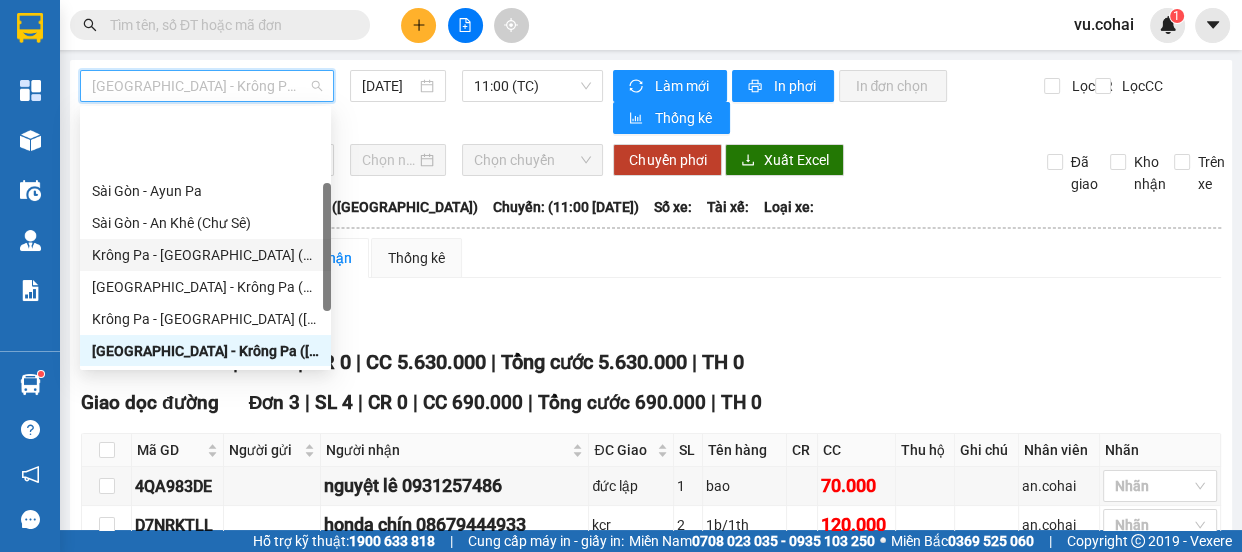scroll, scrollTop: 154, scrollLeft: 0, axis: vertical 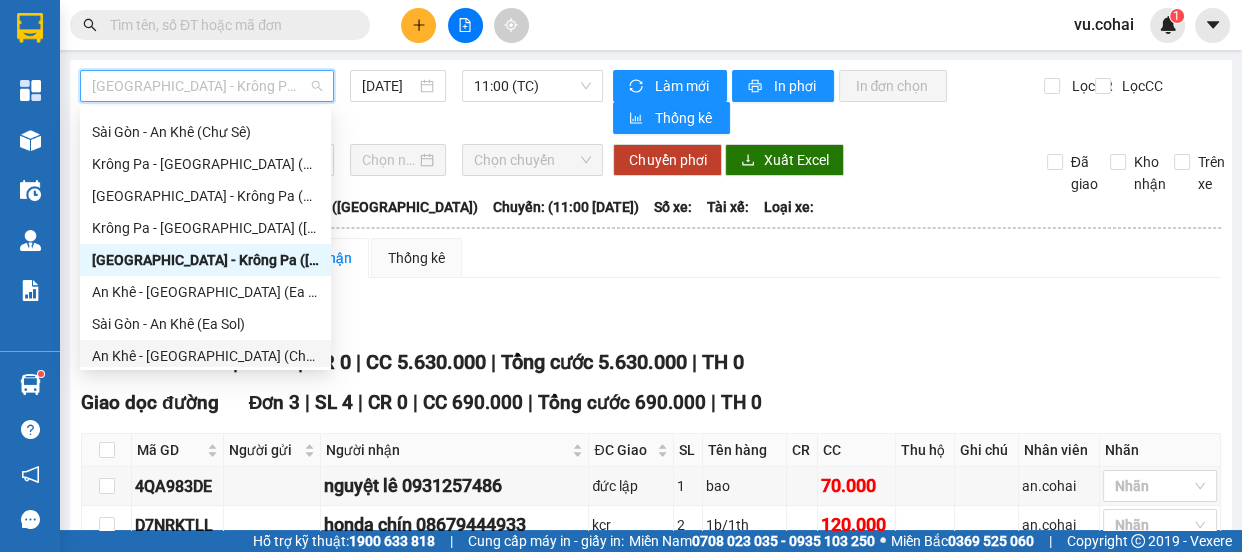 drag, startPoint x: 214, startPoint y: 356, endPoint x: 270, endPoint y: 334, distance: 60.166435 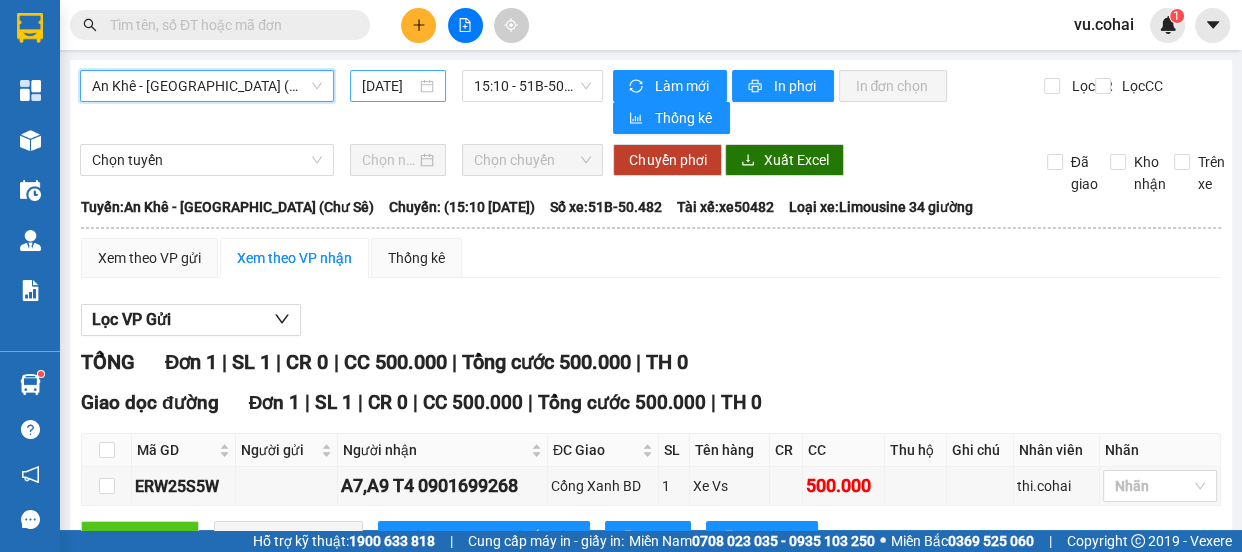 click on "[DATE]" at bounding box center (389, 86) 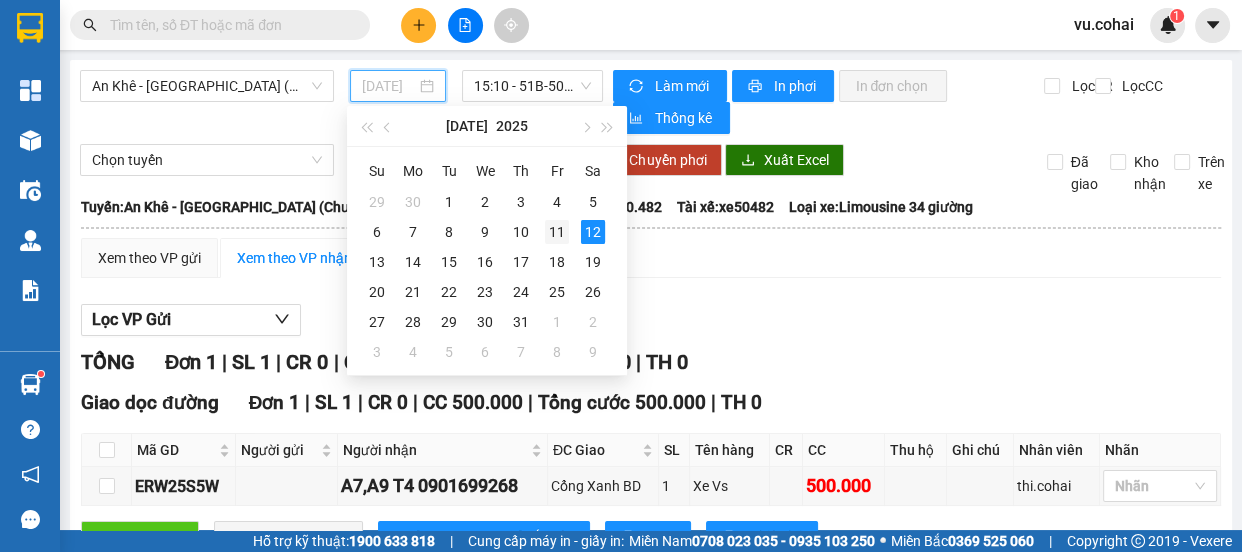 click on "11" at bounding box center (557, 232) 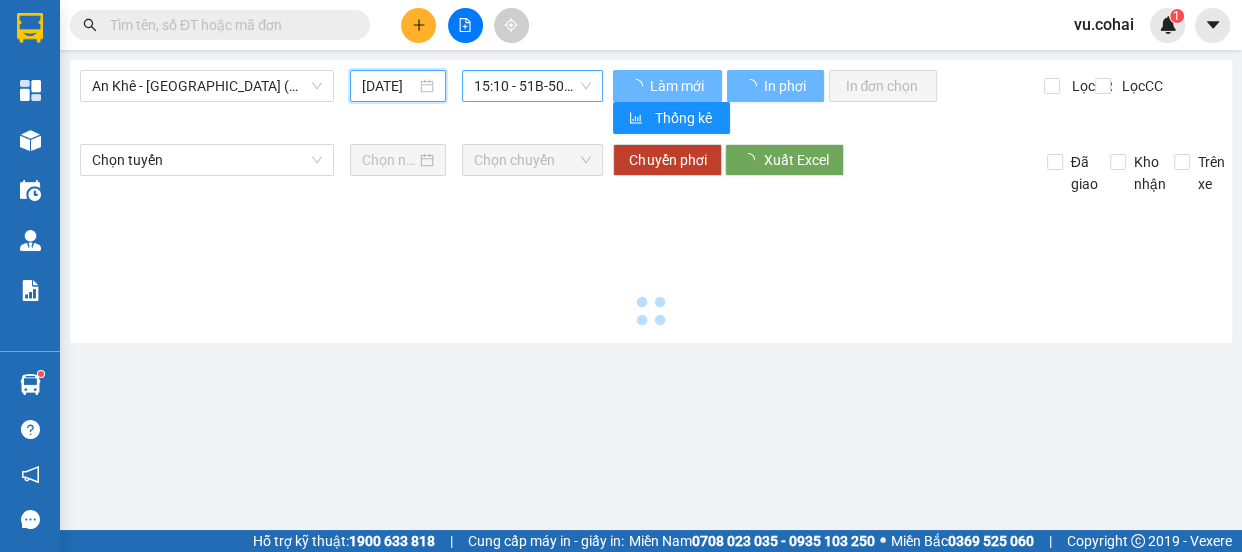 type on "[DATE]" 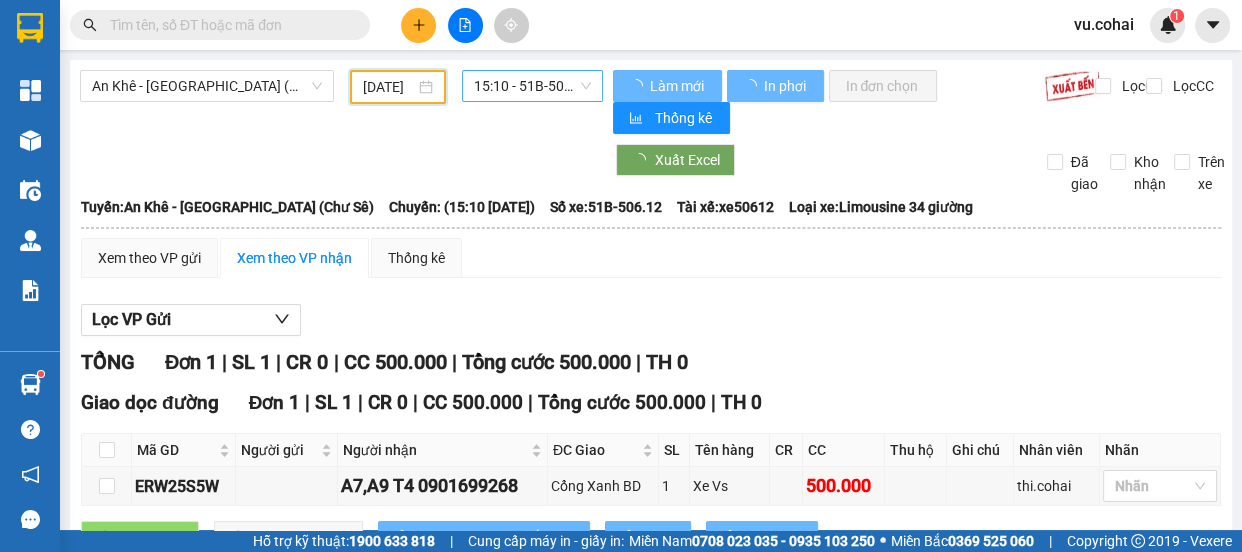 click on "15:10     - 51B-506.12" at bounding box center [532, 86] 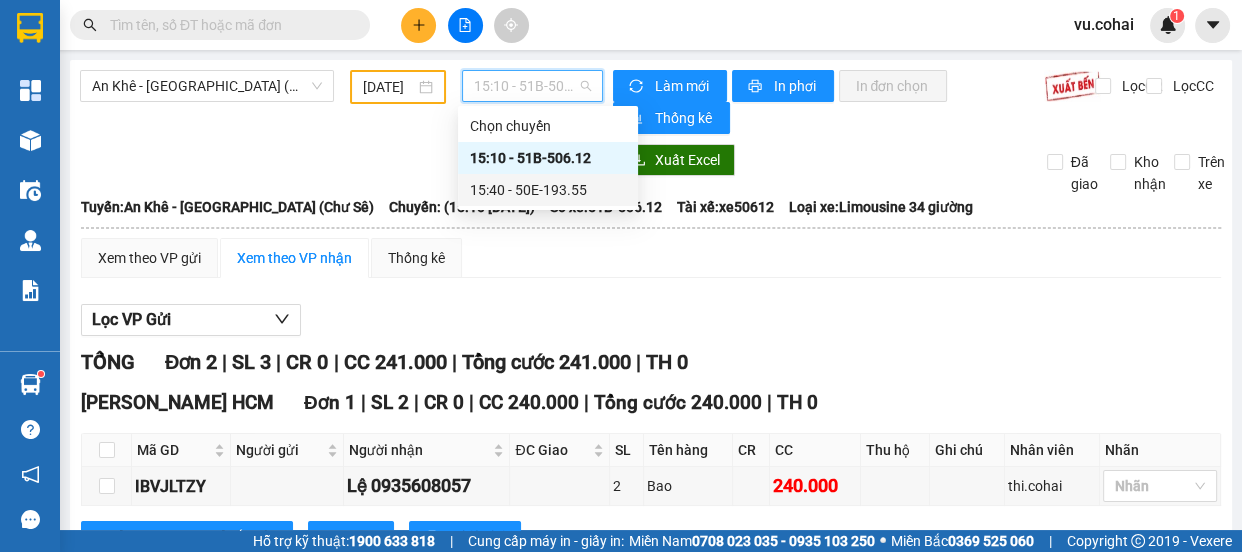 click on "15:40     - 50E-193.55" at bounding box center (548, 190) 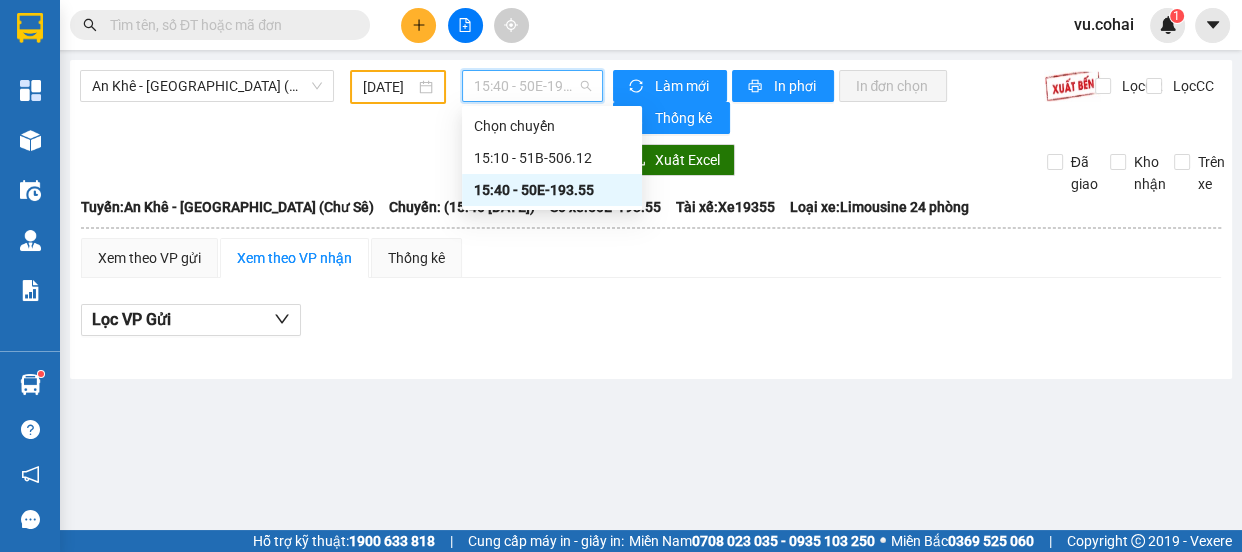 drag, startPoint x: 530, startPoint y: 82, endPoint x: 563, endPoint y: 170, distance: 93.98404 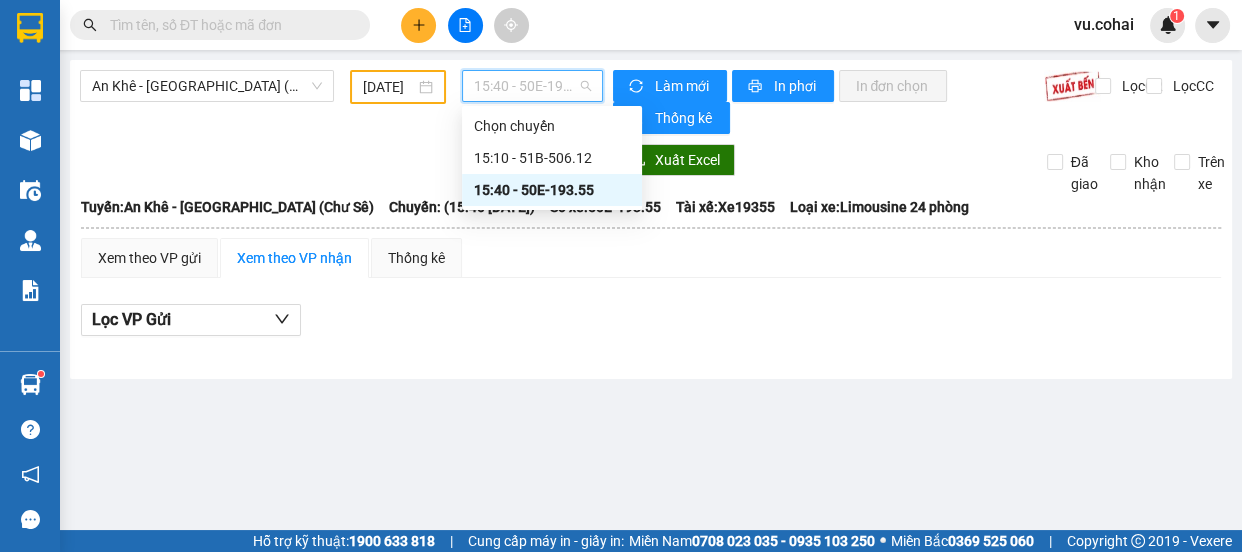 click on "15:40     - 50E-193.55" at bounding box center [552, 190] 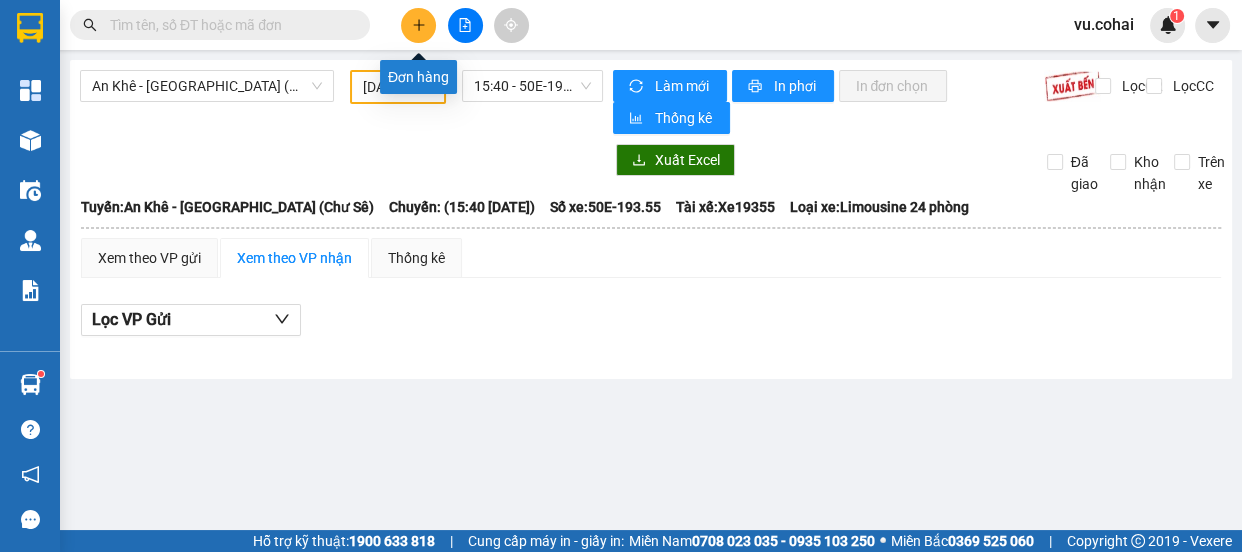 click 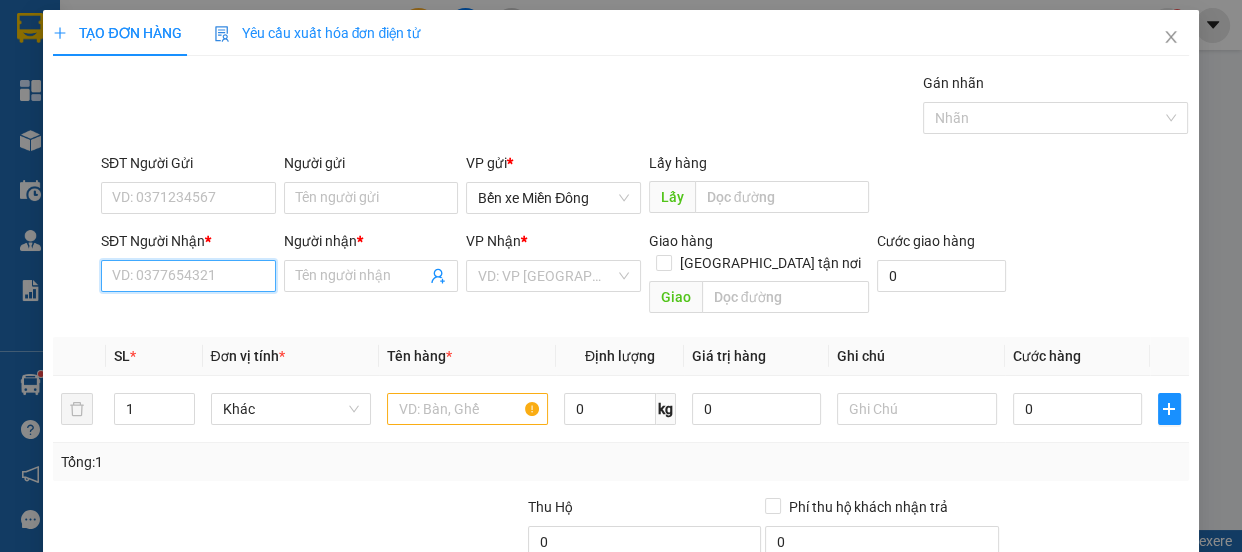 click on "SĐT Người Nhận  *" at bounding box center (188, 276) 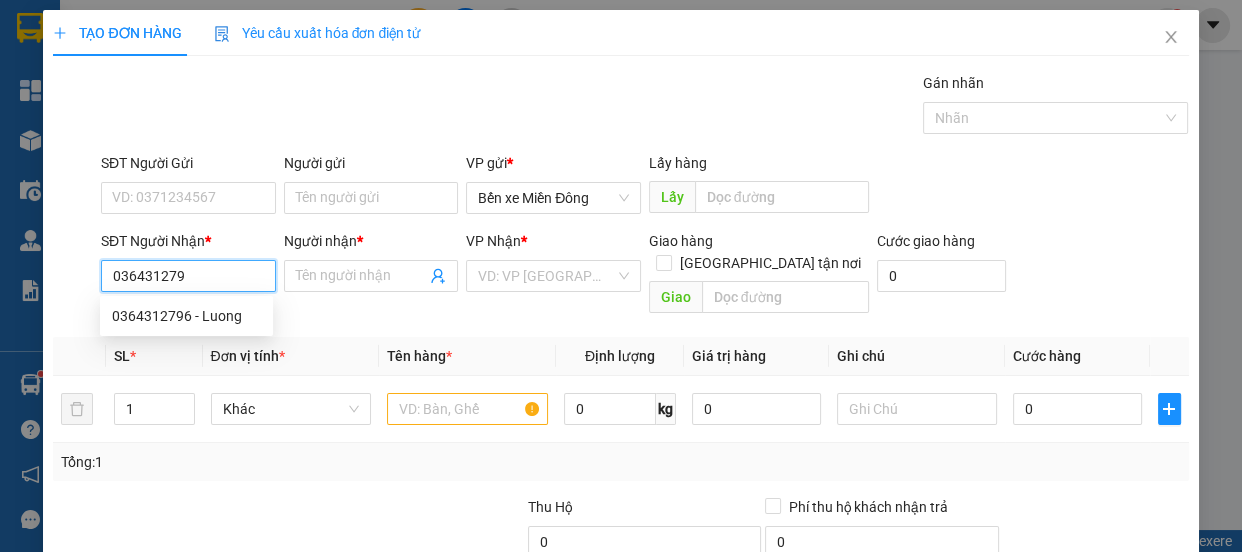 type on "0364312796" 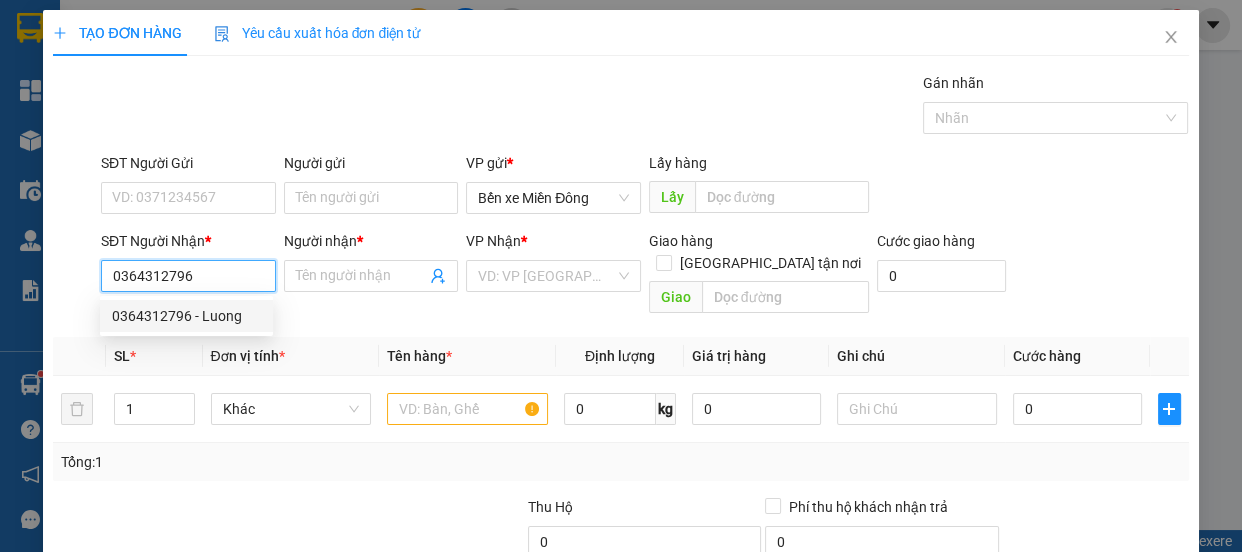 click on "0364312796 - Luong" at bounding box center [186, 316] 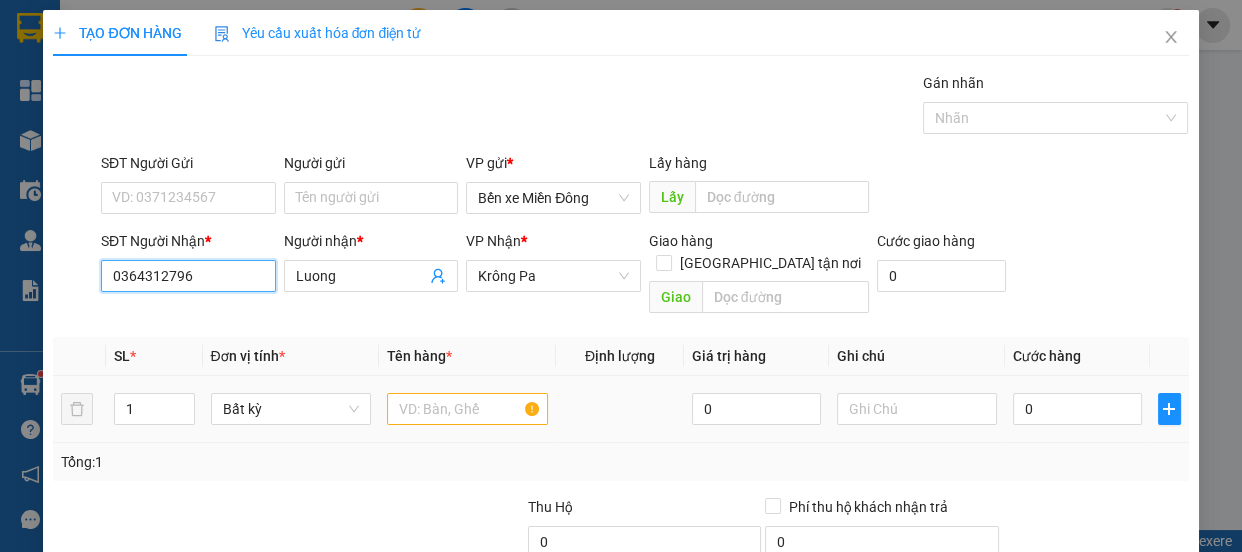 type on "0364312796" 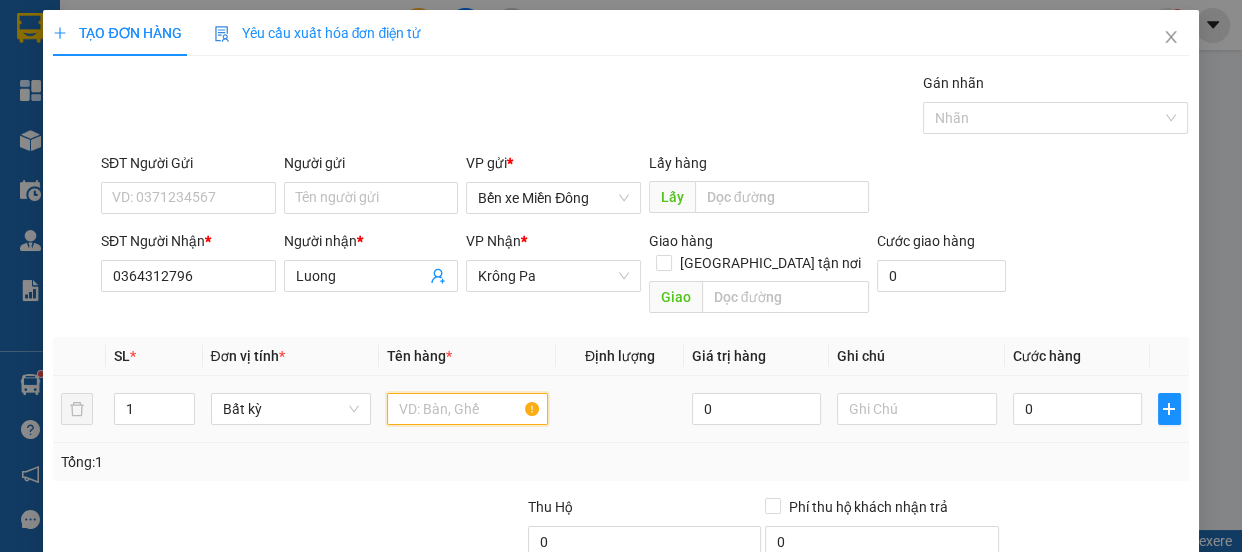 click at bounding box center (467, 409) 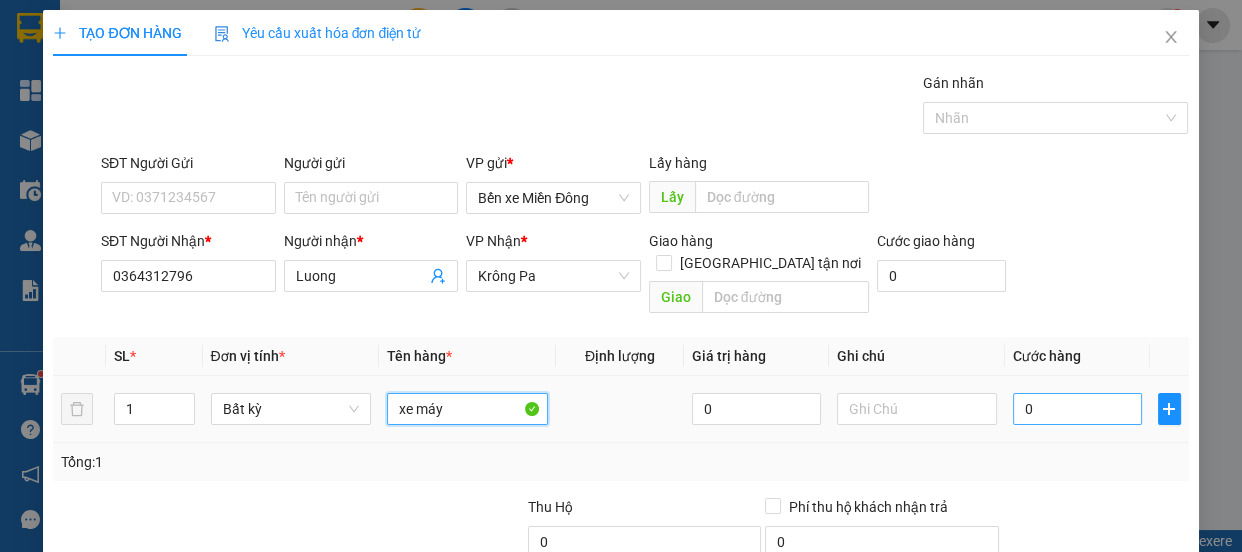 type on "xe máy" 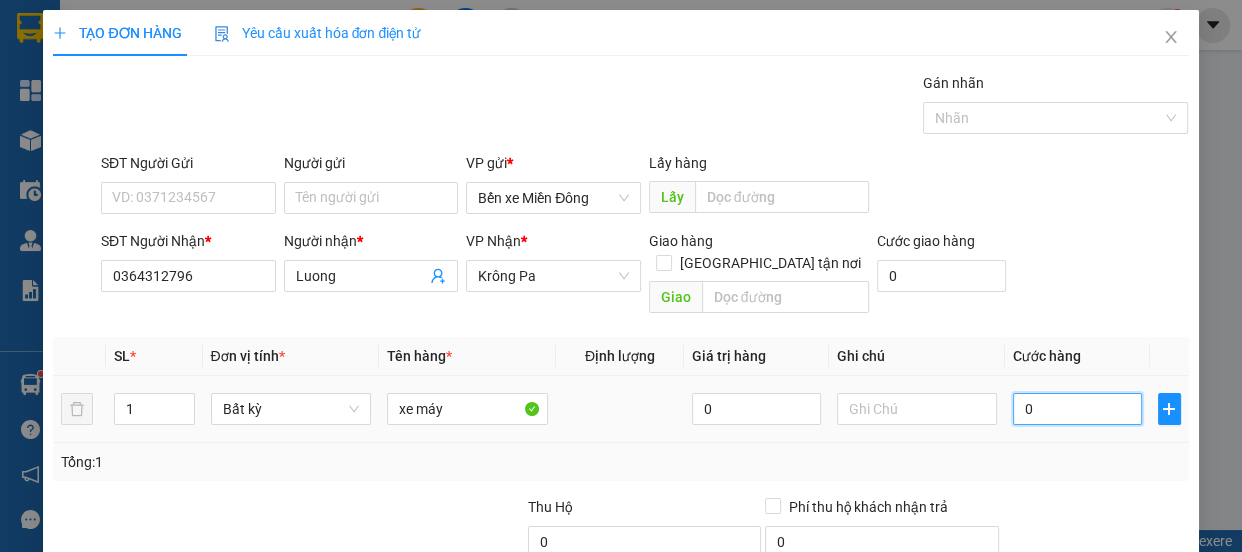 click on "0" at bounding box center [1077, 409] 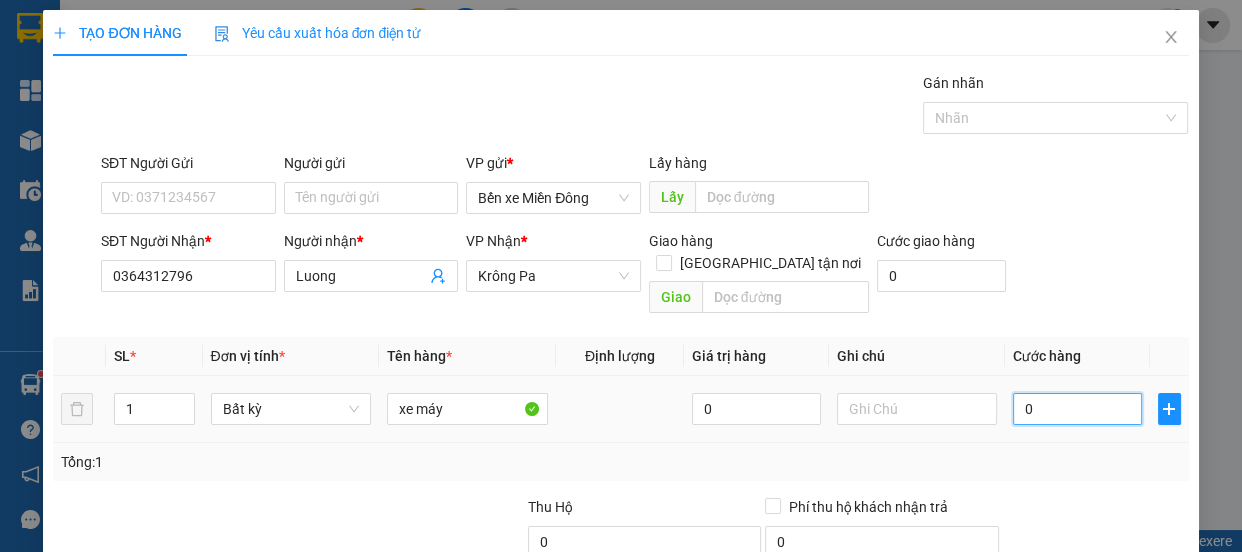 type on "005" 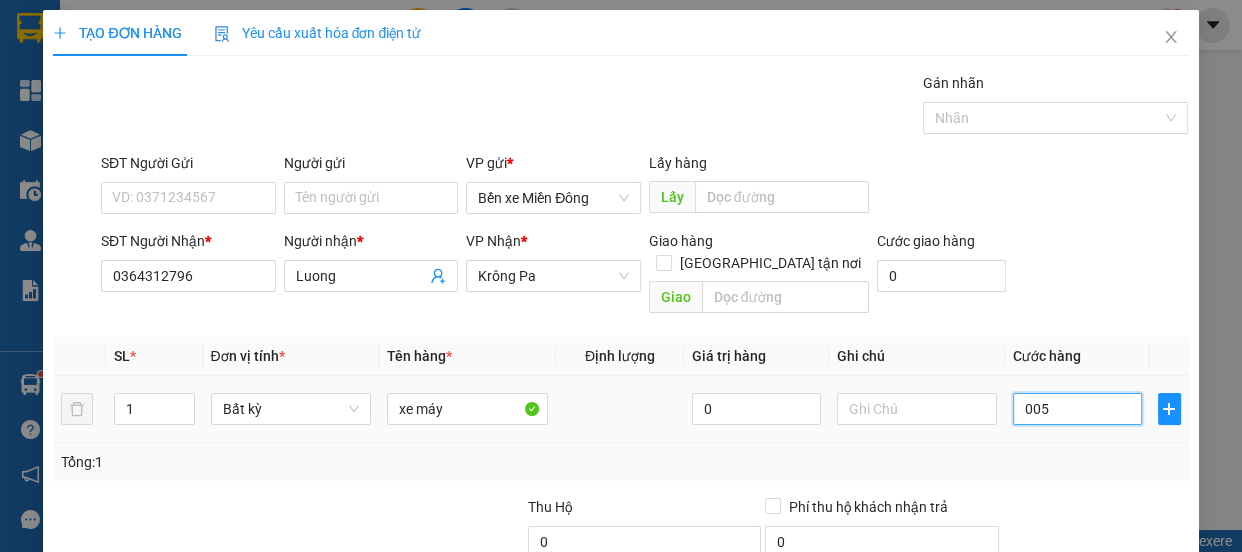 type on "5" 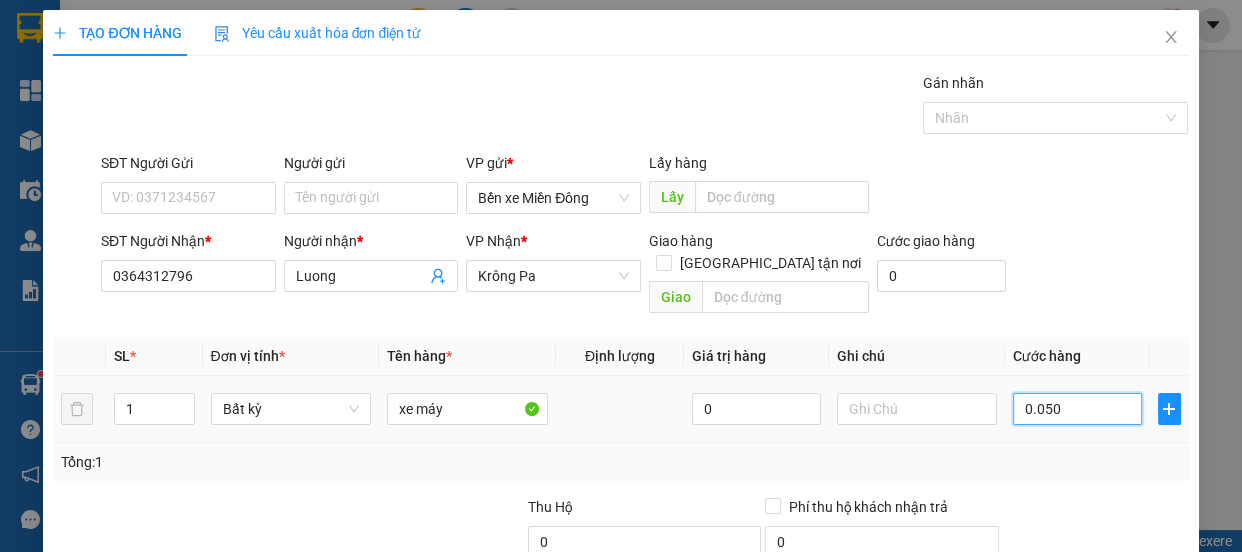 type on "00.500" 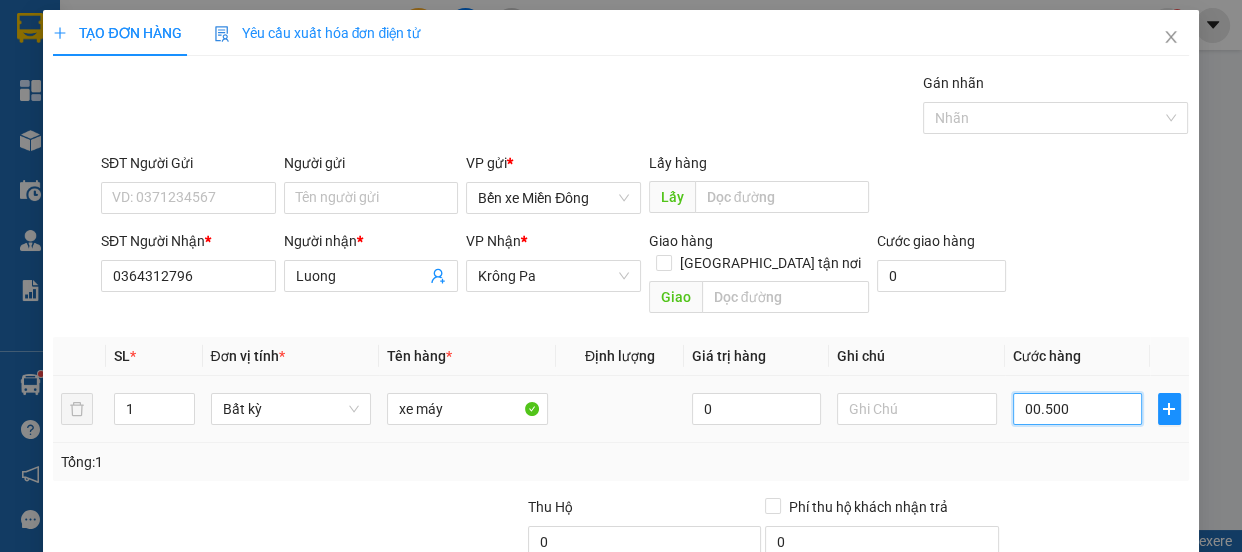 type on "500" 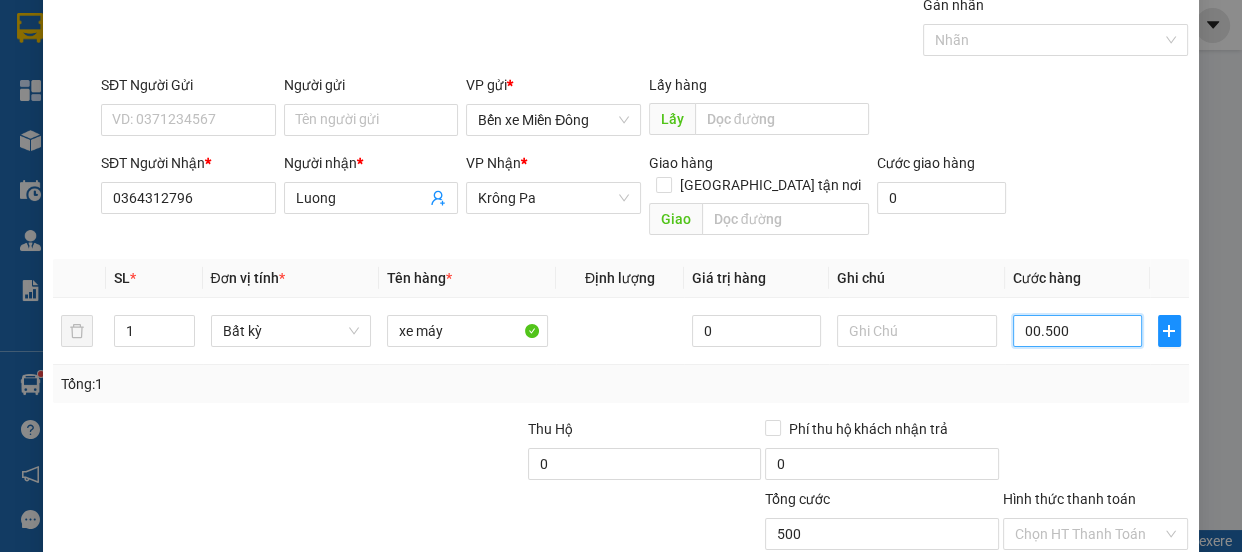 scroll, scrollTop: 187, scrollLeft: 0, axis: vertical 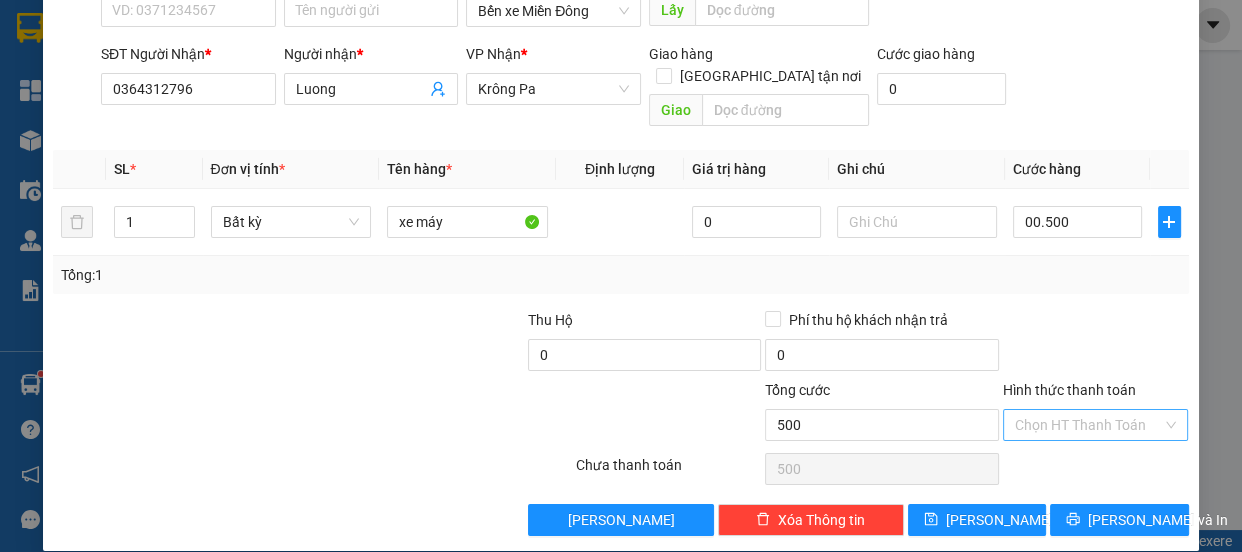 click on "Hình thức thanh toán" at bounding box center [1089, 425] 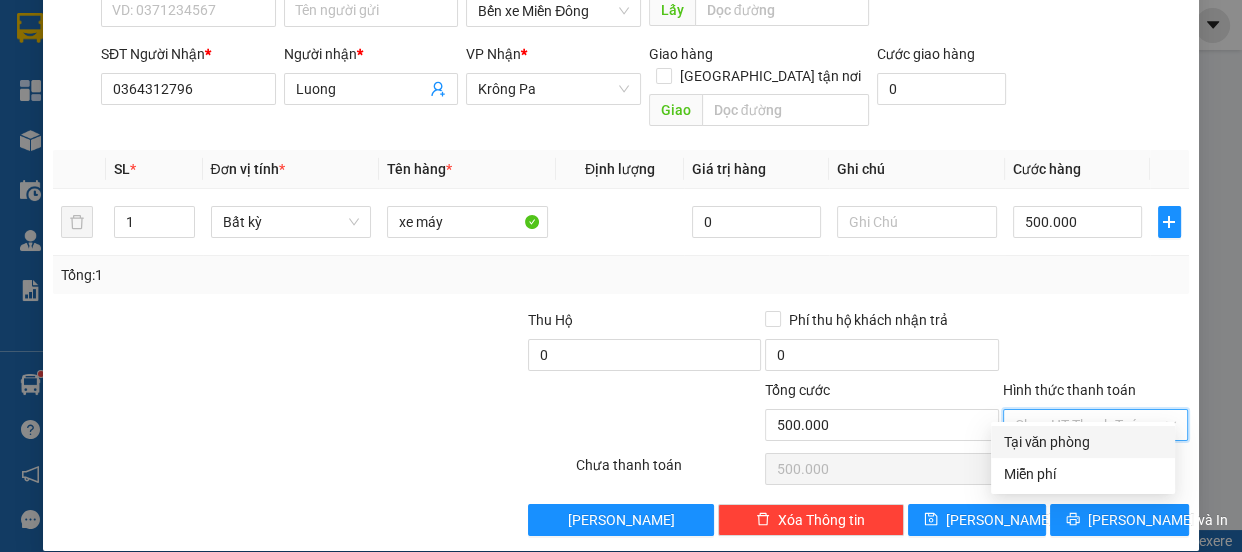drag, startPoint x: 1065, startPoint y: 444, endPoint x: 1088, endPoint y: 459, distance: 27.45906 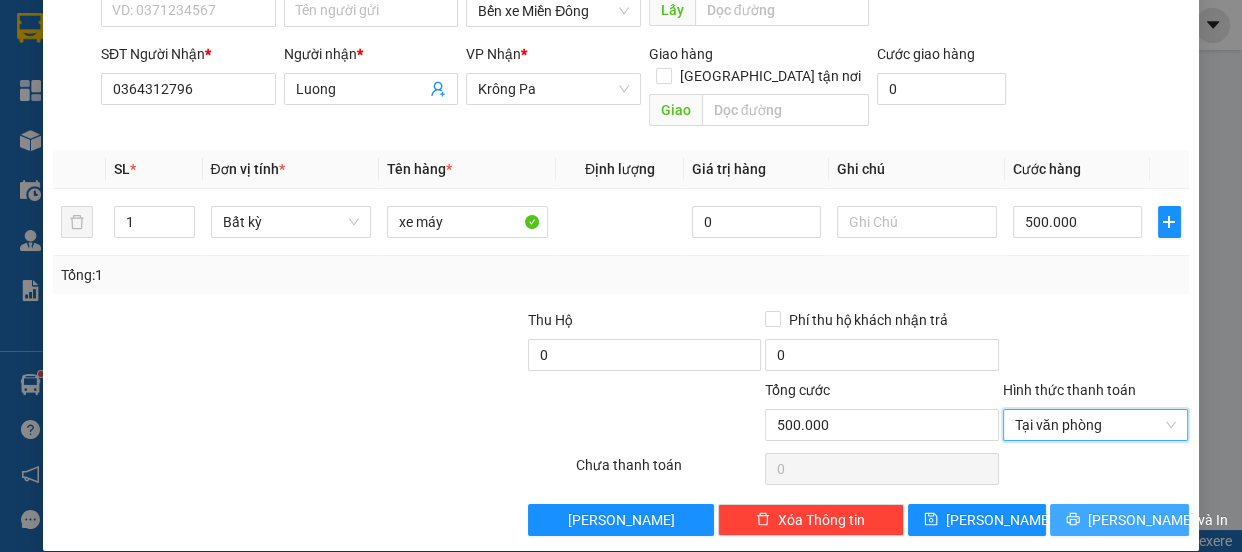 click on "[PERSON_NAME] và In" at bounding box center (1158, 520) 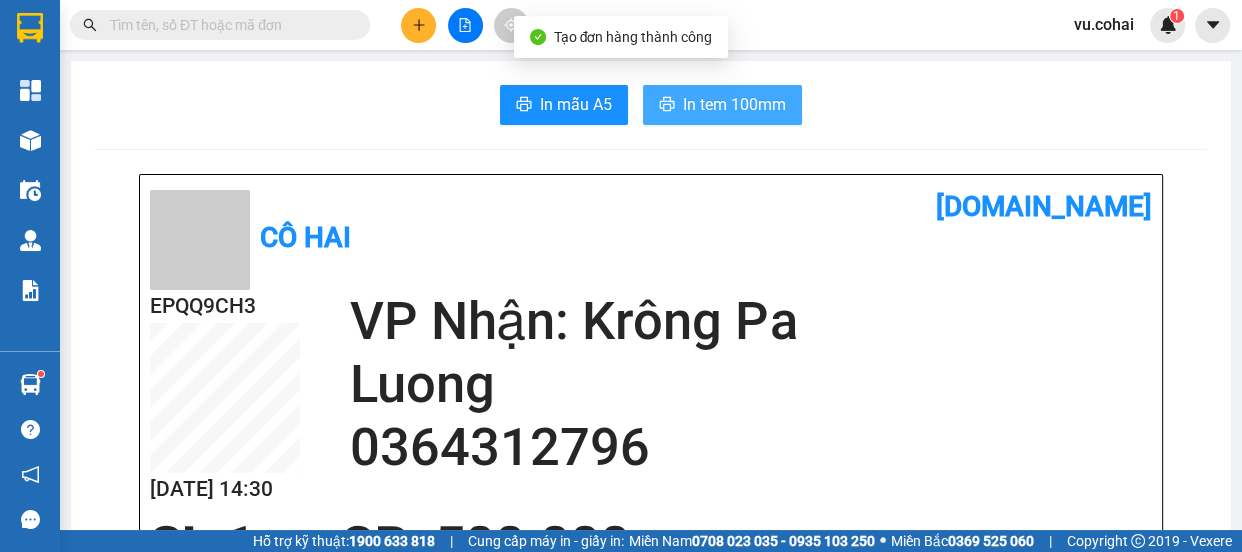 click on "In tem 100mm" at bounding box center [734, 104] 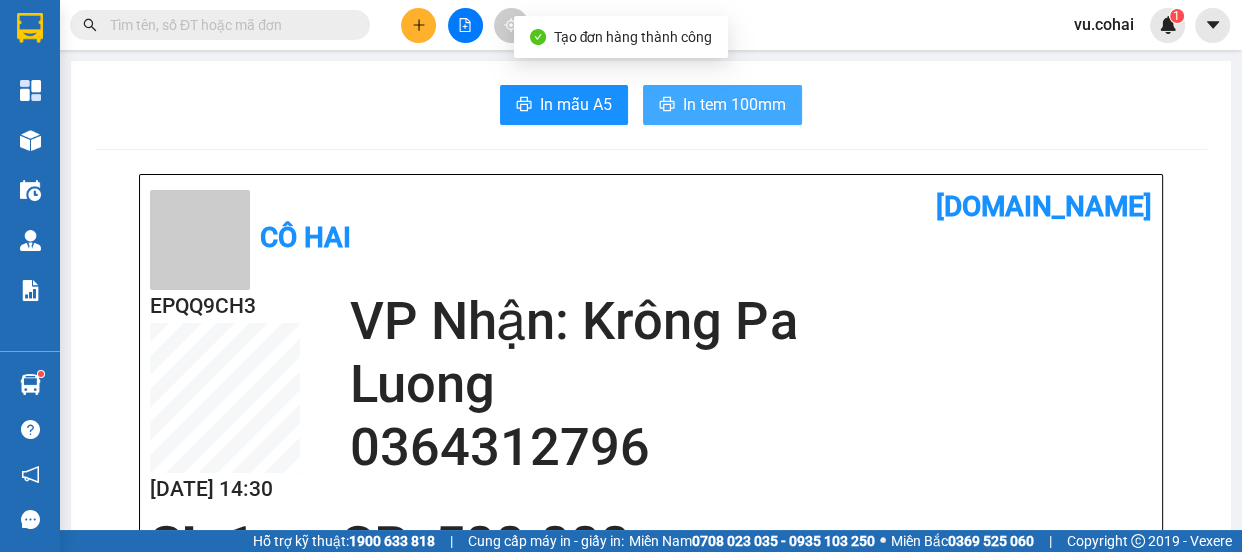 scroll, scrollTop: 0, scrollLeft: 0, axis: both 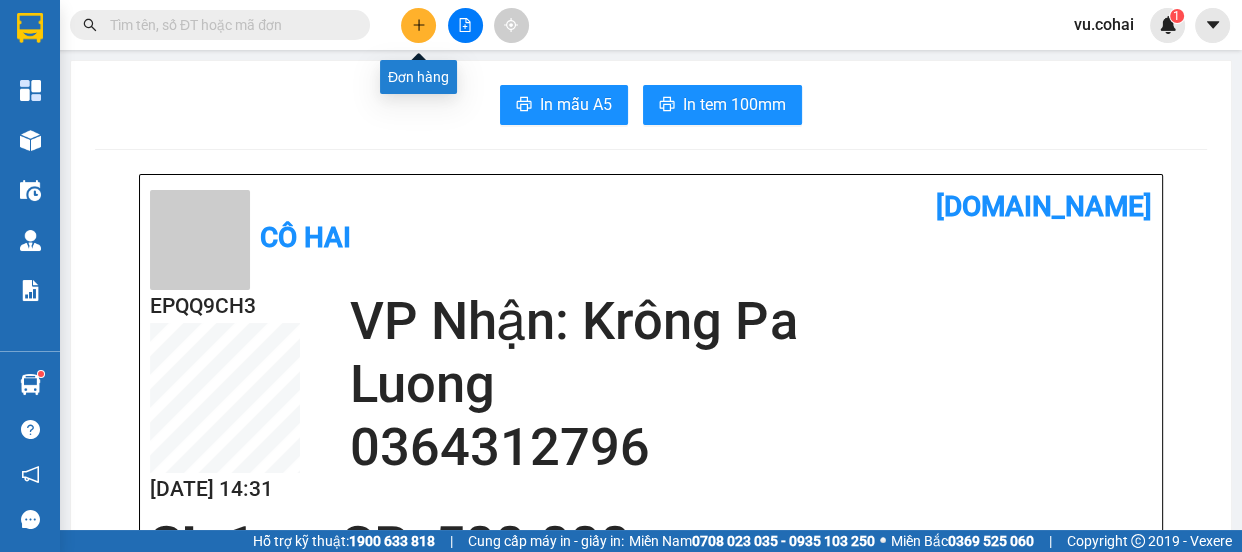 click at bounding box center (418, 25) 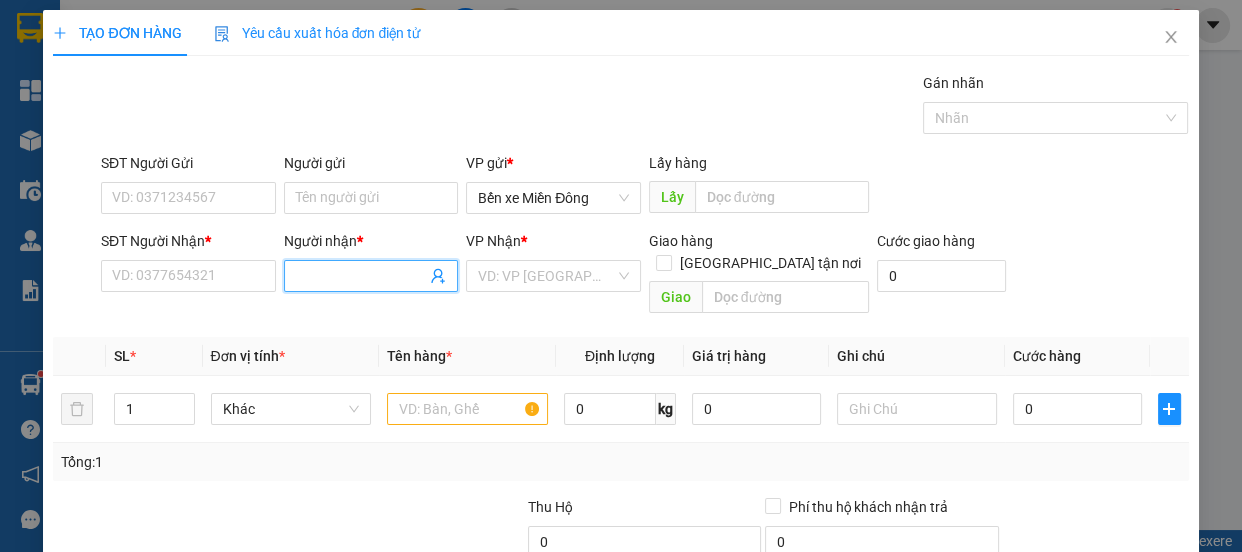 click on "Người nhận  *" at bounding box center [361, 276] 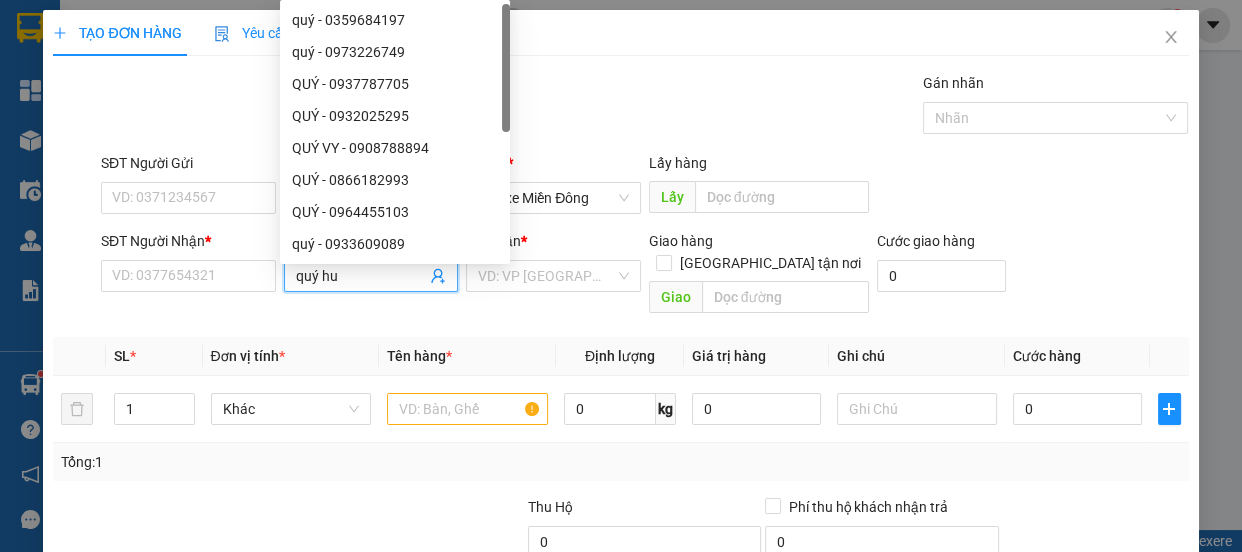 type on "quý hủ" 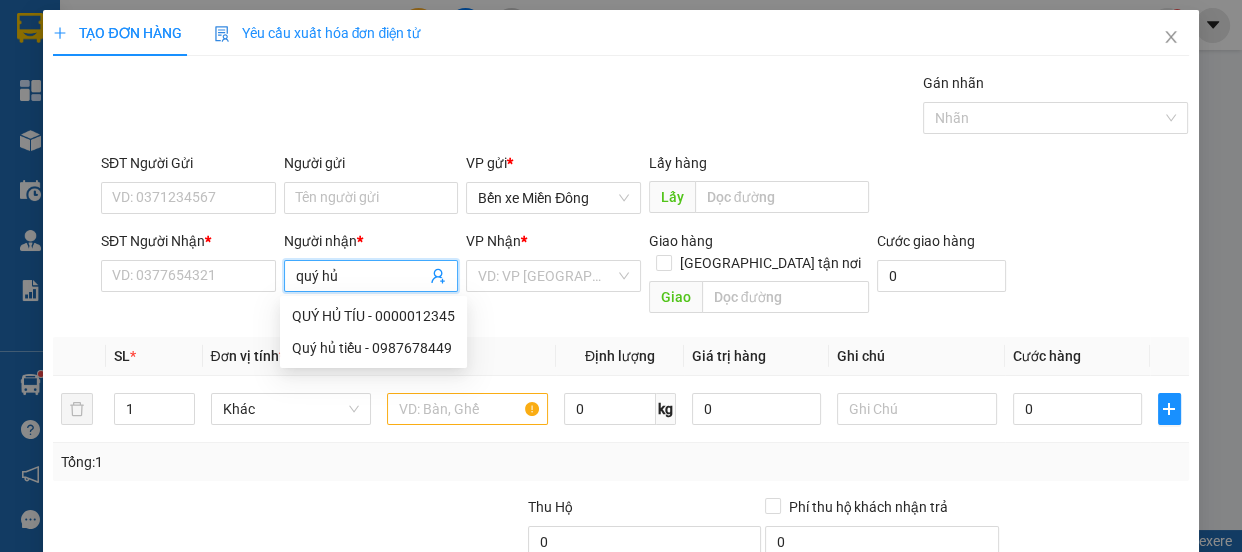 click on "Quý hủ tiếu - 0987678449" at bounding box center [373, 348] 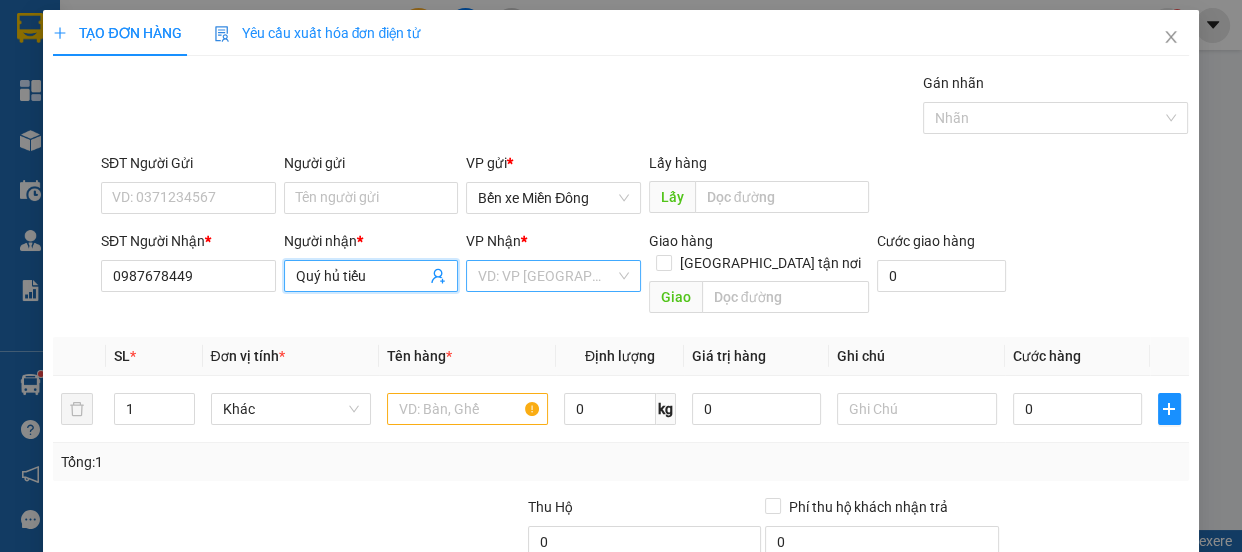 type on "[PERSON_NAME] [PERSON_NAME]" 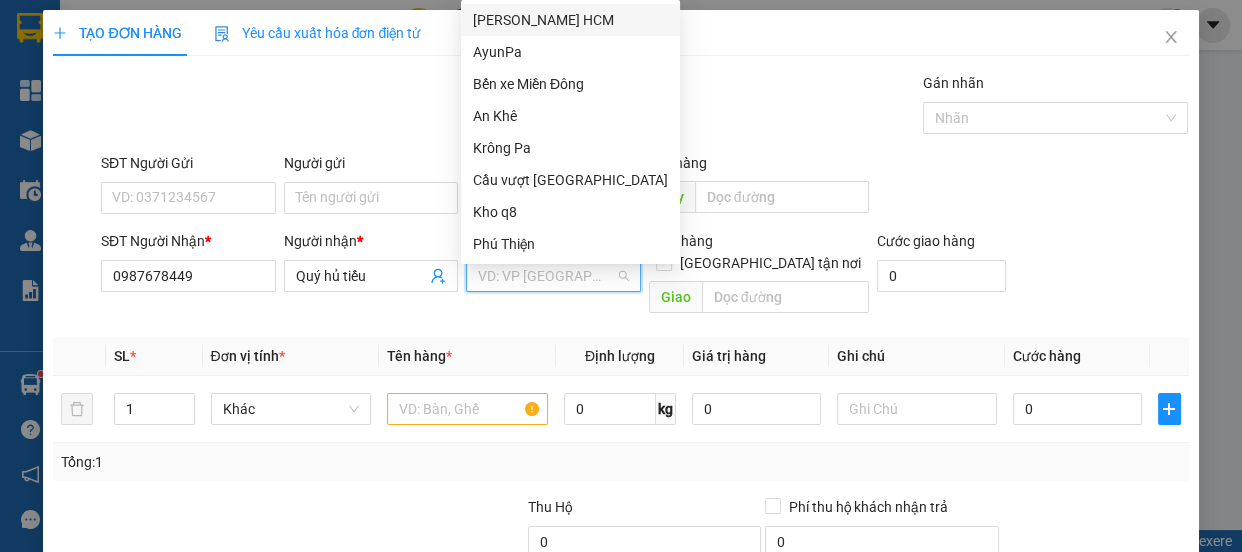 click at bounding box center [546, 276] 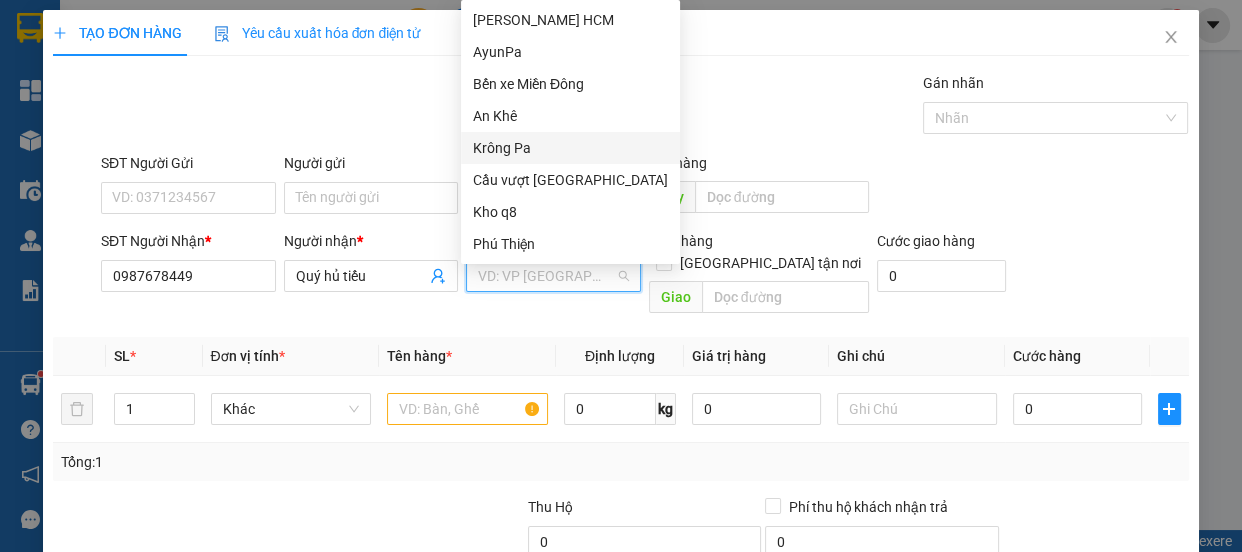 click on "Krông Pa" at bounding box center [570, 148] 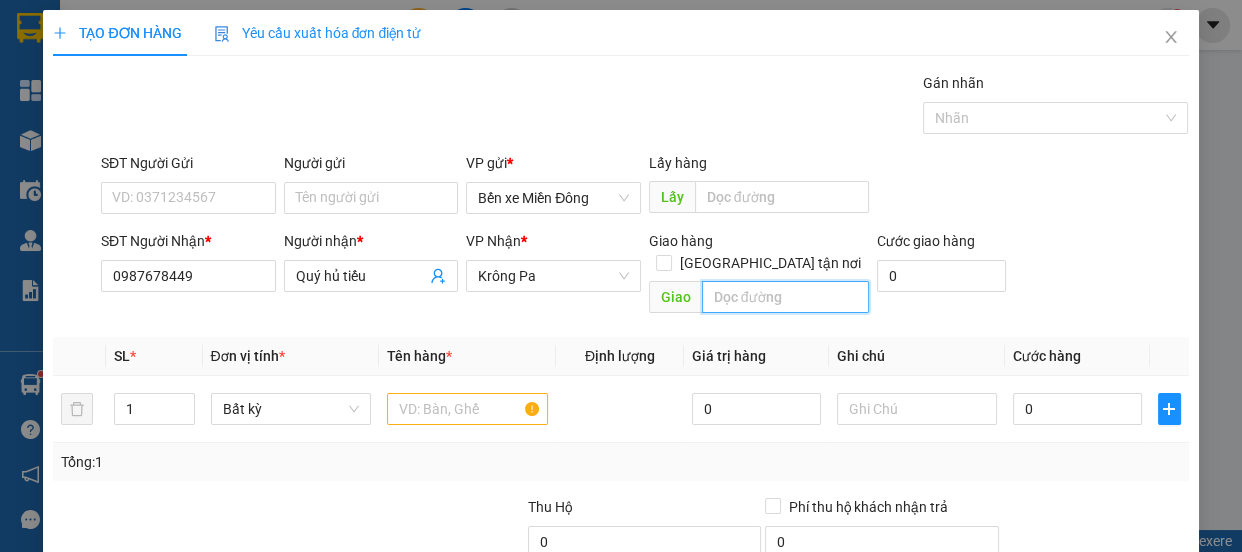 click at bounding box center (785, 297) 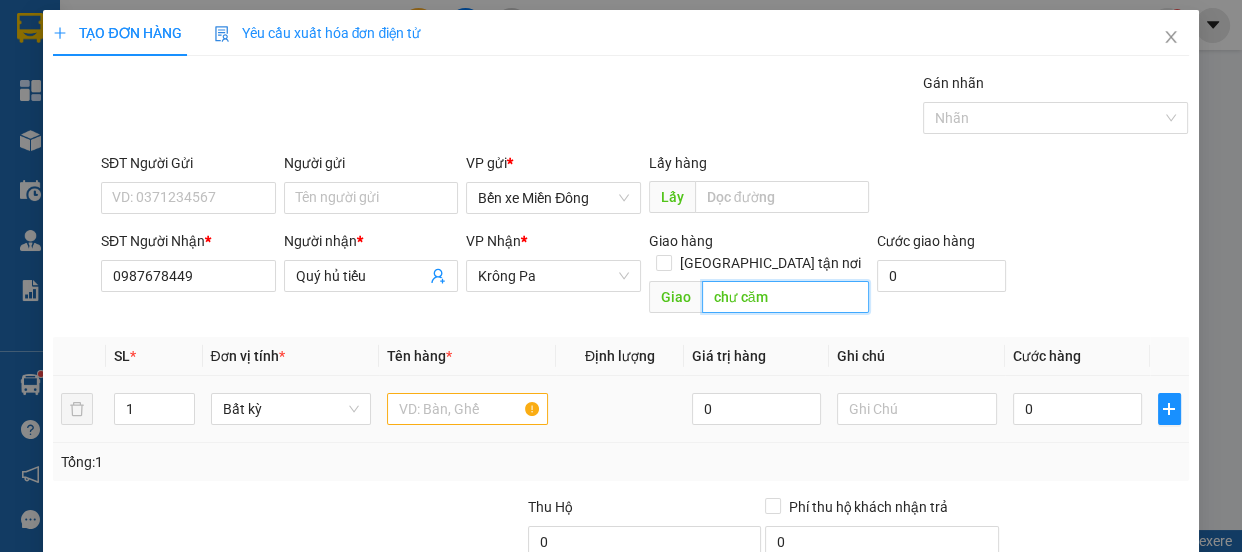 type on "chư căm" 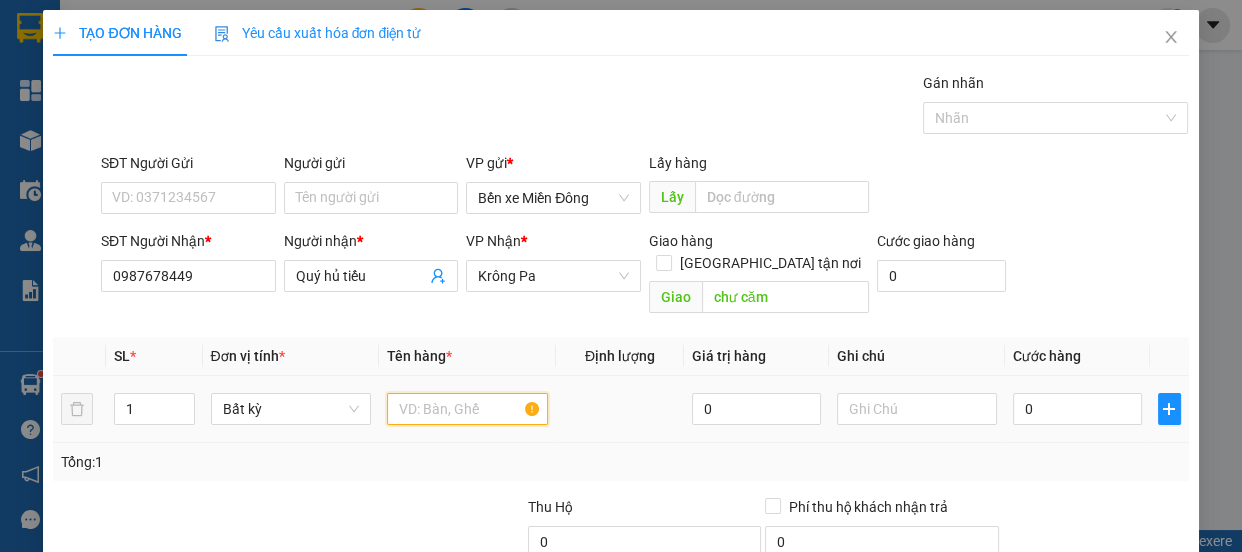click at bounding box center [467, 409] 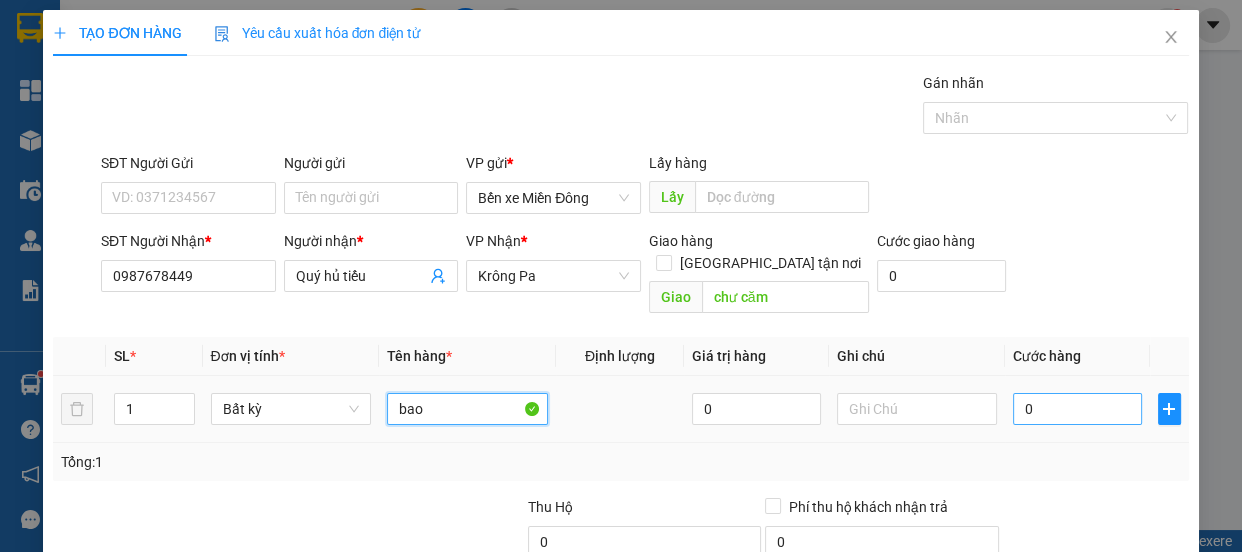 type on "bao" 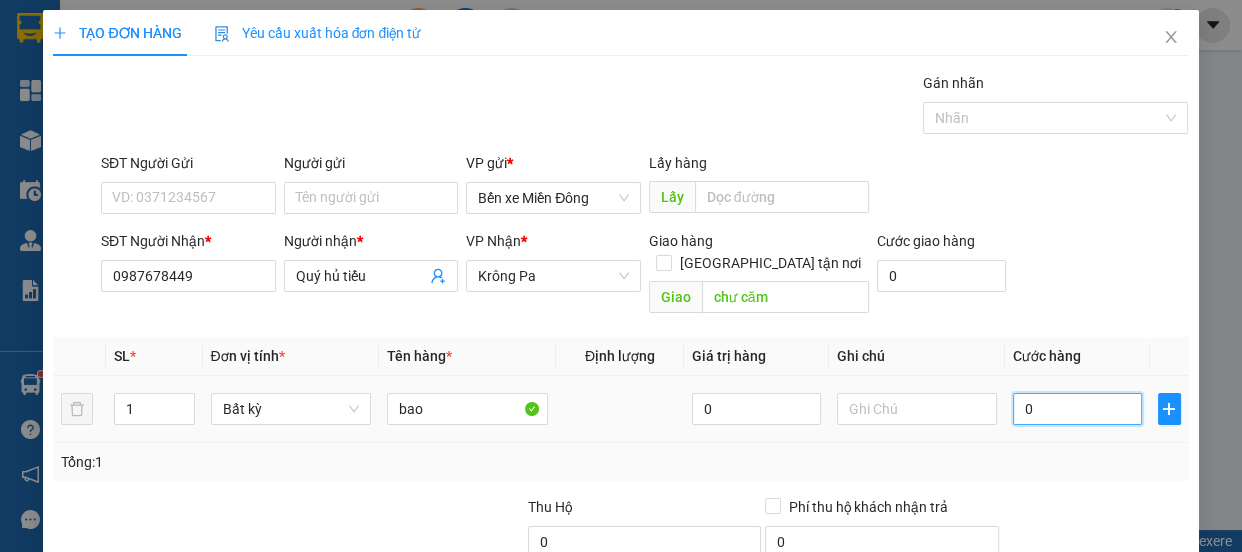 click on "0" at bounding box center [1077, 409] 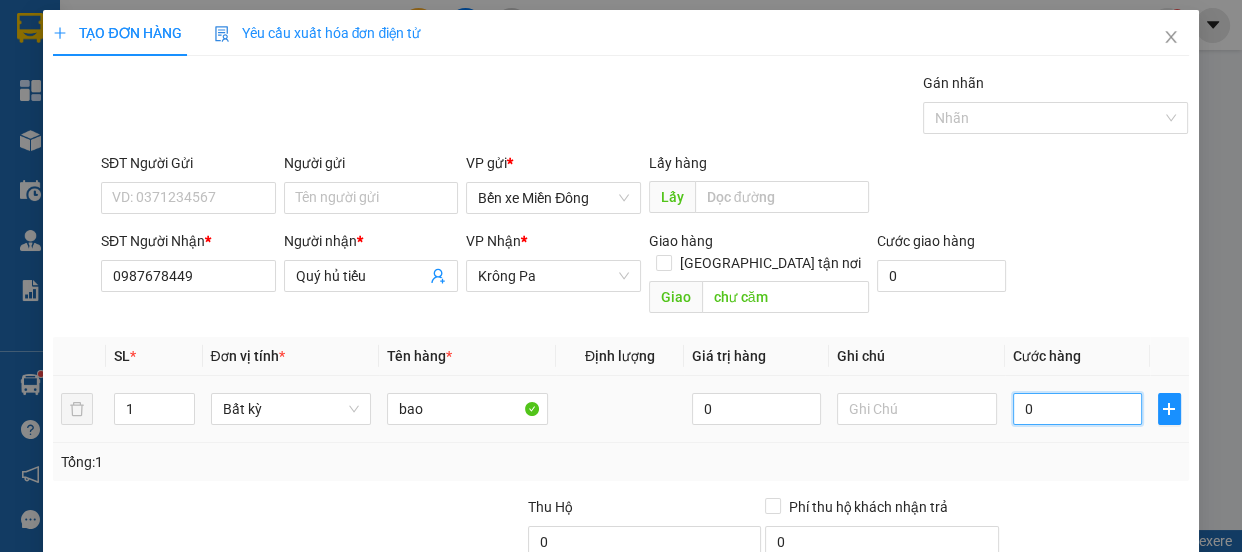 type on "006" 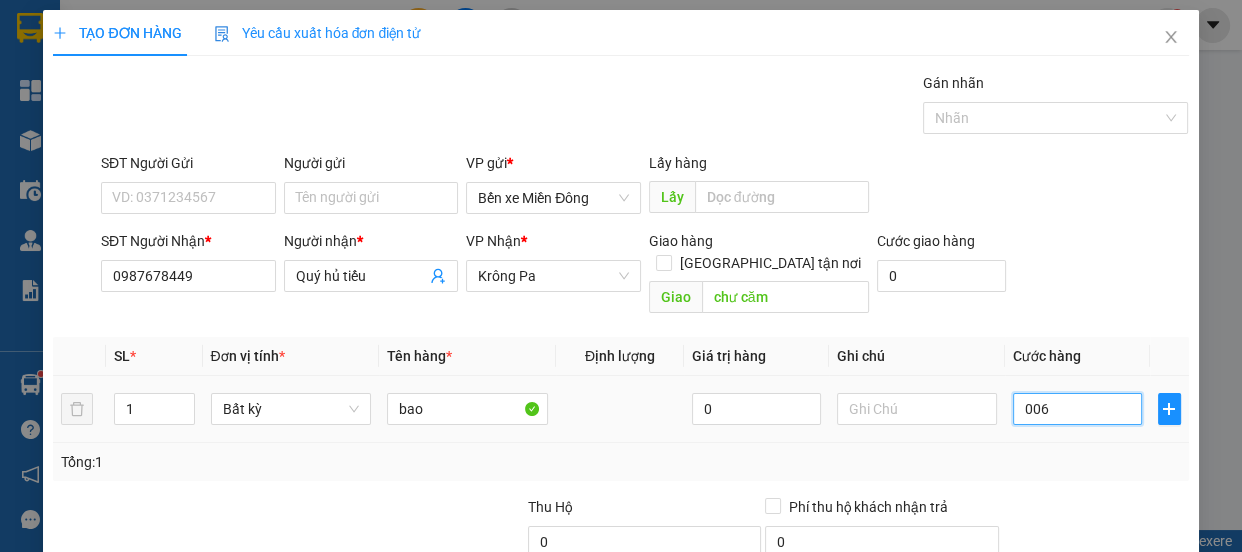 type on "6" 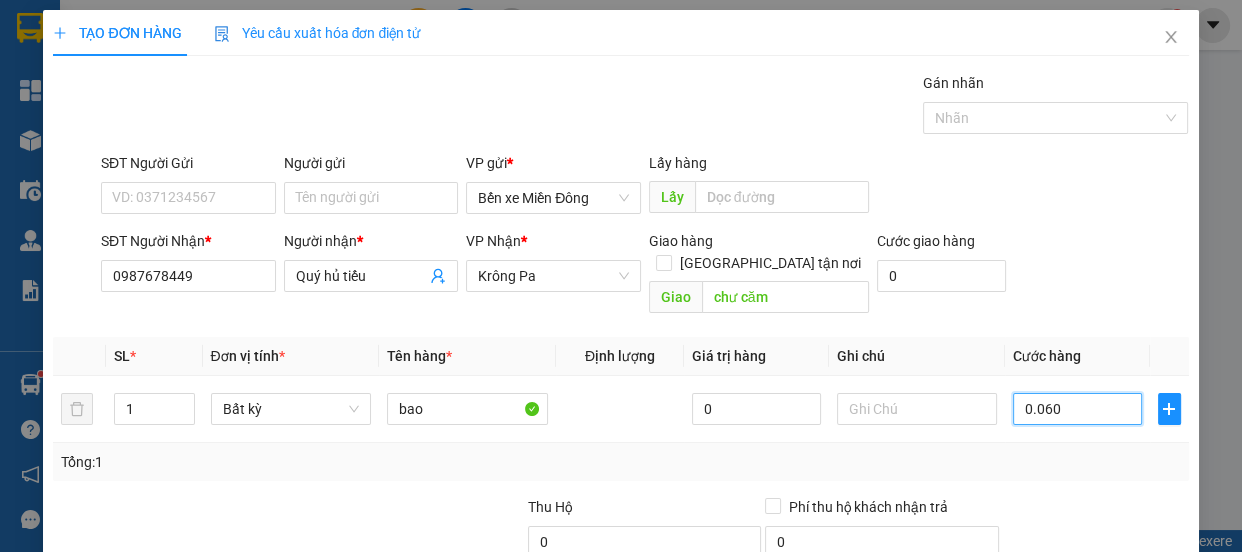 scroll, scrollTop: 187, scrollLeft: 0, axis: vertical 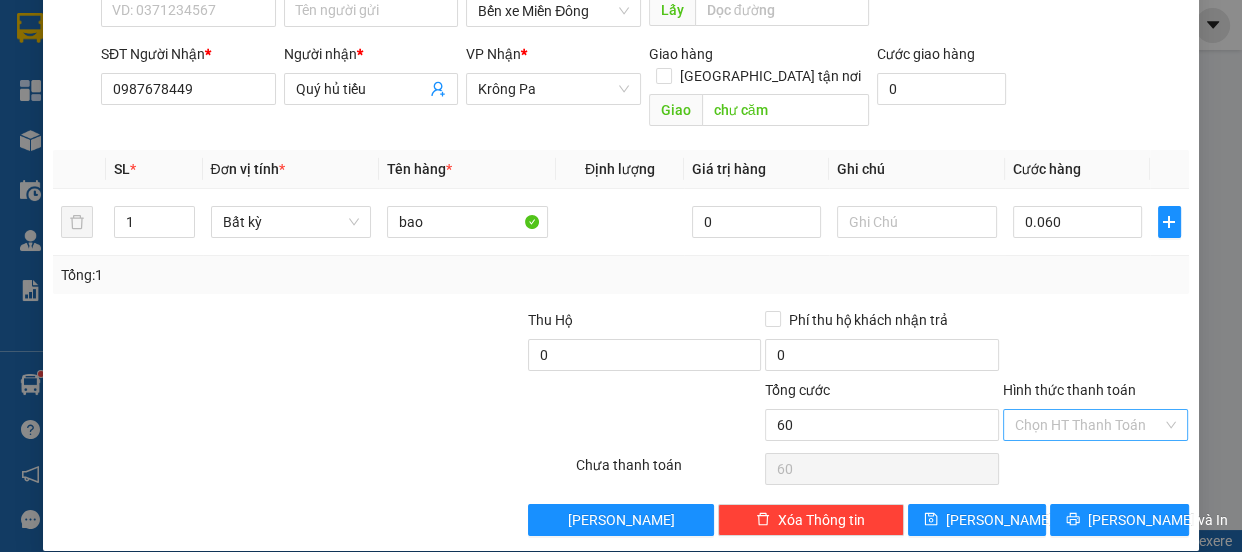 click on "Hình thức thanh toán" at bounding box center [1089, 425] 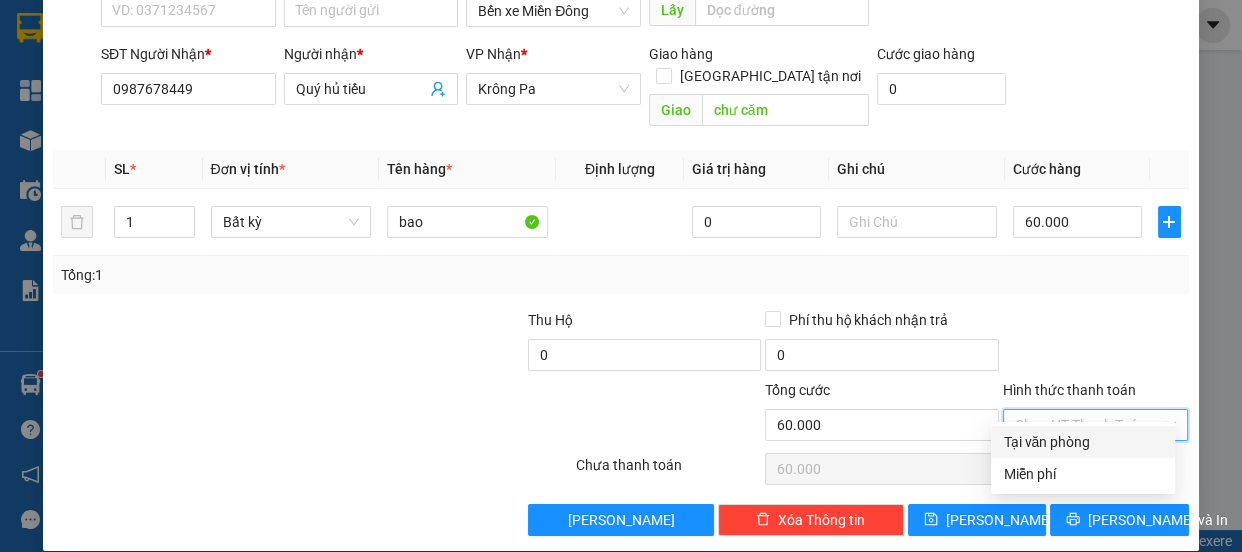 click on "Tại văn phòng" at bounding box center (1083, 442) 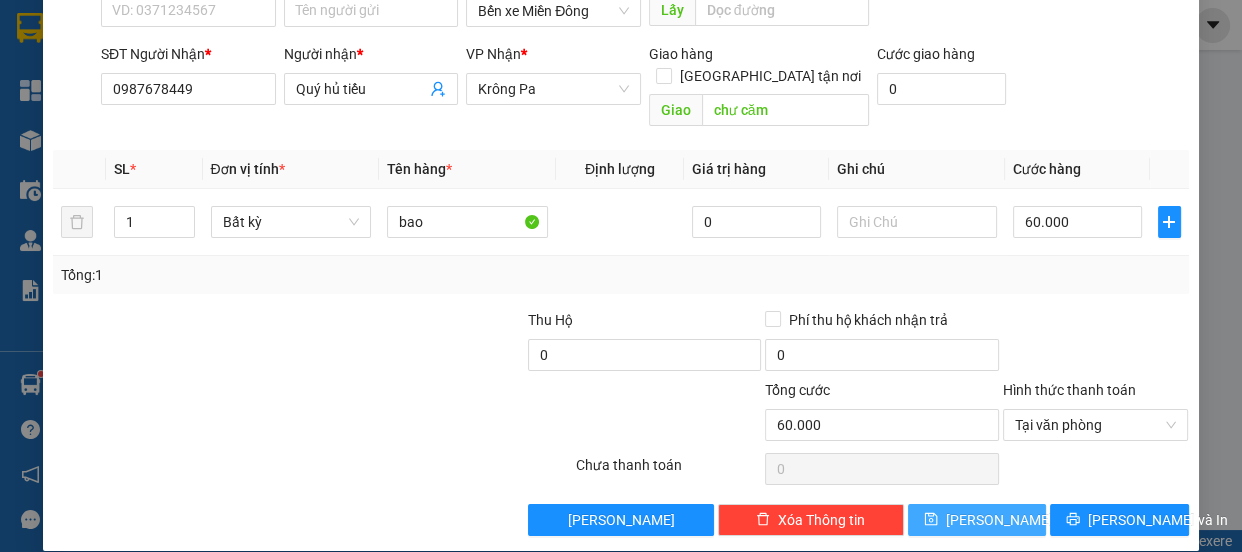 click on "[PERSON_NAME]" at bounding box center (999, 520) 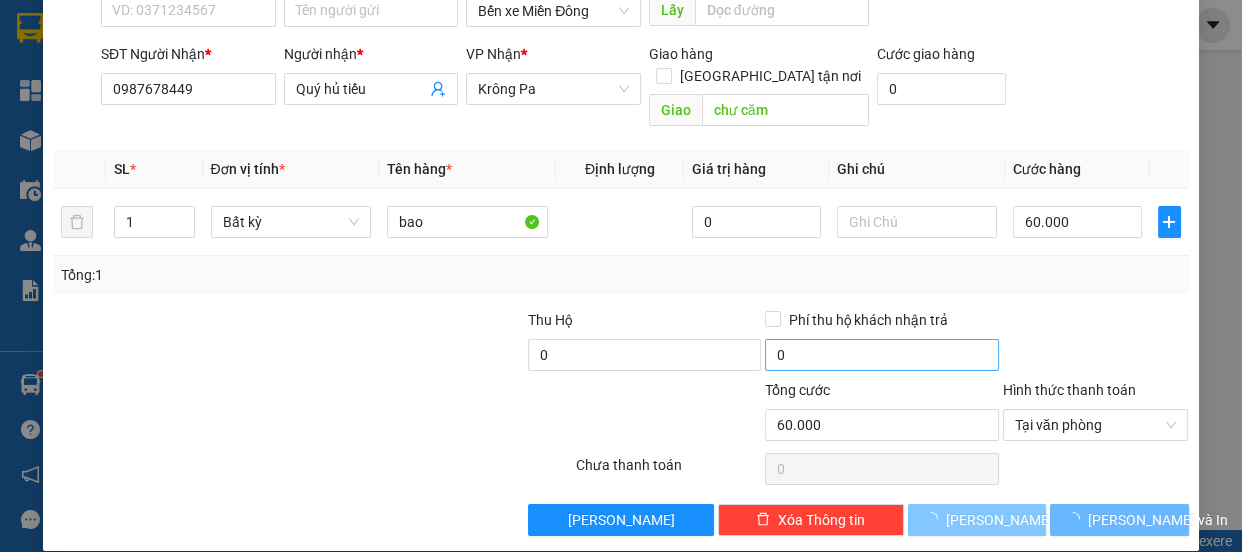 type 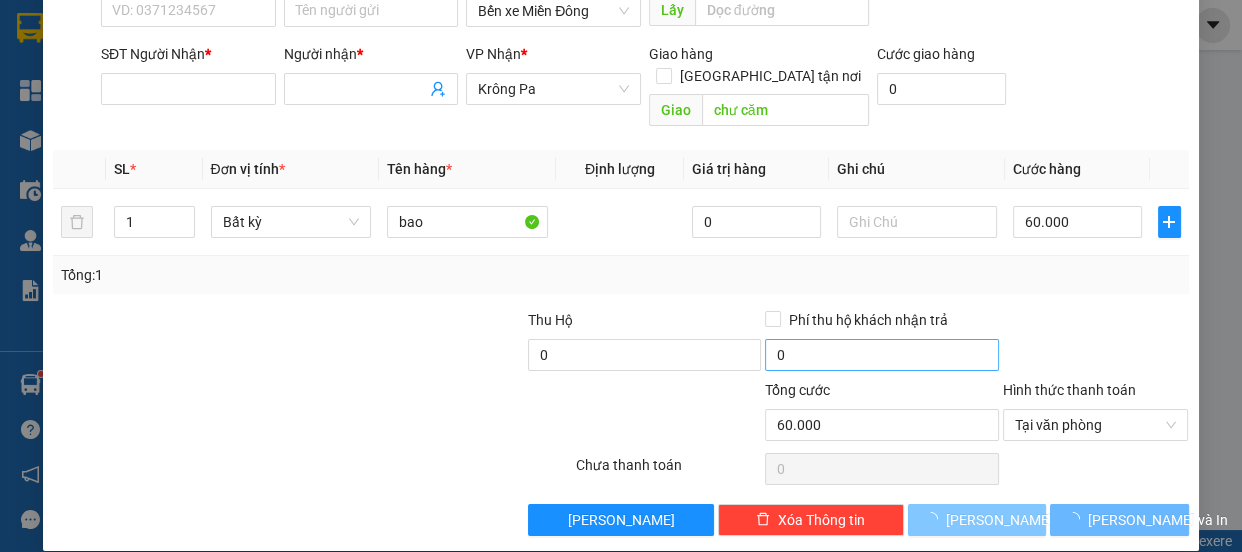 type 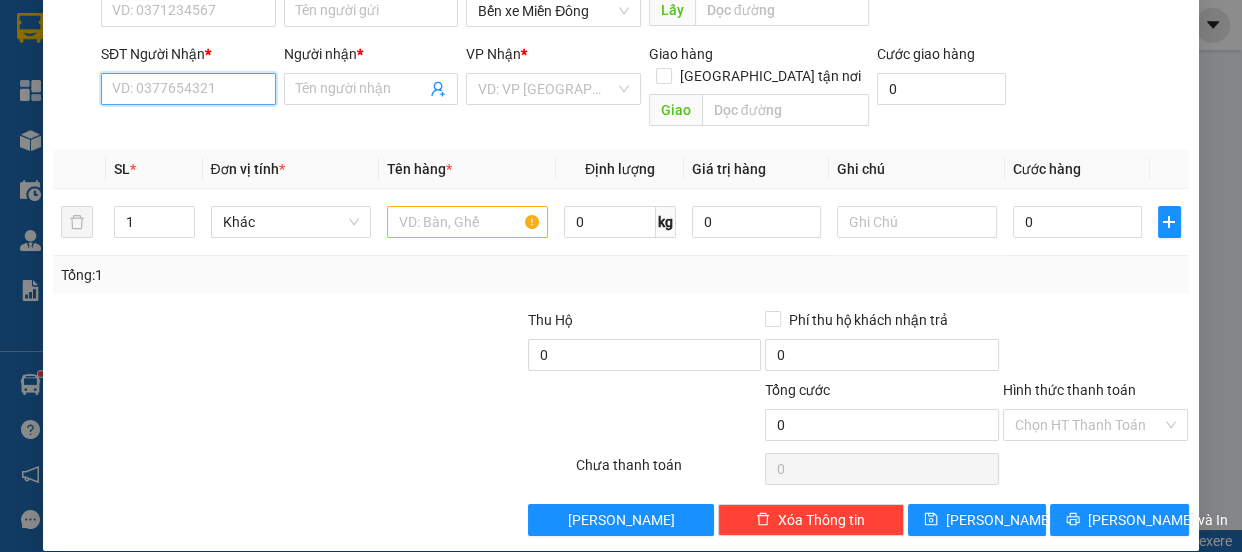 click on "SĐT Người Nhận  *" at bounding box center [188, 89] 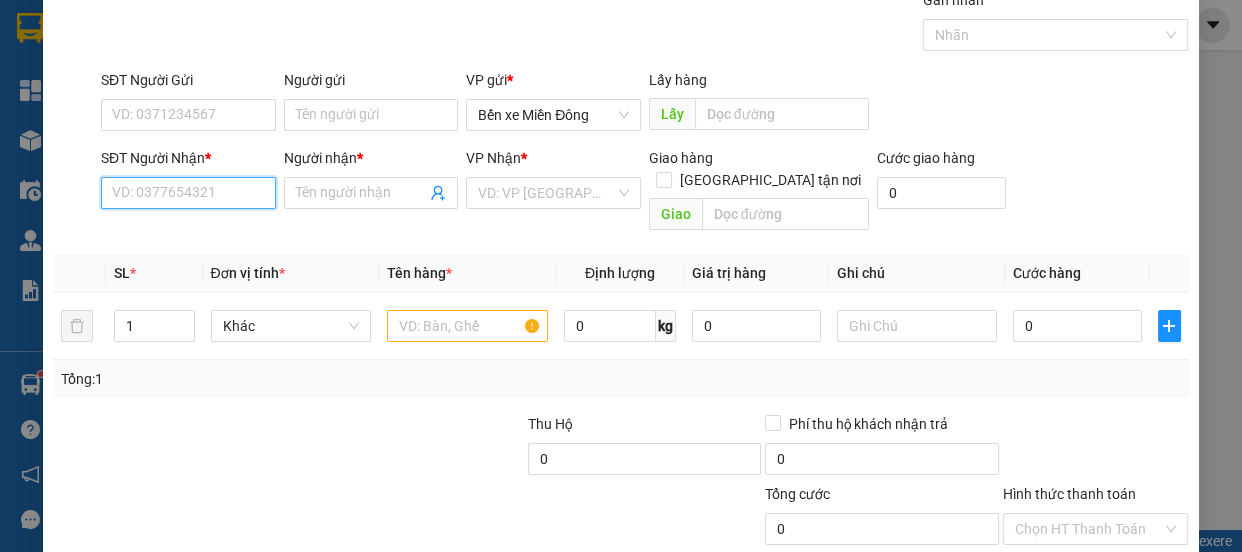 scroll, scrollTop: 0, scrollLeft: 0, axis: both 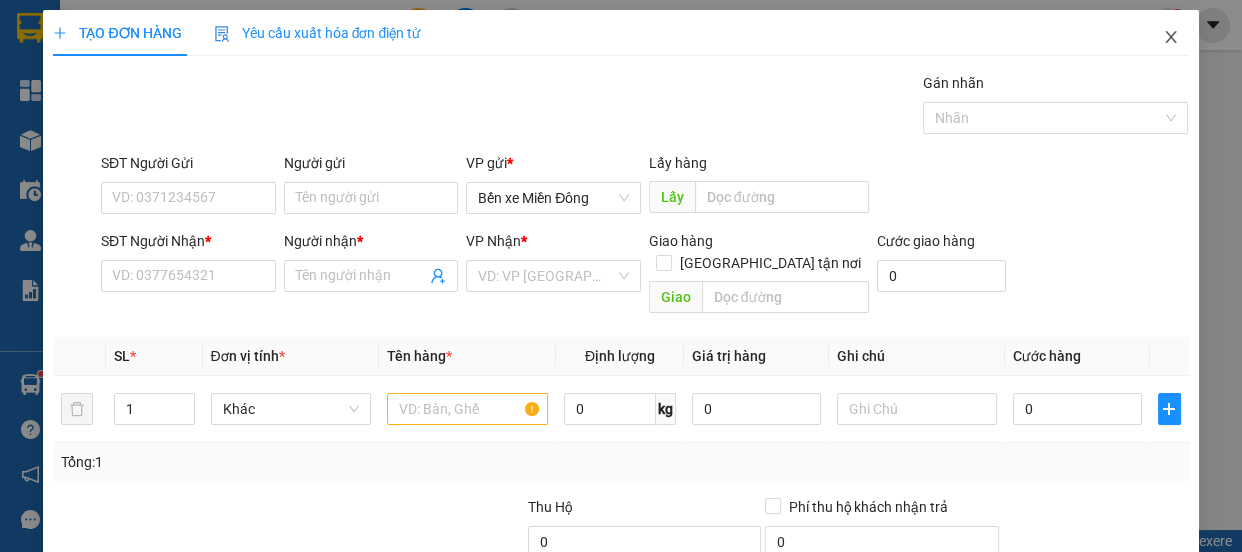 click 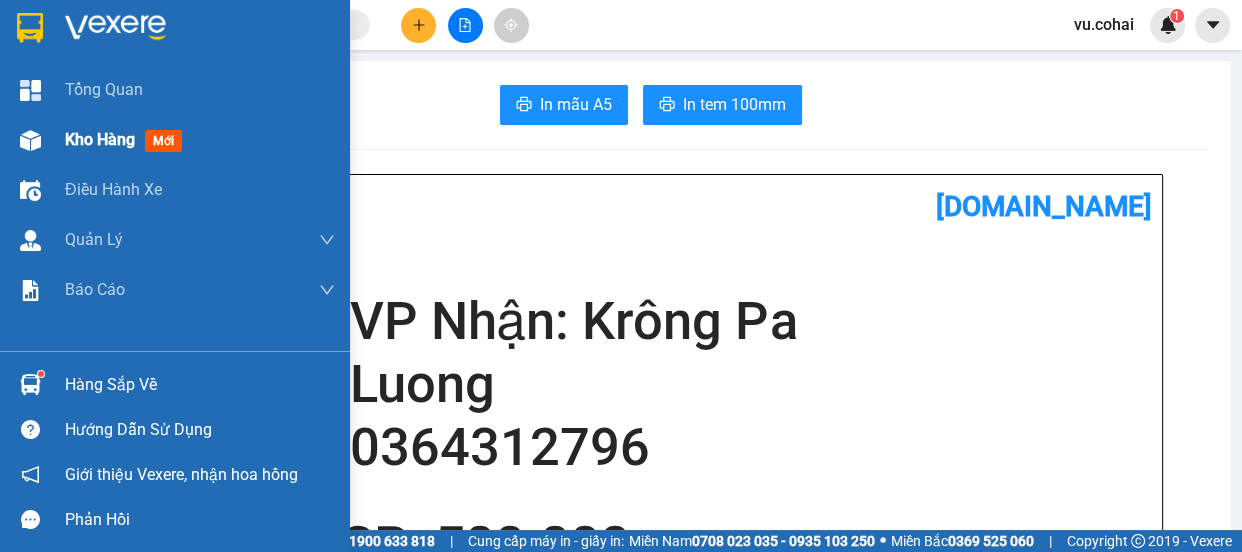 click on "Kho hàng" at bounding box center [100, 139] 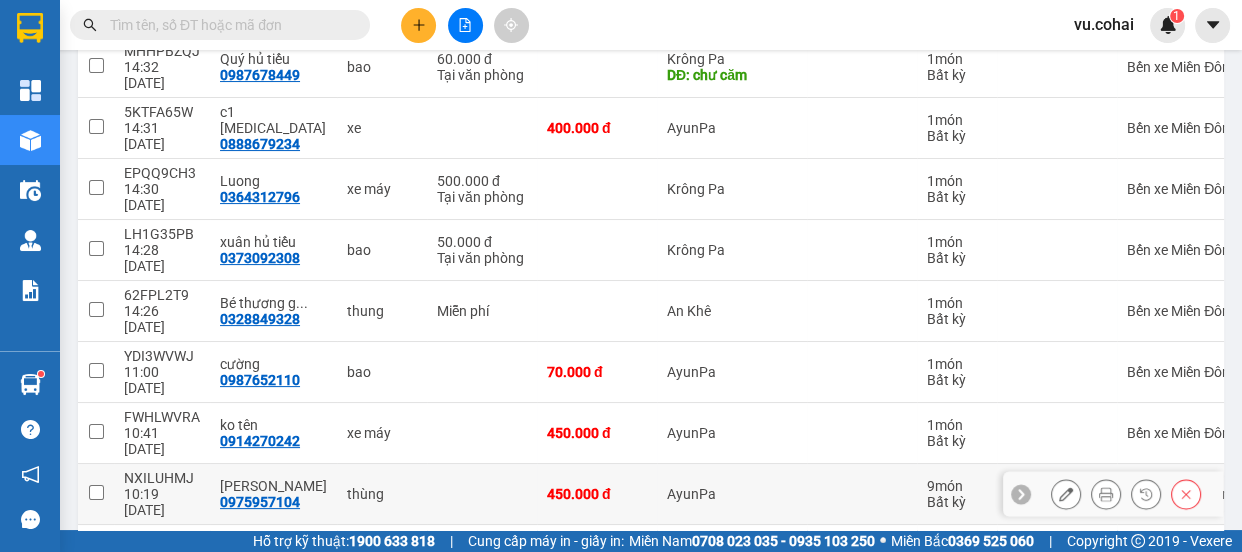 scroll, scrollTop: 342, scrollLeft: 0, axis: vertical 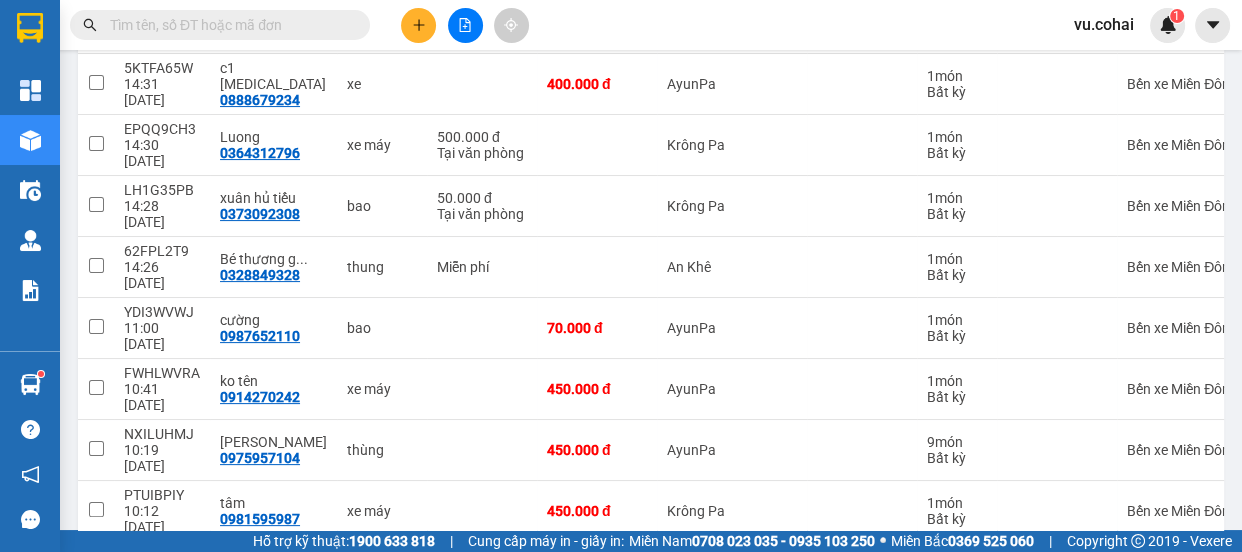 click on "1" at bounding box center (1006, 635) 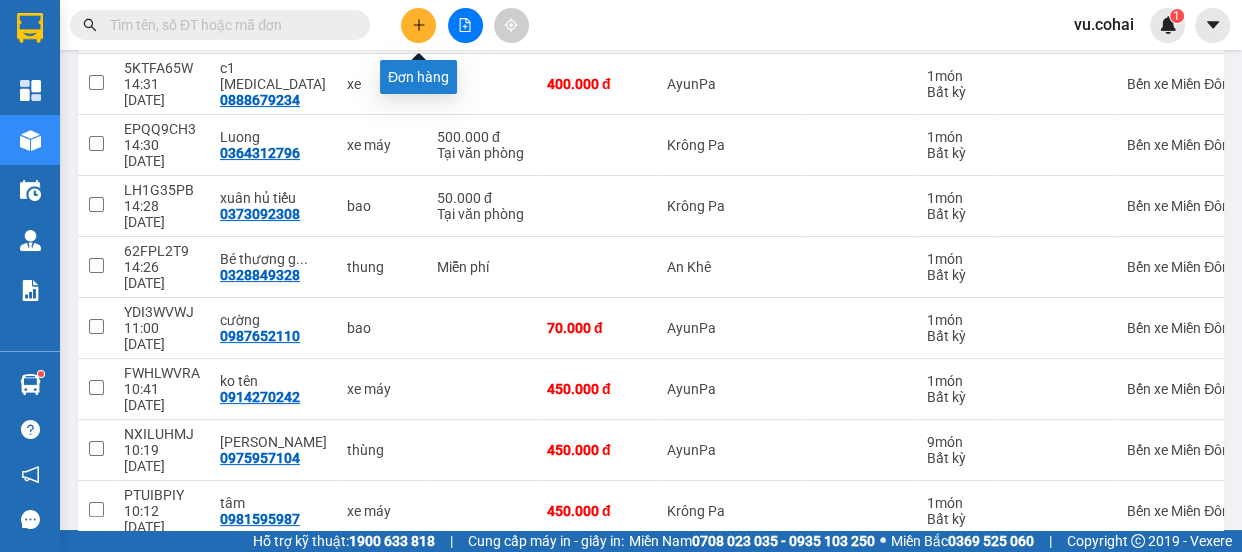 click 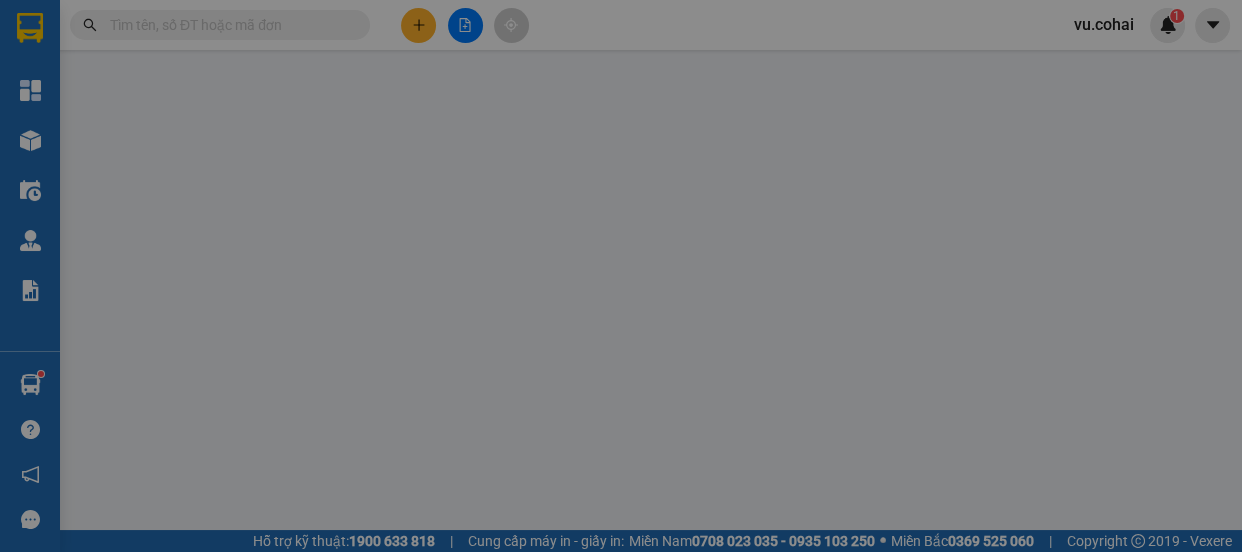 scroll, scrollTop: 0, scrollLeft: 0, axis: both 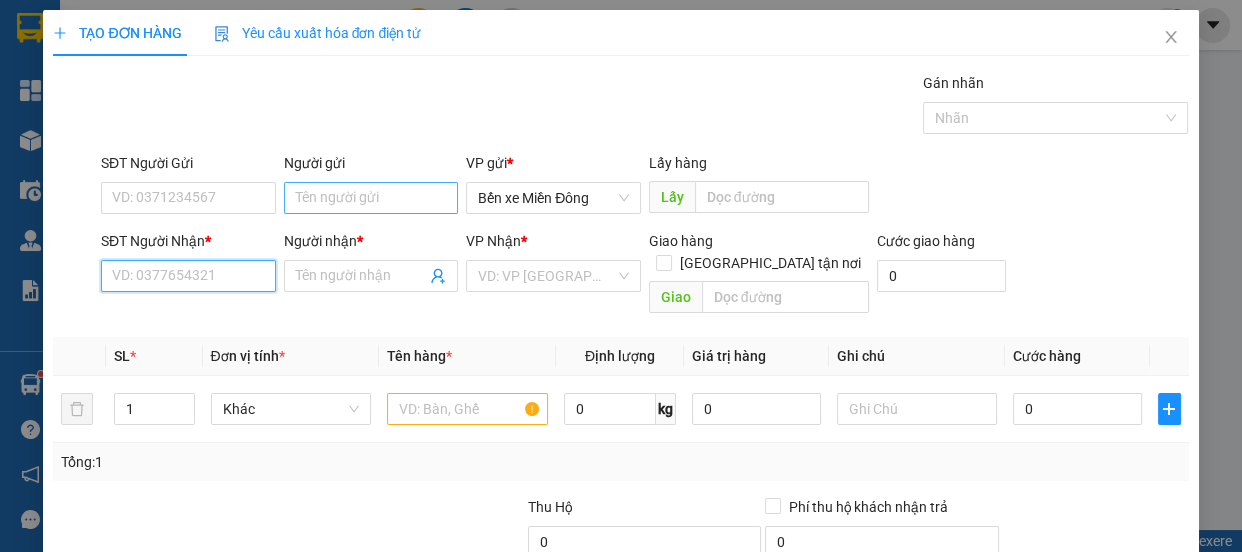 drag, startPoint x: 211, startPoint y: 278, endPoint x: 430, endPoint y: 204, distance: 231.16444 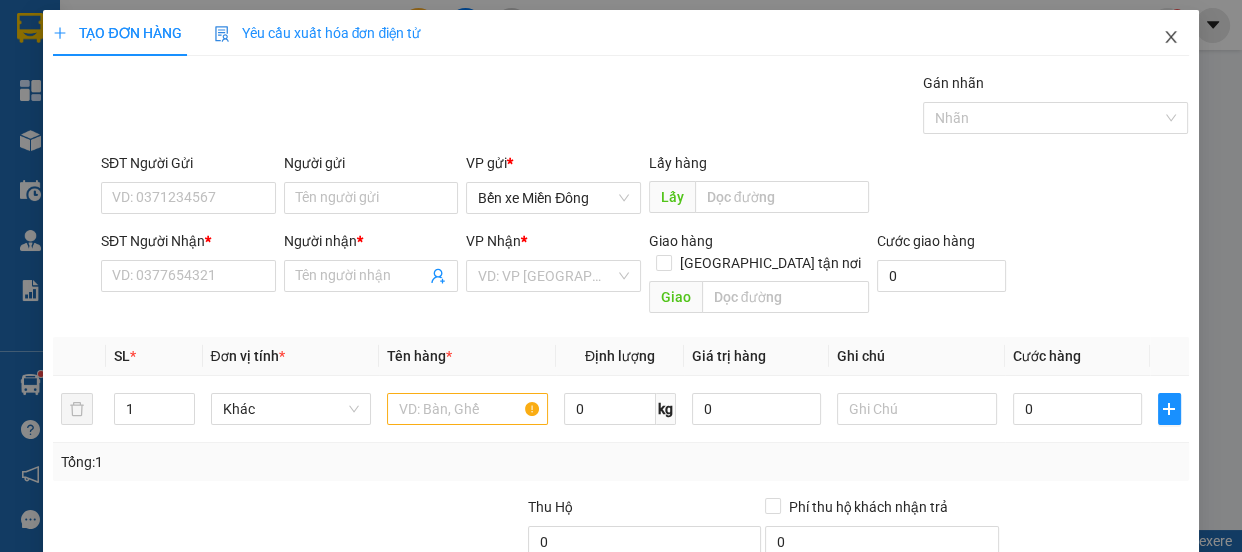 click 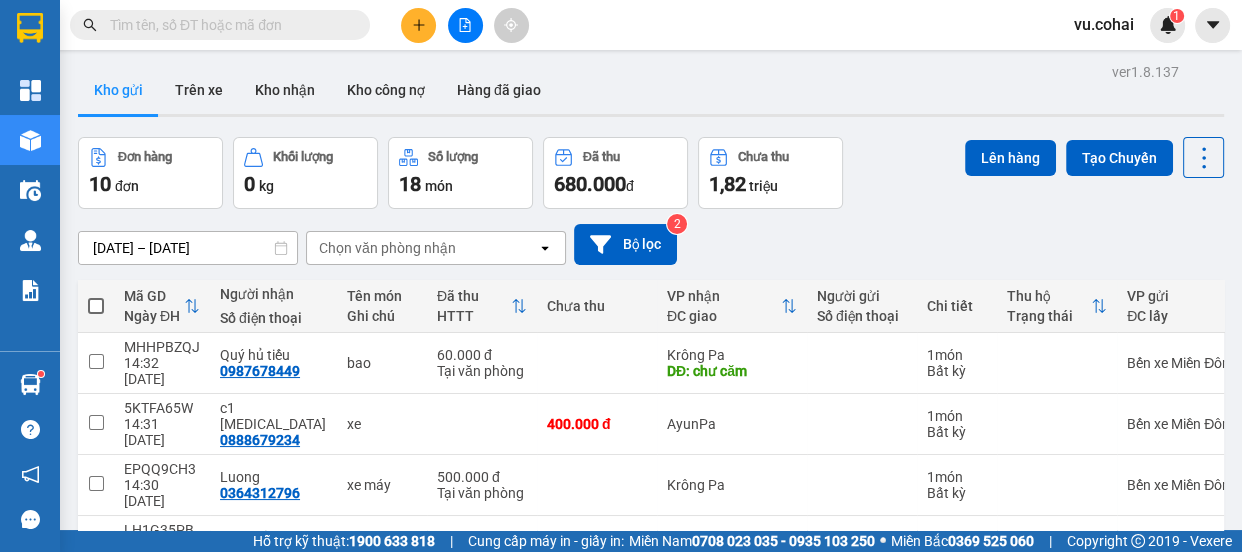 scroll, scrollTop: 0, scrollLeft: 0, axis: both 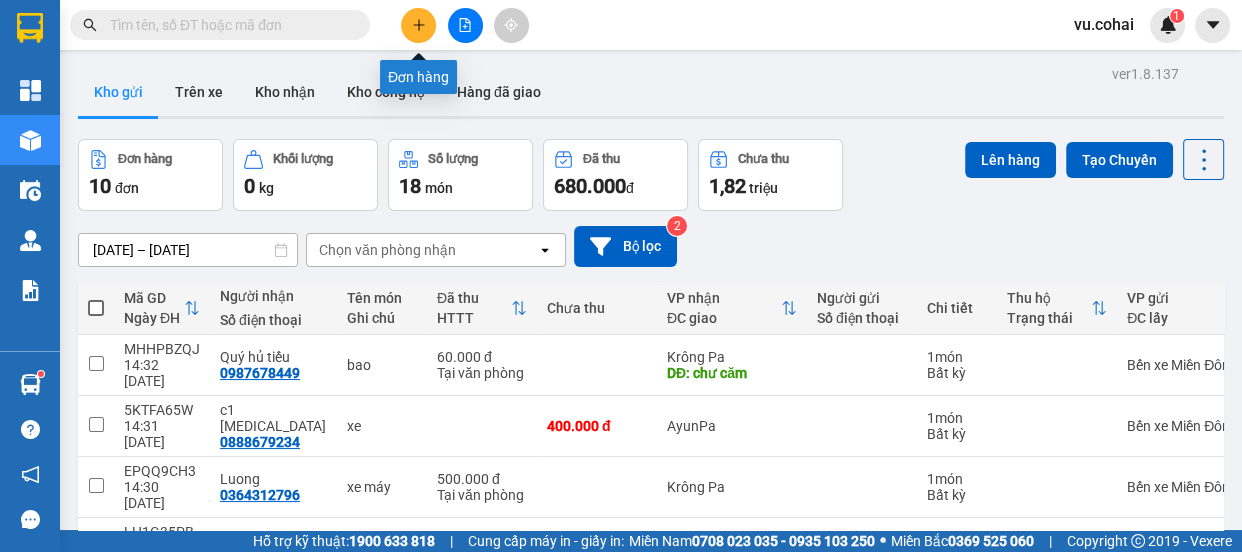 click 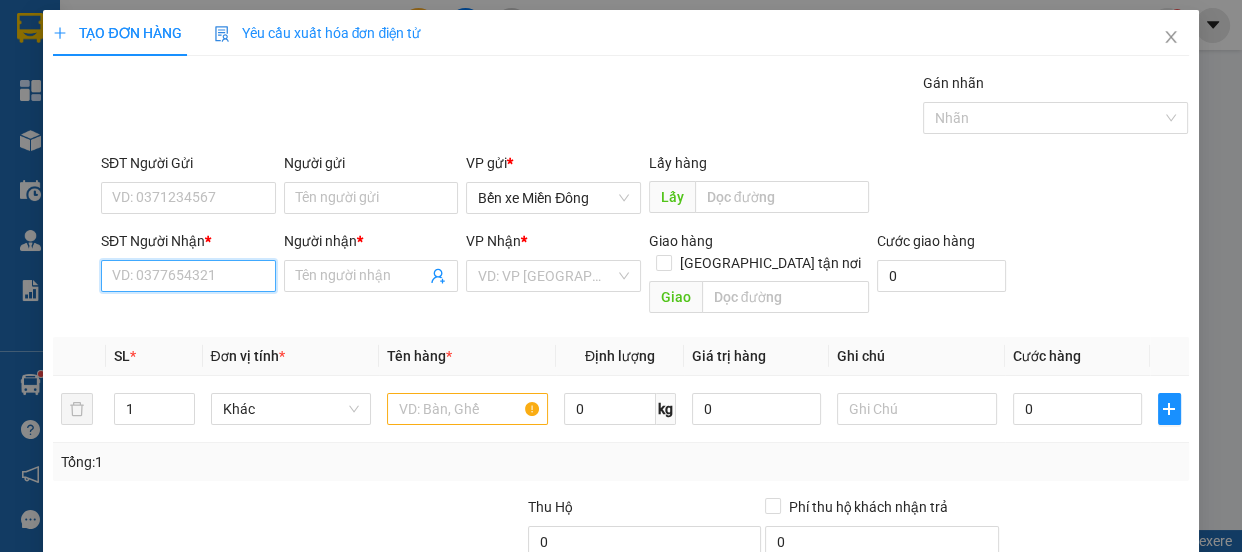 click on "SĐT Người Nhận  *" at bounding box center (188, 276) 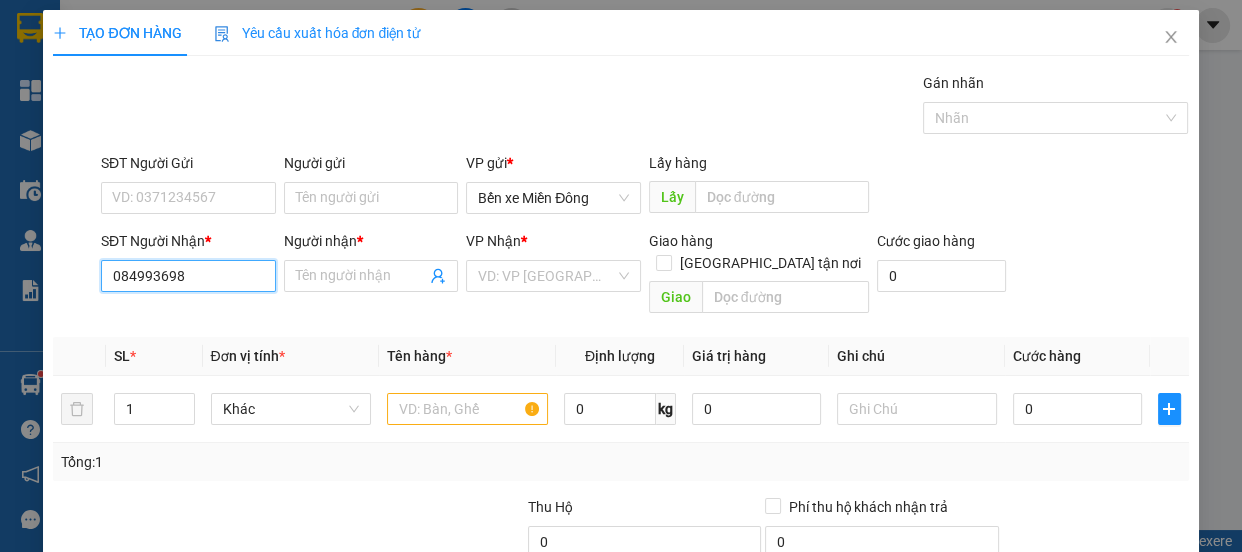 click on "084993698" at bounding box center (188, 276) 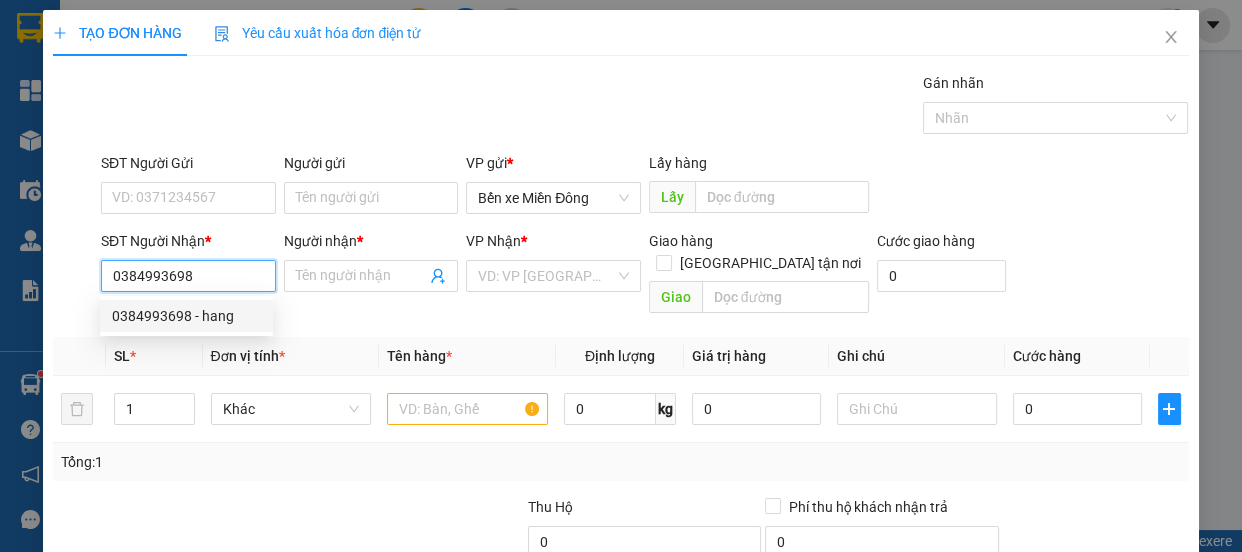 click on "0384993698 - hang" at bounding box center (186, 316) 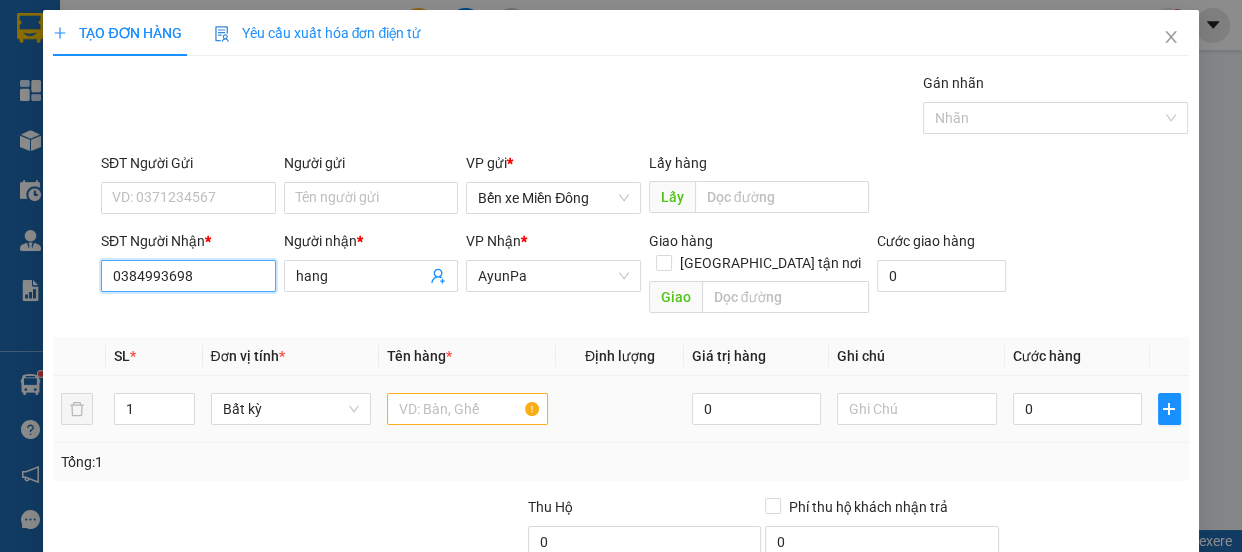 type on "0384993698" 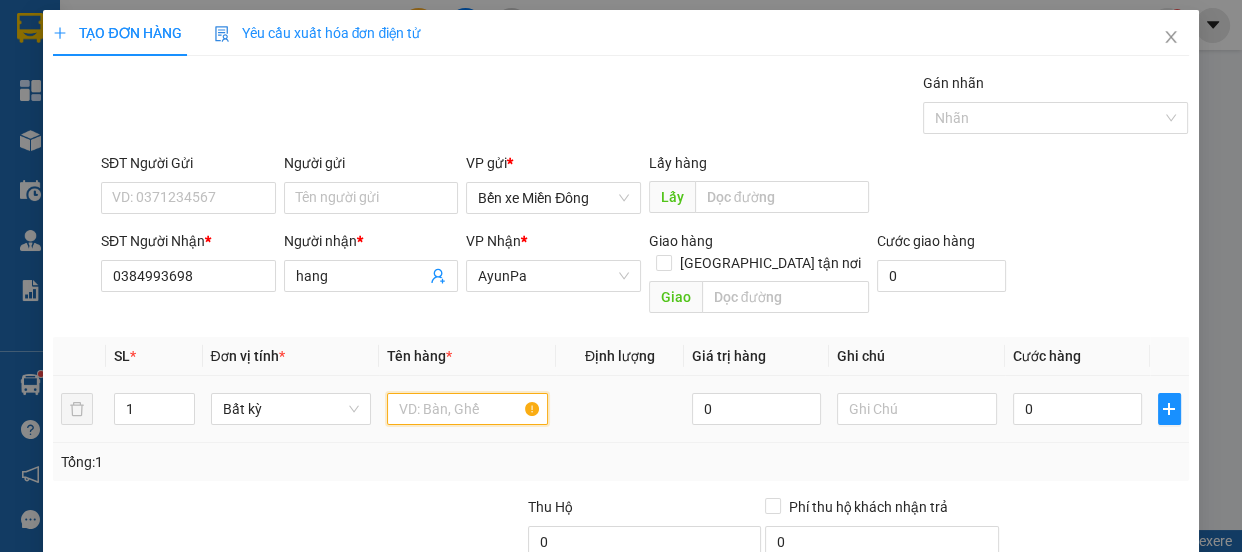click at bounding box center (467, 409) 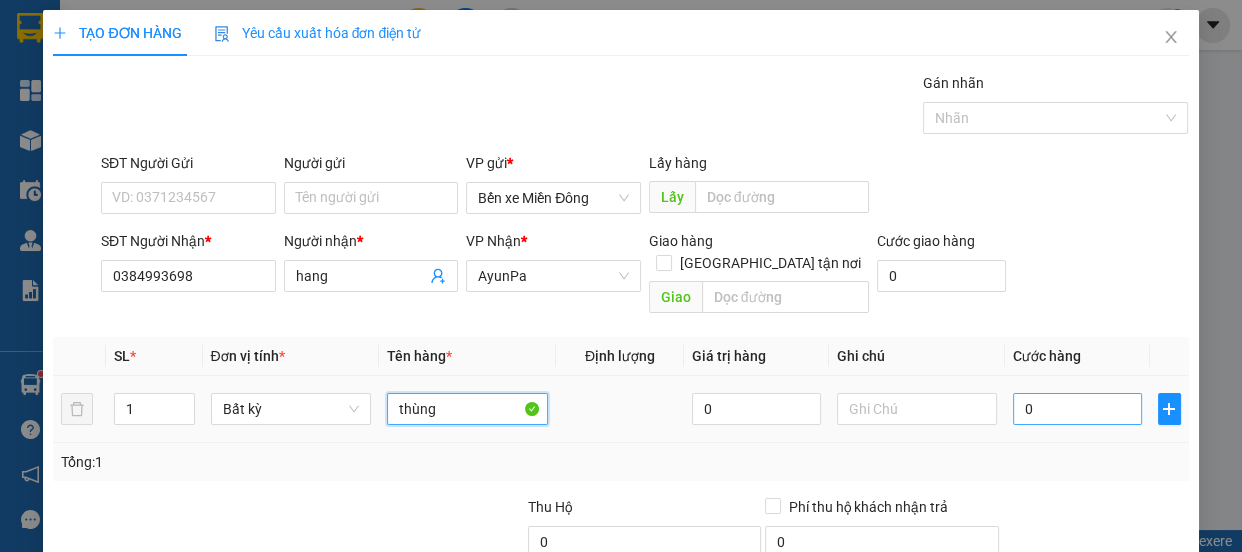 type on "thùng" 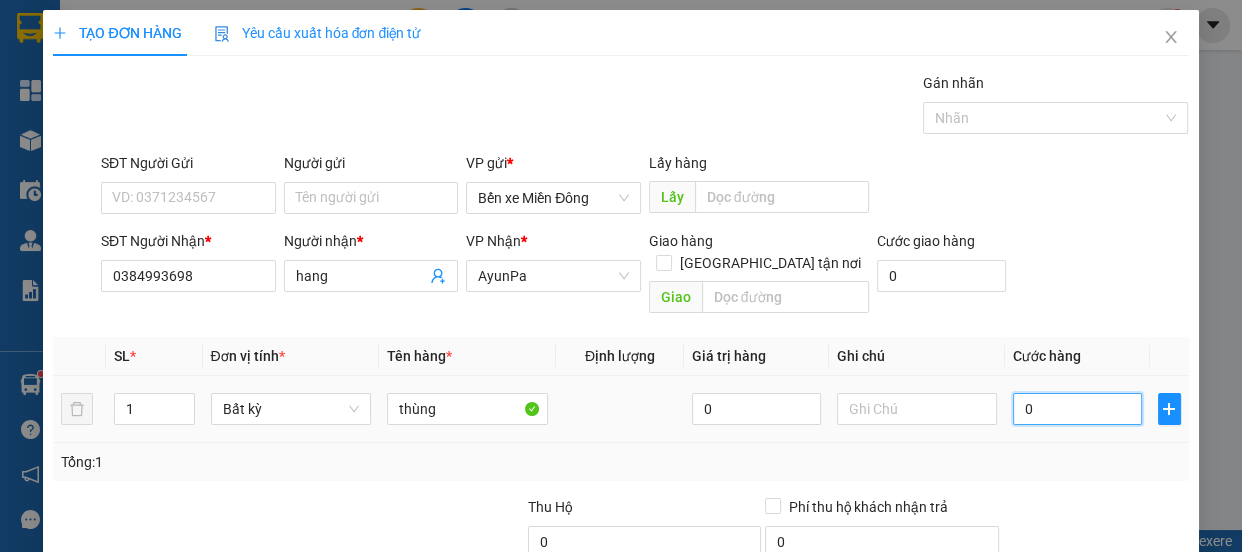 click on "0" at bounding box center (1077, 409) 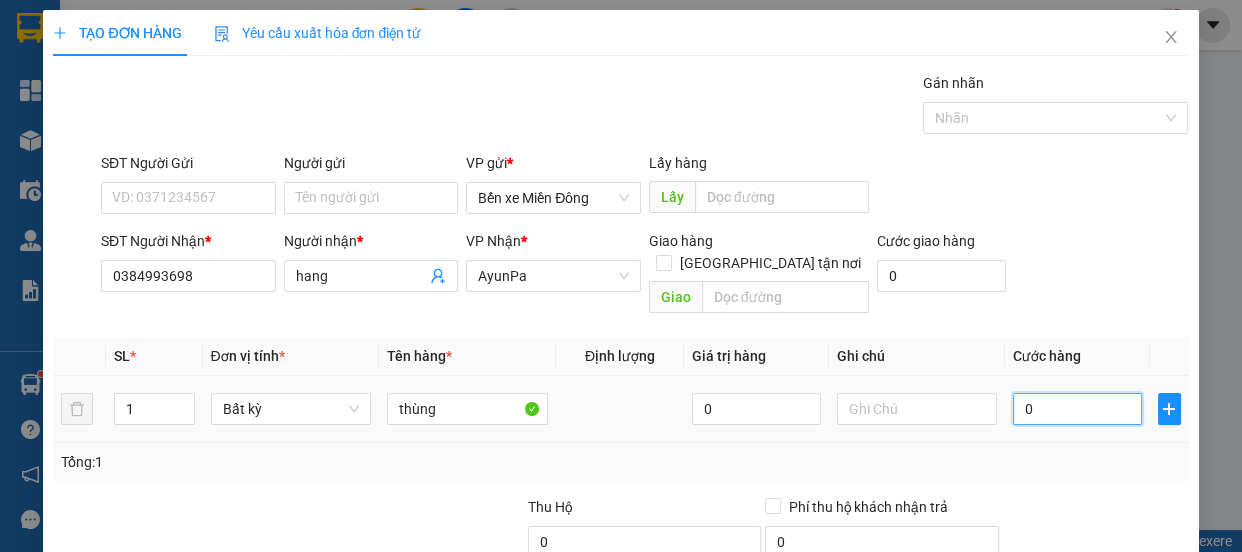 type on "006" 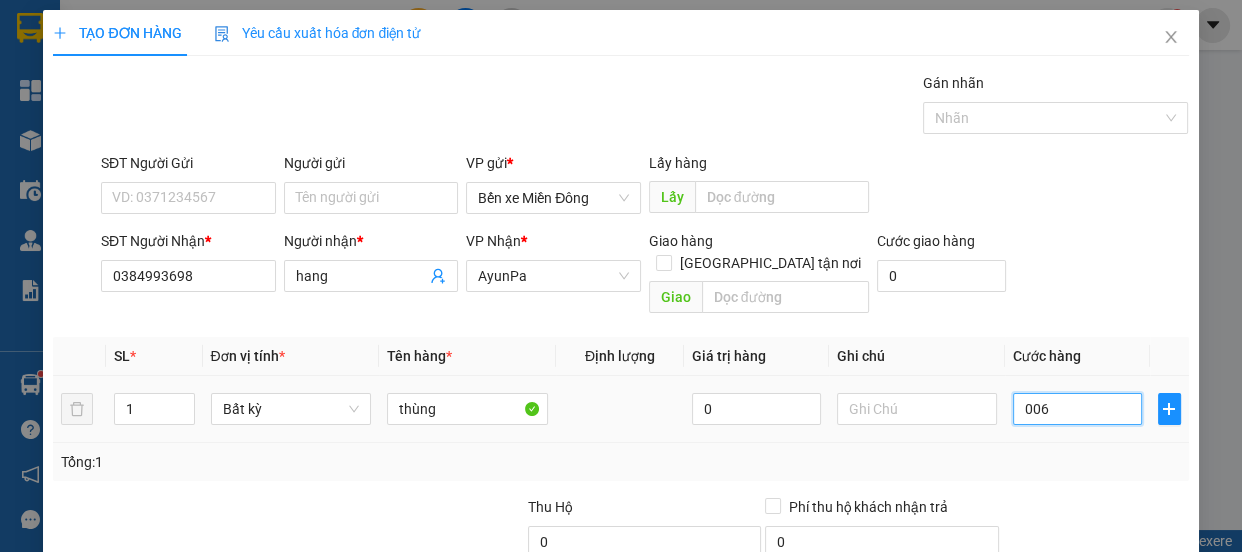 type on "6" 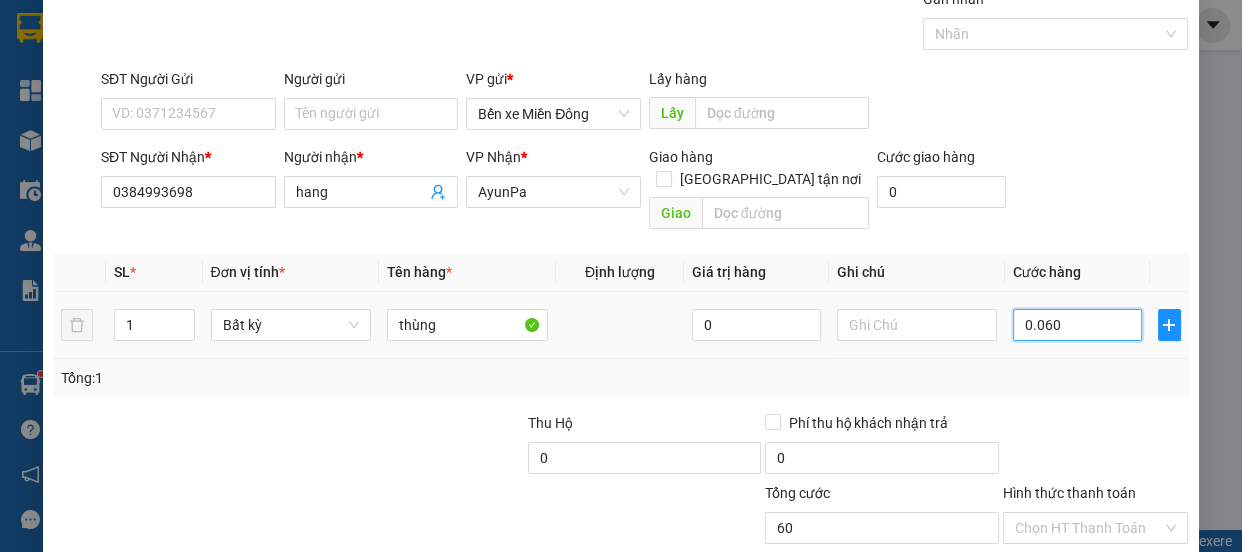 scroll, scrollTop: 187, scrollLeft: 0, axis: vertical 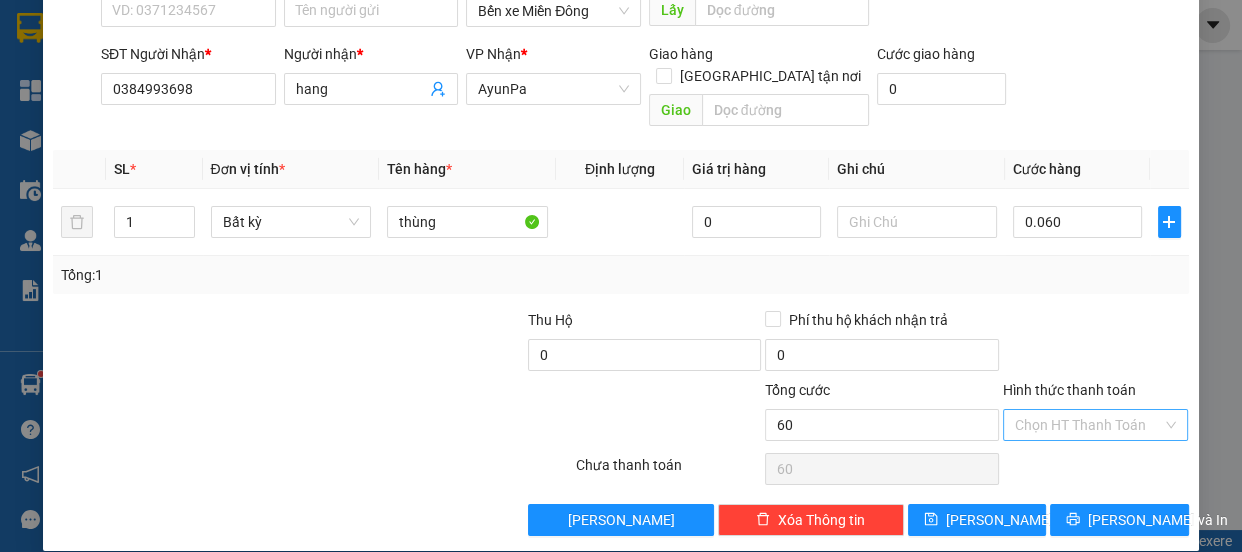 click on "Hình thức thanh toán" at bounding box center (1089, 425) 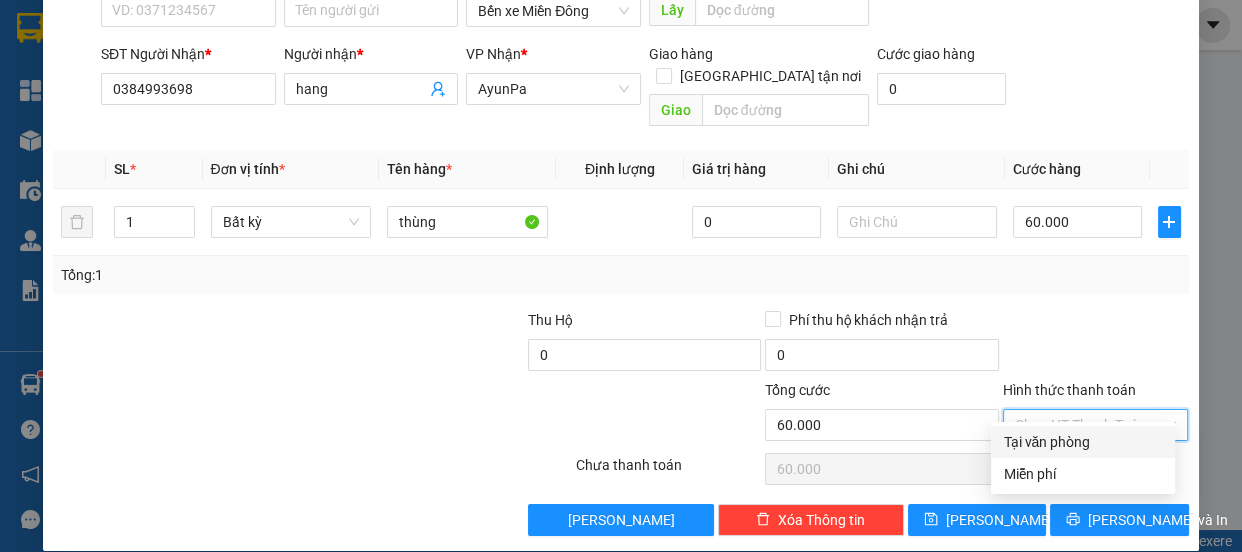 click on "Tại văn phòng" at bounding box center [1083, 442] 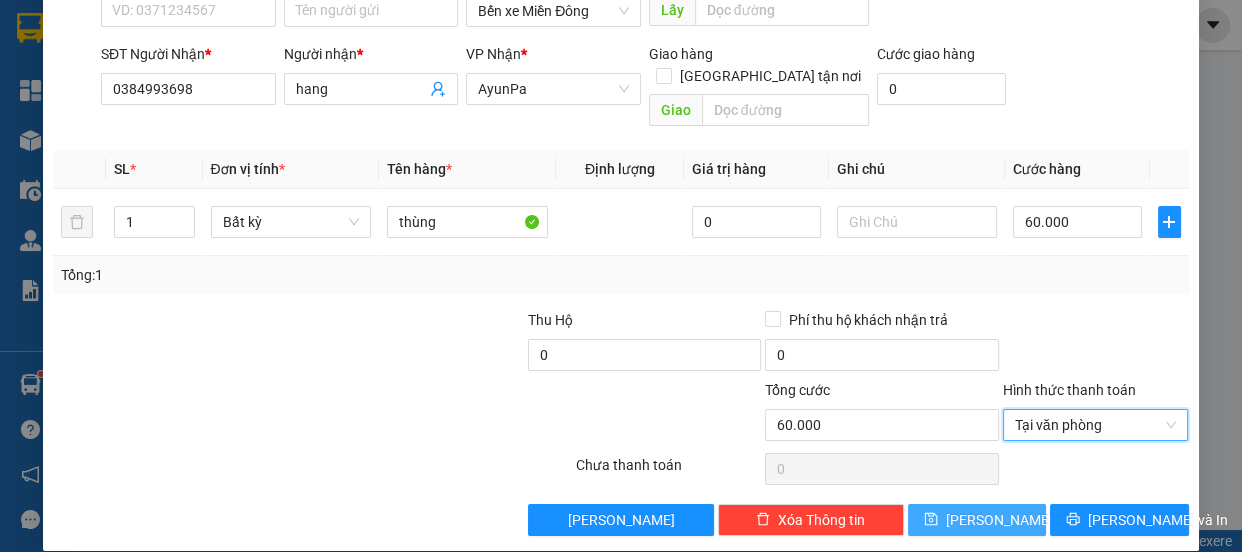 click on "[PERSON_NAME]" at bounding box center (977, 520) 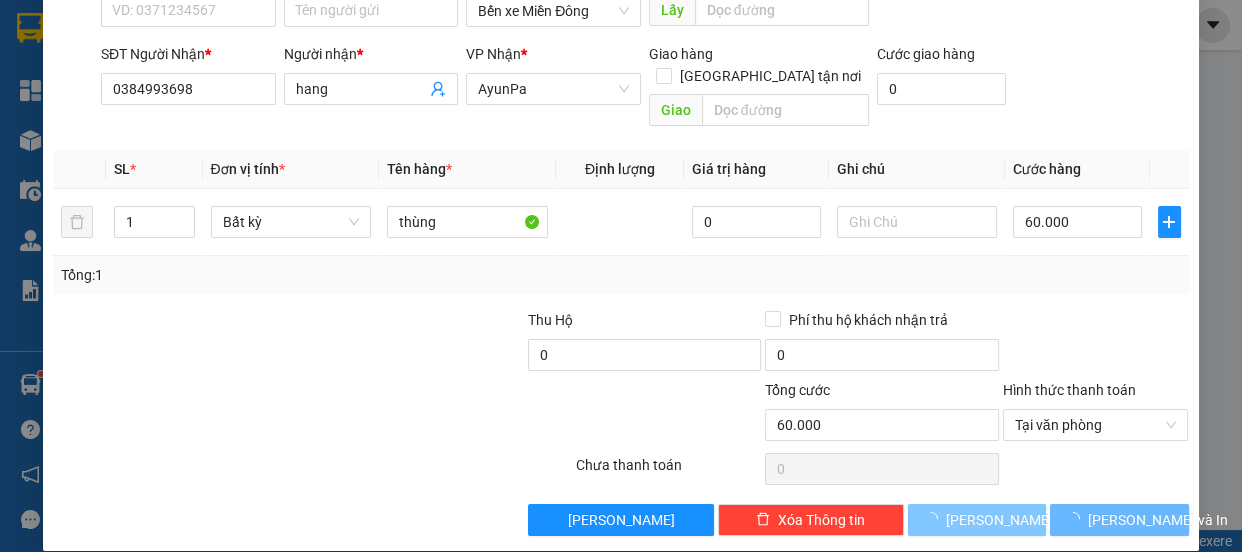 type 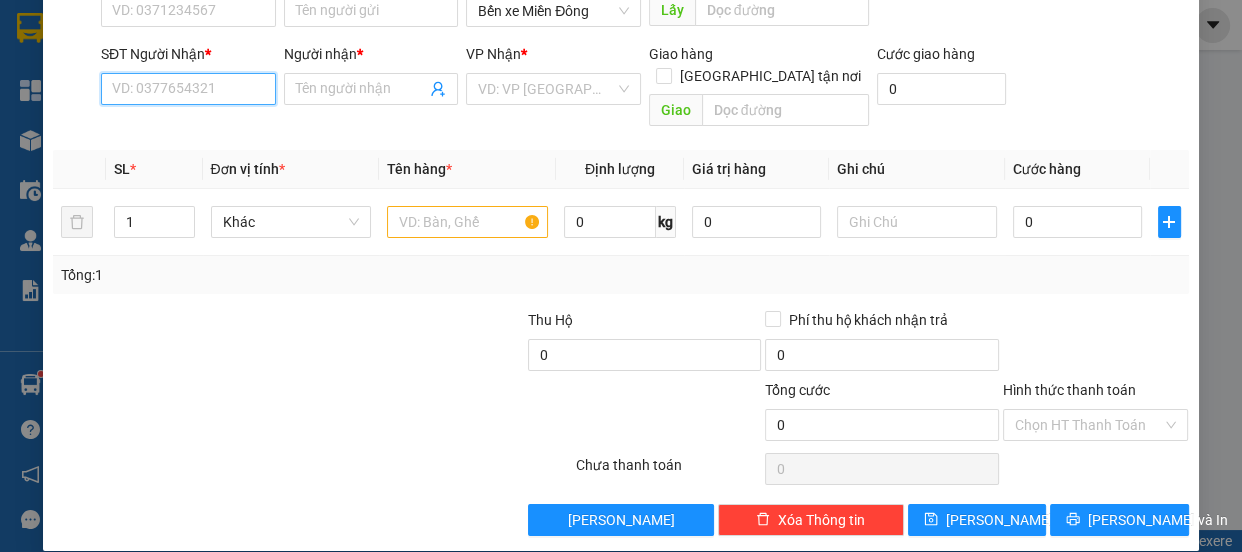 click on "SĐT Người Nhận  *" at bounding box center [188, 89] 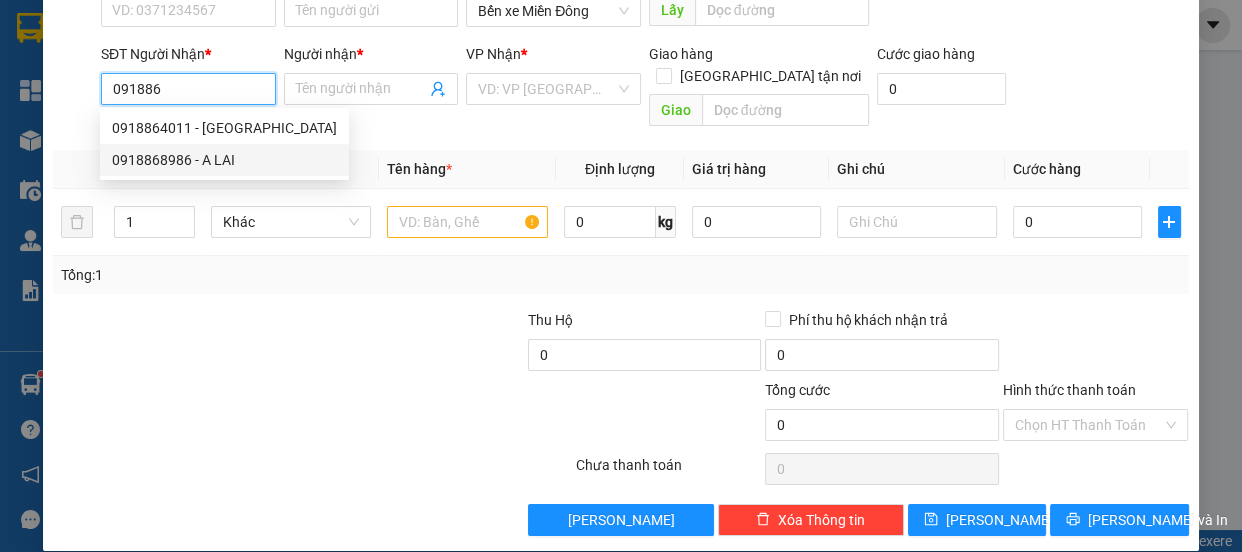 click on "0918868986 - A LAI" at bounding box center [224, 160] 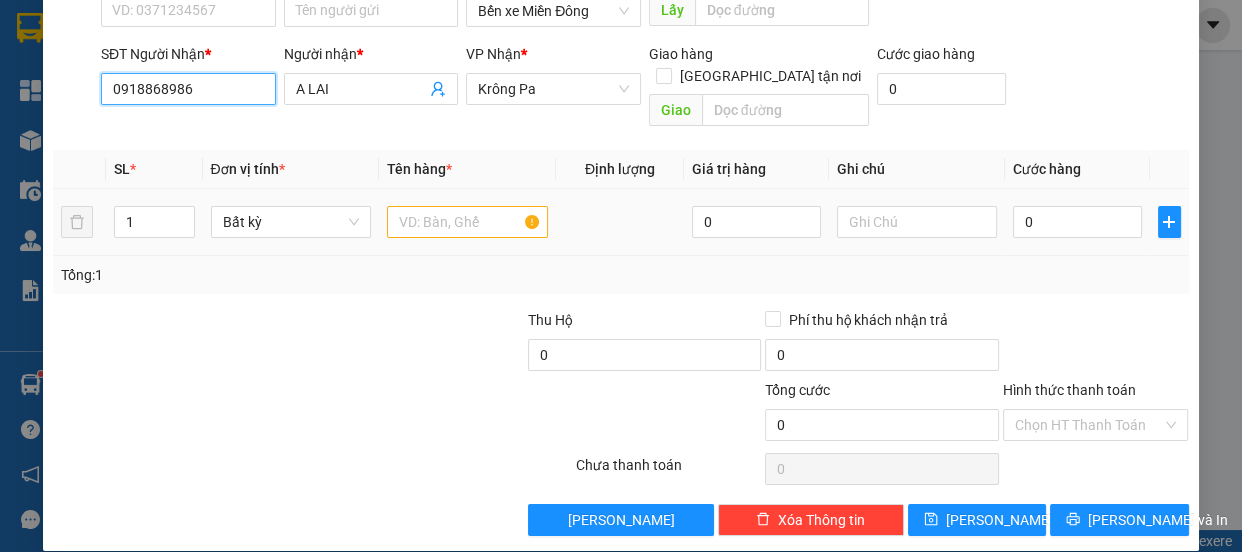 type on "0918868986" 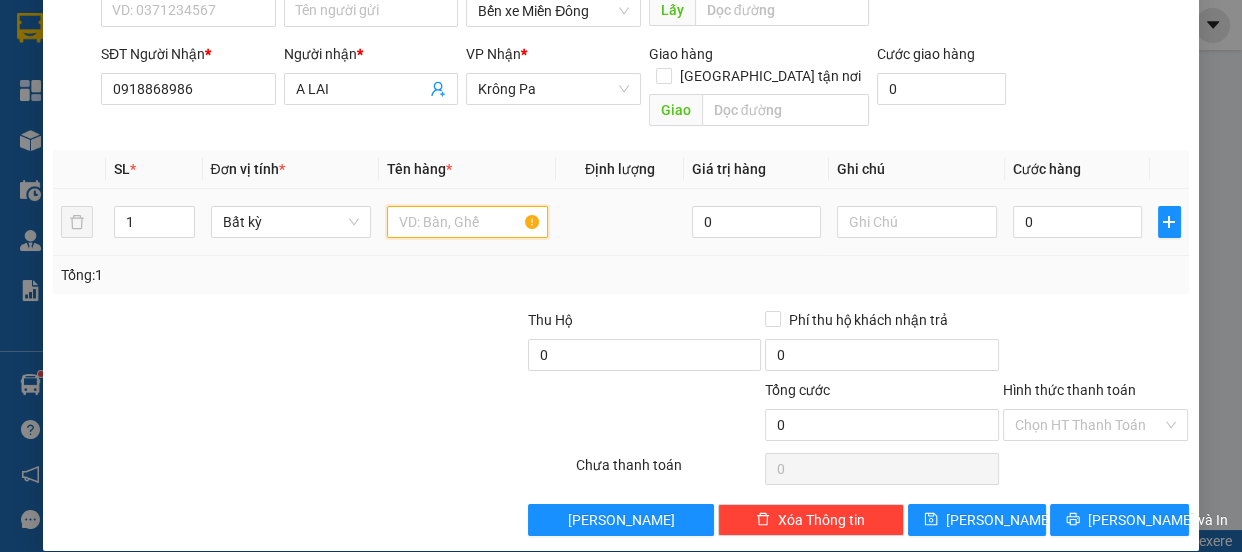 click at bounding box center (467, 222) 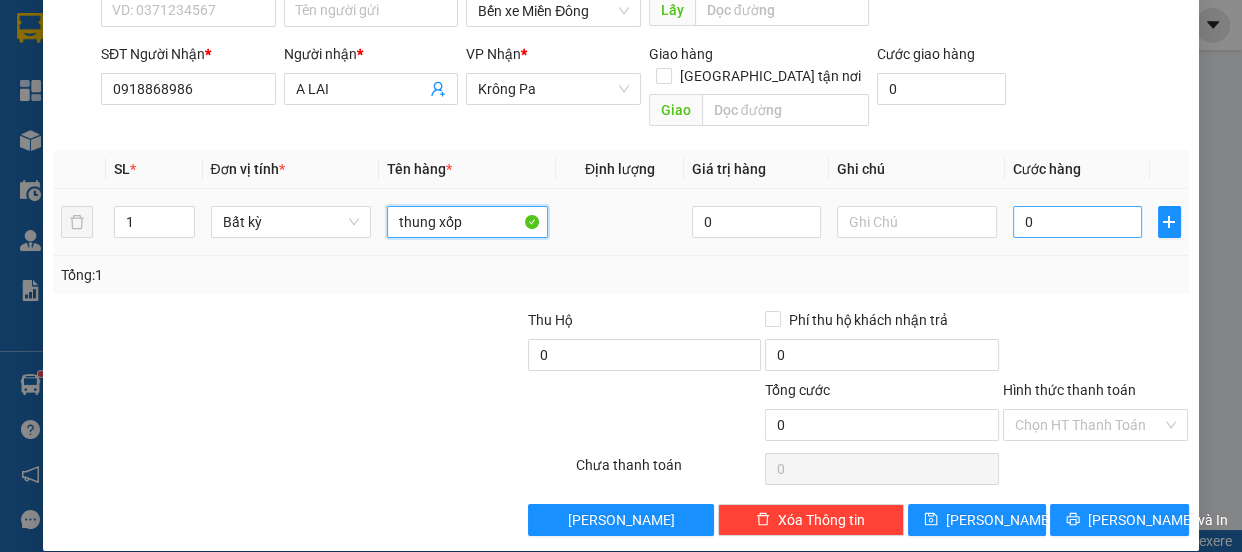 type on "thung xốp" 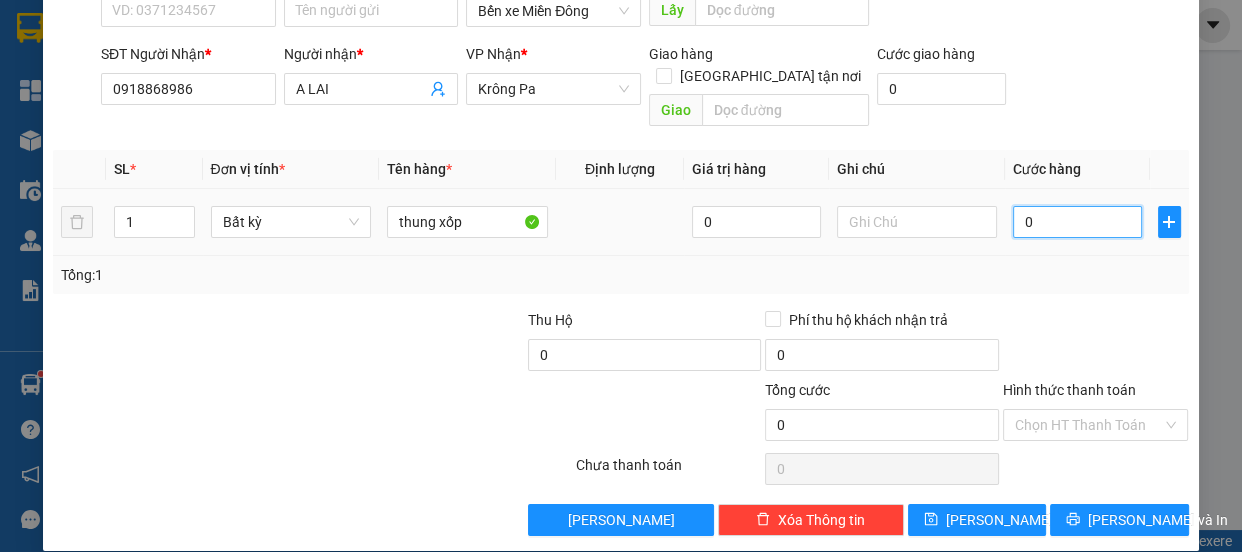 click on "0" at bounding box center [1077, 222] 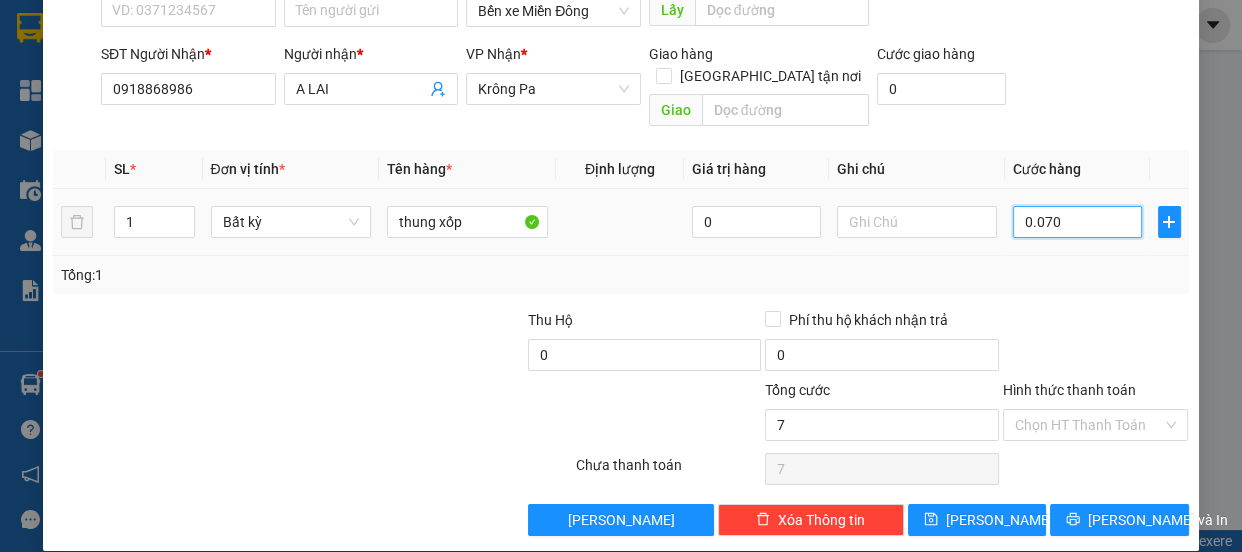 type on "0.070" 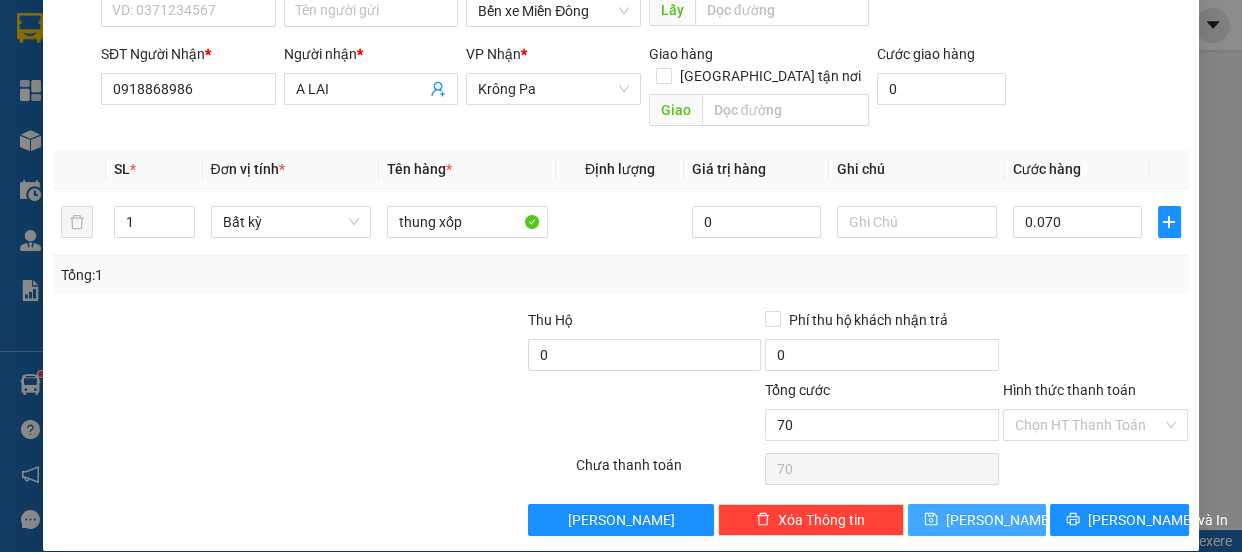 type on "70.000" 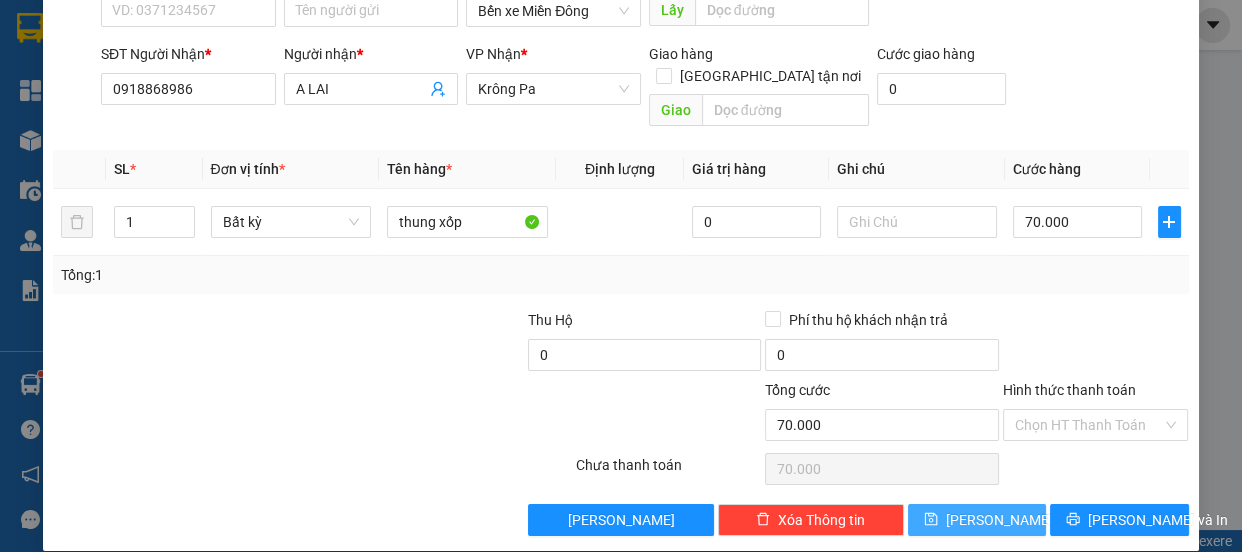 click on "[PERSON_NAME]" at bounding box center [977, 520] 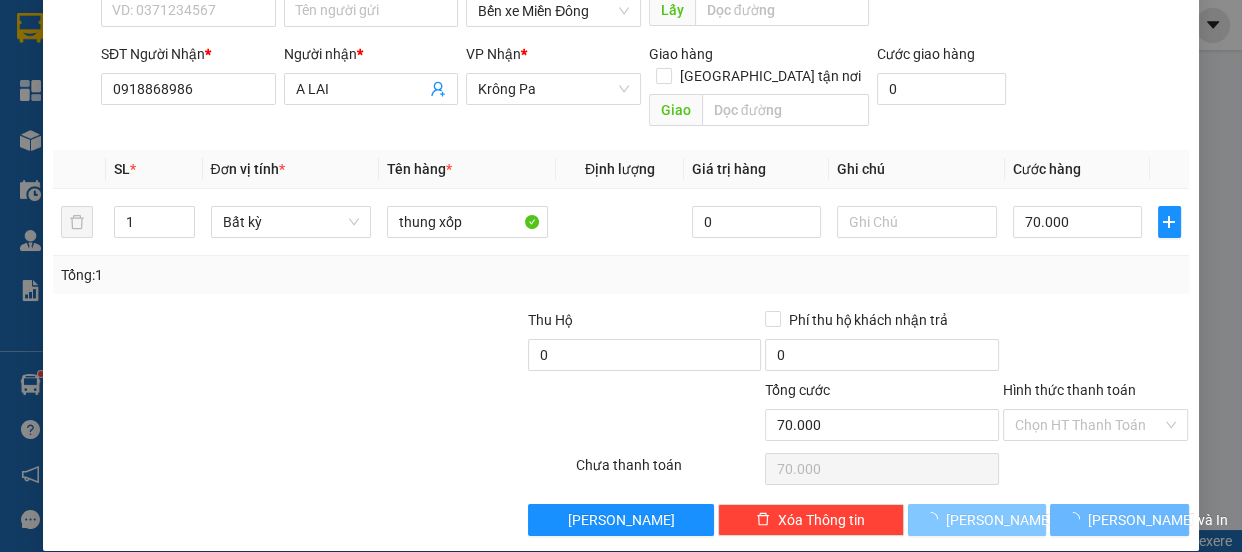 type 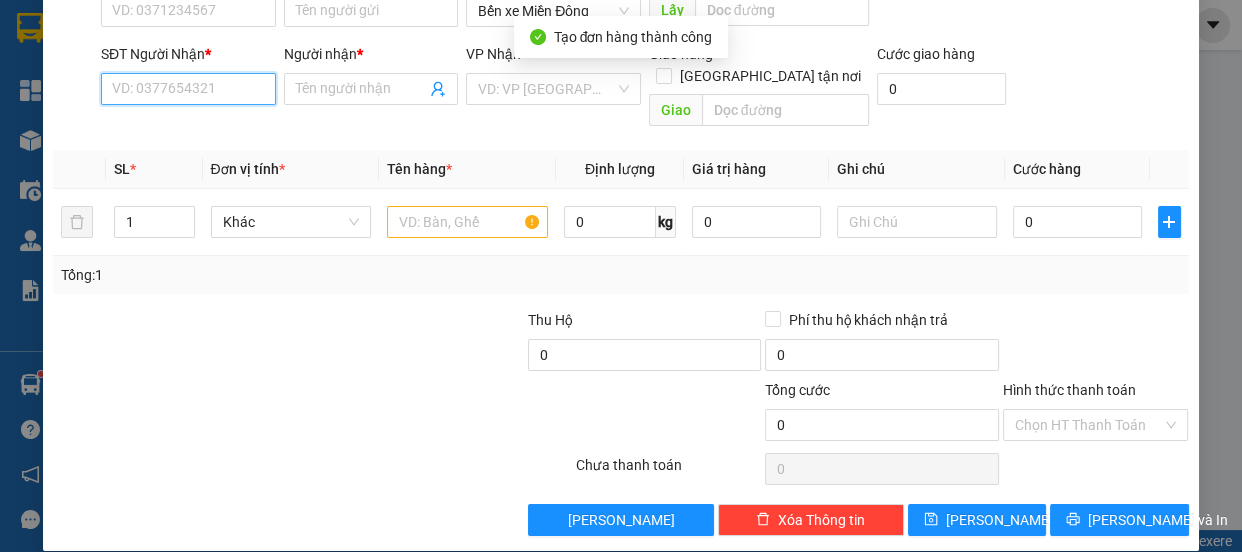 click on "SĐT Người Nhận  *" at bounding box center [188, 89] 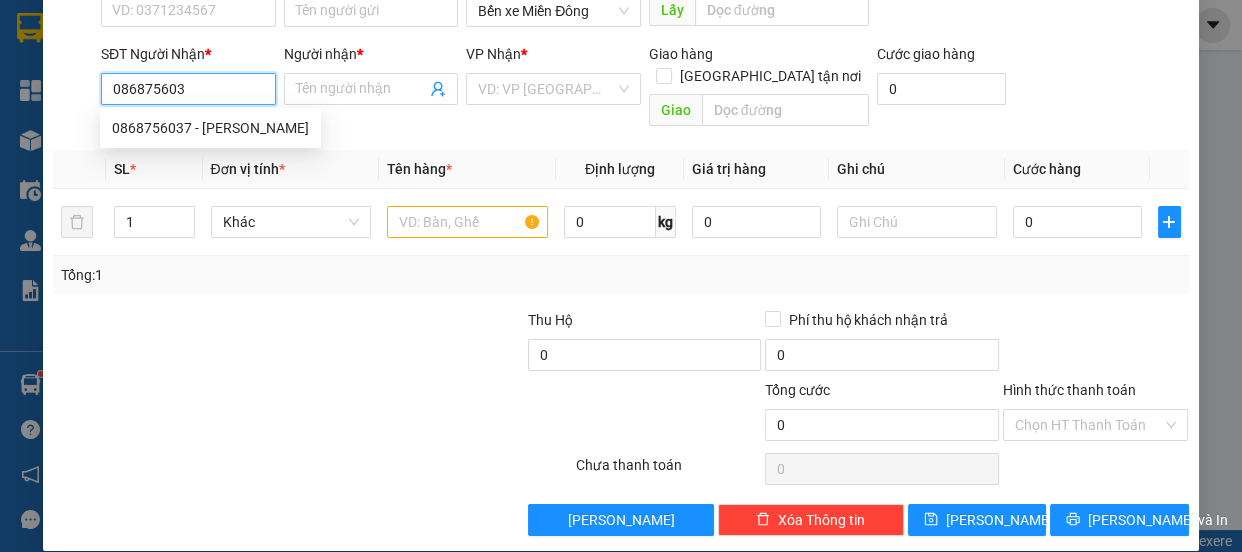 type on "0868756037" 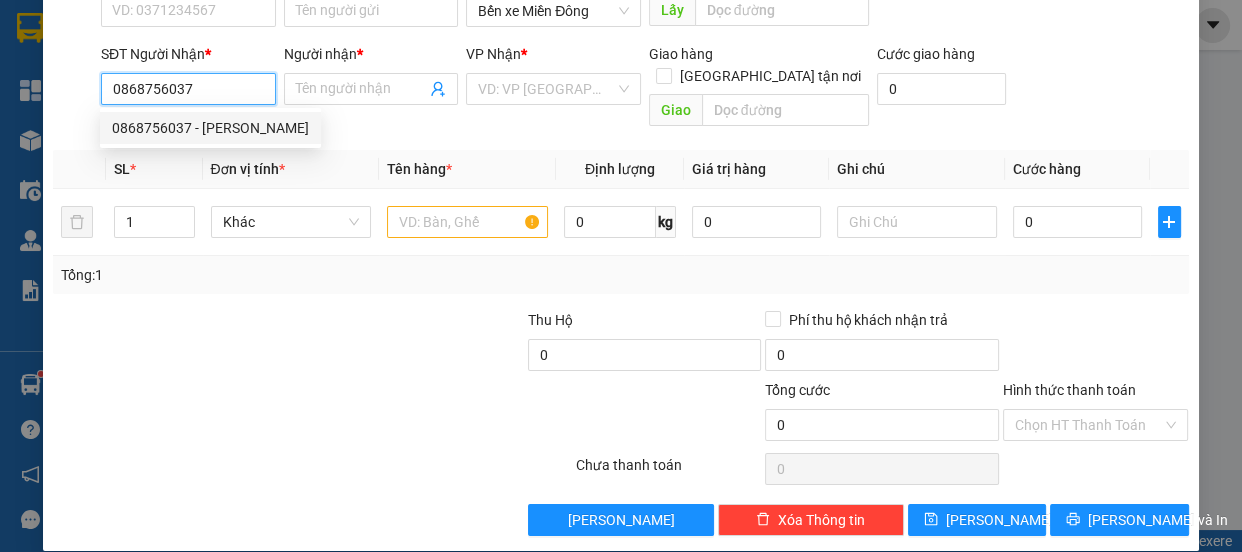 click on "0868756037 - thanh tuyen" at bounding box center [210, 128] 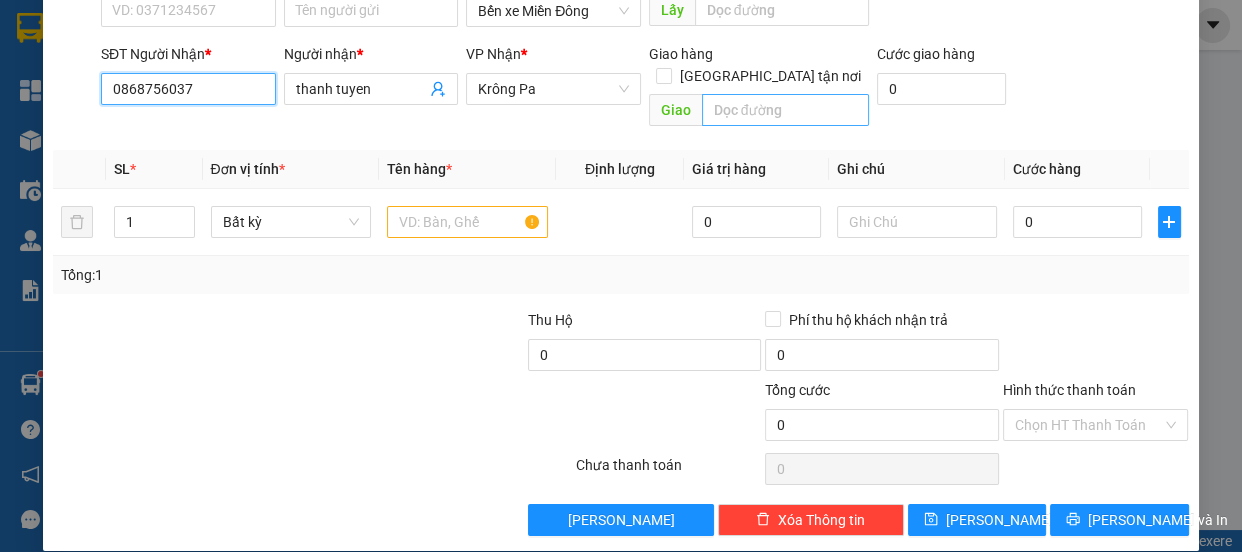 type on "0868756037" 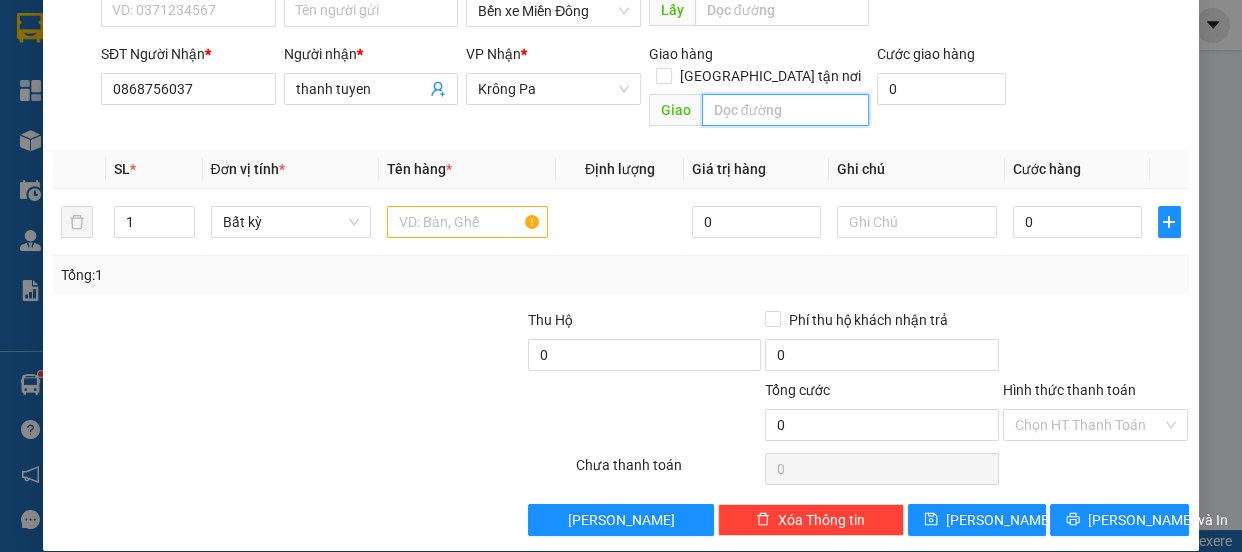click at bounding box center (785, 110) 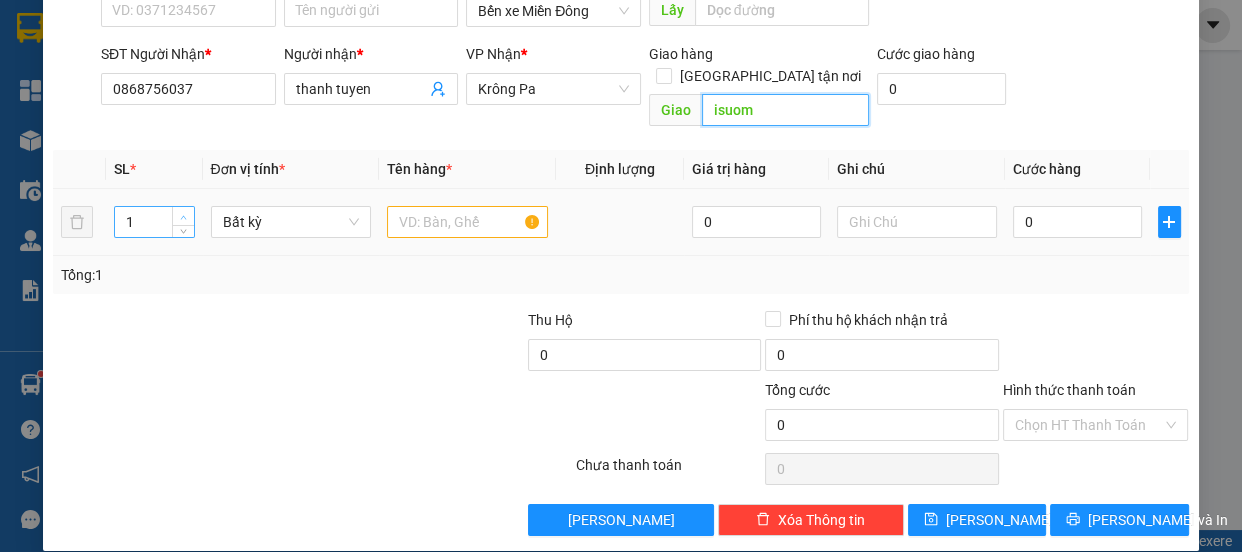 type on "isuom" 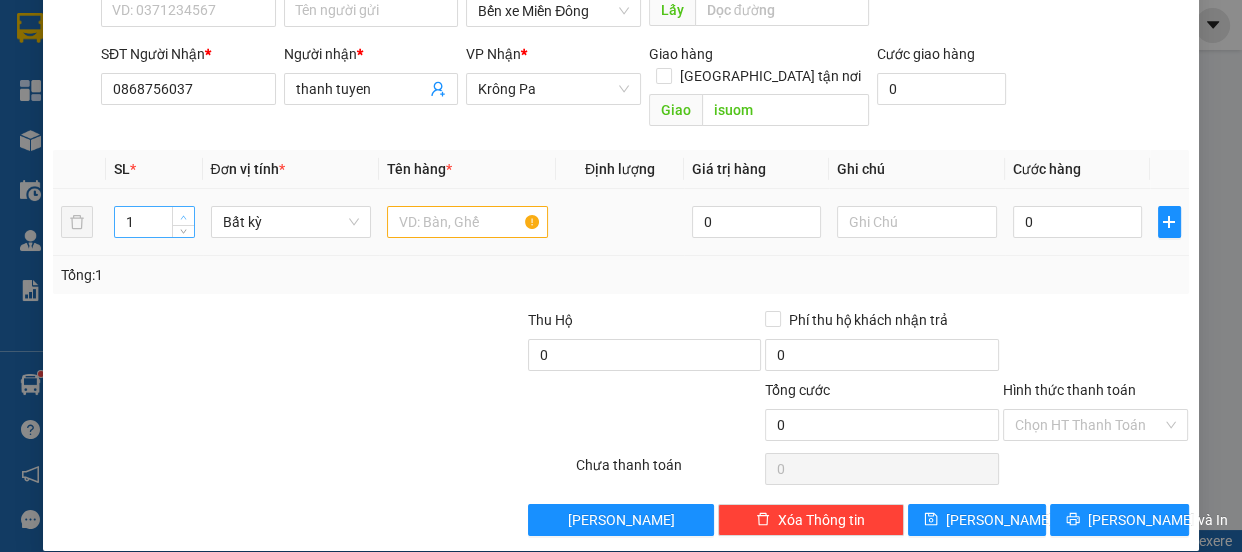 click at bounding box center (184, 217) 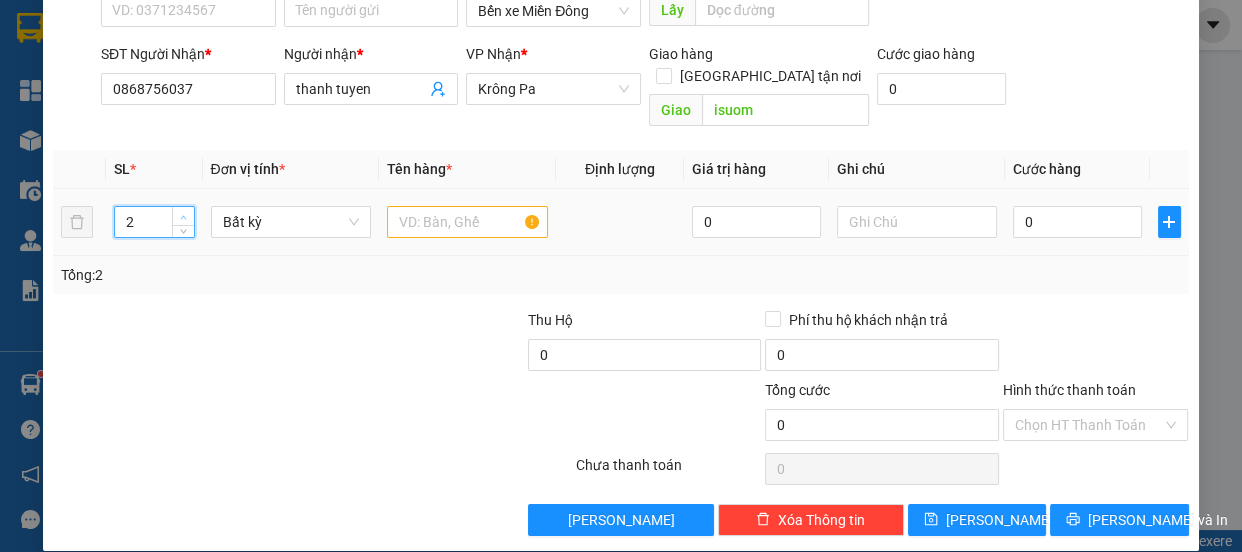 type on "3" 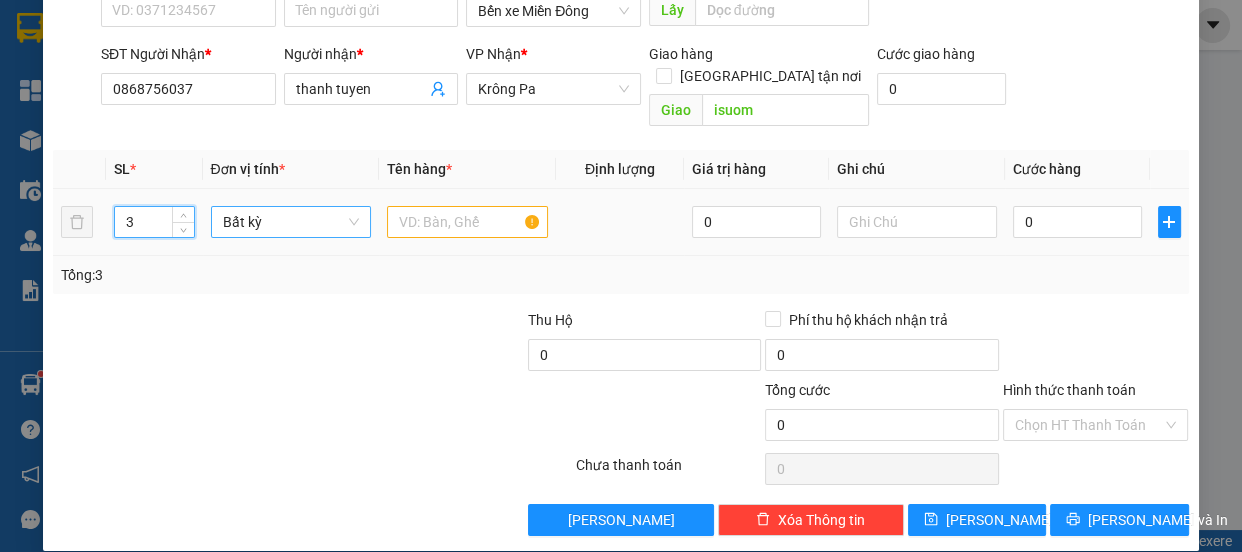 drag, startPoint x: 177, startPoint y: 190, endPoint x: 323, endPoint y: 195, distance: 146.08559 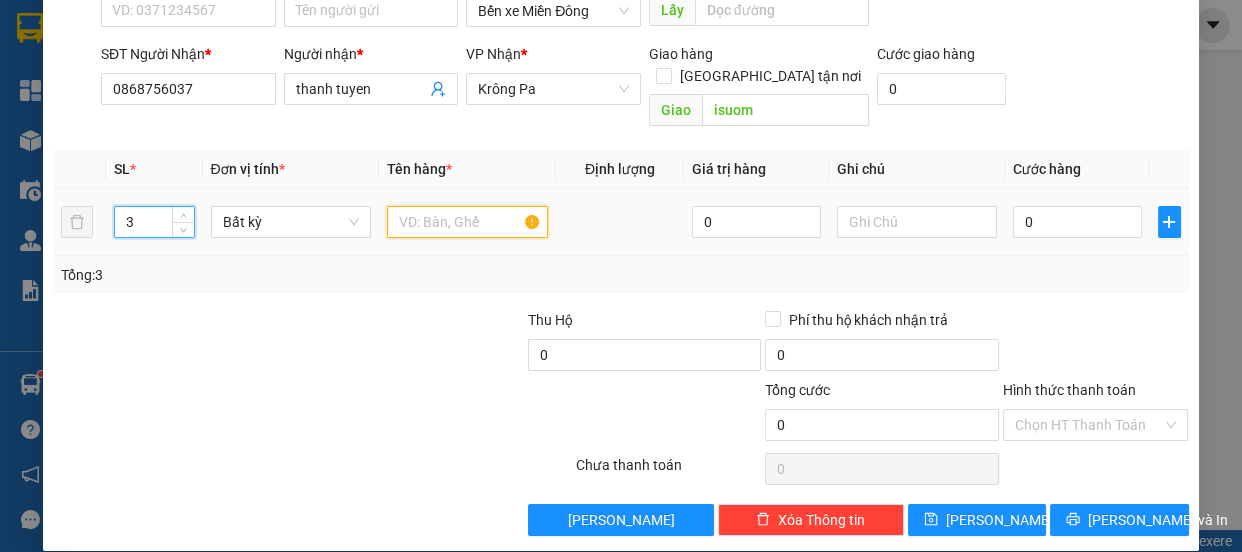 click at bounding box center (467, 222) 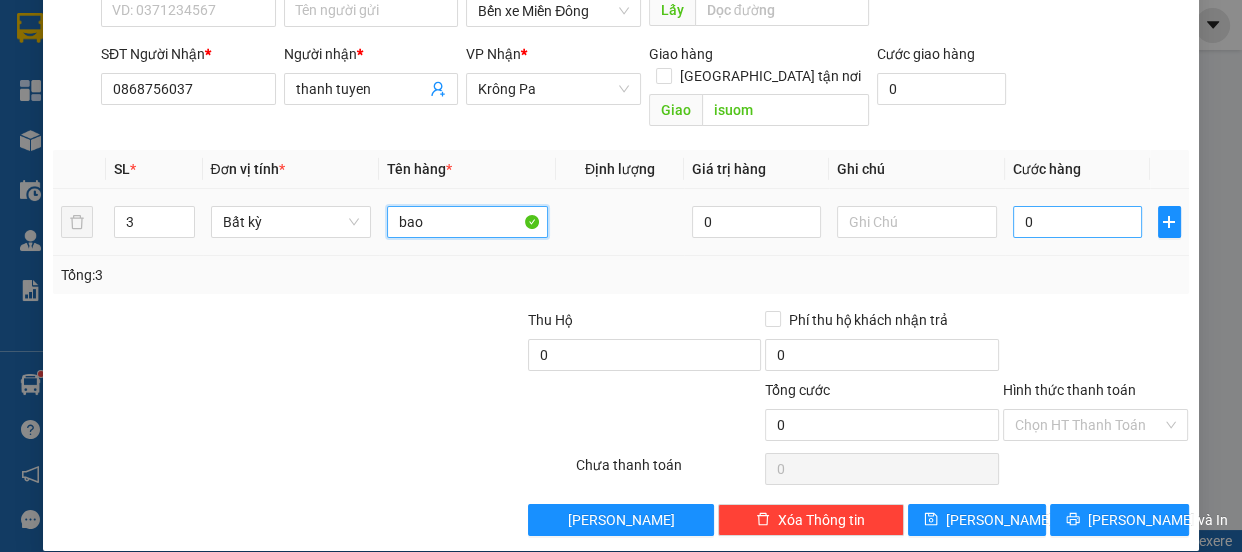 type on "bao" 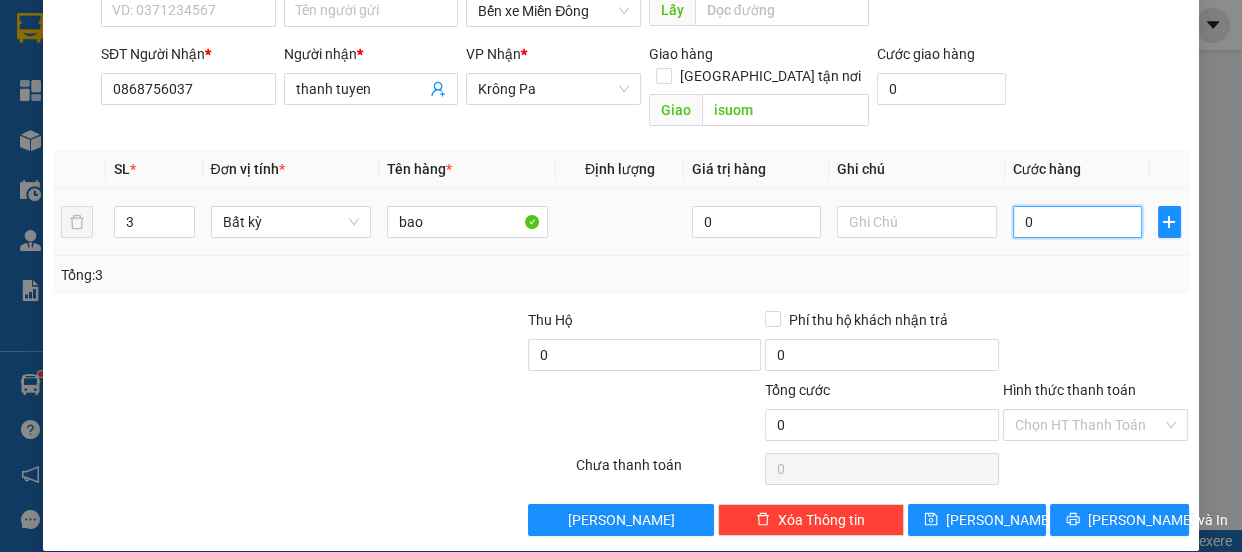 click on "0" at bounding box center (1077, 222) 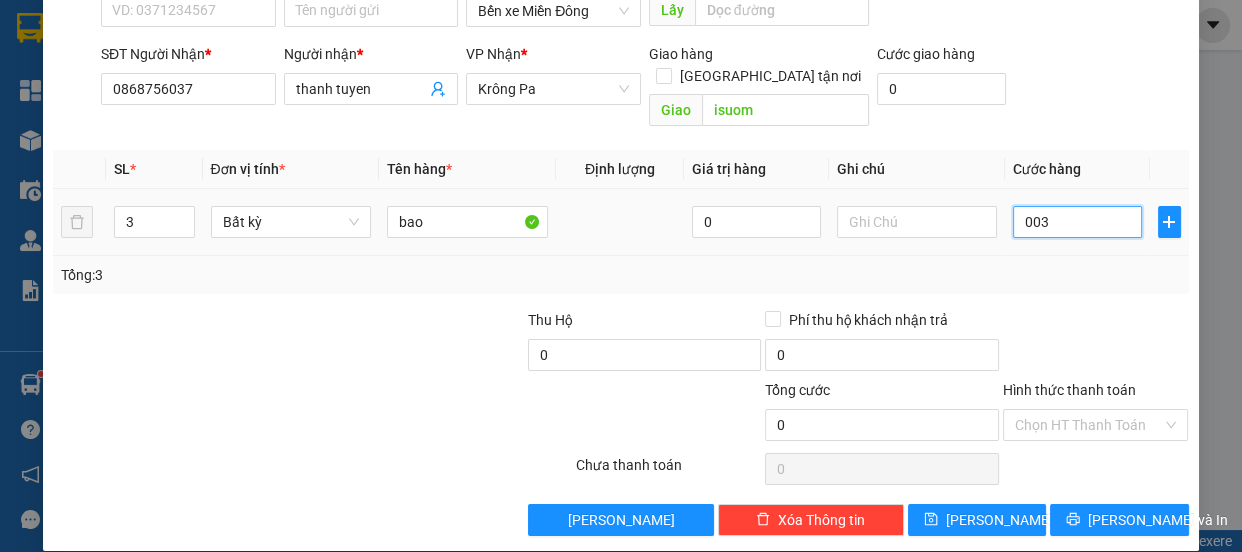 type on "3" 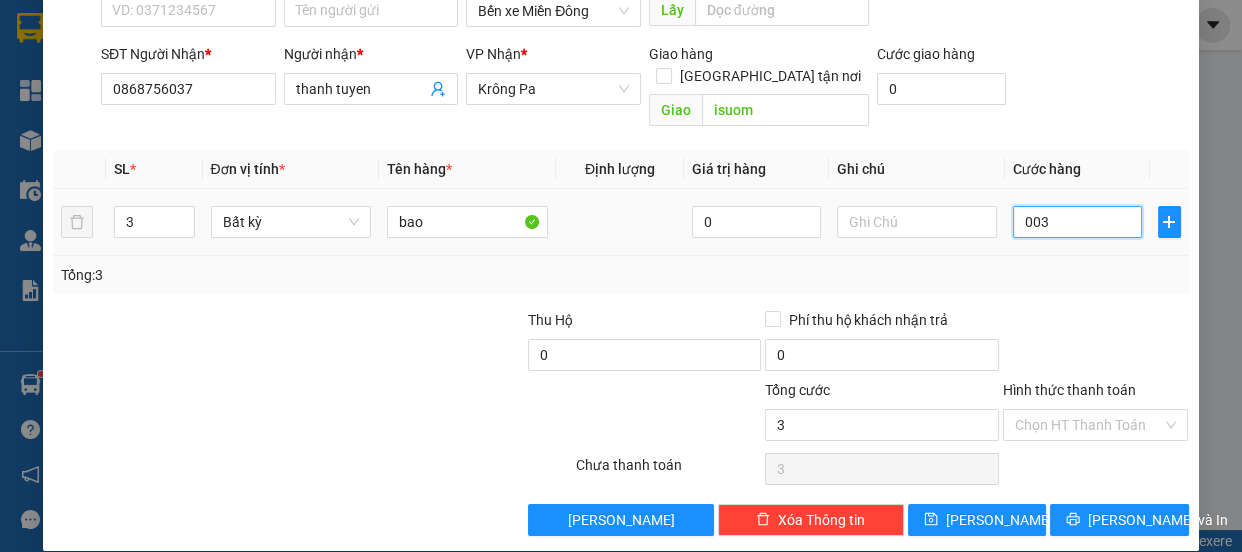 type on "0.030" 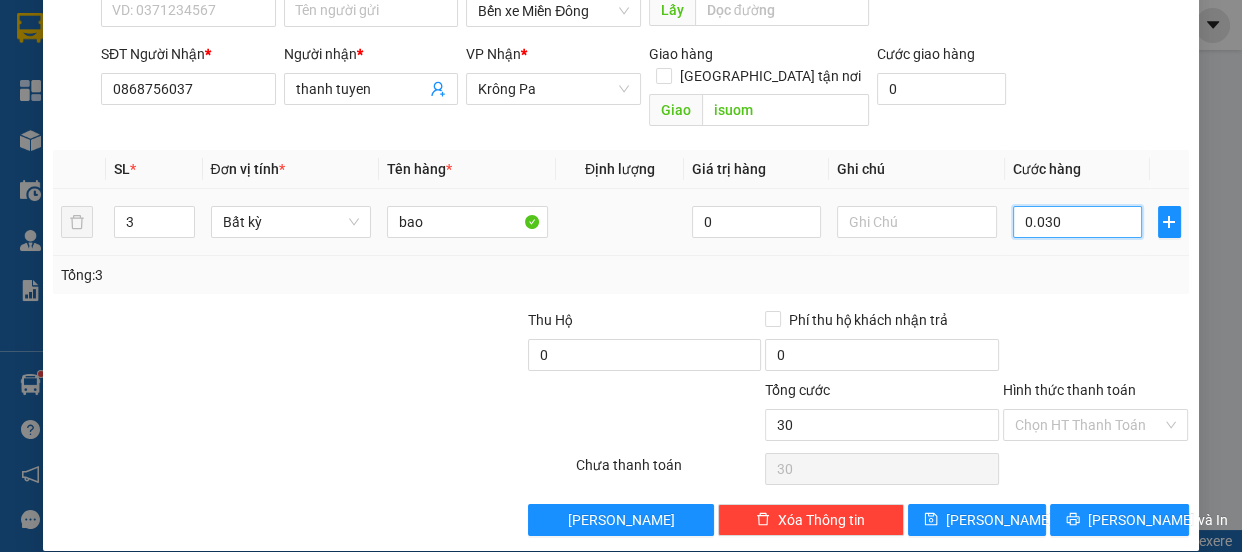 type on "00.300" 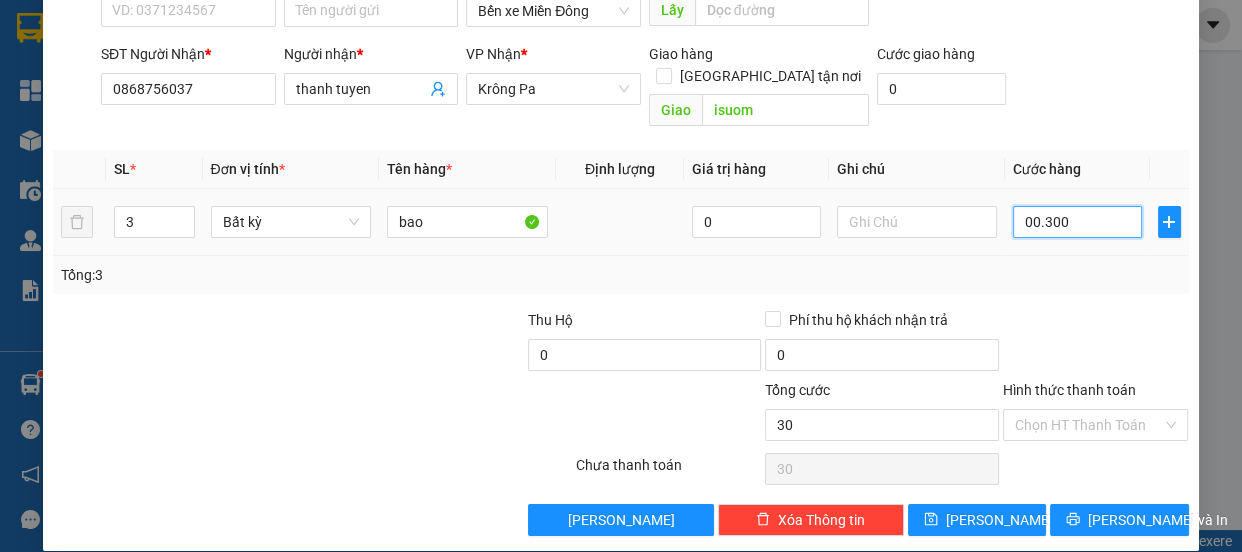 type on "300" 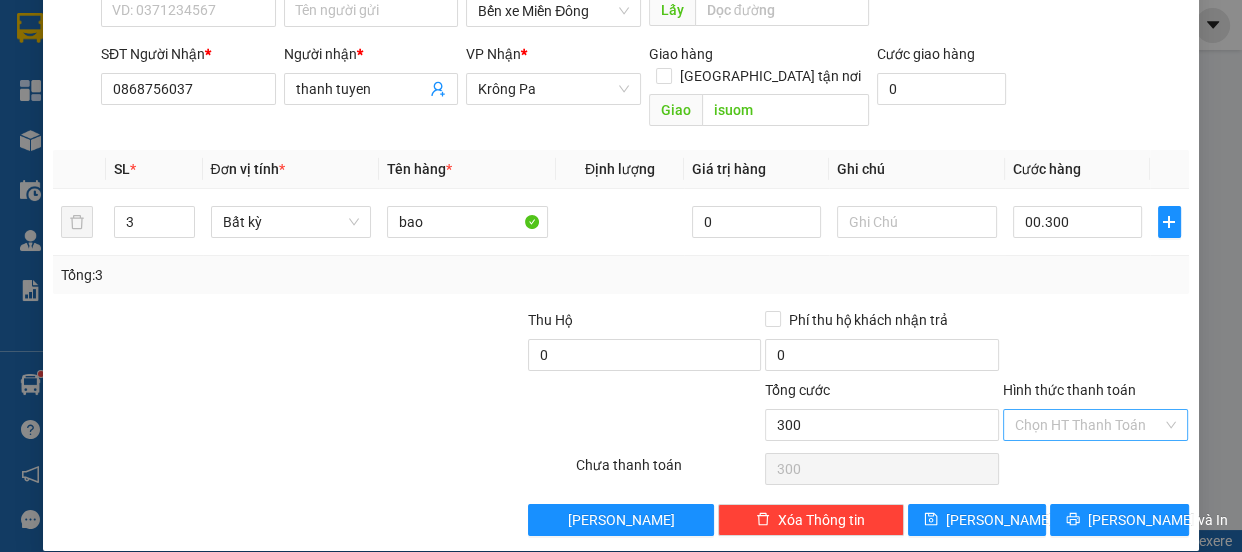 click on "Hình thức thanh toán" at bounding box center (1089, 425) 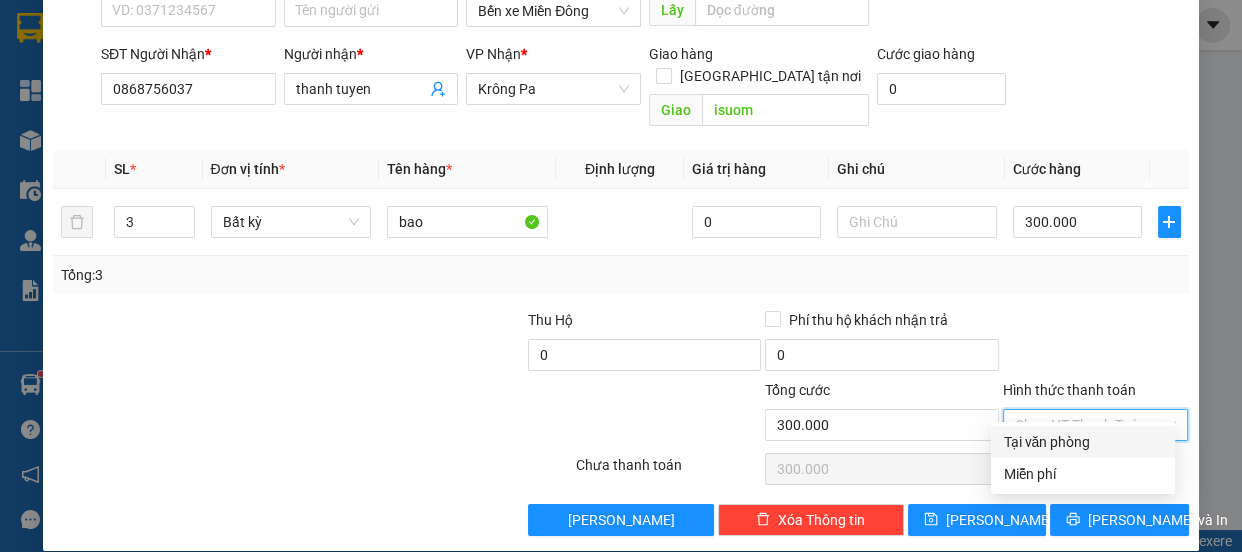 click on "Tại văn phòng" at bounding box center (1083, 442) 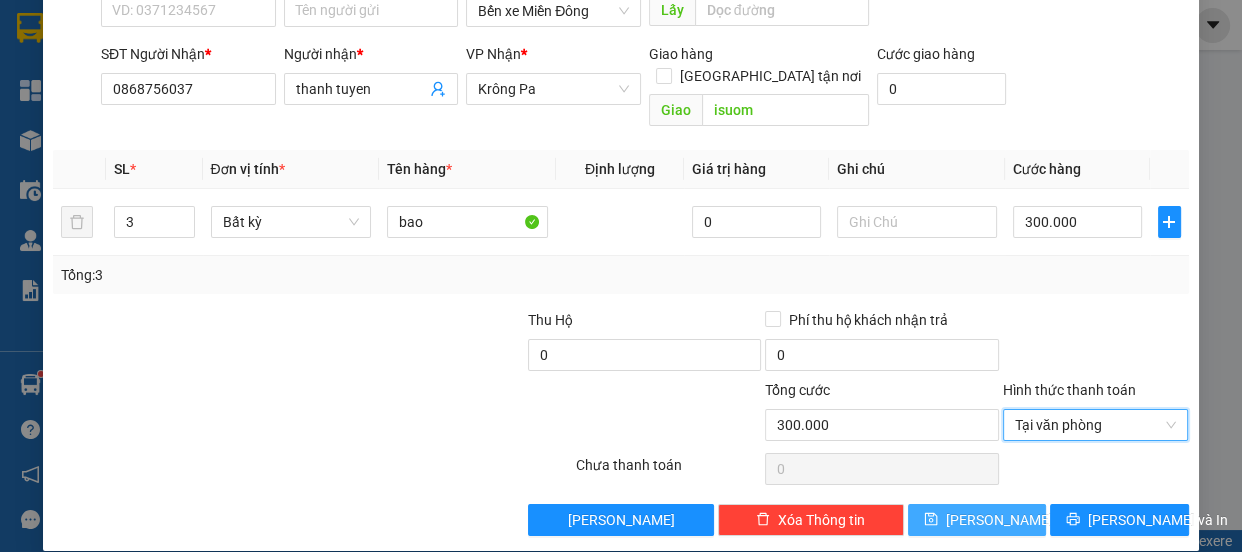 click on "[PERSON_NAME]" at bounding box center (999, 520) 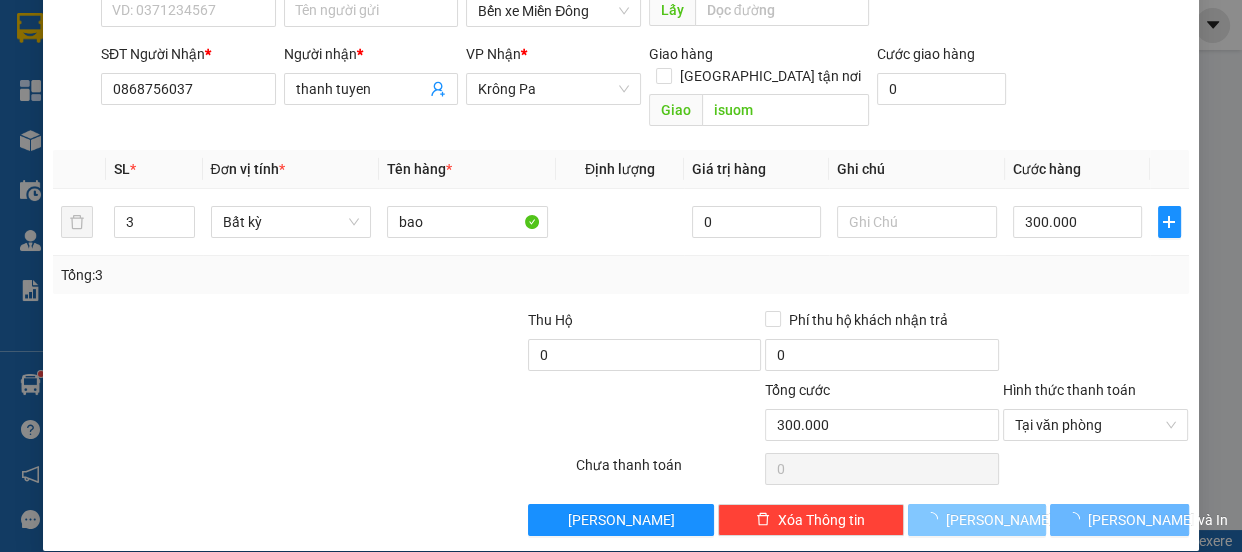 type 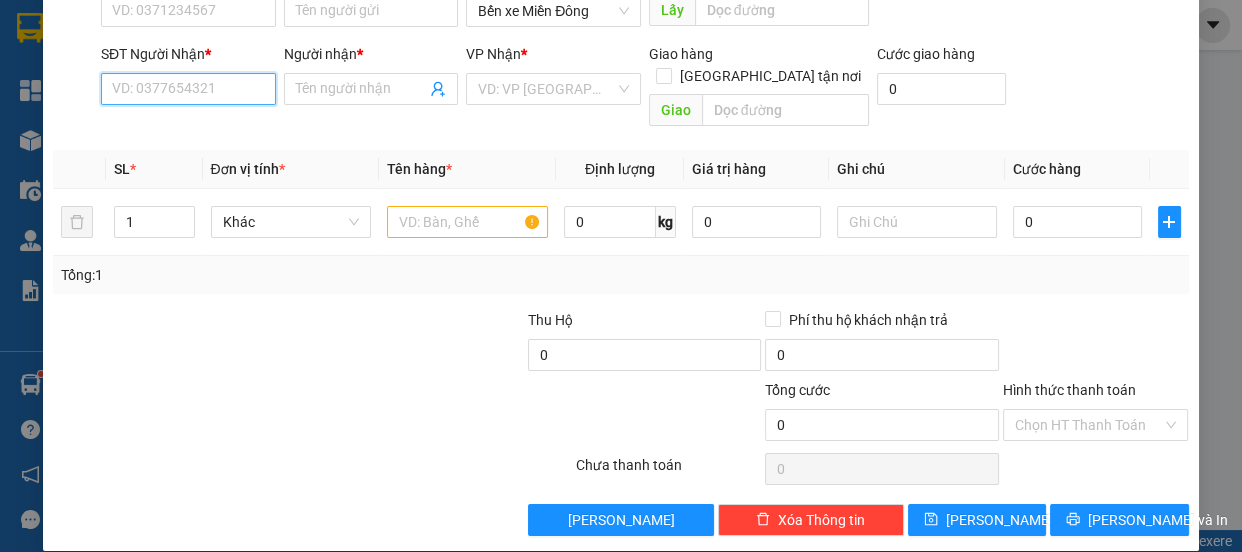 click on "SĐT Người Nhận  *" at bounding box center (188, 89) 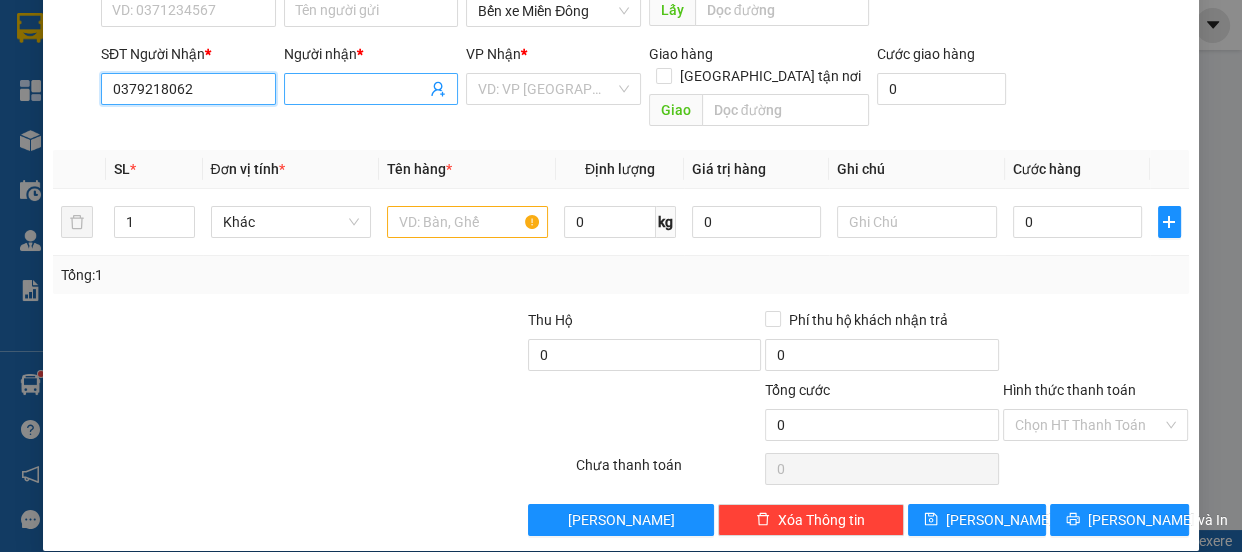 type on "0379218062" 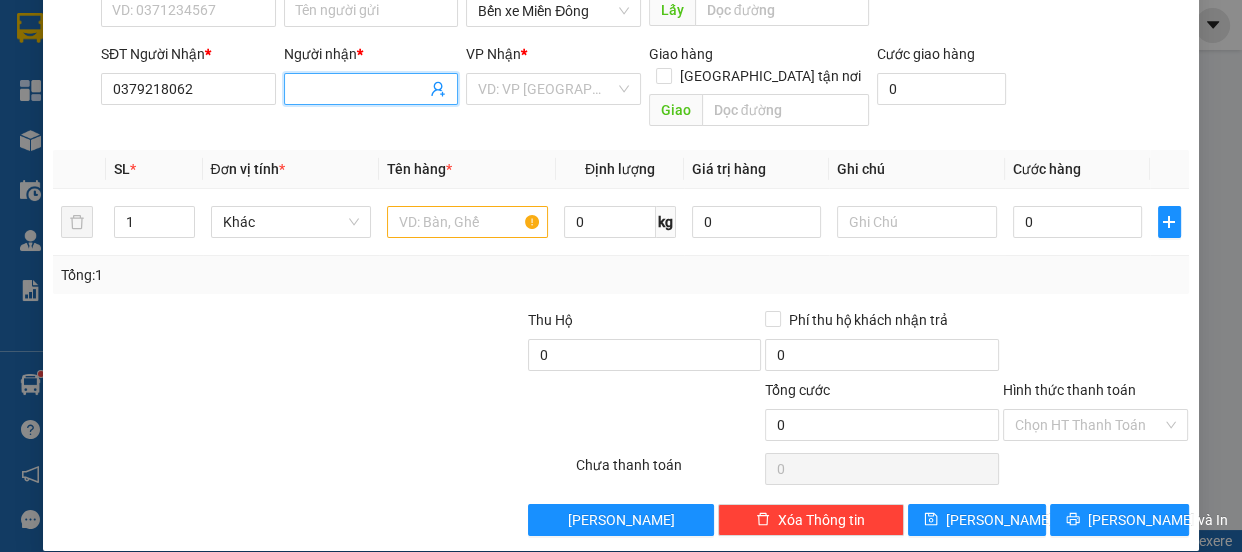 click on "Người nhận  *" at bounding box center [361, 89] 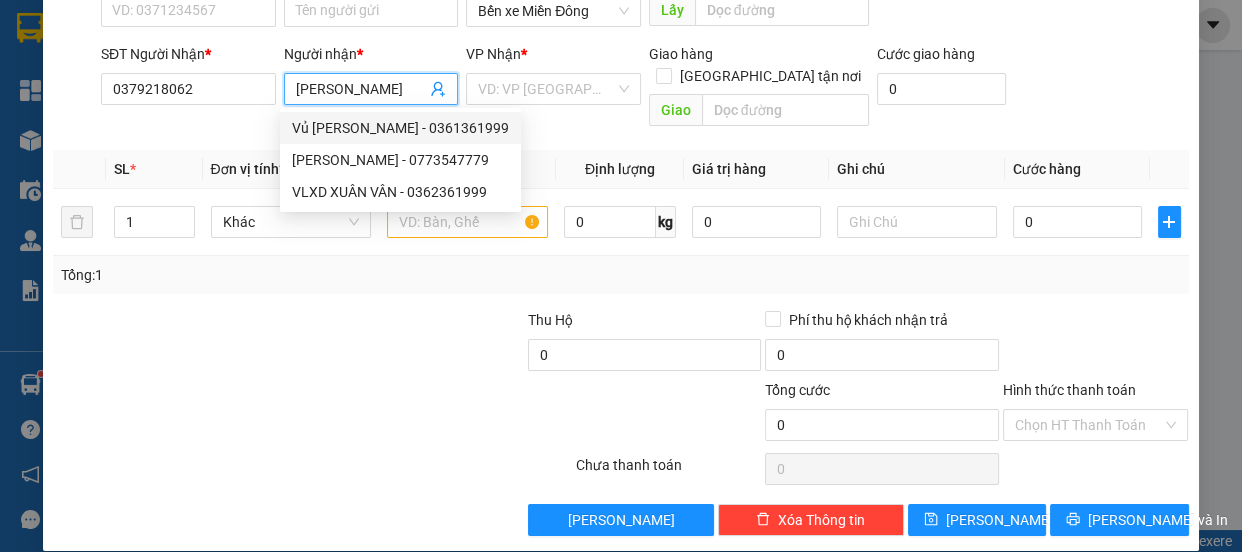 type on "xuân vân" 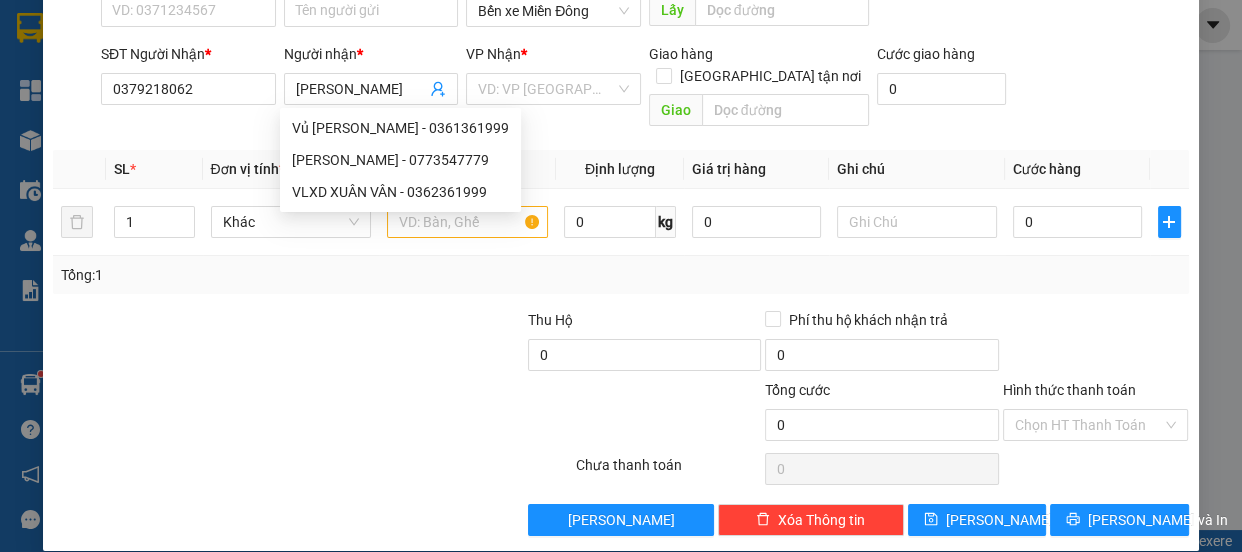 click on "VP Nhận  *" at bounding box center [553, 54] 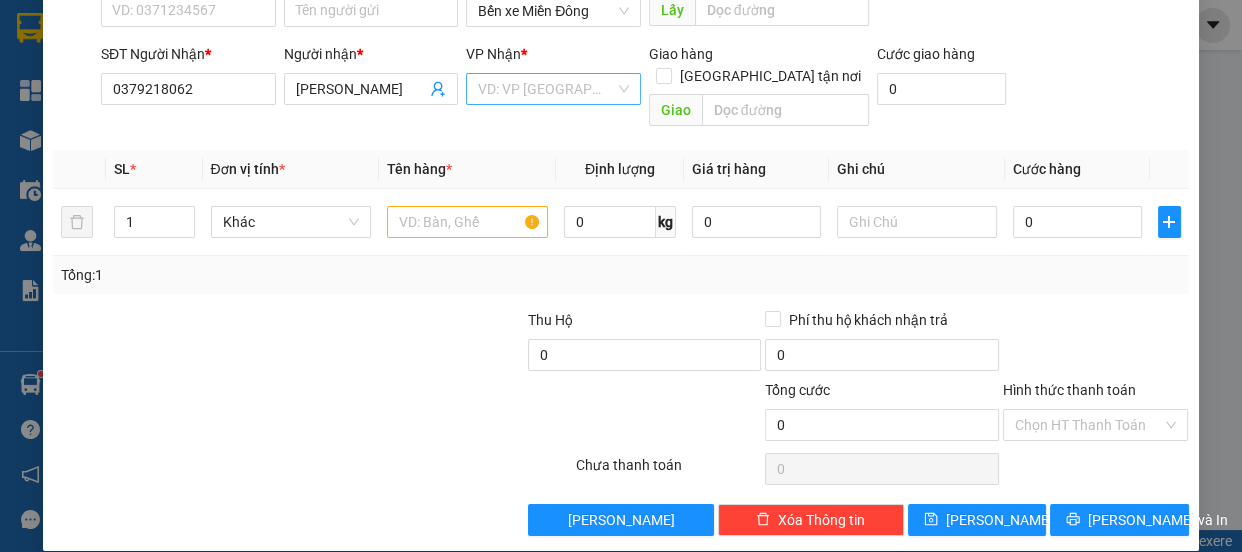 click at bounding box center (546, 89) 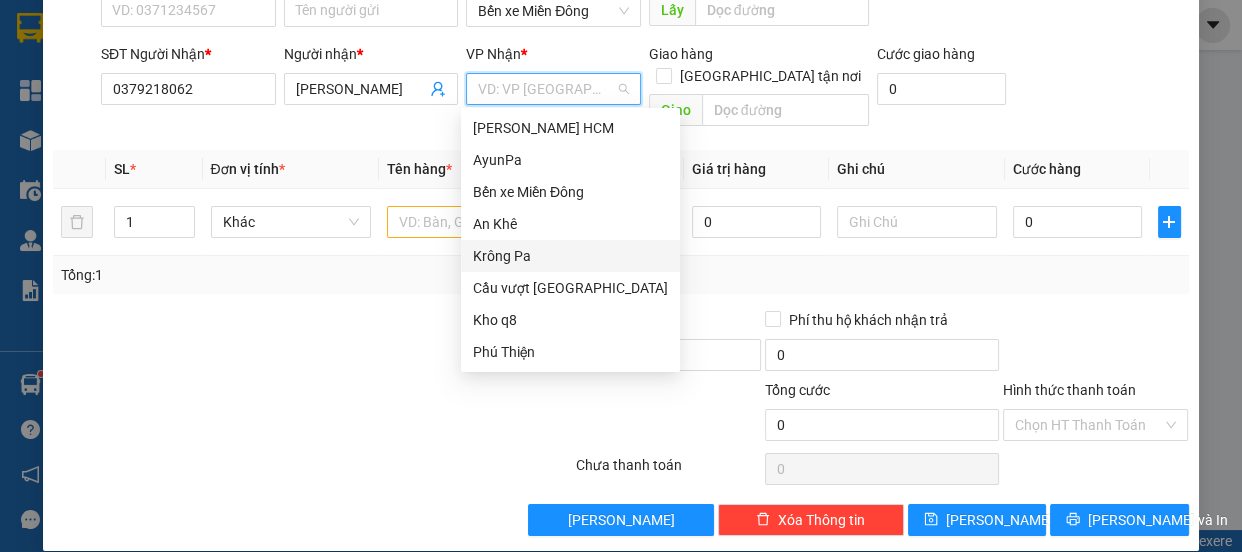 click on "Krông Pa" at bounding box center [570, 256] 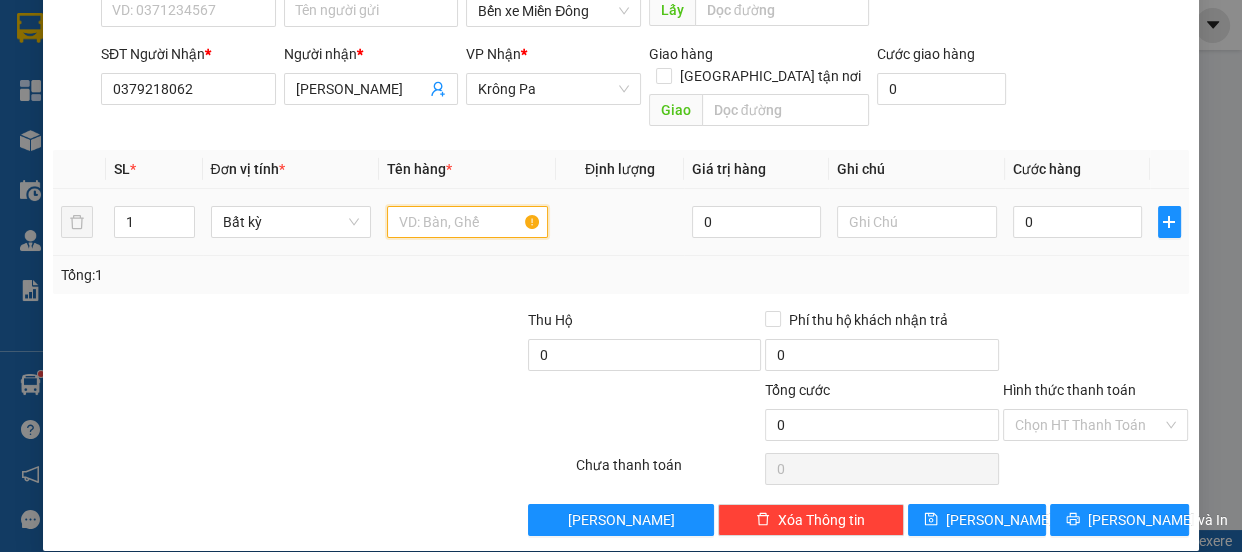 click at bounding box center [467, 222] 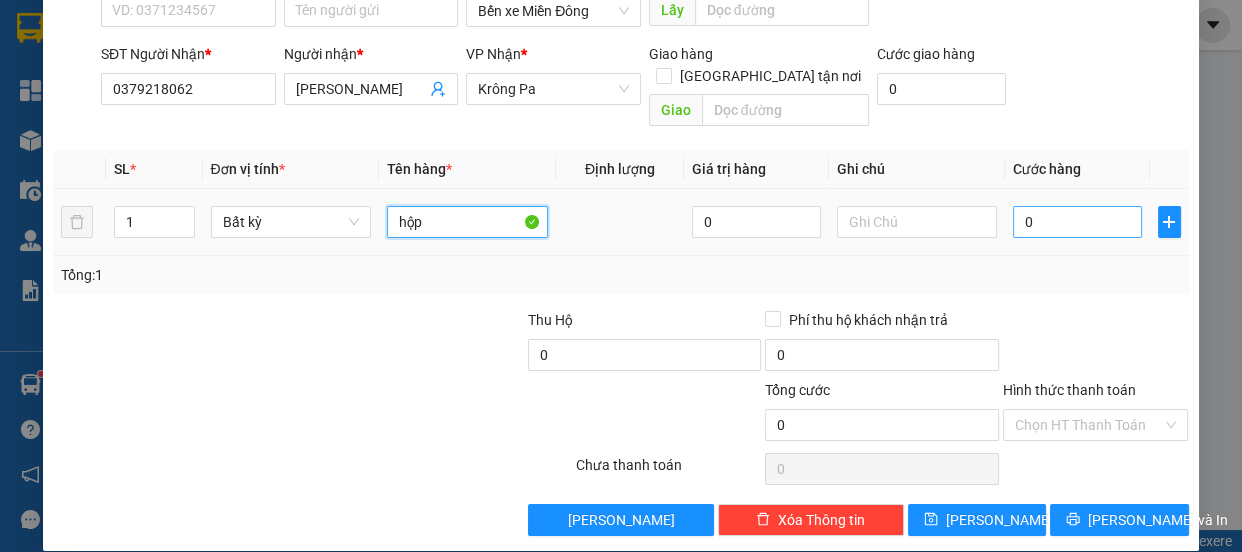 type on "hộp" 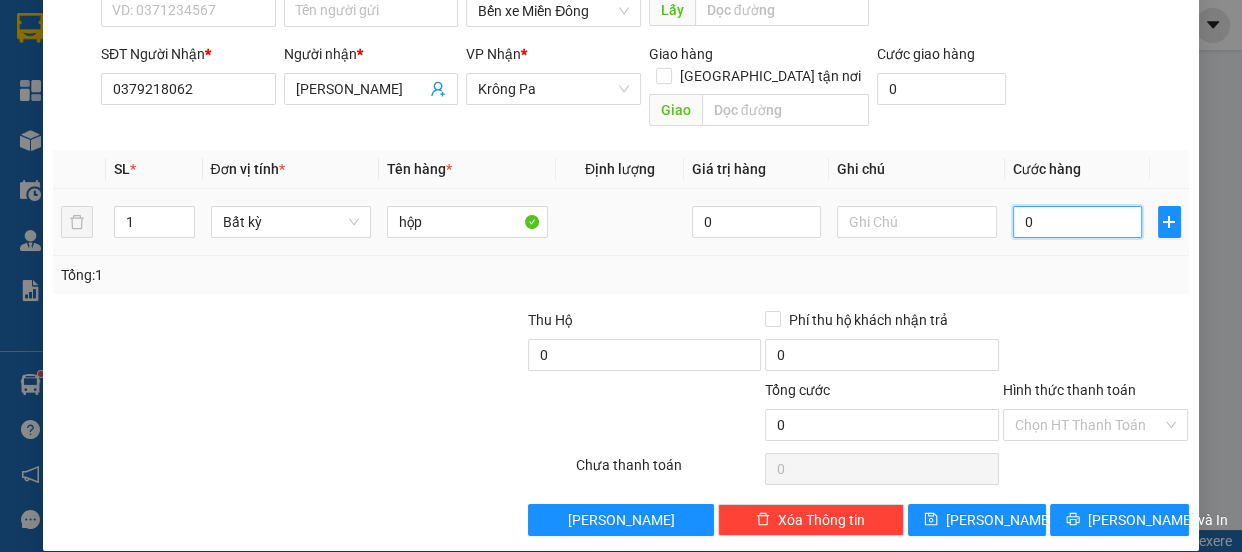 click on "0" at bounding box center [1077, 222] 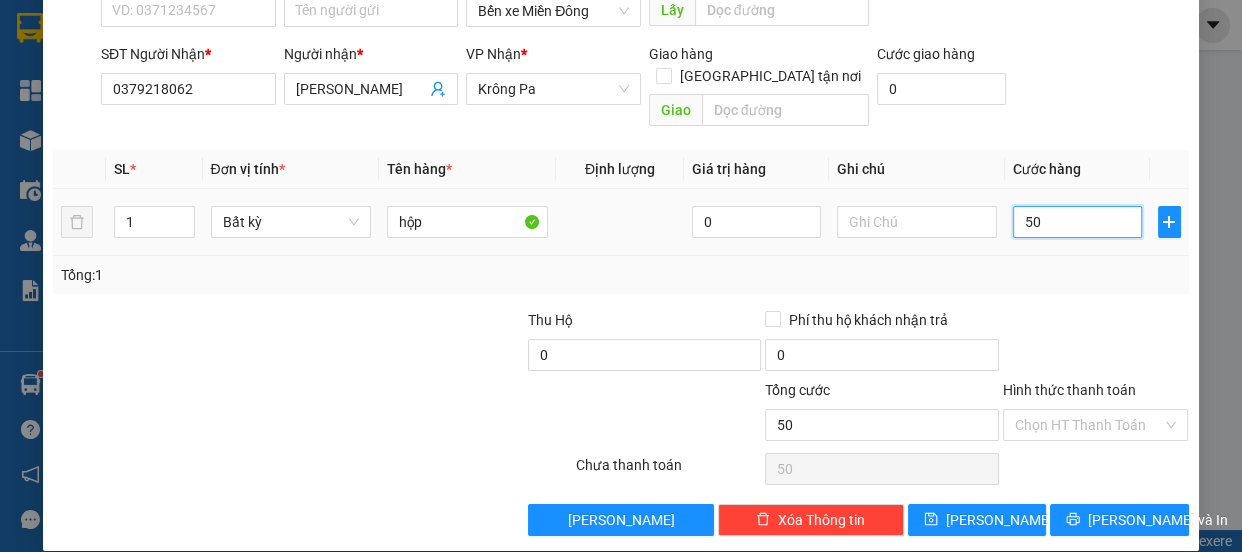 type on "500" 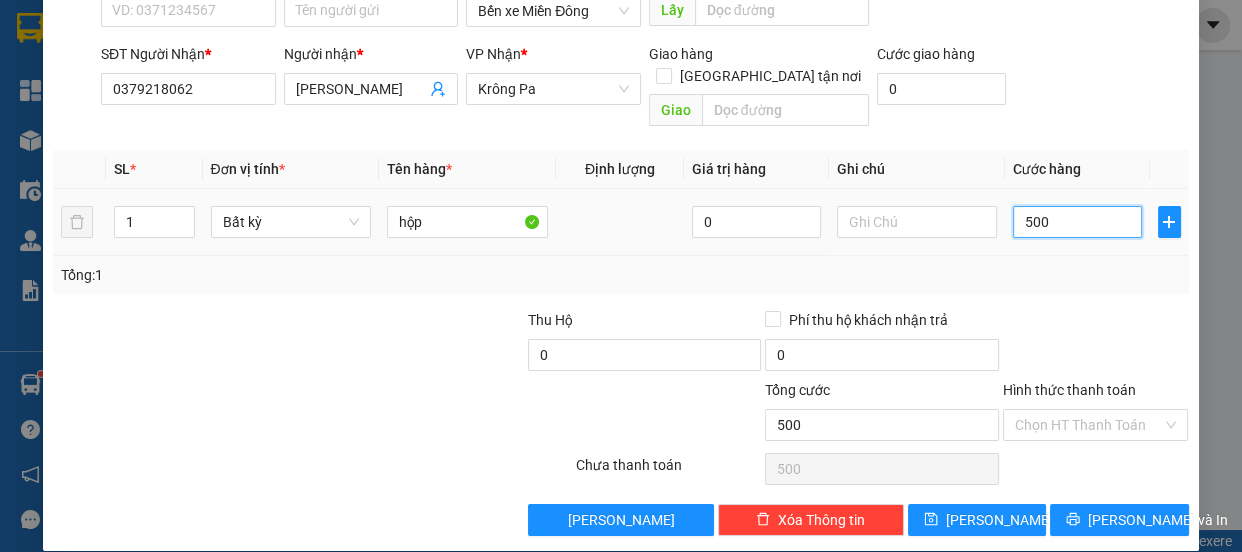 type on "50" 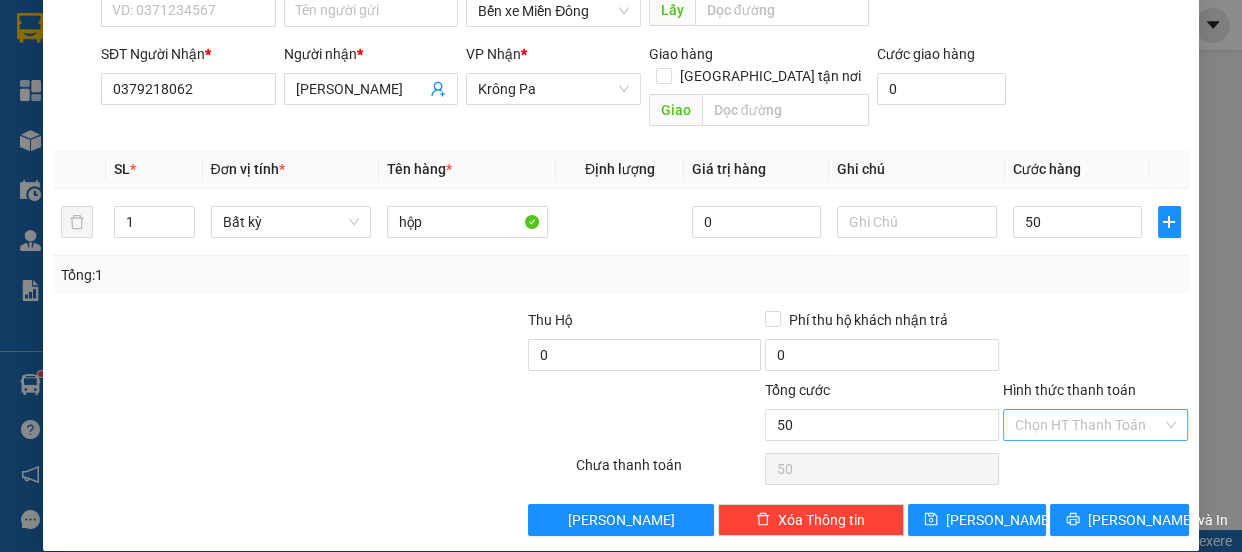 click on "Hình thức thanh toán" at bounding box center (1089, 425) 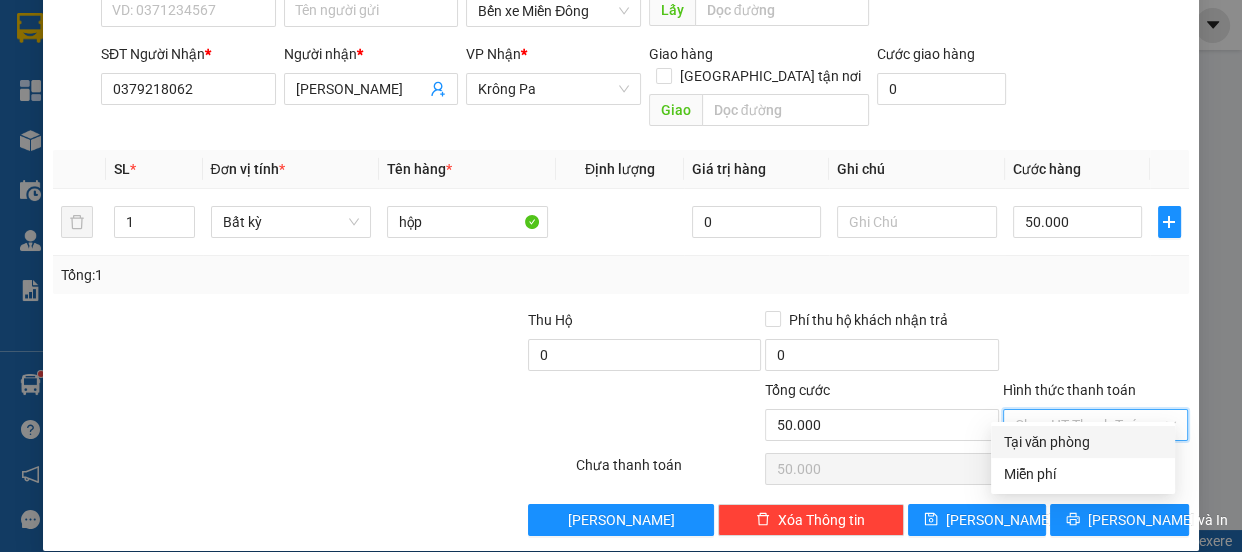 click on "Tại văn phòng" at bounding box center (1083, 442) 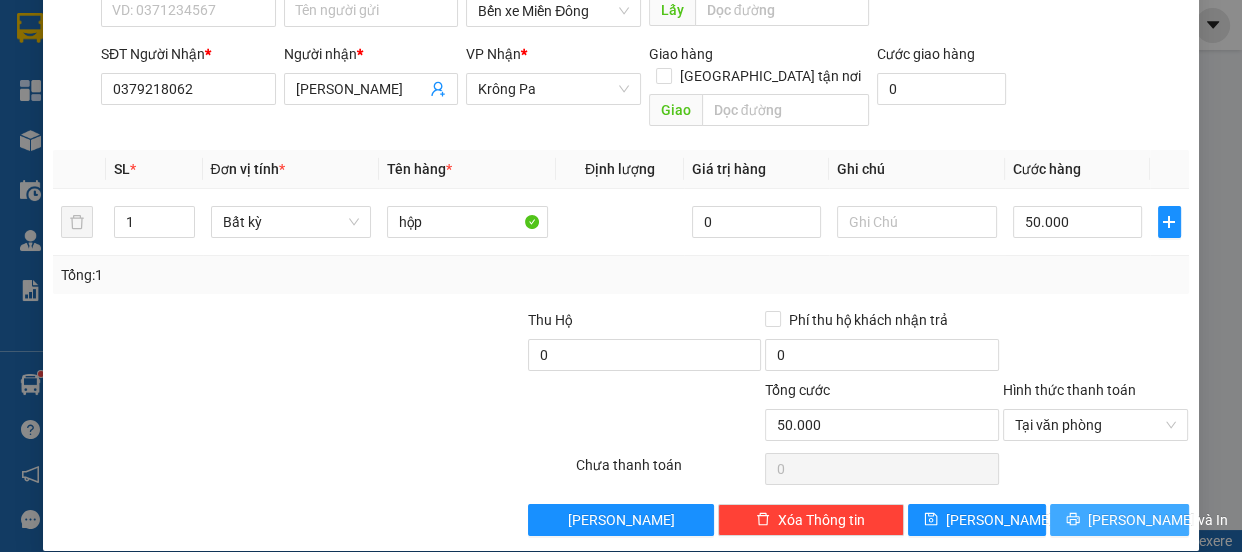 click on "[PERSON_NAME] và In" at bounding box center (1158, 520) 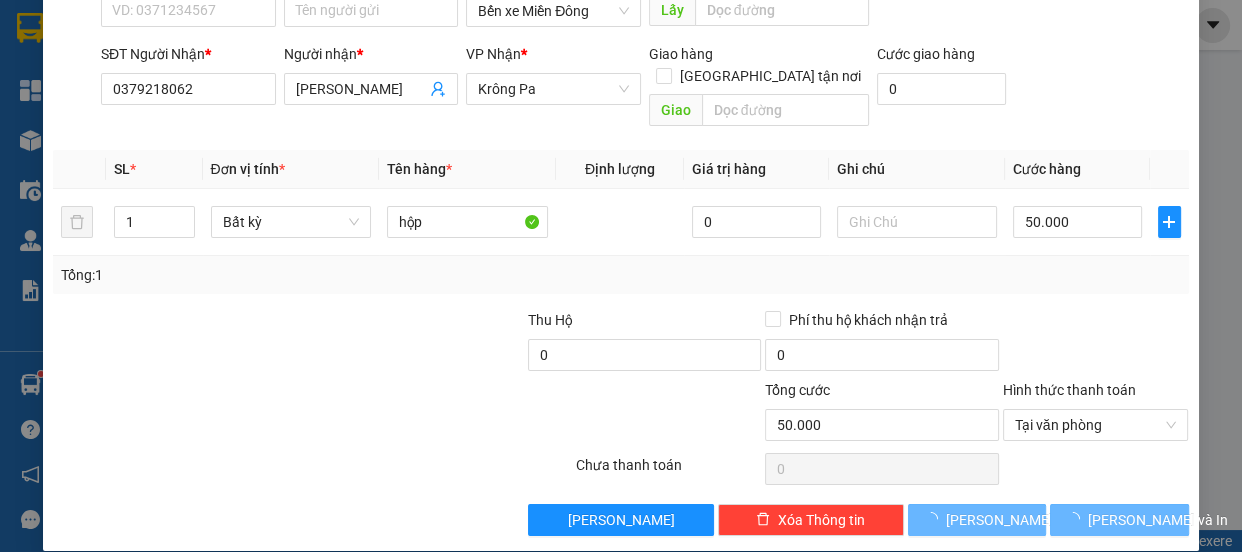 scroll, scrollTop: 0, scrollLeft: 0, axis: both 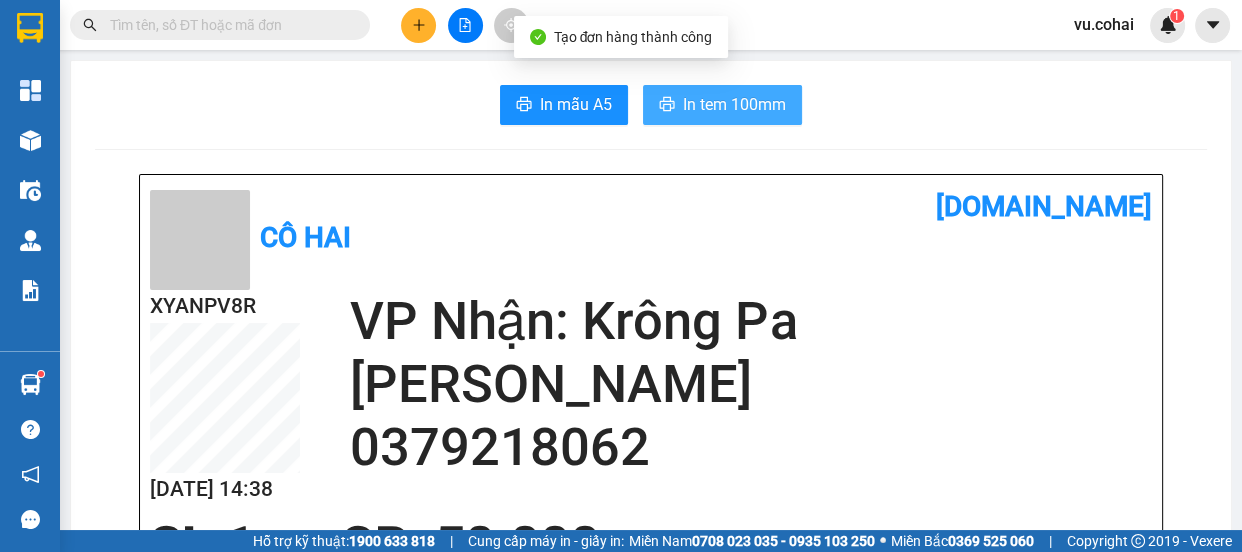 click on "In tem 100mm" at bounding box center [734, 104] 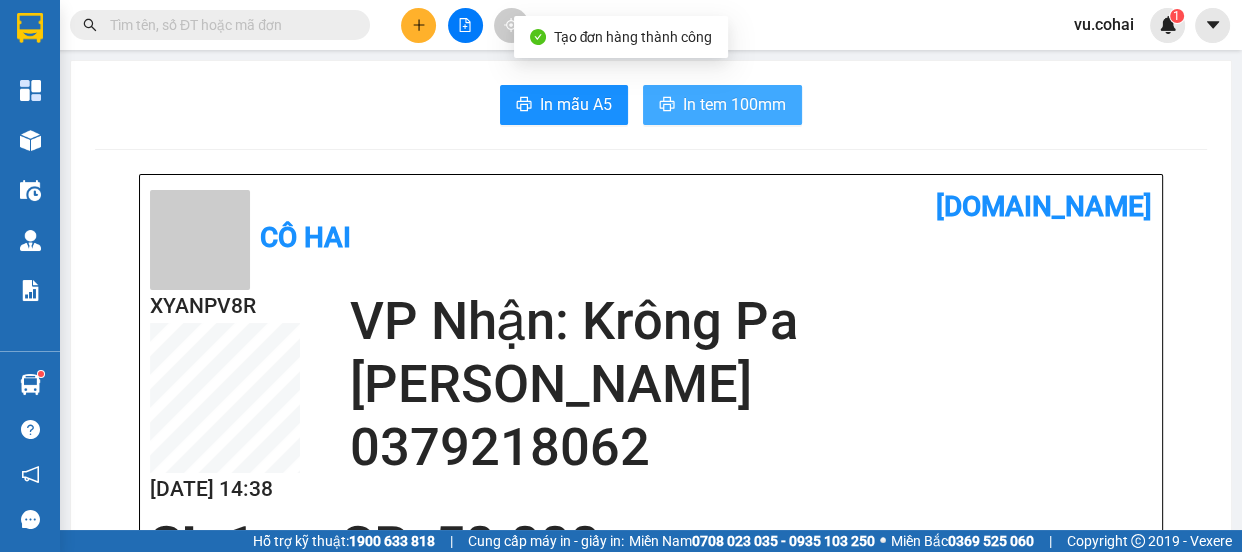 scroll, scrollTop: 0, scrollLeft: 0, axis: both 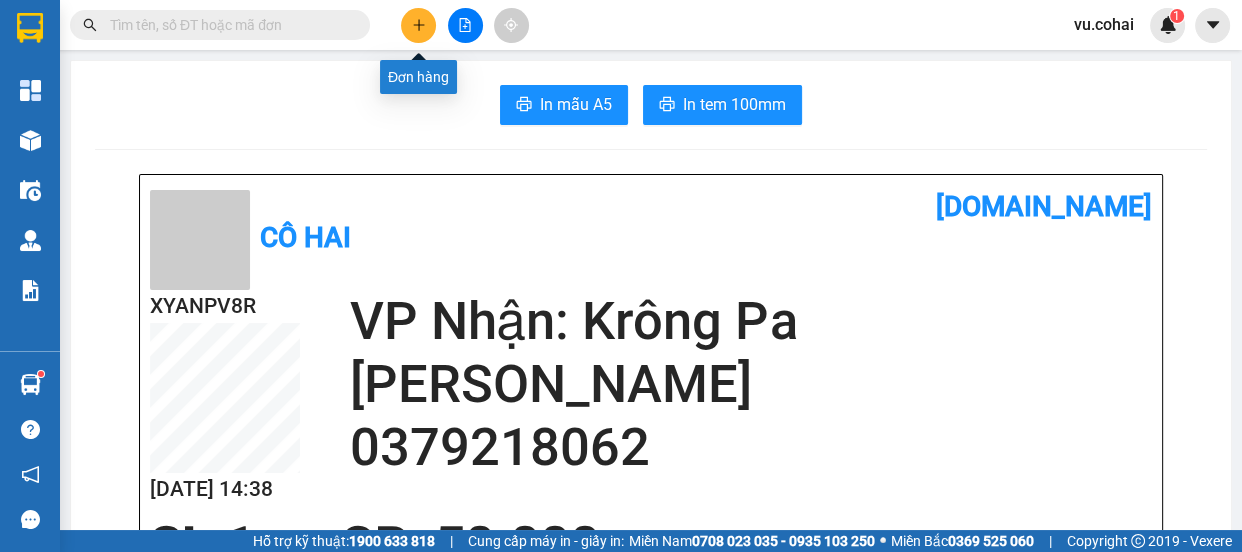click at bounding box center [418, 25] 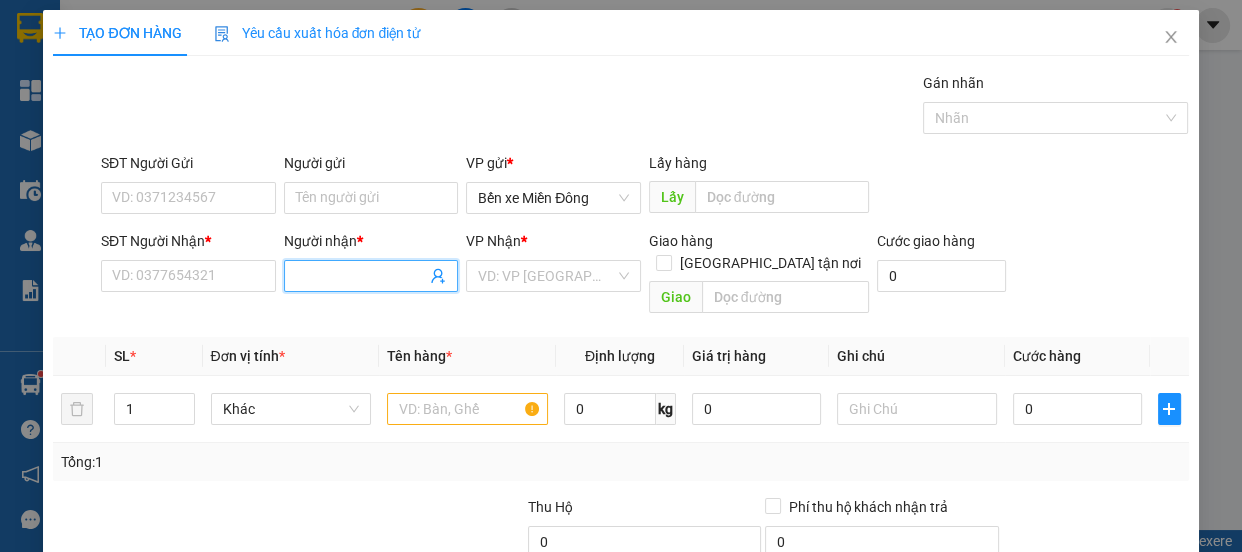 click on "Người nhận  *" at bounding box center (361, 276) 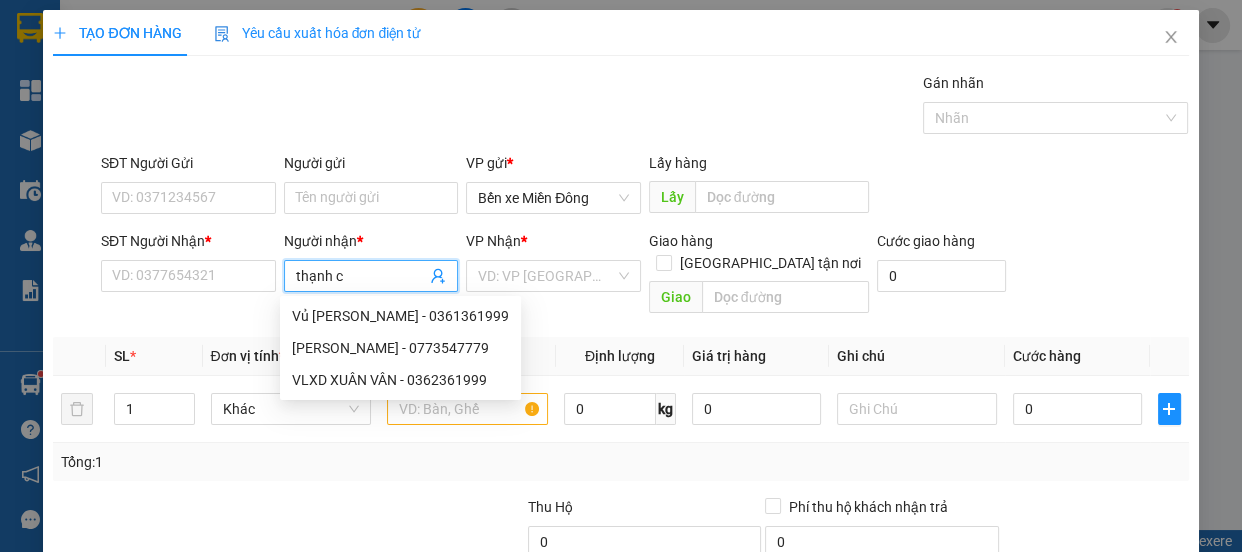 type on "thạnh cx" 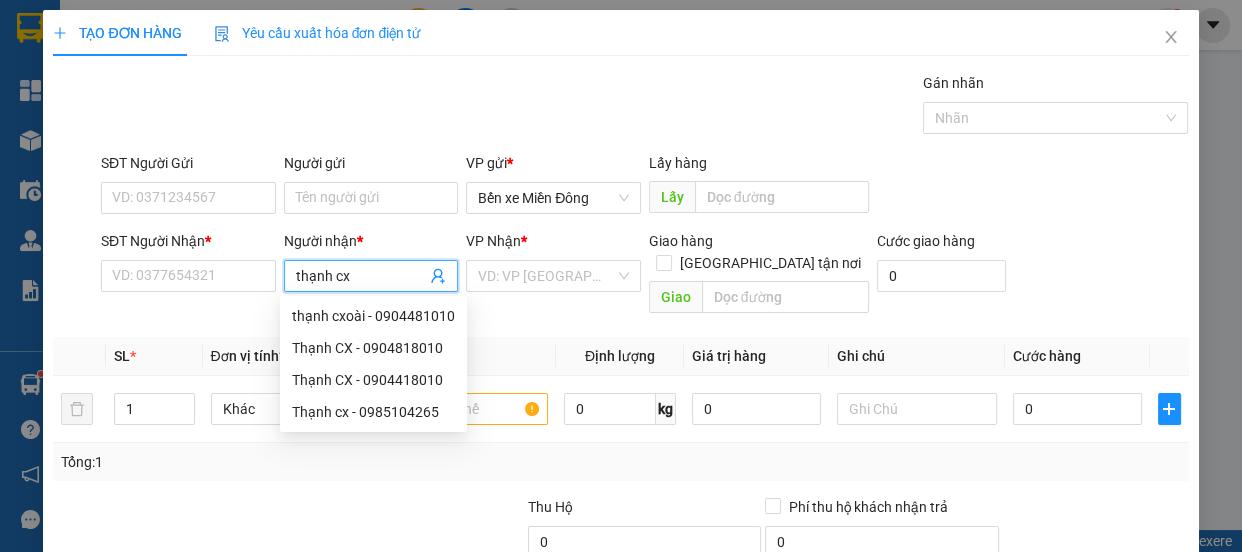 click on "[PERSON_NAME] CX - 0904818010" at bounding box center (373, 348) 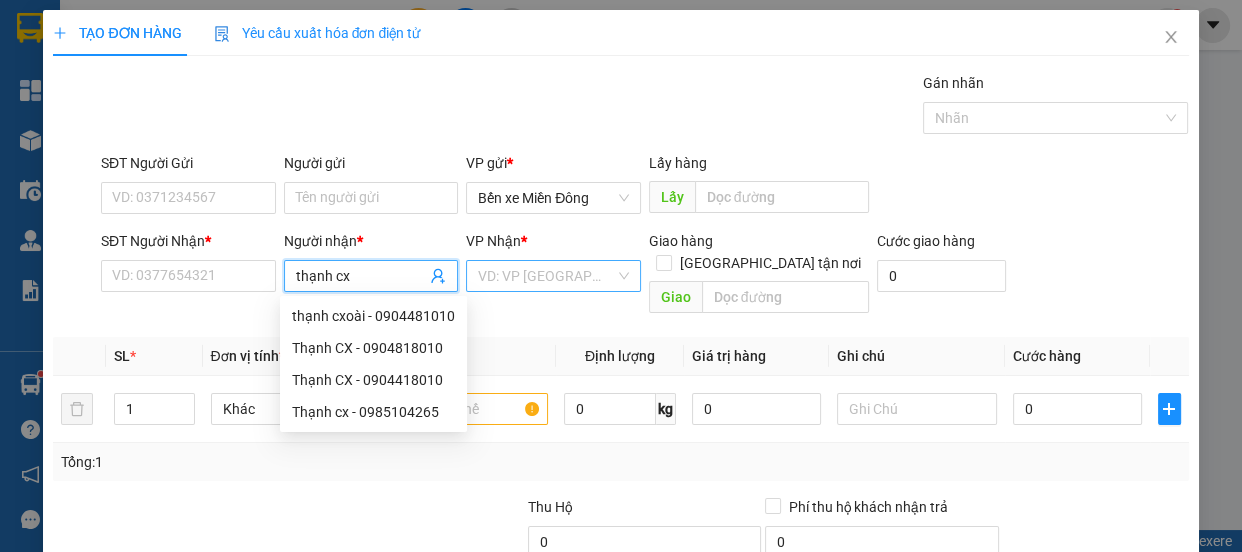 type on "0904818010" 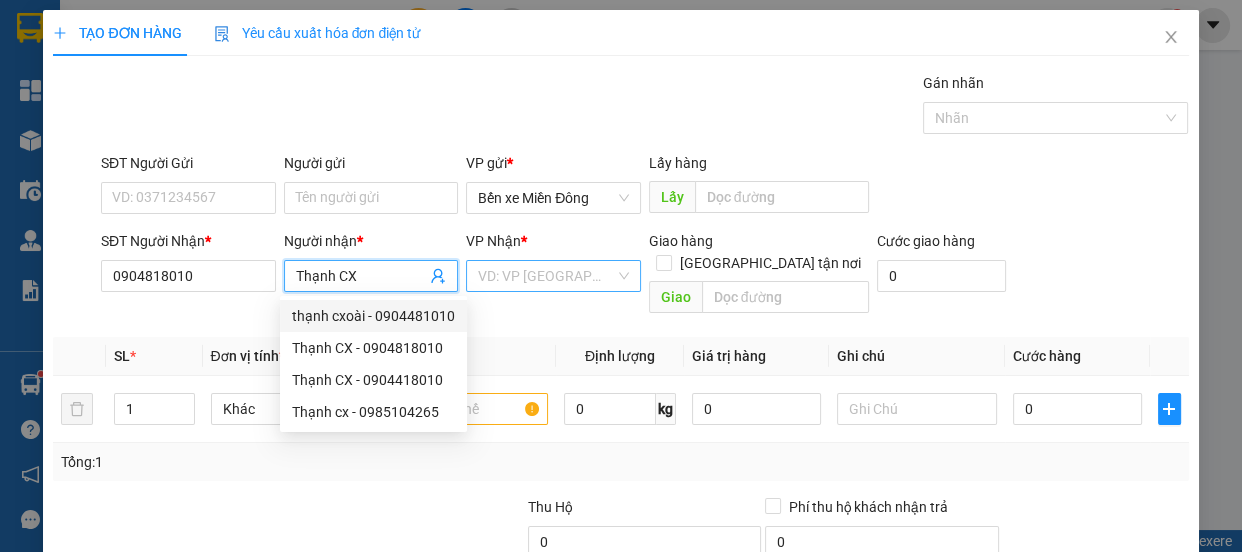 type on "Thạnh CX" 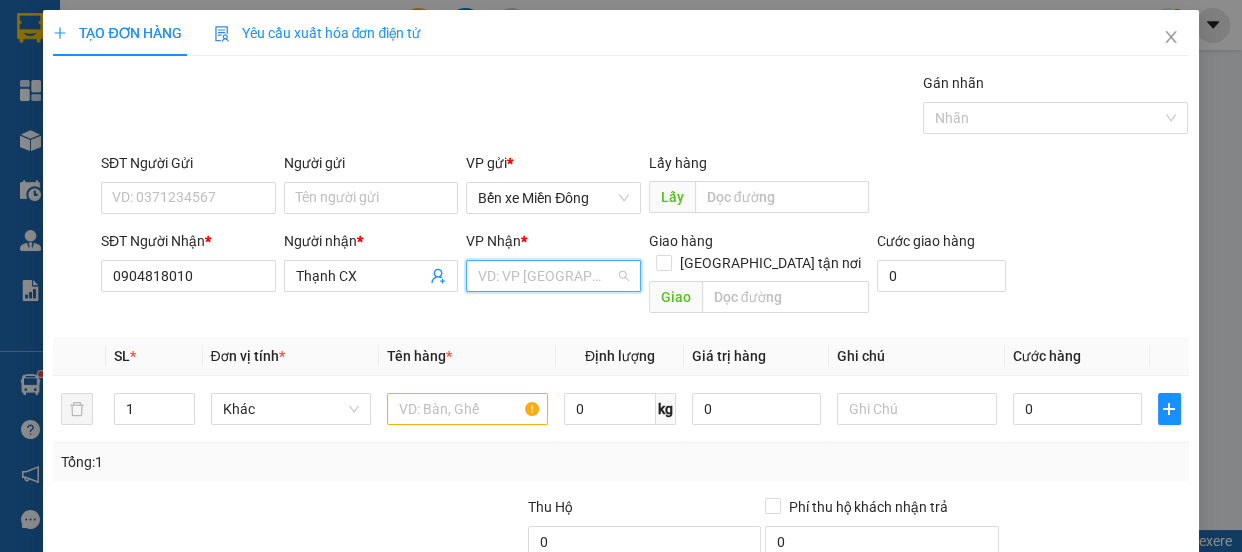 click at bounding box center (546, 276) 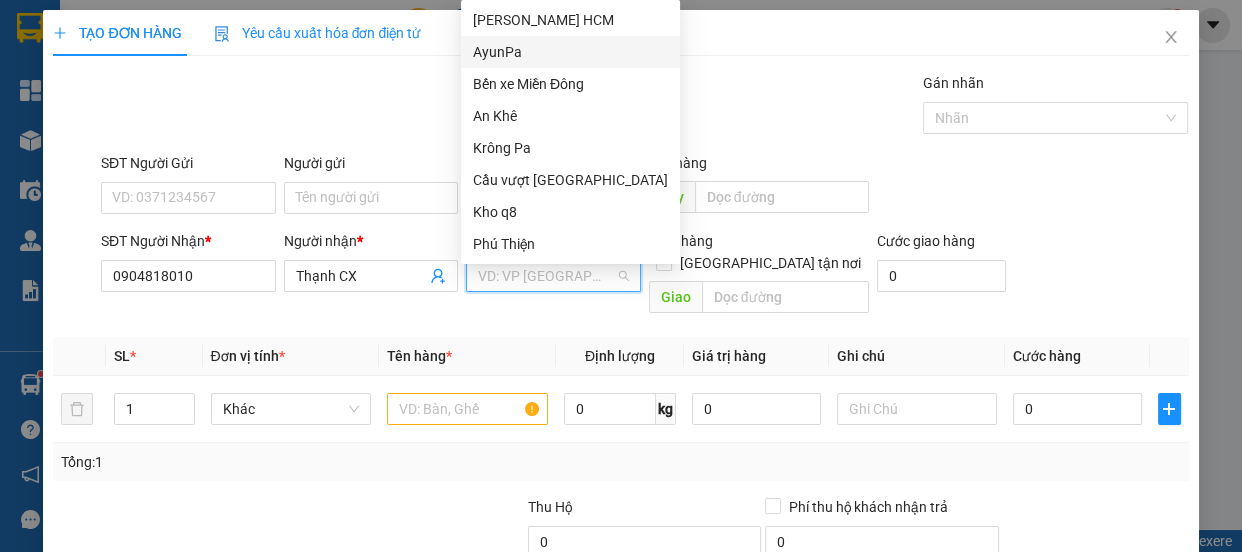 click on "AyunPa" at bounding box center [570, 52] 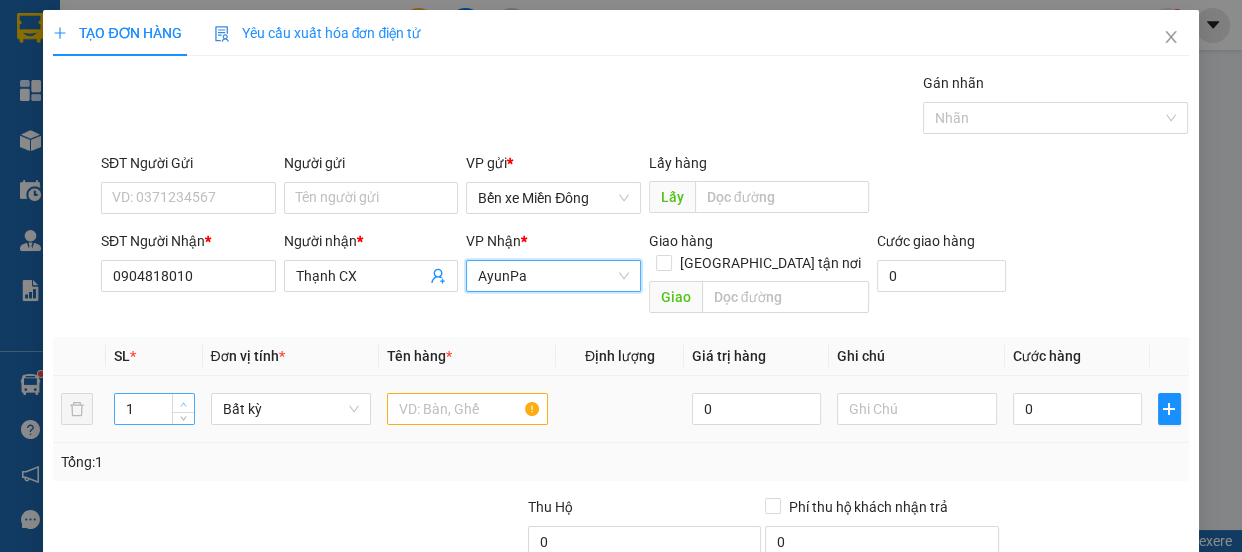 type on "2" 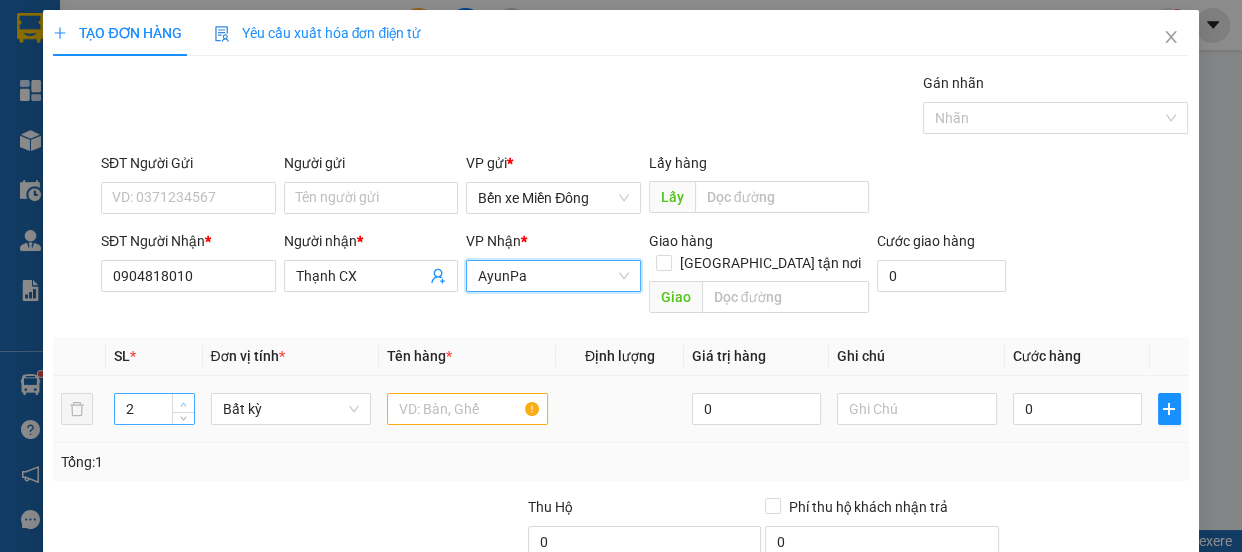 drag, startPoint x: 180, startPoint y: 382, endPoint x: 200, endPoint y: 376, distance: 20.880613 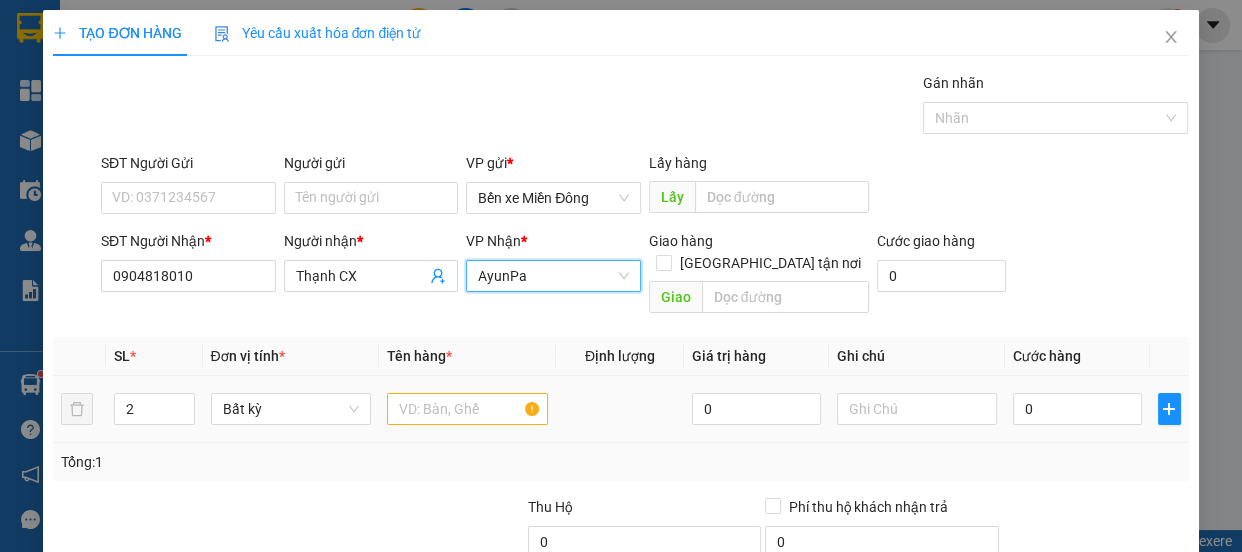 click 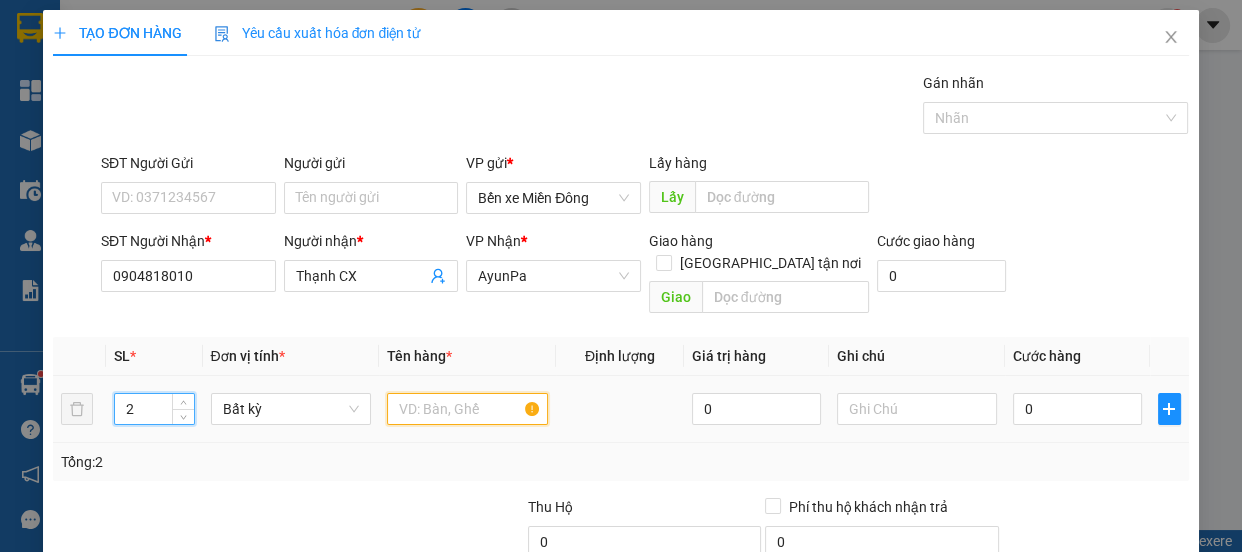 click at bounding box center [467, 409] 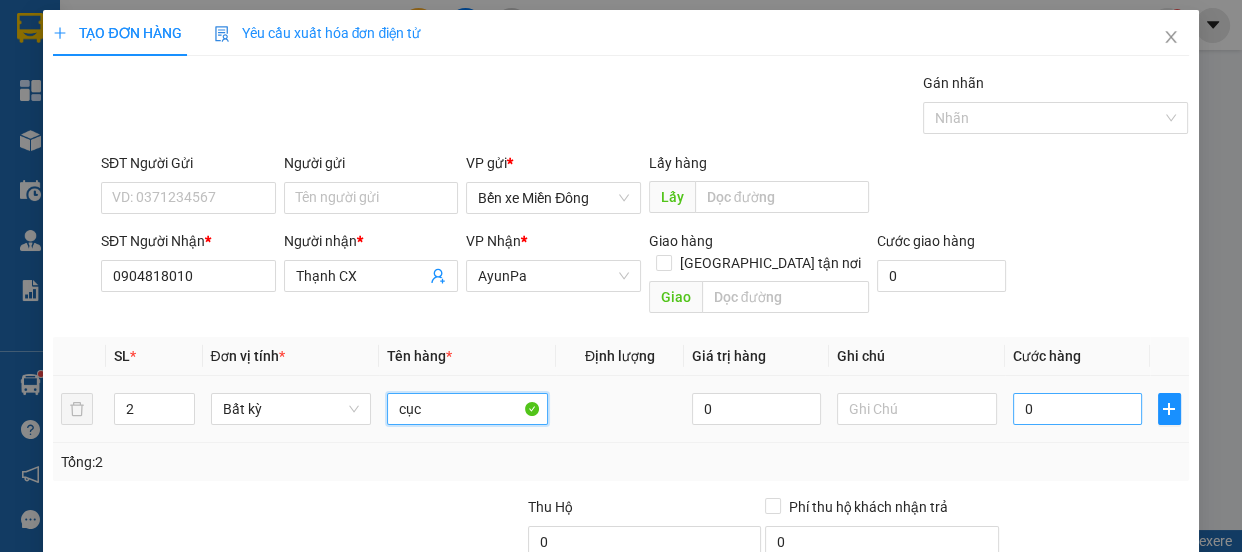 type on "cục" 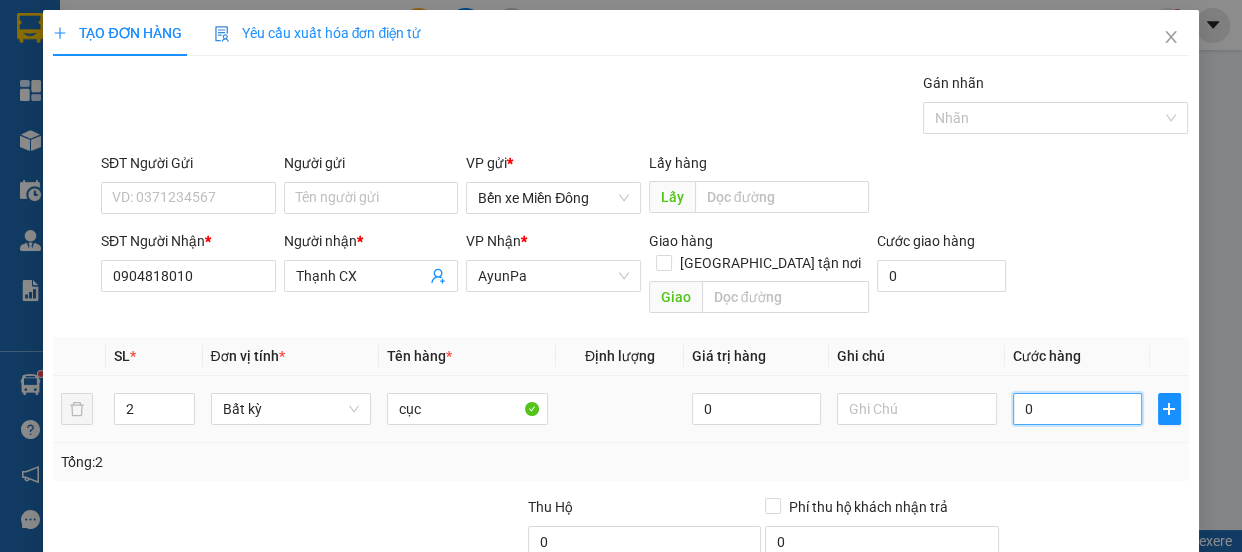 click on "0" at bounding box center [1077, 409] 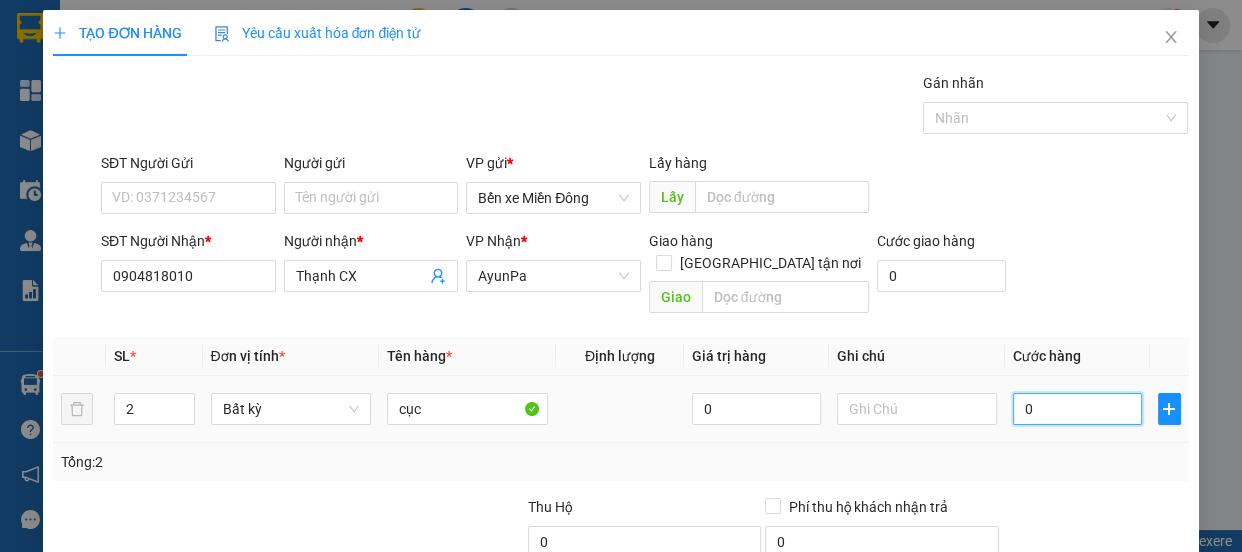 type on "001" 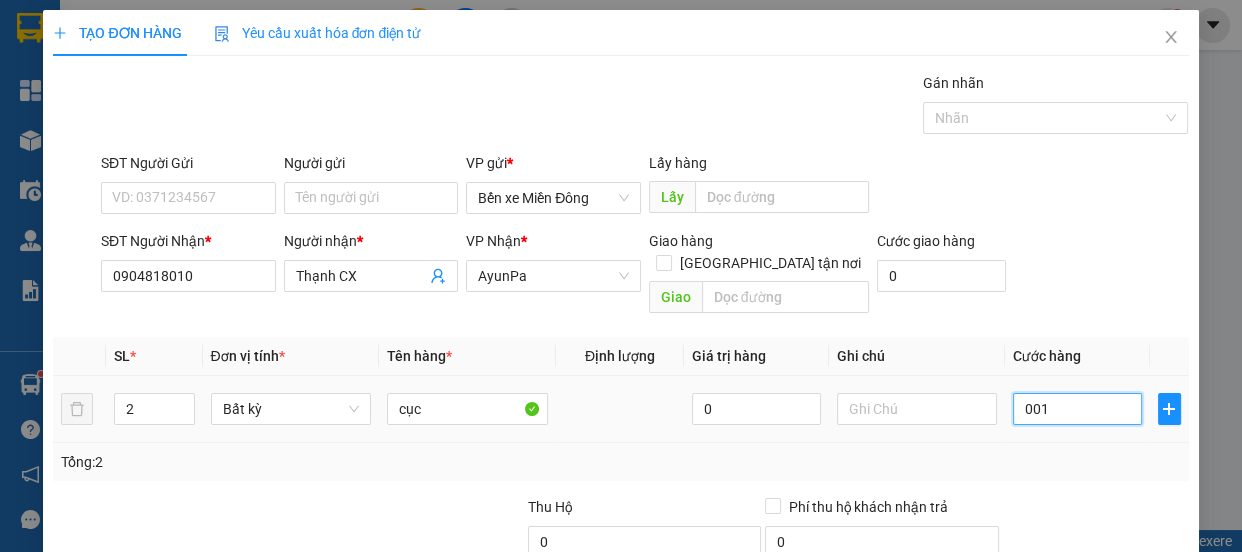 type on "1" 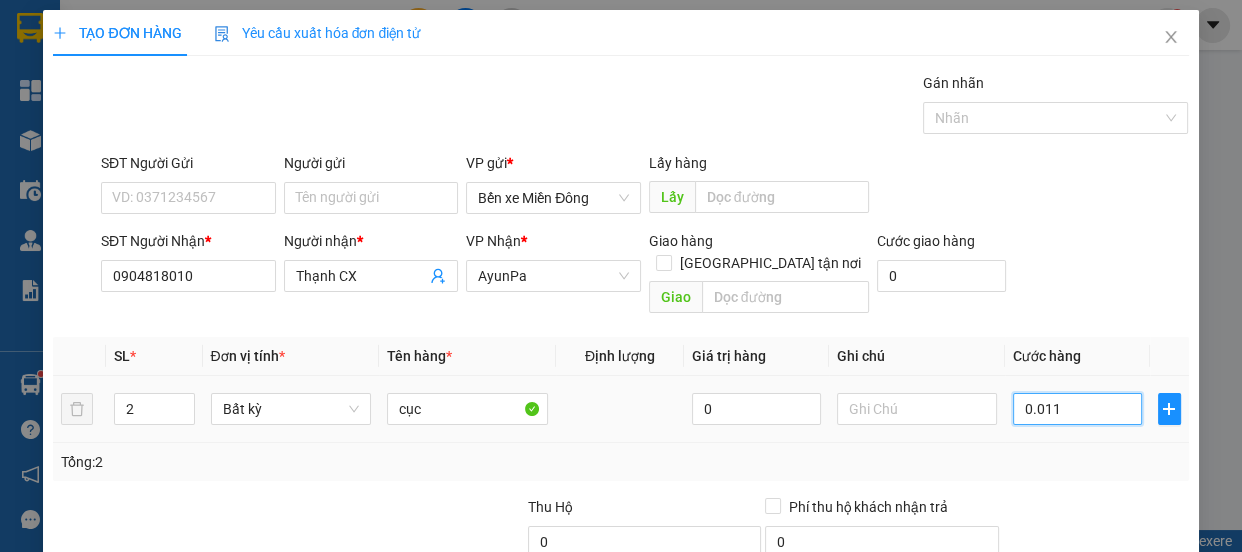 type on "00.110" 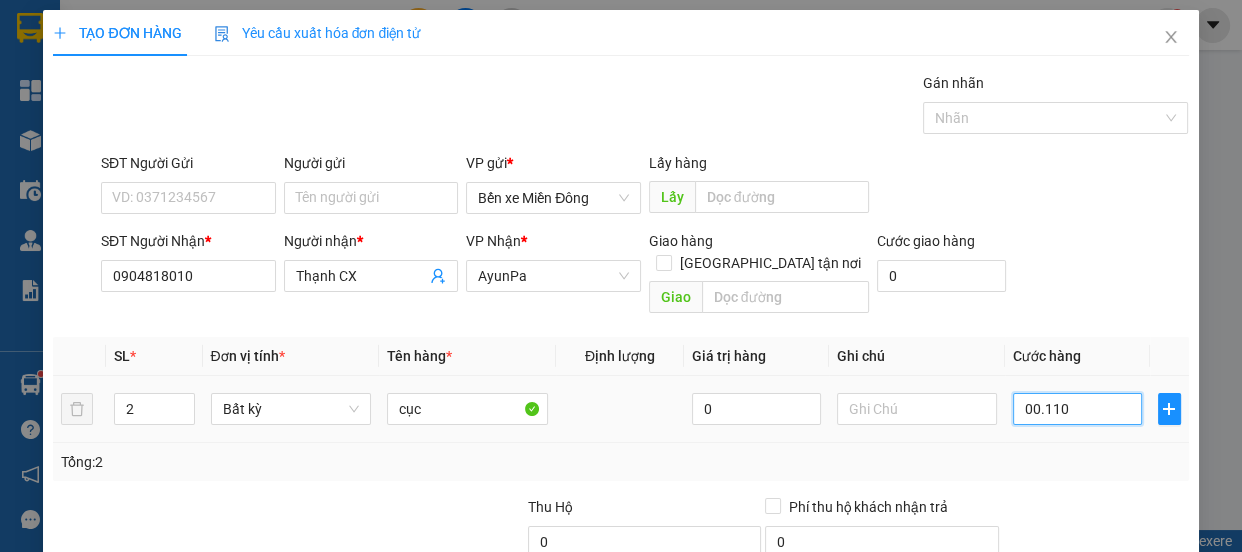 type on "110" 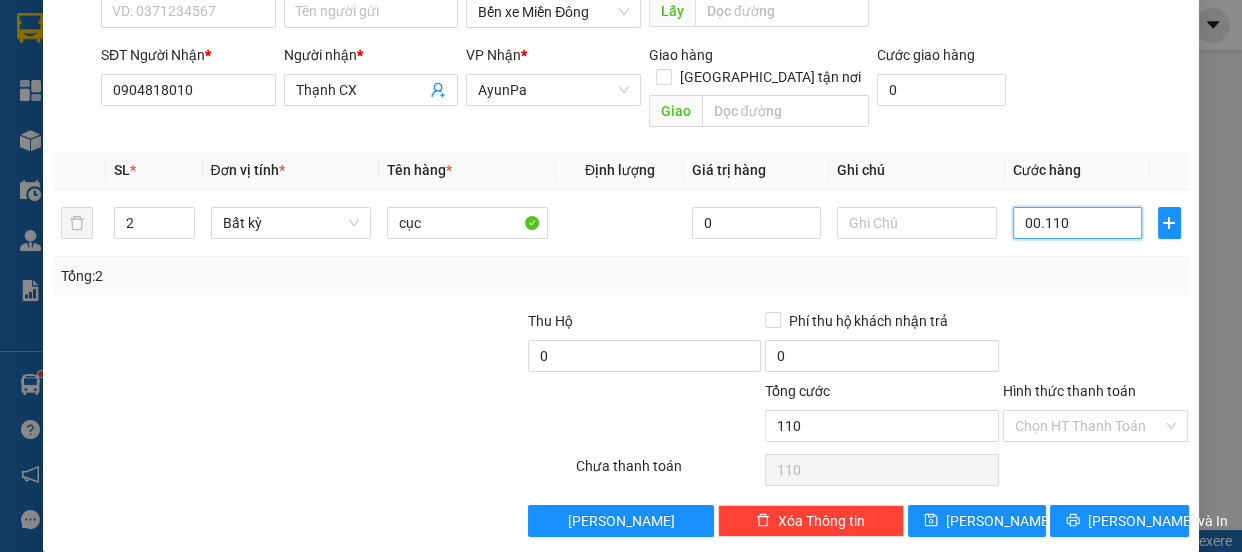 scroll, scrollTop: 187, scrollLeft: 0, axis: vertical 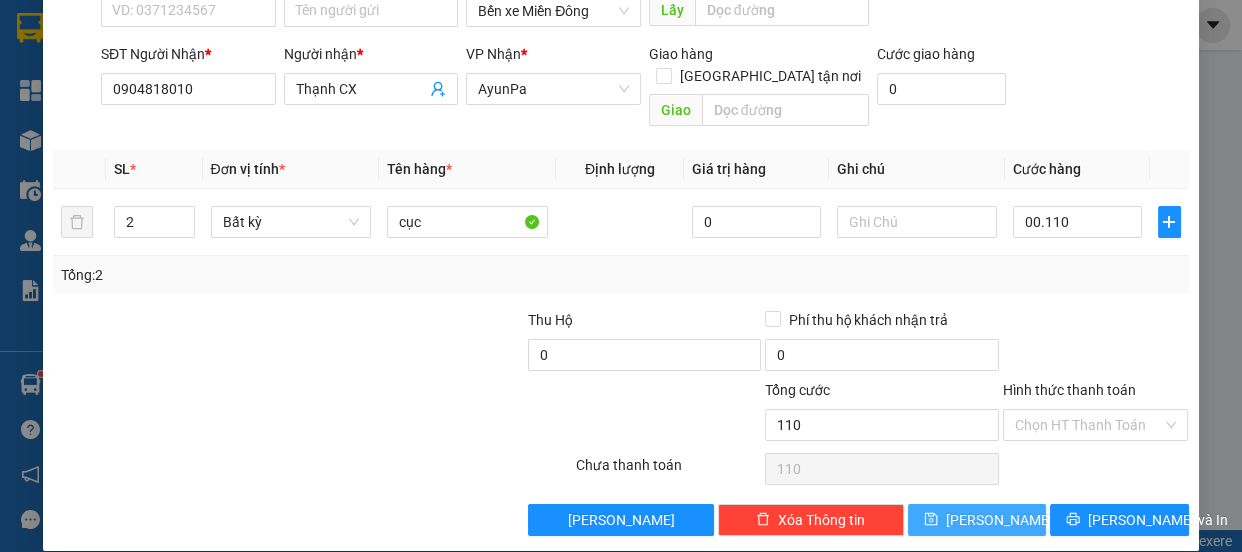 type on "110.000" 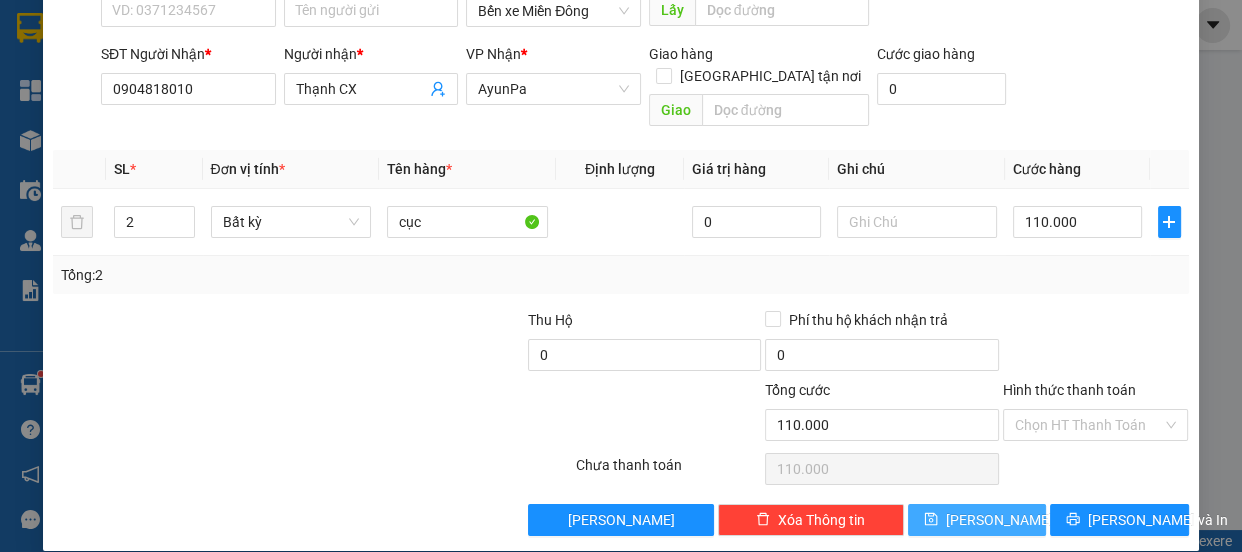 click on "[PERSON_NAME]" at bounding box center (977, 520) 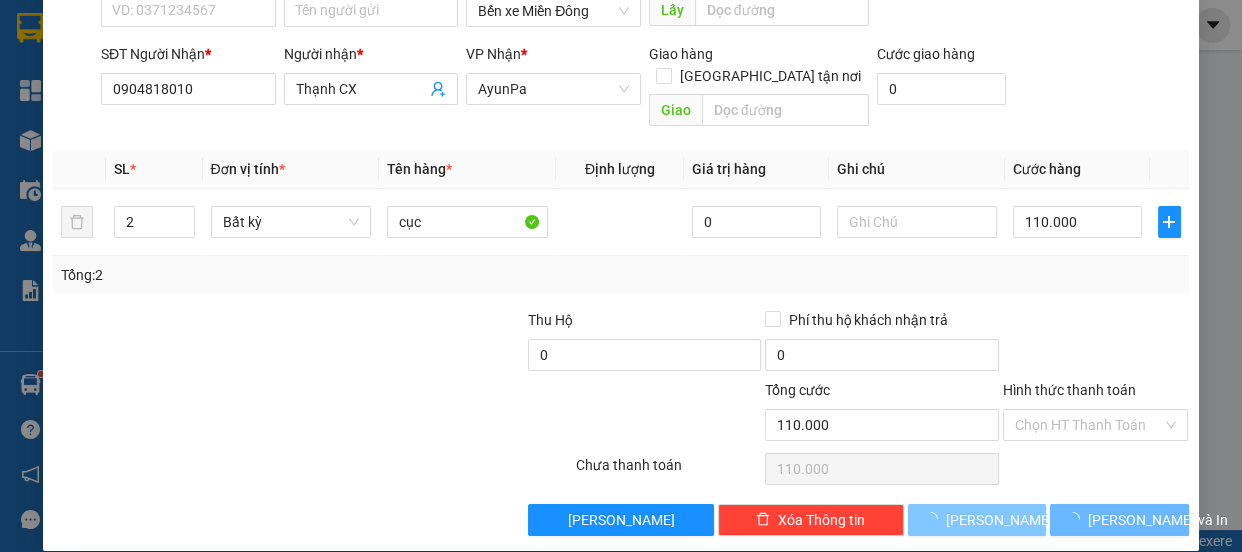 type 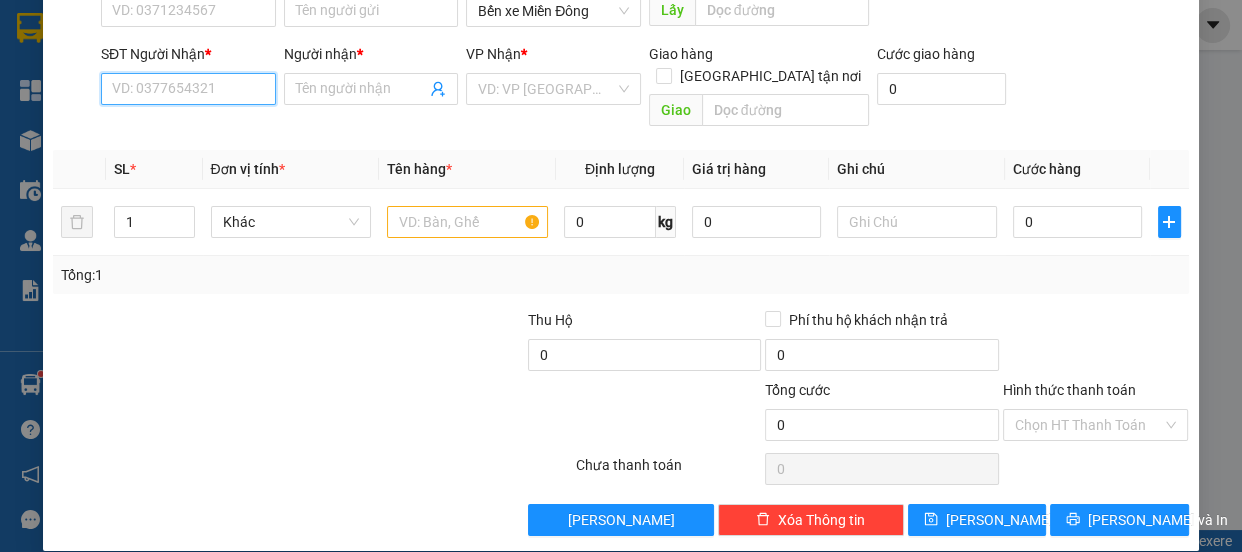 click on "SĐT Người Nhận  *" at bounding box center (188, 89) 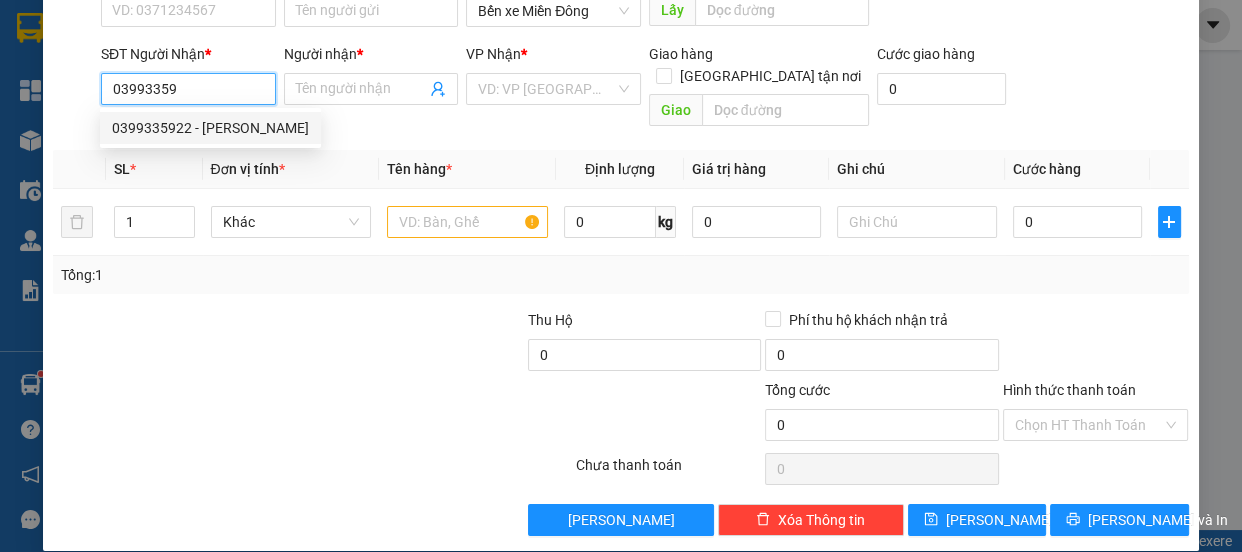 click on "0399335922 - Đào Nương Cuxi" at bounding box center [210, 128] 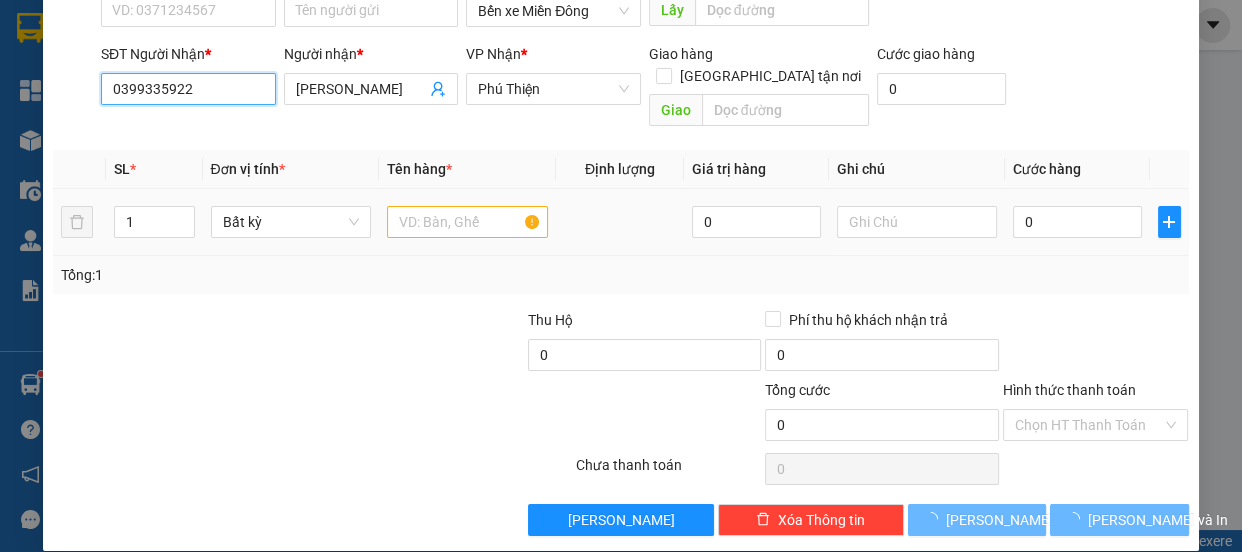 type on "0399335922" 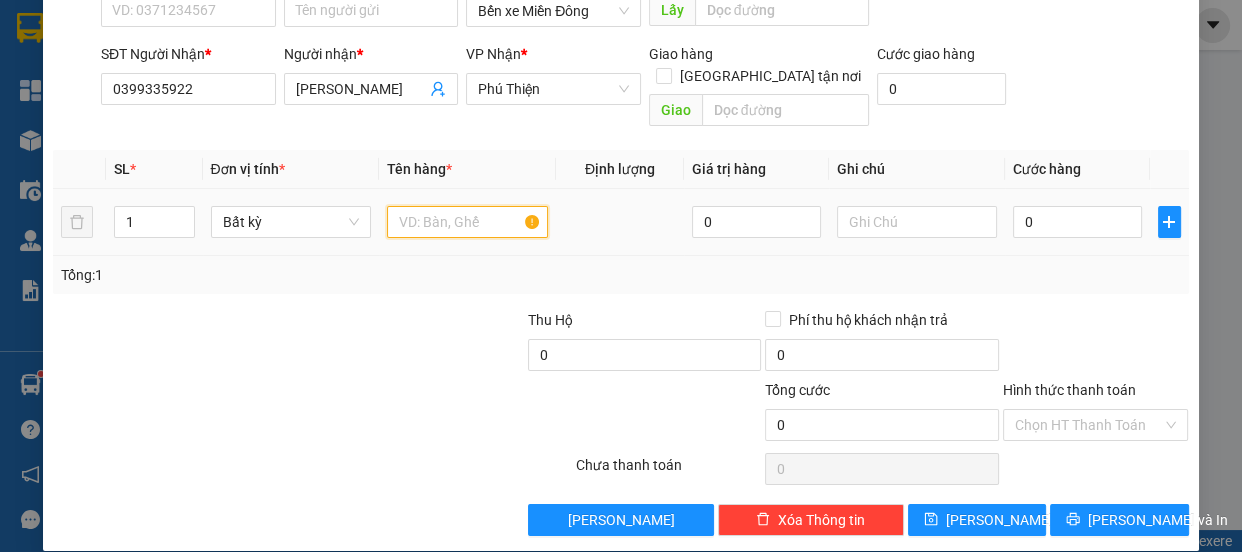 click at bounding box center [467, 222] 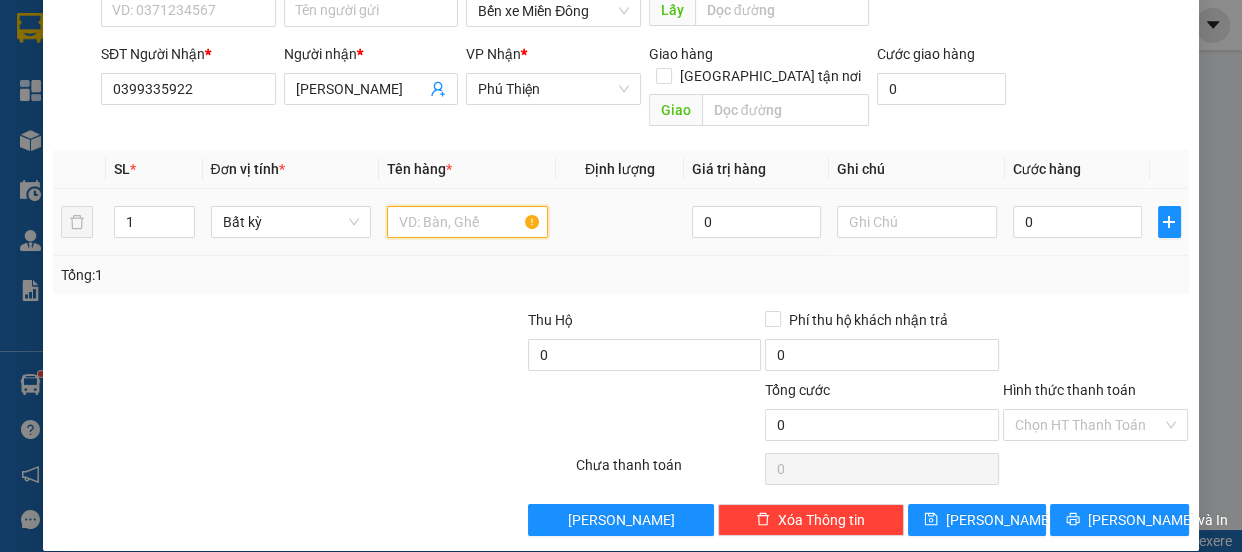 click at bounding box center (467, 222) 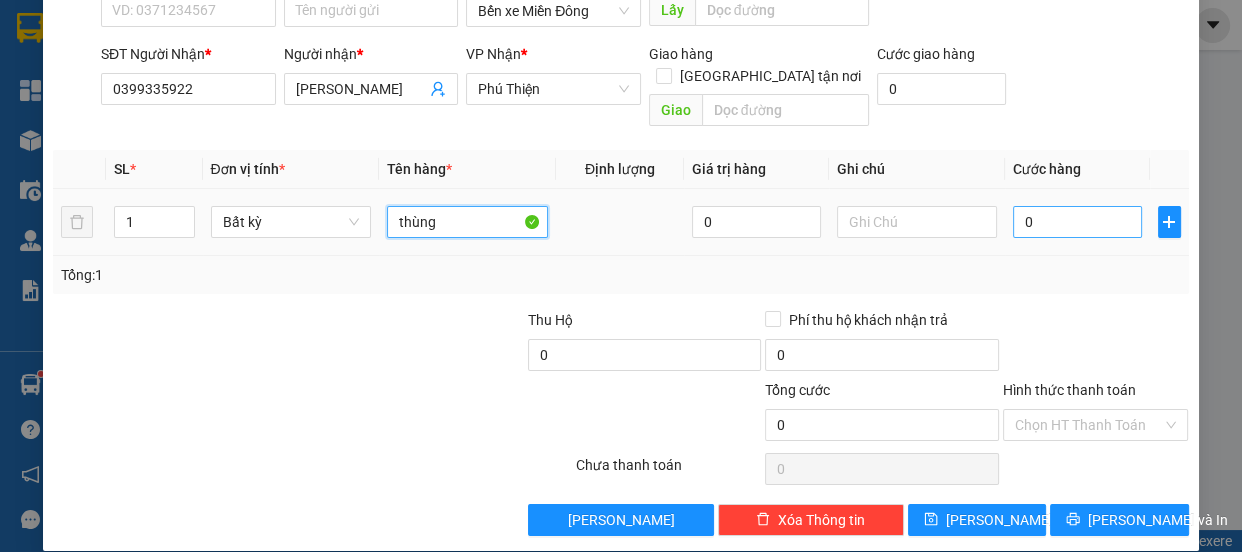 type on "thùng" 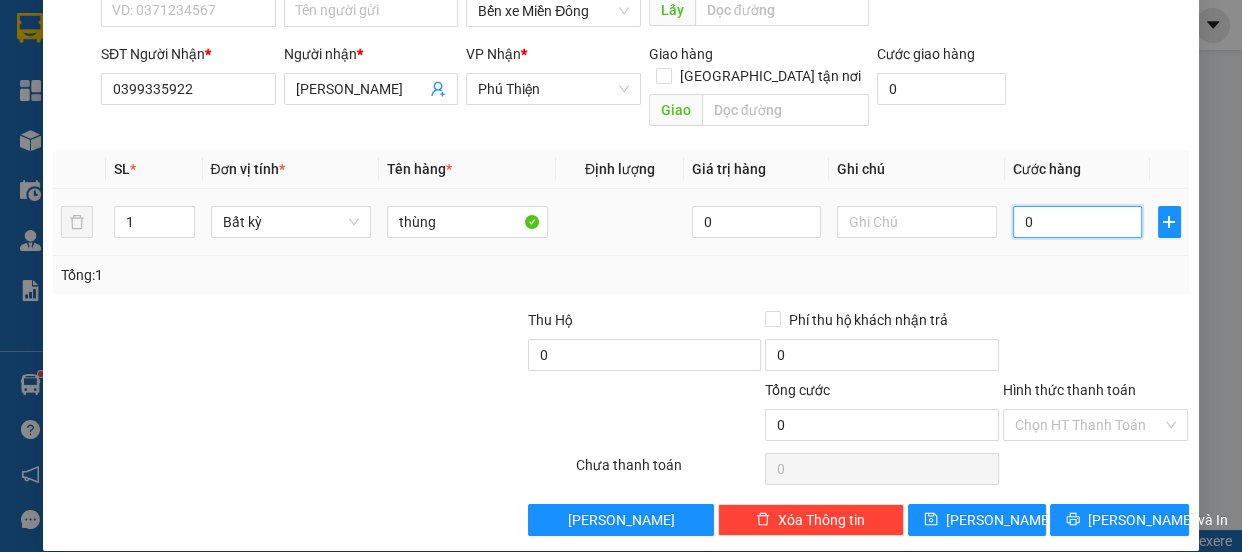 click on "0" at bounding box center (1077, 222) 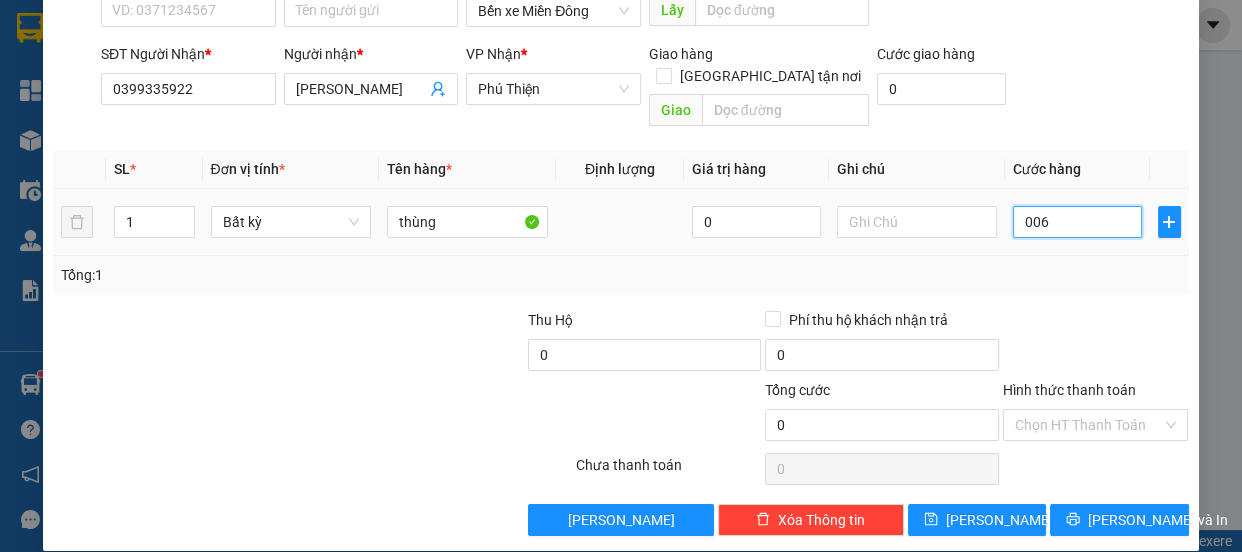 type on "6" 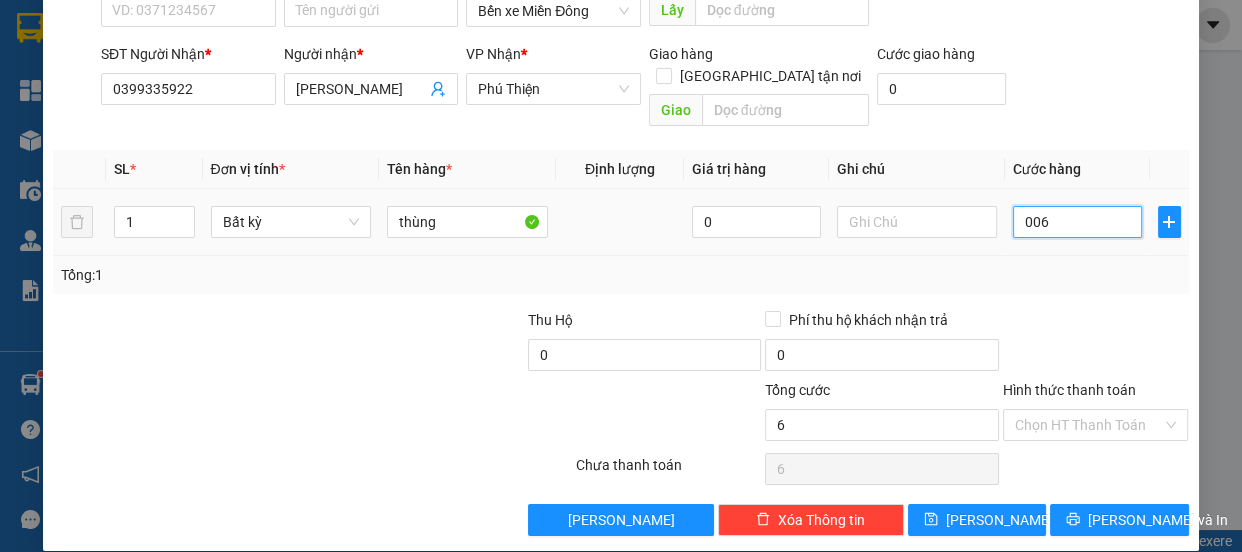 type on "0.060" 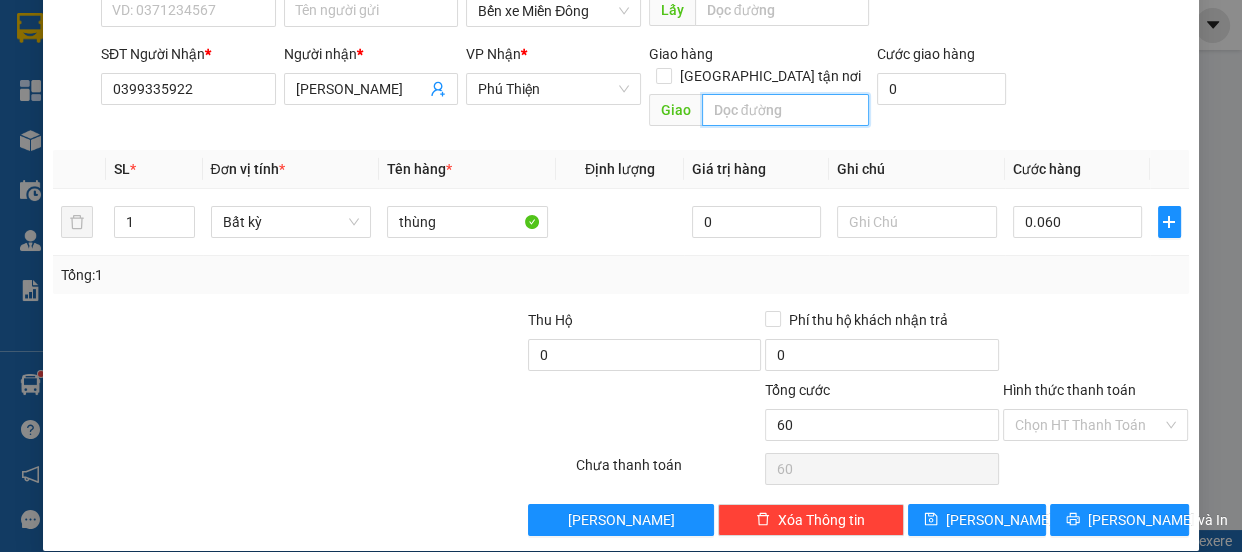 type on "60.000" 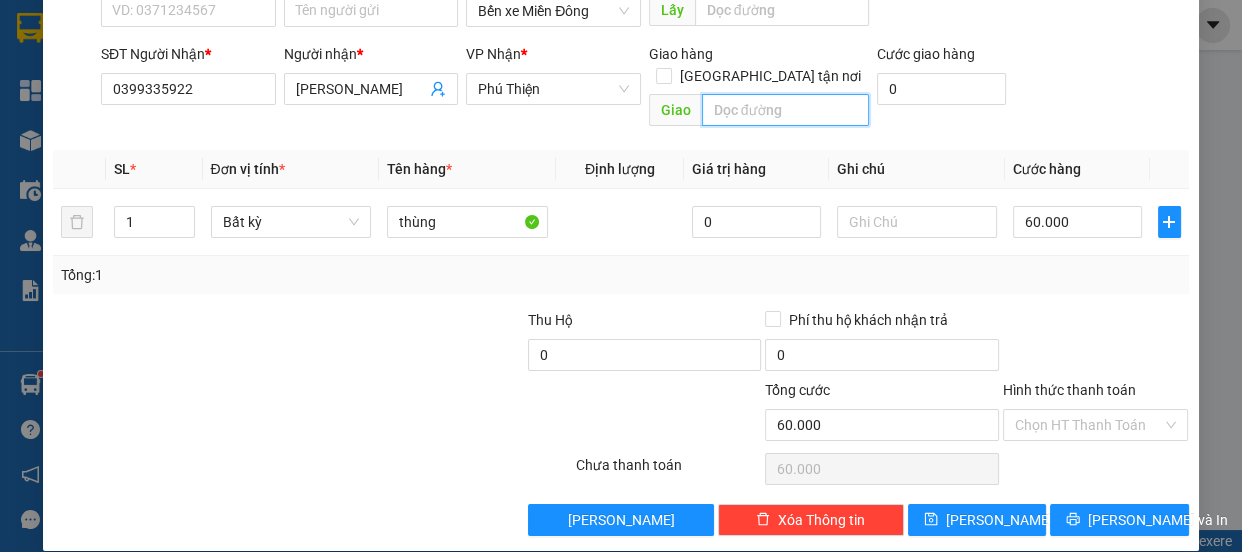 click at bounding box center [785, 110] 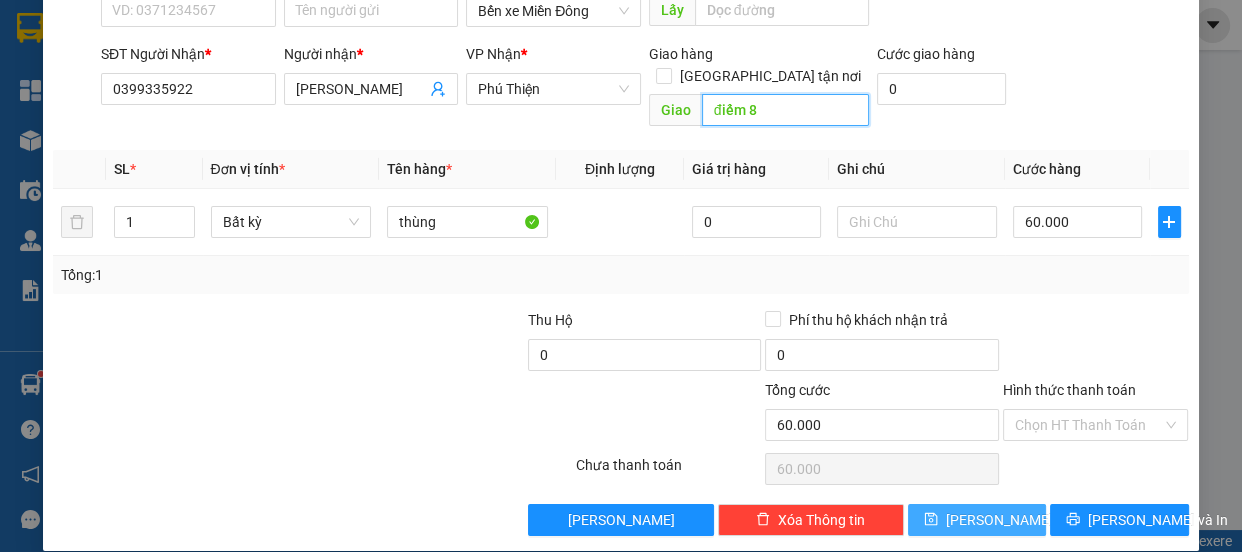 type on "điểm 8" 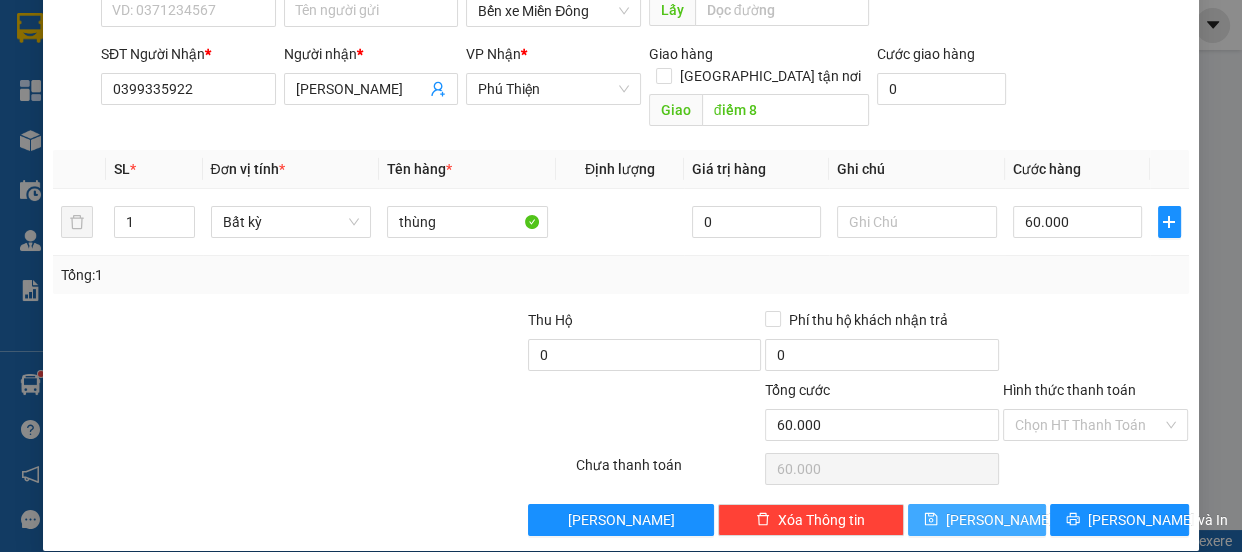 drag, startPoint x: 991, startPoint y: 491, endPoint x: 977, endPoint y: 489, distance: 14.142136 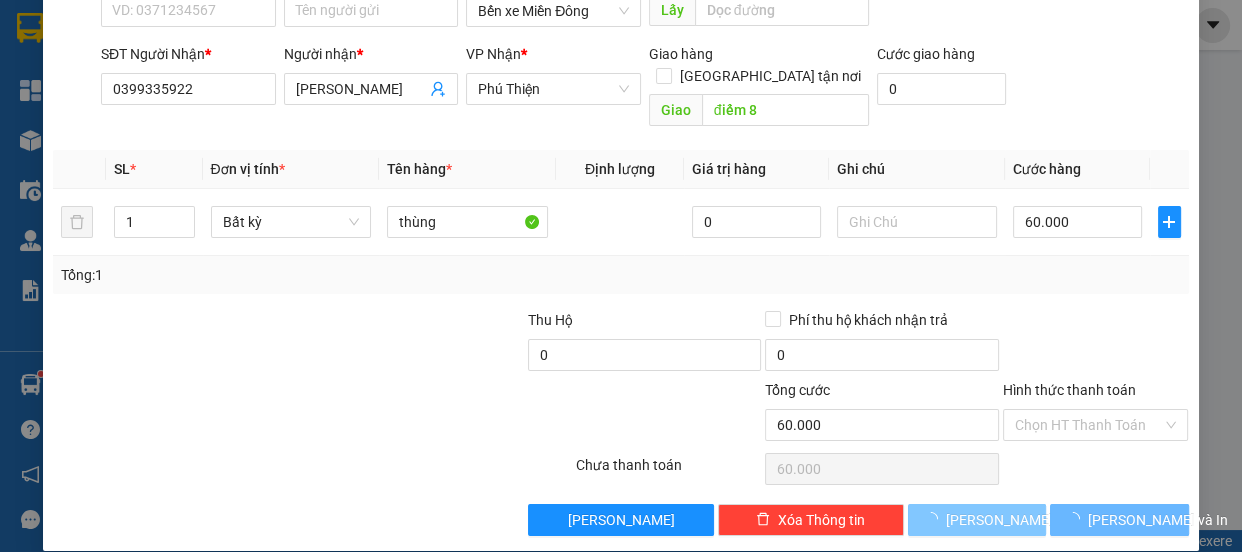 type 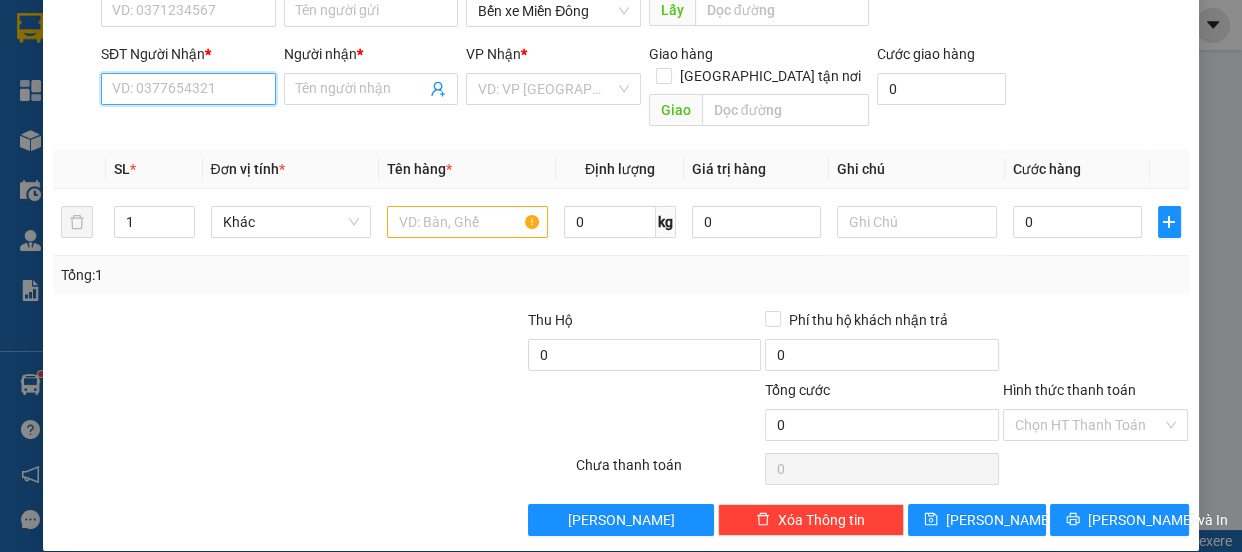 click on "SĐT Người Nhận  *" at bounding box center (188, 89) 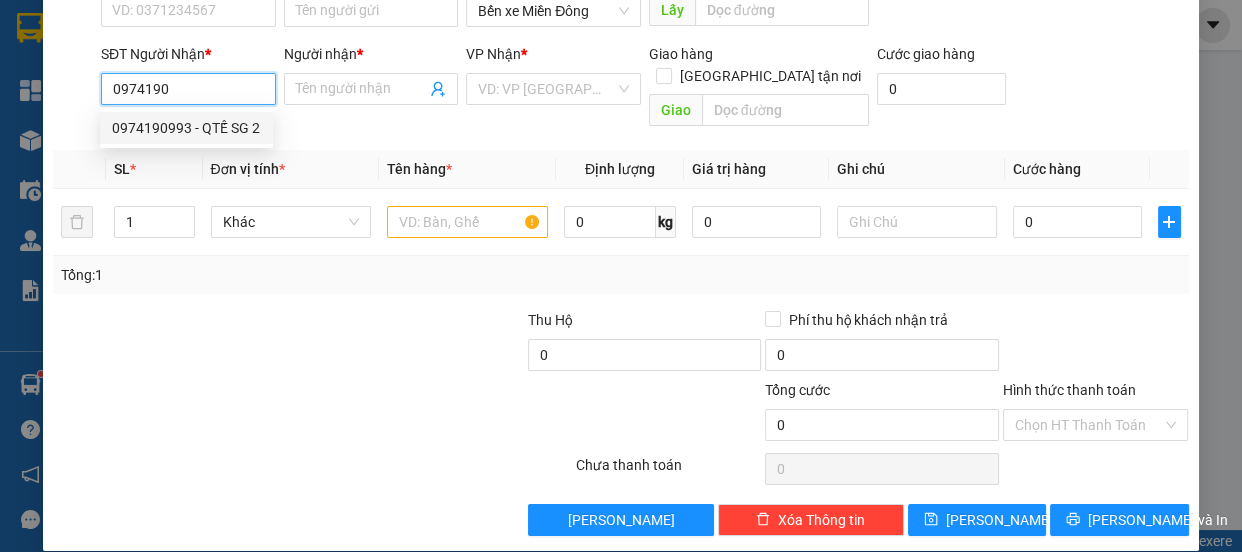 click on "0974190993 - QTẾ SG 2" at bounding box center [186, 128] 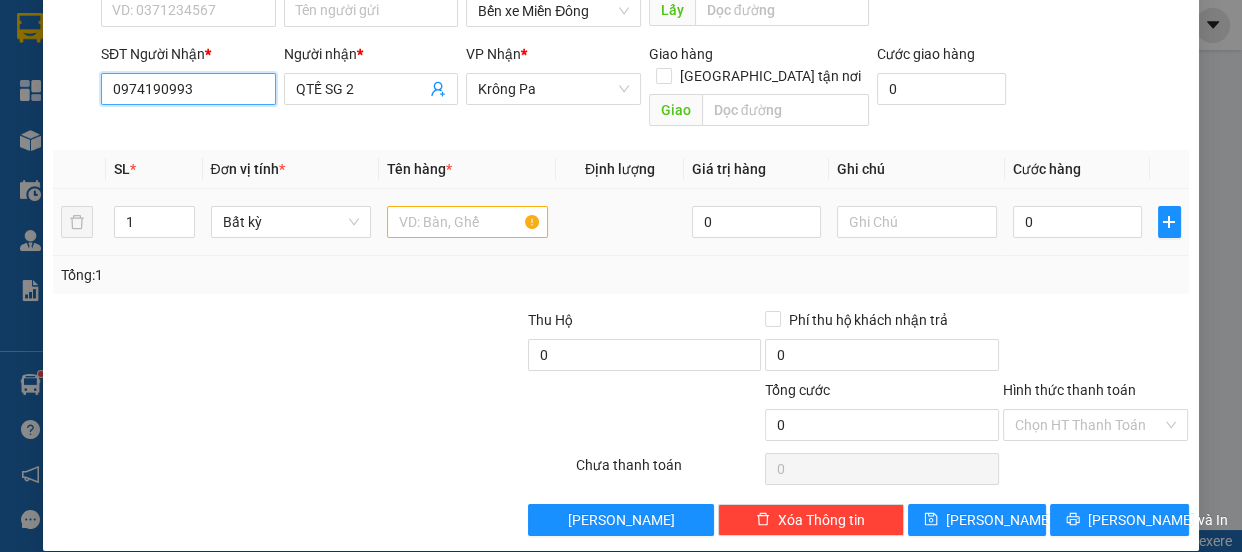 type on "0974190993" 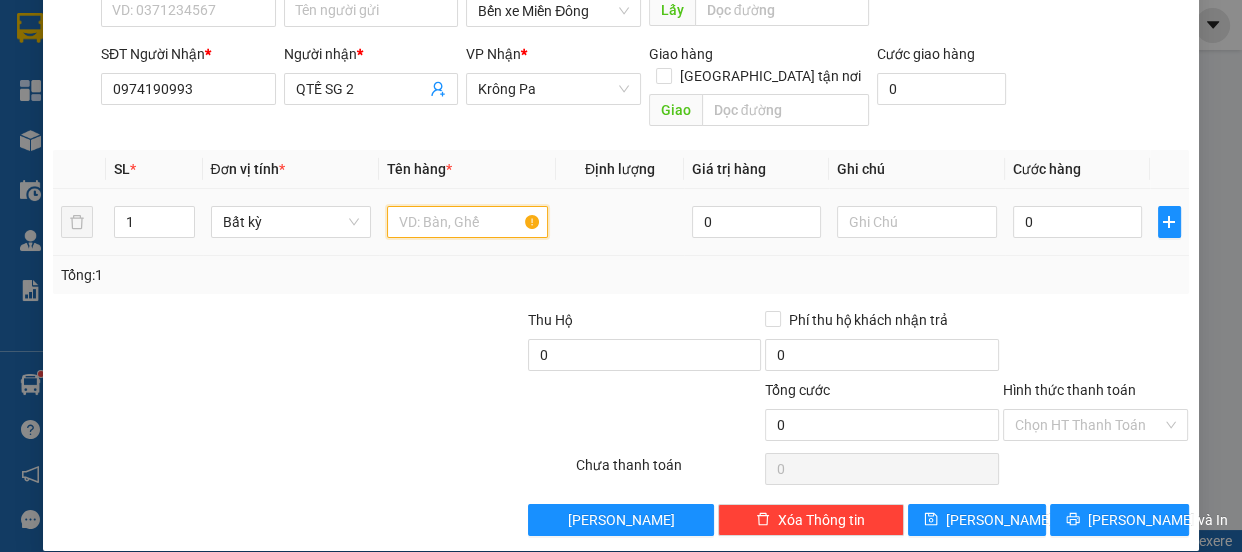 click at bounding box center [467, 222] 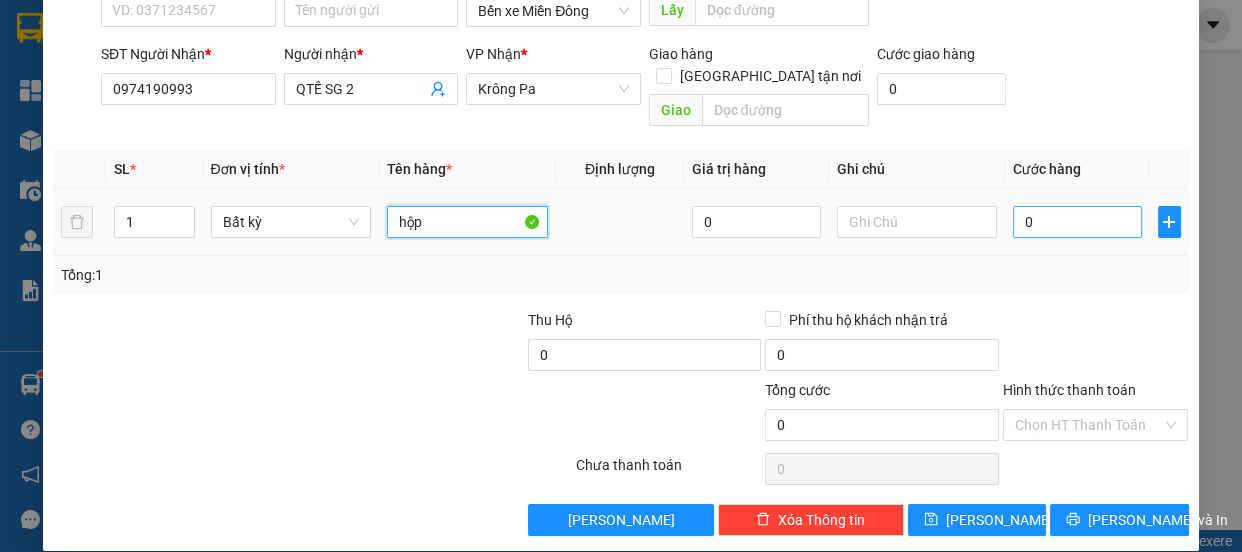 type on "hộp" 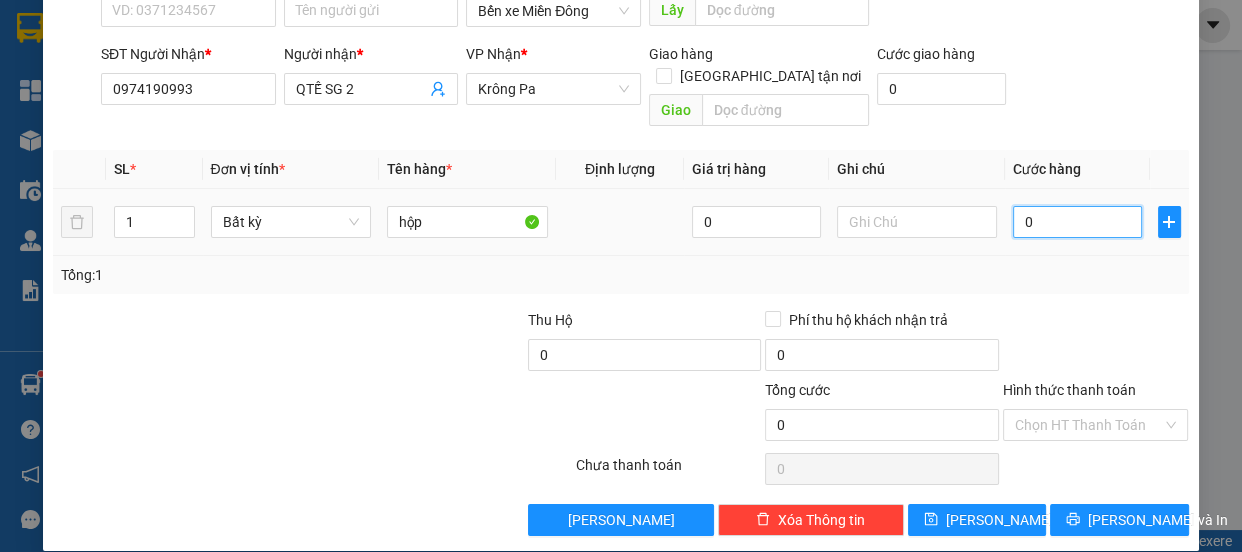 click on "0" at bounding box center (1077, 222) 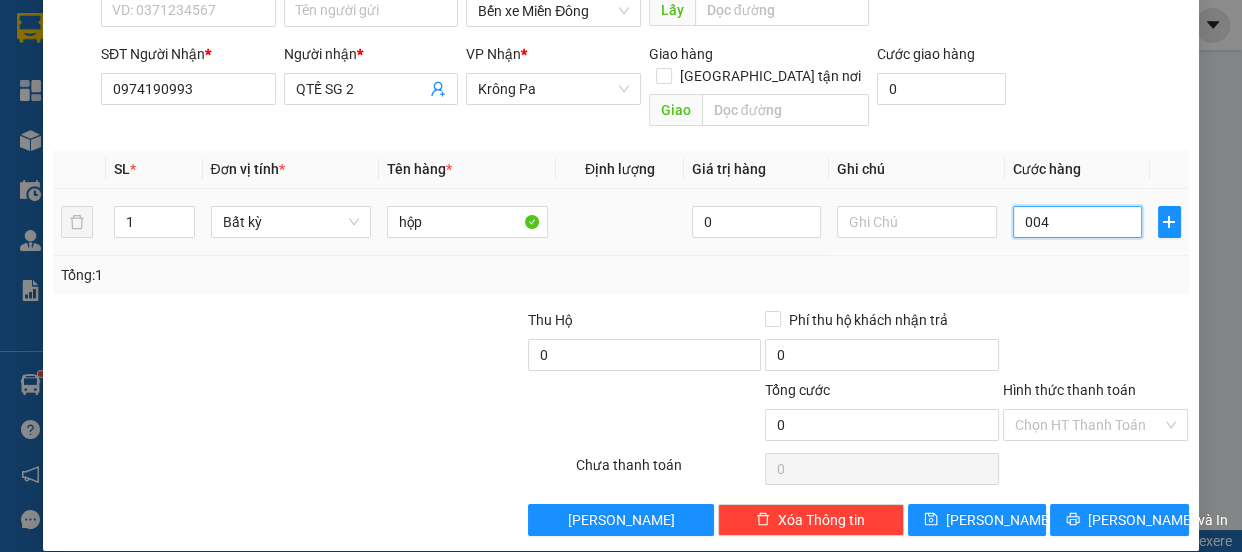 type on "4" 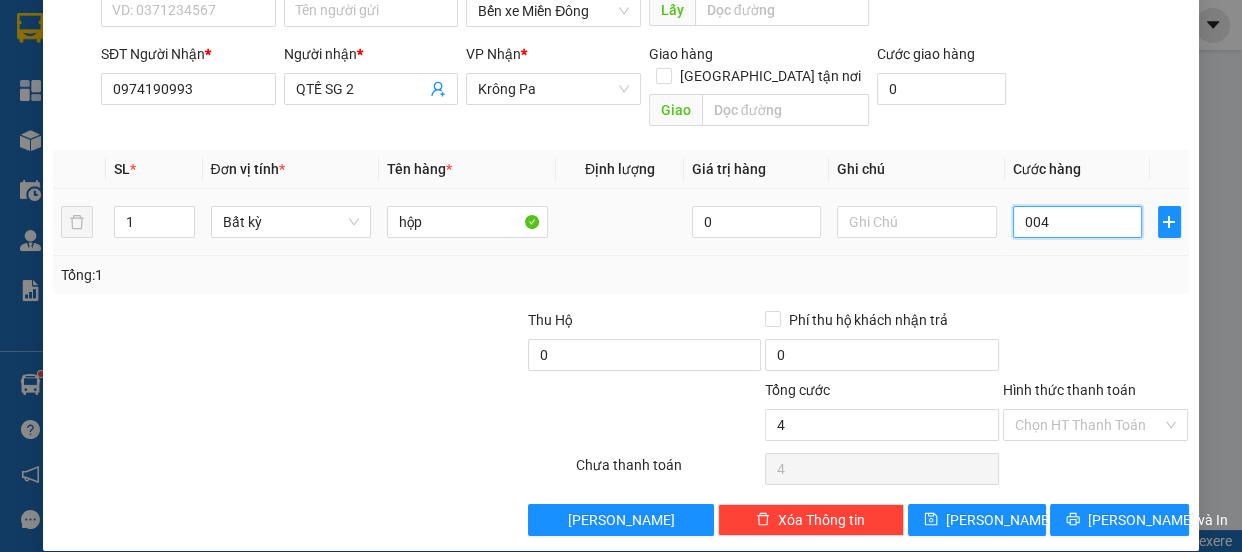 type on "0.040" 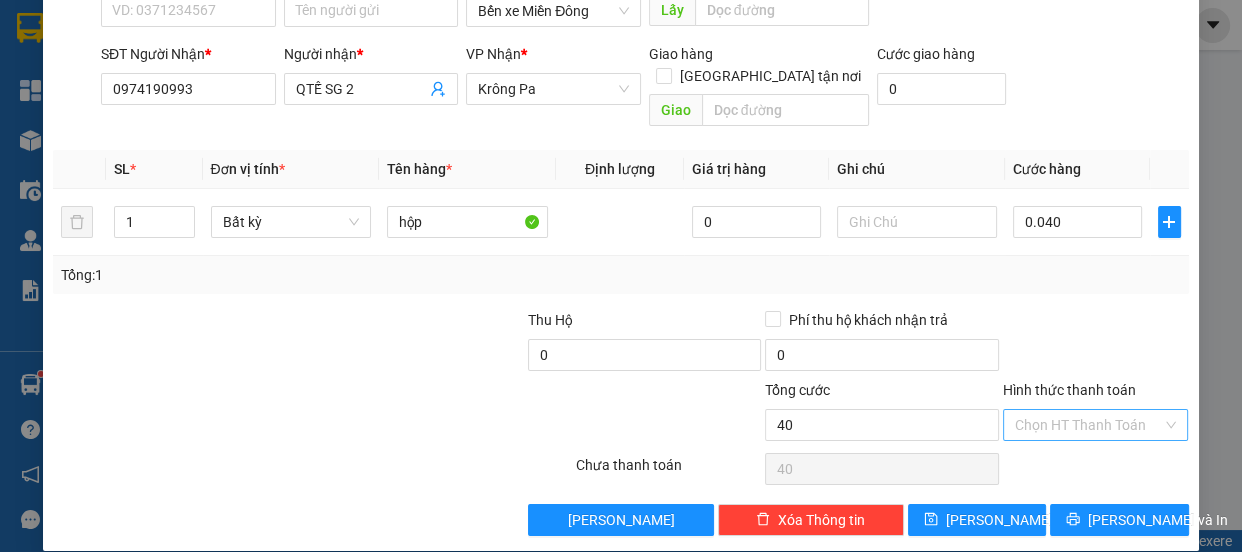 click on "Hình thức thanh toán" at bounding box center (1089, 425) 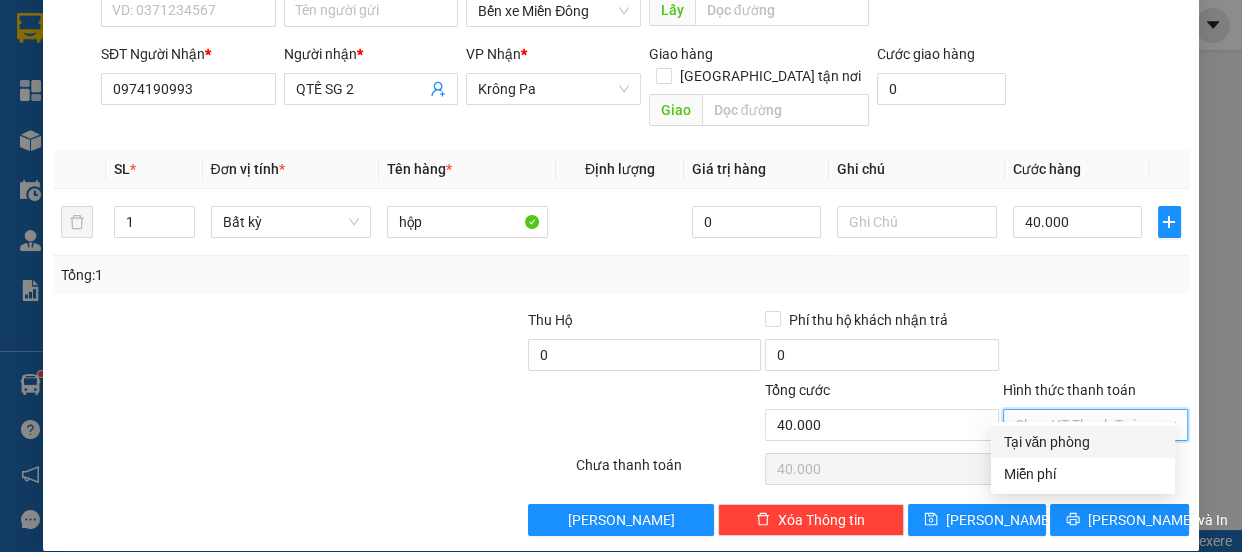 click on "Tại văn phòng" at bounding box center [1083, 442] 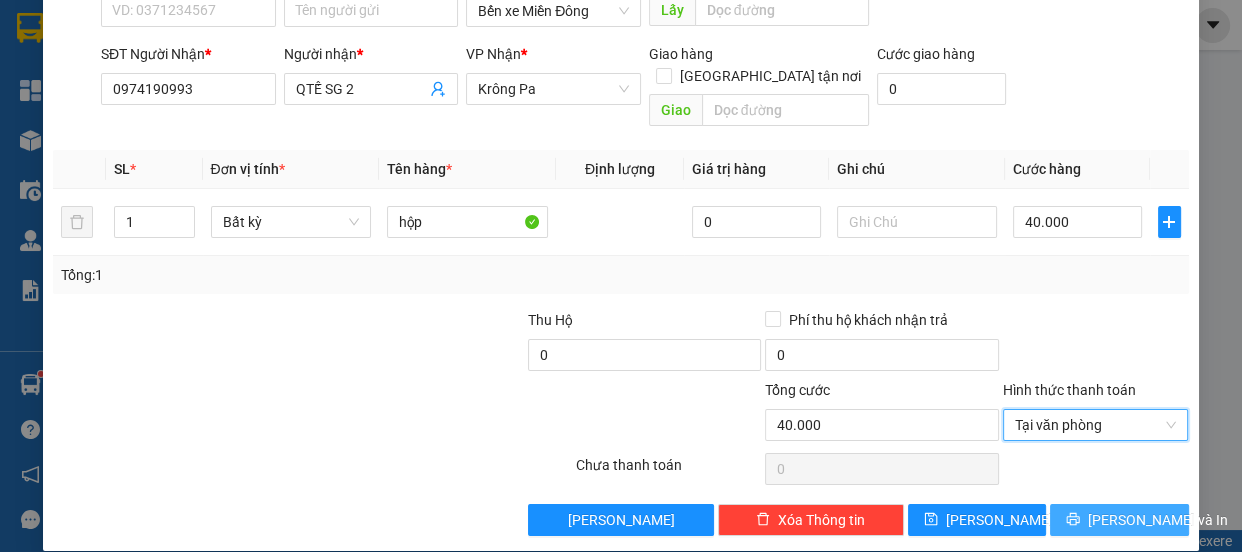 click on "[PERSON_NAME] và In" at bounding box center (1119, 520) 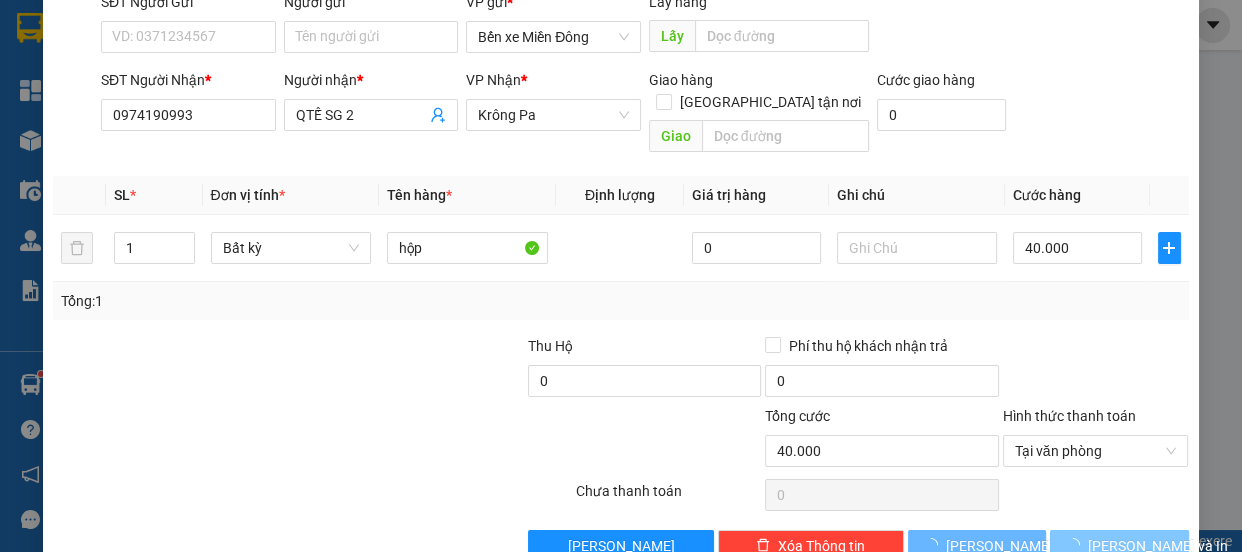 scroll, scrollTop: 18, scrollLeft: 0, axis: vertical 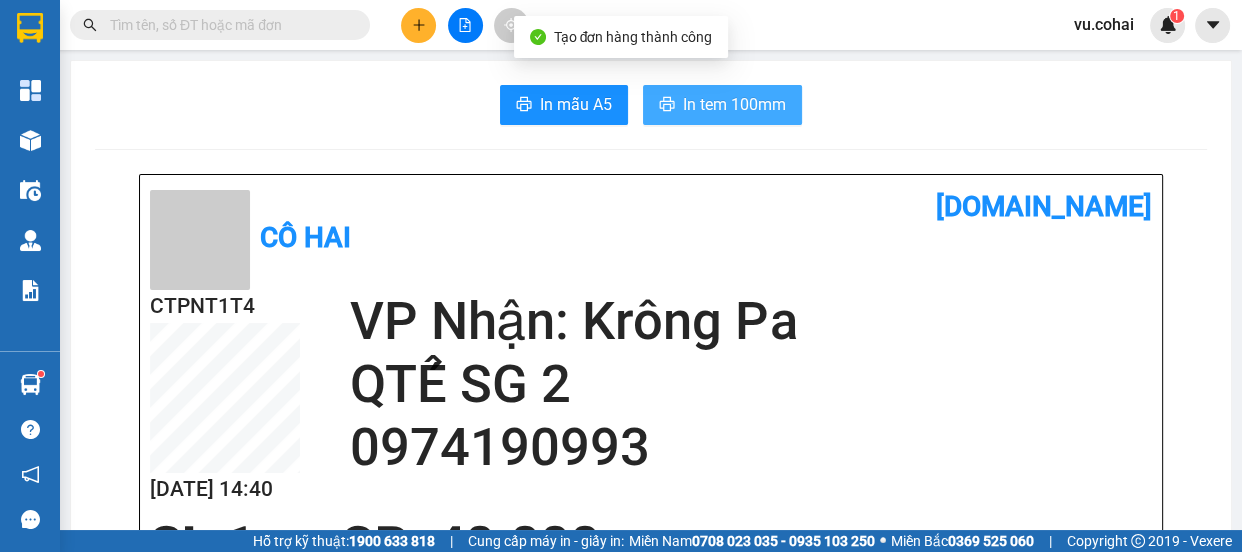 click on "In tem 100mm" at bounding box center [734, 104] 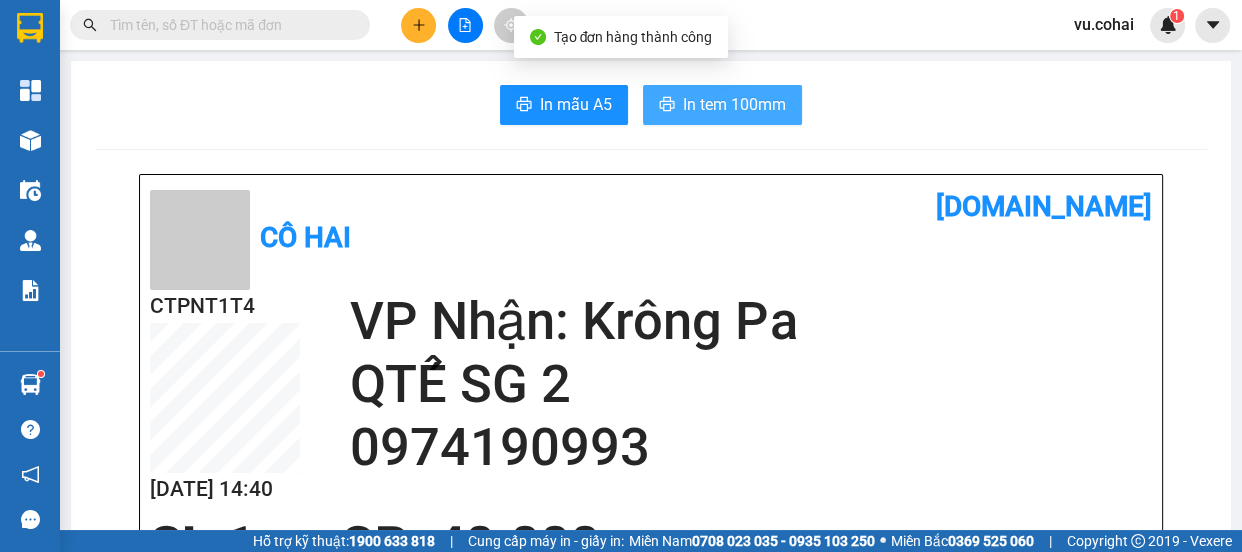scroll, scrollTop: 0, scrollLeft: 0, axis: both 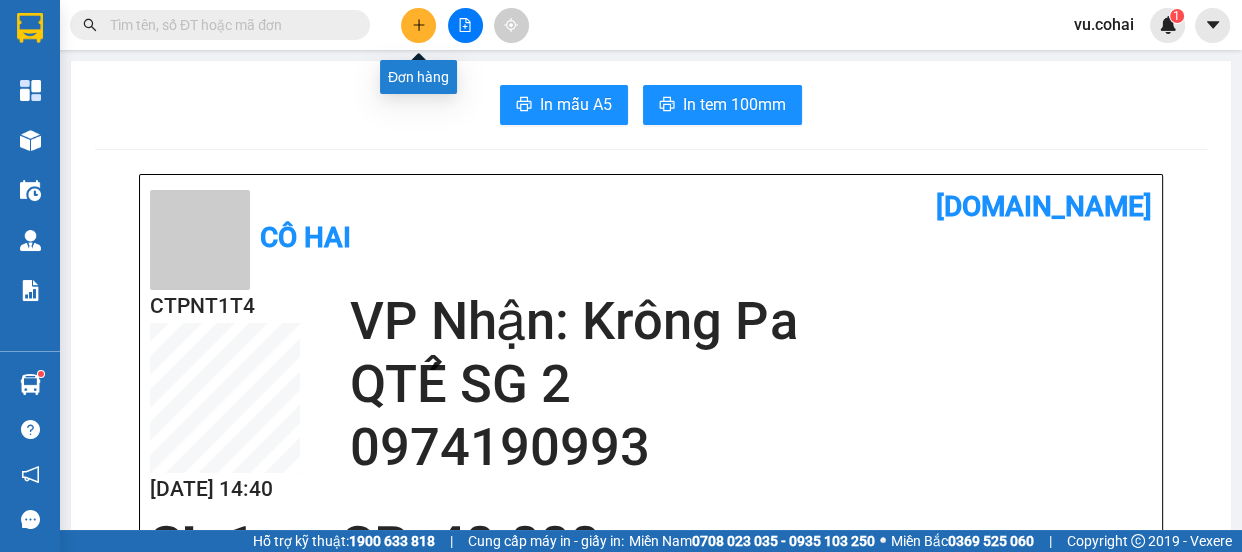 click 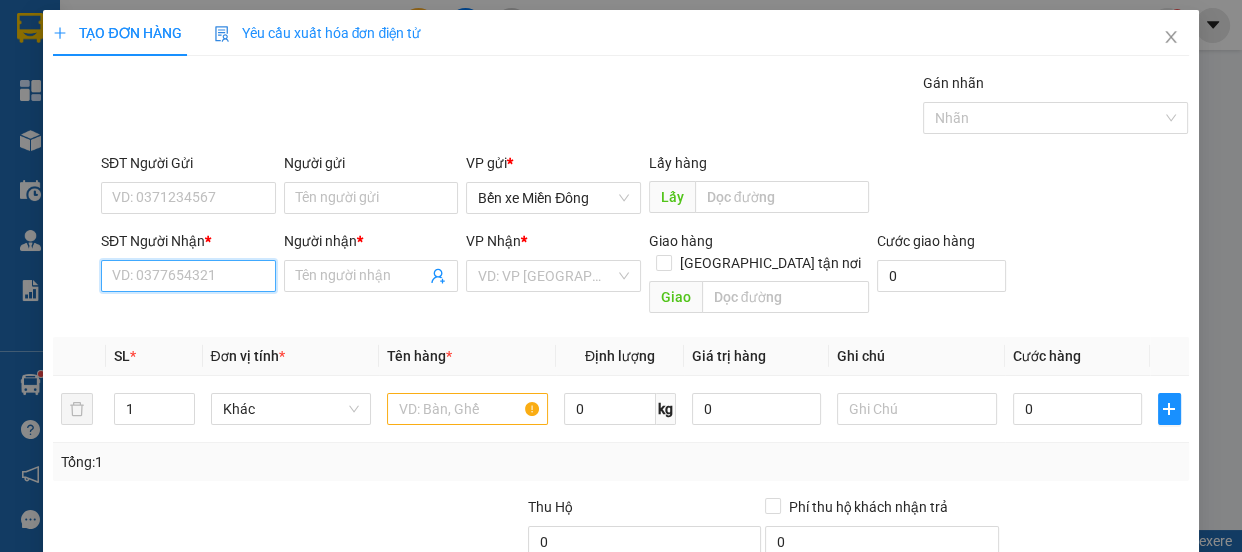click on "SĐT Người Nhận  *" at bounding box center [188, 276] 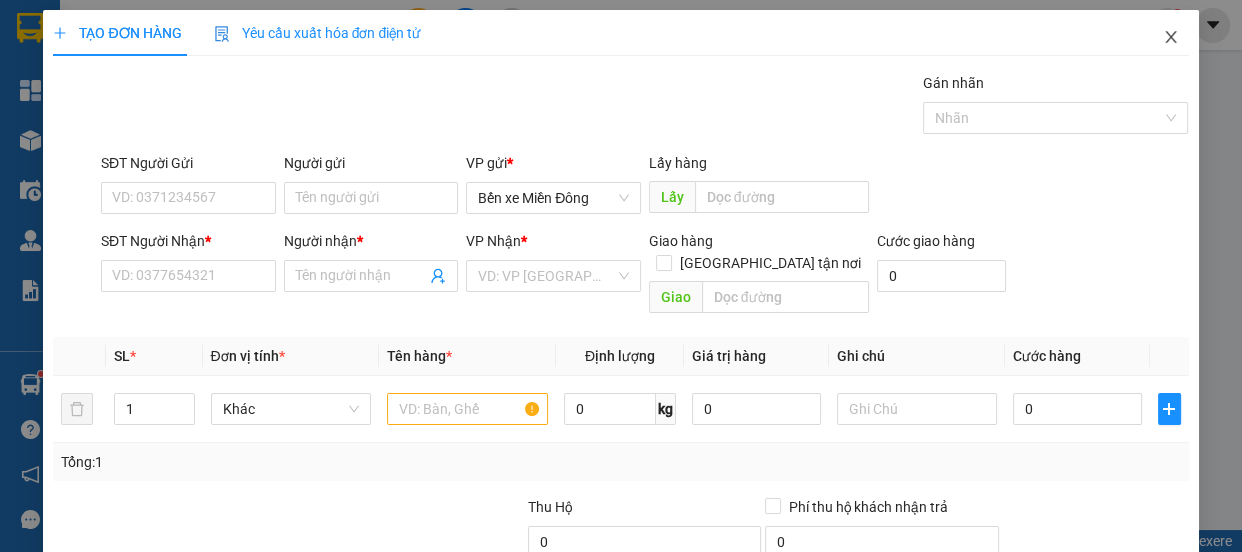 click 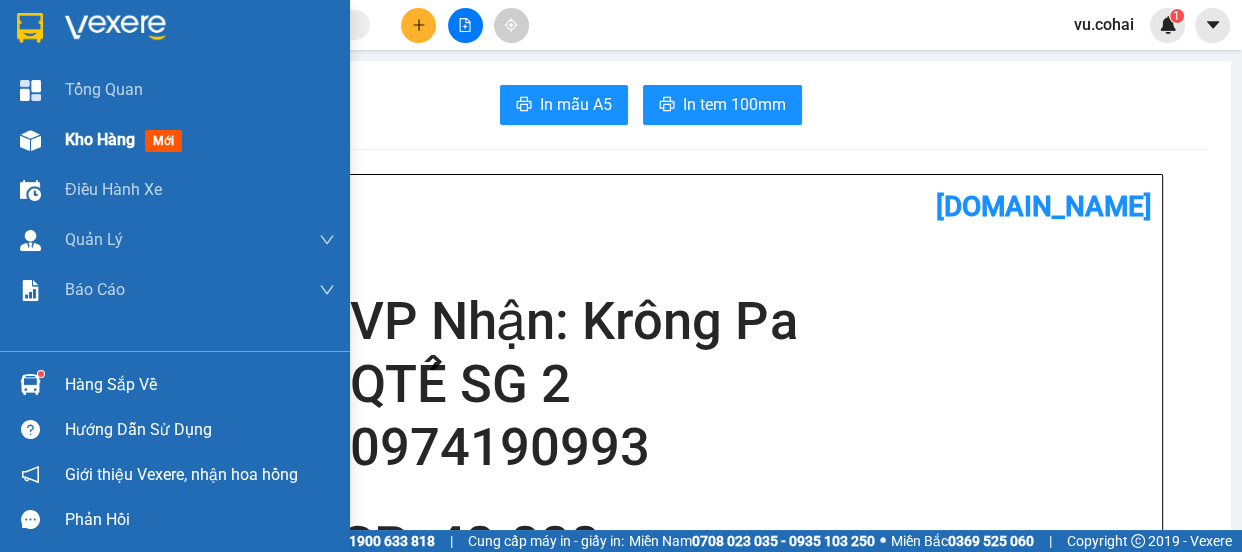 click on "Kho hàng" at bounding box center (100, 139) 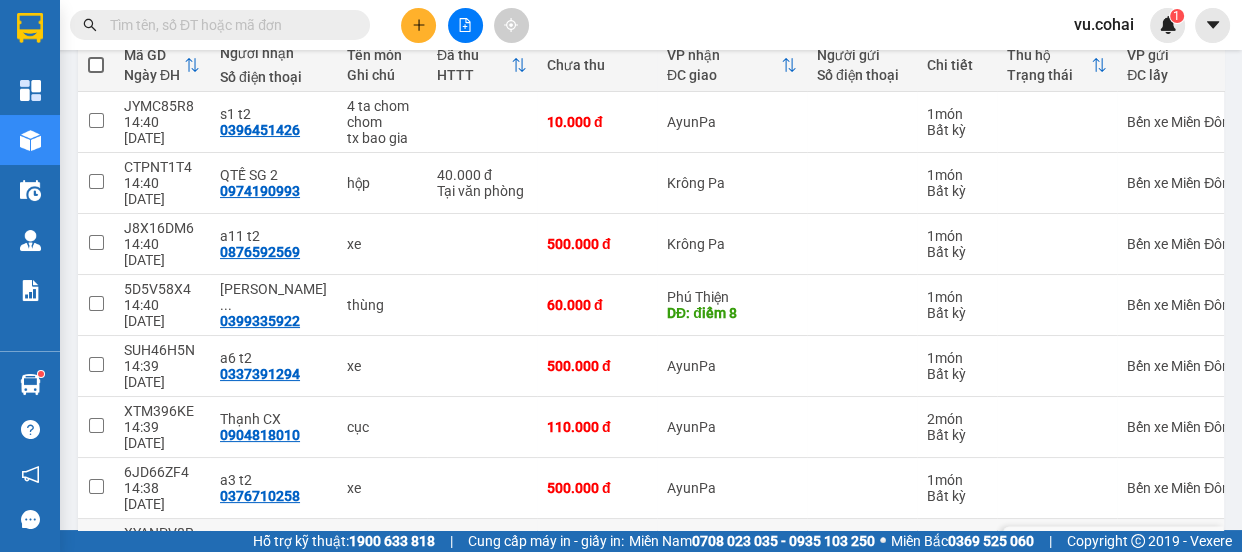 scroll, scrollTop: 359, scrollLeft: 0, axis: vertical 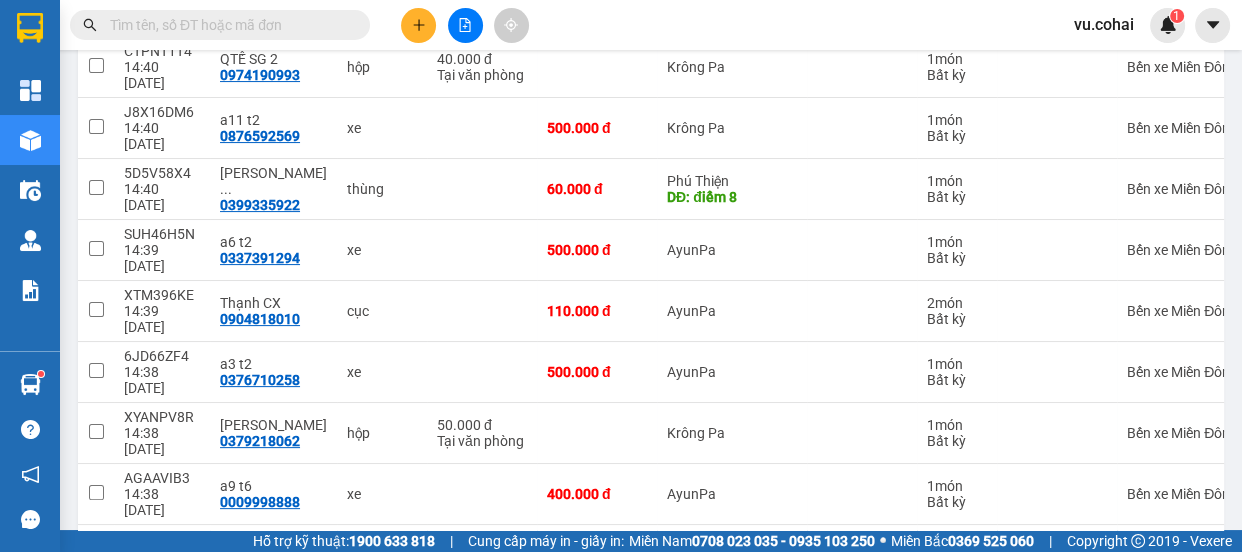 click on "2" at bounding box center [971, 618] 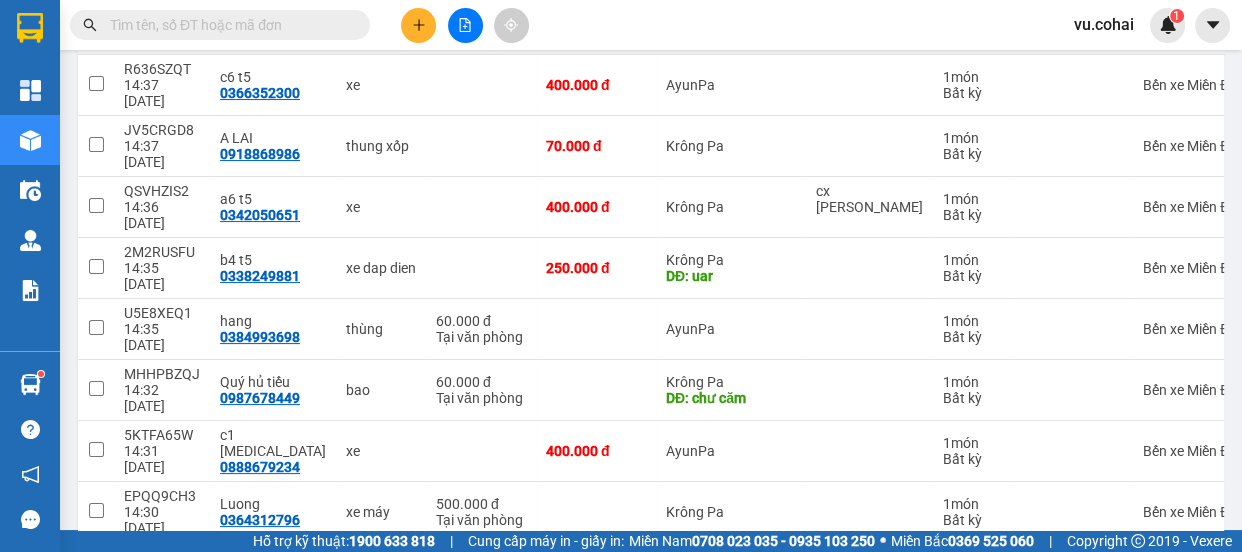 scroll, scrollTop: 342, scrollLeft: 0, axis: vertical 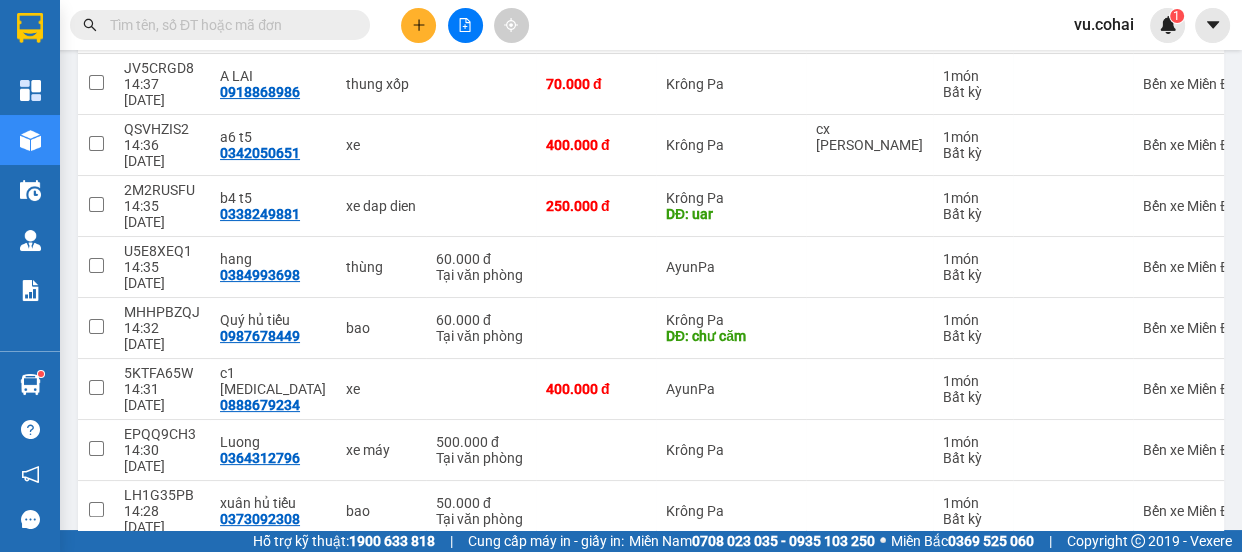 click on "3" at bounding box center (1006, 635) 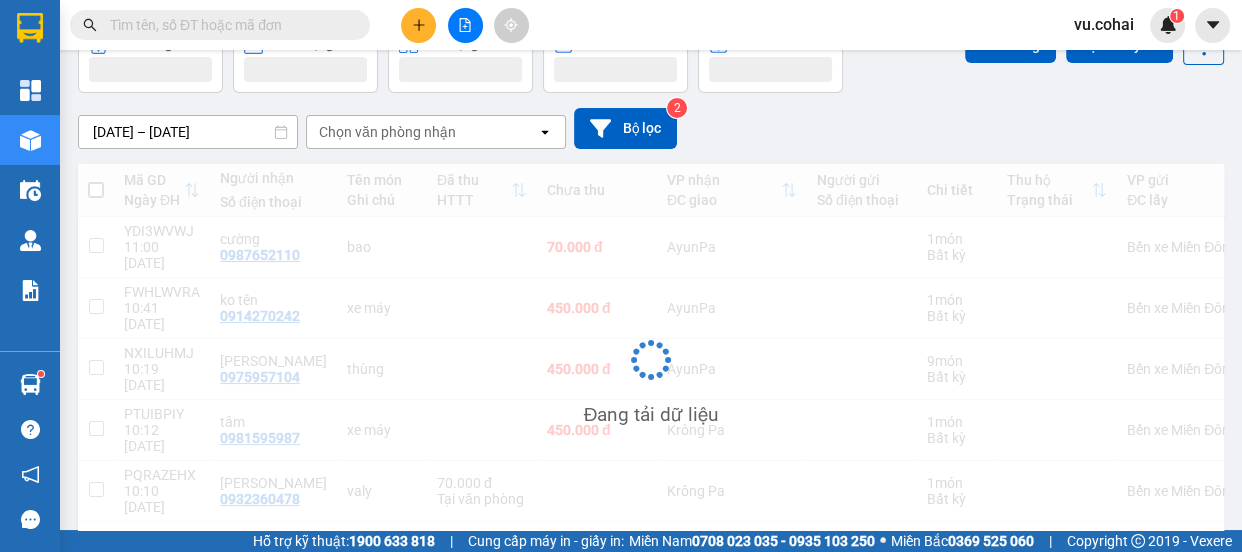 scroll, scrollTop: 118, scrollLeft: 0, axis: vertical 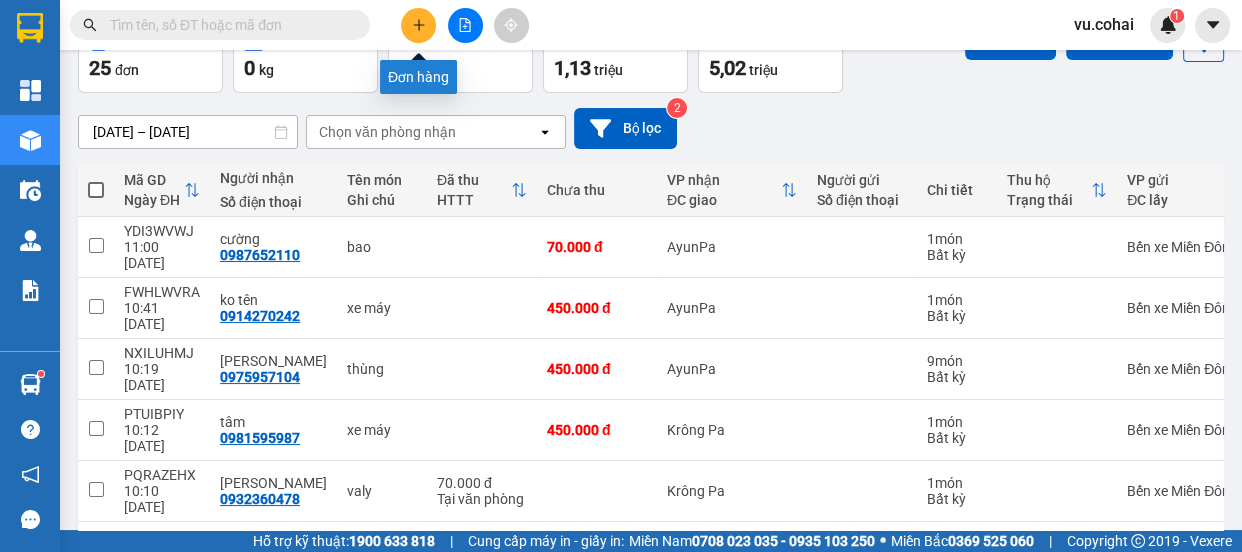 click 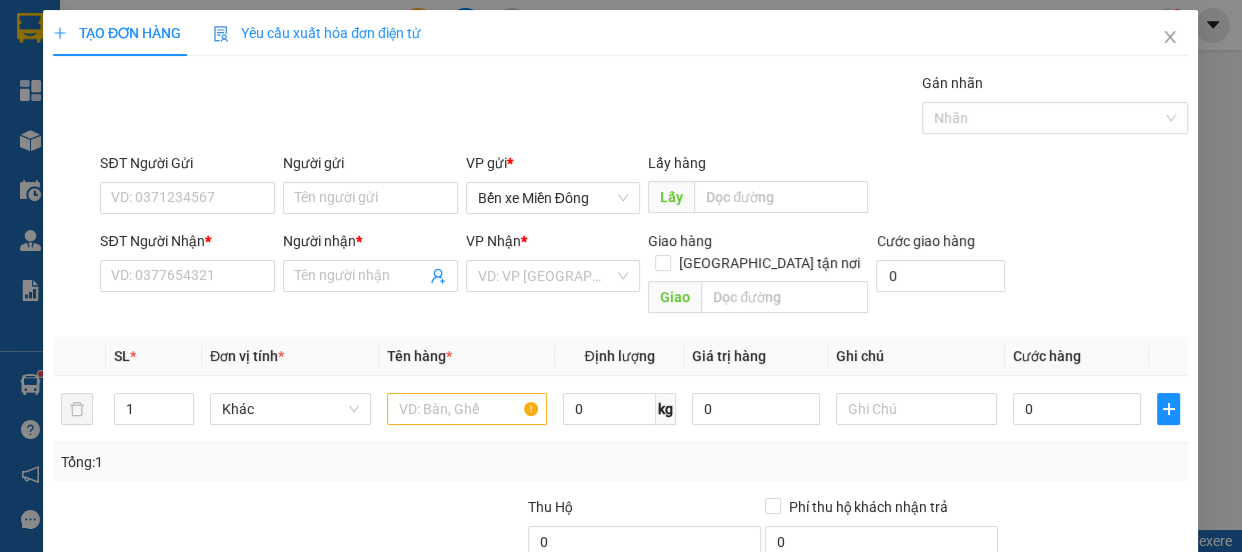 scroll, scrollTop: 0, scrollLeft: 0, axis: both 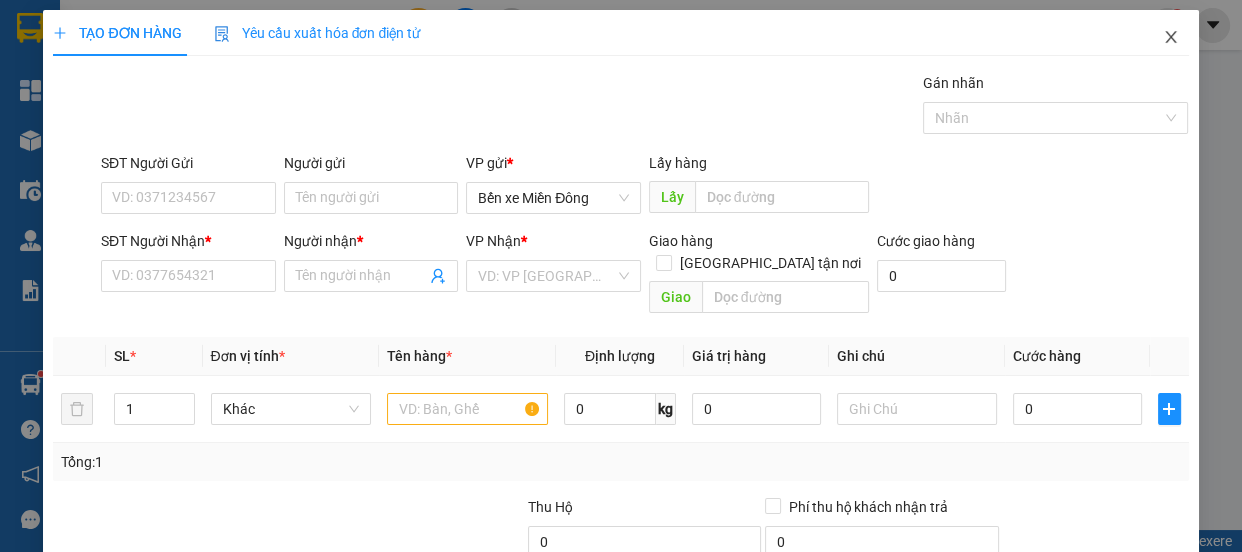 click 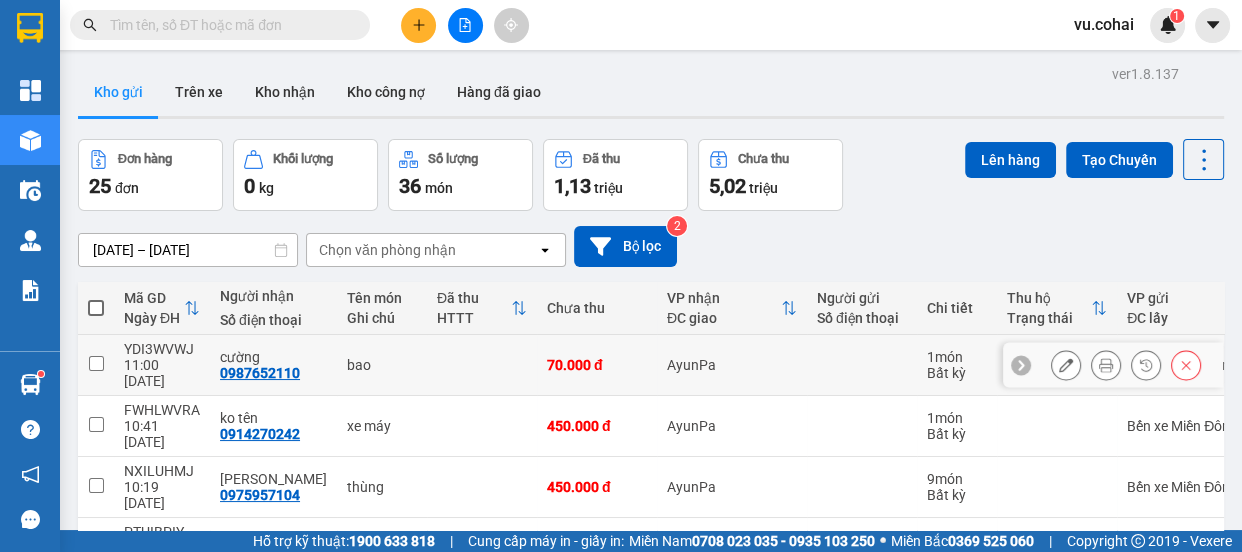 click at bounding box center (96, 363) 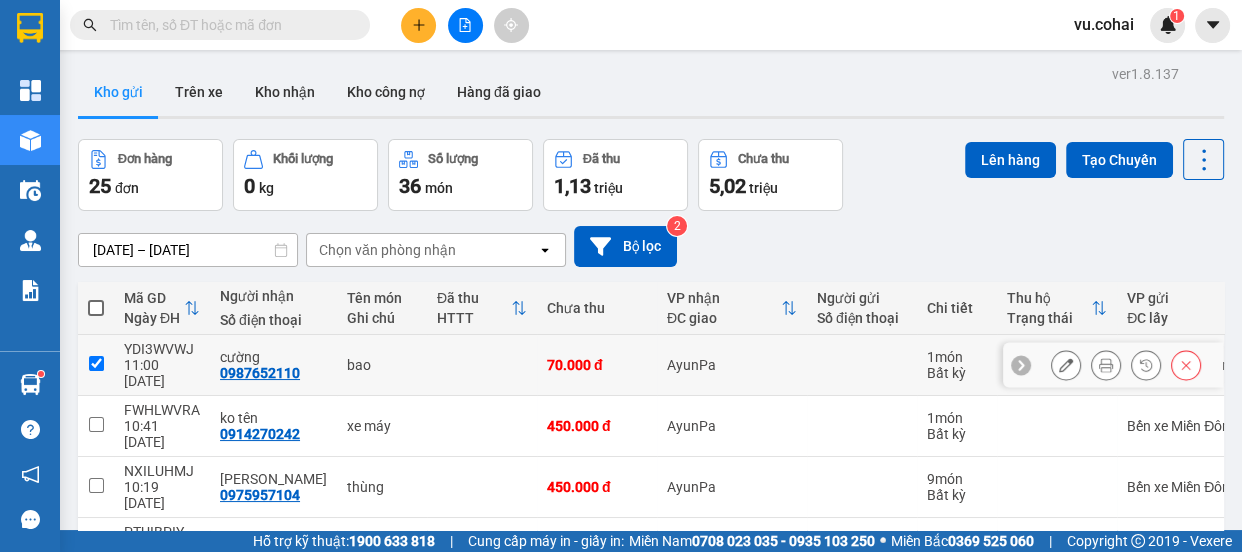 checkbox on "true" 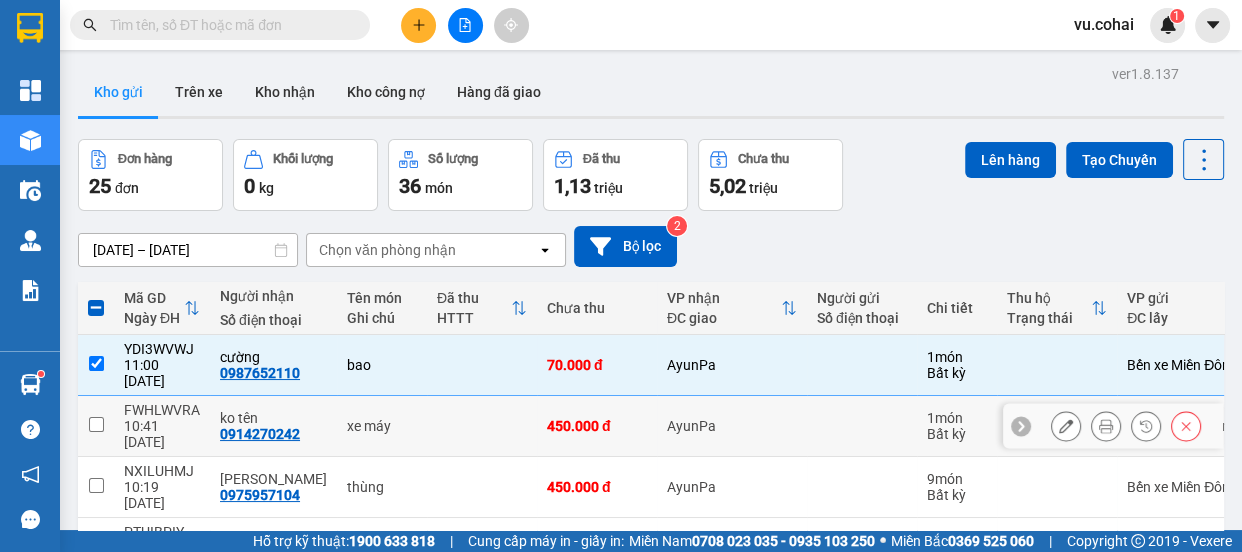 click at bounding box center (96, 424) 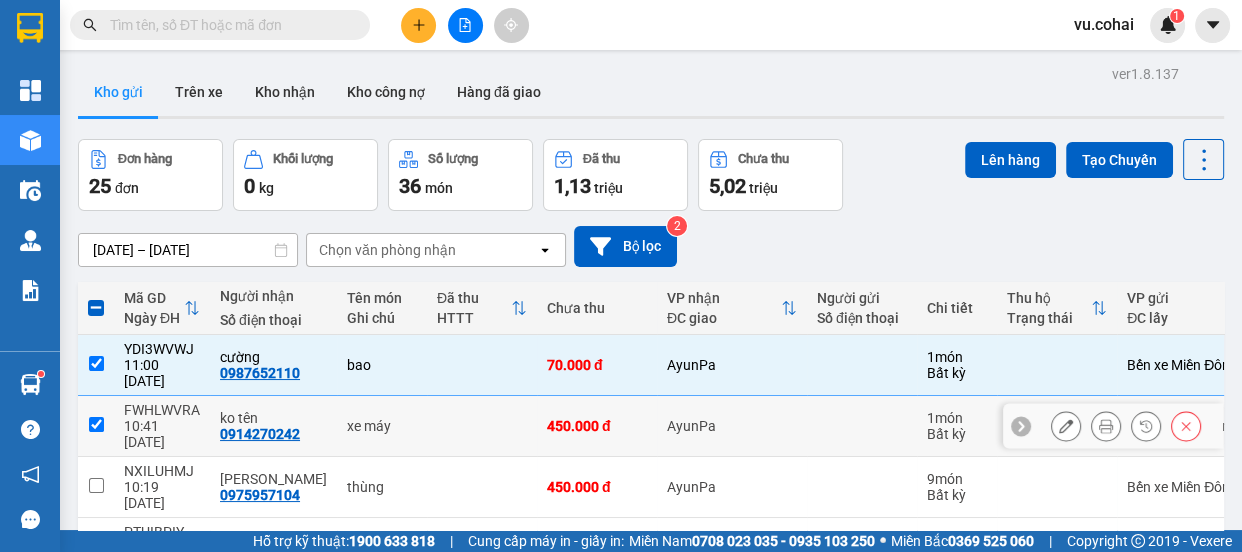 checkbox on "true" 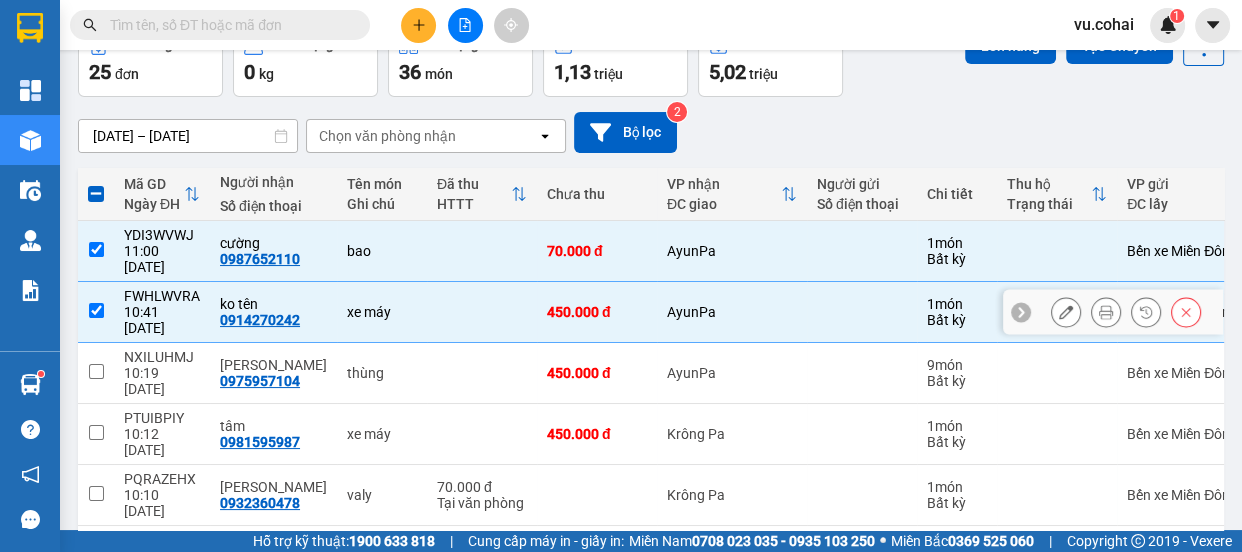 scroll, scrollTop: 118, scrollLeft: 0, axis: vertical 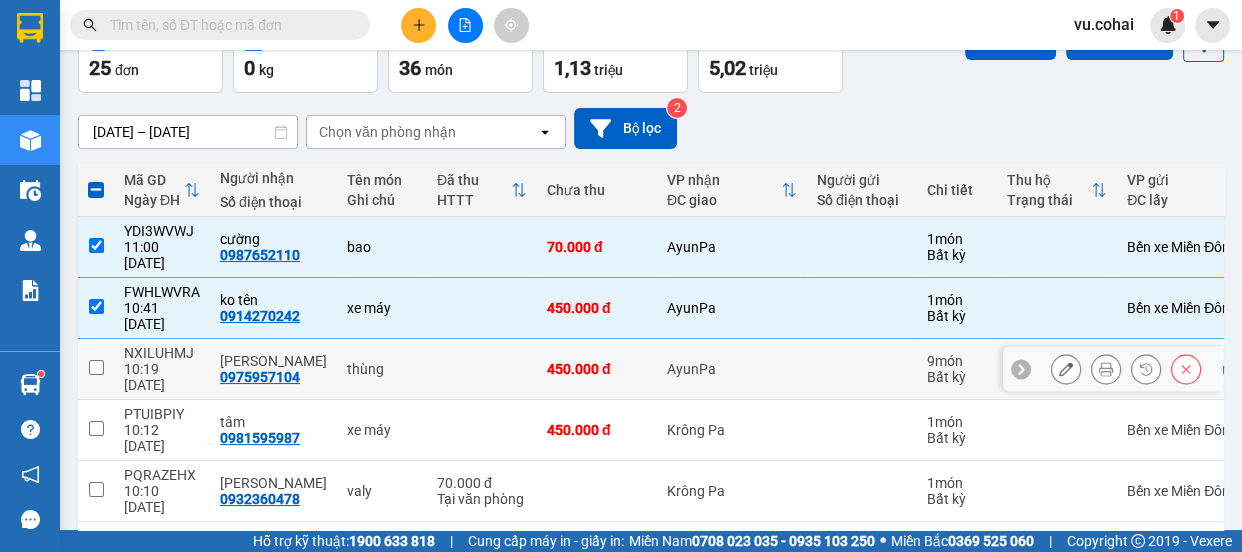 click at bounding box center [96, 367] 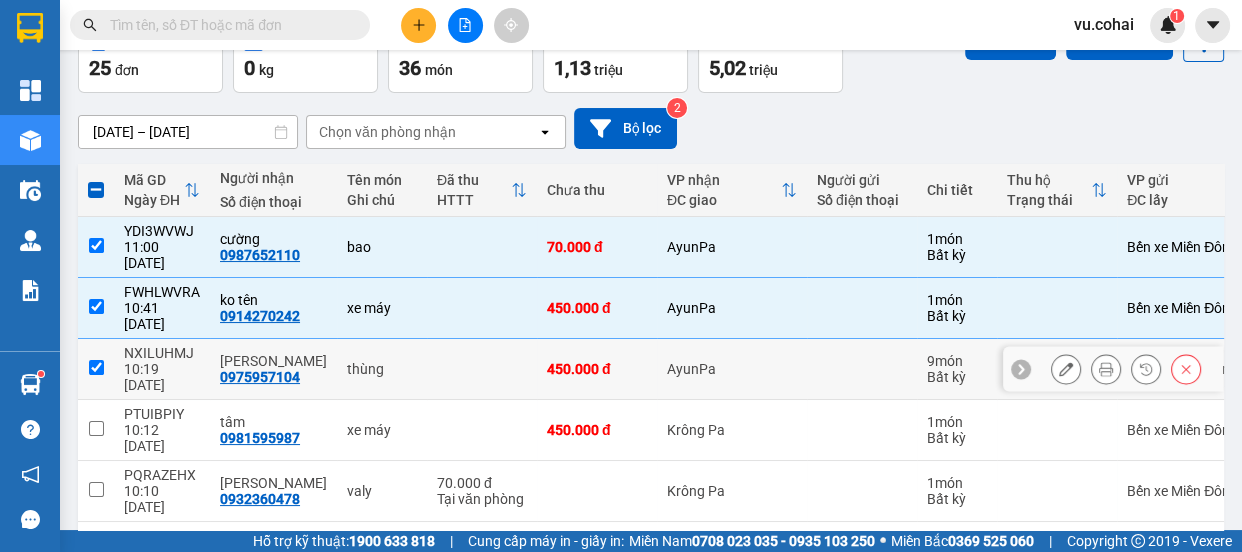 checkbox on "true" 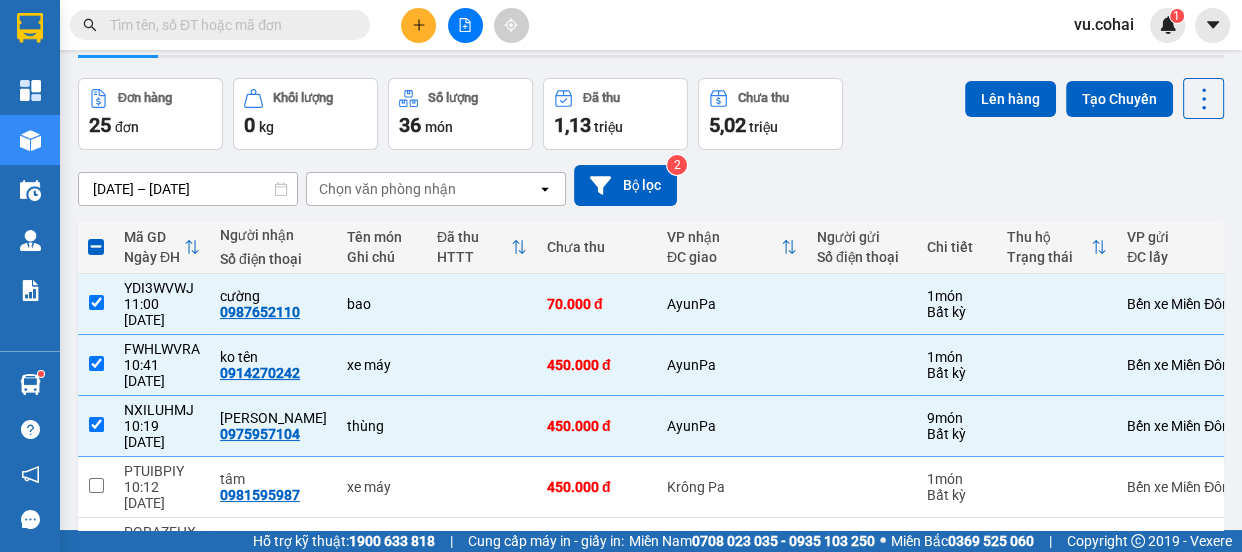 scroll, scrollTop: 0, scrollLeft: 0, axis: both 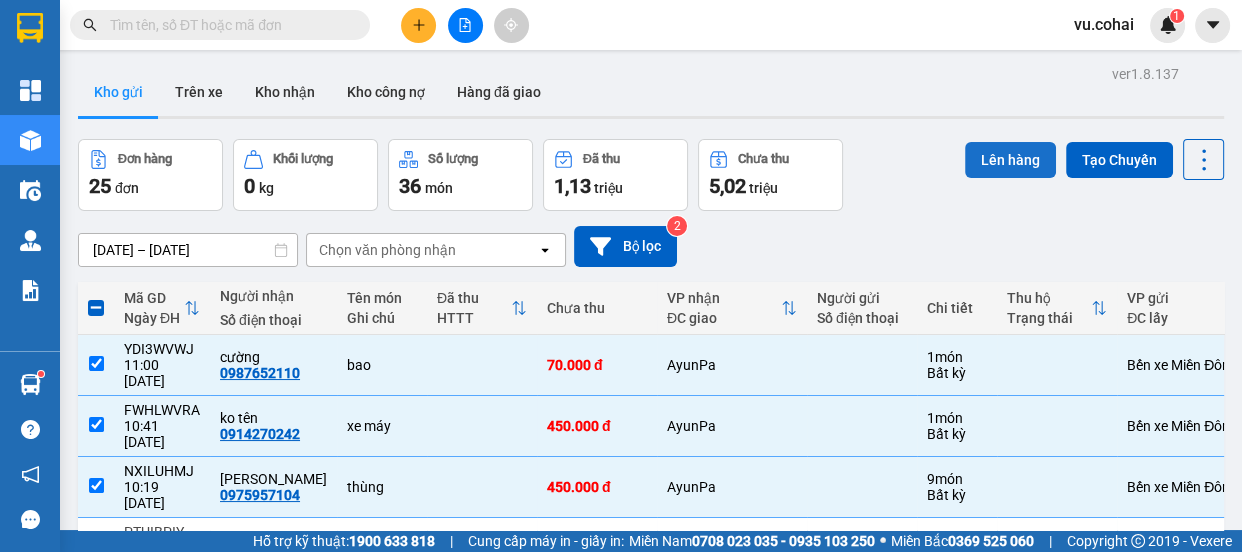 click on "Lên hàng" at bounding box center [1010, 160] 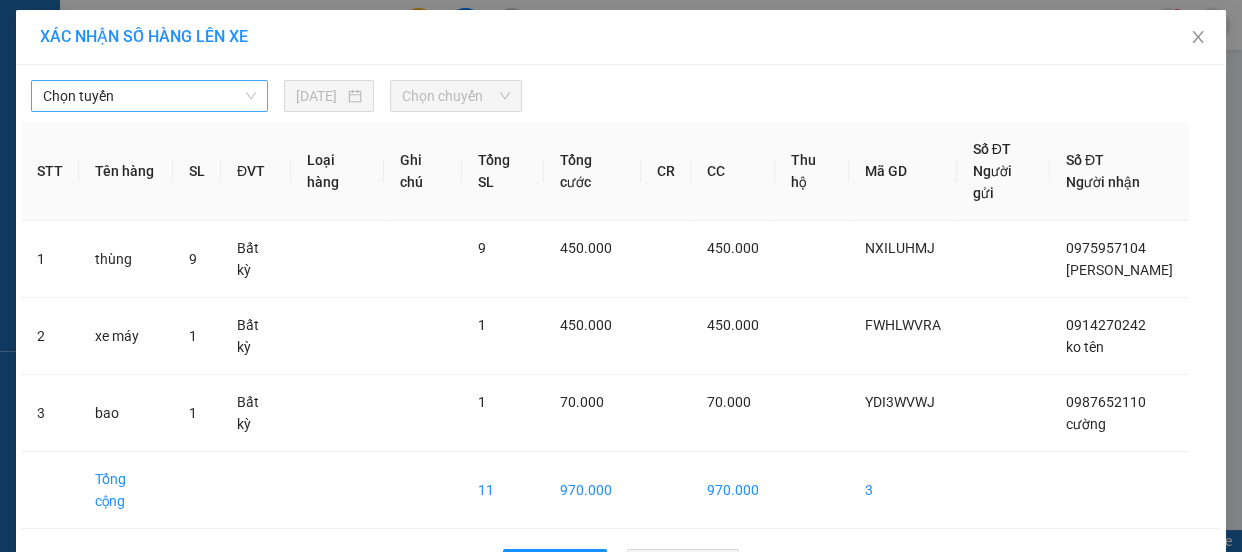 click on "Chọn tuyến" at bounding box center (149, 96) 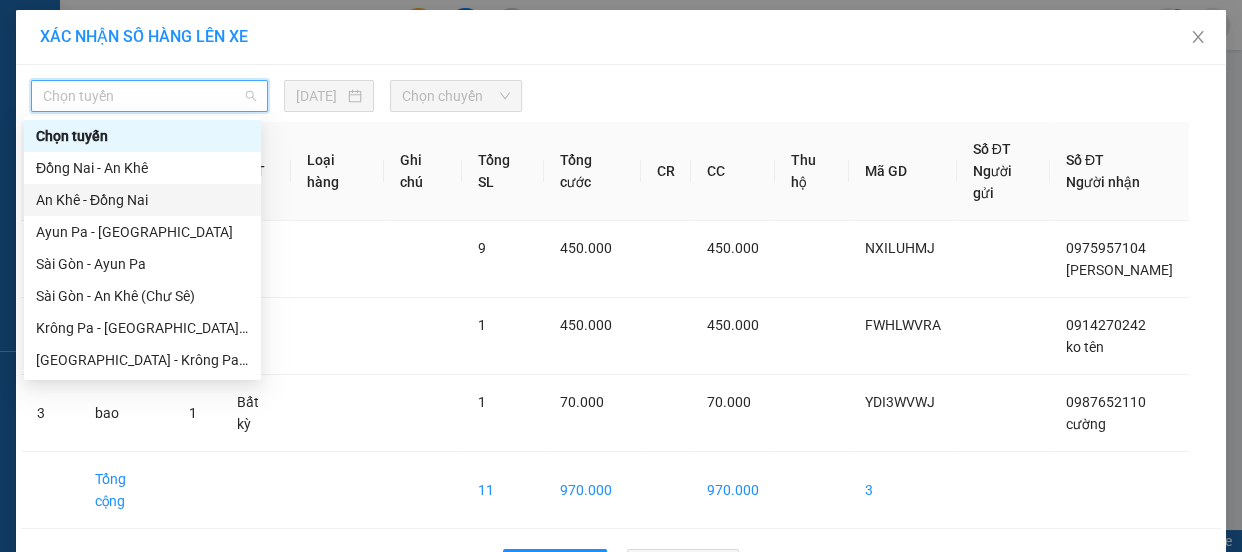 scroll, scrollTop: 90, scrollLeft: 0, axis: vertical 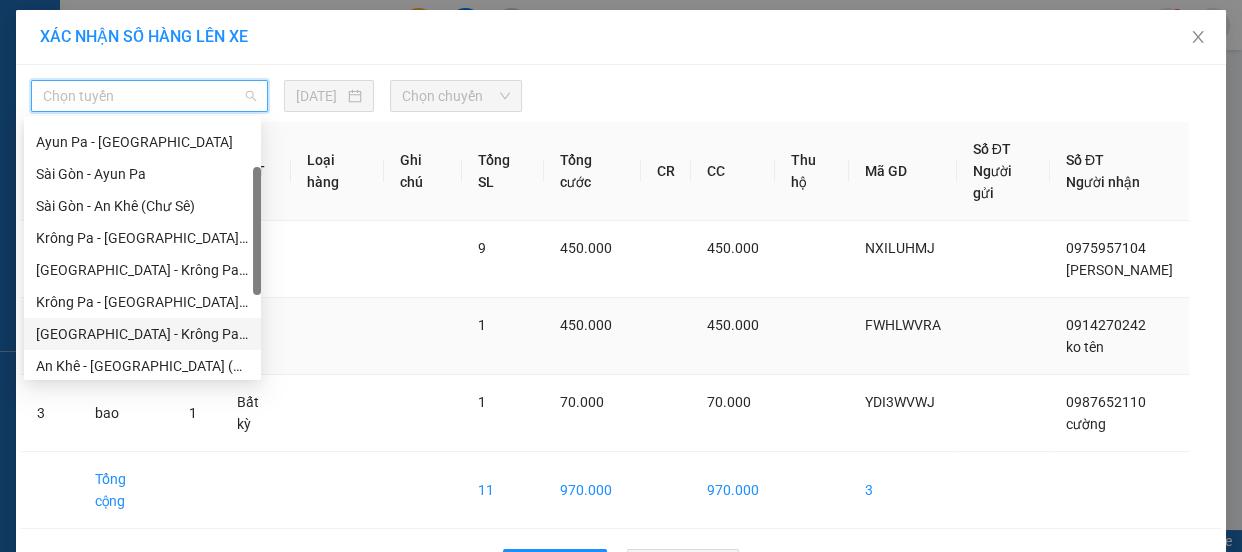 drag, startPoint x: 163, startPoint y: 338, endPoint x: 168, endPoint y: 328, distance: 11.18034 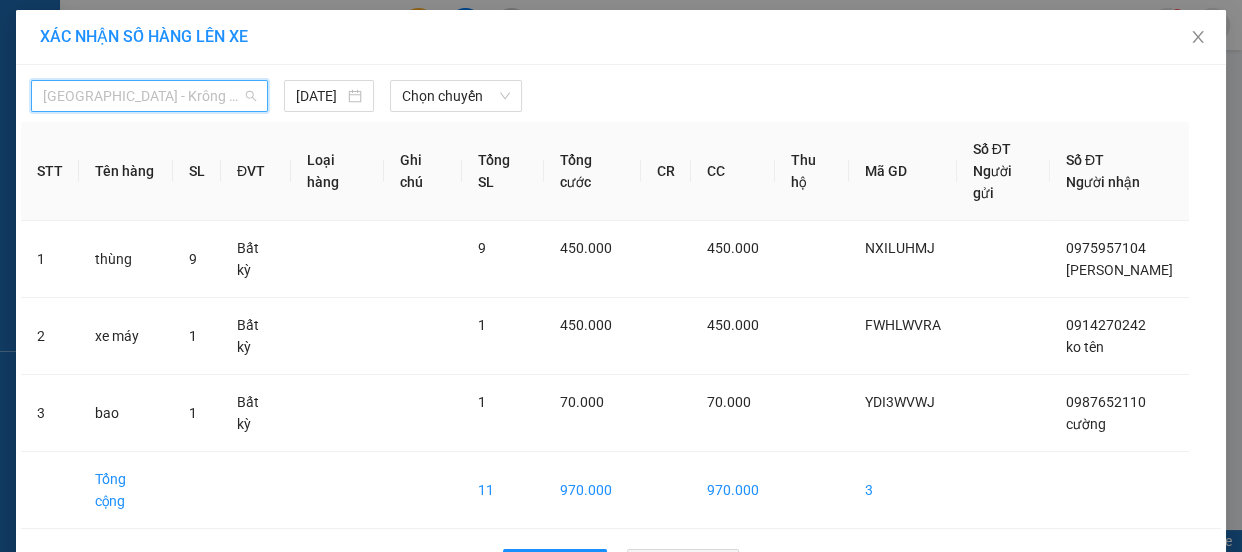 click on "[GEOGRAPHIC_DATA] - Krông Pa ([GEOGRAPHIC_DATA])" at bounding box center [149, 96] 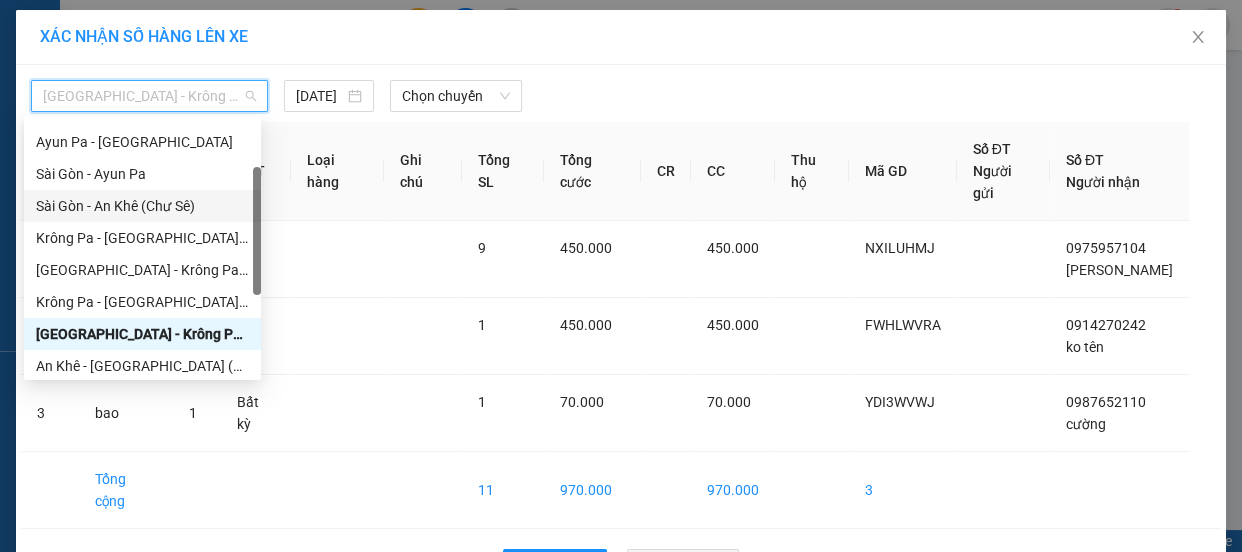 click on "Sài Gòn - An Khê (Chư Sê)" at bounding box center [142, 206] 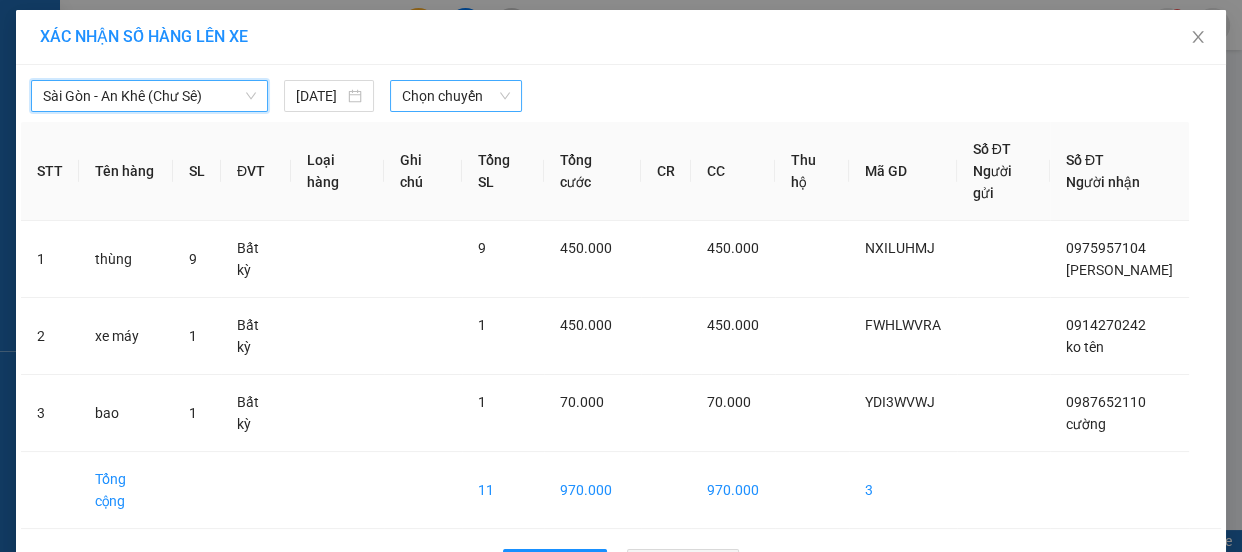 click on "Chọn chuyến" at bounding box center (456, 96) 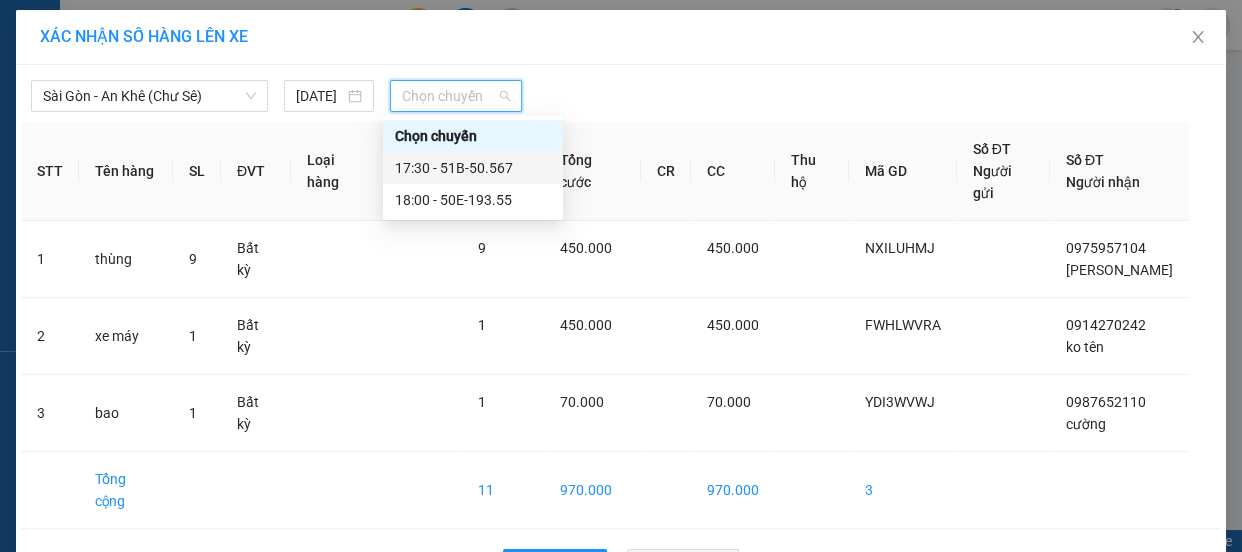 click on "17:30     - 51B-50.567" at bounding box center (473, 168) 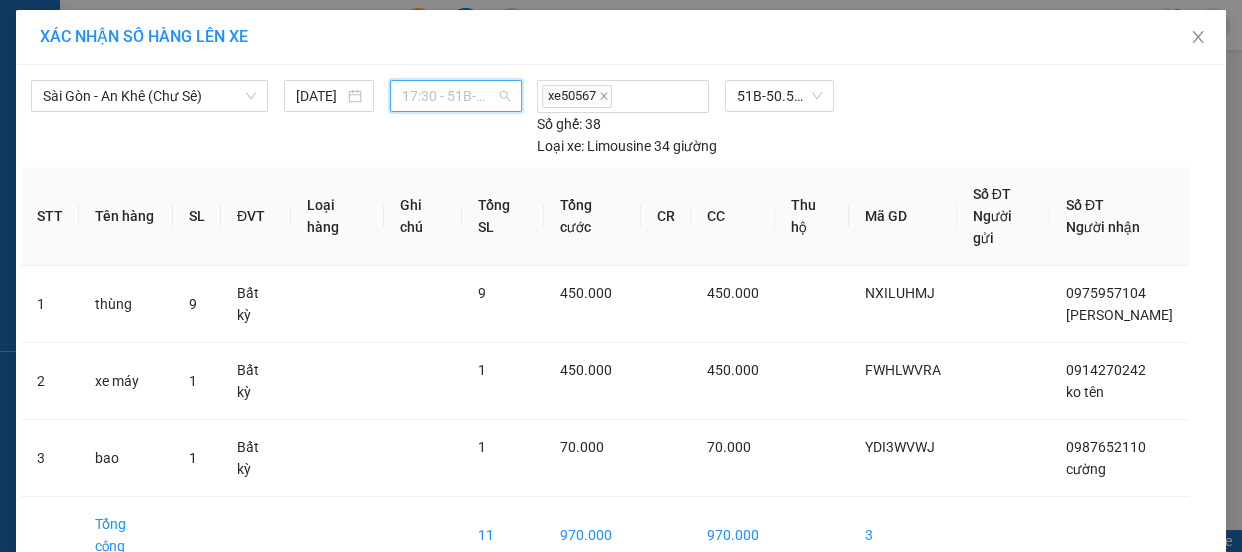 click on "17:30     - 51B-50.567" at bounding box center (456, 96) 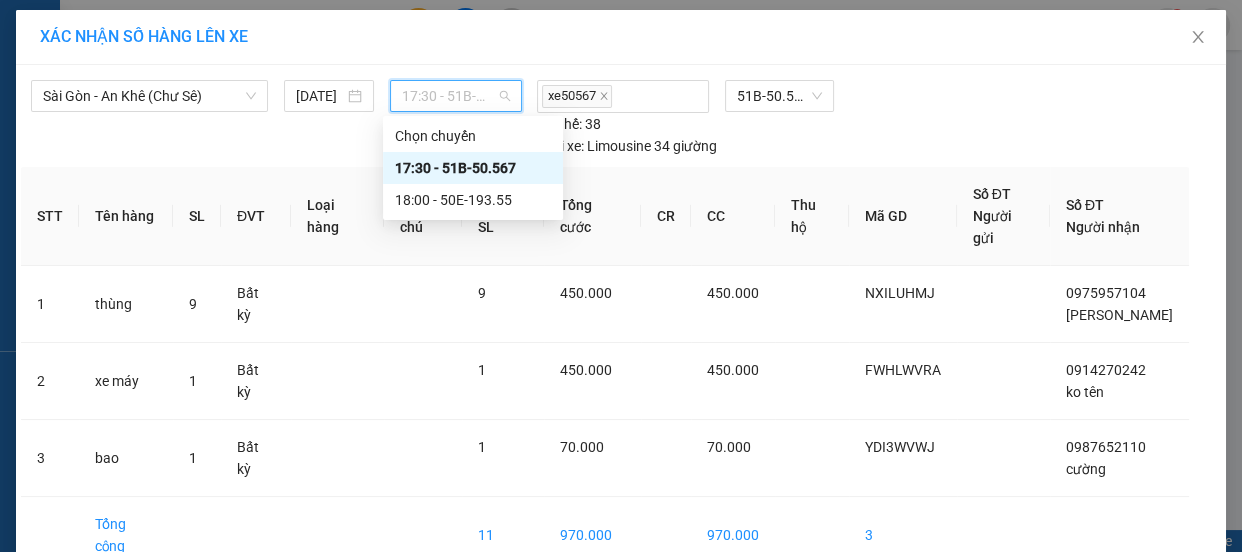 click on "17:30     - 51B-50.567" at bounding box center (473, 168) 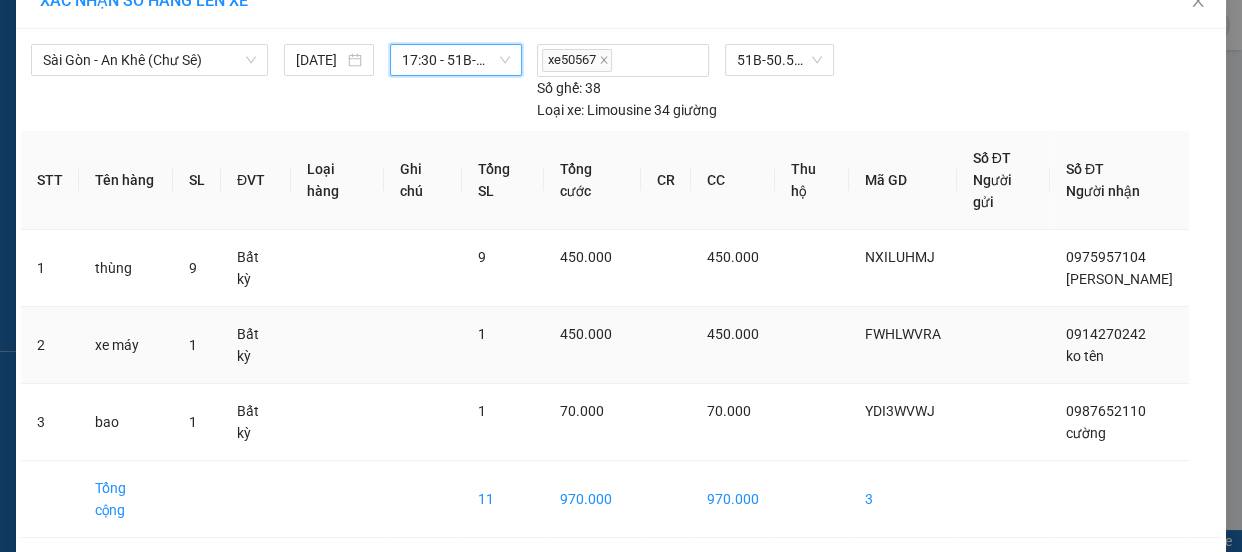 scroll, scrollTop: 68, scrollLeft: 0, axis: vertical 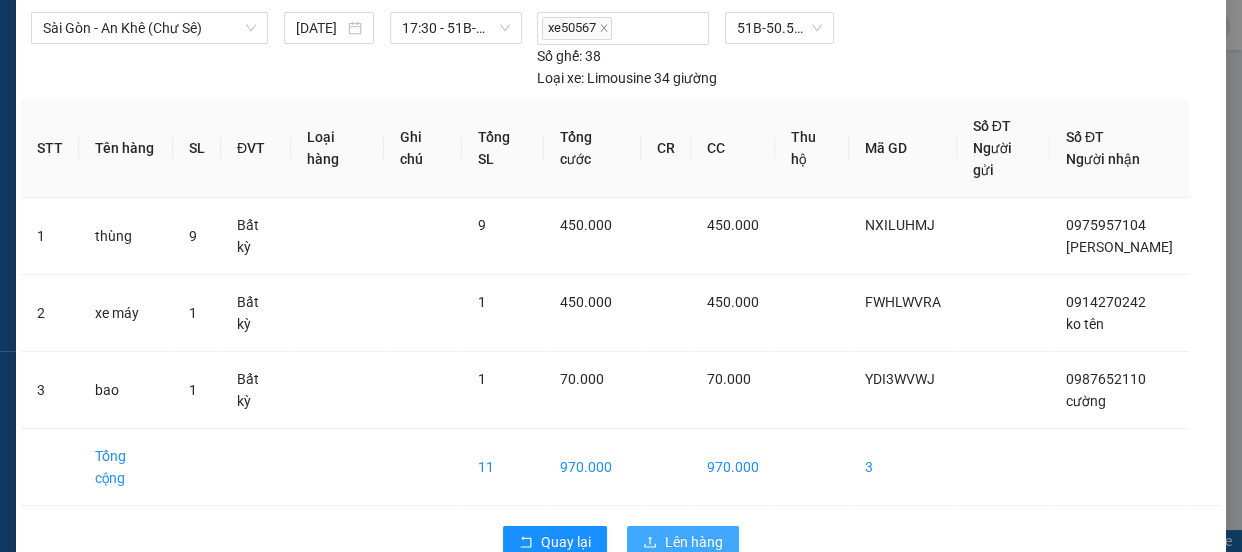 click on "Lên hàng" at bounding box center (694, 542) 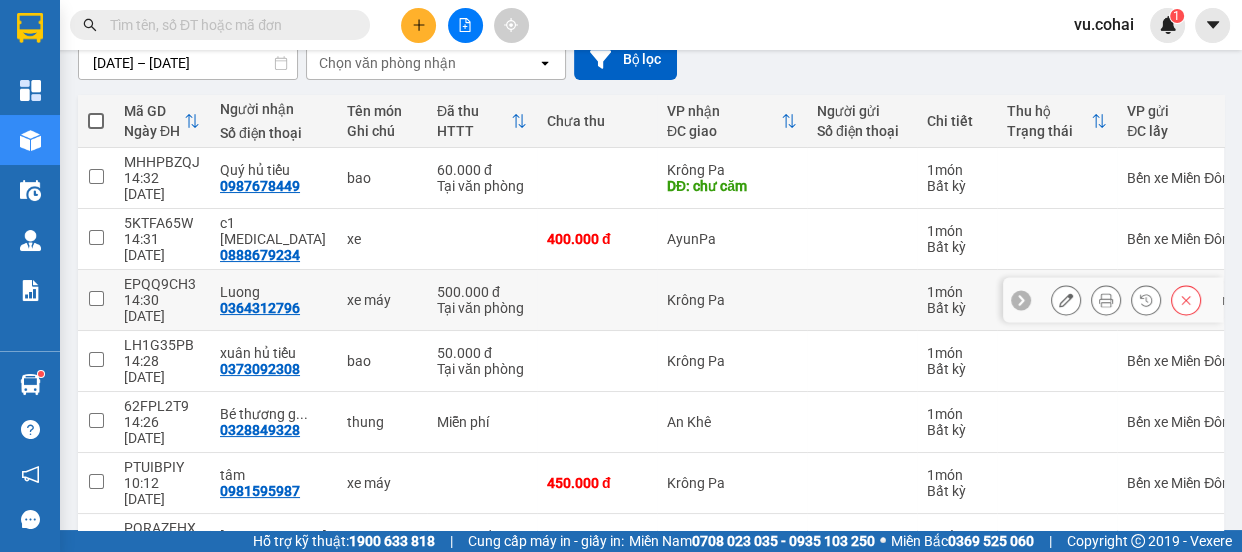 scroll, scrollTop: 208, scrollLeft: 0, axis: vertical 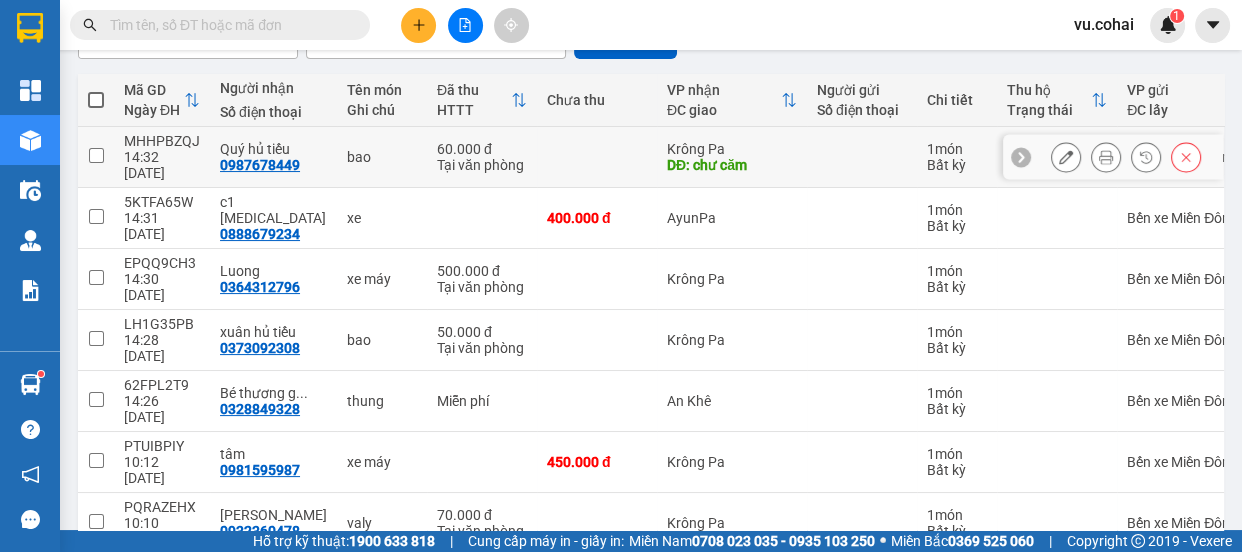 click at bounding box center [96, 155] 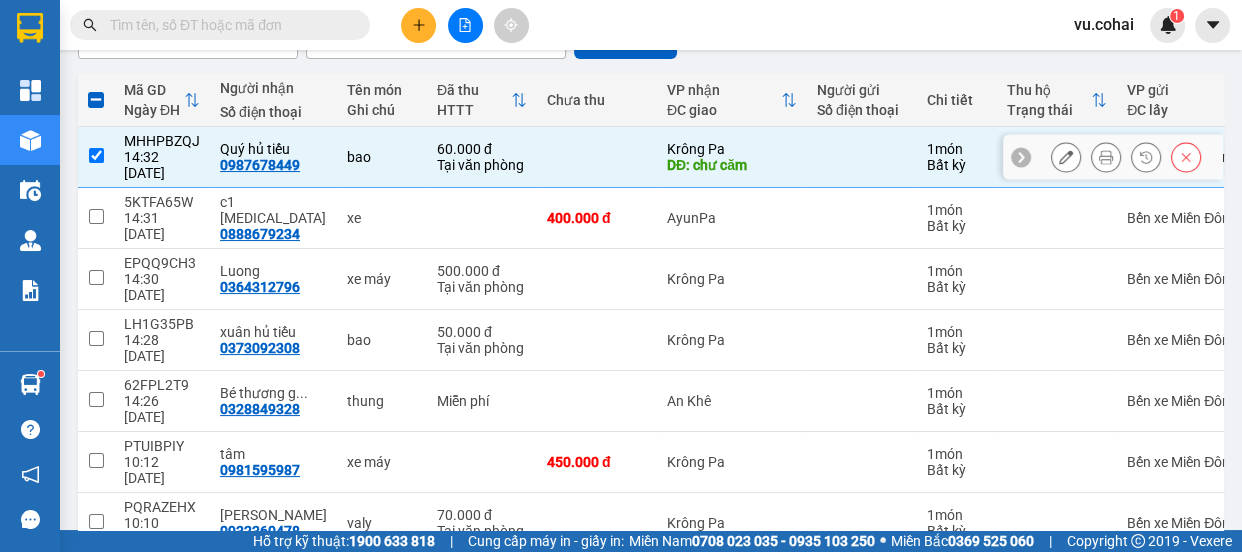 click at bounding box center (96, 155) 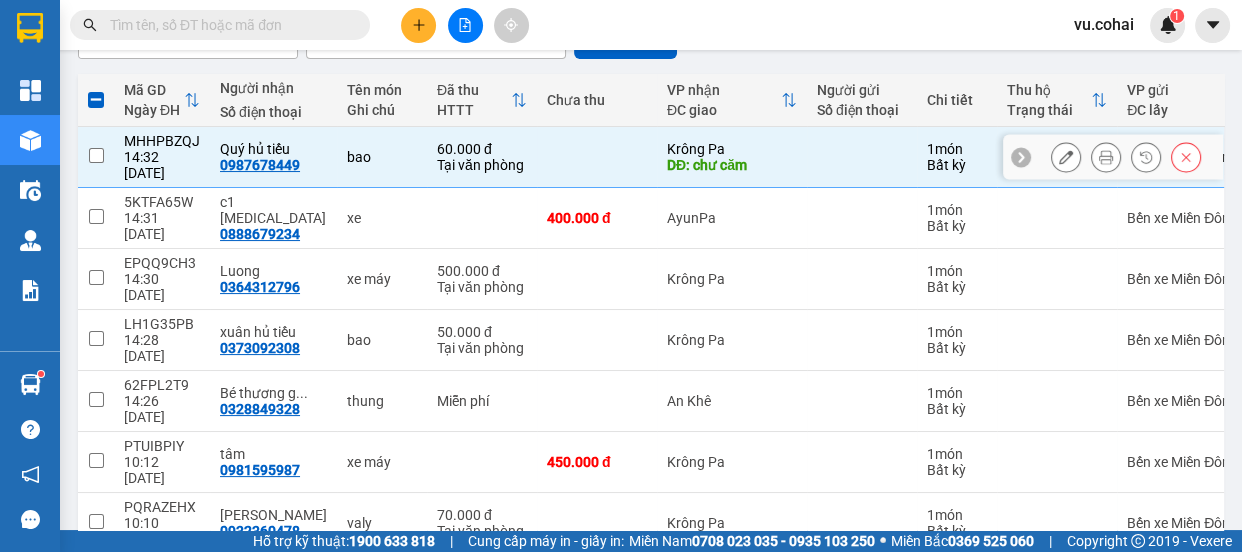 checkbox on "false" 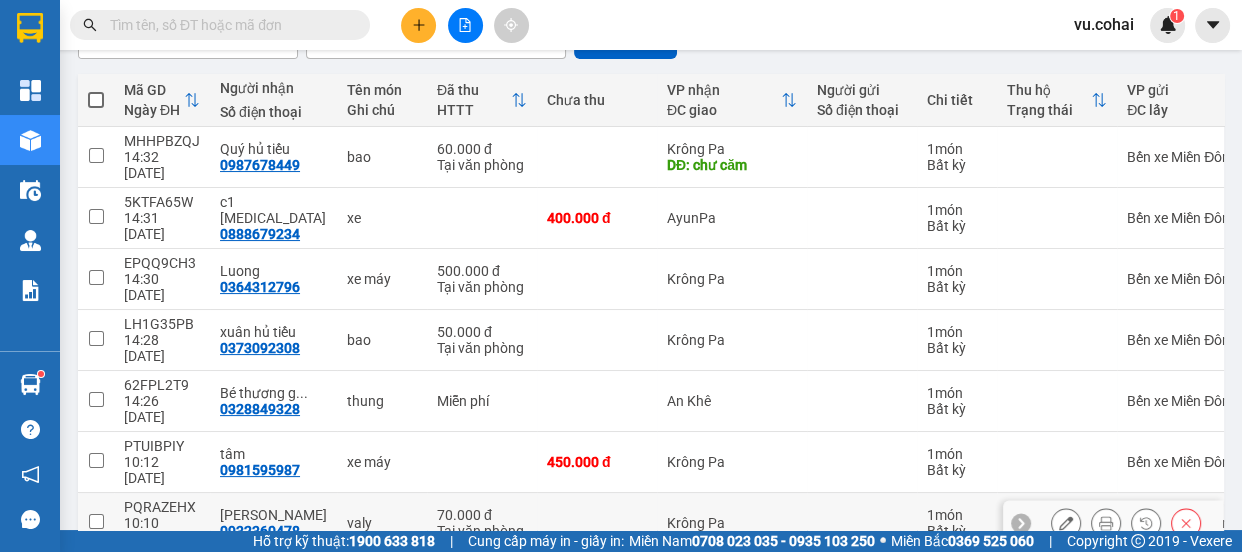 click at bounding box center (96, 521) 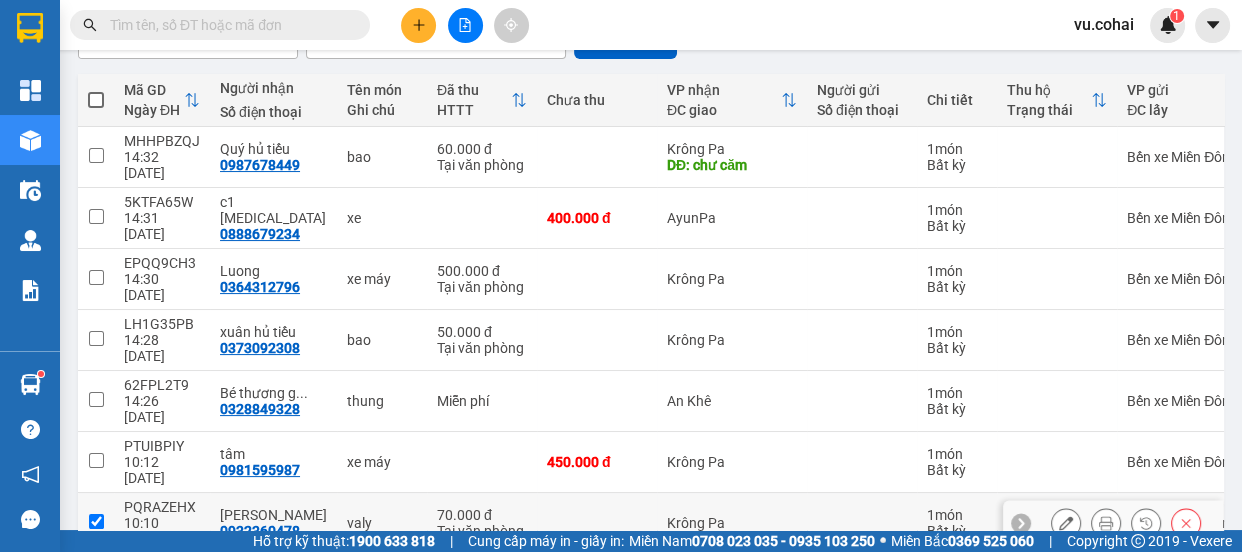 checkbox on "true" 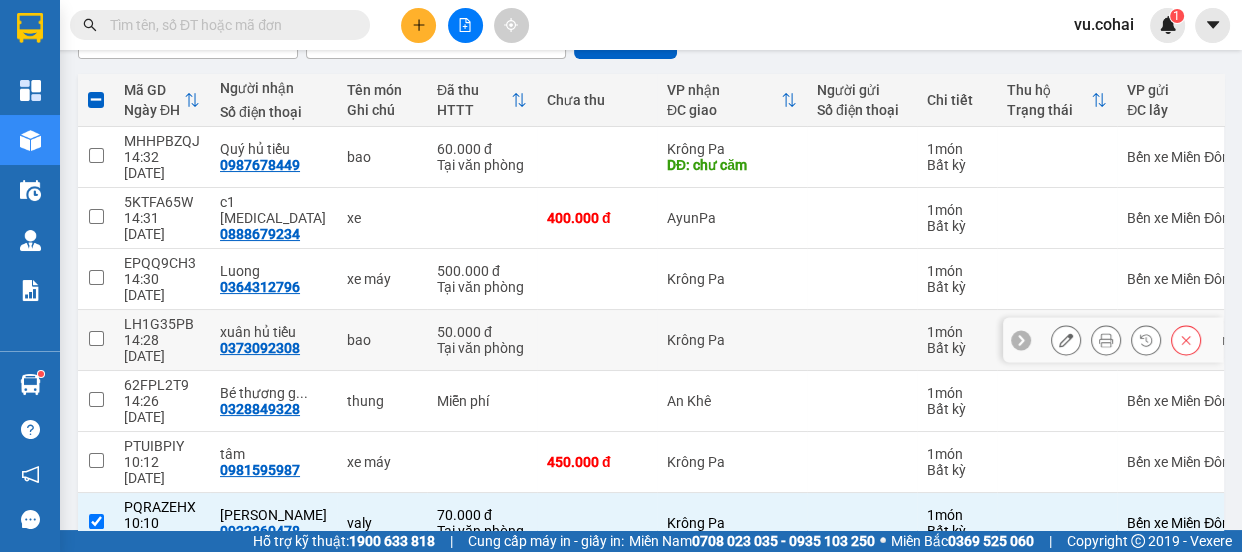 click at bounding box center (96, 338) 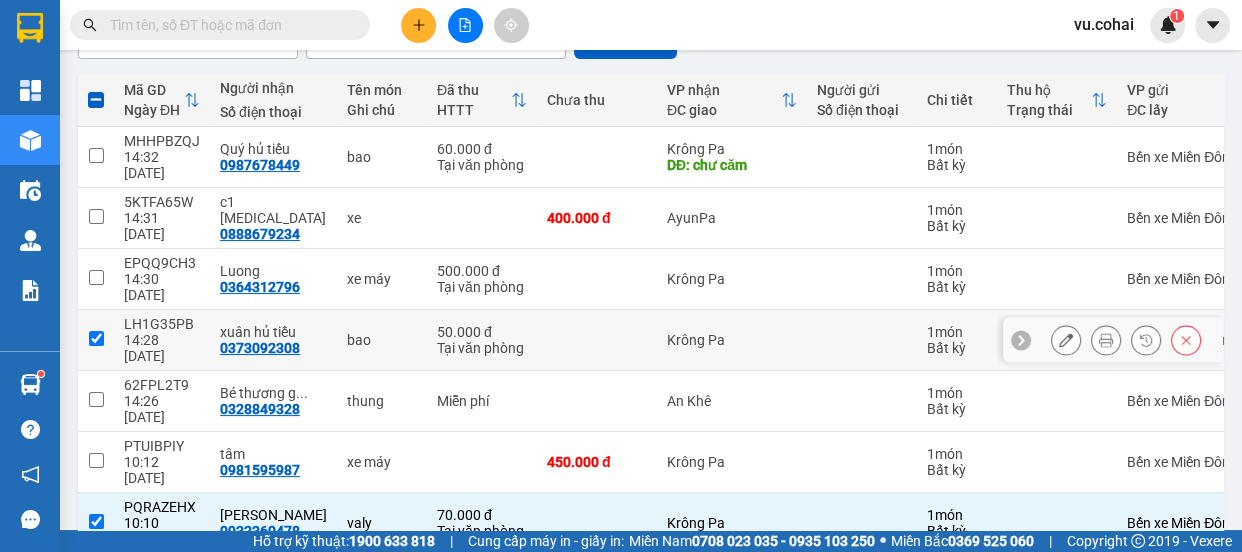 checkbox on "true" 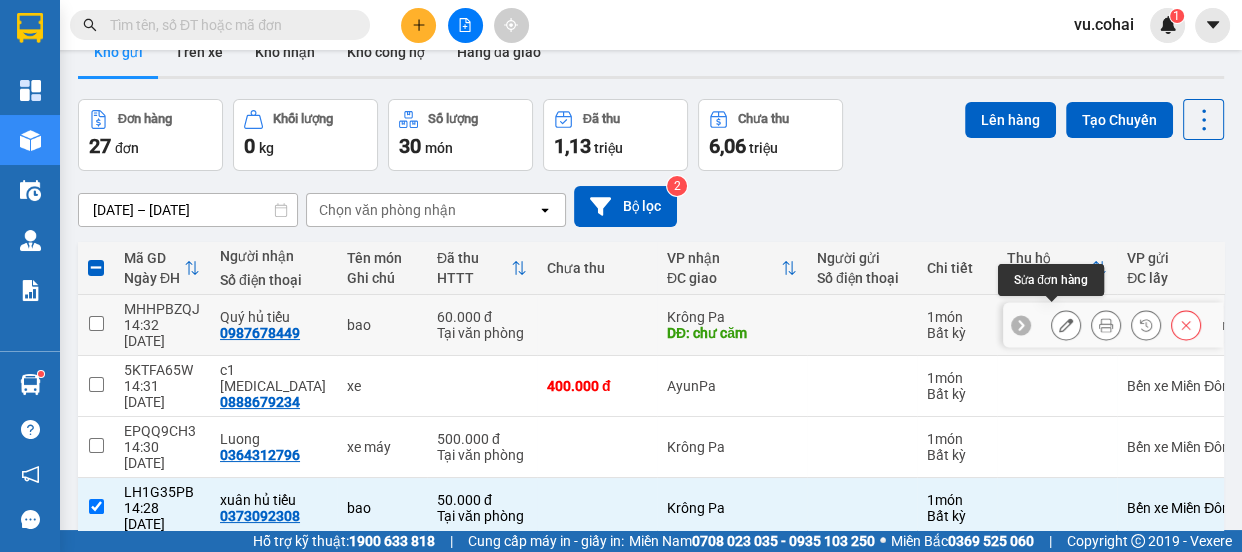 scroll, scrollTop: 26, scrollLeft: 0, axis: vertical 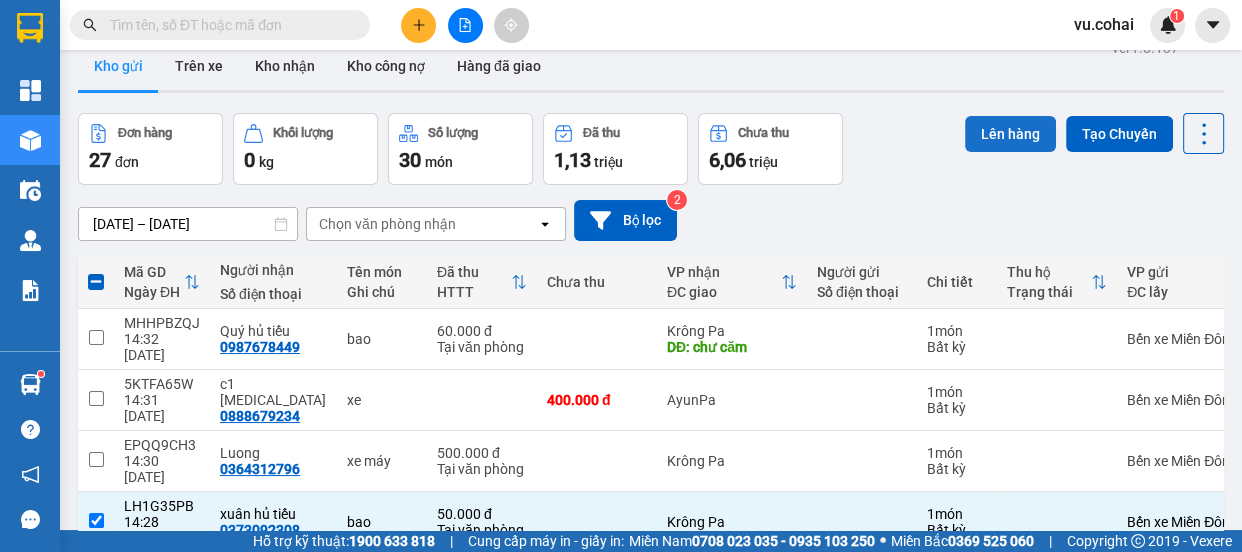 click on "Lên hàng" at bounding box center (1010, 134) 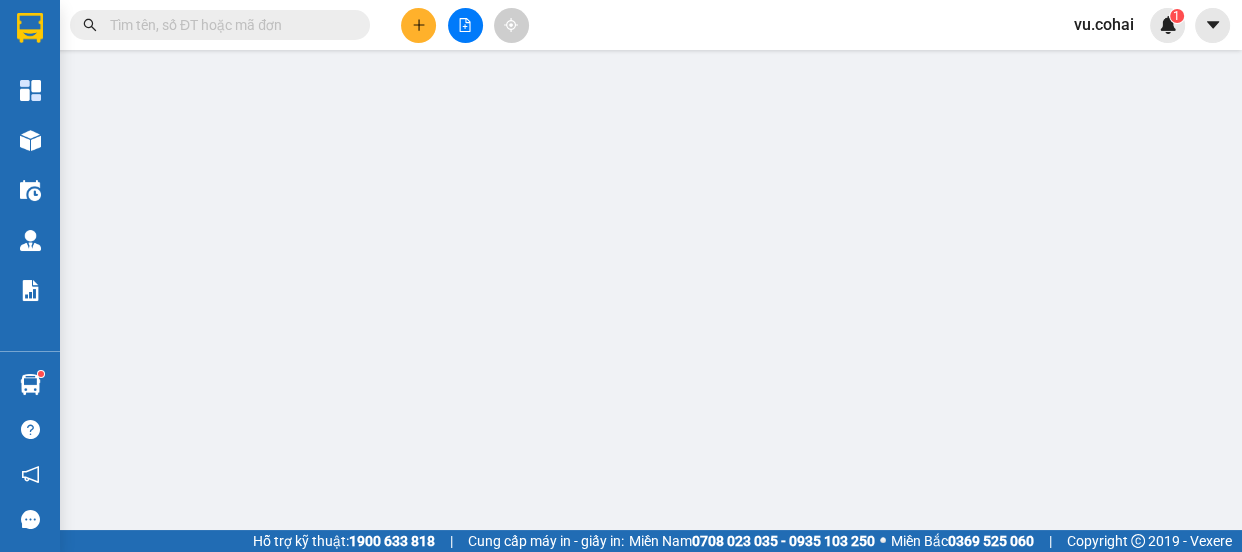 scroll, scrollTop: 0, scrollLeft: 0, axis: both 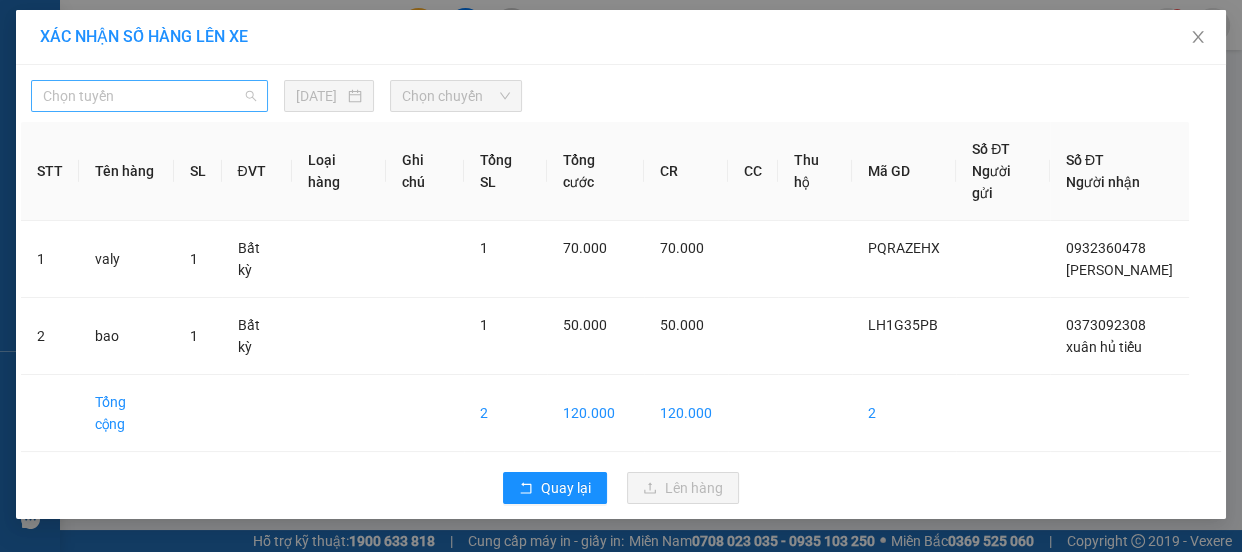 click on "Chọn tuyến" at bounding box center (149, 96) 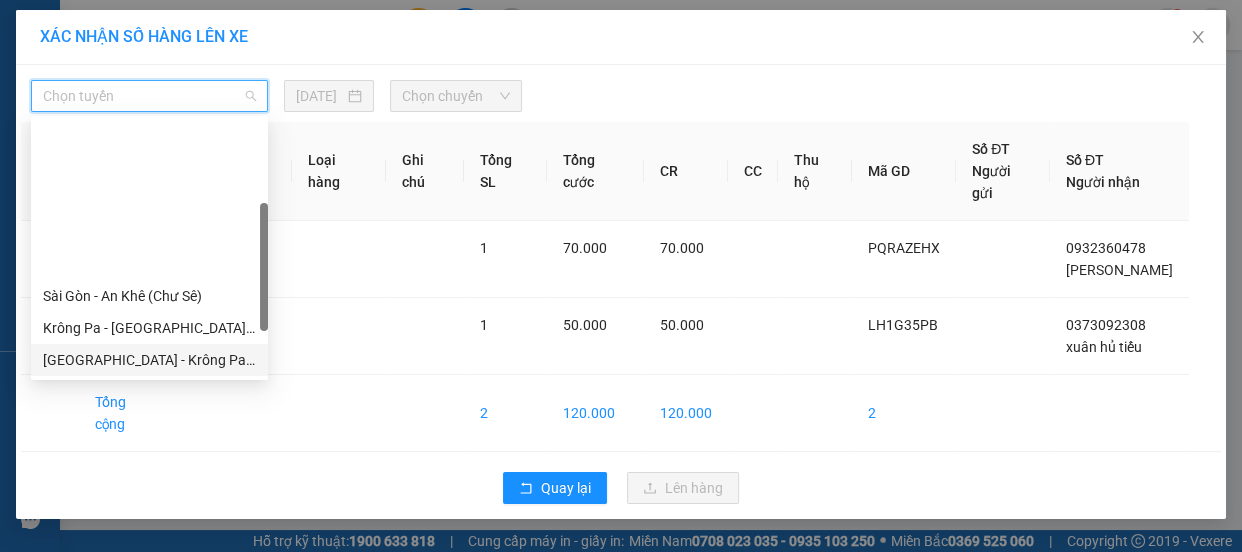 scroll, scrollTop: 181, scrollLeft: 0, axis: vertical 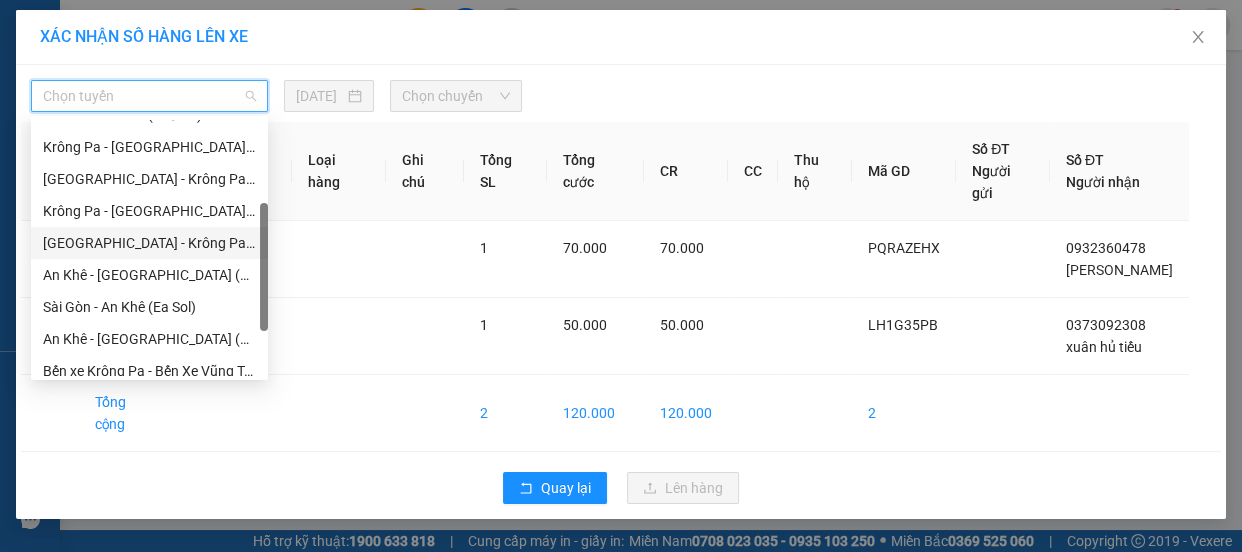 click on "[GEOGRAPHIC_DATA] - Krông Pa ([GEOGRAPHIC_DATA])" at bounding box center (149, 243) 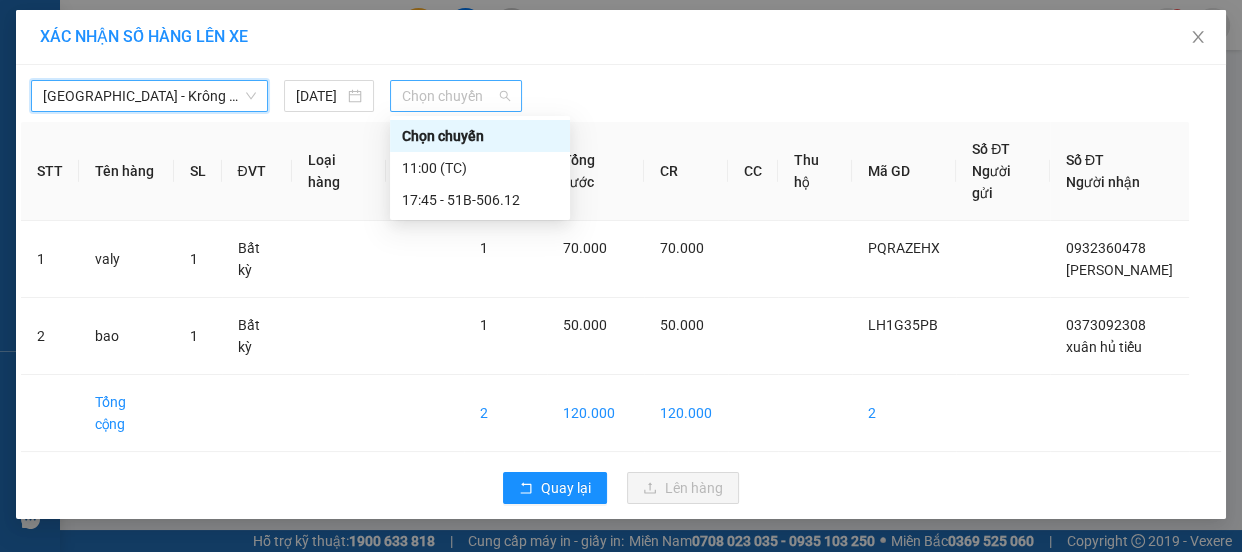 click on "Chọn chuyến" at bounding box center (456, 96) 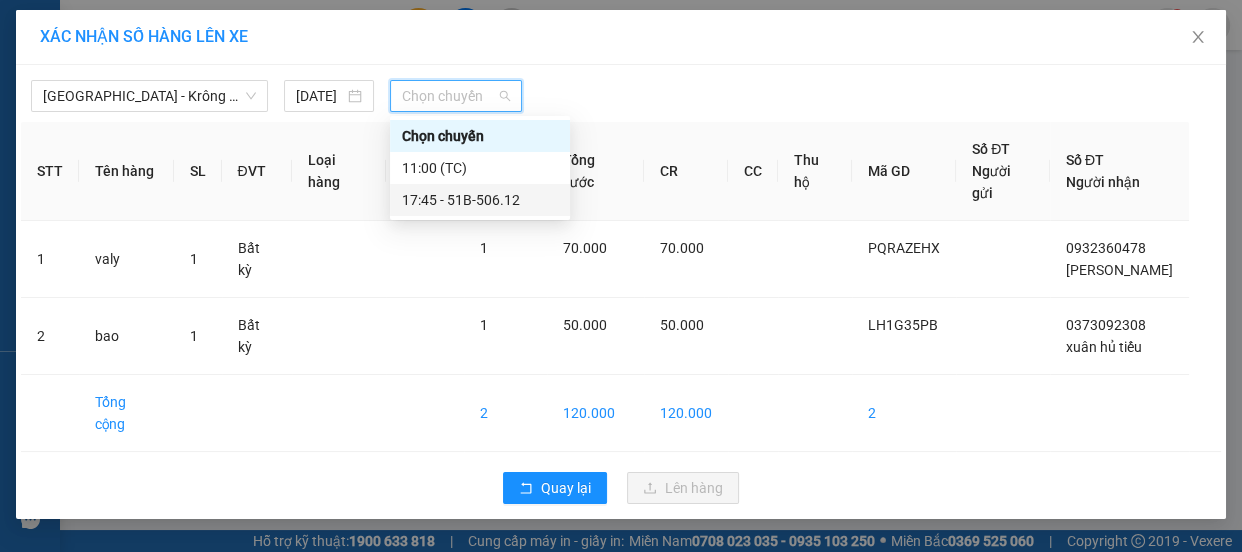 click on "17:45     - 51B-506.12" at bounding box center (480, 200) 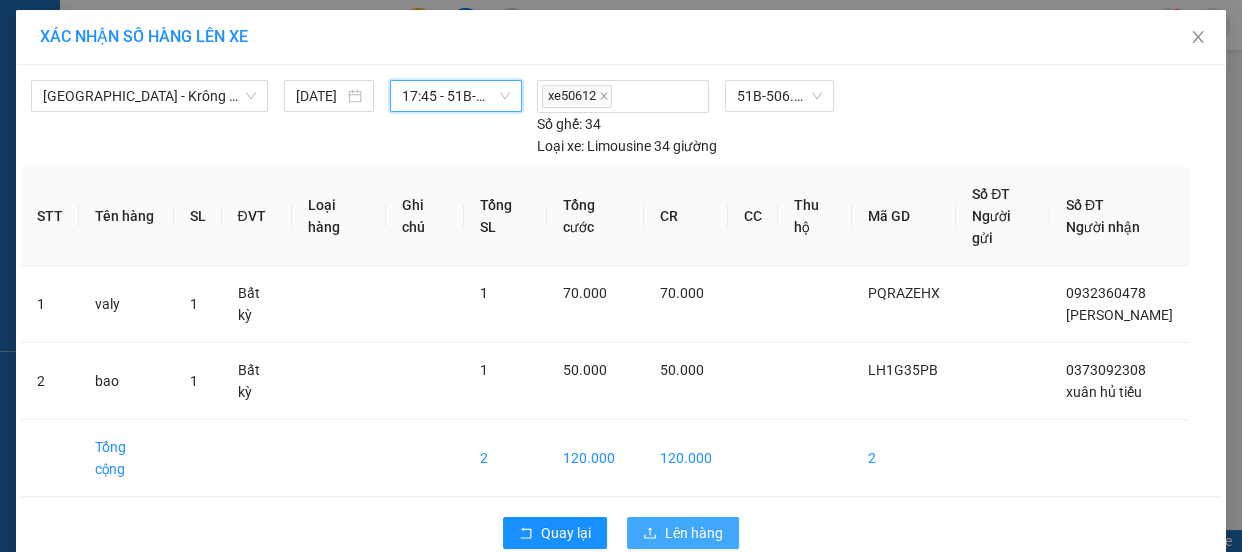 click on "Lên hàng" at bounding box center (694, 533) 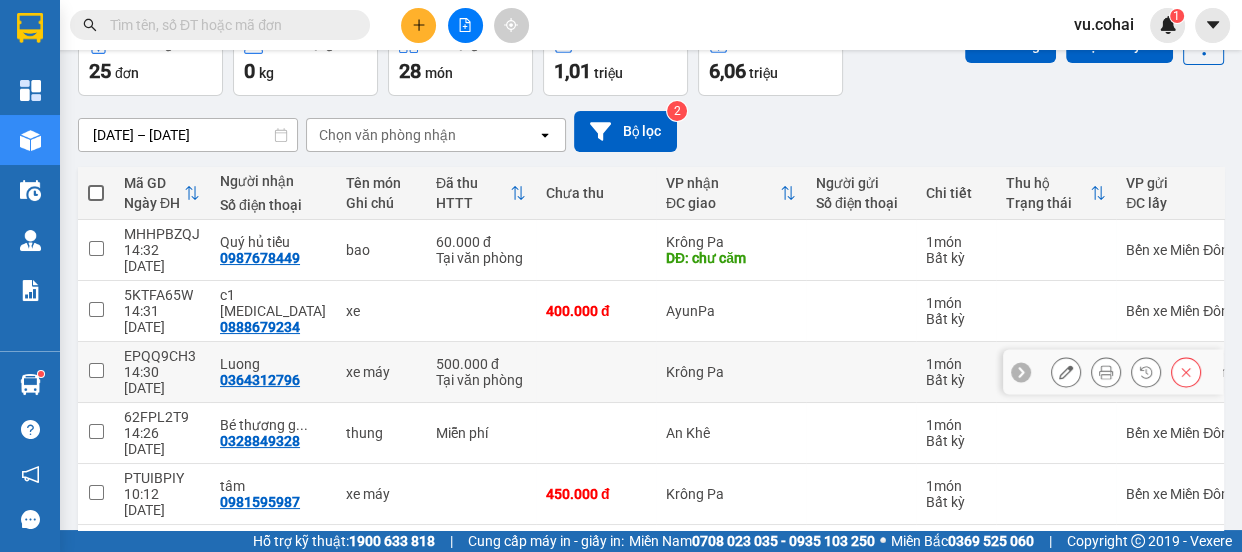 scroll, scrollTop: 118, scrollLeft: 0, axis: vertical 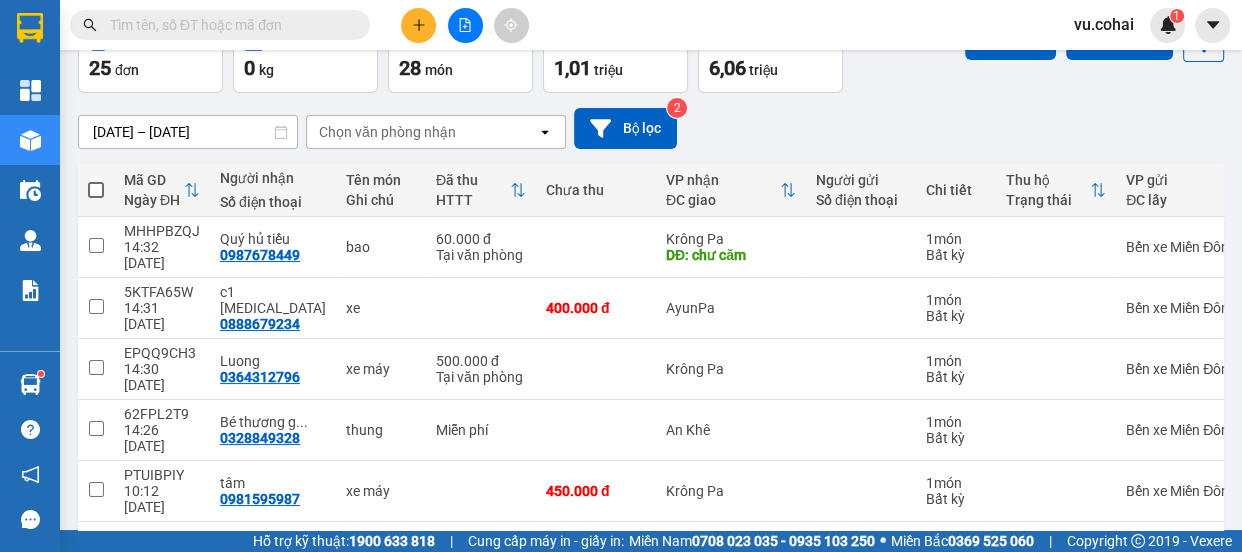 click on "2" at bounding box center (971, 554) 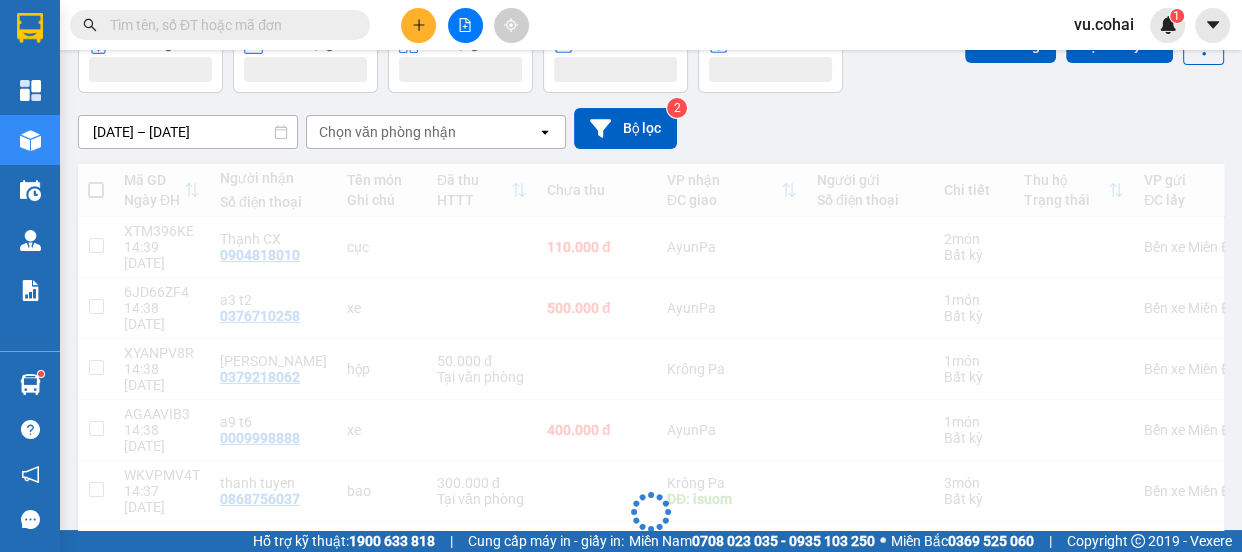 scroll, scrollTop: 118, scrollLeft: 0, axis: vertical 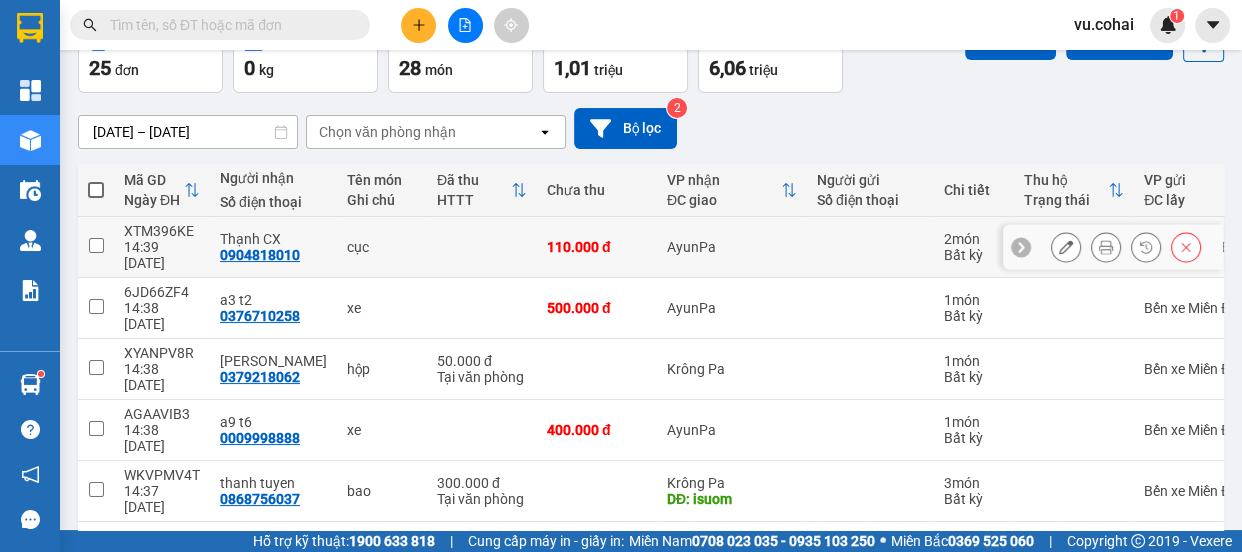 click at bounding box center (96, 245) 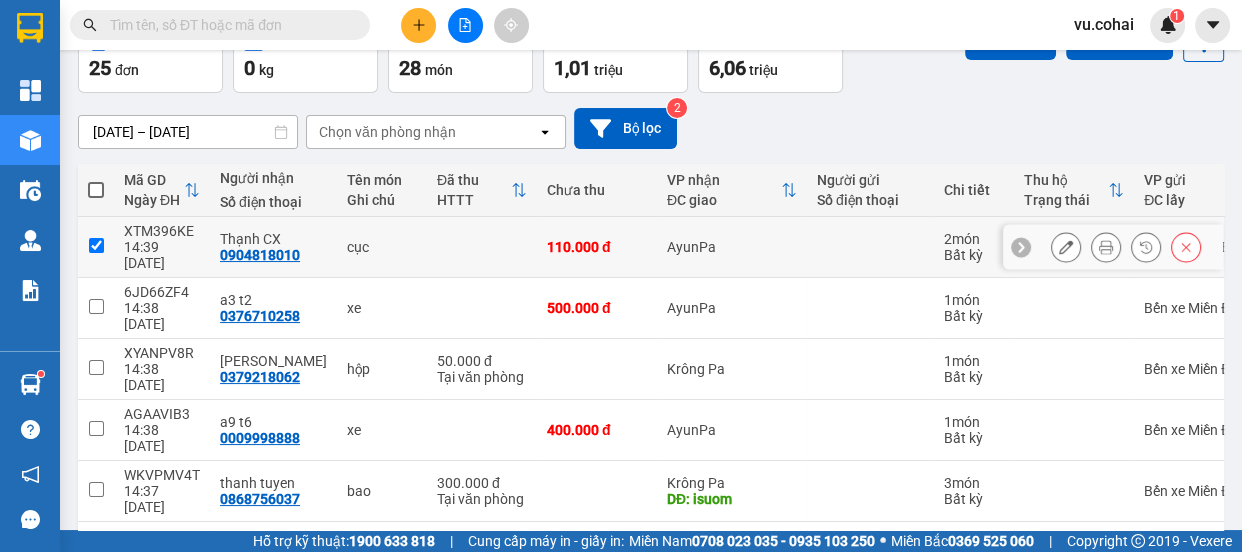 checkbox on "true" 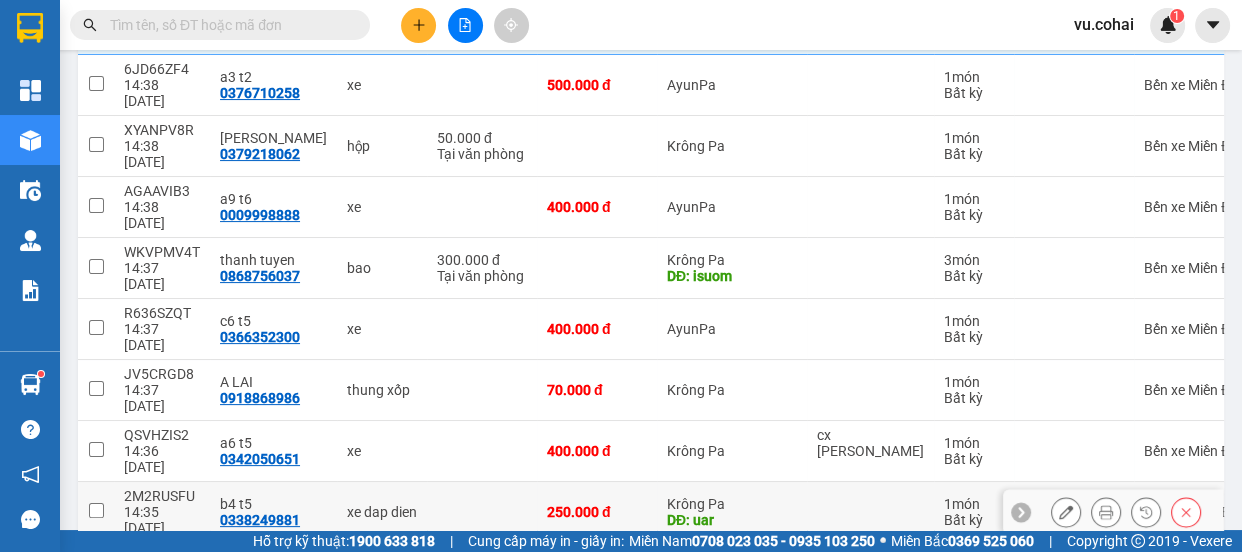 scroll, scrollTop: 342, scrollLeft: 0, axis: vertical 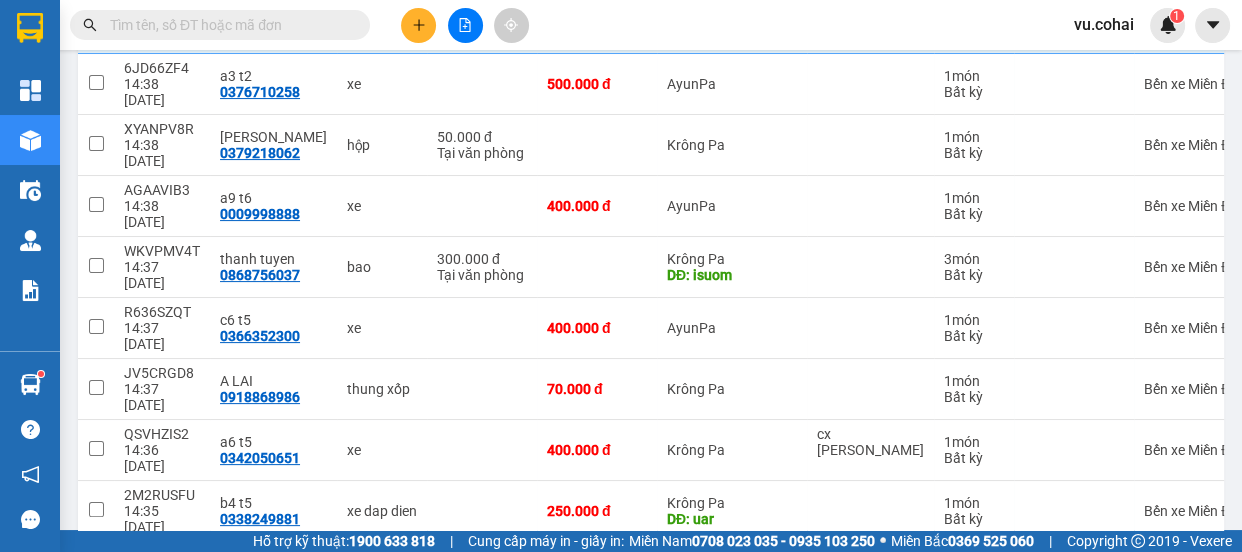 click at bounding box center (96, 570) 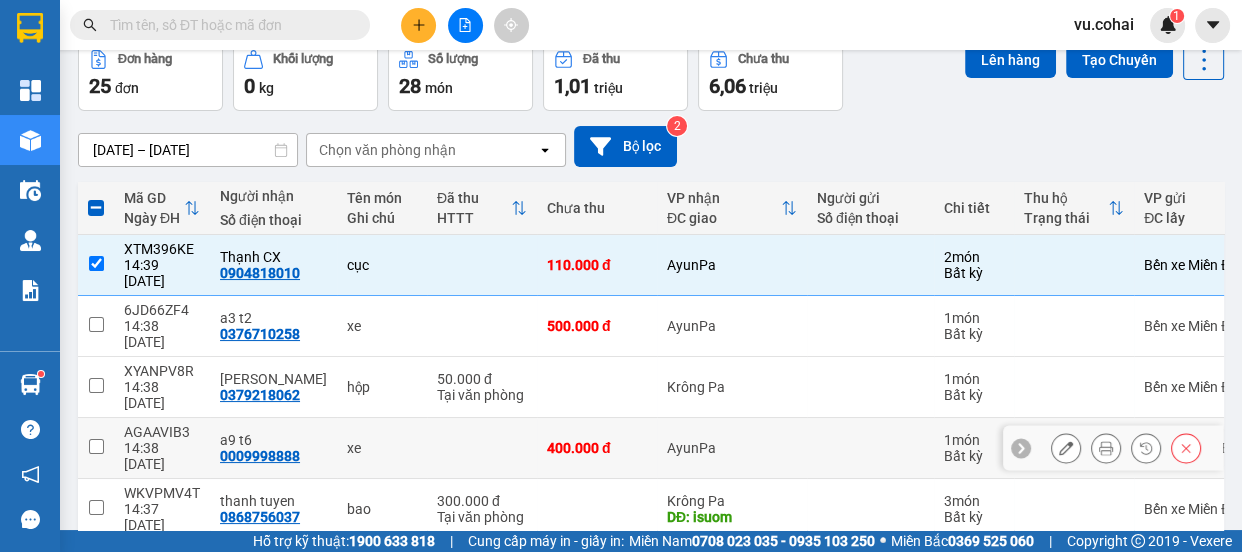 scroll, scrollTop: 70, scrollLeft: 0, axis: vertical 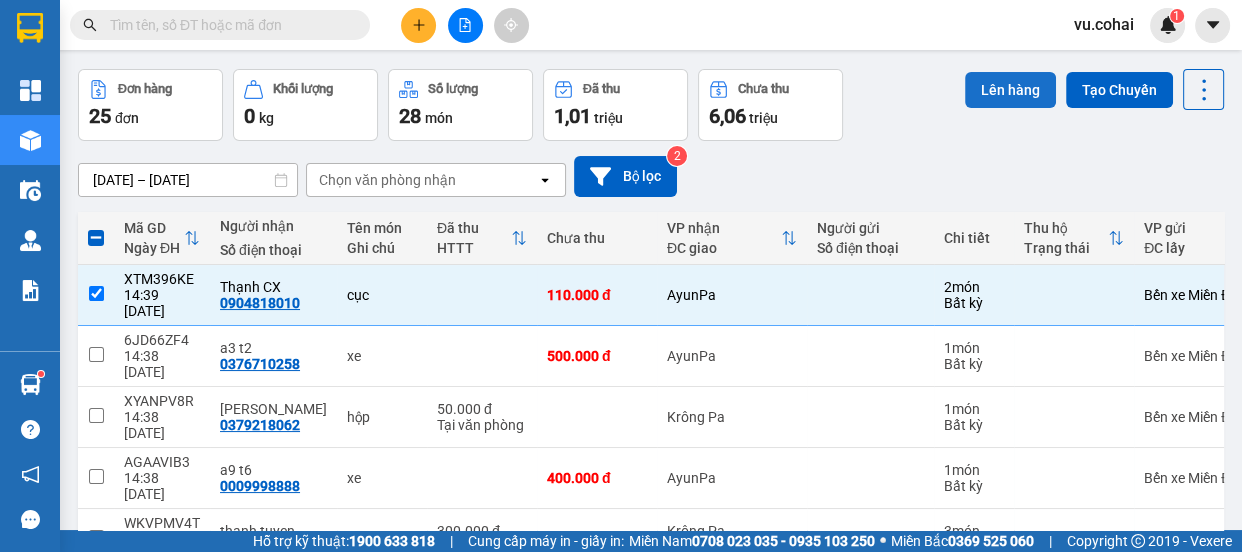 click on "Lên hàng" at bounding box center (1010, 90) 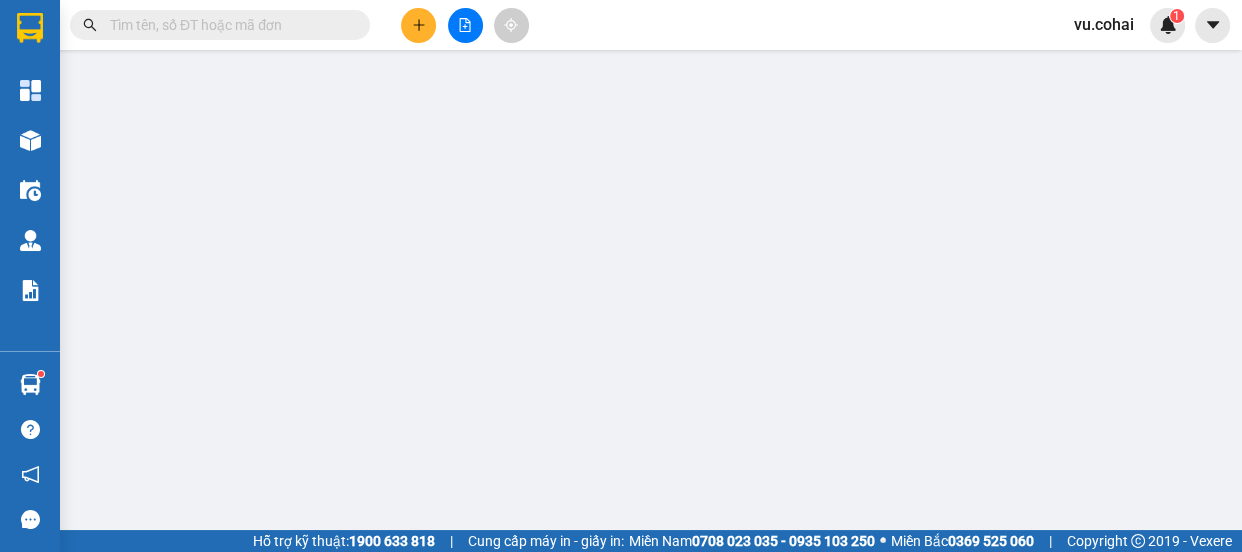 scroll, scrollTop: 0, scrollLeft: 0, axis: both 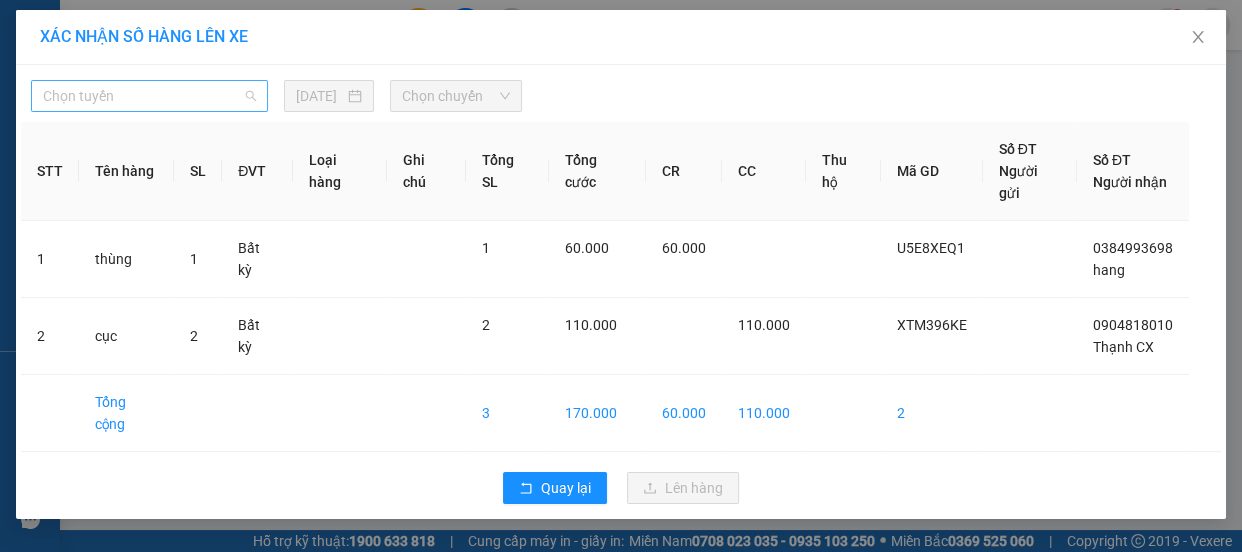 click on "Chọn tuyến" at bounding box center [149, 96] 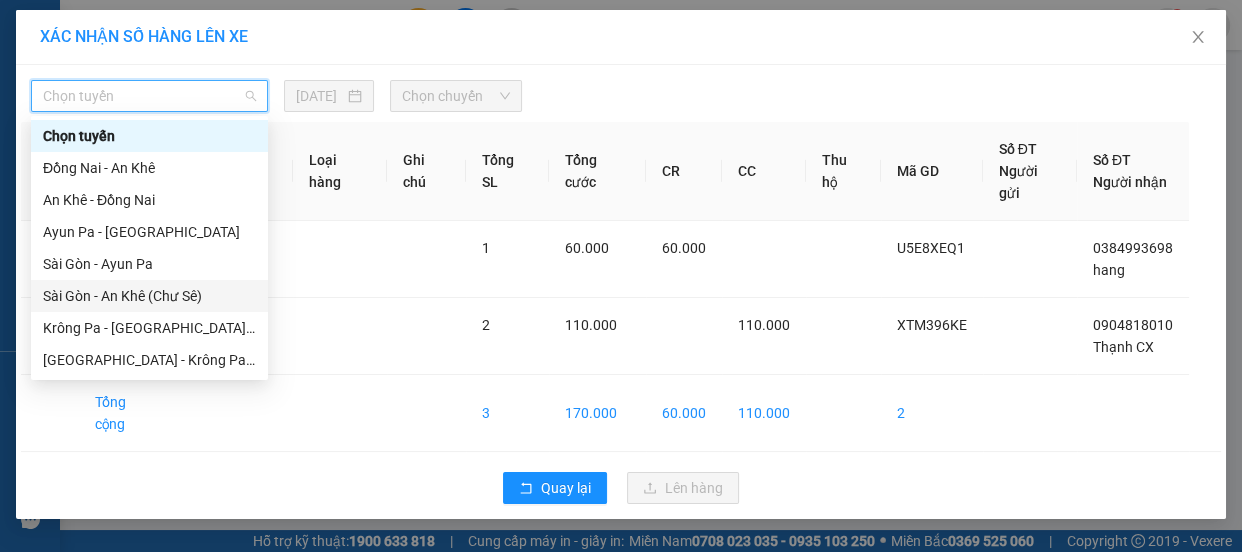 click on "Sài Gòn - An Khê (Chư Sê)" at bounding box center (149, 296) 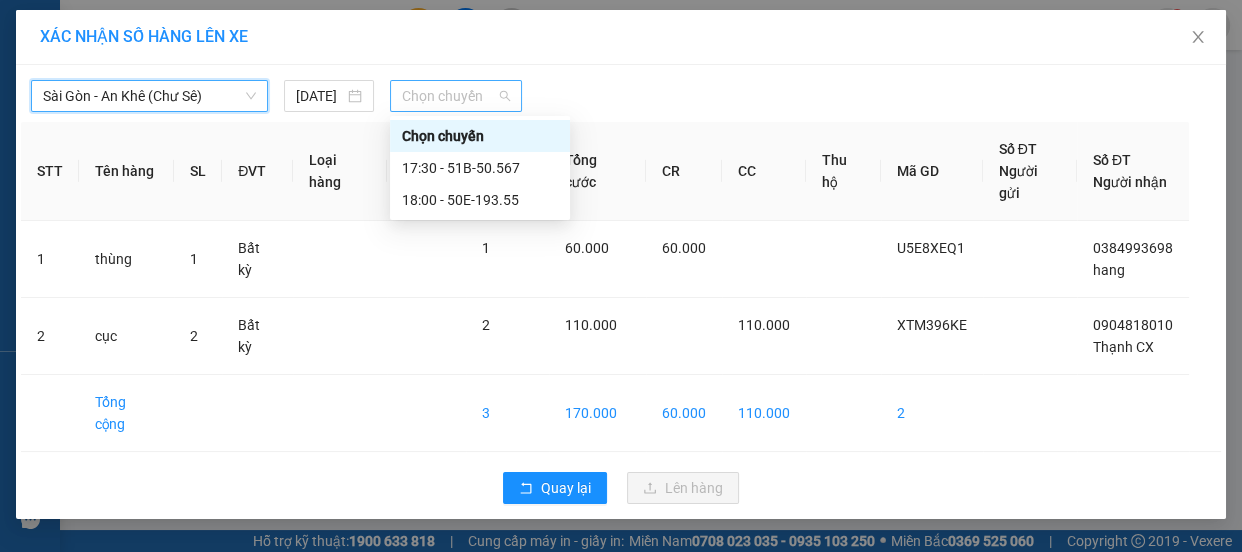 click on "Chọn chuyến" at bounding box center [456, 96] 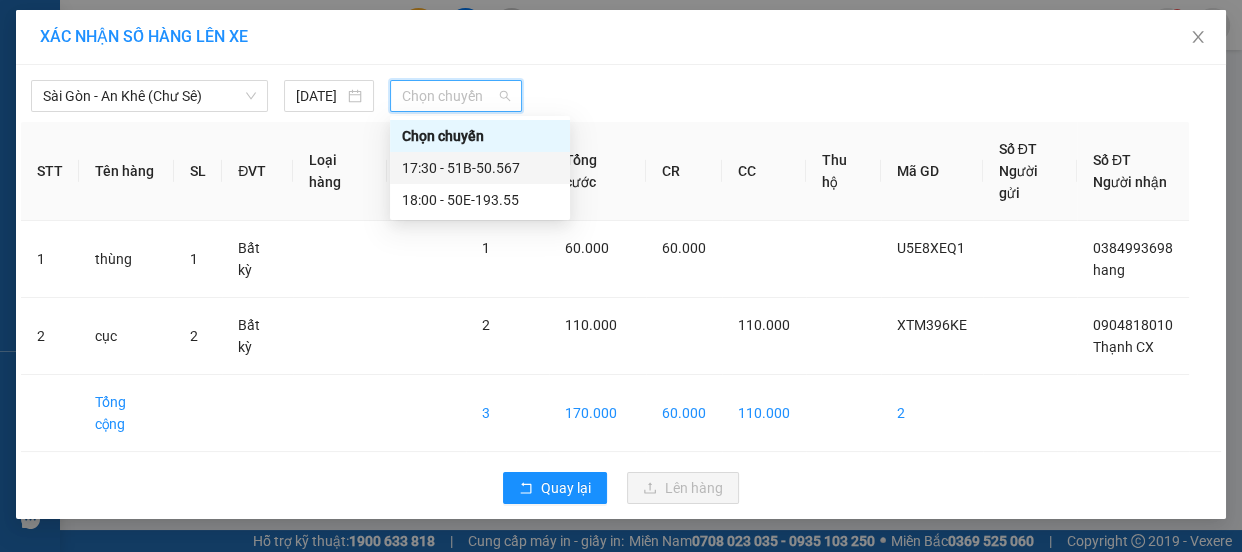 click on "17:30     - 51B-50.567" at bounding box center (480, 168) 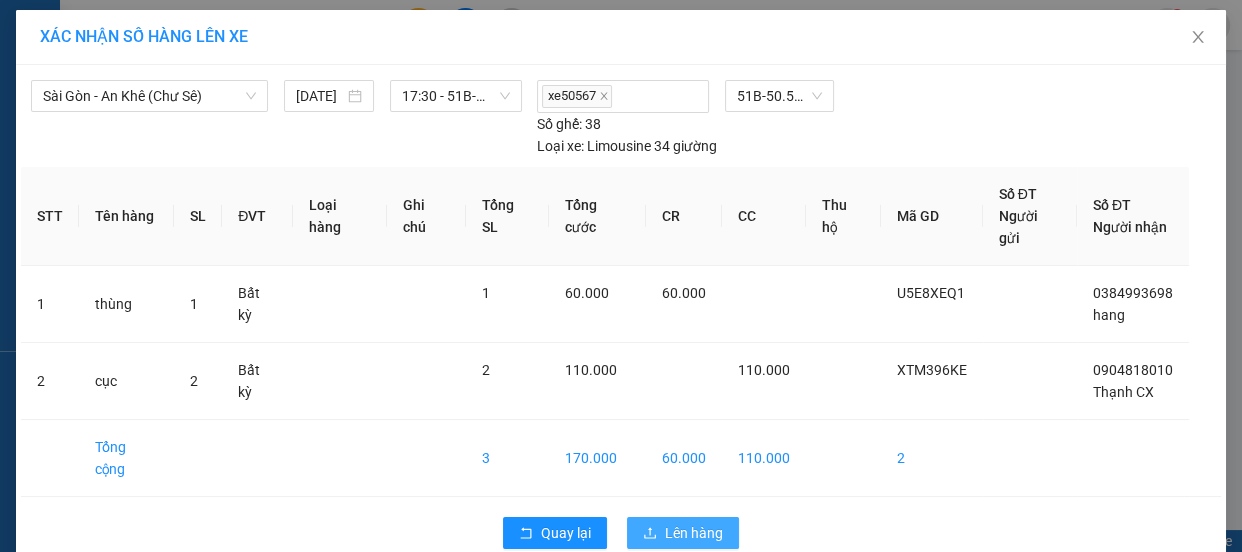 click on "Lên hàng" at bounding box center [694, 533] 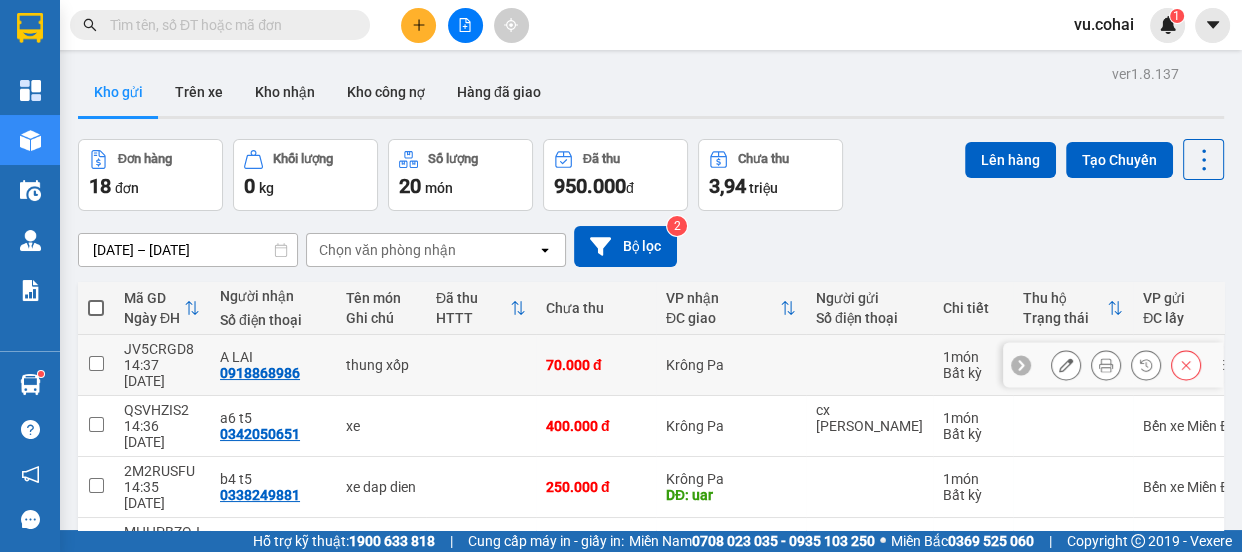 click at bounding box center [96, 363] 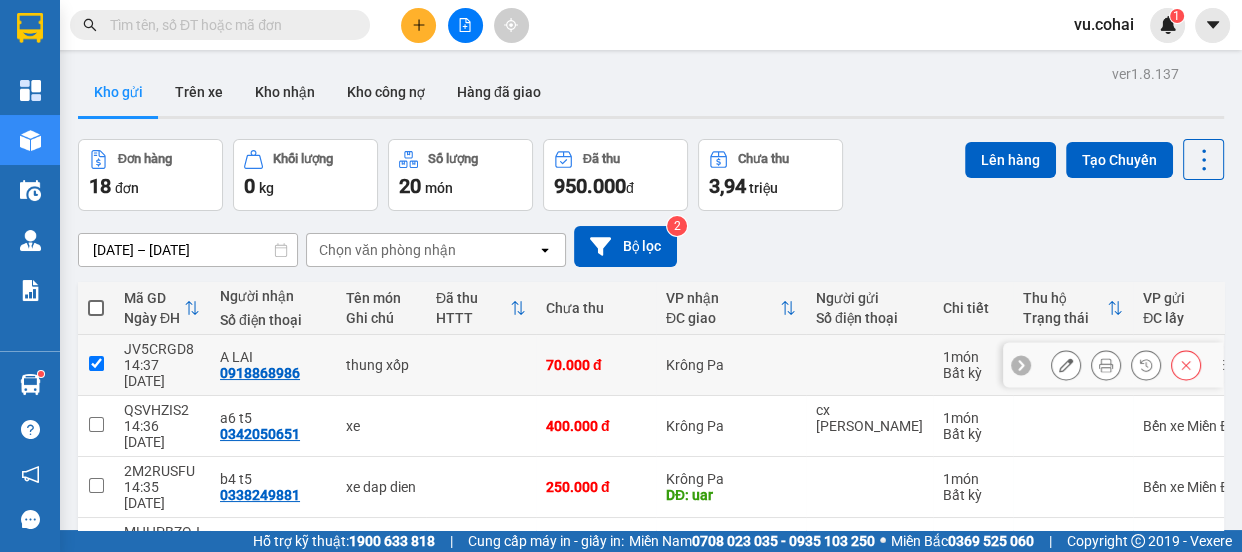 checkbox on "true" 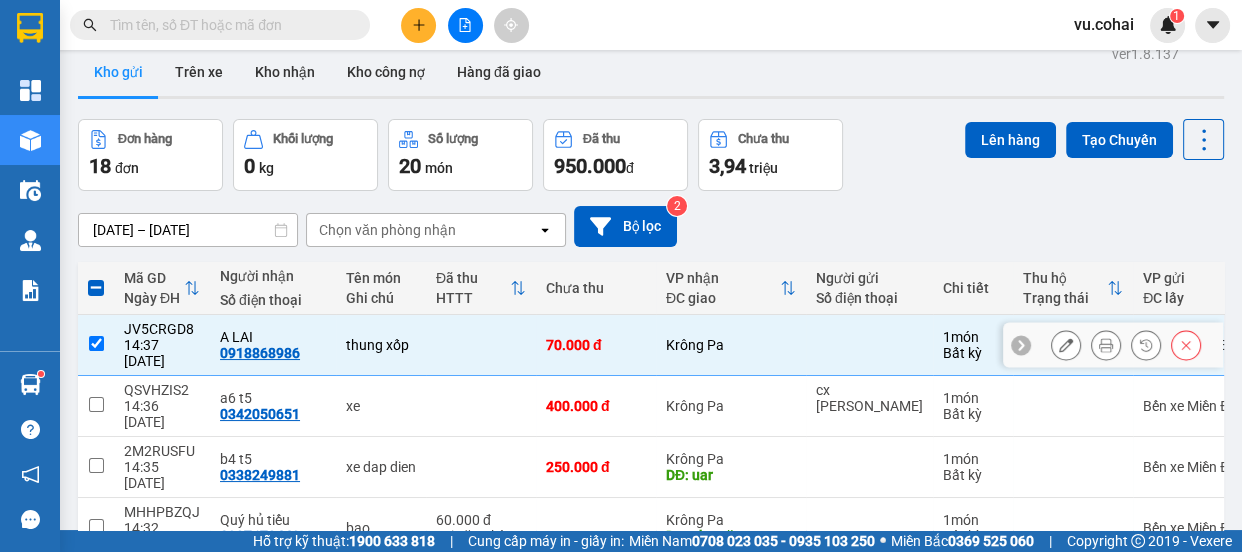 scroll, scrollTop: 0, scrollLeft: 0, axis: both 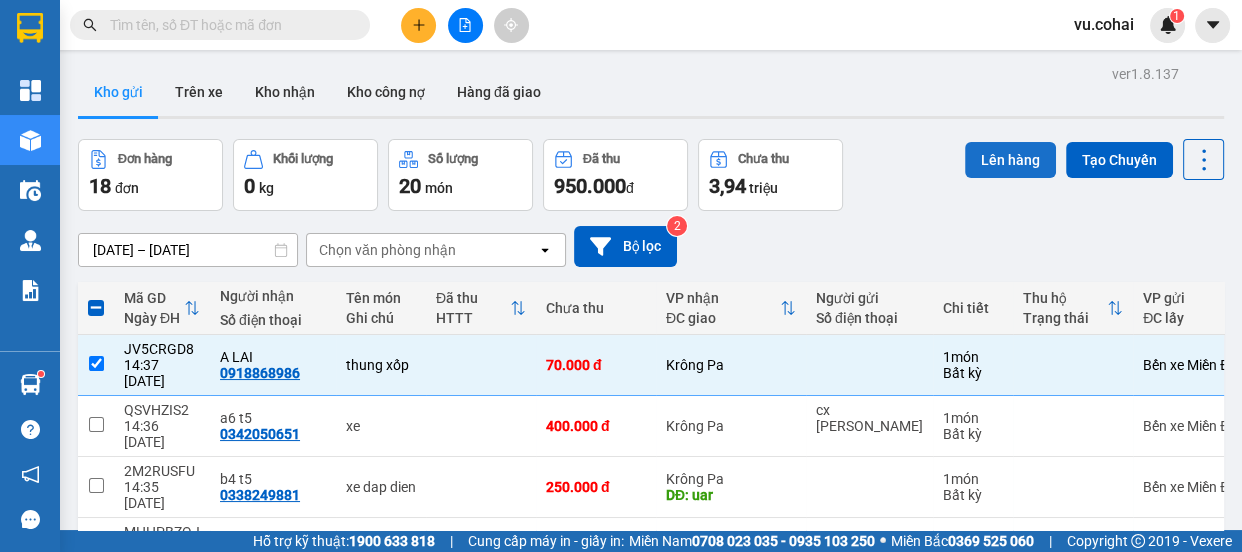click on "Lên hàng" at bounding box center [1010, 160] 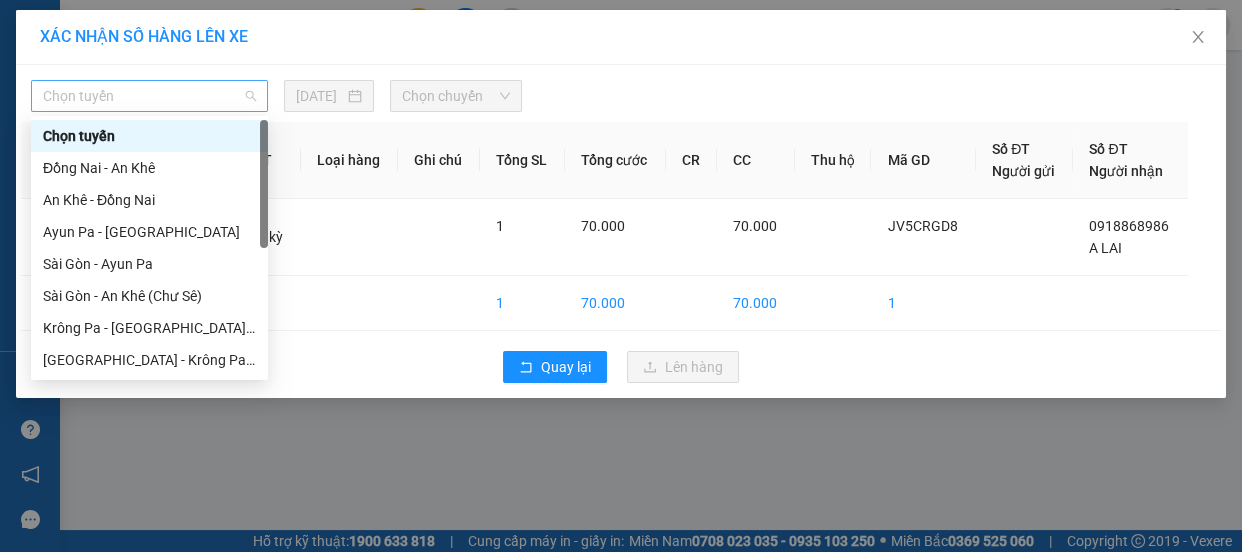 click on "Chọn tuyến" at bounding box center (149, 96) 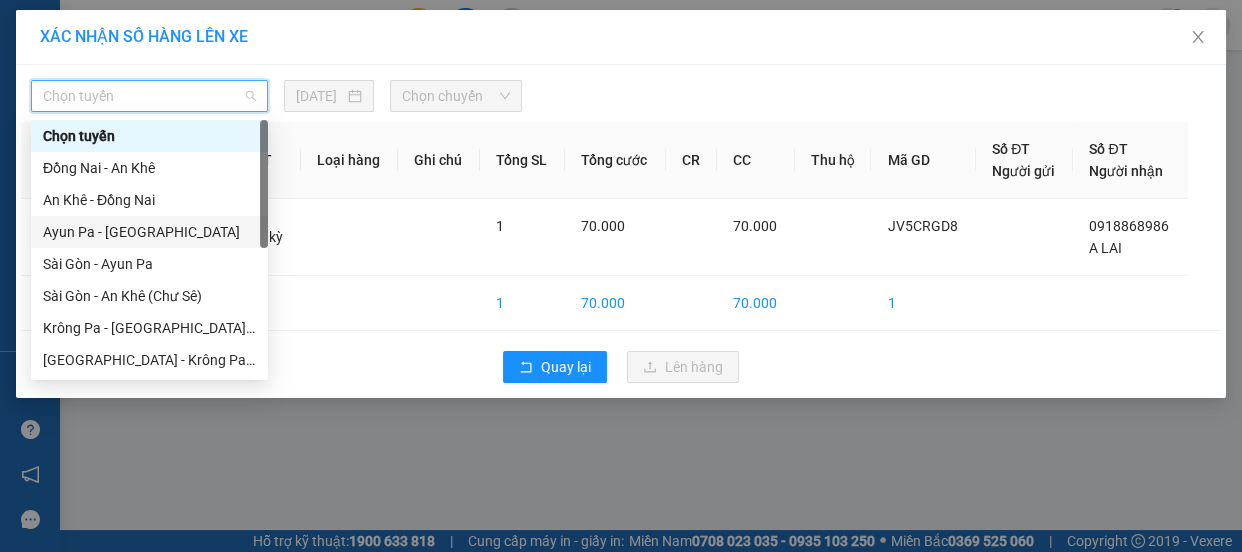 scroll, scrollTop: 272, scrollLeft: 0, axis: vertical 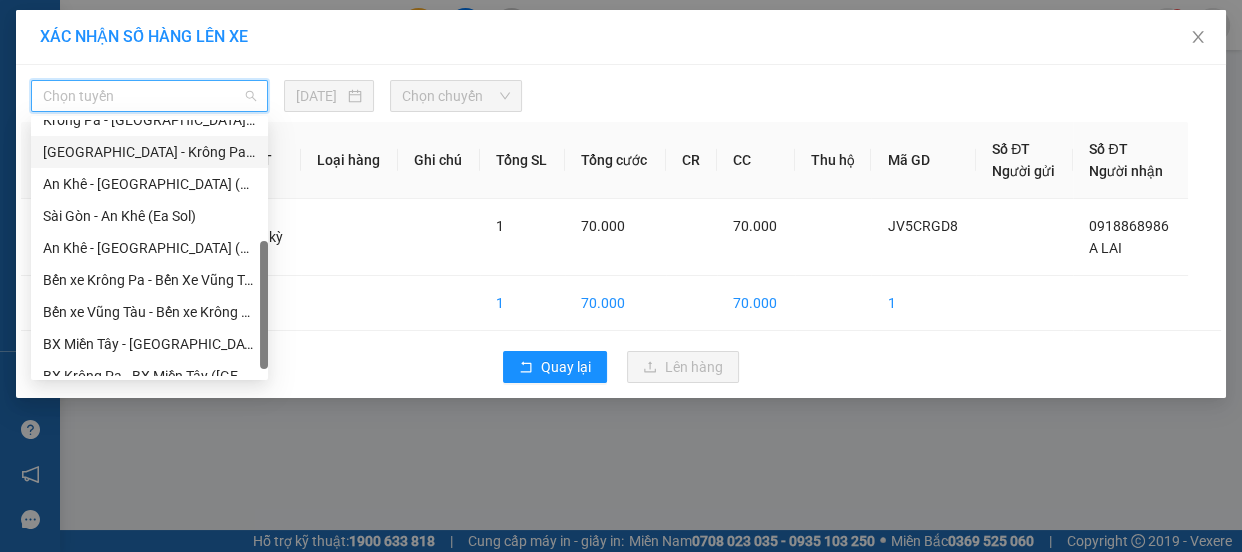 click on "[GEOGRAPHIC_DATA] - Krông Pa ([GEOGRAPHIC_DATA])" at bounding box center [149, 152] 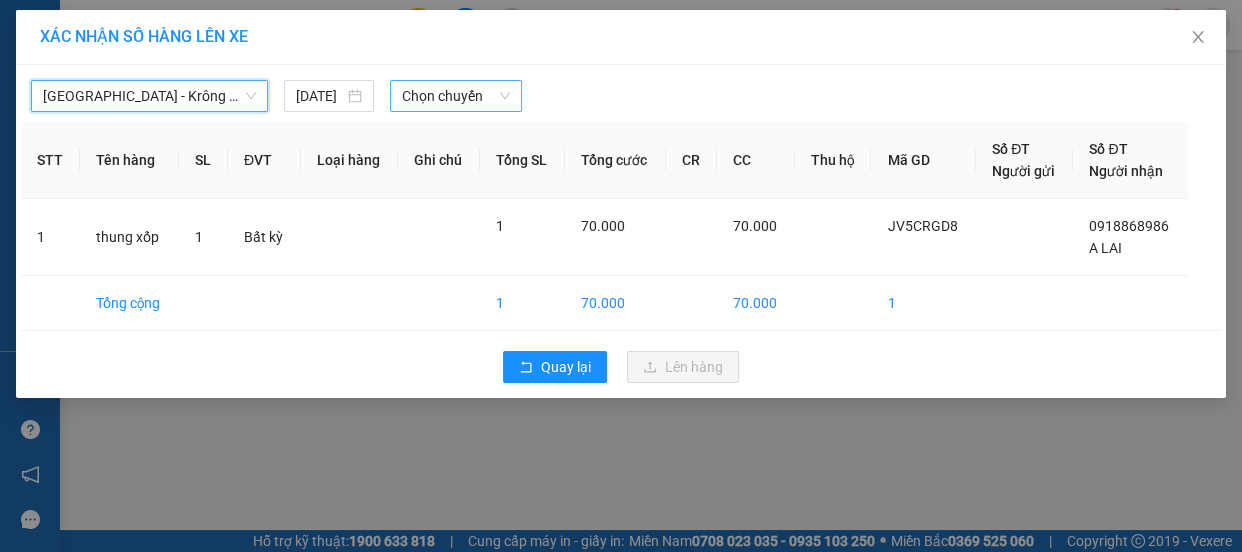 click on "Chọn chuyến" at bounding box center (456, 96) 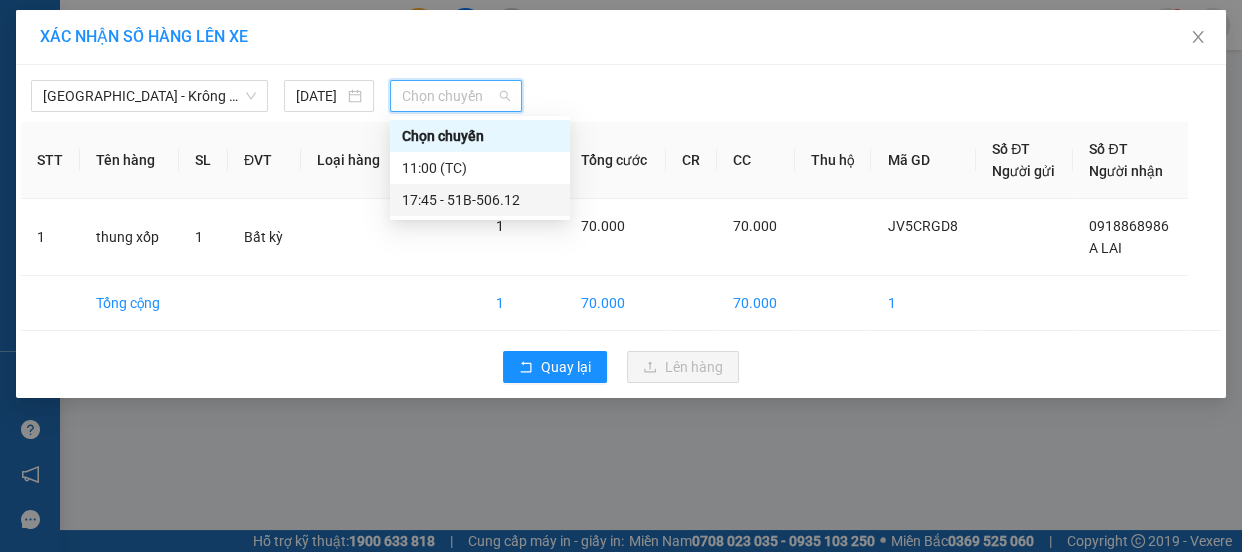 click on "17:45     - 51B-506.12" at bounding box center (480, 200) 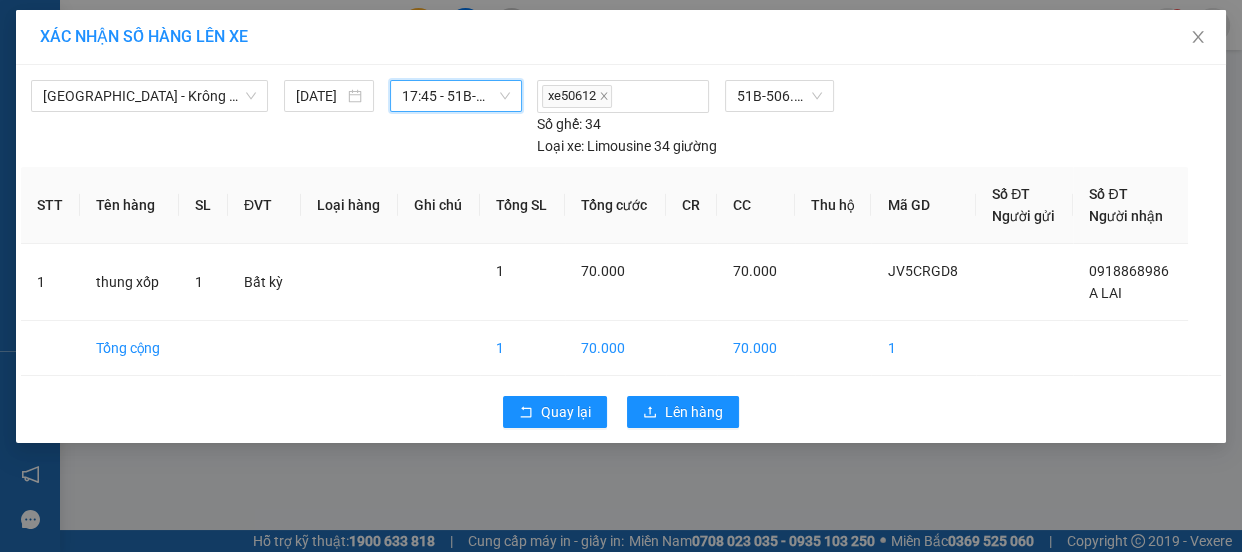 click on "17:45     - 51B-506.12" at bounding box center (456, 96) 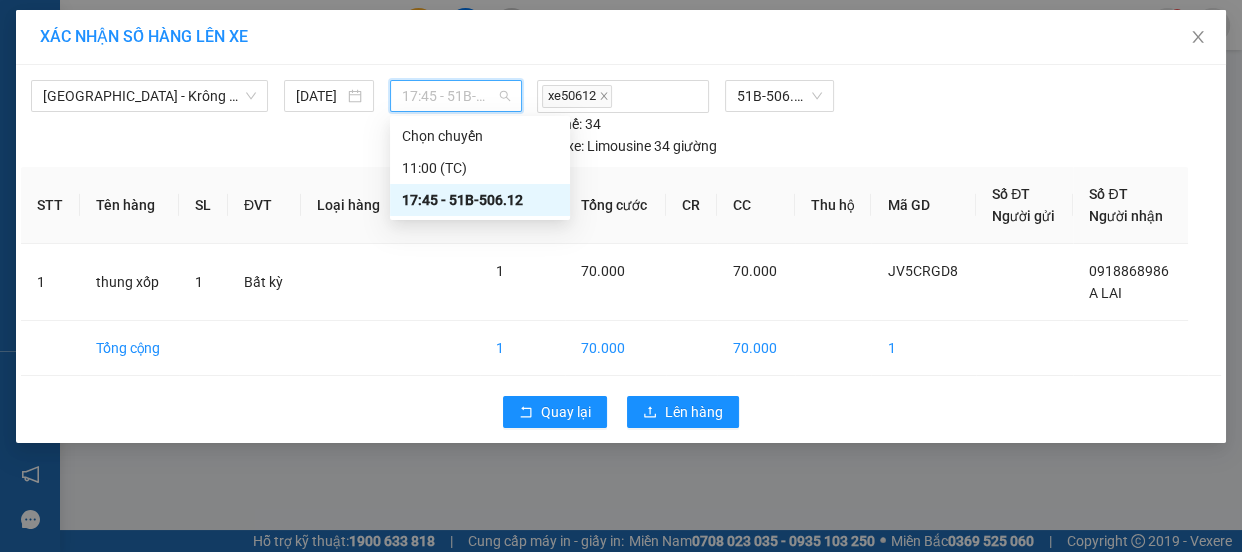 click on "17:45     - 51B-506.12" at bounding box center (480, 200) 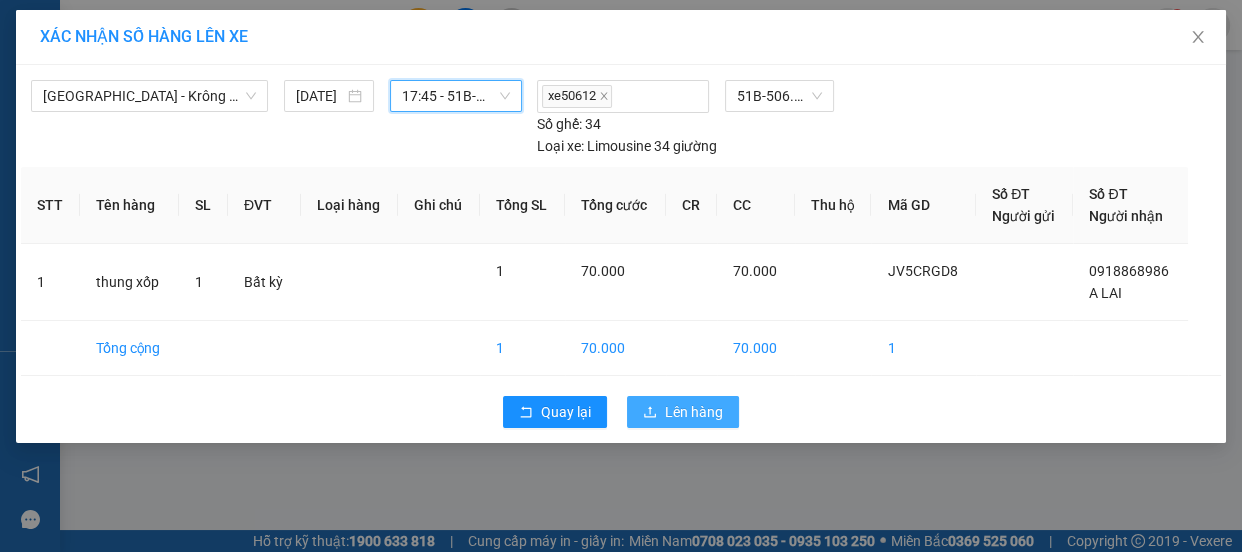 click on "Lên hàng" at bounding box center [694, 412] 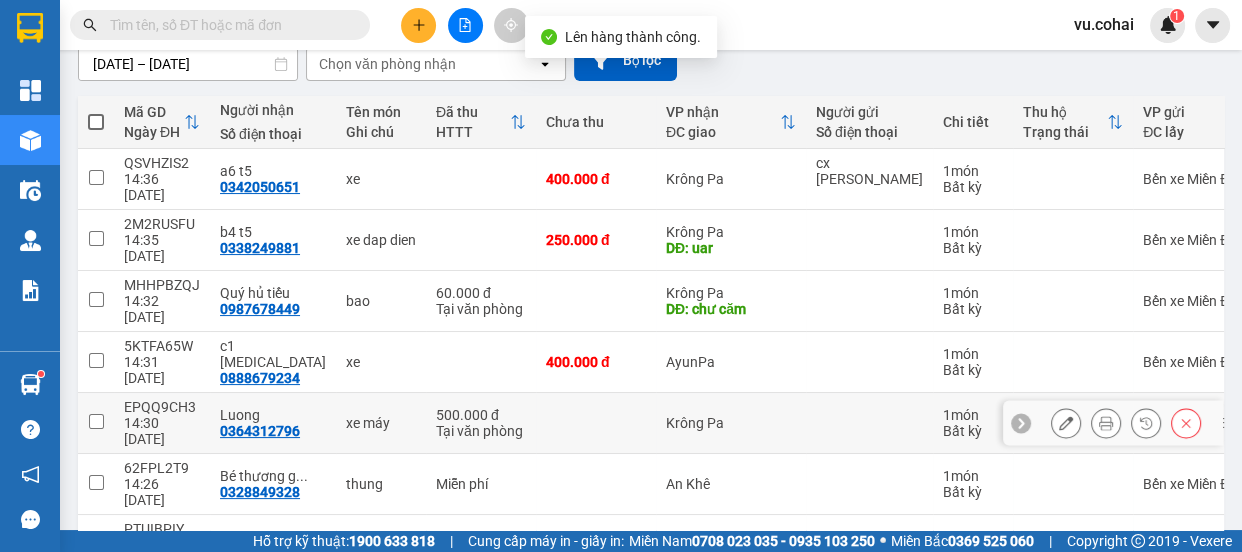 scroll, scrollTop: 208, scrollLeft: 0, axis: vertical 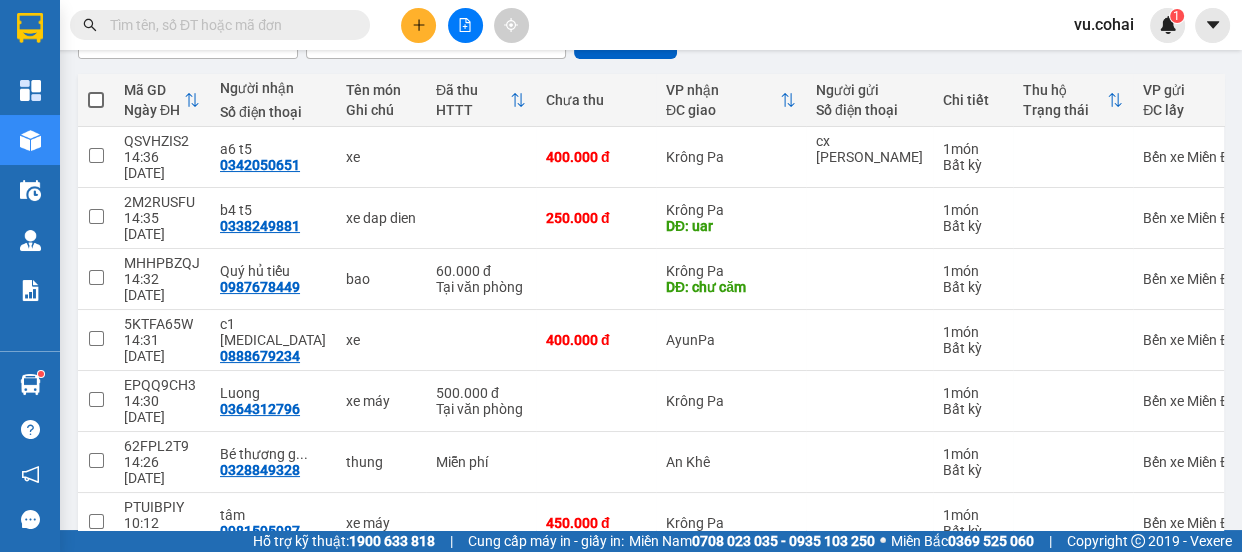 click on "1" at bounding box center [971, 586] 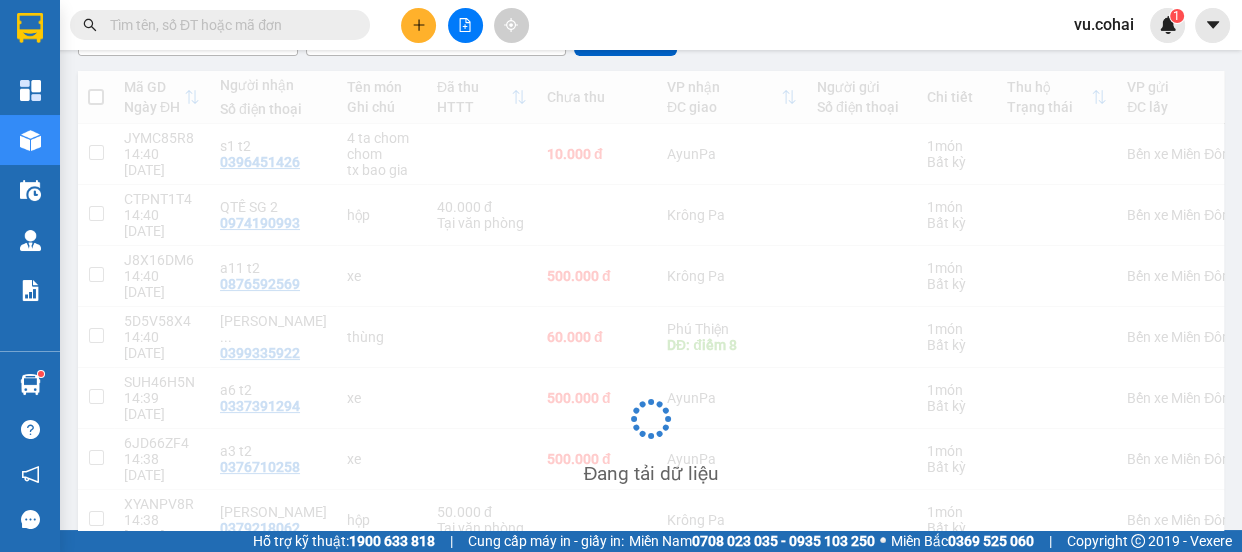 scroll, scrollTop: 208, scrollLeft: 0, axis: vertical 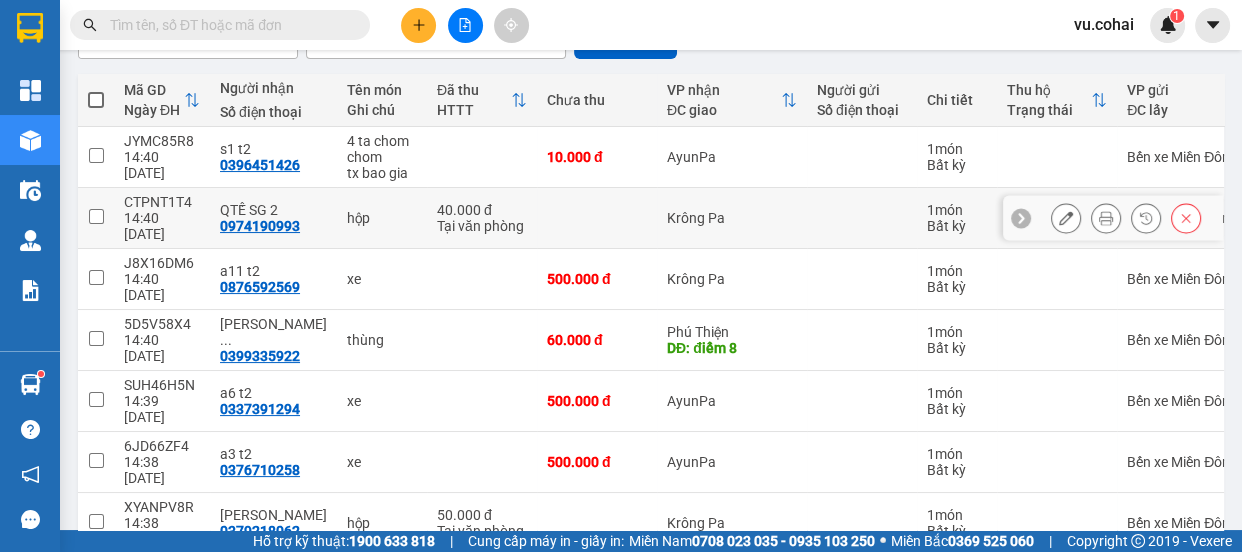 click at bounding box center [96, 216] 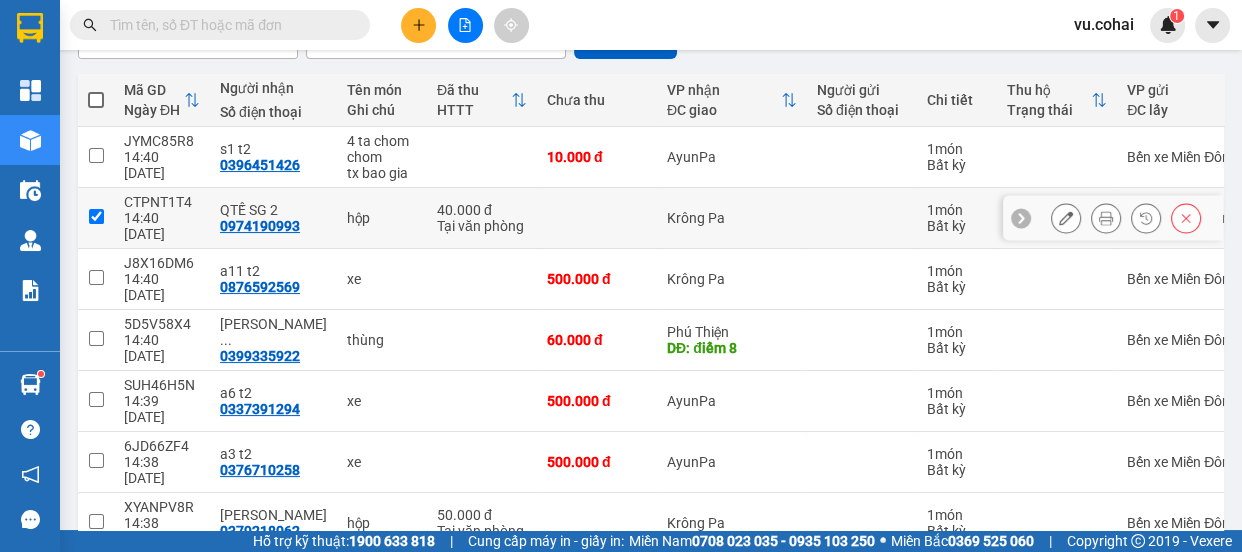 type 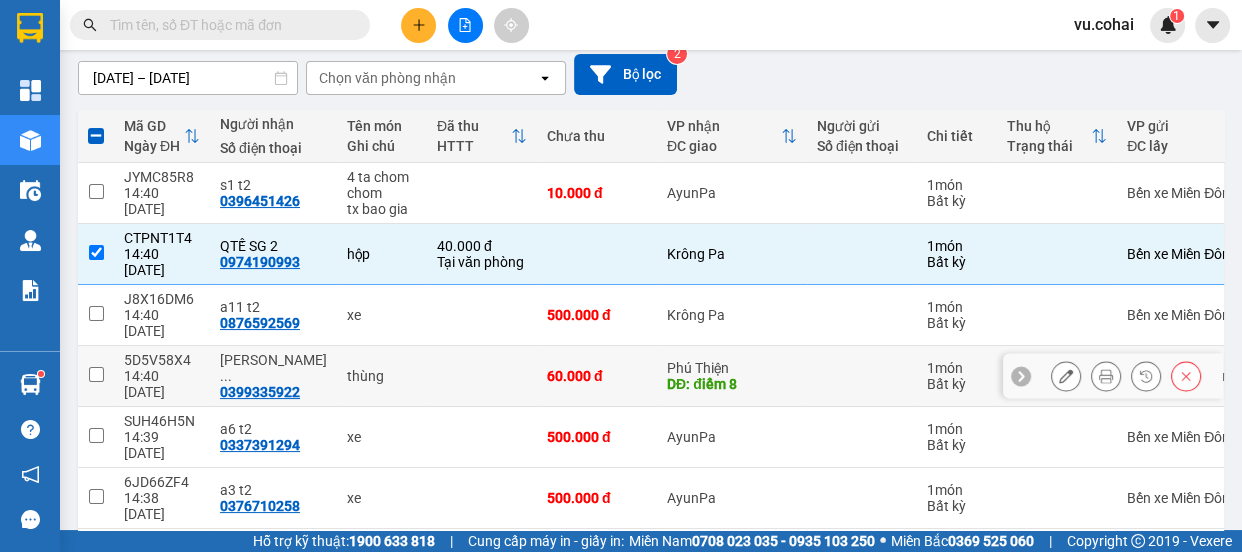 scroll, scrollTop: 359, scrollLeft: 0, axis: vertical 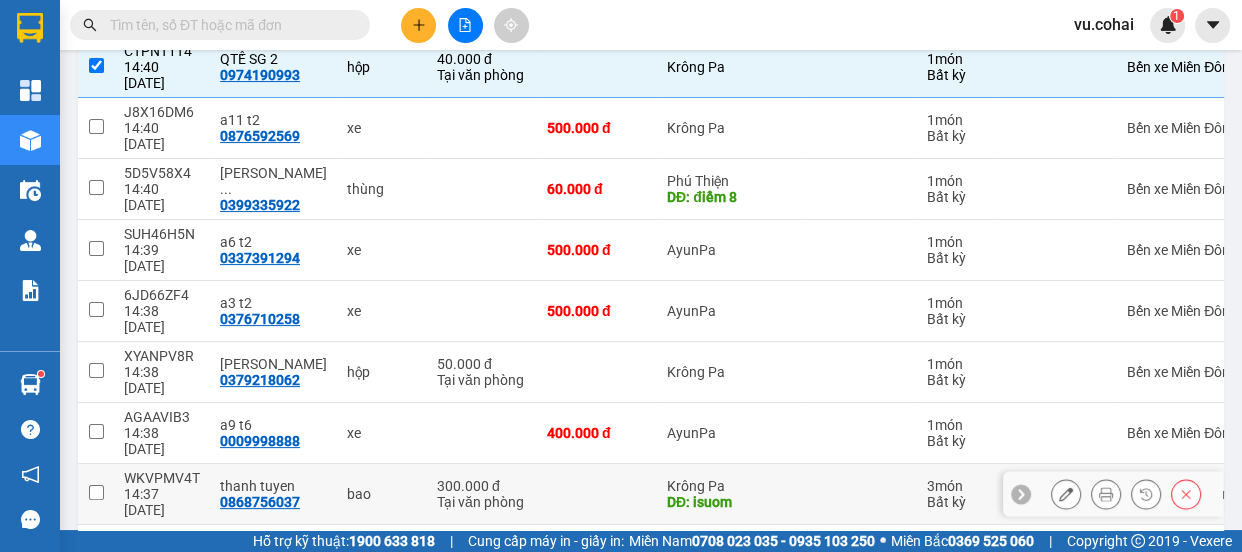 click at bounding box center [96, 492] 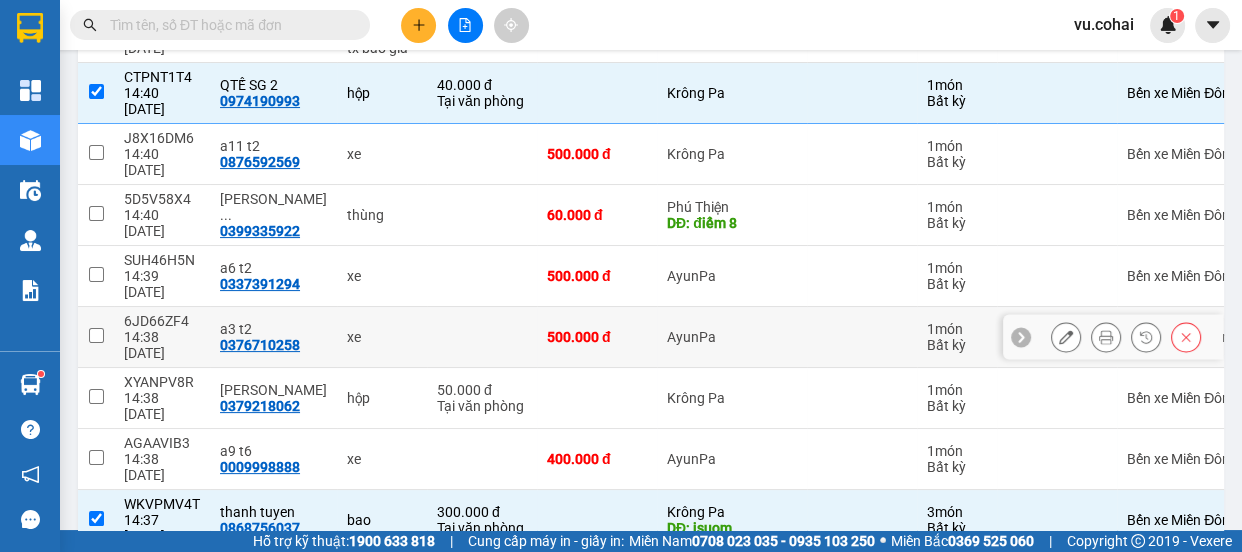 scroll, scrollTop: 359, scrollLeft: 0, axis: vertical 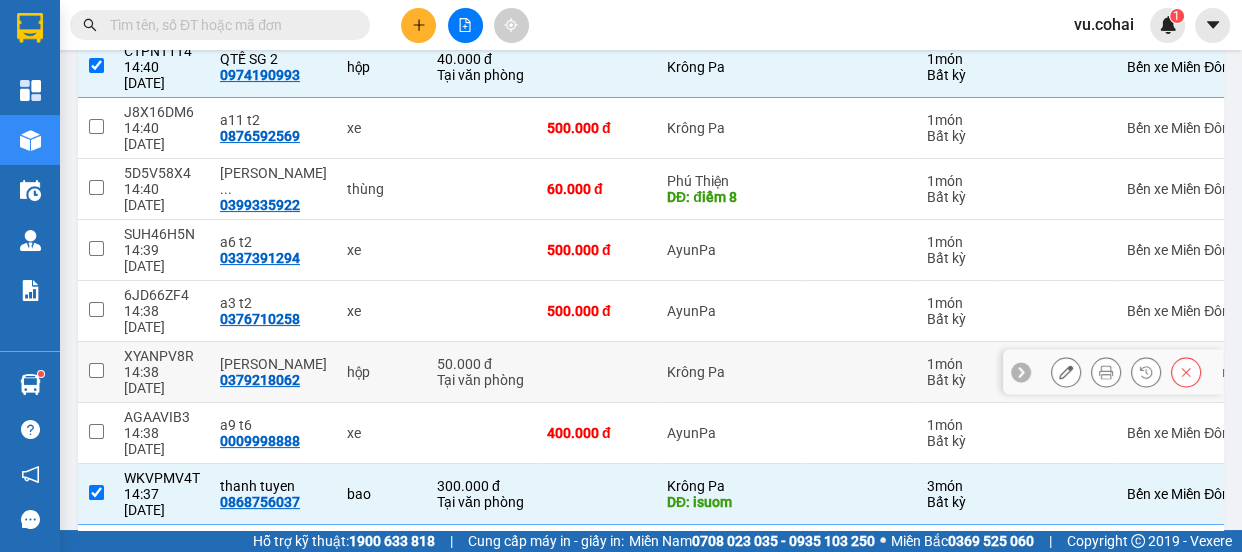 click at bounding box center [96, 370] 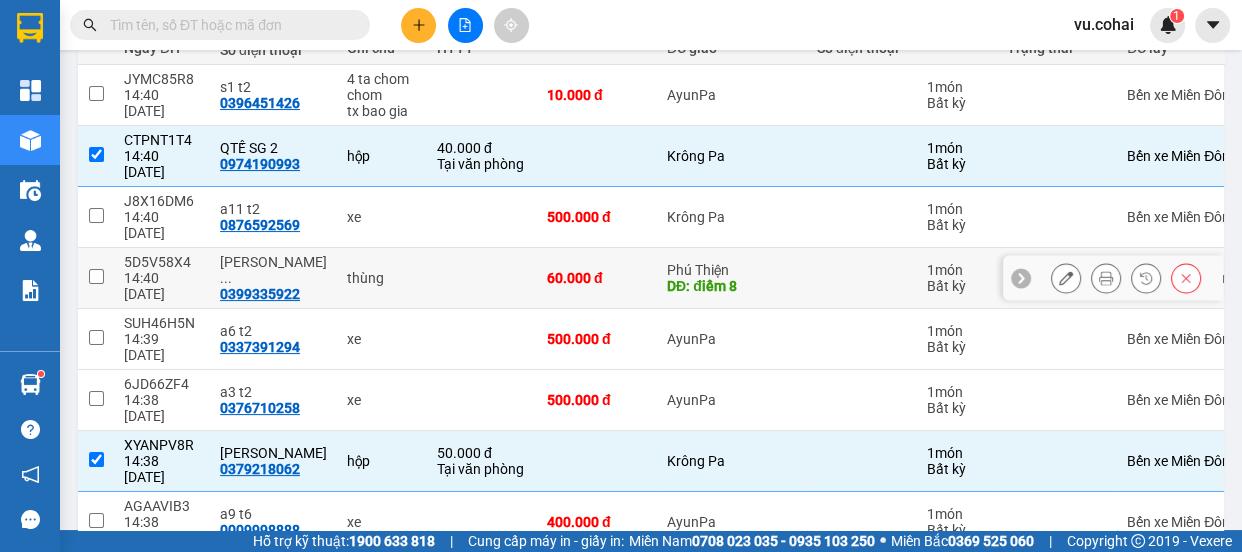 scroll, scrollTop: 86, scrollLeft: 0, axis: vertical 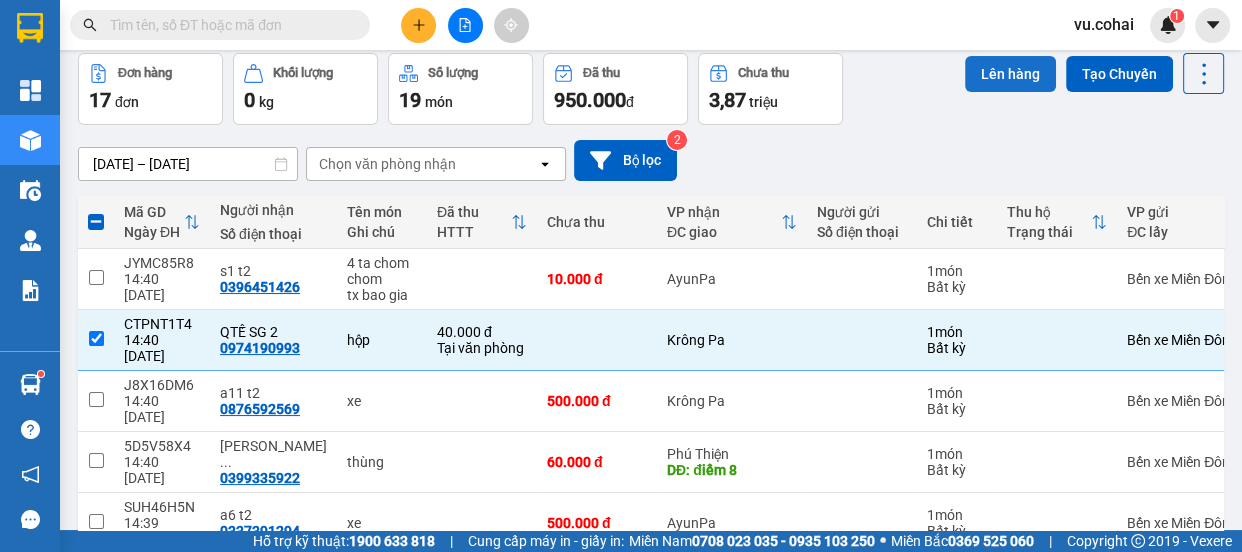 click on "Lên hàng" at bounding box center [1010, 74] 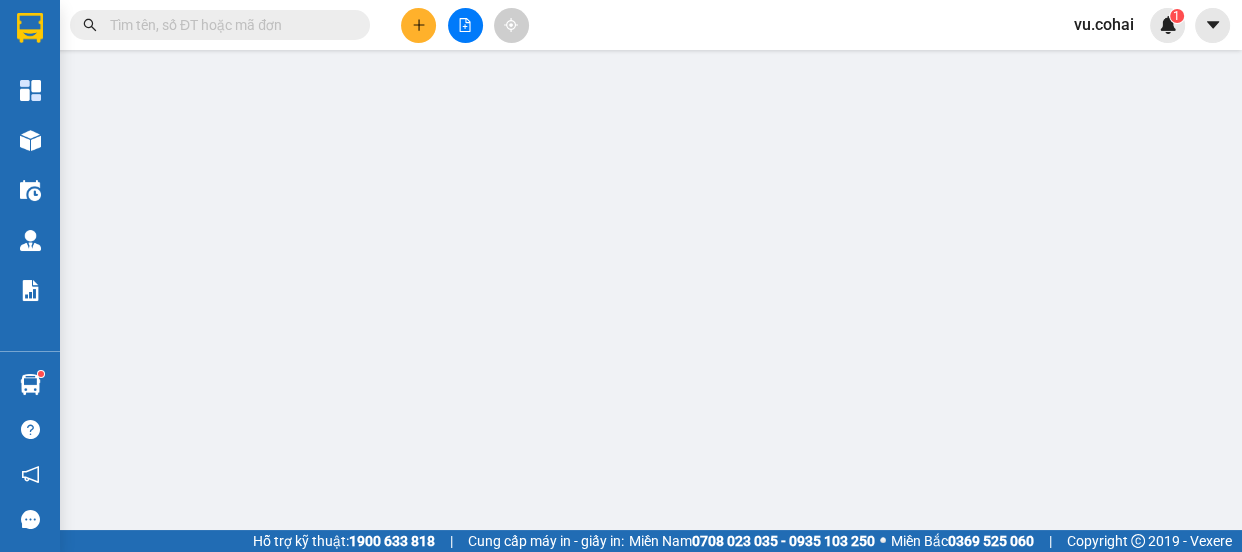 scroll, scrollTop: 0, scrollLeft: 0, axis: both 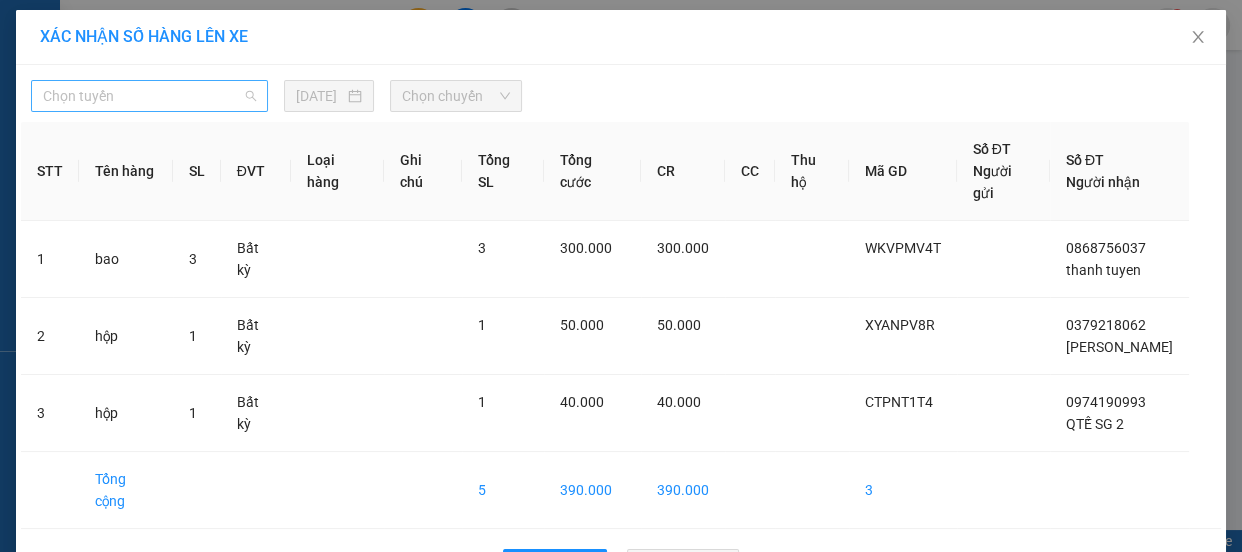 click on "Chọn tuyến" at bounding box center [149, 96] 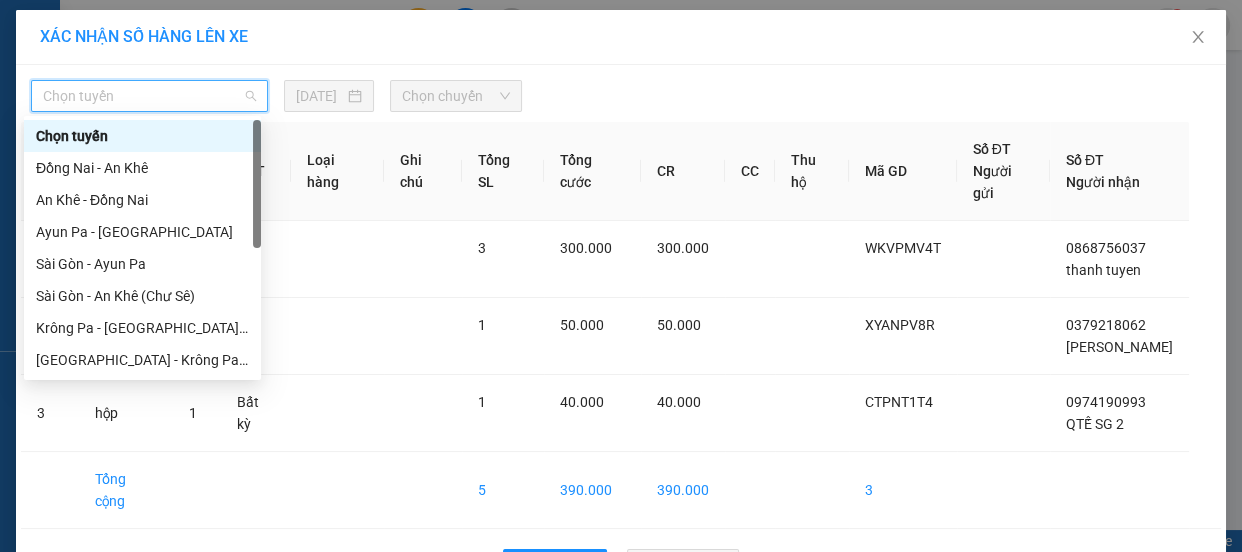 scroll, scrollTop: 19, scrollLeft: 0, axis: vertical 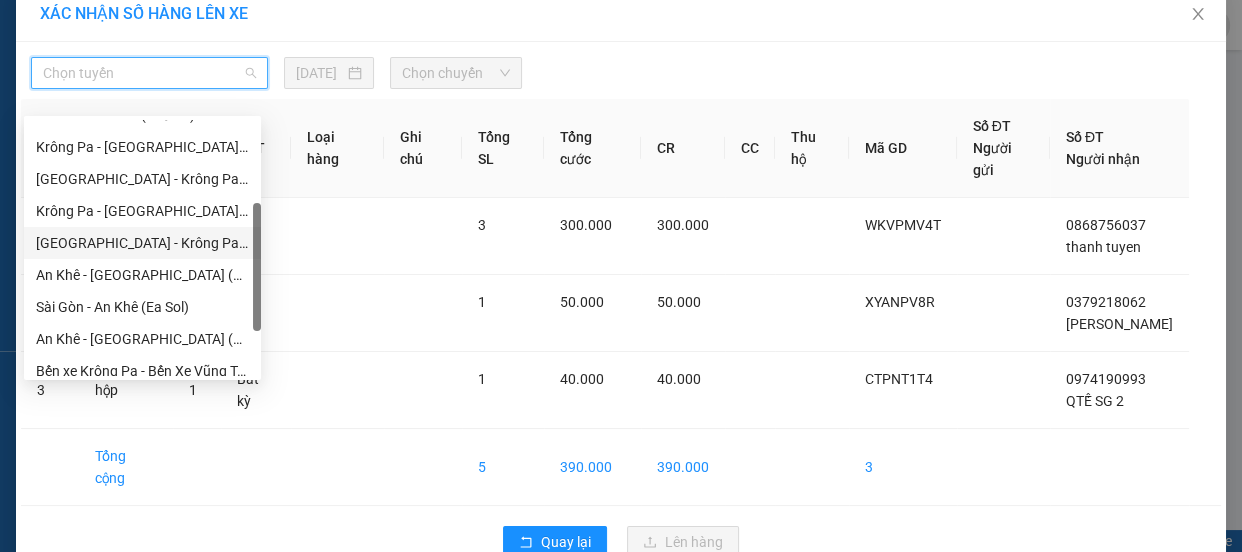click on "[GEOGRAPHIC_DATA] - Krông Pa ([GEOGRAPHIC_DATA])" at bounding box center (142, 243) 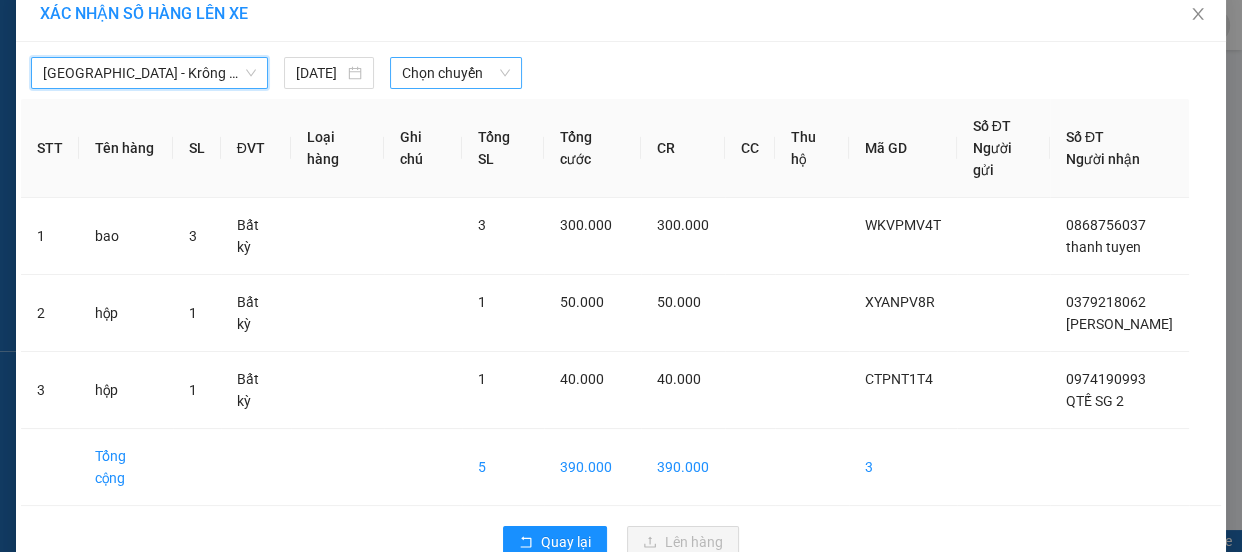click on "Chọn chuyến" at bounding box center [456, 73] 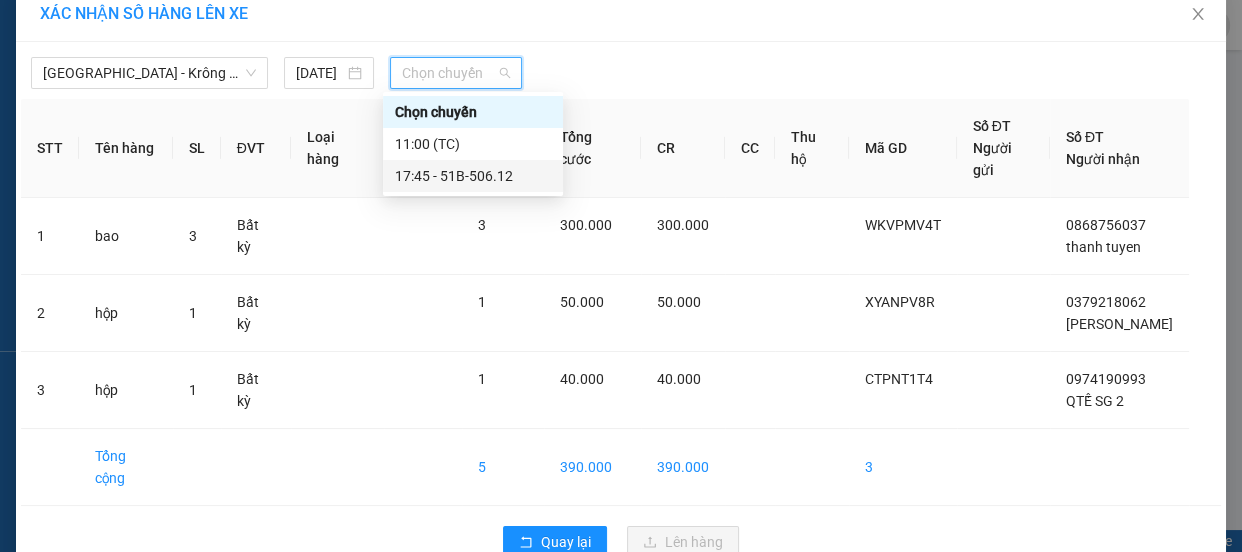 click on "17:45     - 51B-506.12" at bounding box center [473, 176] 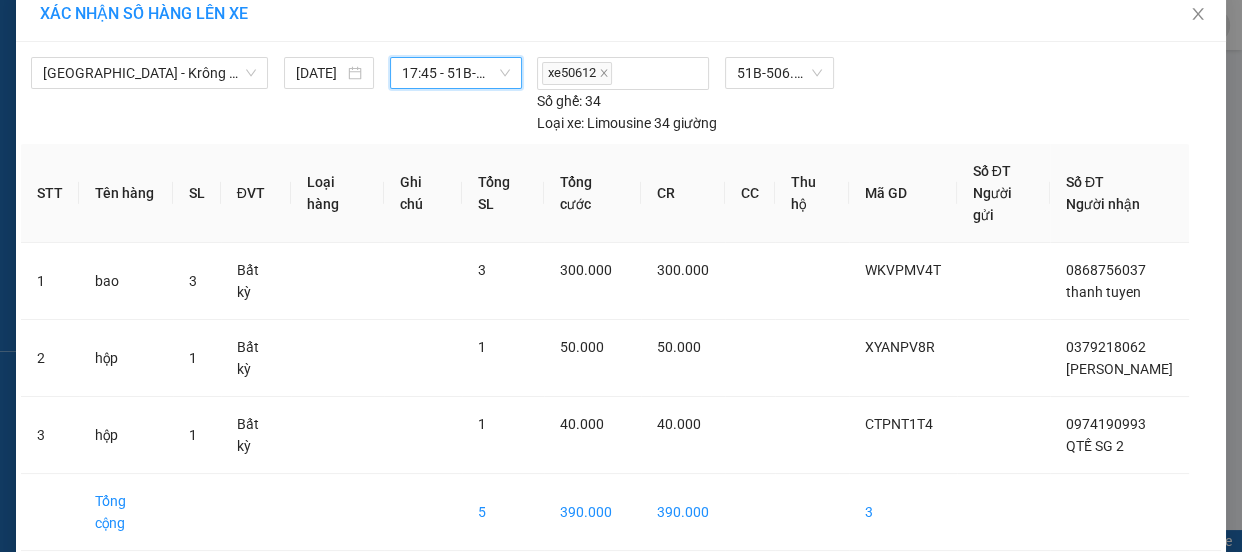 click on "Lên hàng" at bounding box center (694, 587) 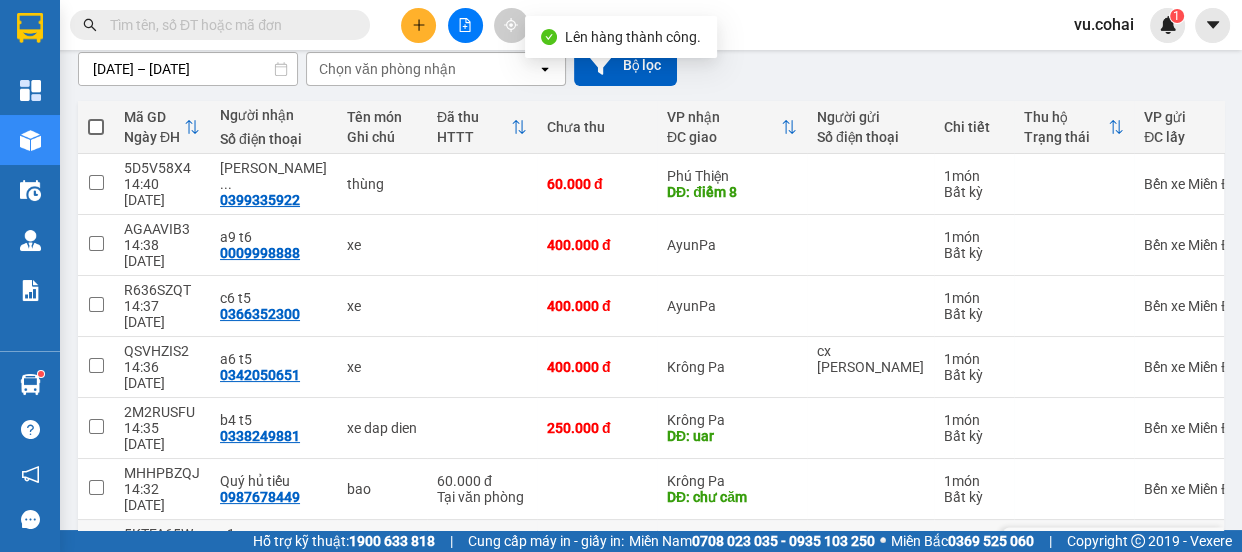 scroll, scrollTop: 272, scrollLeft: 0, axis: vertical 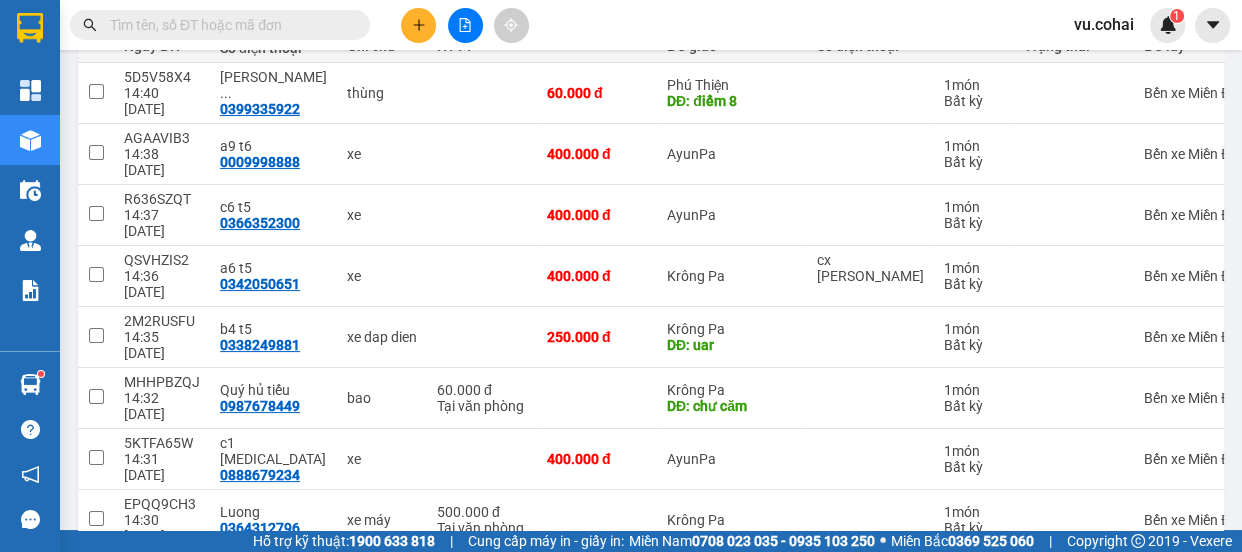 click at bounding box center (96, 579) 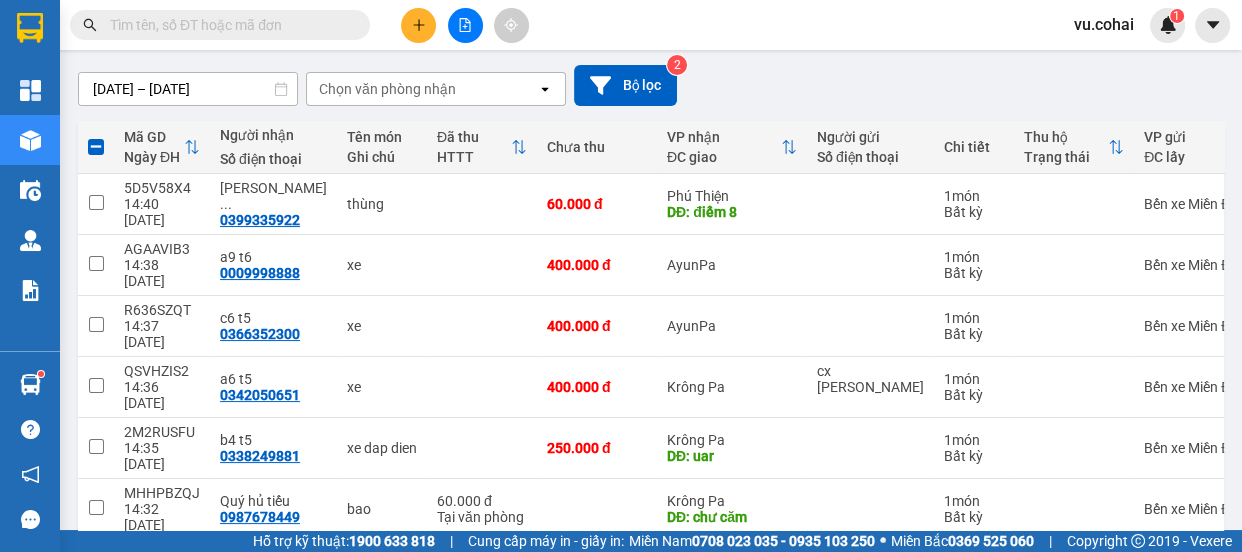 scroll, scrollTop: 0, scrollLeft: 0, axis: both 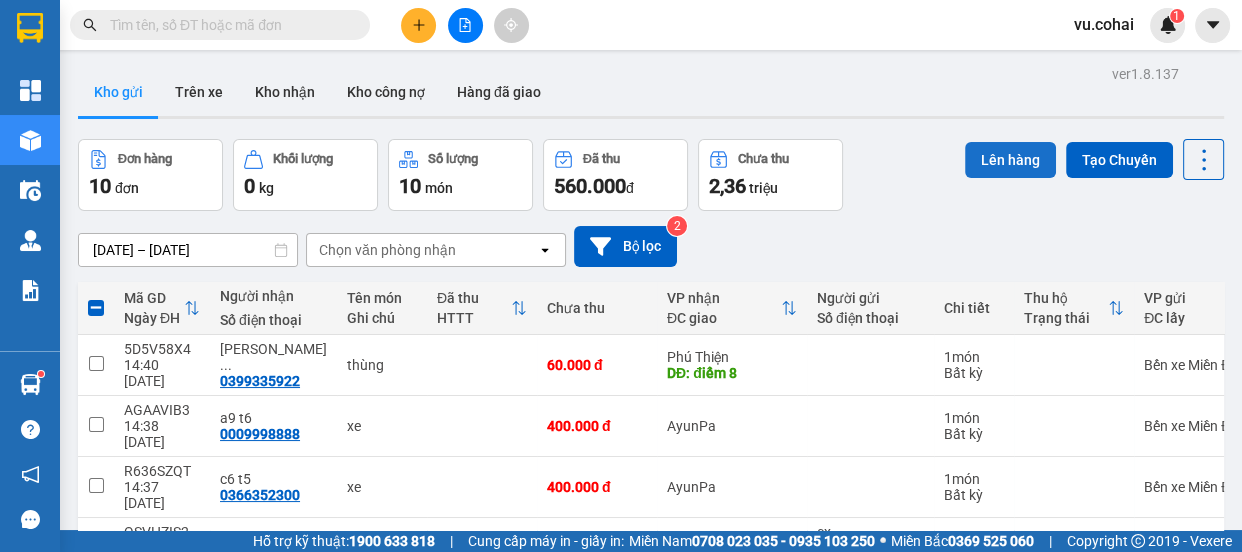 click on "Lên hàng" at bounding box center [1010, 160] 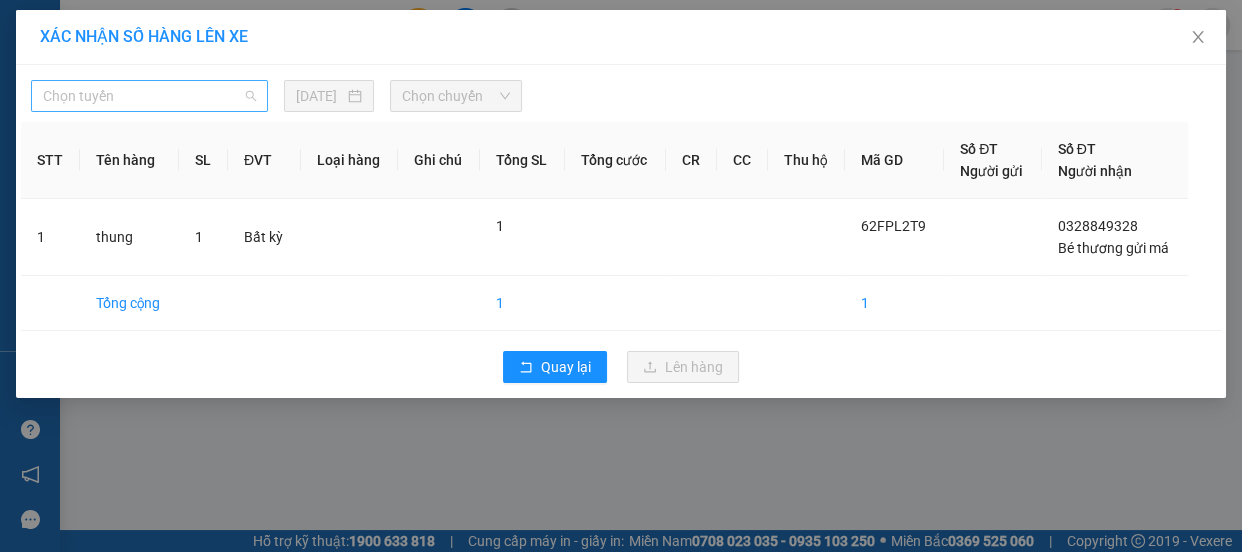click on "Chọn tuyến" at bounding box center [149, 96] 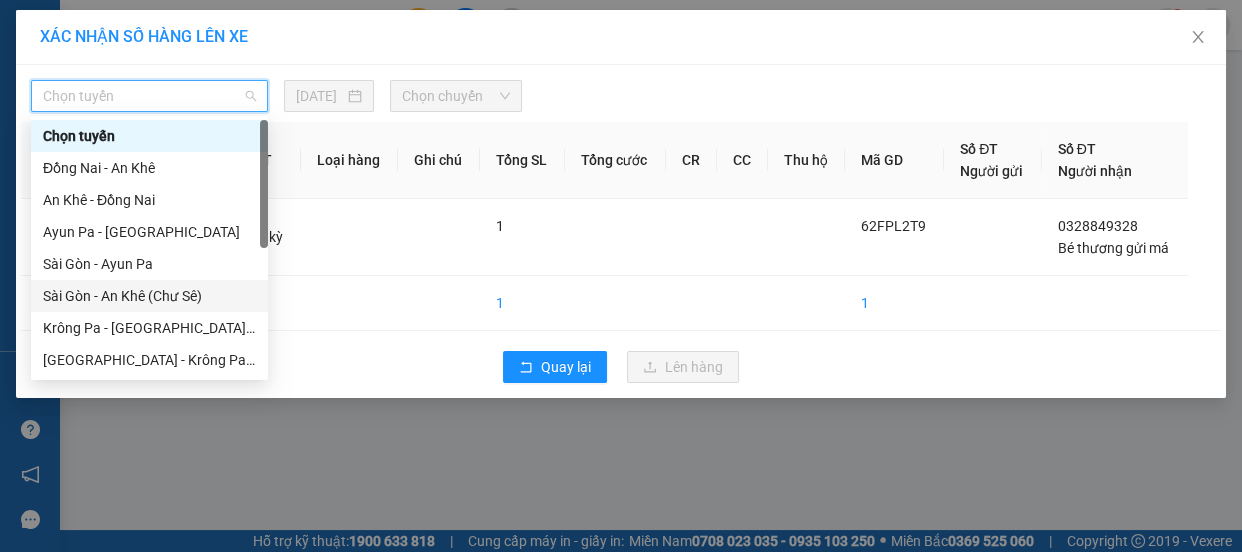 click on "Sài Gòn - An Khê (Chư Sê)" at bounding box center [149, 296] 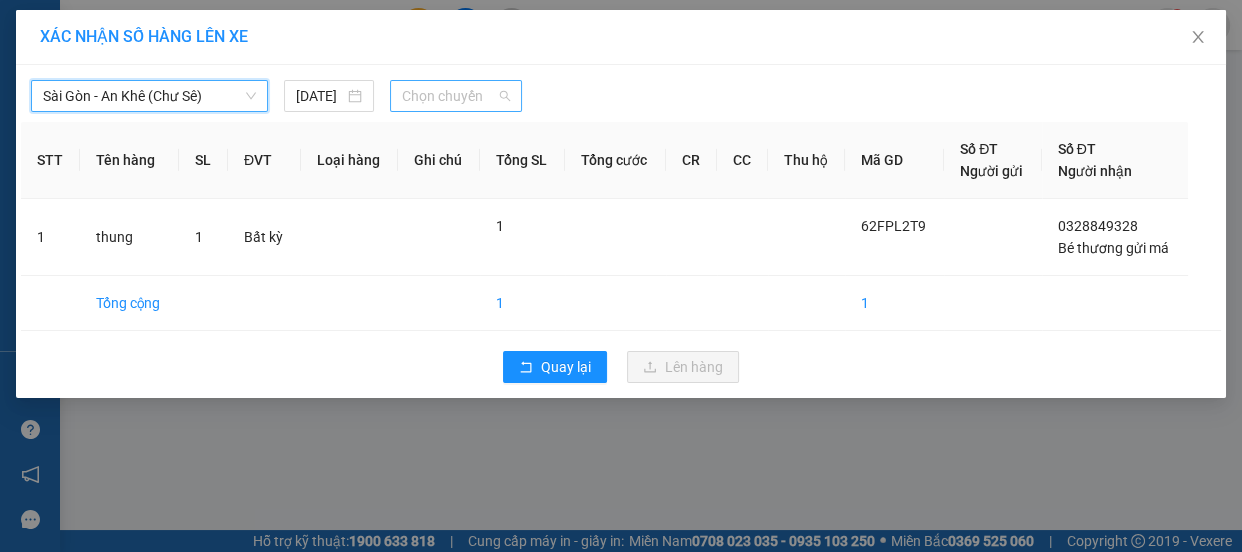 click on "Chọn chuyến" at bounding box center (456, 96) 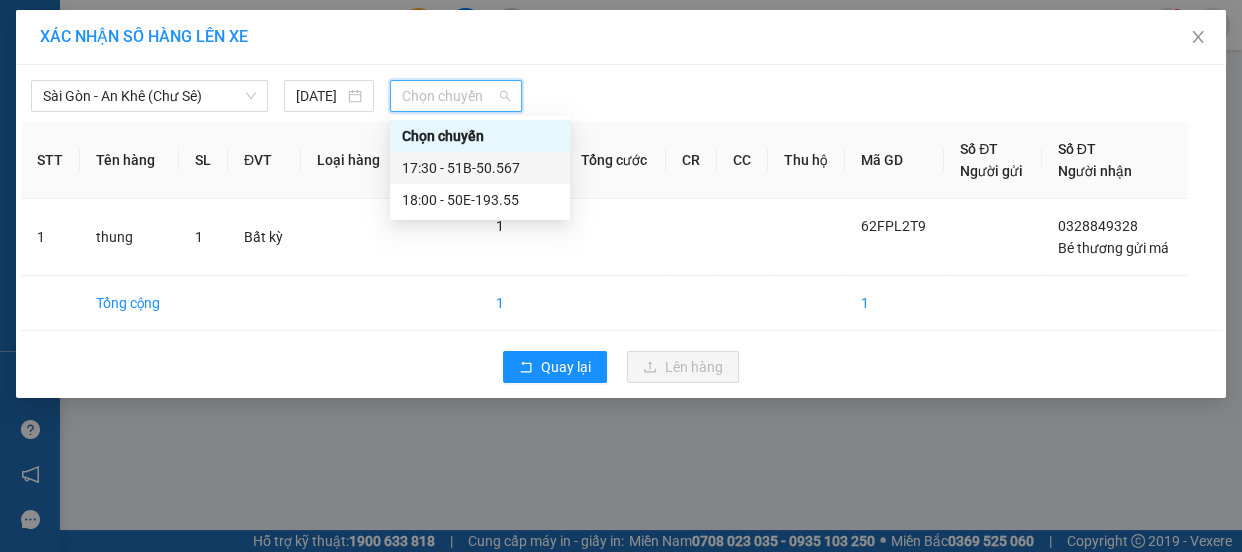 click on "17:30     - 51B-50.567" at bounding box center [480, 168] 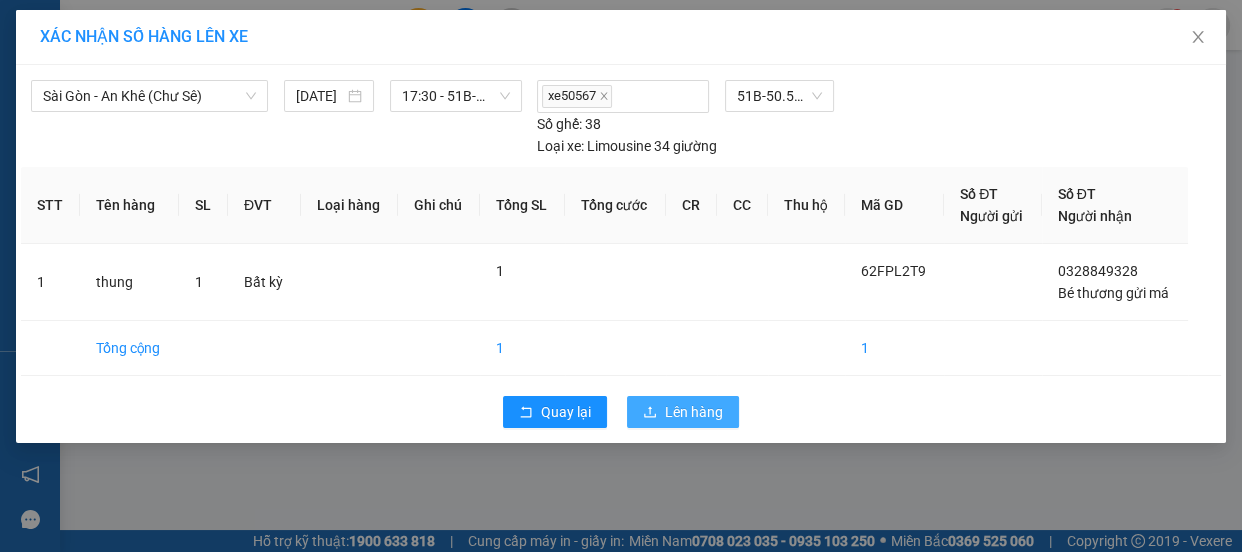 click on "Lên hàng" at bounding box center [694, 412] 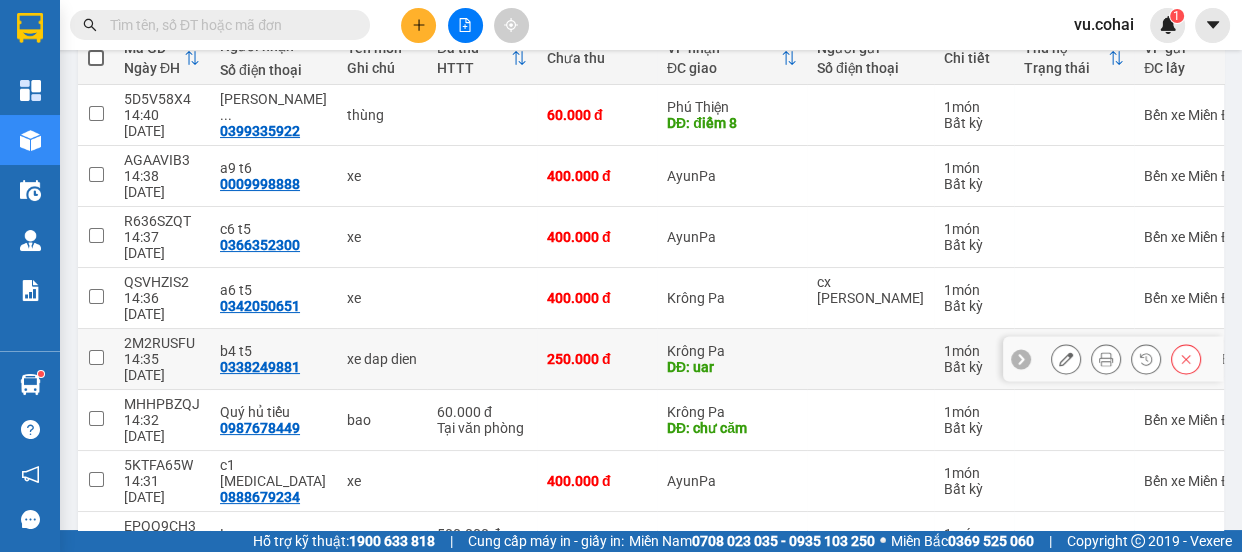 scroll, scrollTop: 207, scrollLeft: 0, axis: vertical 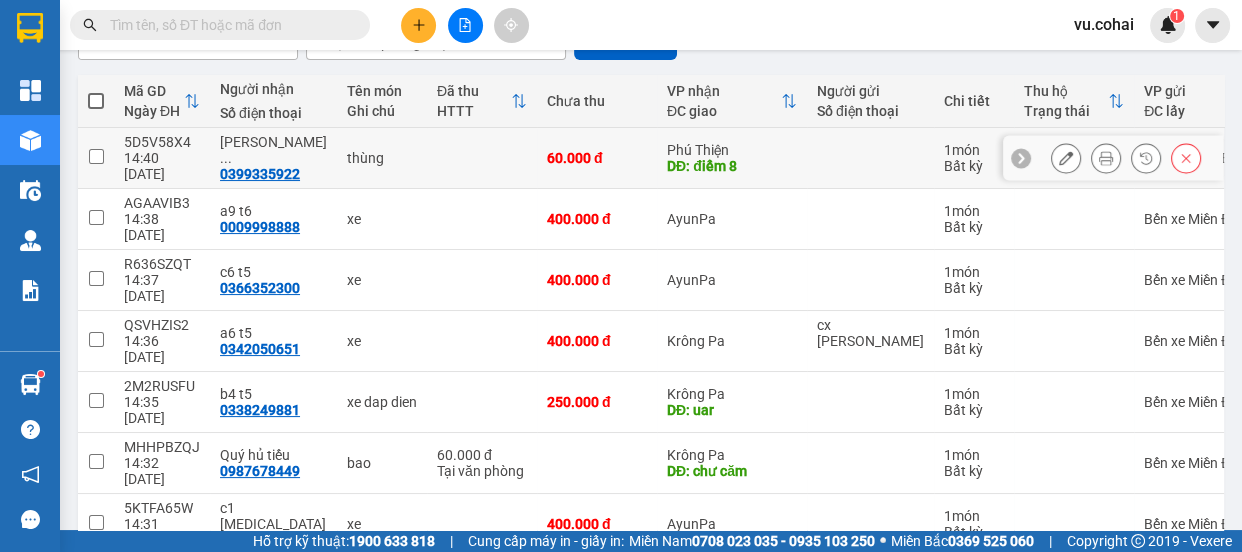 click at bounding box center (96, 156) 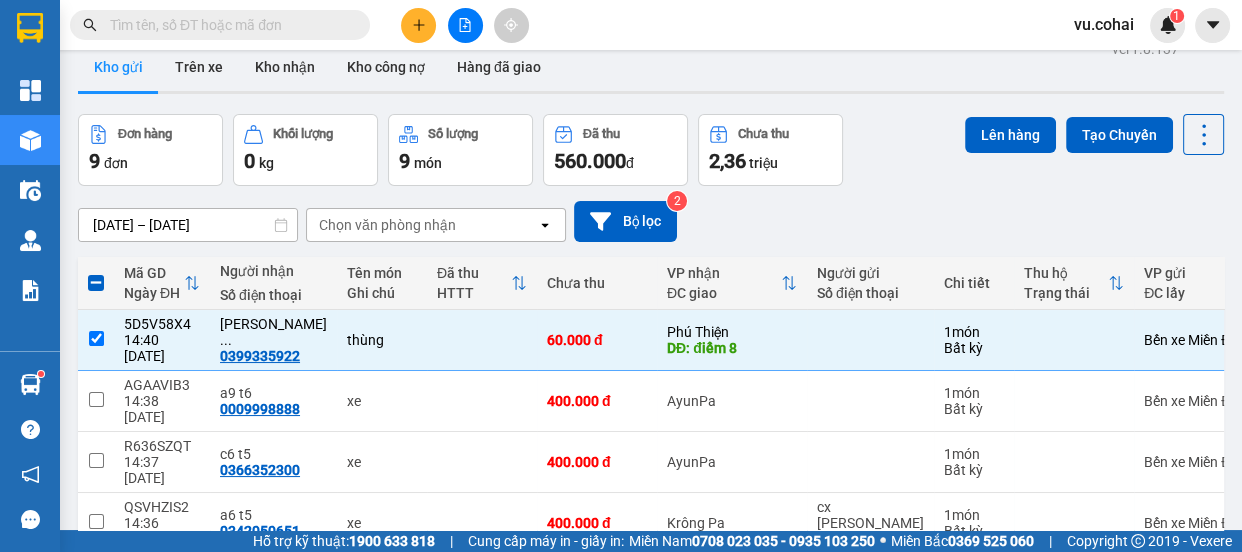 scroll, scrollTop: 0, scrollLeft: 0, axis: both 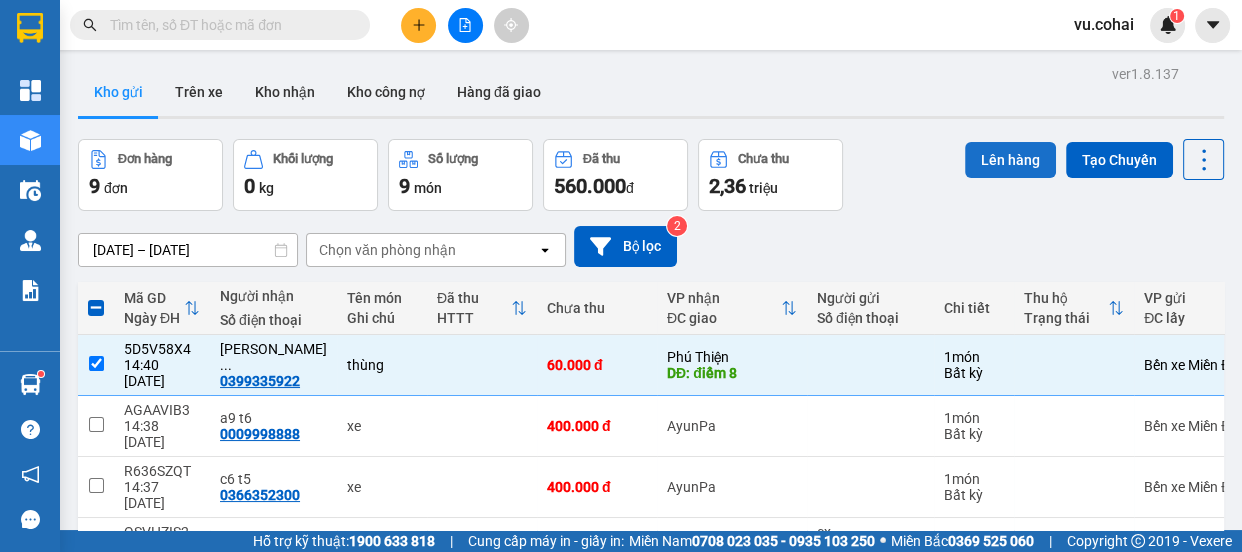 click on "Lên hàng" at bounding box center [1010, 160] 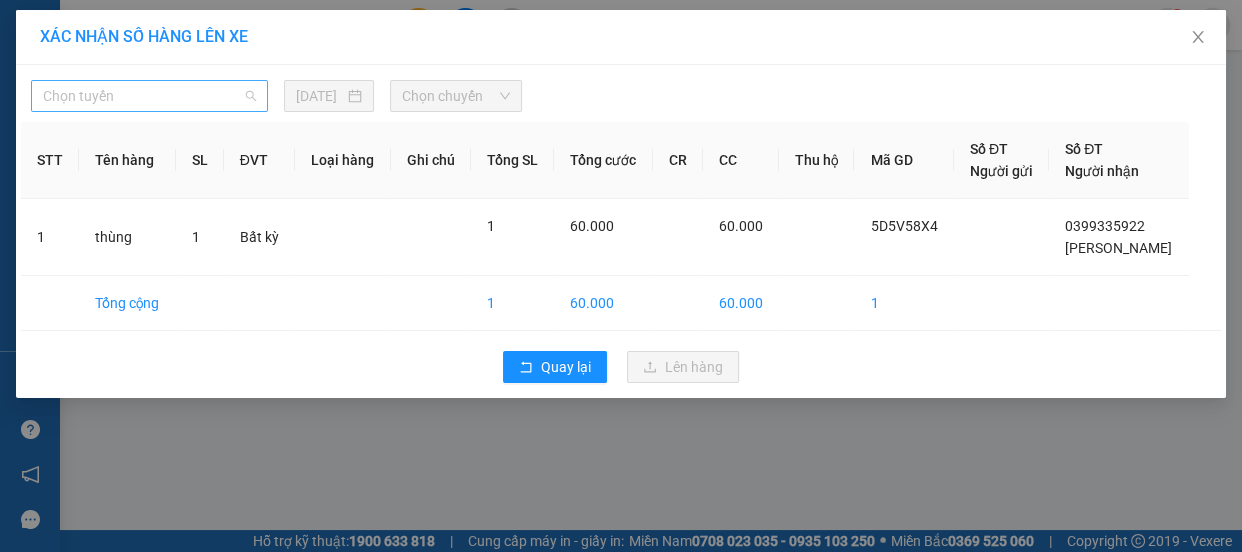 click on "Chọn tuyến" at bounding box center (149, 96) 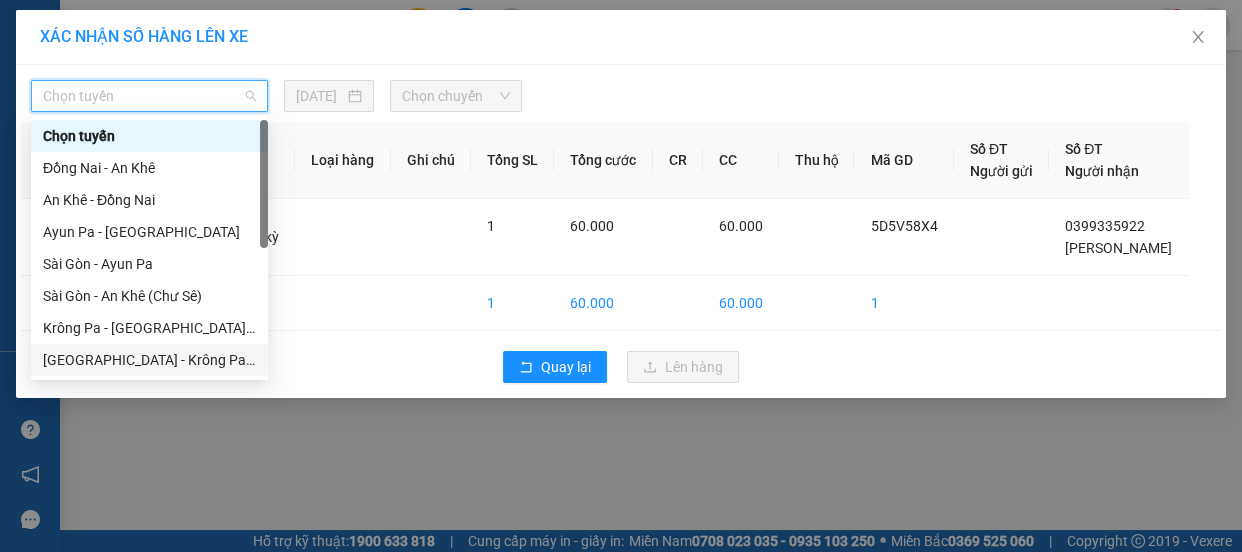 drag, startPoint x: 173, startPoint y: 367, endPoint x: 181, endPoint y: 353, distance: 16.124516 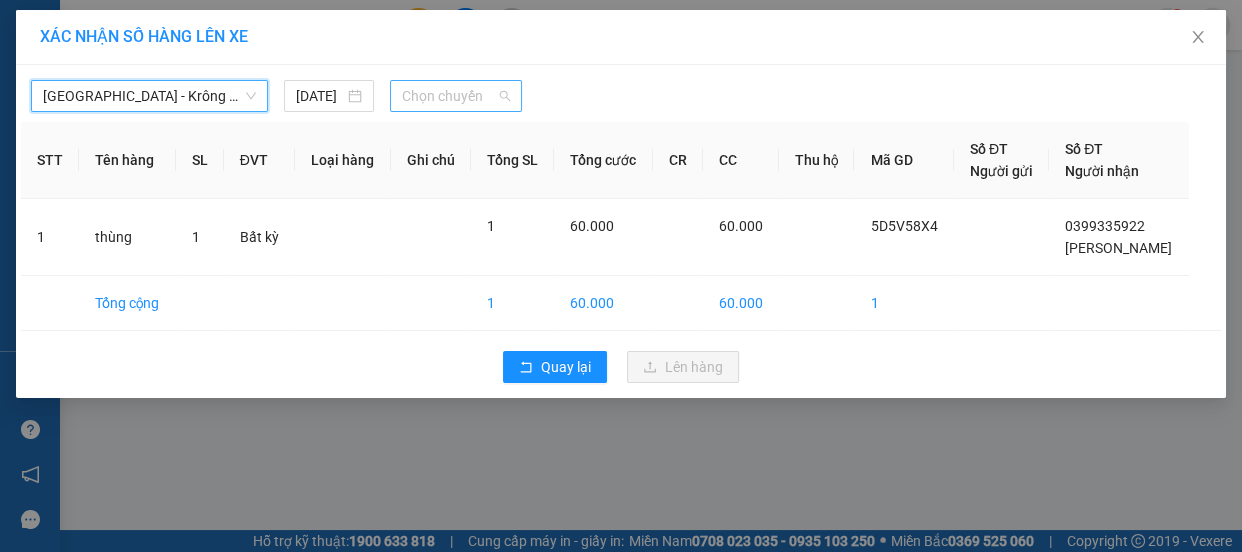click on "Chọn chuyến" at bounding box center [456, 96] 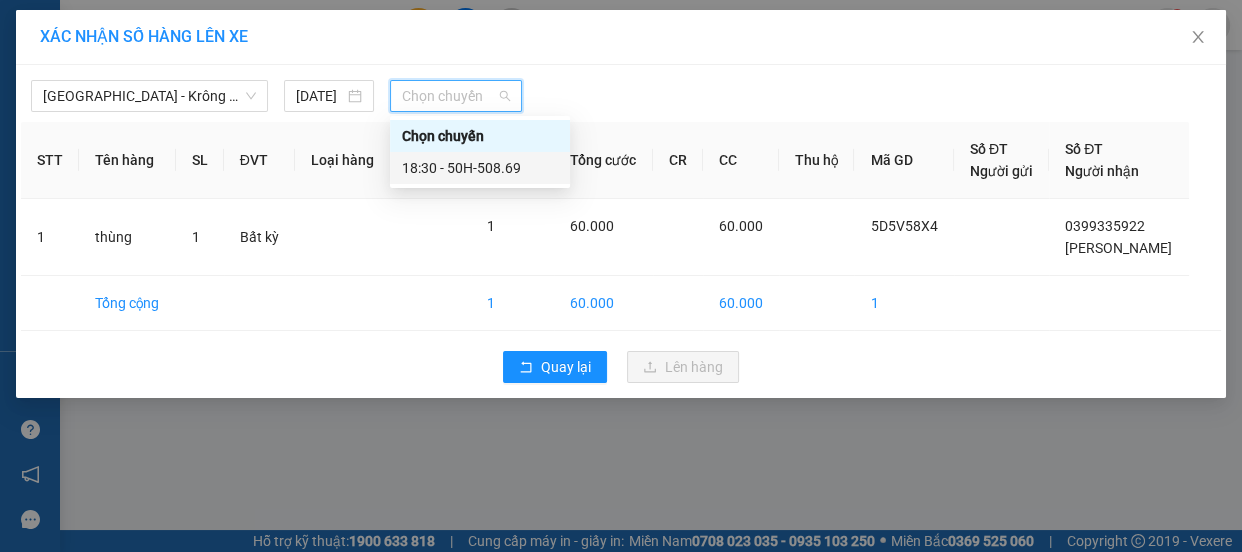 click on "18:30     - 50H-508.69" at bounding box center [480, 168] 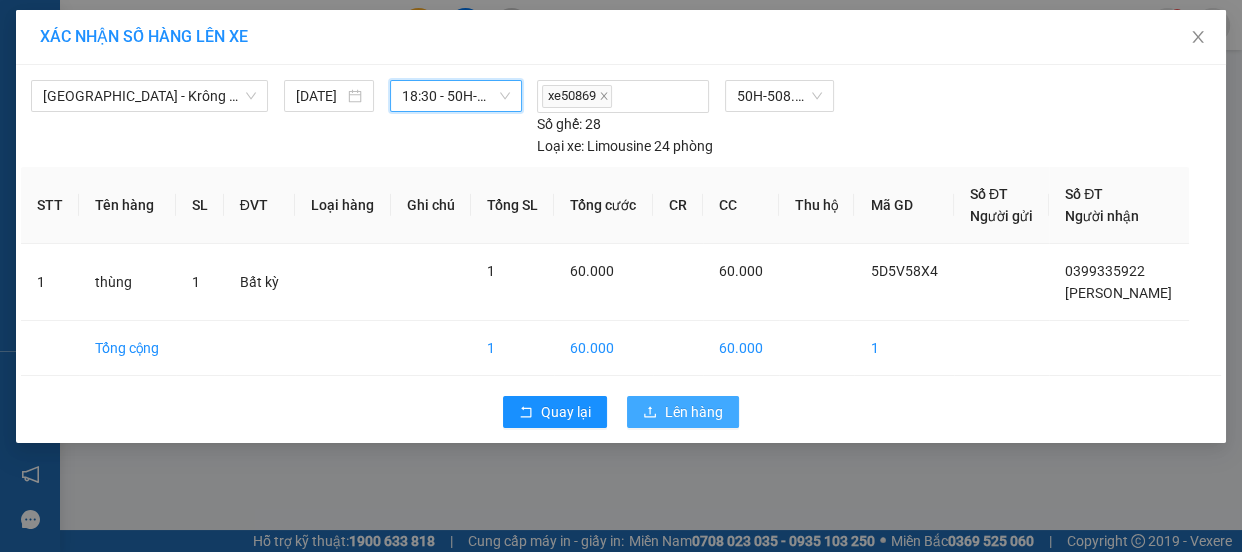 click on "Lên hàng" at bounding box center (694, 412) 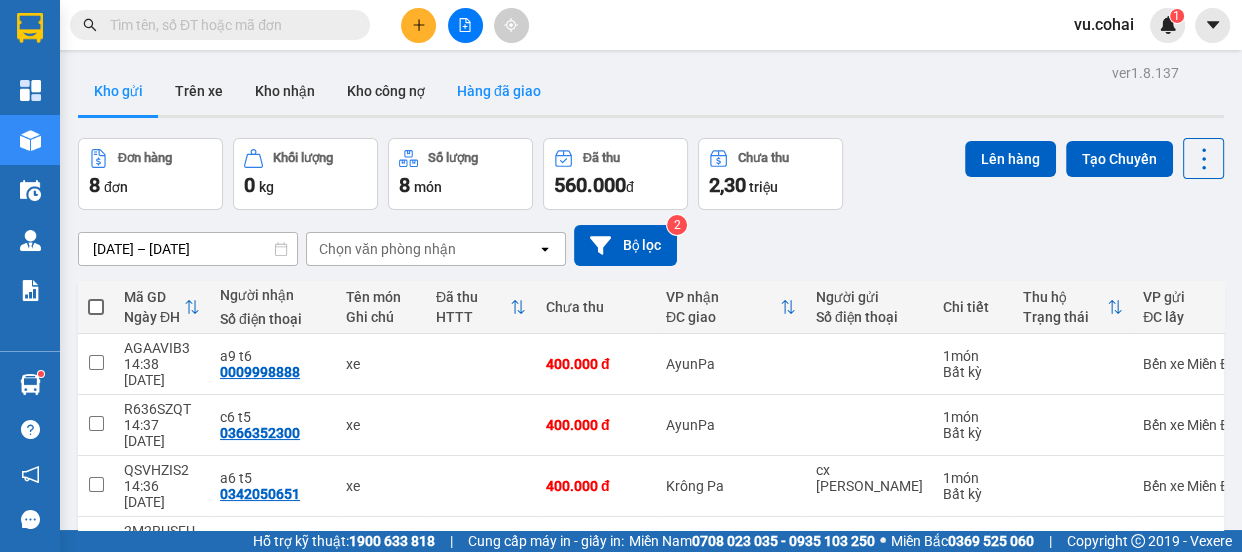 scroll, scrollTop: 0, scrollLeft: 0, axis: both 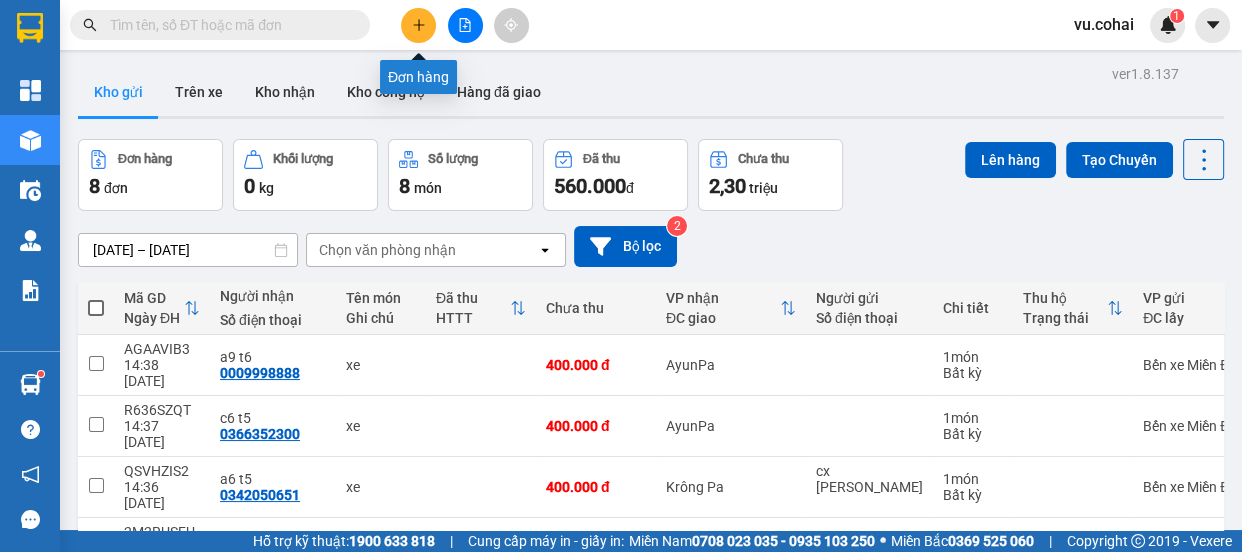 click at bounding box center (418, 25) 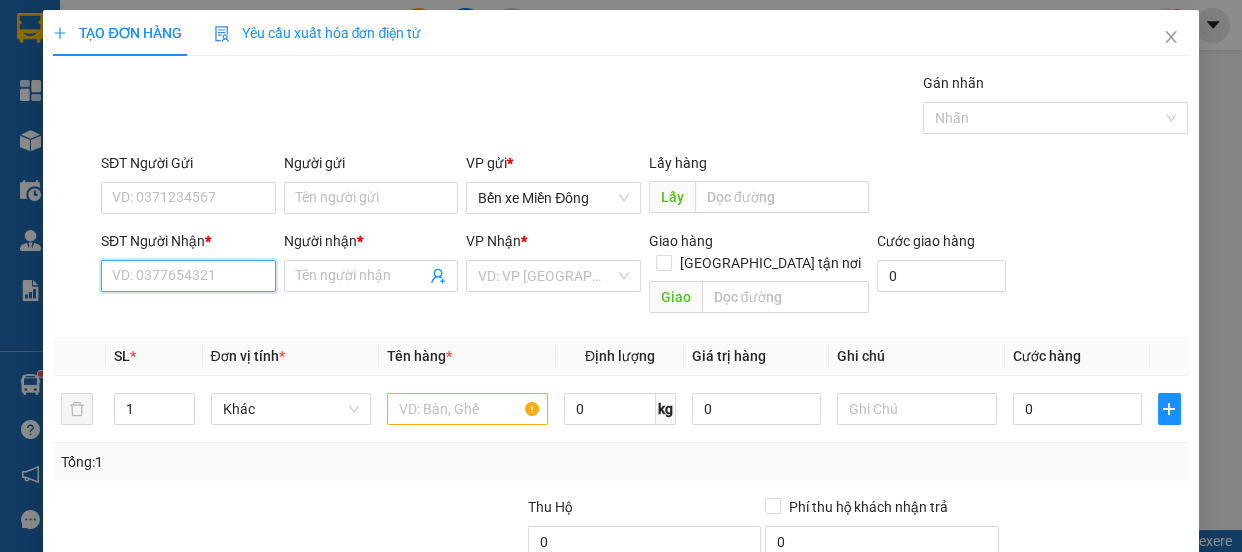 click on "SĐT Người Nhận  *" at bounding box center (188, 276) 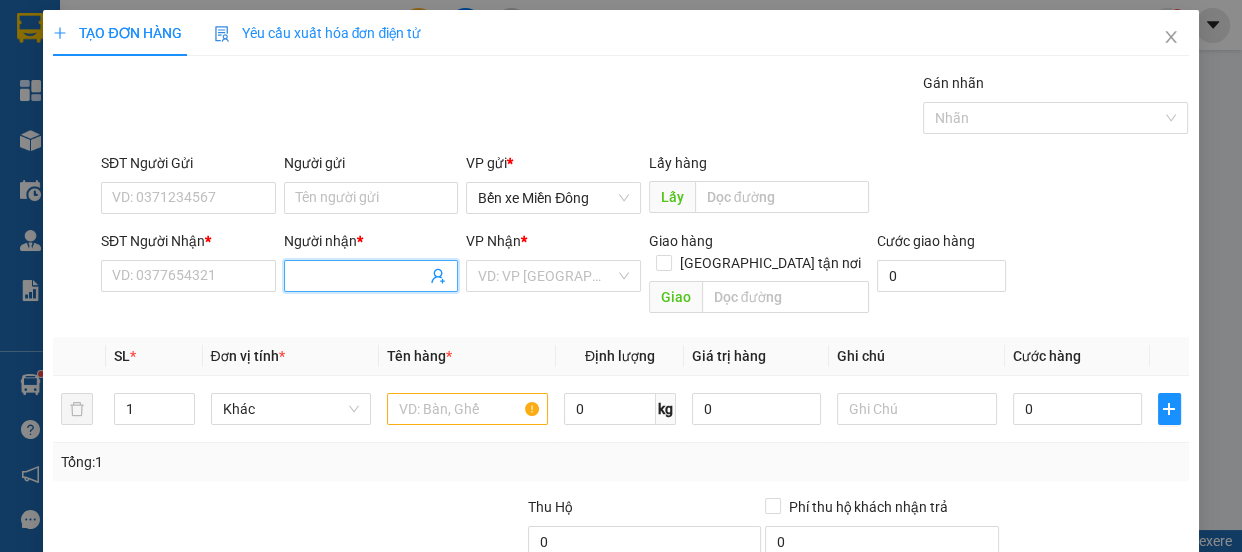 click on "Người nhận  *" at bounding box center (361, 276) 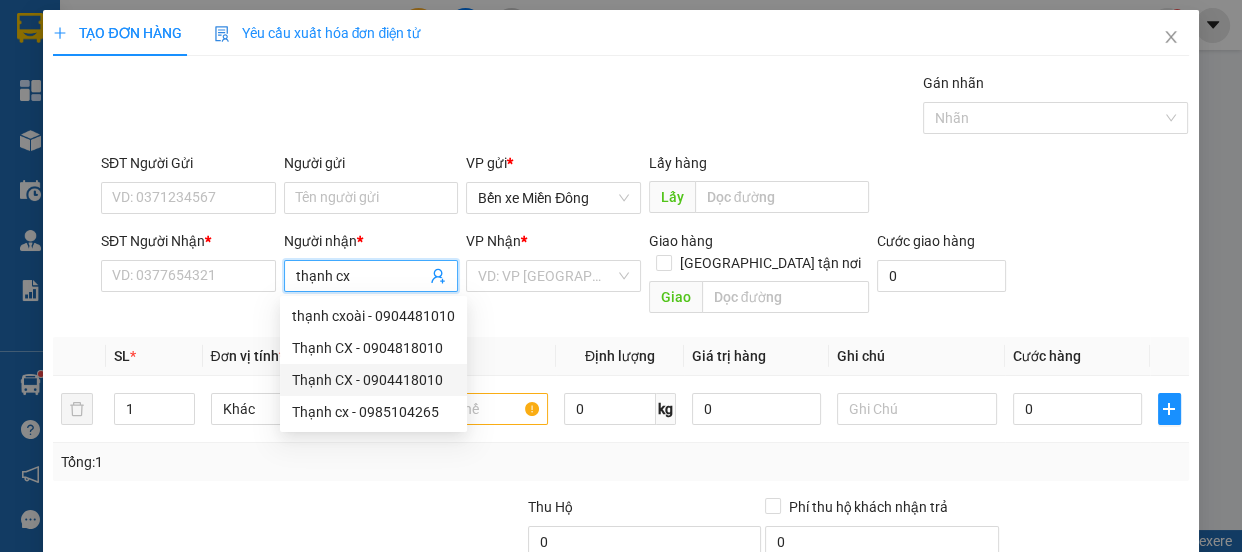 click on "[PERSON_NAME] CX - 0904418010" at bounding box center [373, 380] 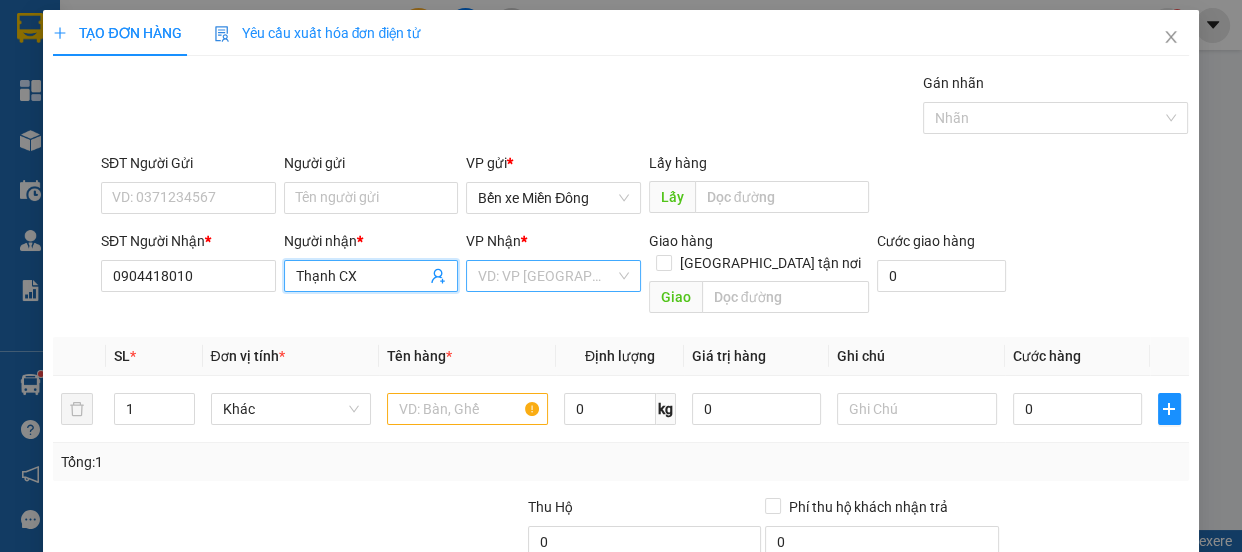 click at bounding box center (546, 276) 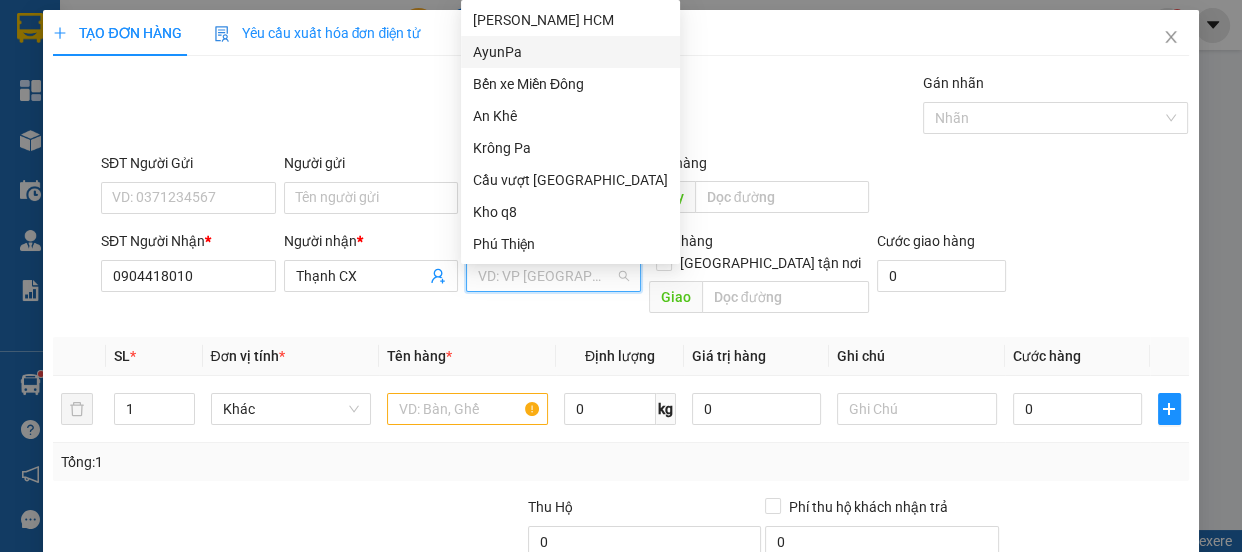 click on "AyunPa" at bounding box center (570, 52) 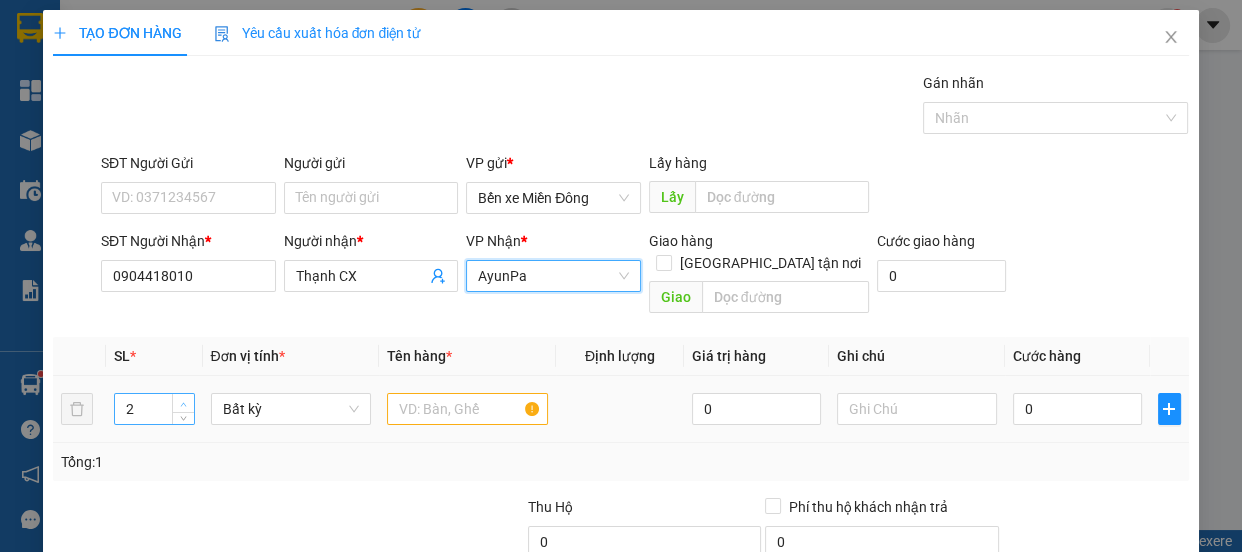 click at bounding box center [184, 404] 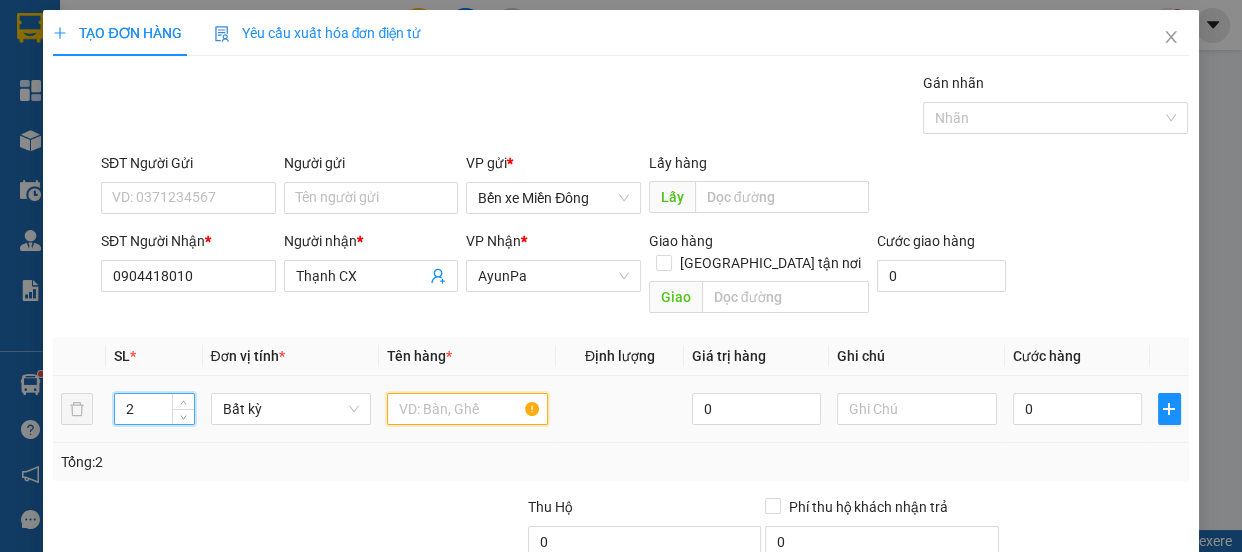 click at bounding box center [467, 409] 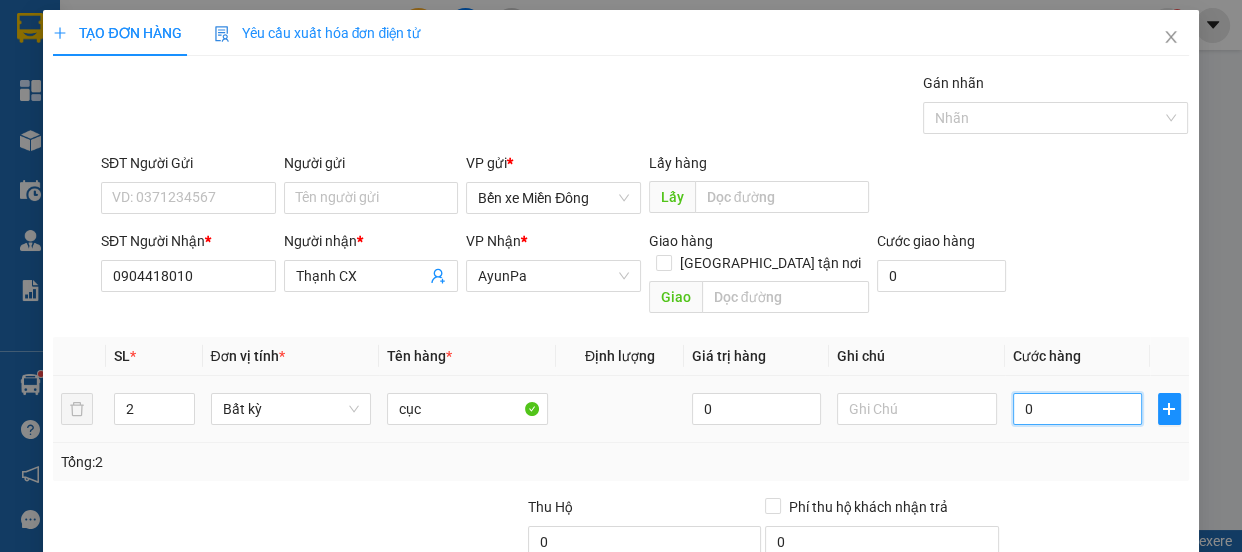 click on "0" at bounding box center [1077, 409] 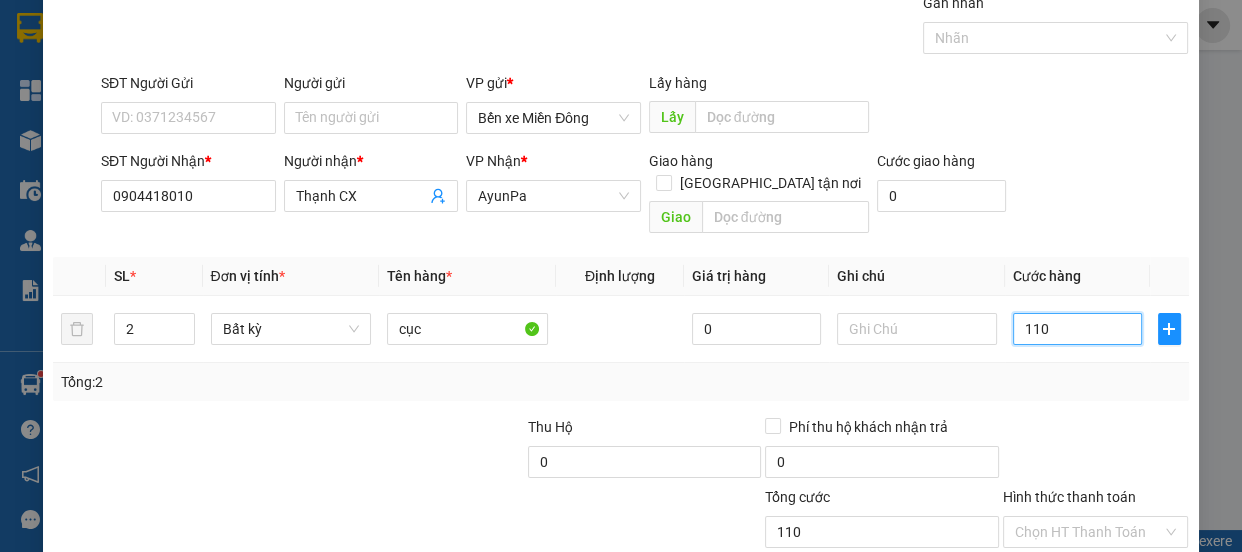 scroll, scrollTop: 187, scrollLeft: 0, axis: vertical 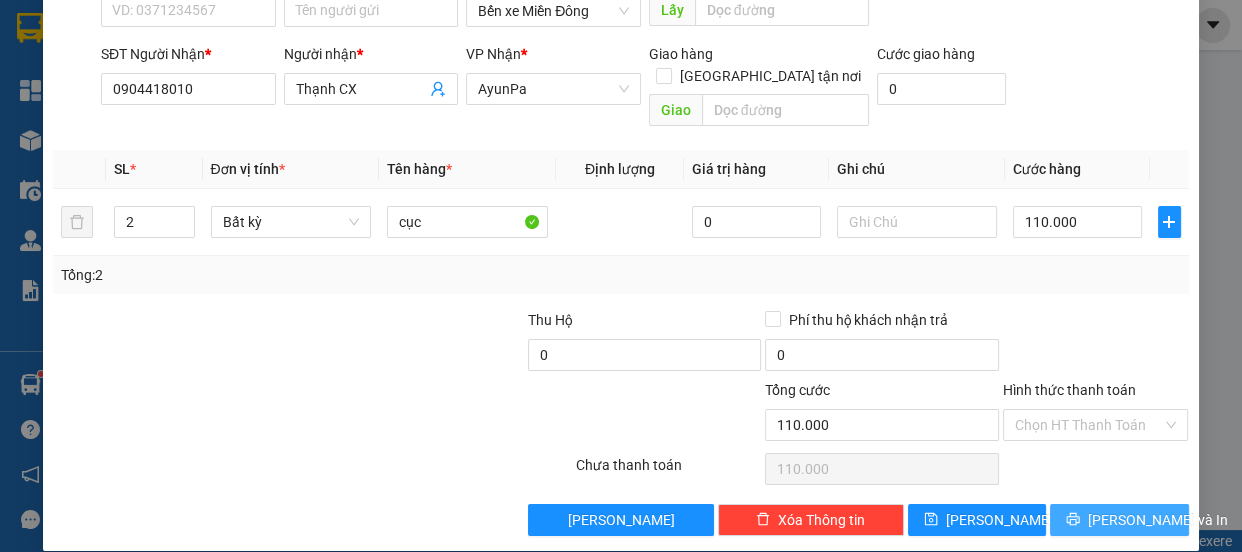 click 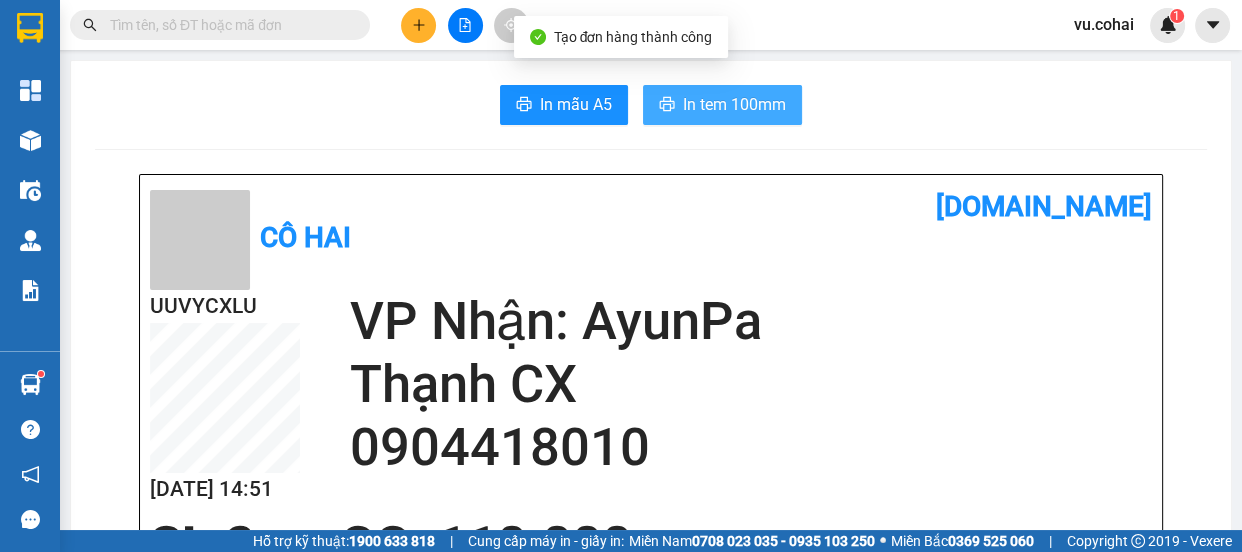 click on "In tem 100mm" at bounding box center [734, 104] 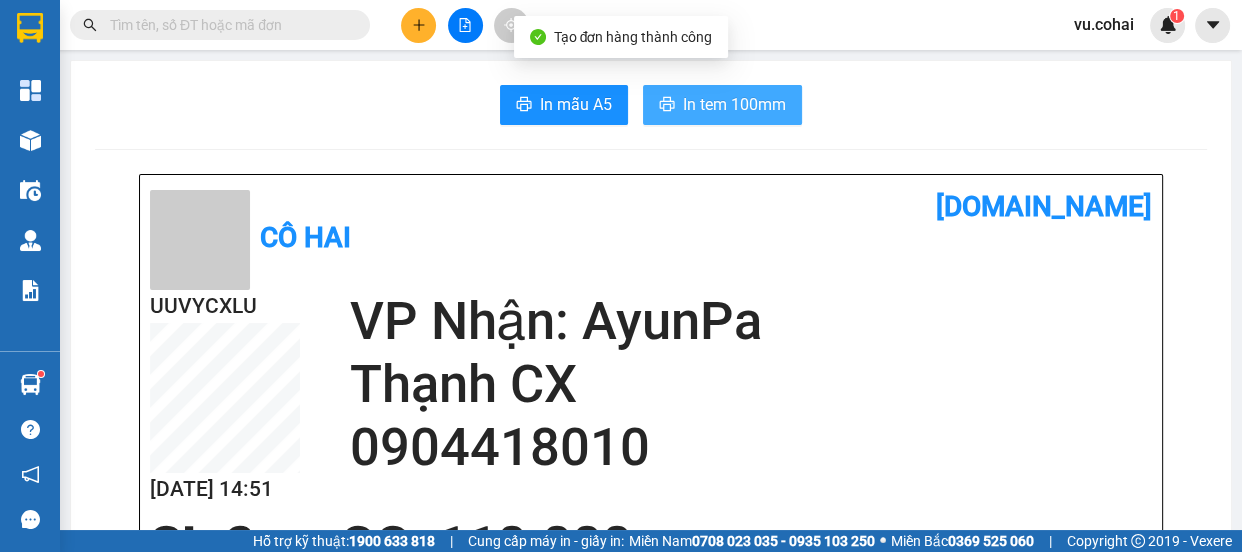 scroll, scrollTop: 0, scrollLeft: 0, axis: both 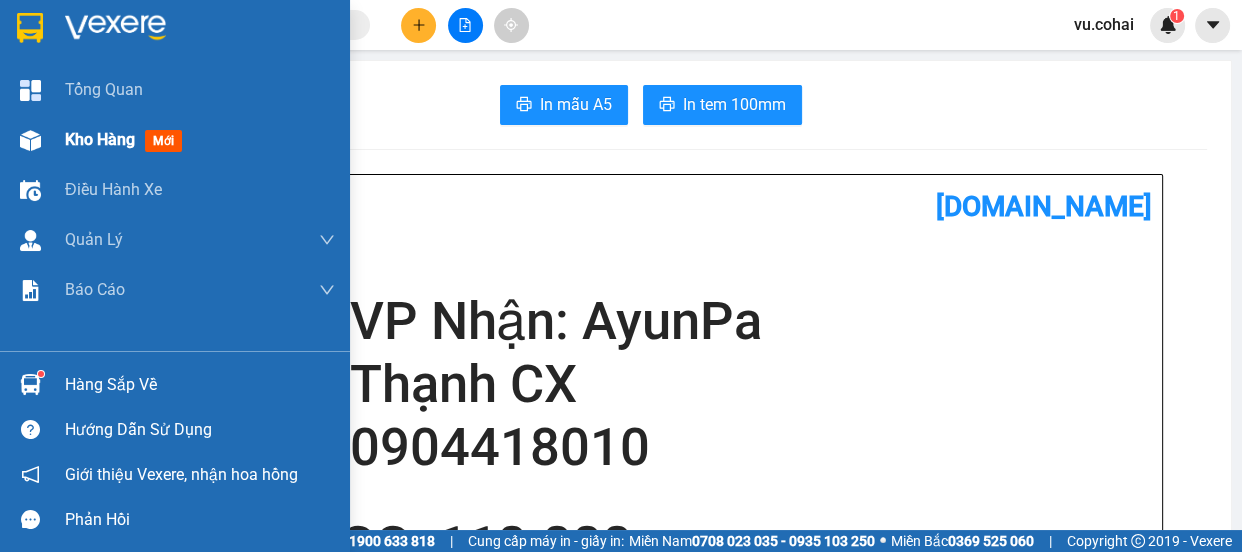 click on "Kho hàng" at bounding box center [100, 139] 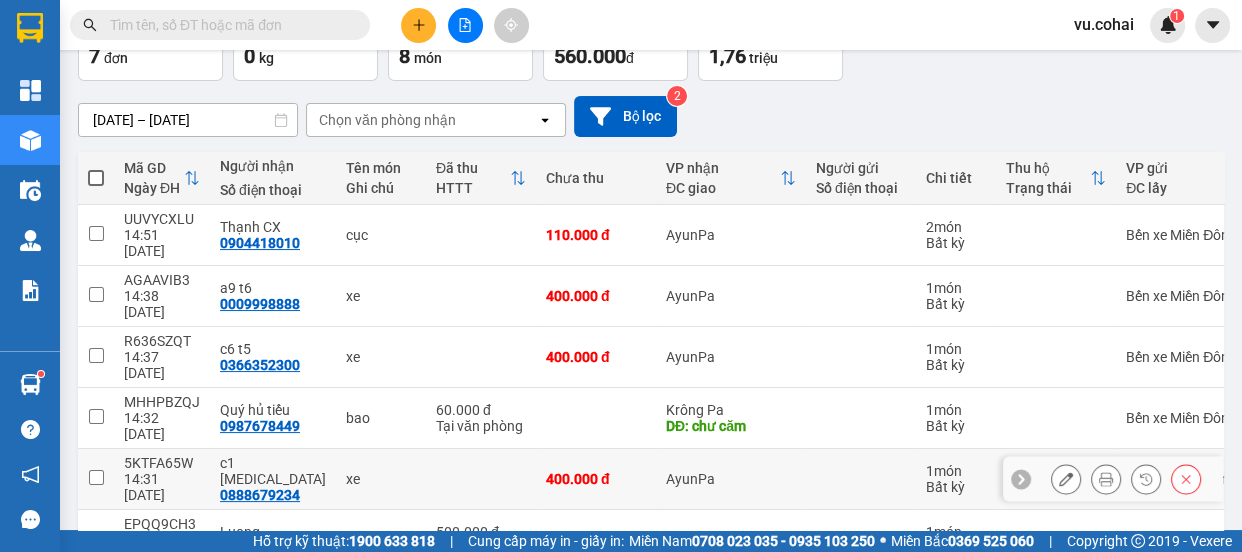 scroll, scrollTop: 26, scrollLeft: 0, axis: vertical 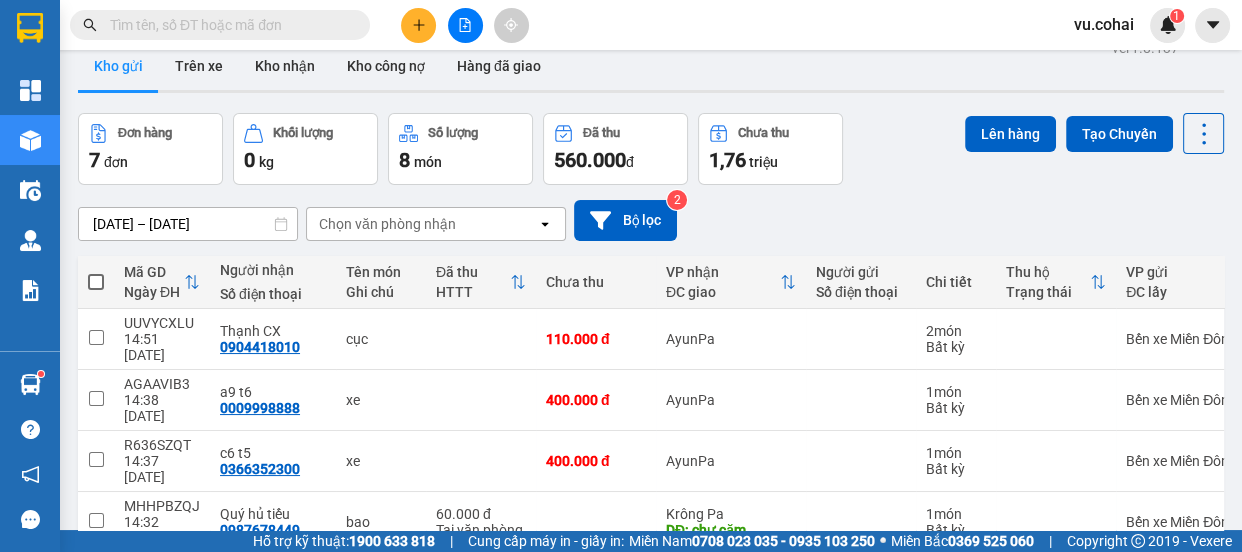 click 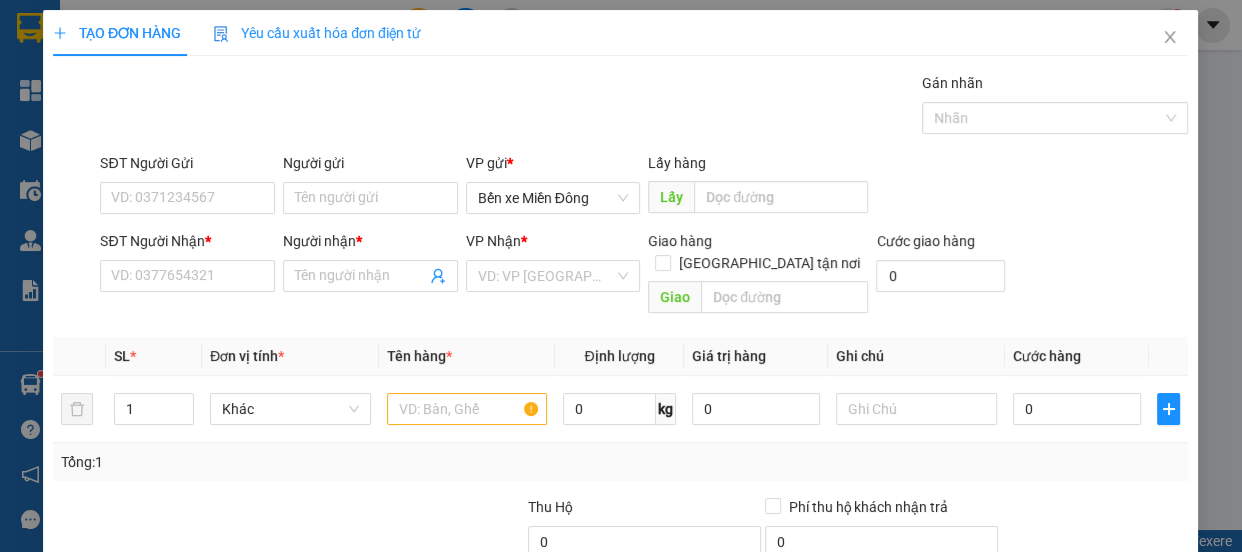scroll, scrollTop: 0, scrollLeft: 0, axis: both 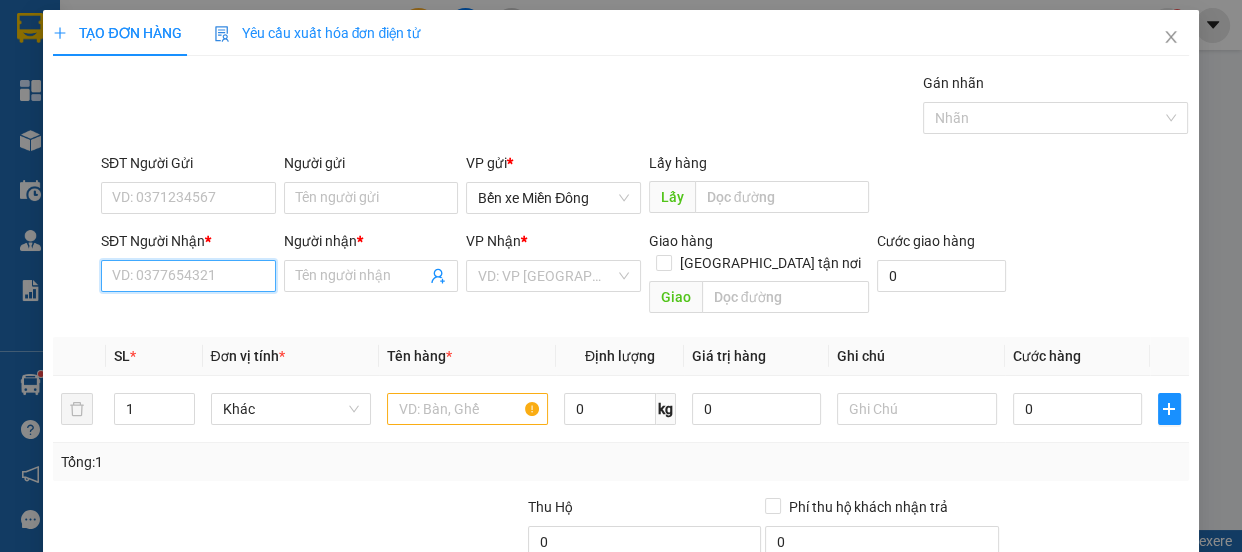 click on "SĐT Người Nhận  *" at bounding box center [188, 276] 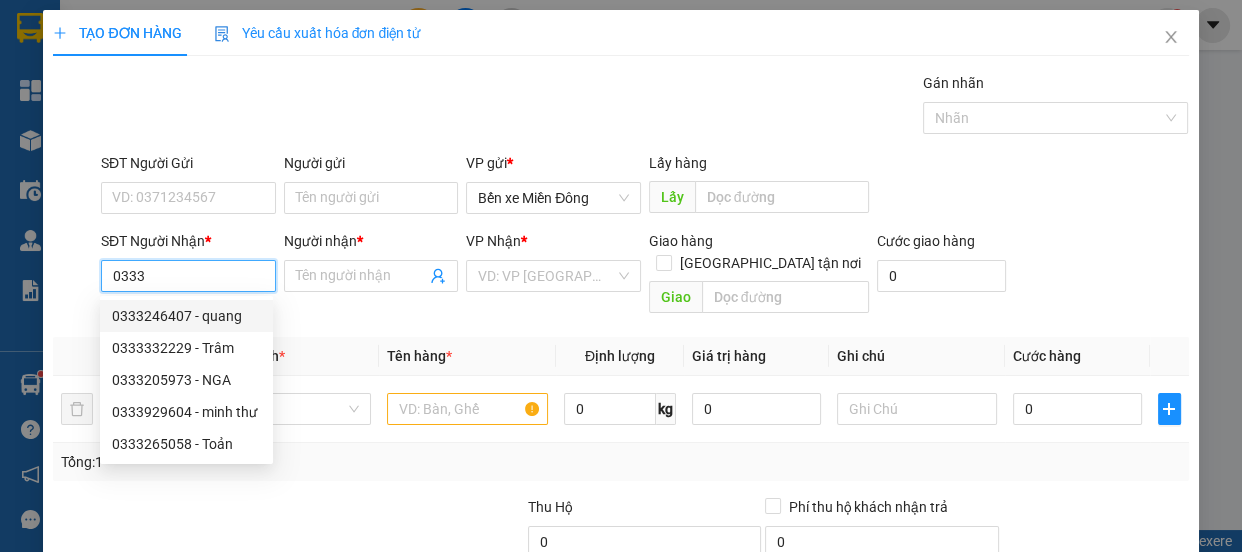 click on "0333246407 - quang" at bounding box center [186, 316] 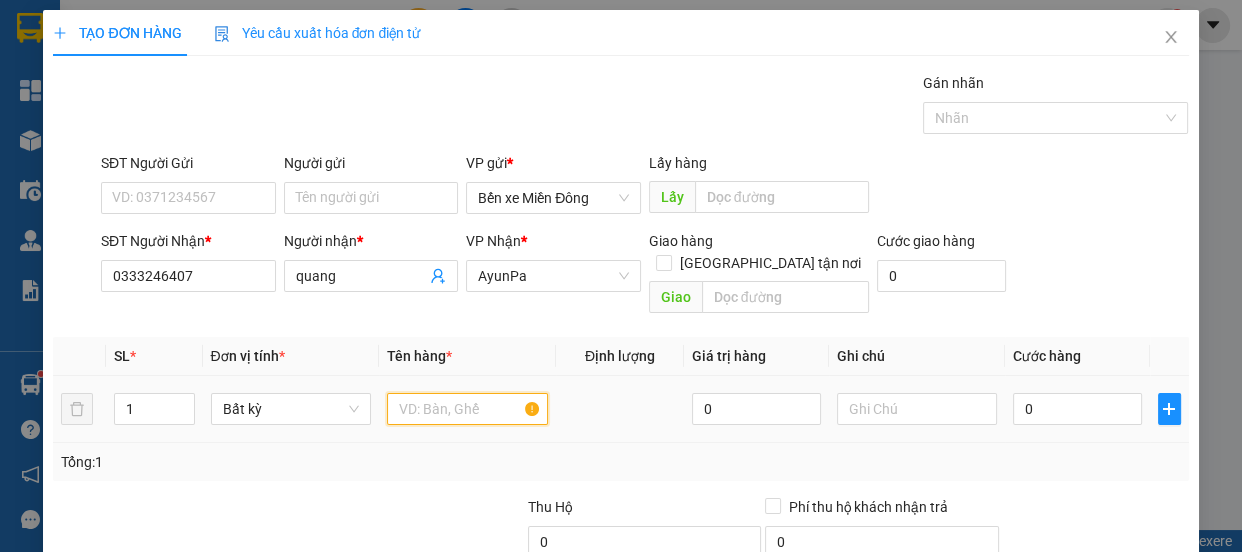 click at bounding box center (467, 409) 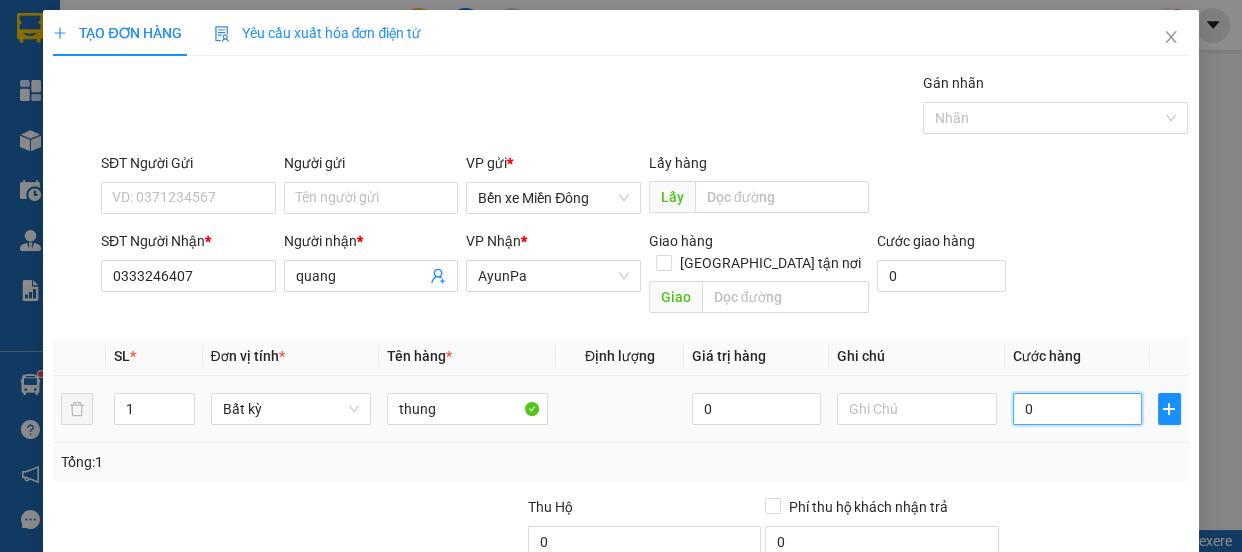 click on "0" at bounding box center (1077, 409) 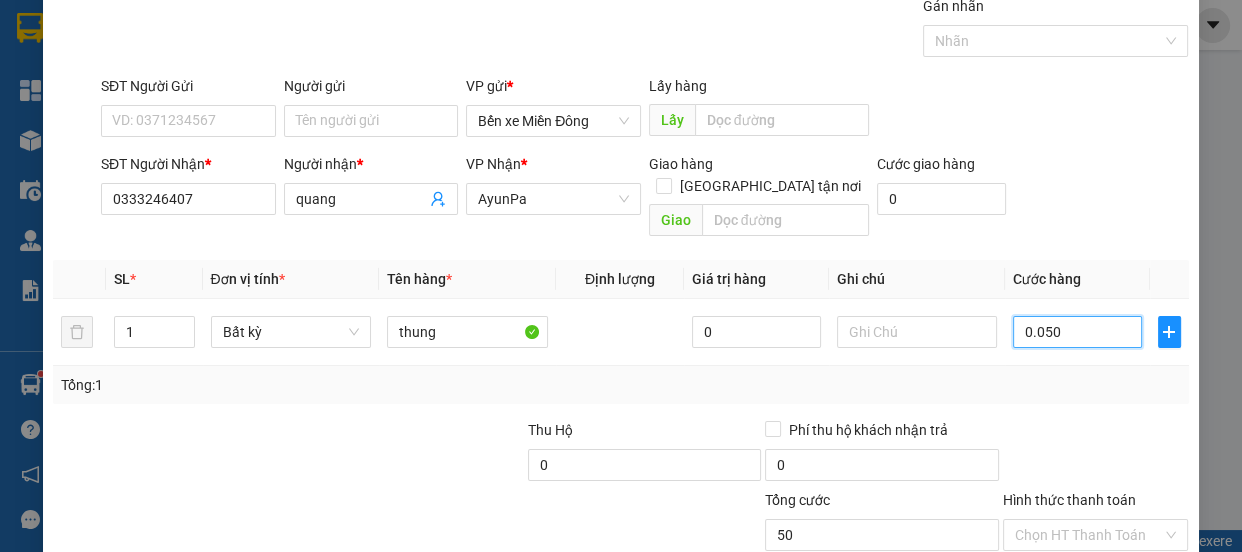 scroll, scrollTop: 187, scrollLeft: 0, axis: vertical 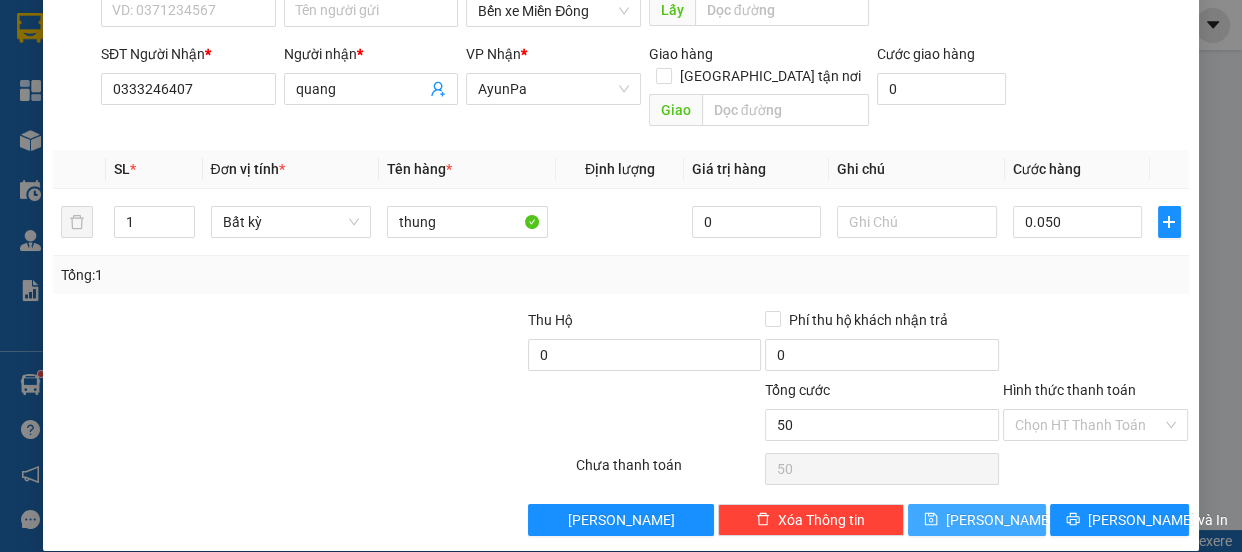 click on "[PERSON_NAME]" at bounding box center (999, 520) 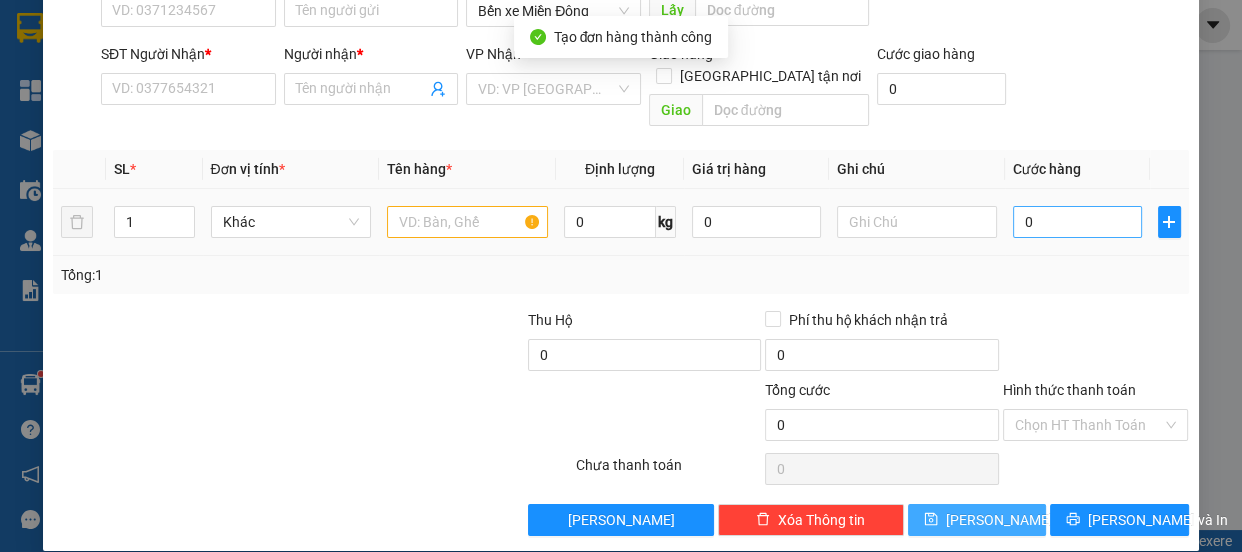 scroll, scrollTop: 5, scrollLeft: 0, axis: vertical 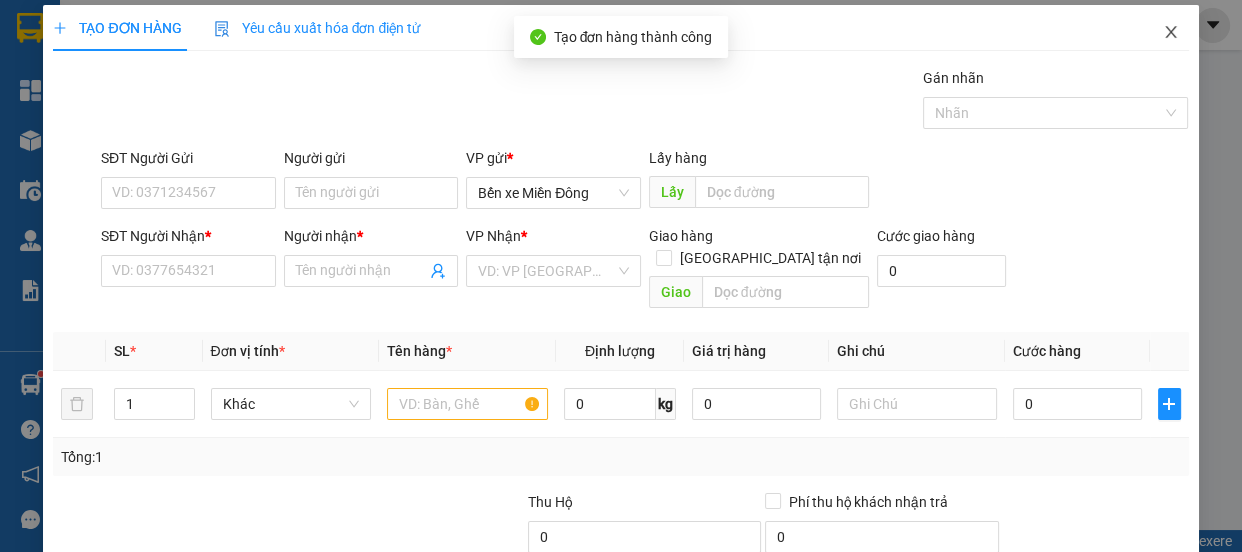 click 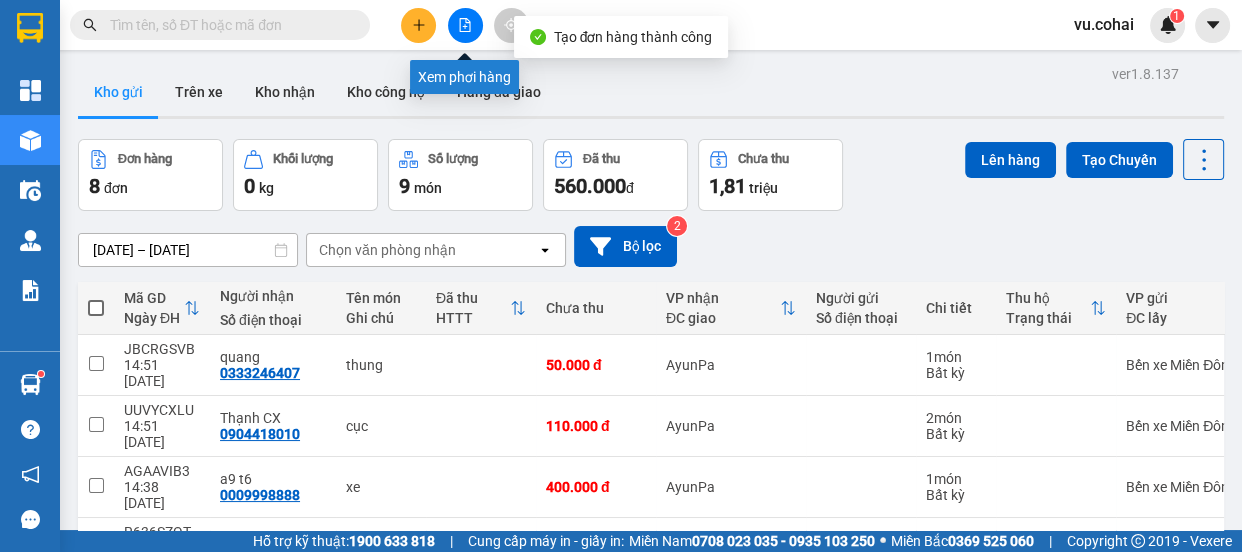 click 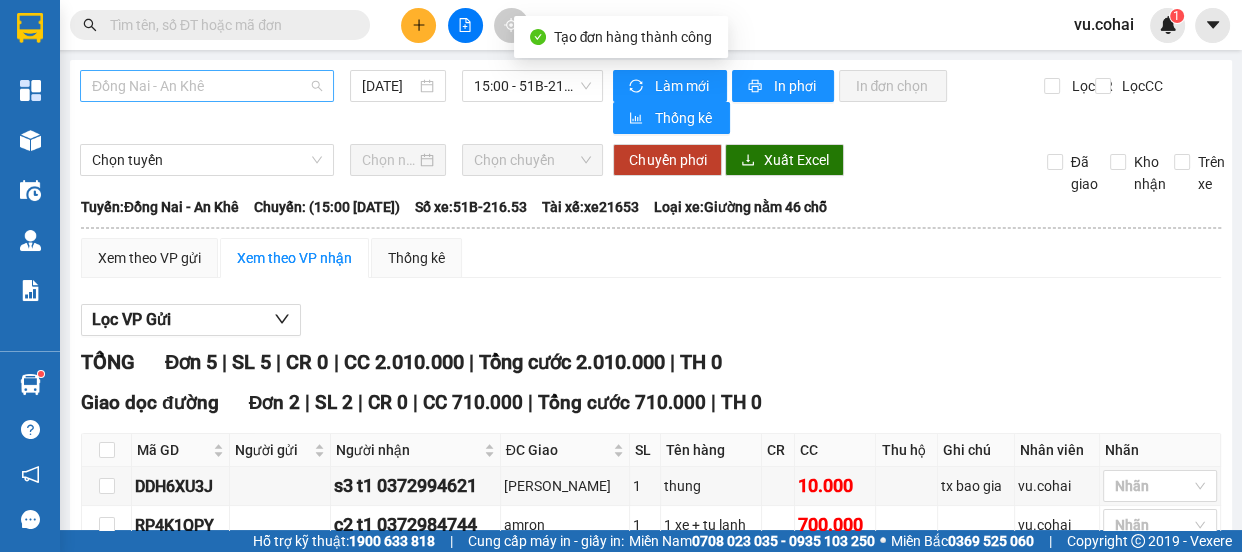 click on "Đồng Nai - An Khê" at bounding box center (207, 86) 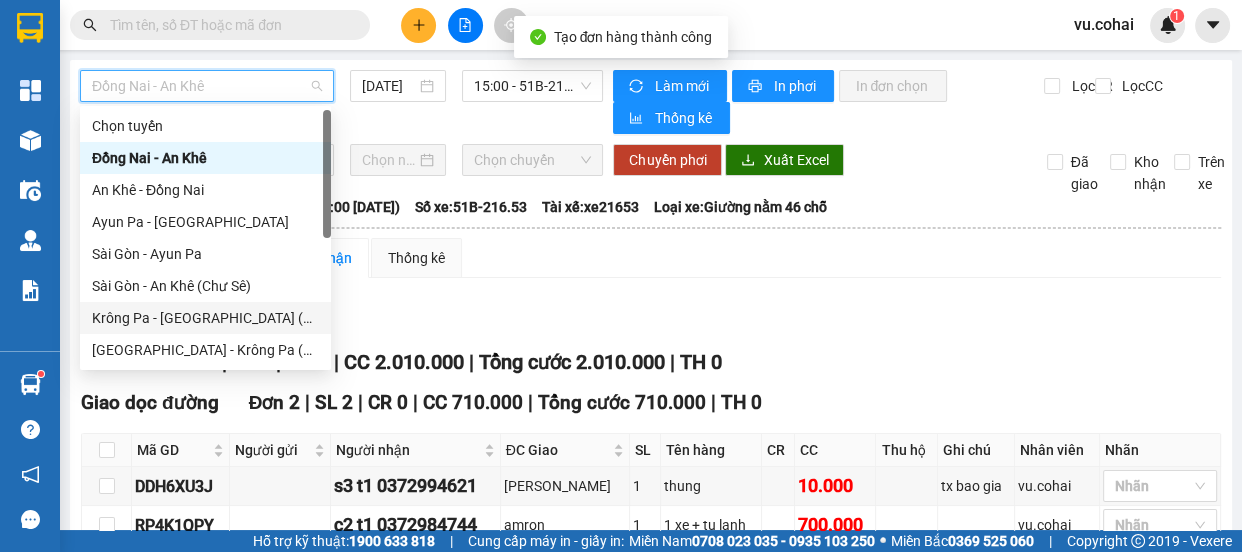 scroll, scrollTop: 181, scrollLeft: 0, axis: vertical 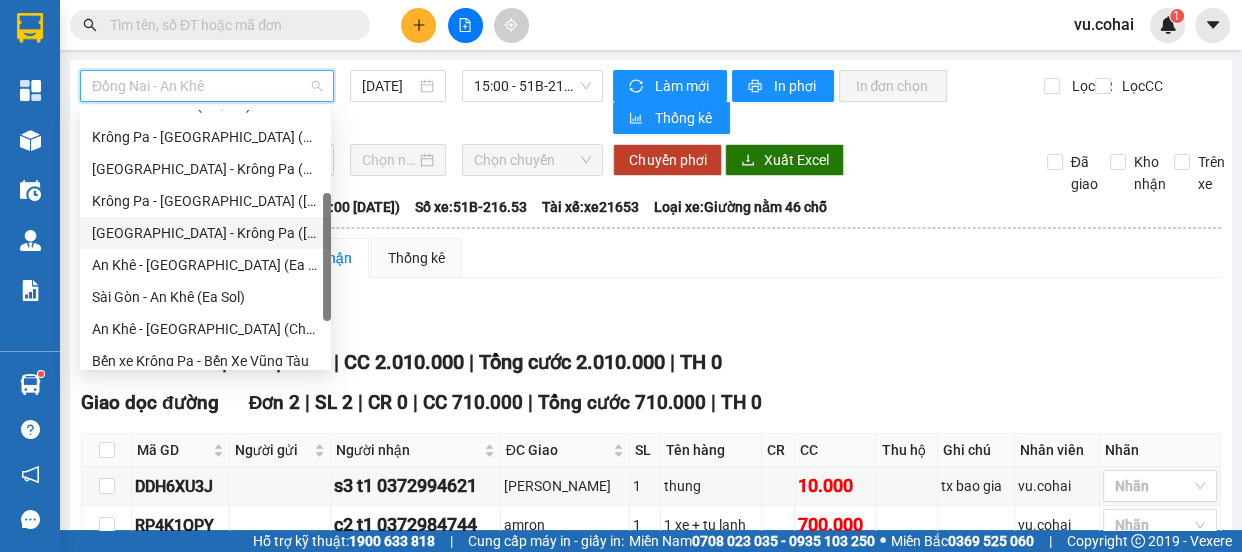 click on "[GEOGRAPHIC_DATA] - Krông Pa ([GEOGRAPHIC_DATA])" at bounding box center (205, 233) 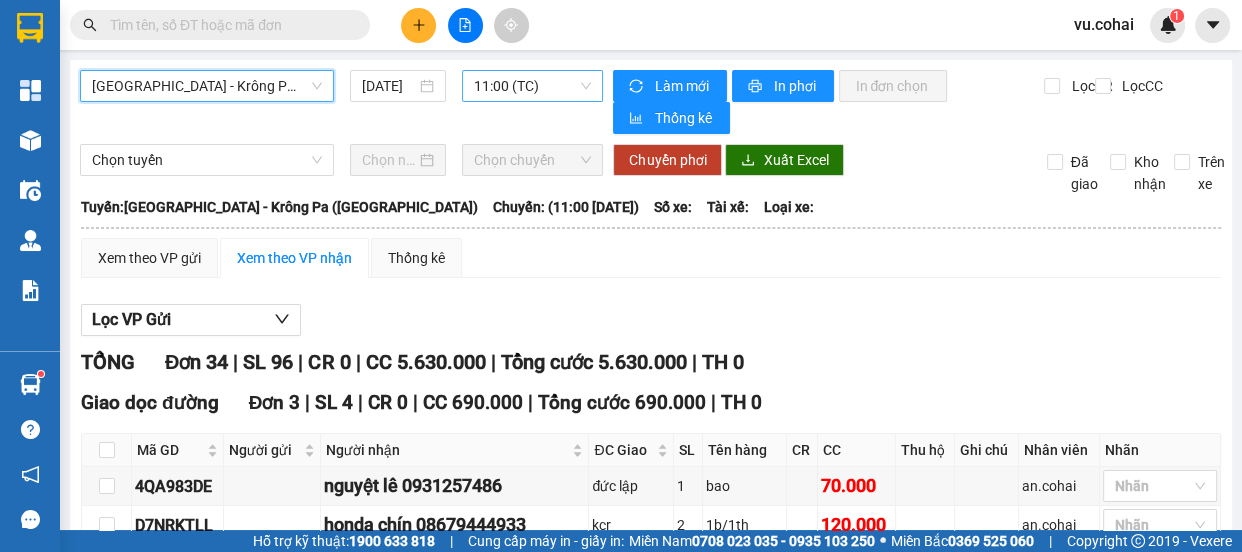 click on "11:00   (TC)" at bounding box center [532, 86] 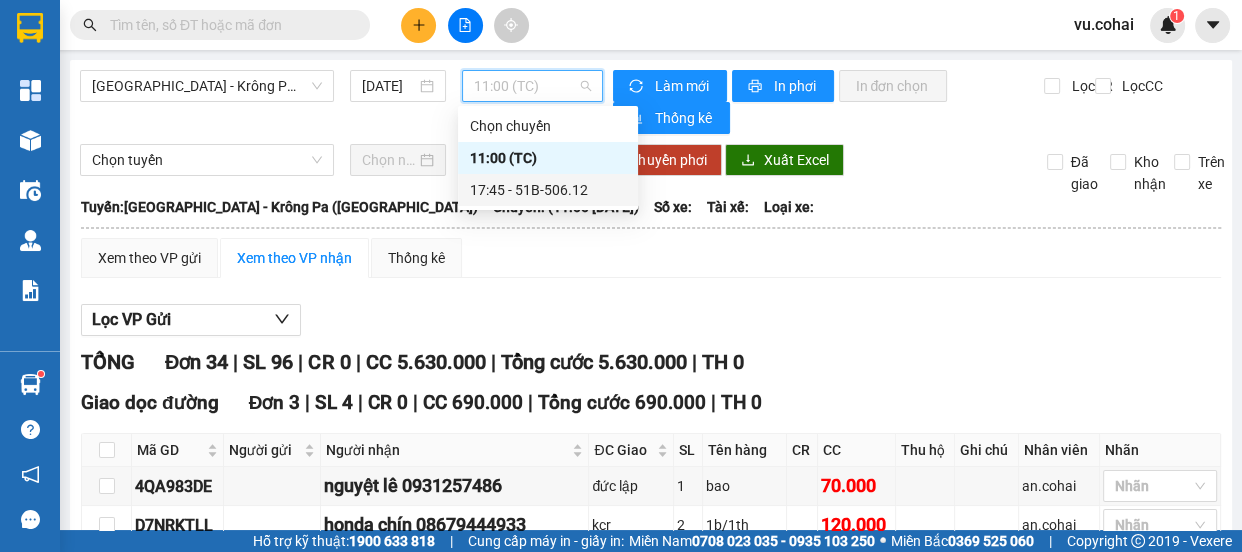 click on "17:45     - 51B-506.12" at bounding box center (548, 190) 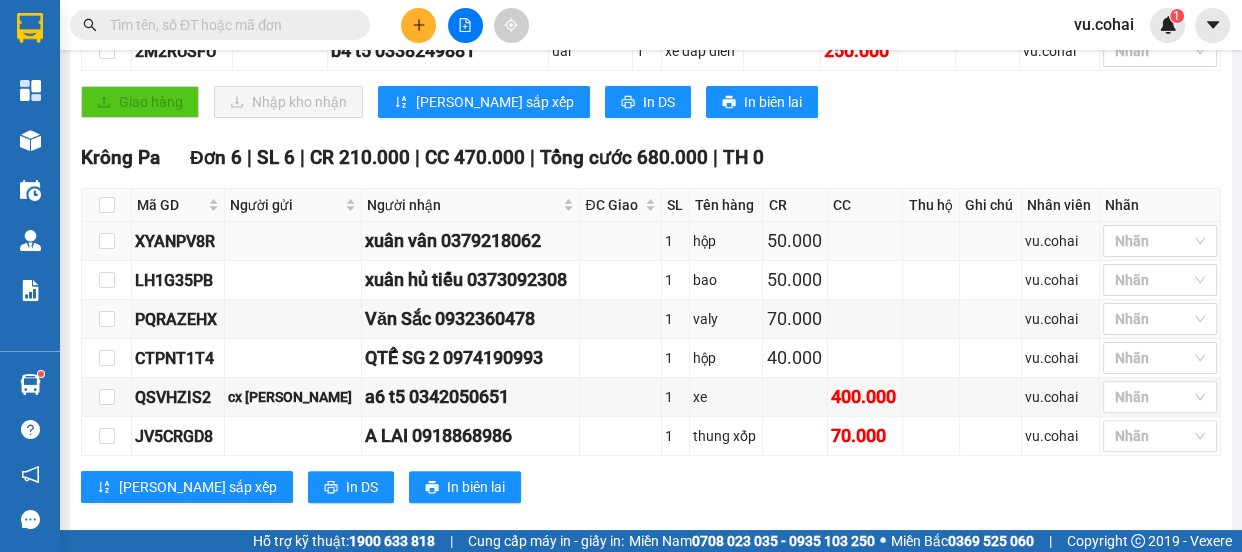 scroll, scrollTop: 500, scrollLeft: 0, axis: vertical 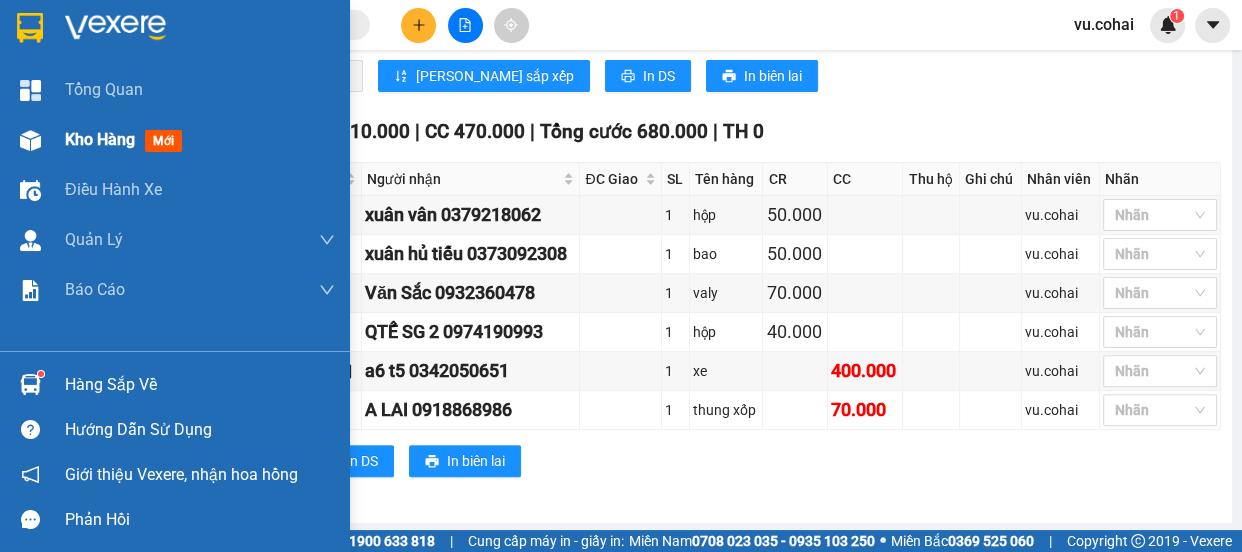 click on "Kho hàng" at bounding box center [100, 139] 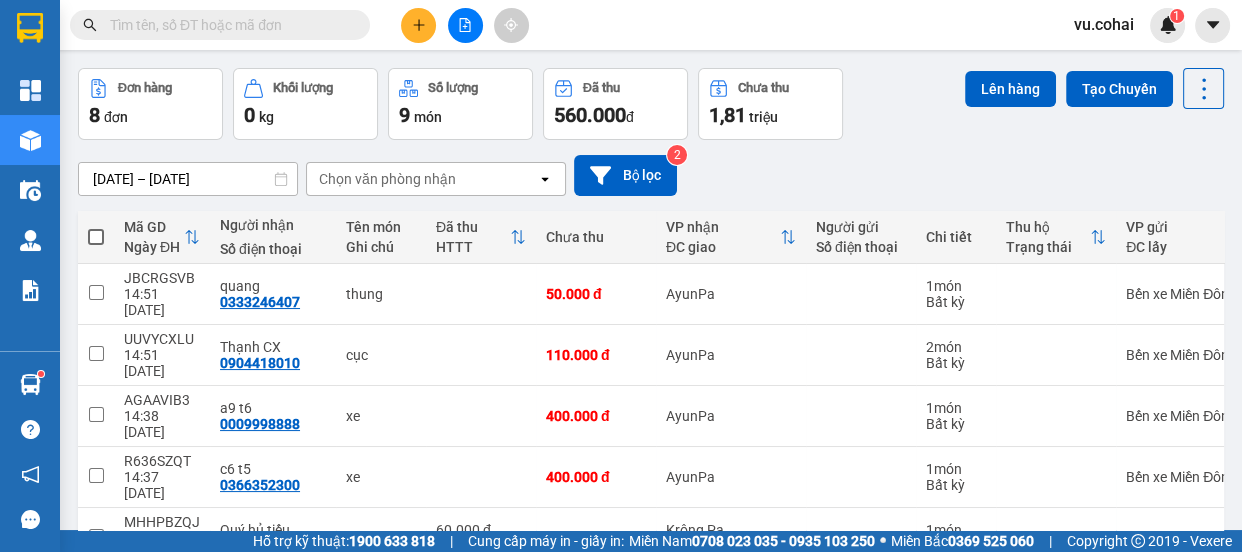 scroll, scrollTop: 70, scrollLeft: 0, axis: vertical 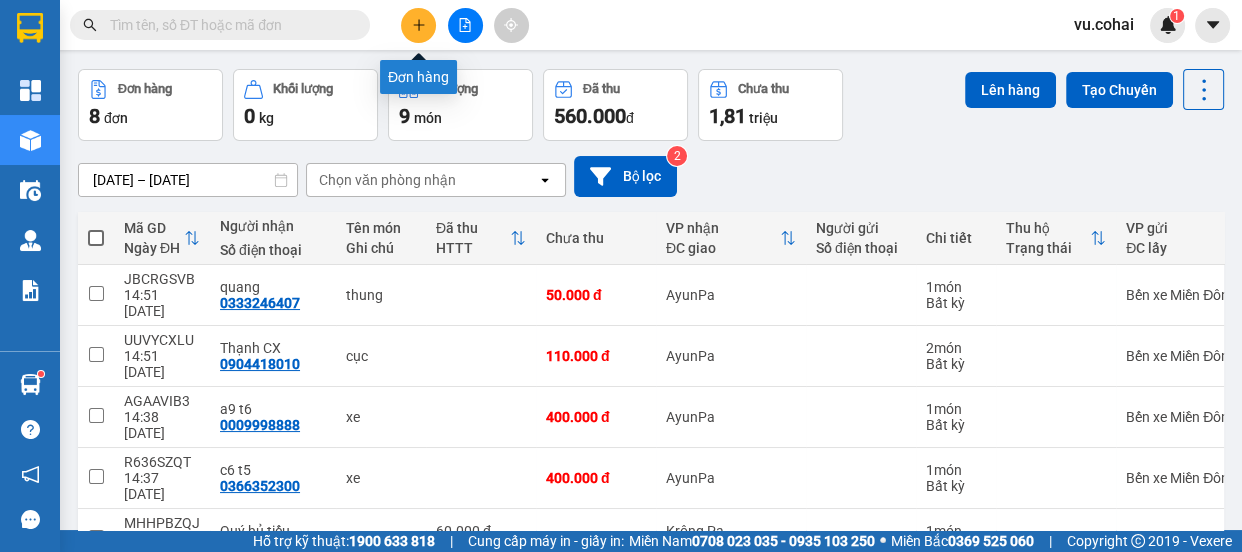 click 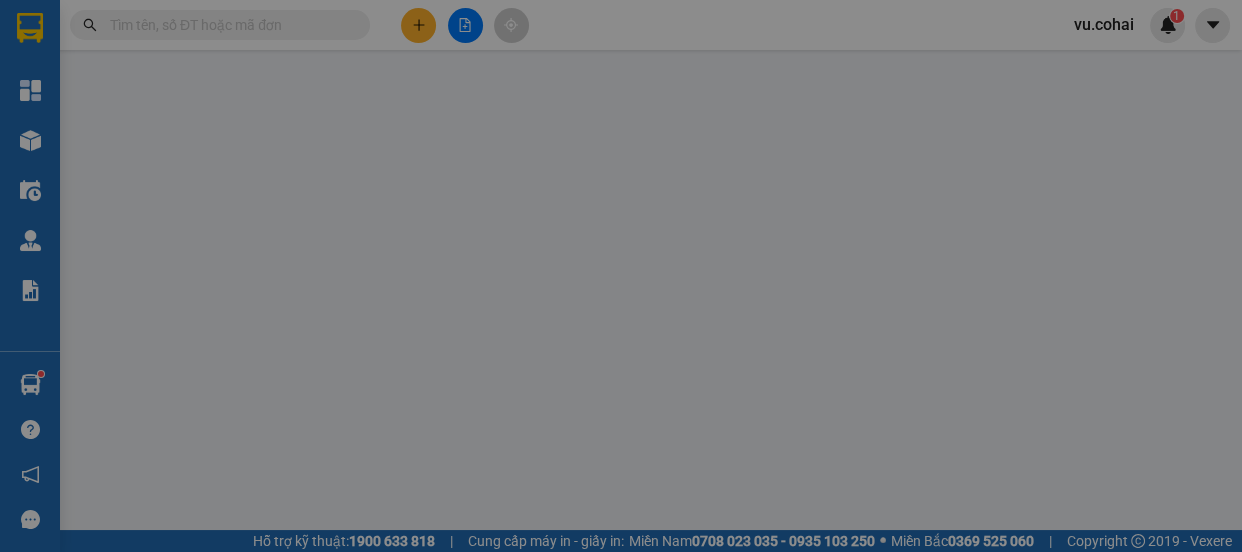 scroll, scrollTop: 0, scrollLeft: 0, axis: both 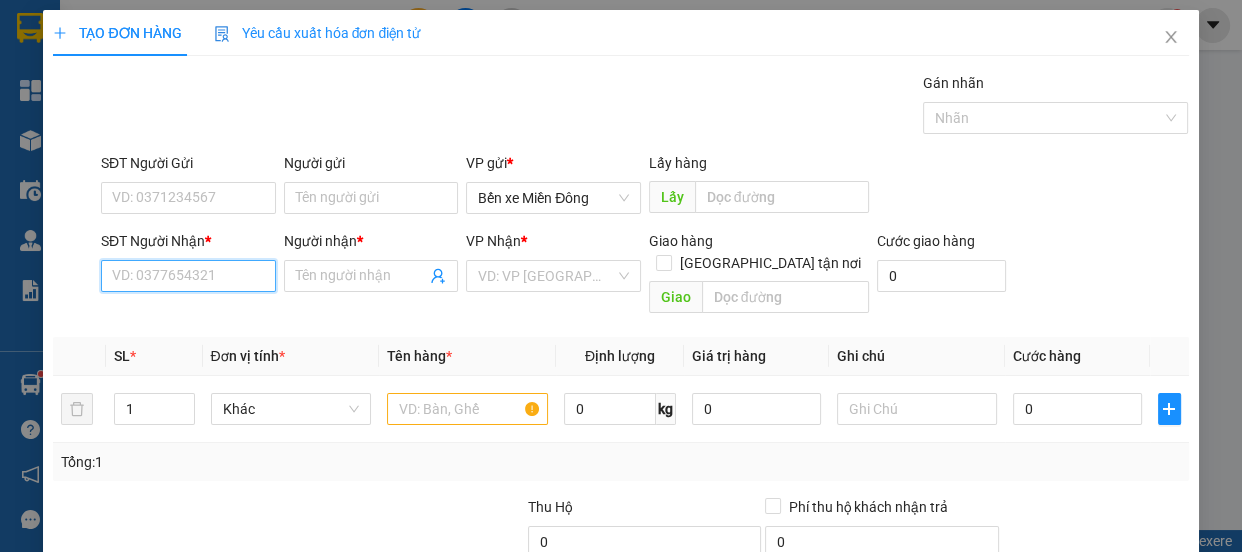 click on "SĐT Người Nhận  *" at bounding box center (188, 276) 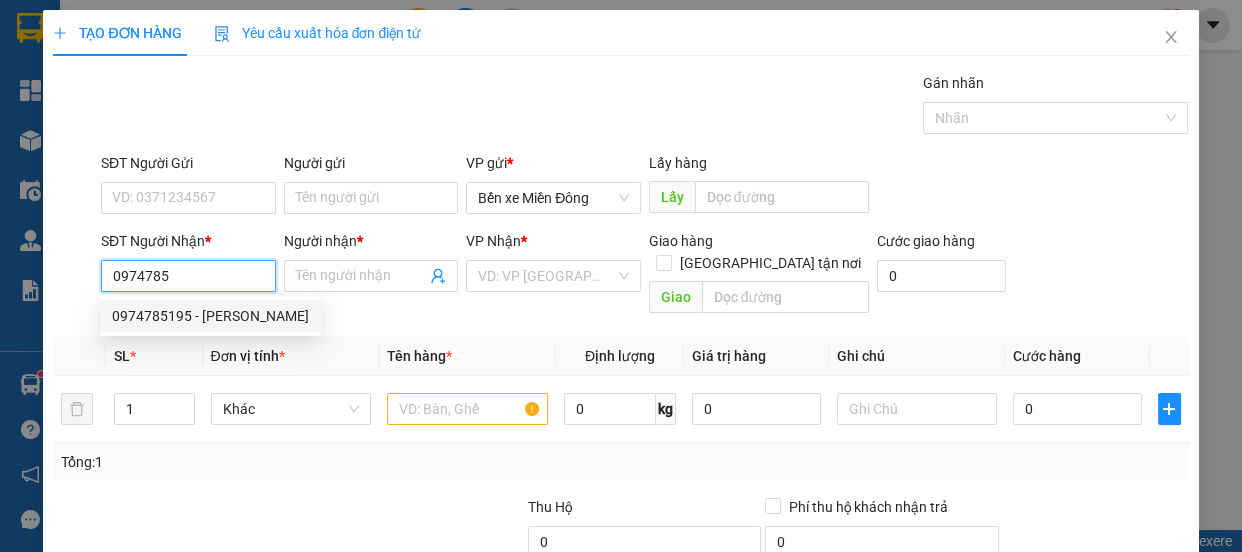 drag, startPoint x: 222, startPoint y: 316, endPoint x: 245, endPoint y: 315, distance: 23.021729 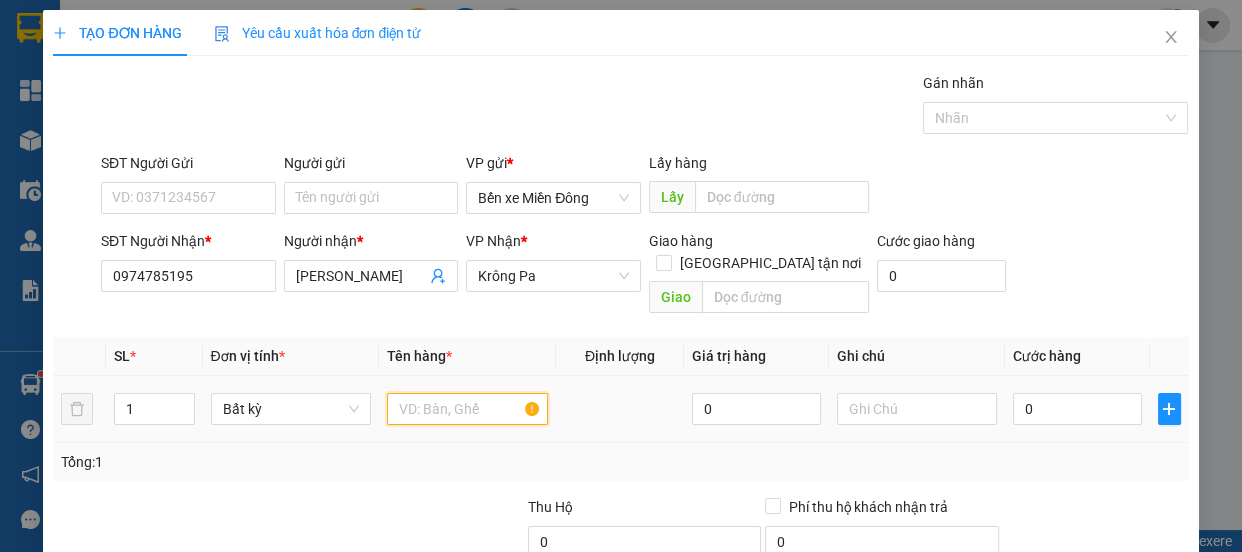 click at bounding box center (467, 409) 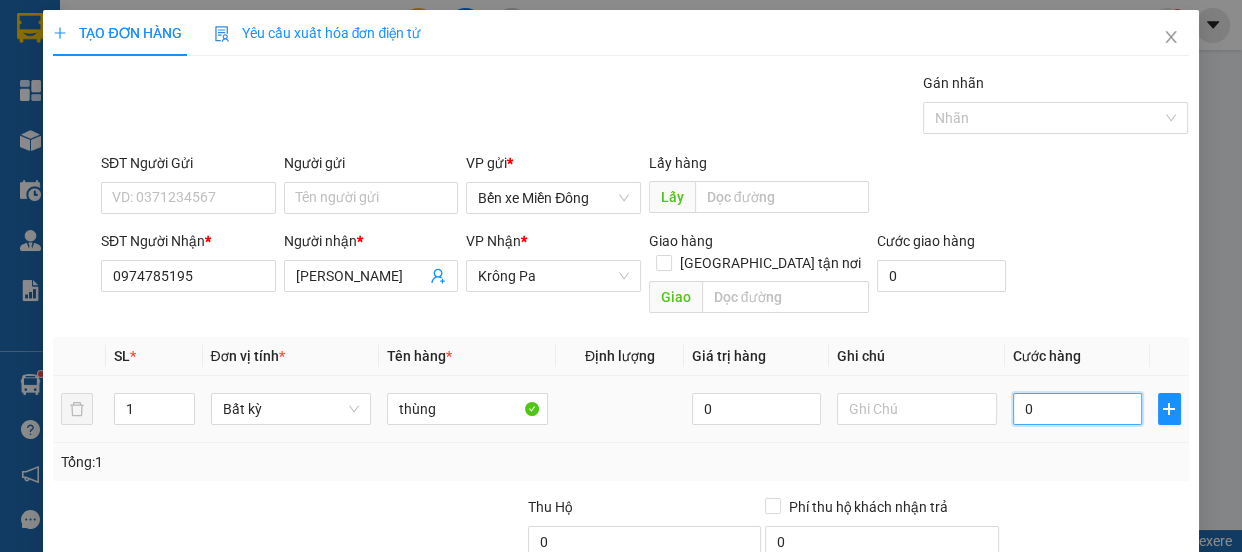 click on "0" at bounding box center (1077, 409) 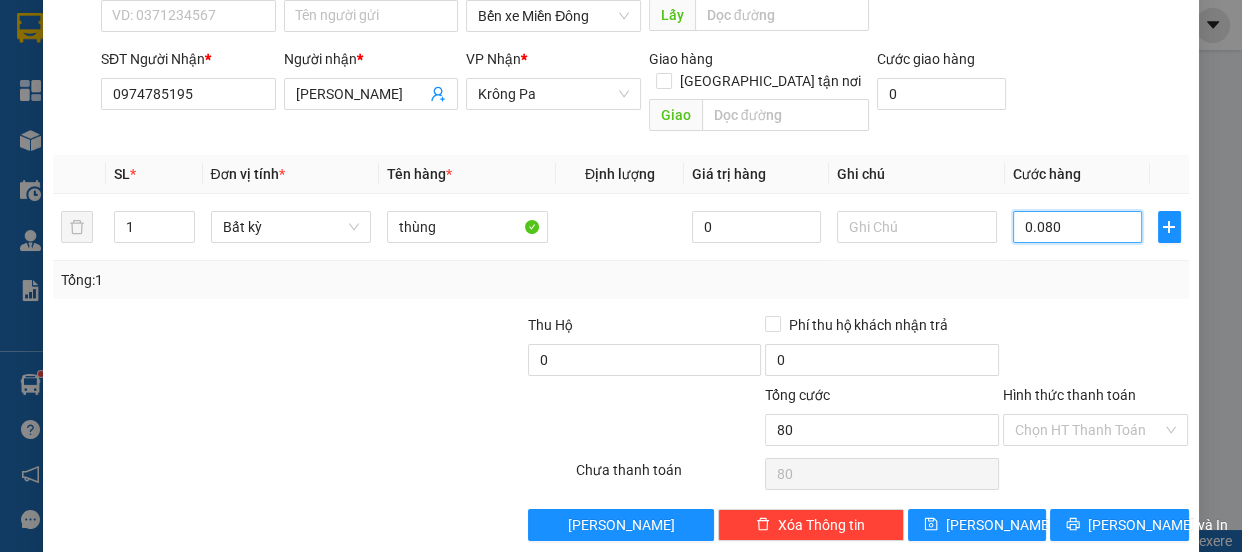scroll, scrollTop: 187, scrollLeft: 0, axis: vertical 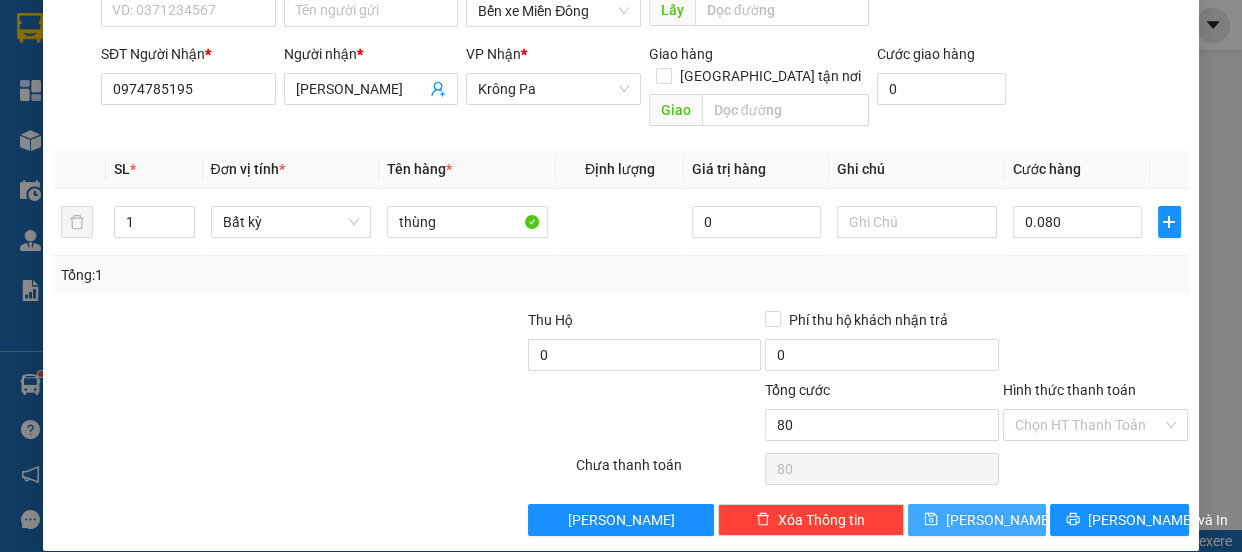 click on "[PERSON_NAME]" at bounding box center (977, 520) 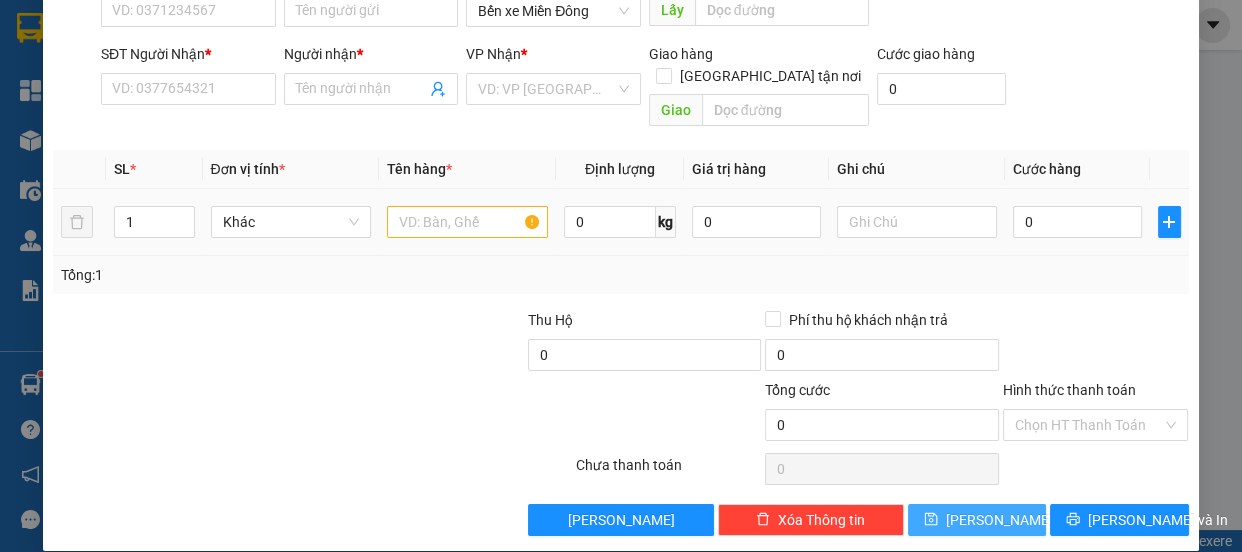 scroll, scrollTop: 0, scrollLeft: 0, axis: both 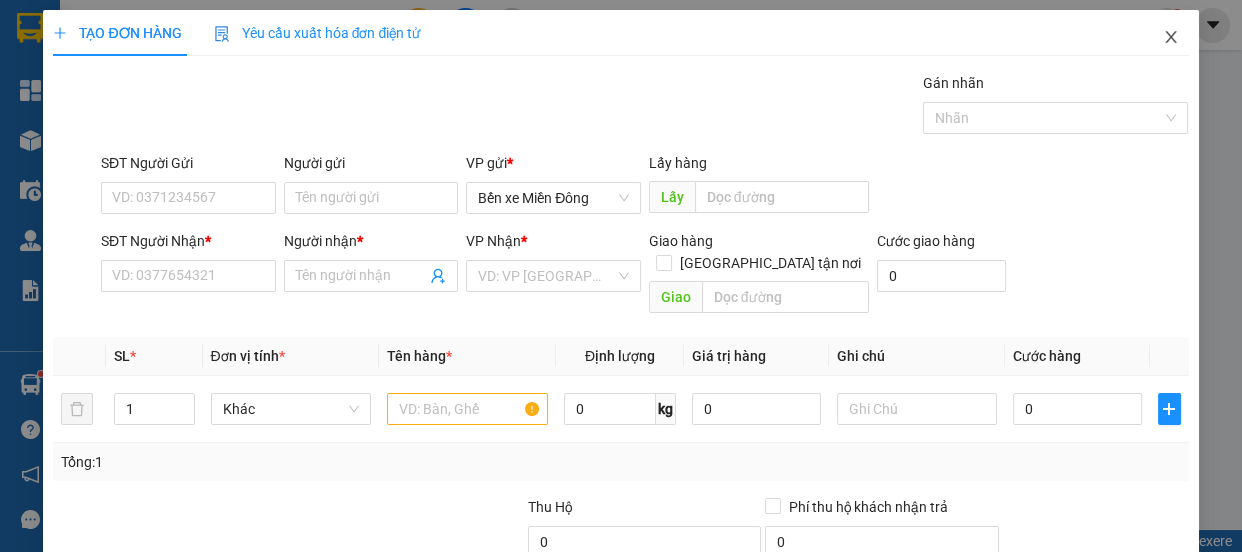 click 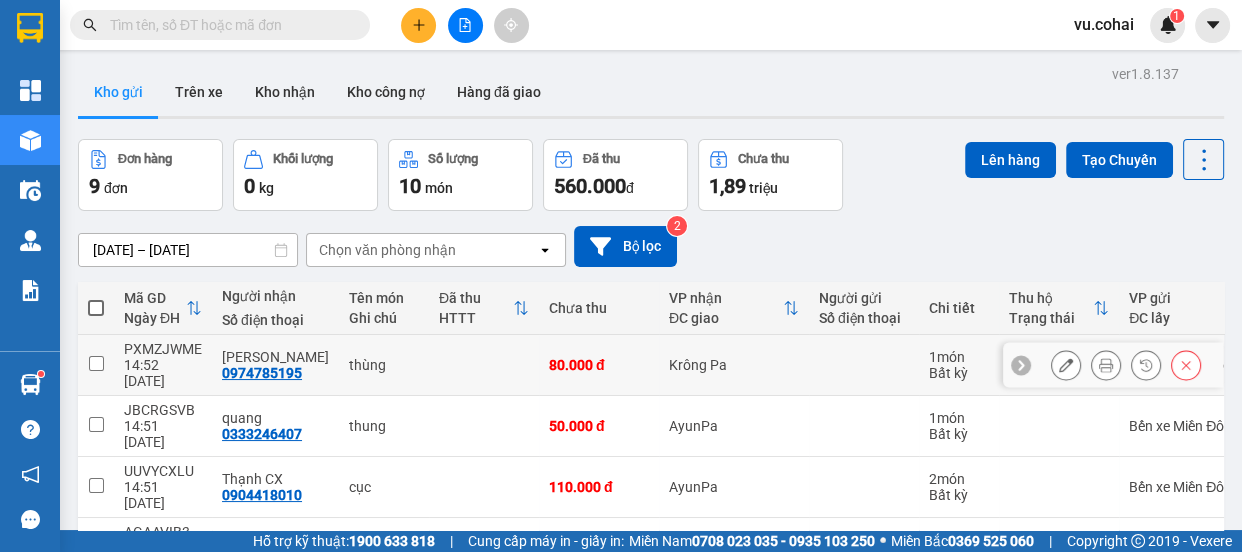 click at bounding box center (96, 363) 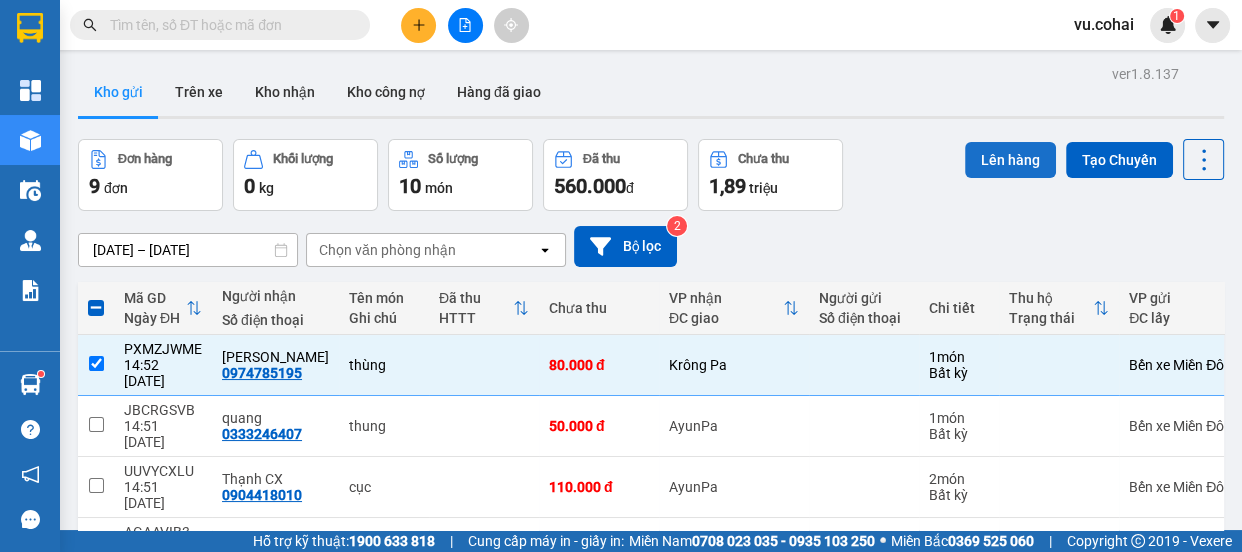 click on "Lên hàng" at bounding box center [1010, 160] 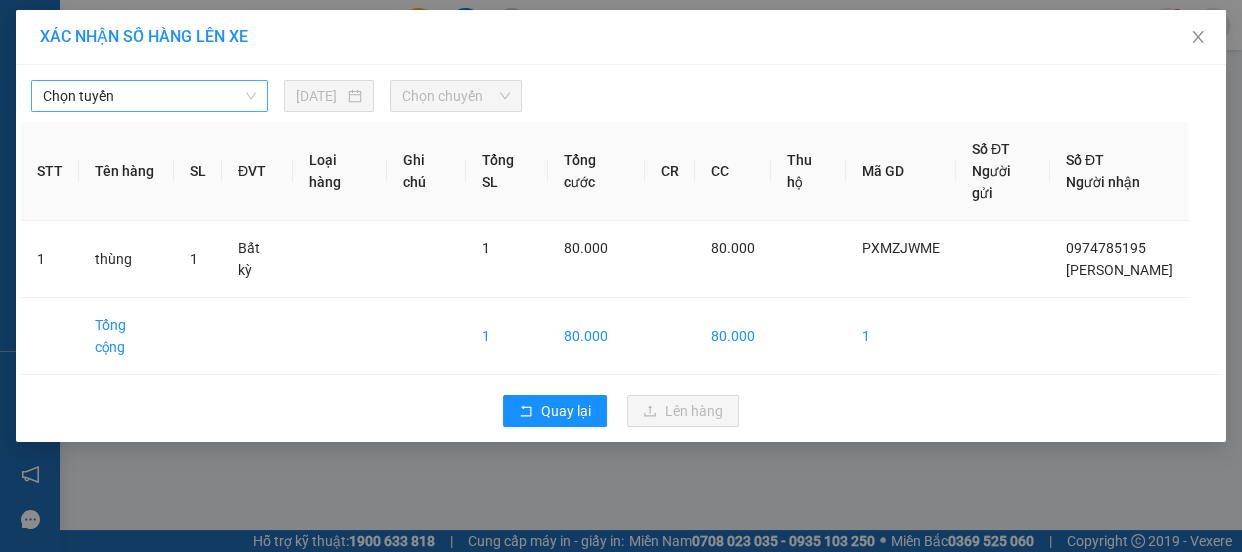 click on "Chọn tuyến" at bounding box center (149, 96) 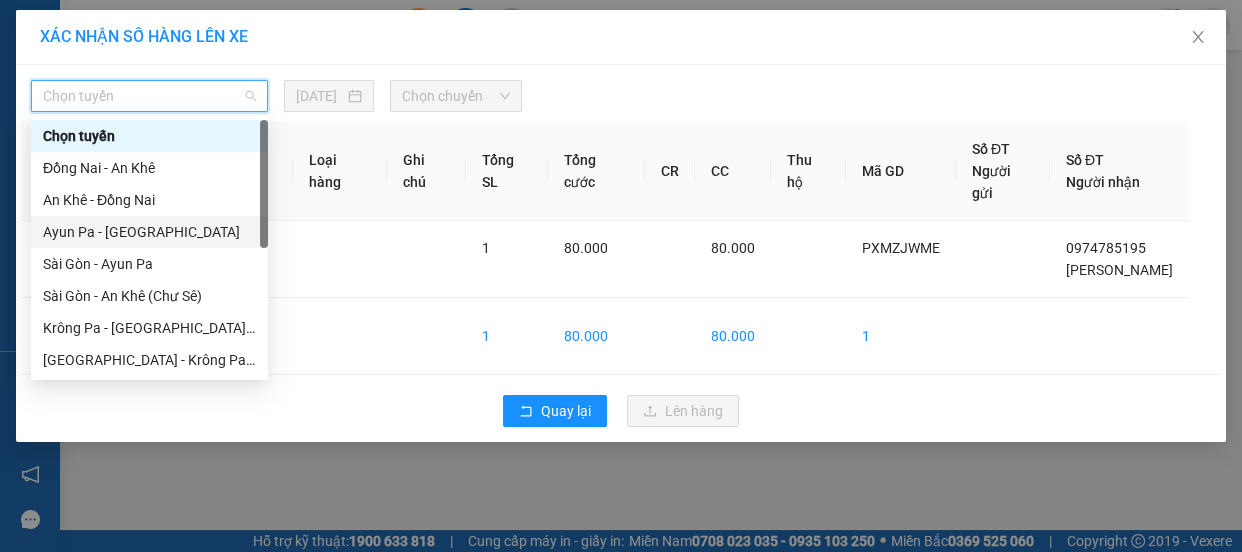 scroll, scrollTop: 272, scrollLeft: 0, axis: vertical 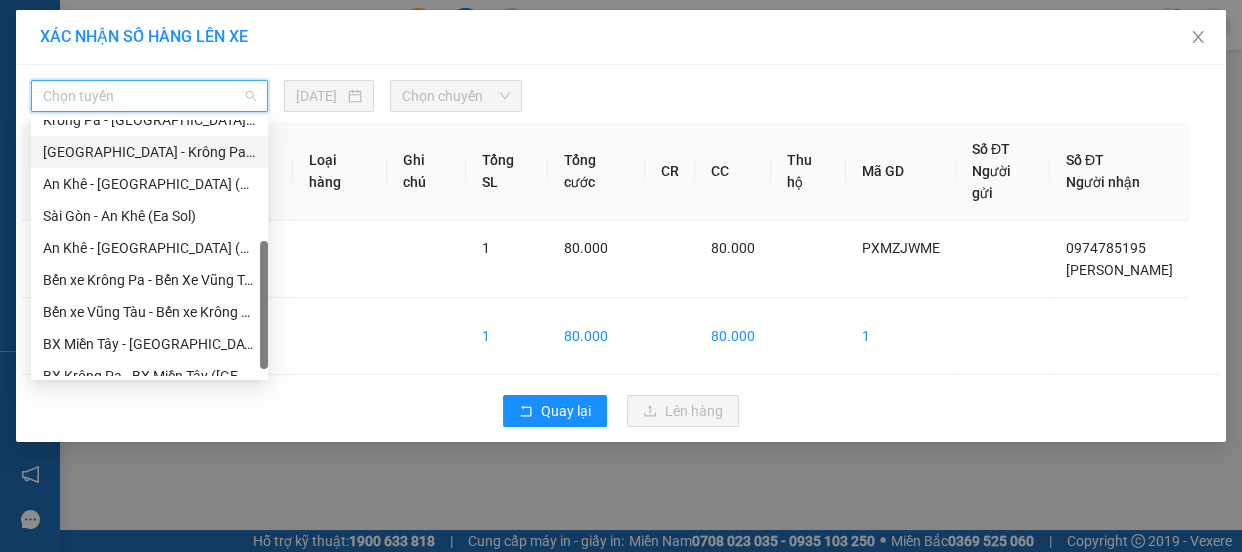click on "[GEOGRAPHIC_DATA] - Krông Pa ([GEOGRAPHIC_DATA])" at bounding box center (149, 152) 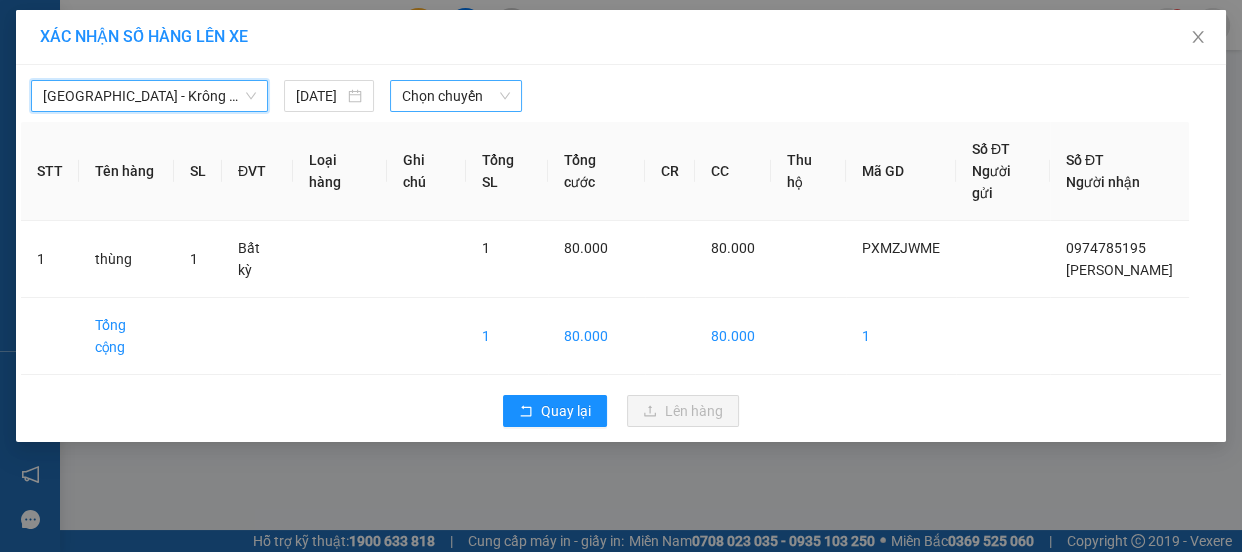 click on "Chọn chuyến" at bounding box center (456, 96) 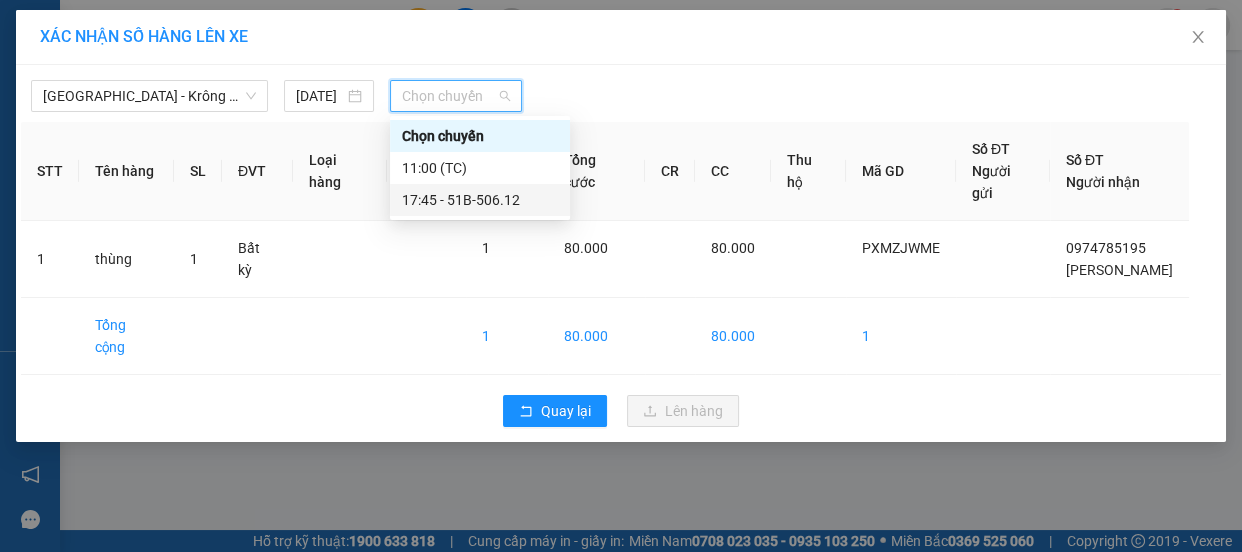 click on "17:45     - 51B-506.12" at bounding box center [480, 200] 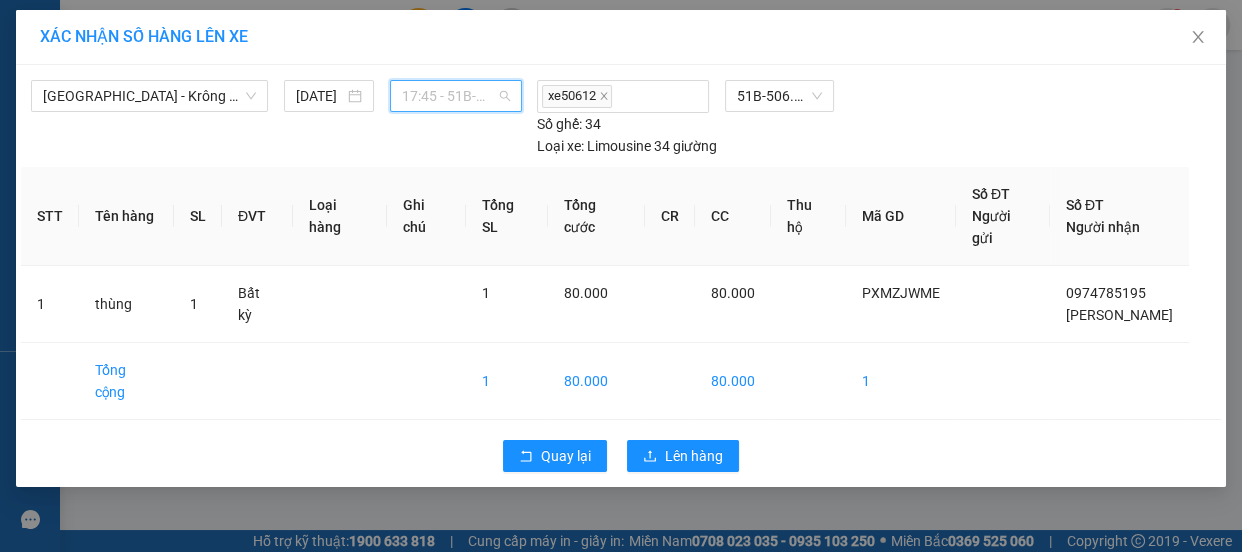 click on "17:45     - 51B-506.12" at bounding box center [456, 96] 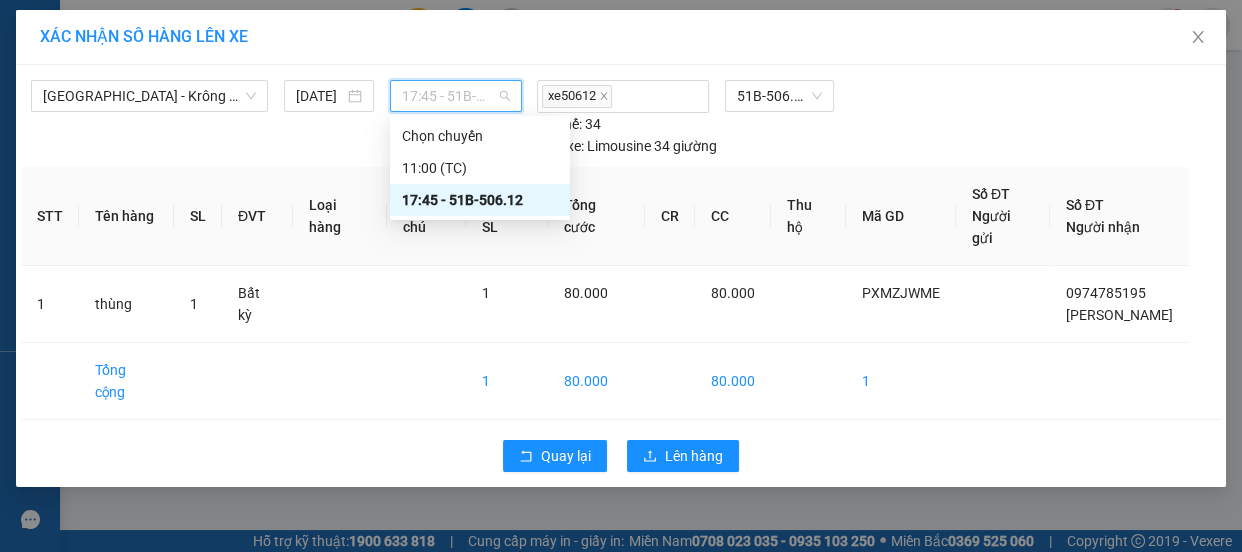 click on "17:45     - 51B-506.12" at bounding box center [480, 200] 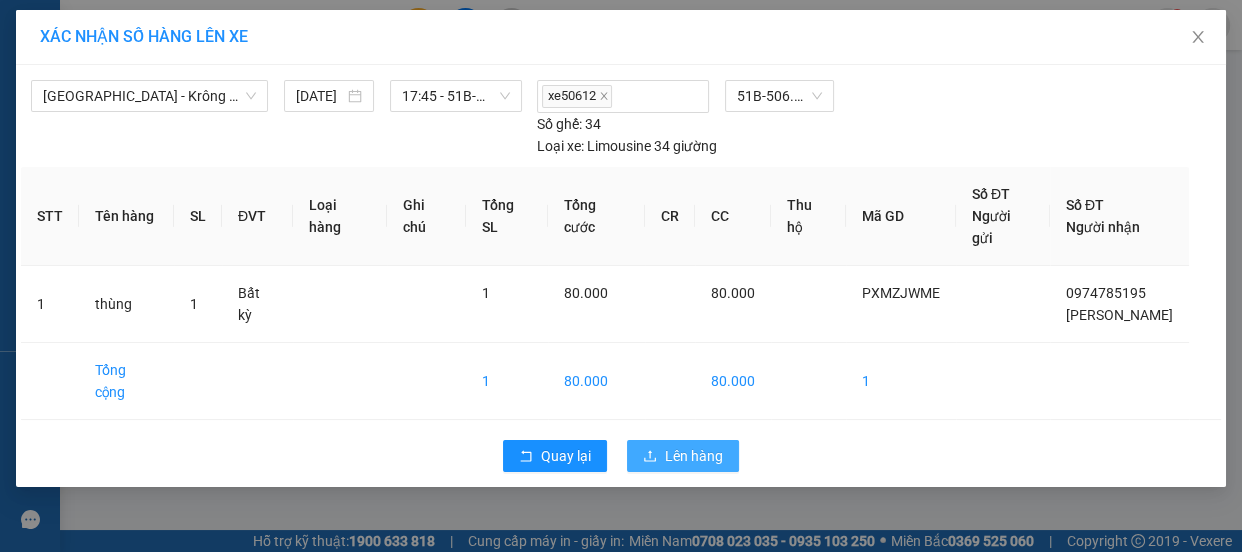 click on "Lên hàng" at bounding box center [694, 456] 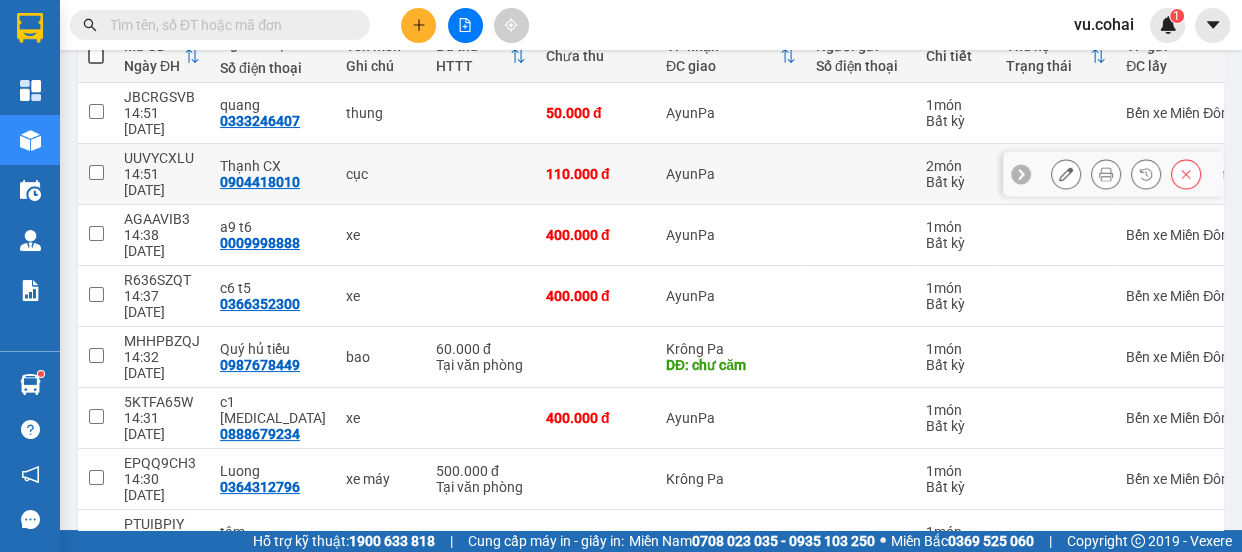 scroll, scrollTop: 161, scrollLeft: 0, axis: vertical 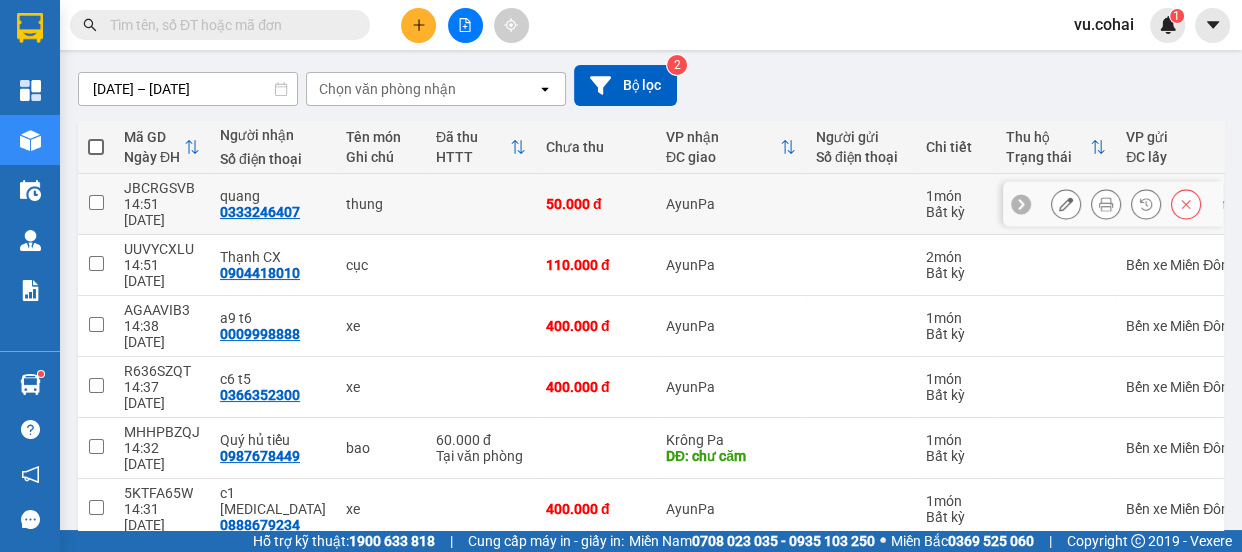 click at bounding box center [96, 202] 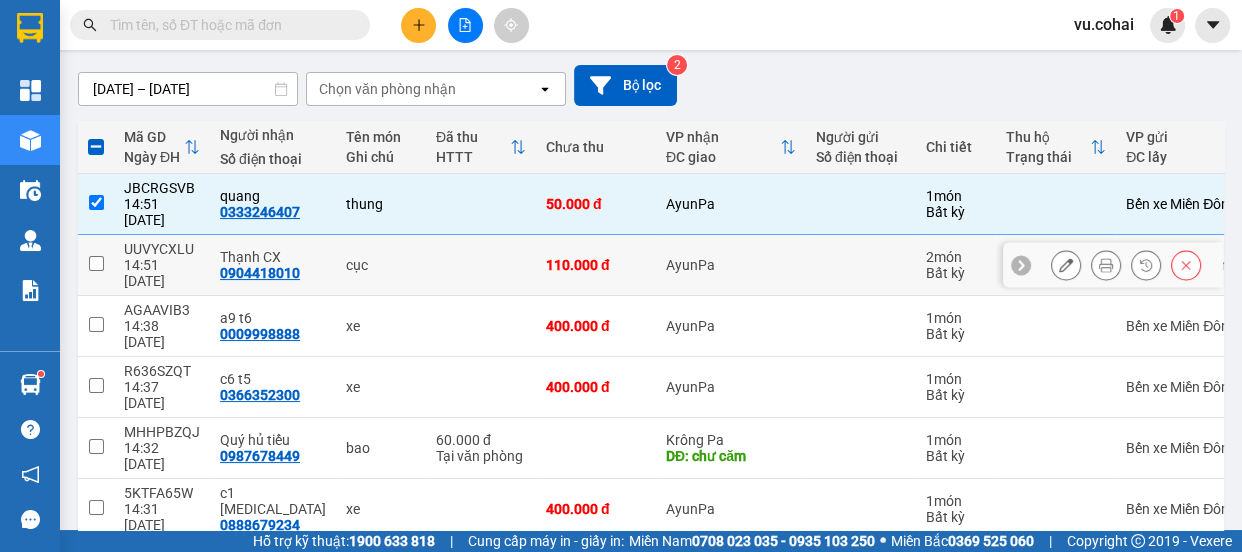 click at bounding box center (96, 263) 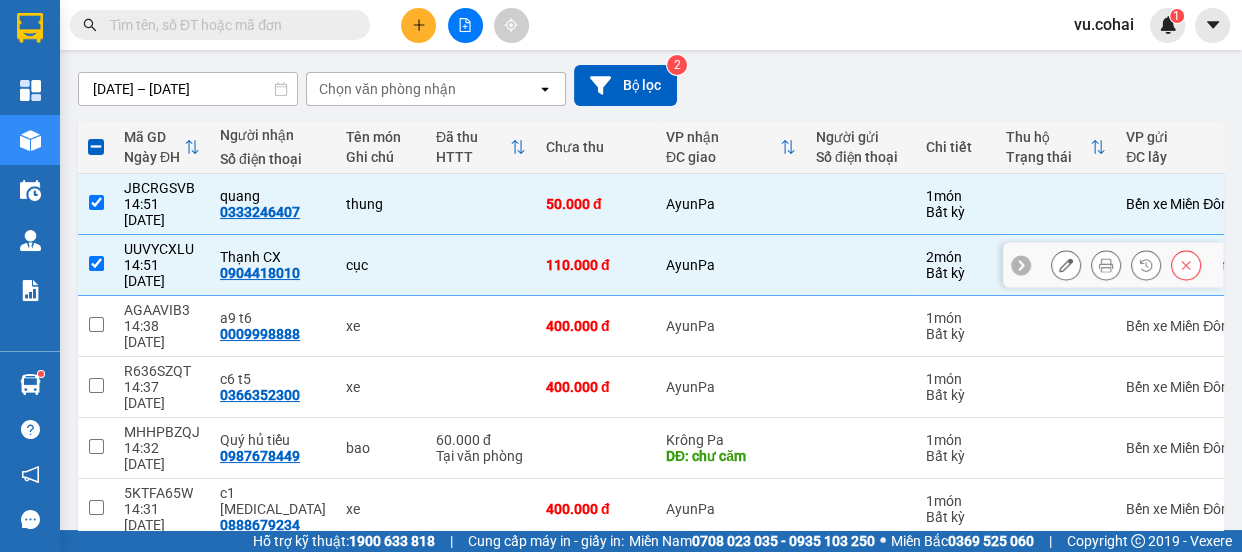 drag, startPoint x: 98, startPoint y: 236, endPoint x: 163, endPoint y: 180, distance: 85.79627 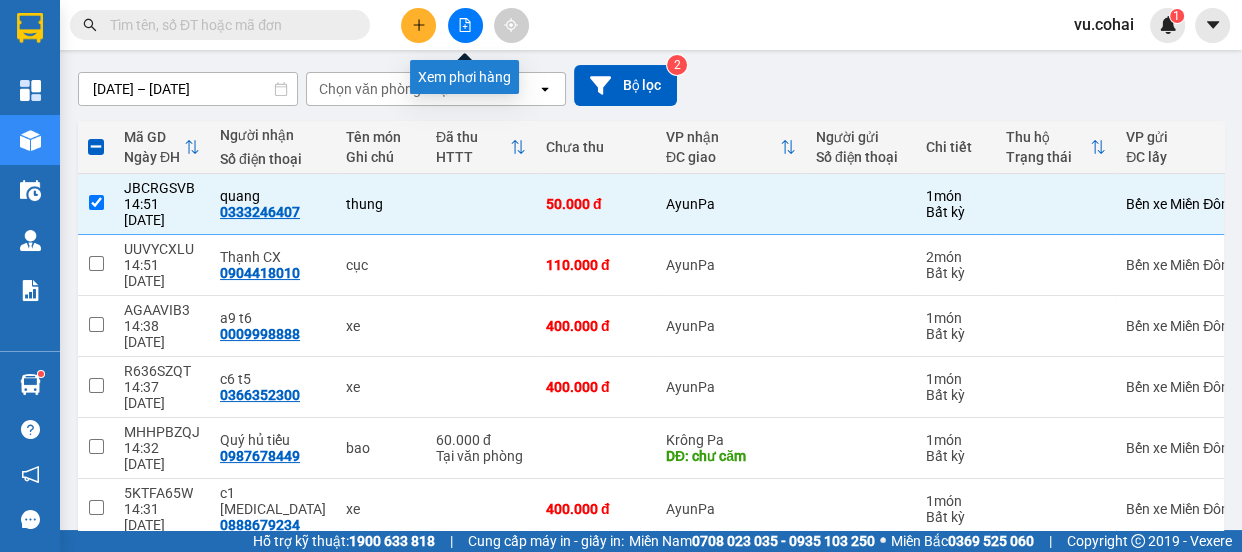 click 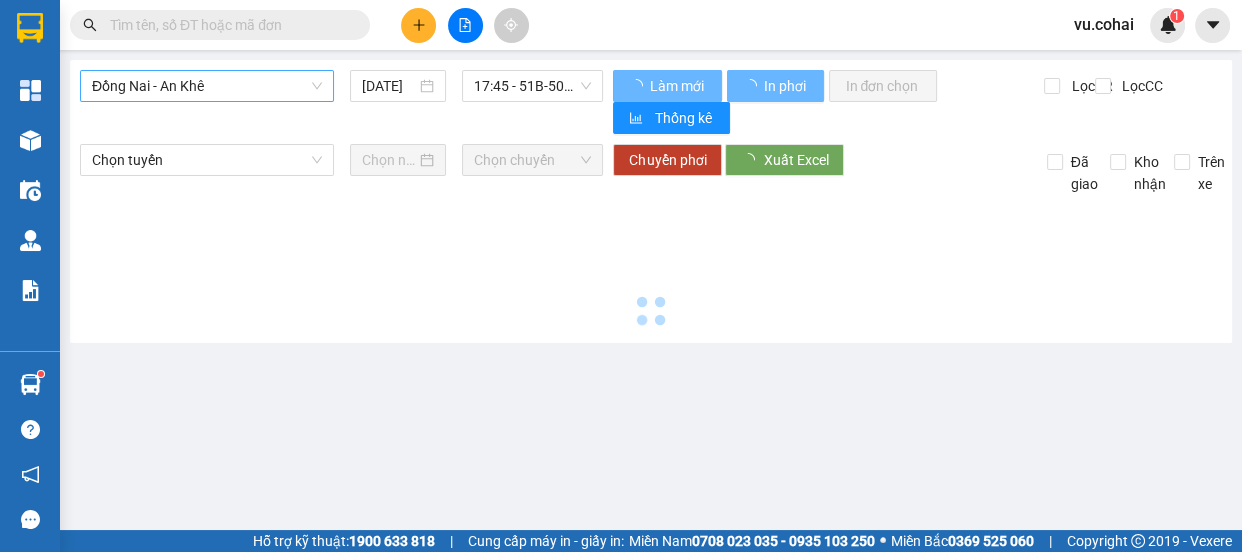 scroll, scrollTop: 0, scrollLeft: 0, axis: both 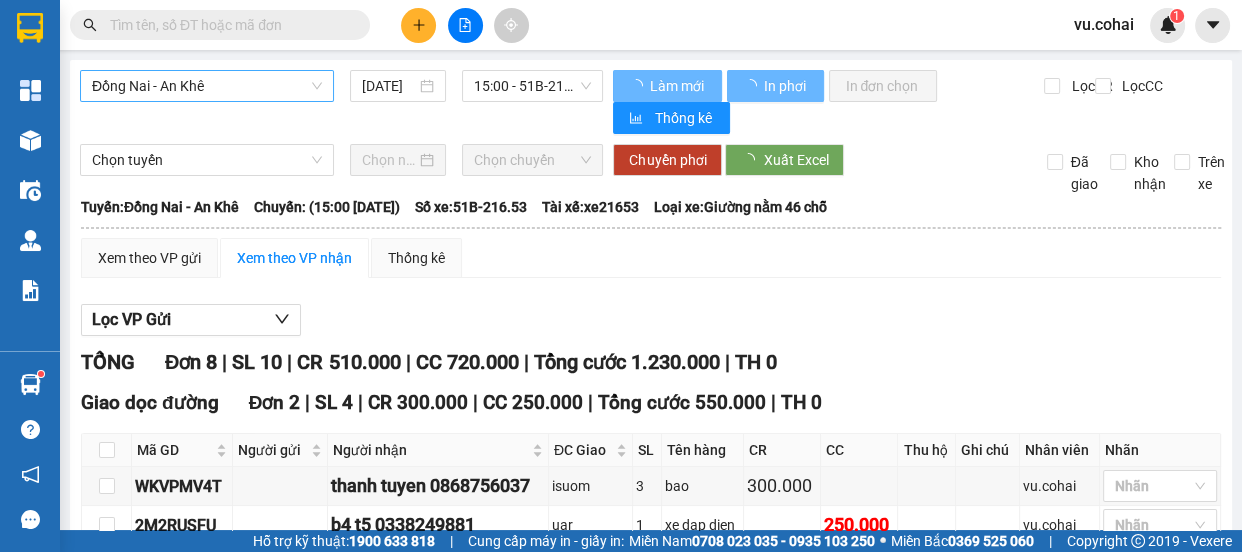click on "Đồng Nai - An Khê" at bounding box center [207, 86] 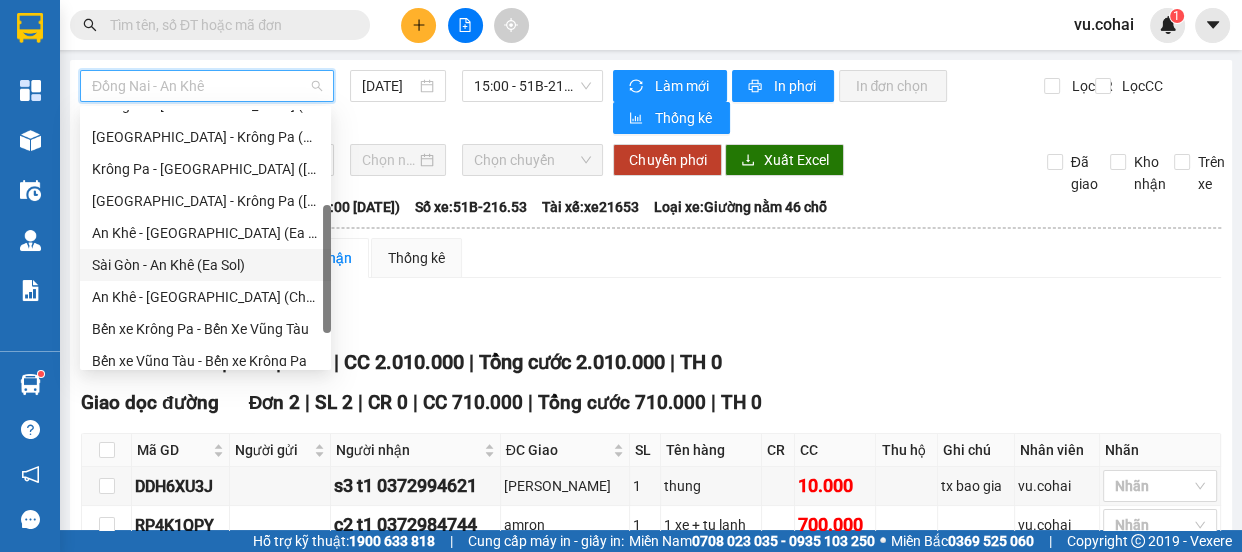 scroll, scrollTop: 31, scrollLeft: 0, axis: vertical 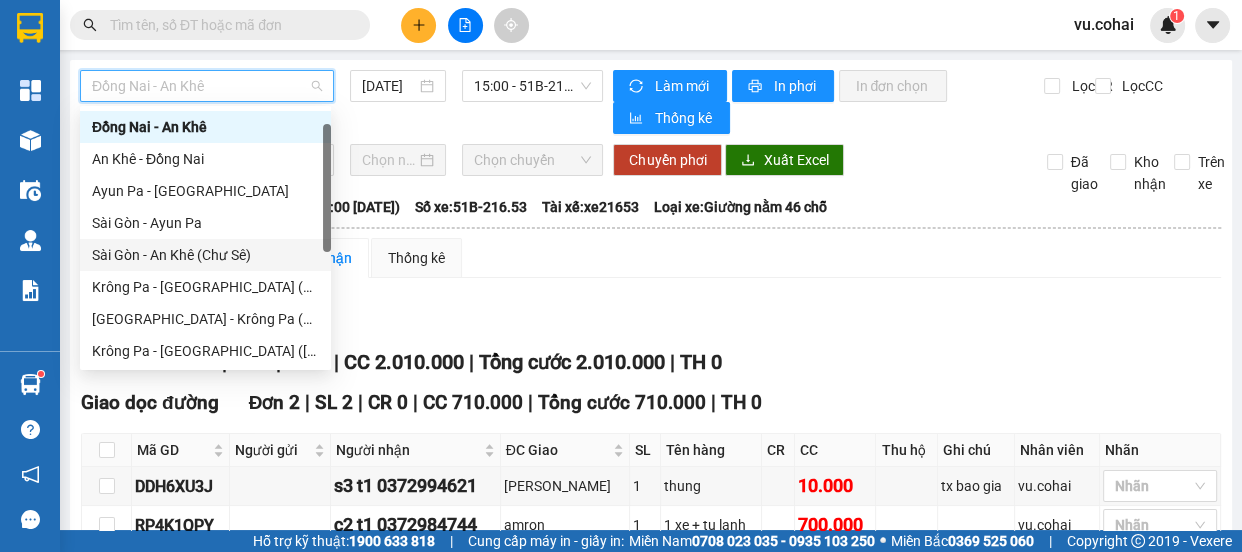 click on "Sài Gòn - An Khê (Chư Sê)" at bounding box center [205, 255] 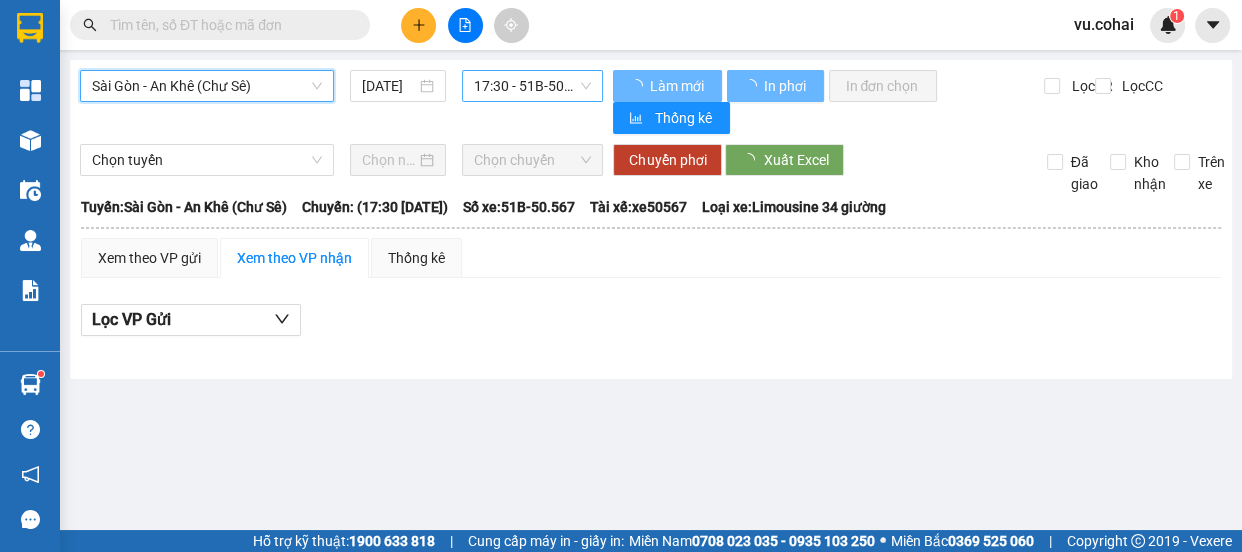 click on "17:30     - 51B-50.567" at bounding box center (532, 86) 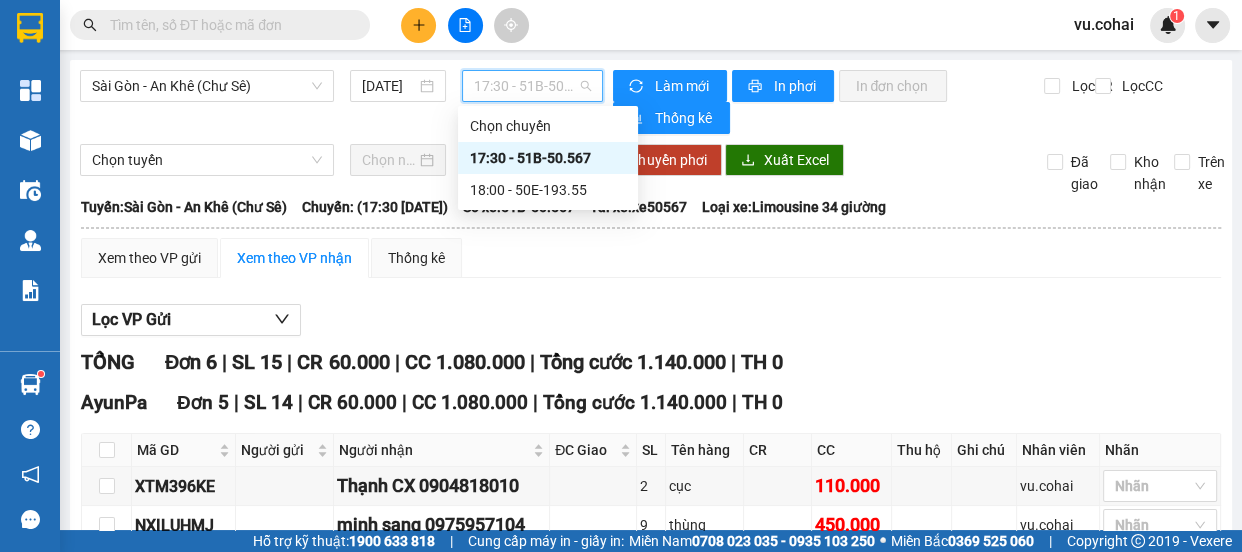 click on "17:30     - 51B-50.567" at bounding box center [548, 158] 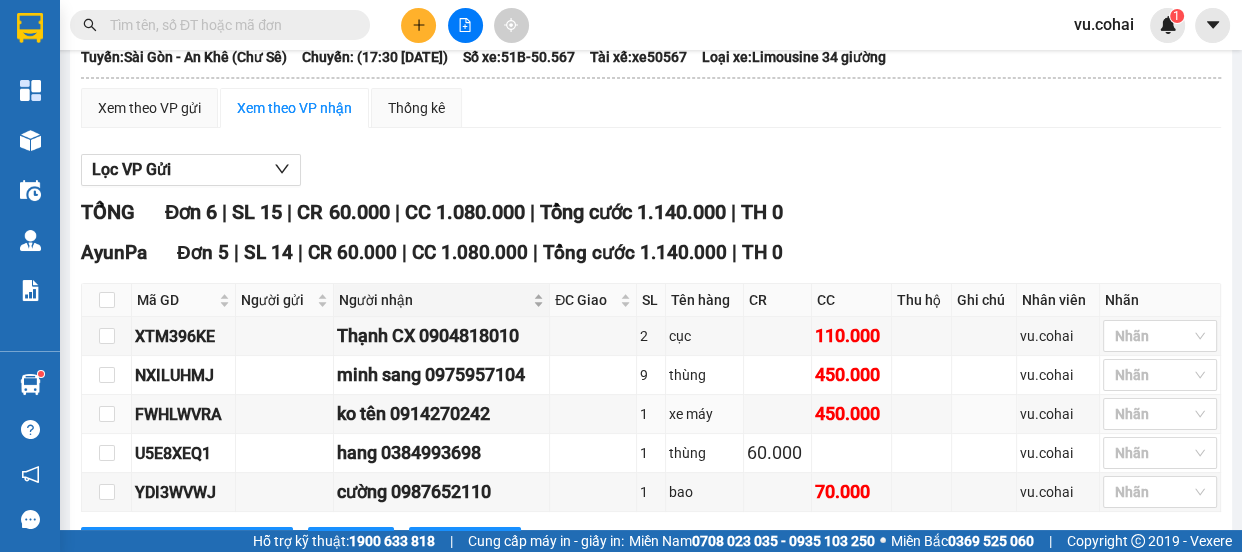 scroll, scrollTop: 150, scrollLeft: 0, axis: vertical 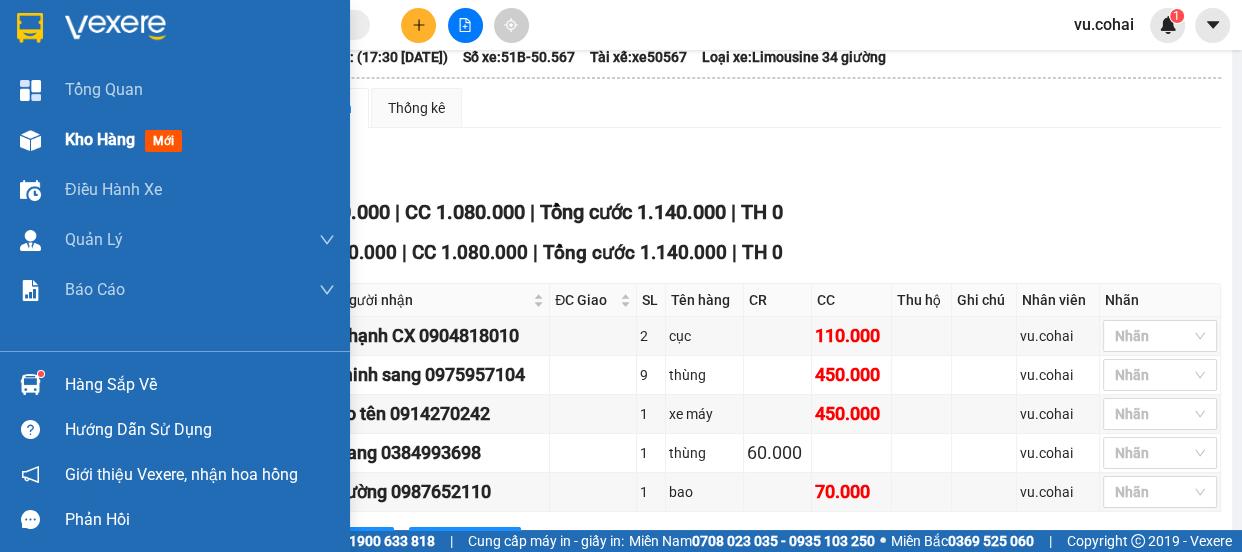 click on "Kho hàng" at bounding box center (100, 139) 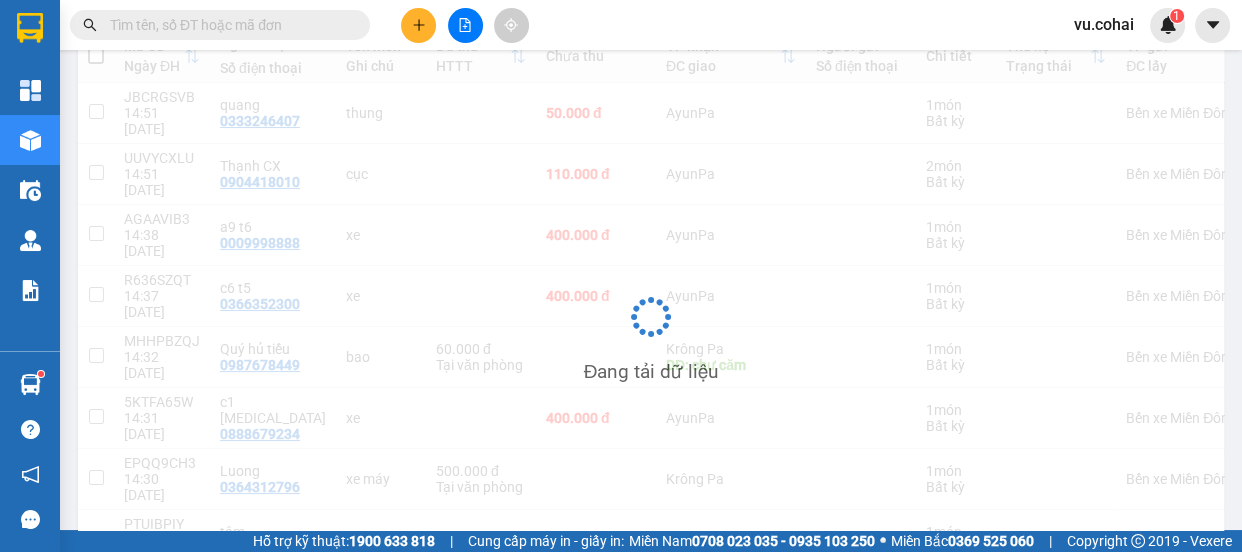 scroll, scrollTop: 252, scrollLeft: 0, axis: vertical 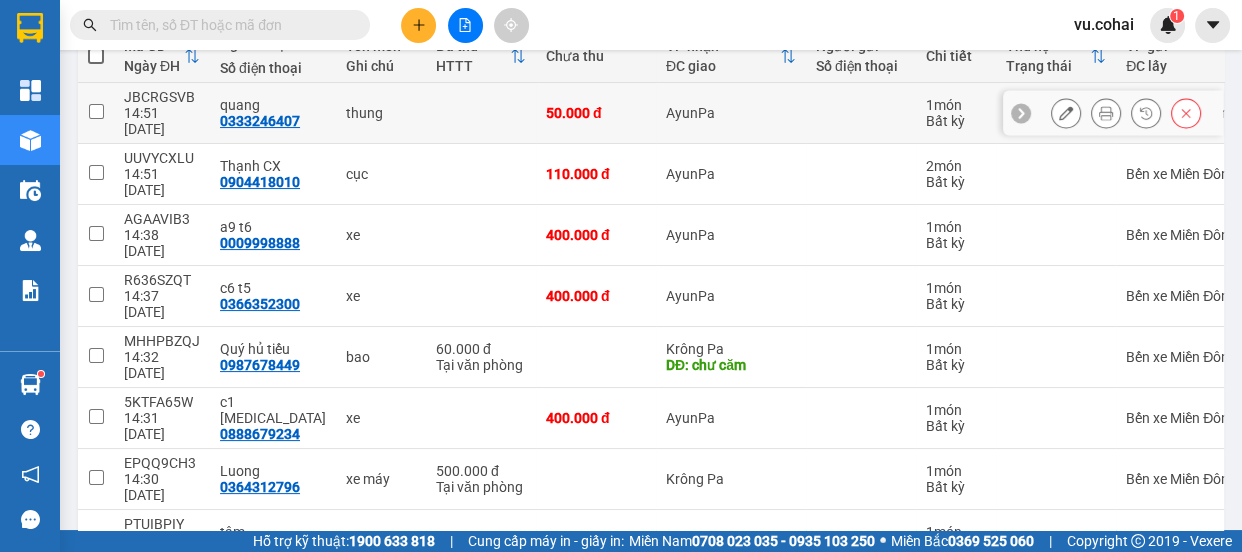 click at bounding box center [96, 111] 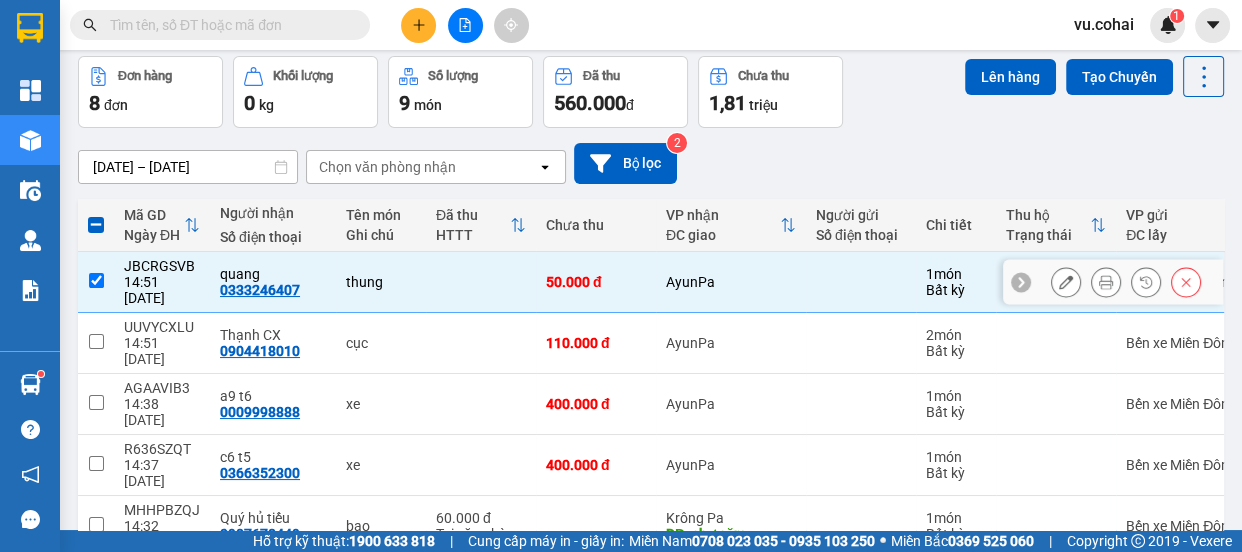 scroll, scrollTop: 0, scrollLeft: 0, axis: both 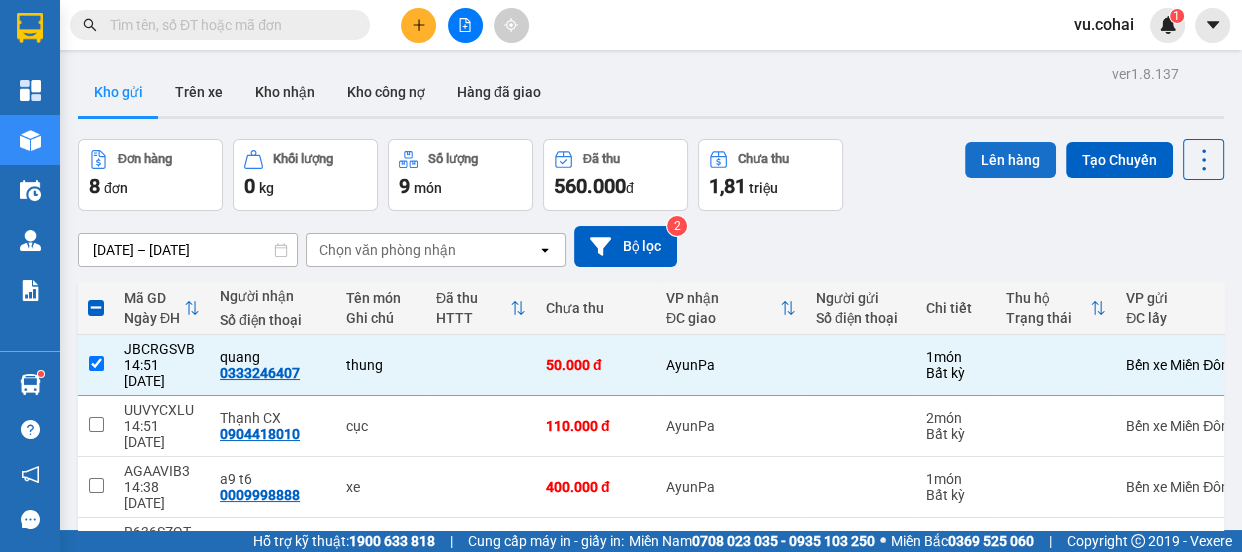 click on "Lên hàng" at bounding box center (1010, 160) 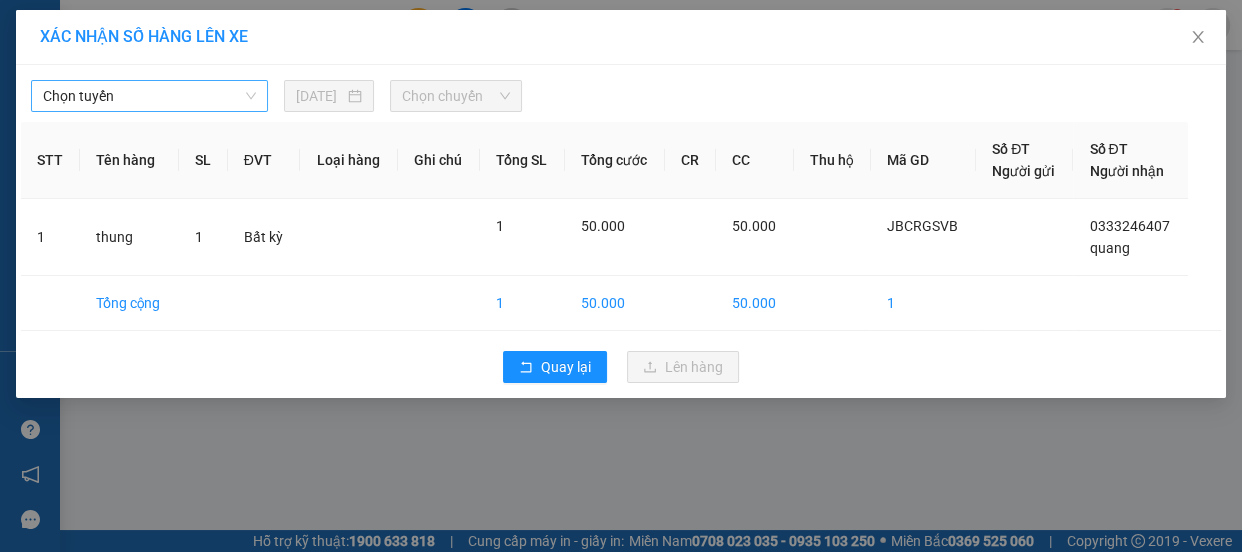 drag, startPoint x: 198, startPoint y: 105, endPoint x: 152, endPoint y: 81, distance: 51.884487 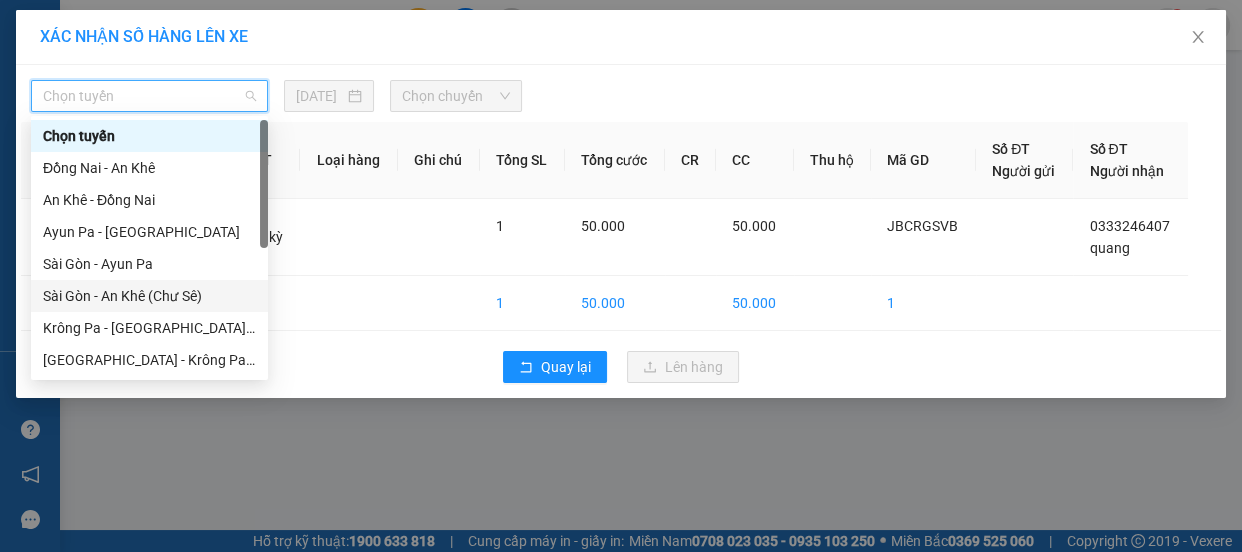 drag, startPoint x: 178, startPoint y: 300, endPoint x: 256, endPoint y: 251, distance: 92.11406 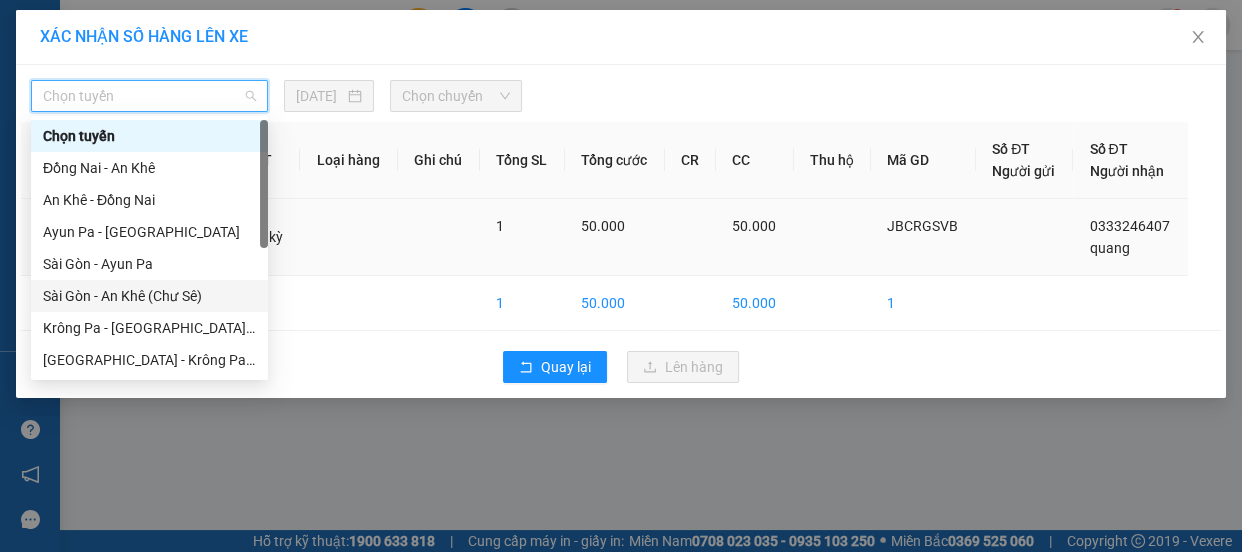 click on "Sài Gòn - An Khê (Chư Sê)" at bounding box center [149, 296] 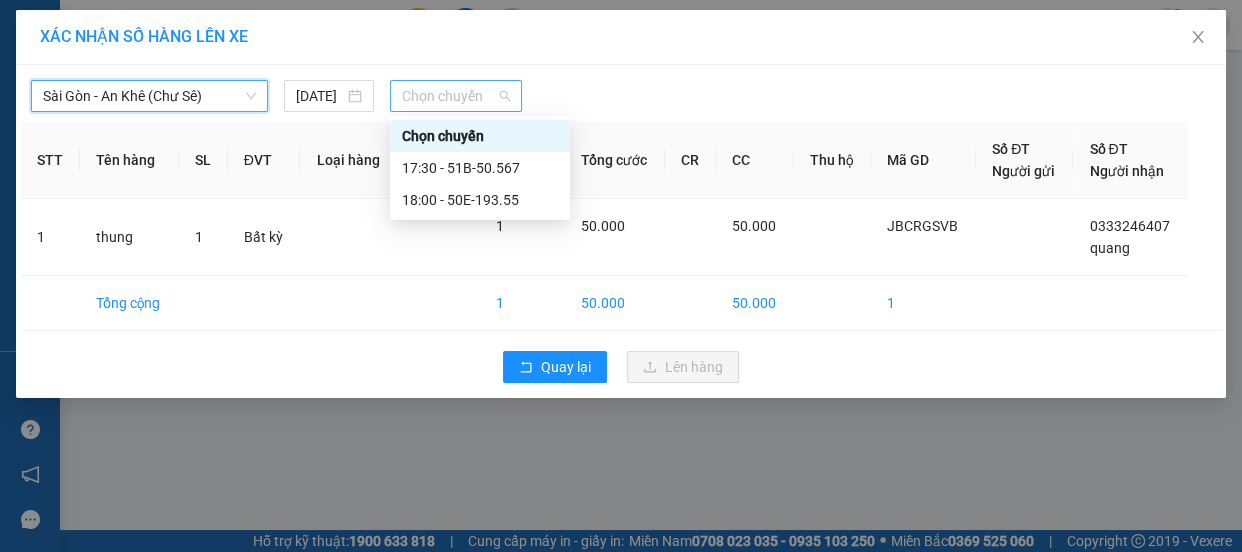 click on "Chọn chuyến" at bounding box center [456, 96] 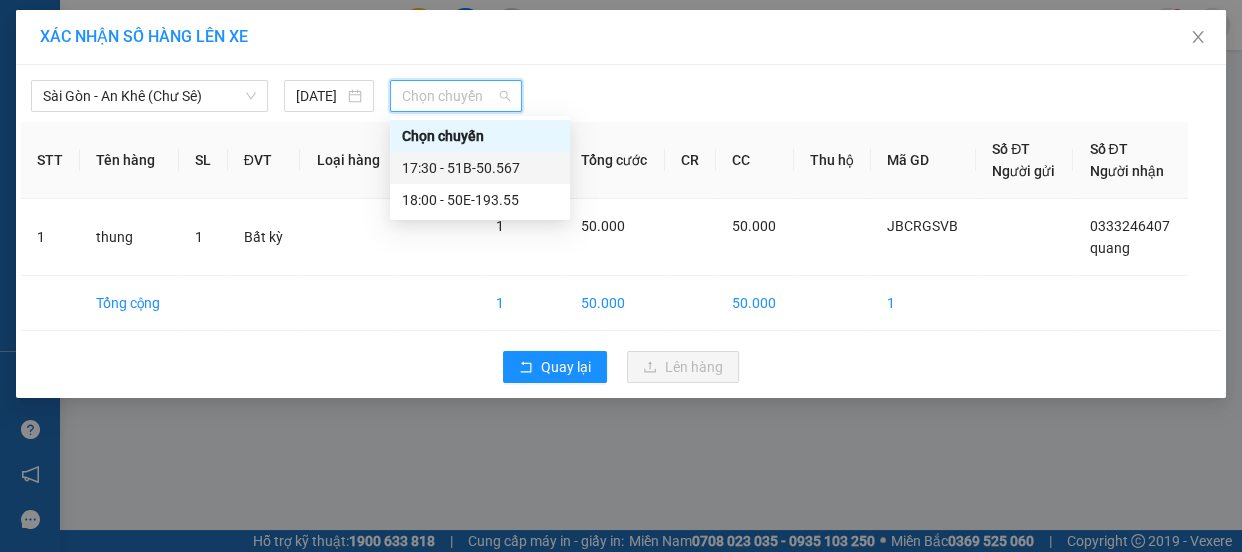 click on "17:30     - 51B-50.567" at bounding box center [480, 168] 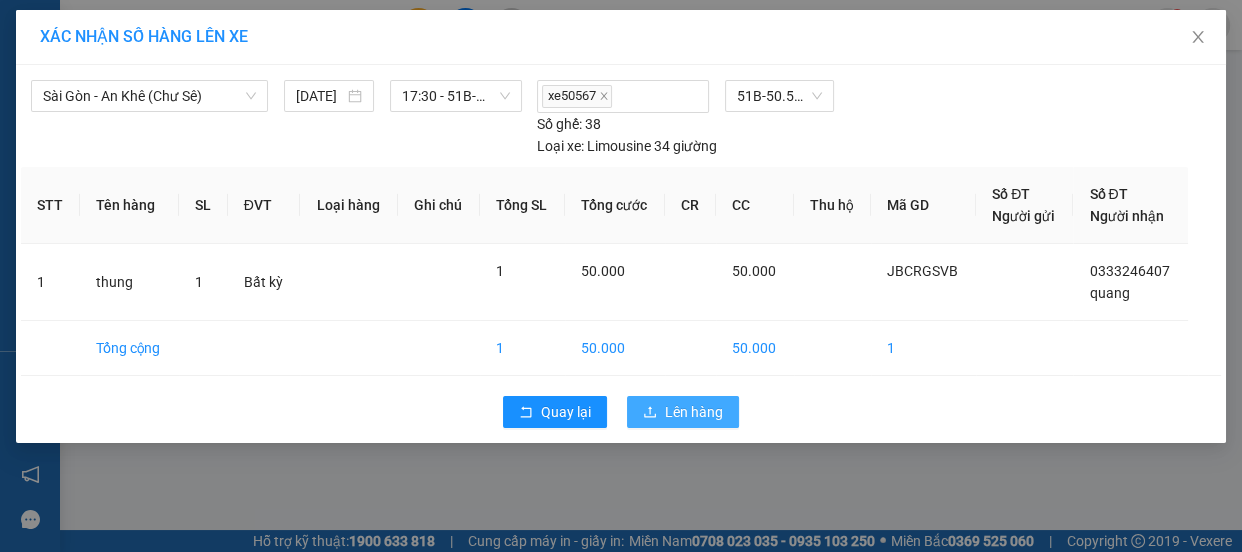 click on "Lên hàng" at bounding box center (694, 412) 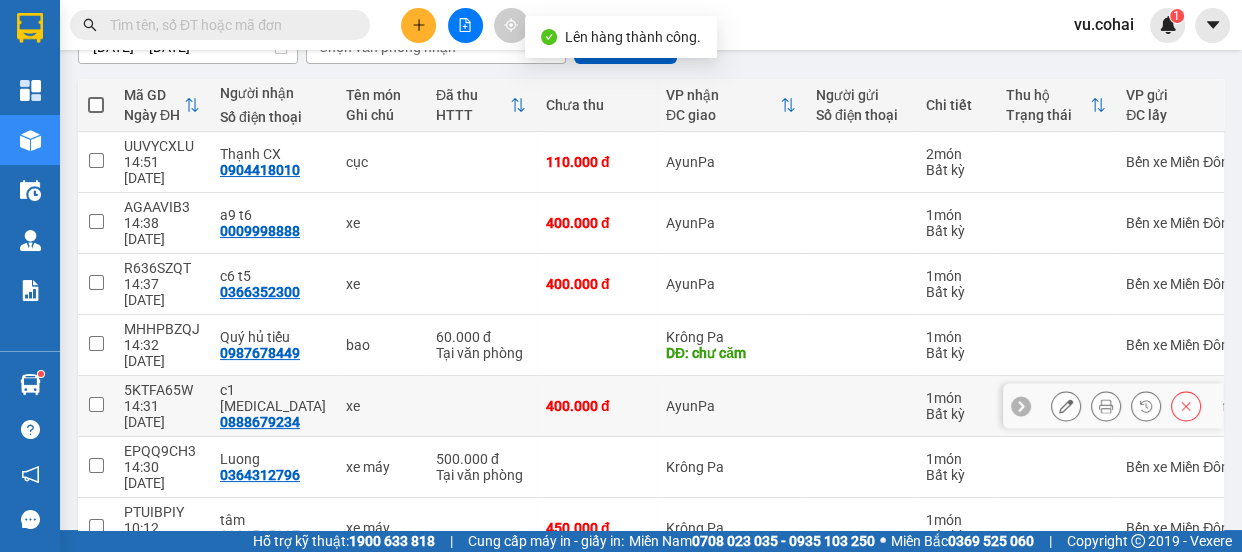 scroll, scrollTop: 208, scrollLeft: 0, axis: vertical 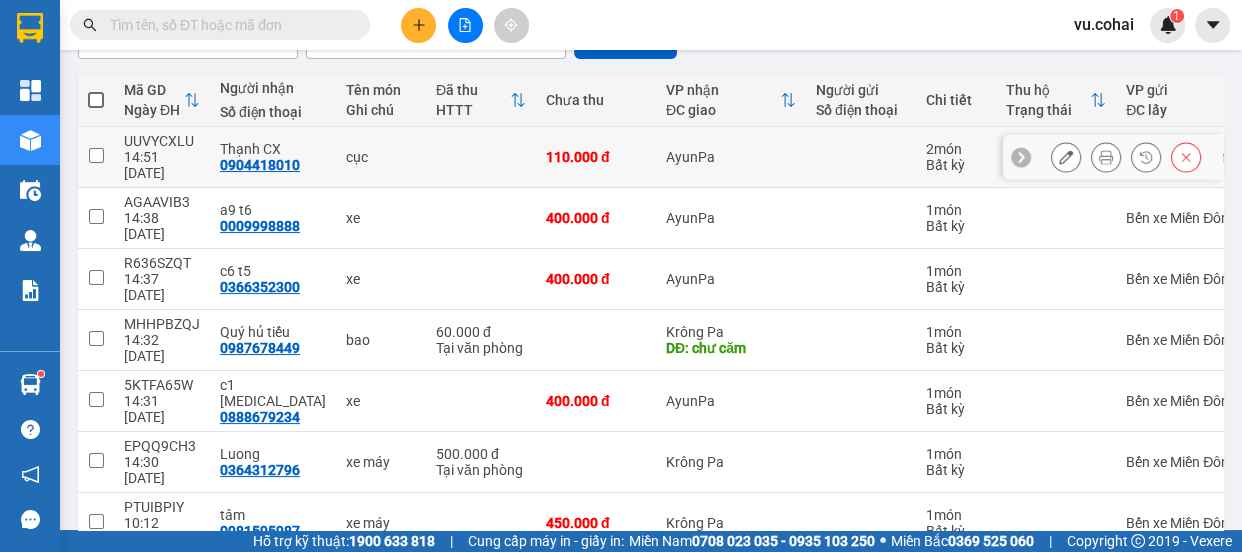 click at bounding box center [96, 155] 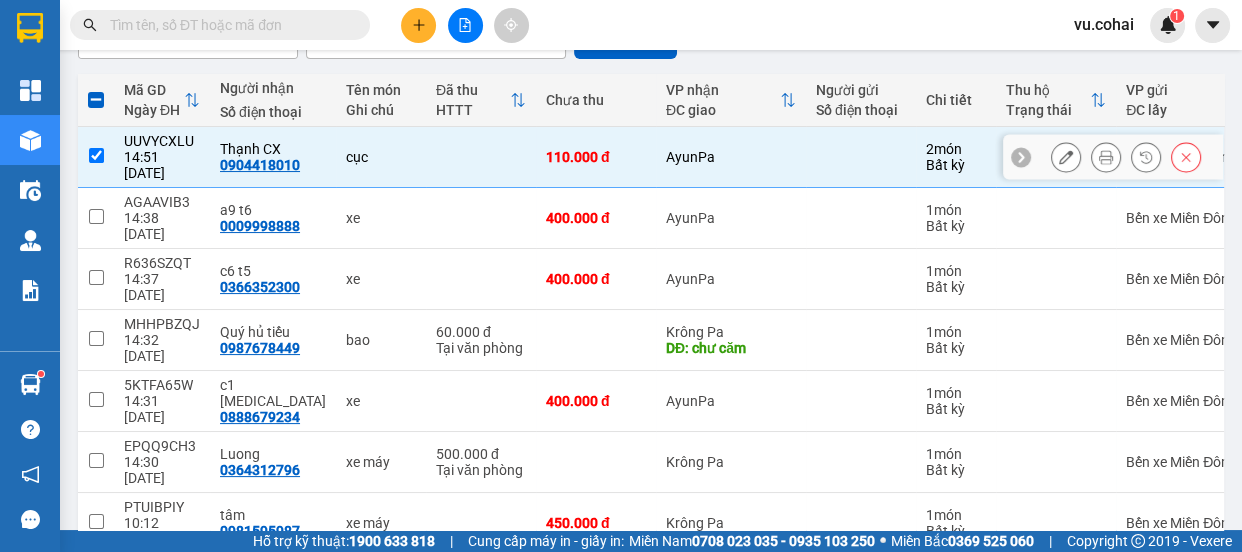 click at bounding box center [96, 157] 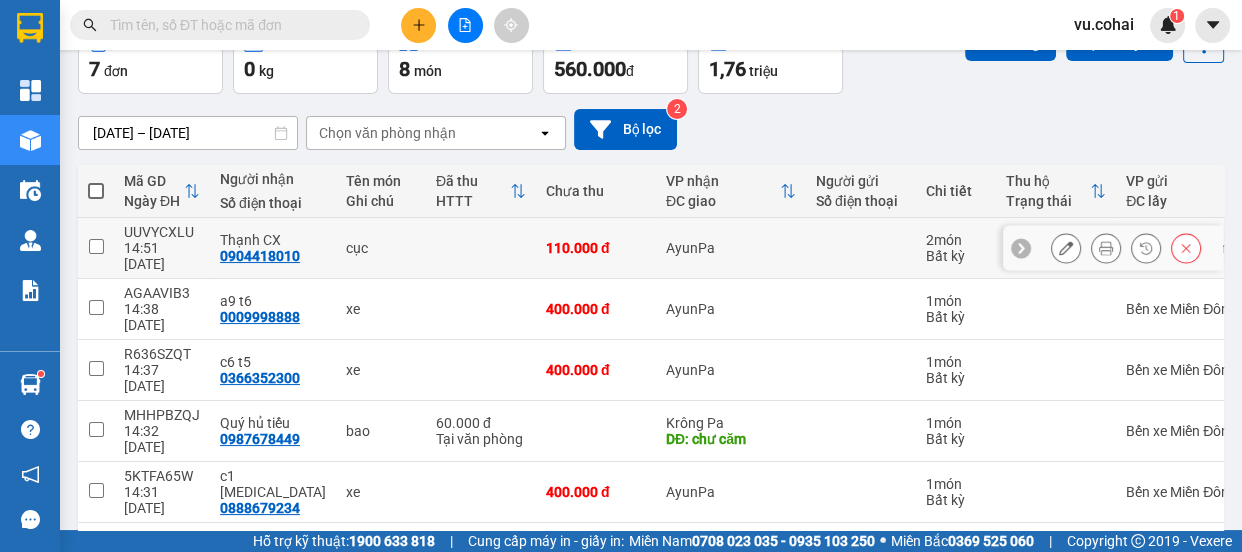 scroll, scrollTop: 0, scrollLeft: 0, axis: both 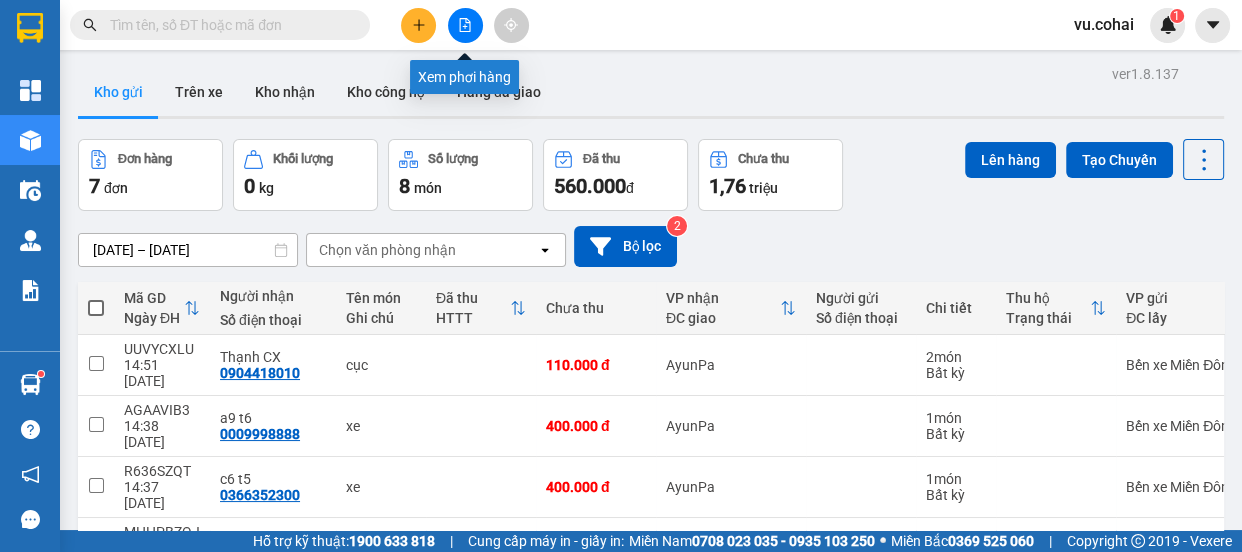 click at bounding box center (465, 25) 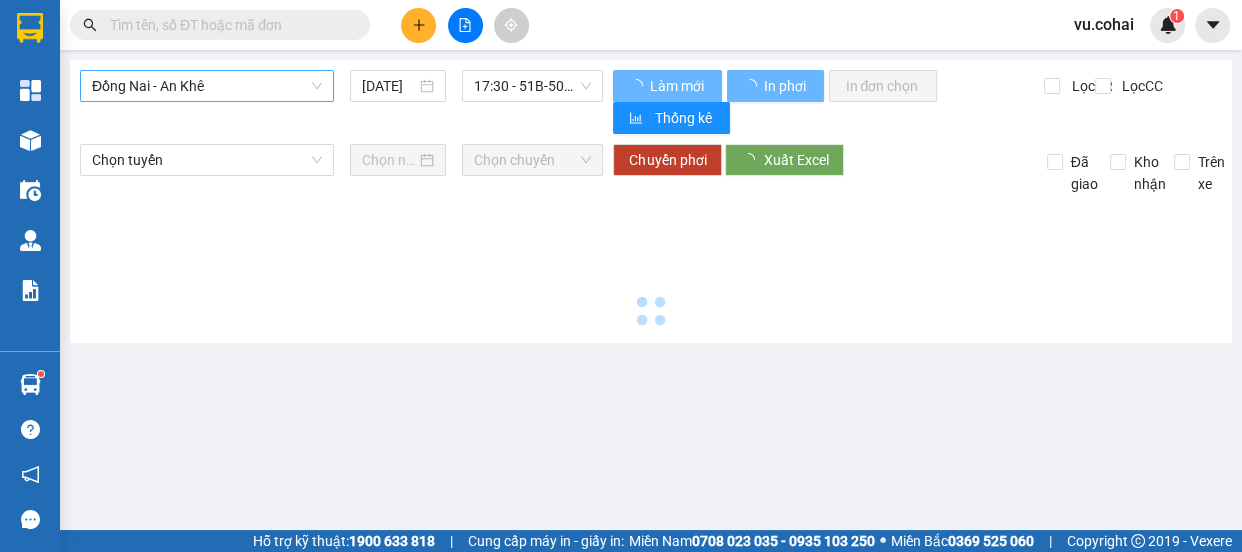 click on "Đồng Nai - An Khê" at bounding box center [207, 86] 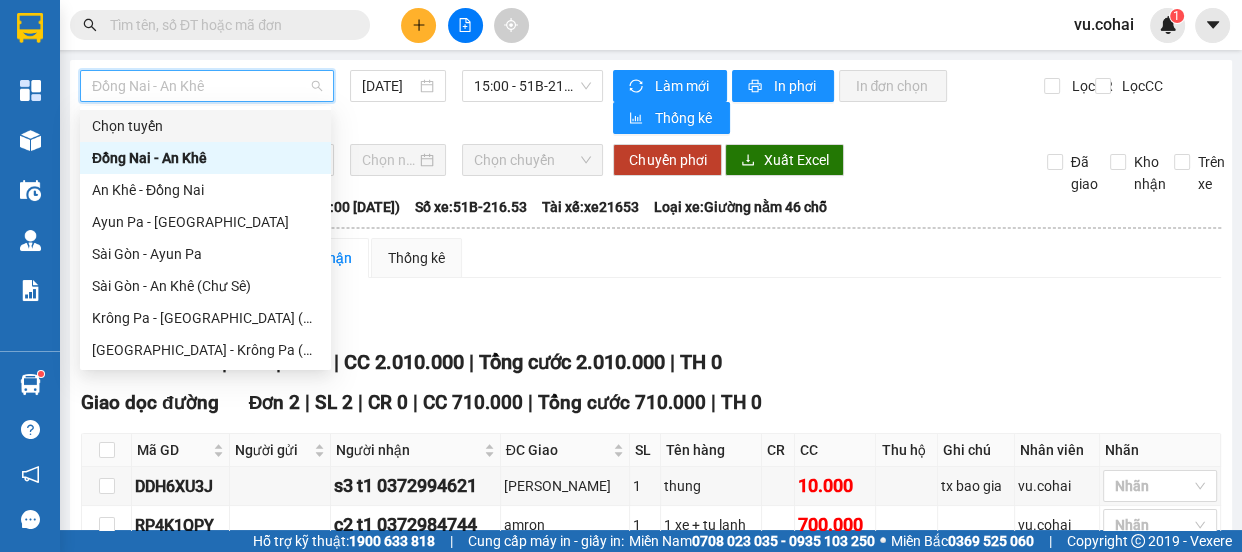 scroll, scrollTop: 287, scrollLeft: 0, axis: vertical 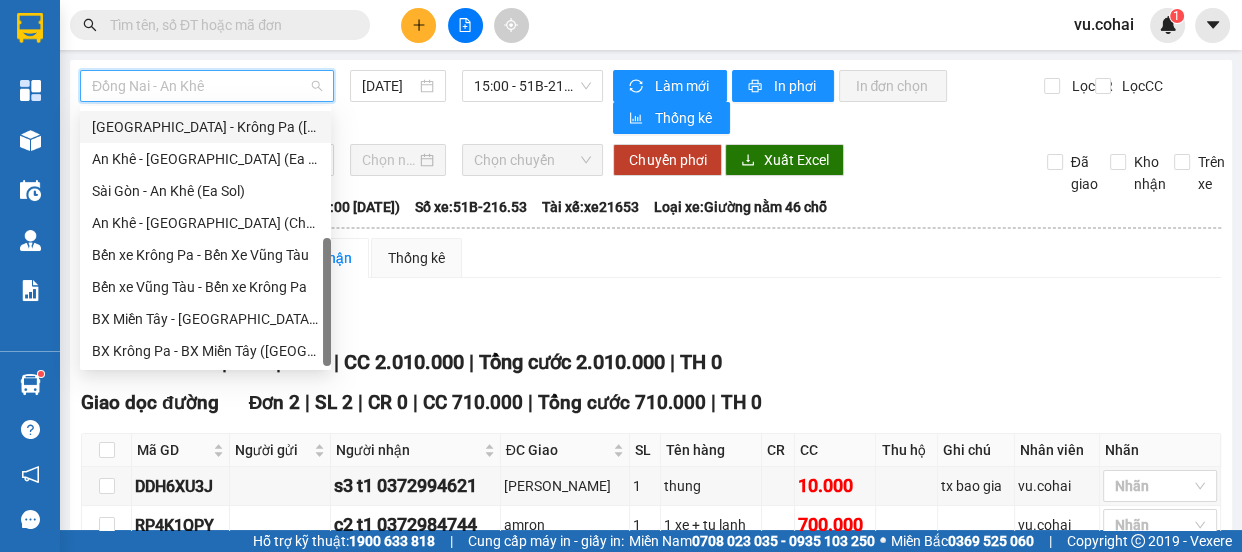 click on "[GEOGRAPHIC_DATA] - Krông Pa ([GEOGRAPHIC_DATA])" at bounding box center [205, 127] 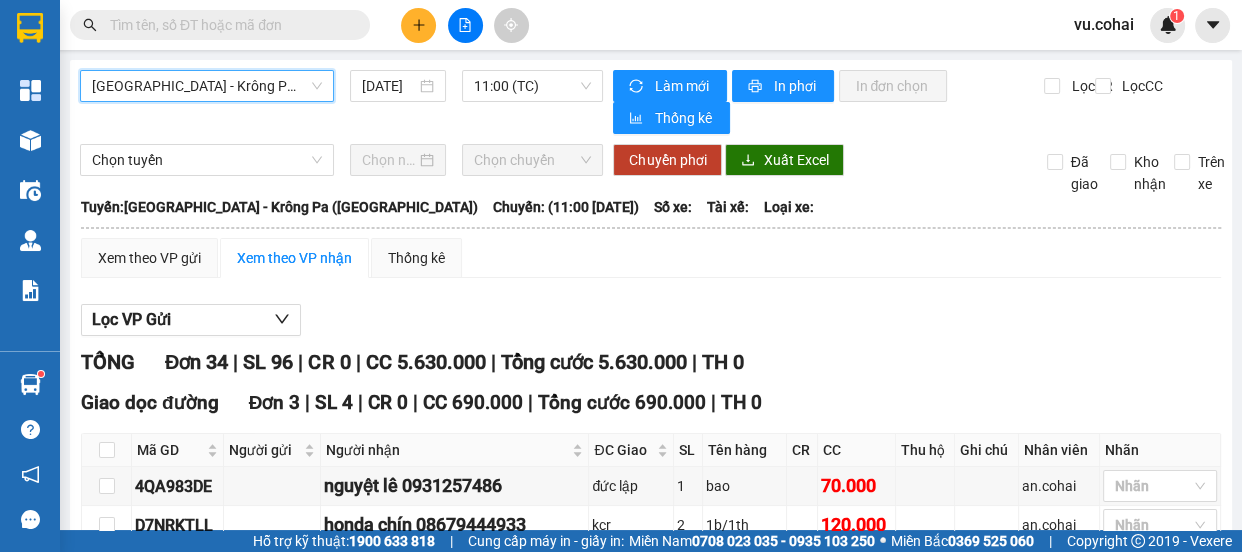 click on "11:00   (TC)" at bounding box center (532, 86) 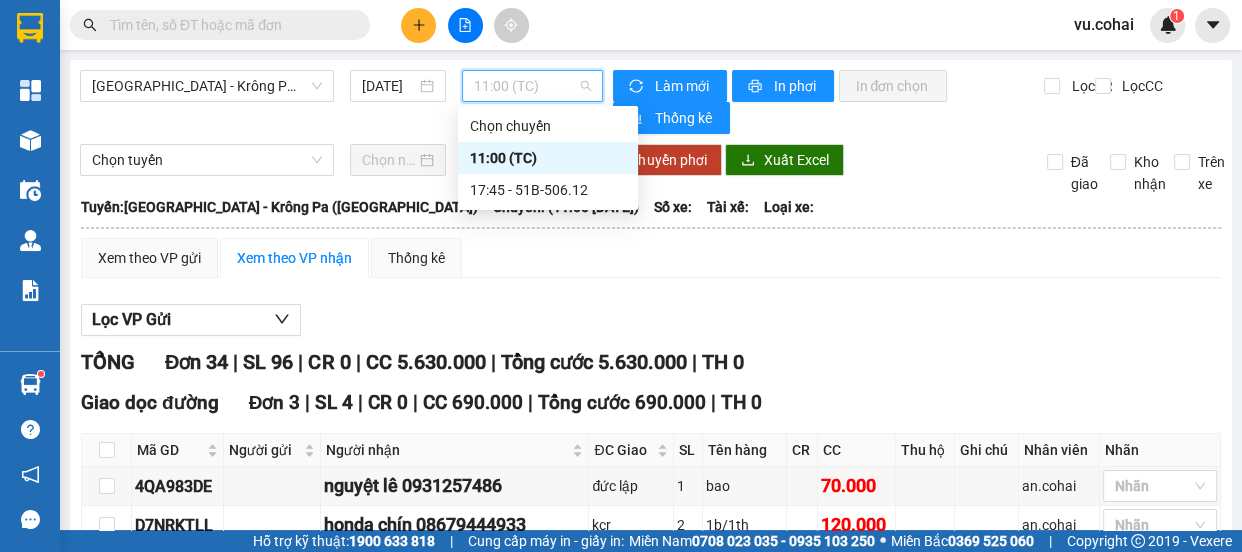 click on "11:00   (TC)" at bounding box center [548, 158] 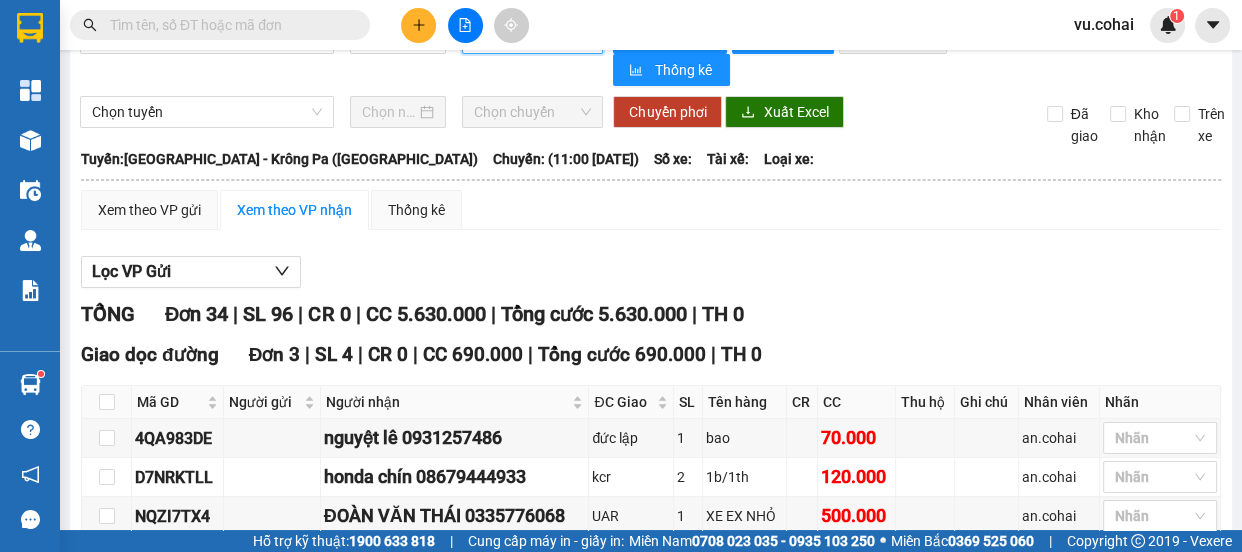 scroll, scrollTop: 272, scrollLeft: 0, axis: vertical 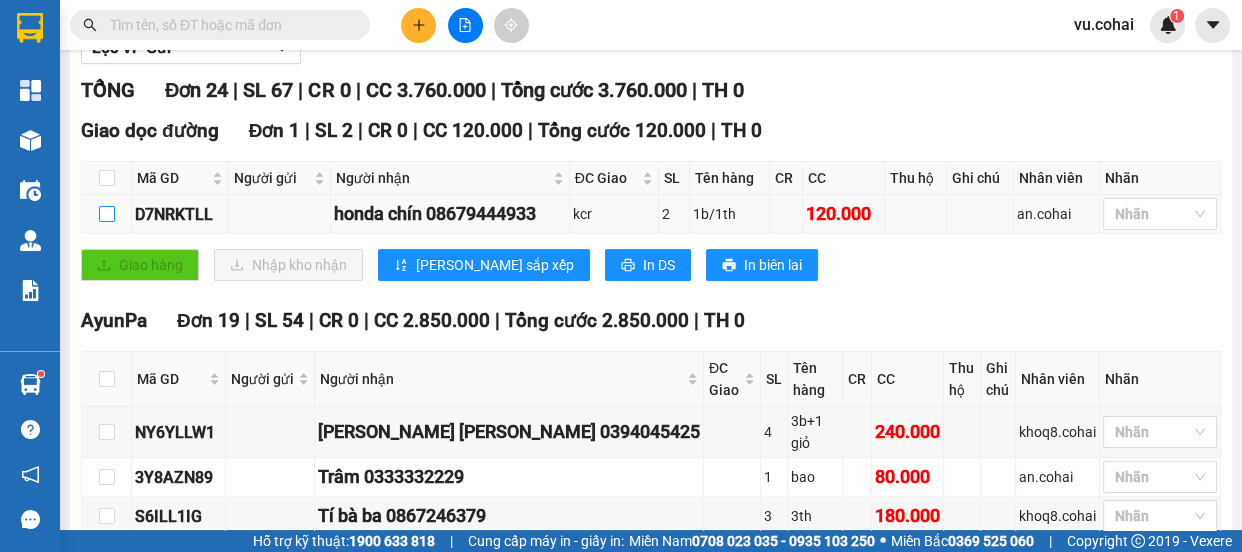 click at bounding box center (107, 214) 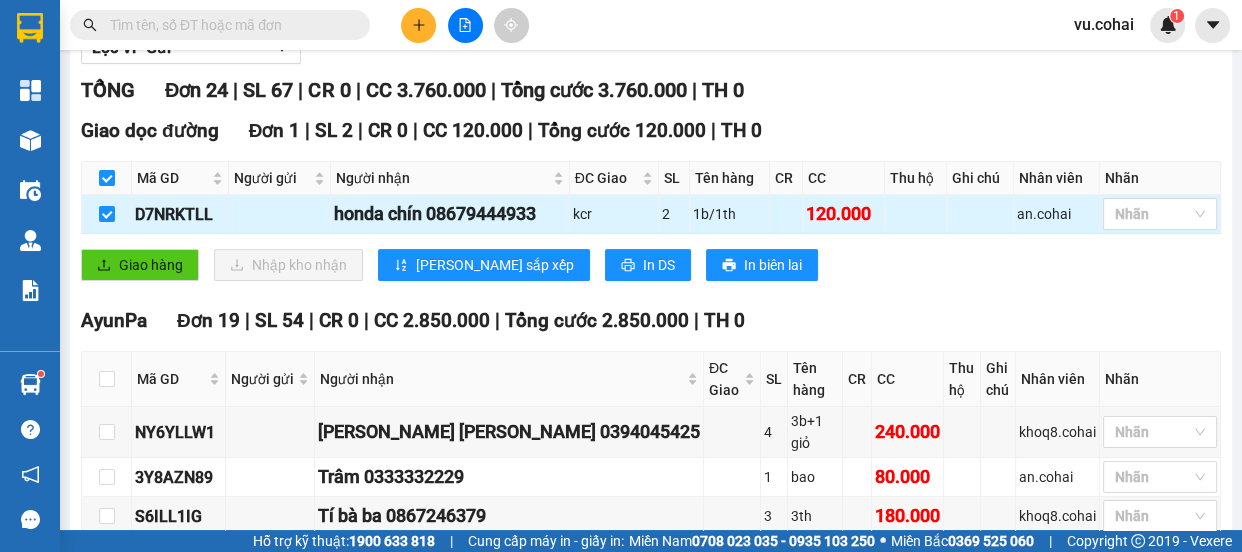 checkbox on "true" 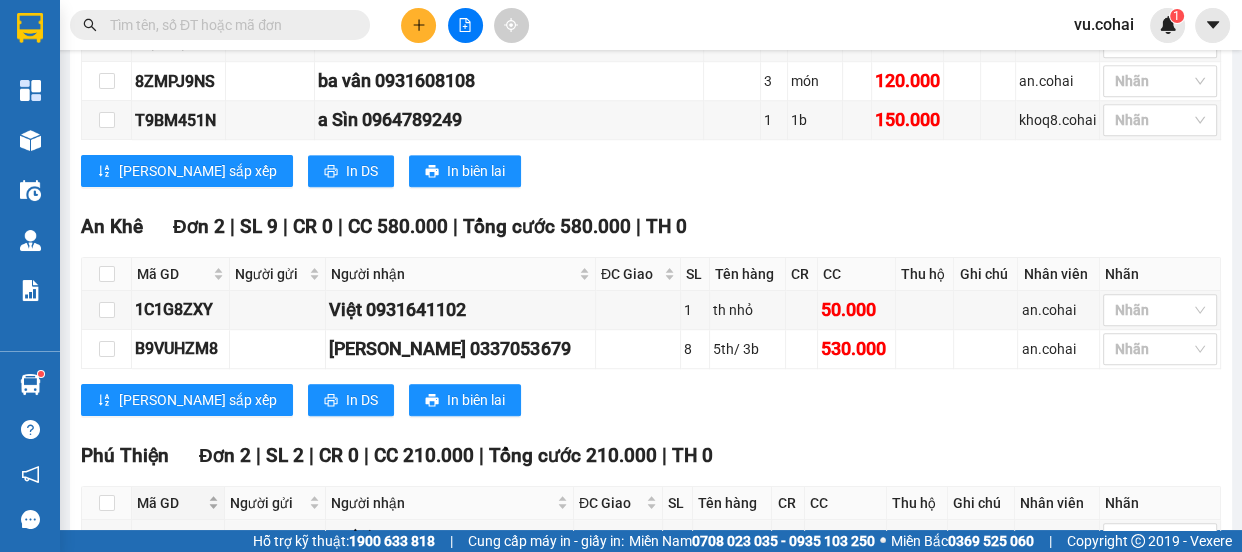 scroll, scrollTop: 1363, scrollLeft: 0, axis: vertical 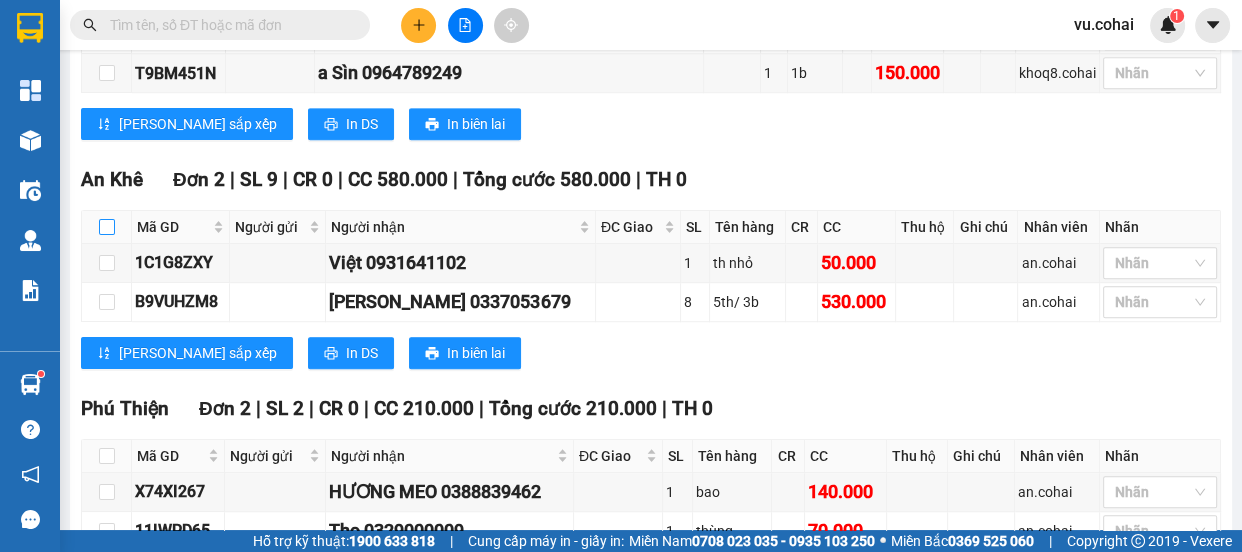 click at bounding box center (107, 227) 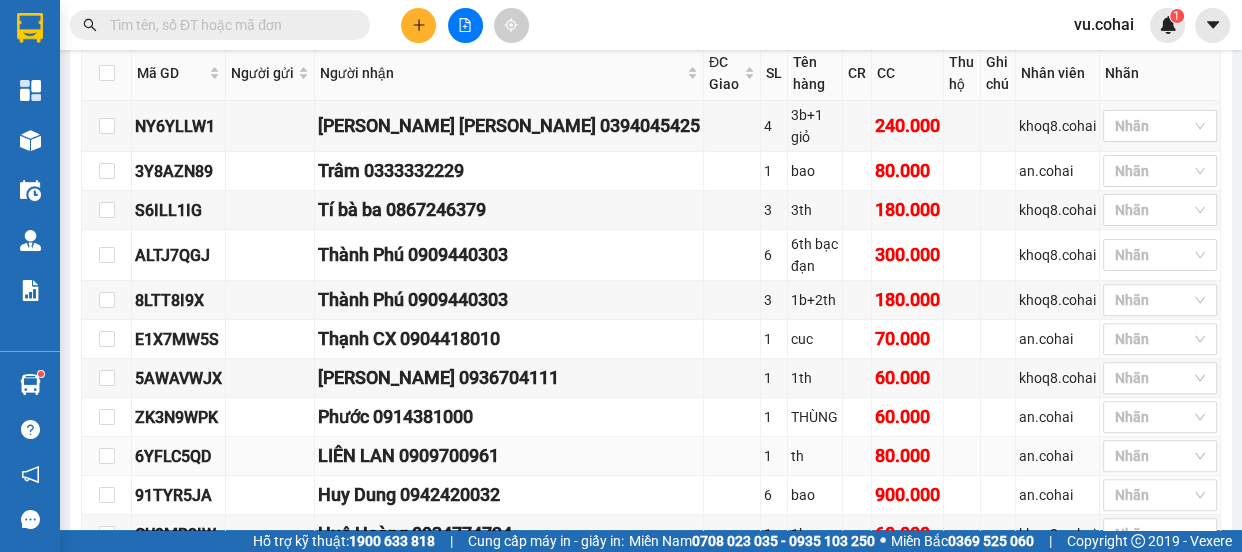 scroll, scrollTop: 692, scrollLeft: 0, axis: vertical 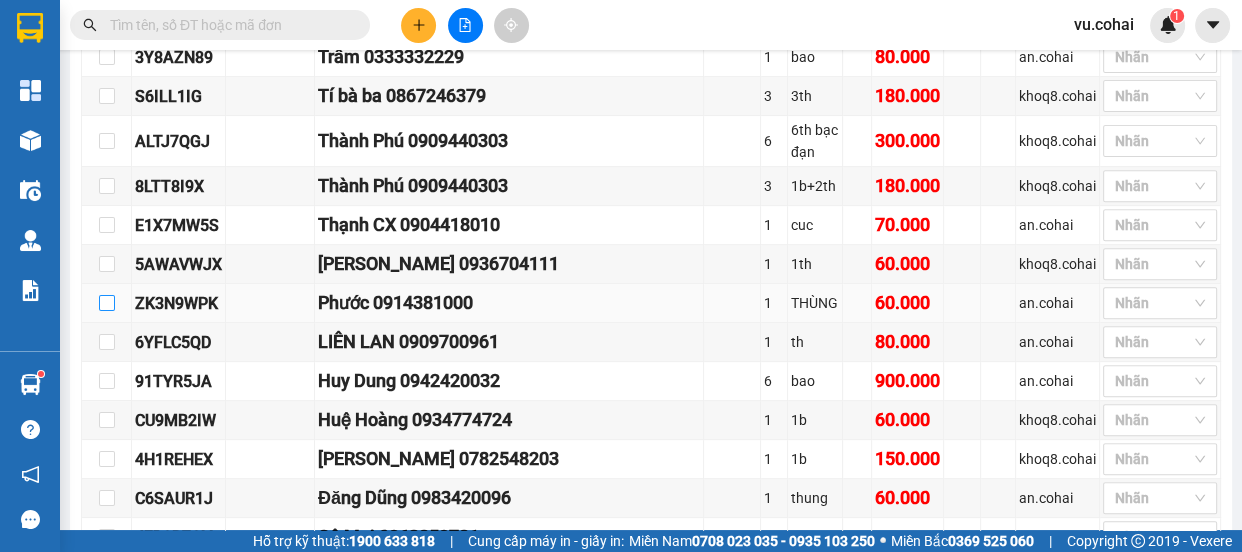 click at bounding box center (107, 303) 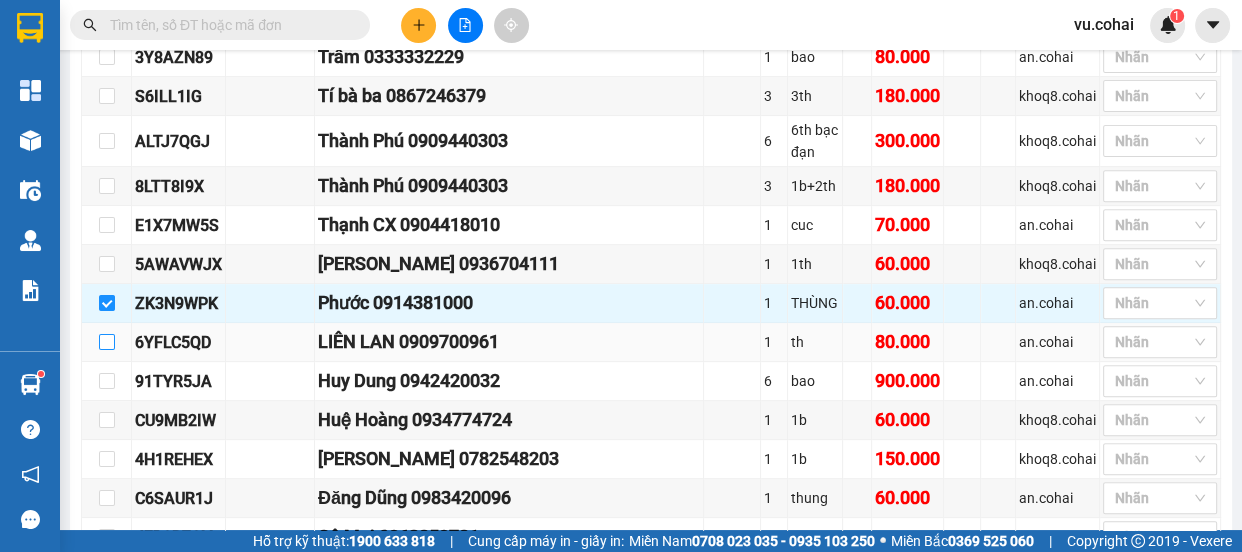 click at bounding box center (107, 342) 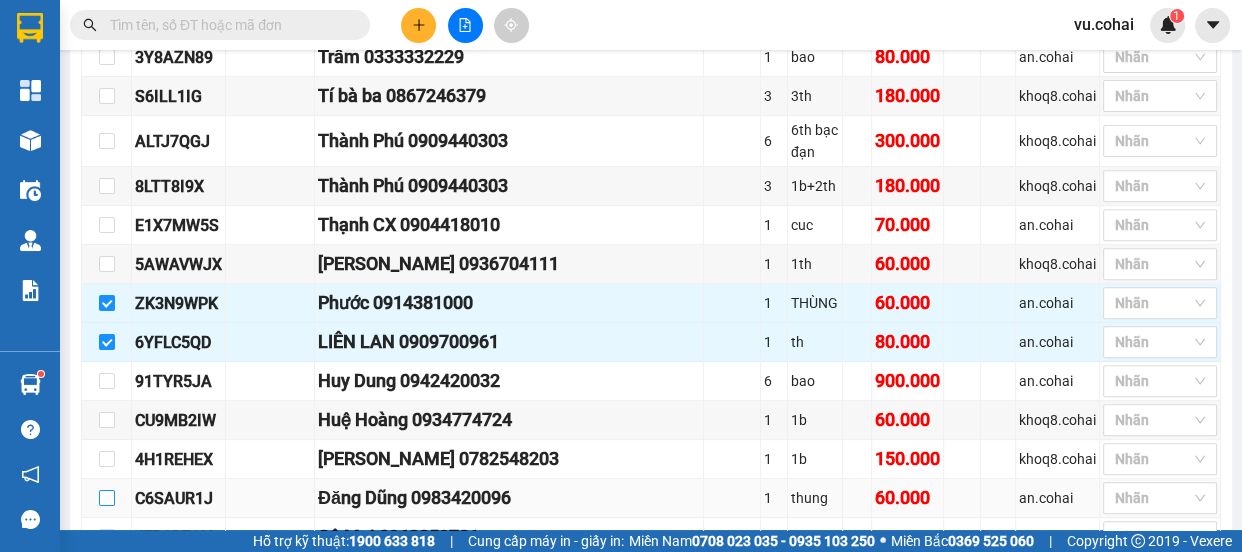 click at bounding box center (107, 498) 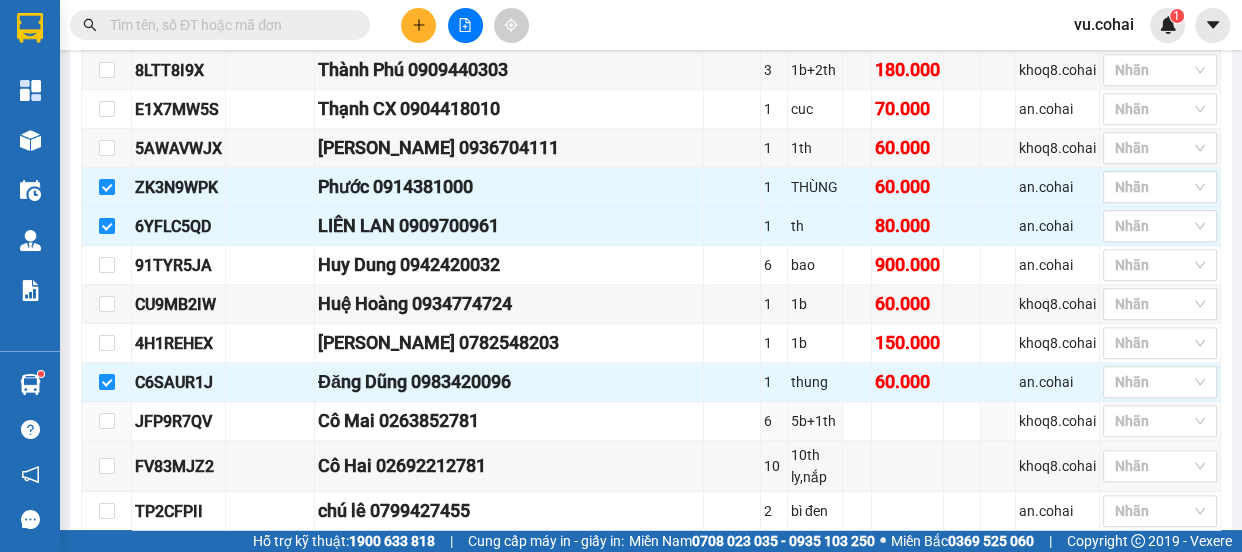 scroll, scrollTop: 874, scrollLeft: 0, axis: vertical 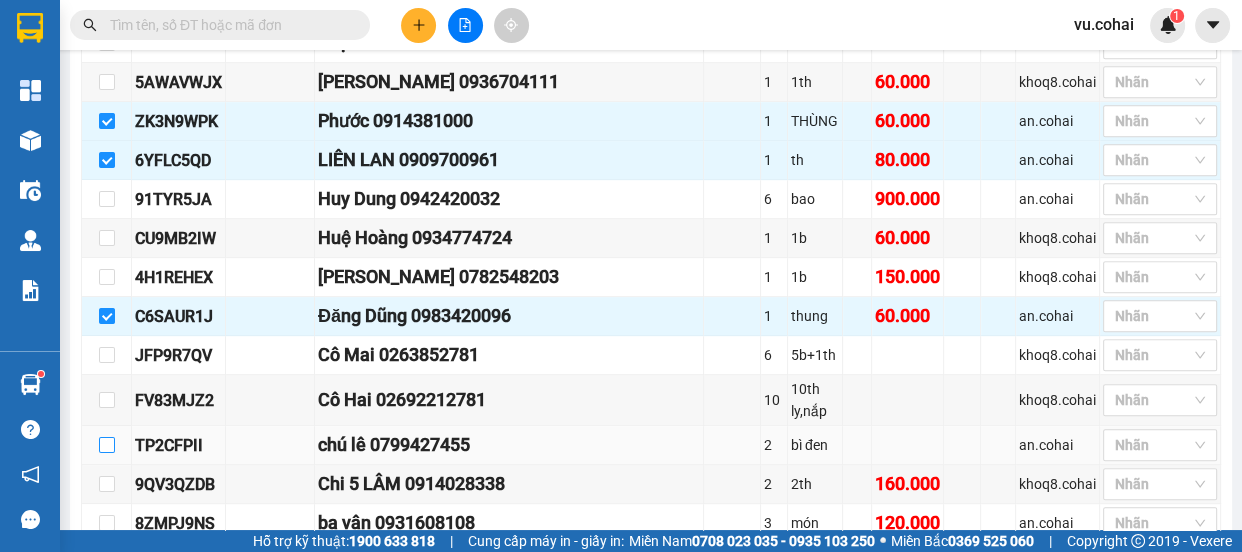 click at bounding box center (107, 445) 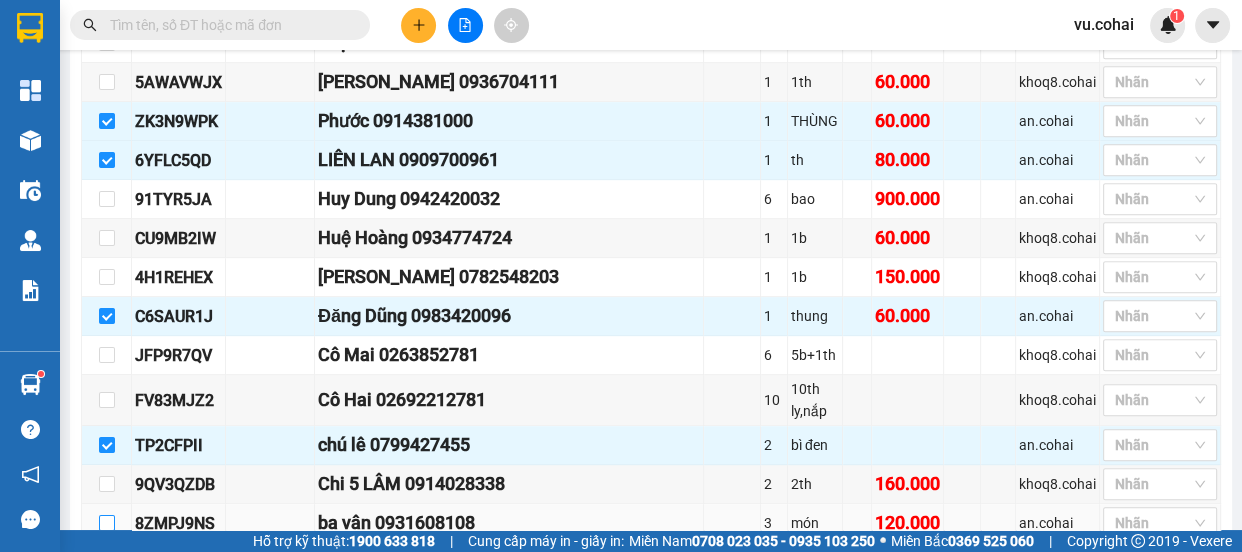 click at bounding box center [107, 523] 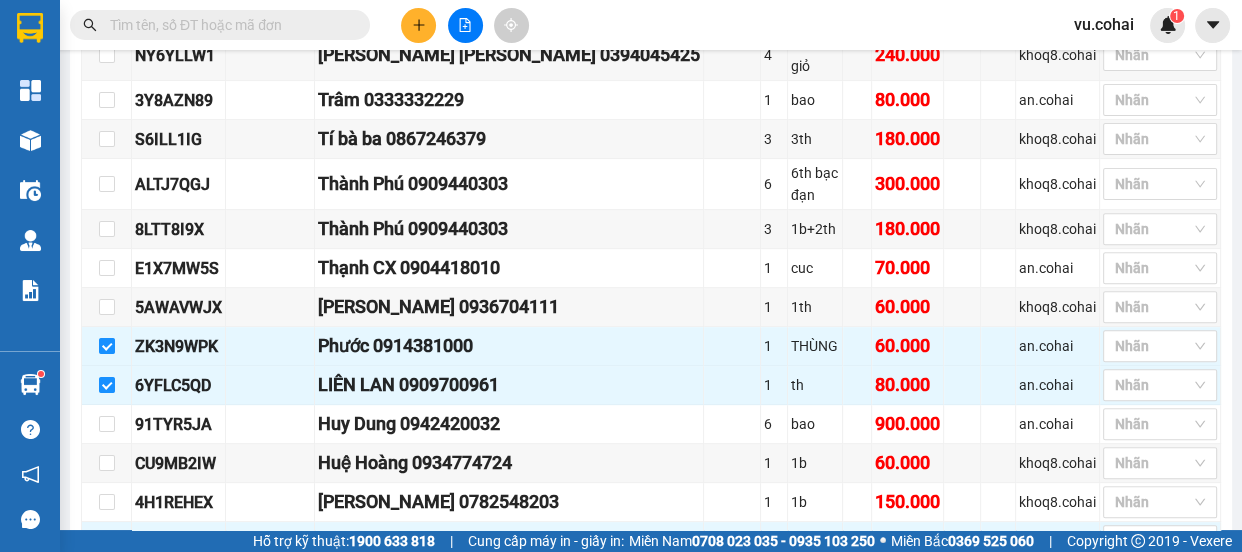 scroll, scrollTop: 510, scrollLeft: 0, axis: vertical 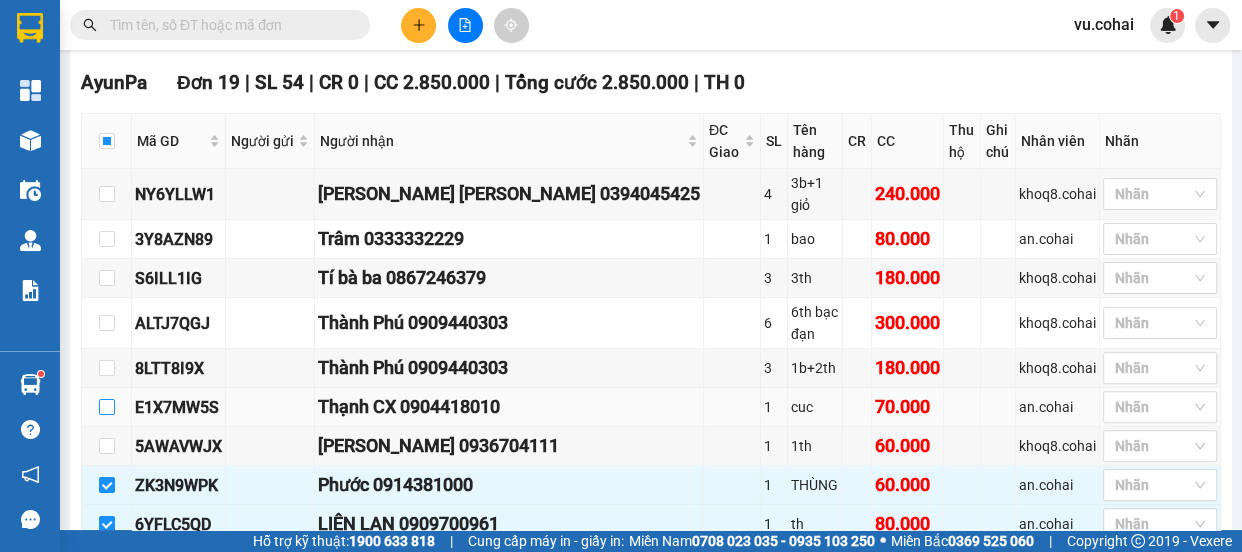 click at bounding box center [107, 407] 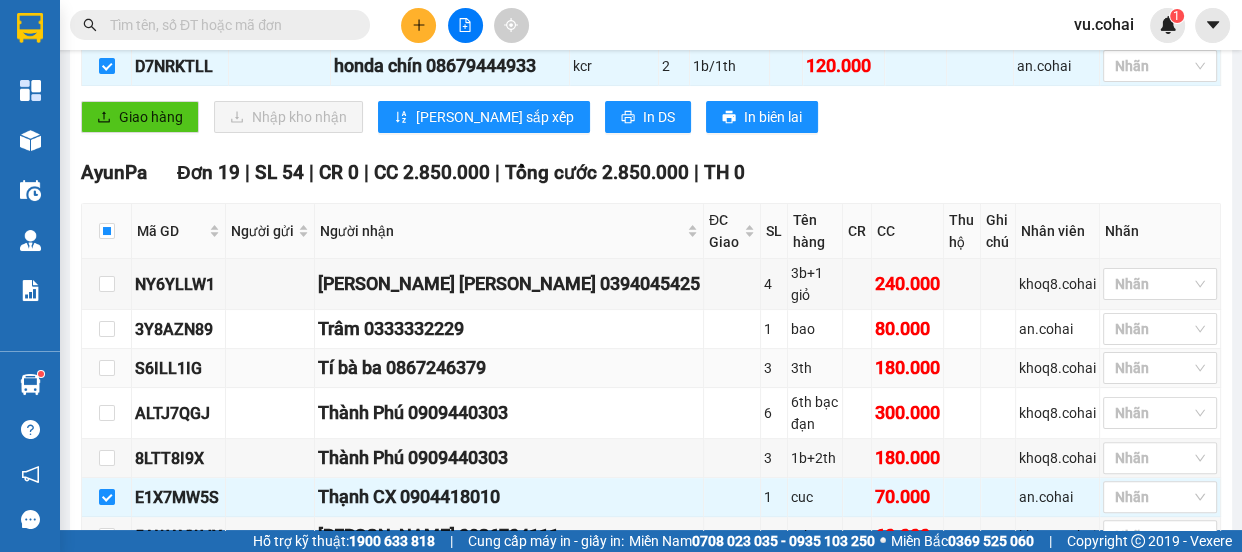 scroll, scrollTop: 56, scrollLeft: 0, axis: vertical 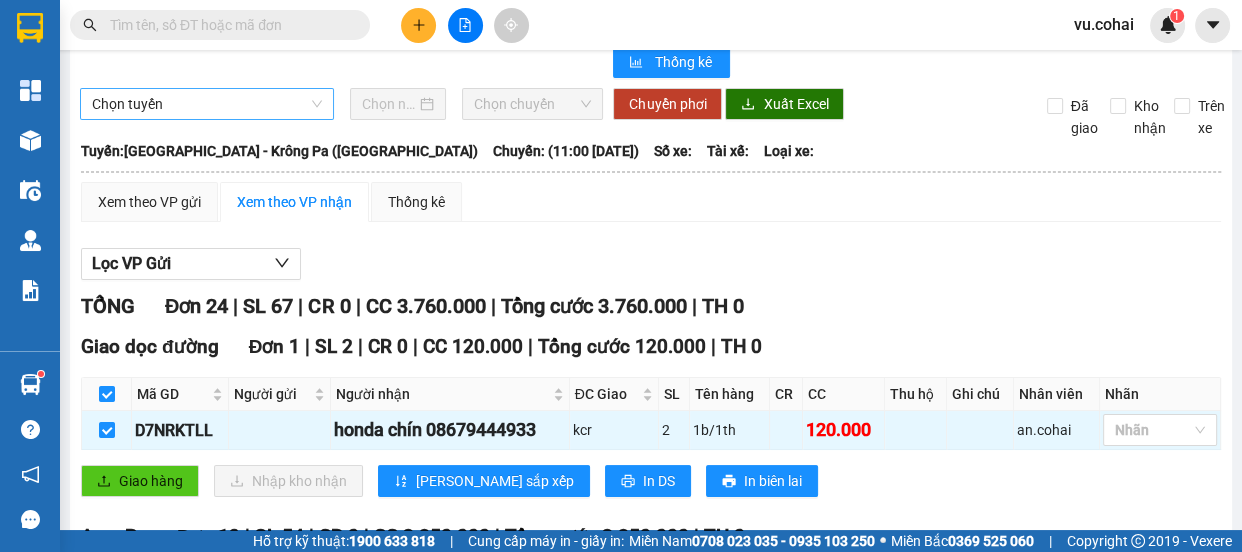 click on "Chọn tuyến" at bounding box center [207, 104] 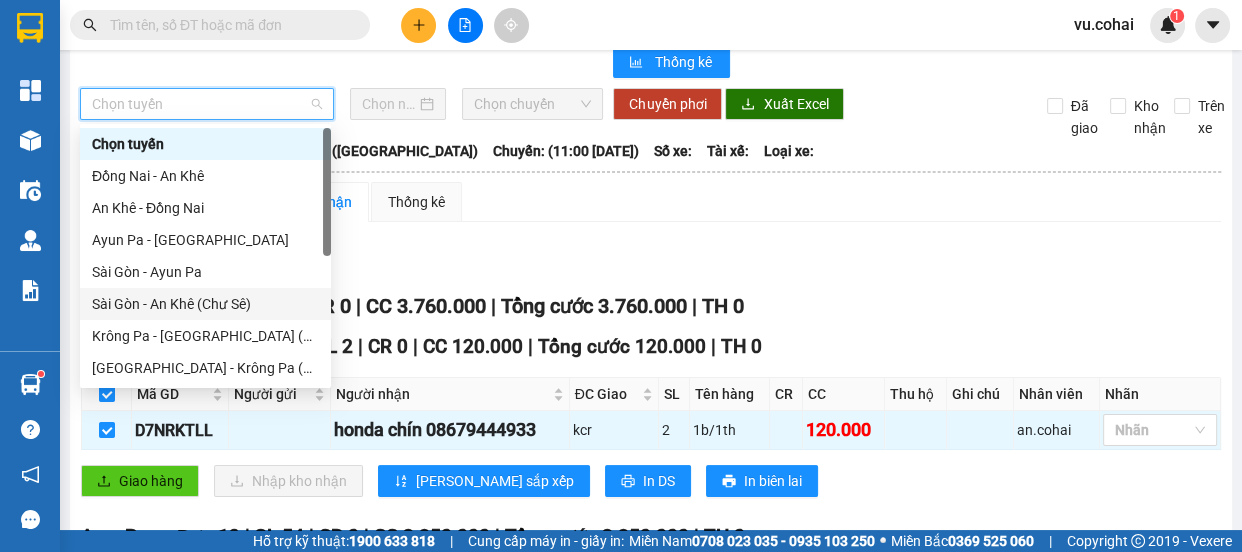 click on "Sài Gòn - An Khê (Chư Sê)" at bounding box center (205, 304) 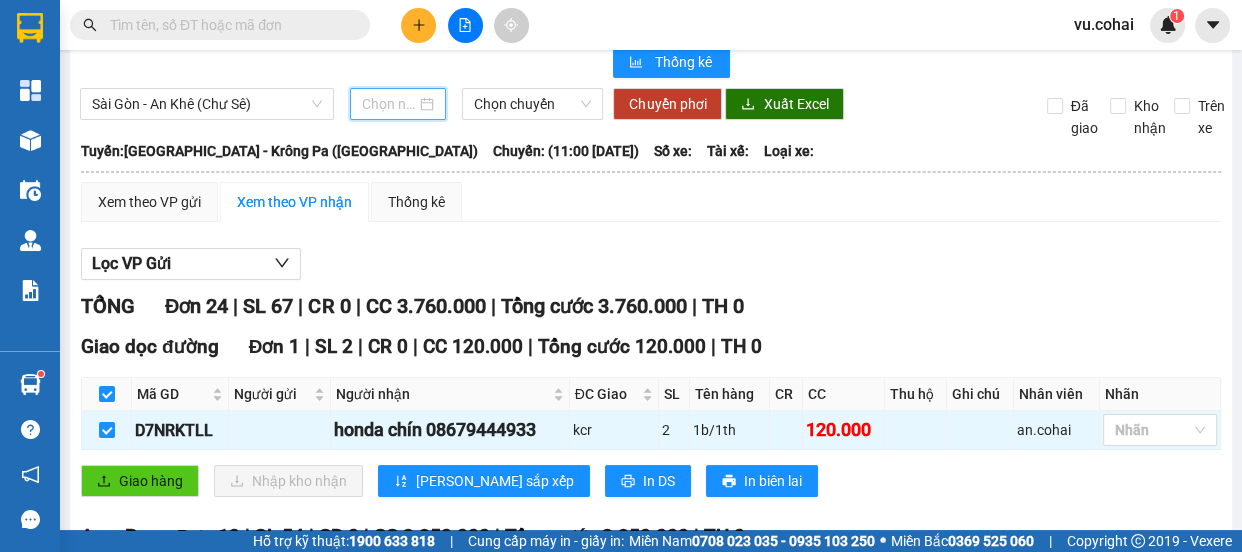 click at bounding box center (389, 104) 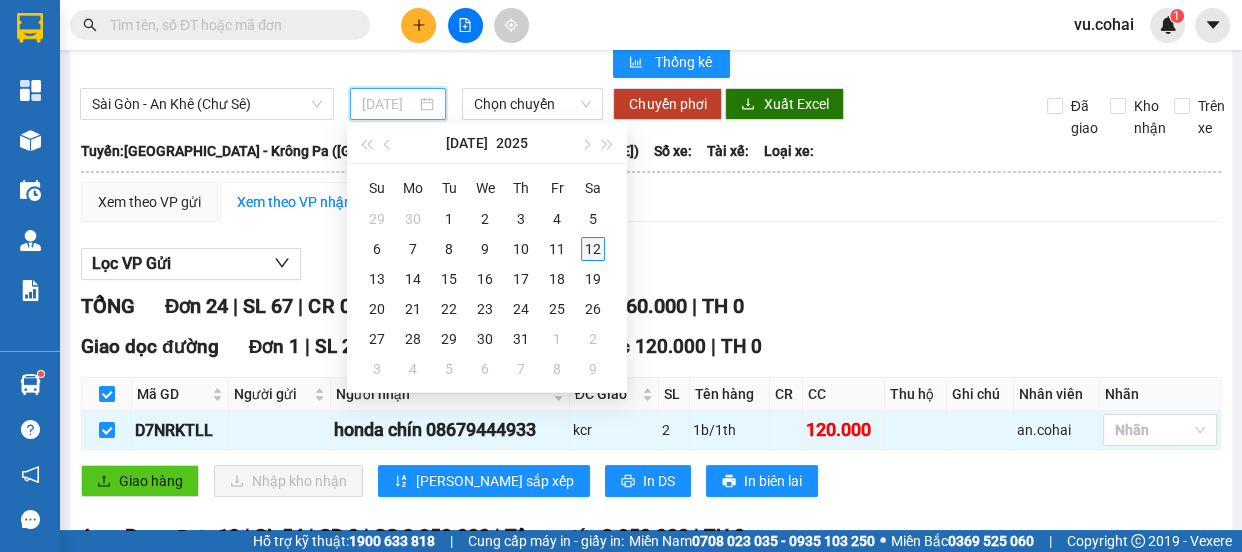 type on "[DATE]" 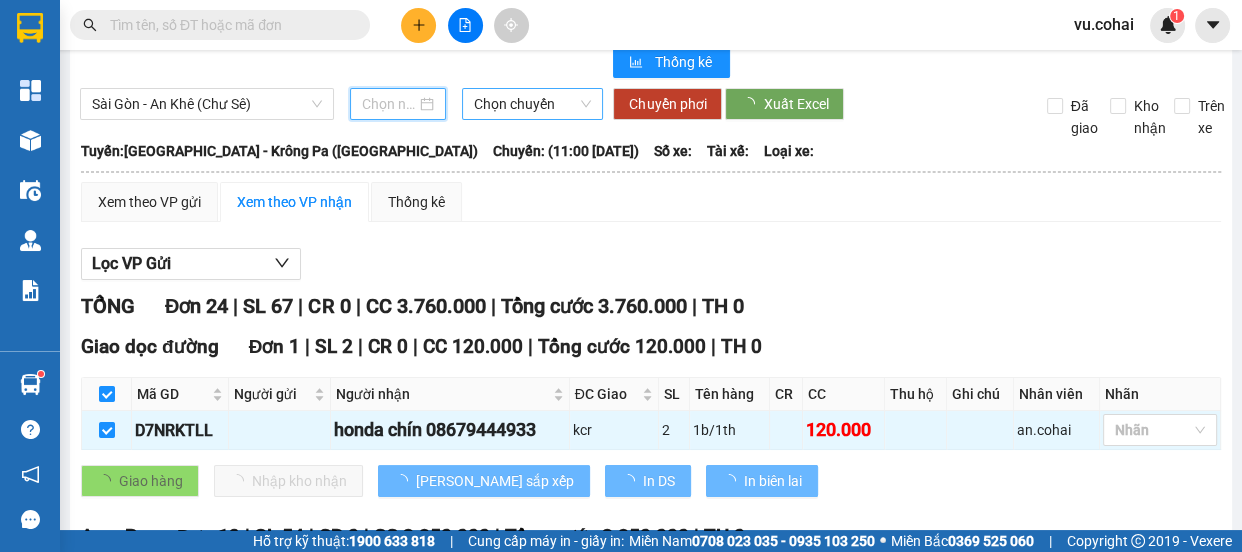 type on "[DATE]" 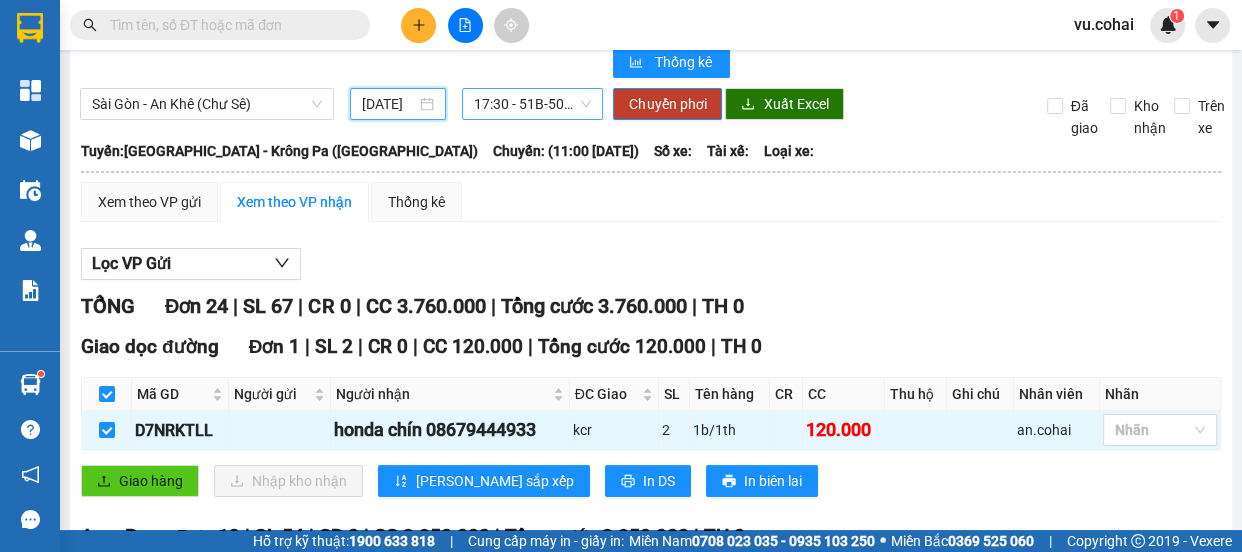 click on "17:30     - 51B-50.567" at bounding box center [532, 104] 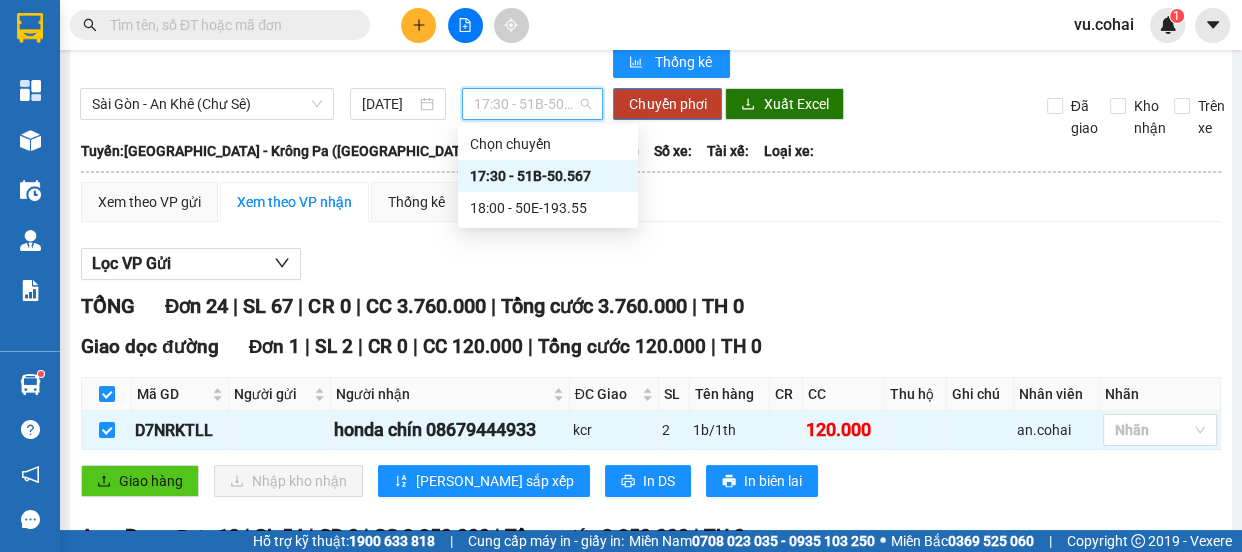 click on "17:30     - 51B-50.567" at bounding box center [548, 176] 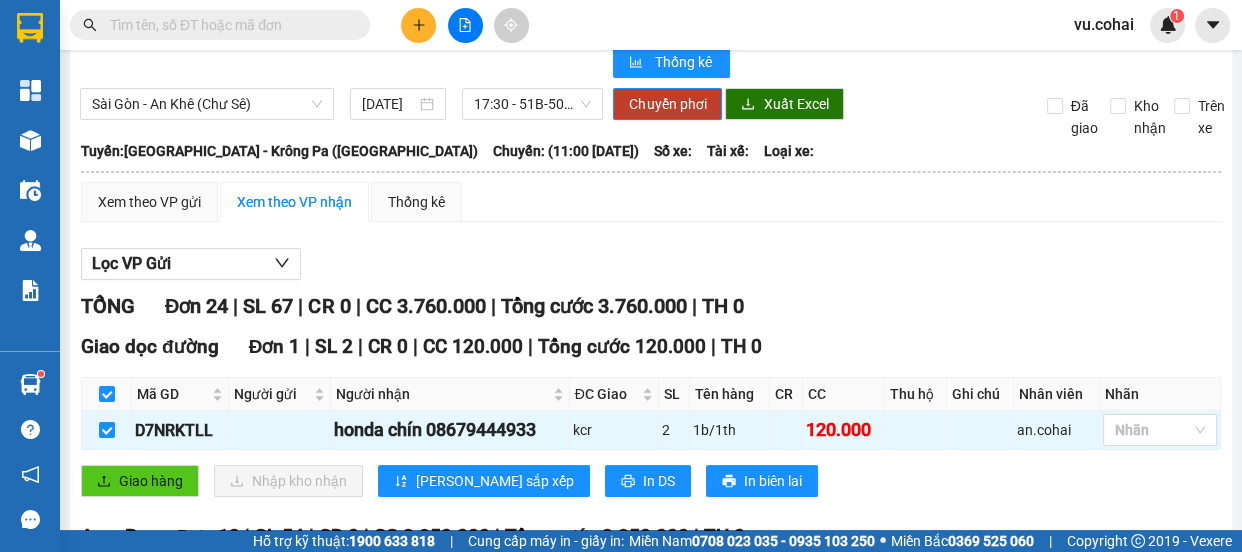 click on "Sài Gòn - An Khê ([PERSON_NAME]) [DATE] 17:30     - 51B-50.567  Chuyển phơi Xuất Excel Đã giao [PERSON_NAME] Trên xe" at bounding box center [651, 113] 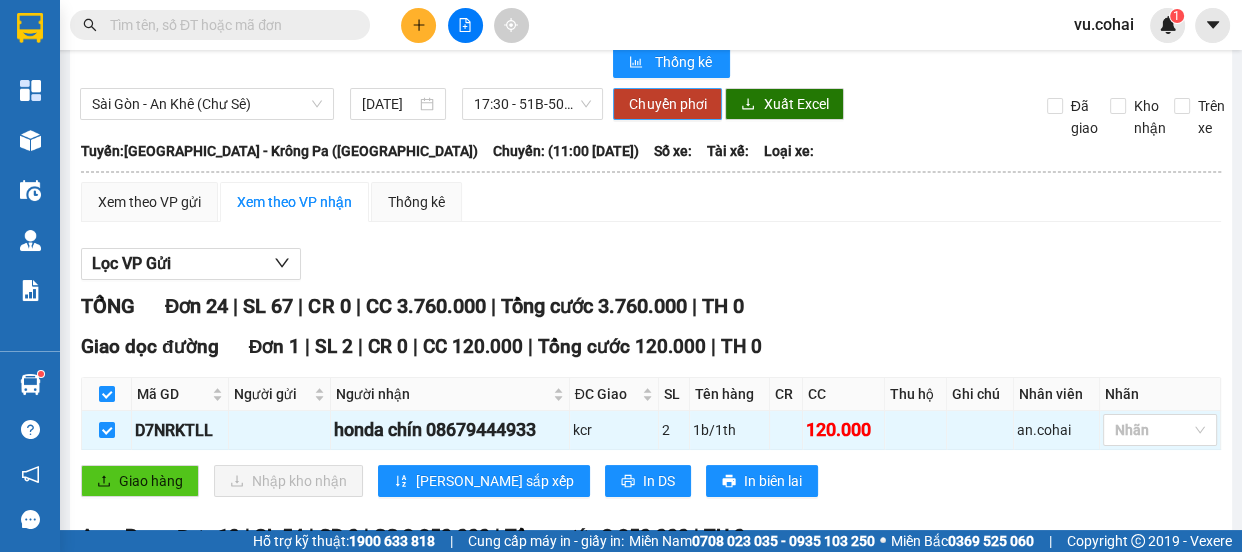 click on "Chuyển phơi" at bounding box center [667, 104] 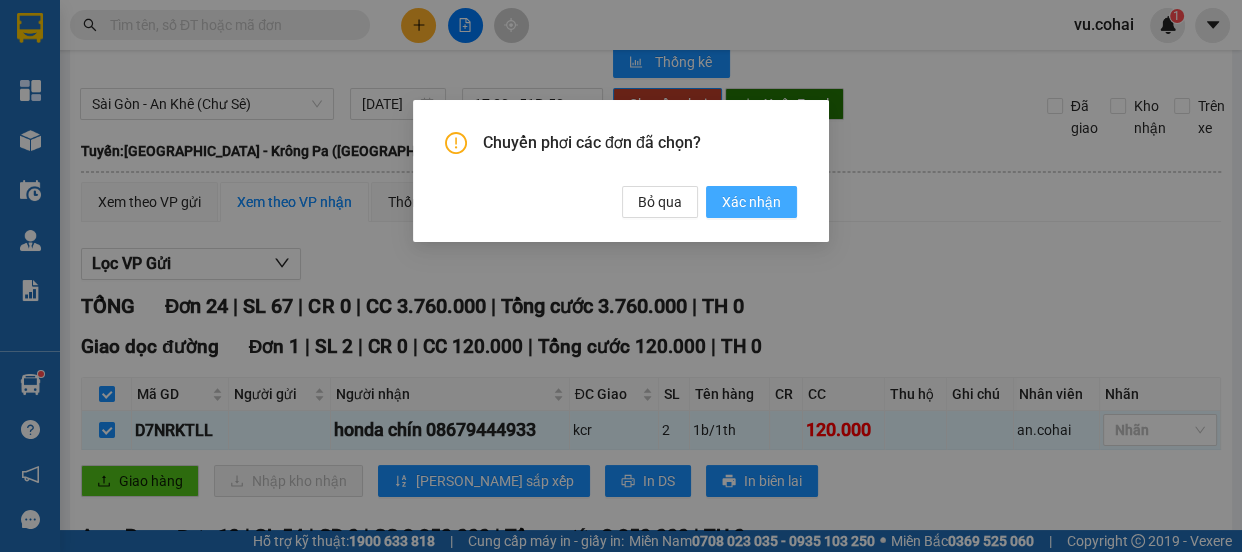 click on "Xác nhận" at bounding box center [751, 202] 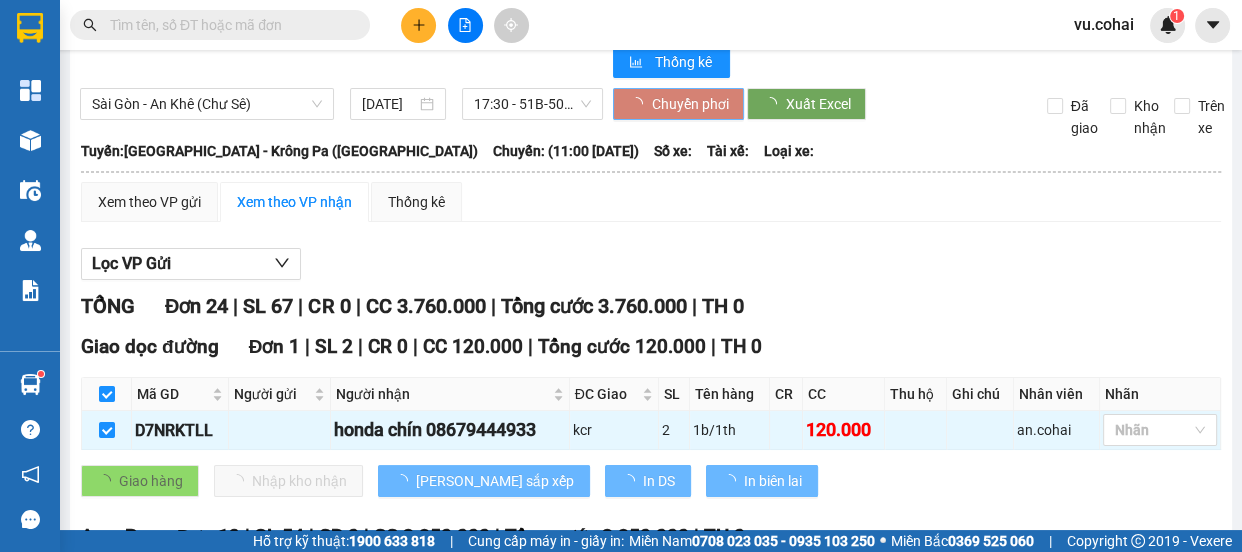 type 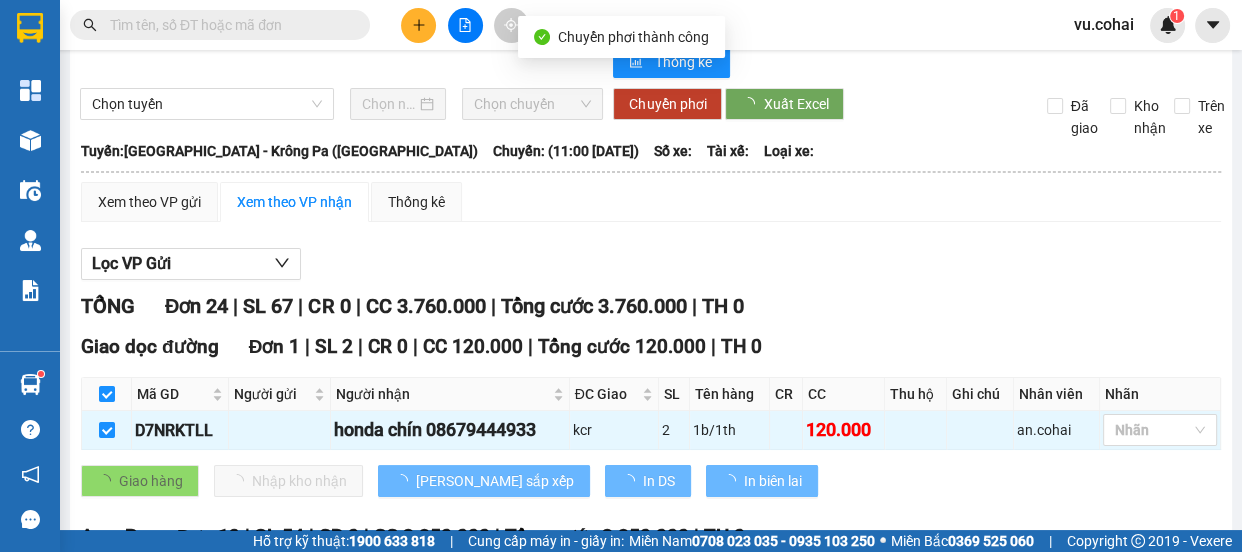 checkbox on "false" 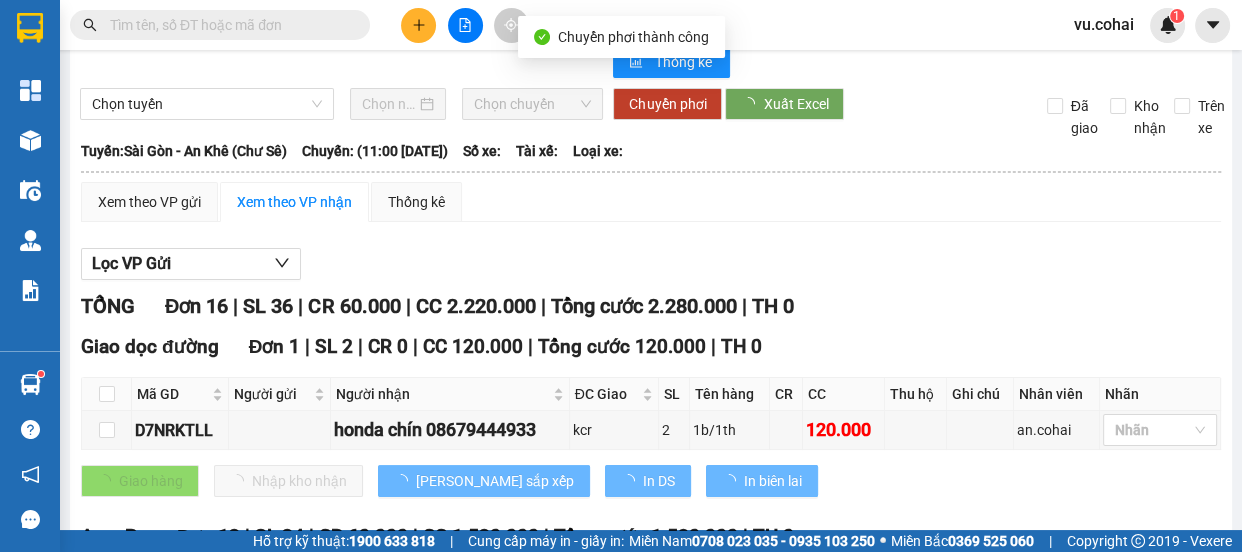 checkbox on "false" 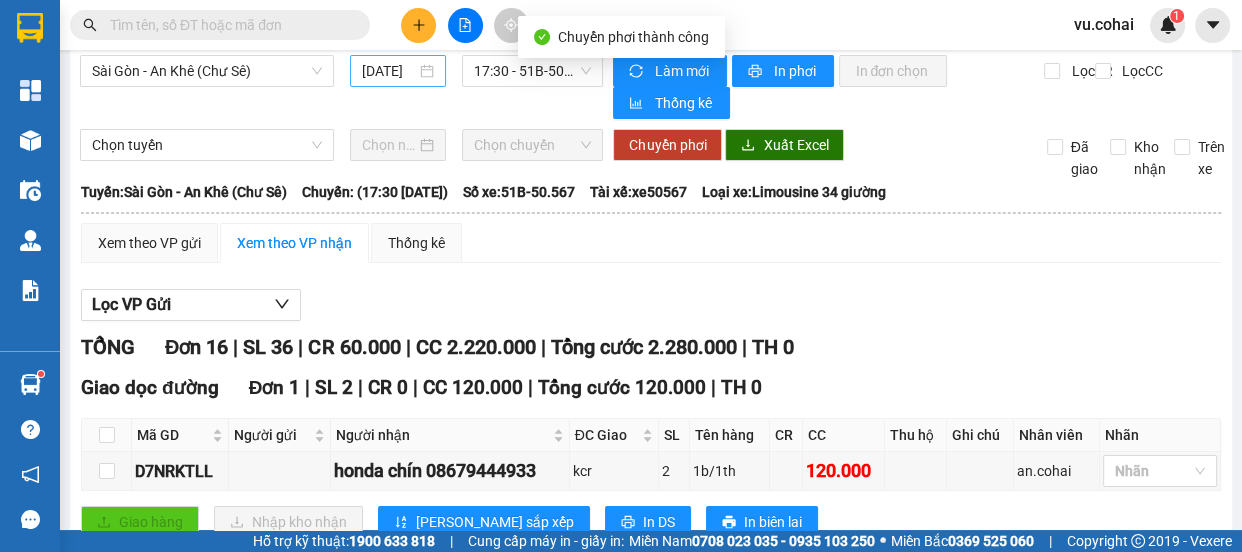 scroll, scrollTop: 0, scrollLeft: 0, axis: both 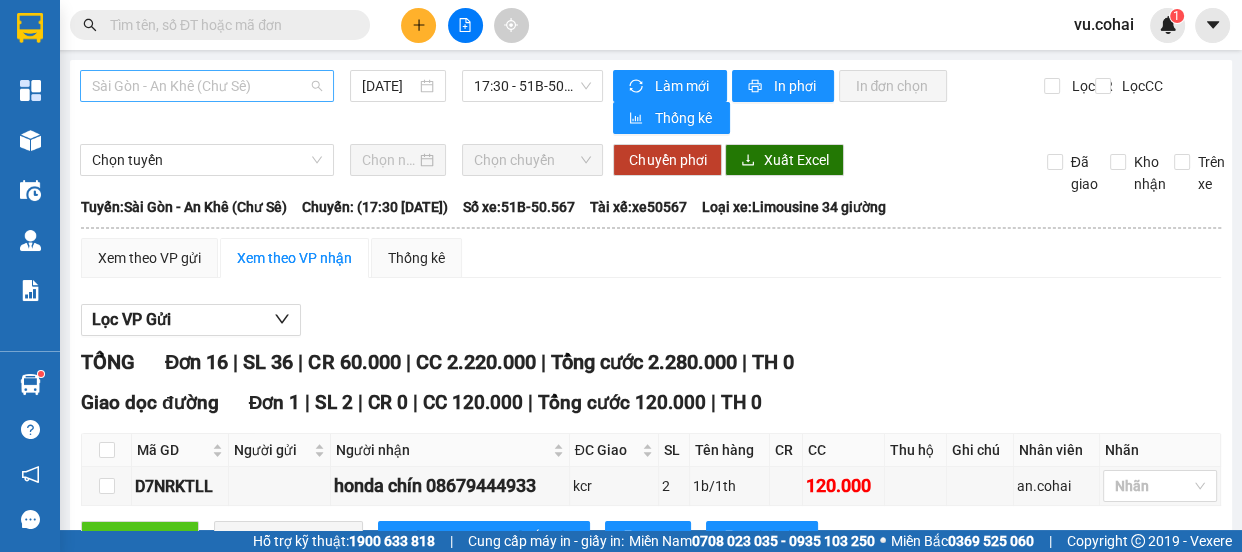 drag, startPoint x: 269, startPoint y: 89, endPoint x: 250, endPoint y: 252, distance: 164.10362 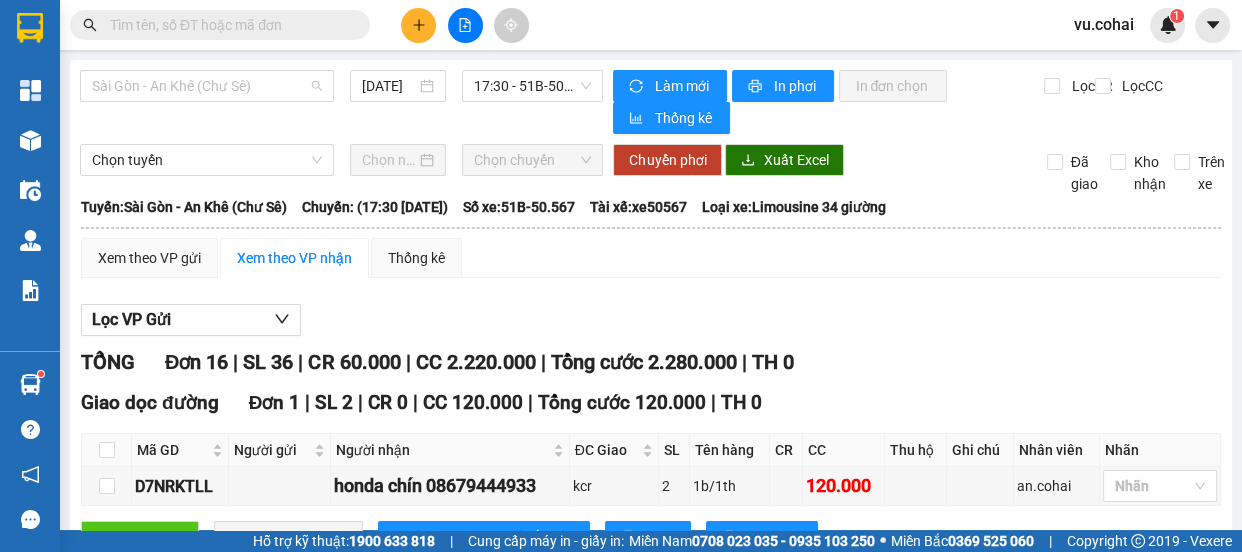 scroll, scrollTop: 160, scrollLeft: 0, axis: vertical 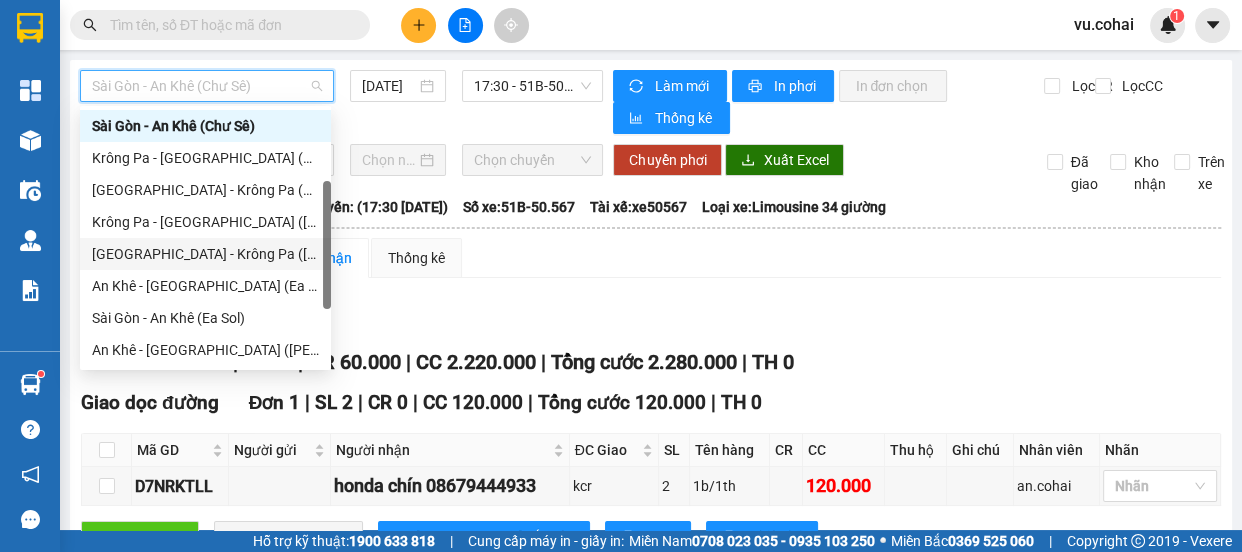 click on "[GEOGRAPHIC_DATA] - Krông Pa ([GEOGRAPHIC_DATA])" at bounding box center [205, 254] 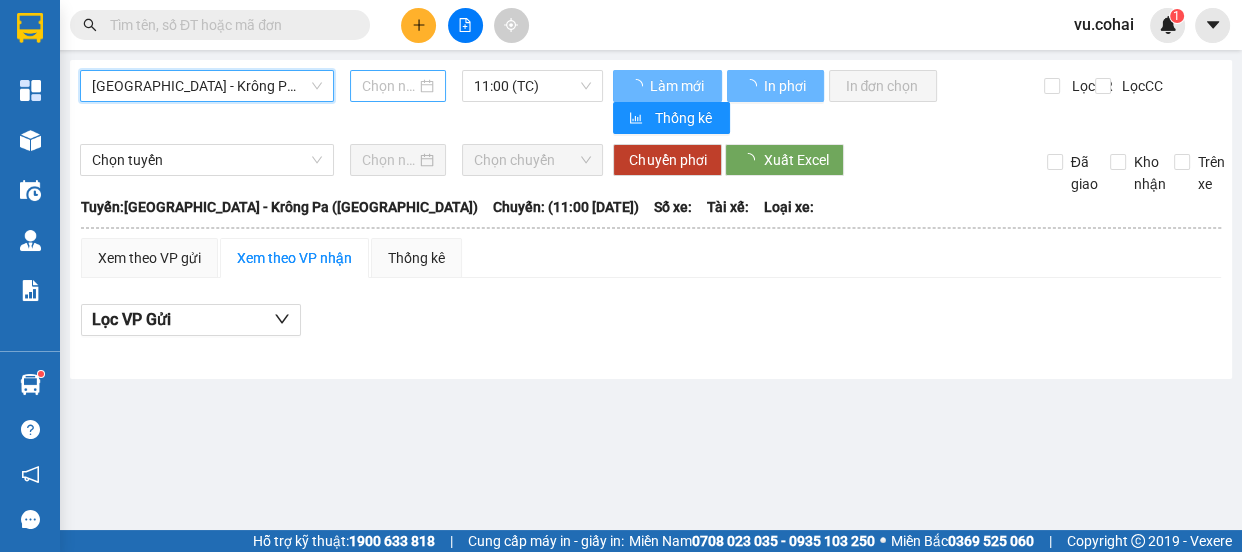 type on "[DATE]" 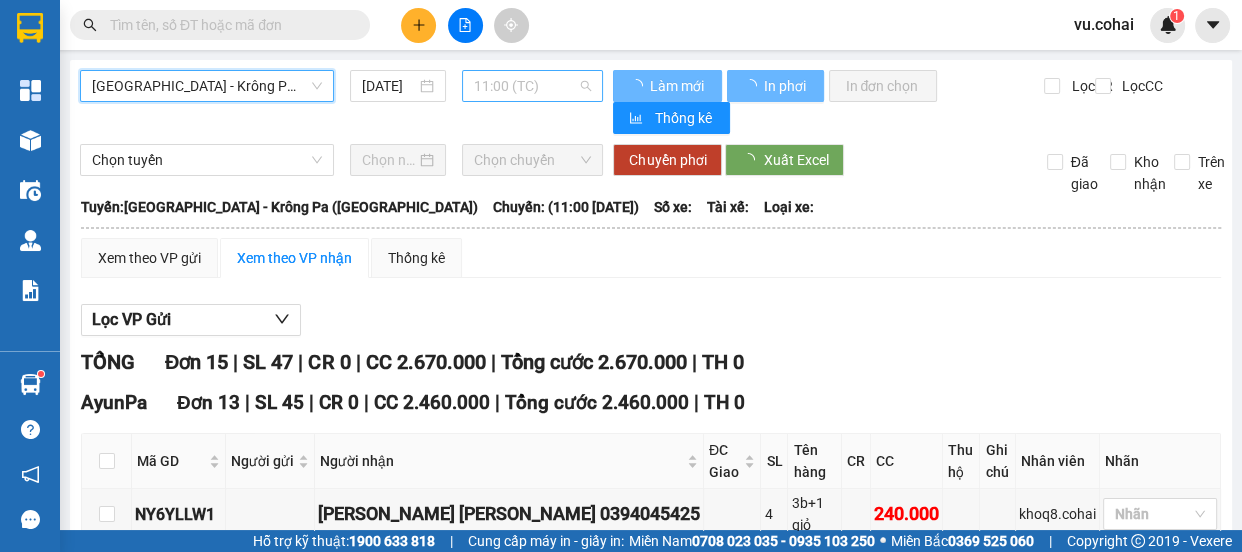 click on "11:00   (TC)" at bounding box center (532, 86) 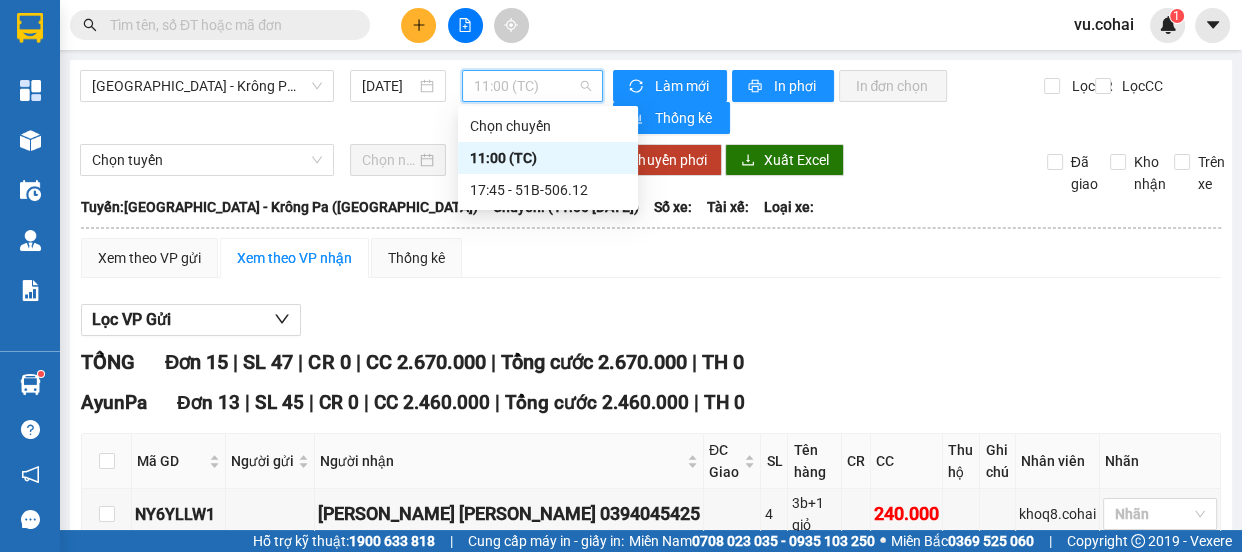 click on "11:00   (TC)" at bounding box center (548, 158) 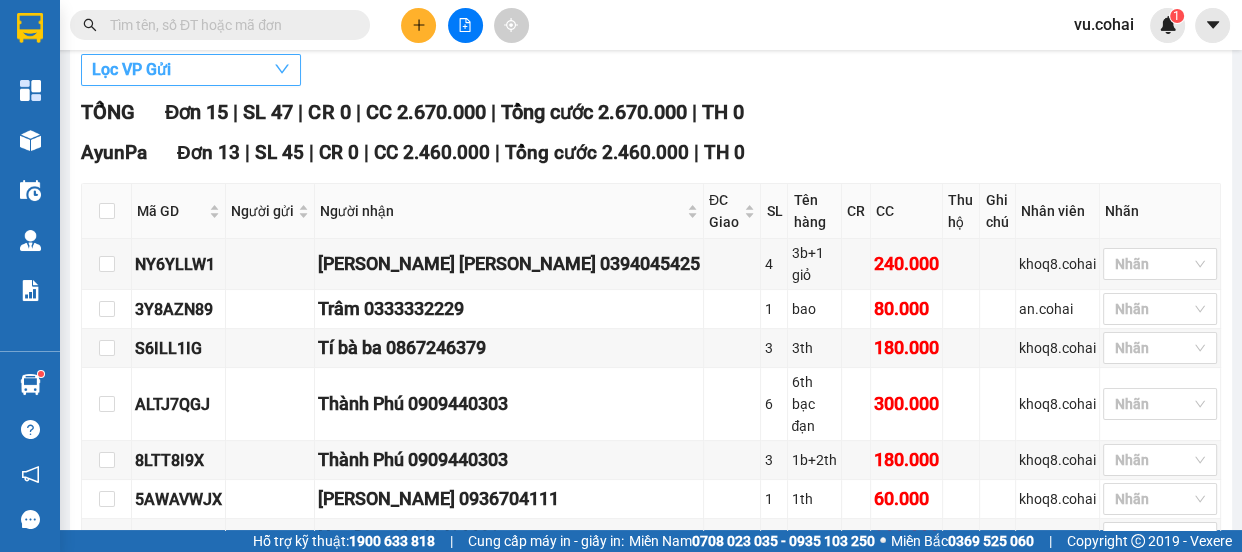 scroll, scrollTop: 90, scrollLeft: 0, axis: vertical 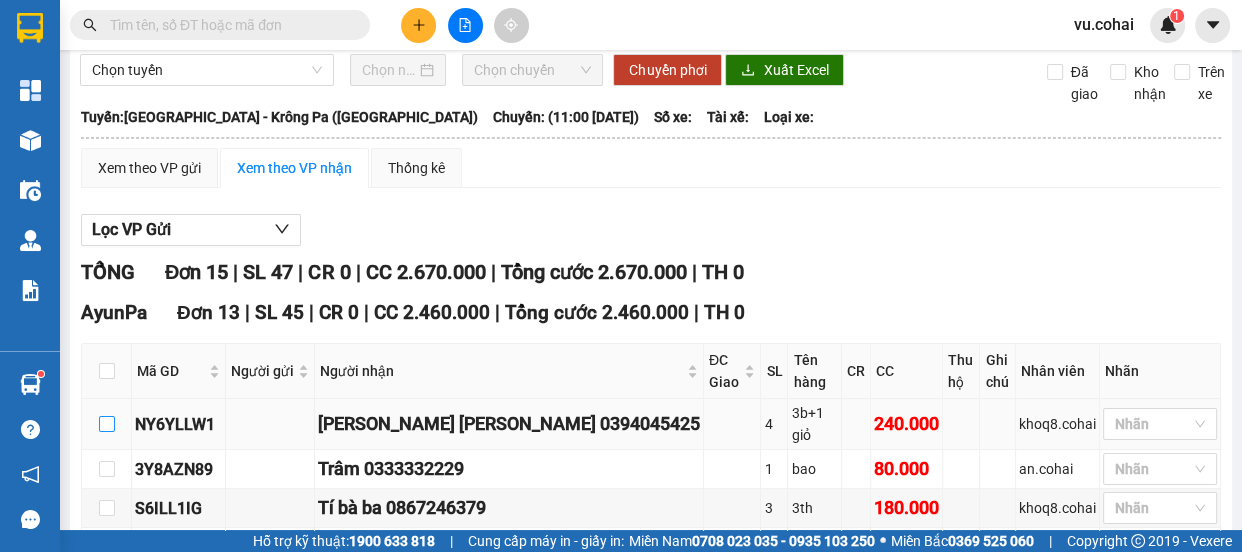 click at bounding box center [107, 424] 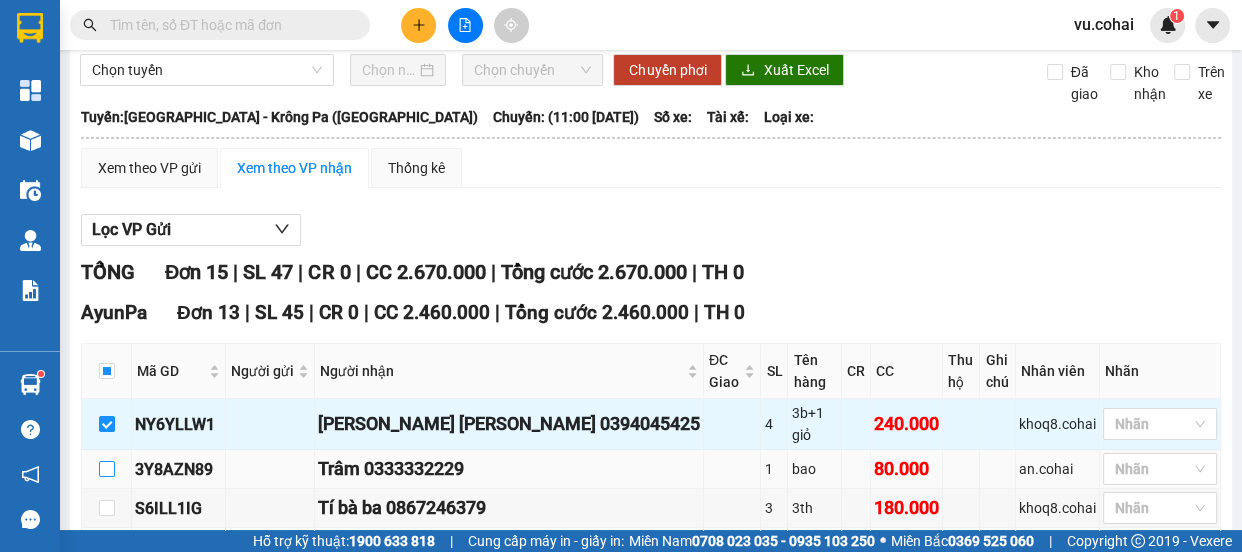 click at bounding box center [107, 469] 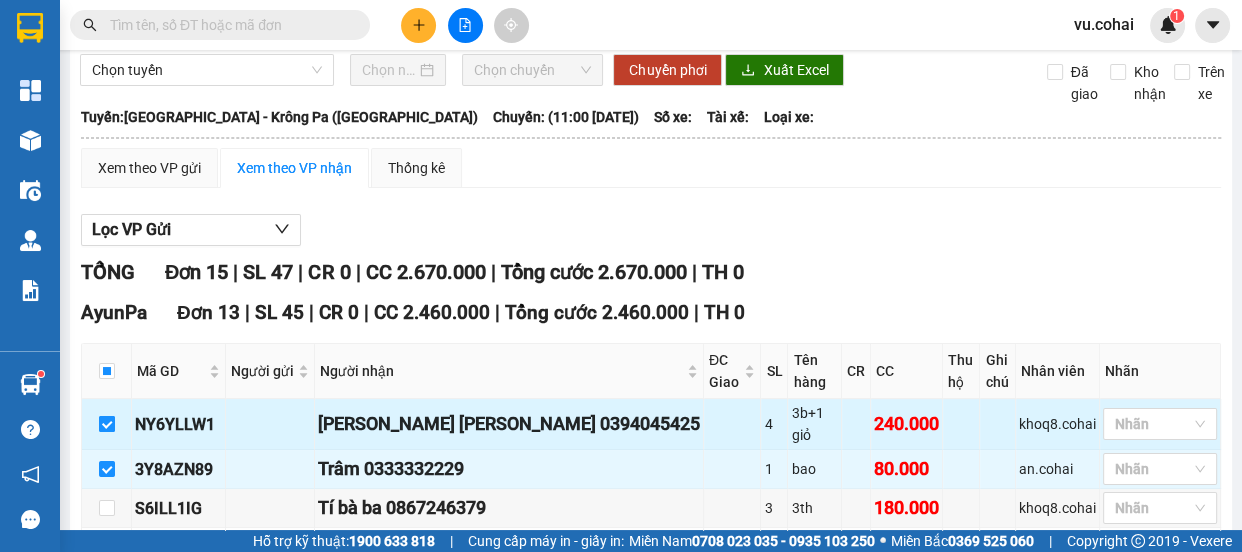 click at bounding box center (107, 424) 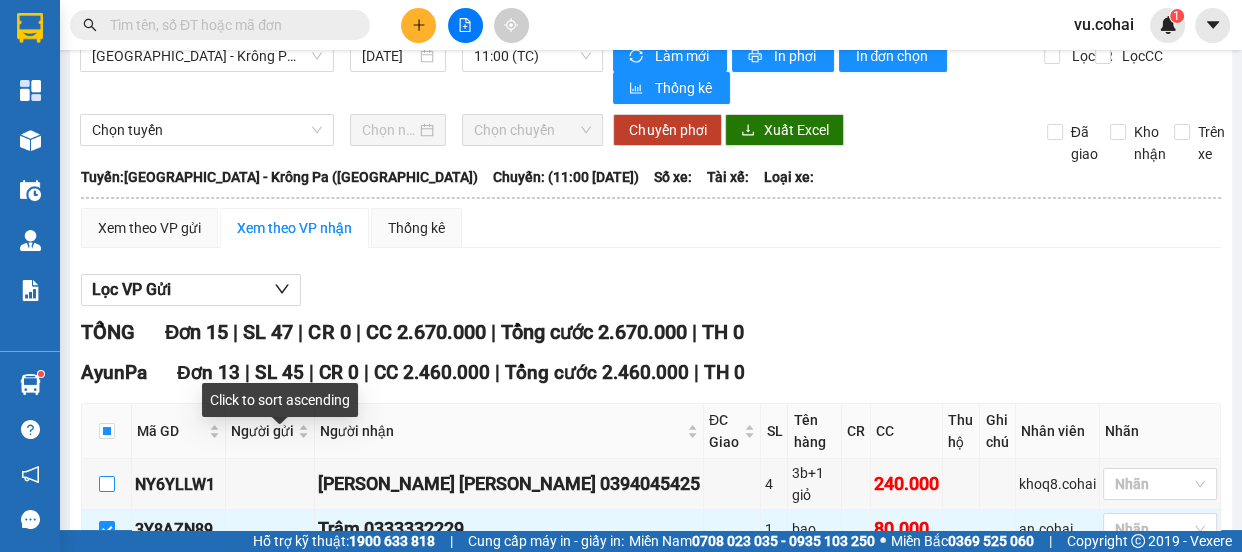 scroll, scrollTop: 0, scrollLeft: 0, axis: both 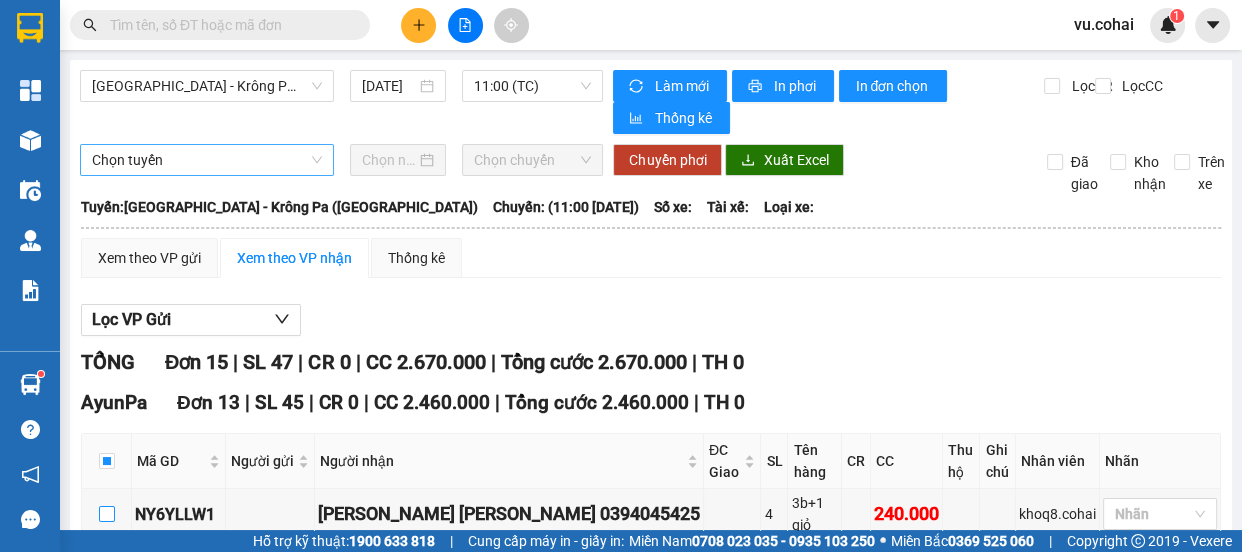 click on "Chọn tuyến" at bounding box center (207, 160) 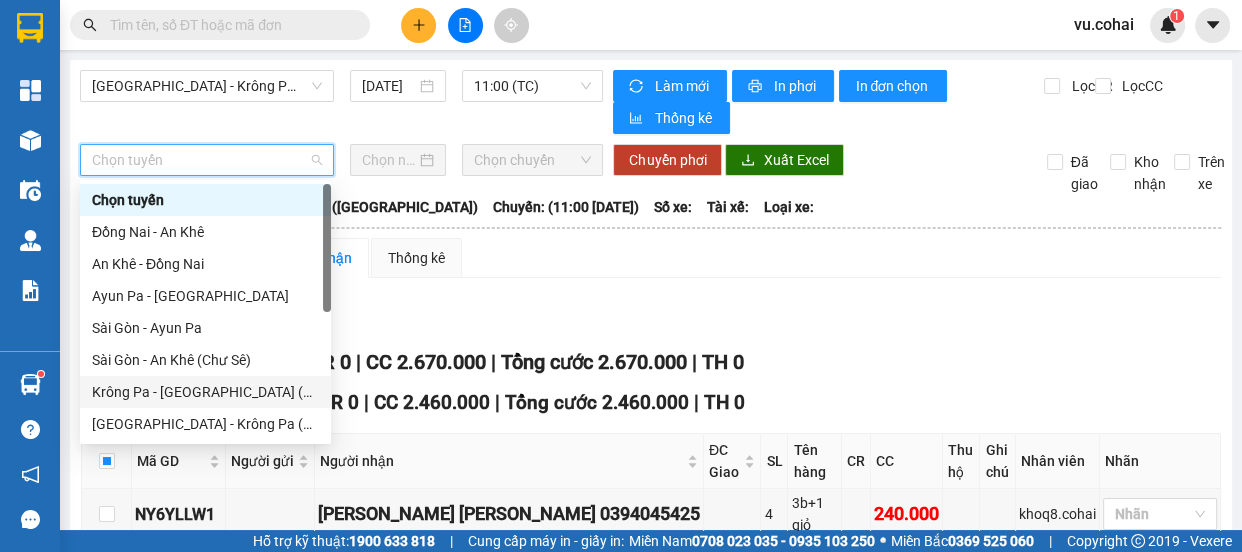 click on "Sài Gòn - An Khê (Chư Sê)" at bounding box center [205, 360] 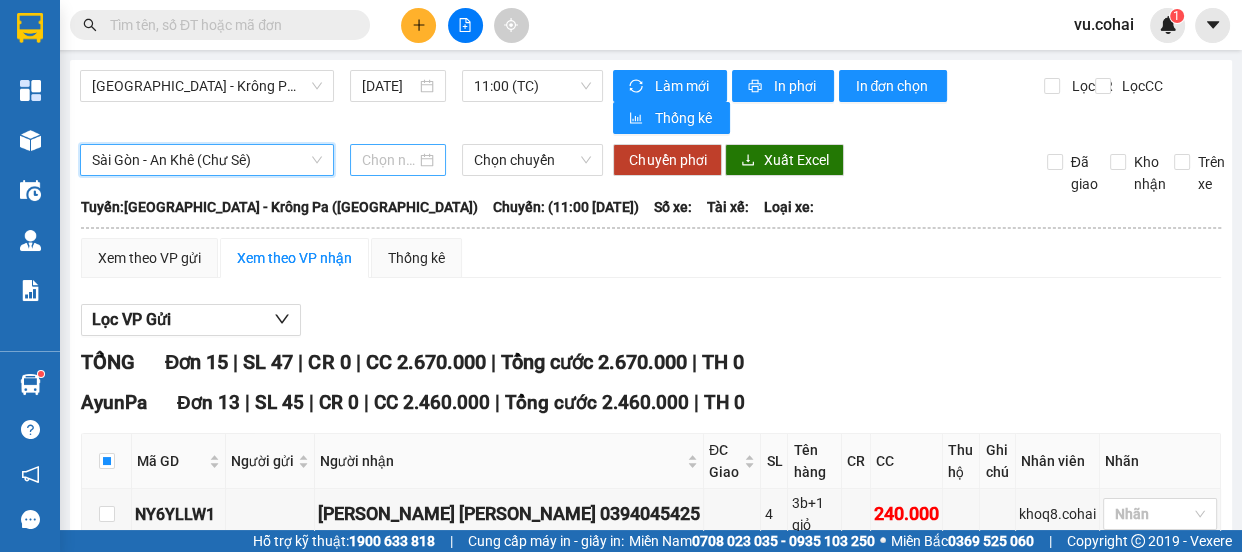 click at bounding box center [389, 160] 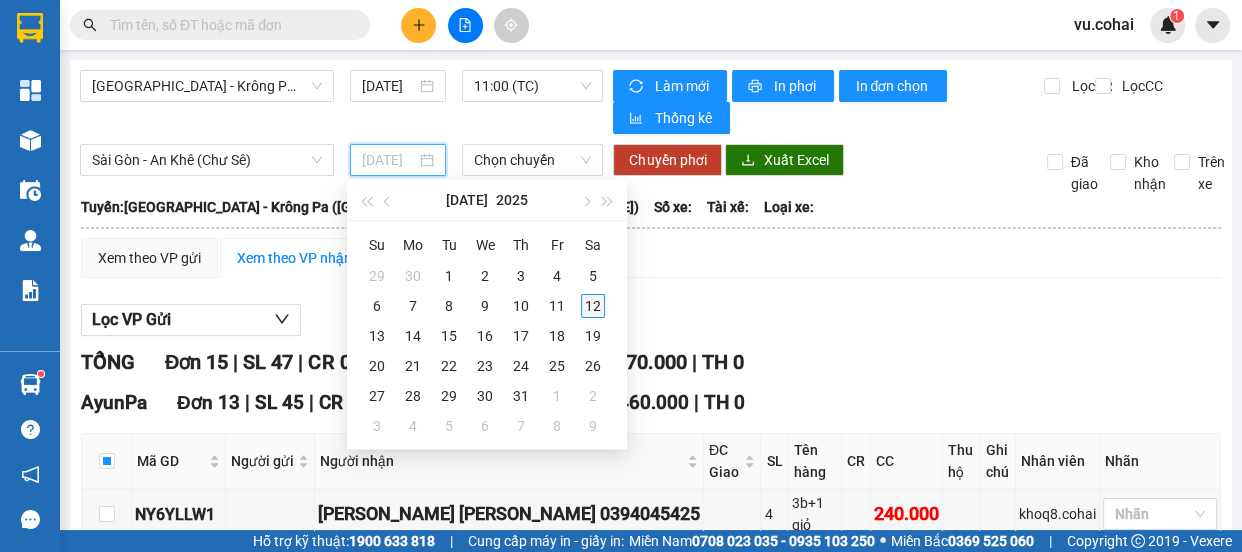 type on "[DATE]" 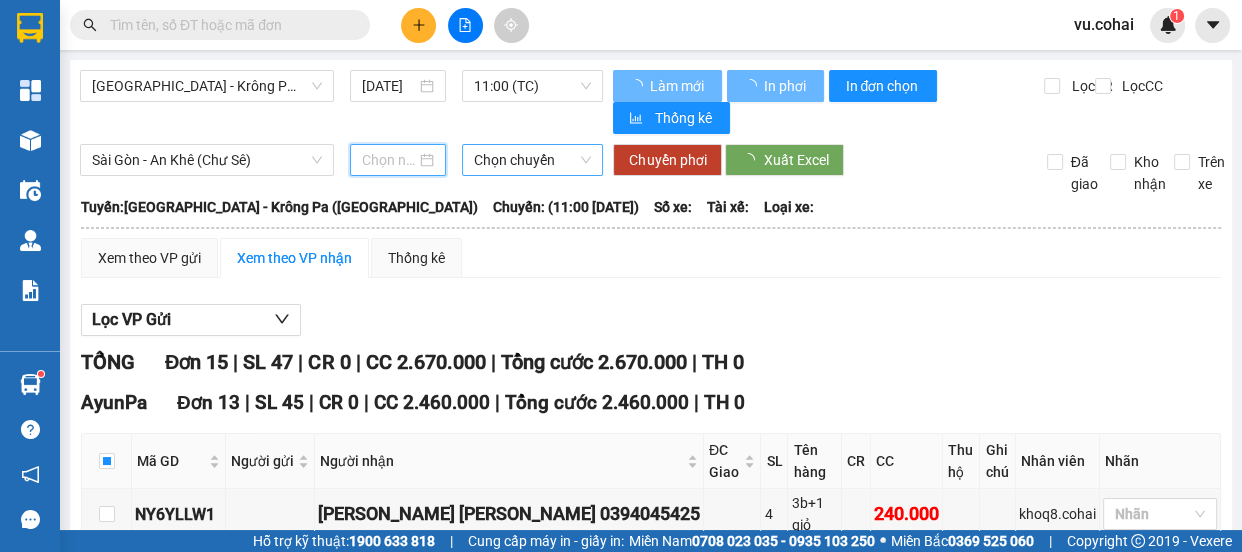type on "[DATE]" 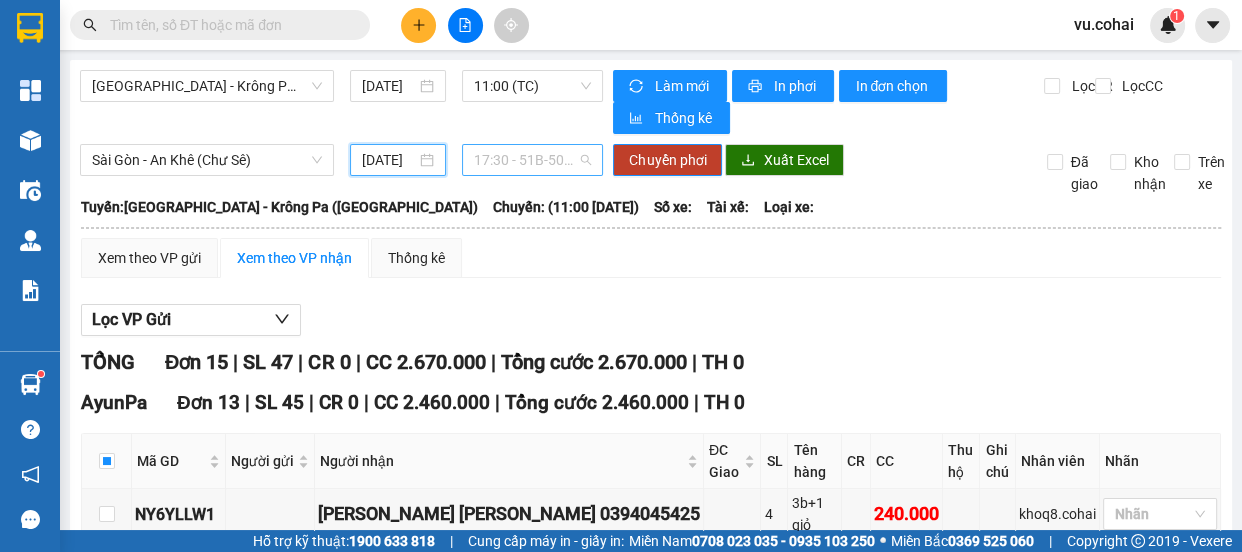 click on "17:30     - 51B-50.567" at bounding box center [532, 160] 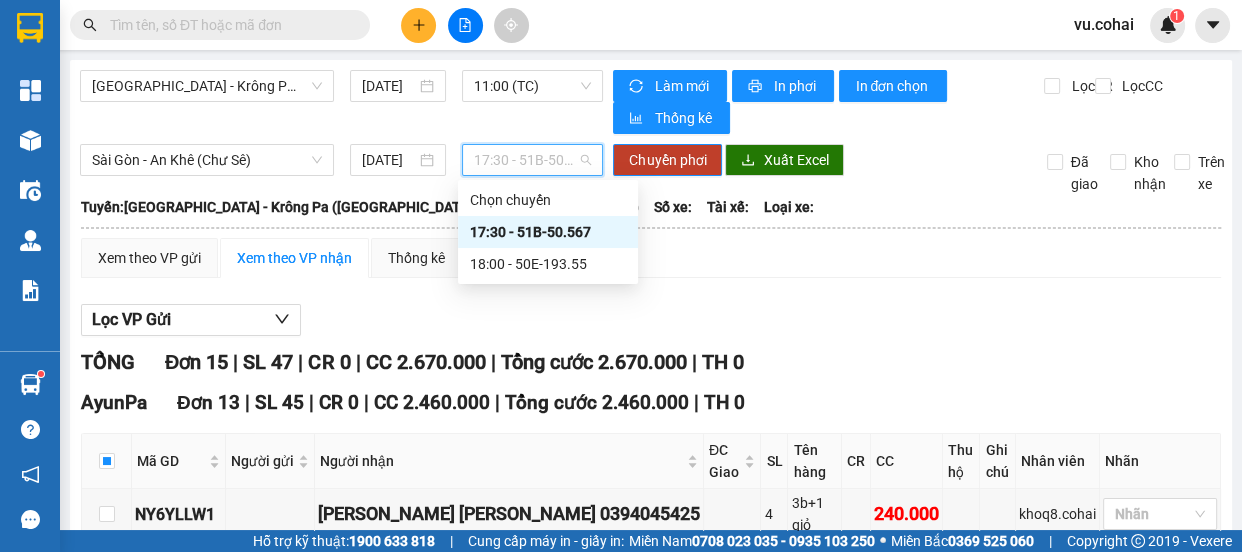 click on "17:30     - 51B-50.567" at bounding box center (548, 232) 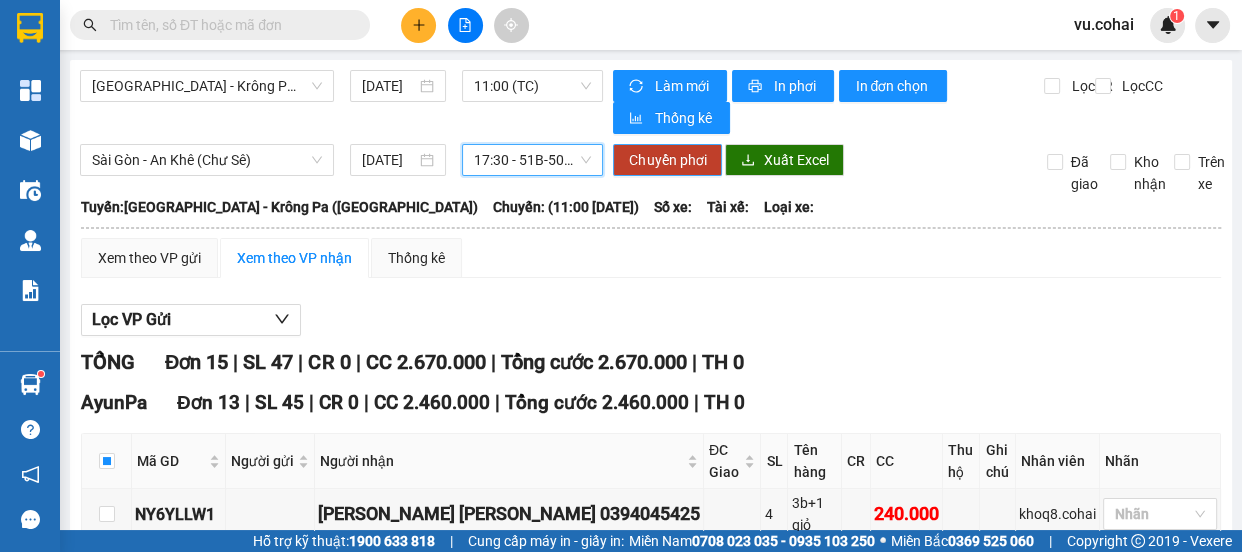 click on "Chuyển phơi" at bounding box center (667, 160) 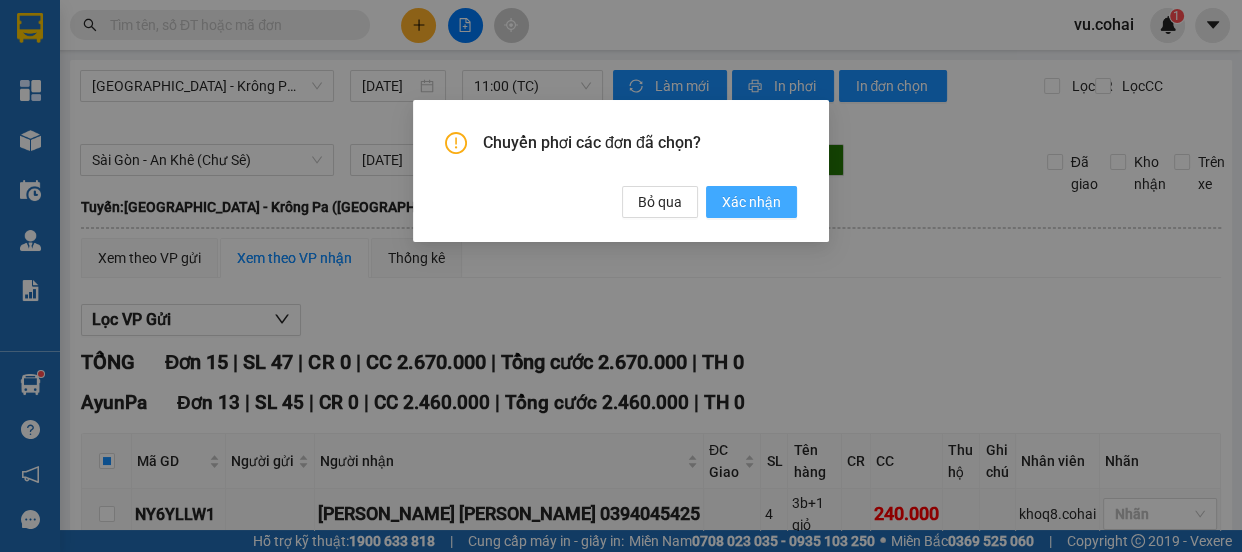 click on "Xác nhận" at bounding box center [751, 202] 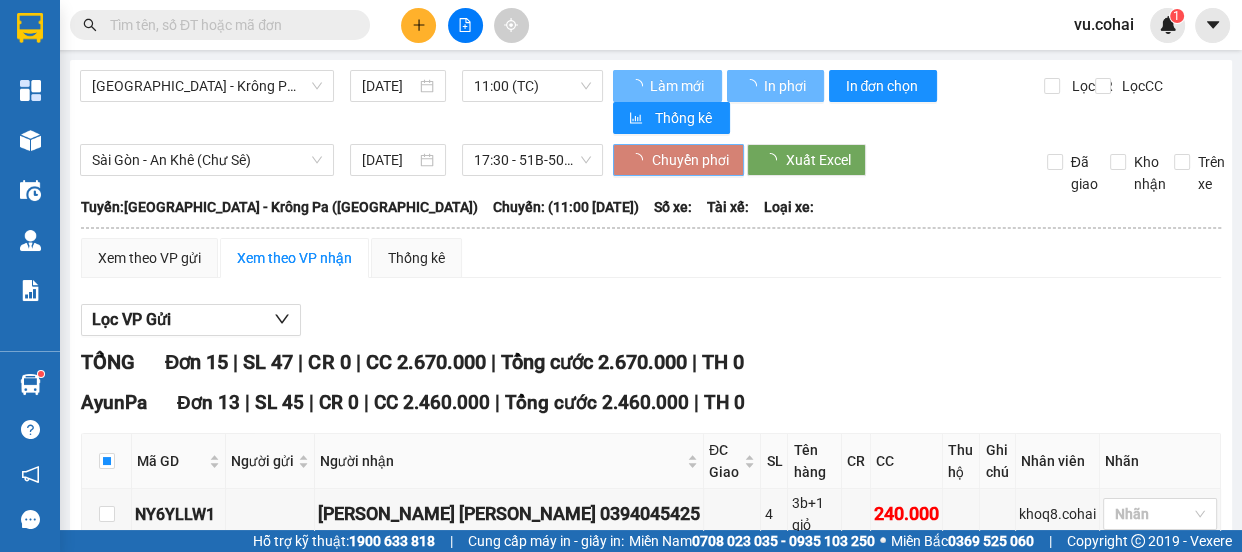 type 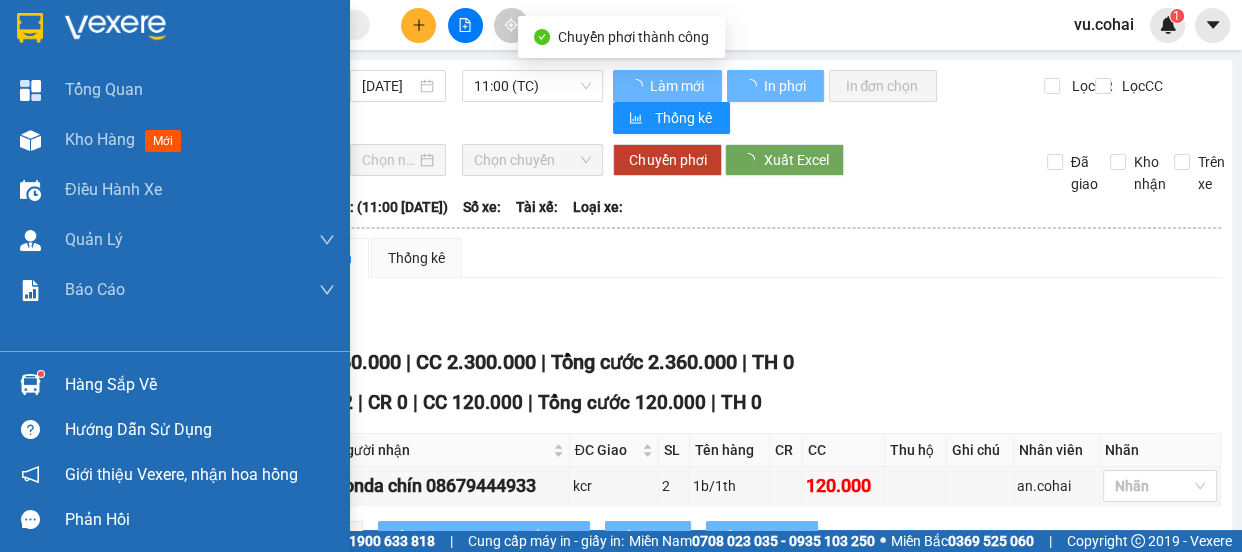checkbox on "false" 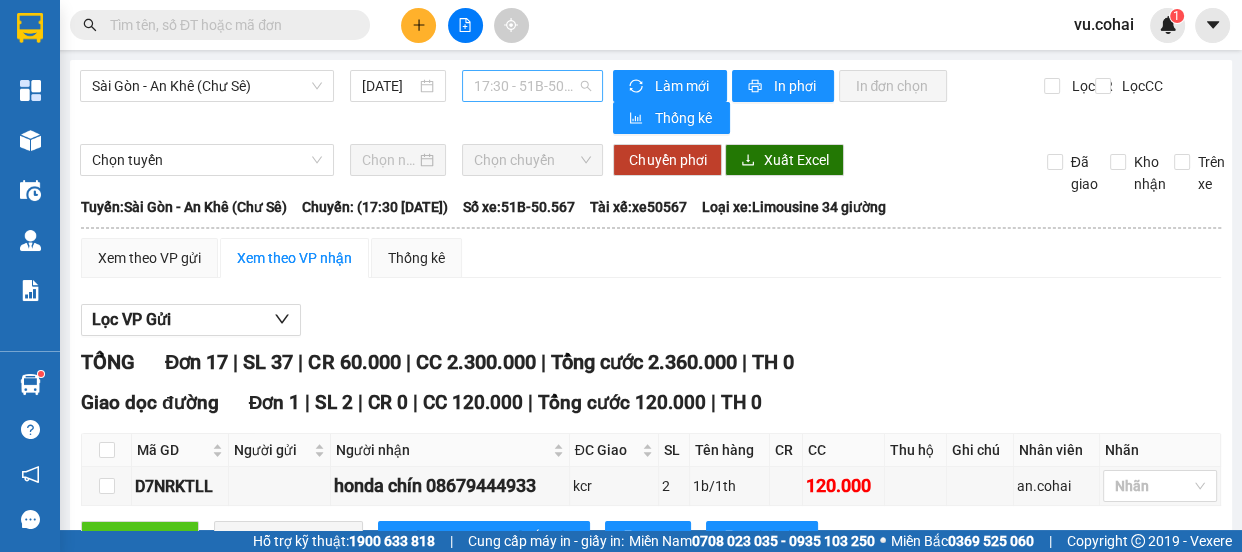 click on "17:30     - 51B-50.567" at bounding box center [532, 86] 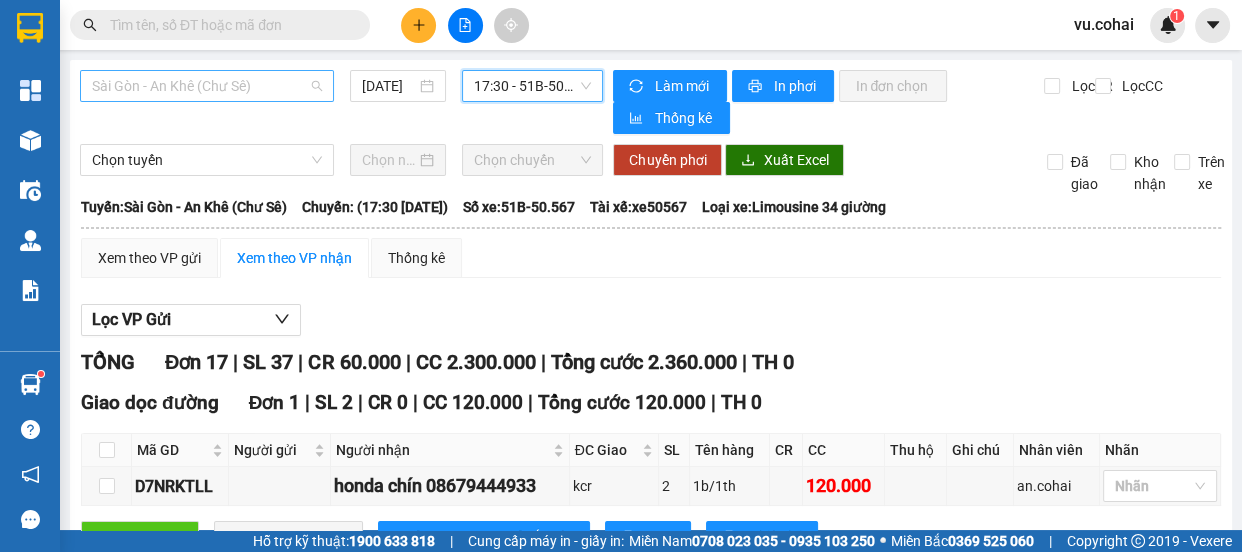 click on "Sài Gòn - An Khê (Chư Sê)" at bounding box center [207, 86] 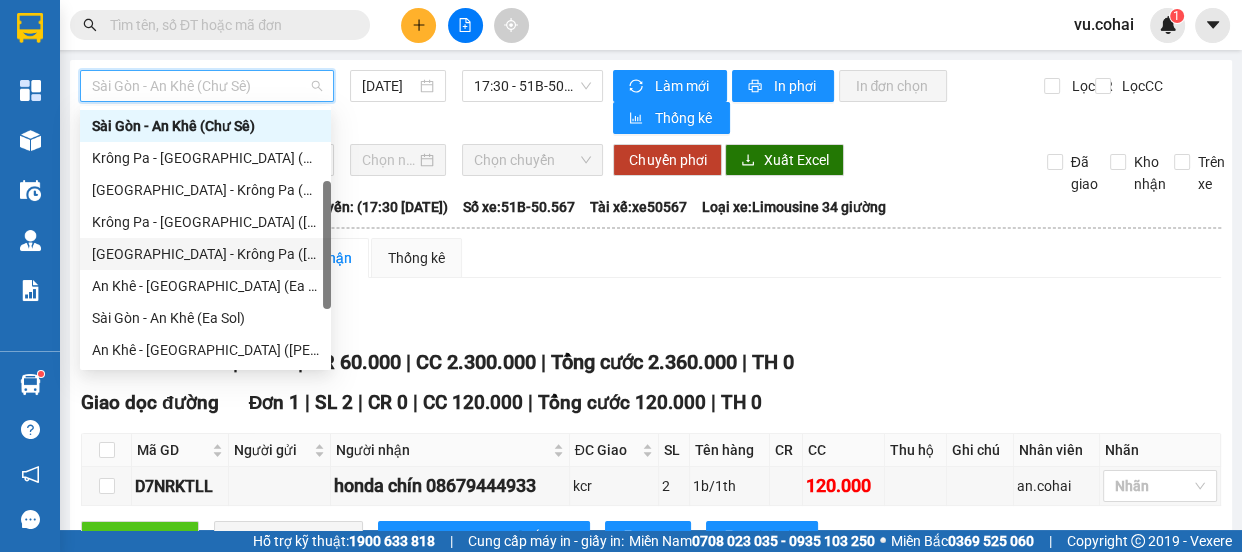 click on "[GEOGRAPHIC_DATA] - Krông Pa ([GEOGRAPHIC_DATA])" at bounding box center [205, 254] 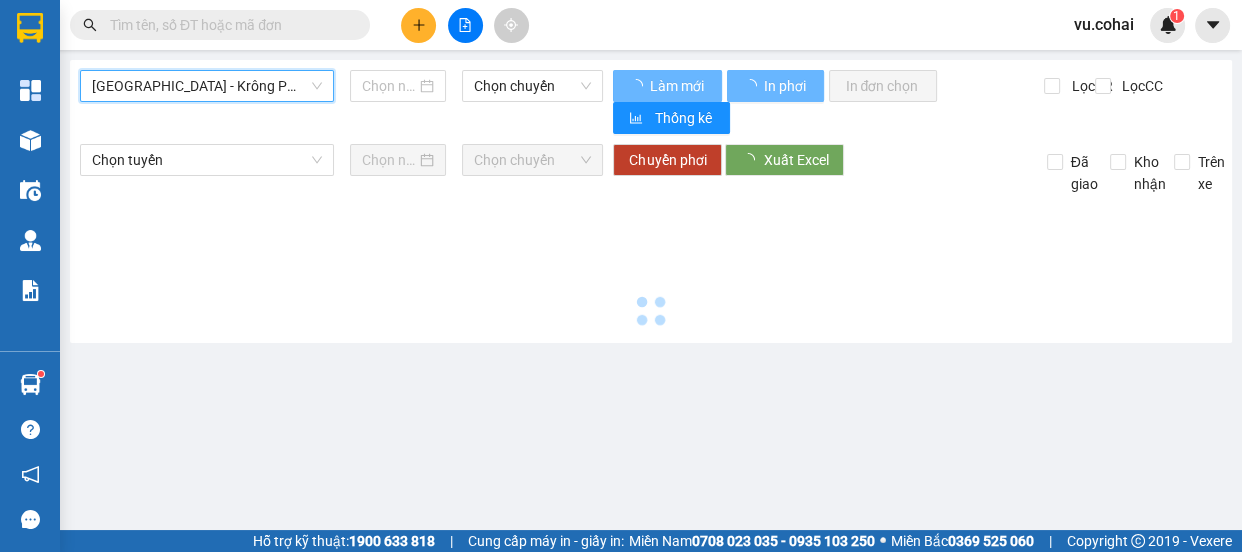 type on "[DATE]" 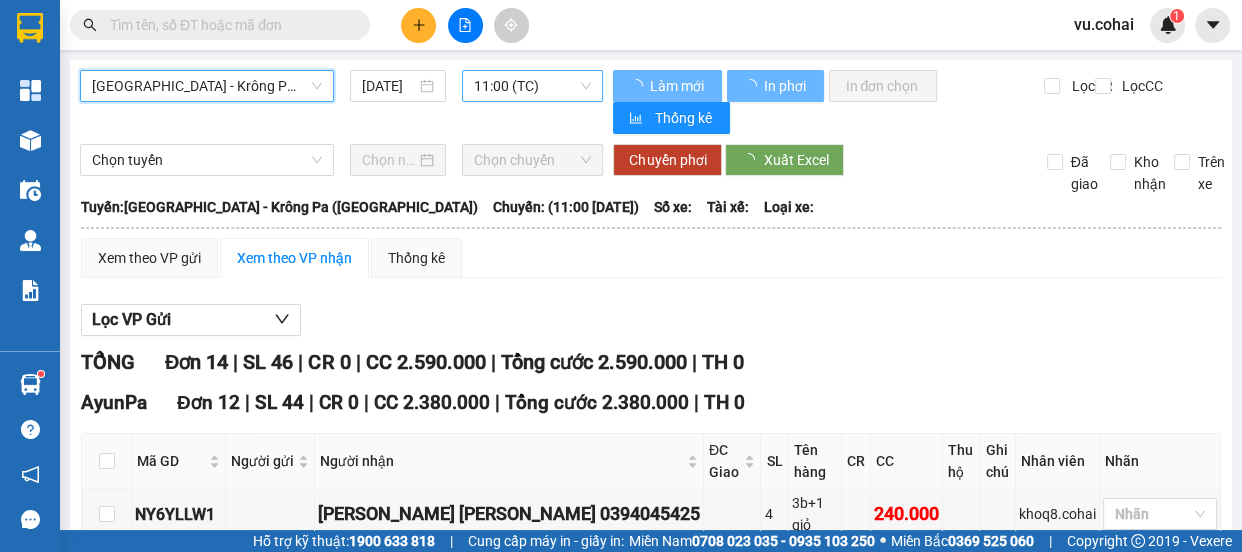 click on "11:00   (TC)" at bounding box center (532, 86) 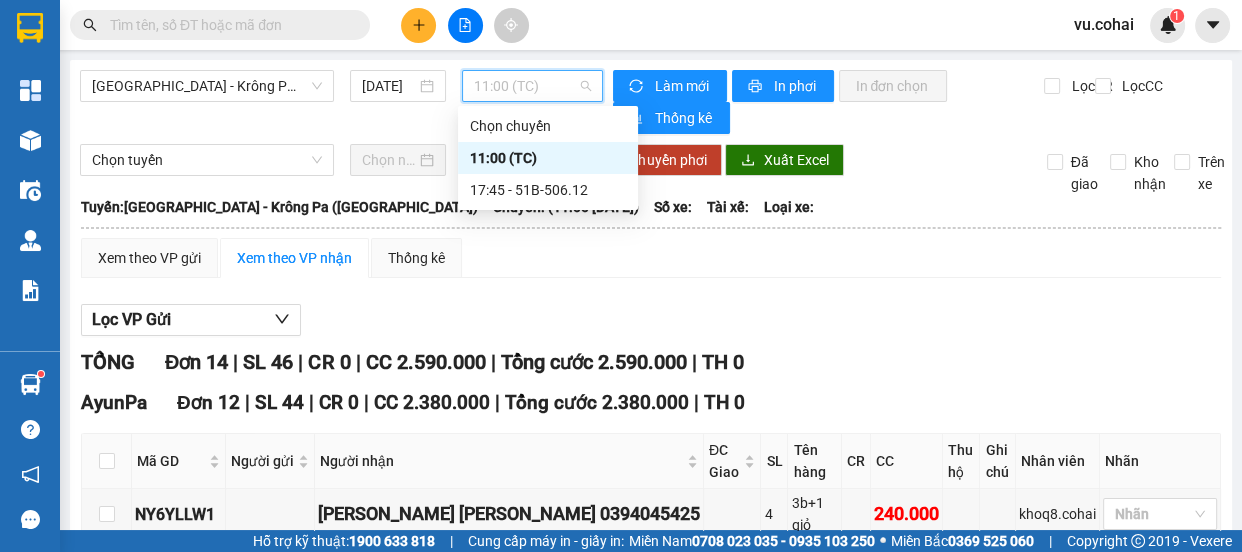 click on "11:00   (TC)" at bounding box center [548, 158] 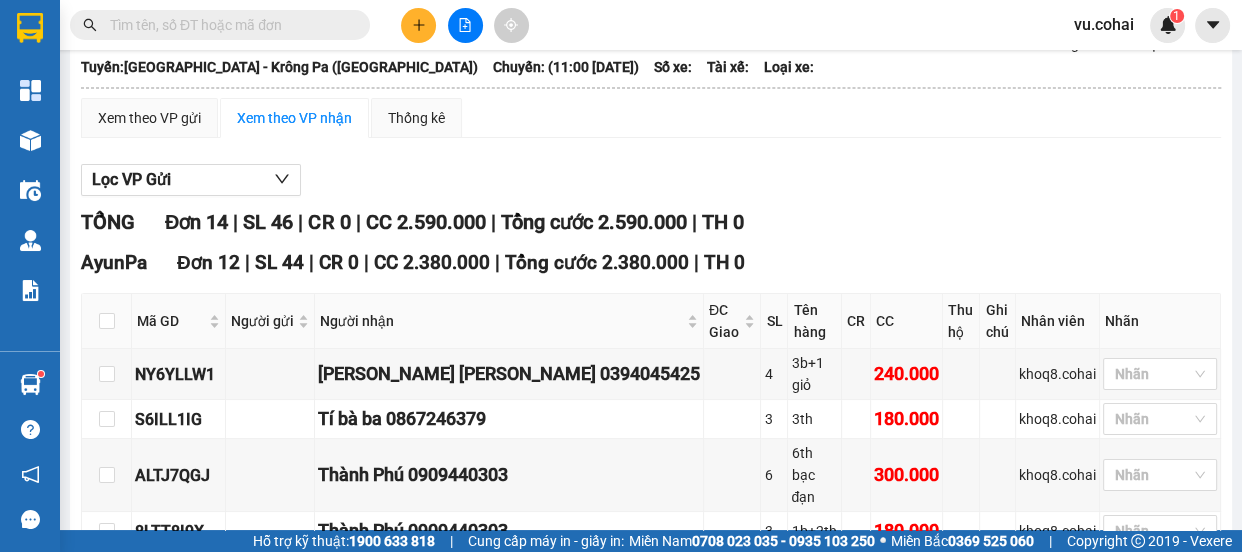scroll, scrollTop: 0, scrollLeft: 0, axis: both 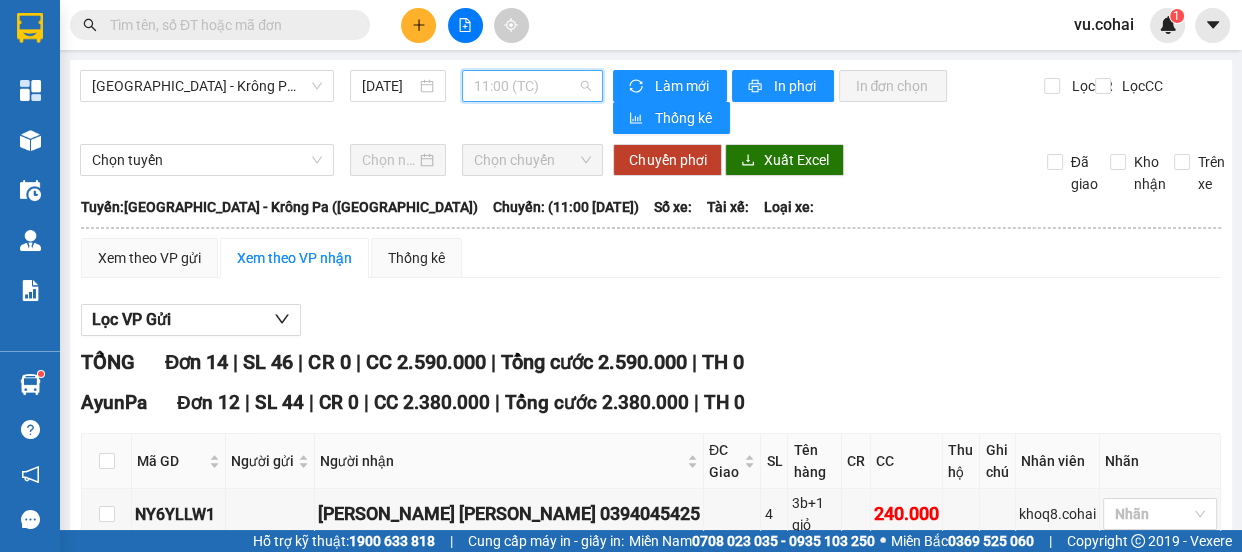 click on "11:00   (TC)" at bounding box center [532, 86] 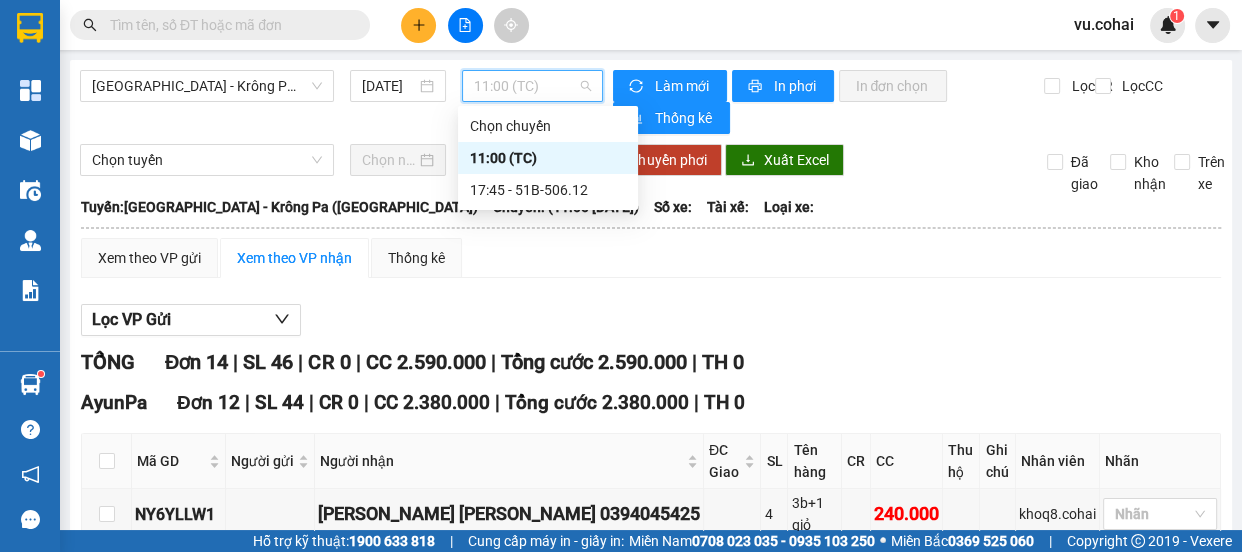 click on "11:00   (TC)" at bounding box center (548, 158) 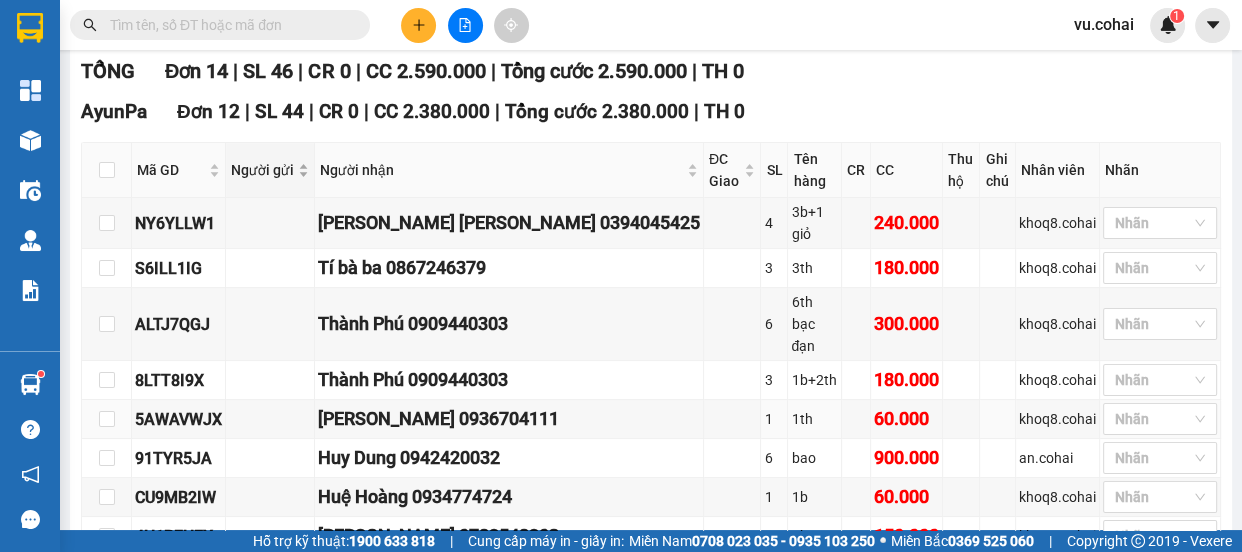 scroll, scrollTop: 181, scrollLeft: 0, axis: vertical 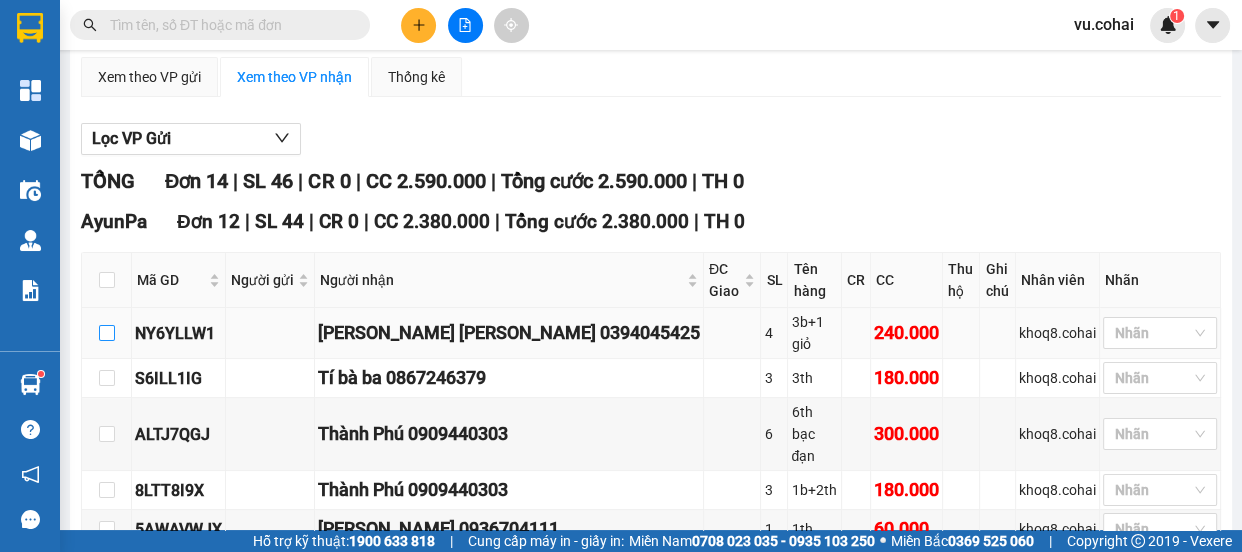 click at bounding box center (107, 333) 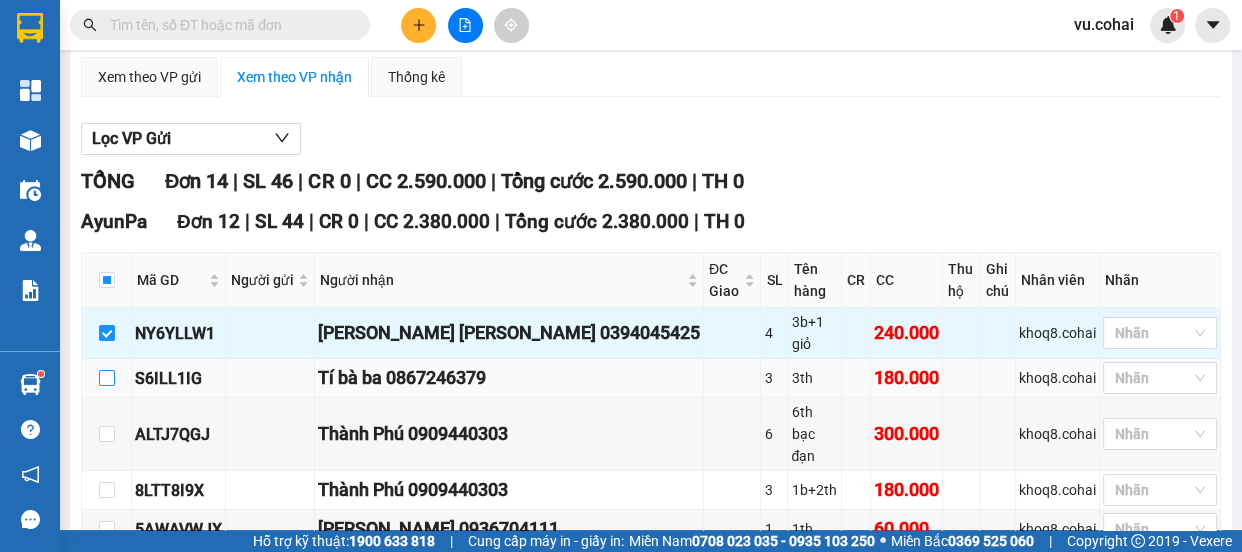click at bounding box center [107, 378] 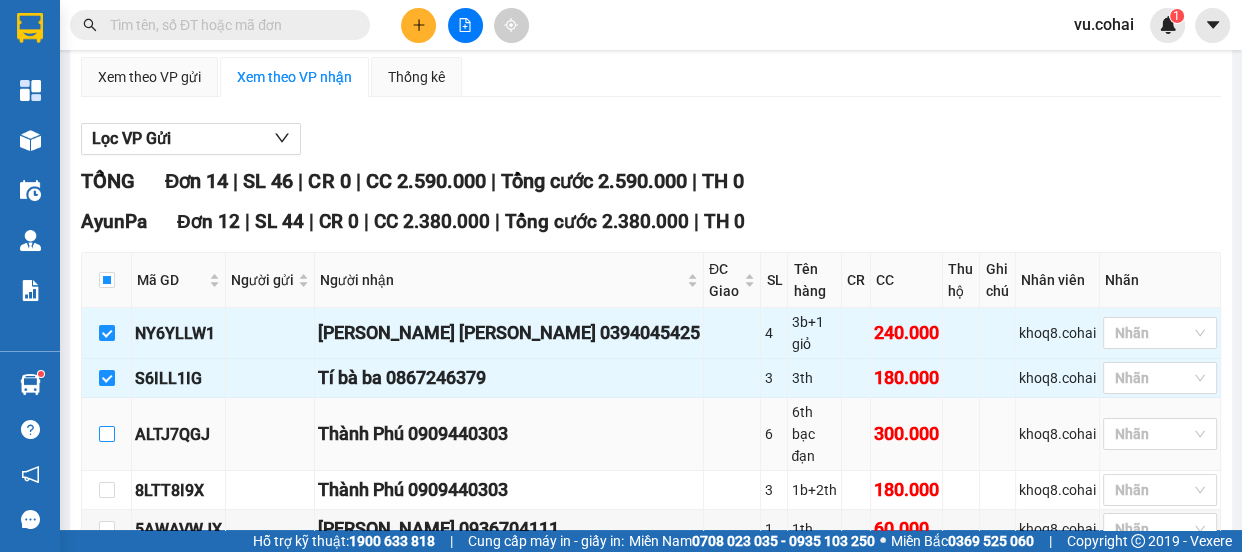 click at bounding box center (107, 434) 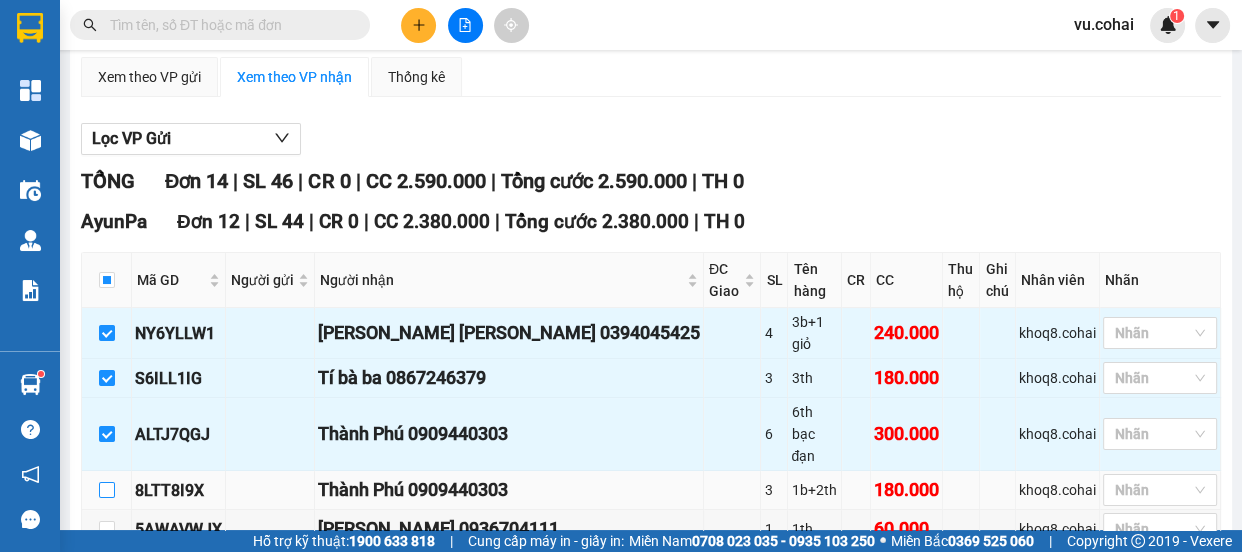 click at bounding box center (107, 490) 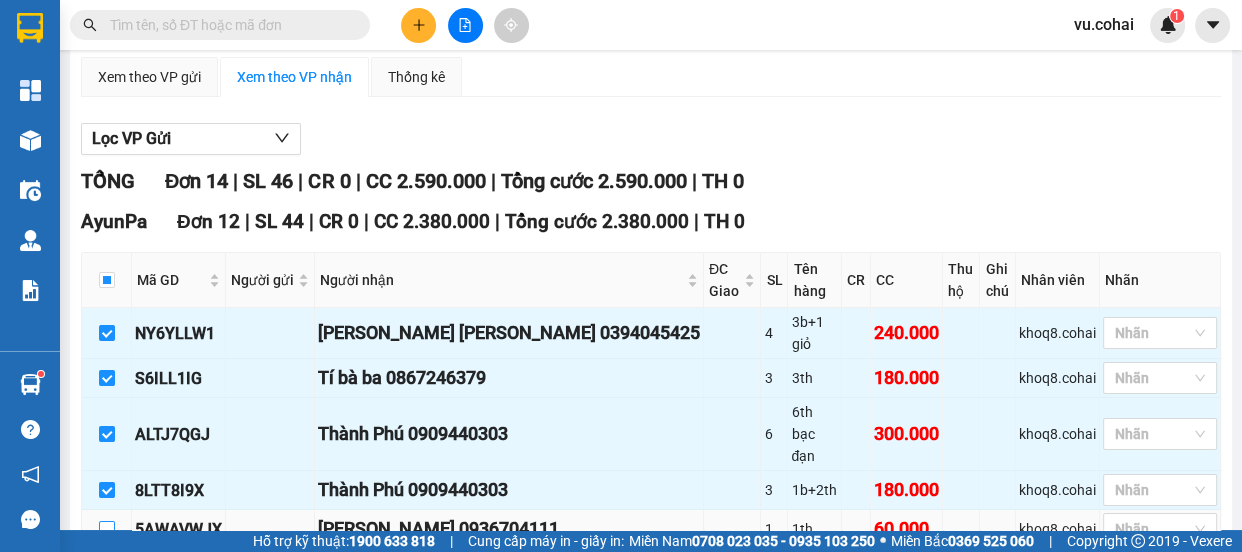 click at bounding box center [107, 529] 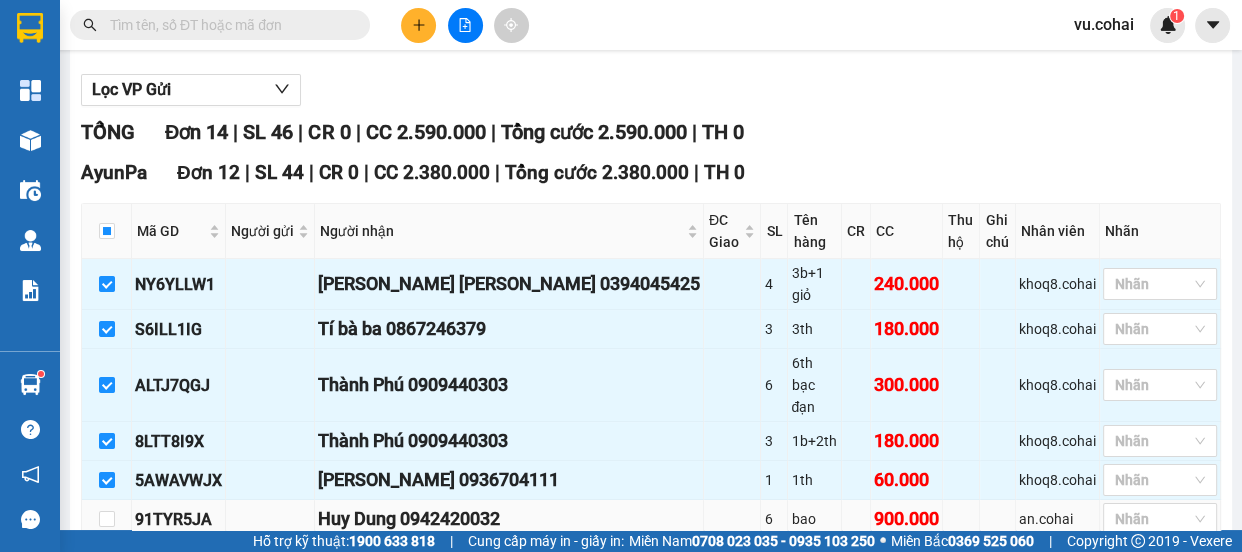 scroll, scrollTop: 272, scrollLeft: 0, axis: vertical 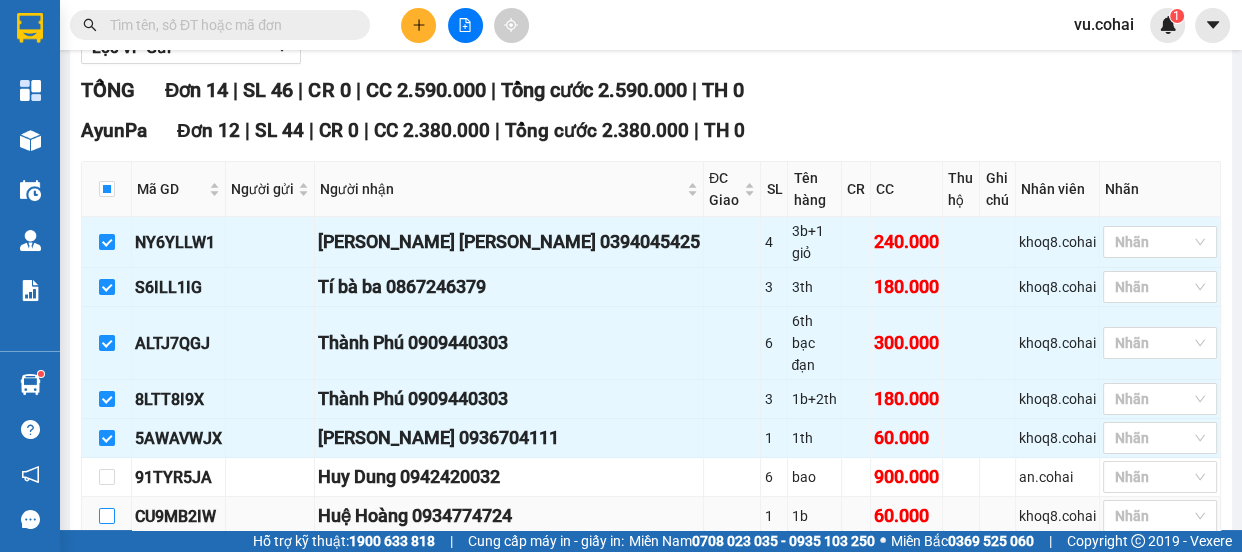 click at bounding box center (107, 516) 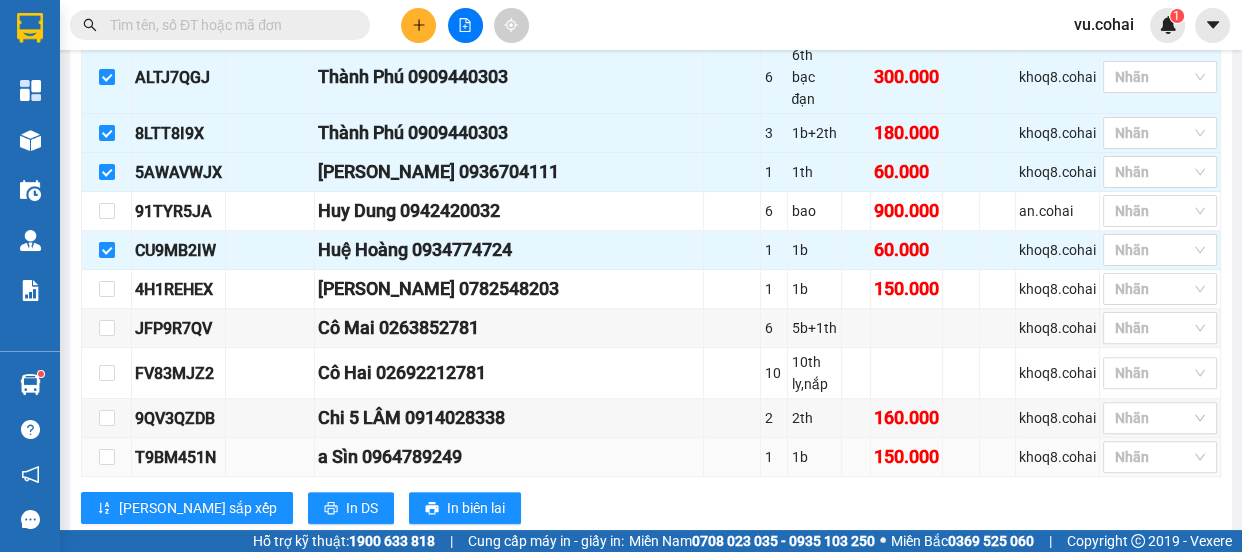 scroll, scrollTop: 545, scrollLeft: 0, axis: vertical 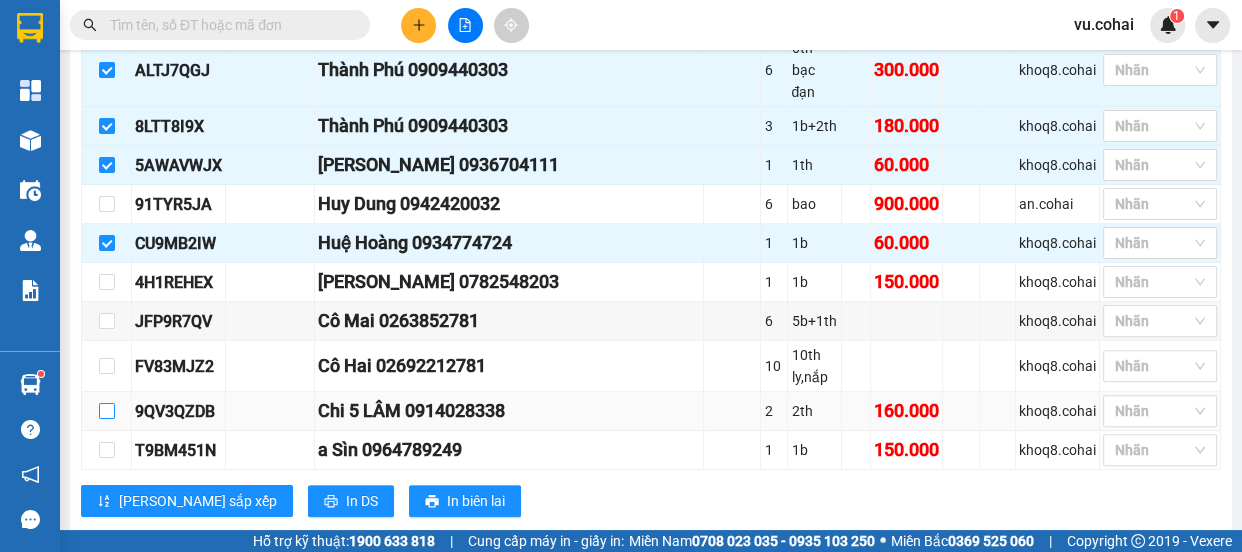 click at bounding box center (107, 411) 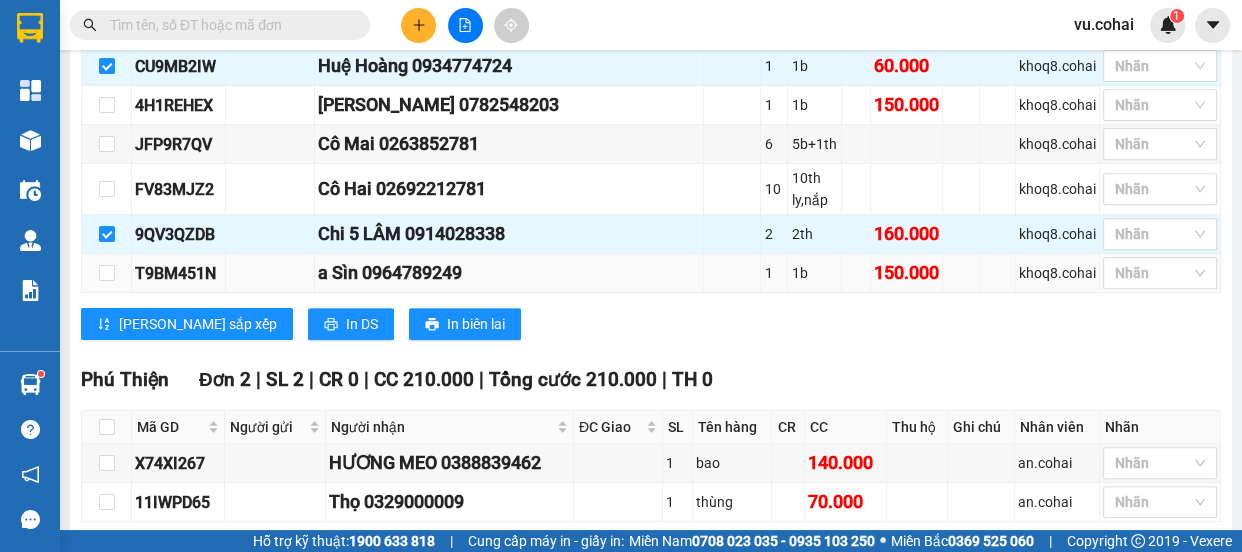 scroll, scrollTop: 727, scrollLeft: 0, axis: vertical 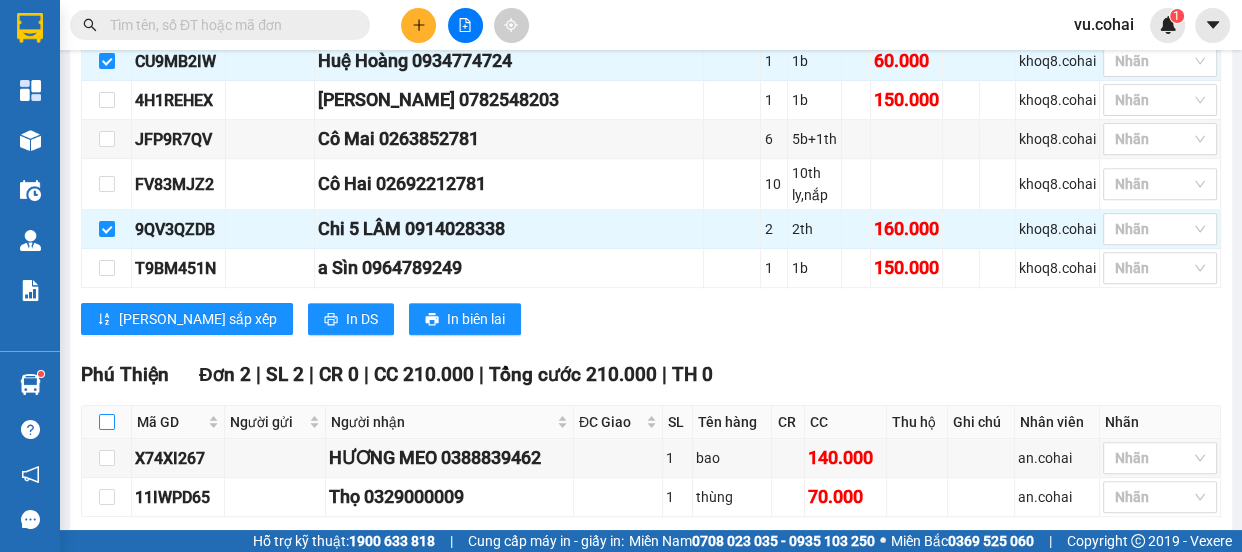 click at bounding box center [107, 422] 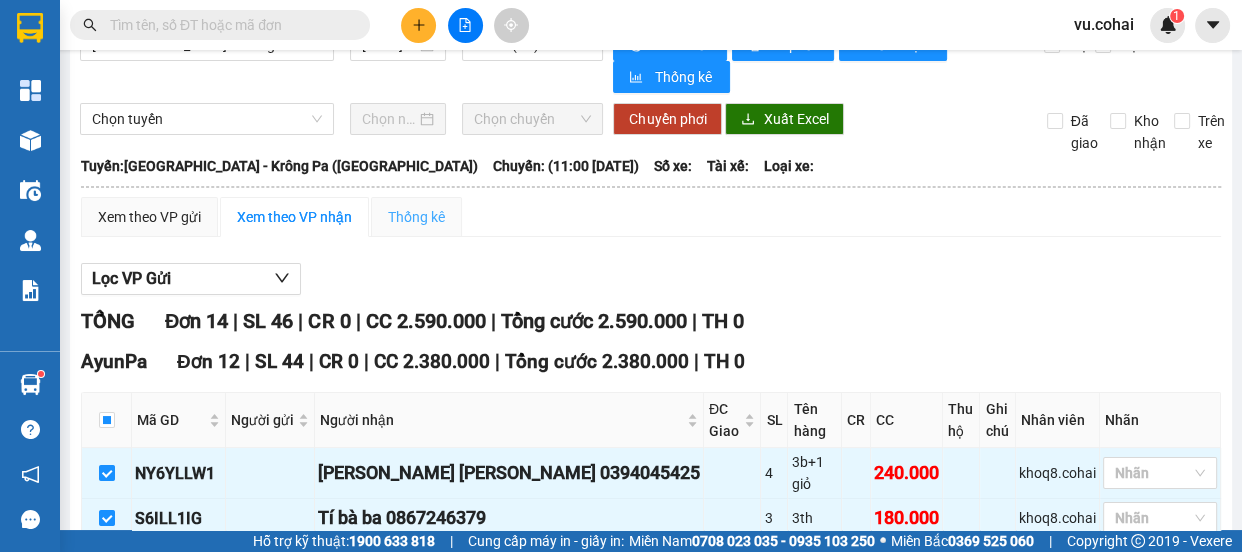 scroll, scrollTop: 0, scrollLeft: 0, axis: both 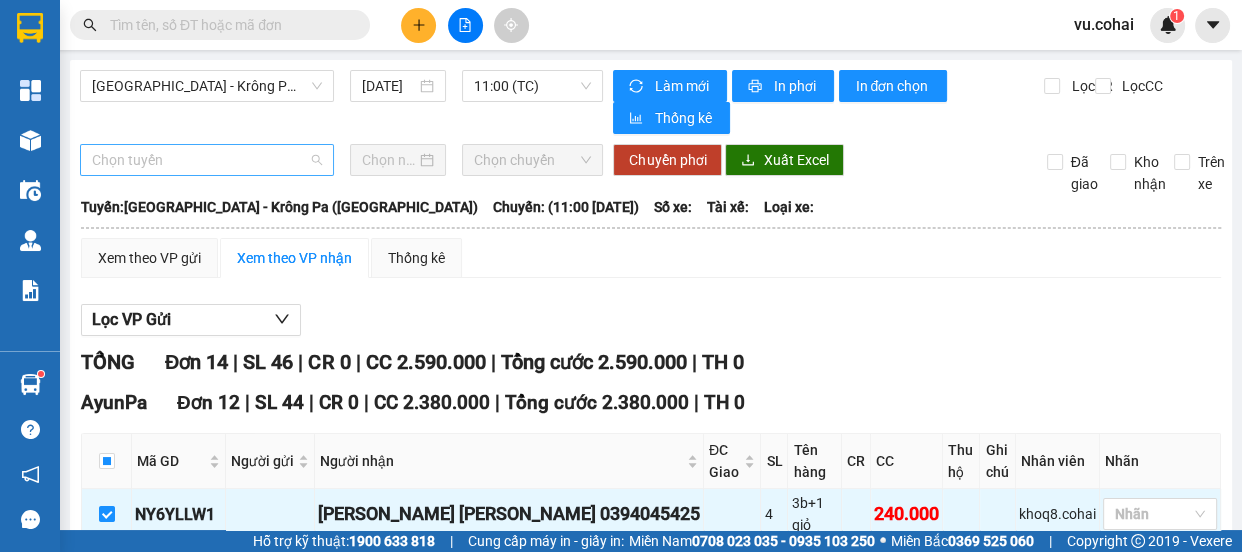 click on "Chọn tuyến" at bounding box center [207, 160] 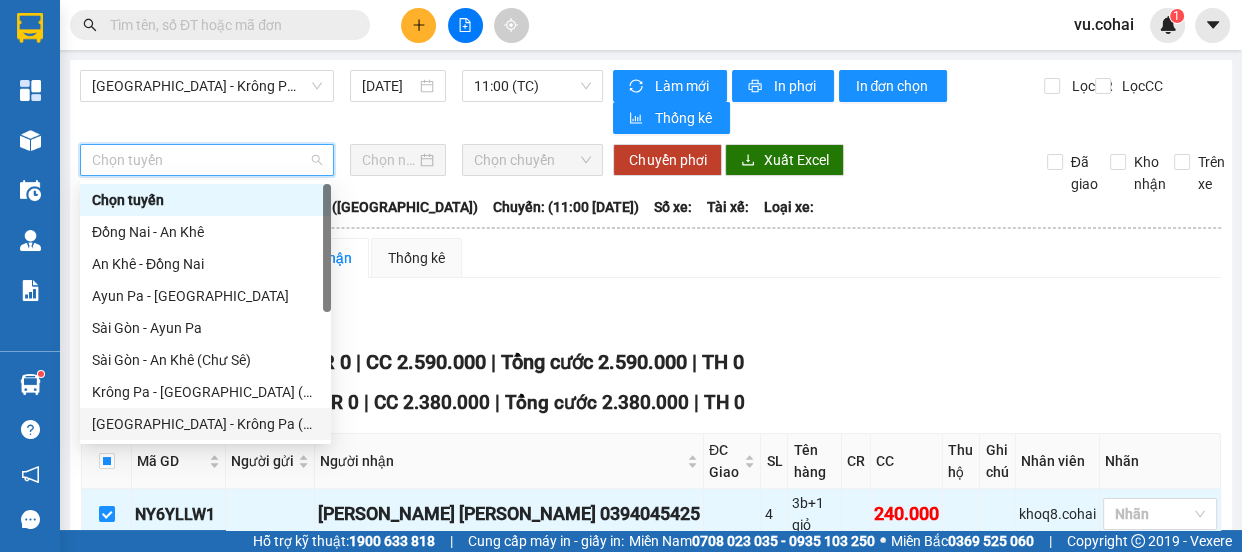 click on "[GEOGRAPHIC_DATA] - Krông Pa (Chư RCăm)" at bounding box center [205, 424] 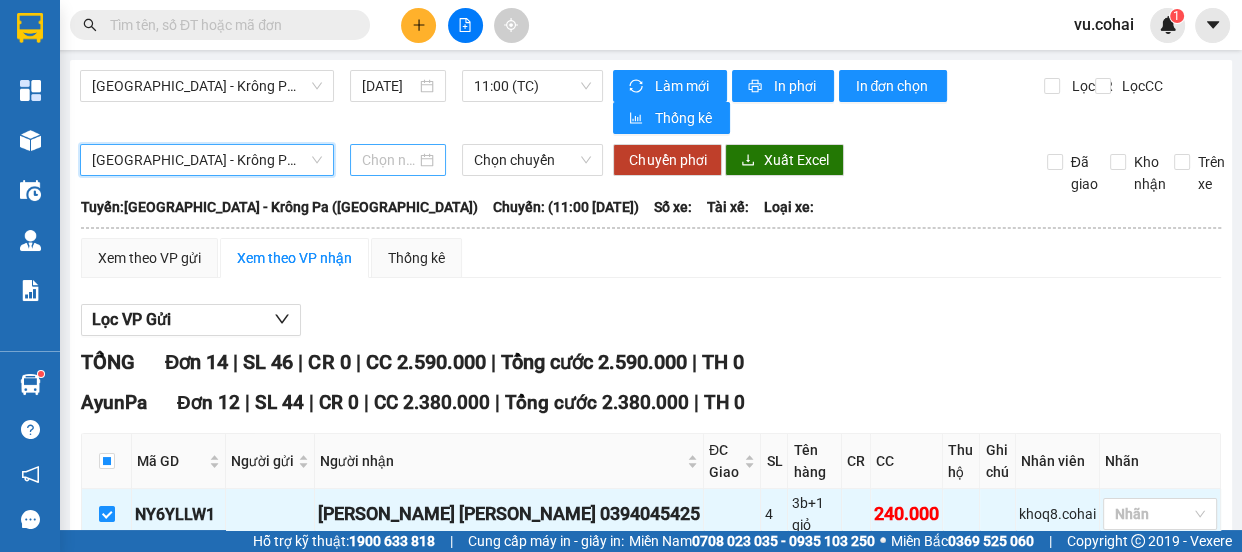 click at bounding box center (389, 160) 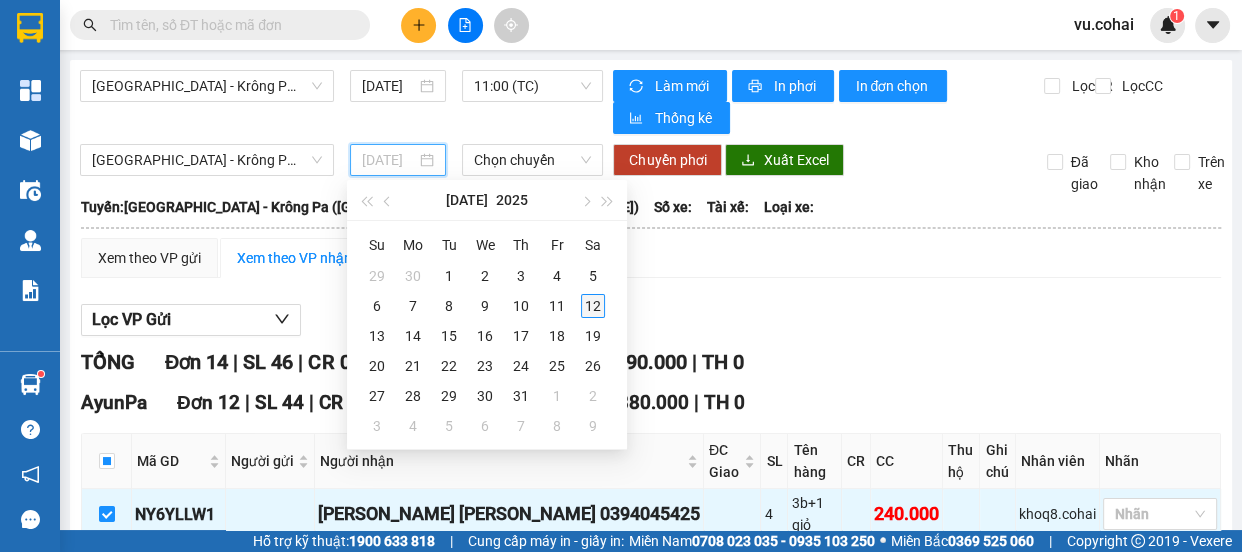 type on "[DATE]" 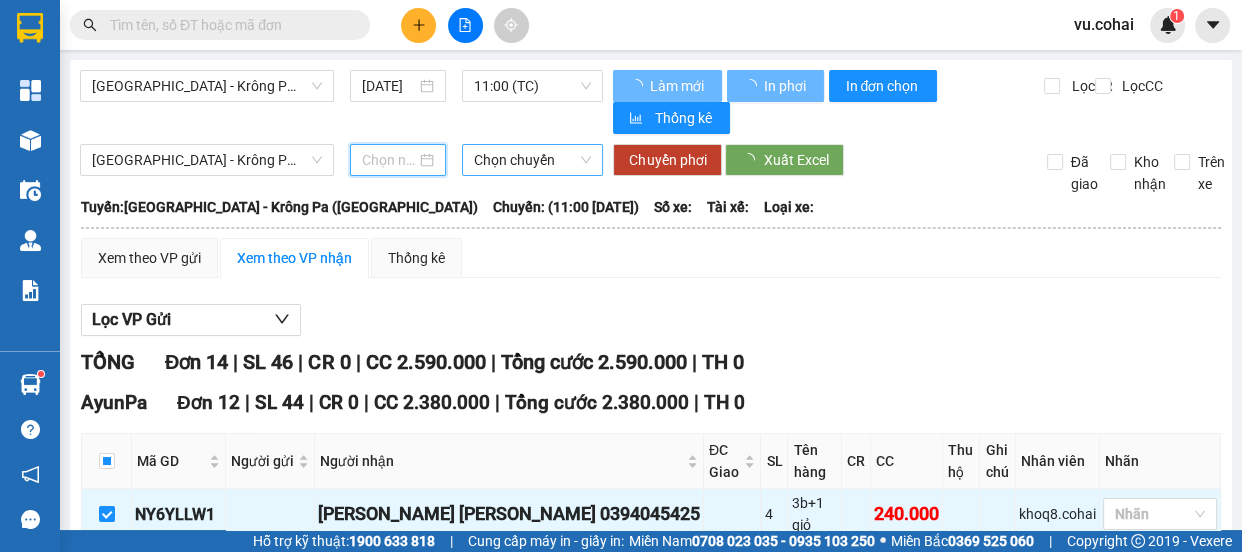 click on "Chọn chuyến" at bounding box center [532, 160] 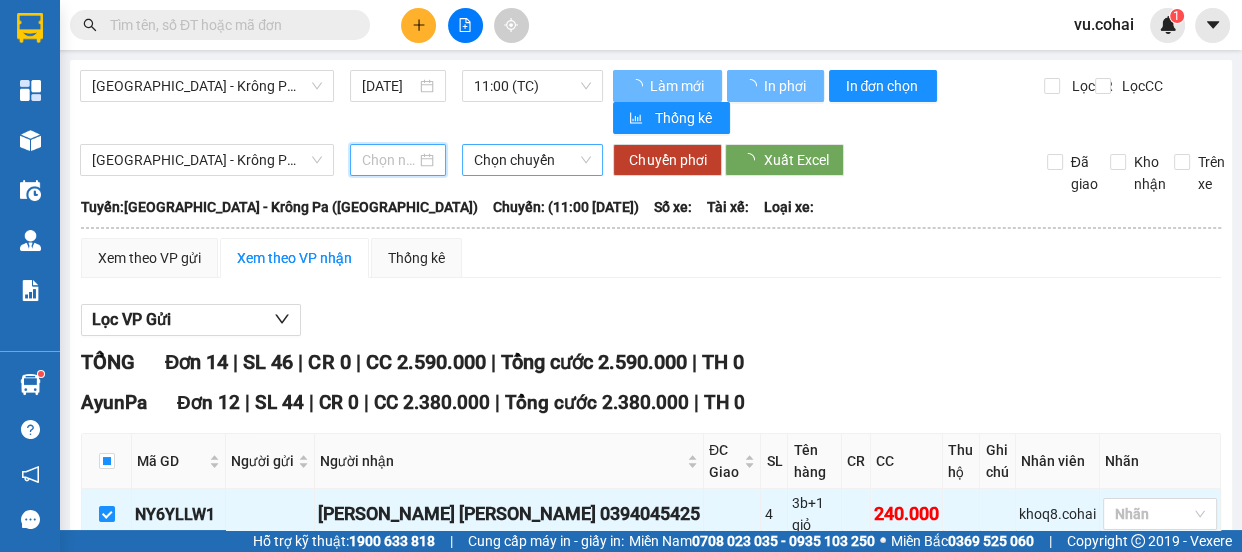 type on "[DATE]" 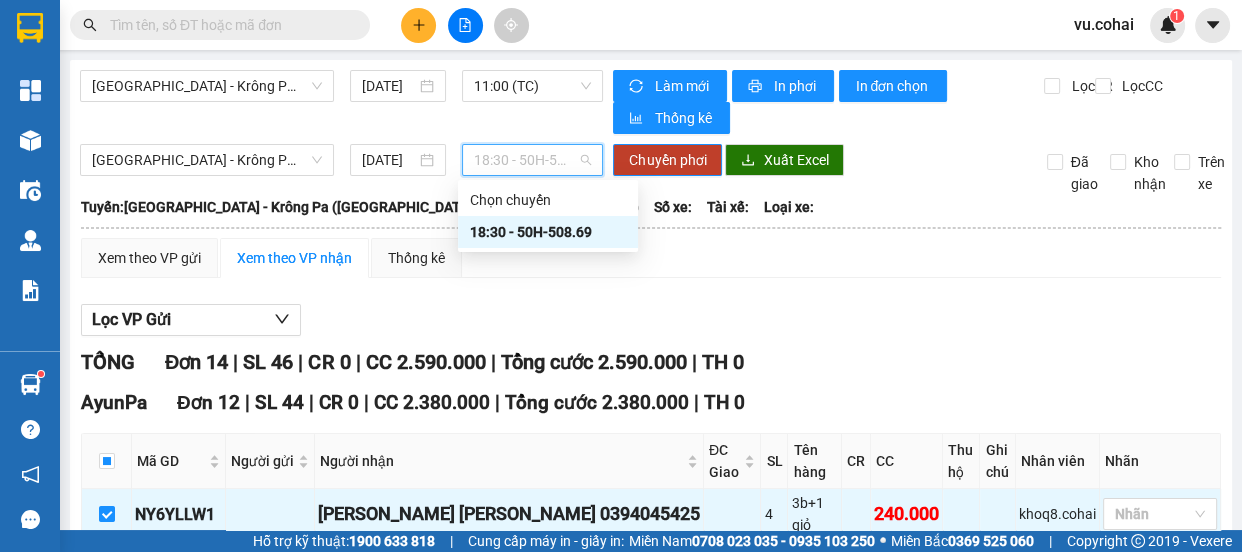 click on "18:30     - 50H-508.69" at bounding box center (548, 232) 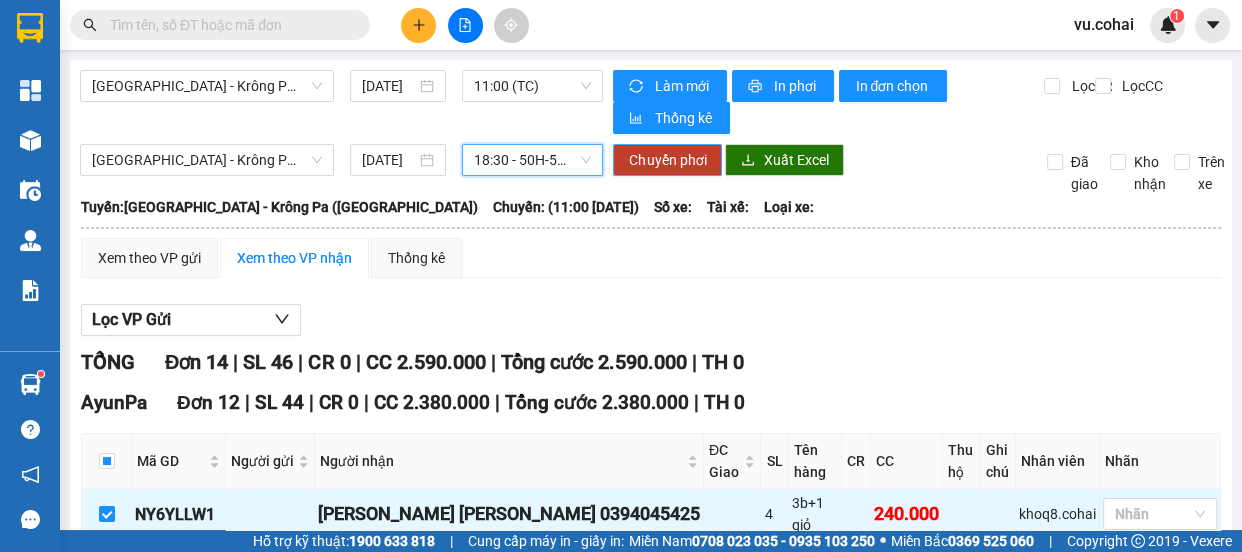 click on "Chuyển phơi" at bounding box center [667, 160] 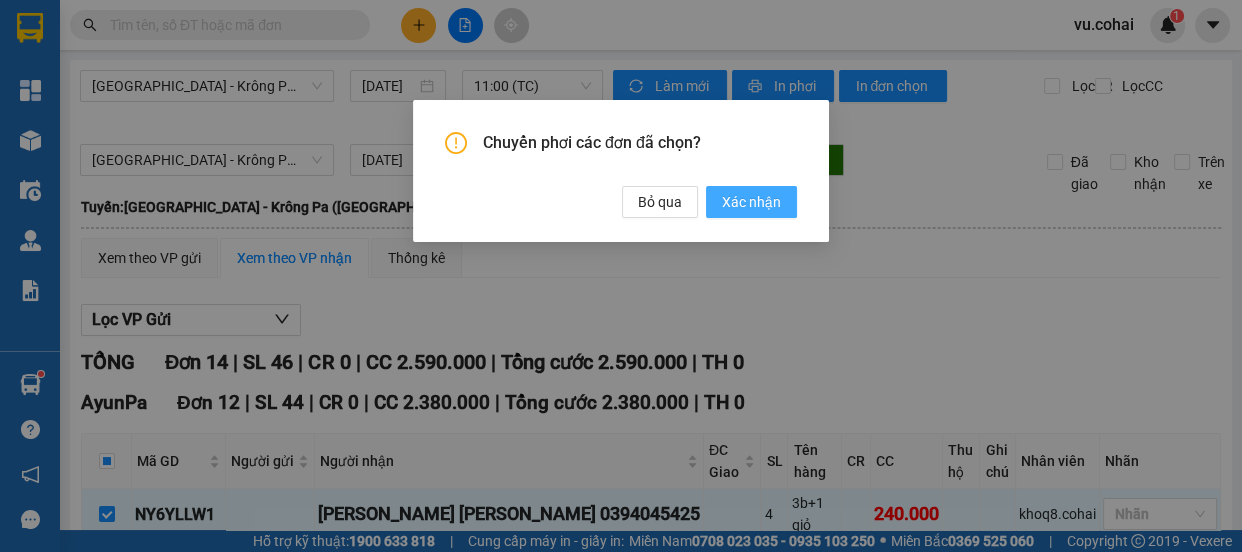 click on "Xác nhận" at bounding box center (751, 202) 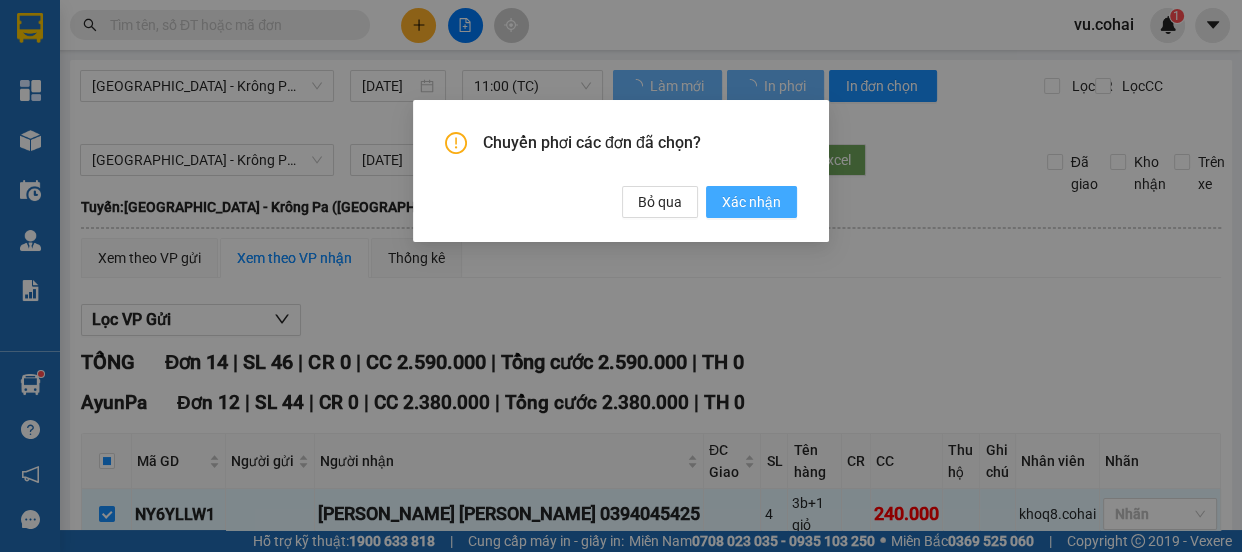 type 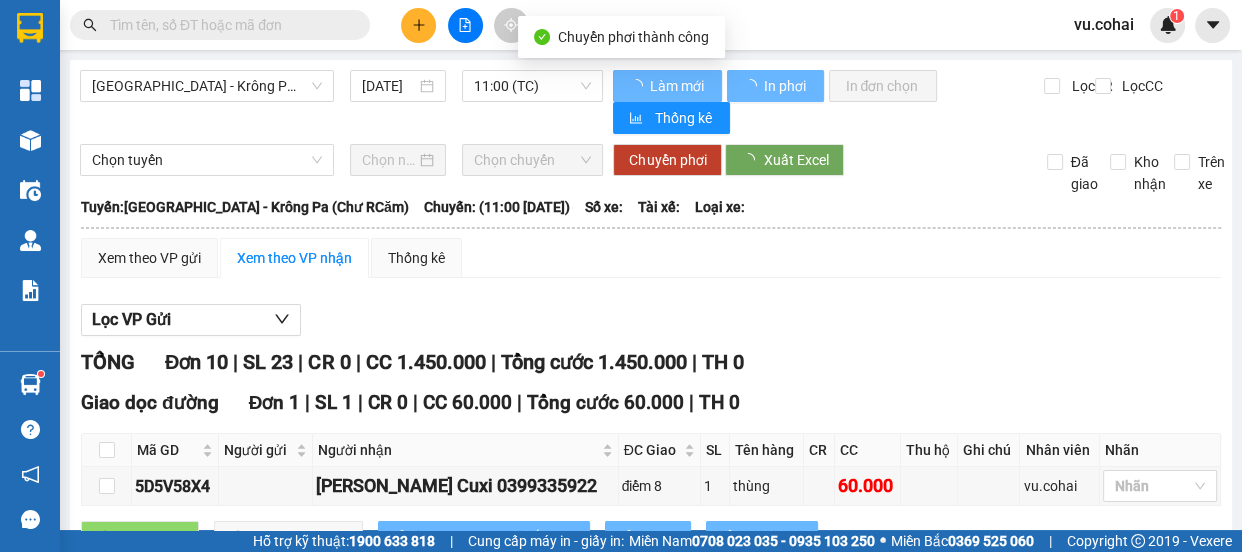 checkbox on "false" 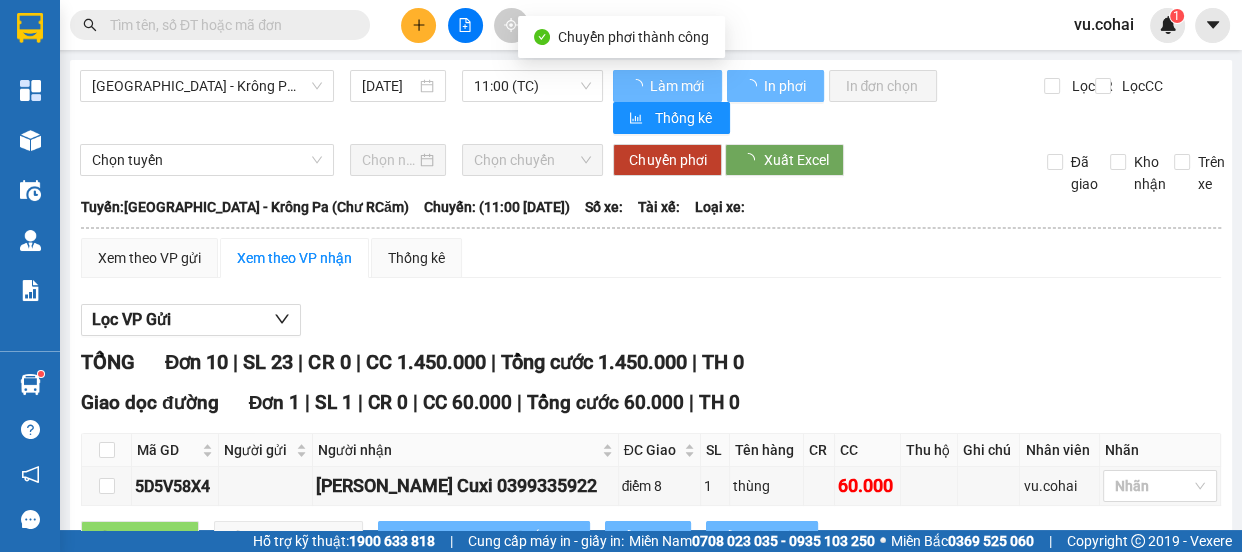 checkbox on "false" 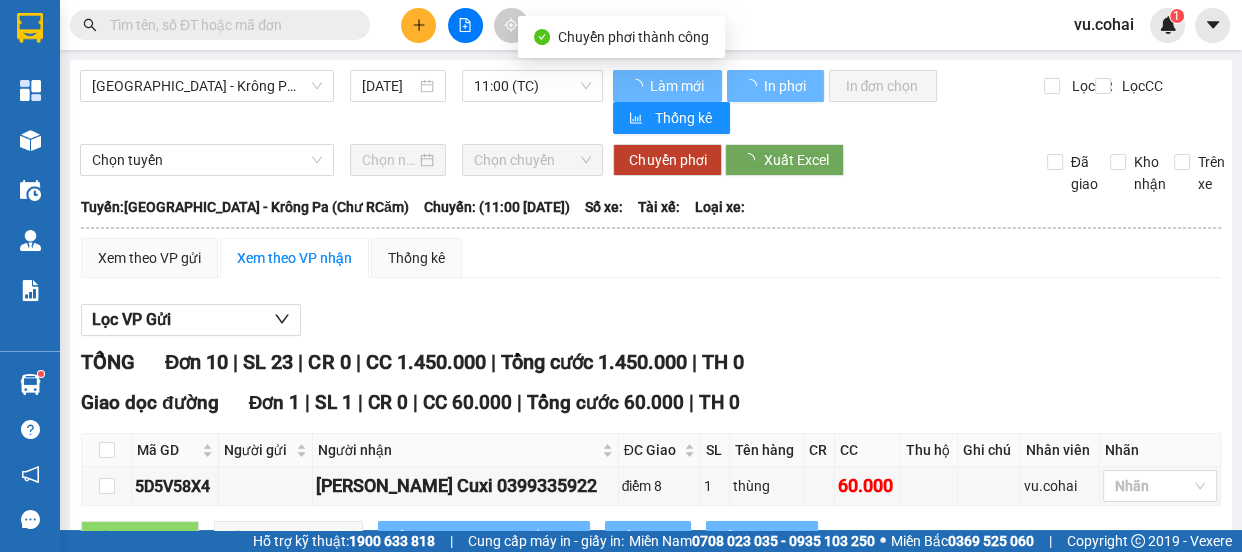 checkbox on "false" 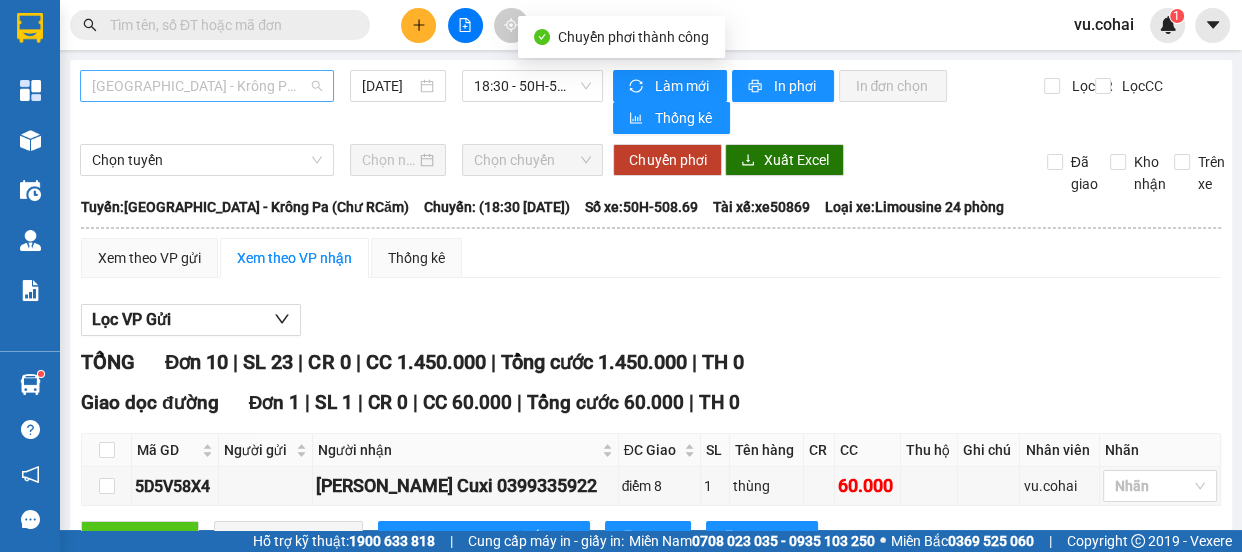 click on "[GEOGRAPHIC_DATA] - Krông Pa (Chư RCăm)" at bounding box center [207, 86] 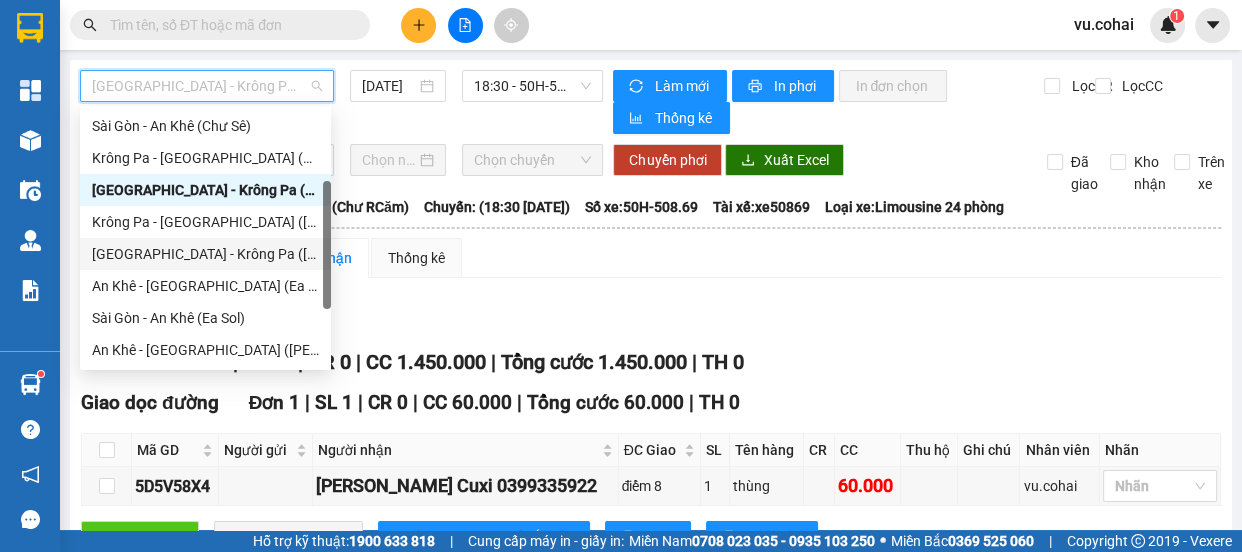 click on "[GEOGRAPHIC_DATA] - Krông Pa ([GEOGRAPHIC_DATA])" at bounding box center [205, 254] 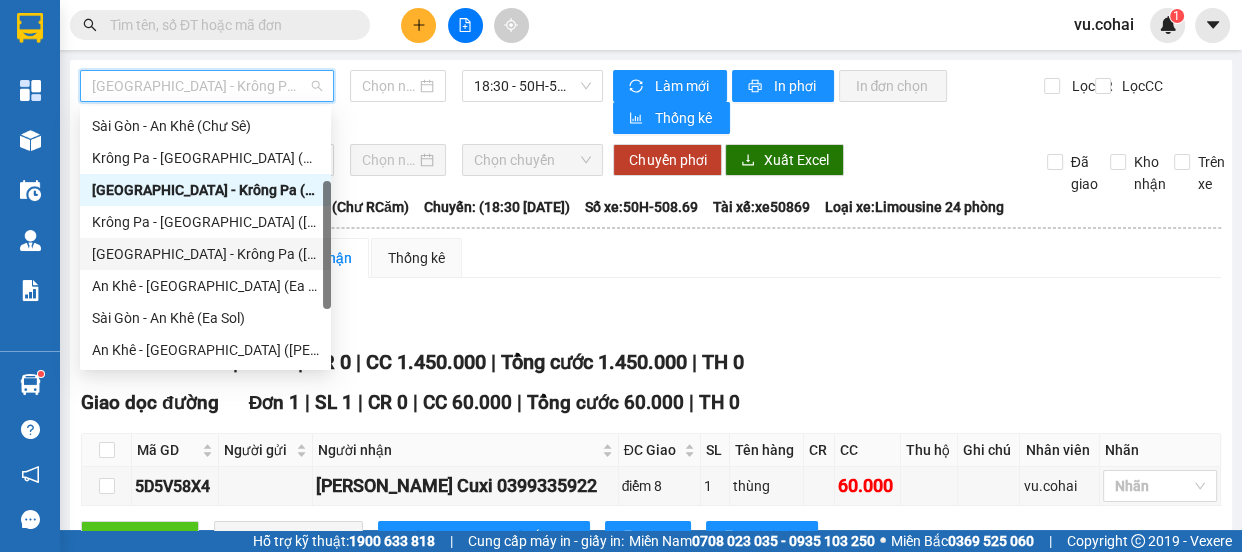 type on "[DATE]" 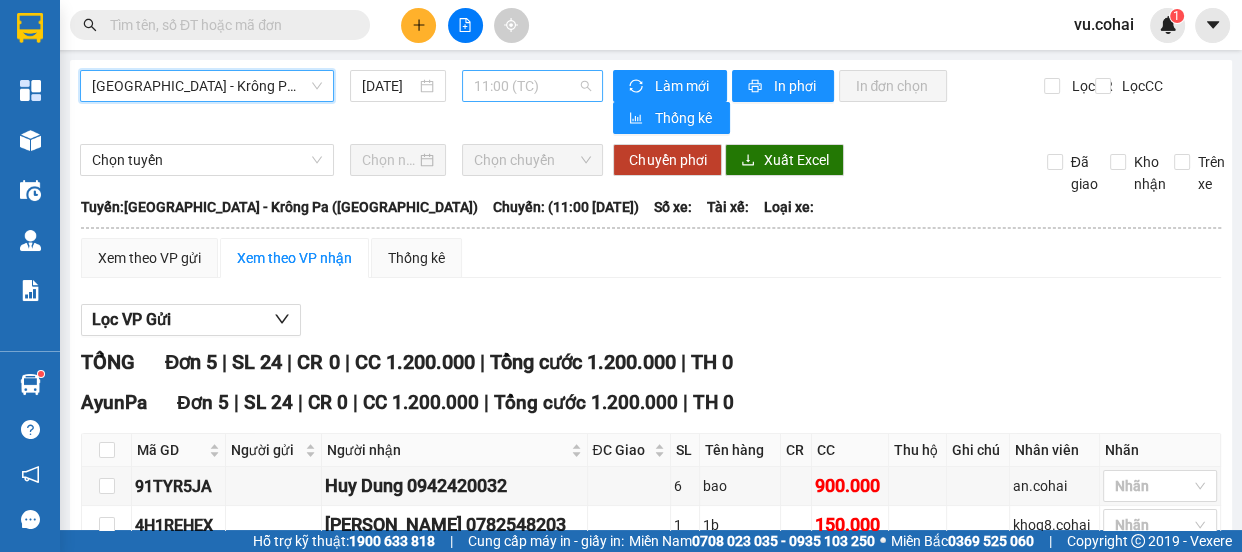 click on "11:00   (TC)" at bounding box center (532, 86) 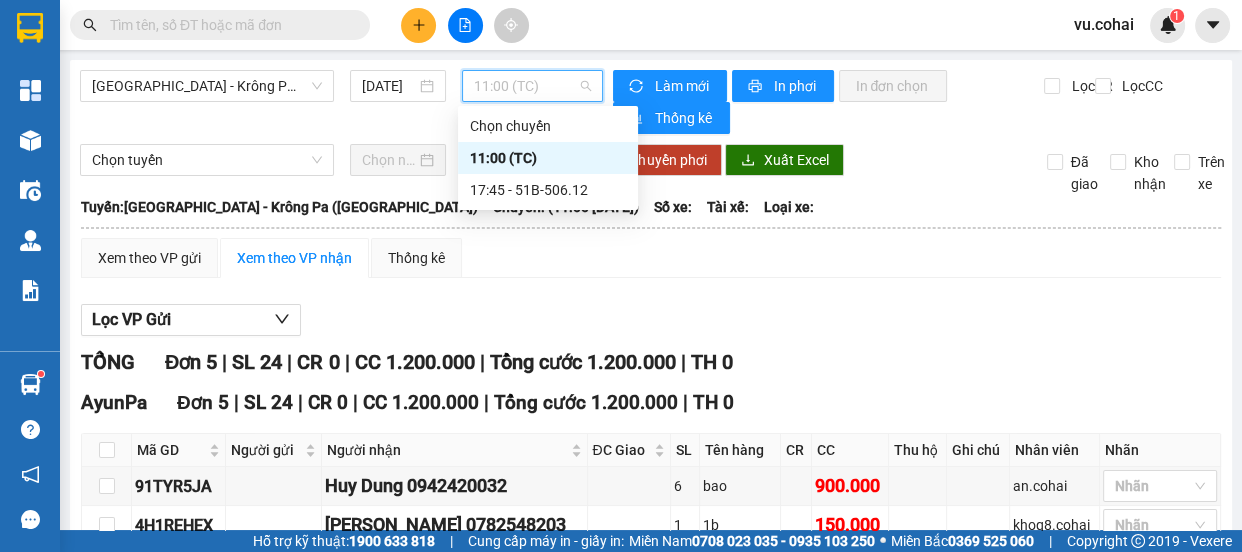 click on "11:00   (TC)" at bounding box center (548, 158) 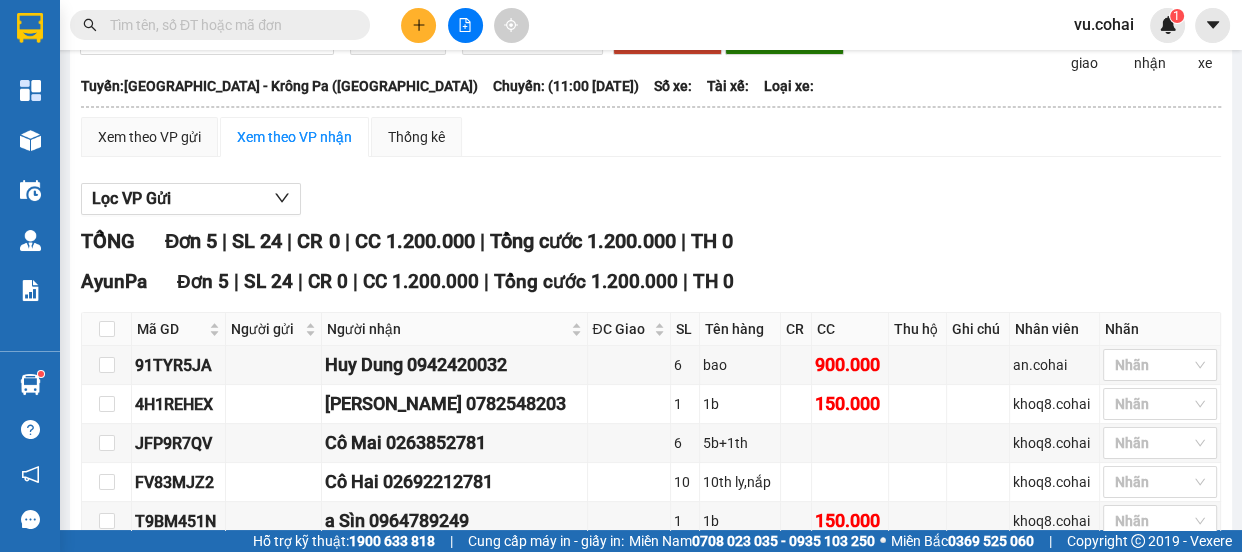 scroll, scrollTop: 232, scrollLeft: 0, axis: vertical 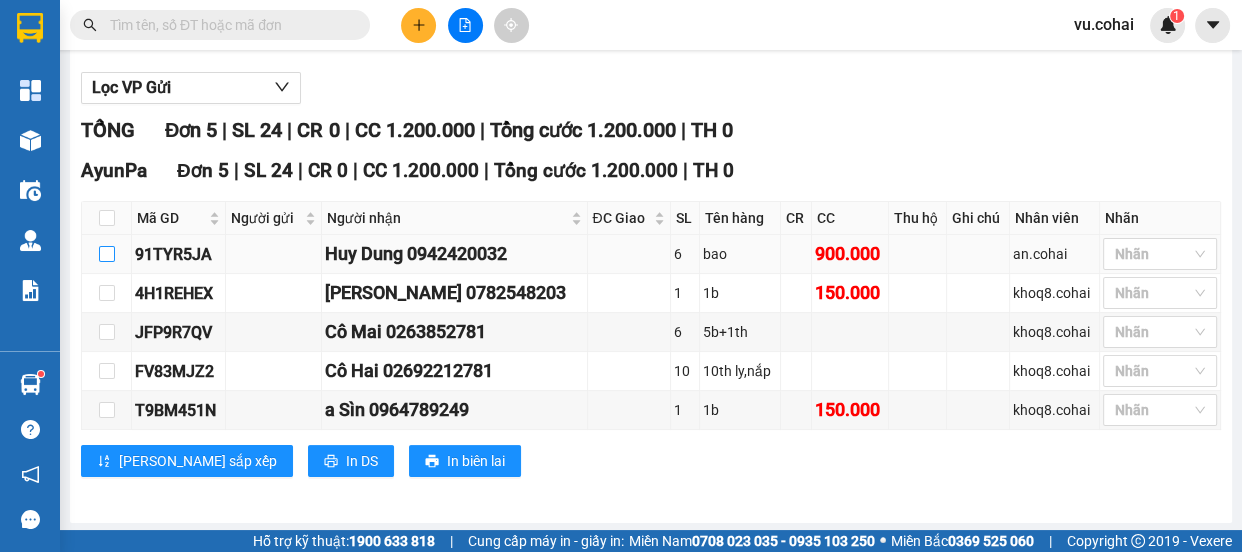 click at bounding box center (107, 254) 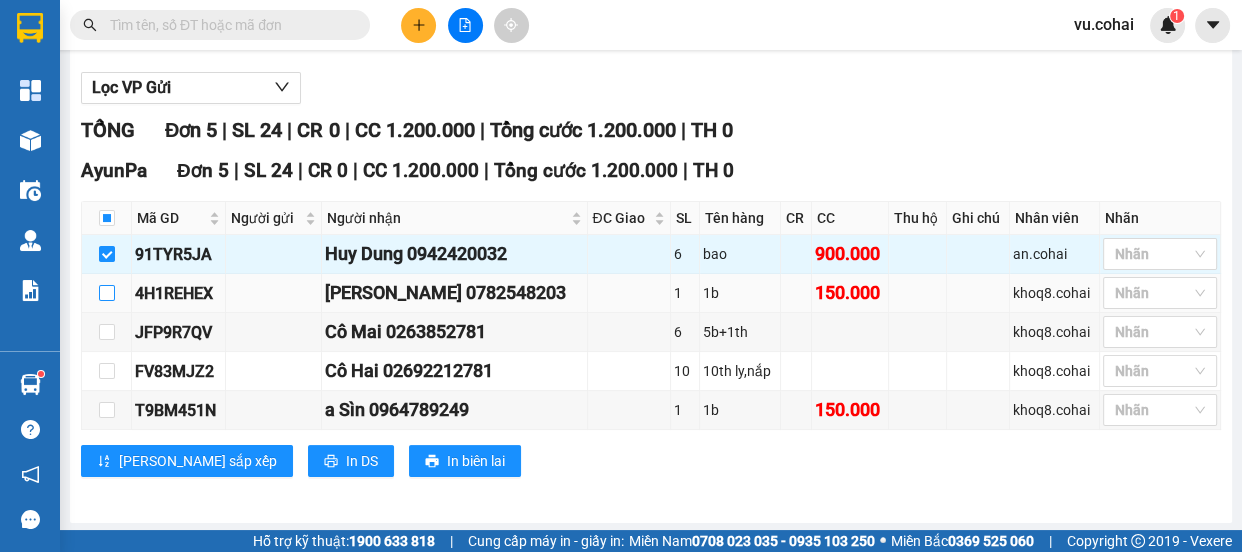 click at bounding box center [107, 293] 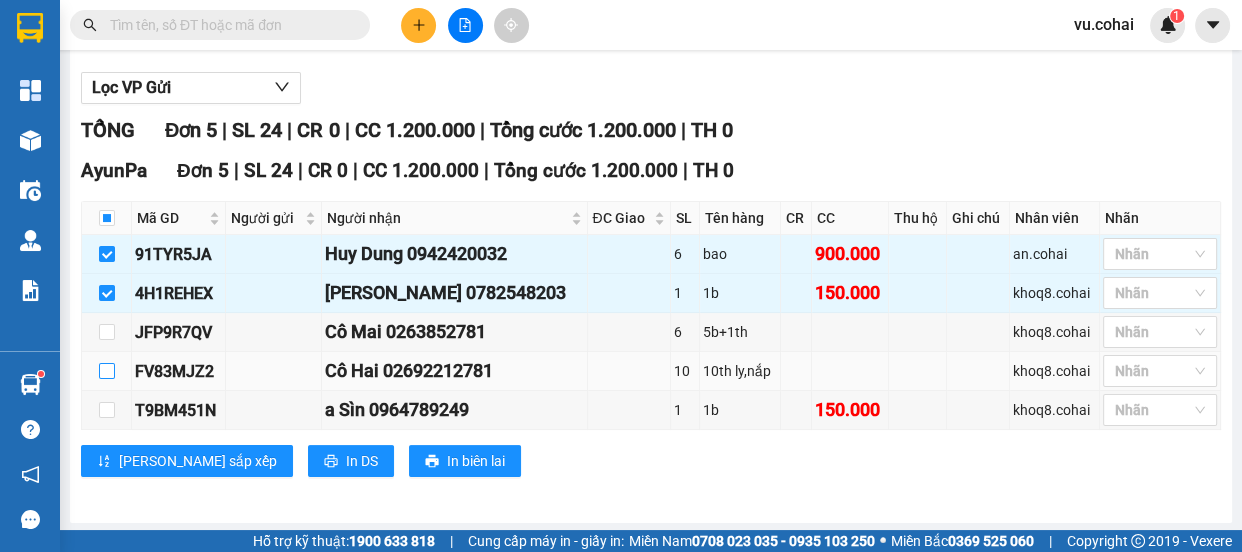 click at bounding box center [107, 371] 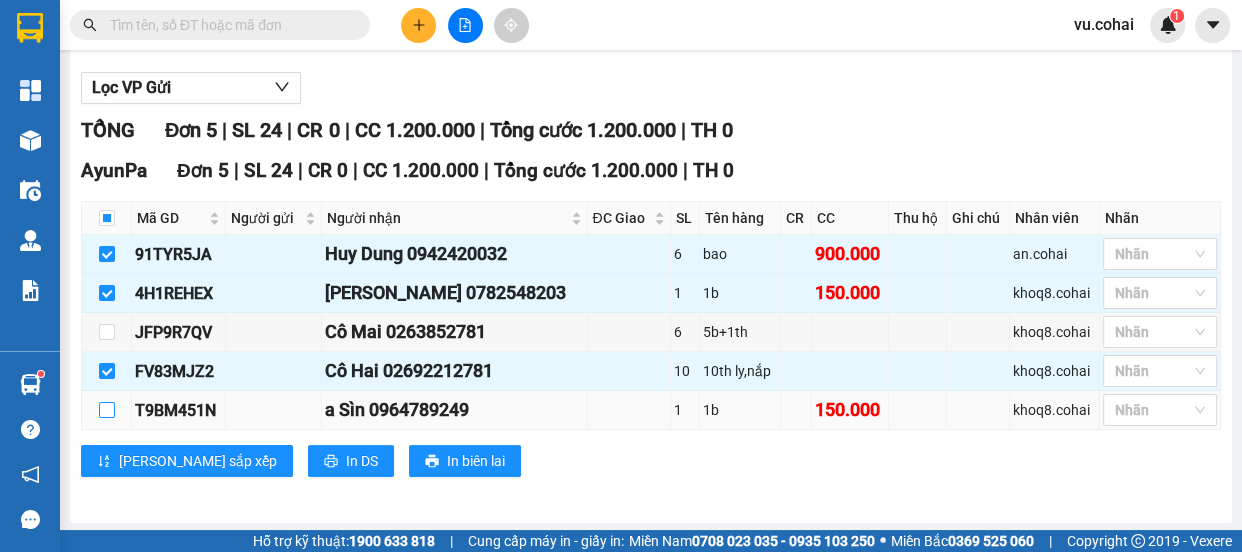 click at bounding box center (107, 410) 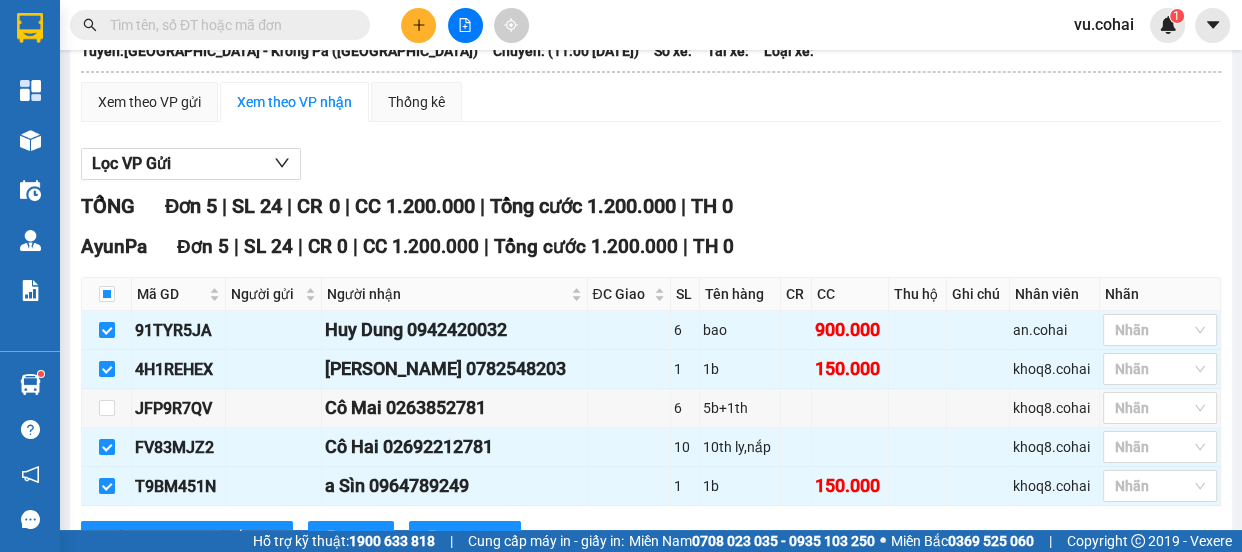scroll, scrollTop: 0, scrollLeft: 0, axis: both 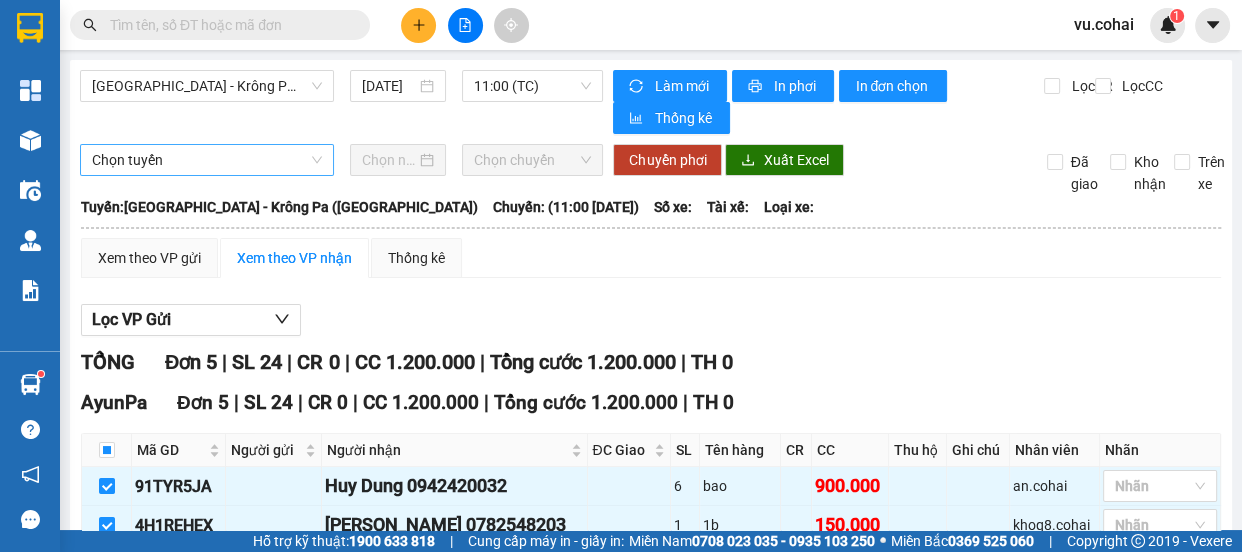 click on "Chọn tuyến" at bounding box center [207, 160] 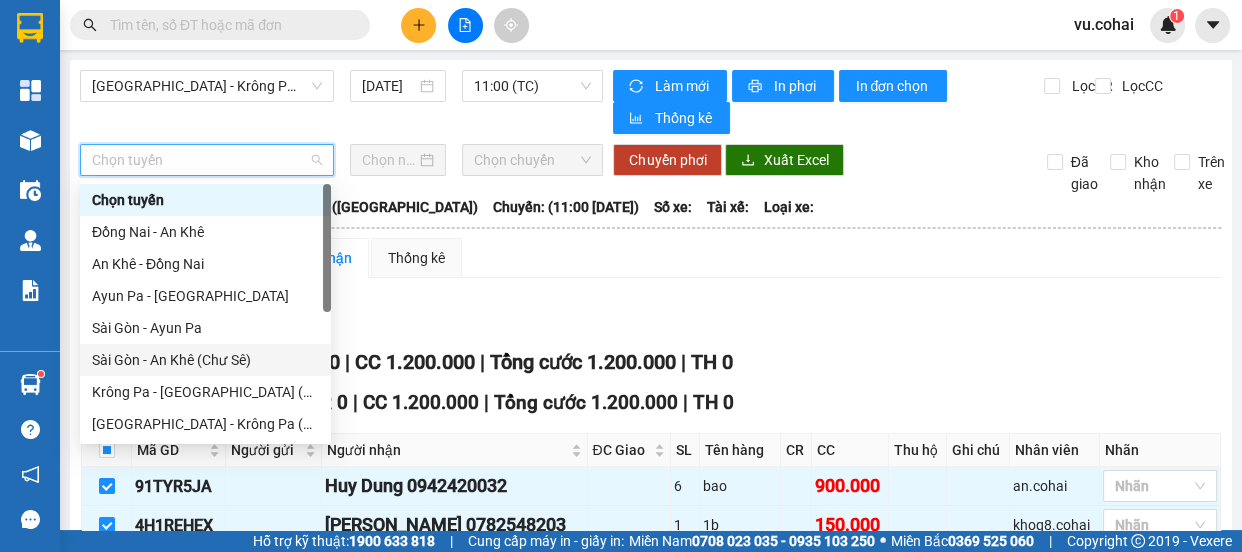 drag, startPoint x: 226, startPoint y: 367, endPoint x: 245, endPoint y: 355, distance: 22.472204 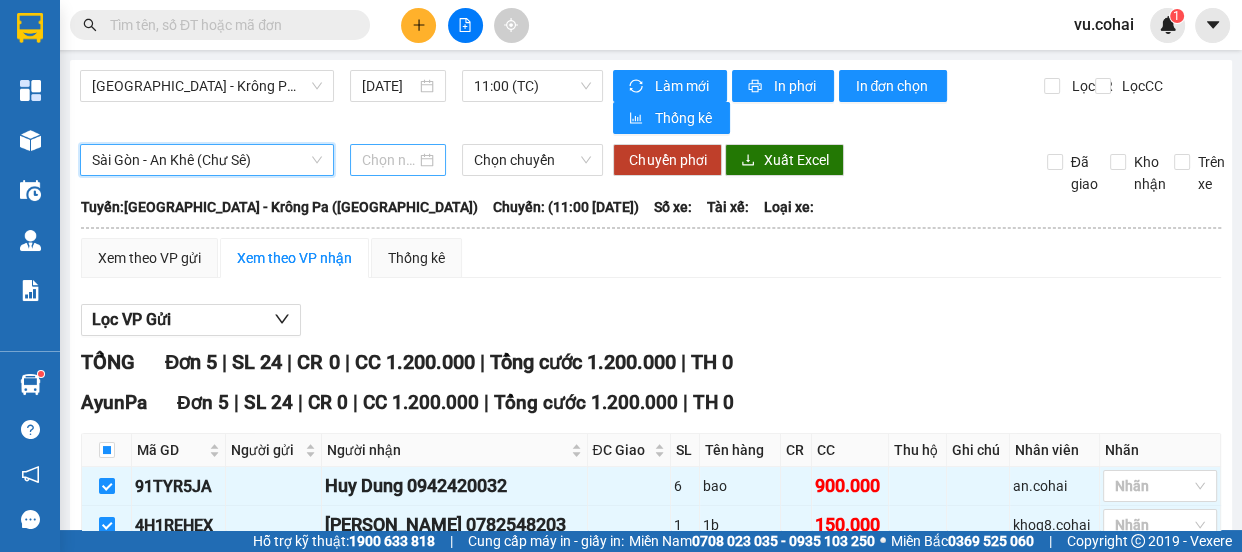 click at bounding box center (389, 160) 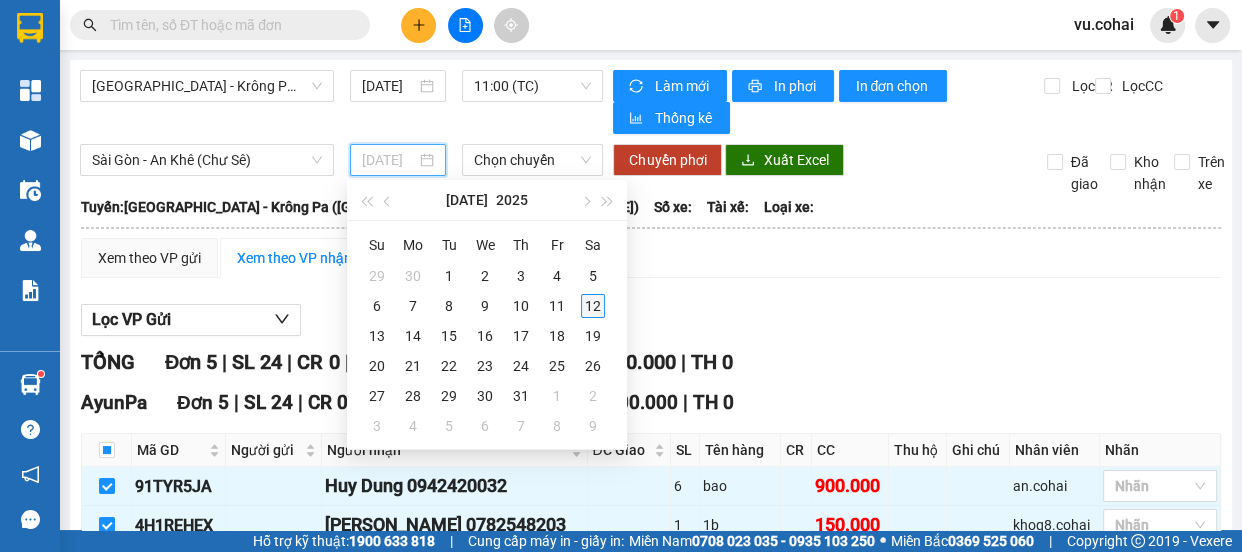 type on "[DATE]" 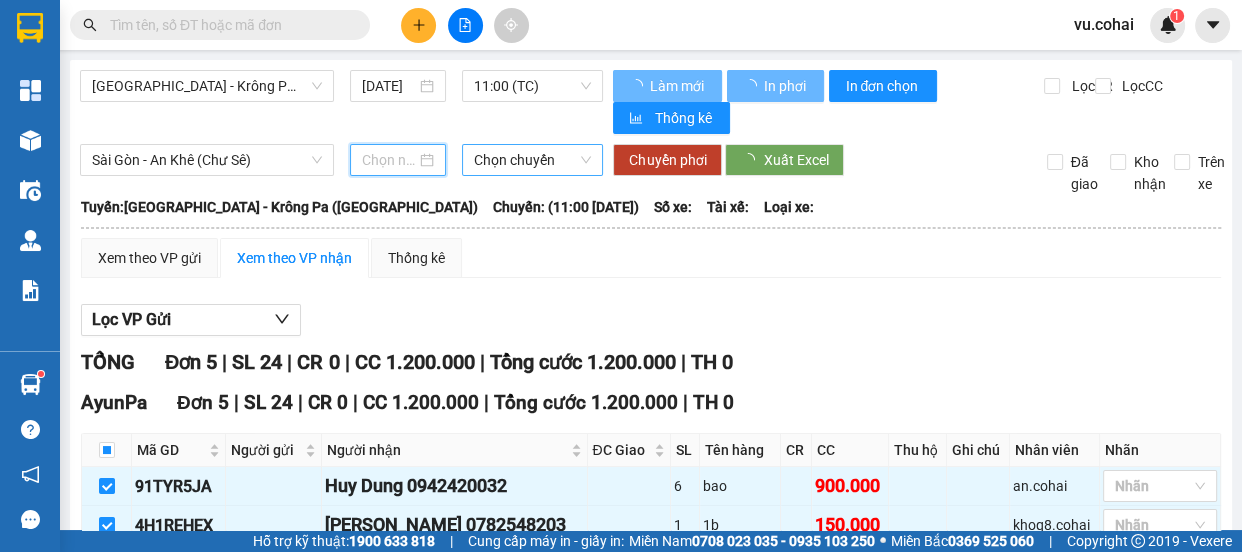 type on "[DATE]" 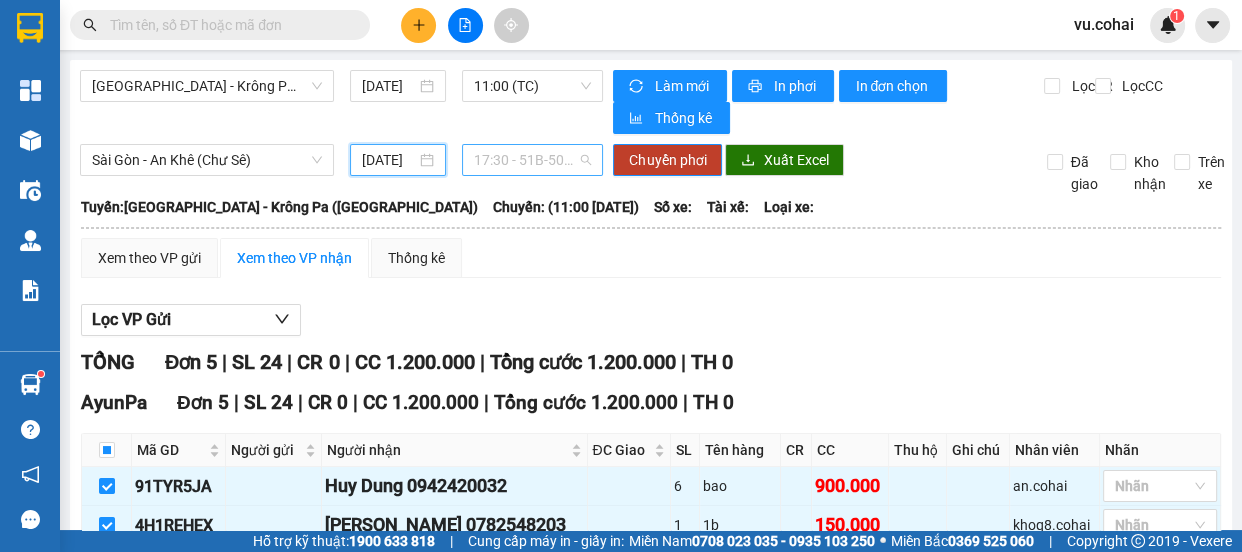 click on "17:30     - 51B-50.567" at bounding box center (532, 160) 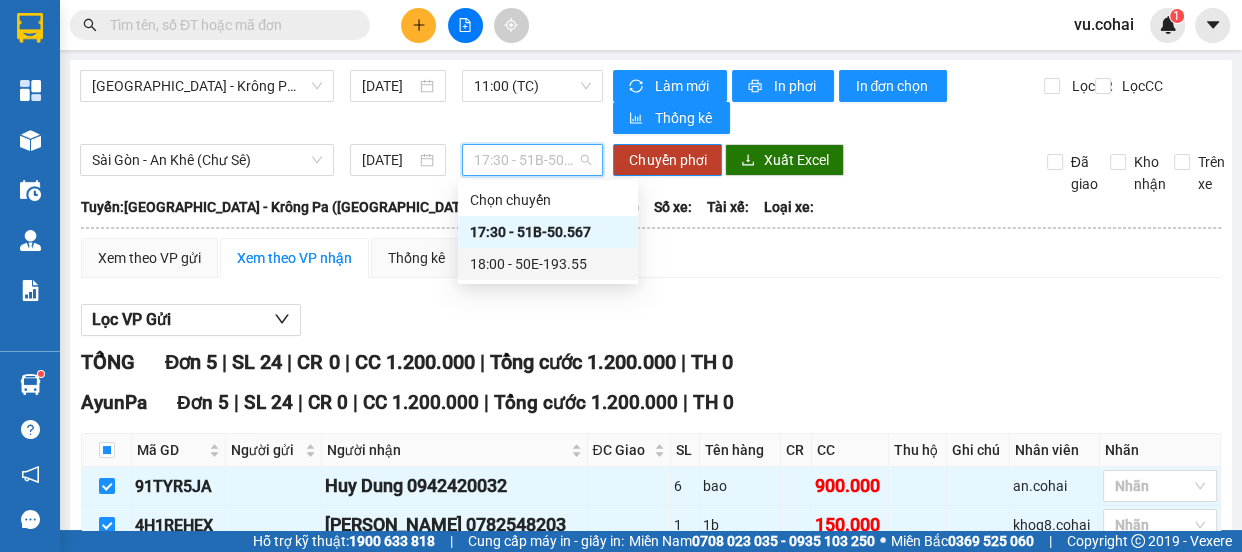 click on "18:00     - 50E-193.55" at bounding box center [548, 264] 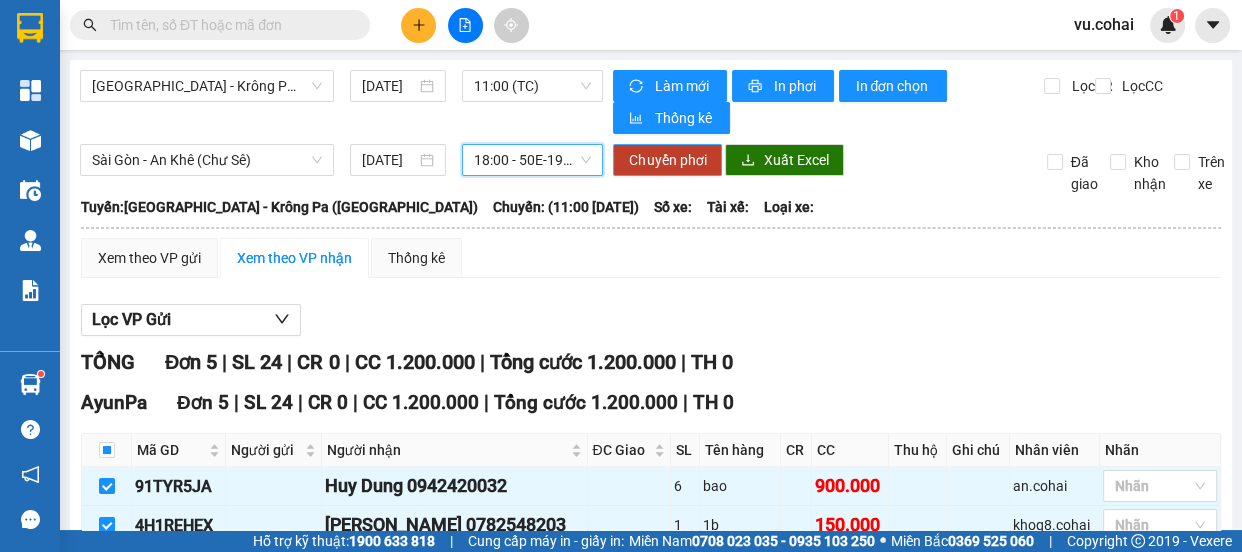click on "Chuyển phơi" at bounding box center [667, 160] 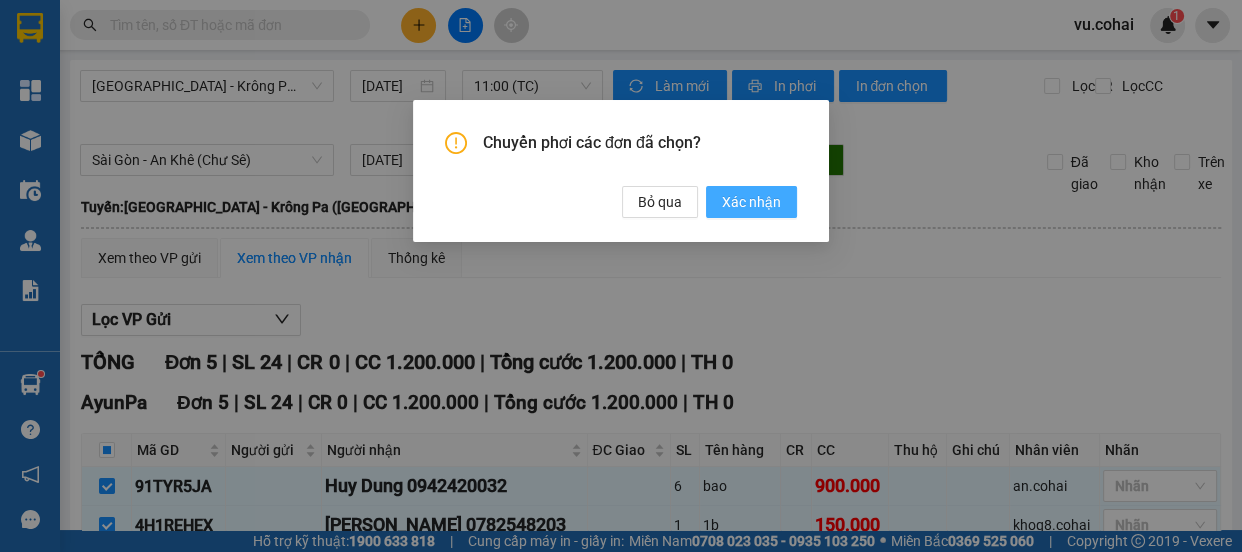 click on "Xác nhận" at bounding box center [751, 202] 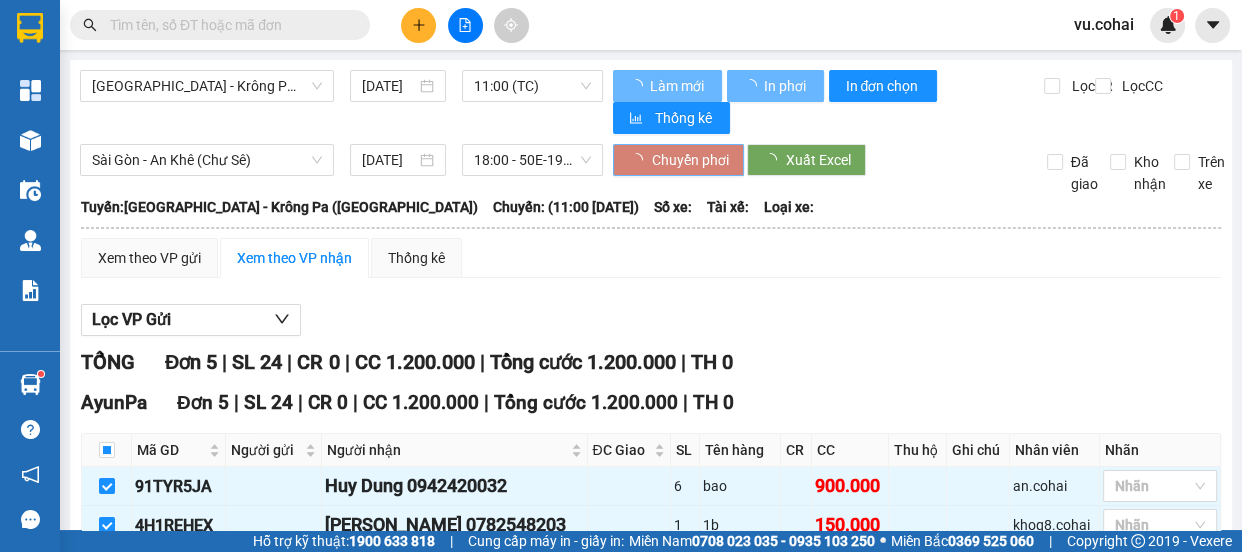 type 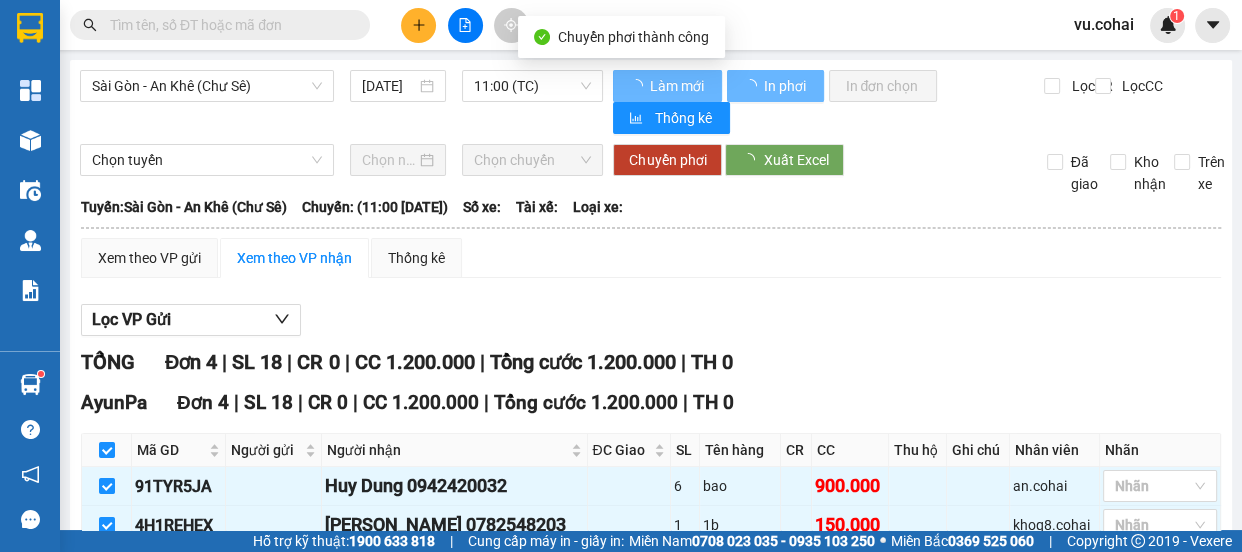 checkbox on "false" 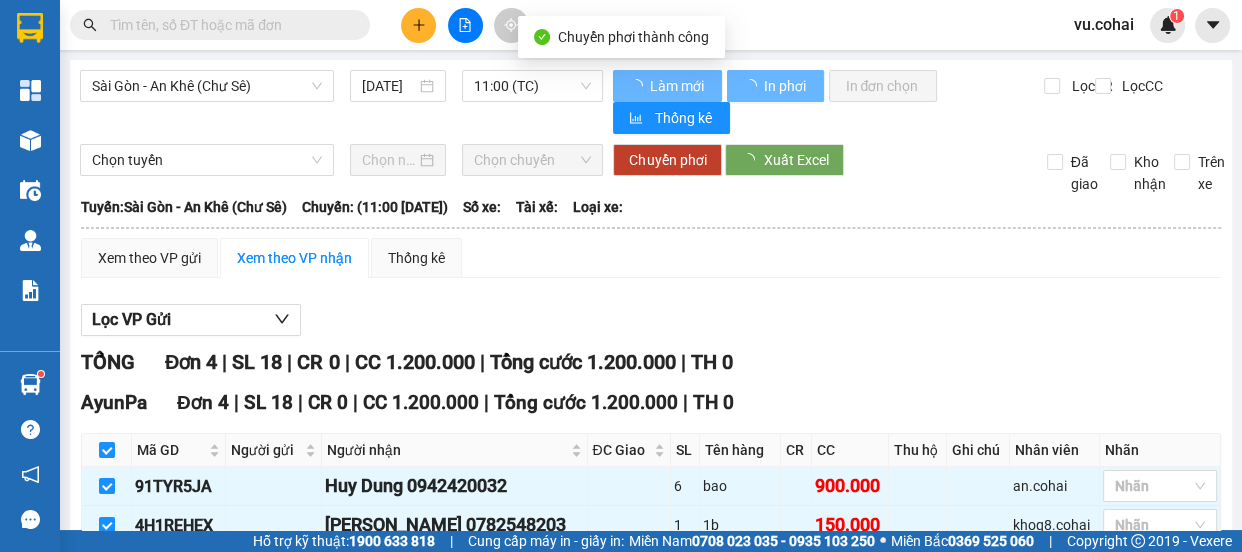 checkbox on "false" 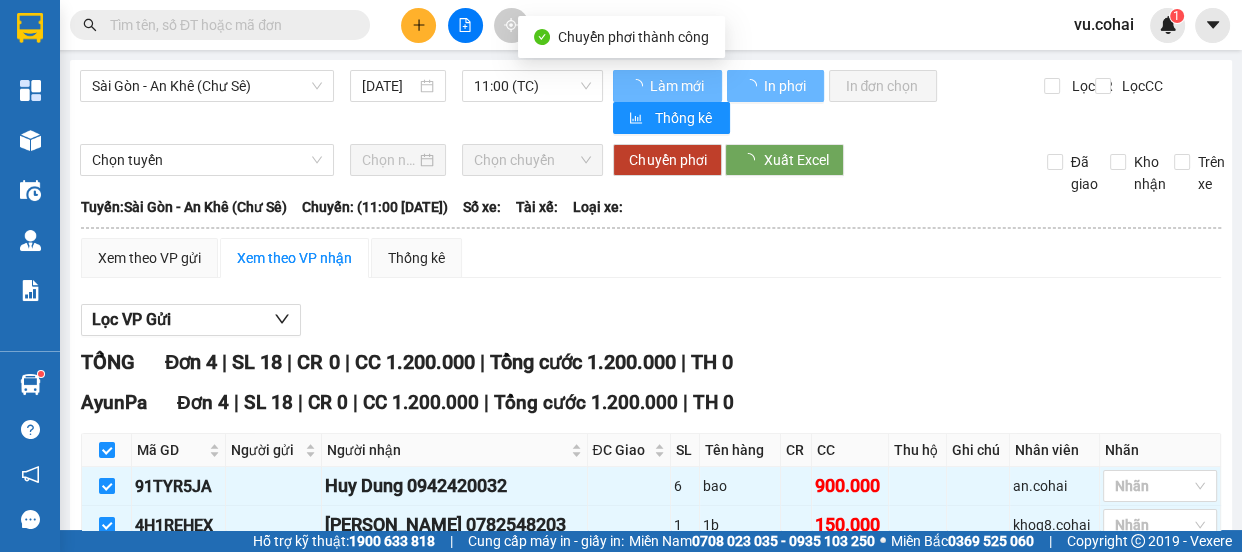 checkbox on "false" 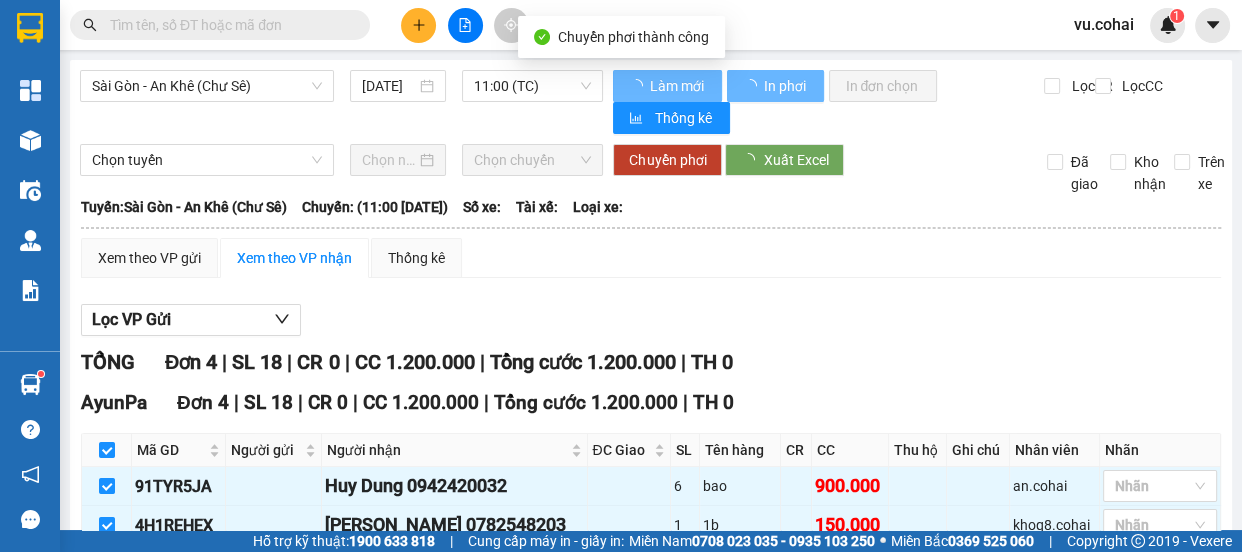 checkbox on "false" 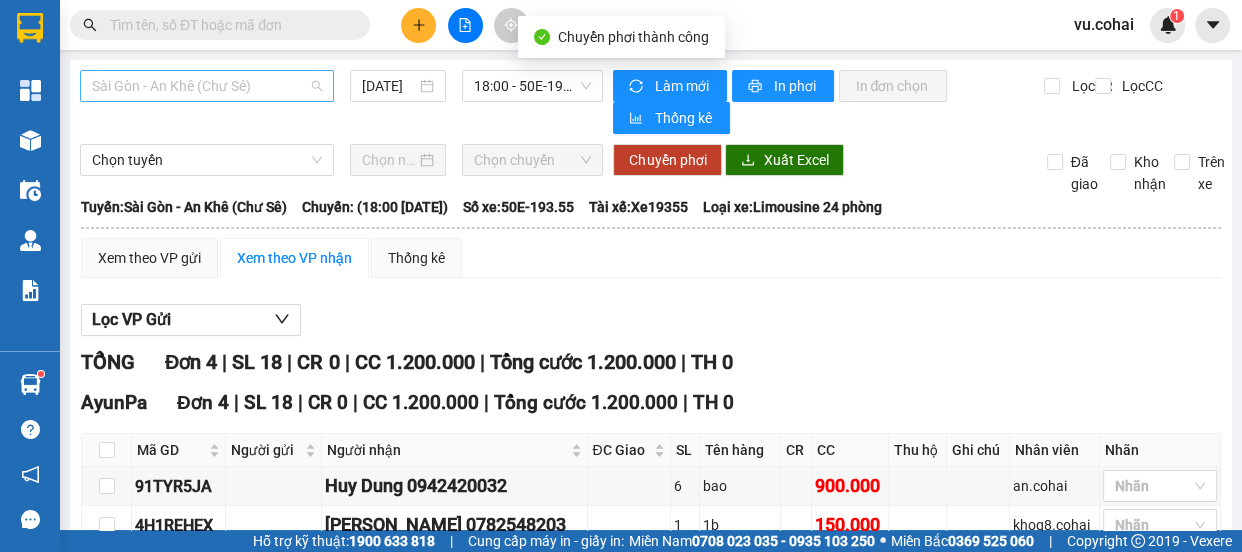 click on "Sài Gòn - An Khê (Chư Sê)" at bounding box center (207, 86) 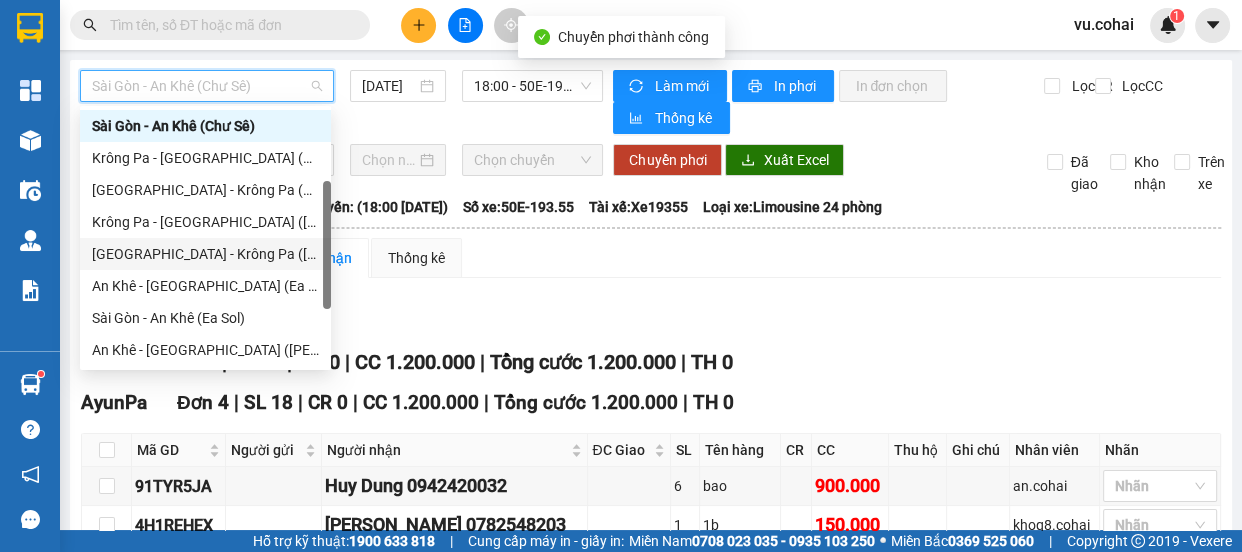 click on "[GEOGRAPHIC_DATA] - Krông Pa ([GEOGRAPHIC_DATA])" at bounding box center (205, 254) 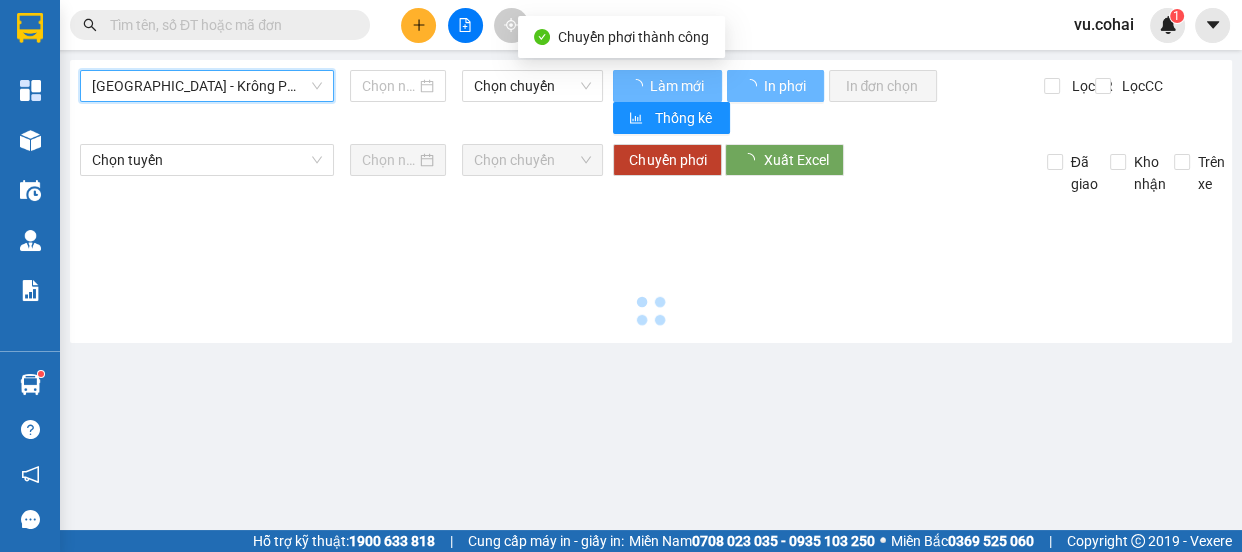 type on "[DATE]" 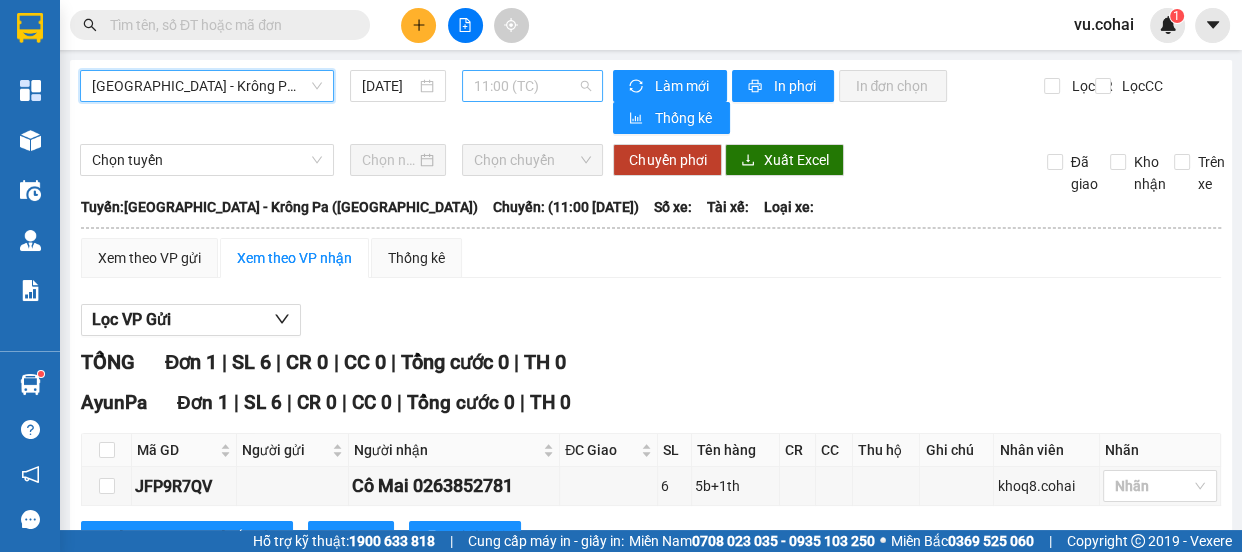 click on "11:00   (TC)" at bounding box center (532, 86) 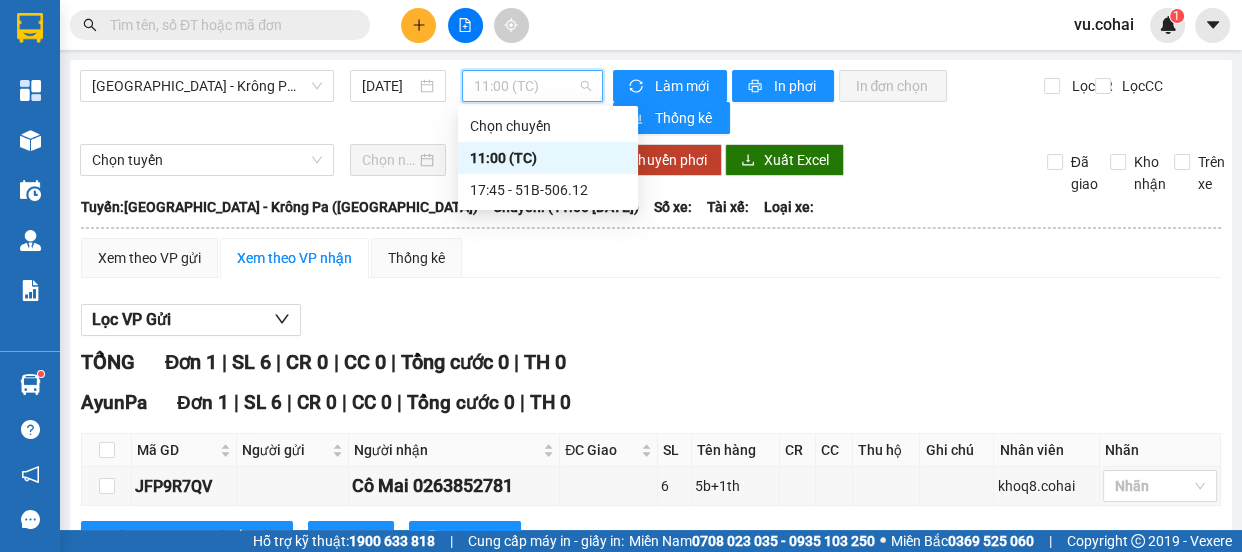 click on "11:00   (TC)" at bounding box center [548, 158] 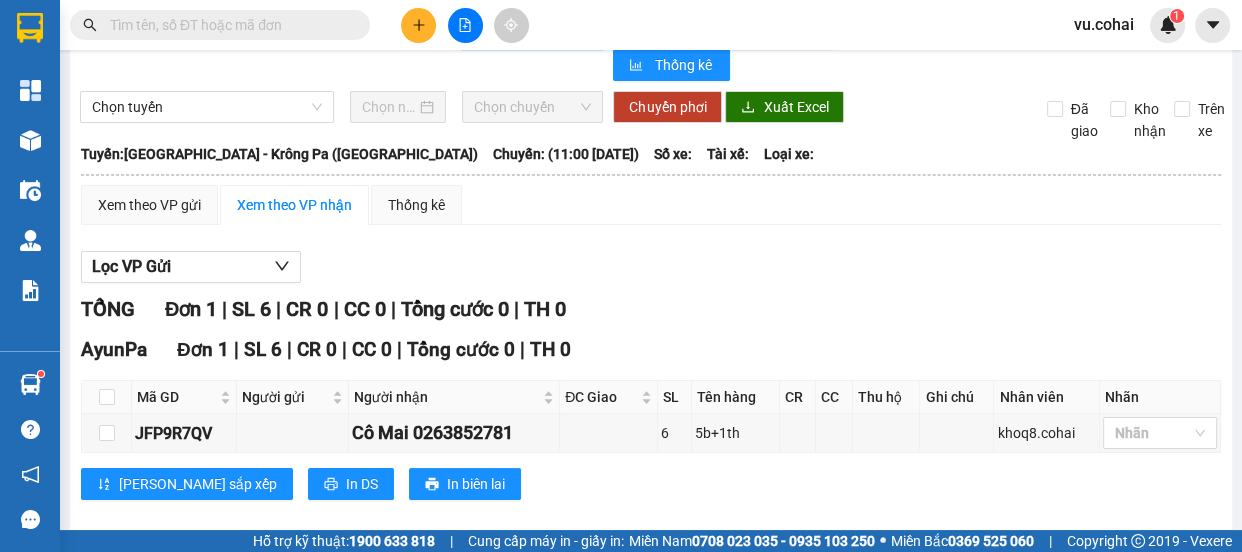 scroll, scrollTop: 78, scrollLeft: 0, axis: vertical 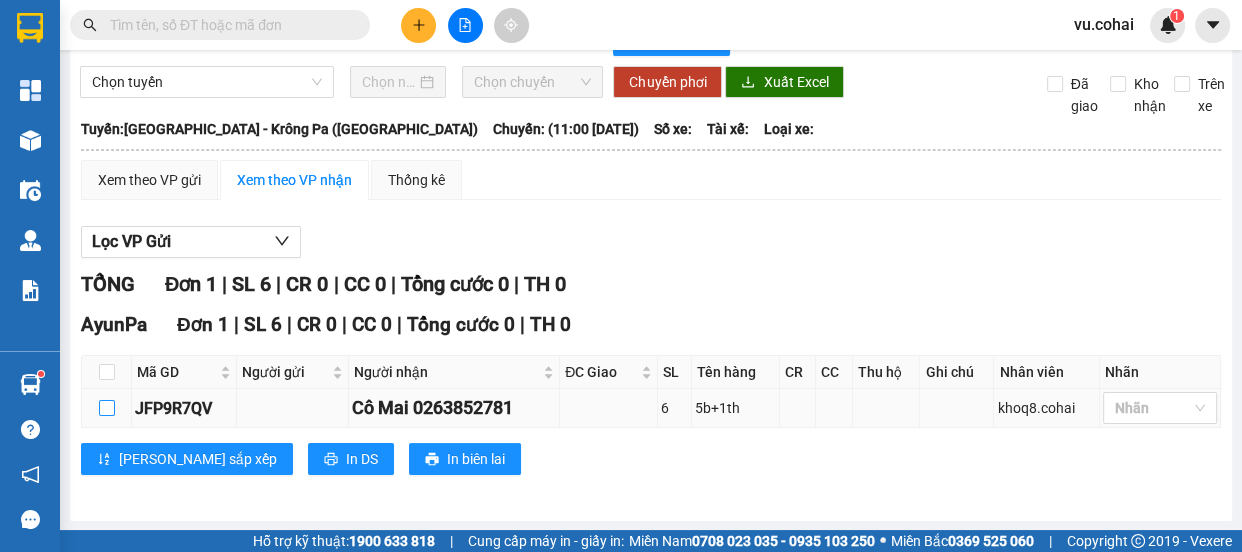 click at bounding box center (107, 408) 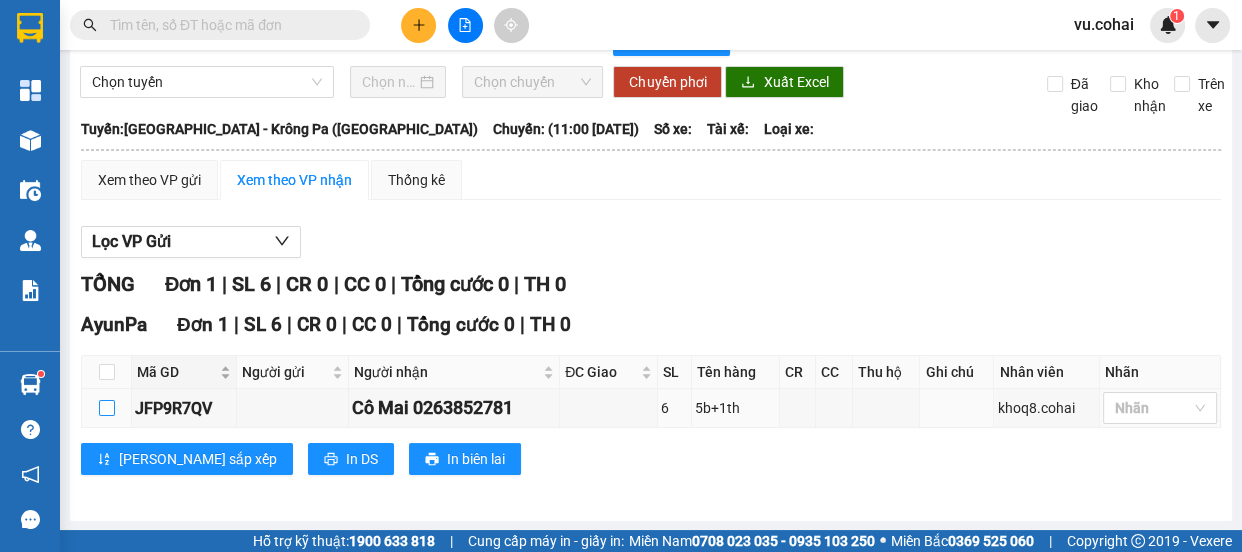 checkbox on "true" 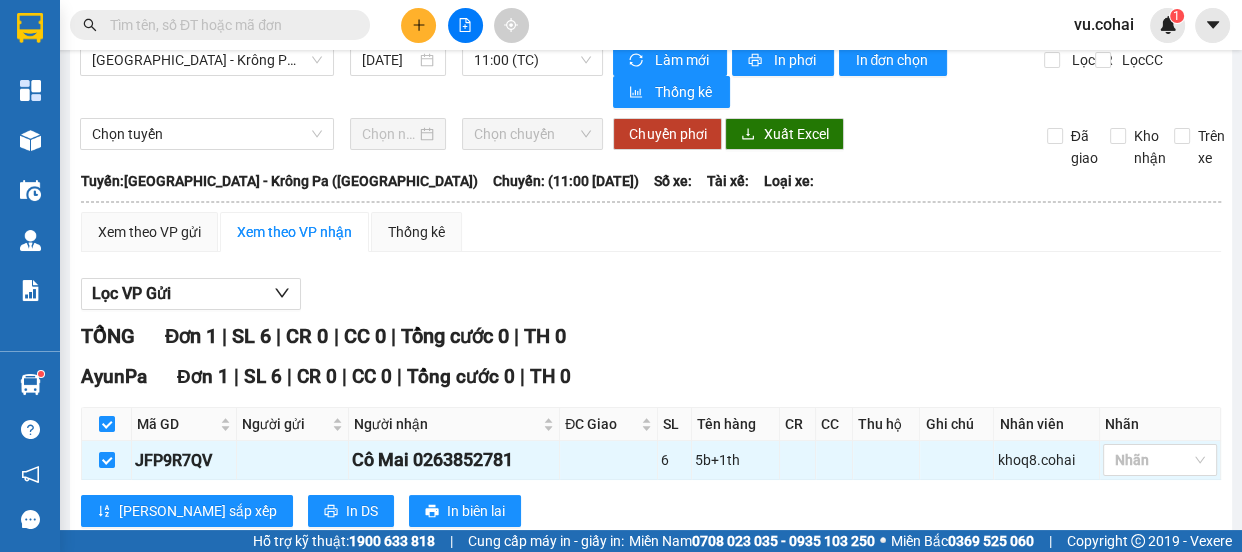 scroll, scrollTop: 0, scrollLeft: 0, axis: both 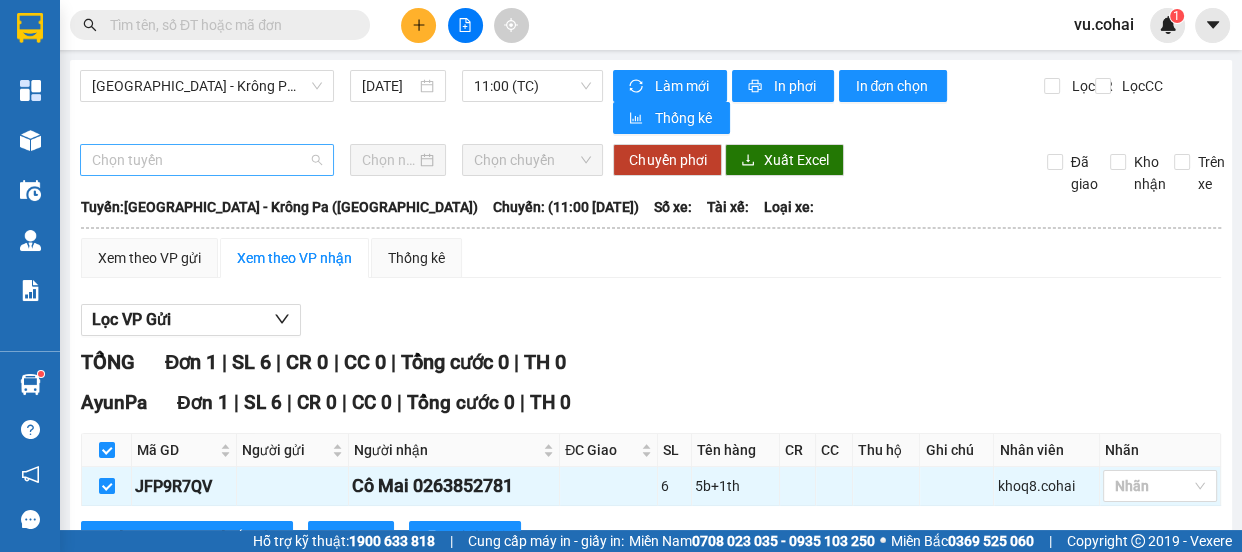 click on "Chọn tuyến" at bounding box center (207, 160) 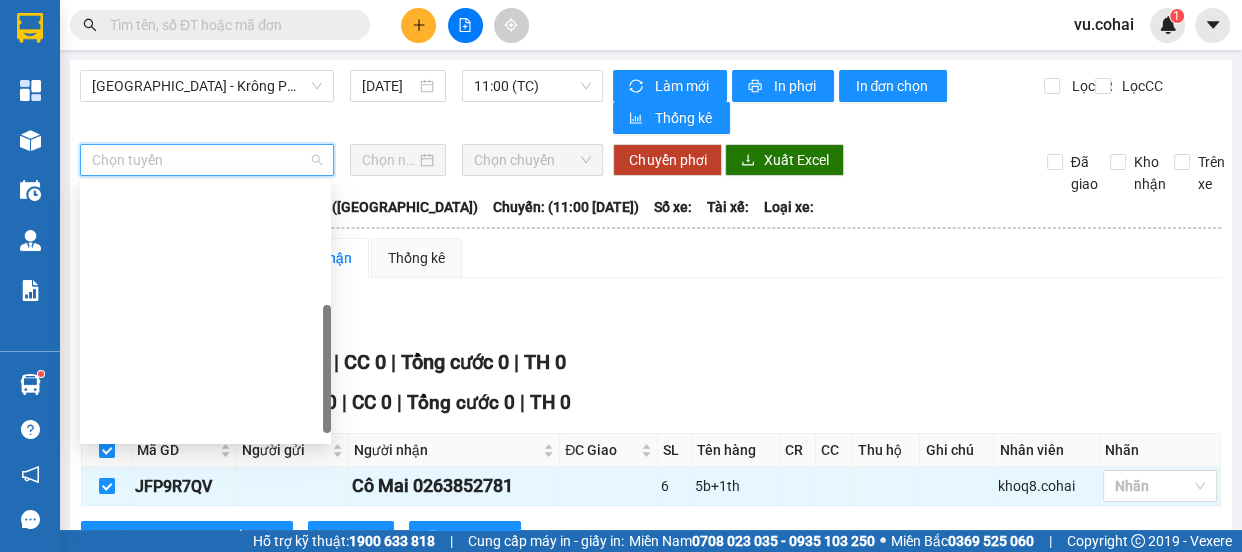 scroll, scrollTop: 272, scrollLeft: 0, axis: vertical 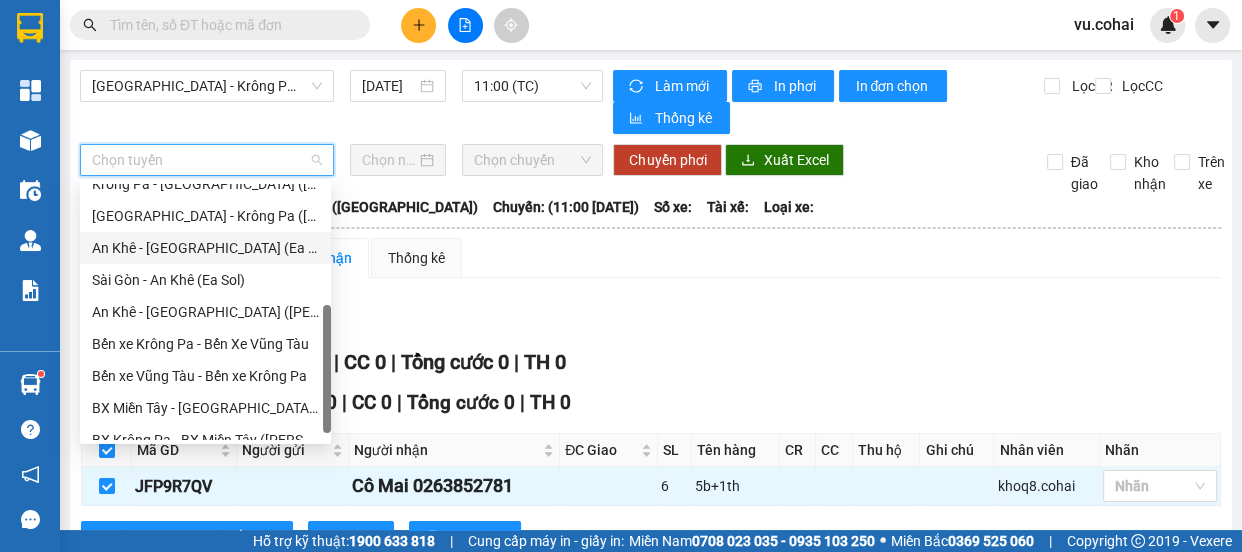 click on "[GEOGRAPHIC_DATA] - Krông Pa ([GEOGRAPHIC_DATA])" at bounding box center (205, 216) 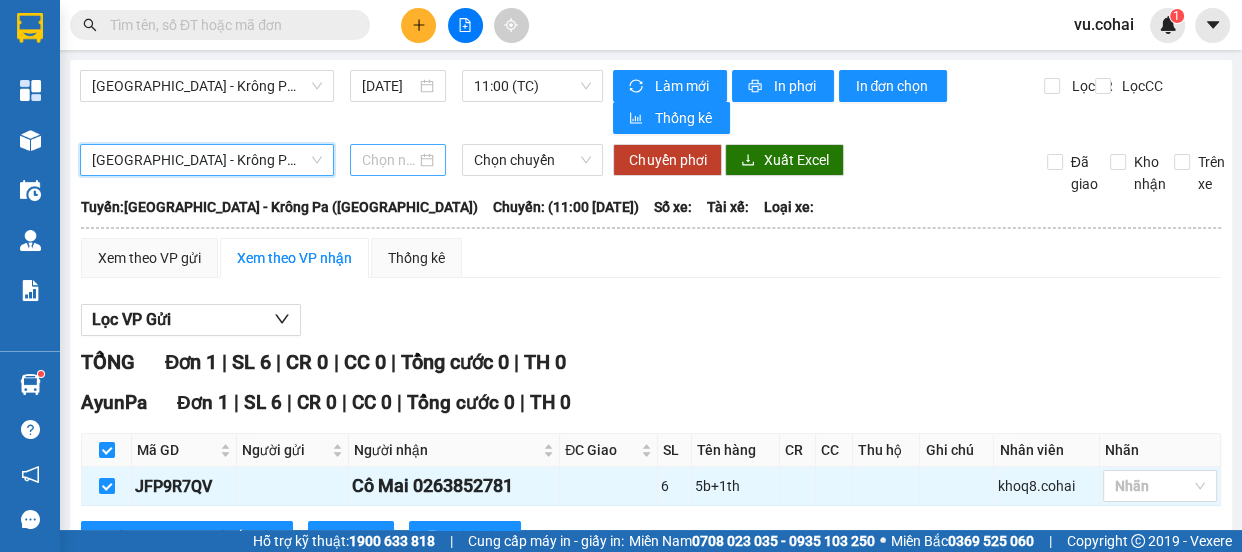 click at bounding box center (389, 160) 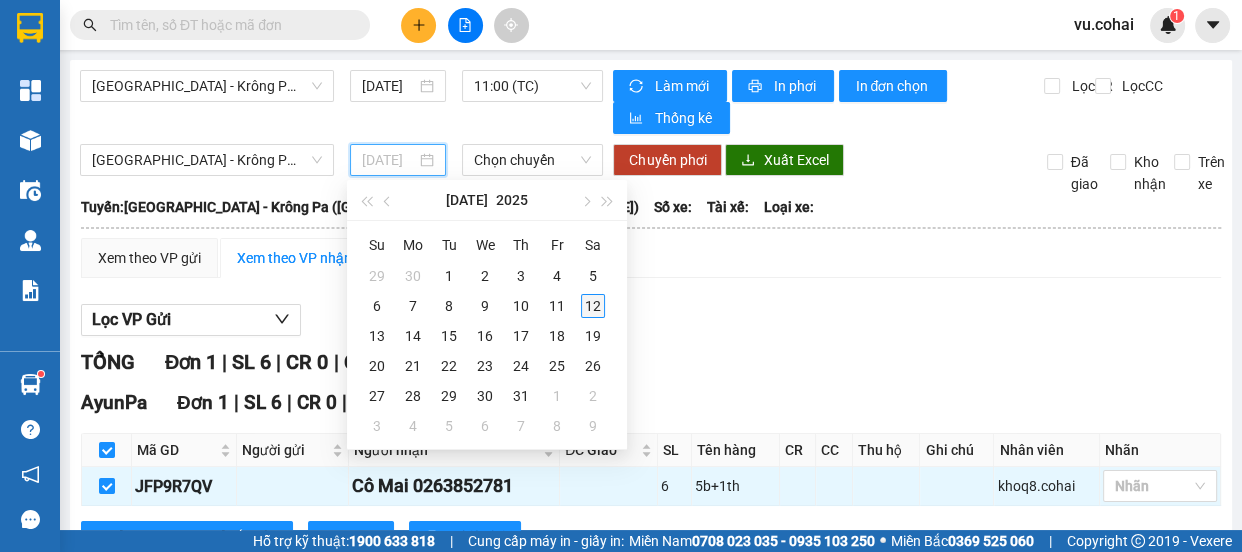 type on "[DATE]" 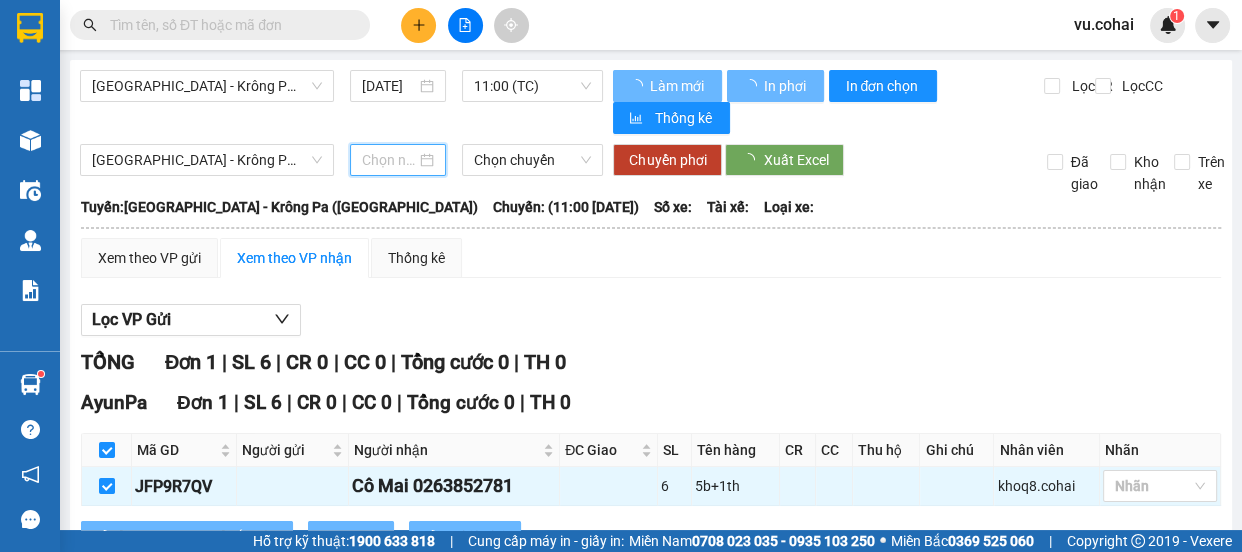 type on "[DATE]" 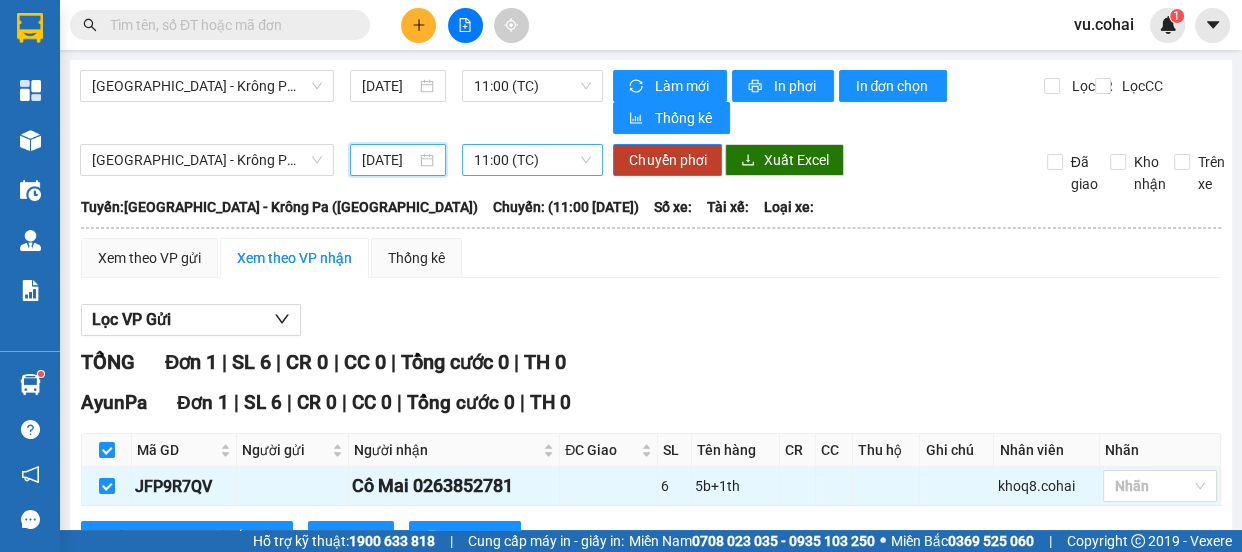 click on "11:00   (TC)" at bounding box center [532, 160] 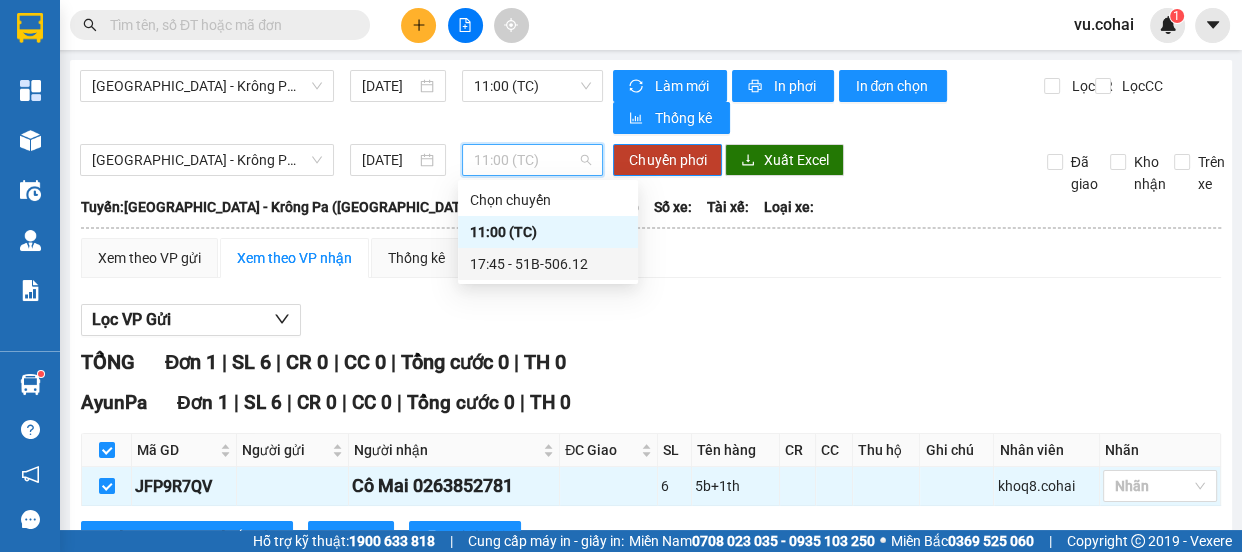 click on "17:45     - 51B-506.12" at bounding box center (548, 264) 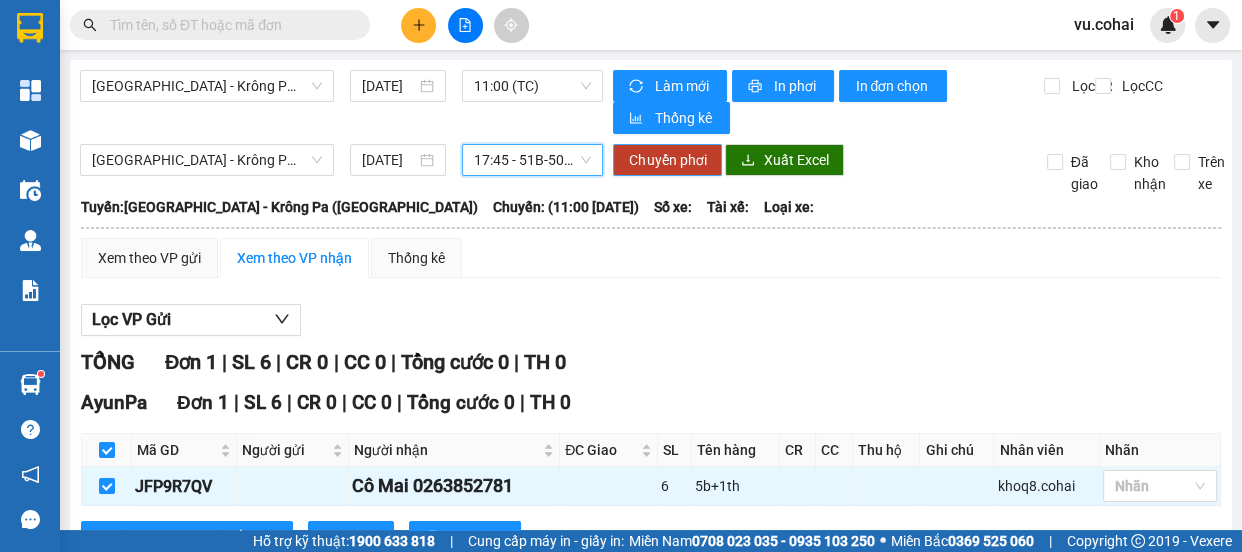 click on "Chuyển phơi" at bounding box center [667, 160] 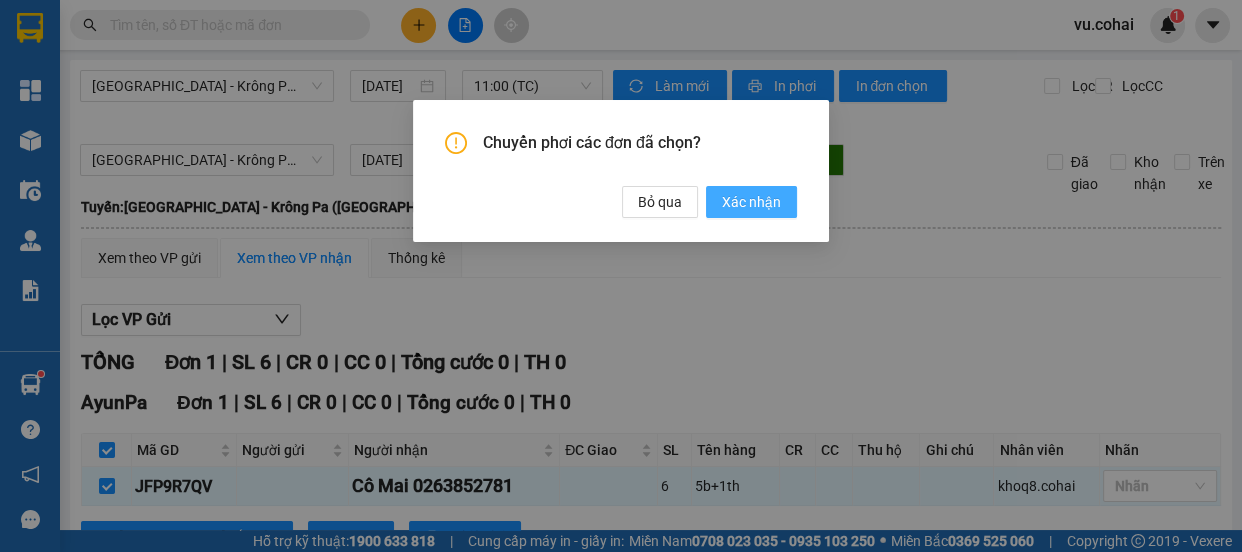 click on "Xác nhận" at bounding box center [751, 202] 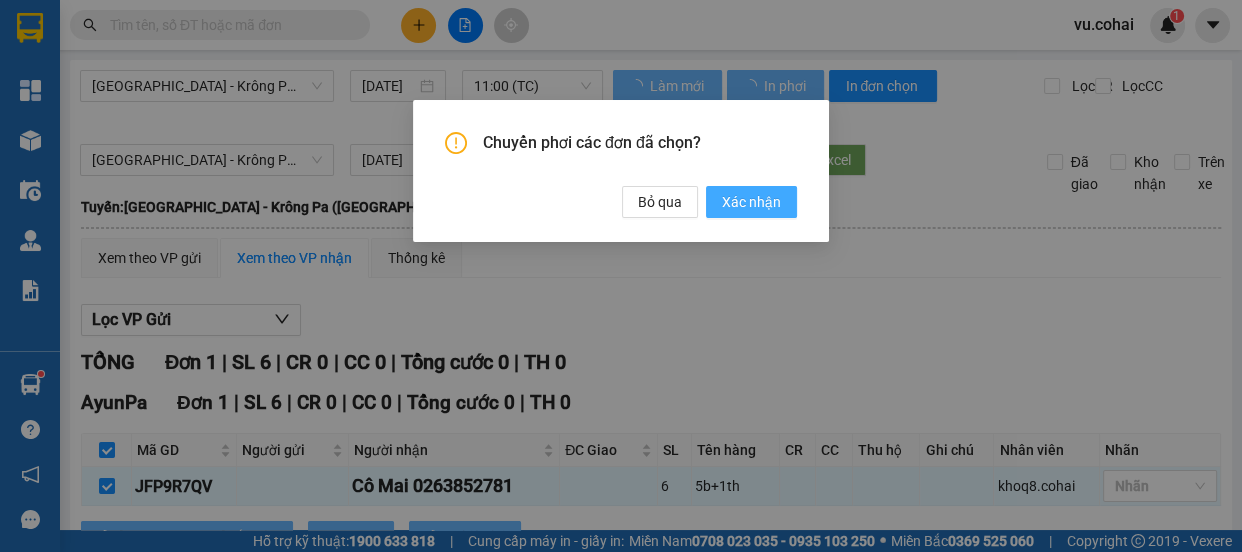 type 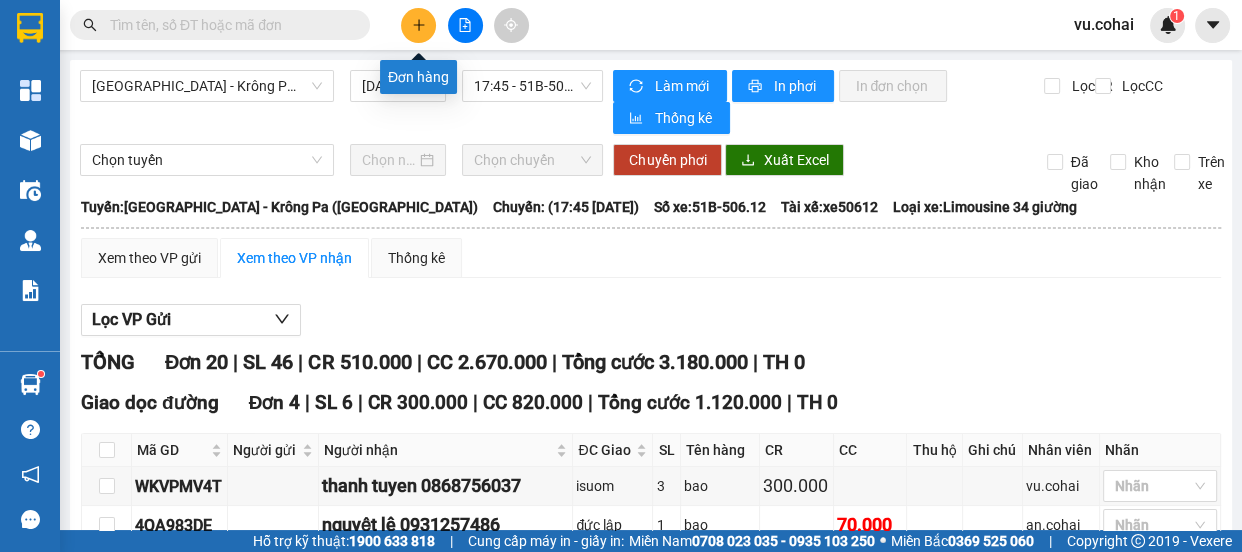 click at bounding box center (418, 25) 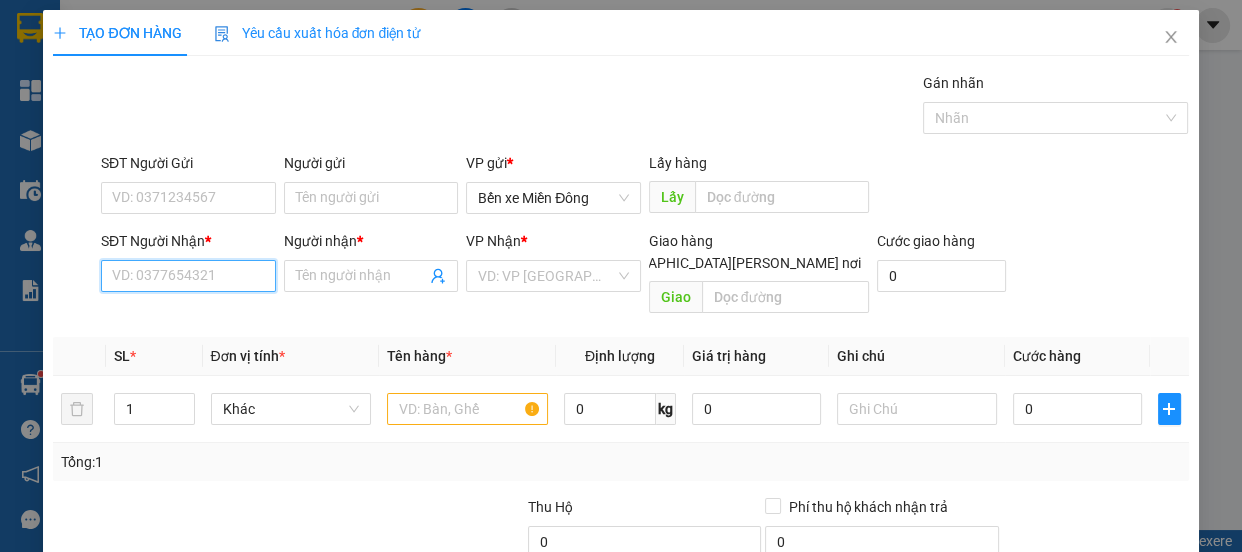 click on "SĐT Người Nhận  *" at bounding box center (188, 276) 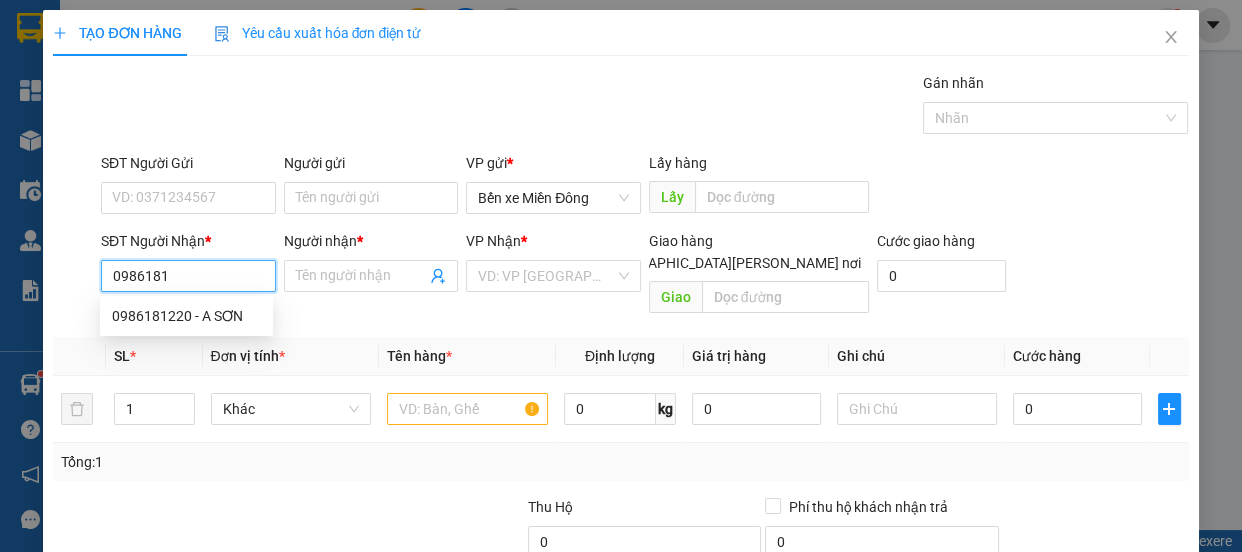 drag, startPoint x: 187, startPoint y: 323, endPoint x: 228, endPoint y: 320, distance: 41.109608 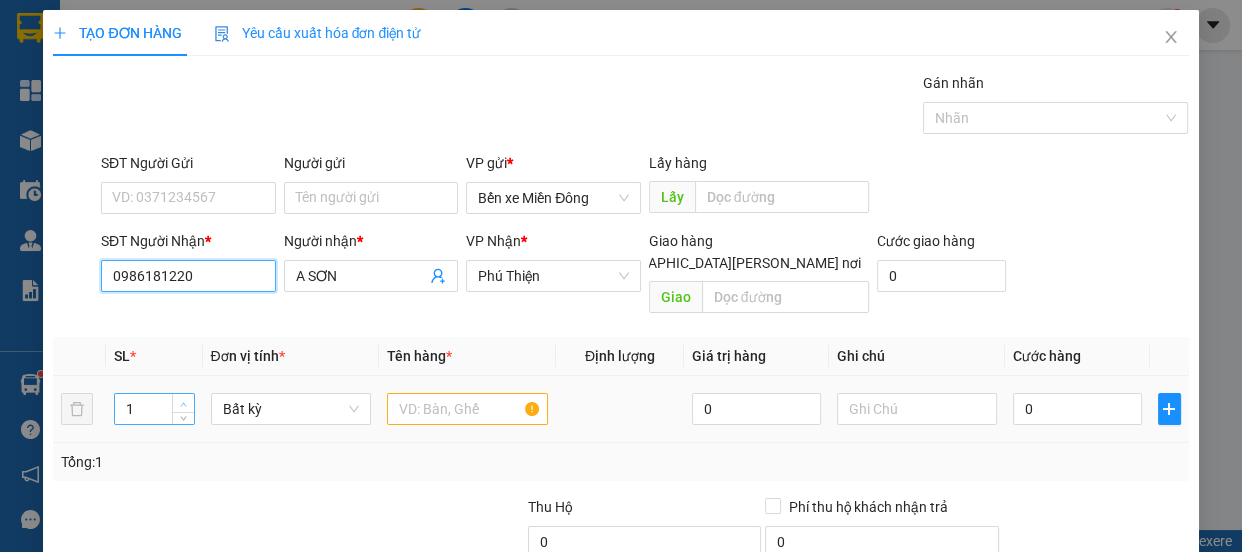 type on "0986181220" 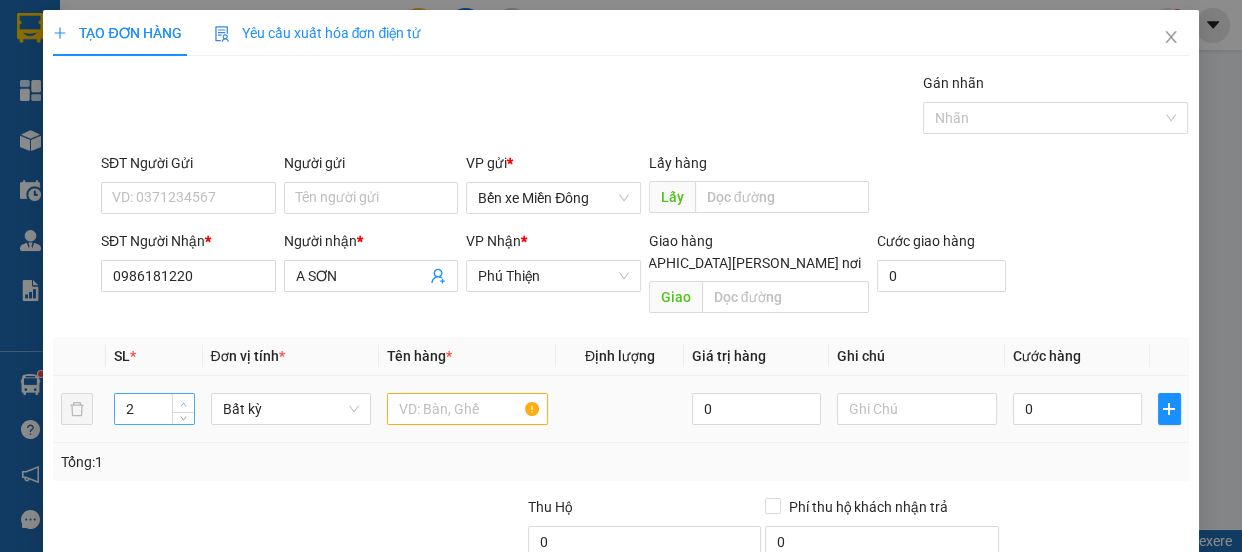 click at bounding box center [184, 404] 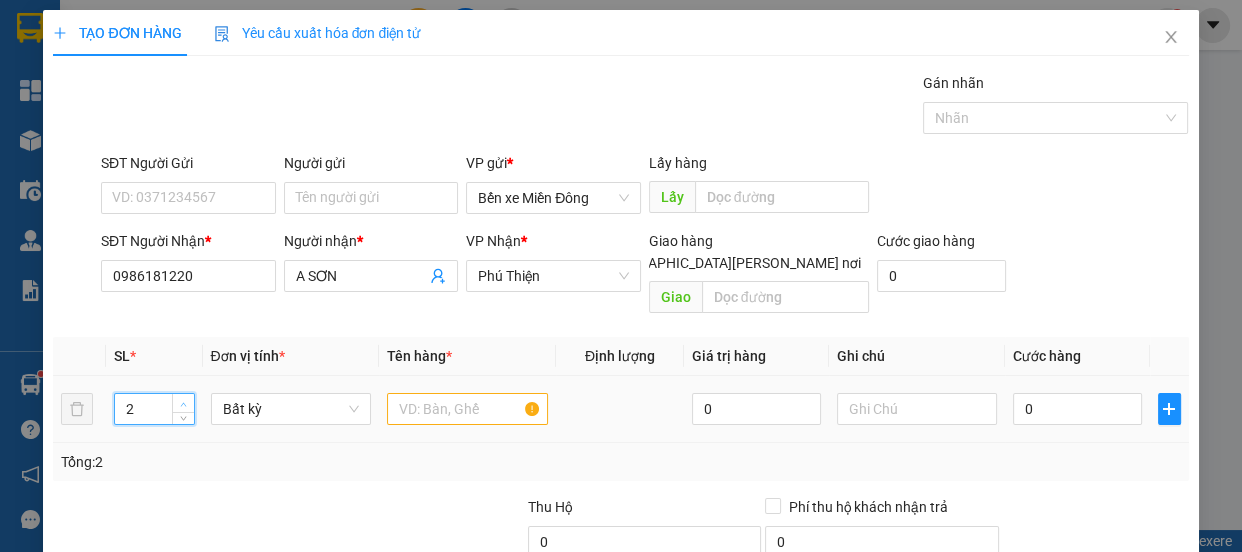 type on "3" 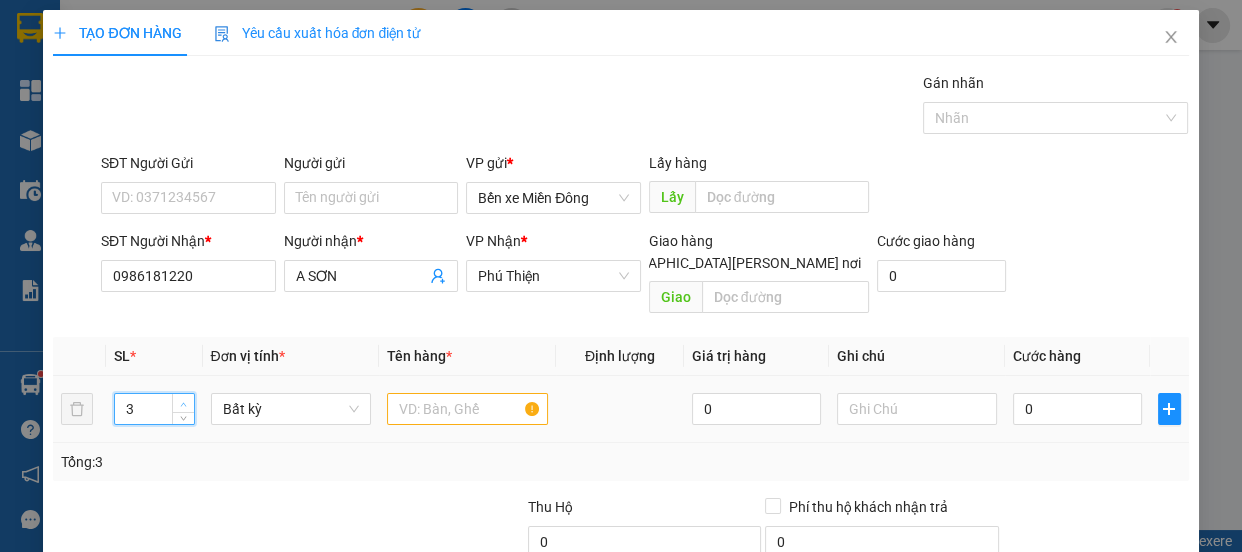 click at bounding box center [184, 404] 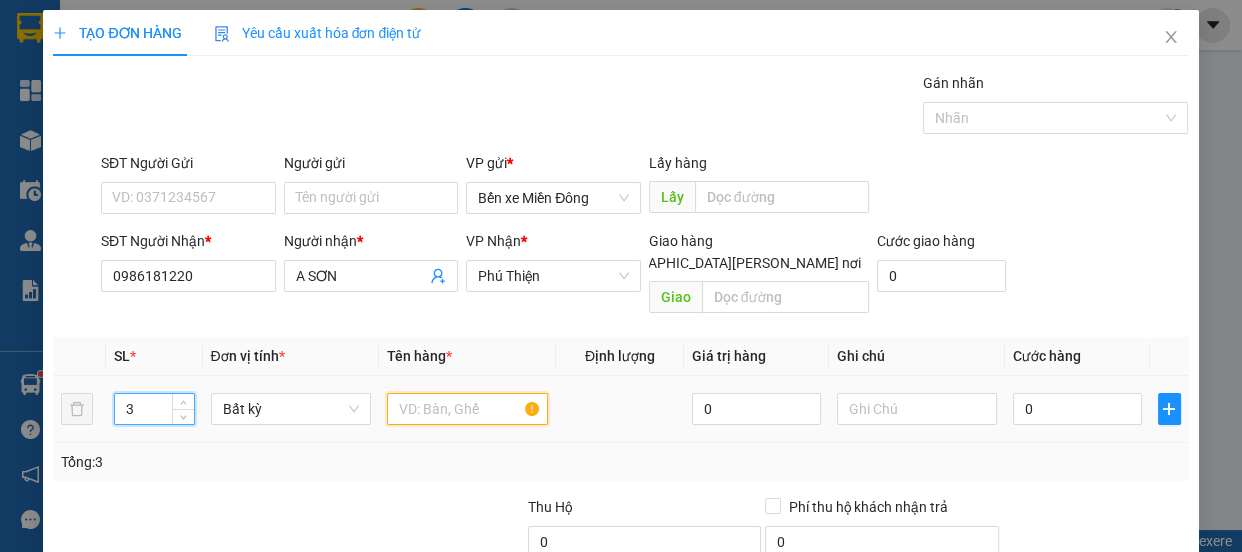 click at bounding box center [467, 409] 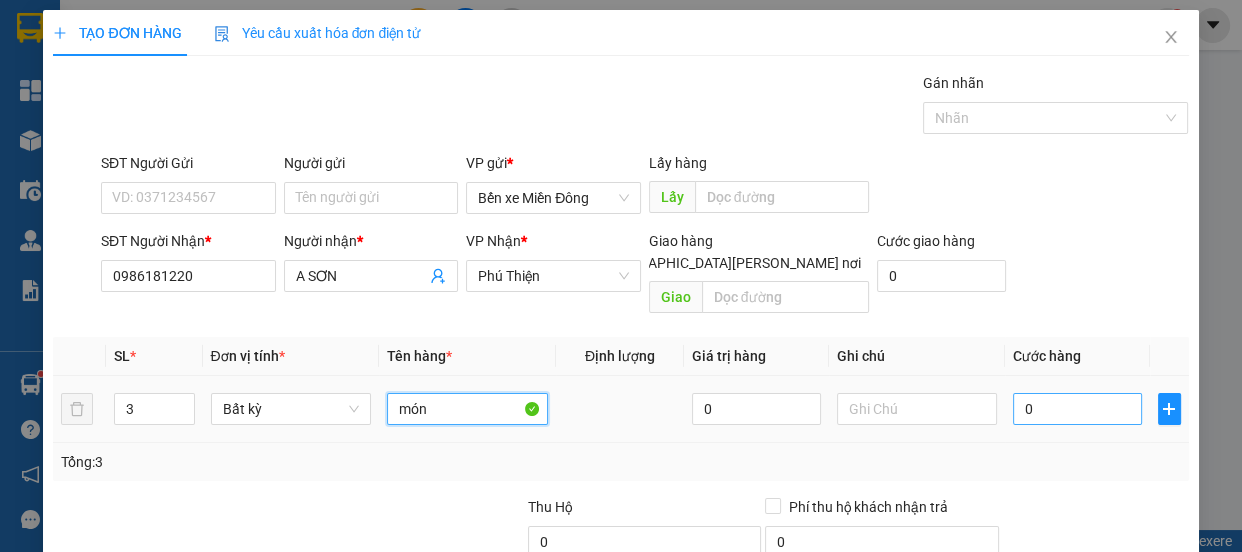 type on "món" 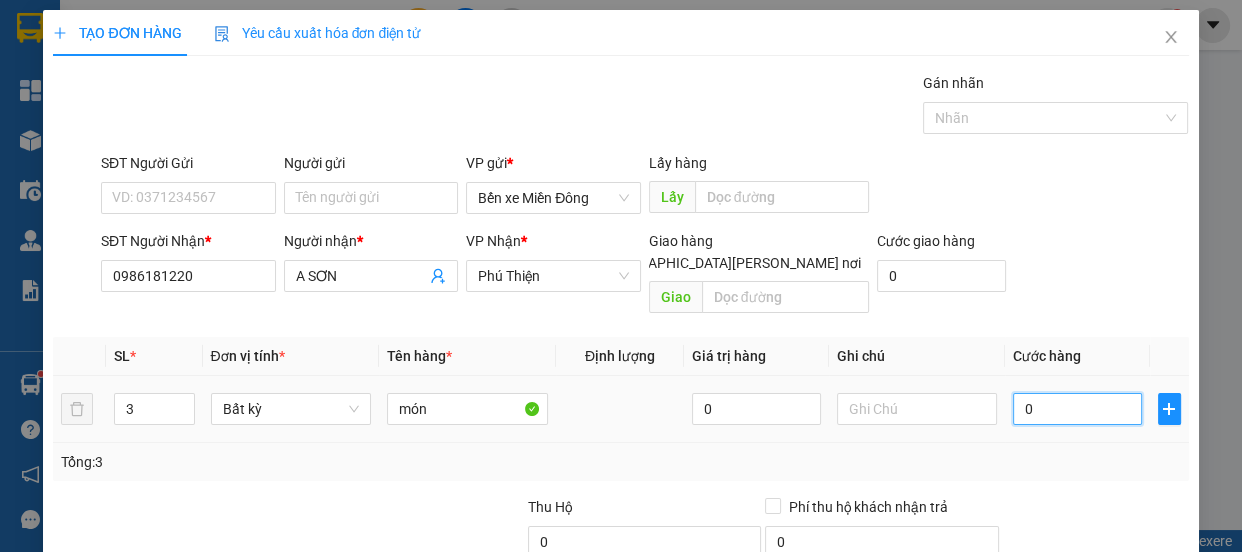 click on "0" at bounding box center (1077, 409) 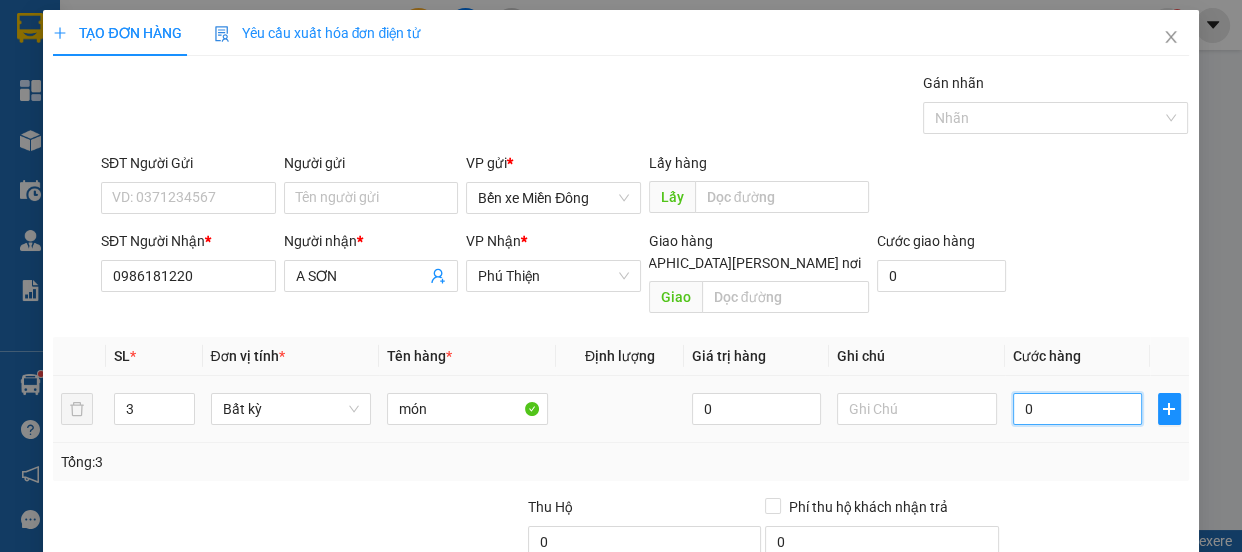 type on "001" 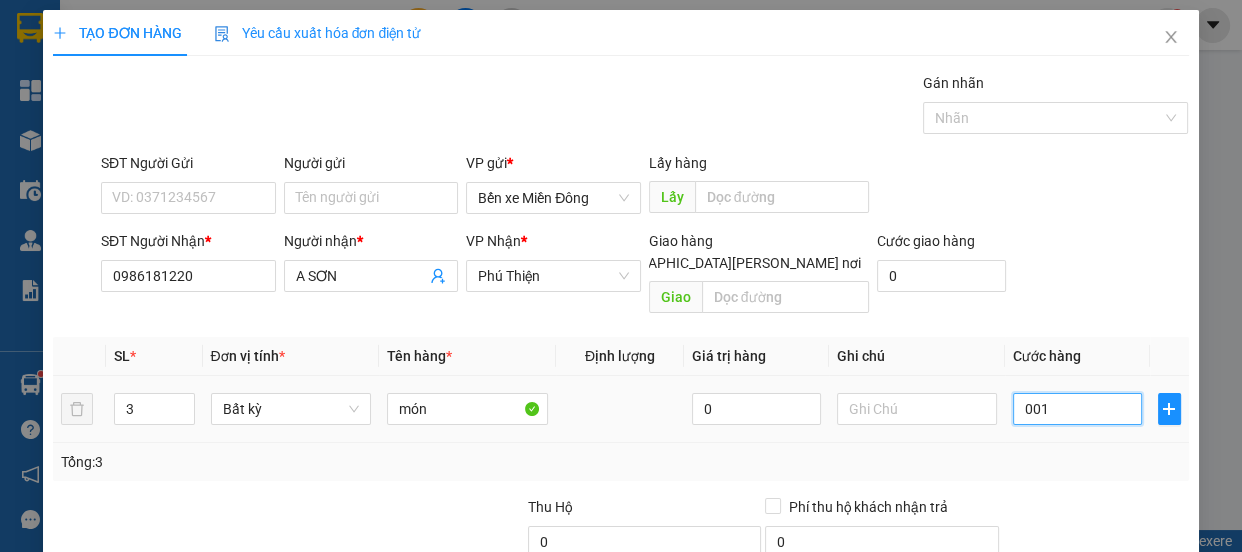 type on "1" 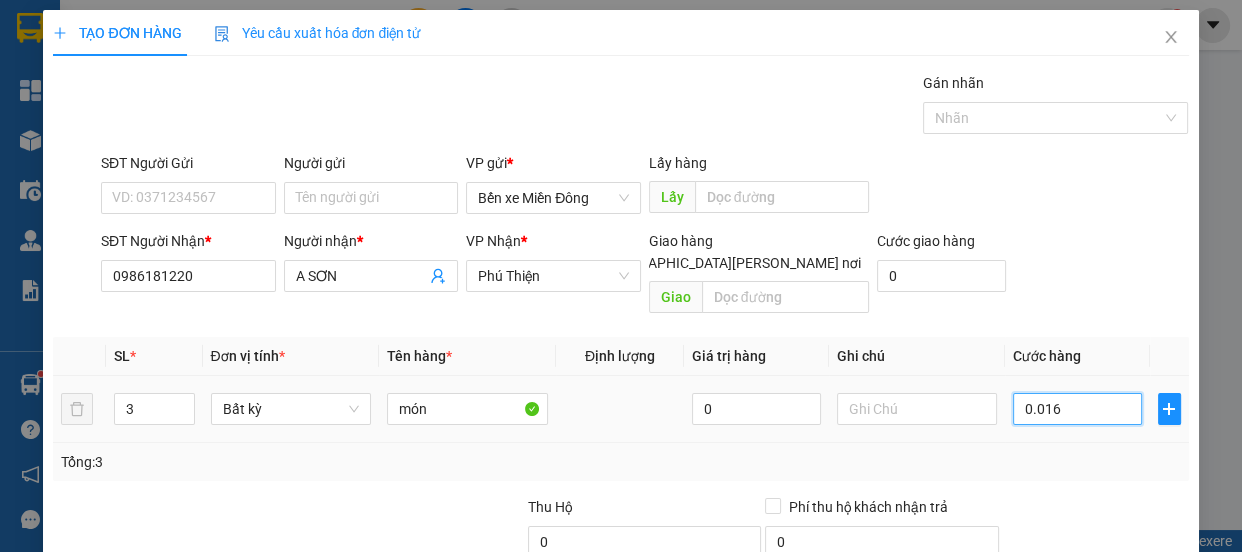 type on "001" 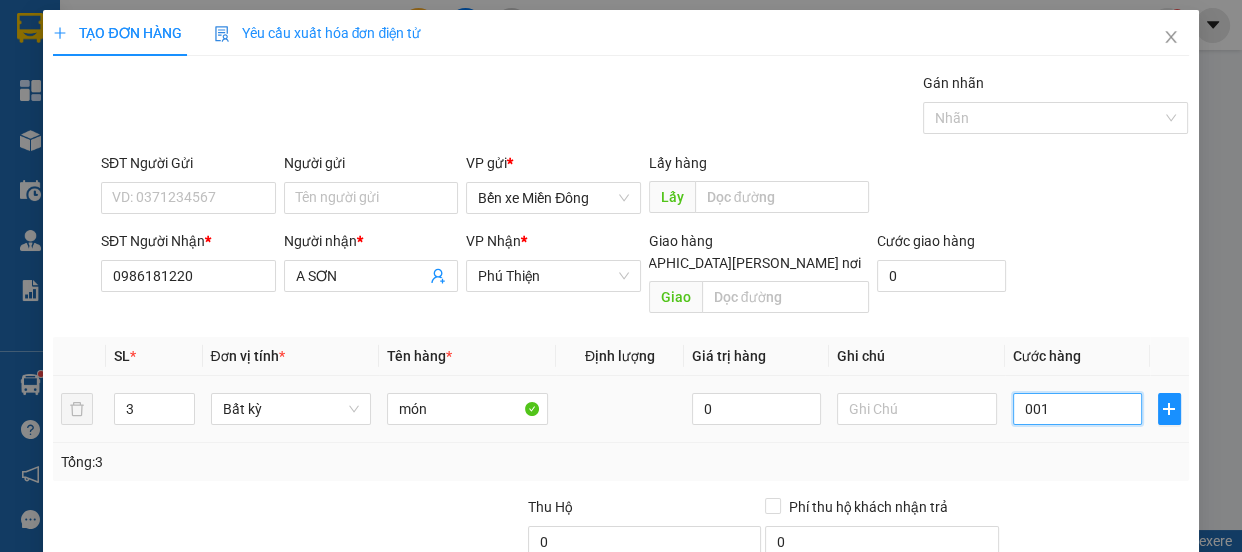 type on "1" 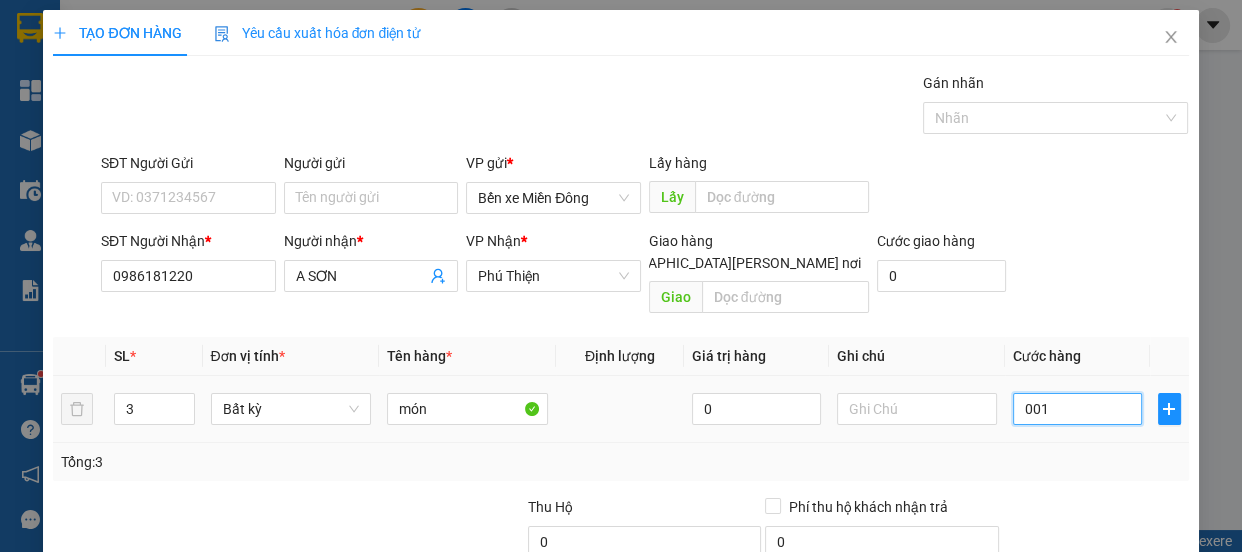 type on "00" 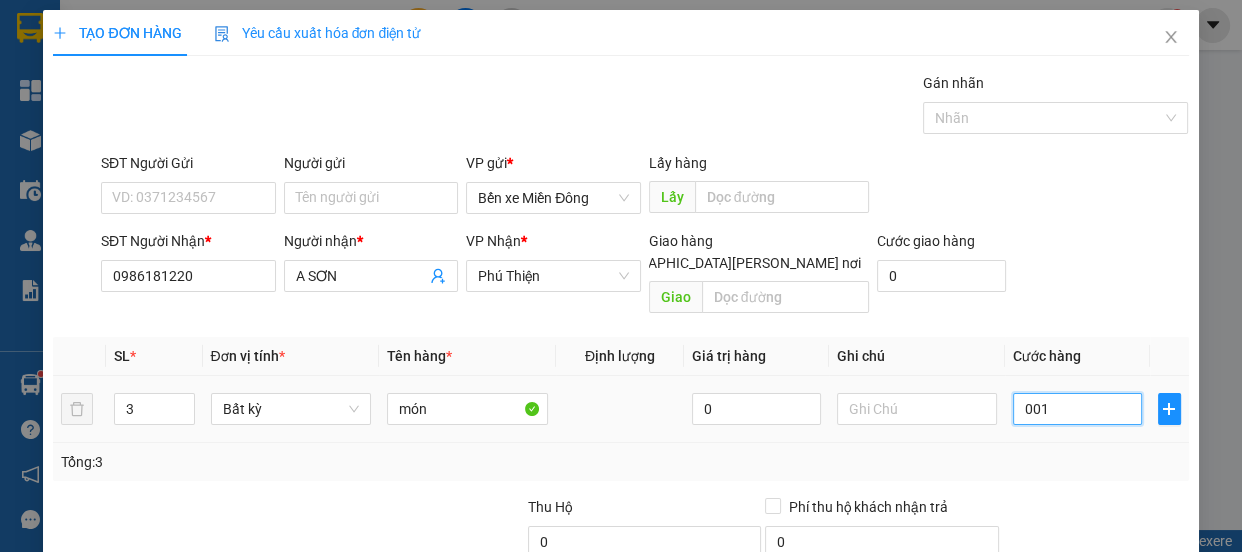 type on "0" 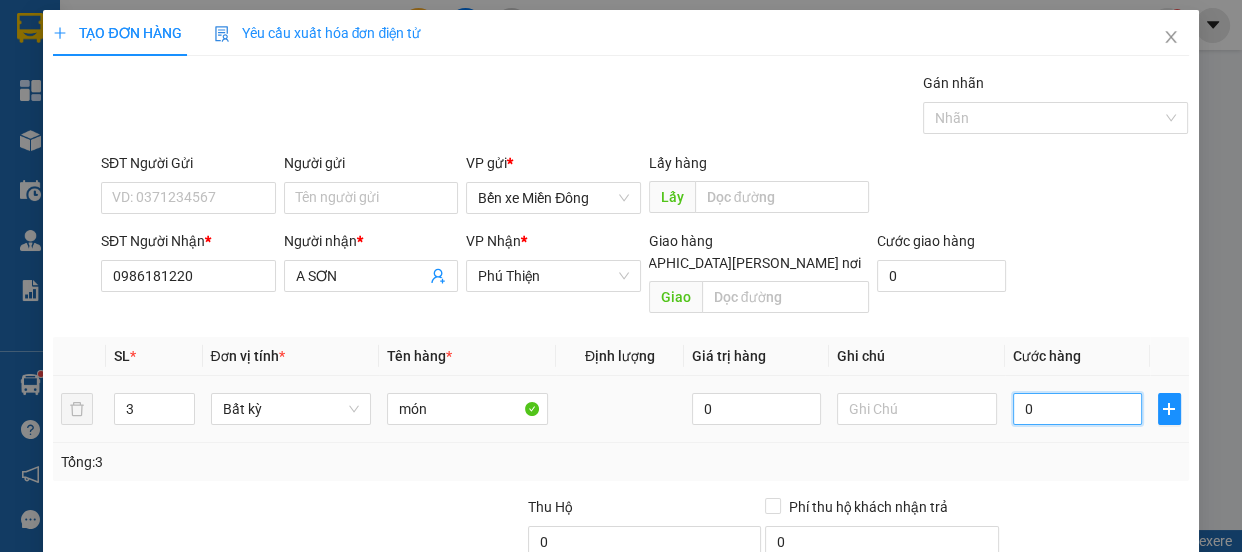 type on "001" 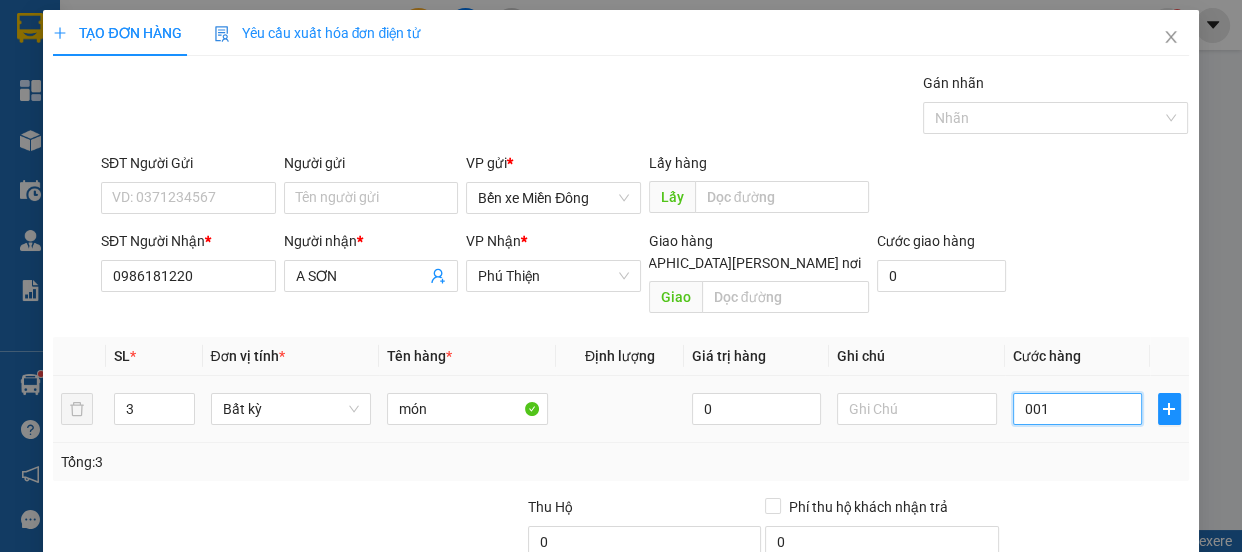 type on "1" 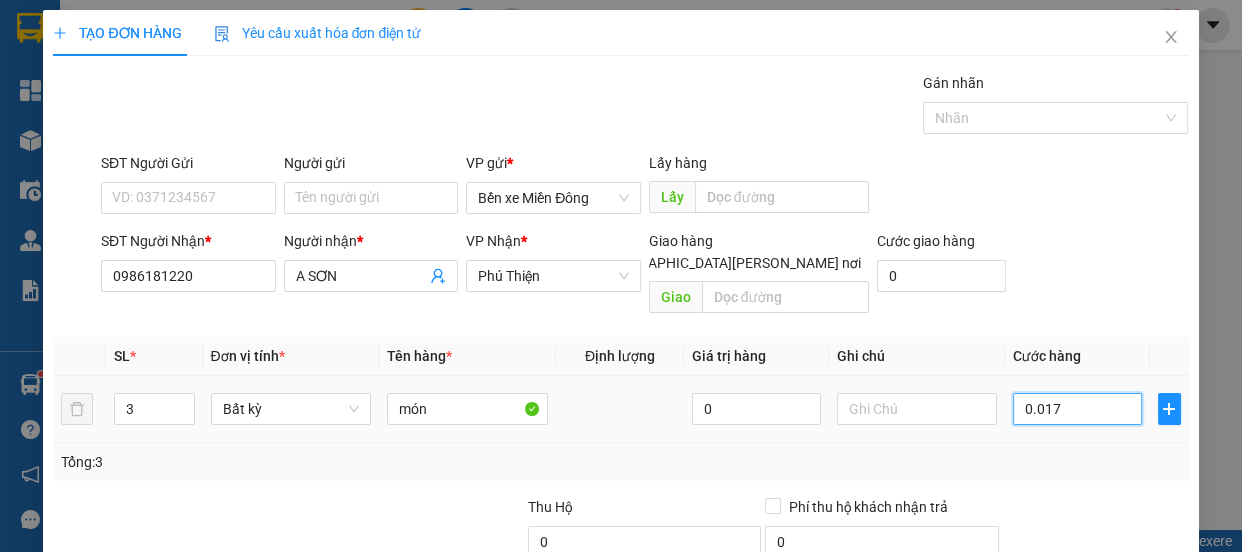 type on "00.170" 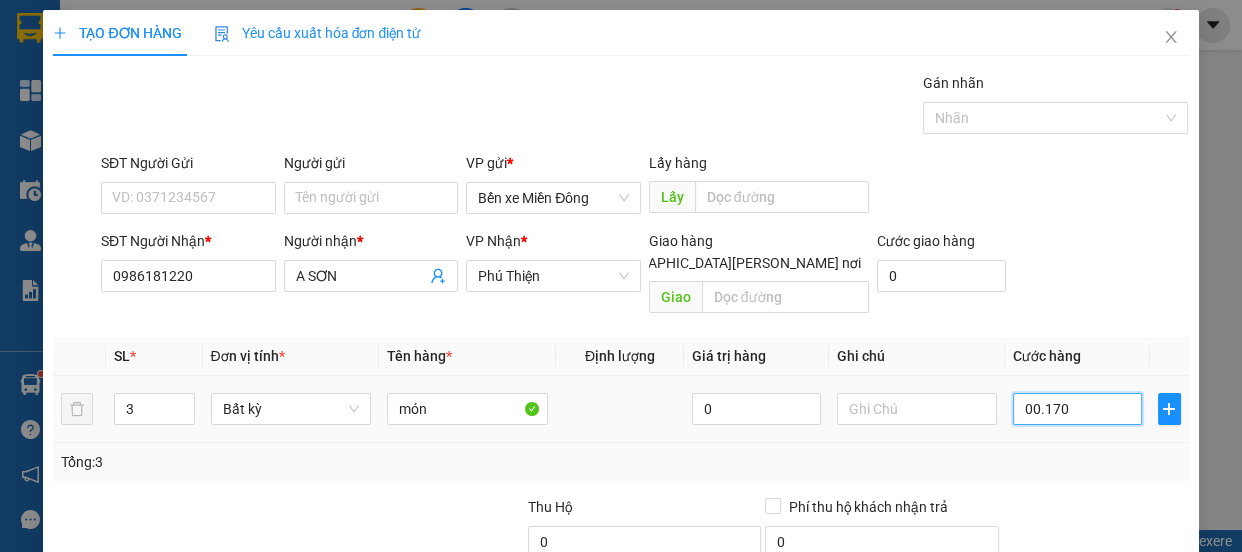 type on "170" 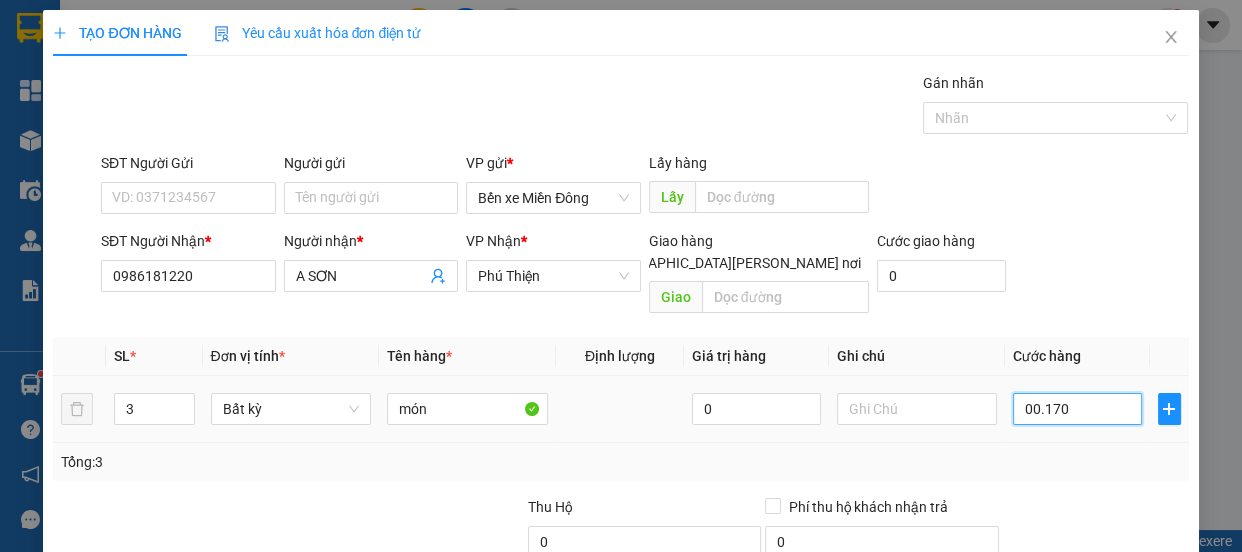 type on "00.017" 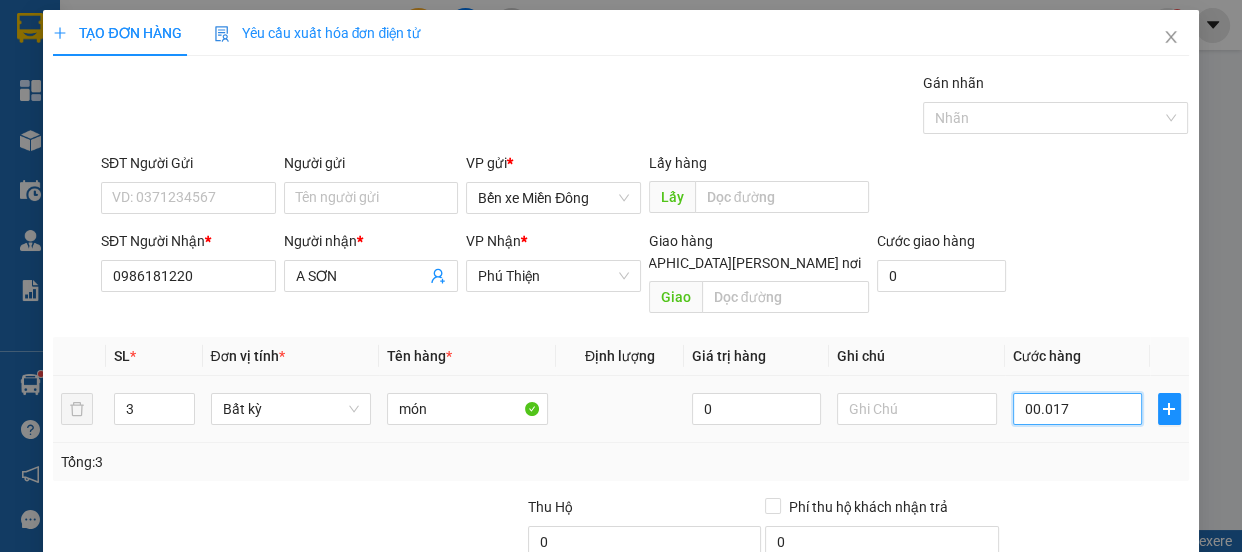 type on "17" 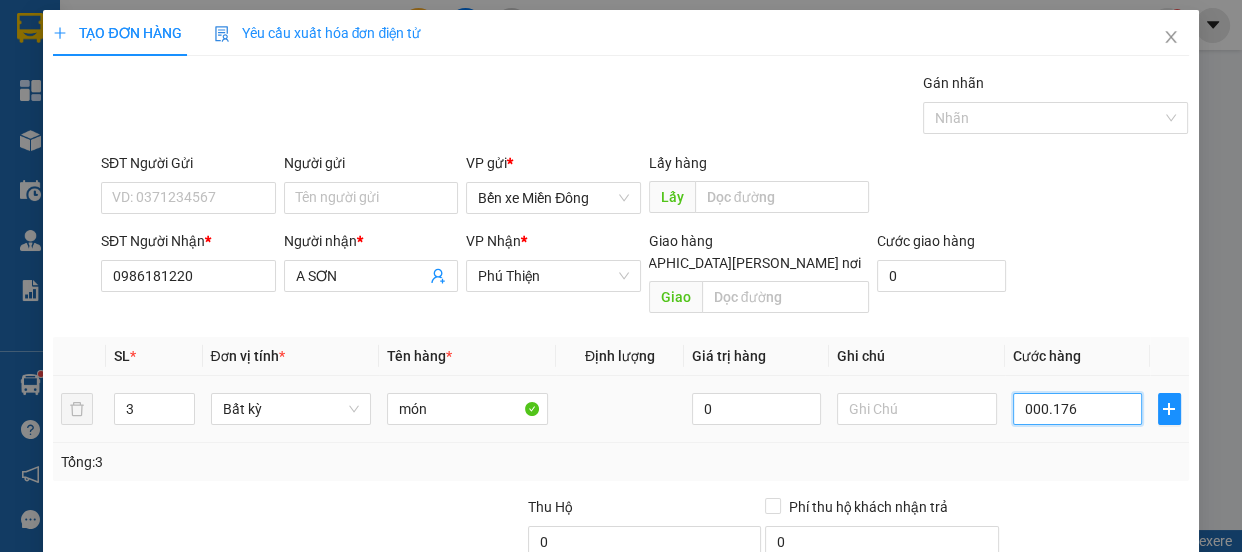 type on "176" 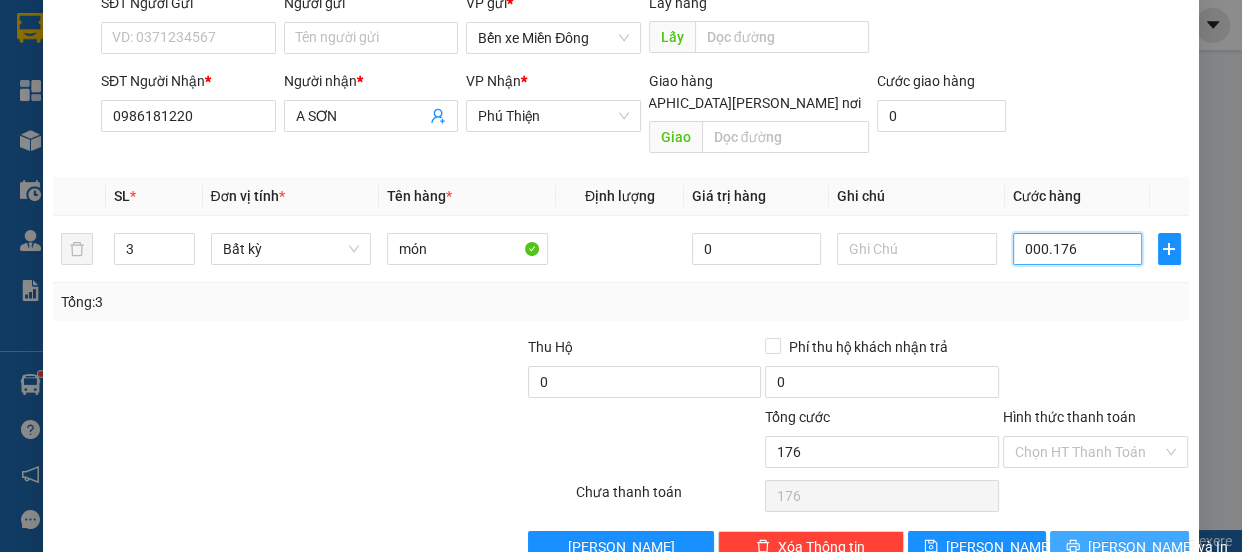 scroll, scrollTop: 187, scrollLeft: 0, axis: vertical 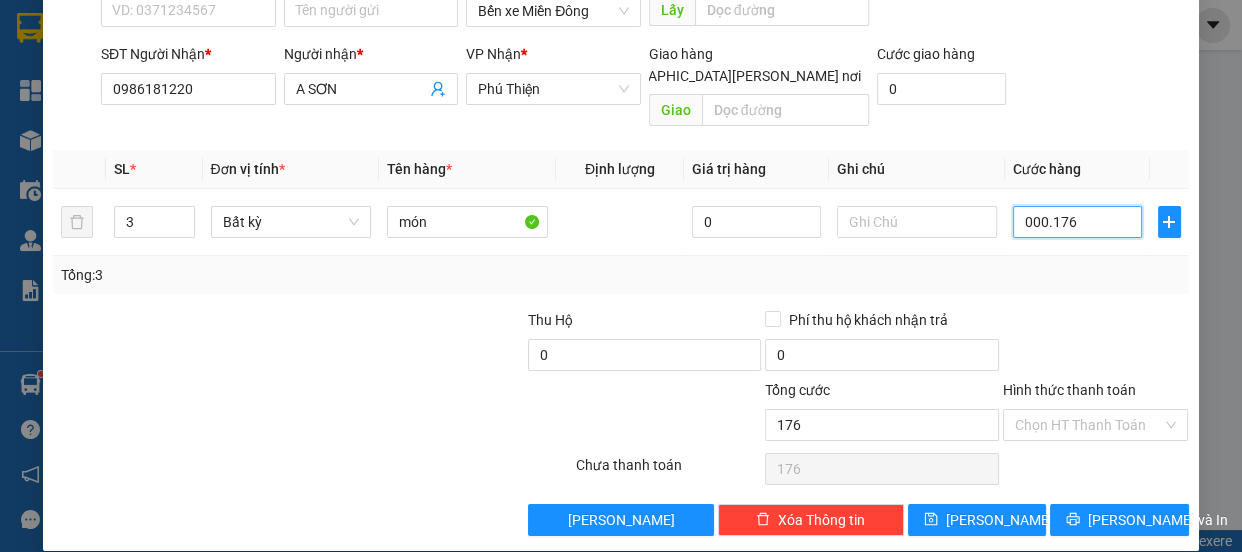 type on "000.017" 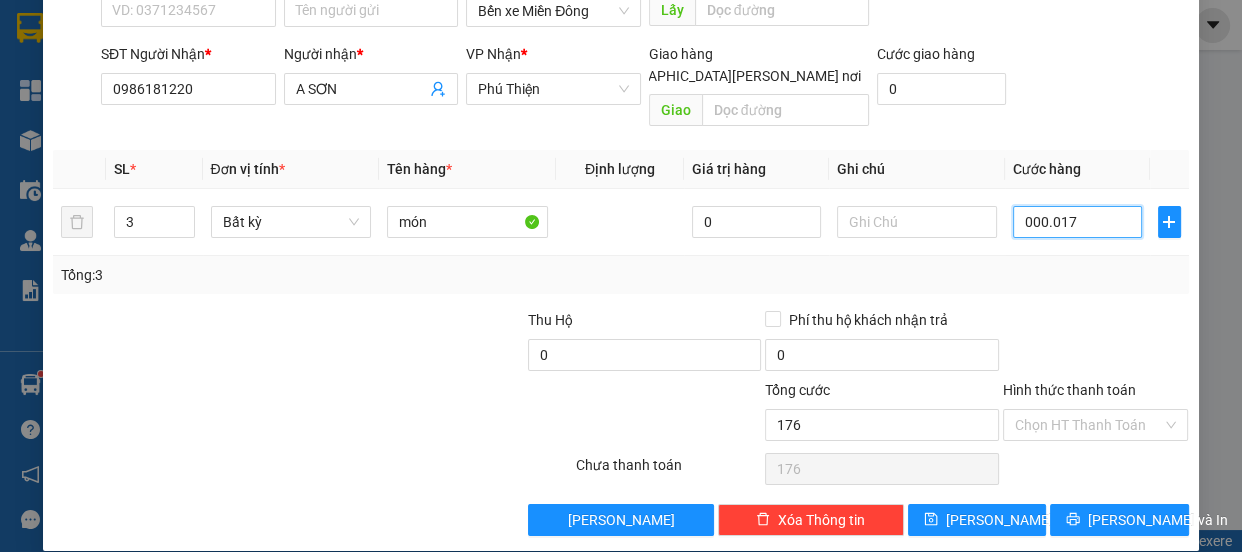 type on "17" 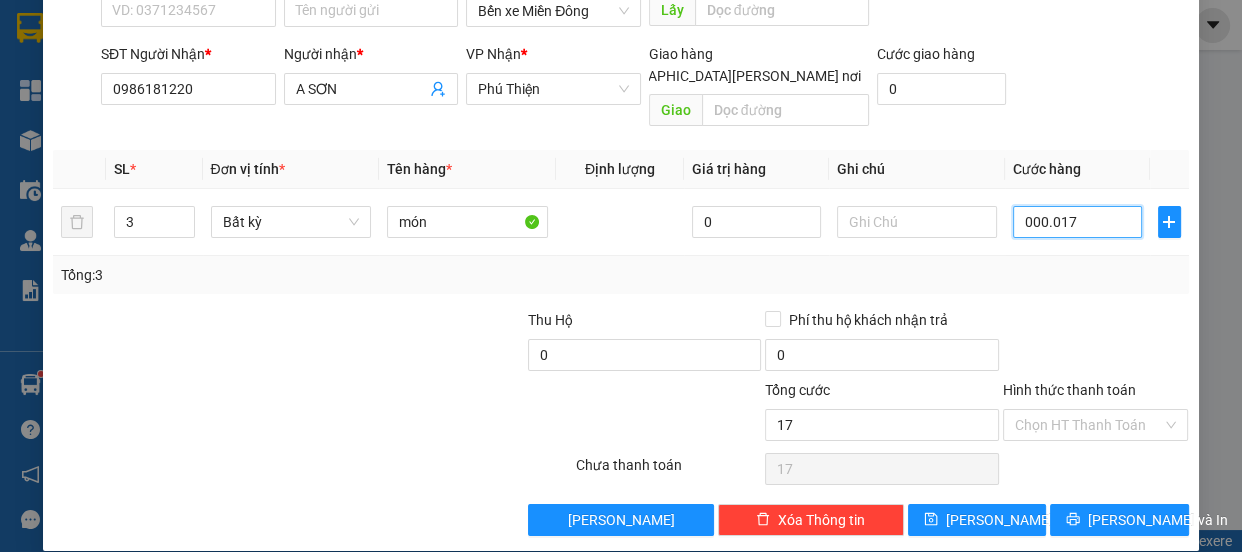 type on "00.001" 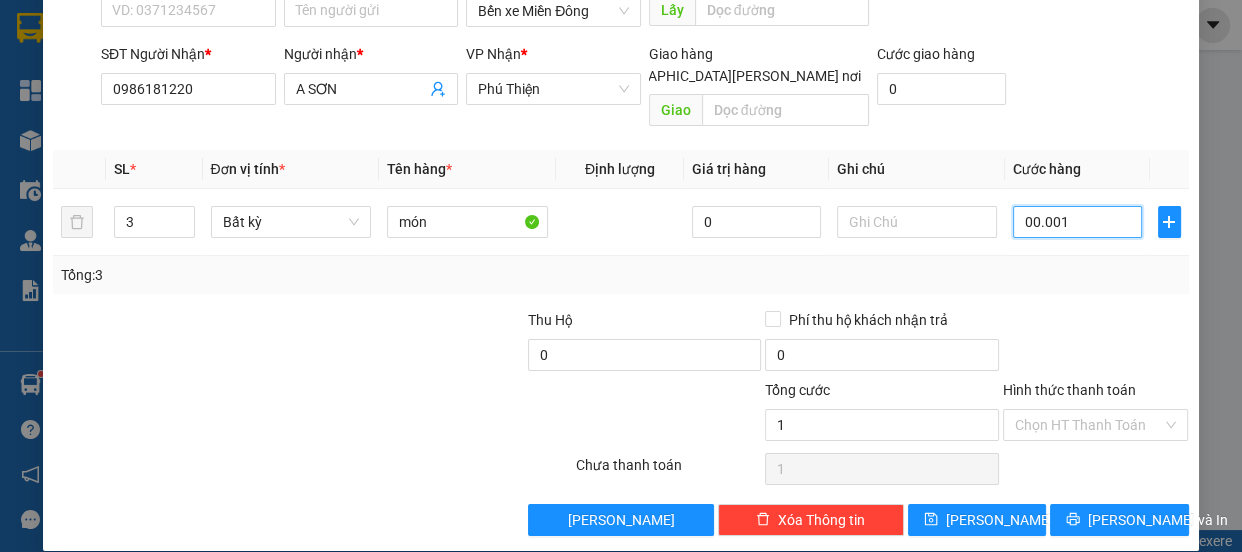 type on "000.016" 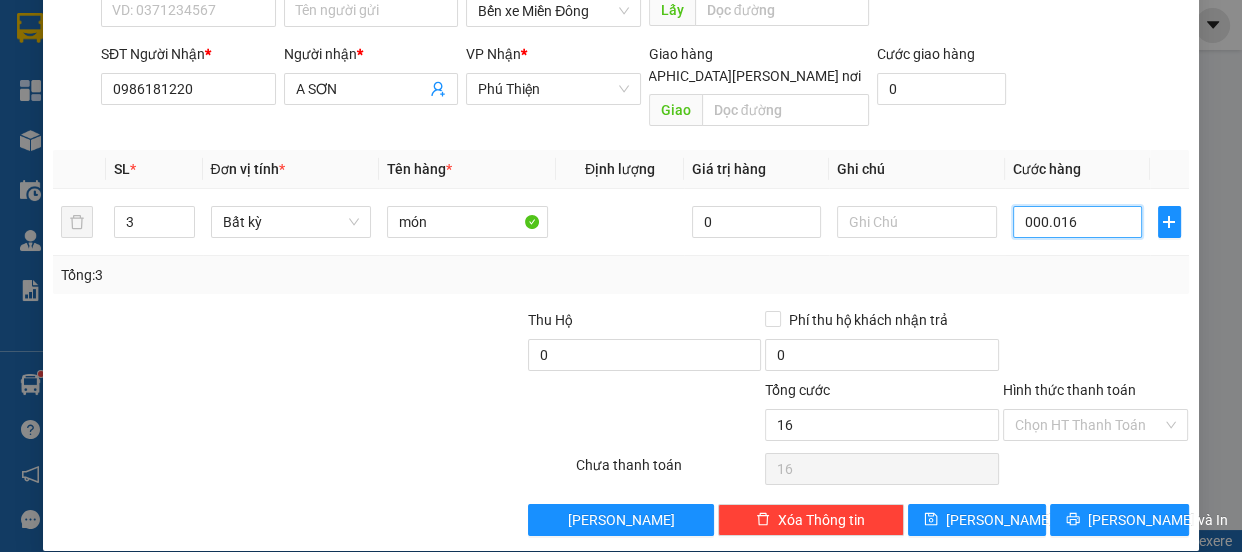 type on "0.000.160" 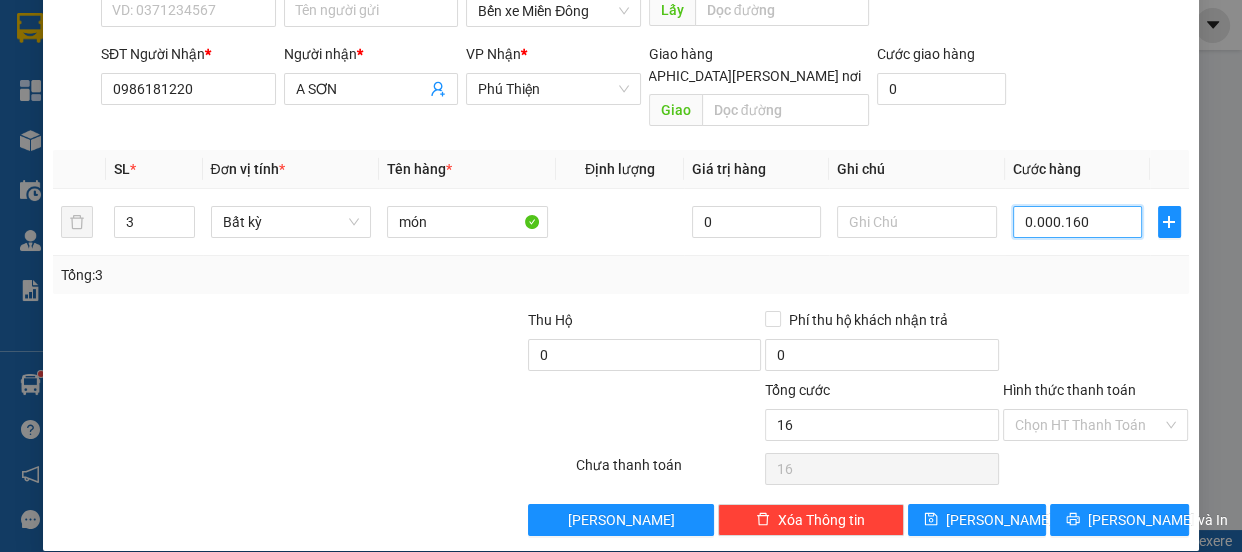 type on "160" 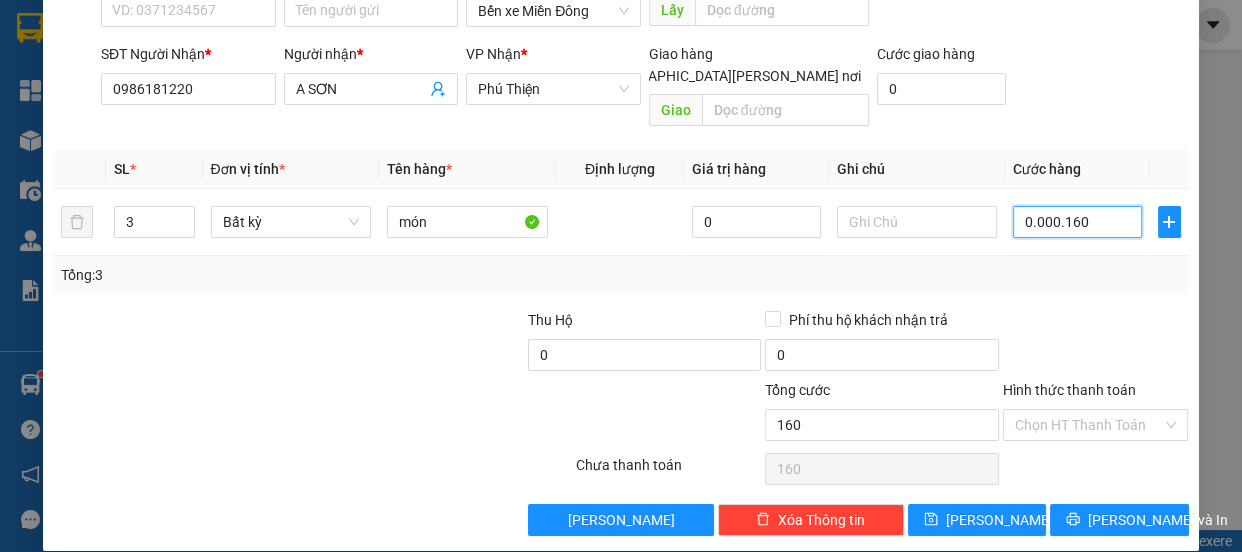 type on "00.000.160" 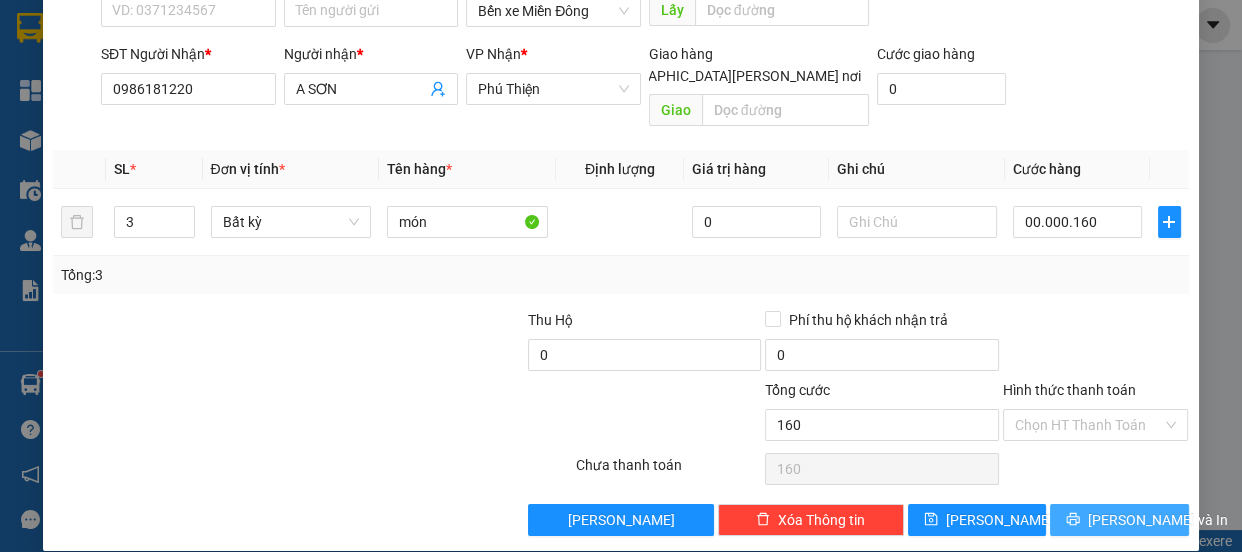 type on "160.000" 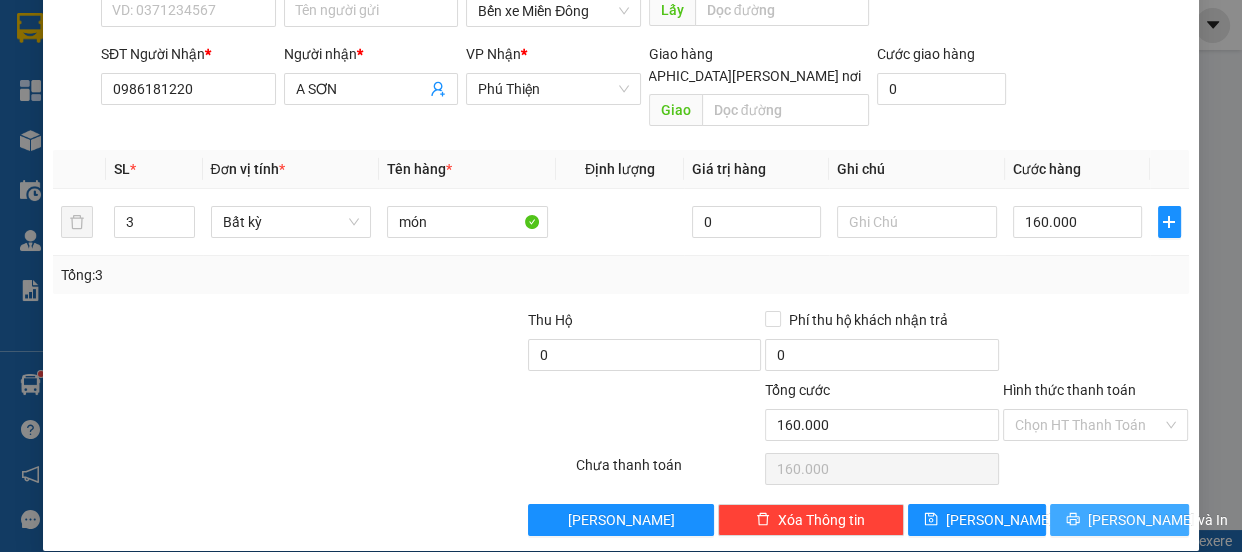 click on "[PERSON_NAME] và In" at bounding box center (1158, 520) 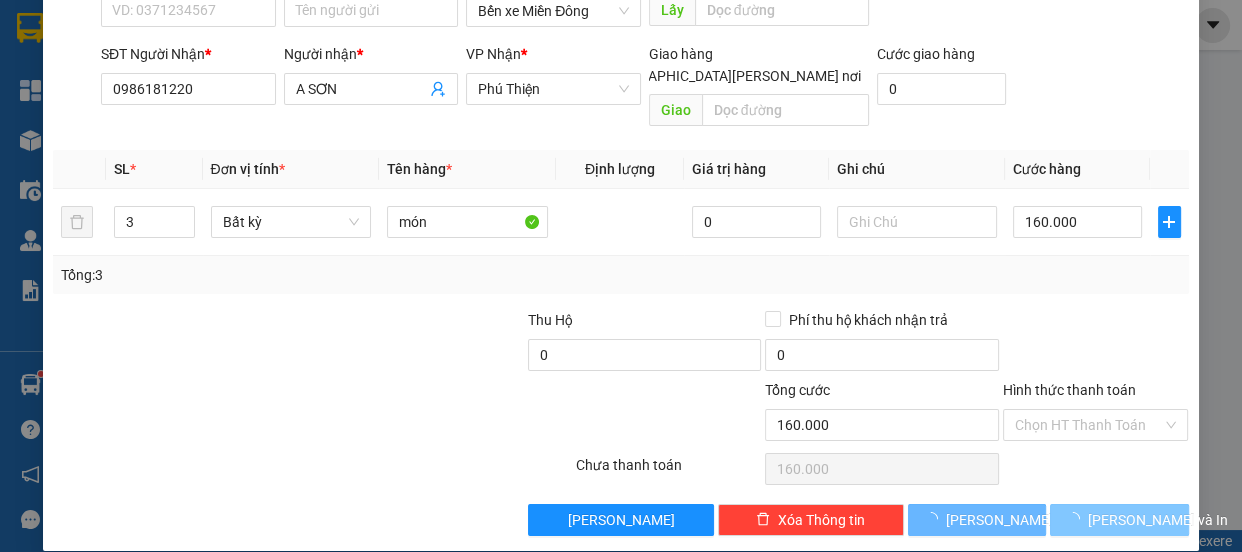 scroll, scrollTop: 140, scrollLeft: 0, axis: vertical 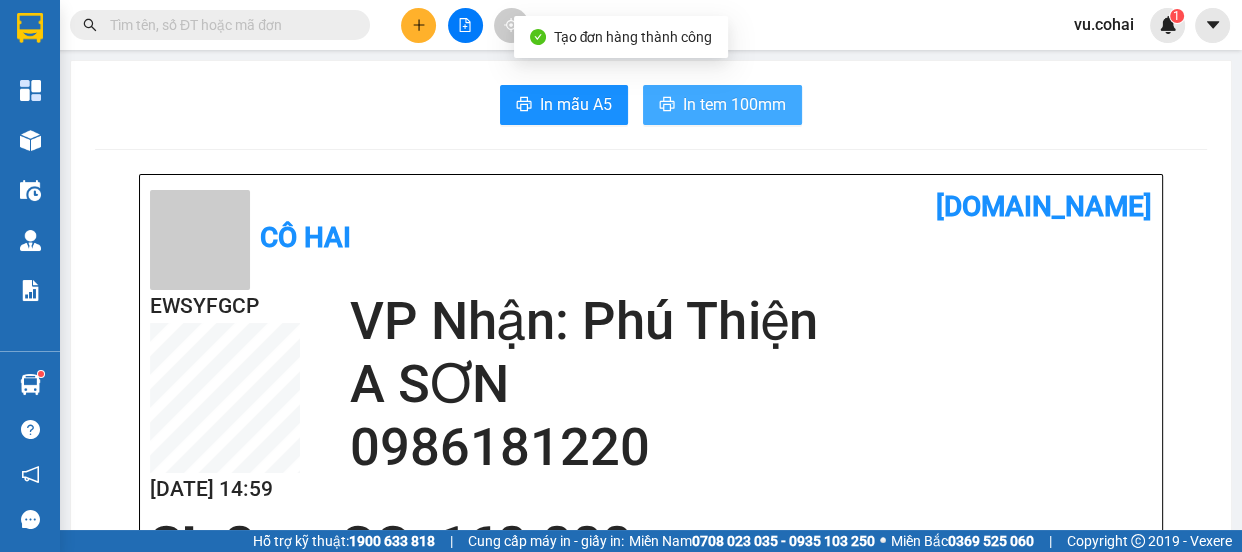 click on "In tem 100mm" at bounding box center [734, 104] 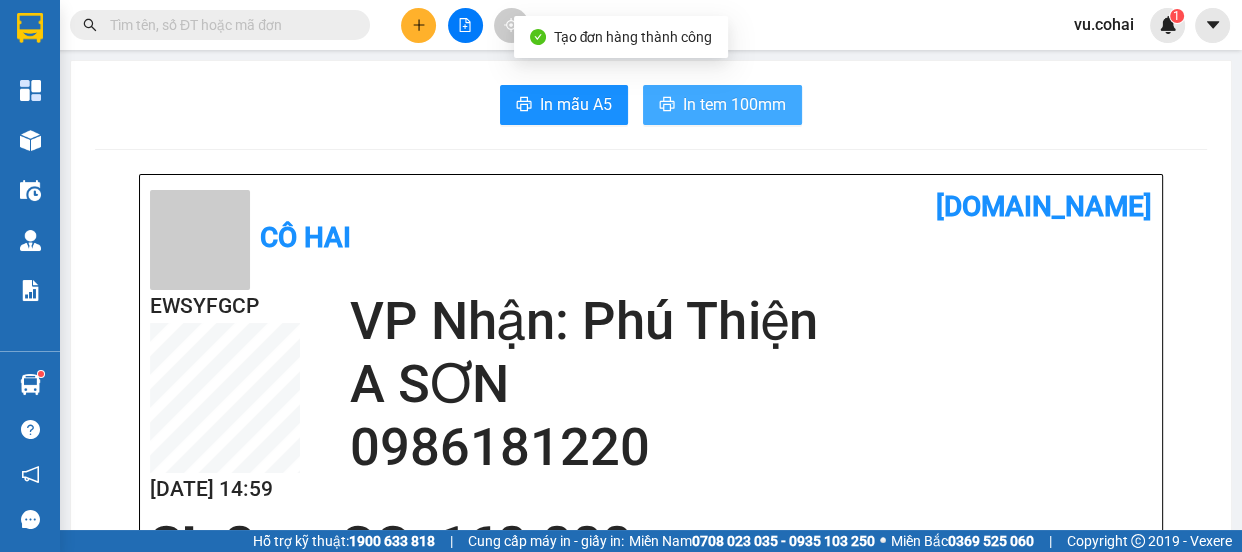 scroll, scrollTop: 0, scrollLeft: 0, axis: both 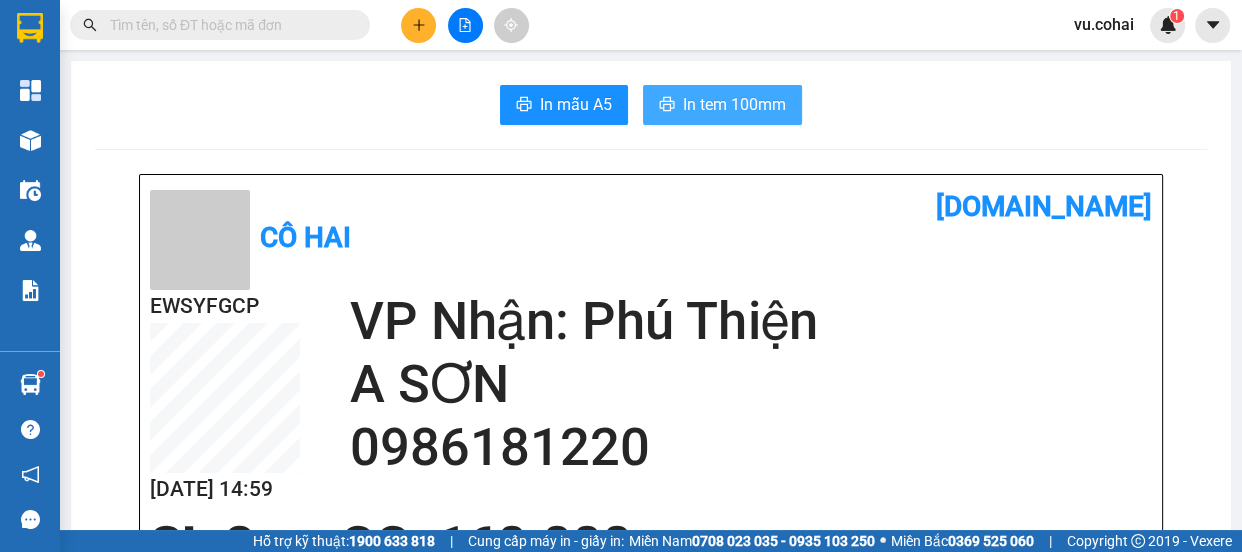 click on "In tem 100mm" at bounding box center [734, 104] 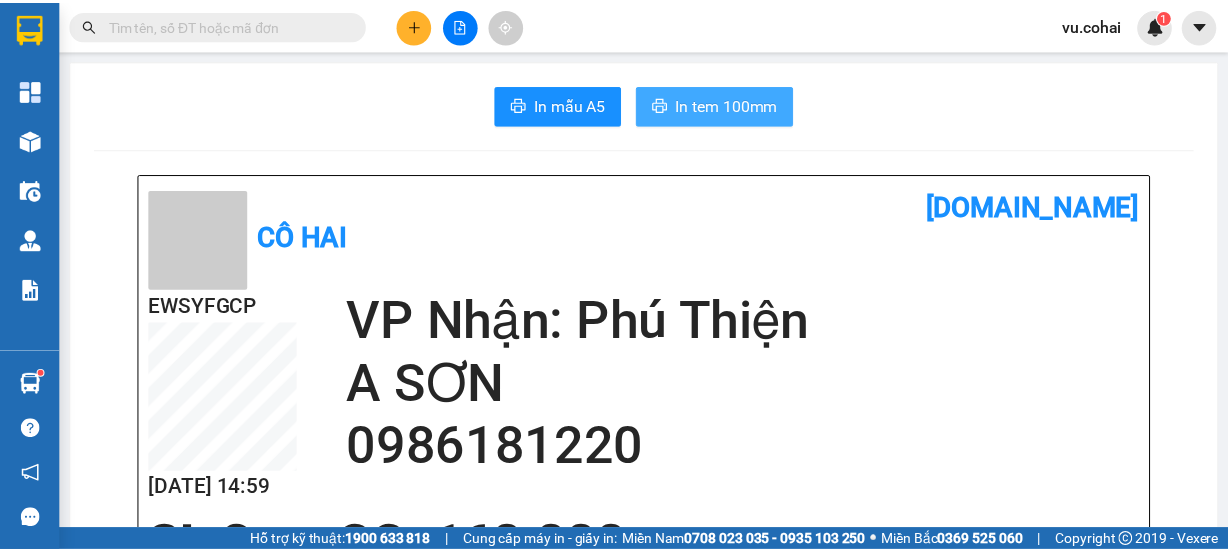 scroll, scrollTop: 0, scrollLeft: 0, axis: both 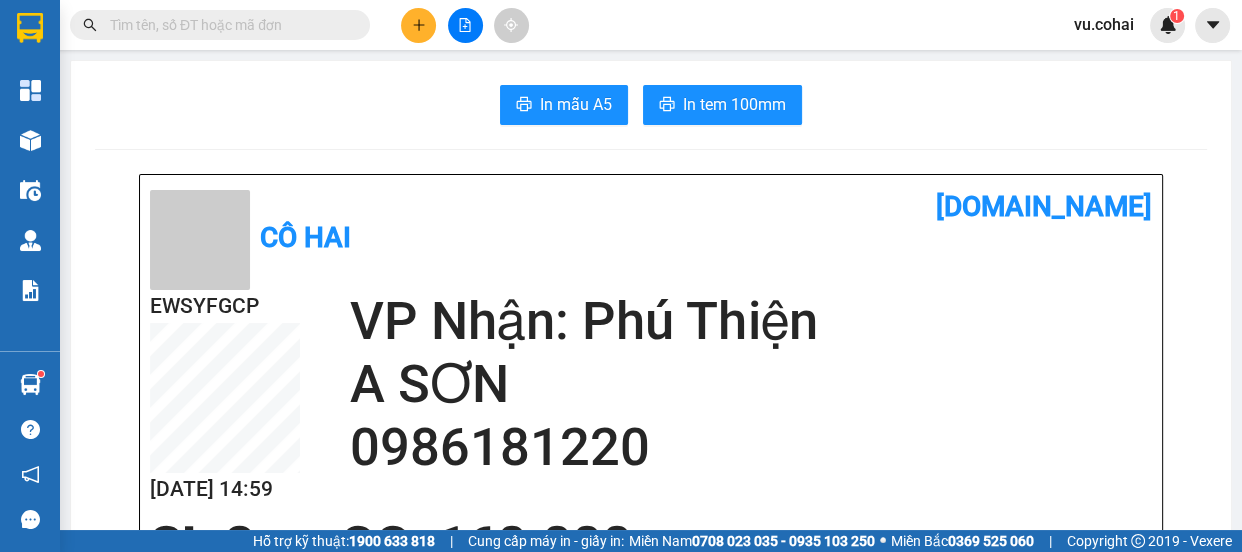 click on "0986181220" at bounding box center [751, 447] 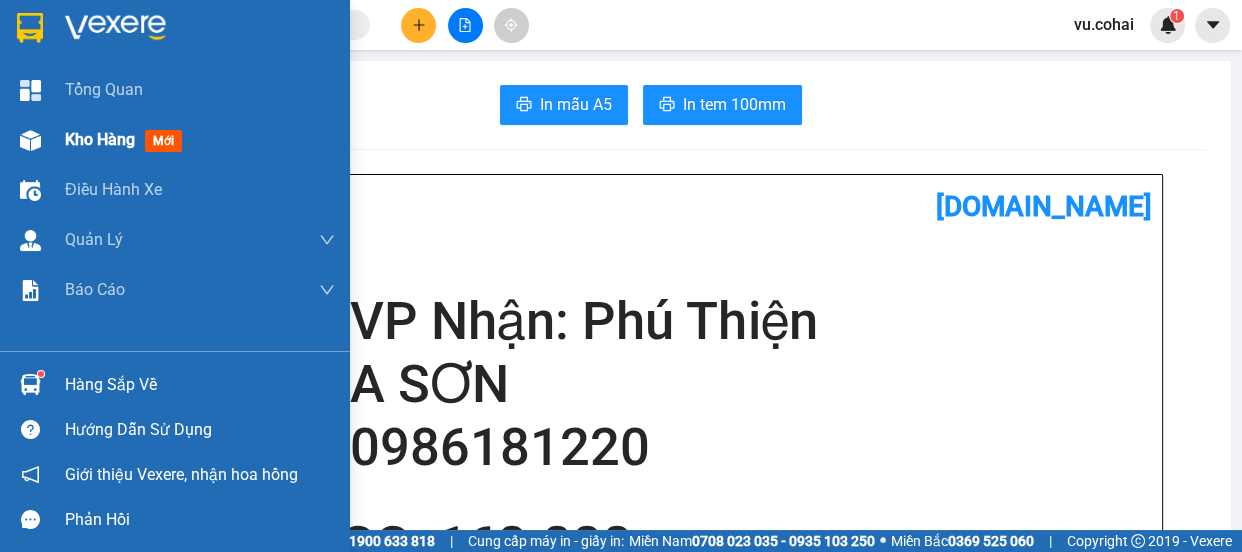click on "Kho hàng" at bounding box center (100, 139) 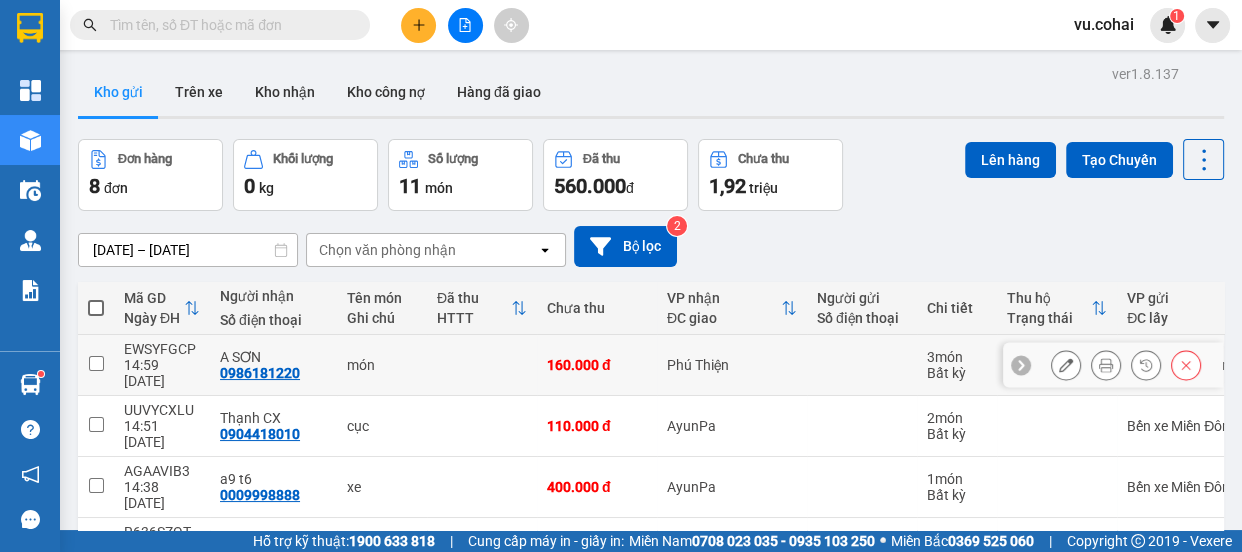 click at bounding box center (1066, 365) 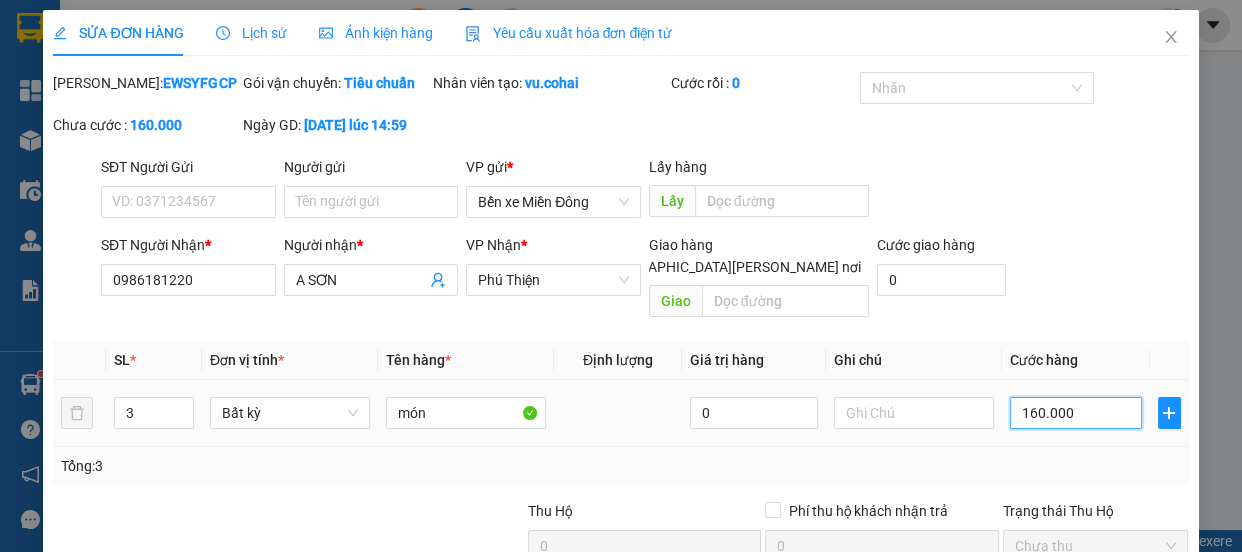 click on "160.000" at bounding box center [1076, 413] 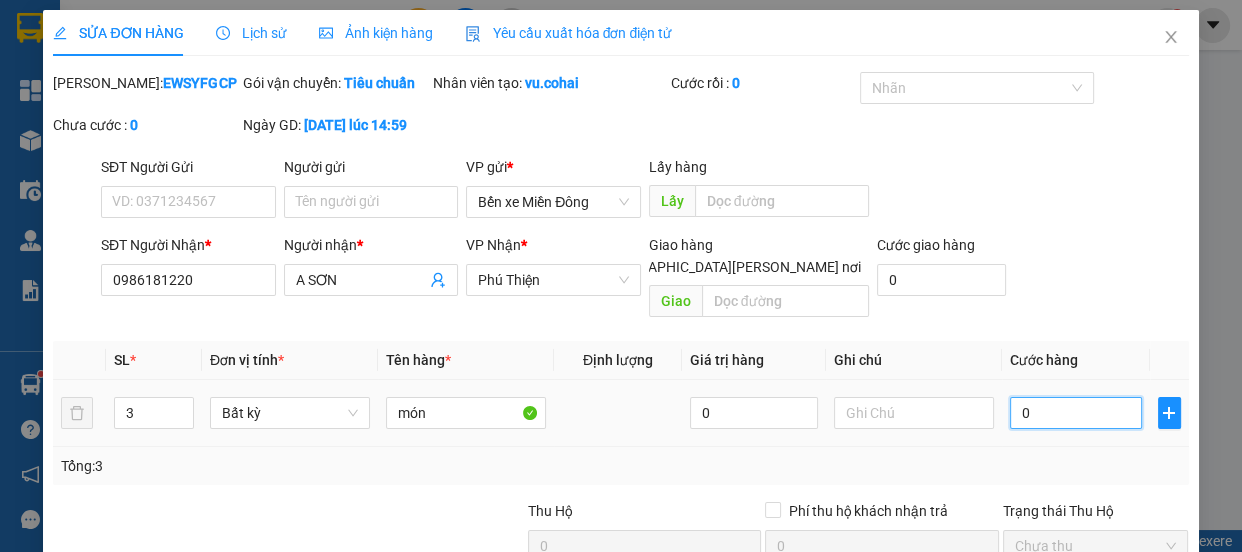 click on "0" at bounding box center (1076, 413) 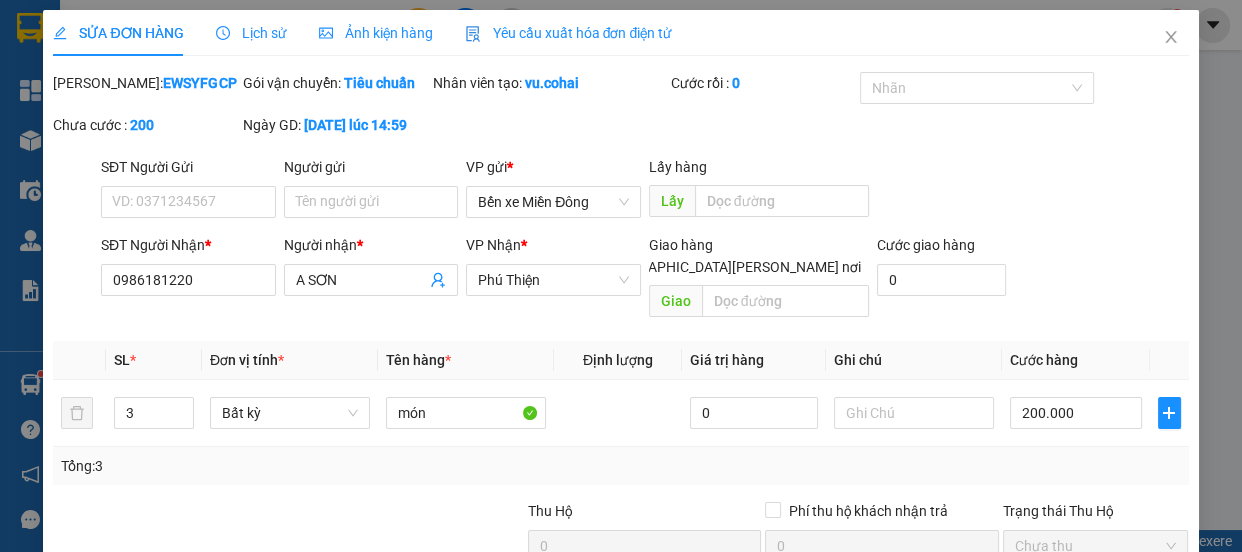 click 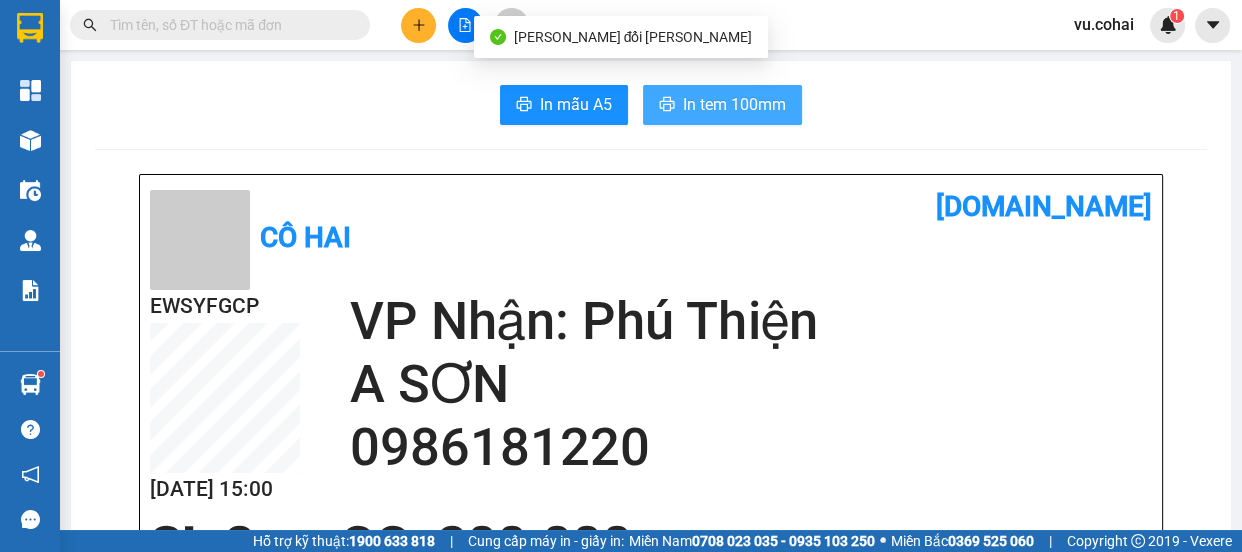click on "In tem 100mm" at bounding box center [734, 104] 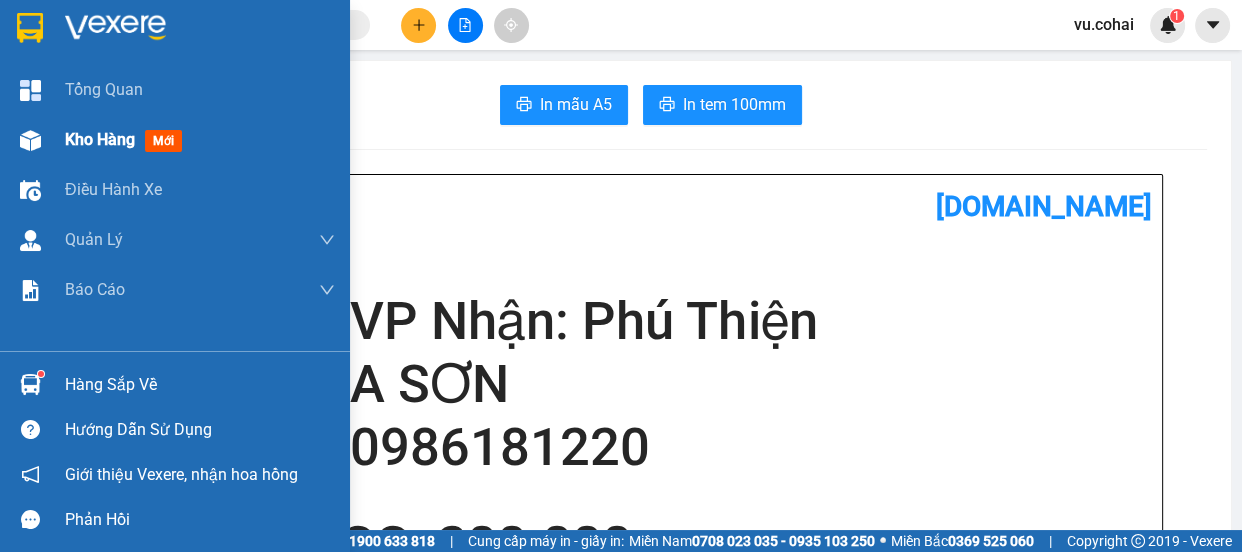 click on "Kho hàng" at bounding box center [100, 139] 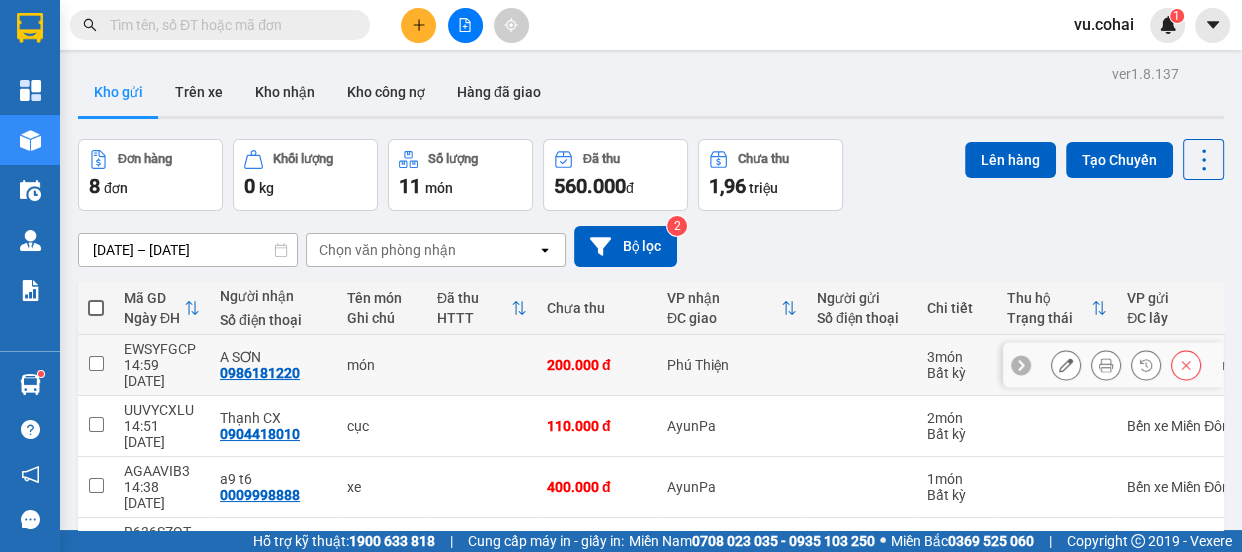 drag, startPoint x: 96, startPoint y: 354, endPoint x: 250, endPoint y: 330, distance: 155.85892 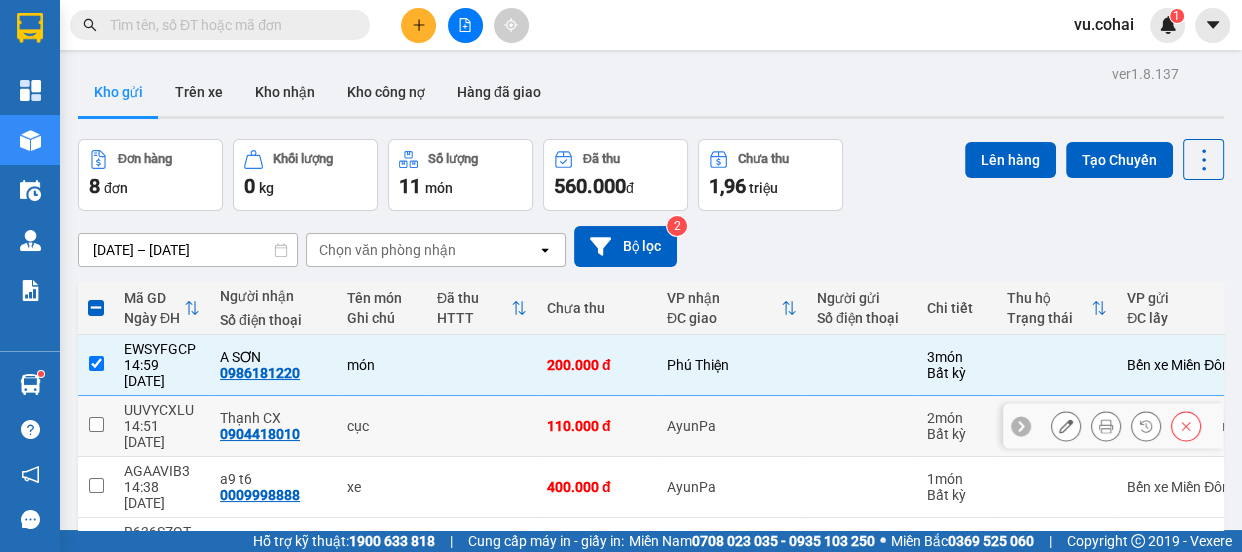 click at bounding box center [96, 424] 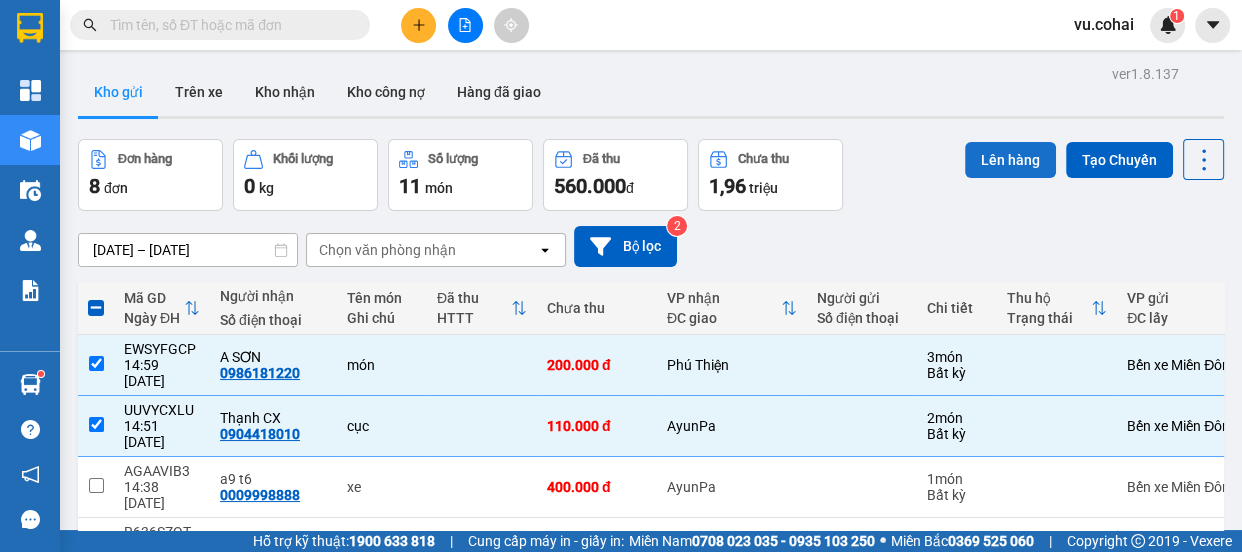 click on "Lên hàng" at bounding box center (1010, 160) 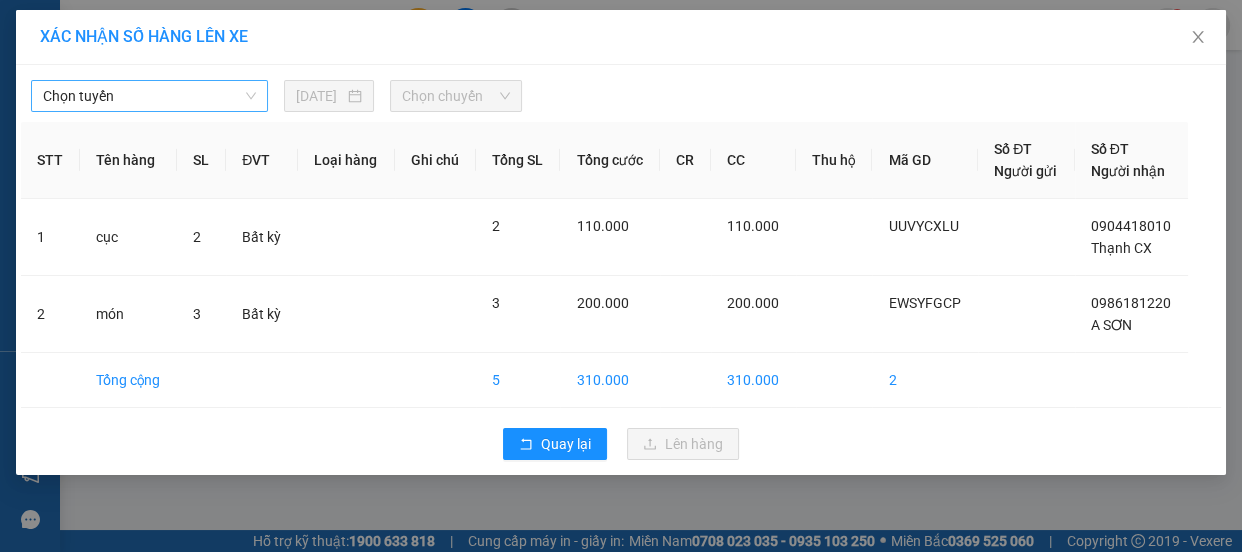 click on "Chọn tuyến" at bounding box center (149, 96) 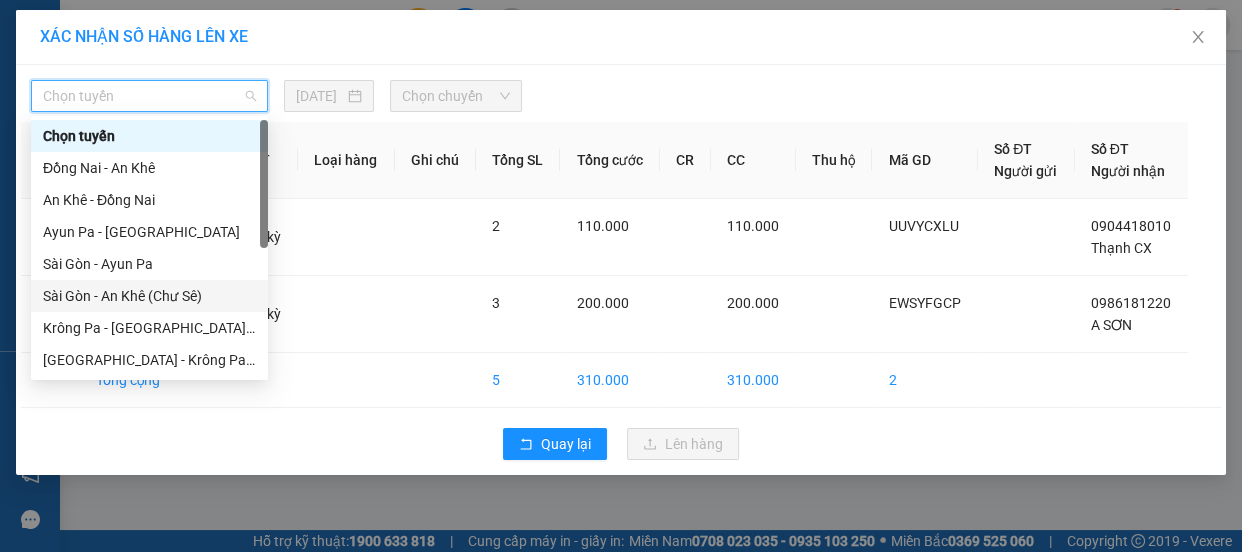 click on "Sài Gòn - An Khê (Chư Sê)" at bounding box center [149, 296] 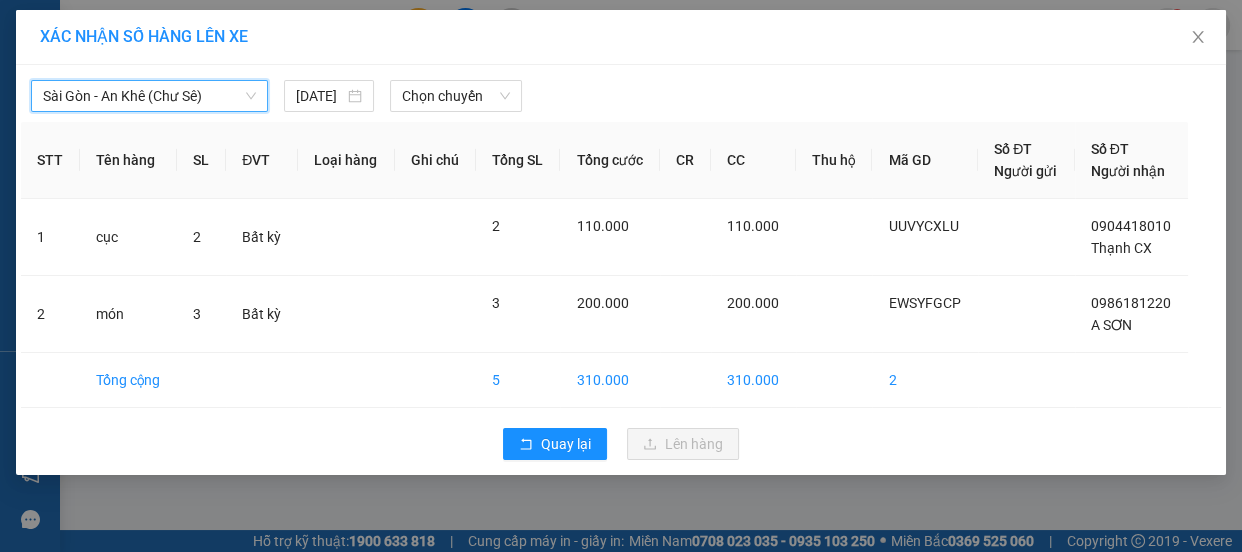 click on "Sài Gòn - An Khê (Chư Sê)" at bounding box center [149, 96] 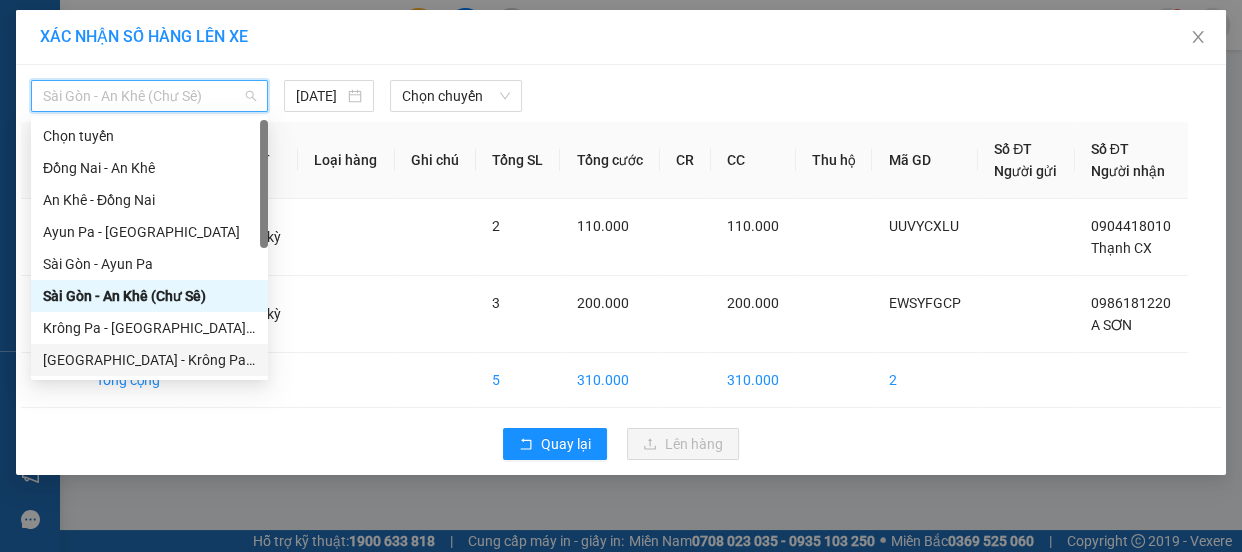 click on "[GEOGRAPHIC_DATA] - Krông Pa (Chư RCăm)" at bounding box center (149, 360) 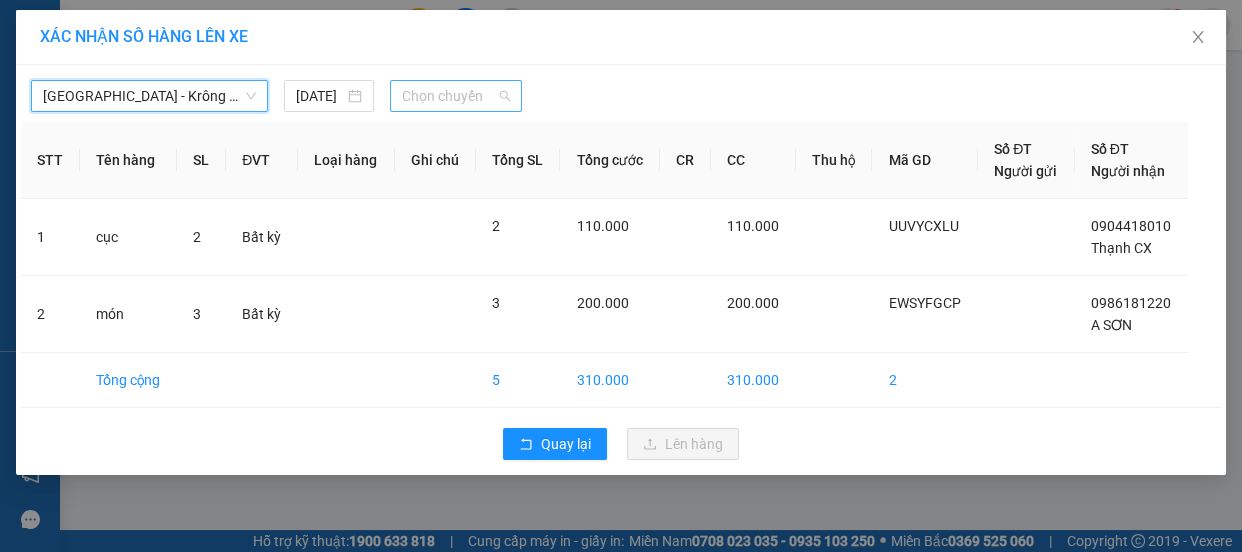 click on "Chọn chuyến" at bounding box center (456, 96) 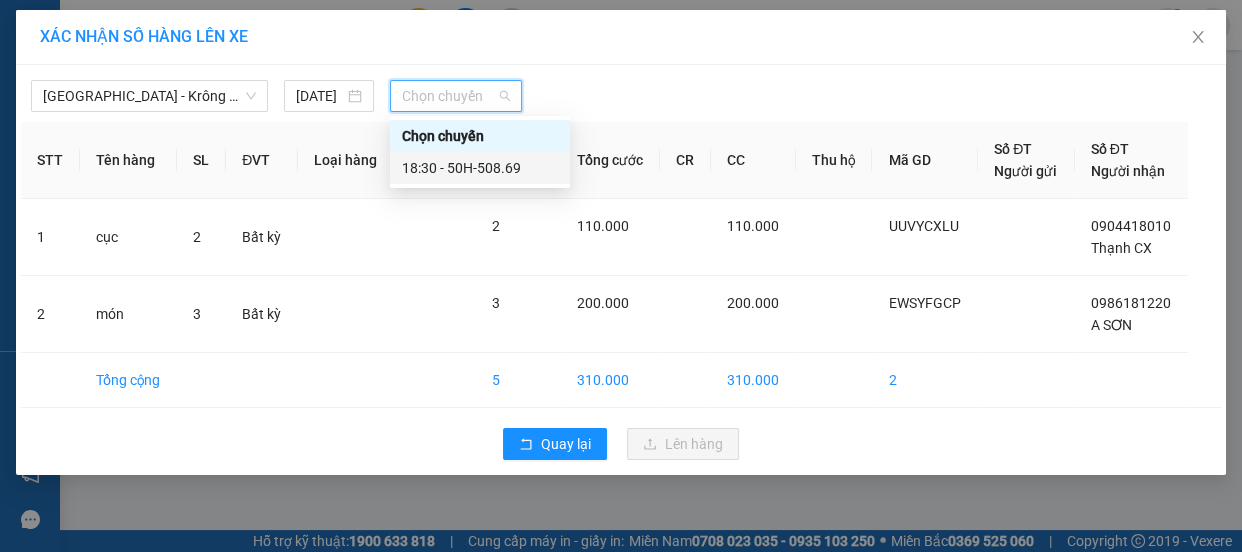 click on "18:30     - 50H-508.69" at bounding box center (480, 168) 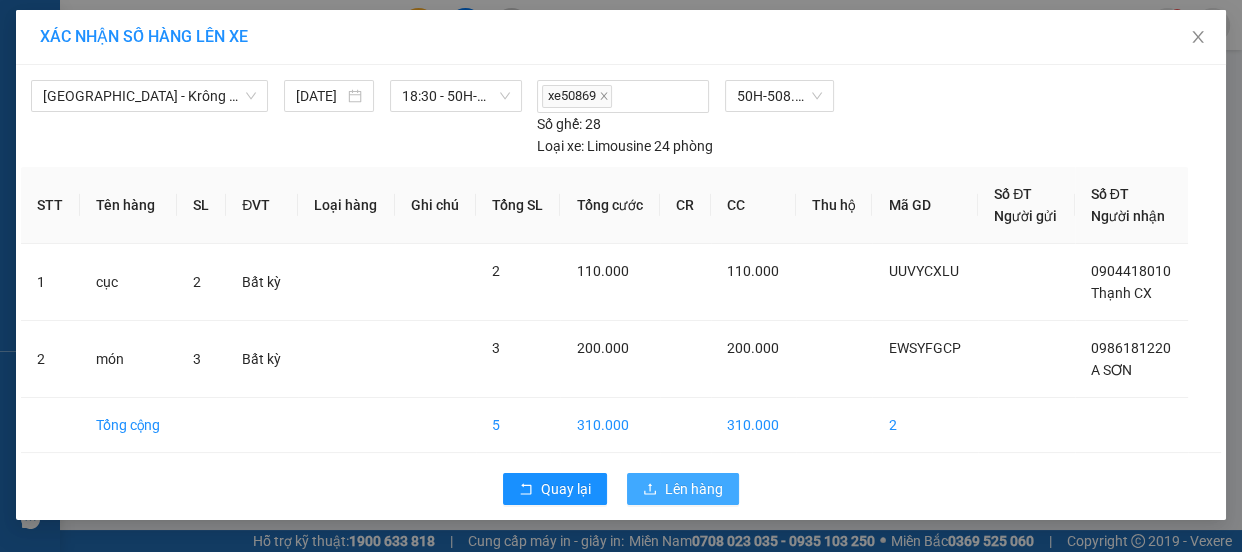 click on "Lên hàng" at bounding box center [694, 489] 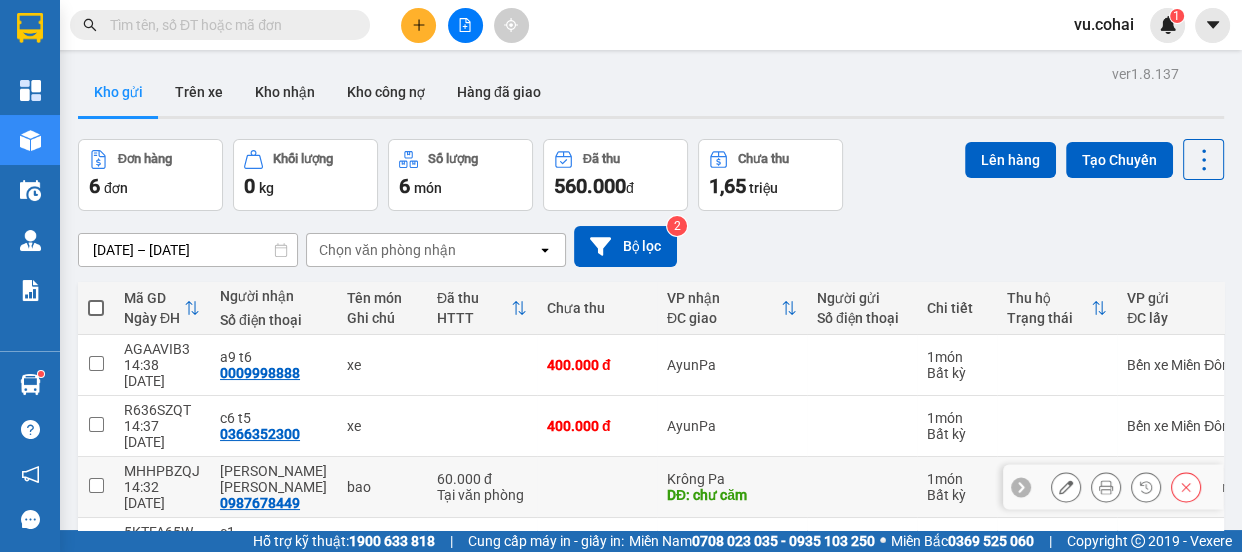click at bounding box center (96, 485) 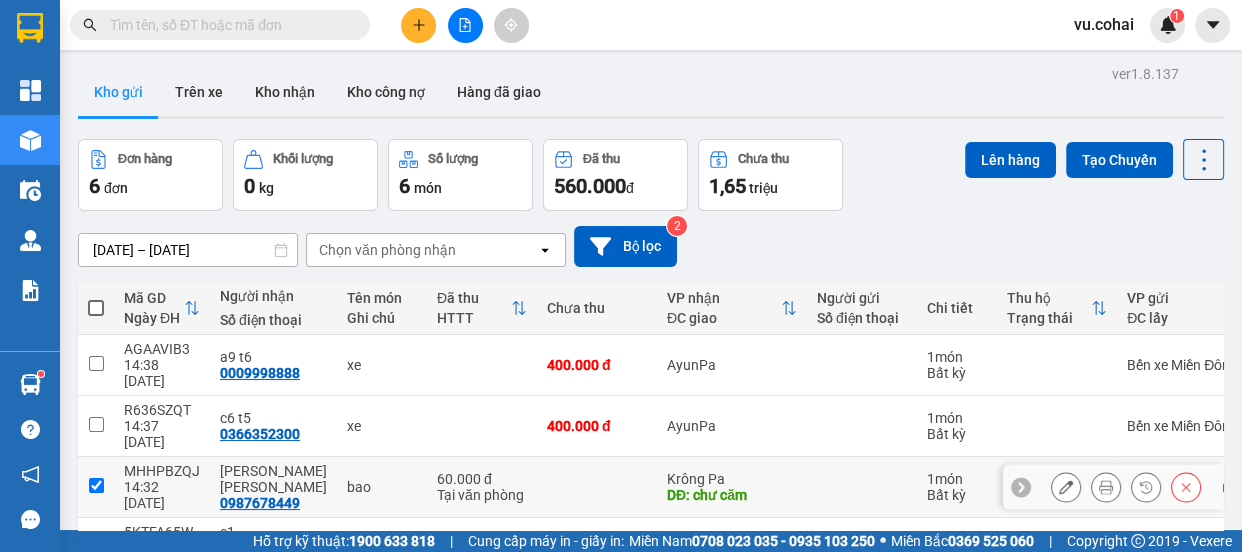 checkbox on "true" 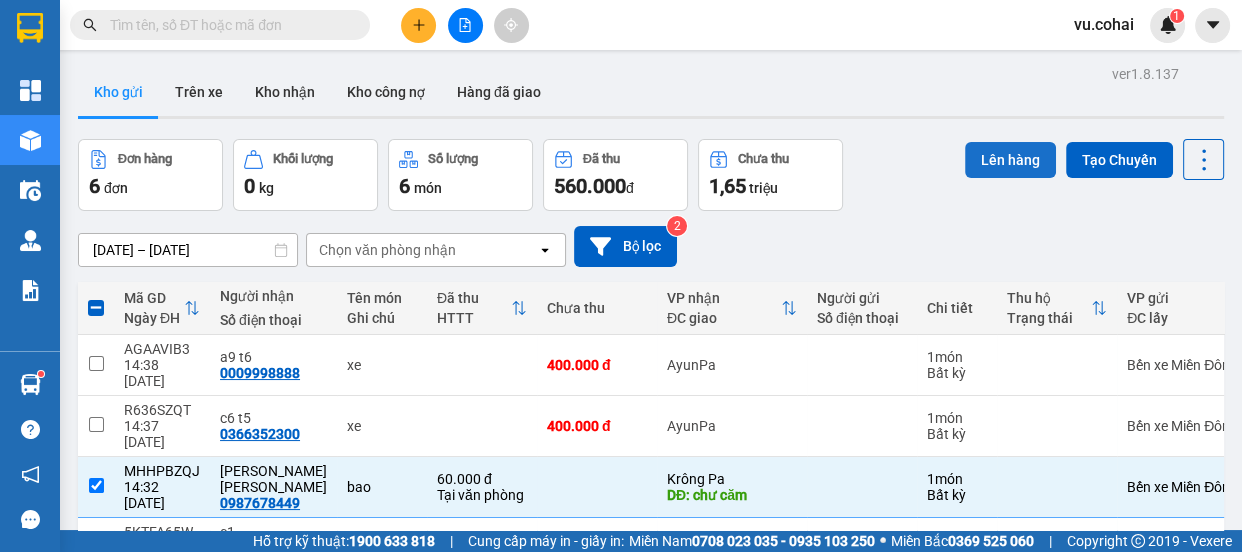 click on "Lên hàng" at bounding box center (1010, 160) 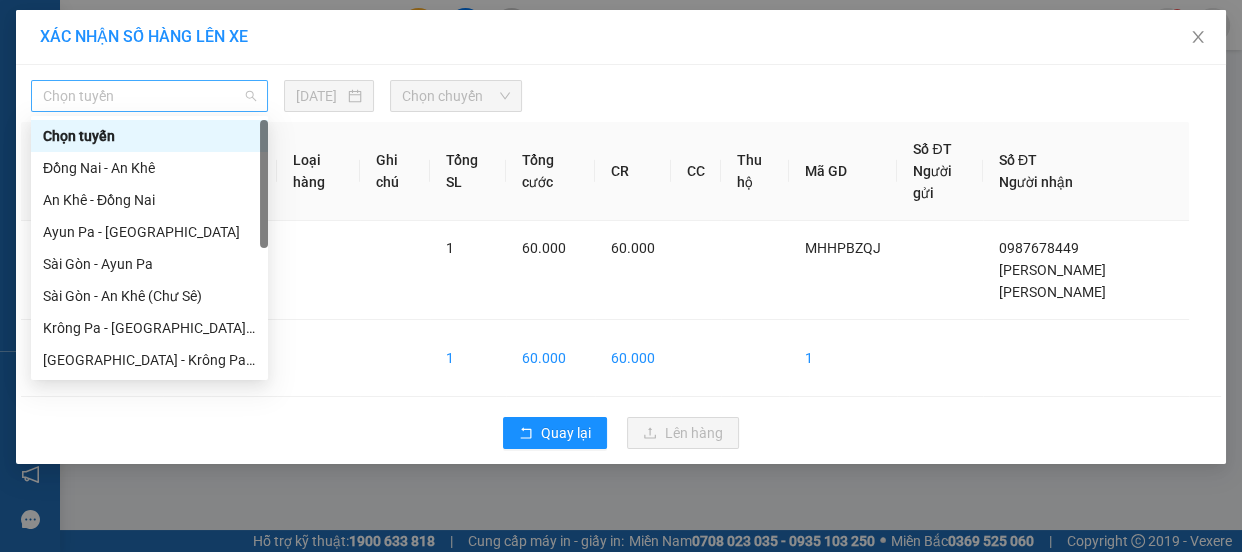 click on "Chọn tuyến" at bounding box center (149, 96) 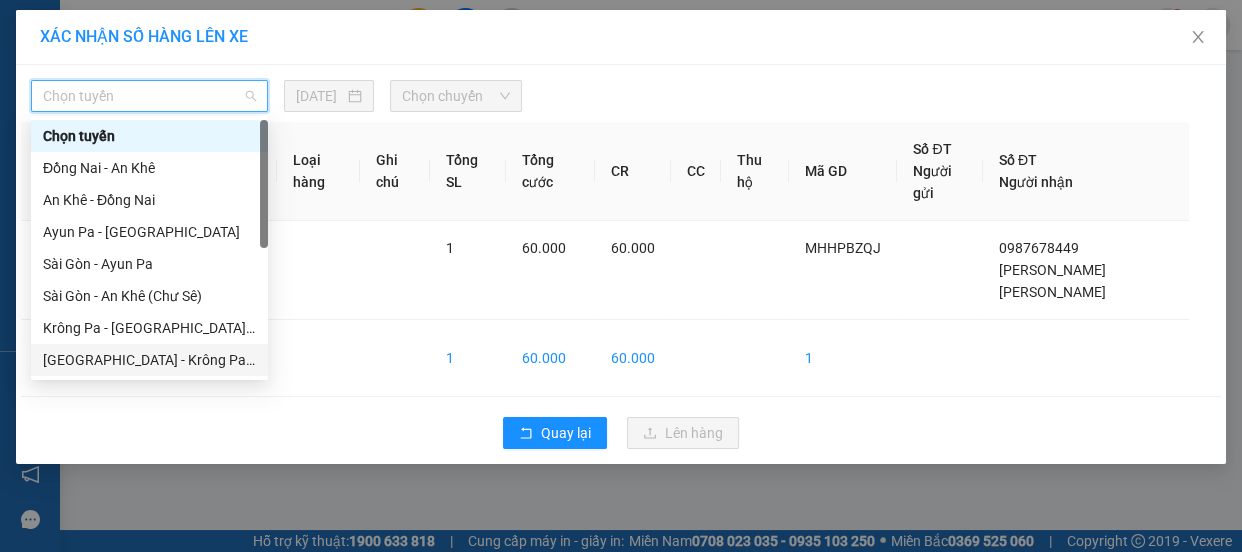 click on "[GEOGRAPHIC_DATA] - Krông Pa (Chư RCăm)" at bounding box center (149, 360) 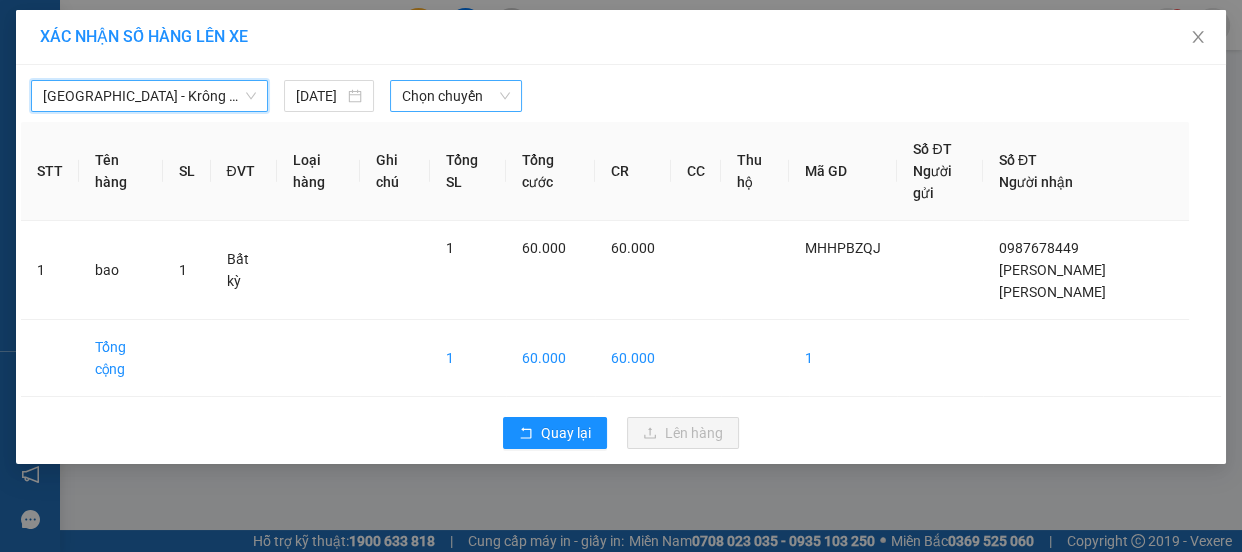 drag, startPoint x: 465, startPoint y: 75, endPoint x: 463, endPoint y: 89, distance: 14.142136 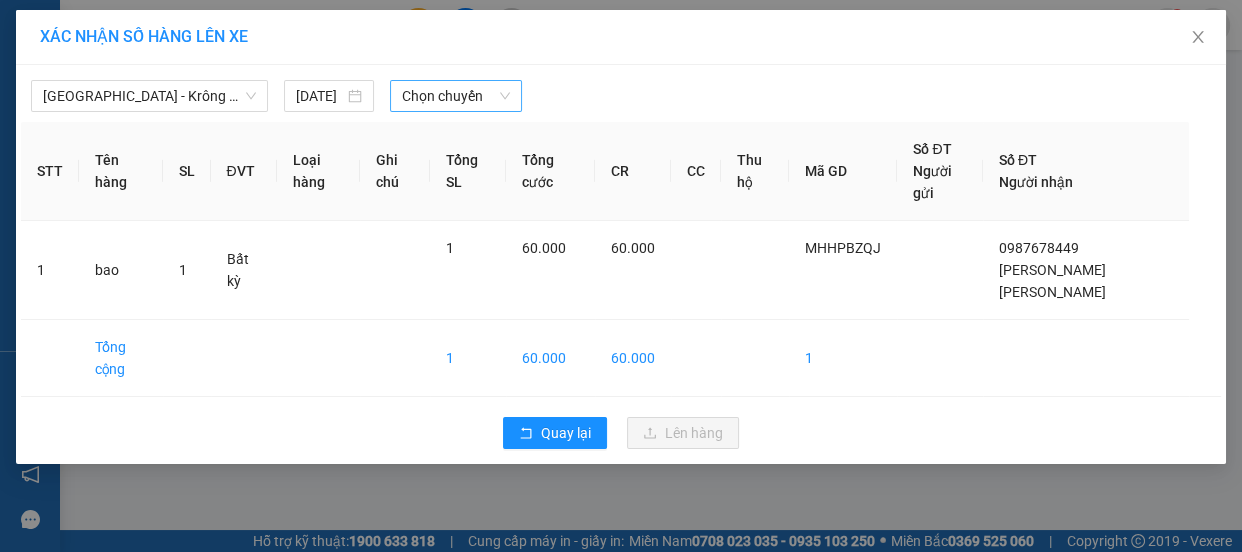 click on "Chọn chuyến" at bounding box center (456, 96) 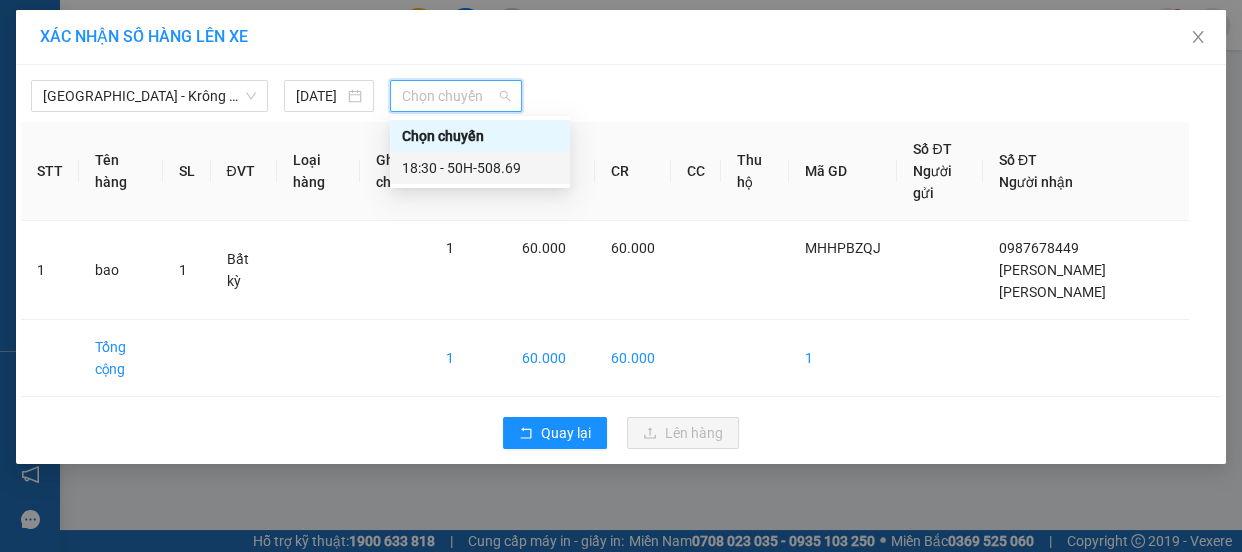 click on "18:30     - 50H-508.69" at bounding box center [480, 168] 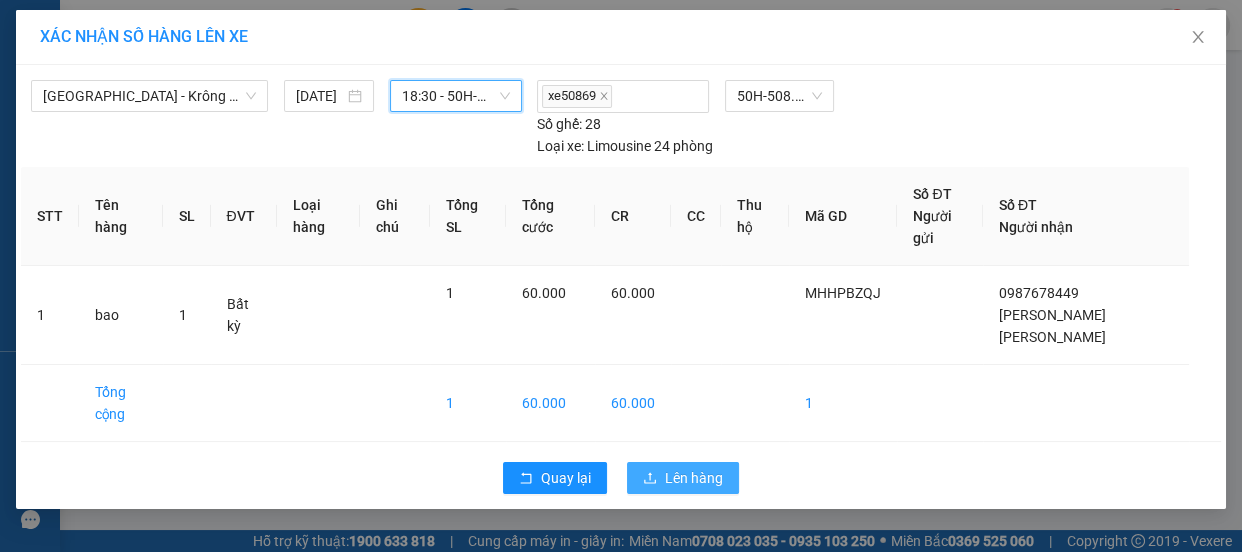 click on "Lên hàng" at bounding box center (694, 478) 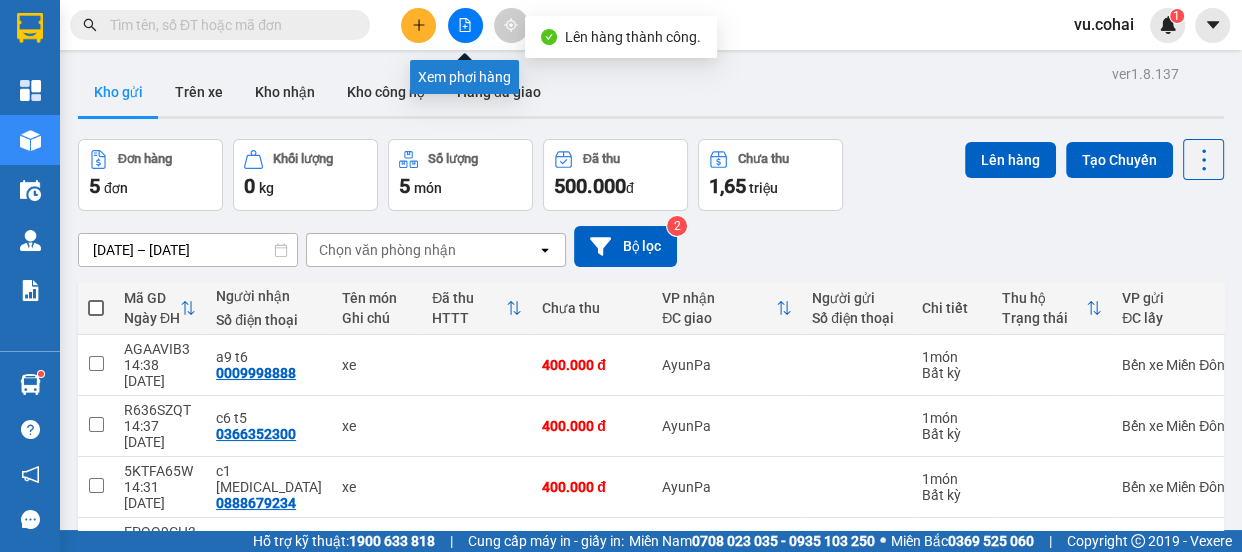 click 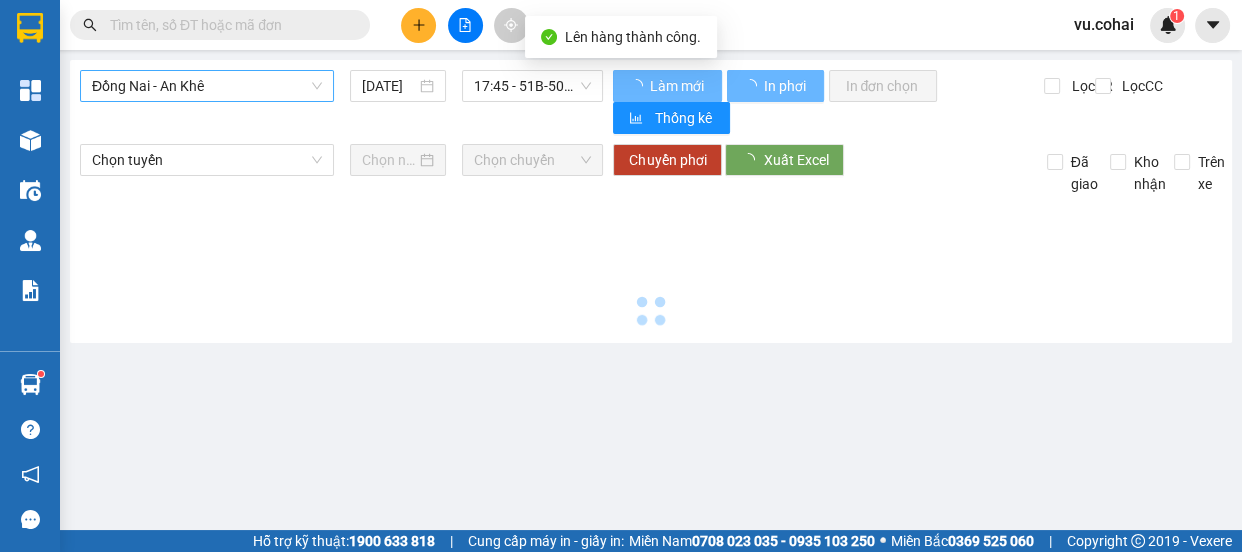click on "Đồng Nai - An Khê" at bounding box center [207, 86] 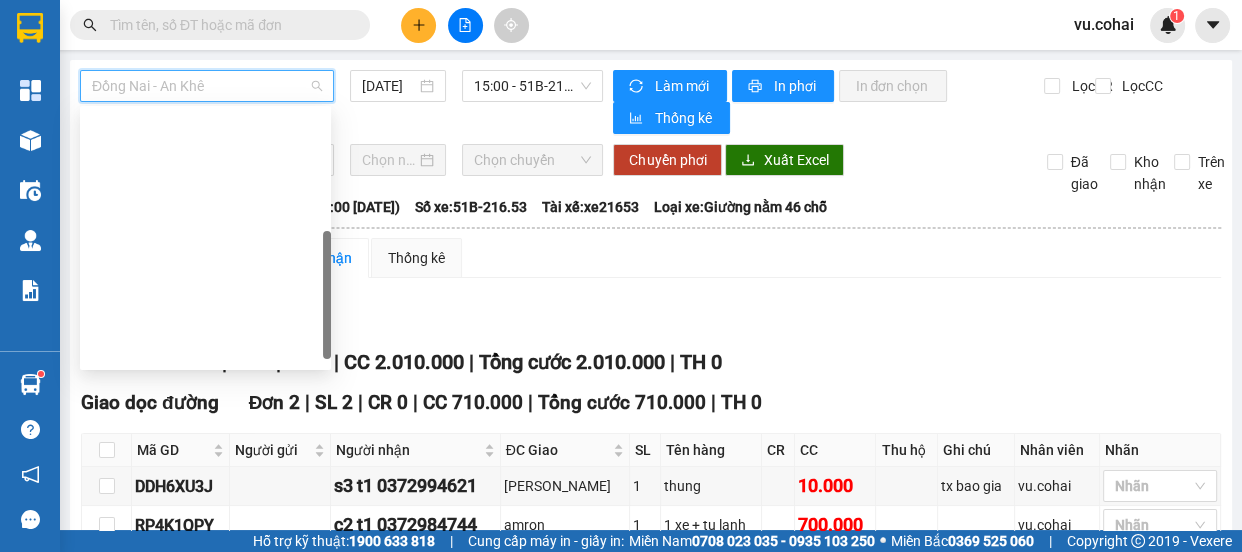 click on "[GEOGRAPHIC_DATA] - Krông Pa ([GEOGRAPHIC_DATA])" at bounding box center (205, 414) 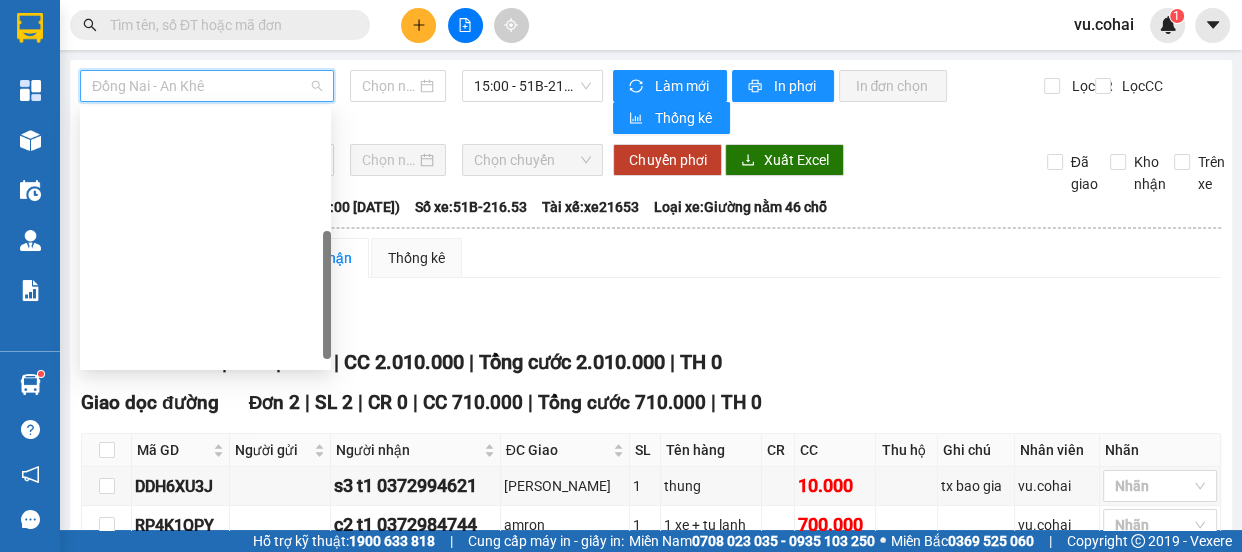 type on "[DATE]" 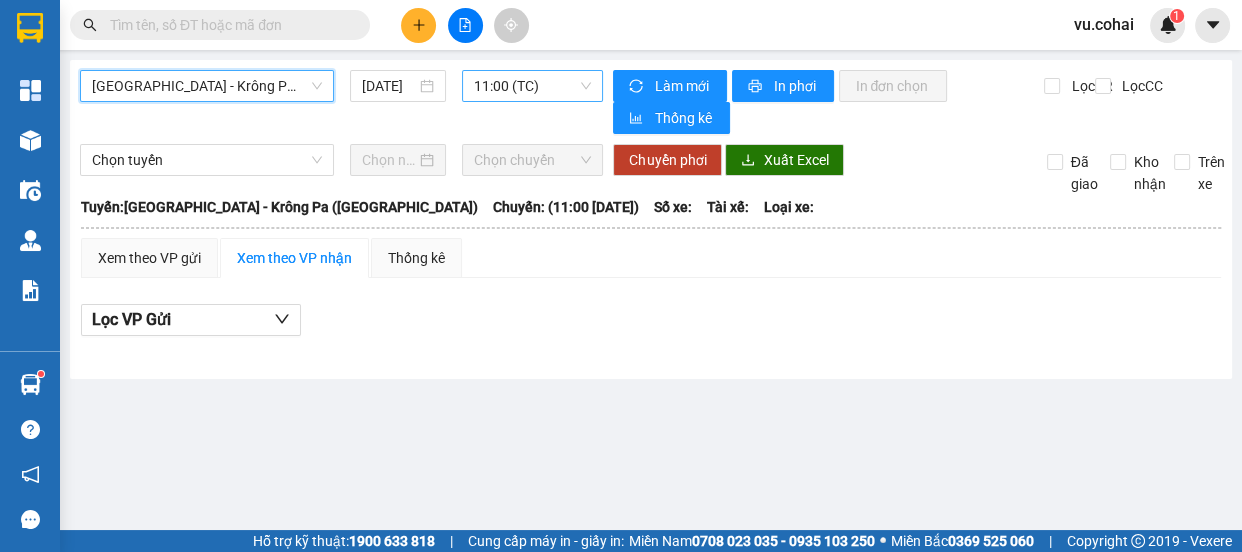 click on "11:00   (TC)" at bounding box center [532, 86] 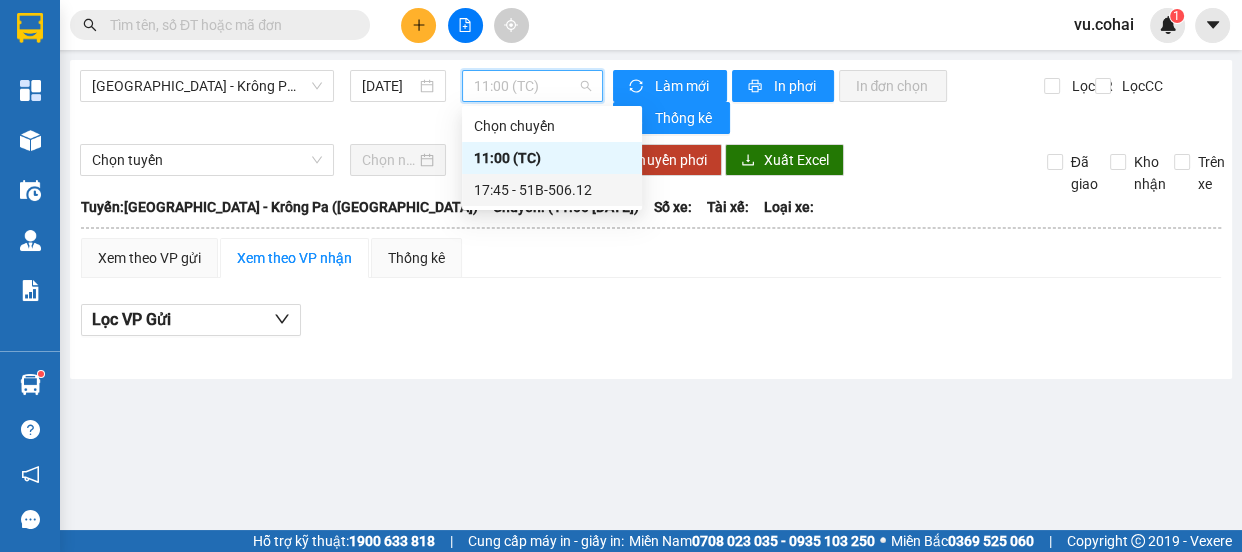 click on "17:45     - 51B-506.12" at bounding box center (552, 190) 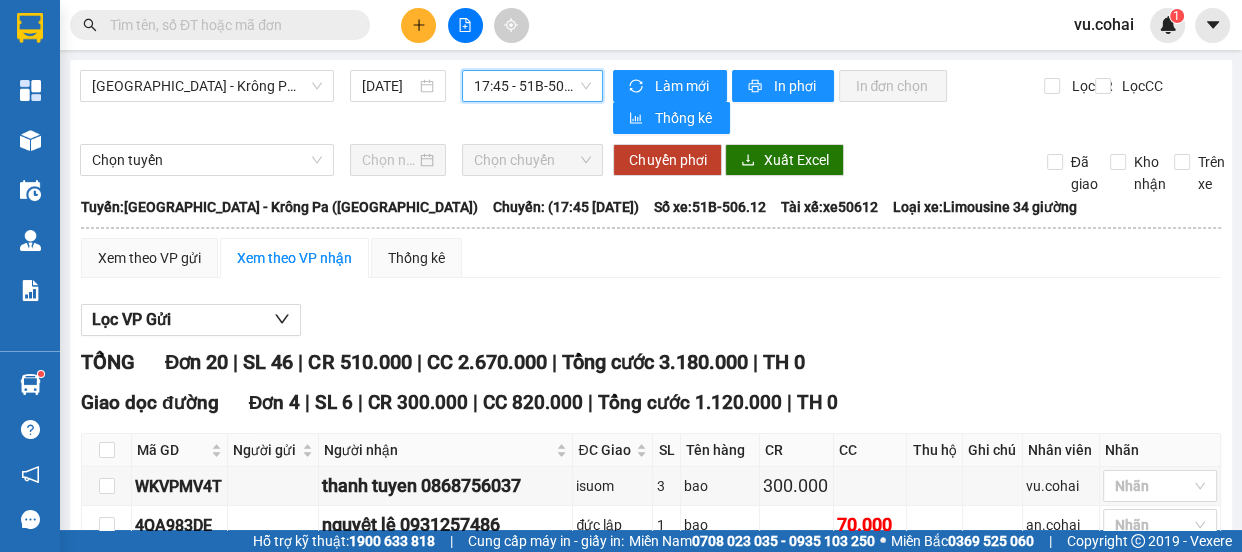 click at bounding box center (107, 1539) 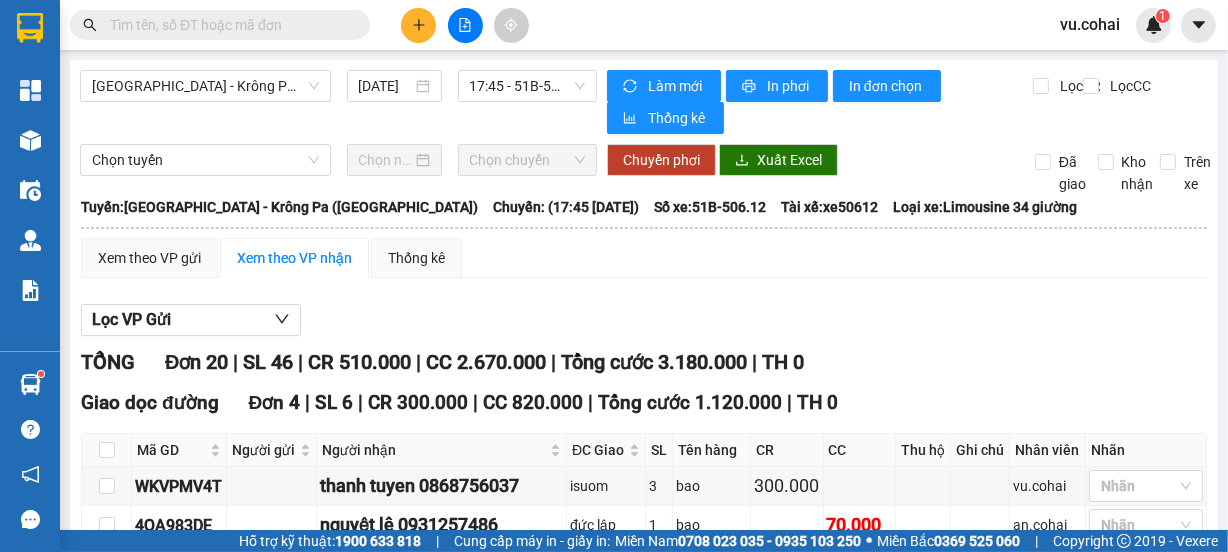 scroll, scrollTop: 650, scrollLeft: 0, axis: vertical 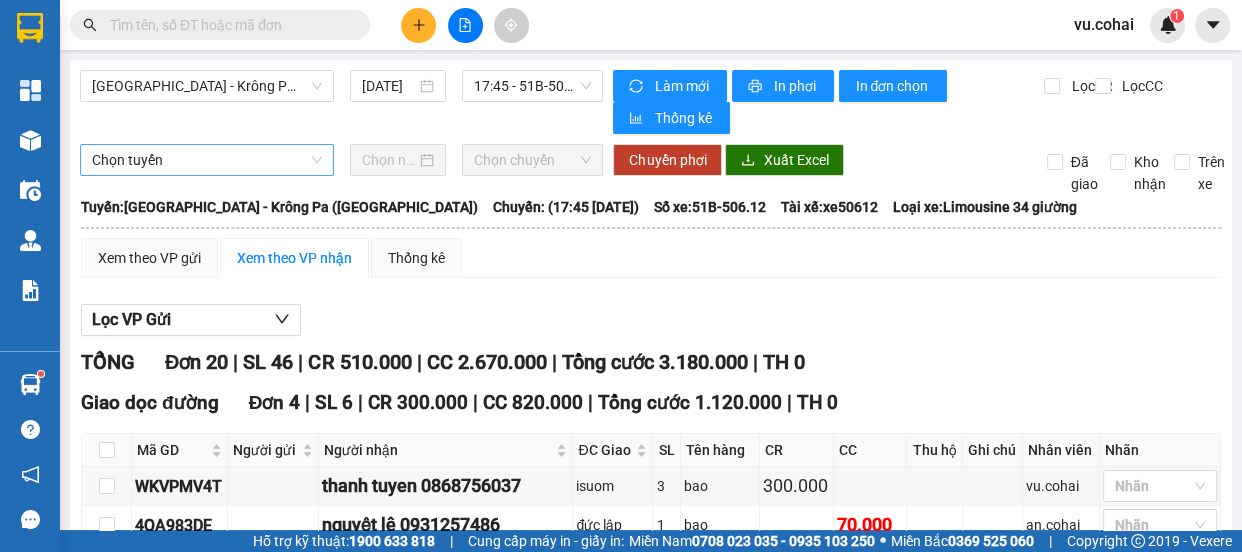 click on "Chọn tuyến" at bounding box center [207, 160] 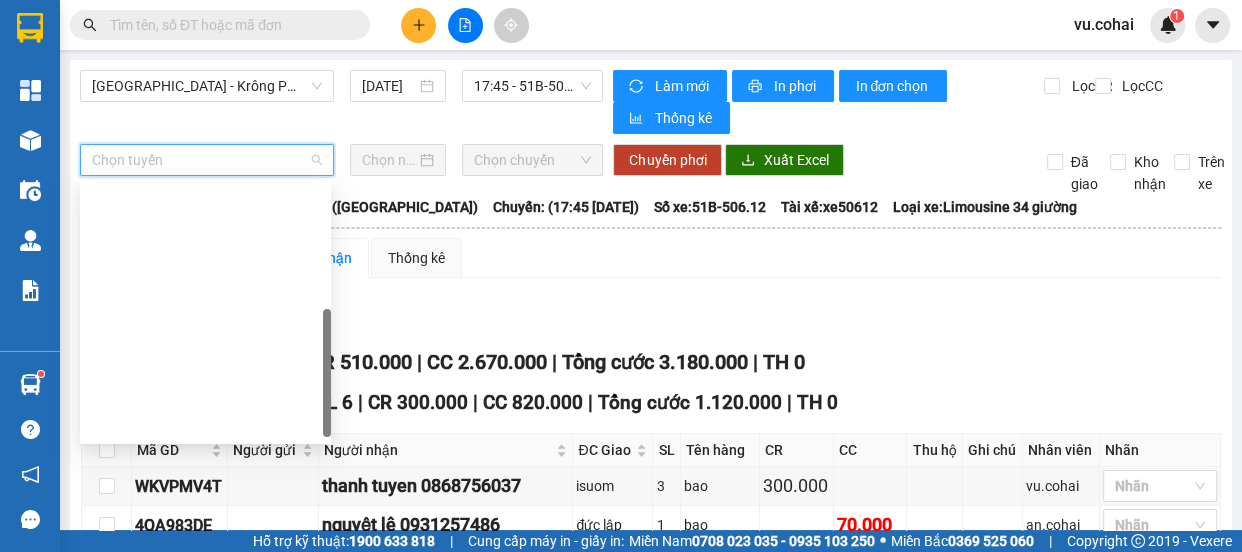 scroll, scrollTop: 272, scrollLeft: 0, axis: vertical 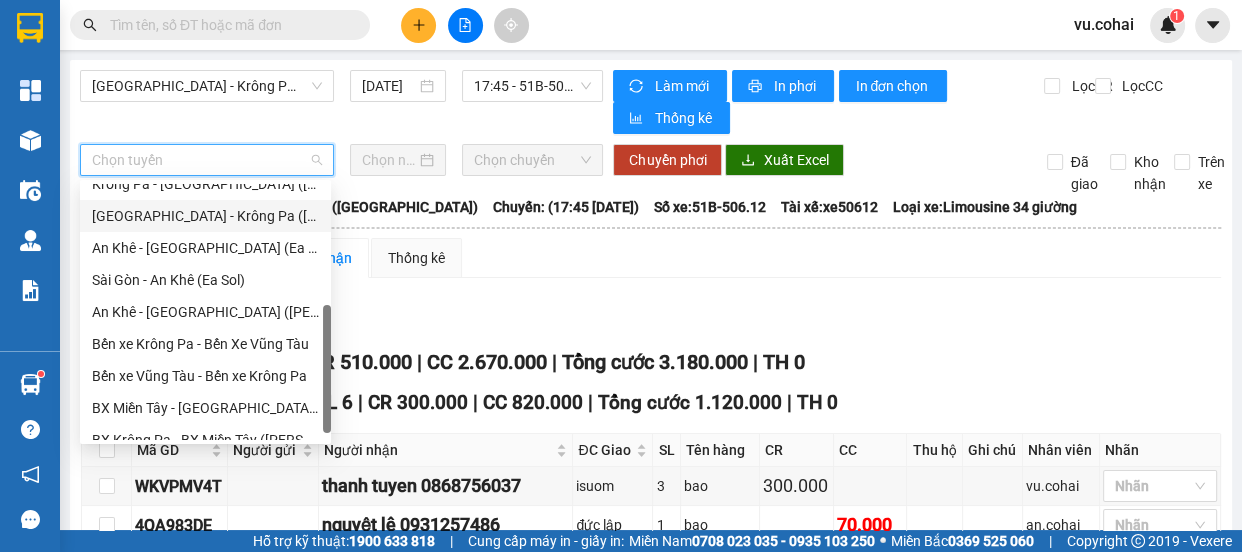 click on "[GEOGRAPHIC_DATA] - Krông Pa ([GEOGRAPHIC_DATA])" at bounding box center (205, 216) 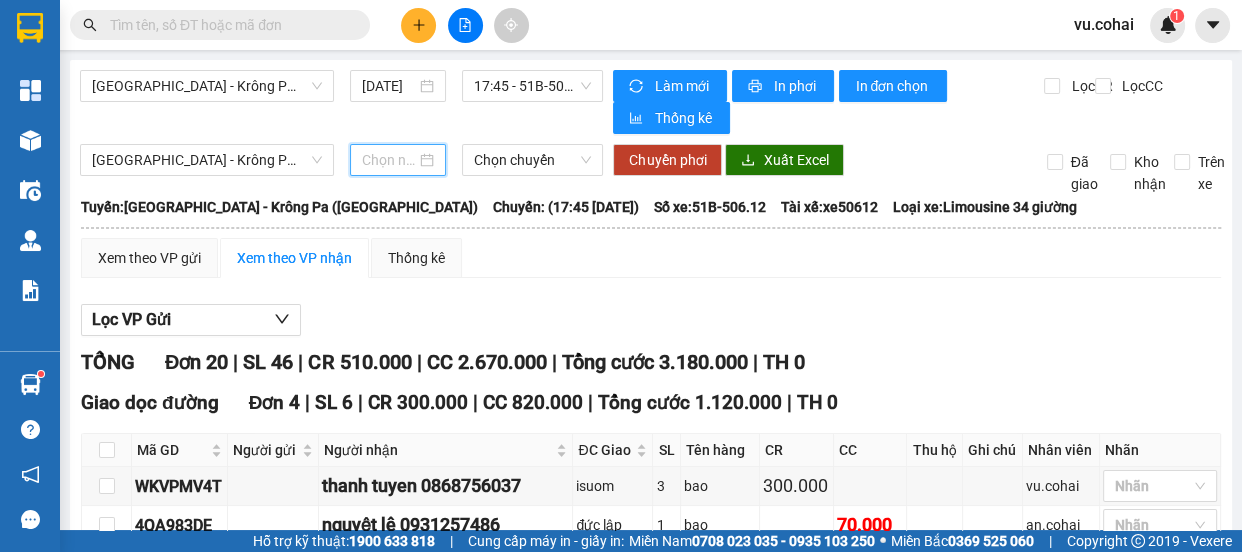 click at bounding box center (389, 160) 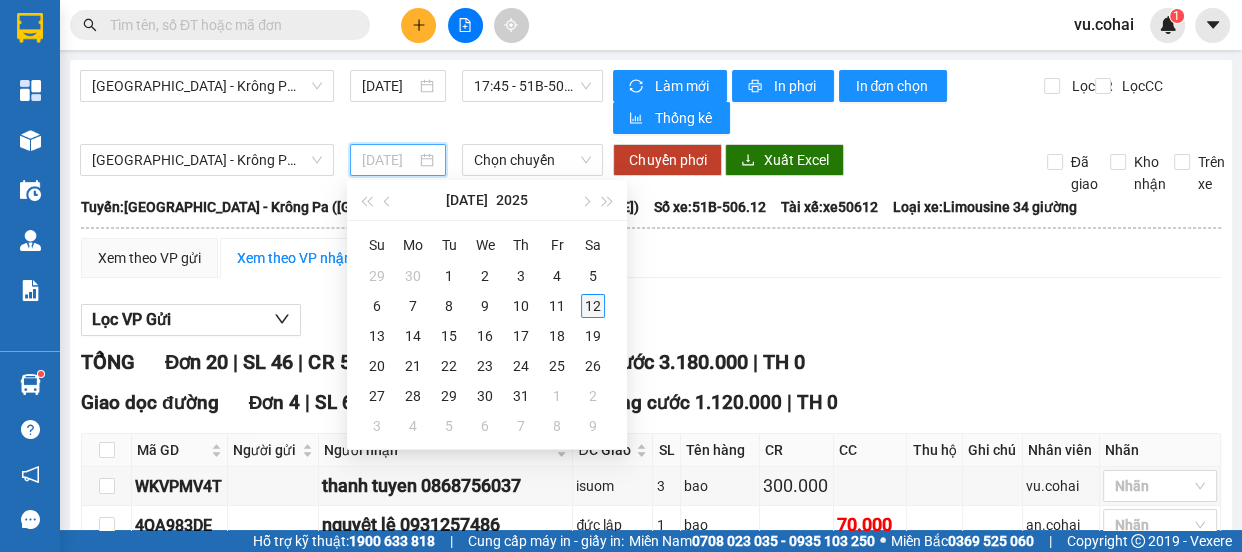 type on "[DATE]" 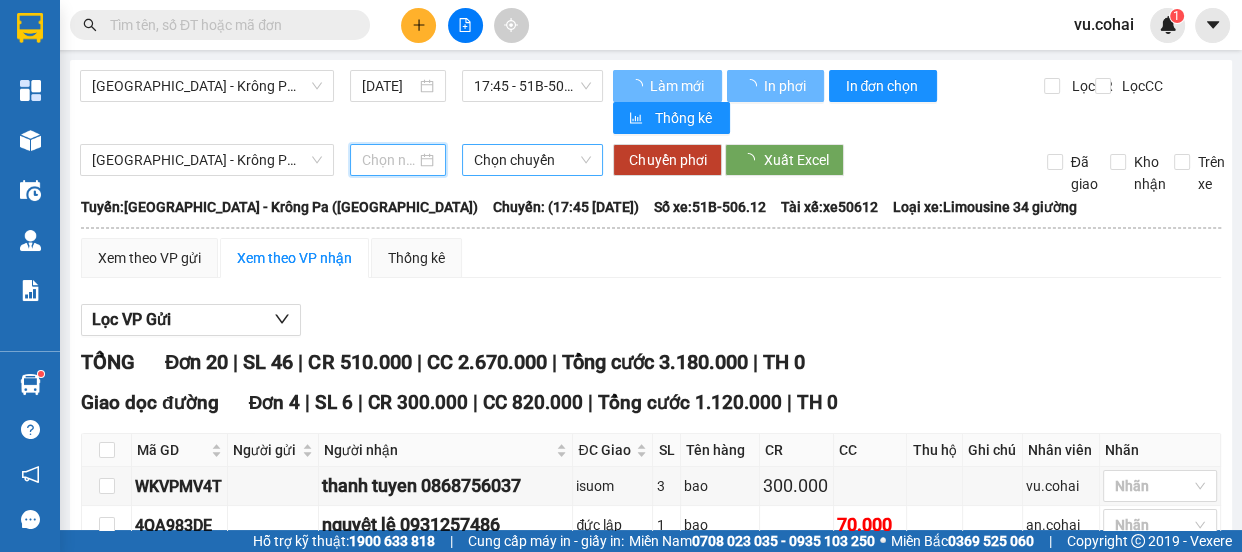 type on "[DATE]" 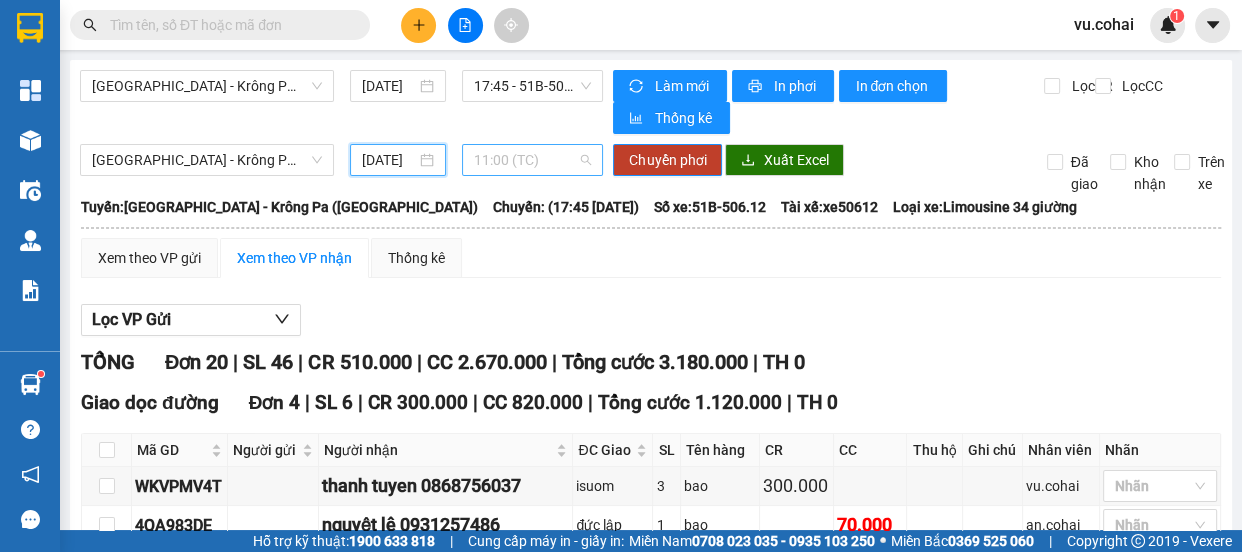 click on "11:00   (TC)" at bounding box center [532, 160] 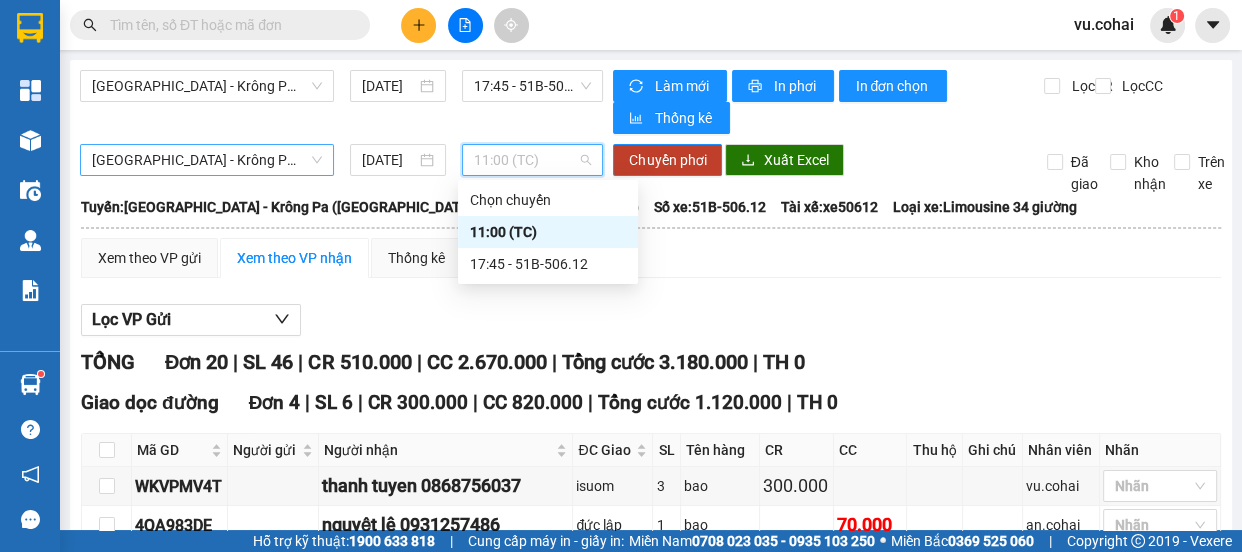 click on "[GEOGRAPHIC_DATA] - Krông Pa ([GEOGRAPHIC_DATA])" at bounding box center (207, 160) 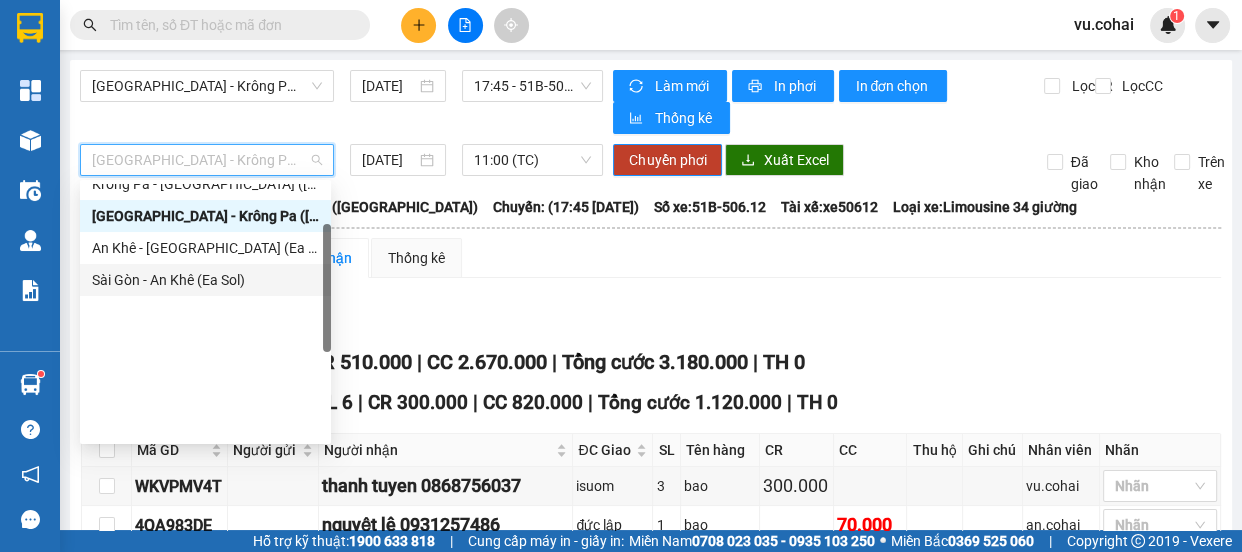 scroll, scrollTop: 0, scrollLeft: 0, axis: both 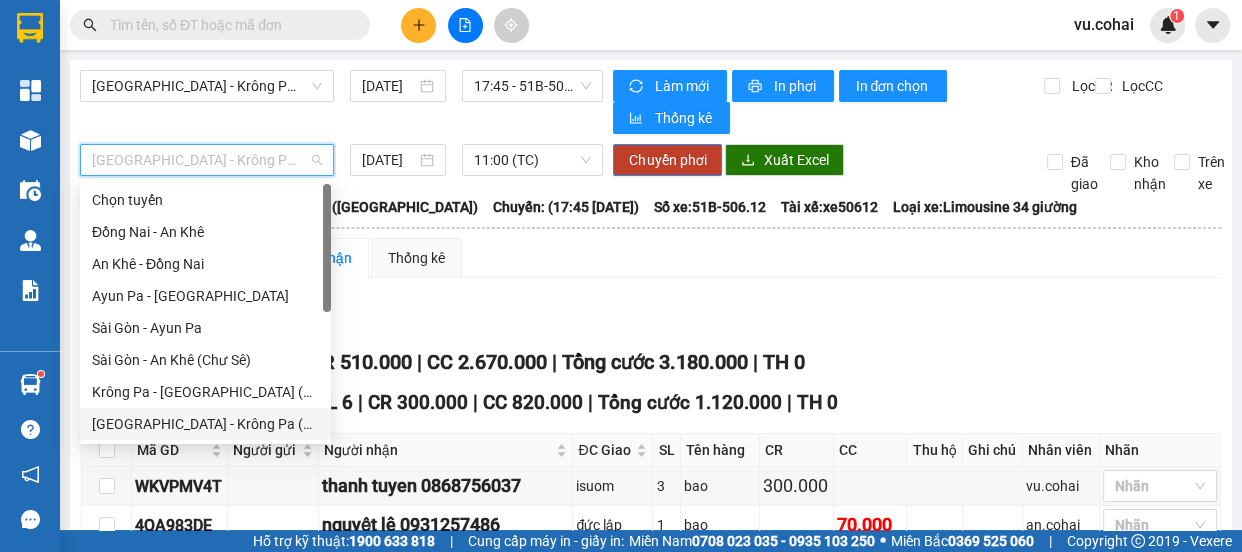 drag, startPoint x: 242, startPoint y: 420, endPoint x: 343, endPoint y: 291, distance: 163.83528 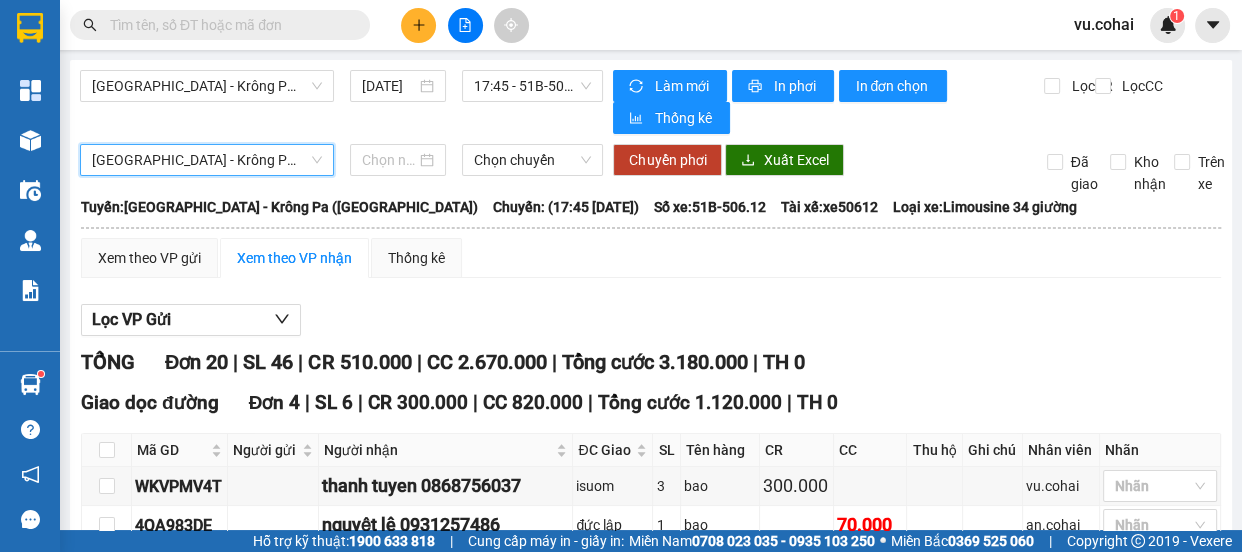 drag, startPoint x: 366, startPoint y: 160, endPoint x: 439, endPoint y: 199, distance: 82.764725 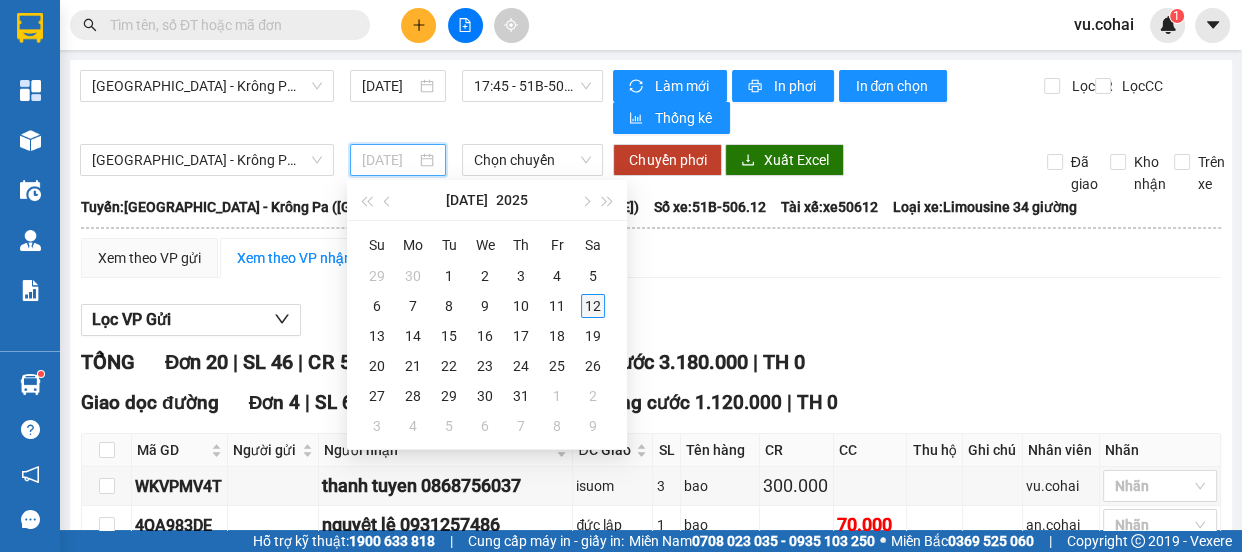 type on "[DATE]" 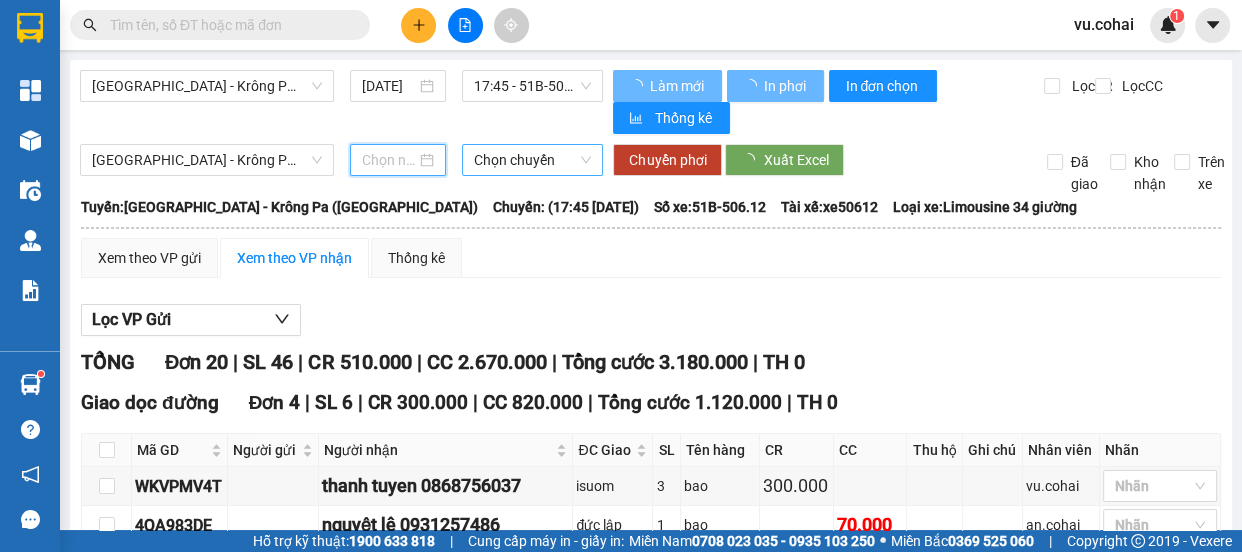 type on "[DATE]" 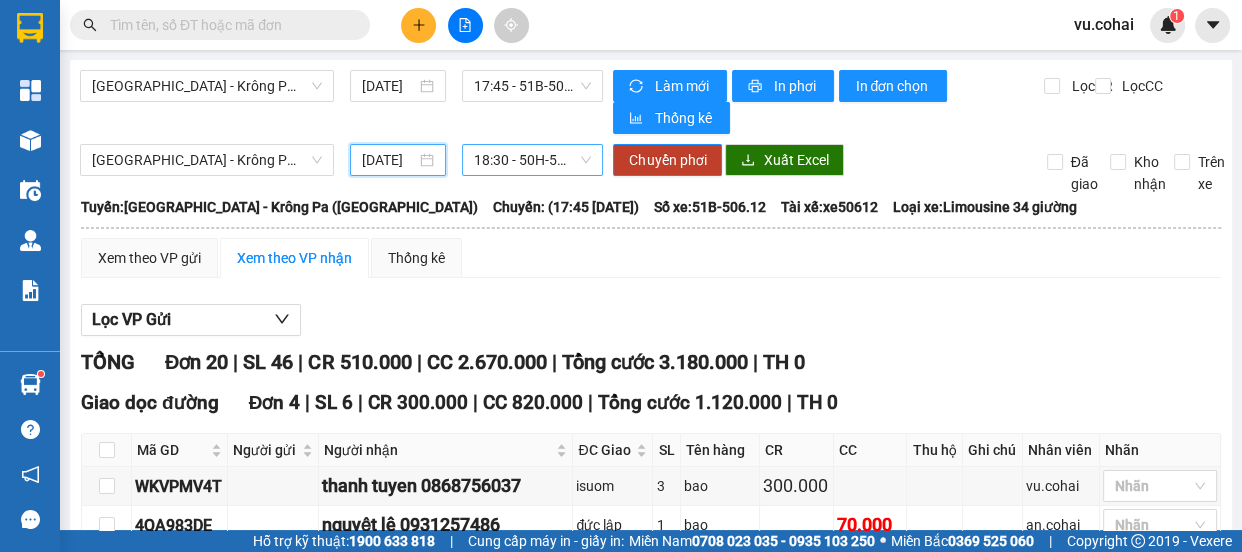 click on "18:30     - 50H-508.69" at bounding box center [532, 160] 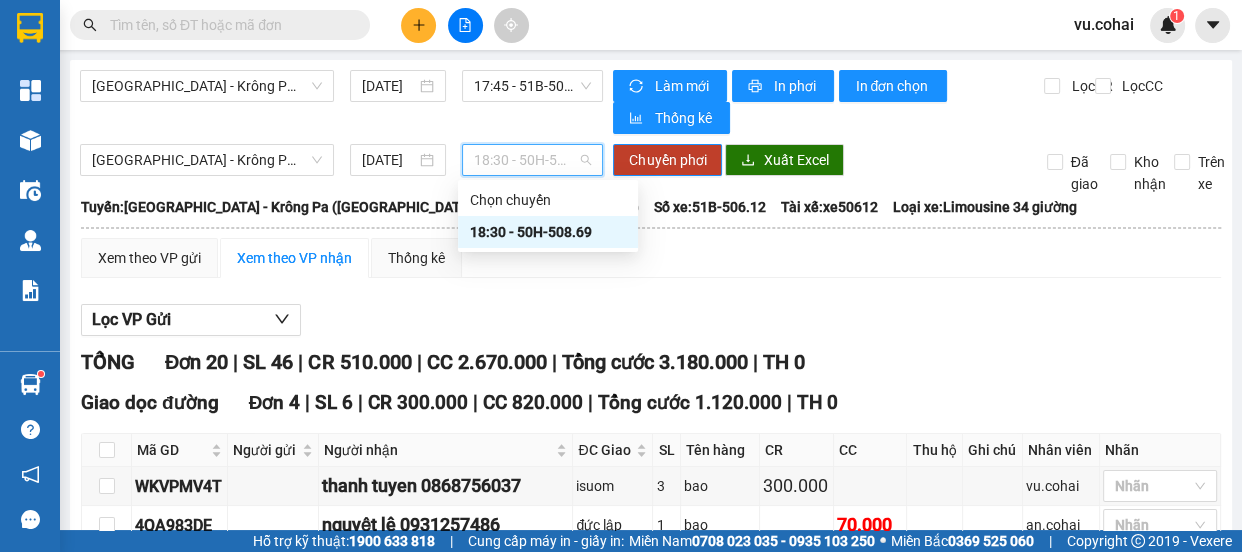 click on "18:30     - 50H-508.69" at bounding box center (548, 232) 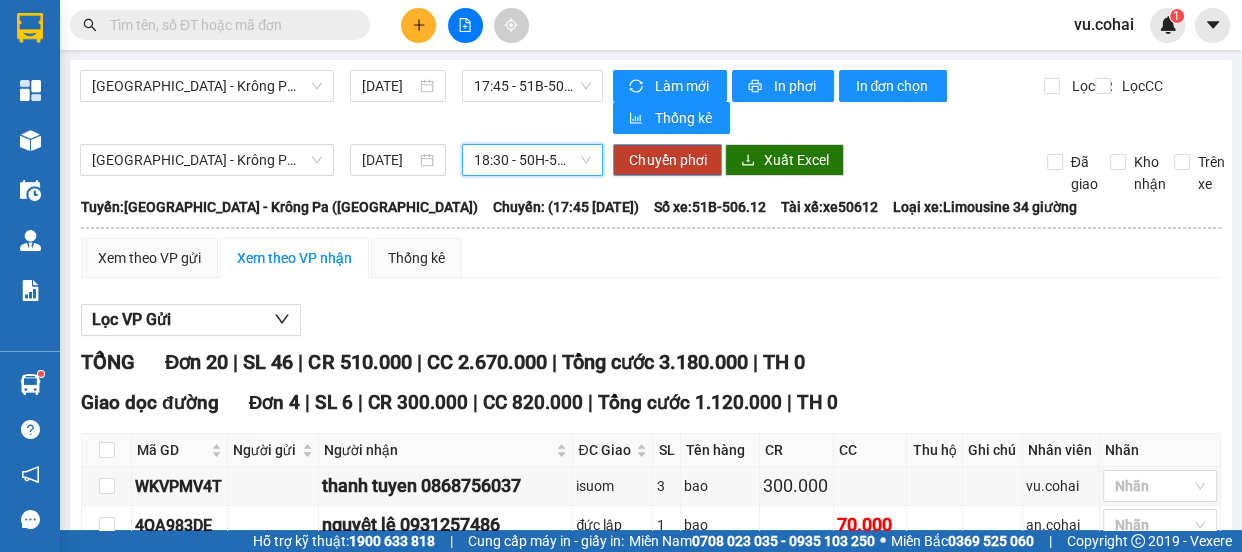 click on "Chuyển phơi" at bounding box center (667, 160) 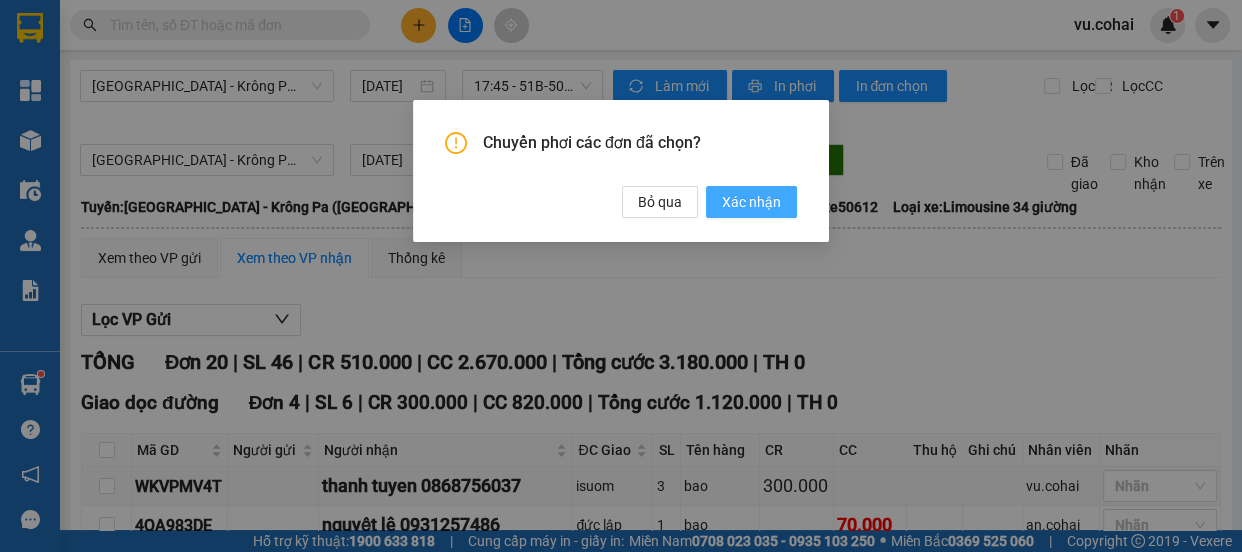 click on "Xác nhận" at bounding box center [751, 202] 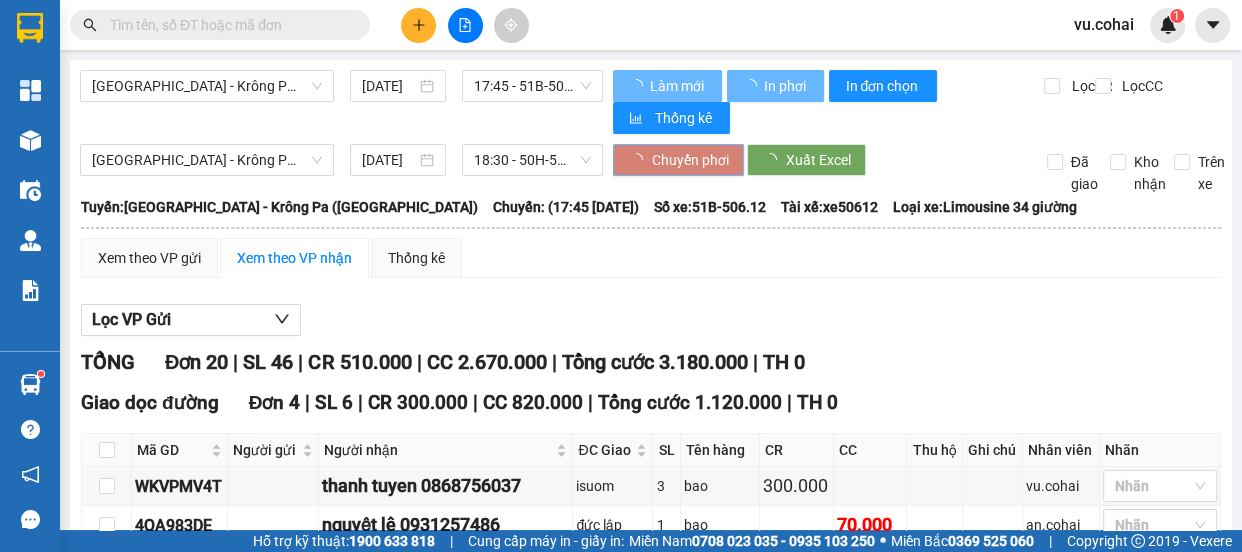 type 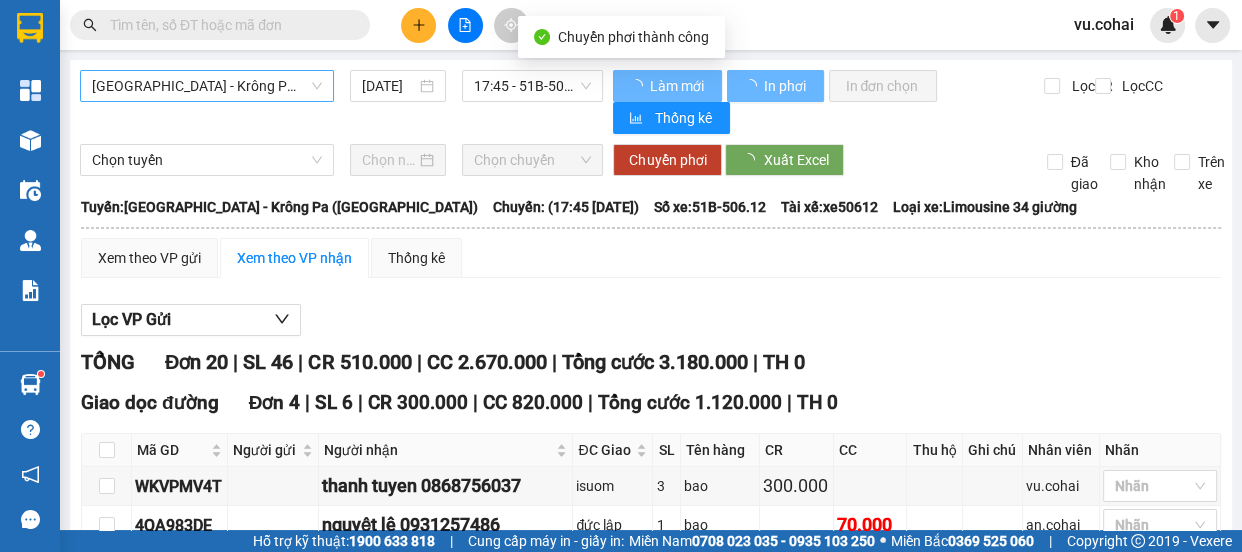 checkbox on "false" 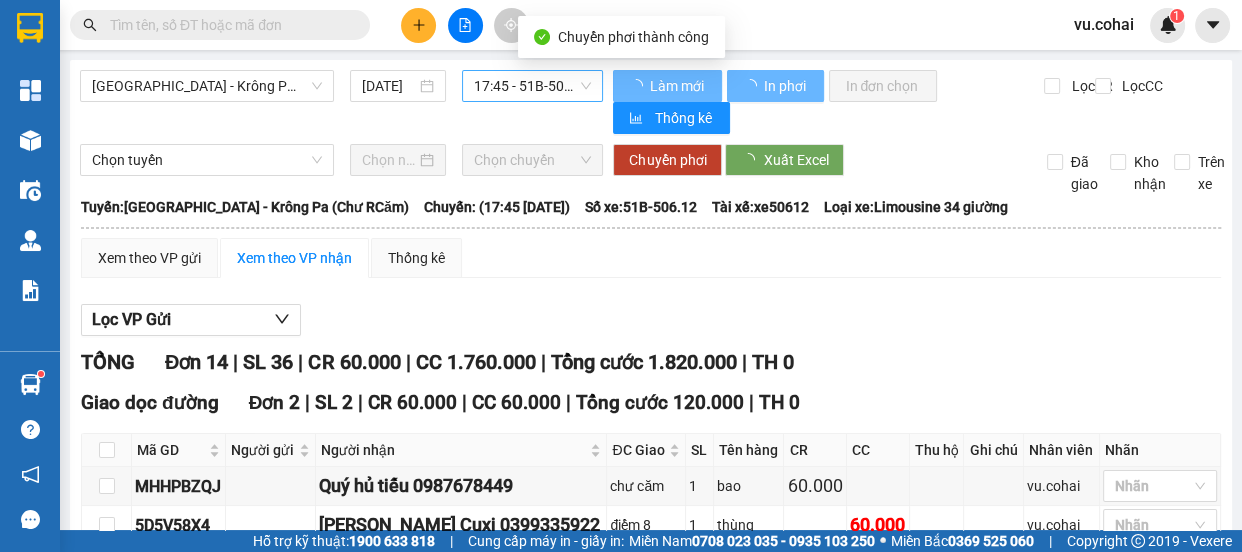 checkbox on "false" 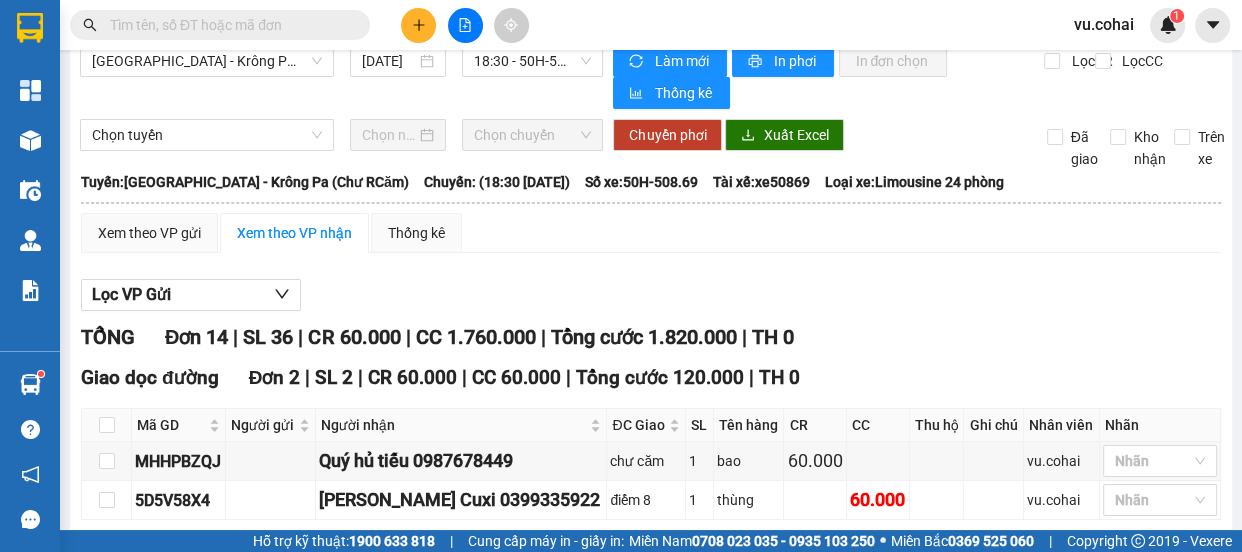 scroll, scrollTop: 0, scrollLeft: 0, axis: both 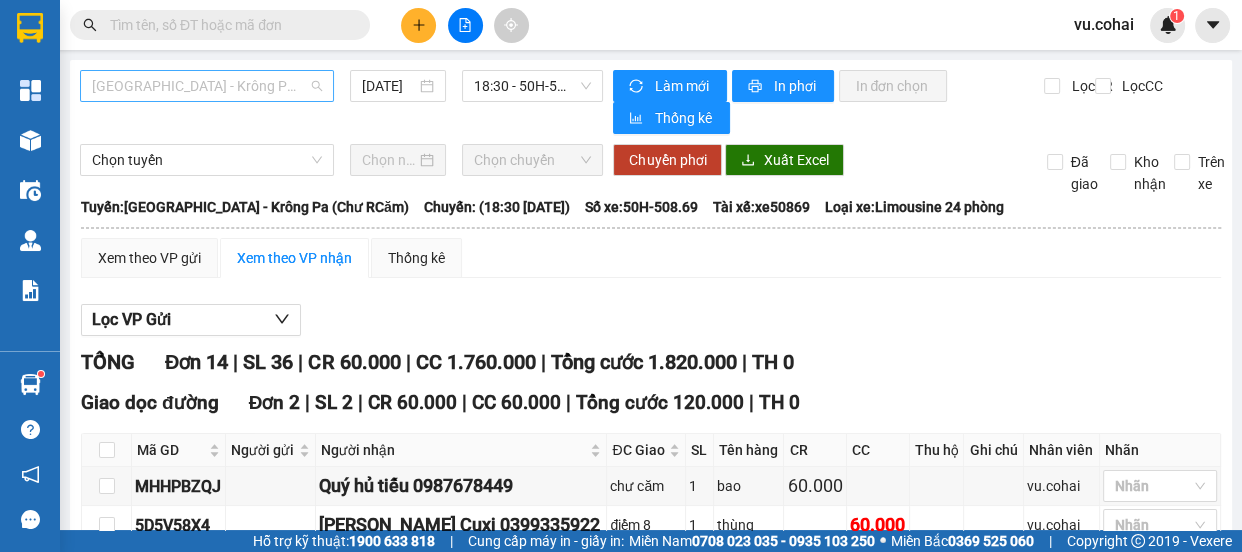 click on "[GEOGRAPHIC_DATA] - Krông Pa (Chư RCăm)" at bounding box center [207, 86] 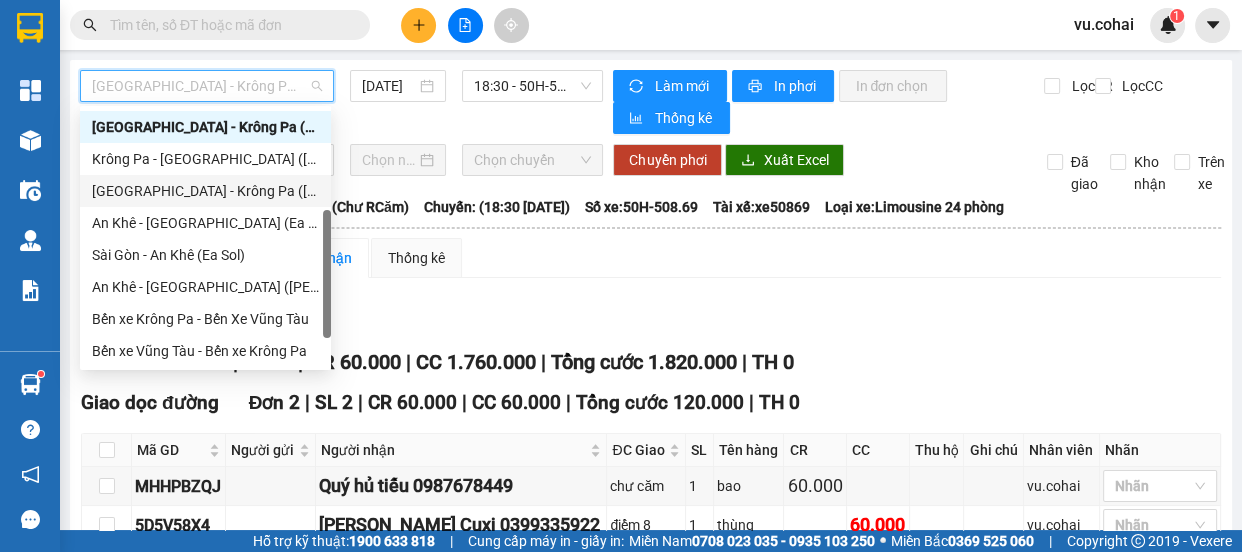 click on "[GEOGRAPHIC_DATA] - Krông Pa ([GEOGRAPHIC_DATA])" at bounding box center (205, 191) 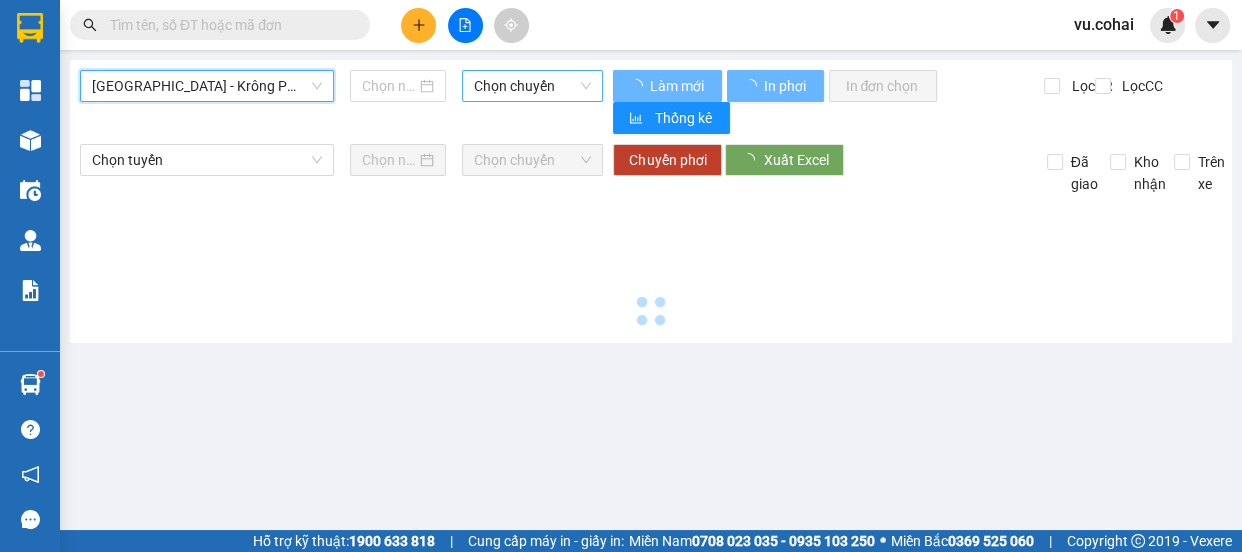 type on "[DATE]" 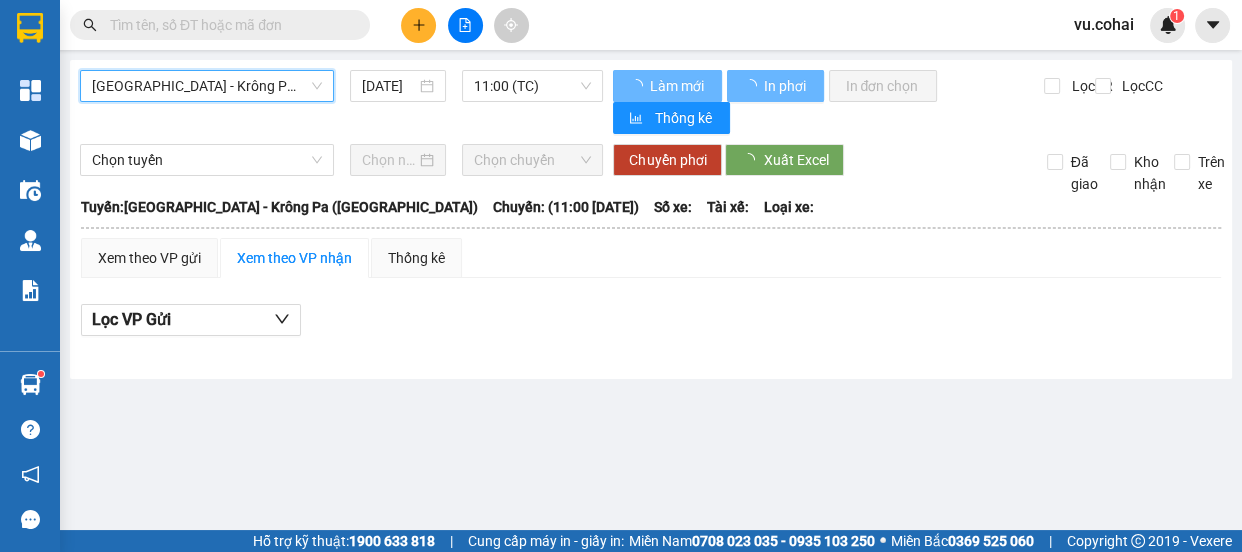 click on "11:00   (TC)" at bounding box center (532, 86) 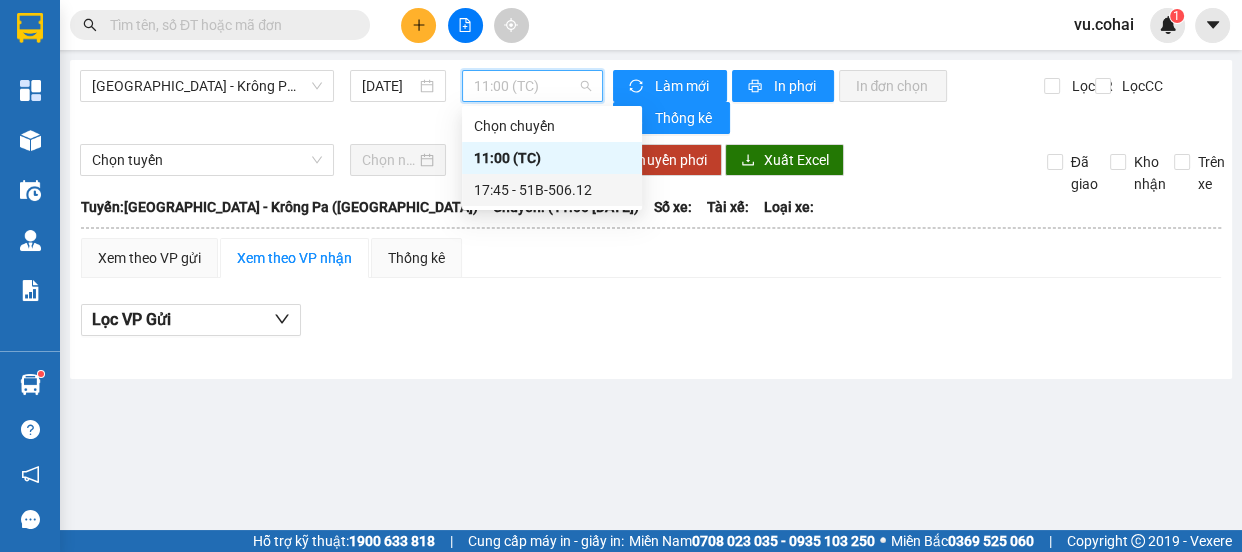 click on "17:45     - 51B-506.12" at bounding box center [552, 190] 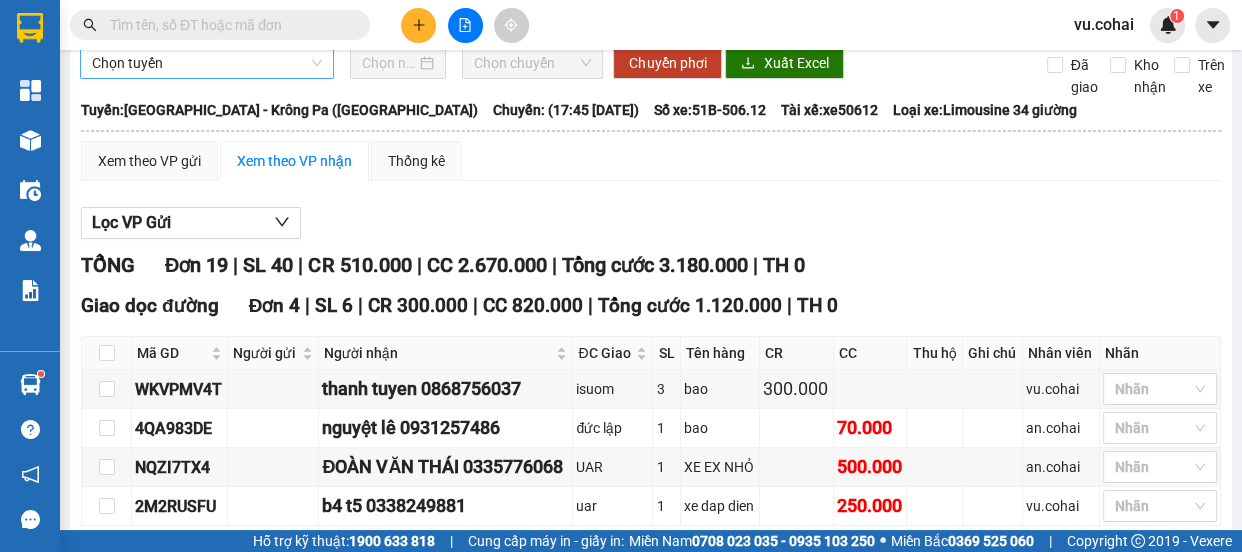 scroll, scrollTop: 0, scrollLeft: 0, axis: both 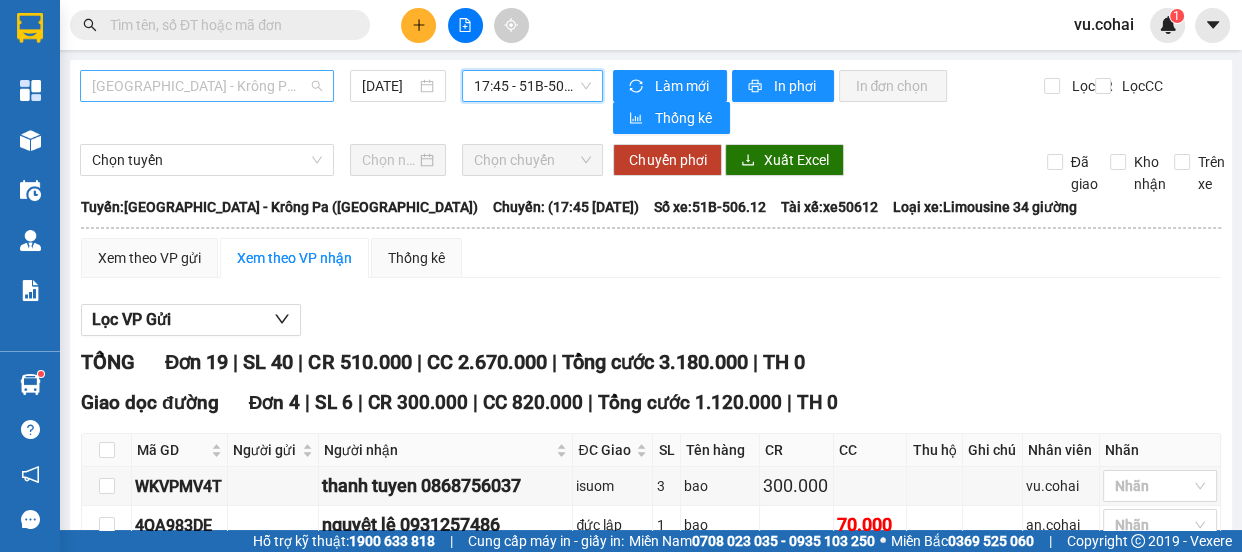 click on "[GEOGRAPHIC_DATA] - Krông Pa ([GEOGRAPHIC_DATA])" at bounding box center [207, 86] 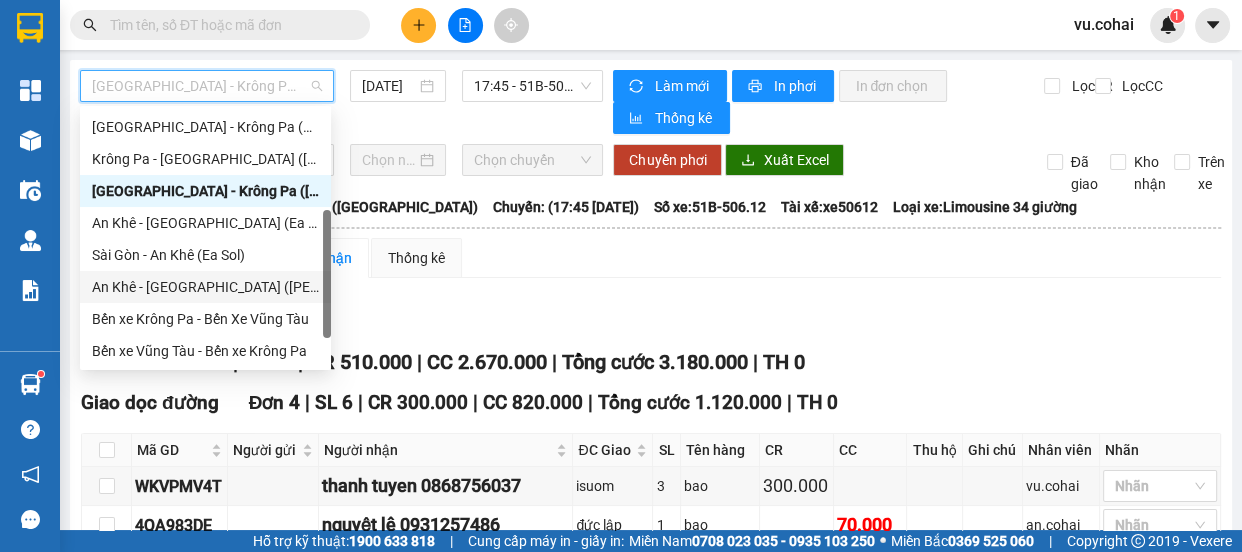 click on "An Khê - [GEOGRAPHIC_DATA] ([PERSON_NAME])" at bounding box center (205, 287) 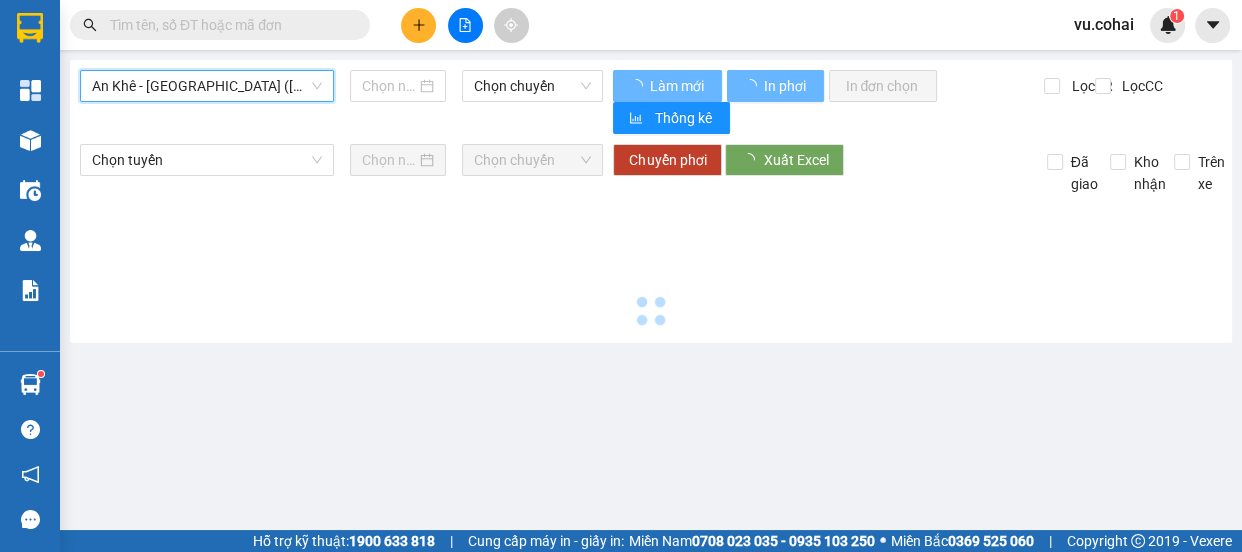 type on "[DATE]" 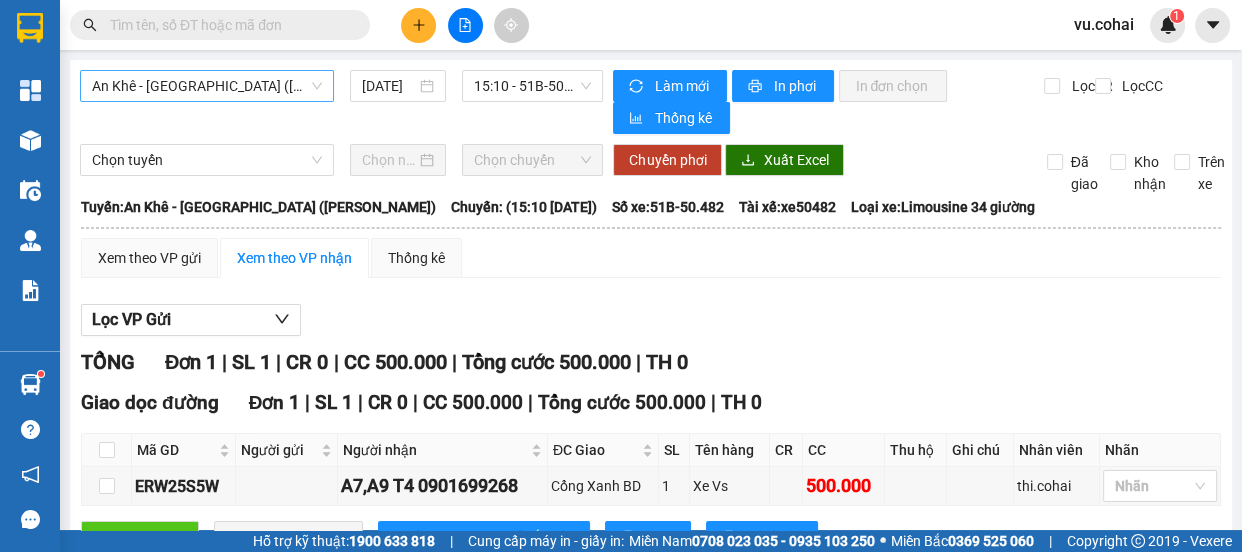 click on "An Khê - [GEOGRAPHIC_DATA] ([PERSON_NAME])" at bounding box center [207, 86] 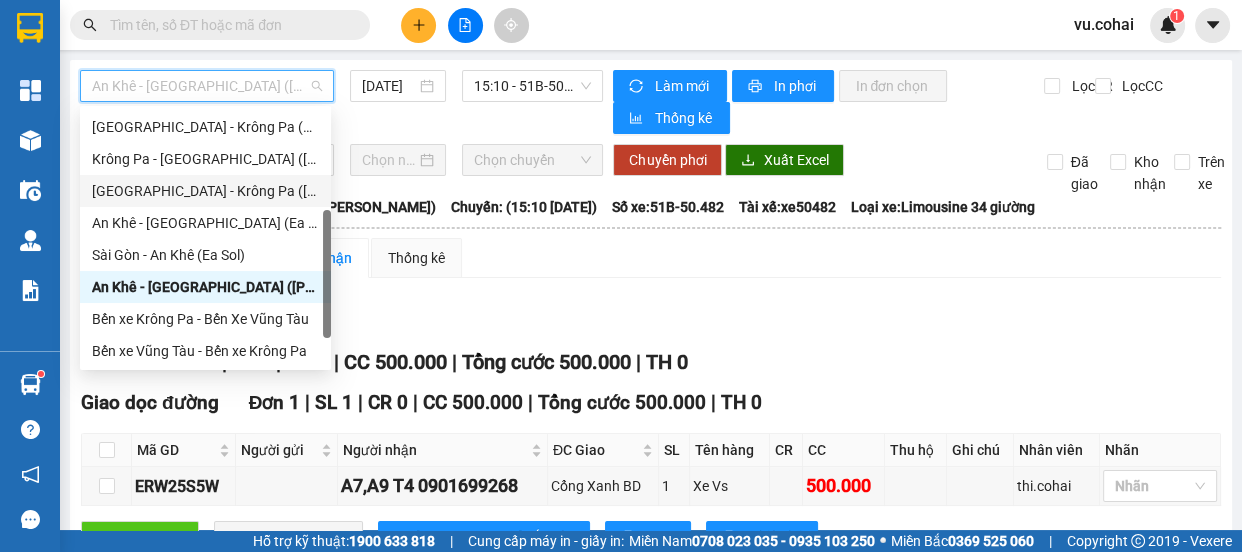 scroll, scrollTop: 0, scrollLeft: 0, axis: both 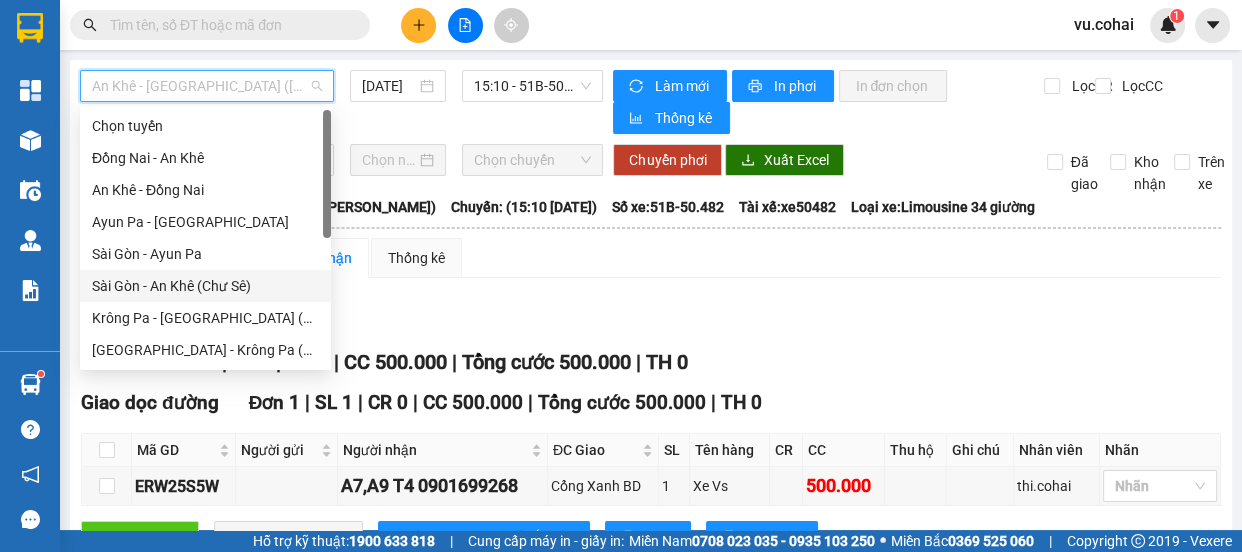 drag, startPoint x: 231, startPoint y: 280, endPoint x: 340, endPoint y: 190, distance: 141.35417 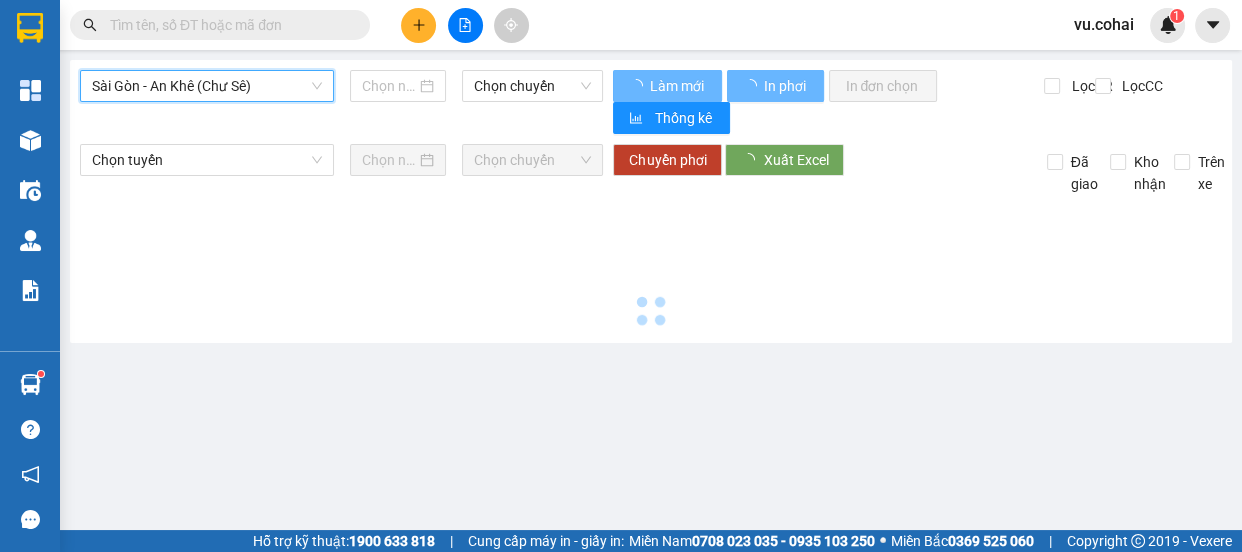 type on "[DATE]" 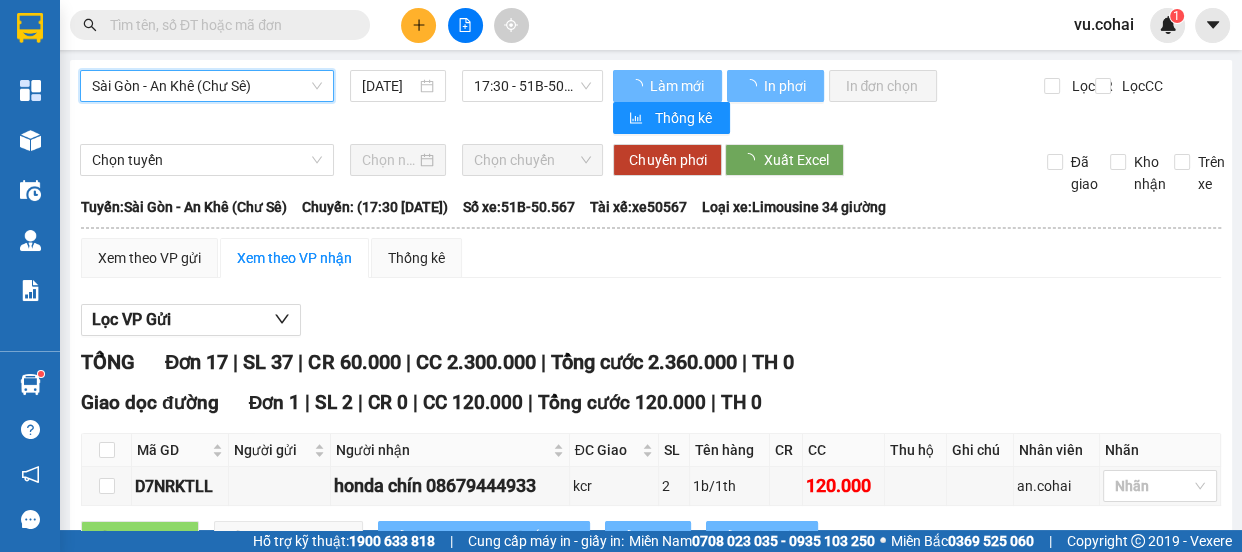 click on "17:30     - 51B-50.567" at bounding box center [532, 86] 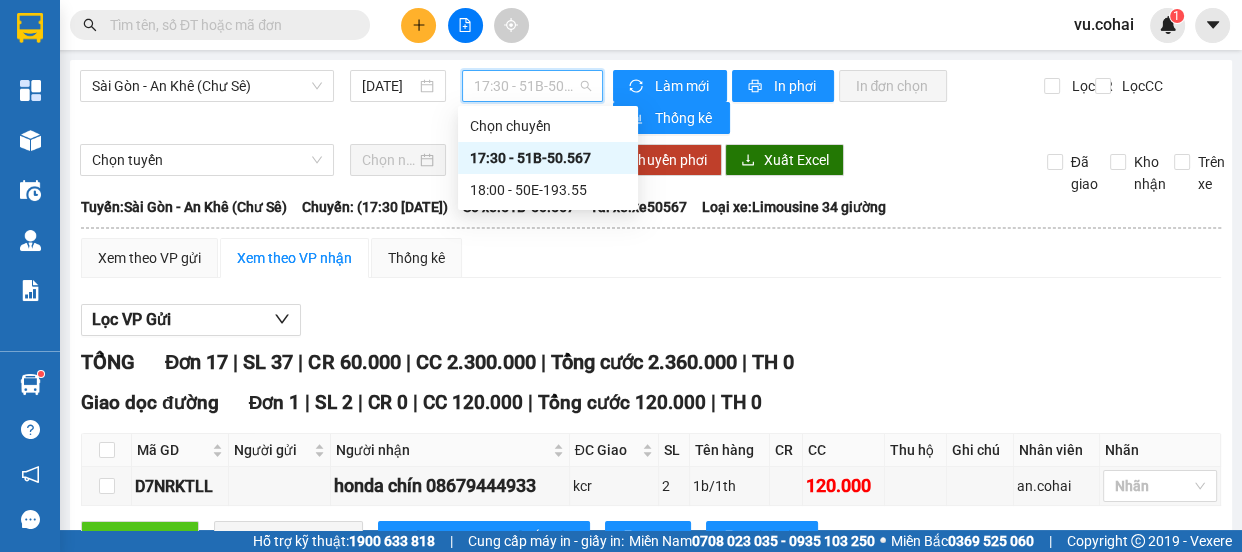 click on "17:30     - 51B-50.567" at bounding box center [548, 158] 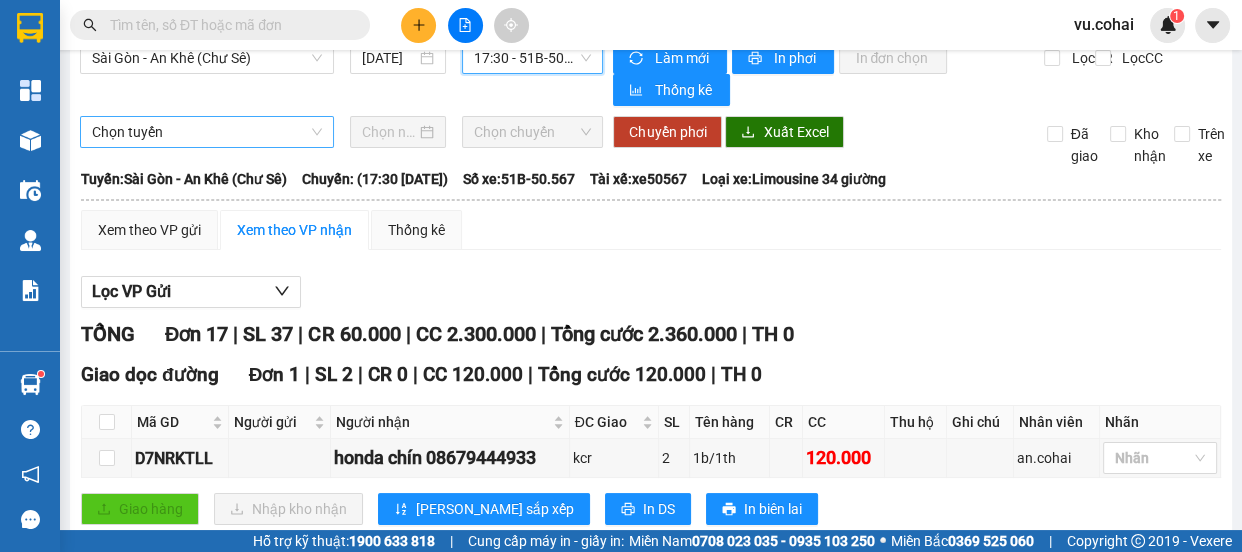 scroll, scrollTop: 0, scrollLeft: 0, axis: both 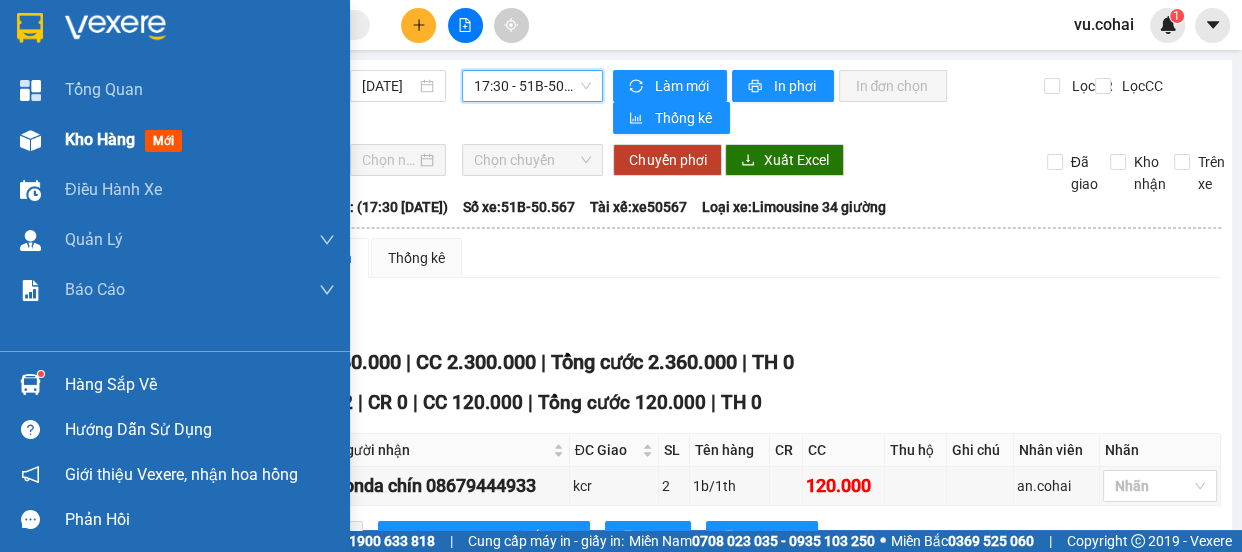 click on "Kho hàng" at bounding box center (100, 139) 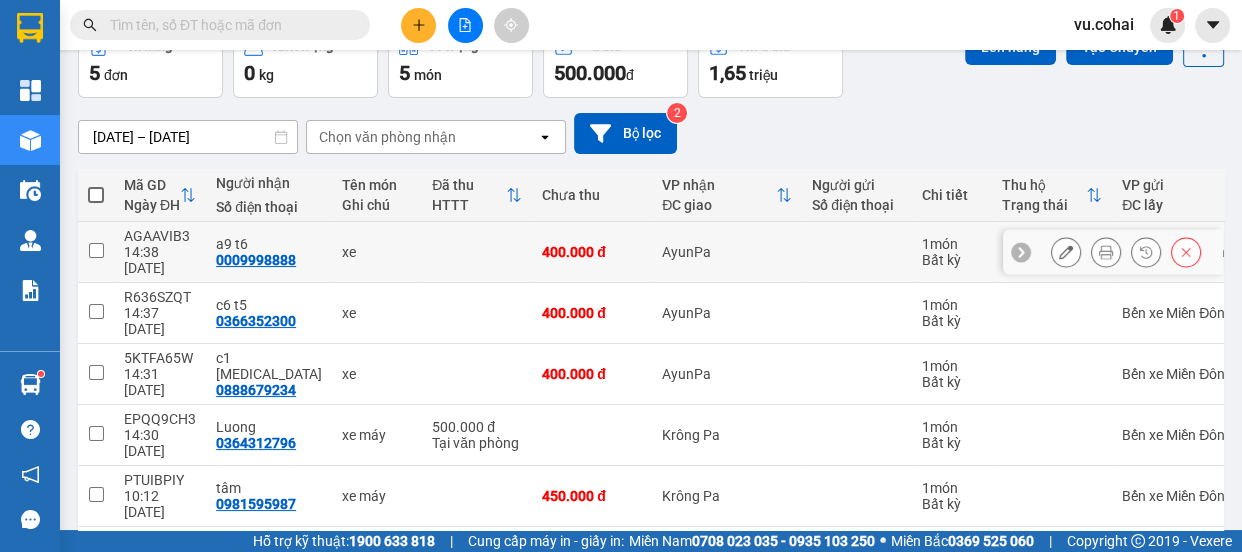 scroll, scrollTop: 115, scrollLeft: 0, axis: vertical 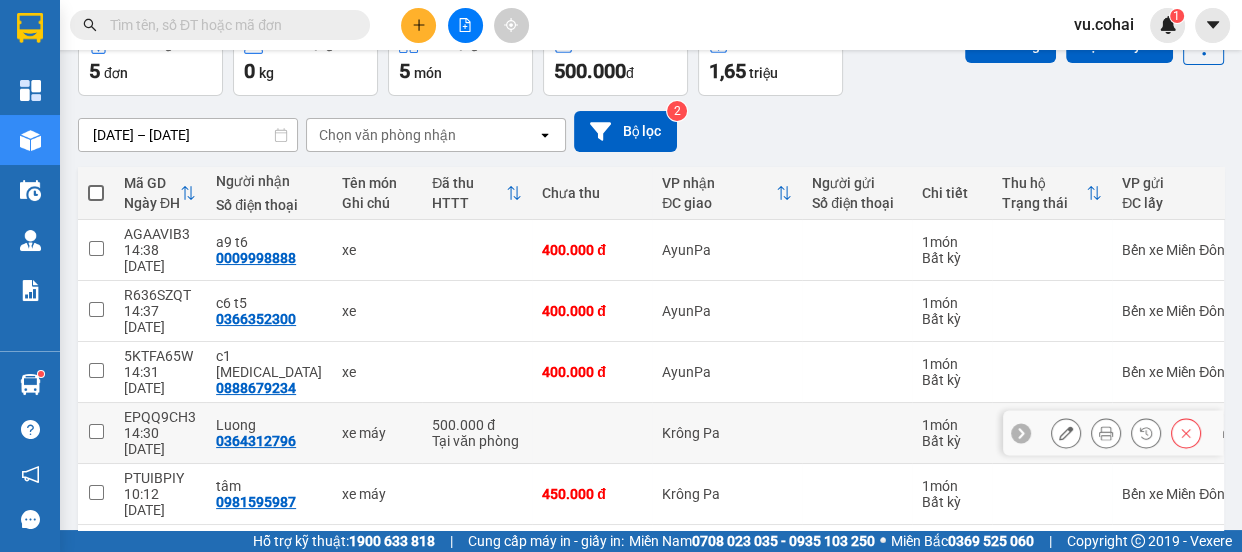 click at bounding box center [96, 431] 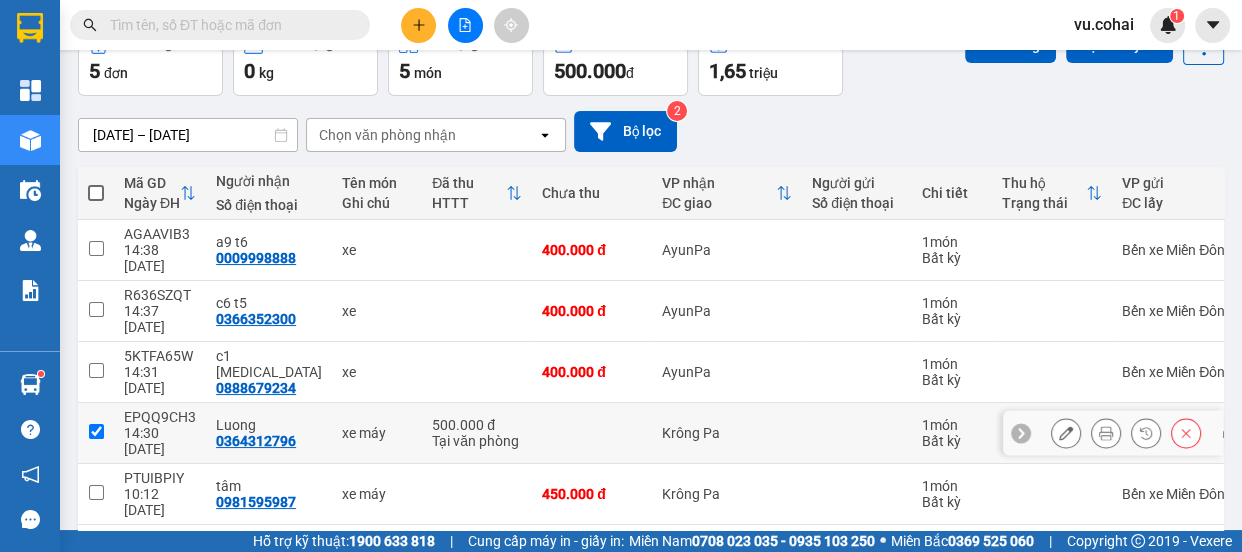 checkbox on "true" 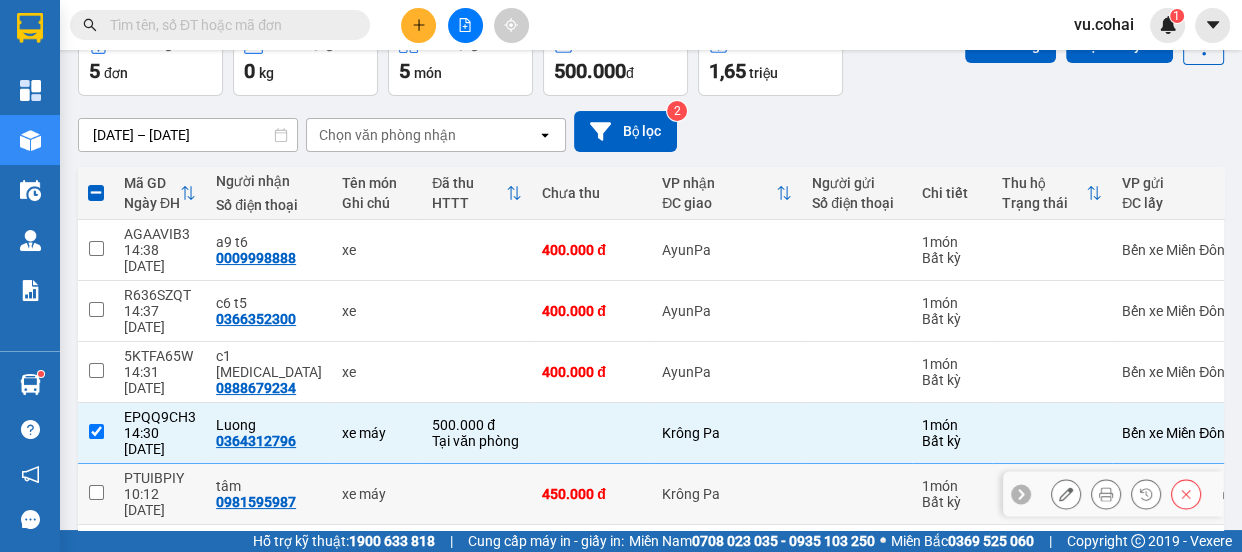 click at bounding box center [96, 492] 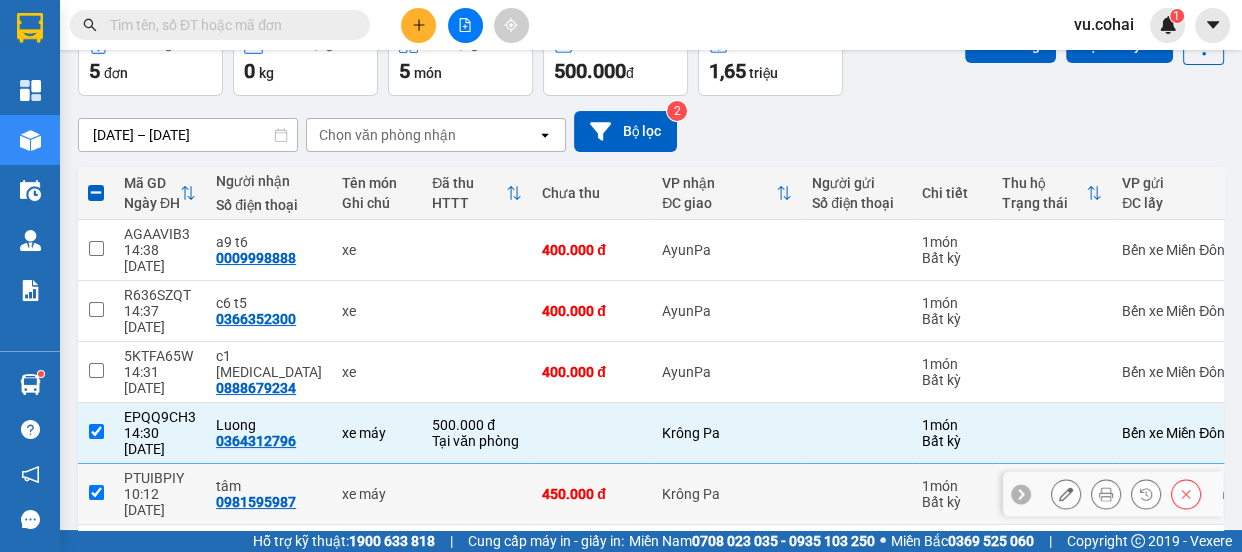 checkbox on "true" 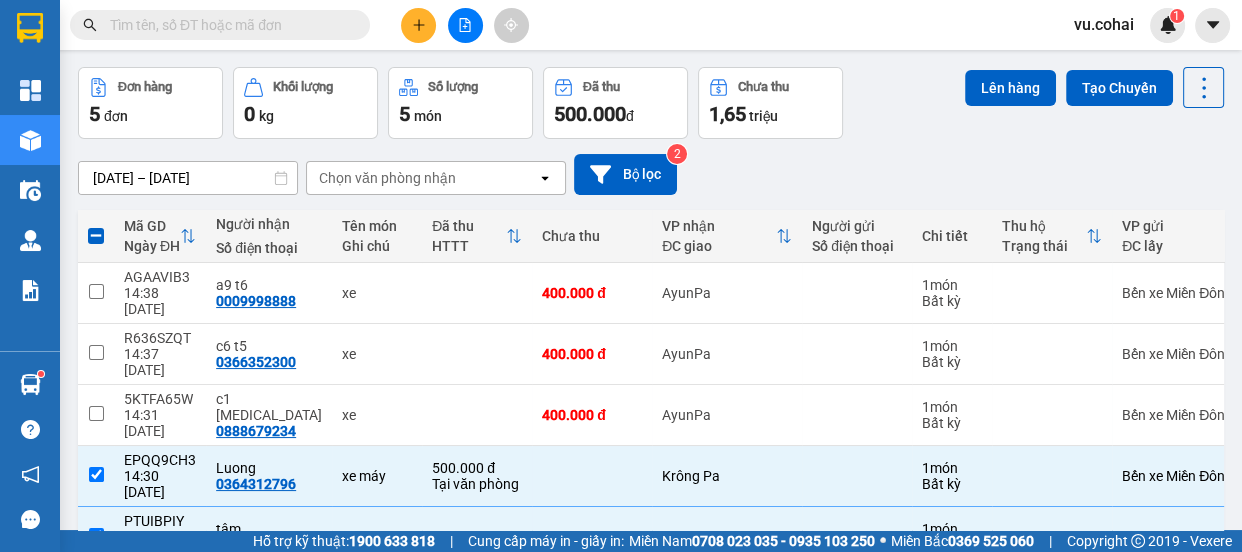 scroll, scrollTop: 0, scrollLeft: 0, axis: both 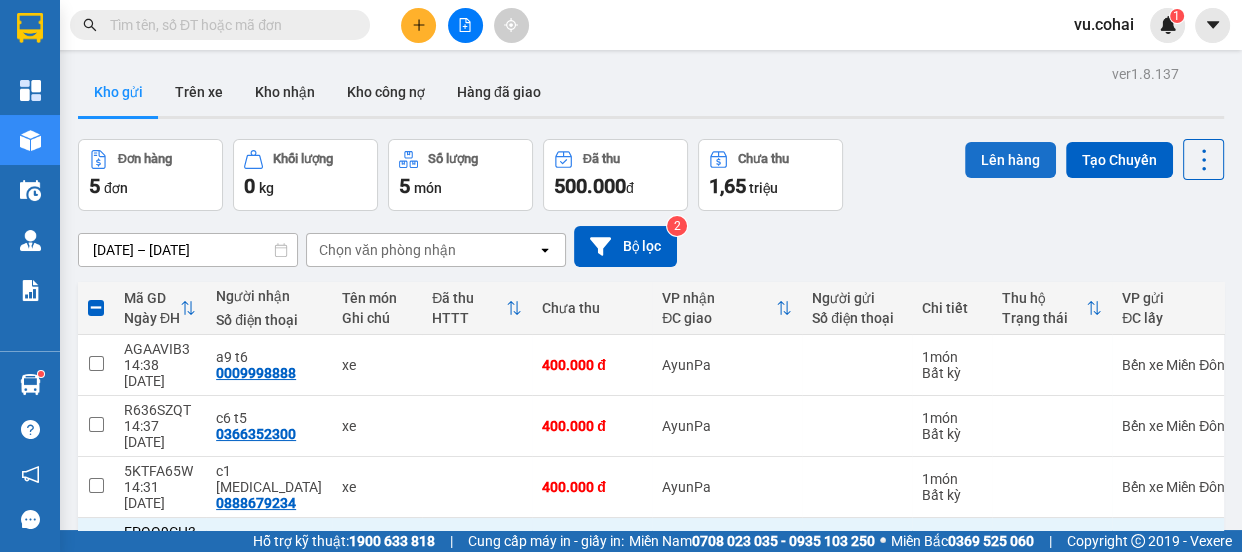click on "Lên hàng" at bounding box center [1010, 160] 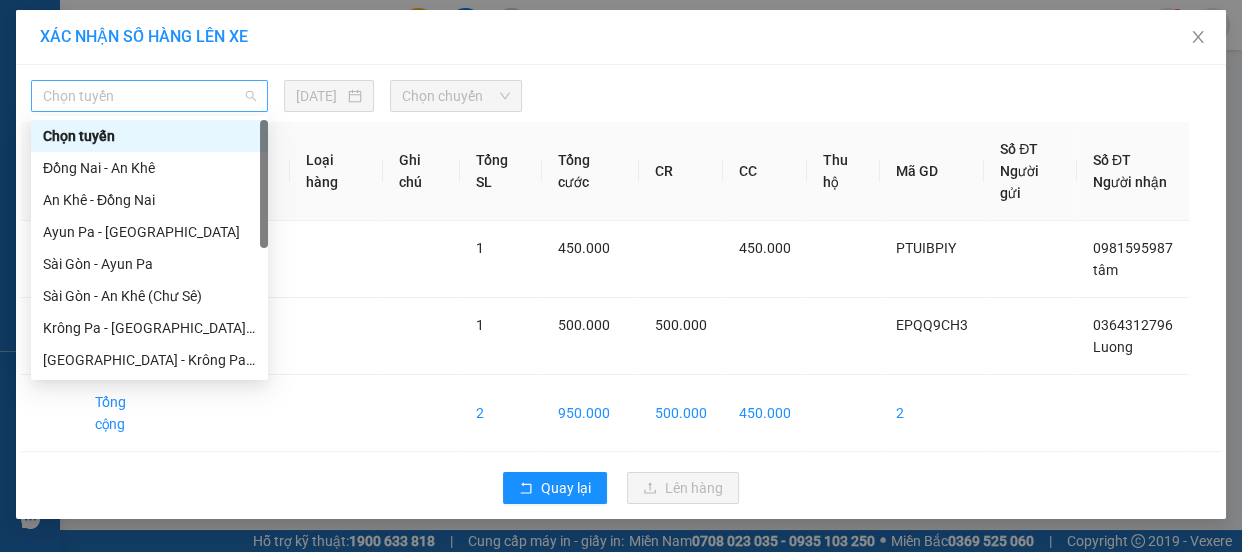 click on "Chọn tuyến" at bounding box center [149, 96] 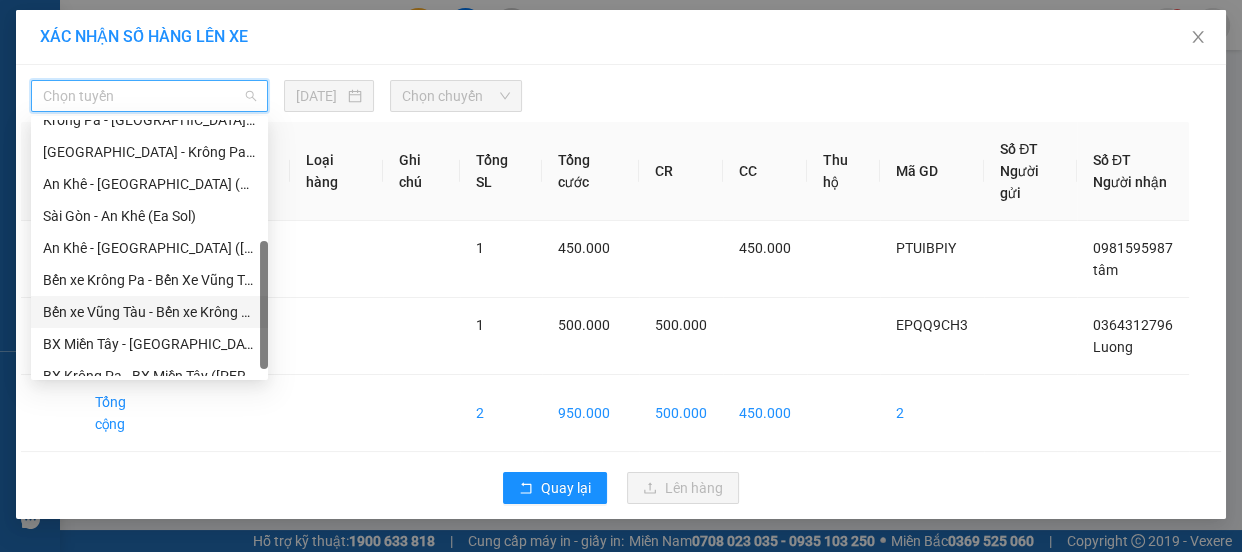 scroll, scrollTop: 287, scrollLeft: 0, axis: vertical 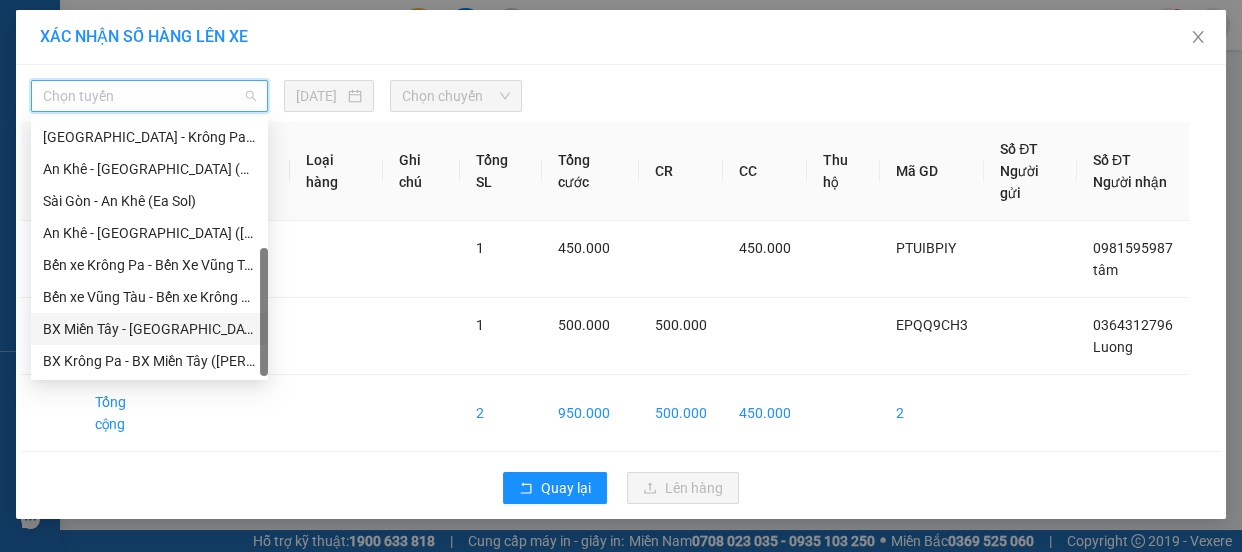 click on "BX Miền Tây - [GEOGRAPHIC_DATA] ([PERSON_NAME] - [PERSON_NAME][GEOGRAPHIC_DATA])" at bounding box center [149, 329] 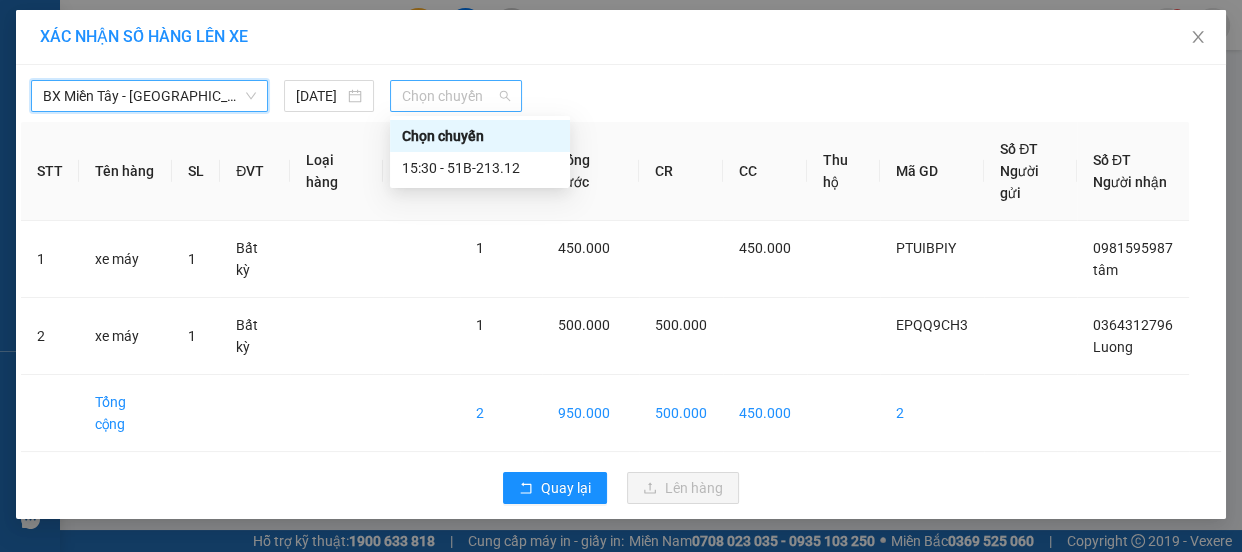 click on "Chọn chuyến" at bounding box center (456, 96) 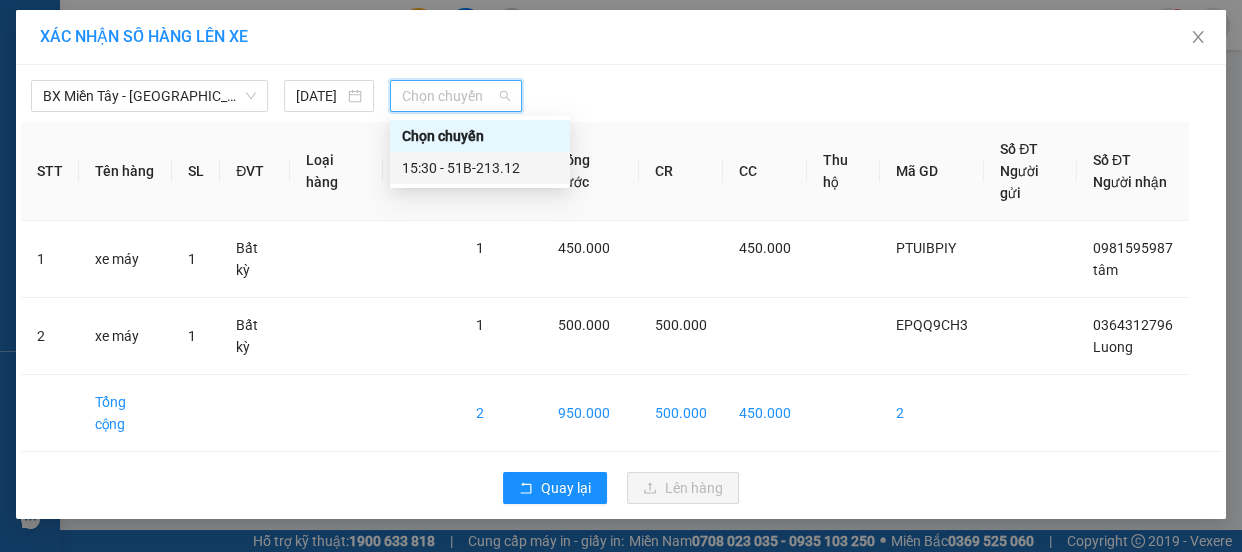 click on "15:30     - 51B-213.12" at bounding box center [480, 168] 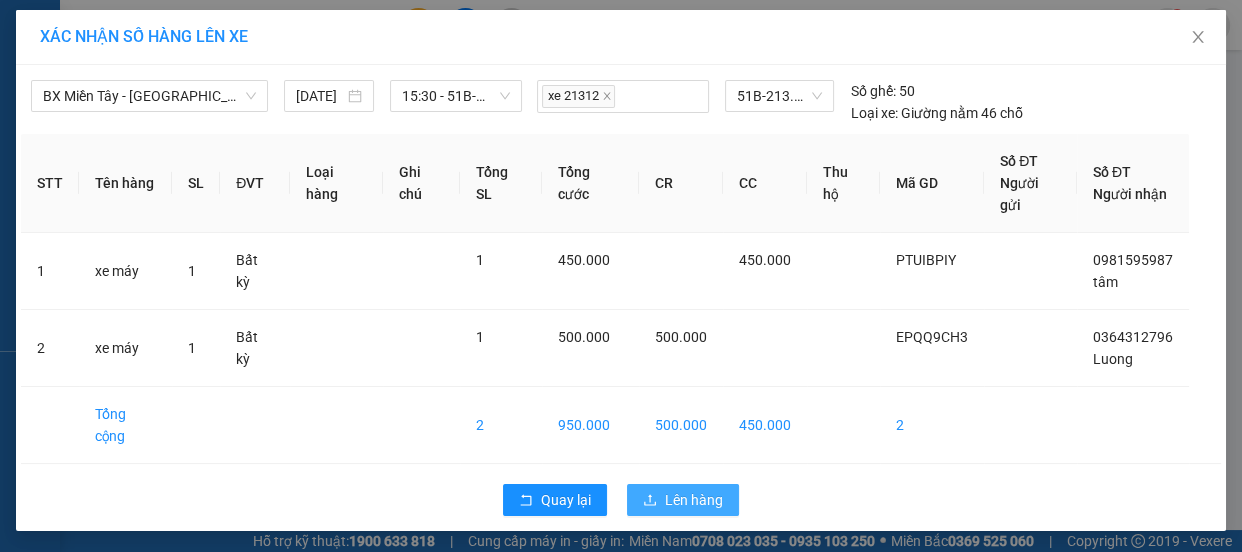 click on "Lên hàng" at bounding box center (694, 500) 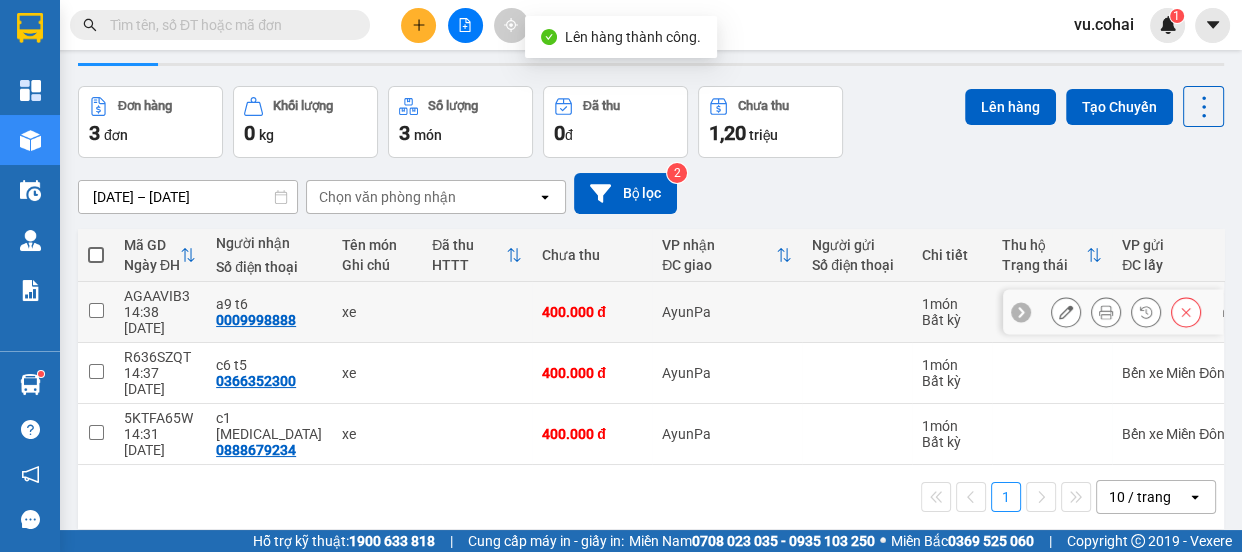 scroll, scrollTop: 90, scrollLeft: 0, axis: vertical 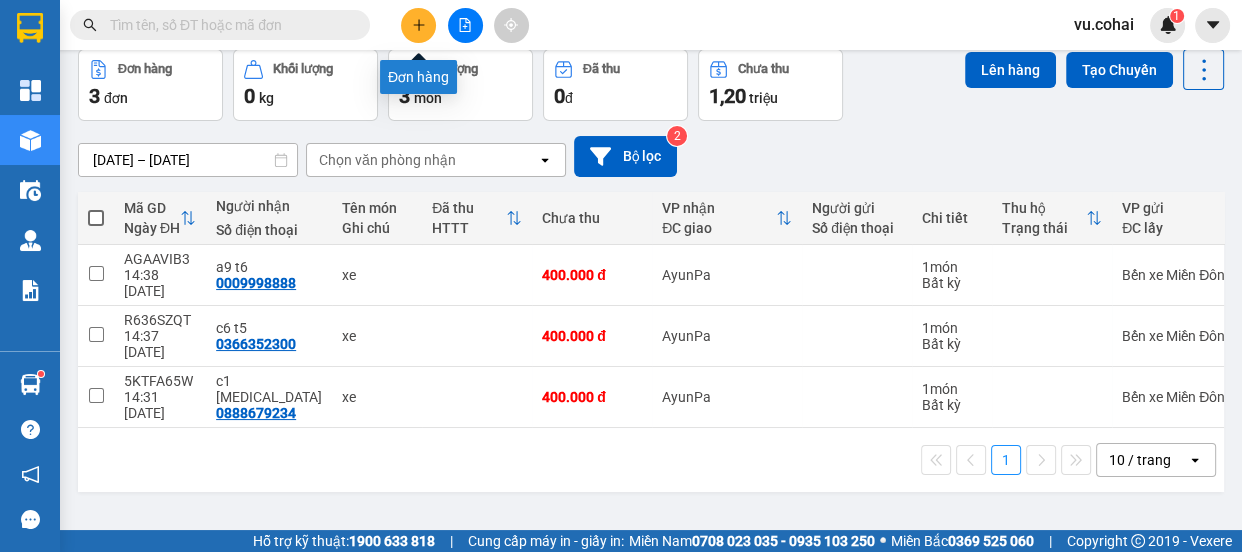 click 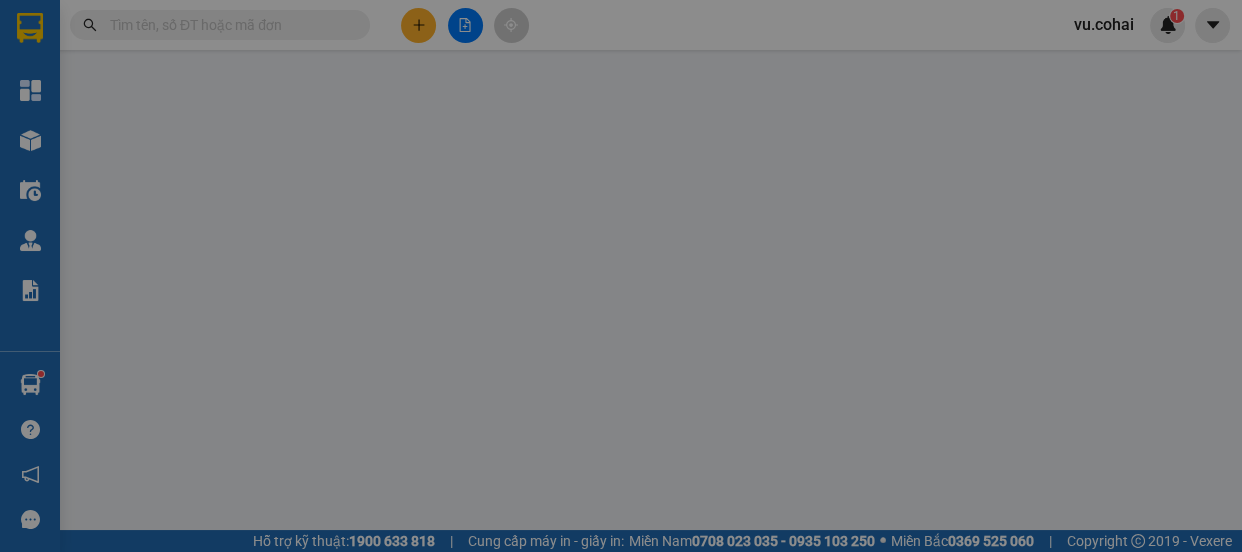 scroll, scrollTop: 0, scrollLeft: 0, axis: both 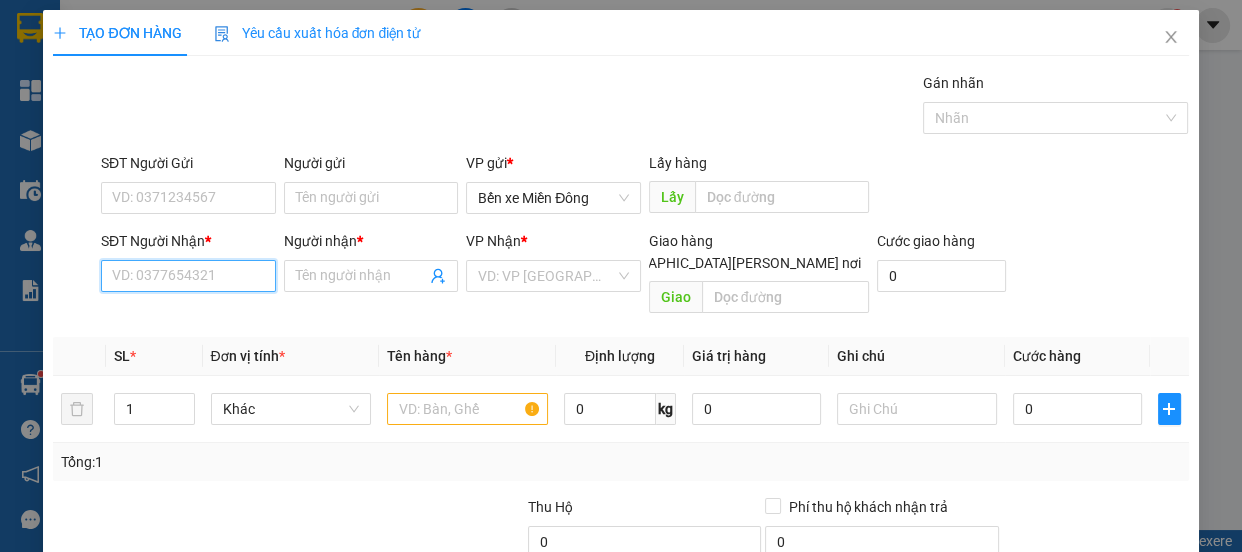 click on "SĐT Người Nhận  *" at bounding box center (188, 276) 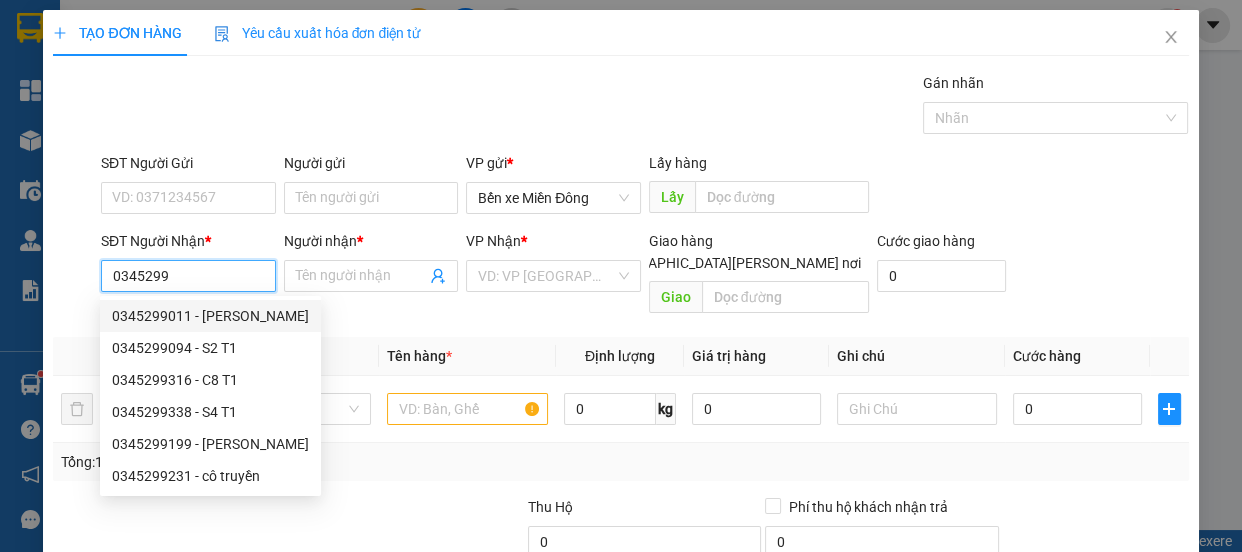click on "0345299011 - [PERSON_NAME]" at bounding box center (210, 316) 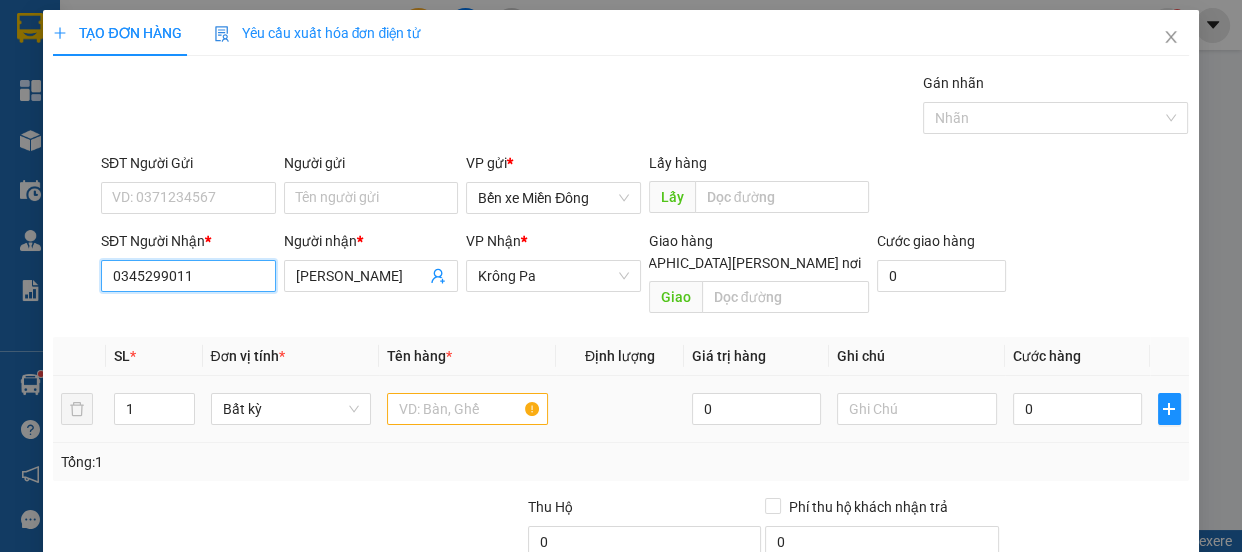 type on "0345299011" 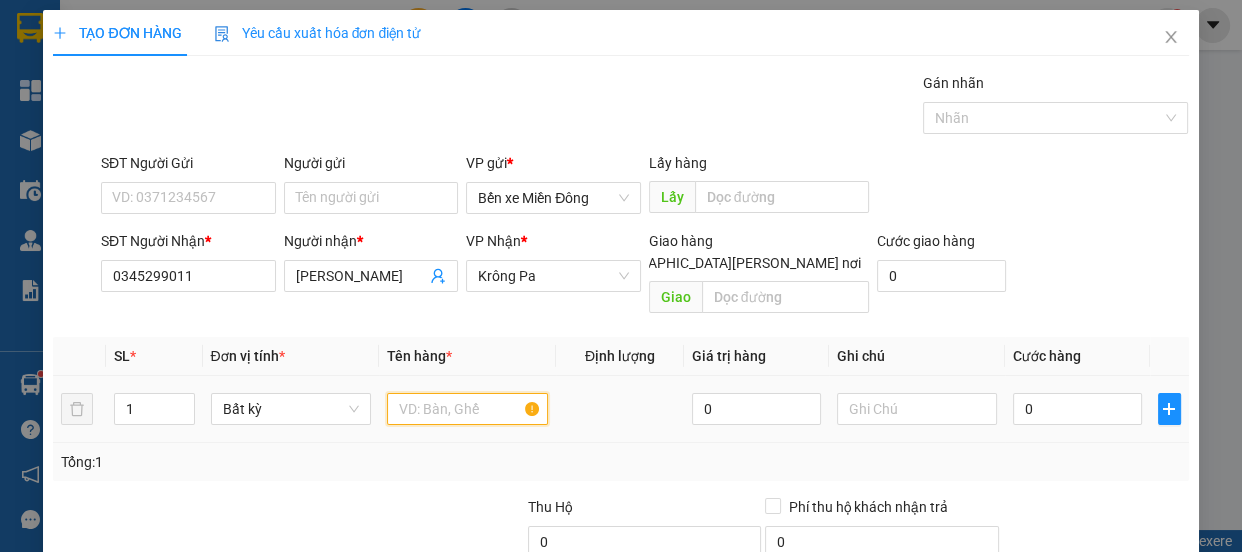 click at bounding box center [467, 409] 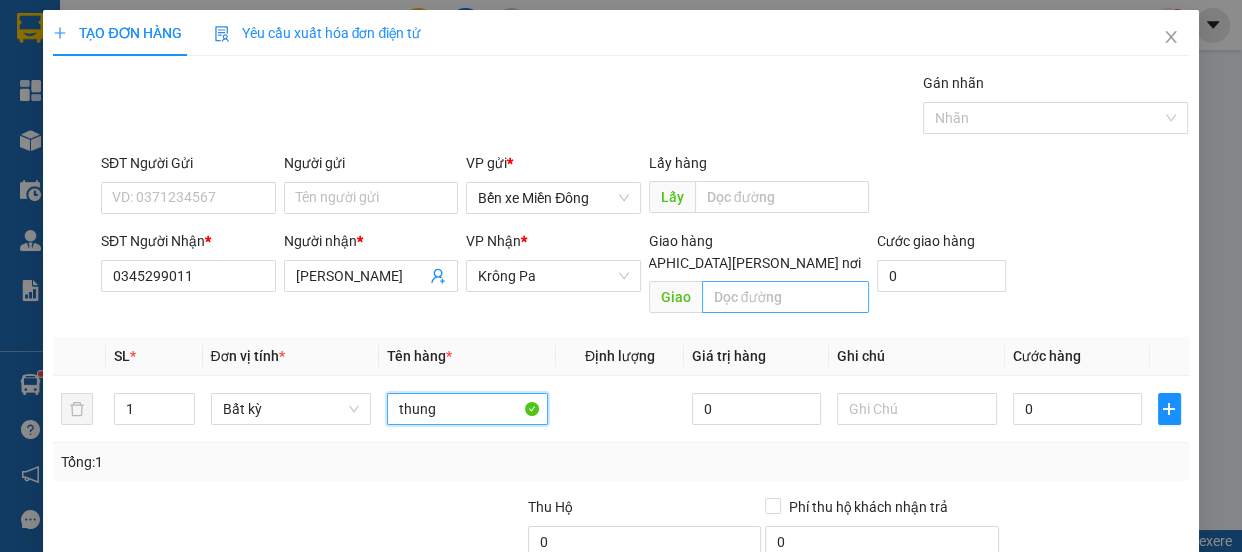 type on "thung" 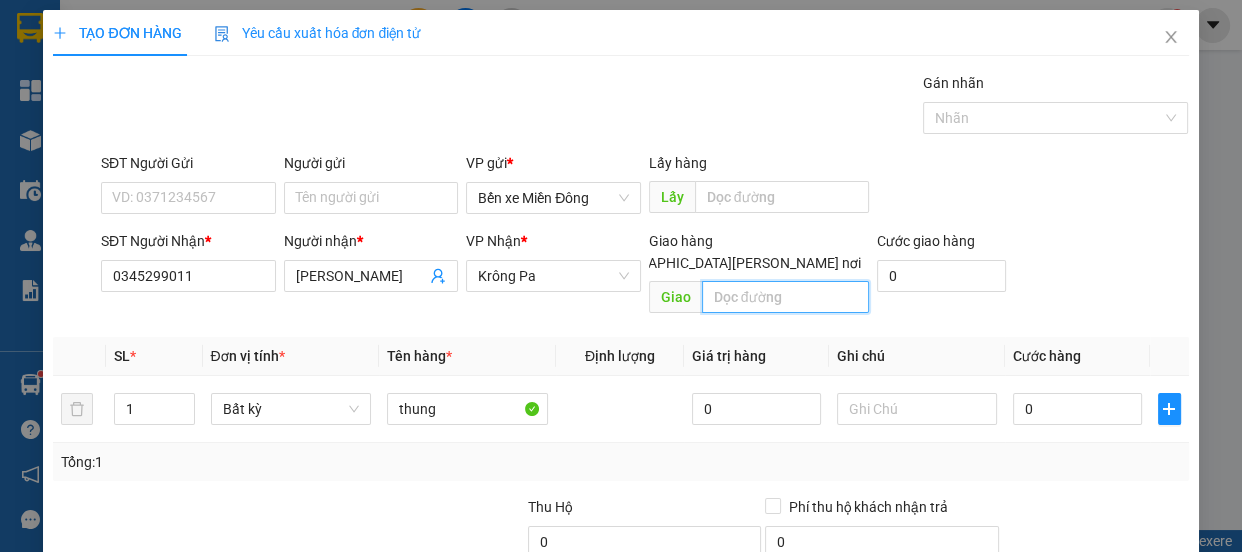 click at bounding box center (785, 297) 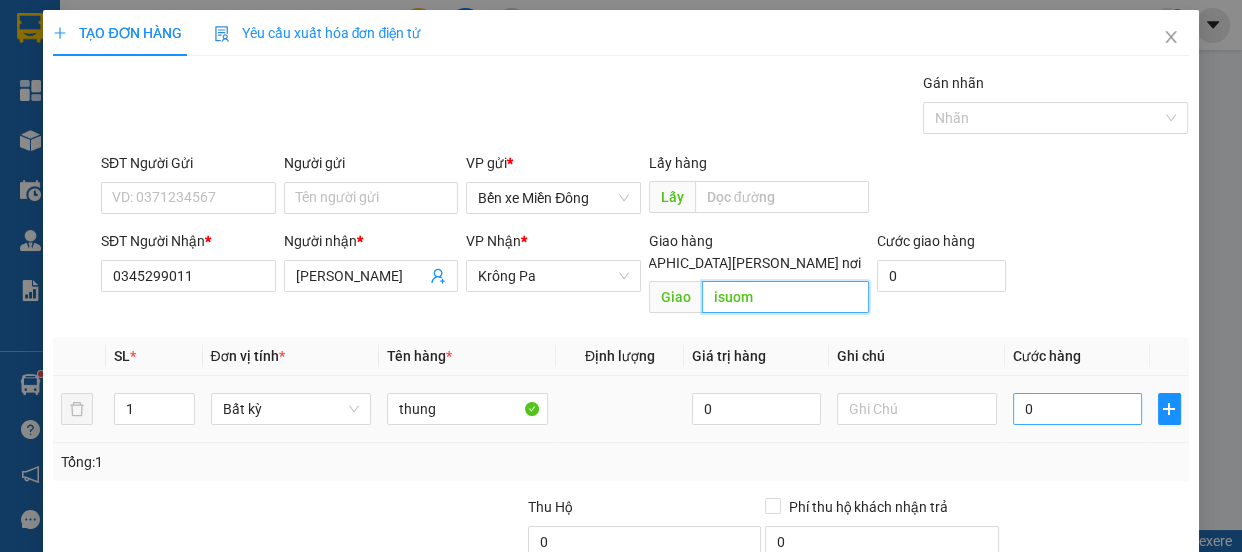 type on "isuom" 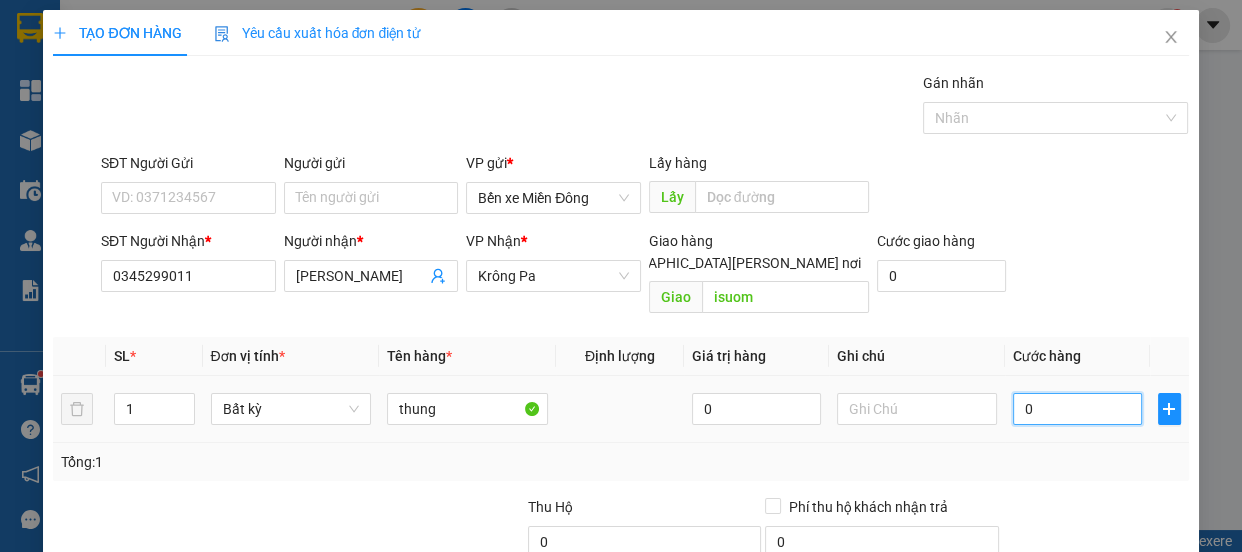 click on "0" at bounding box center (1077, 409) 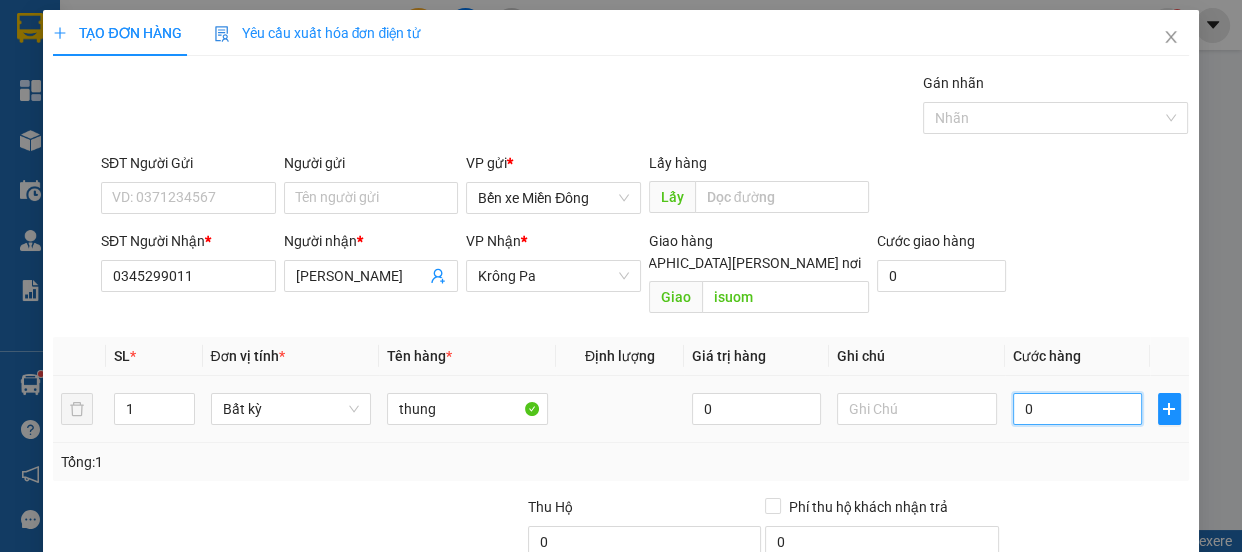 type on "006" 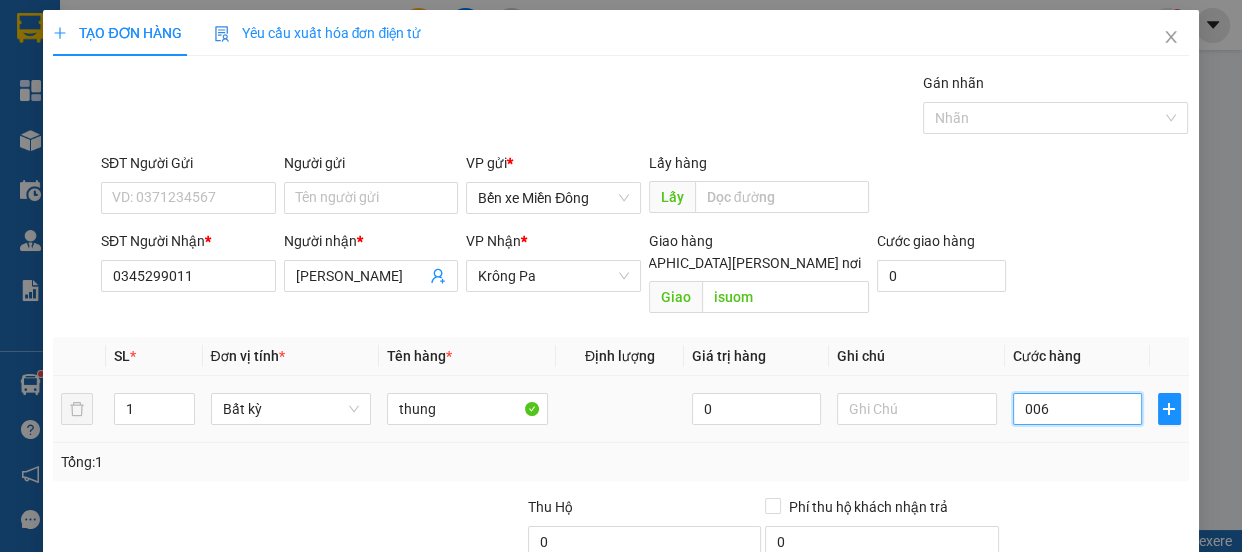 type on "6" 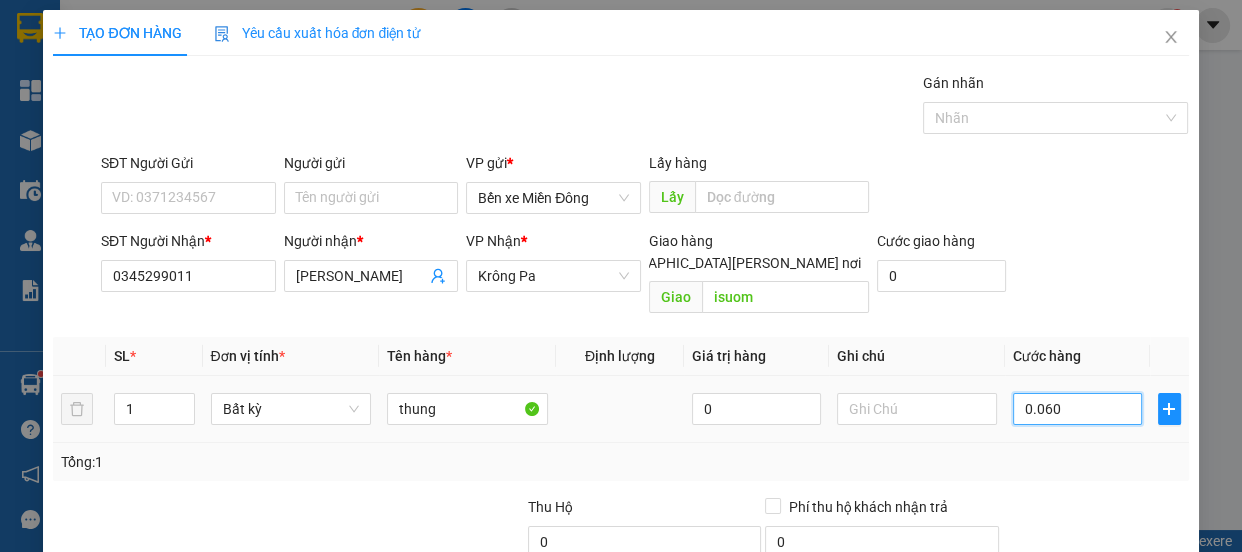 type on "60" 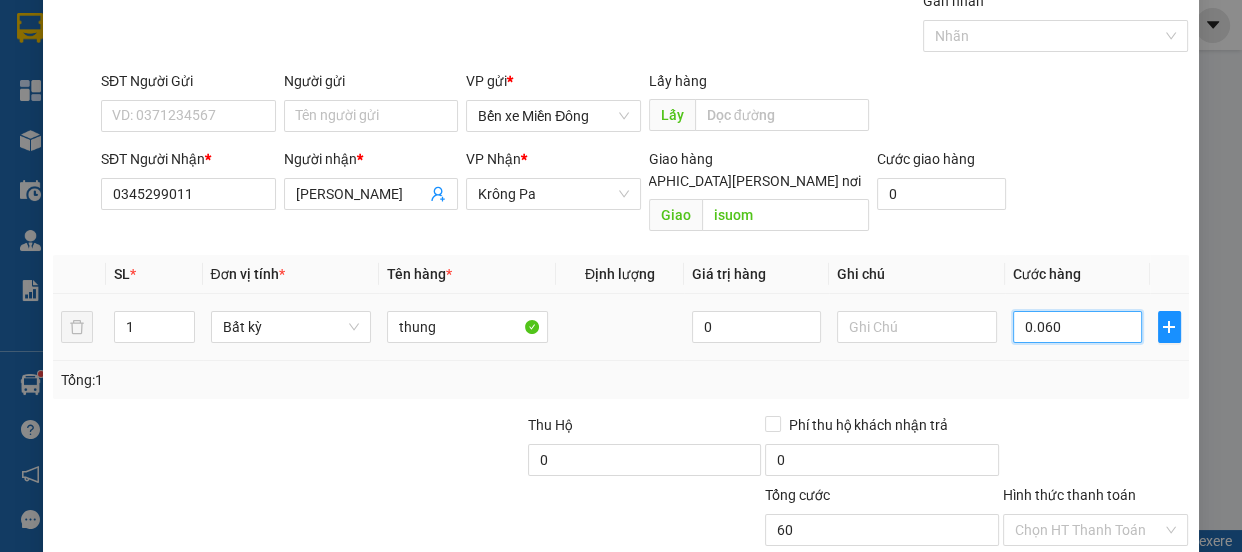 scroll, scrollTop: 187, scrollLeft: 0, axis: vertical 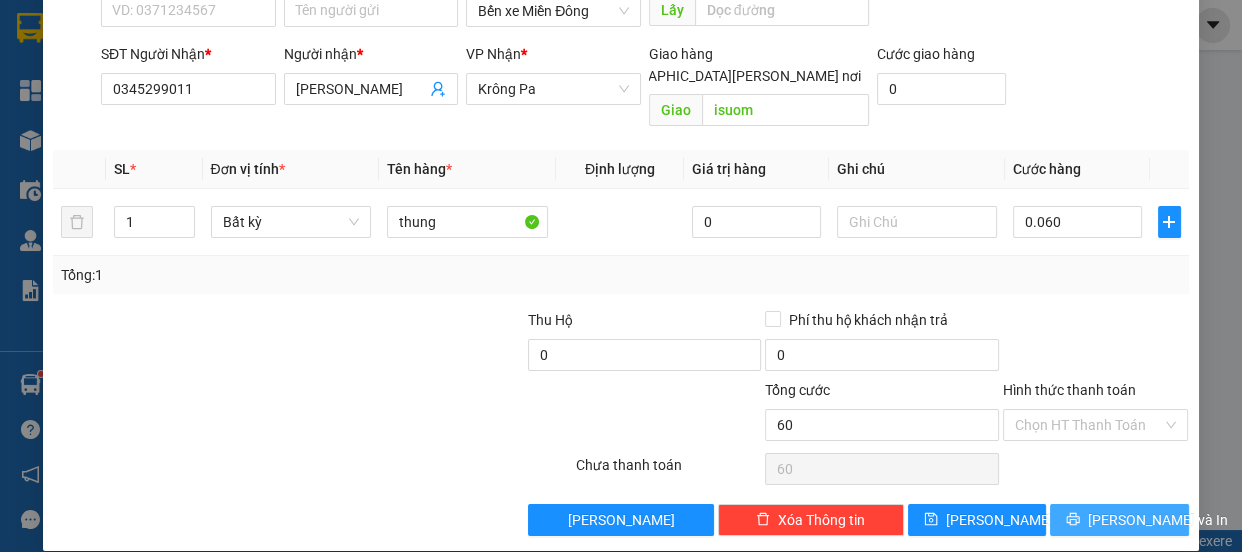 type on "60.000" 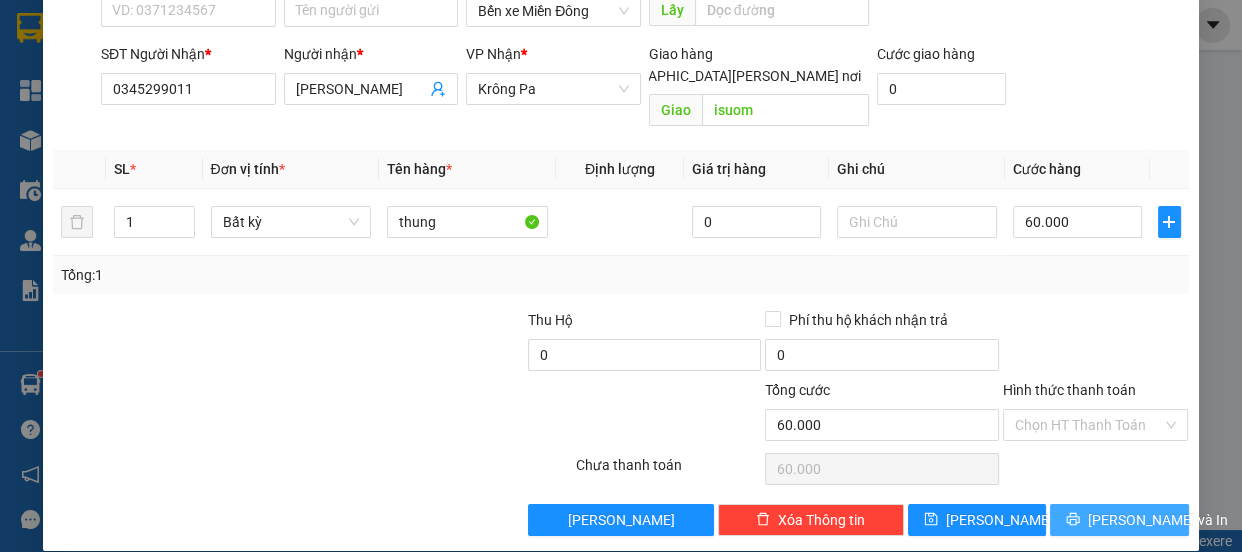 drag, startPoint x: 1120, startPoint y: 502, endPoint x: 1108, endPoint y: 504, distance: 12.165525 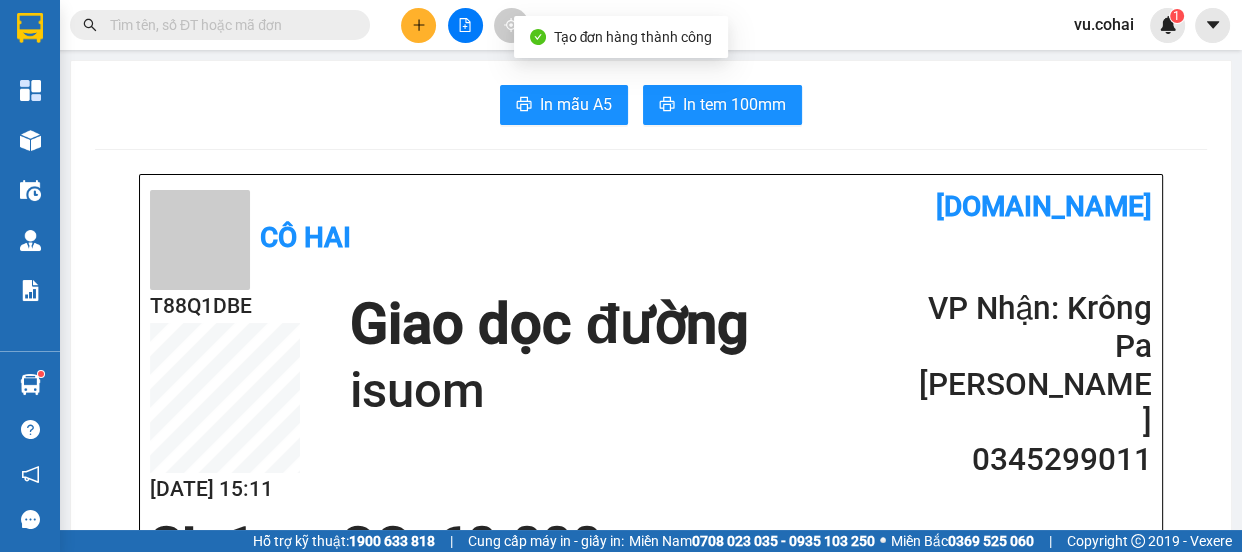click on "In mẫu A5
In tem 100mm
Cô Hai [DOMAIN_NAME] T88Q1DBE [DATE] 15:11 Giao dọc đường   isuom [PERSON_NAME]:   Krông Pa [PERSON_NAME] 0345299011 SL:  1 CC : 60.000 Tên Số [PERSON_NAME] [PERSON_NAME] món hàng Ghi [PERSON_NAME] (Bất kỳ) 1 0 60.000 [PERSON_NAME] 1 0 60.000 Loading...         VP gửi :   Bến xe Miền Đông Cô Hai   [STREET_ADDRESS][PERSON_NAME][PERSON_NAME]   0908.091.038 [PERSON_NAME] [GEOGRAPHIC_DATA][PERSON_NAME] Xe CÔ HAI [DOMAIN_NAME] (c) 2017 GỬI :   Bến xe Miền Đông   Quầy vé [STREET_ADDRESS][PERSON_NAME] T88Q1DBE [PERSON_NAME] :   [GEOGRAPHIC_DATA][PERSON_NAME]   0985664264 Người [PERSON_NAME] :   [PERSON_NAME] 0345299011 [GEOGRAPHIC_DATA] dọc đường: isuom Tên (giá trị hàng) SL KG/Món [PERSON_NAME] hàng gửi Cước món hàng Ghi [PERSON_NAME] (Bất kỳ) 1 0 60.000 [PERSON_NAME] 1 0 60.000 Loading... [PERSON_NAME] : 60.000 [PERSON_NAME] thu: 60.000 15:11, ngày 12 tháng 07 năm 2025 NV [PERSON_NAME] hàng [PERSON_NAME] định [PERSON_NAME]/gửi hàng : Cô Hai [DOMAIN_NAME] T88Q1DBE [DATE] 15:11" at bounding box center (651, 1371) 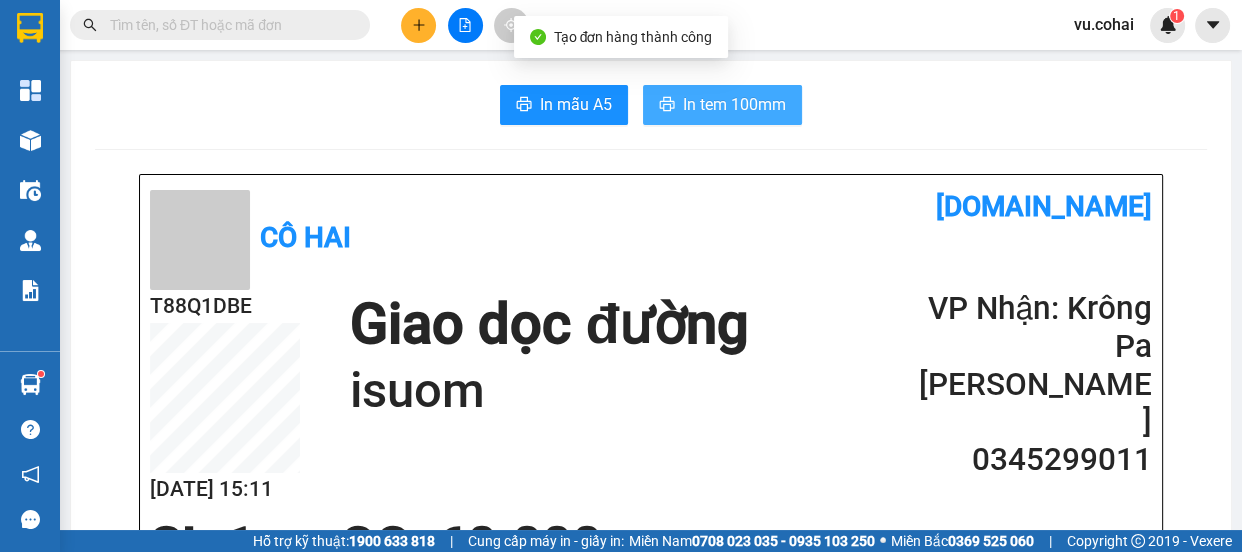 click on "In tem 100mm" at bounding box center (734, 104) 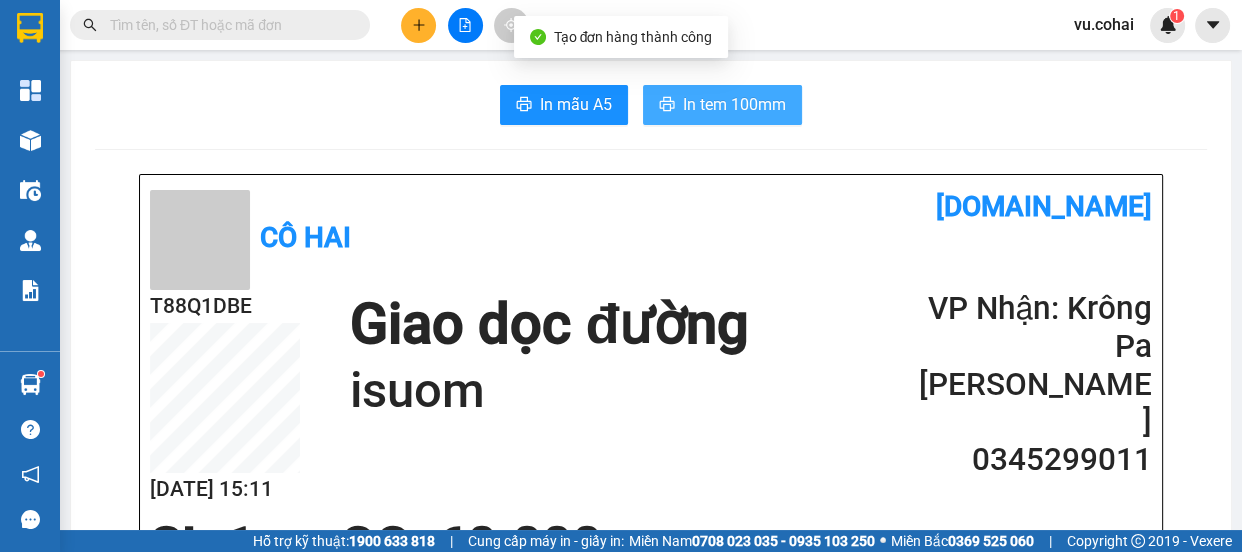 scroll, scrollTop: 0, scrollLeft: 0, axis: both 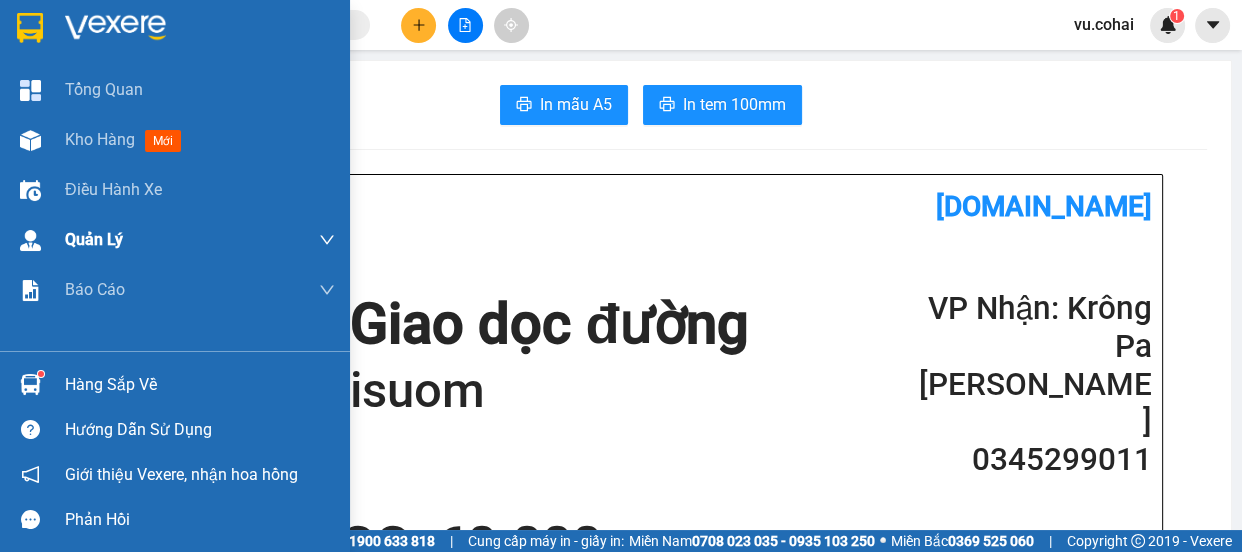 click on "Kho hàng mới" at bounding box center [200, 140] 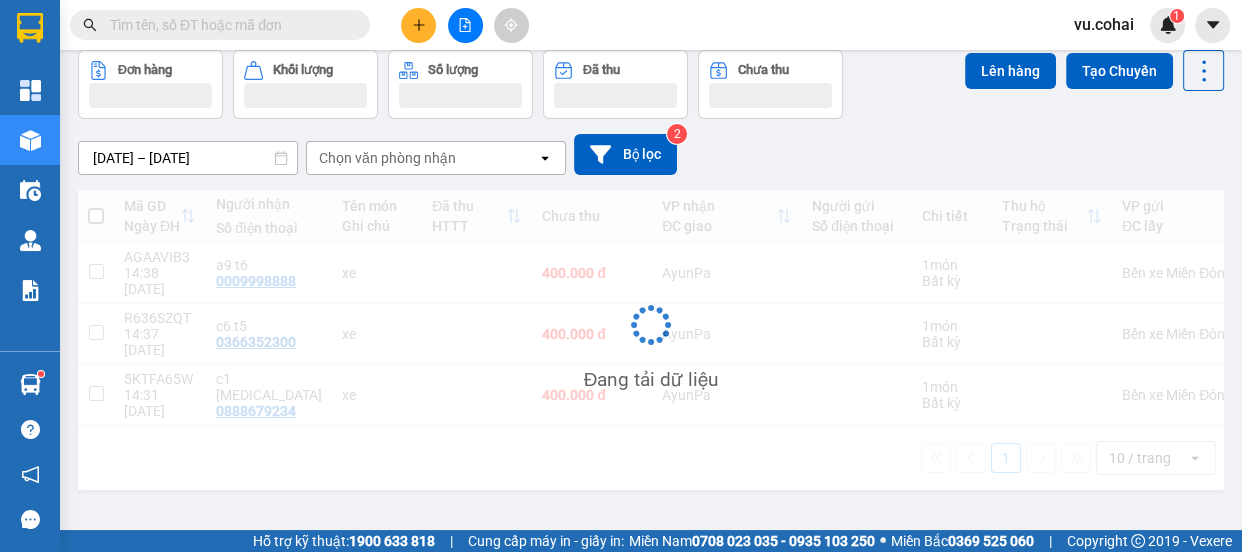 scroll, scrollTop: 91, scrollLeft: 0, axis: vertical 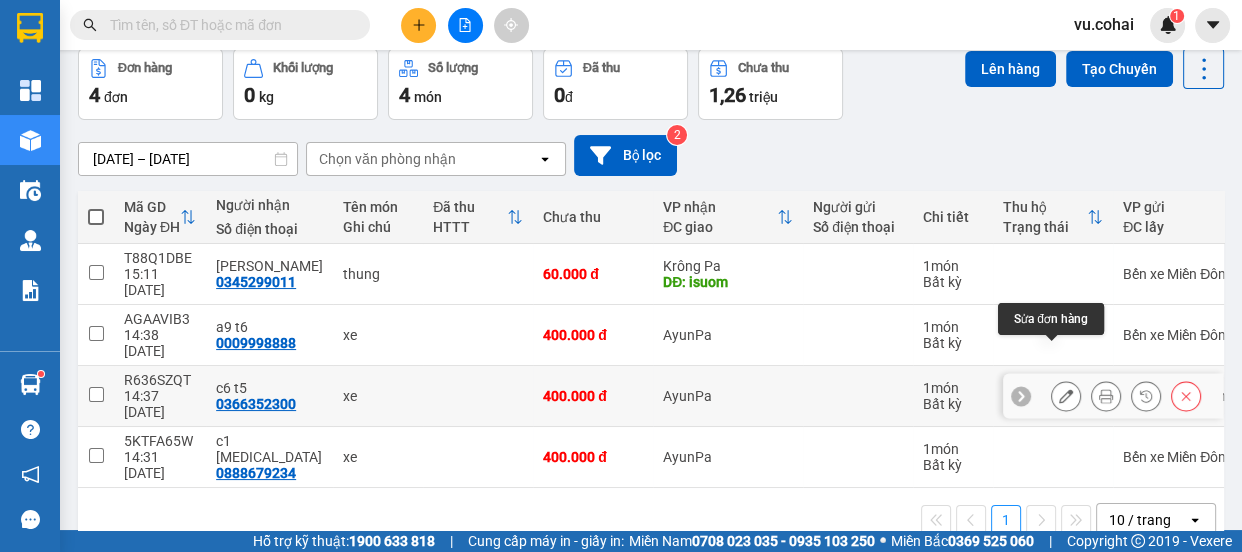 click 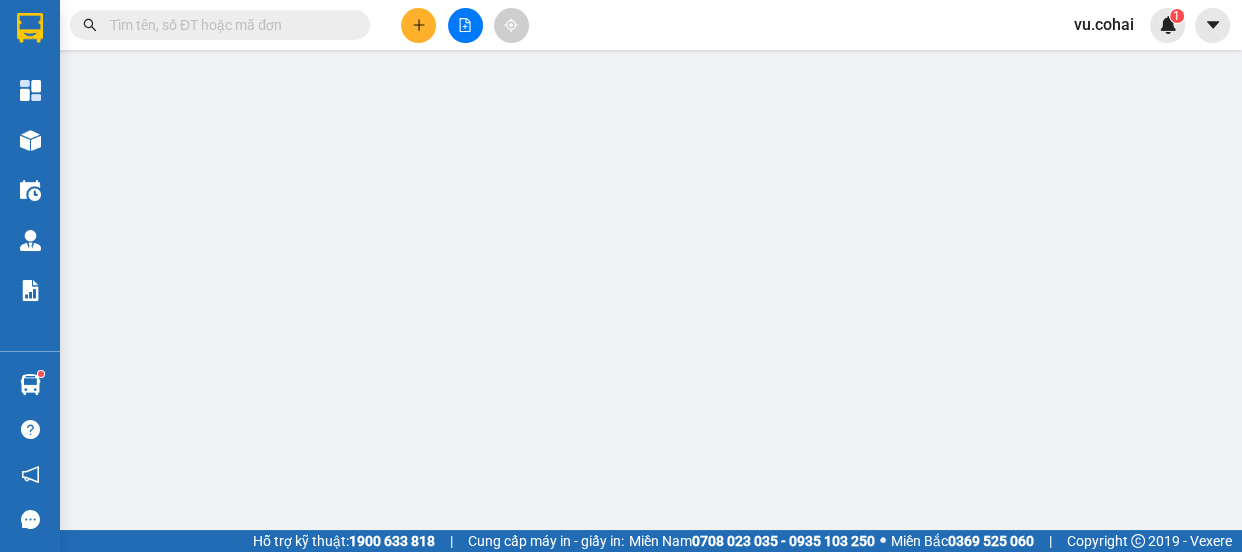 scroll, scrollTop: 0, scrollLeft: 0, axis: both 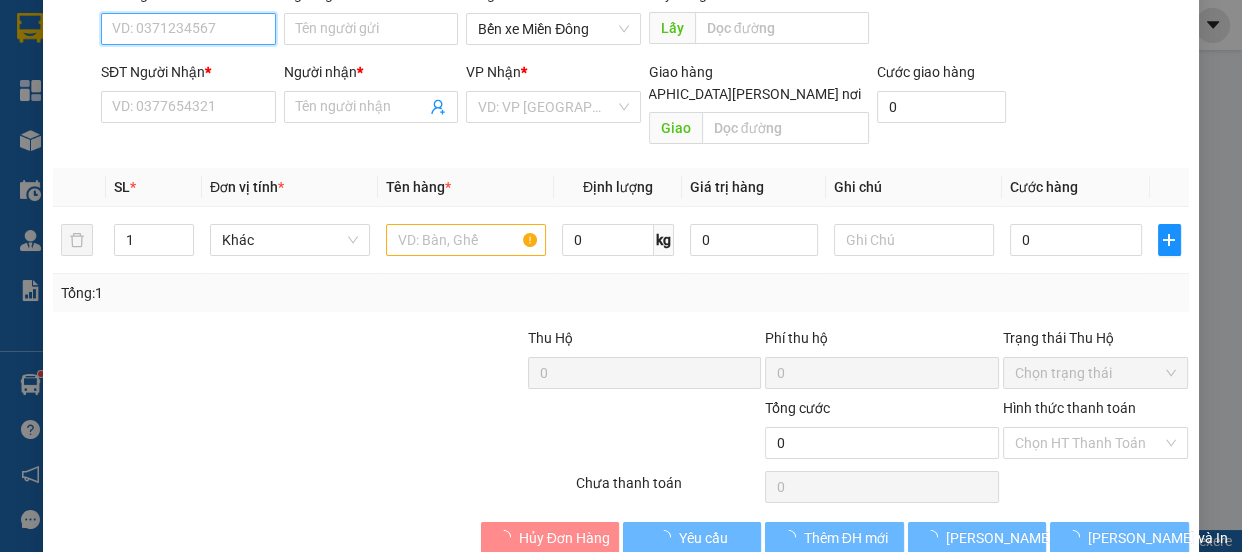 type on "0366352300" 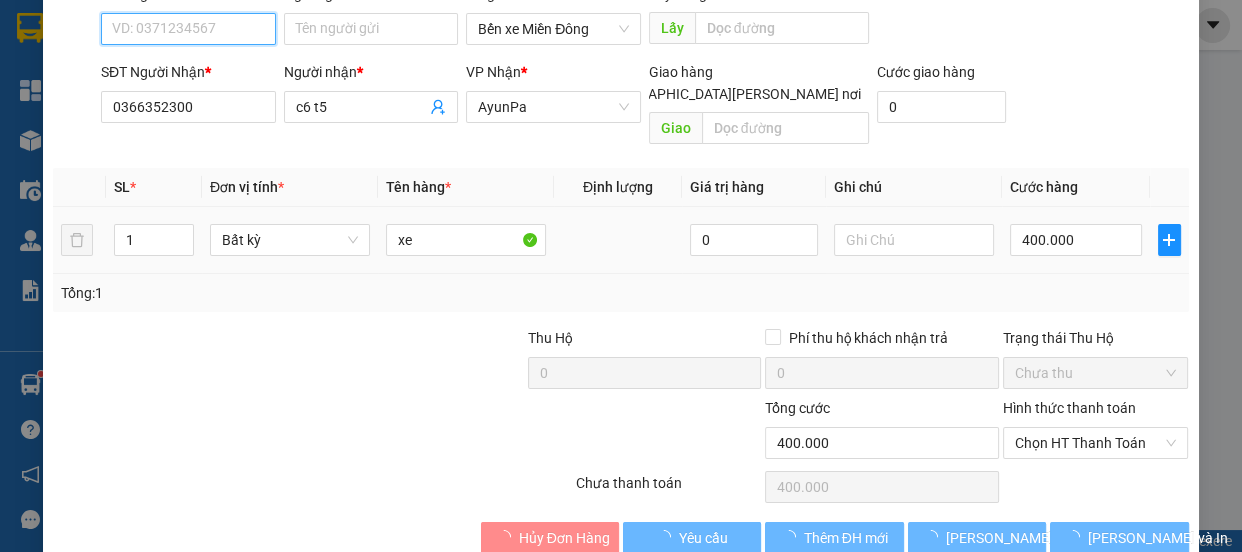 scroll, scrollTop: 191, scrollLeft: 0, axis: vertical 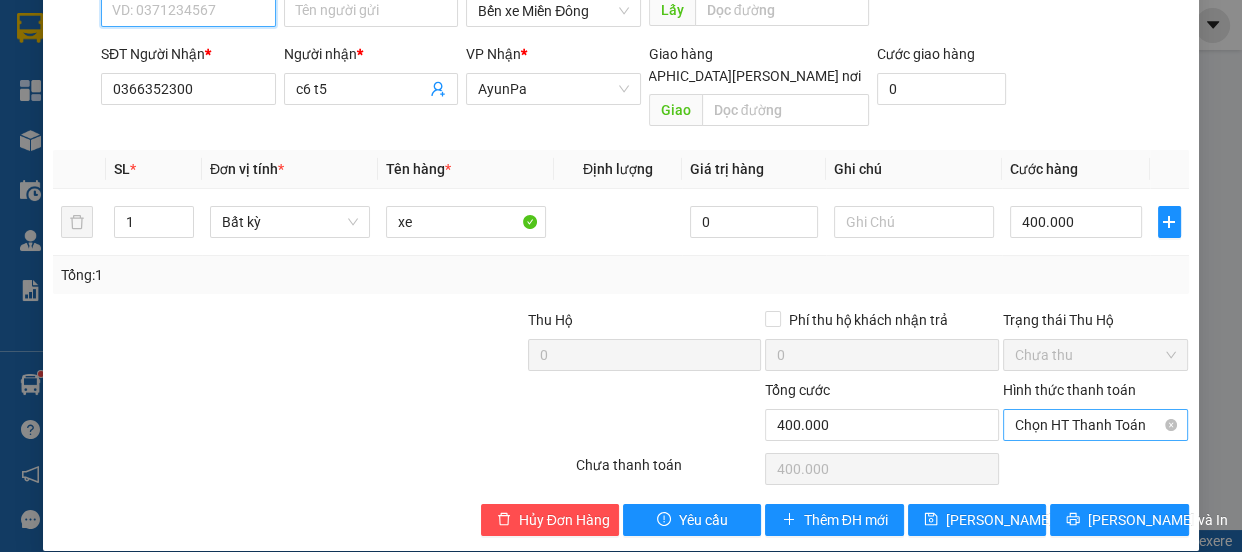 click on "Chọn HT Thanh Toán" at bounding box center [1096, 425] 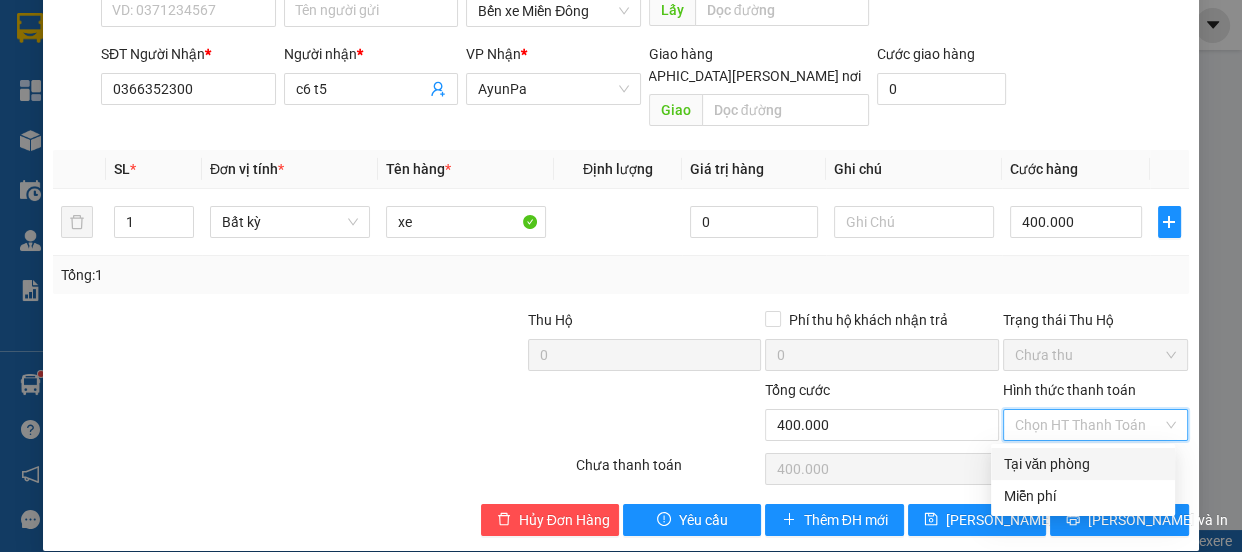 click on "Tại văn phòng" at bounding box center (1083, 464) 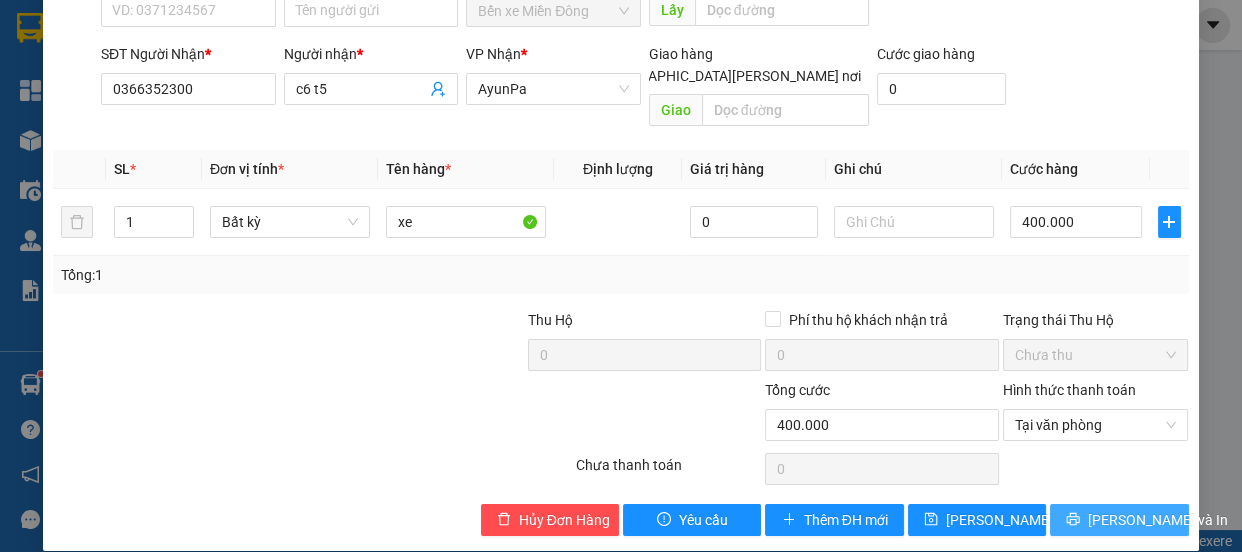 click on "[PERSON_NAME] và In" at bounding box center (1119, 520) 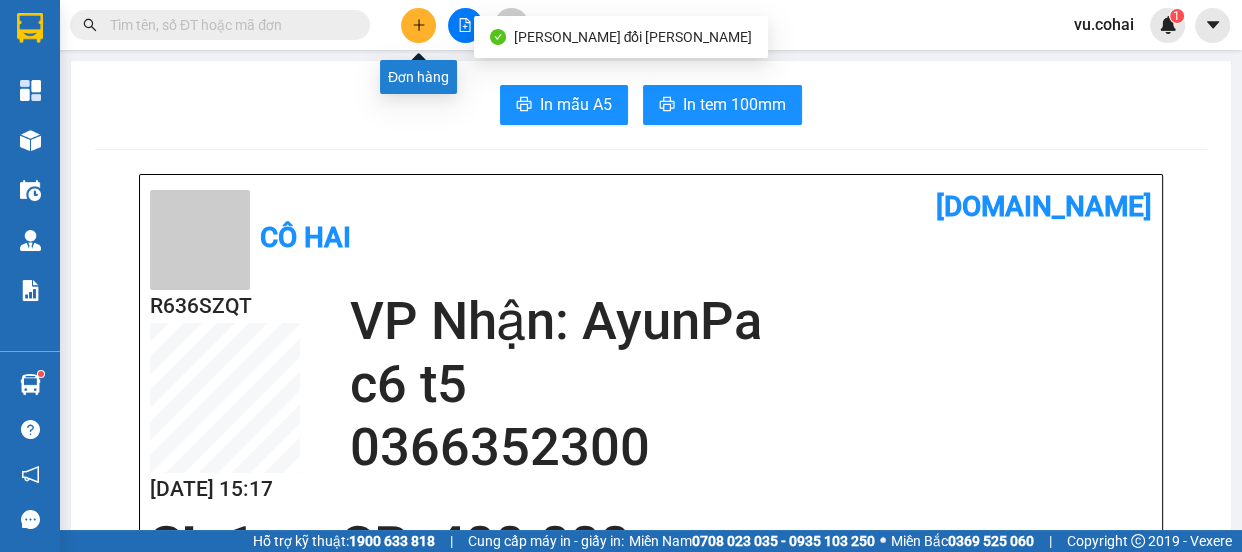 click 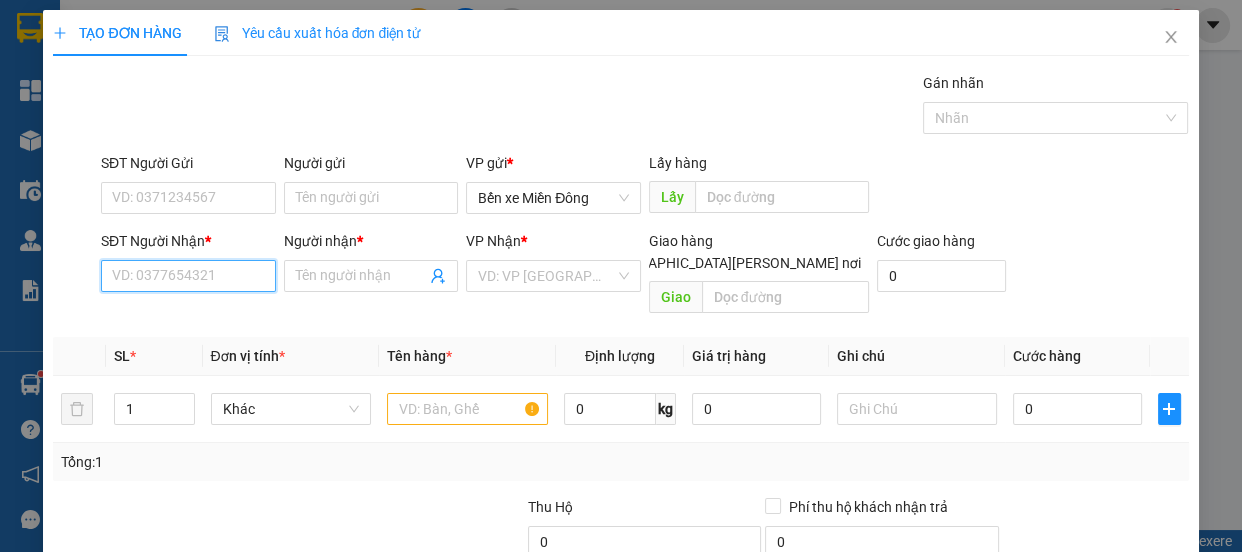 click on "SĐT Người Nhận  *" at bounding box center (188, 276) 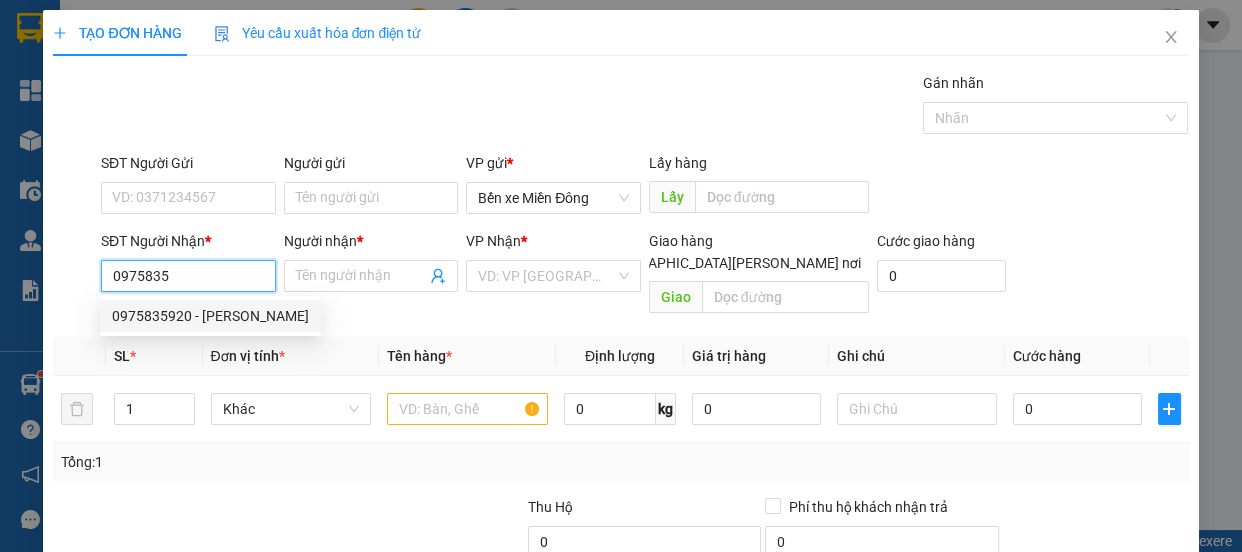 click on "0975835920 - [PERSON_NAME]" at bounding box center [210, 316] 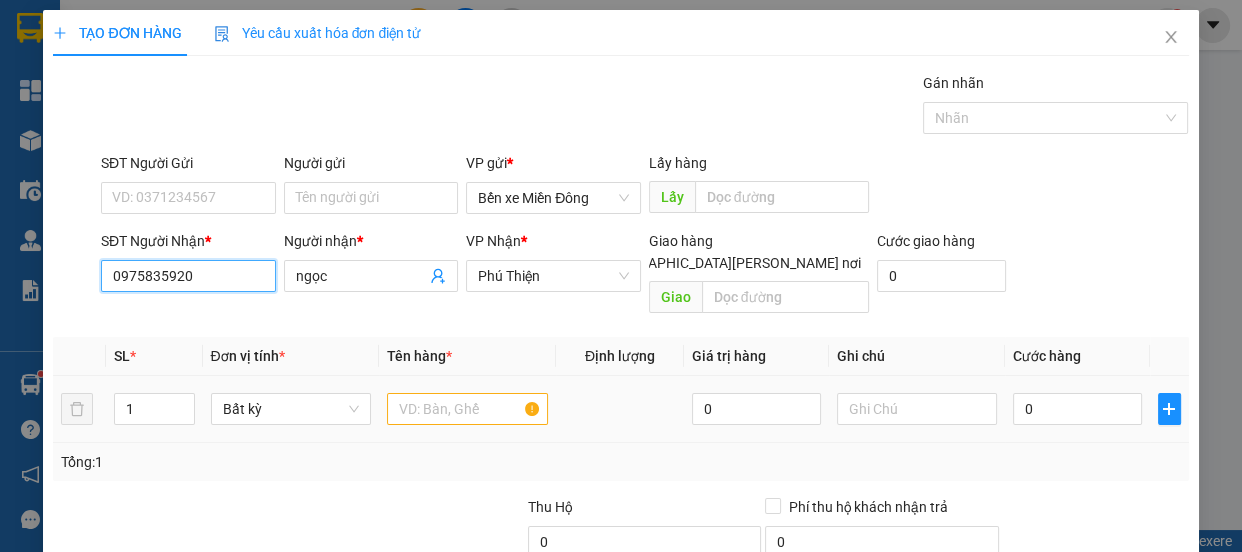 type on "0975835920" 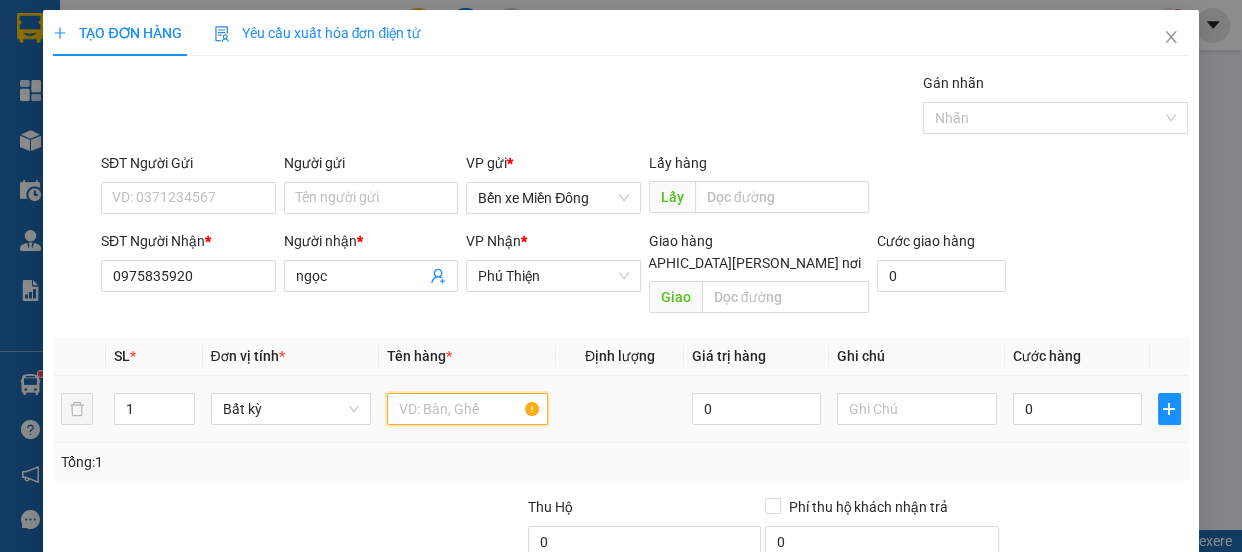 click at bounding box center [467, 409] 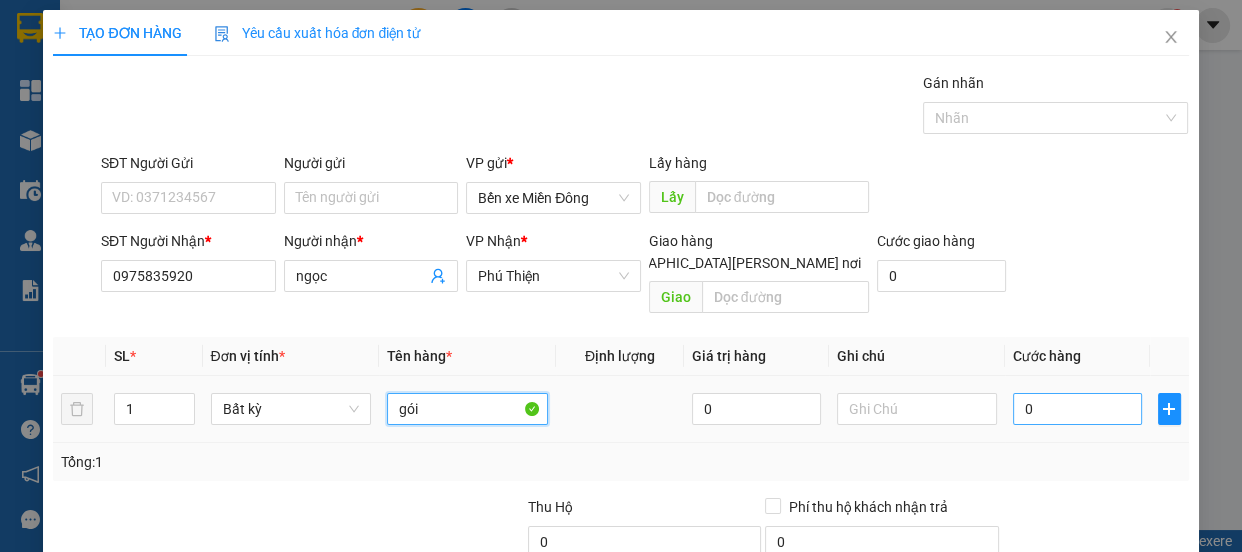 type on "gói" 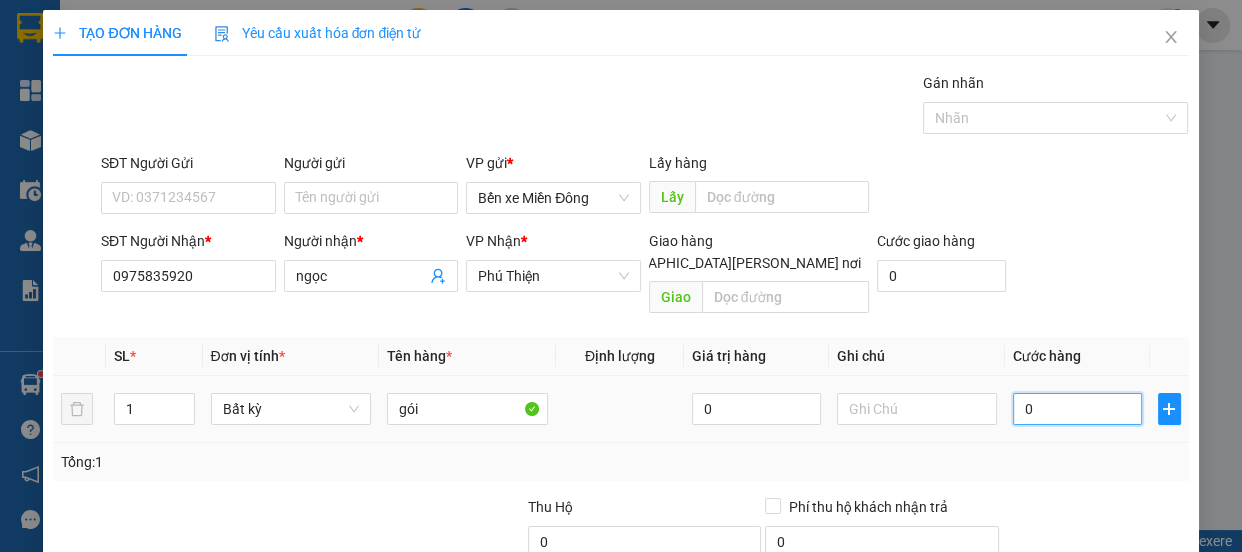 click on "0" at bounding box center (1077, 409) 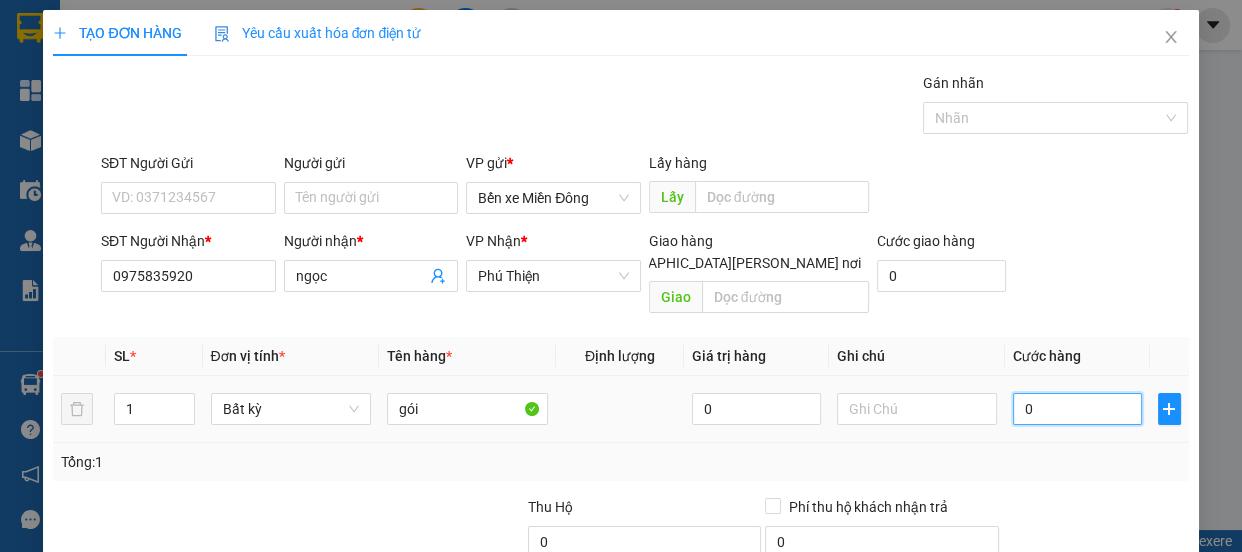 type on "004" 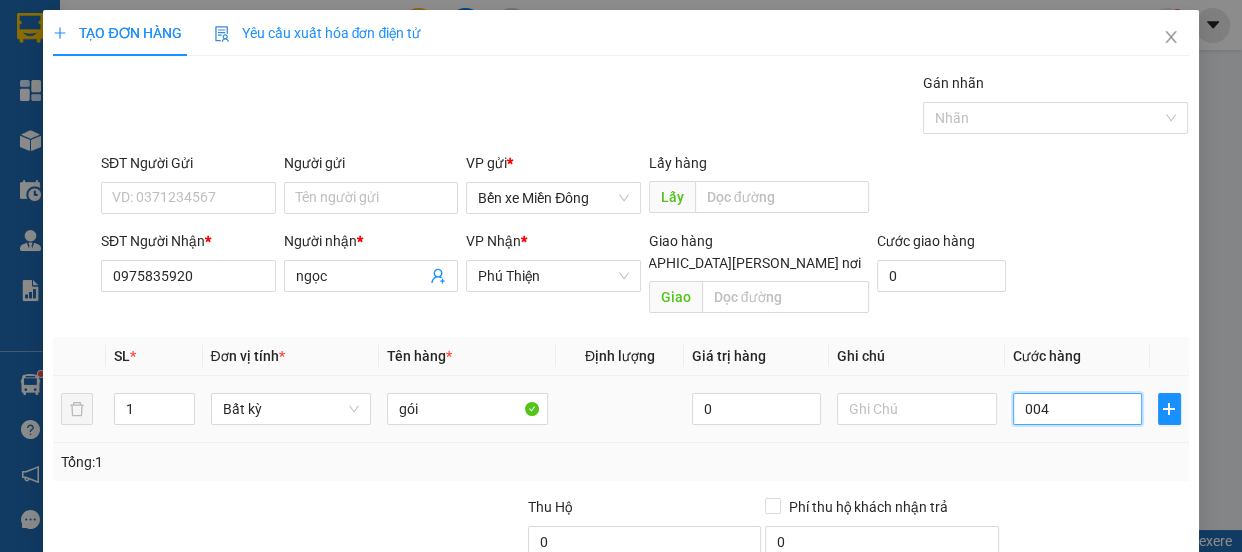 type on "4" 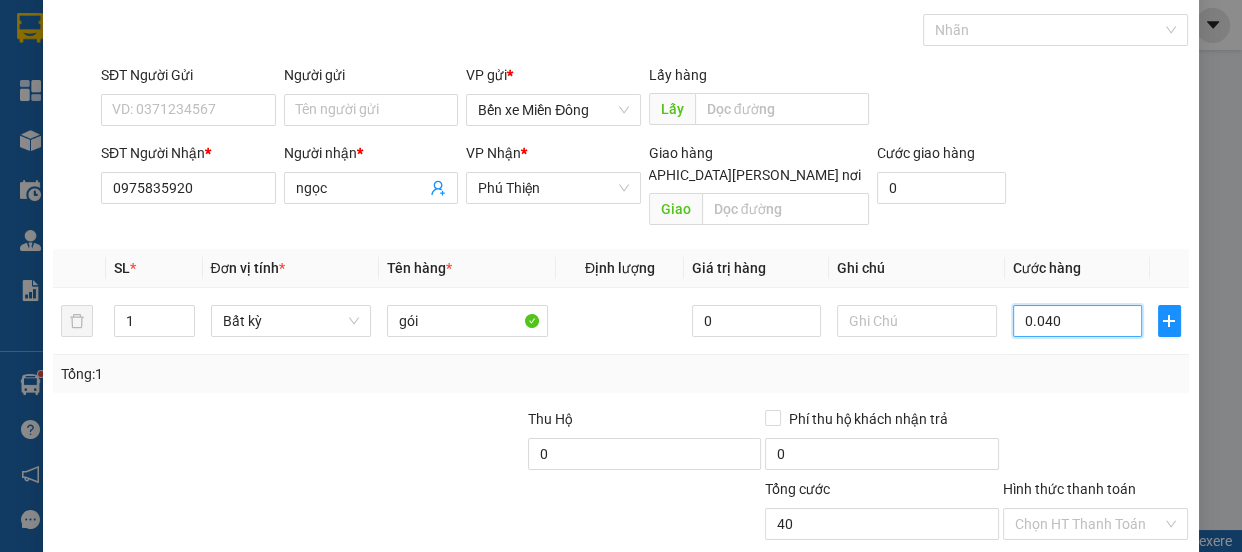 scroll, scrollTop: 187, scrollLeft: 0, axis: vertical 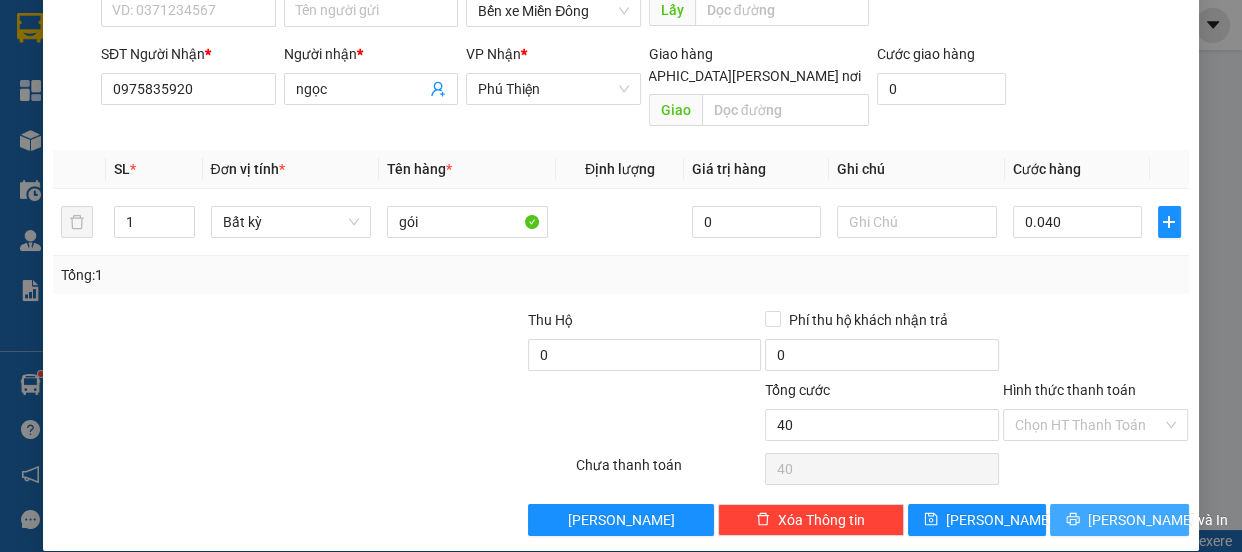 click on "[PERSON_NAME] và In" at bounding box center [1158, 520] 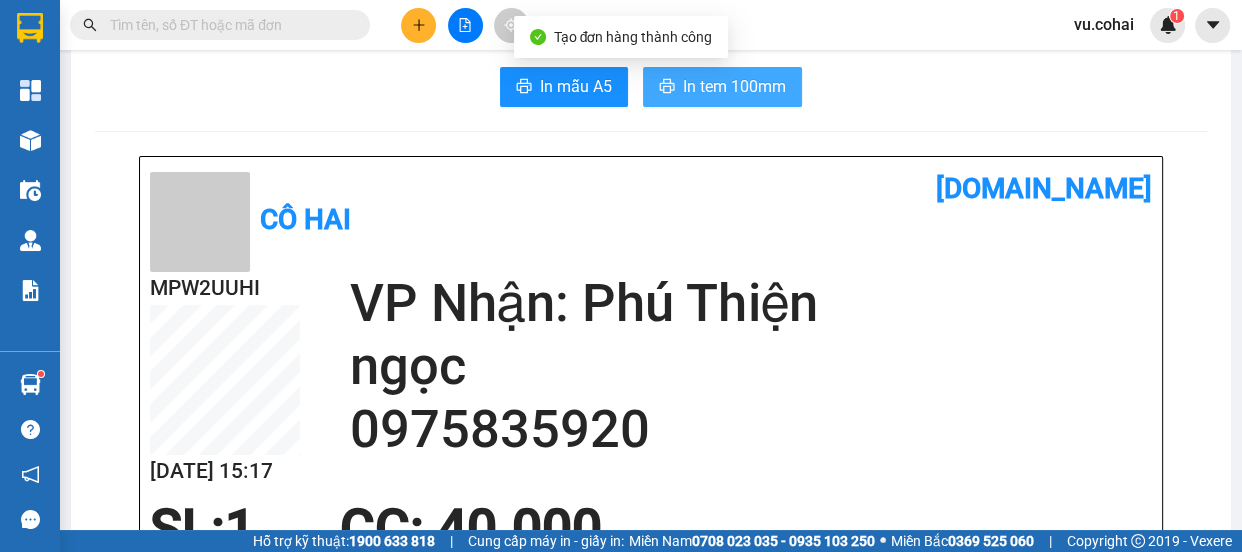 scroll, scrollTop: 0, scrollLeft: 0, axis: both 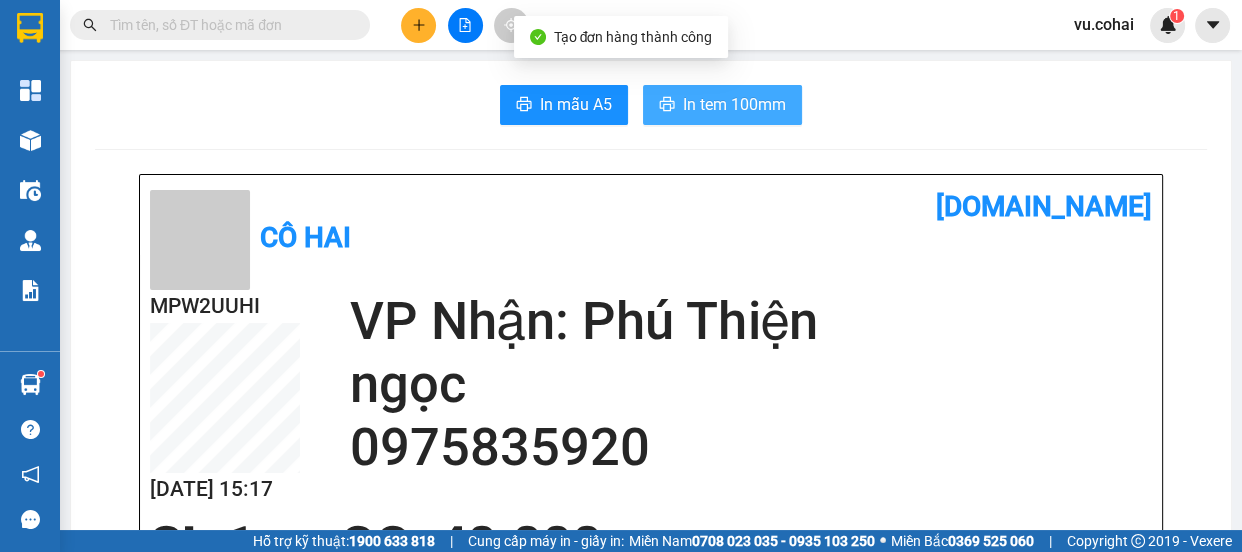click on "In tem 100mm" at bounding box center [734, 104] 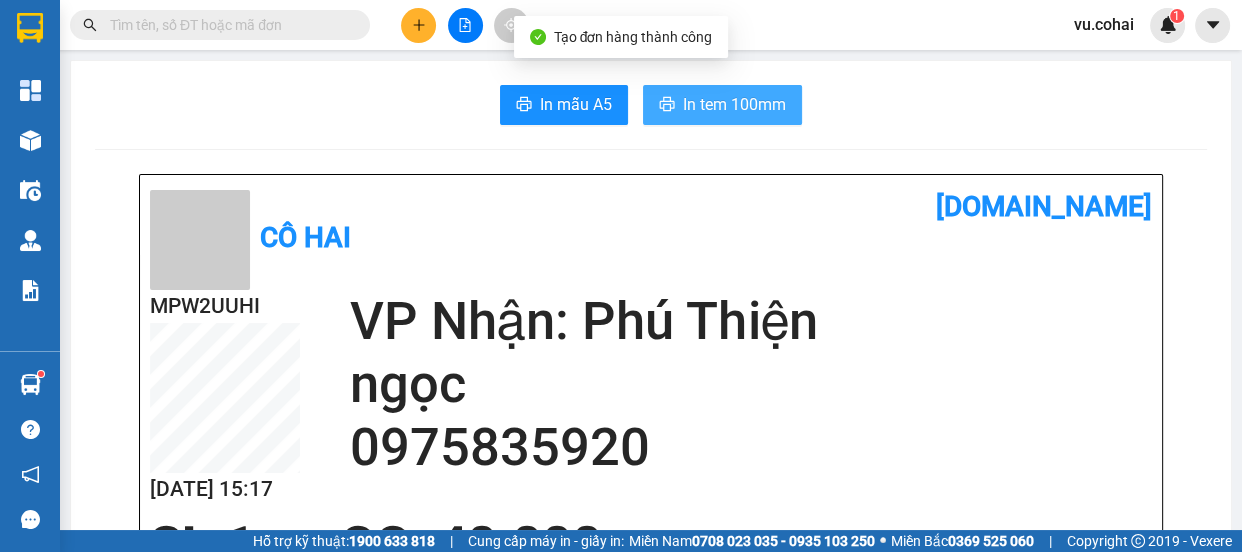 scroll, scrollTop: 0, scrollLeft: 0, axis: both 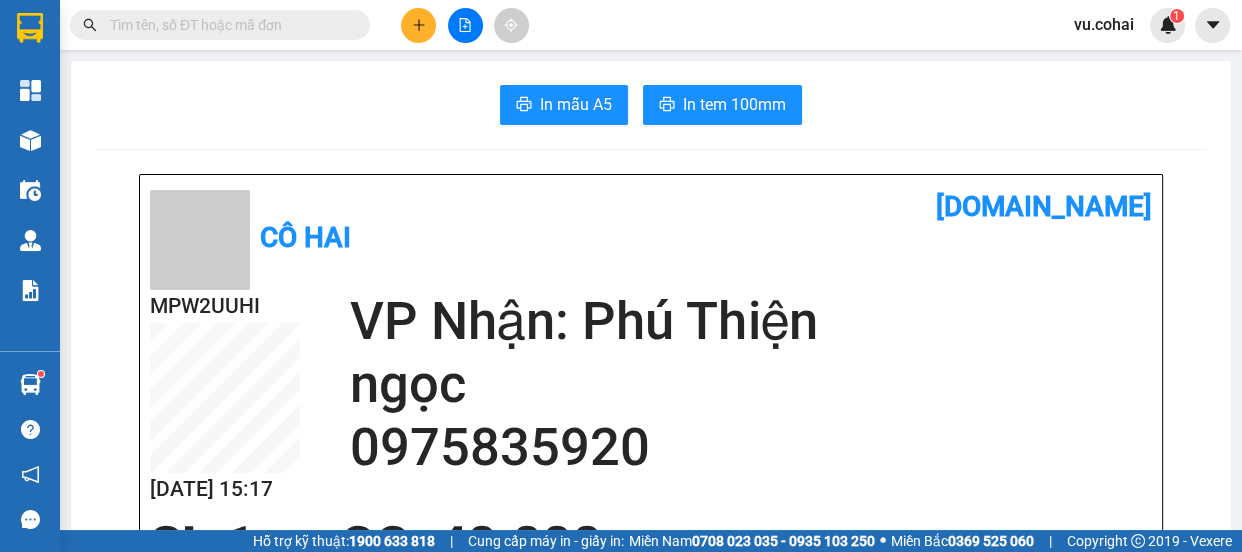 click at bounding box center [228, 25] 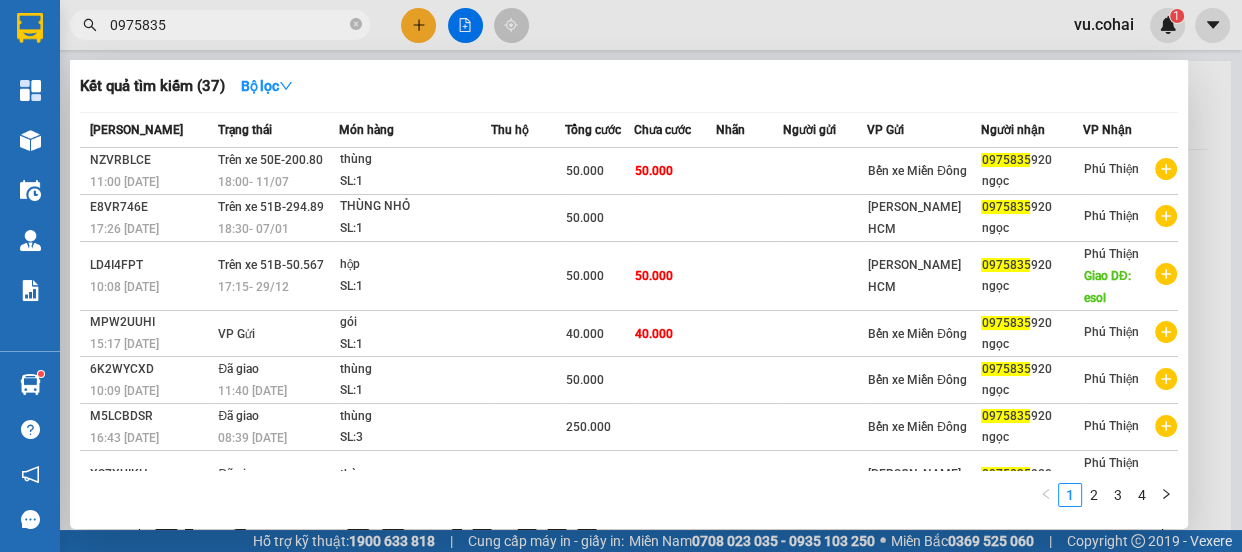 type on "0975835" 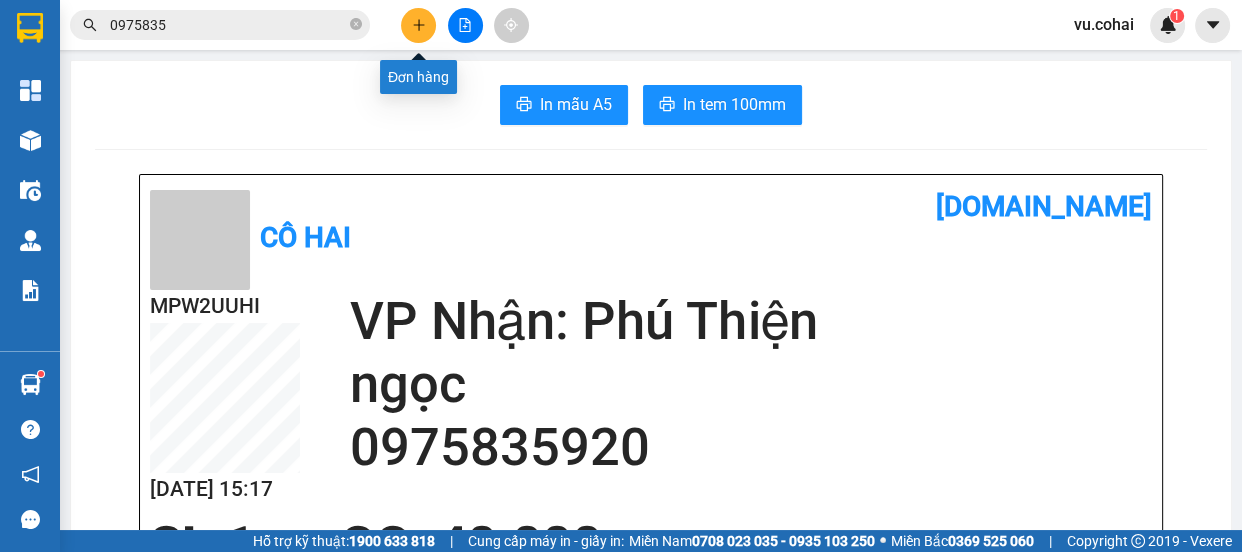 click at bounding box center (418, 25) 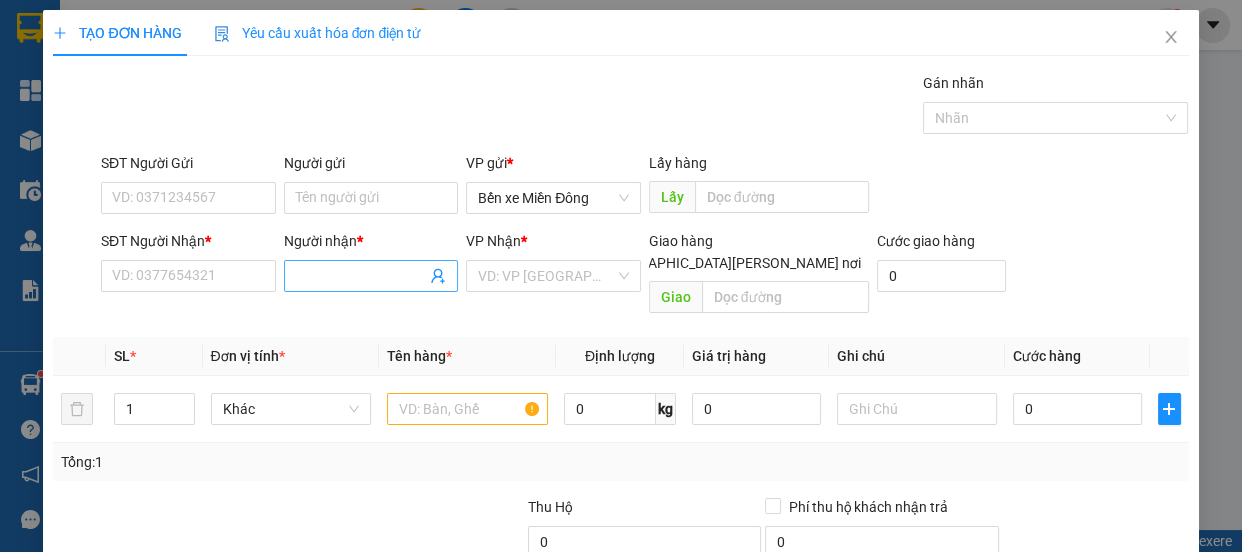 click on "Người nhận  *" at bounding box center (361, 276) 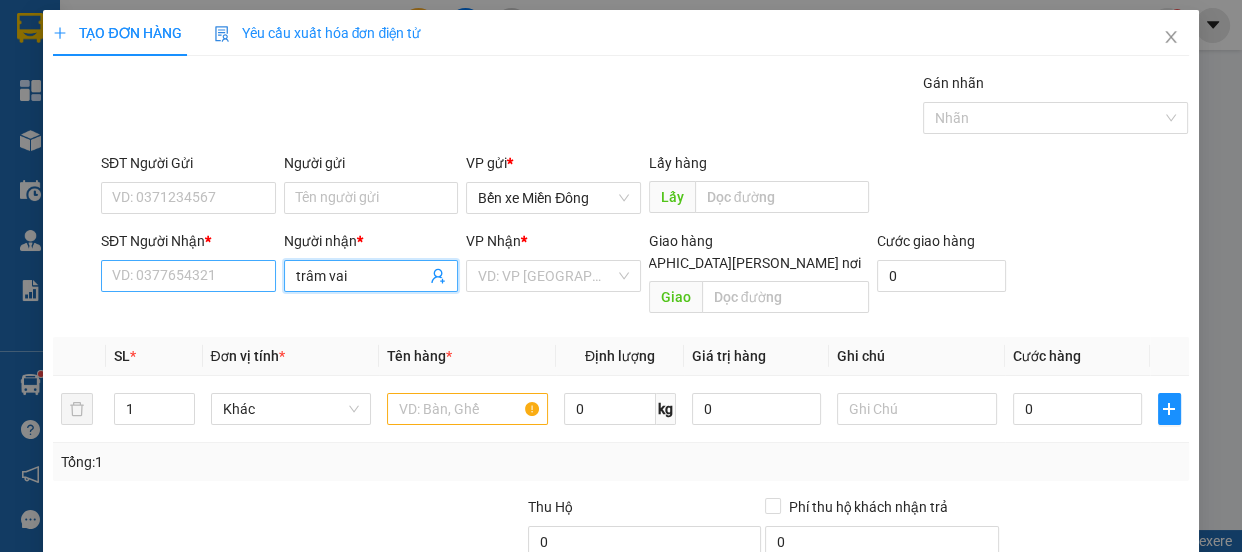 type on "trâm vai" 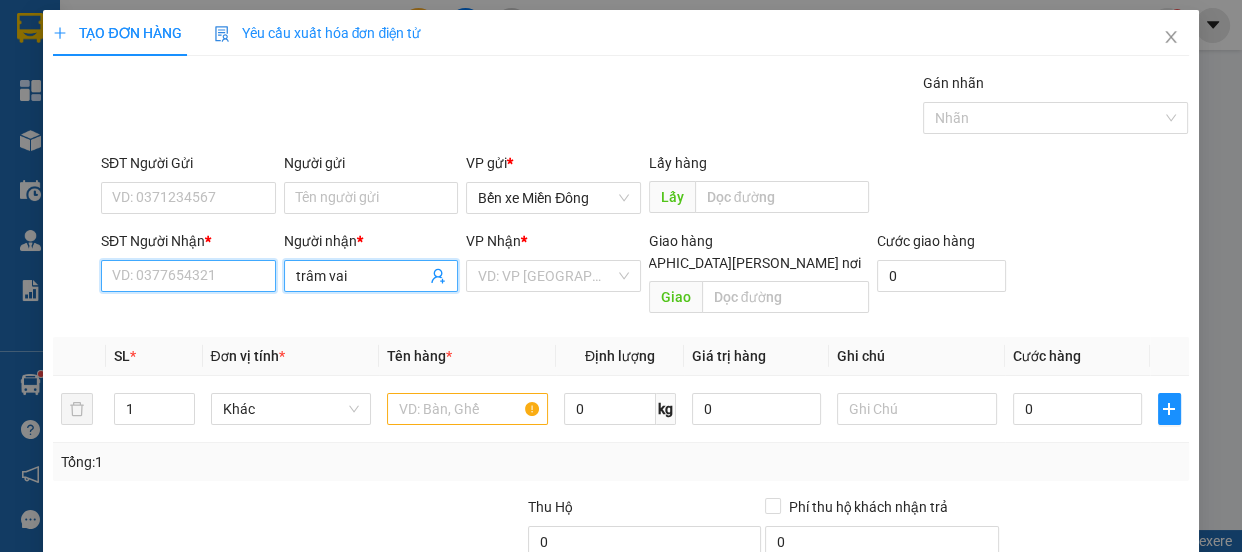 click on "SĐT Người Nhận  *" at bounding box center [188, 276] 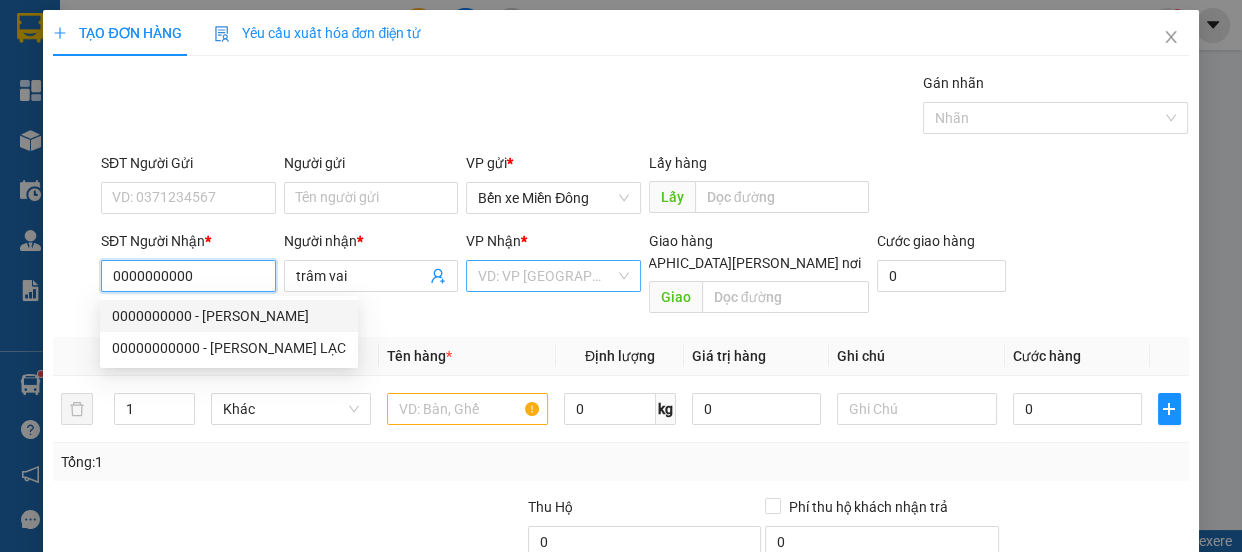 type on "0000000000" 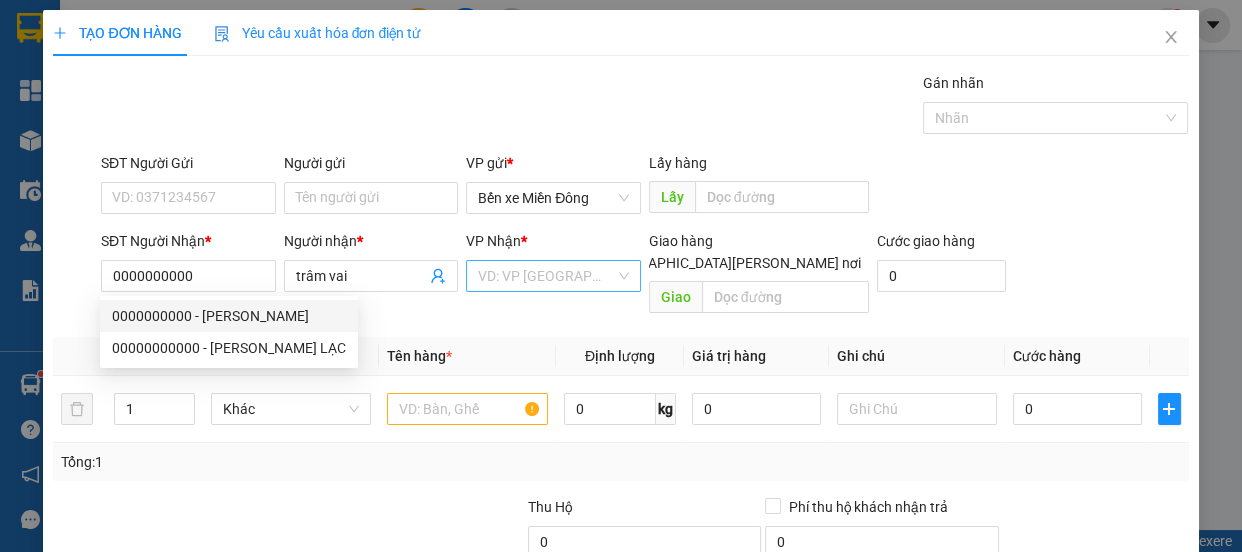 click at bounding box center [546, 276] 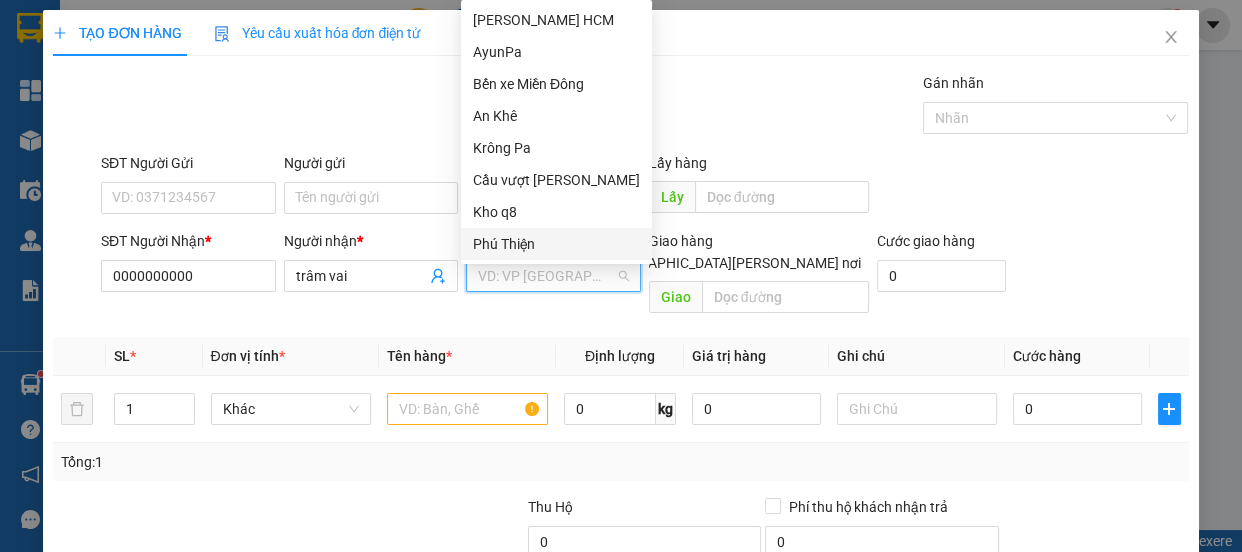 click on "Phú Thiện" at bounding box center [556, 244] 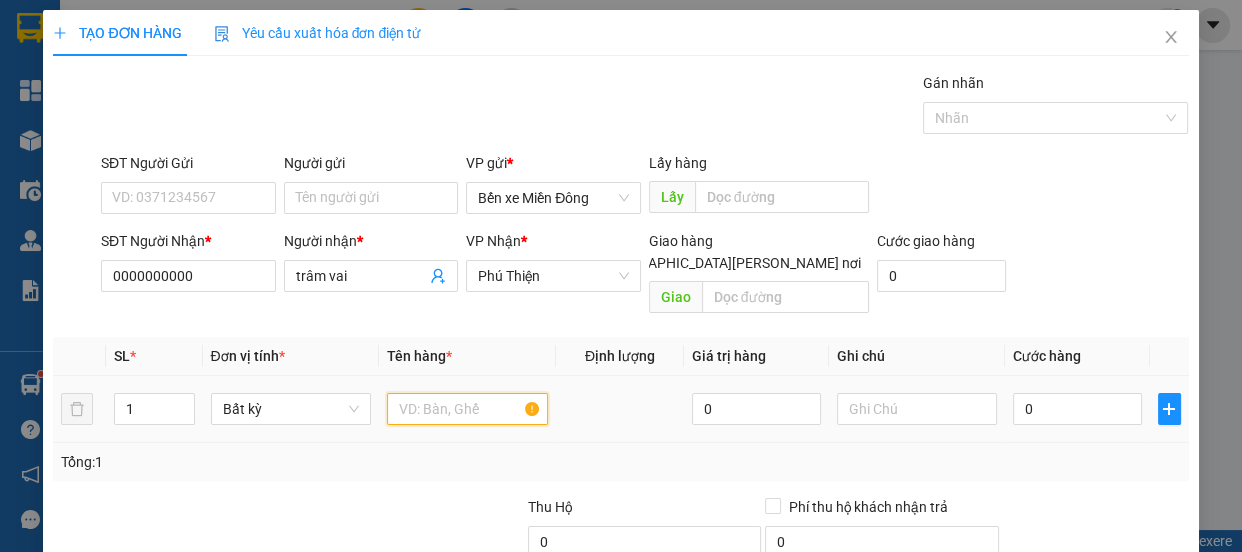 click at bounding box center [467, 409] 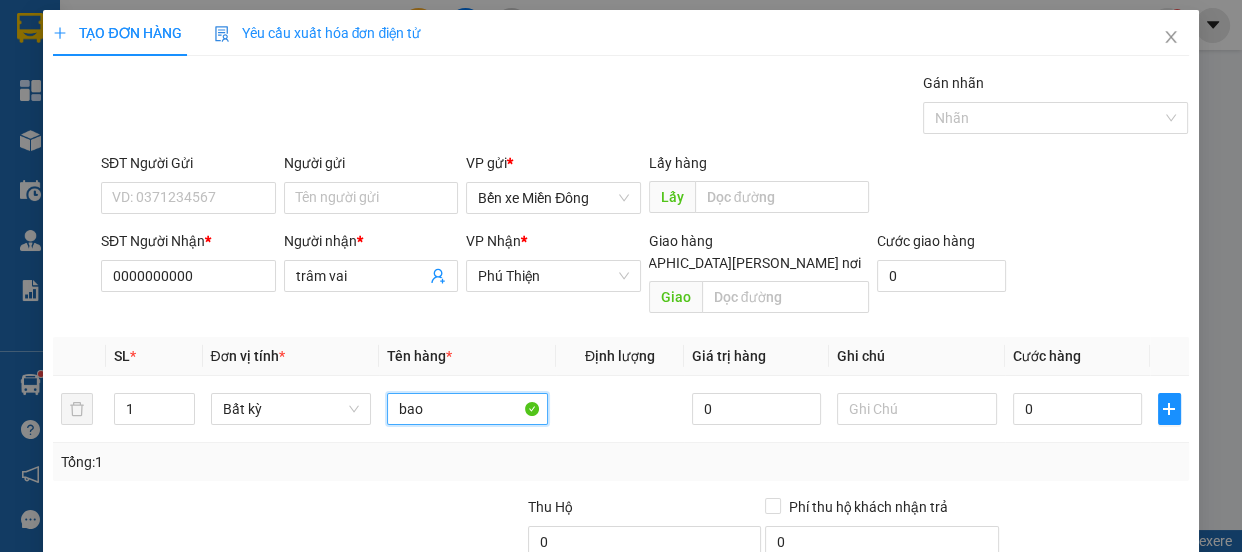 type on "bao" 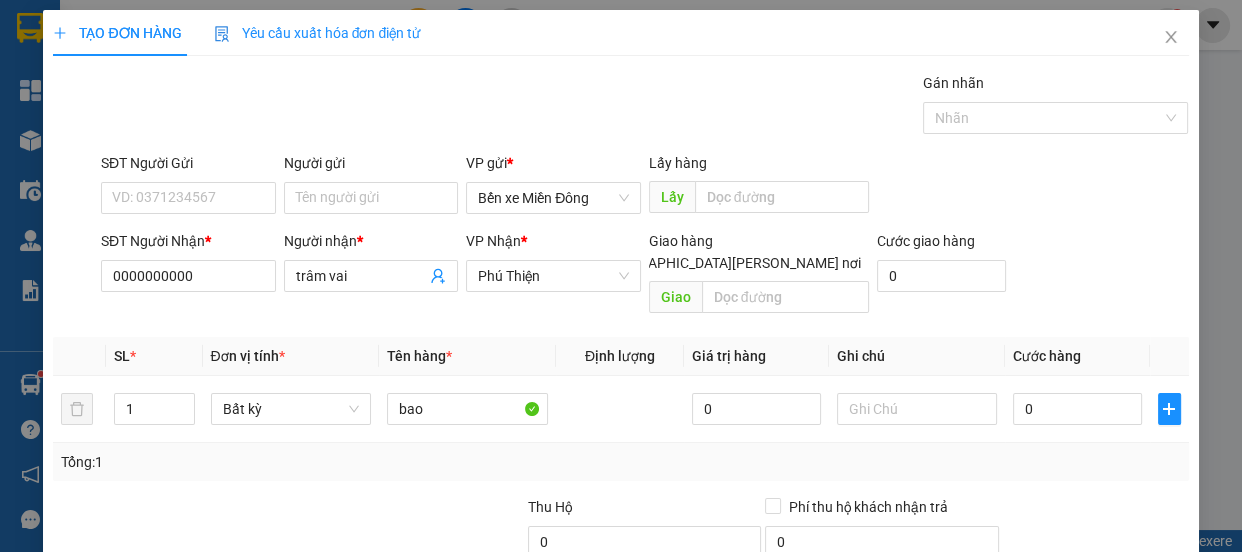 click on "Cước hàng" at bounding box center [1077, 356] 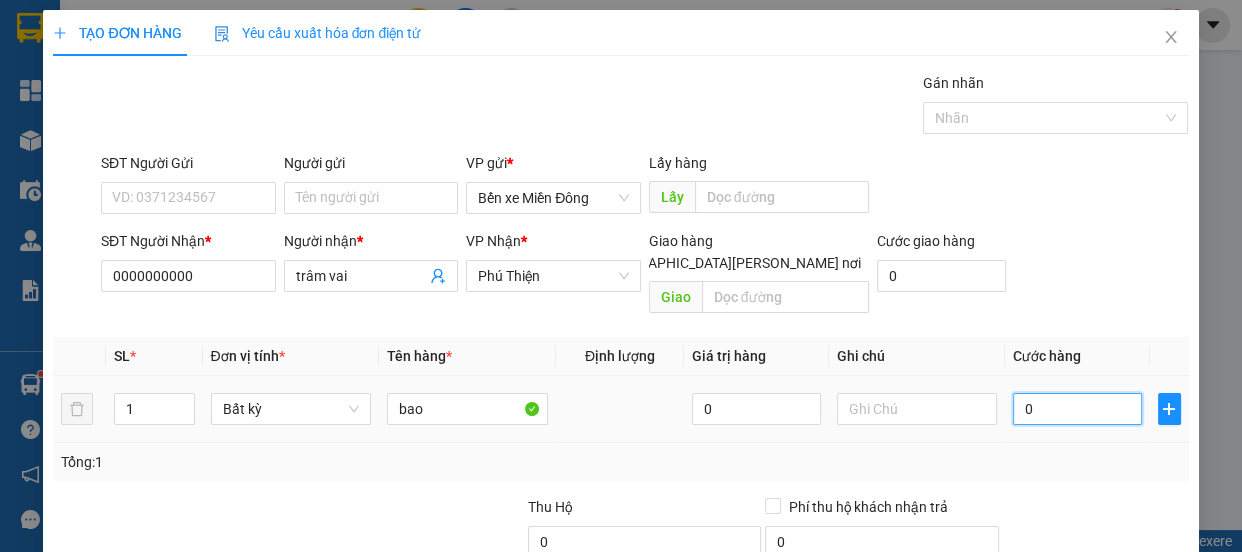 click on "0" at bounding box center (1077, 409) 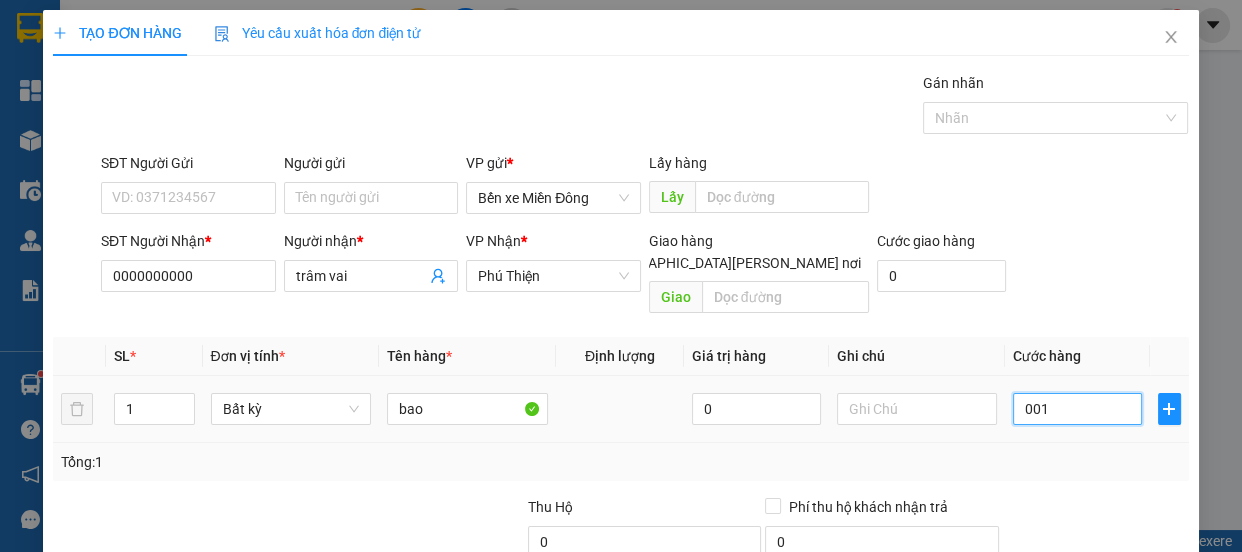 type on "1" 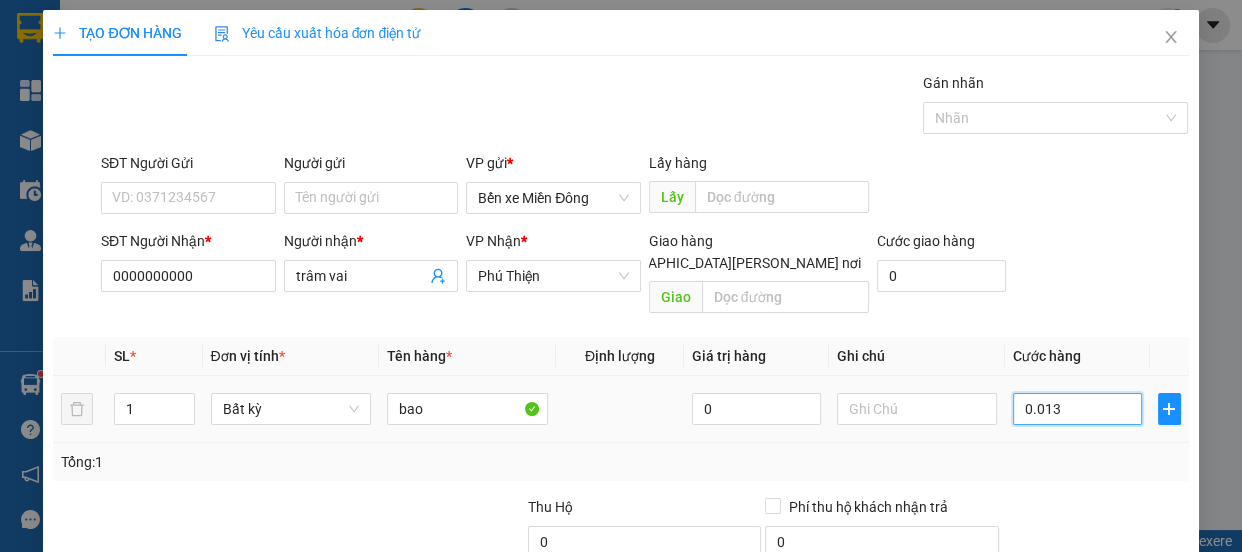 type on "00.130" 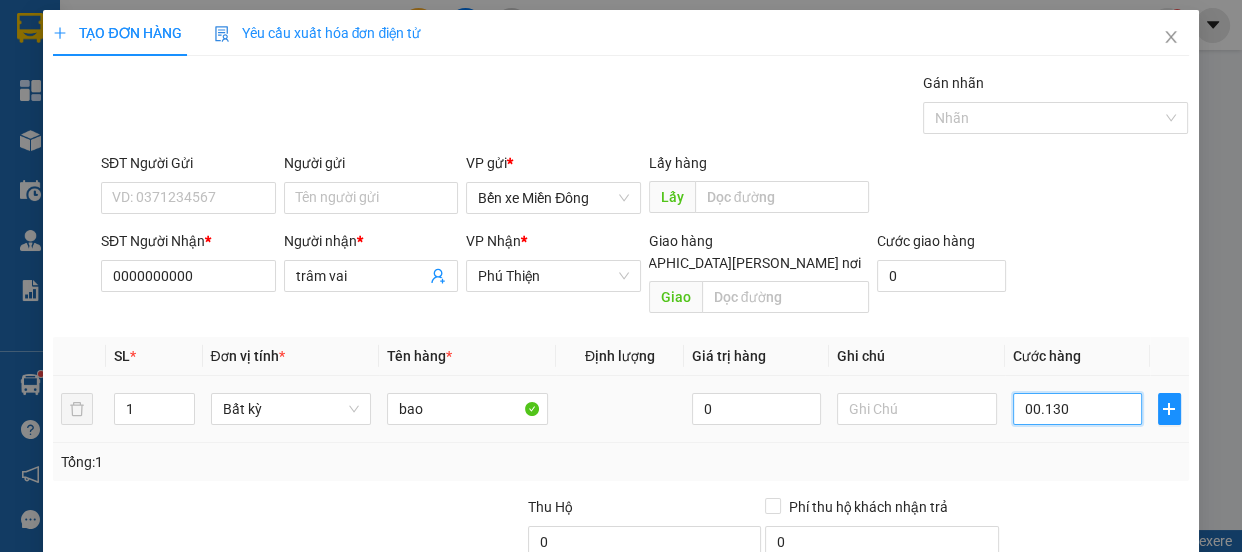type on "130" 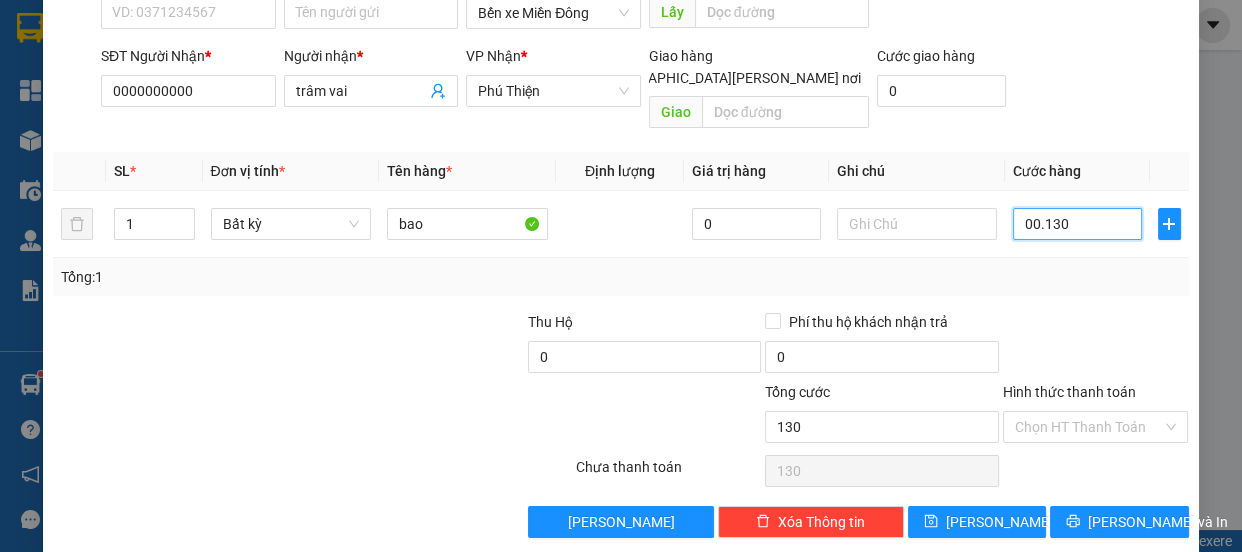 scroll, scrollTop: 187, scrollLeft: 0, axis: vertical 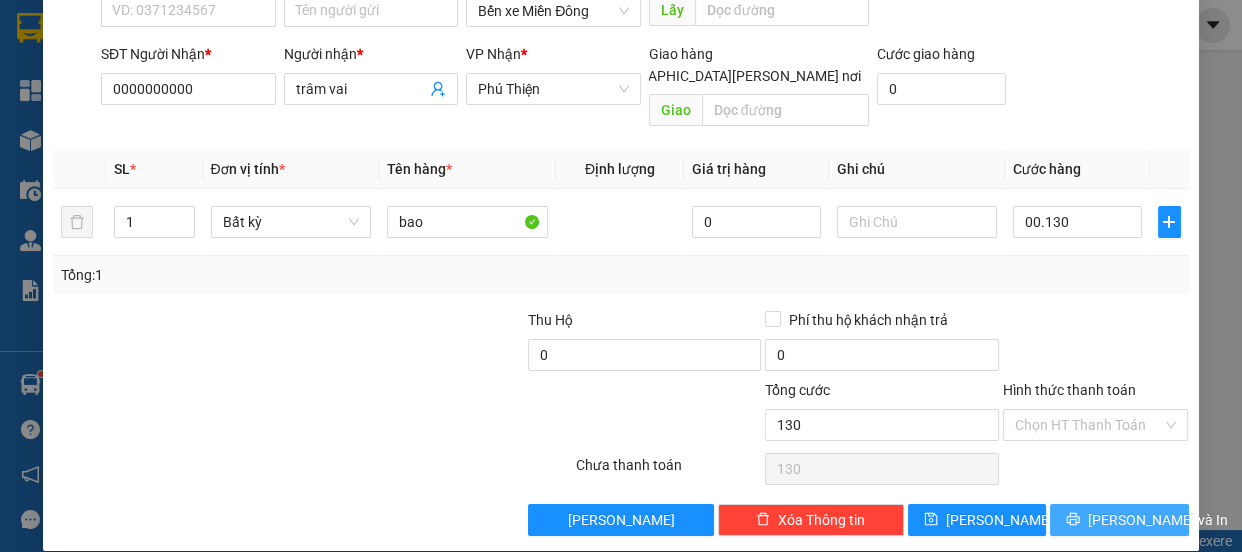 click on "[PERSON_NAME] và In" at bounding box center [1158, 520] 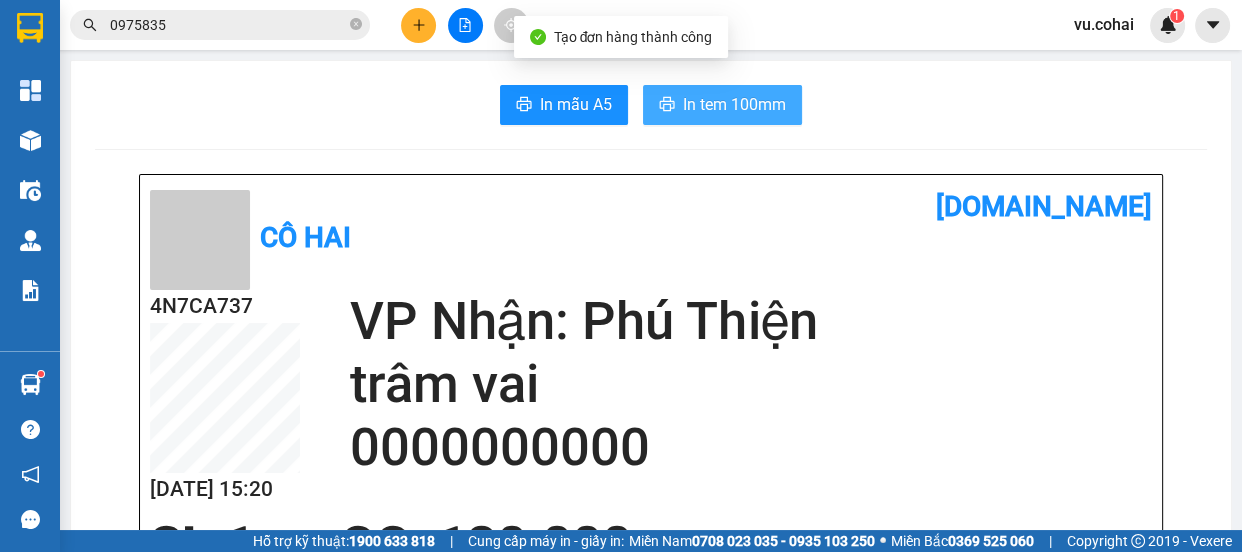 click on "In tem 100mm" at bounding box center [734, 104] 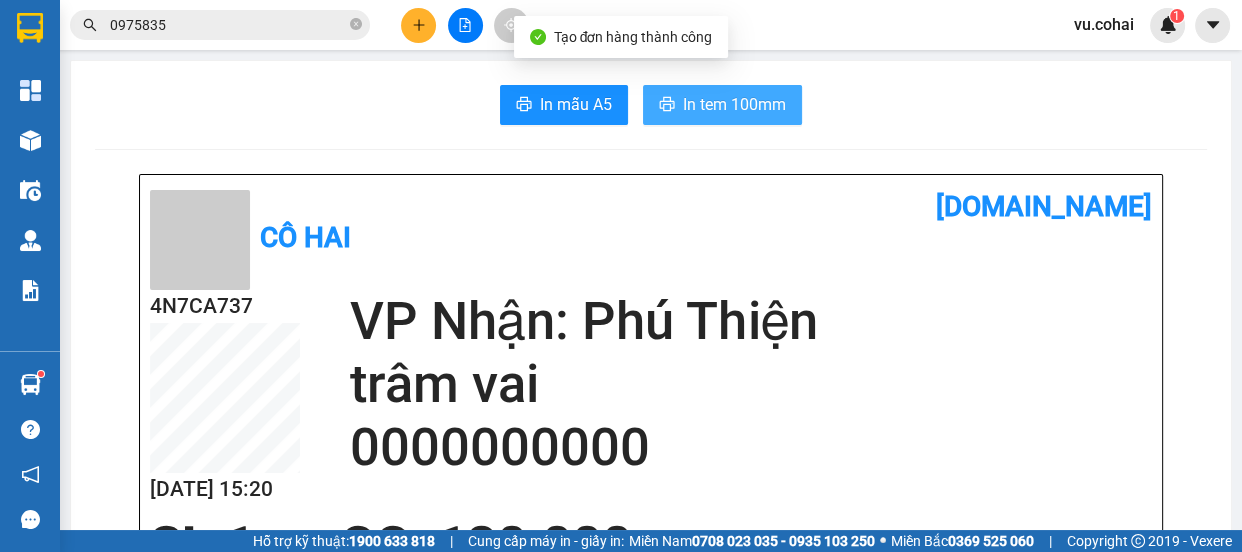 scroll, scrollTop: 0, scrollLeft: 0, axis: both 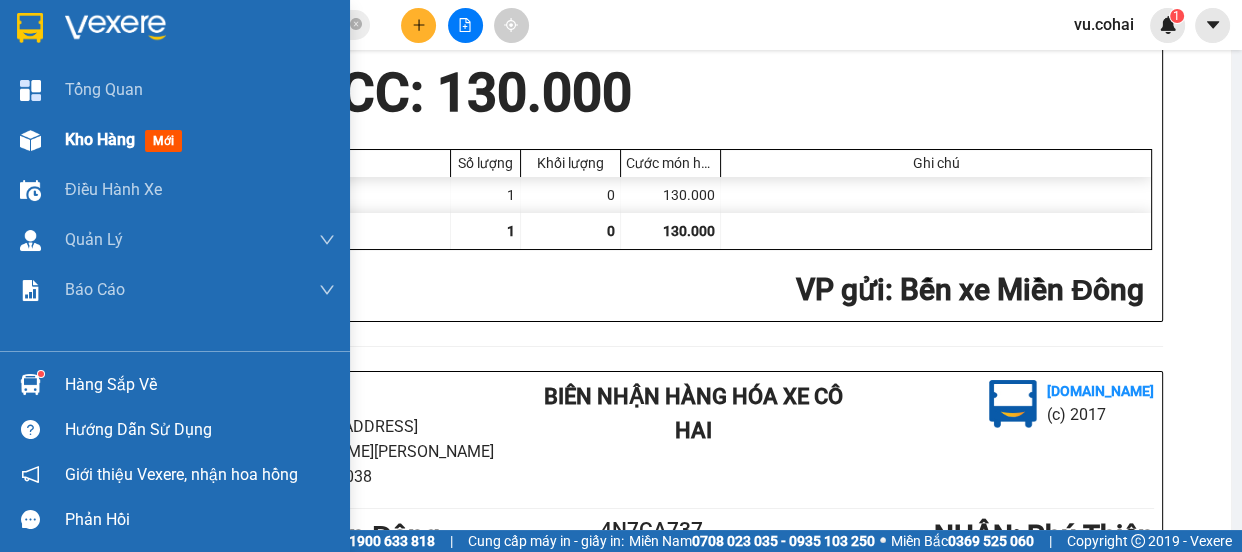 click on "Kho hàng" at bounding box center (100, 139) 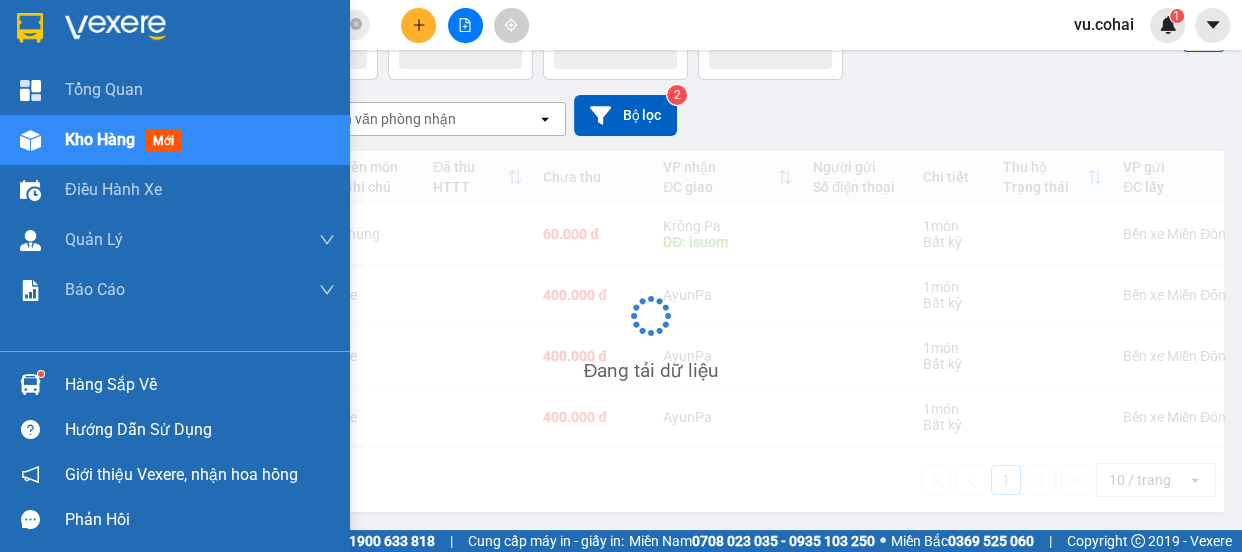 scroll, scrollTop: 91, scrollLeft: 0, axis: vertical 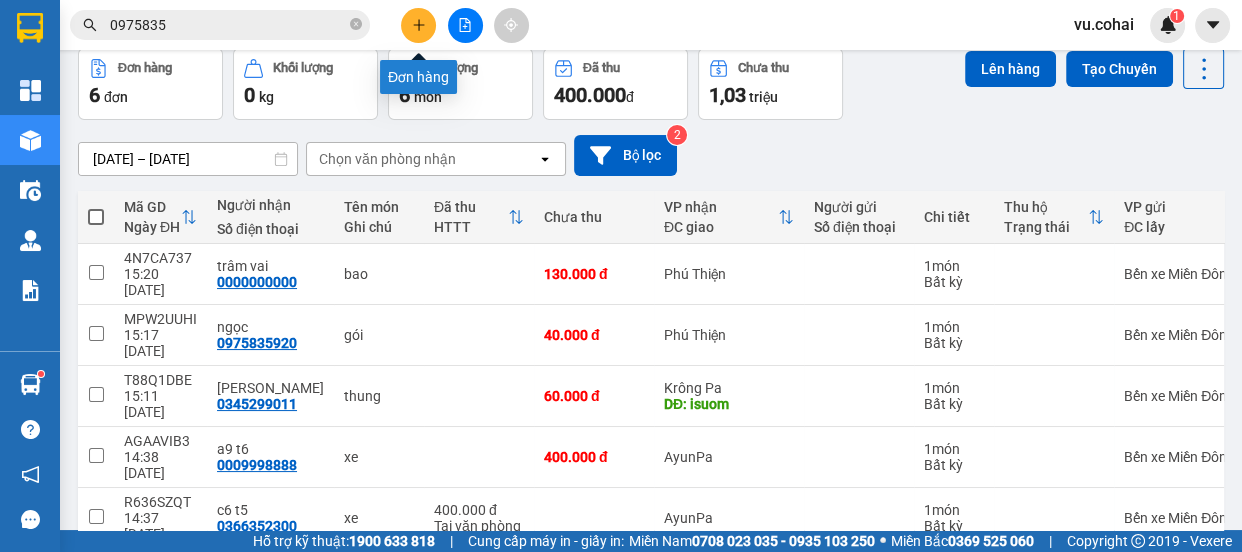 click 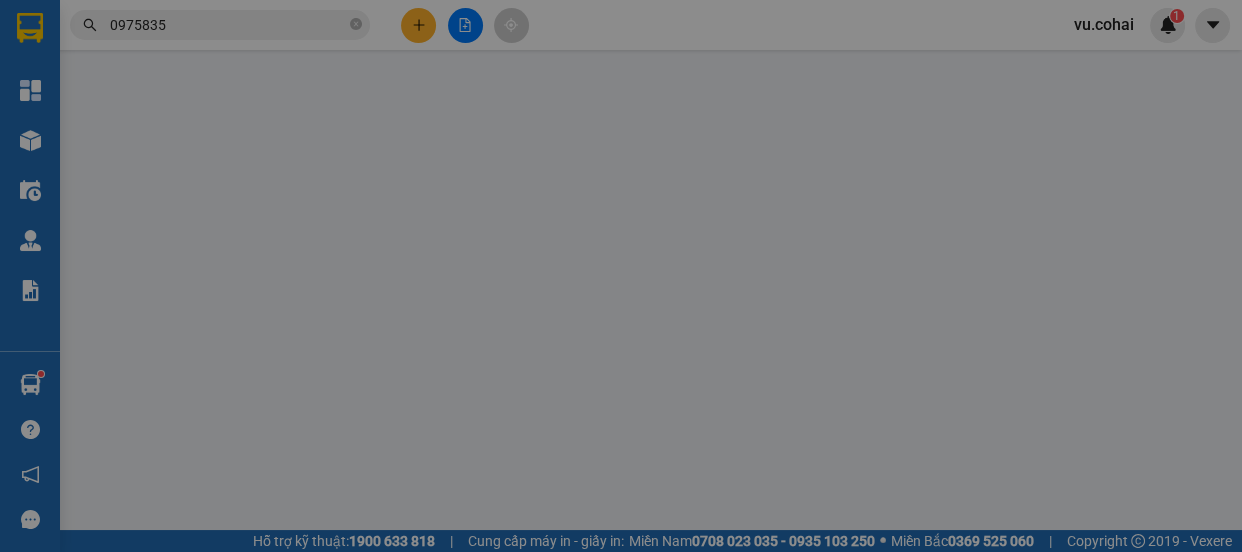 scroll, scrollTop: 0, scrollLeft: 0, axis: both 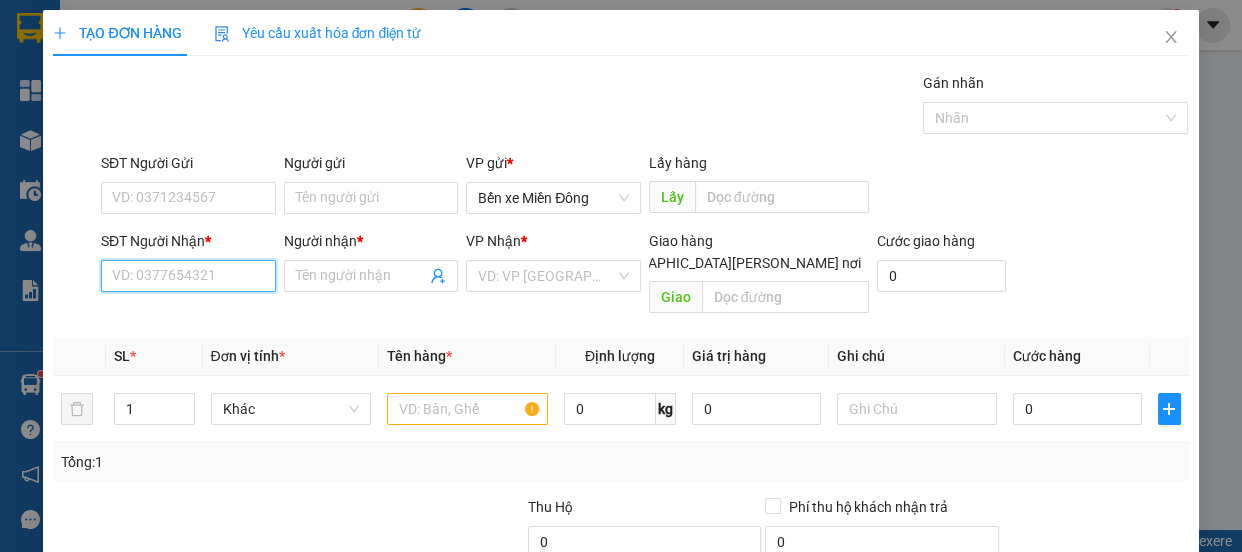 click on "SĐT Người Nhận  *" at bounding box center [188, 276] 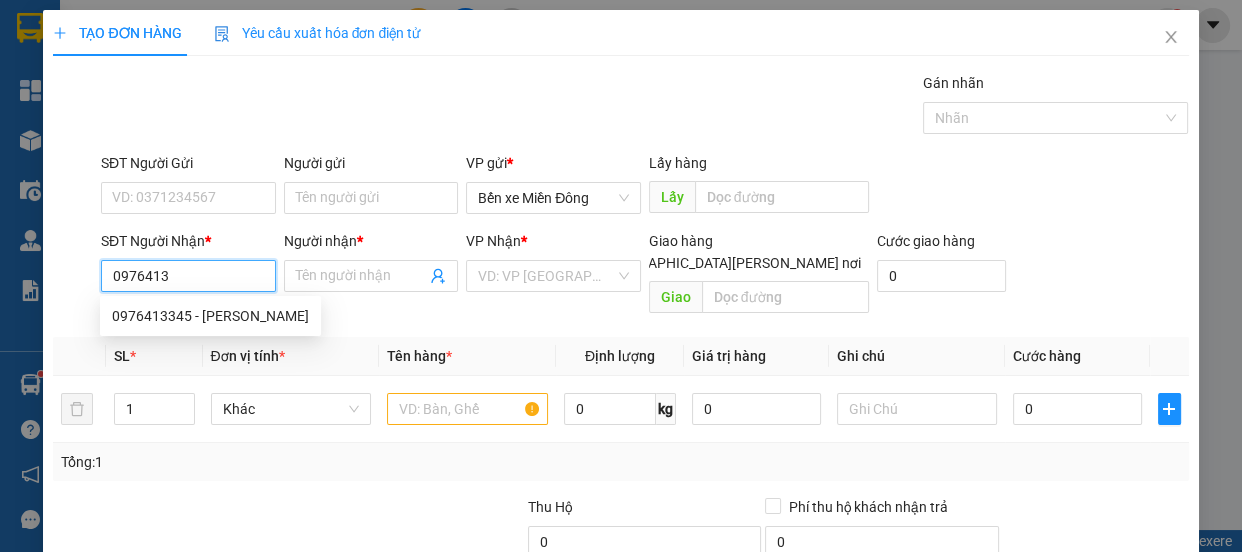 click on "0976413345 - [PERSON_NAME]" at bounding box center [210, 316] 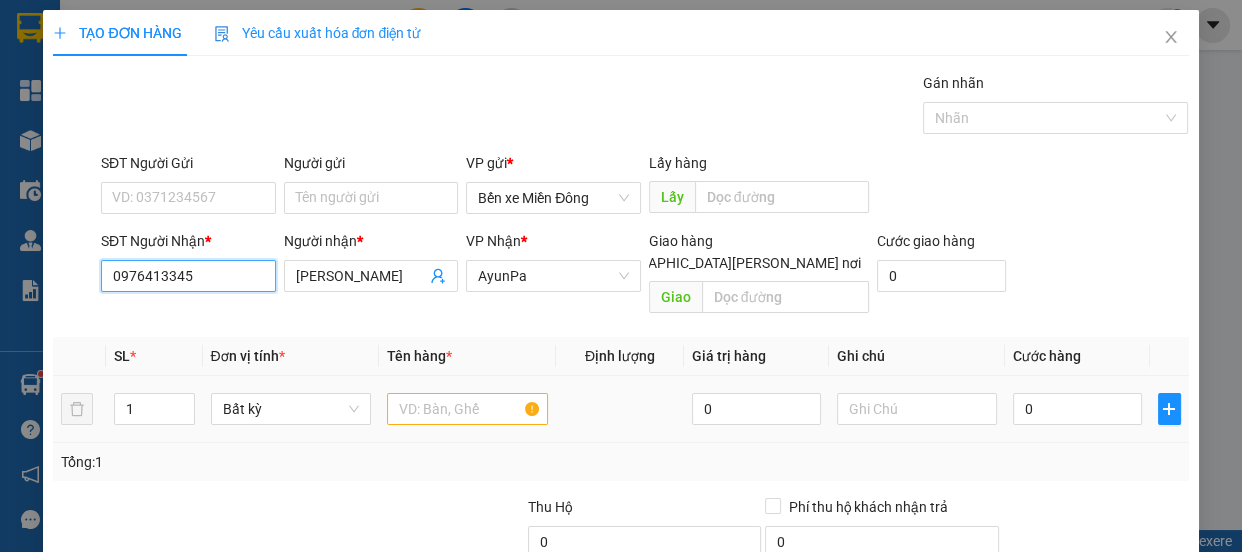 type on "0976413345" 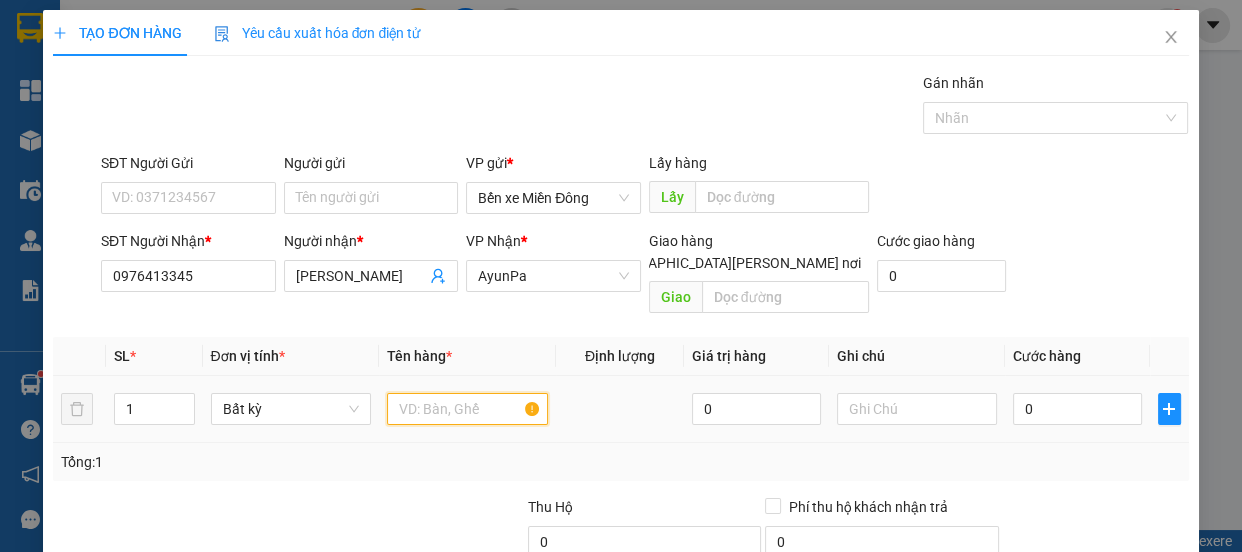 click at bounding box center (467, 409) 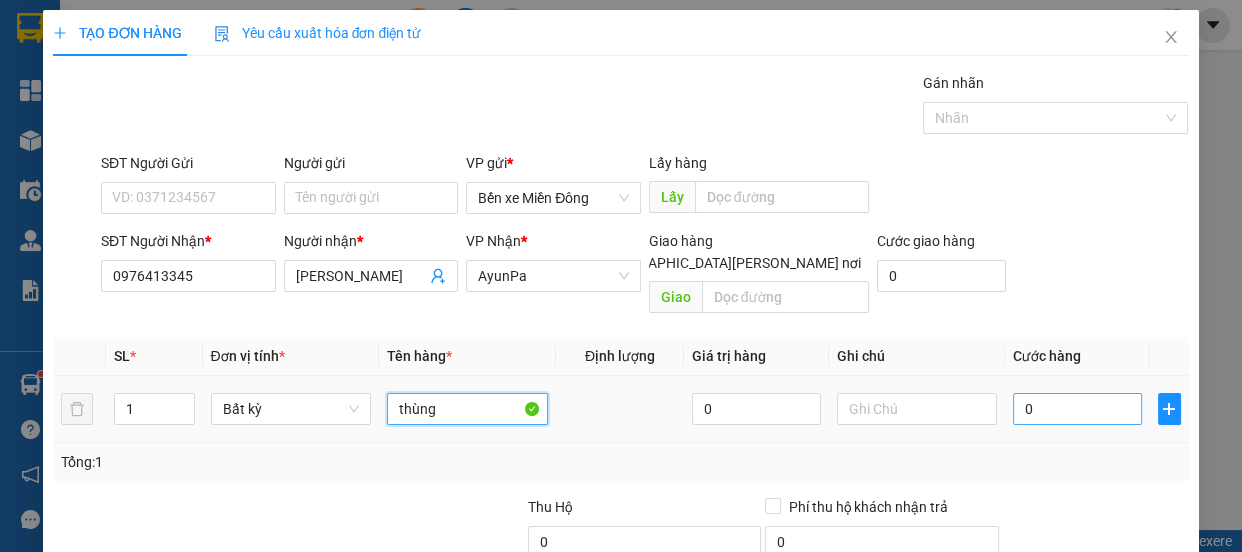 type on "thùng" 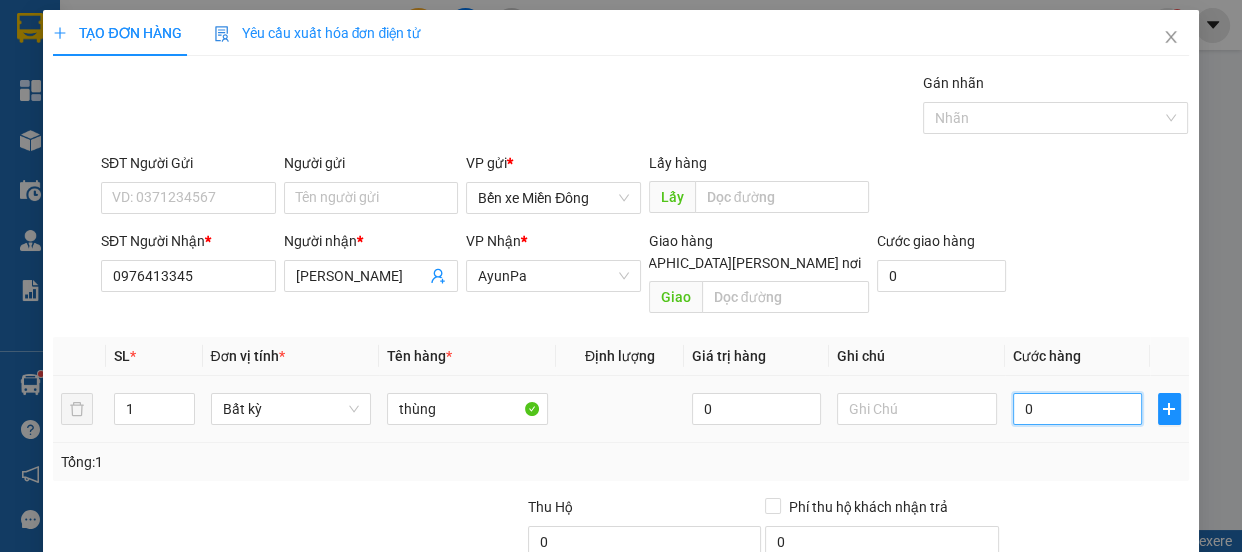 click on "0" at bounding box center (1077, 409) 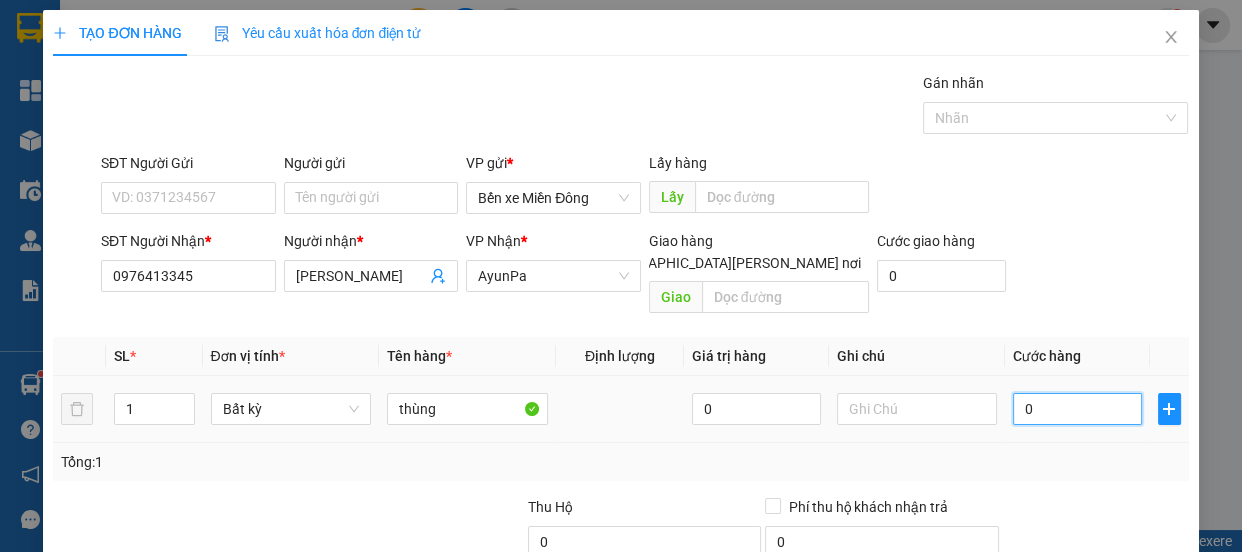 type on "007" 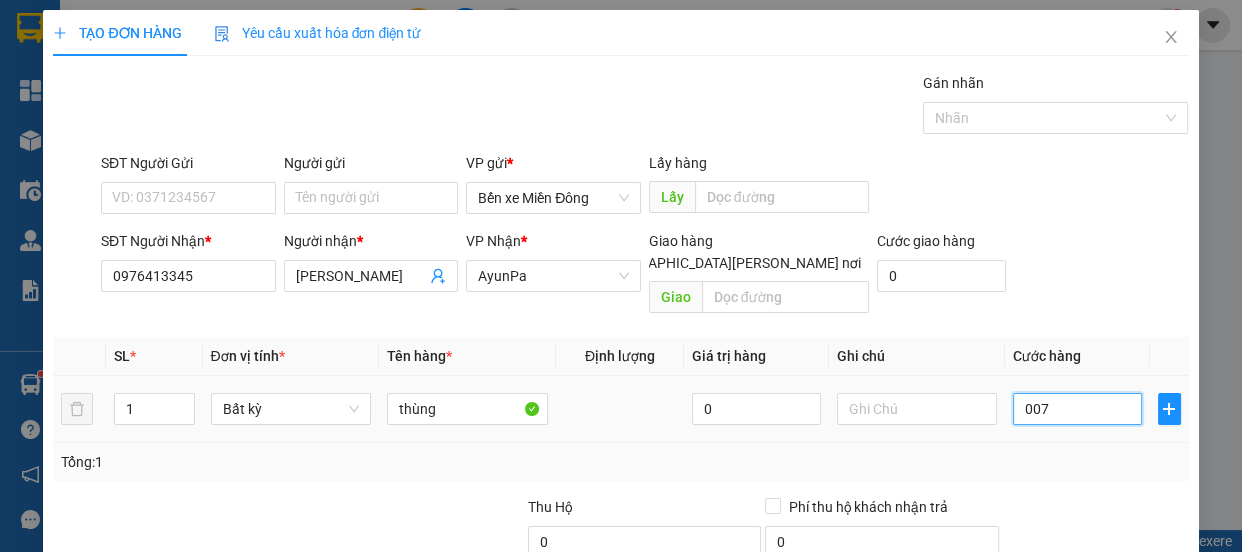 type on "7" 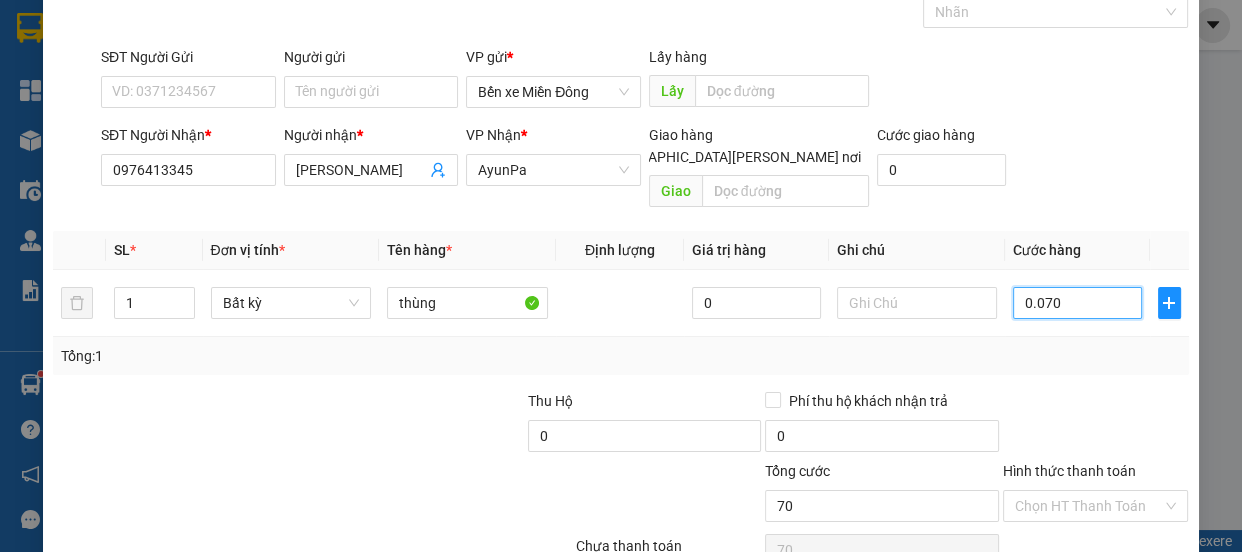 scroll, scrollTop: 187, scrollLeft: 0, axis: vertical 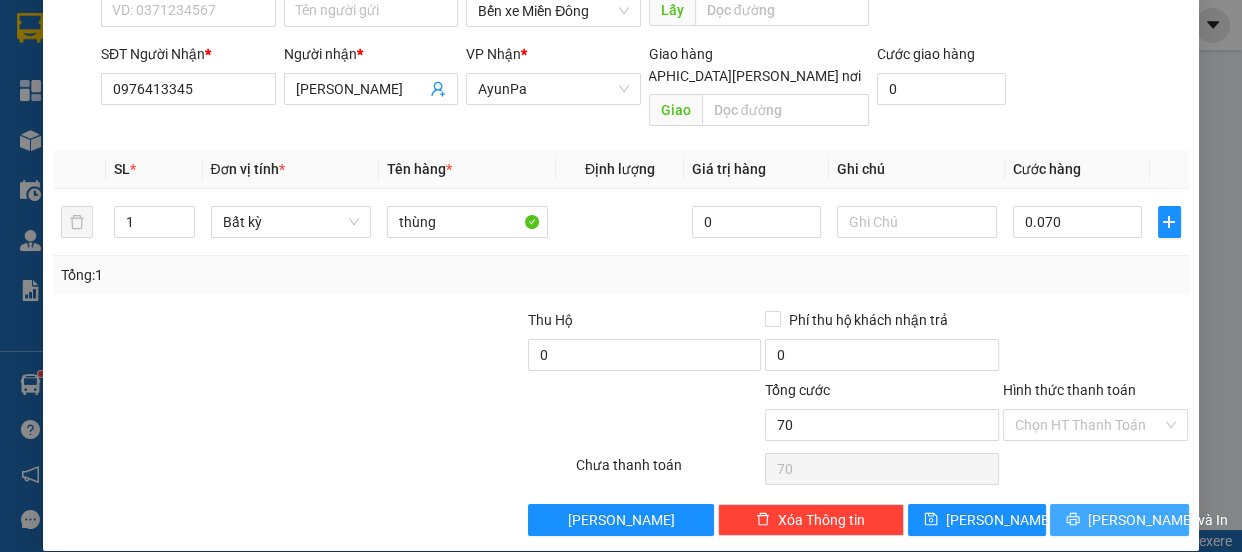 click on "[PERSON_NAME] và In" at bounding box center (1119, 520) 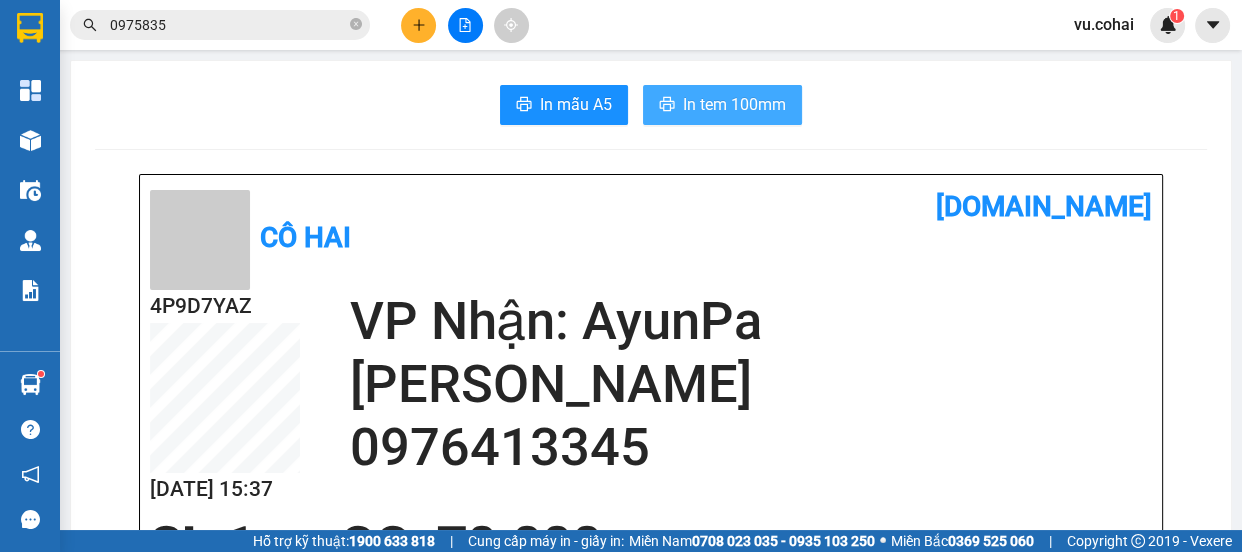 click on "In tem 100mm" at bounding box center [734, 104] 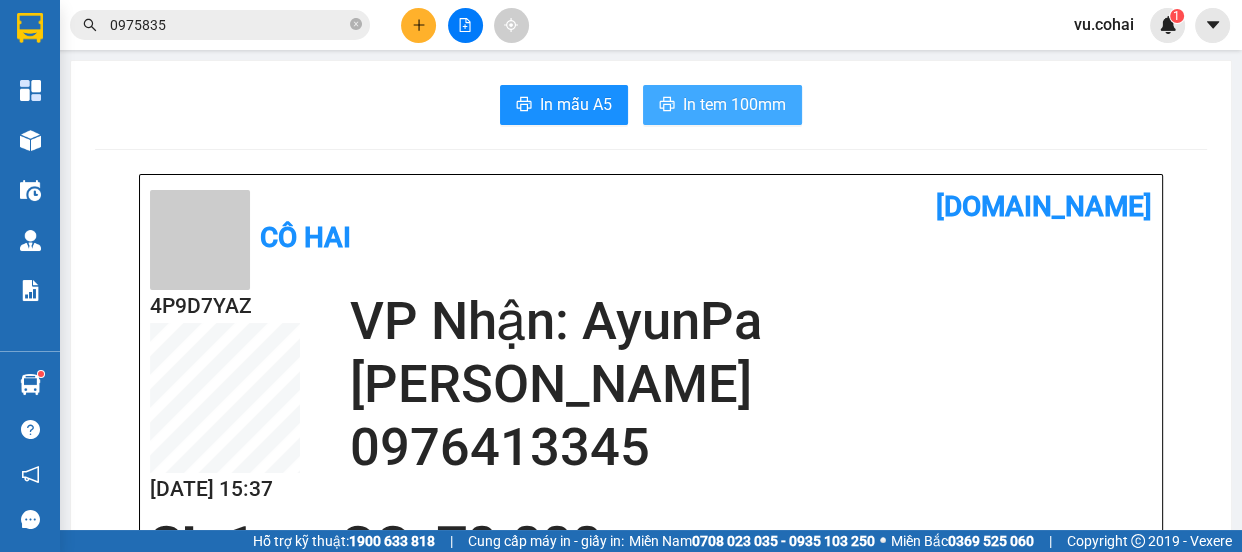 scroll, scrollTop: 0, scrollLeft: 0, axis: both 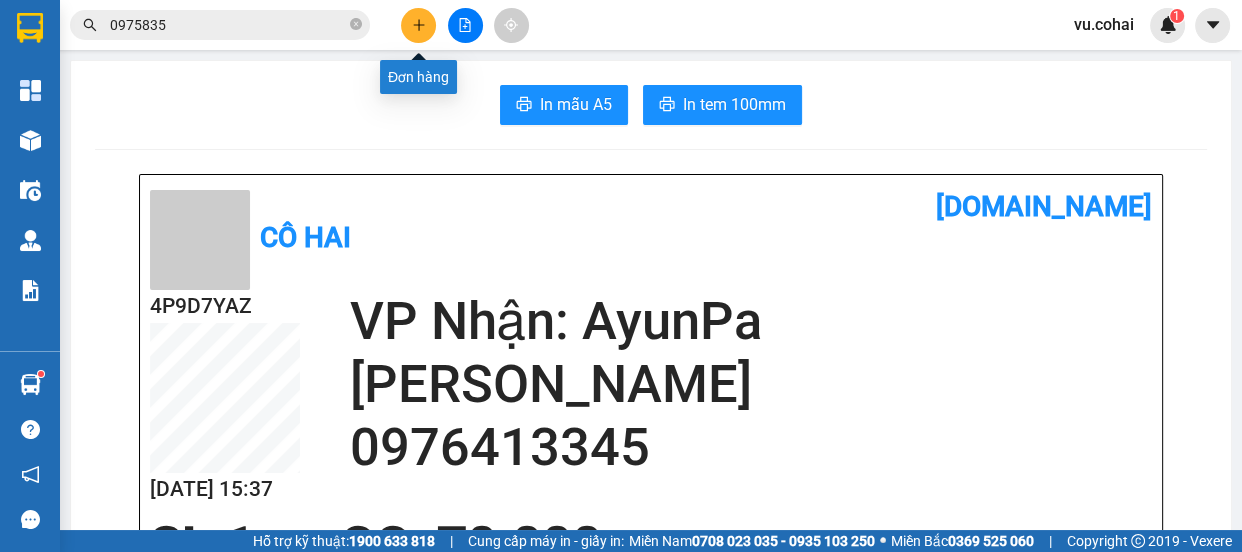 click 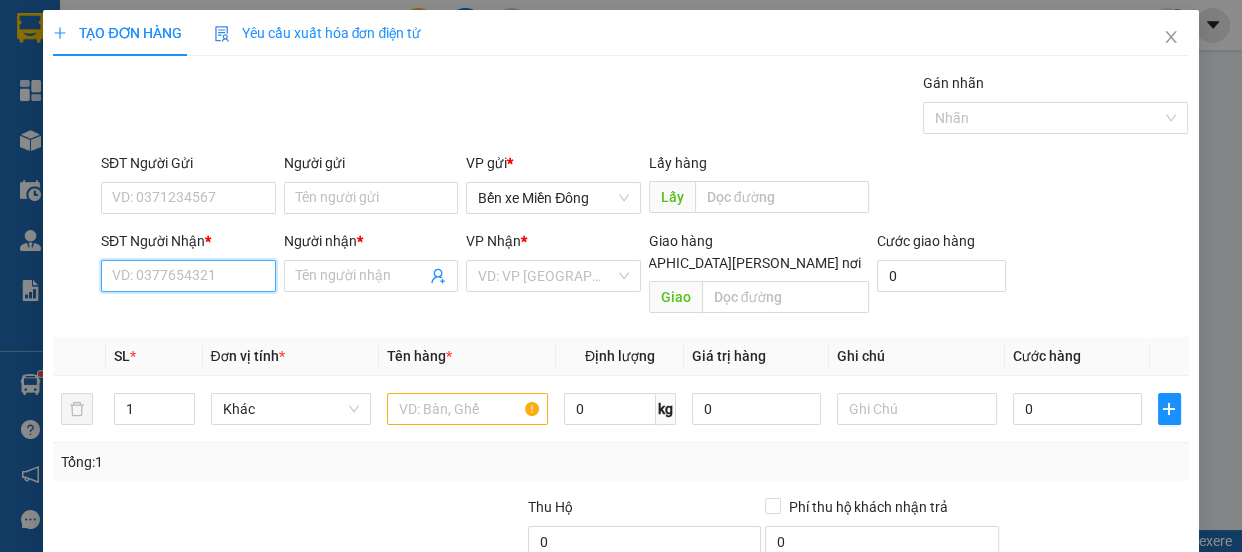 click on "SĐT Người Nhận  *" at bounding box center [188, 276] 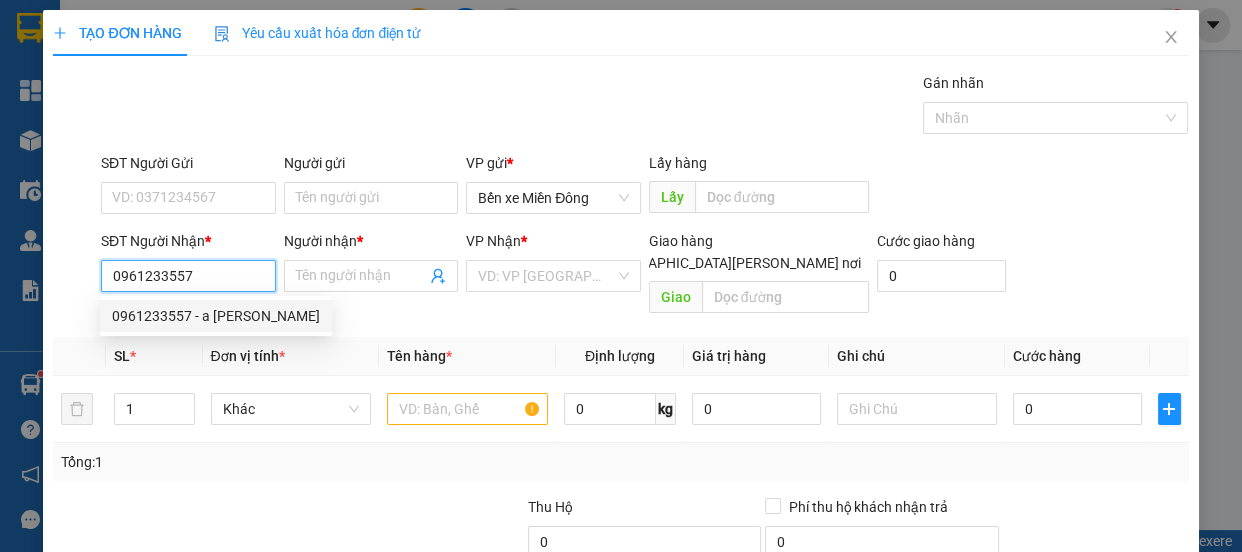 click on "0961233557 - a [PERSON_NAME]" at bounding box center (216, 316) 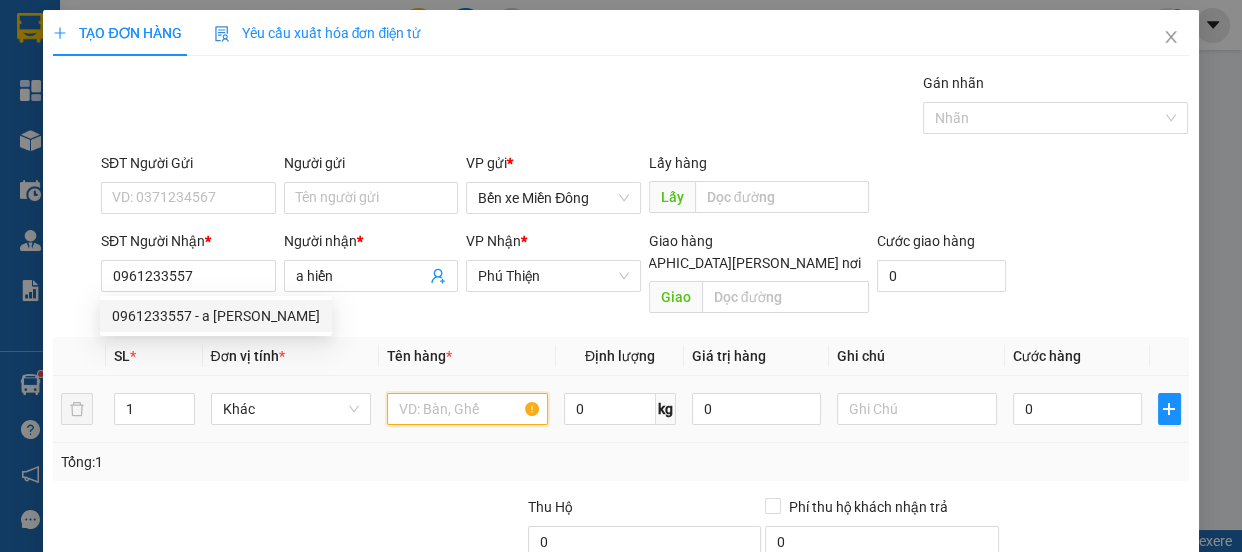 click at bounding box center (467, 409) 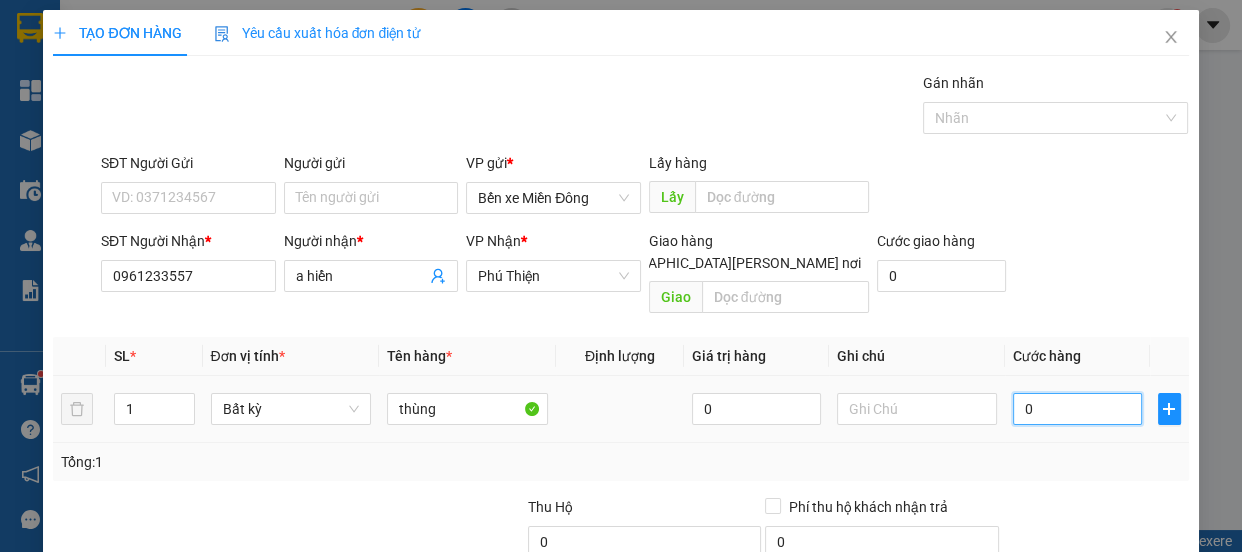 click on "0" at bounding box center [1077, 409] 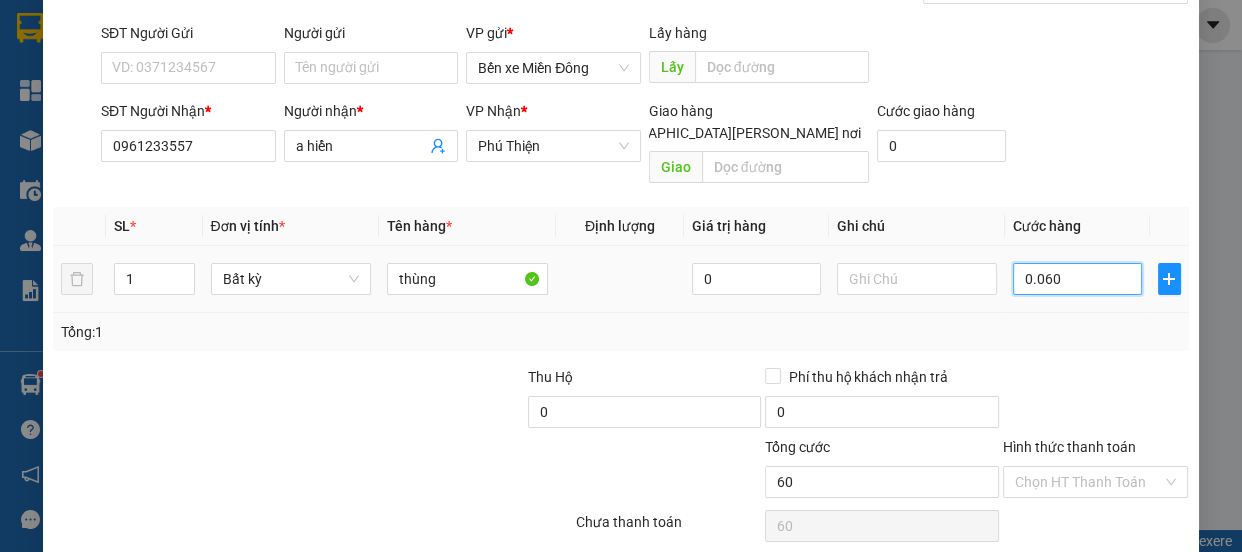 scroll, scrollTop: 187, scrollLeft: 0, axis: vertical 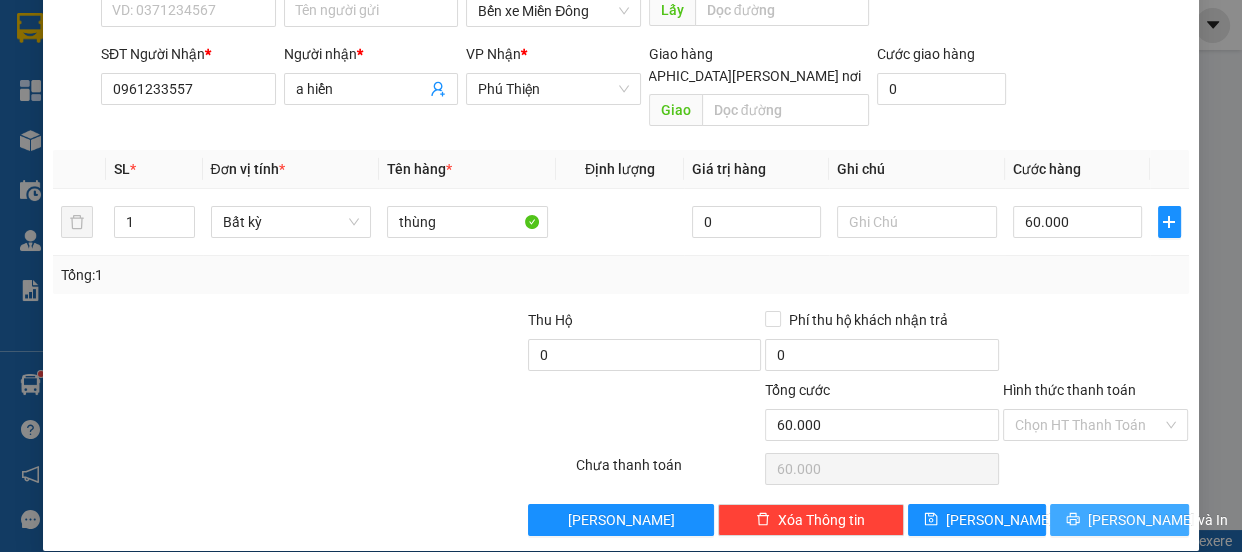 click on "[PERSON_NAME] và In" at bounding box center [1158, 520] 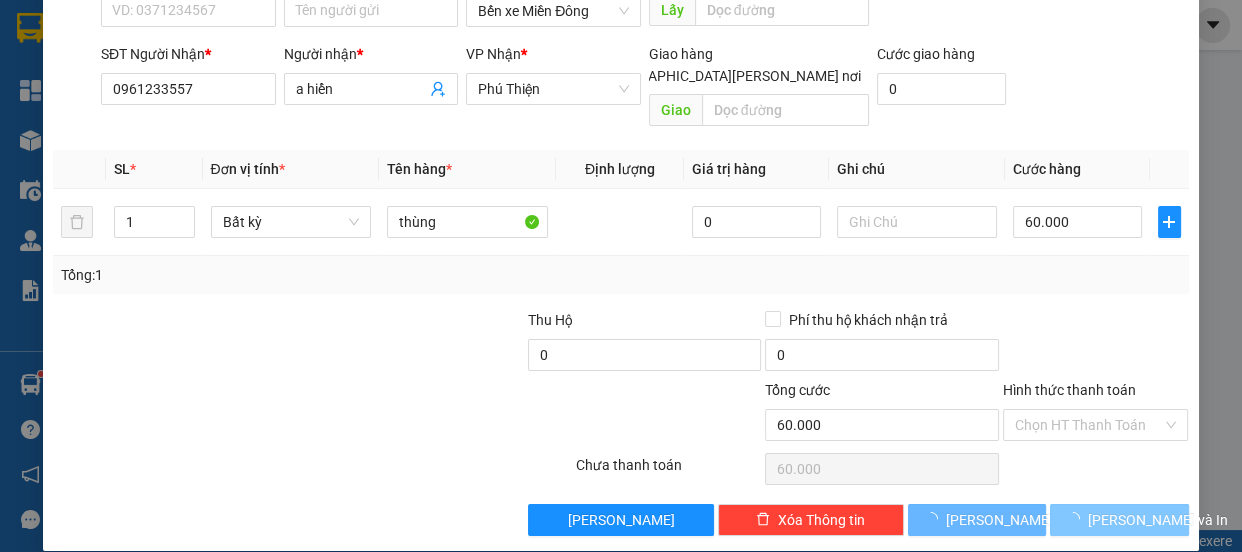scroll, scrollTop: 96, scrollLeft: 0, axis: vertical 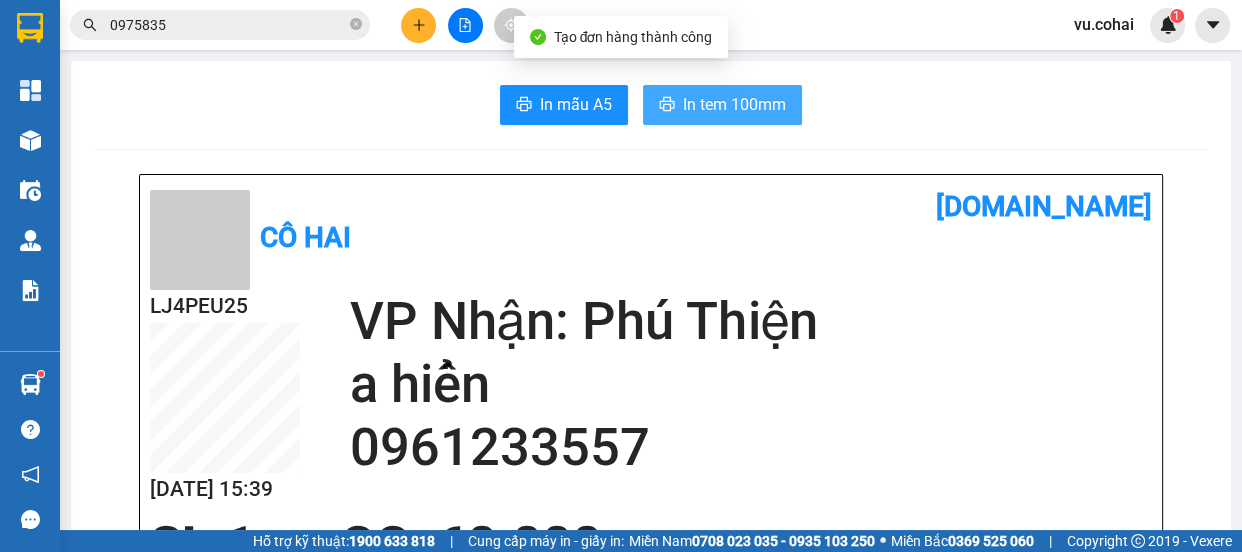 click on "In tem 100mm" at bounding box center [734, 104] 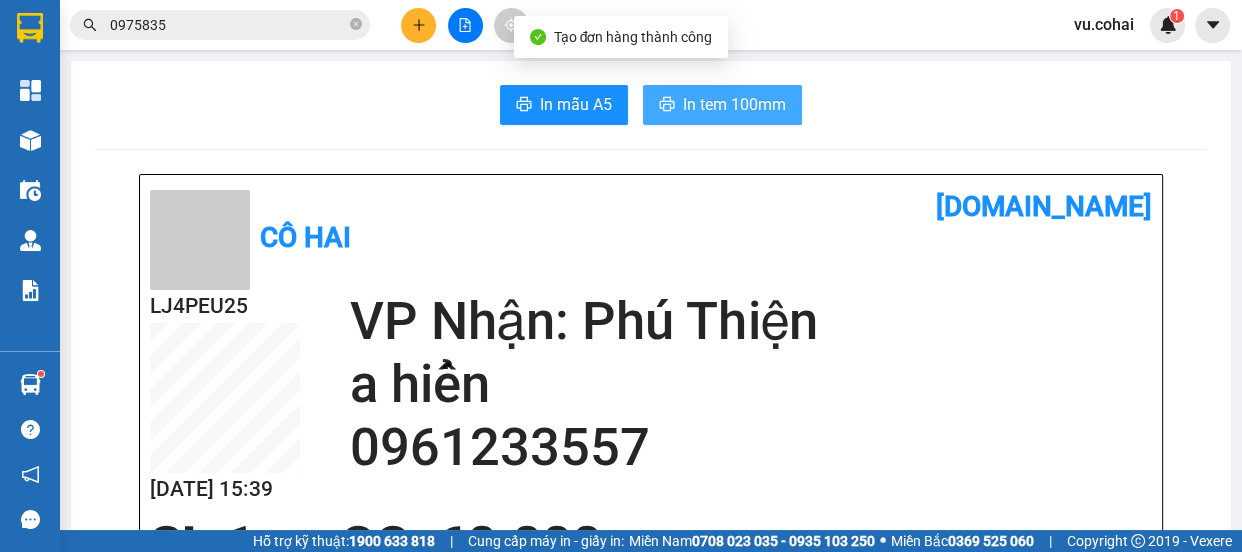 scroll, scrollTop: 0, scrollLeft: 0, axis: both 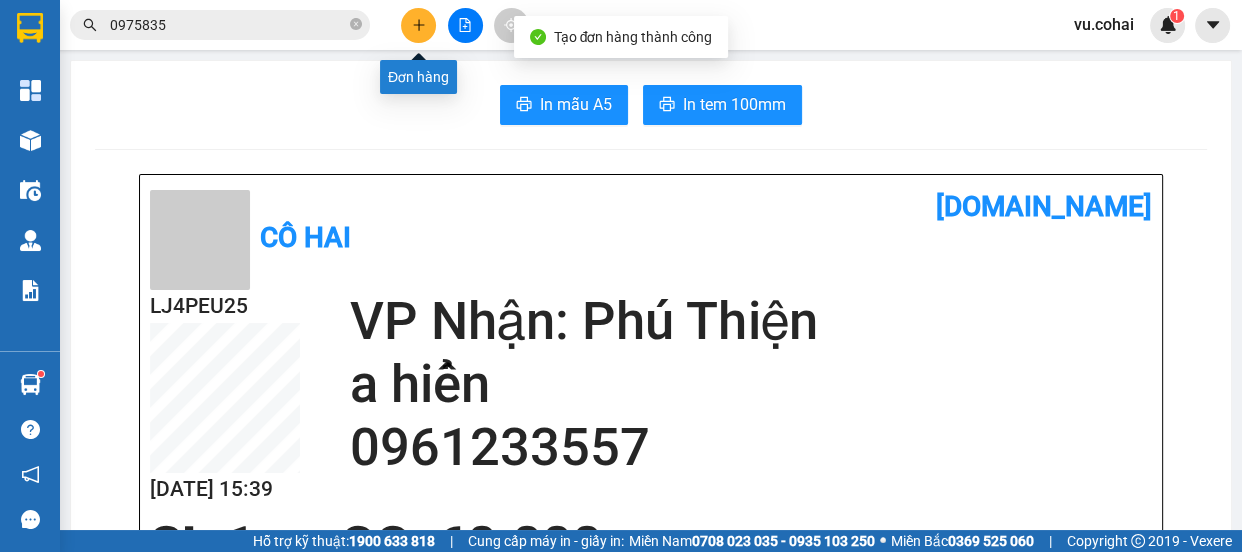 click 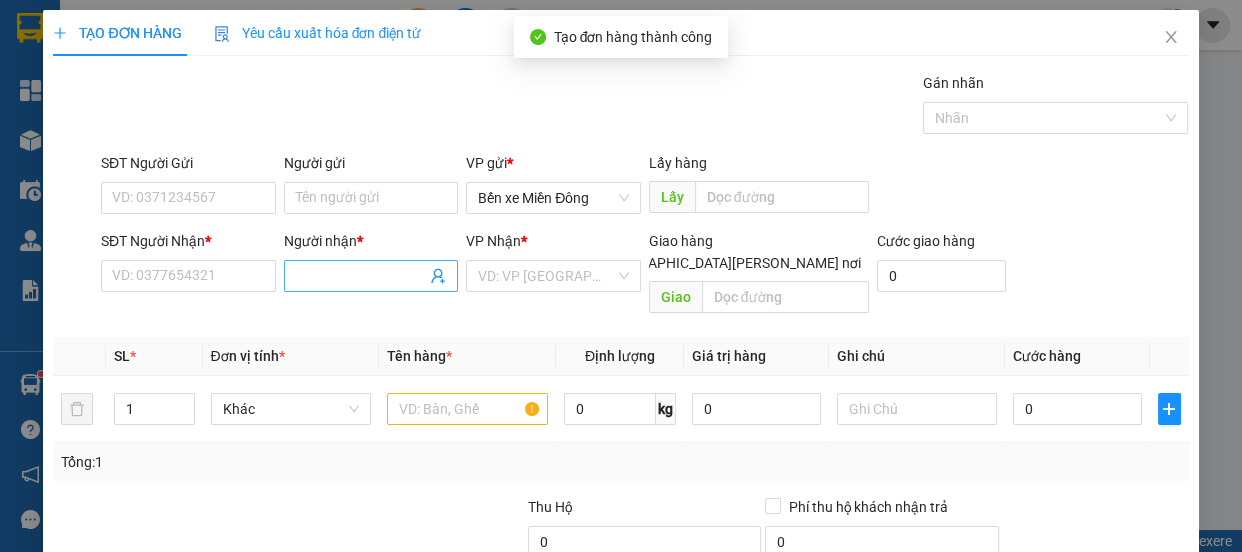 click at bounding box center (371, 276) 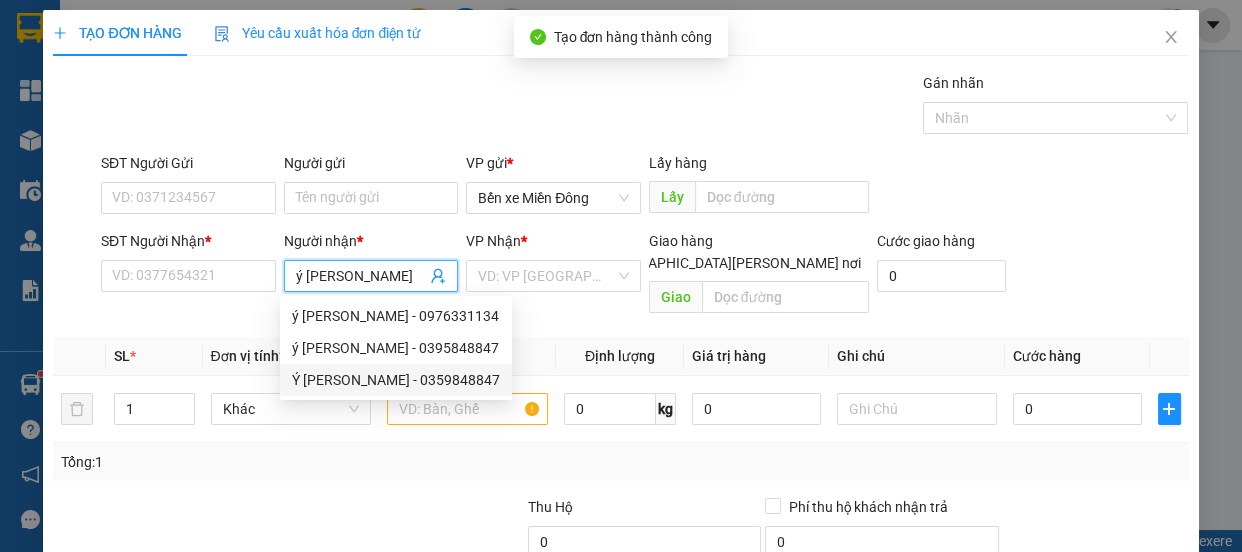 click on "Ý [PERSON_NAME] - 0359848847" at bounding box center [396, 380] 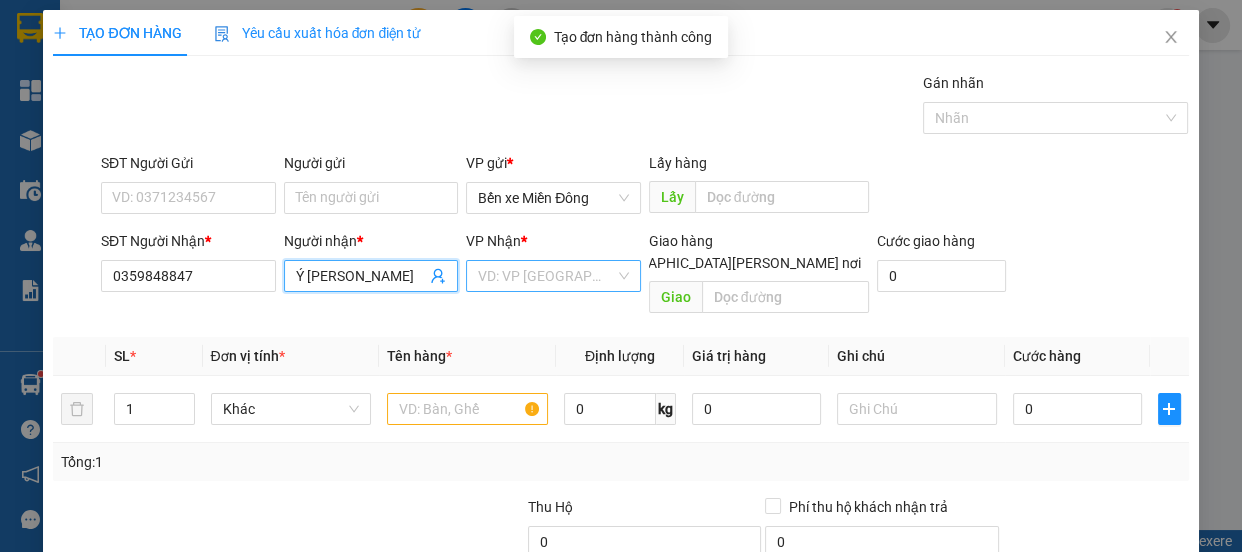 click at bounding box center (546, 276) 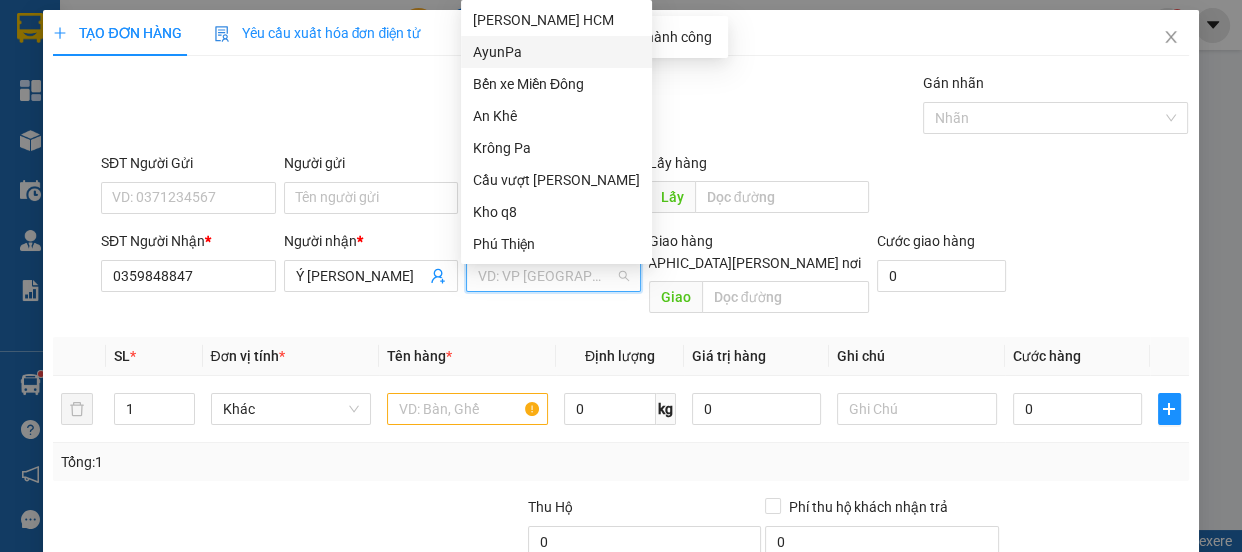 click on "AyunPa" at bounding box center [556, 52] 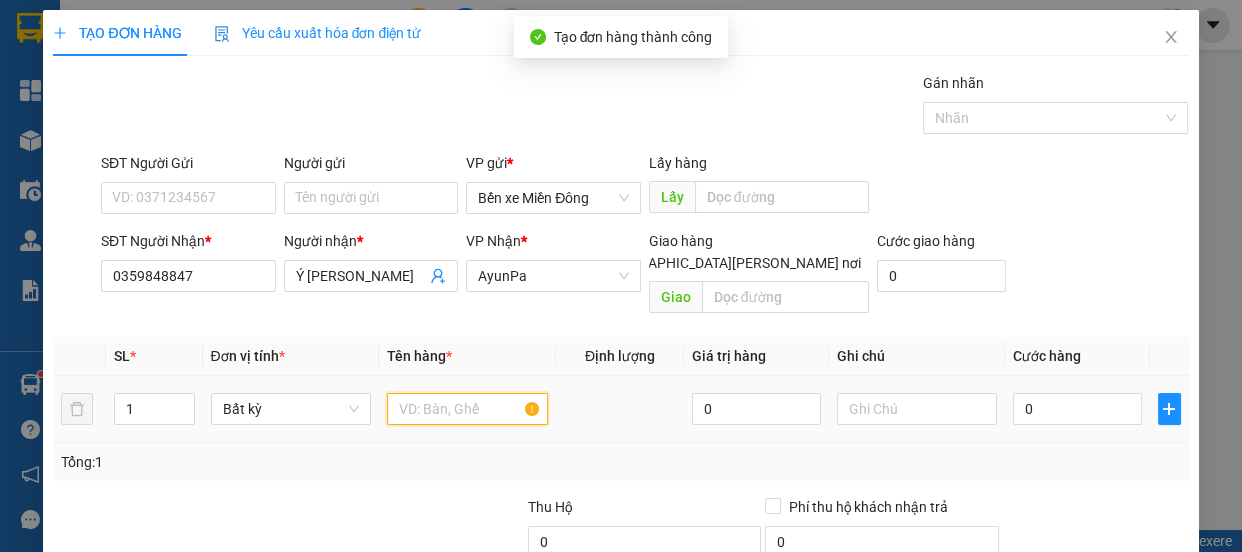 click at bounding box center (467, 409) 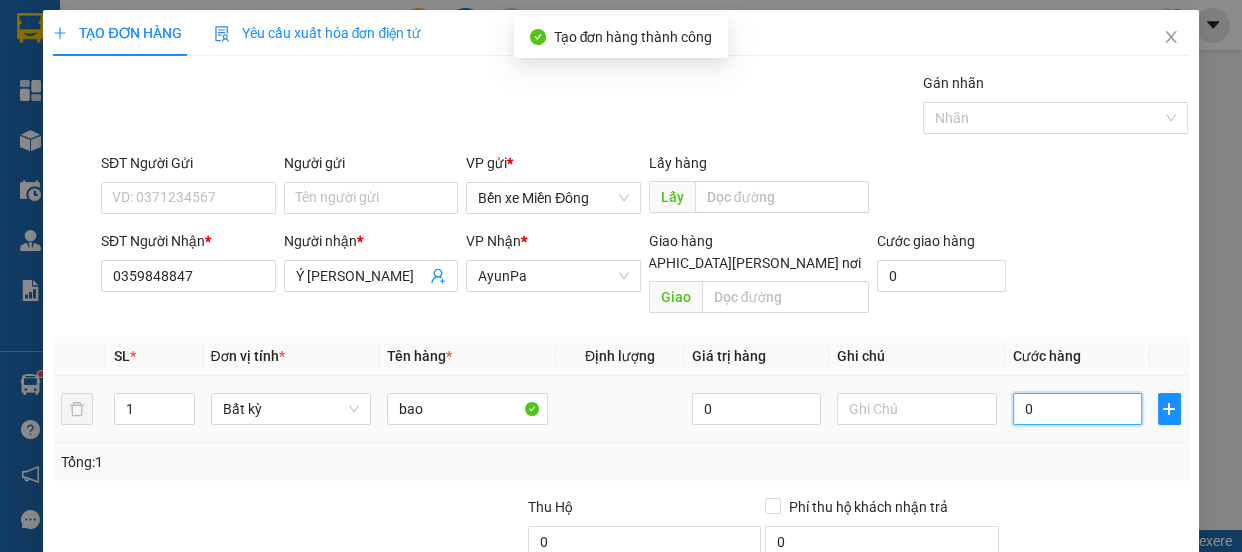 click on "0" at bounding box center (1077, 409) 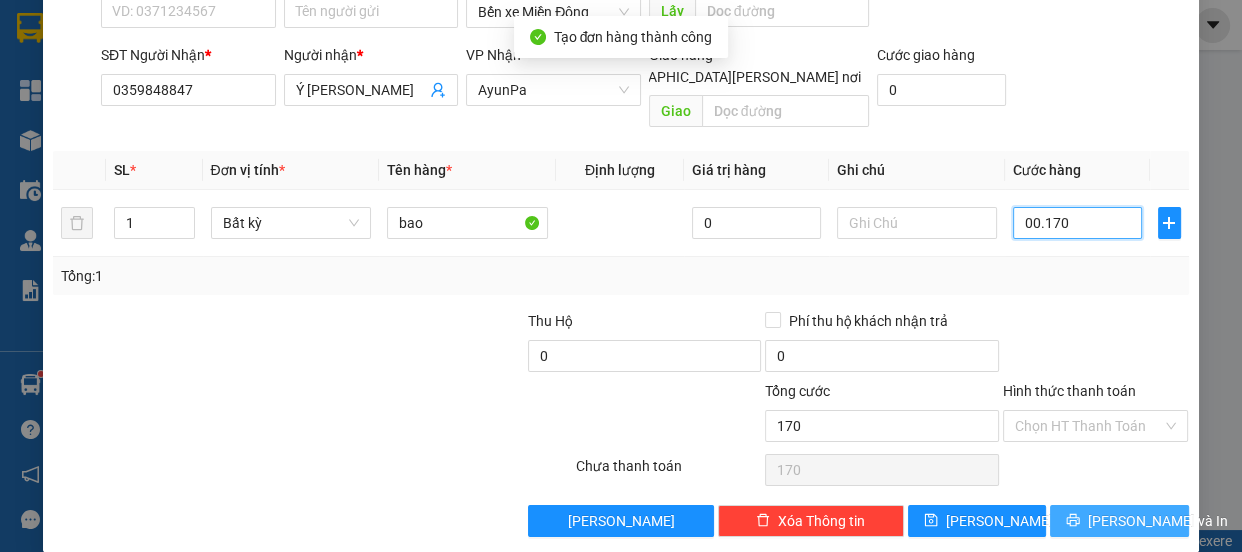 scroll, scrollTop: 187, scrollLeft: 0, axis: vertical 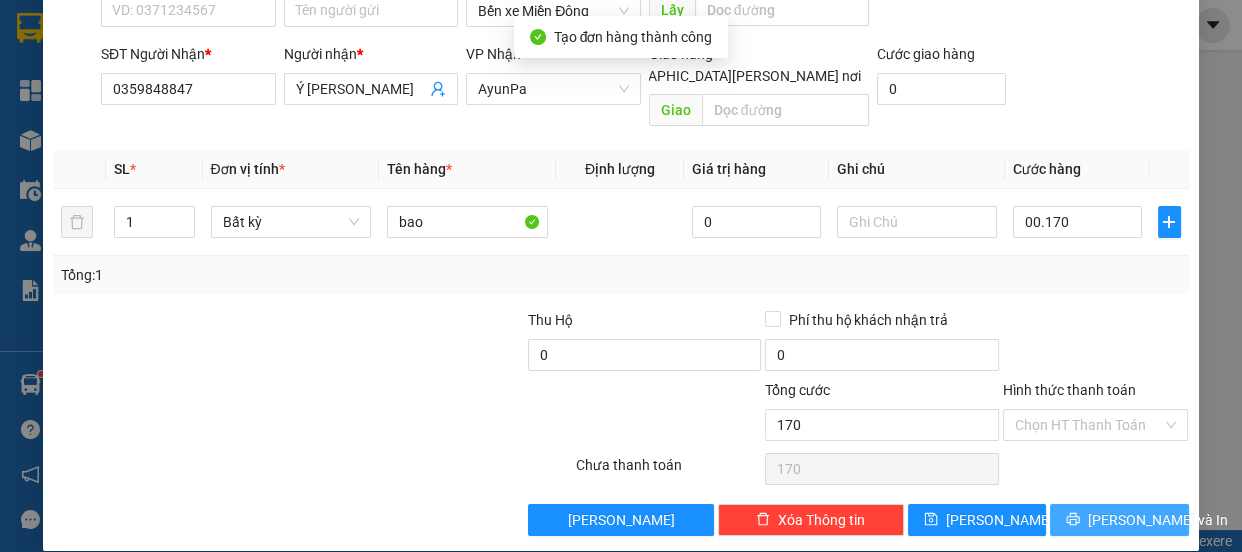 click on "[PERSON_NAME] và In" at bounding box center (1158, 520) 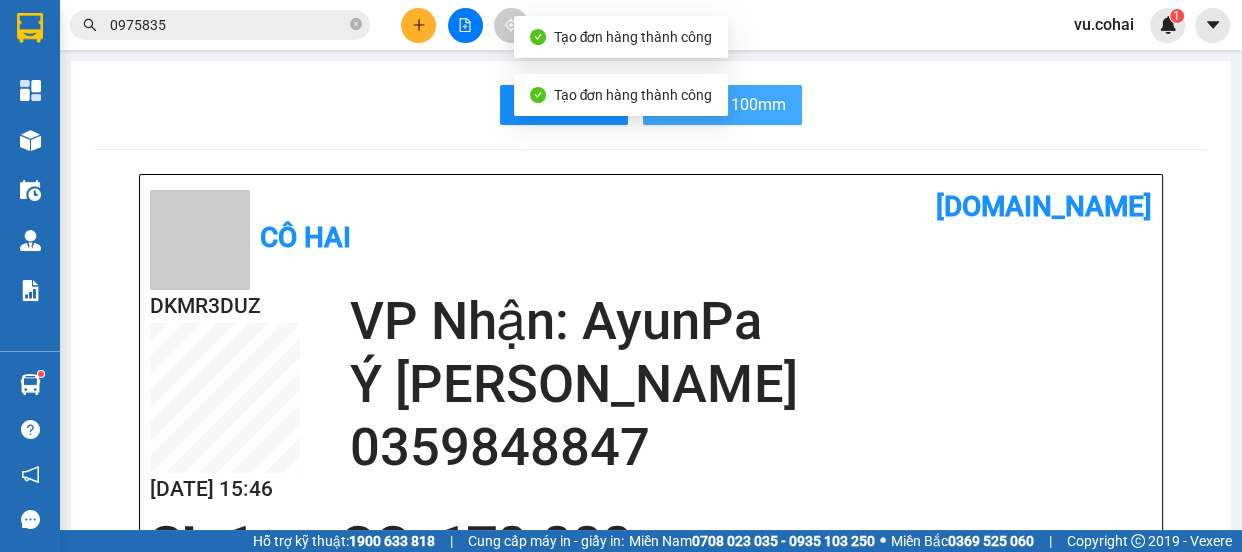 click on "In tem 100mm" at bounding box center (734, 104) 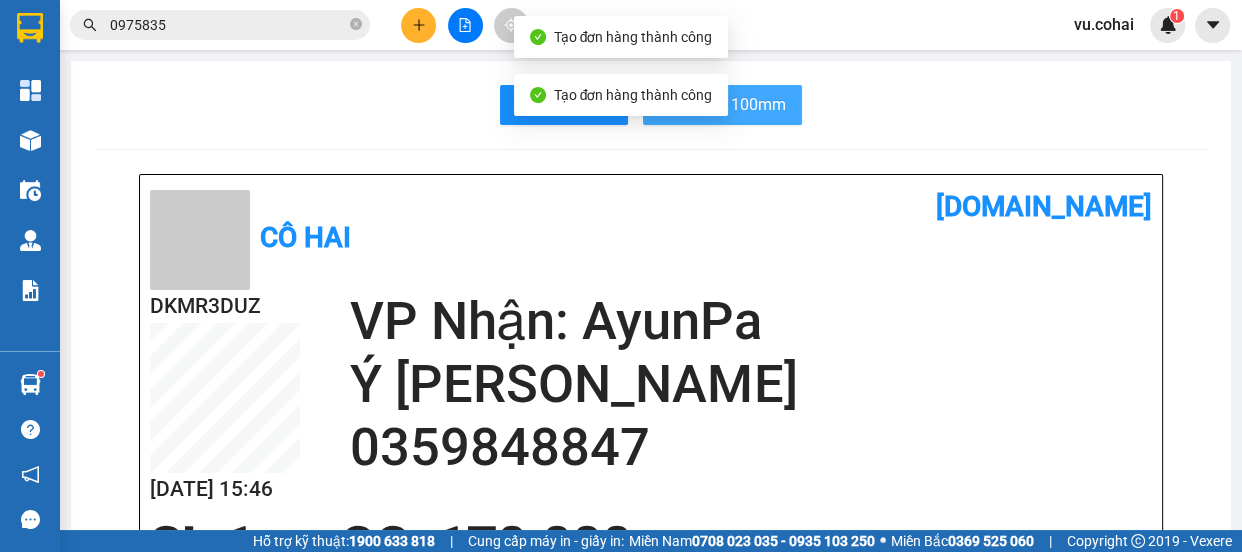 scroll, scrollTop: 0, scrollLeft: 0, axis: both 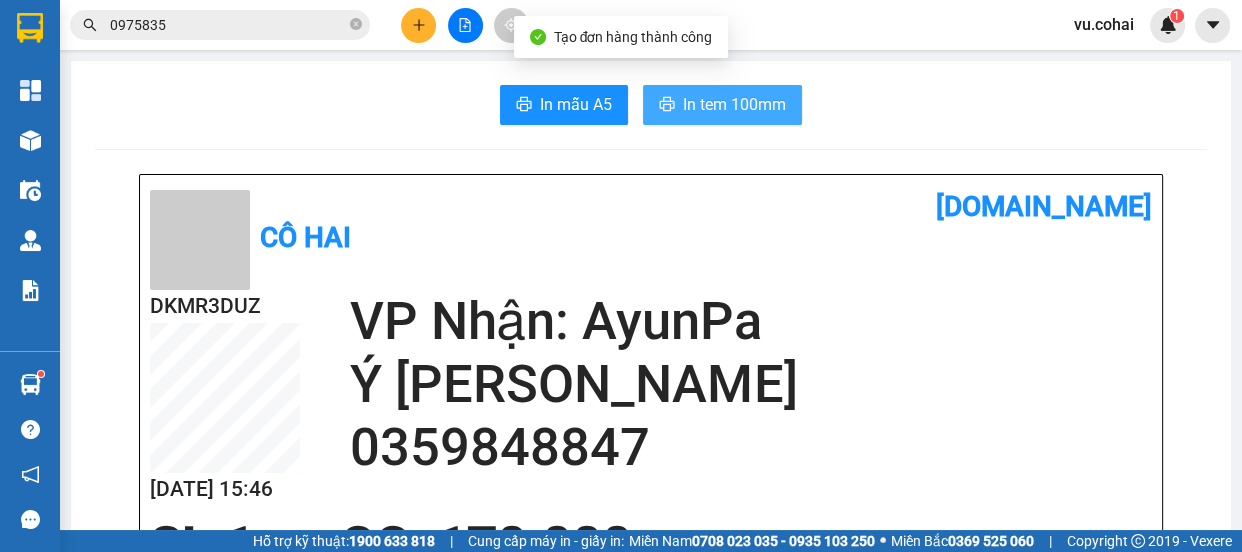 click on "In tem 100mm" at bounding box center [734, 104] 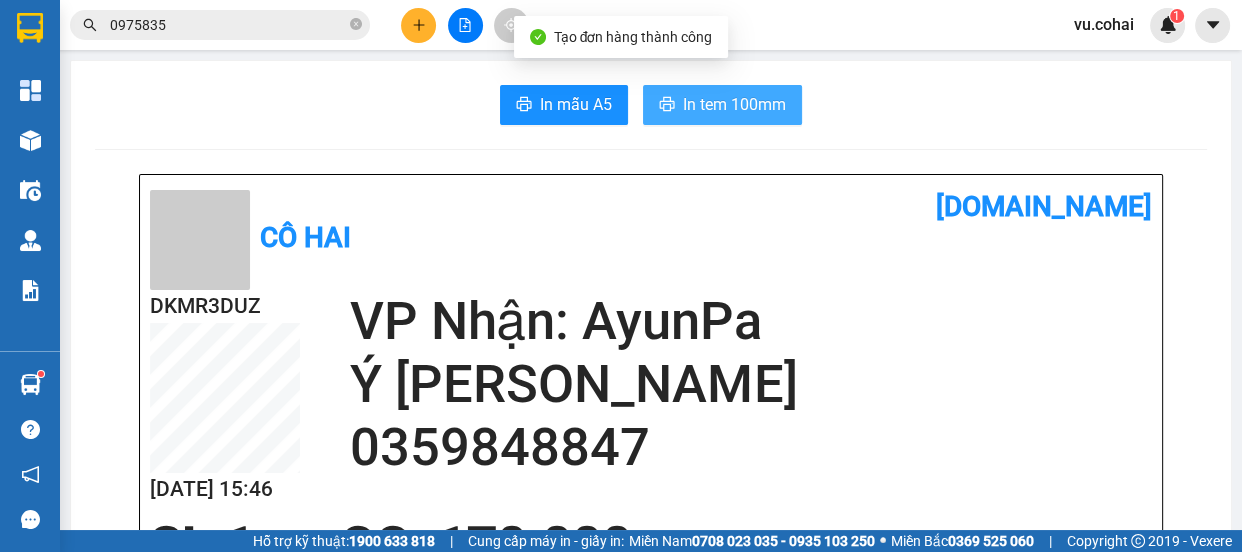 scroll, scrollTop: 0, scrollLeft: 0, axis: both 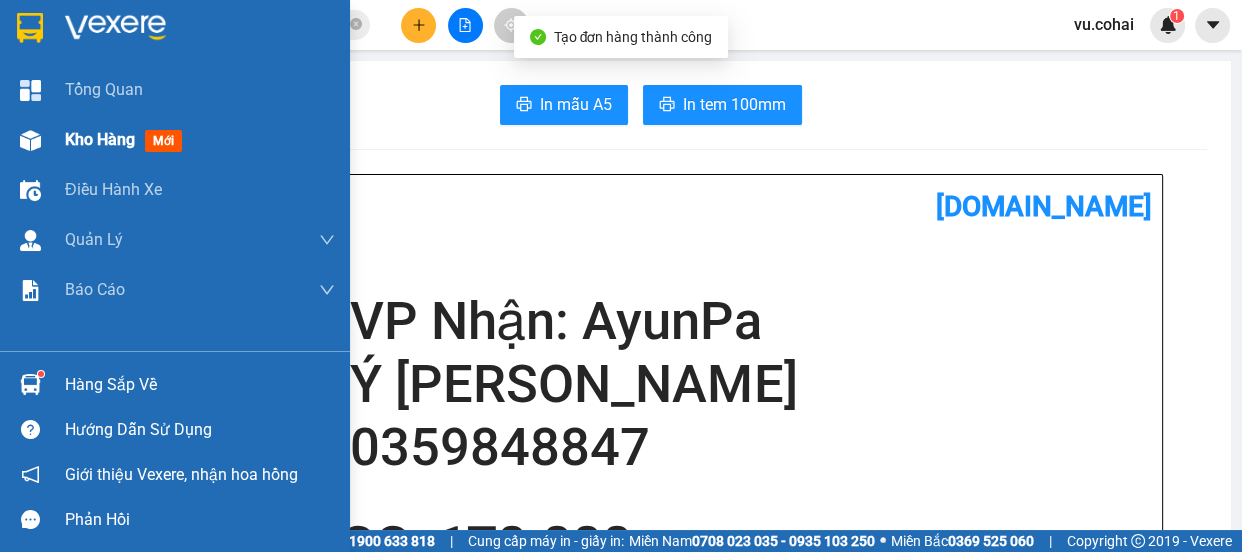 click on "Kho hàng" at bounding box center [100, 139] 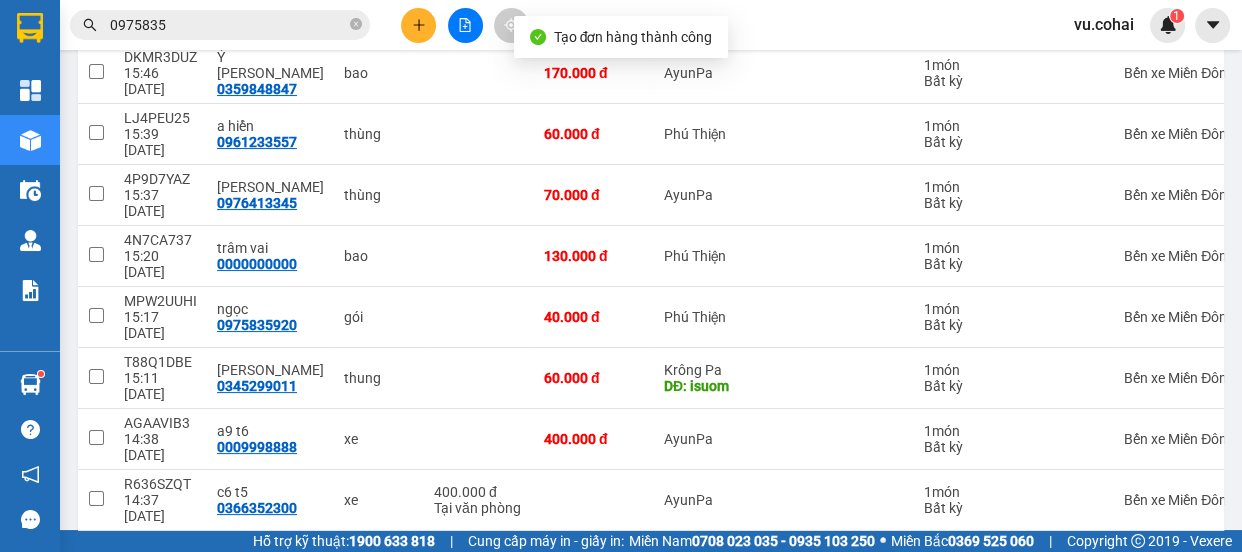 scroll, scrollTop: 298, scrollLeft: 0, axis: vertical 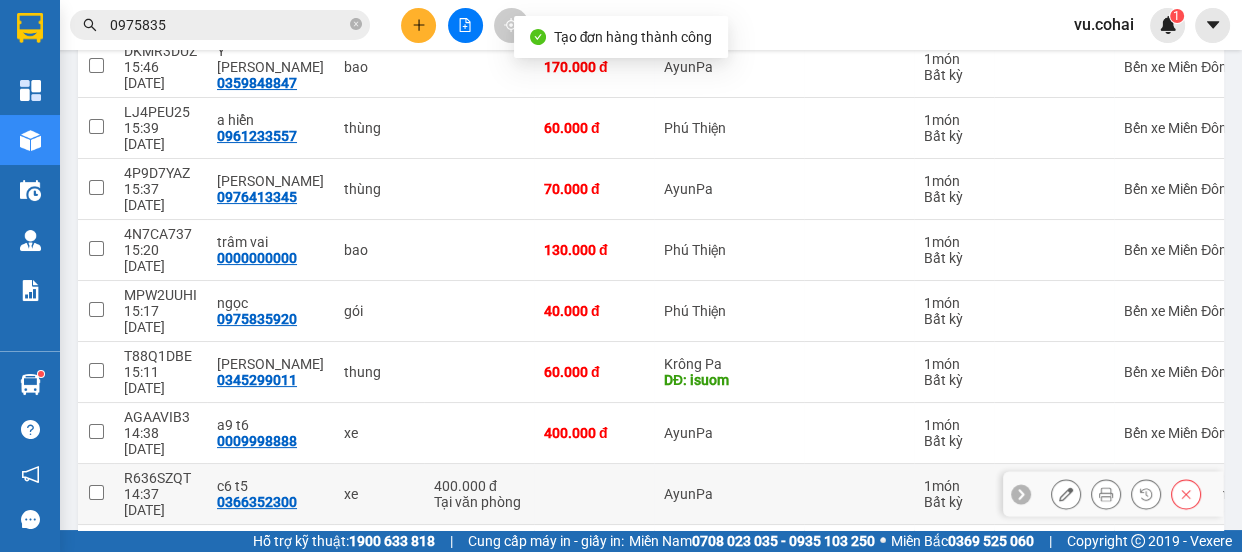 click at bounding box center [96, 492] 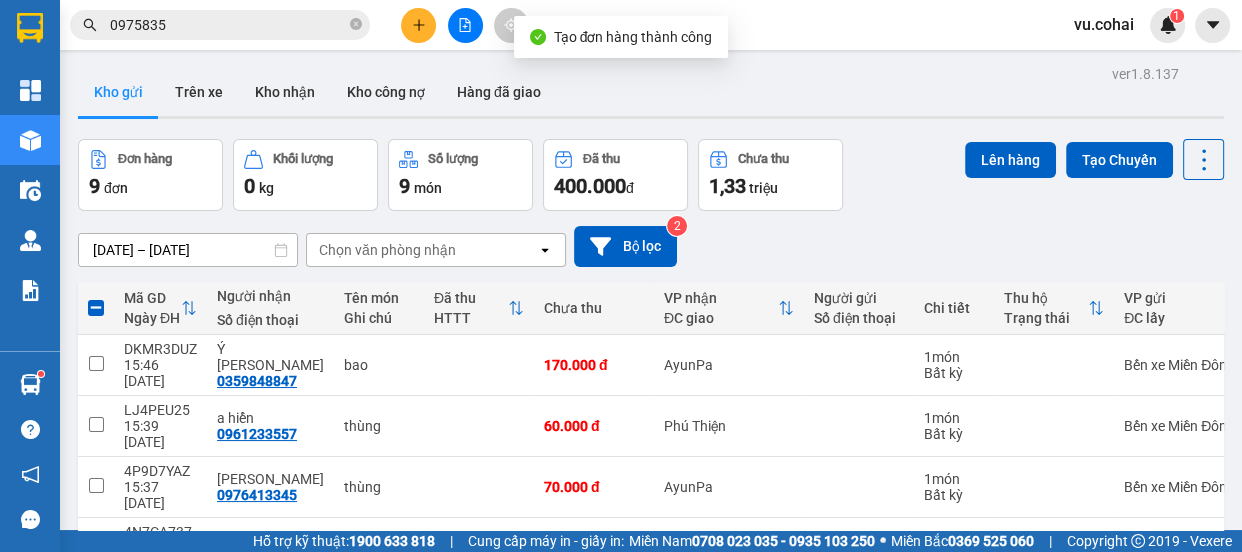 scroll, scrollTop: 0, scrollLeft: 0, axis: both 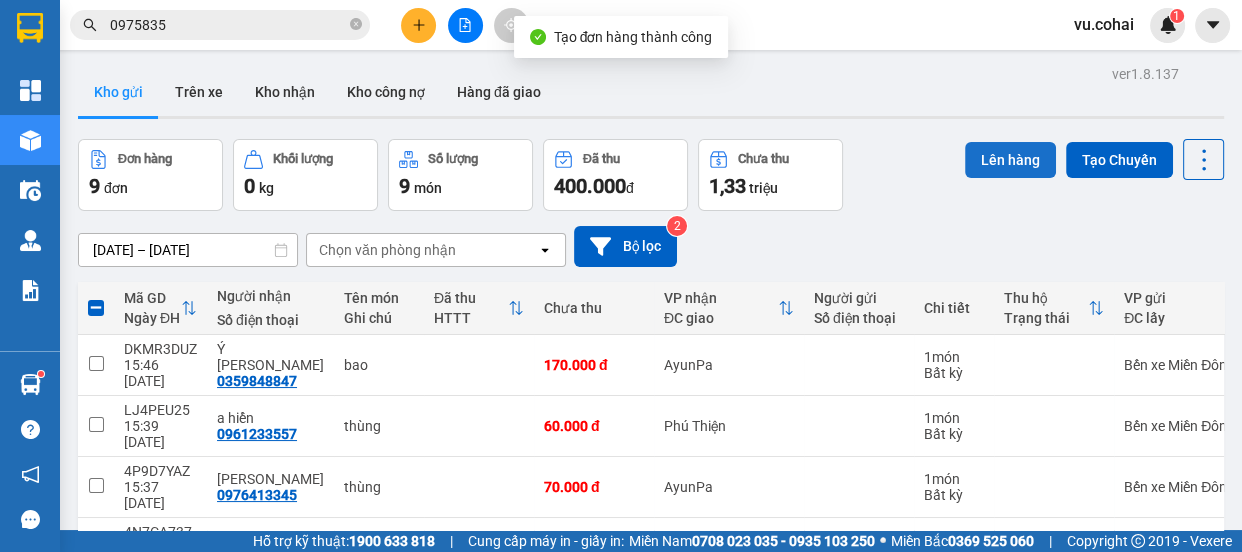 click on "Lên hàng" at bounding box center (1010, 160) 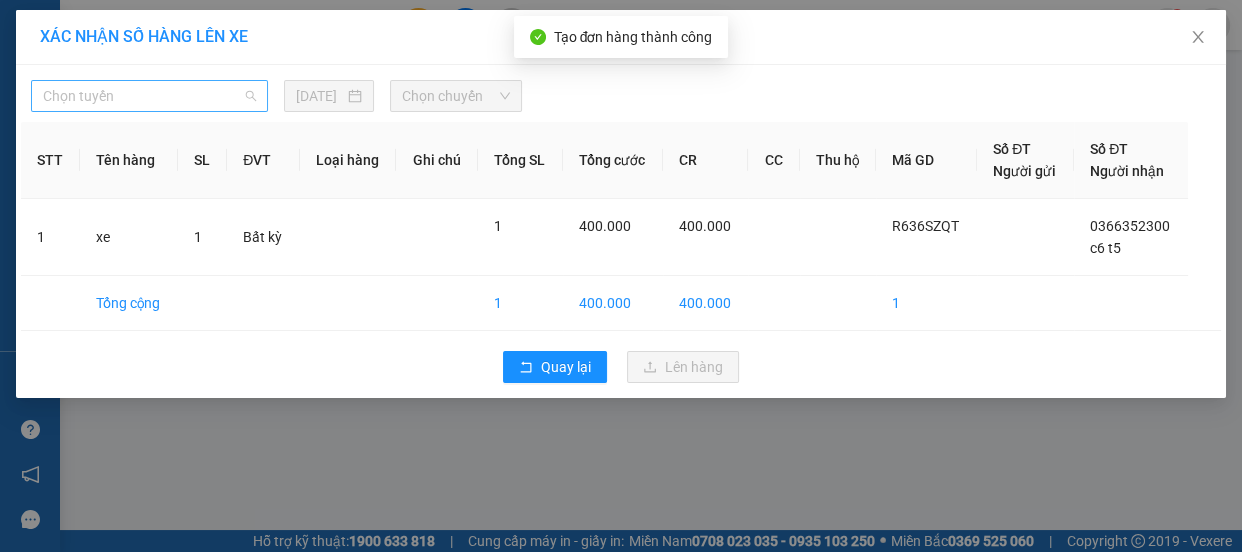click on "Chọn tuyến" at bounding box center (149, 96) 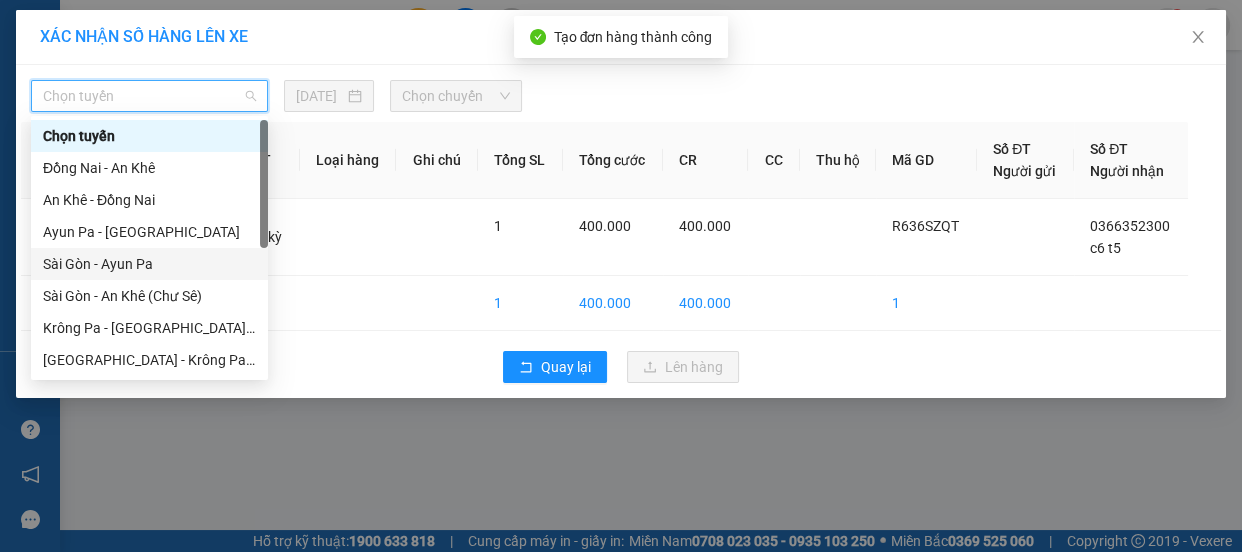 scroll, scrollTop: 181, scrollLeft: 0, axis: vertical 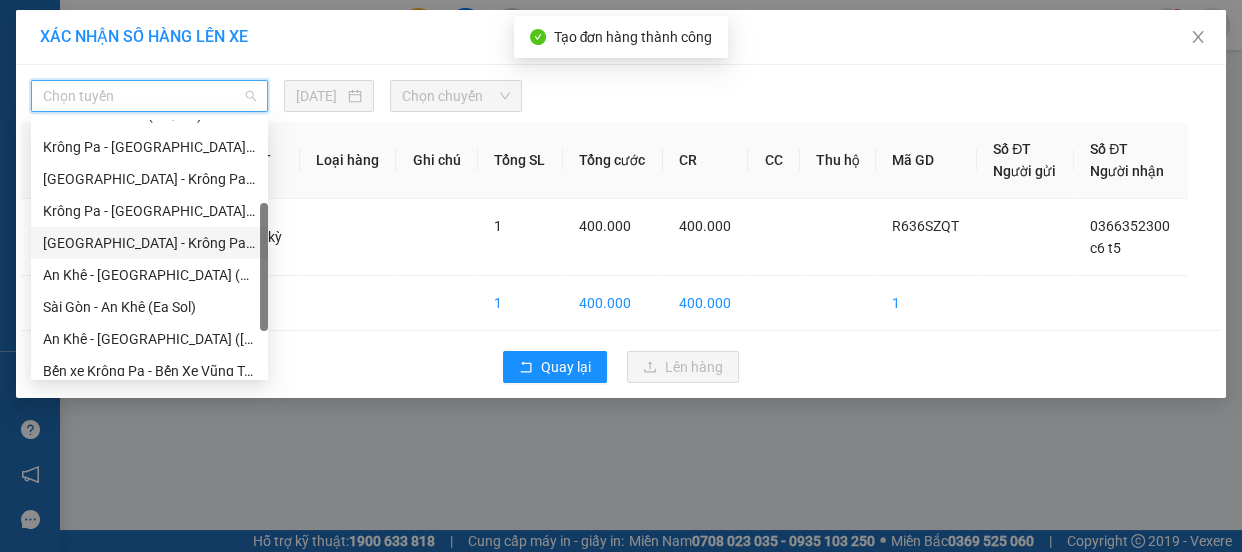 click on "[GEOGRAPHIC_DATA] - Krông Pa ([GEOGRAPHIC_DATA])" at bounding box center [149, 243] 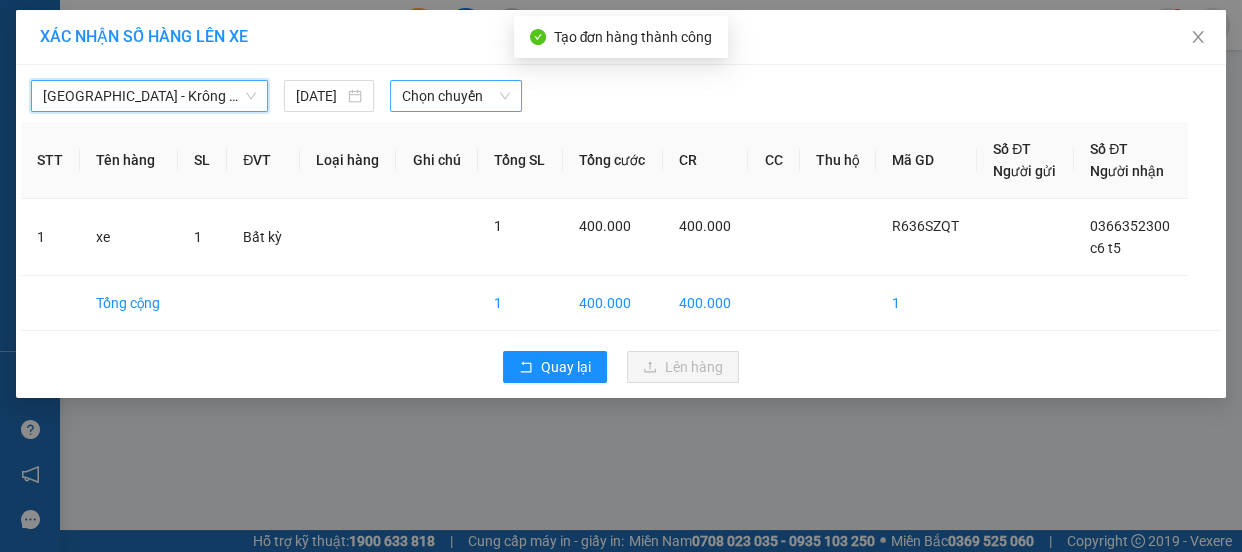 click on "Chọn chuyến" at bounding box center [456, 96] 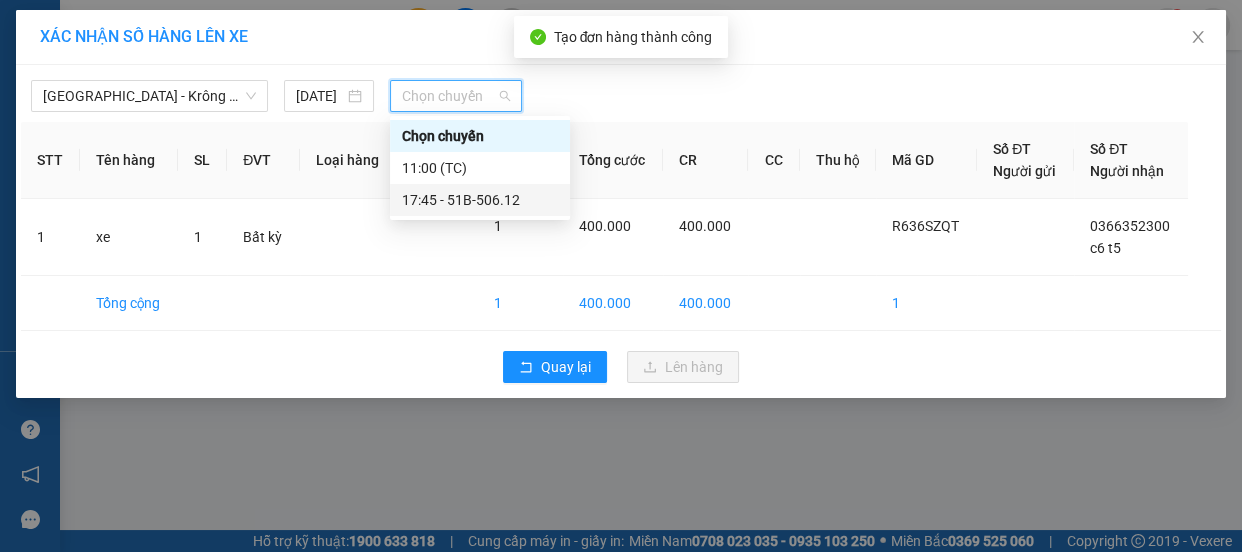 click on "17:45     - 51B-506.12" at bounding box center [480, 200] 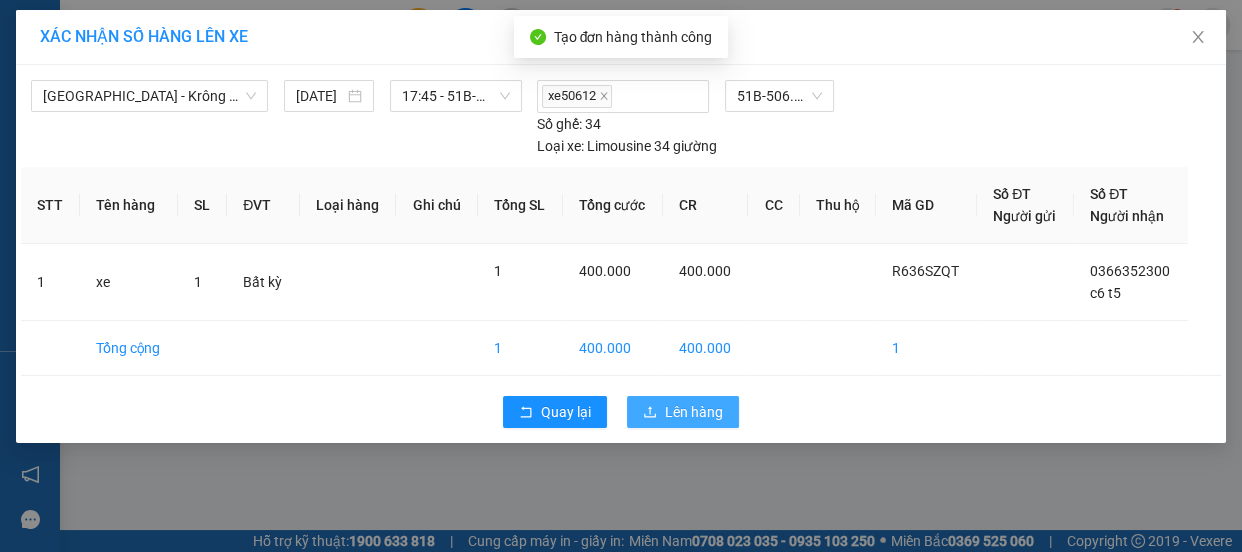 click on "Lên hàng" at bounding box center (694, 412) 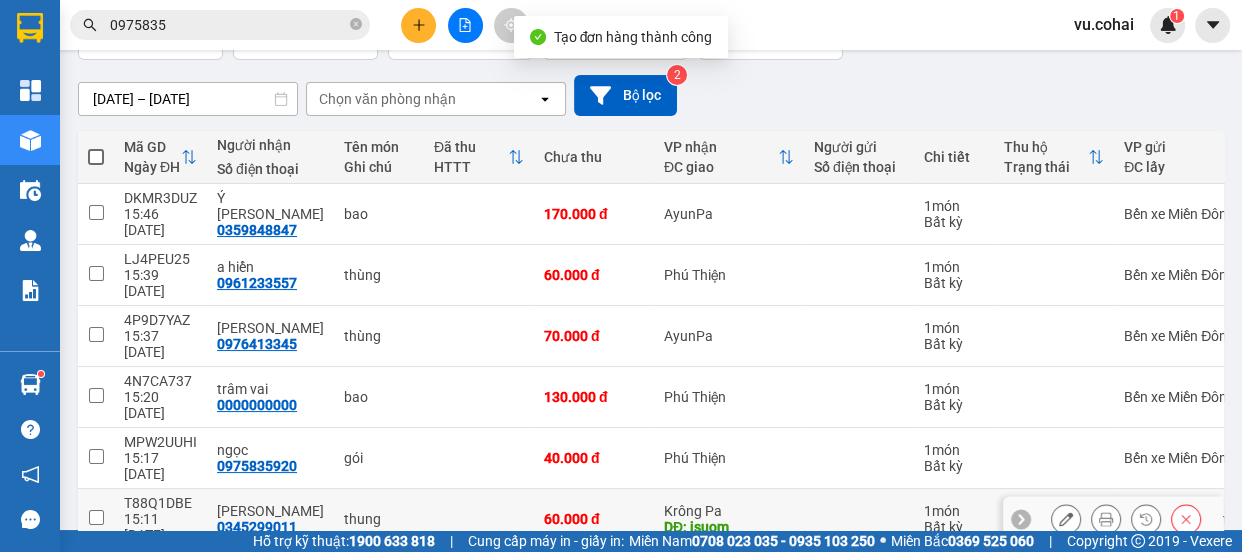 scroll, scrollTop: 181, scrollLeft: 0, axis: vertical 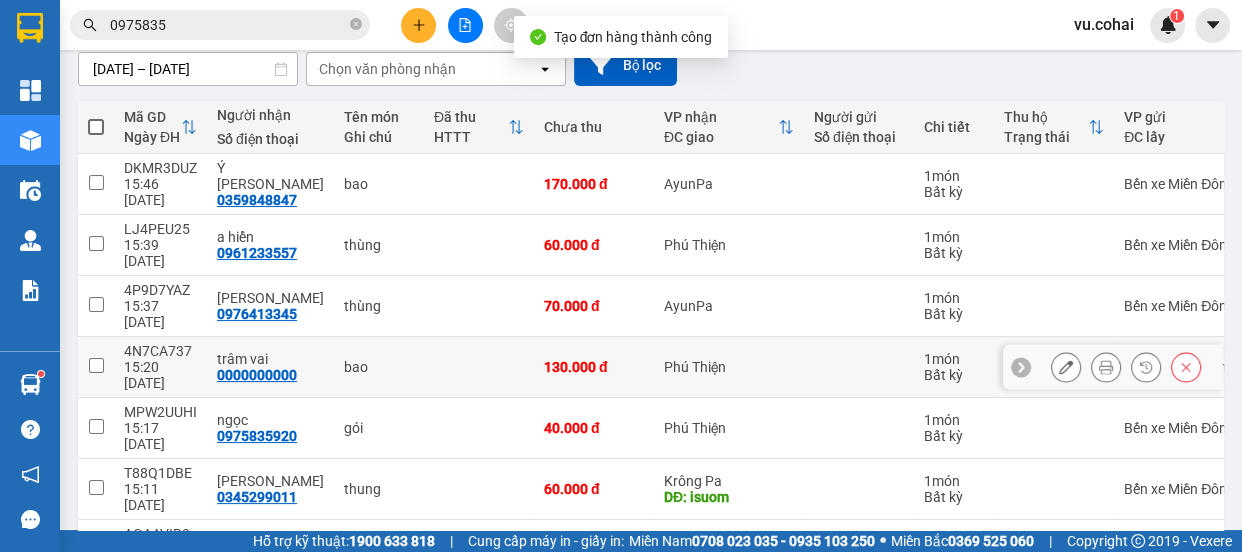 click at bounding box center [96, 367] 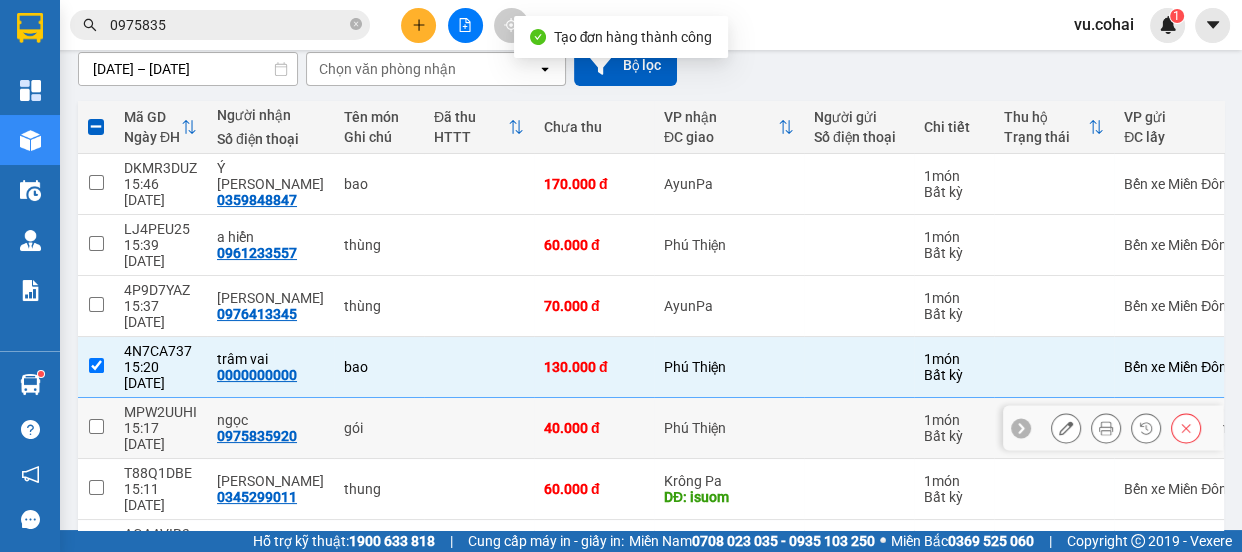 click at bounding box center (96, 428) 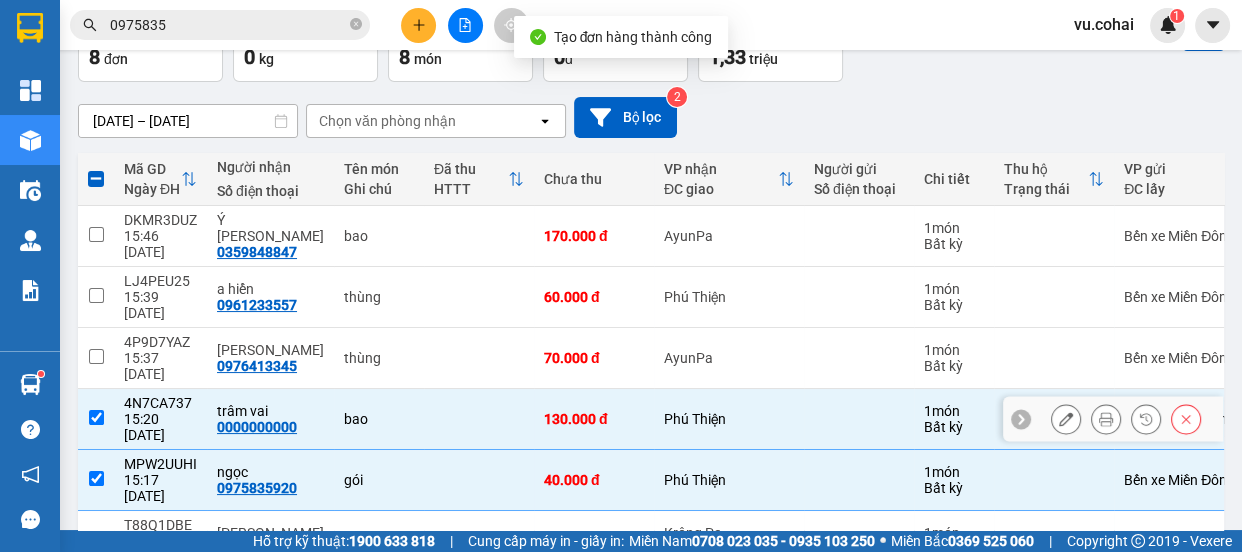 scroll, scrollTop: 0, scrollLeft: 0, axis: both 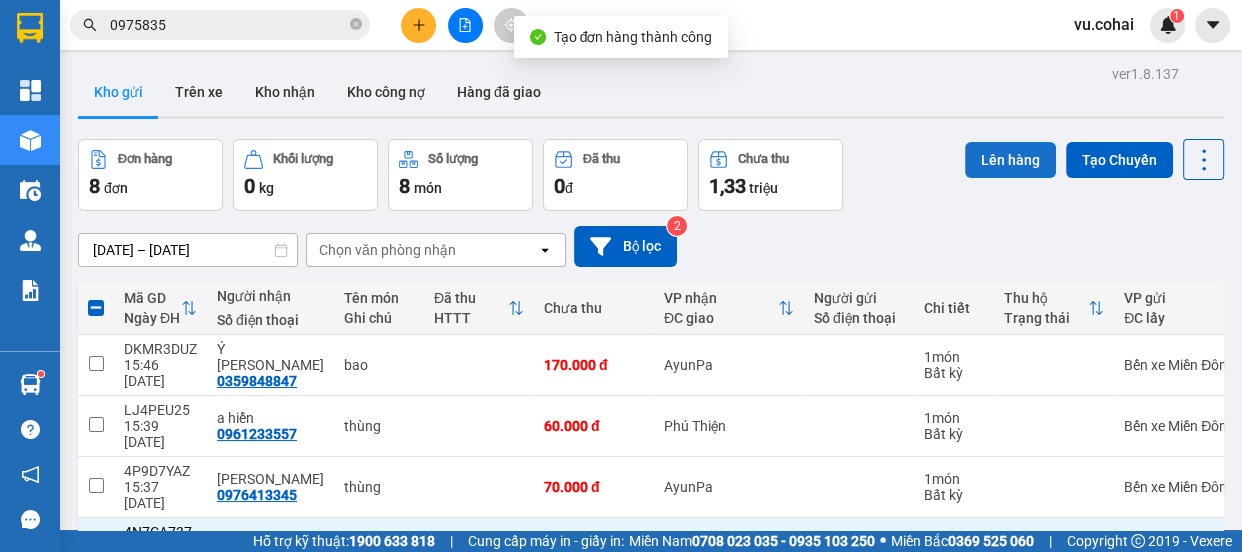 click on "Lên hàng" at bounding box center (1010, 160) 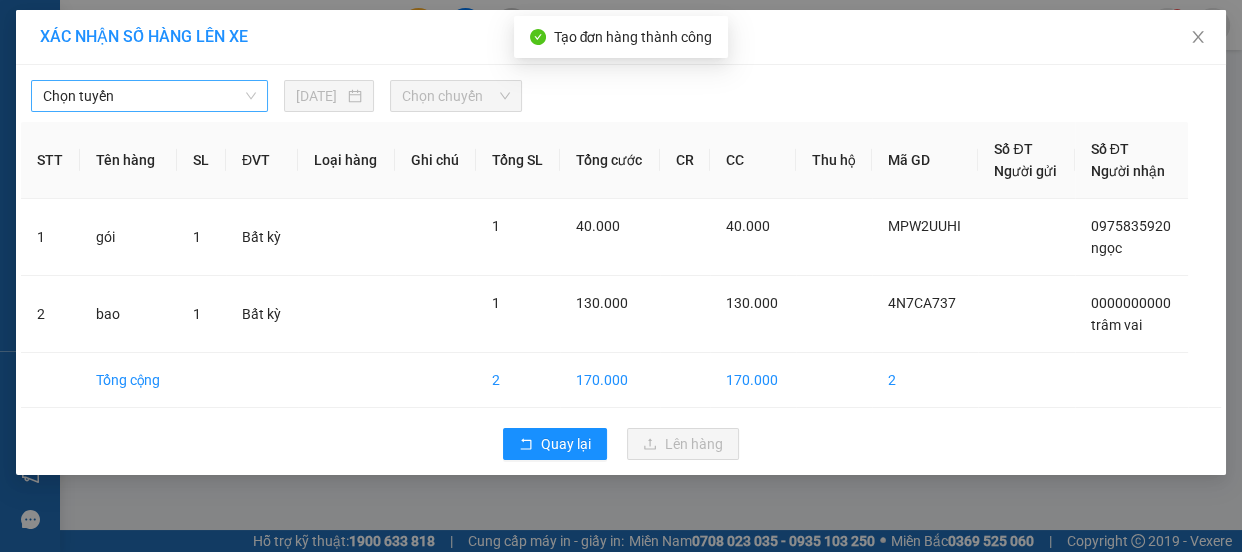 click on "Chọn tuyến" at bounding box center [149, 96] 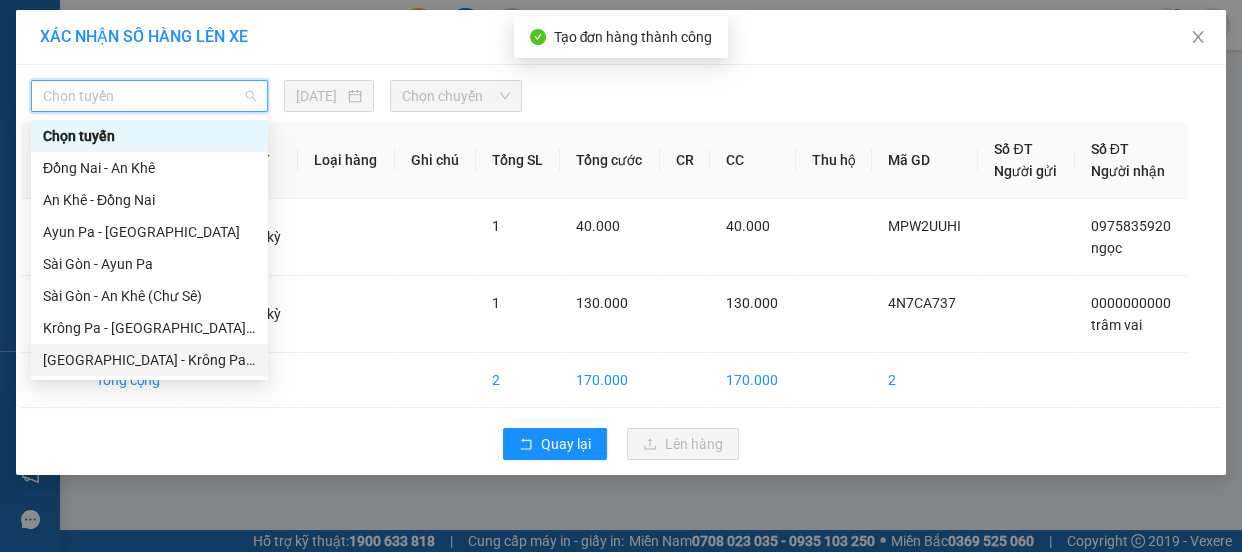 click on "[GEOGRAPHIC_DATA] - Krông Pa (Chư RCăm)" at bounding box center (149, 360) 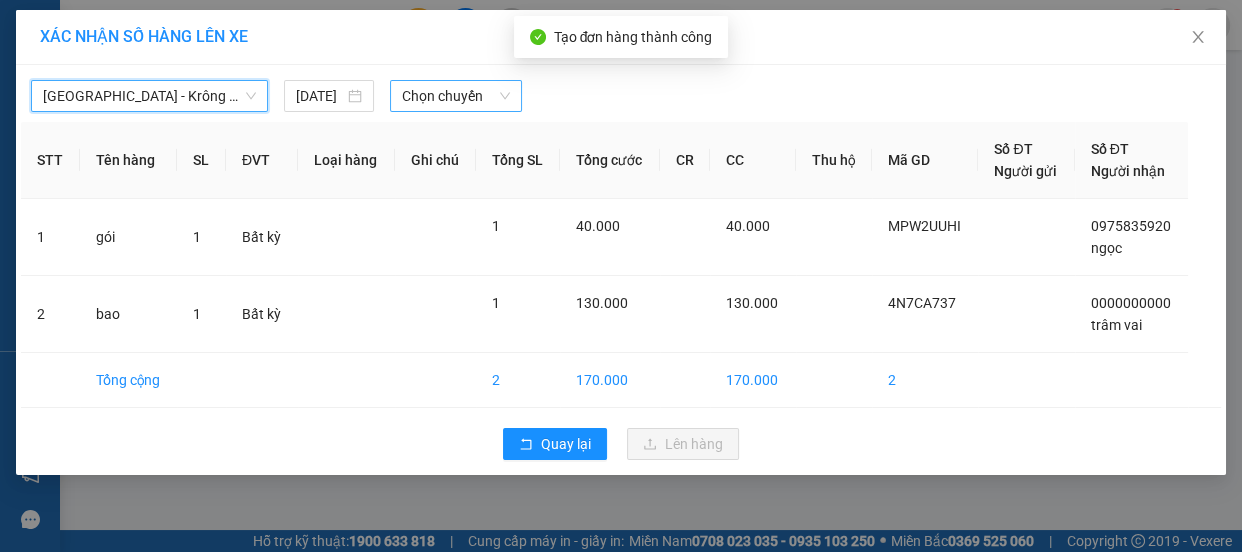 click on "Chọn chuyến" at bounding box center (456, 96) 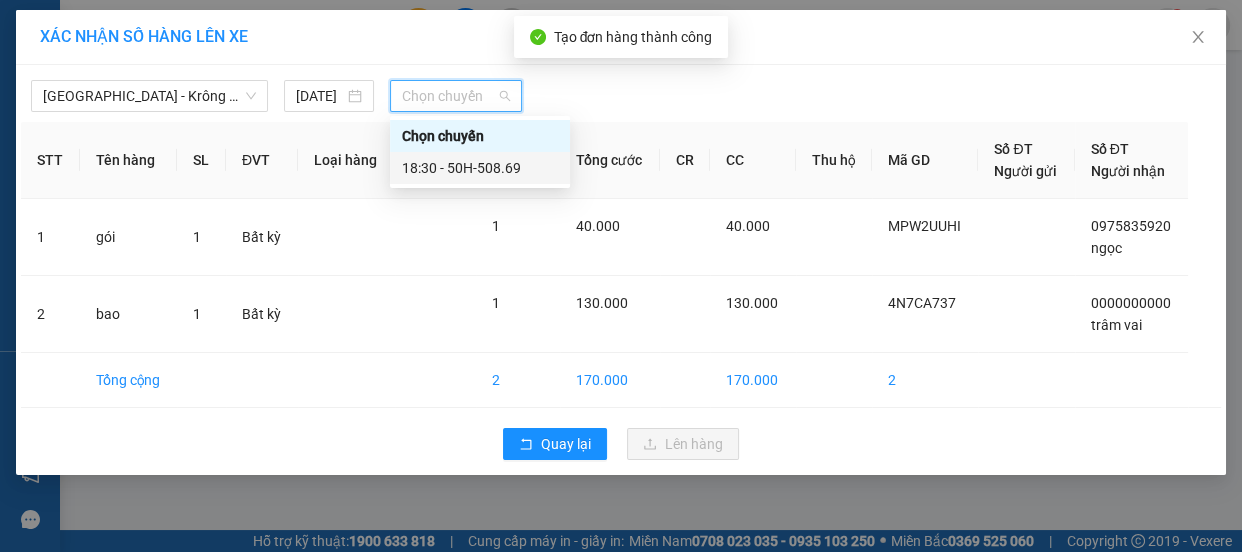 click on "18:30     - 50H-508.69" at bounding box center [480, 168] 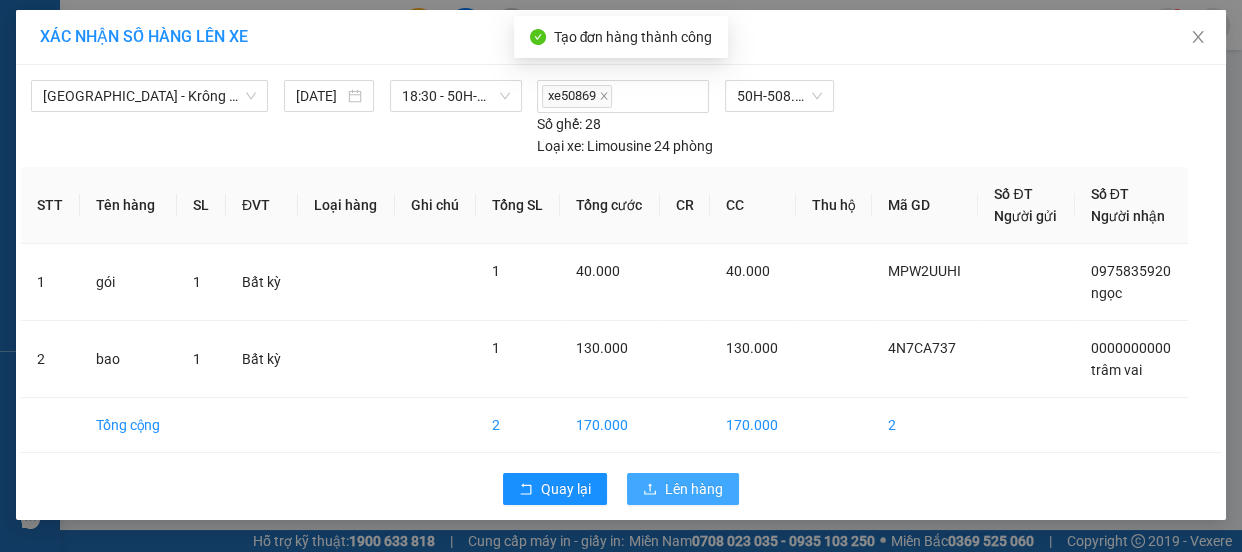 click on "Lên hàng" at bounding box center (694, 489) 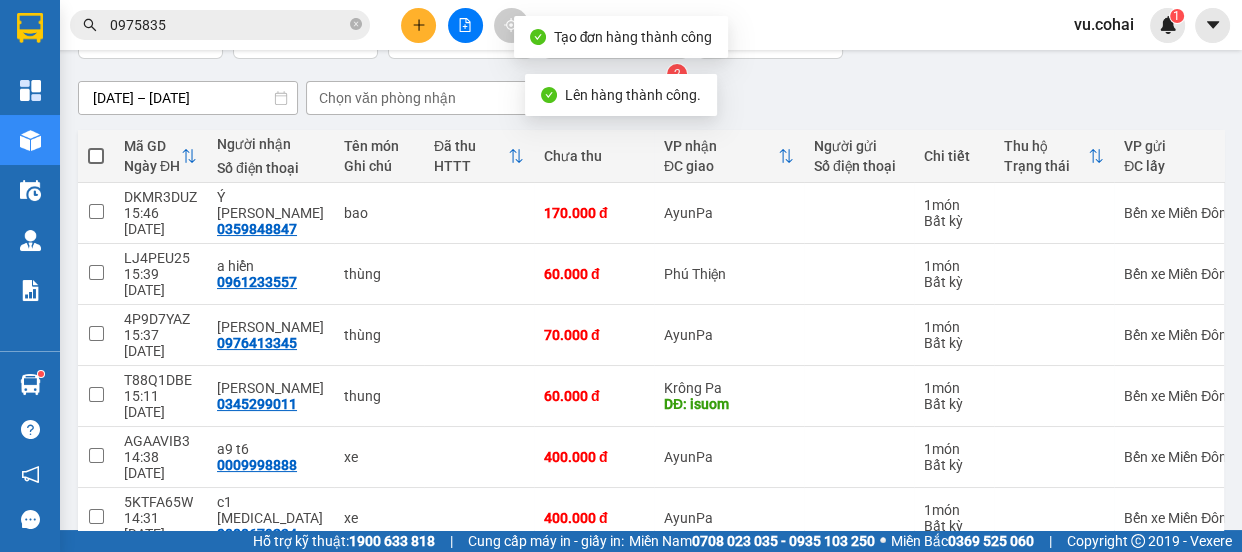 scroll, scrollTop: 163, scrollLeft: 0, axis: vertical 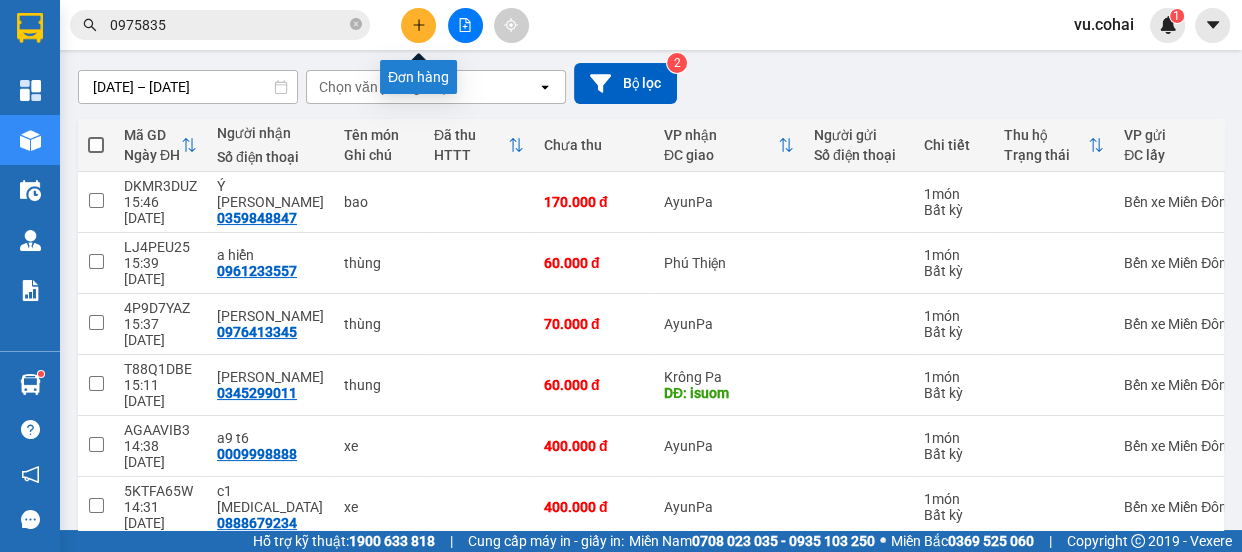 click 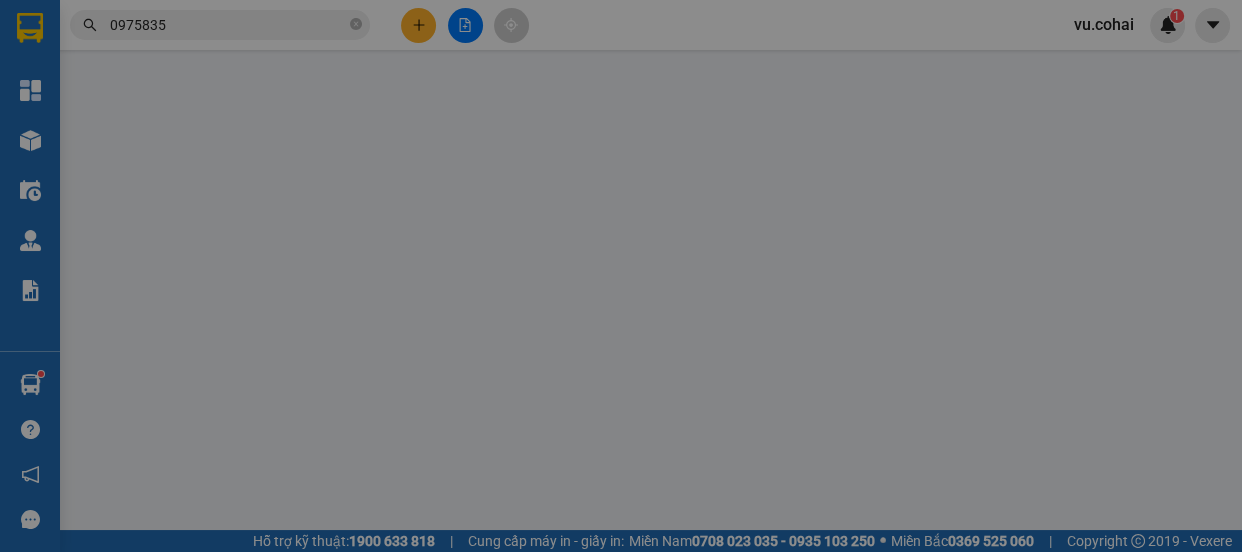 scroll, scrollTop: 0, scrollLeft: 0, axis: both 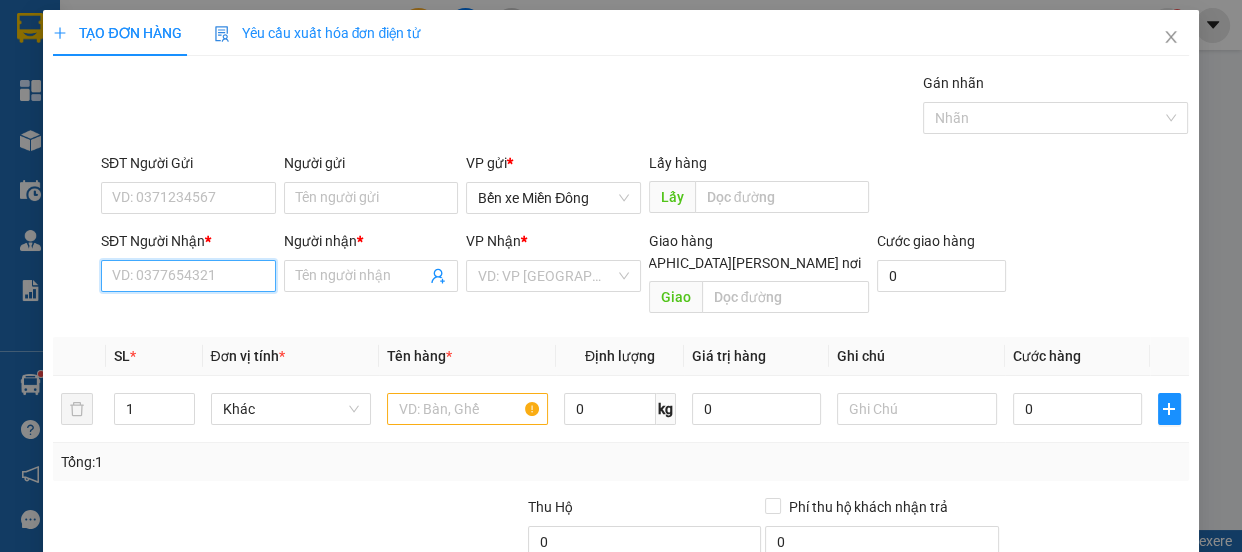 click on "SĐT Người Nhận  *" at bounding box center [188, 276] 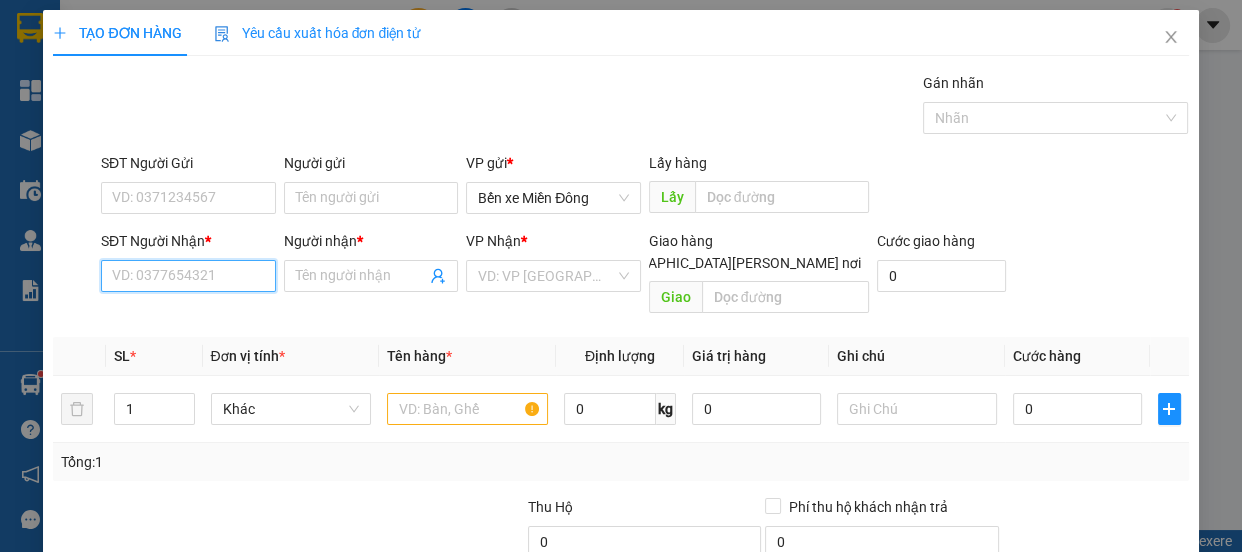 paste on "0924596752" 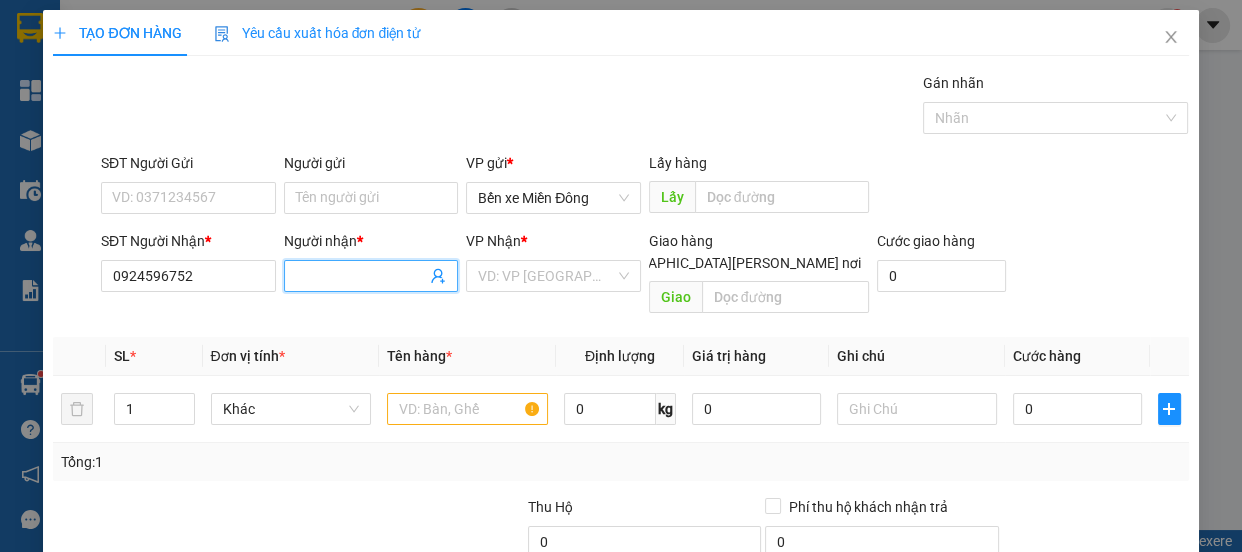 click on "Người nhận  *" at bounding box center [361, 276] 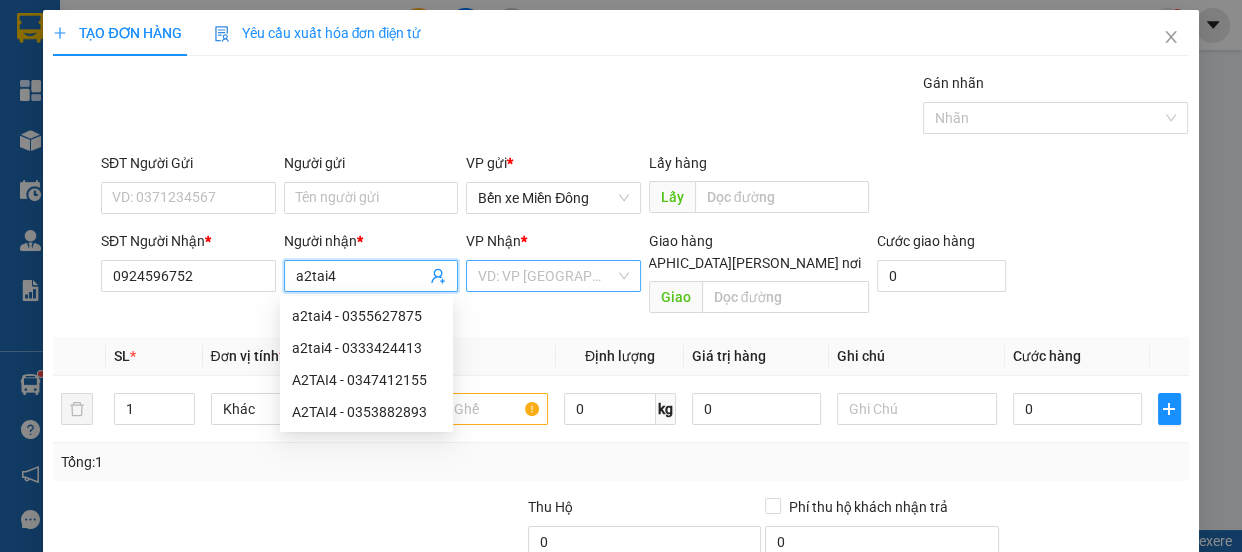 click at bounding box center (546, 276) 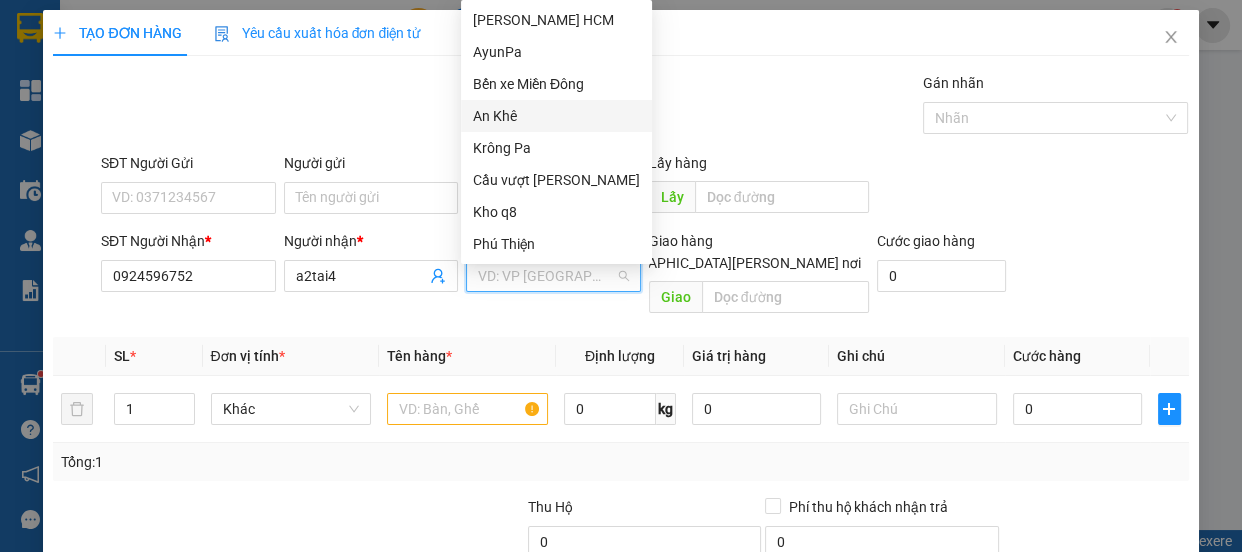 click on "An Khê" at bounding box center [556, 116] 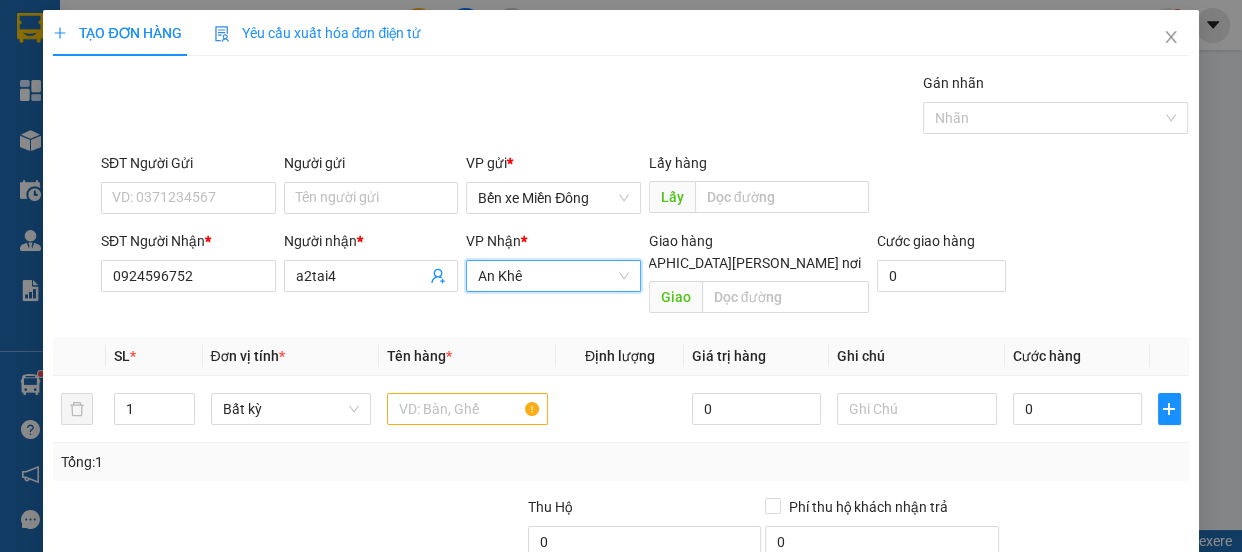 click on "An Khê" at bounding box center (553, 276) 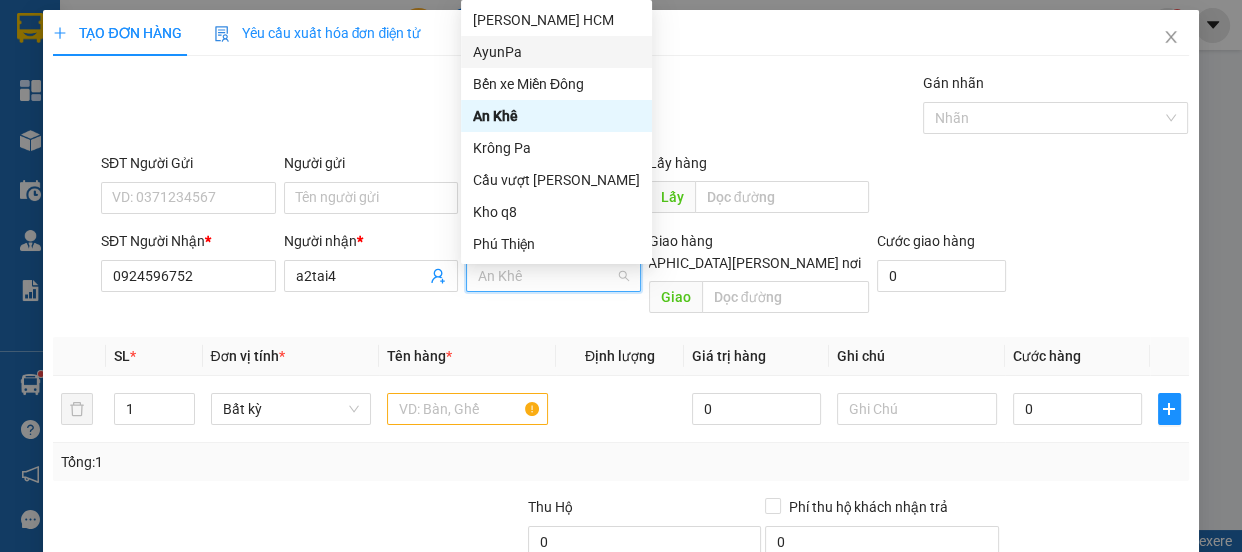 click on "AyunPa" at bounding box center (556, 52) 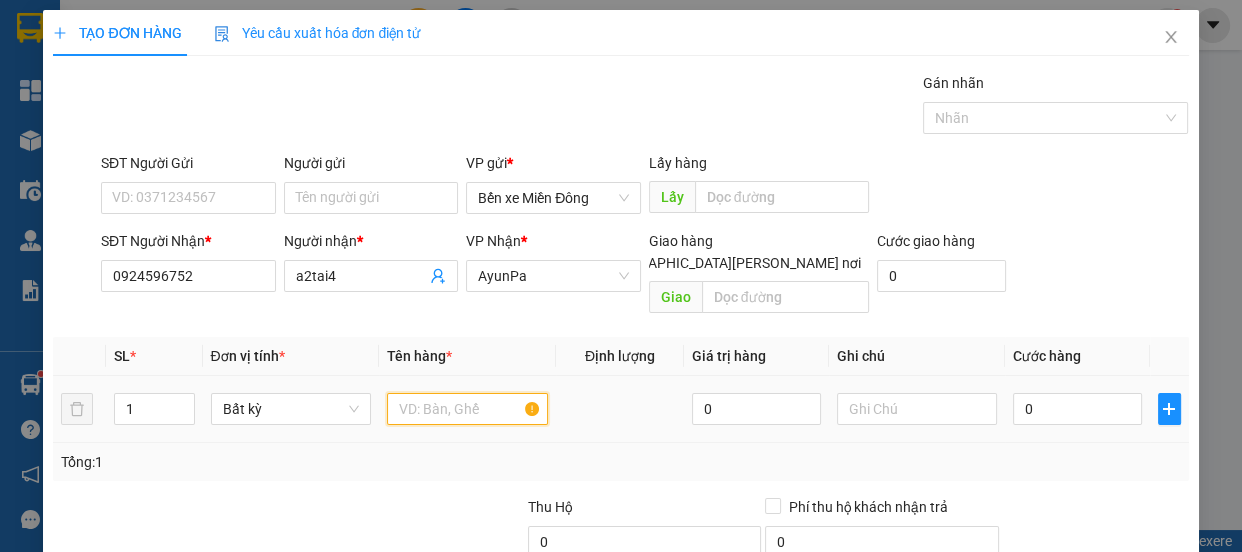 click at bounding box center [467, 409] 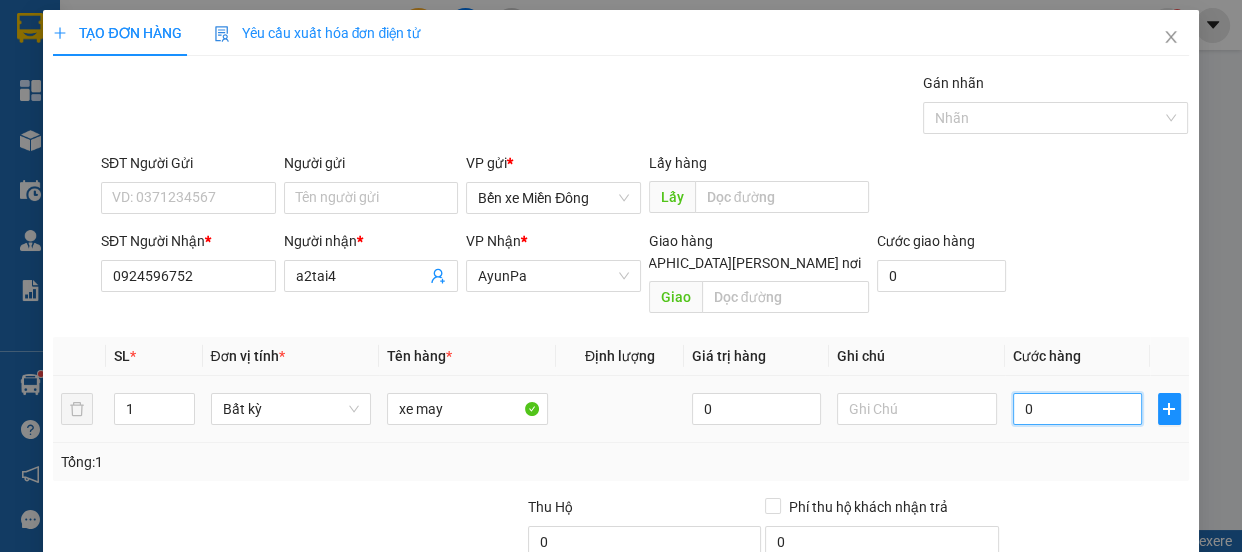 click on "0" at bounding box center [1077, 409] 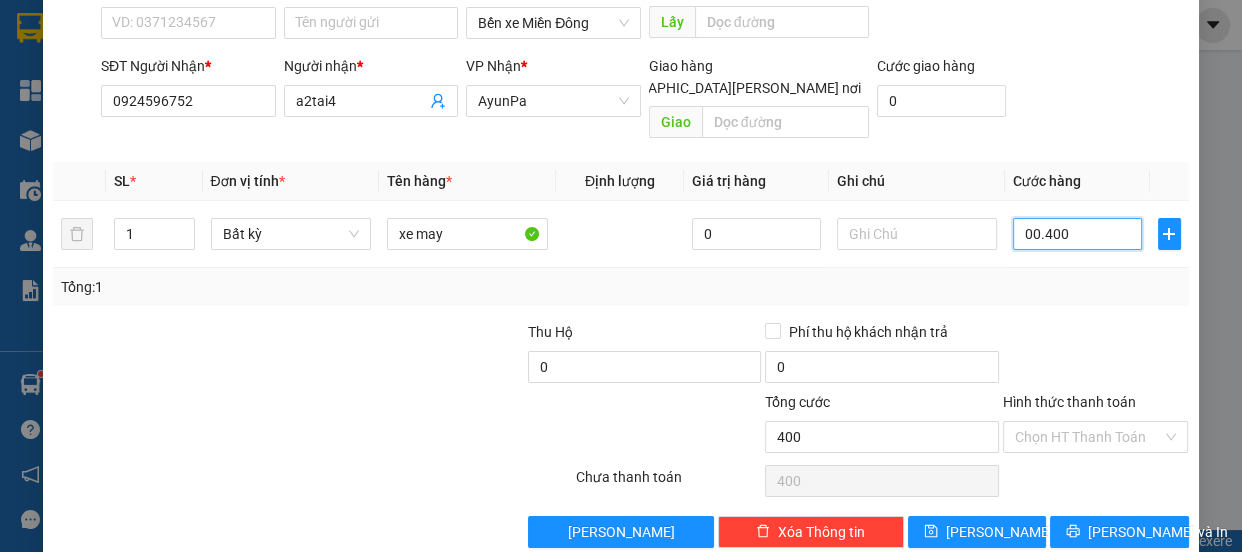scroll, scrollTop: 187, scrollLeft: 0, axis: vertical 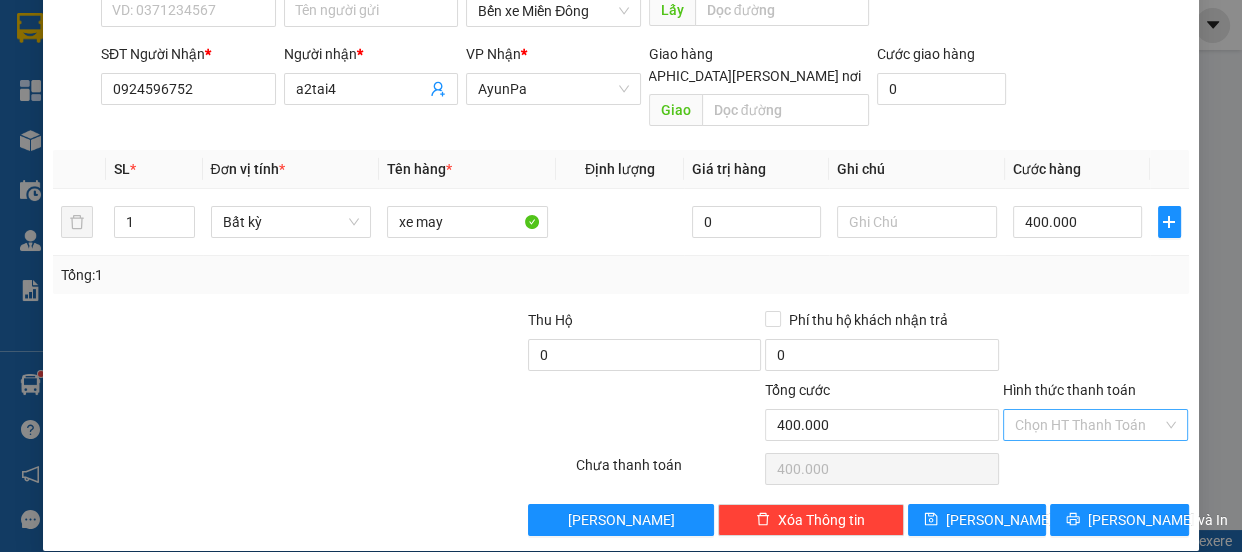click on "Hình thức thanh toán" at bounding box center (1089, 425) 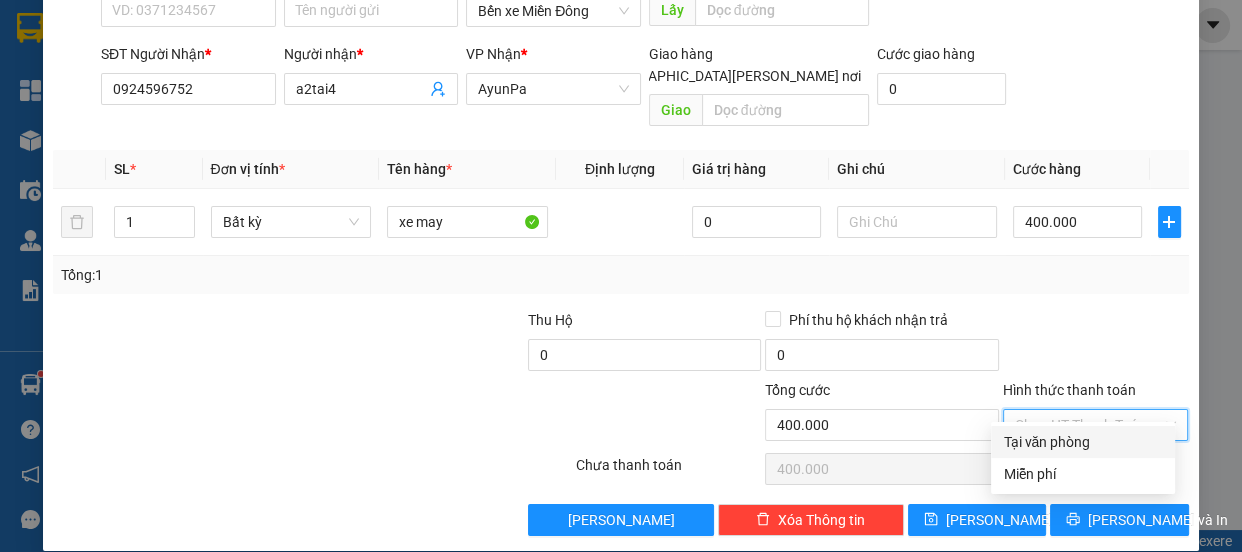 click on "Tại văn phòng" at bounding box center [1083, 442] 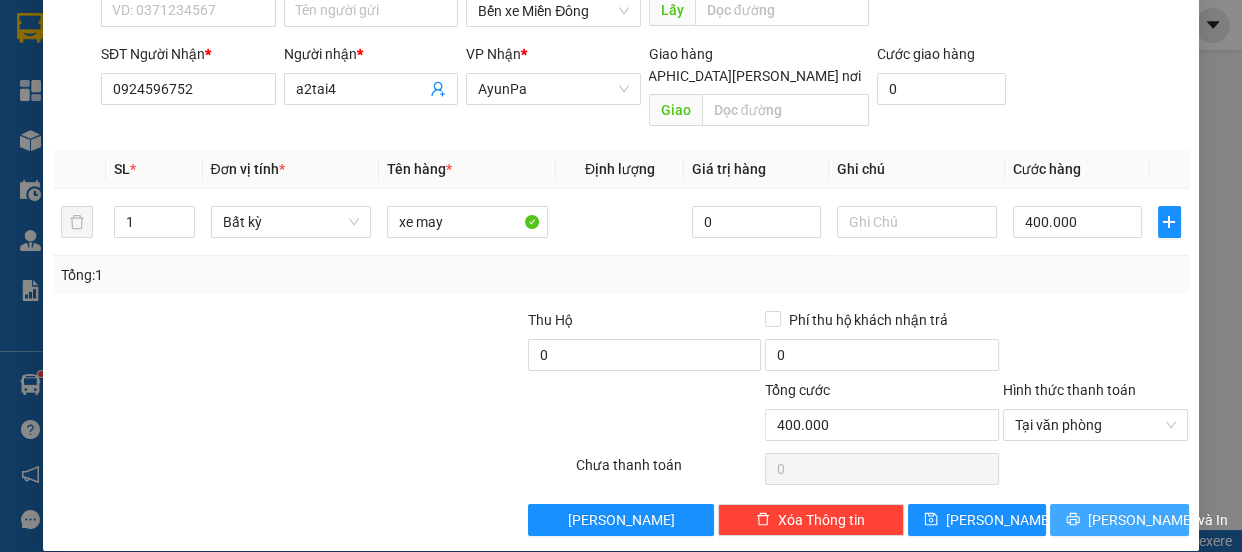 click on "[PERSON_NAME] và In" at bounding box center (1158, 520) 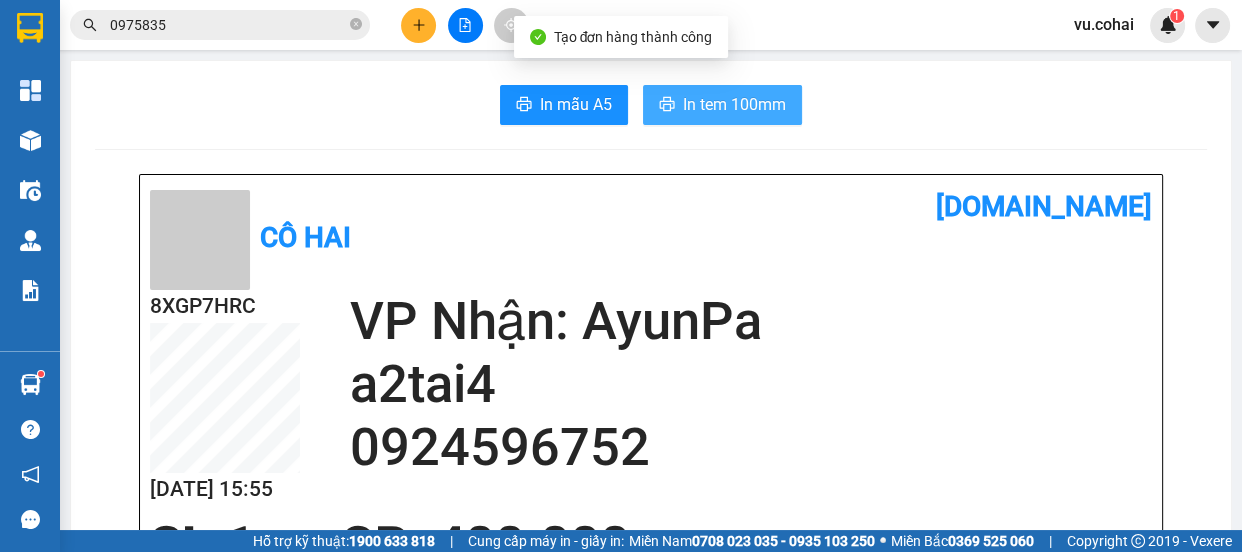 click on "In tem 100mm" at bounding box center (734, 104) 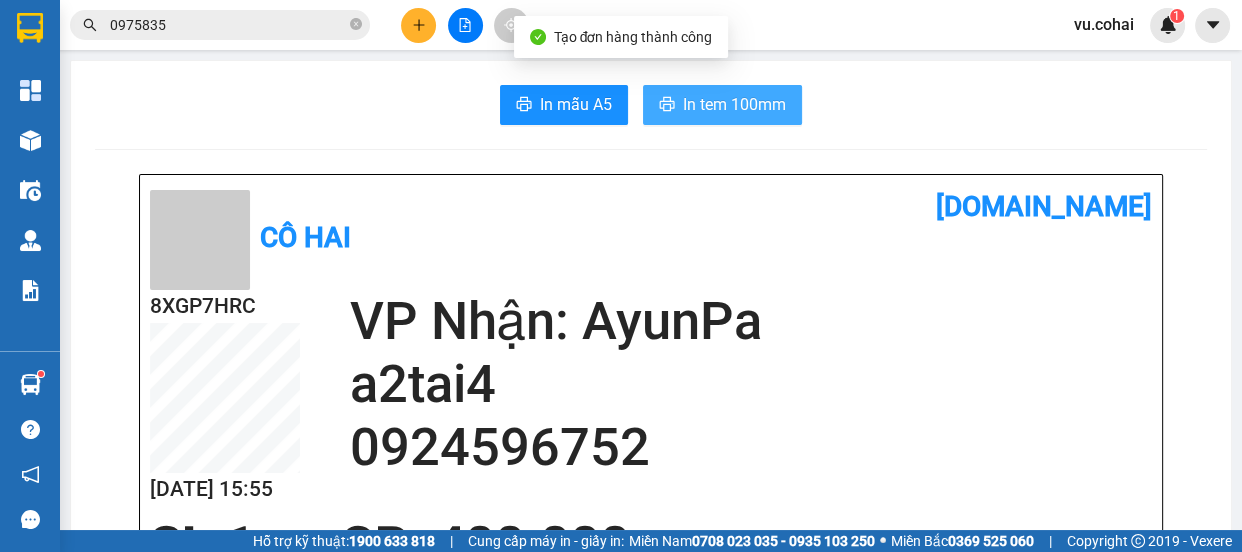 scroll, scrollTop: 0, scrollLeft: 0, axis: both 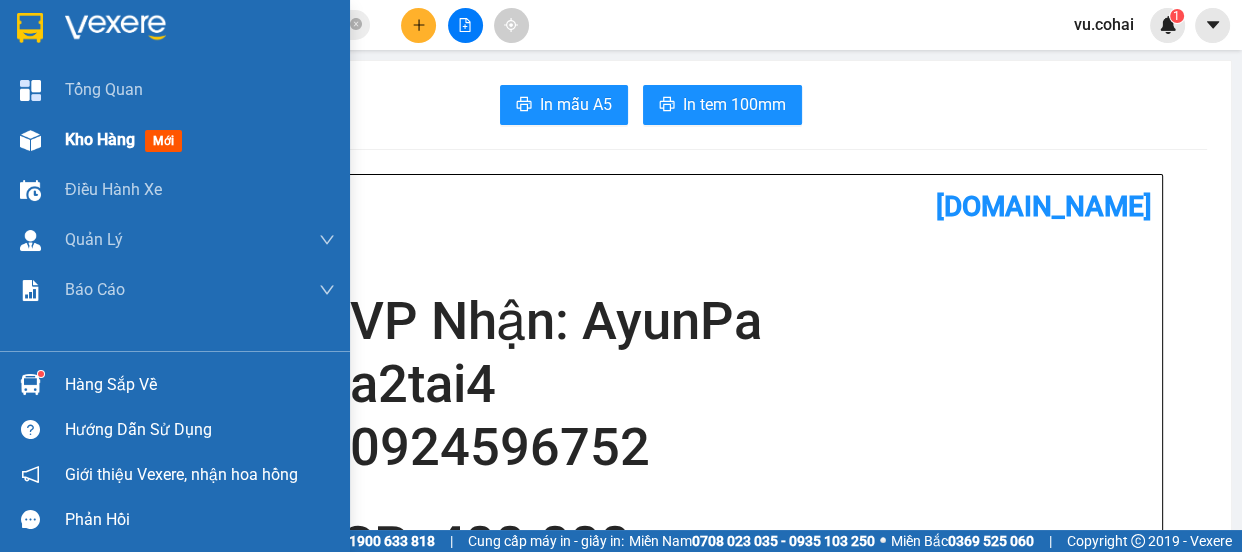click on "Kho hàng" at bounding box center [100, 139] 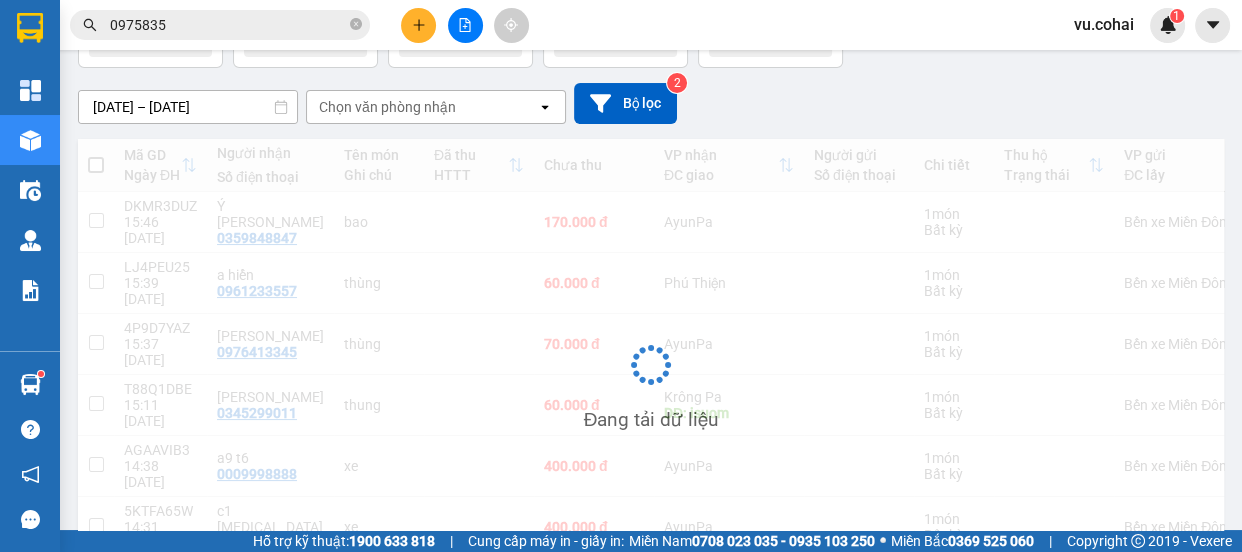scroll, scrollTop: 160, scrollLeft: 0, axis: vertical 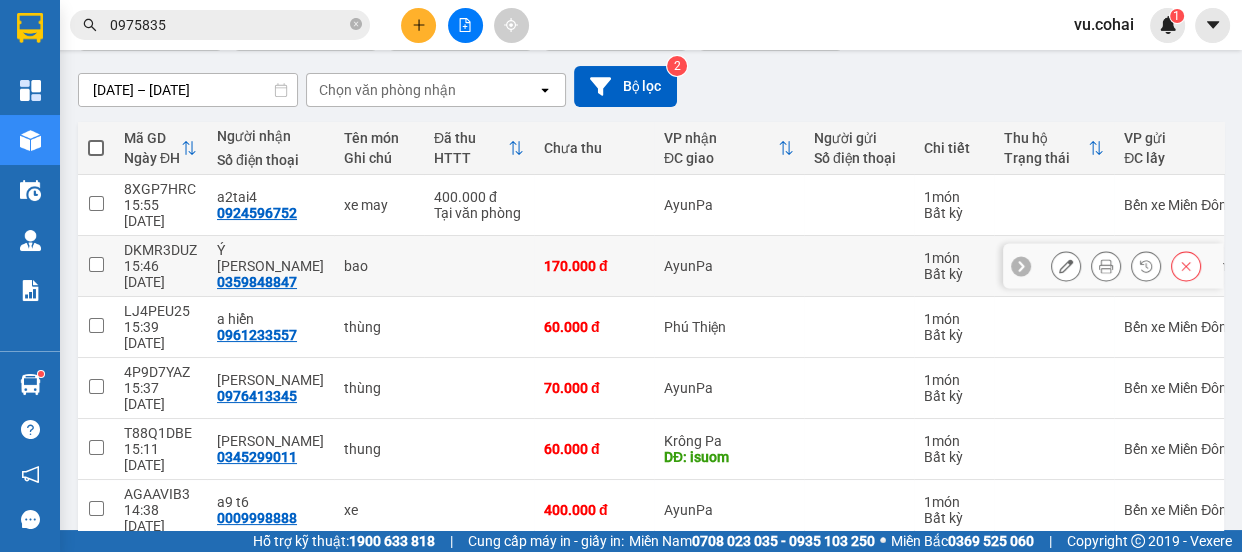 click at bounding box center (96, 264) 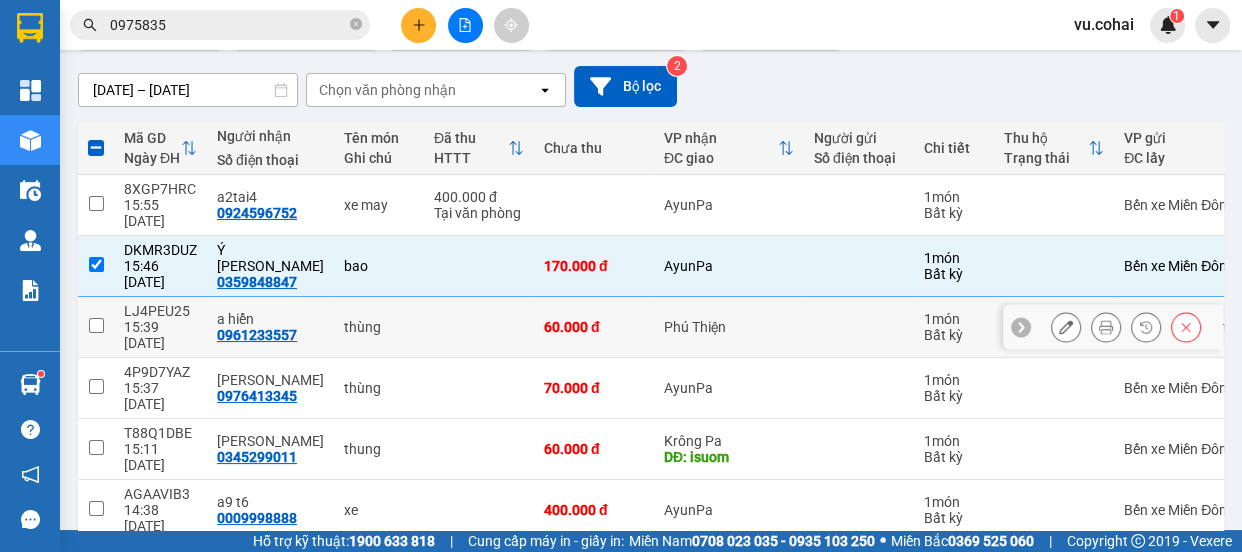 click at bounding box center (96, 325) 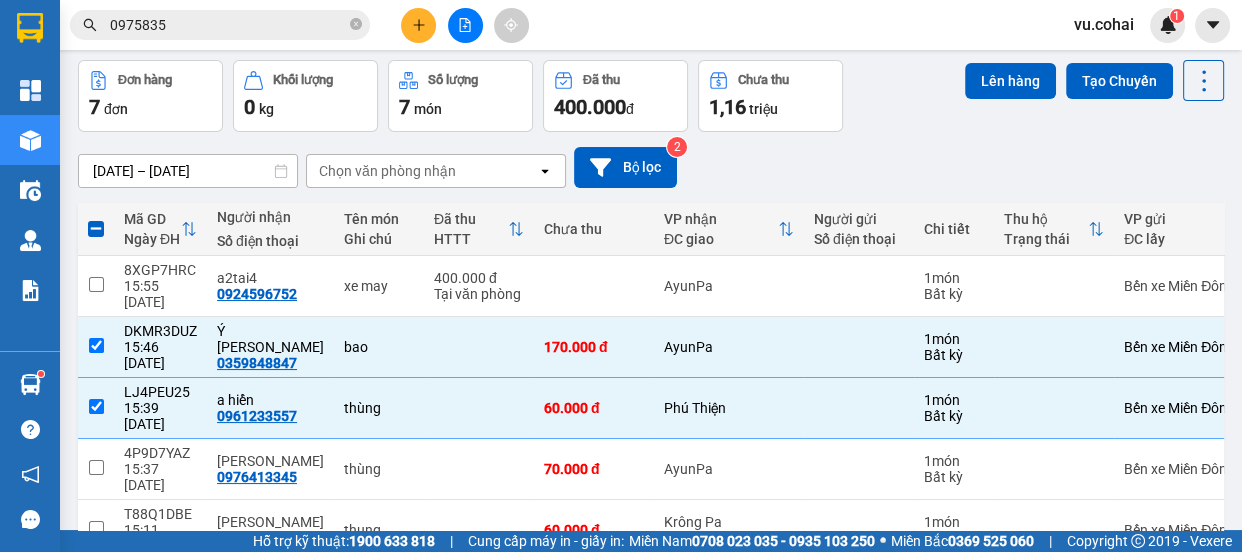 scroll, scrollTop: 0, scrollLeft: 0, axis: both 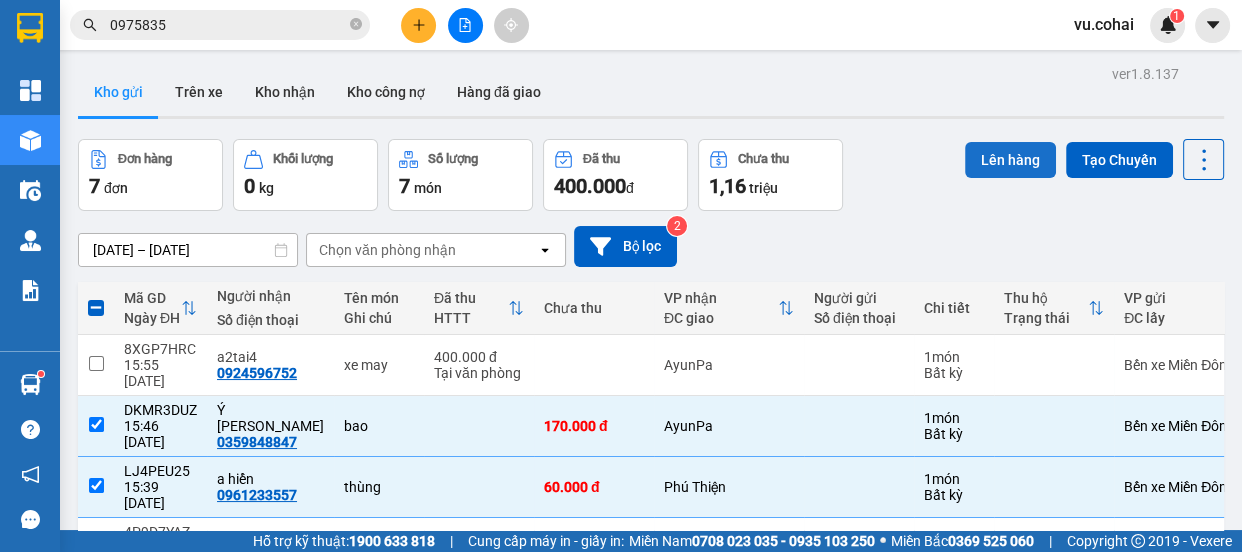 click on "Lên hàng" at bounding box center (1010, 160) 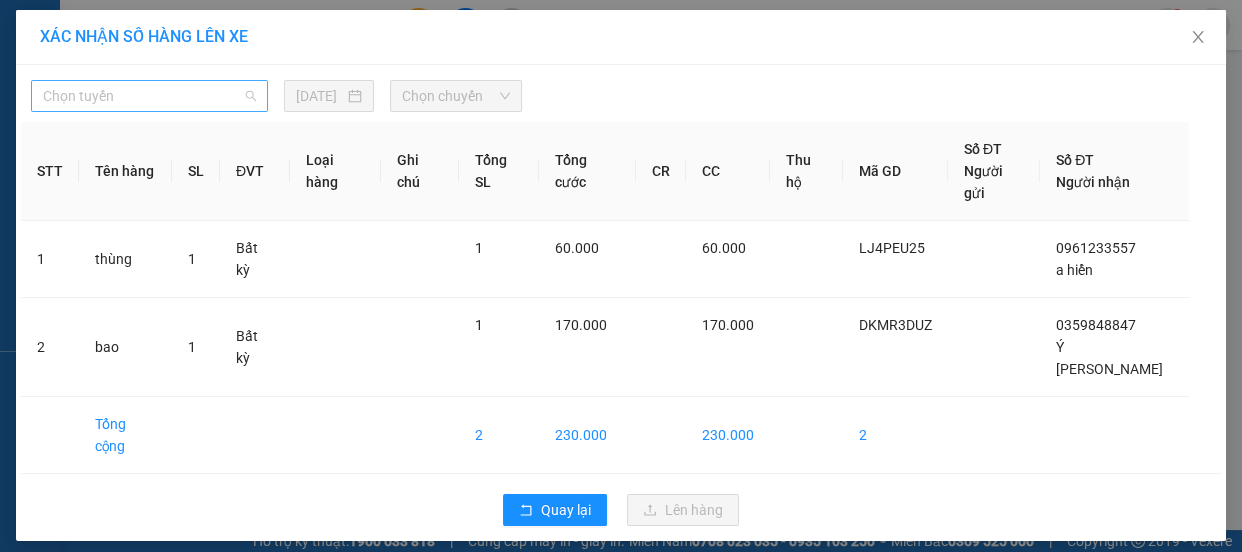 click on "Chọn tuyến" at bounding box center (149, 96) 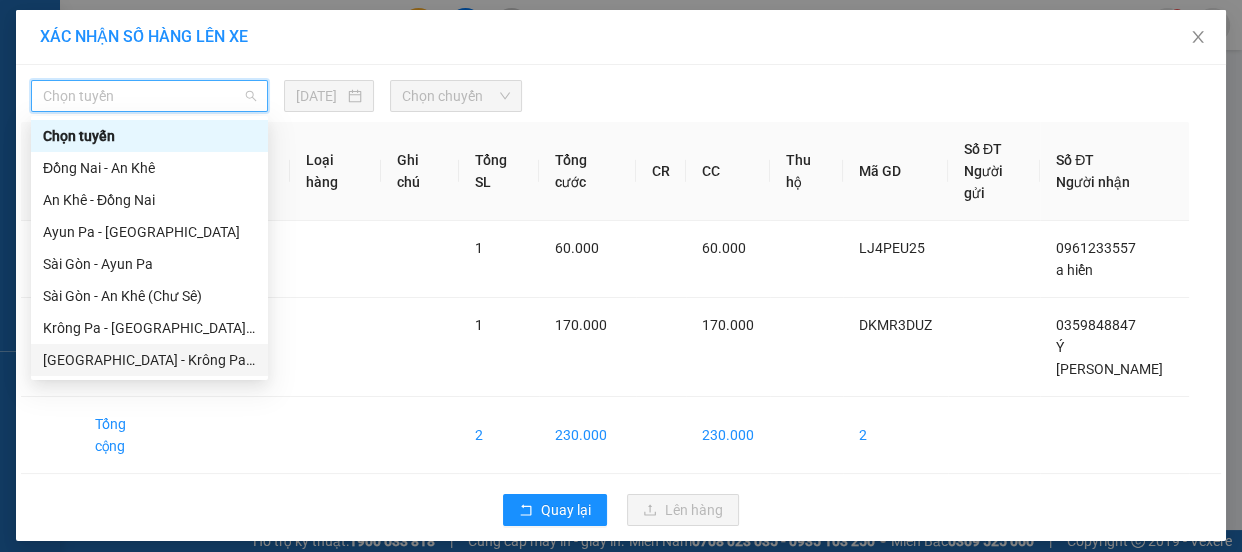 click on "[GEOGRAPHIC_DATA] - Krông Pa (Chư RCăm)" at bounding box center [149, 360] 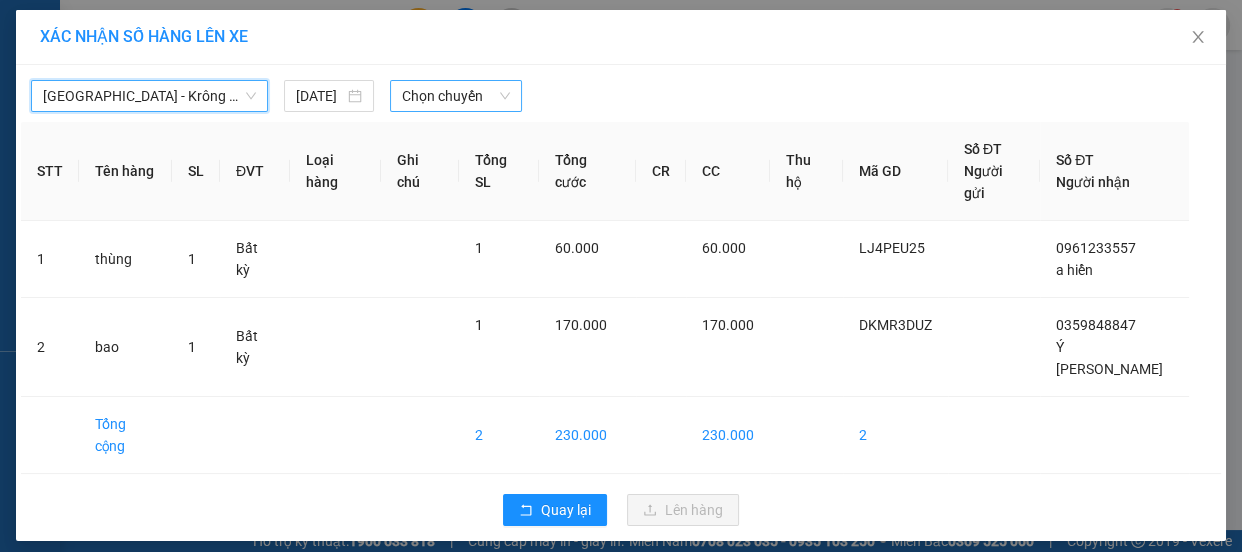 click on "Chọn chuyến" at bounding box center (456, 96) 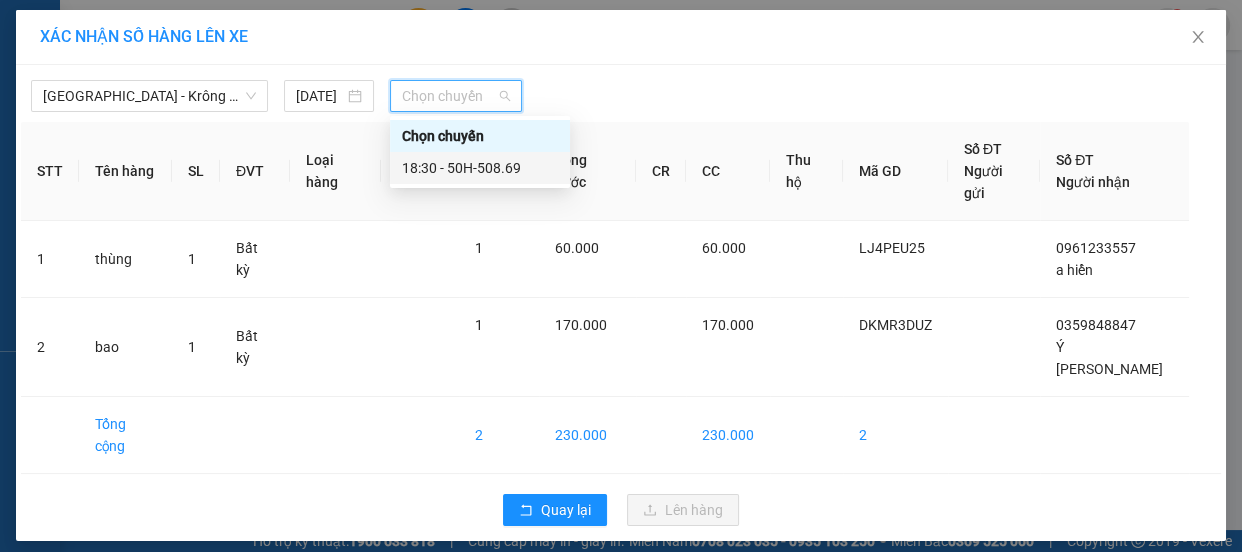 click on "18:30     - 50H-508.69" at bounding box center [480, 168] 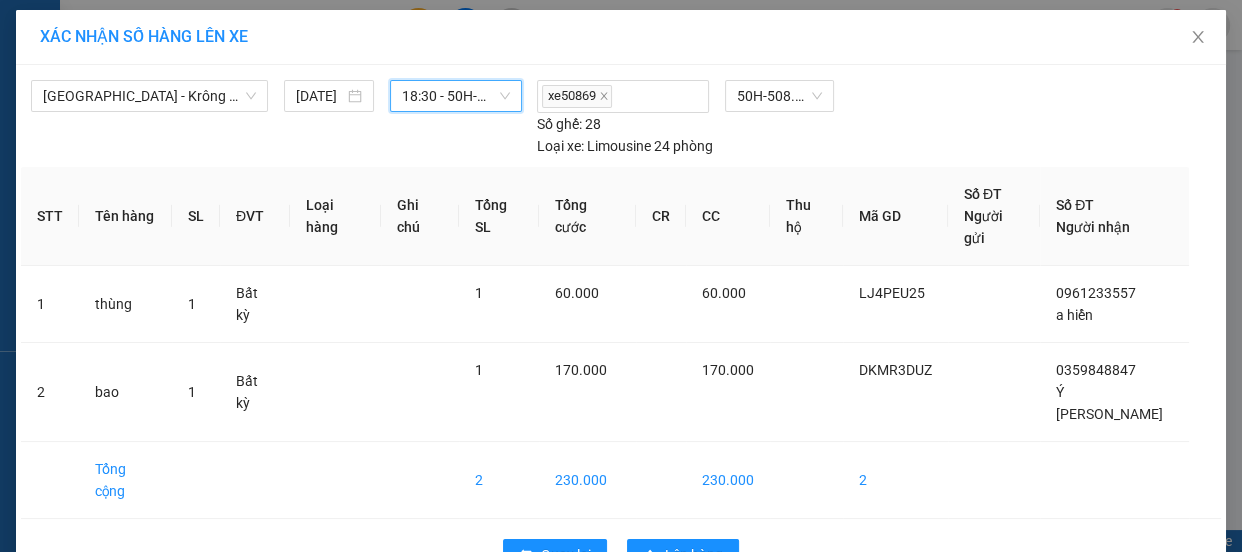 click on "18:30     - 50H-508.69" at bounding box center [456, 96] 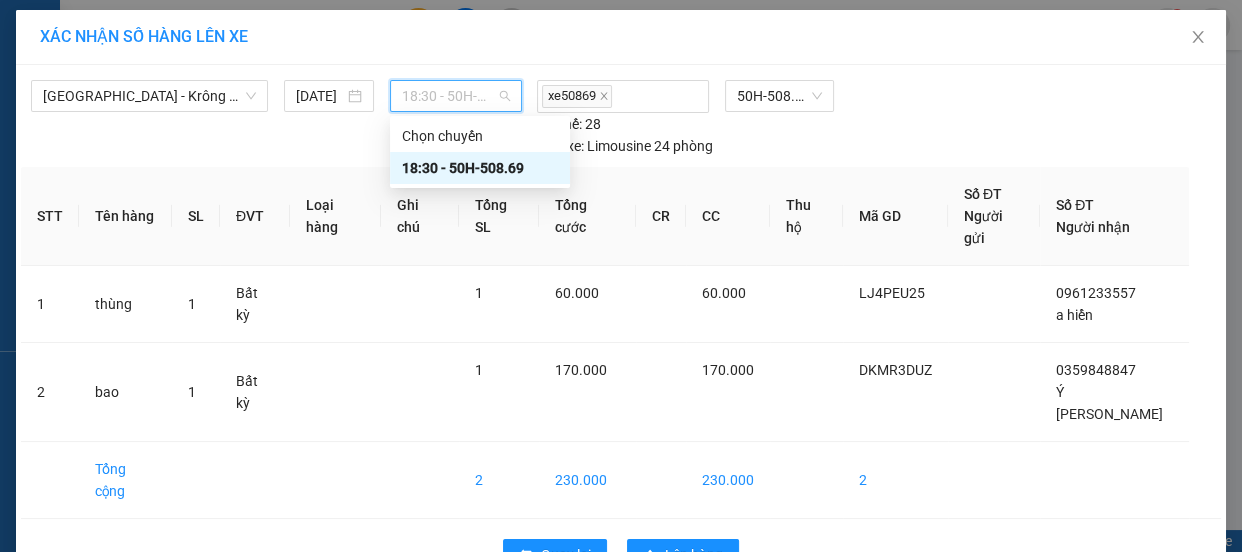 click on "18:30     - 50H-508.69" at bounding box center (480, 168) 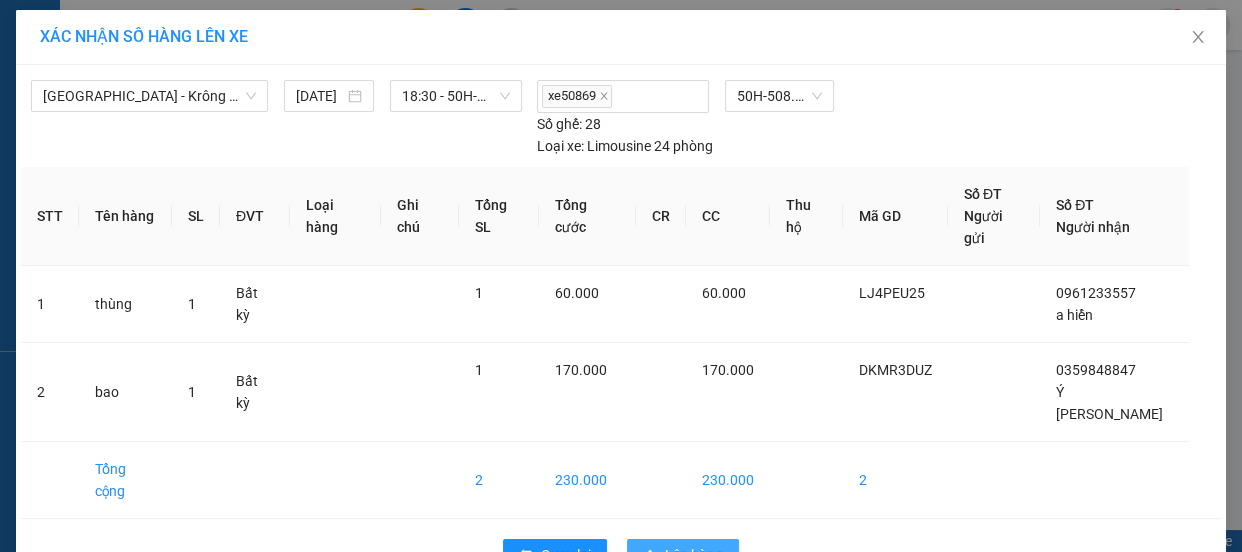 click on "Lên hàng" at bounding box center (694, 555) 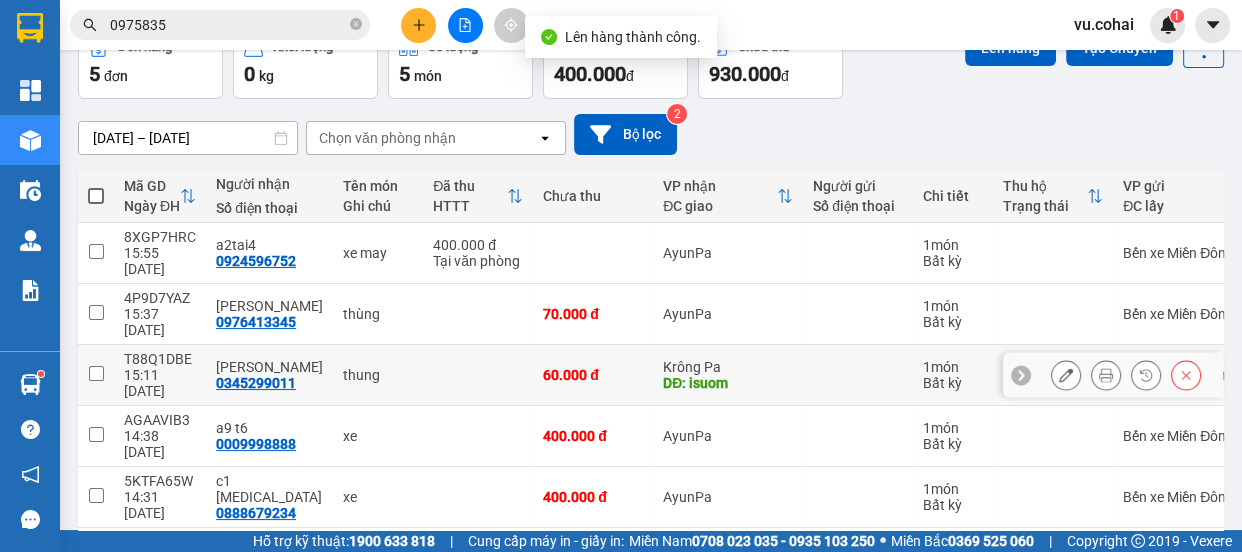 scroll, scrollTop: 118, scrollLeft: 0, axis: vertical 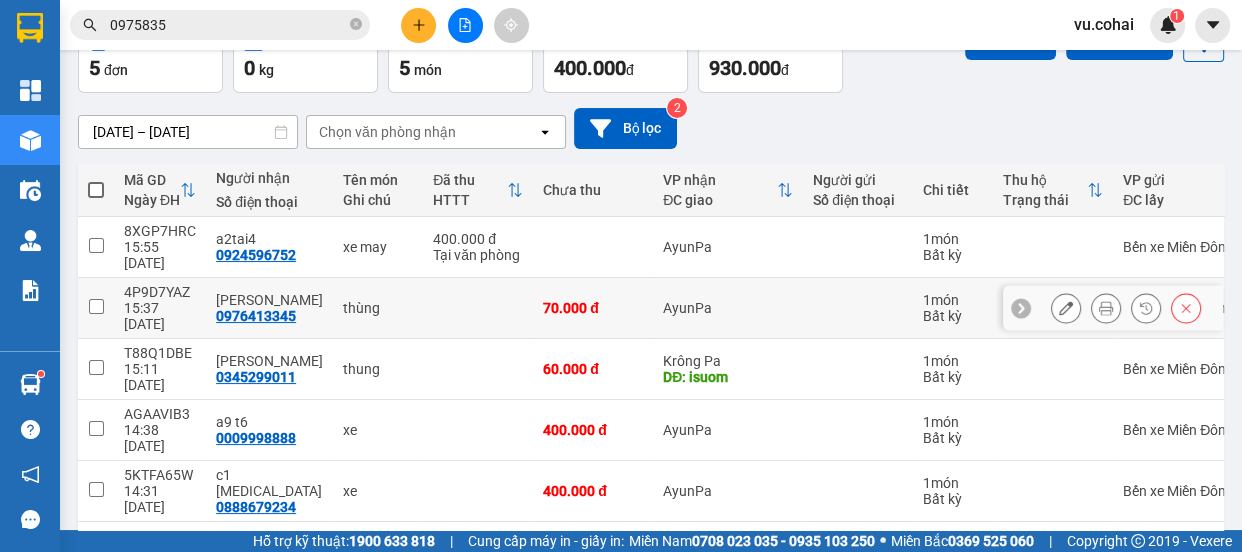 click at bounding box center [96, 306] 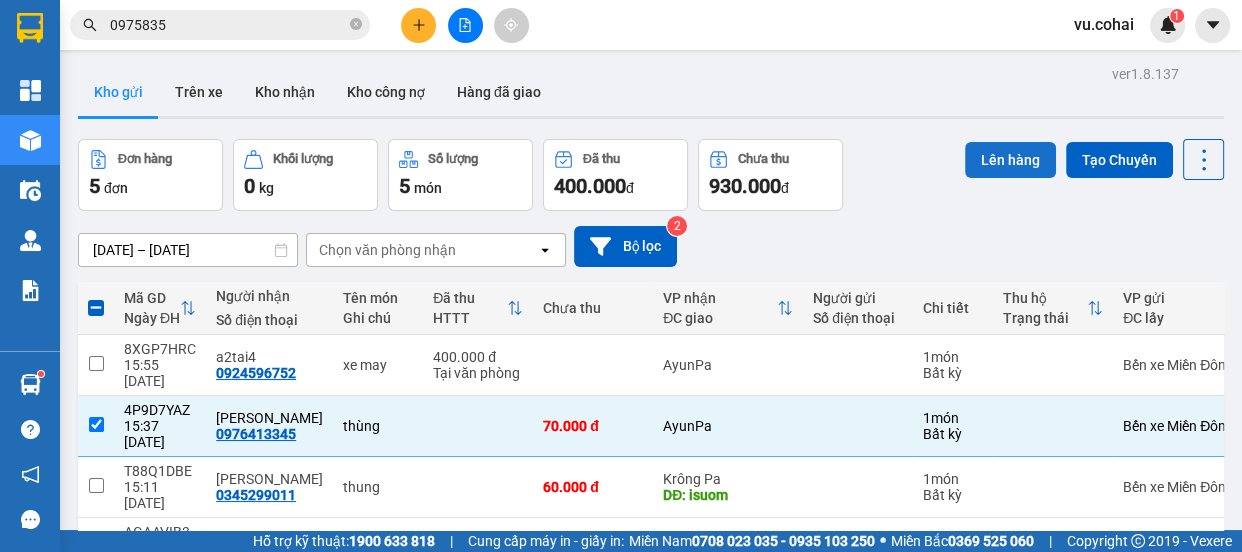 scroll, scrollTop: 0, scrollLeft: 0, axis: both 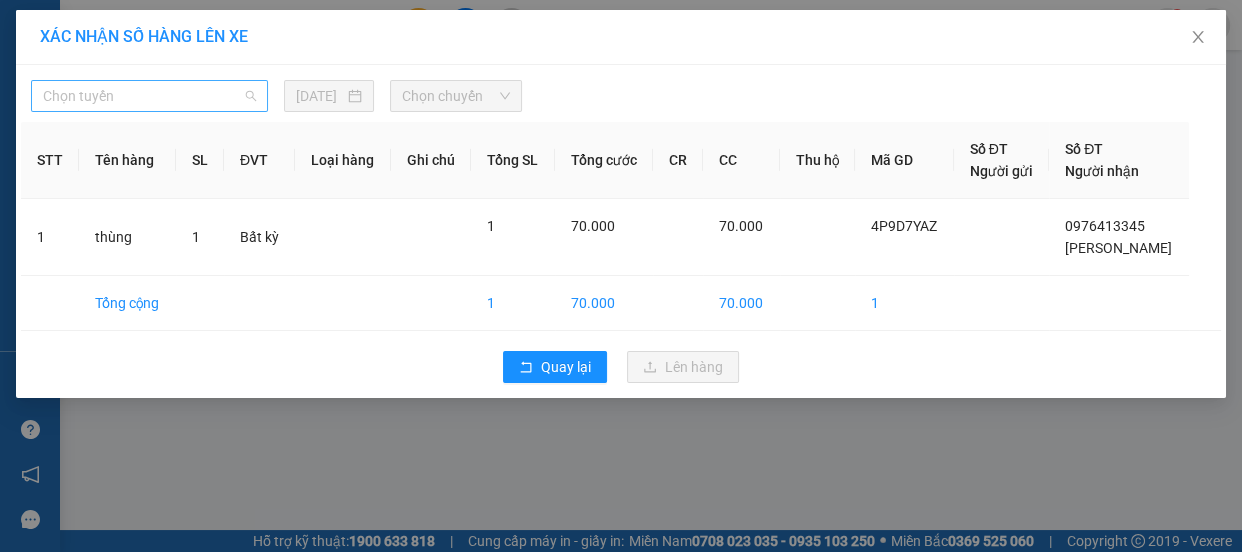 click on "Chọn tuyến" at bounding box center [149, 96] 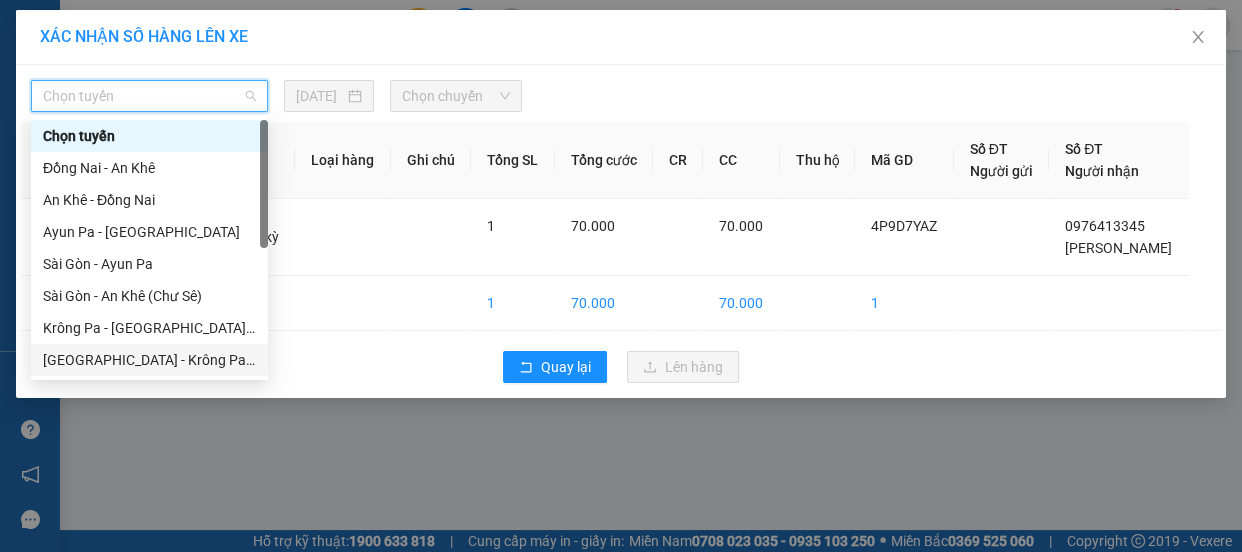 click on "[GEOGRAPHIC_DATA] - Krông Pa (Chư RCăm)" at bounding box center (149, 360) 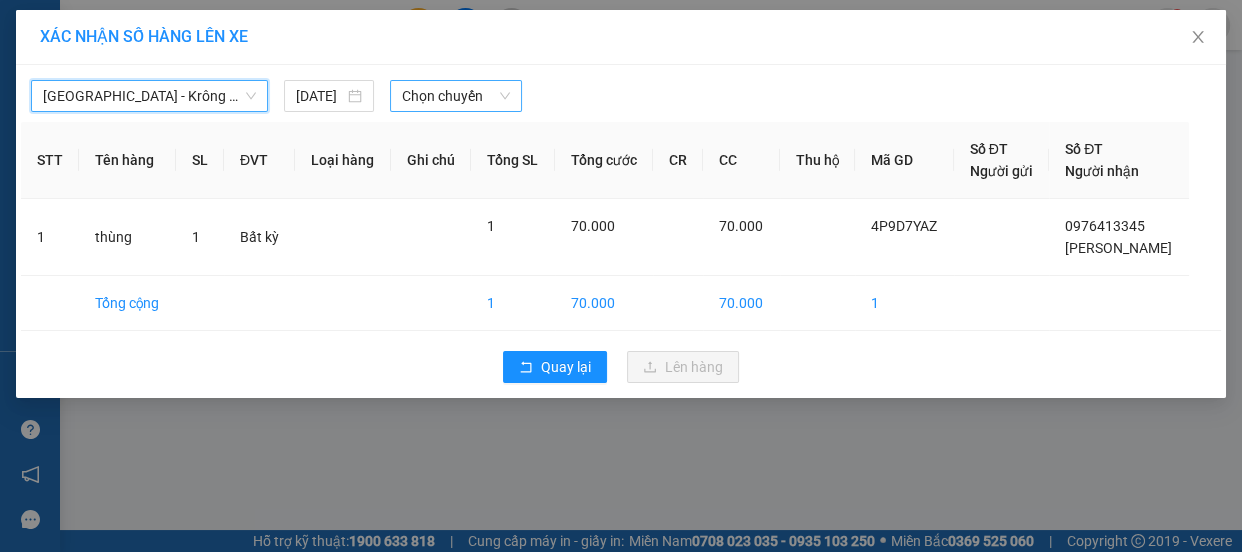click on "Chọn chuyến" at bounding box center (456, 96) 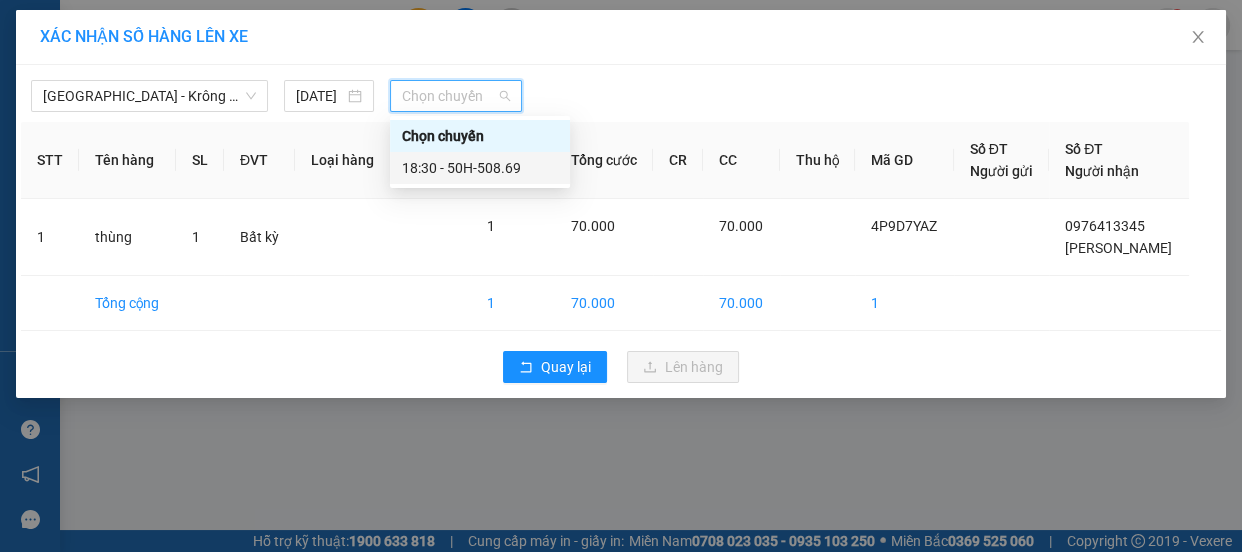 click on "18:30     - 50H-508.69" at bounding box center (480, 168) 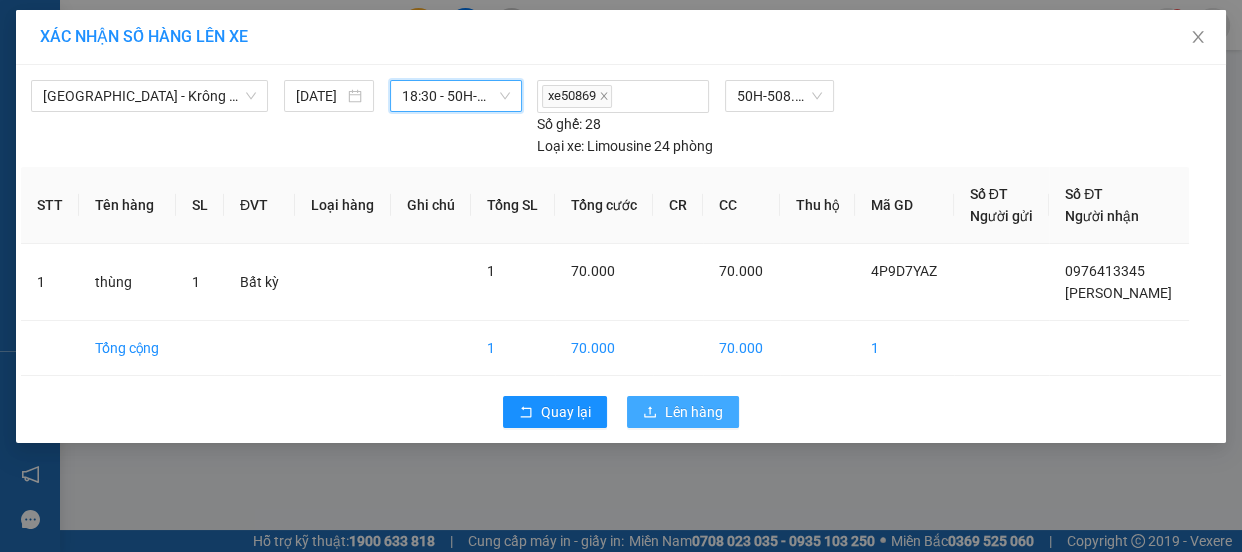 click on "Lên hàng" at bounding box center (694, 412) 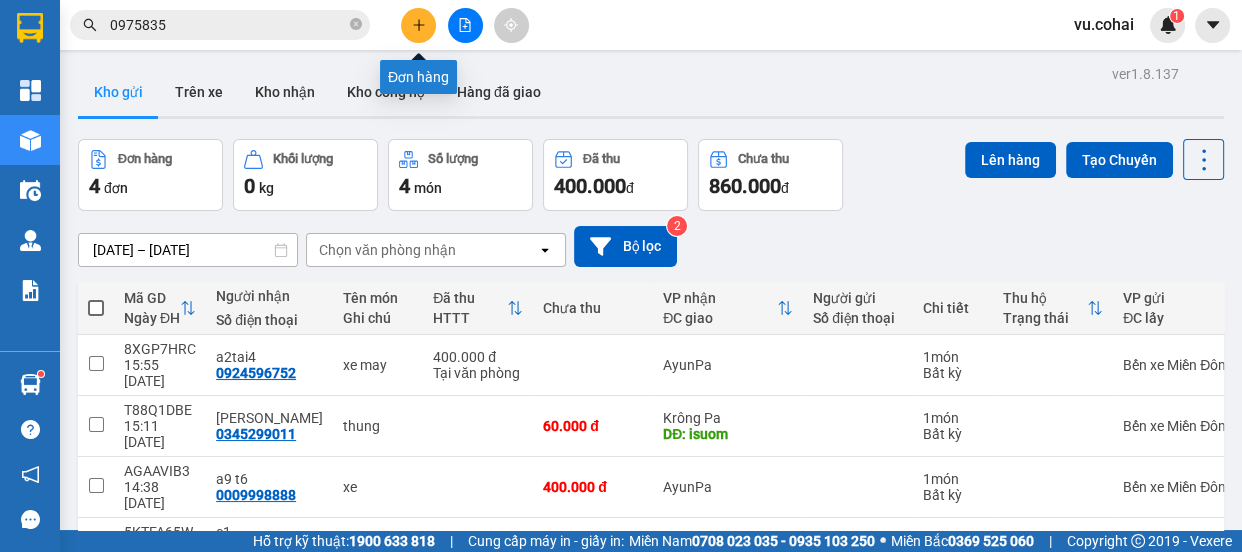 click at bounding box center [418, 25] 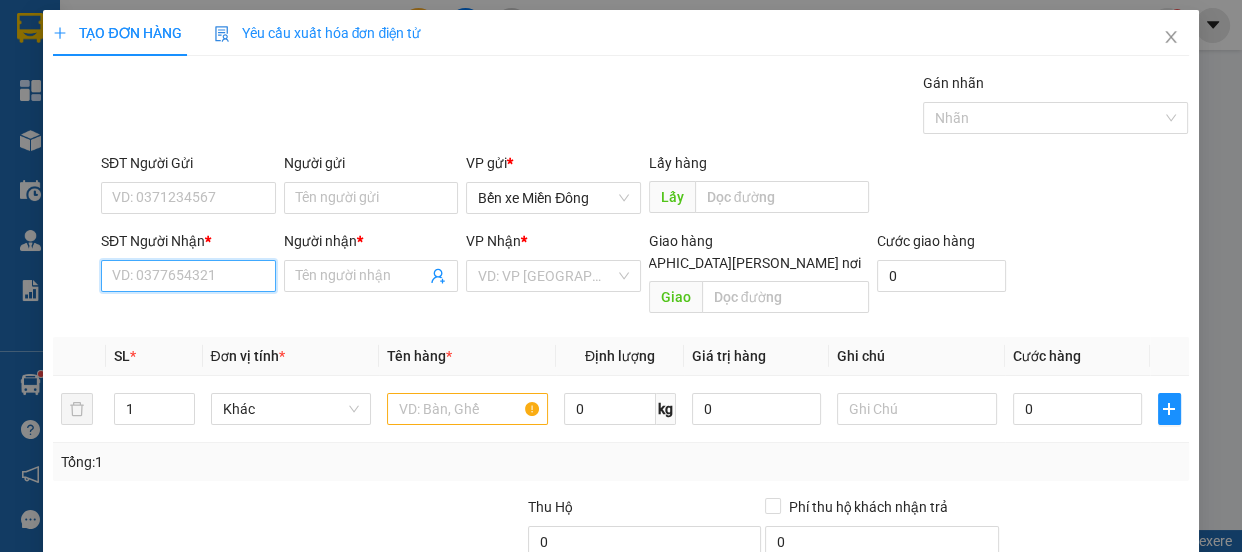 click on "SĐT Người Nhận  *" at bounding box center [188, 276] 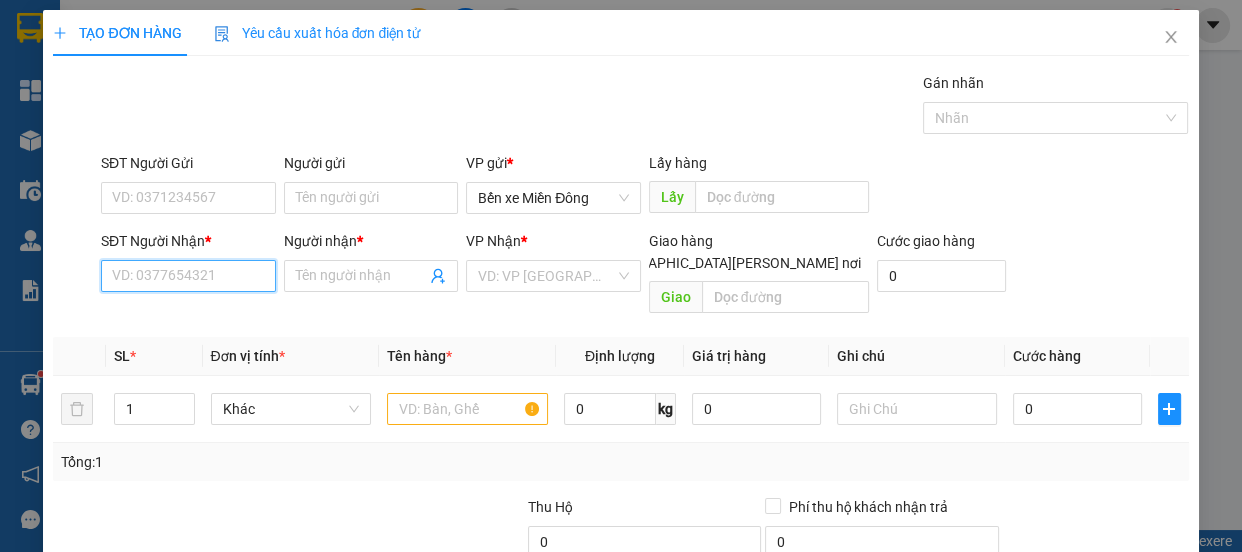 click on "SĐT Người Nhận  *" at bounding box center [188, 276] 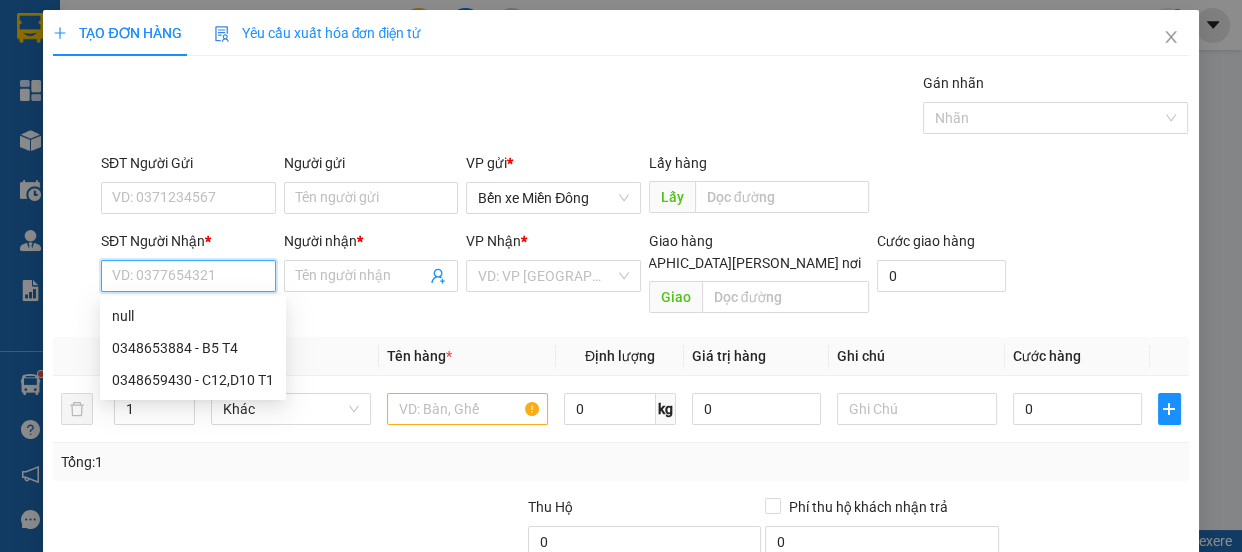 click on "SĐT Người Nhận  *" at bounding box center (188, 276) 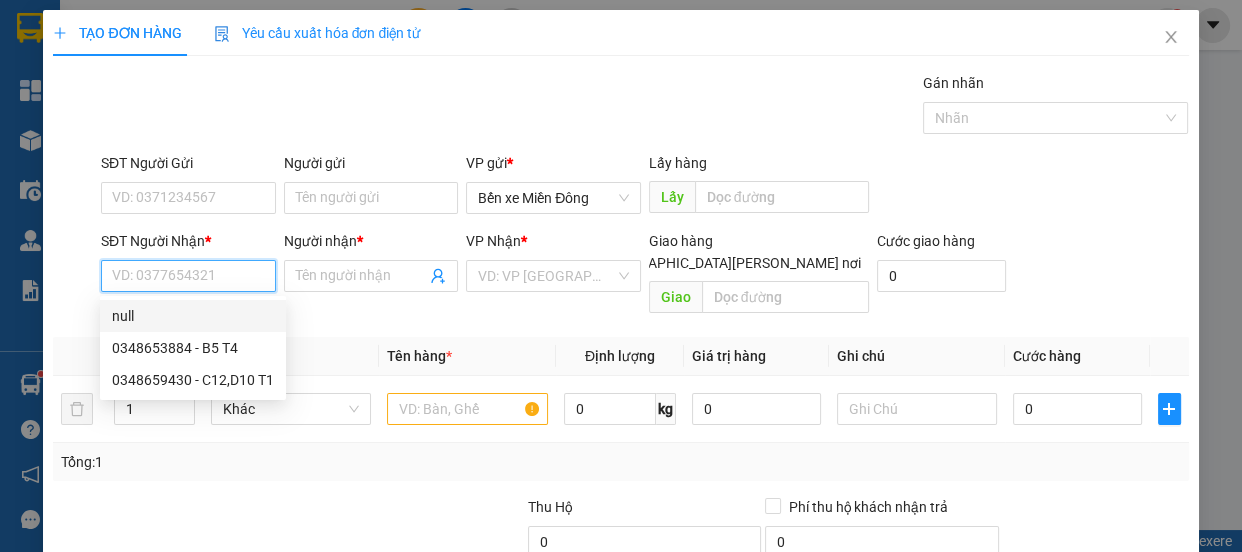 click on "SĐT Người Nhận  *" at bounding box center [188, 276] 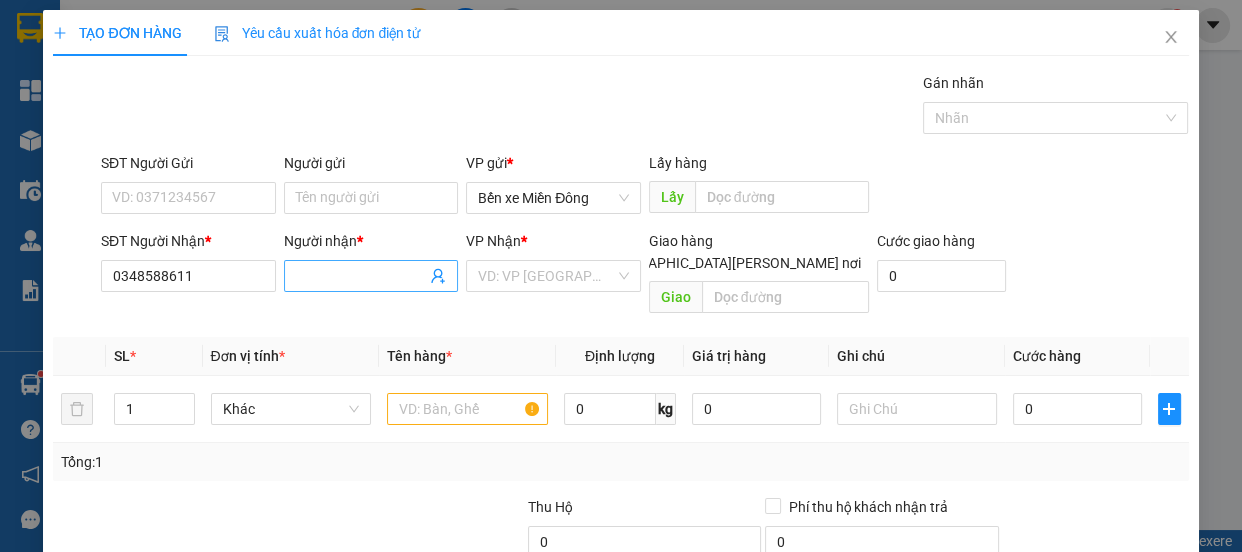 click on "Người nhận  *" at bounding box center [361, 276] 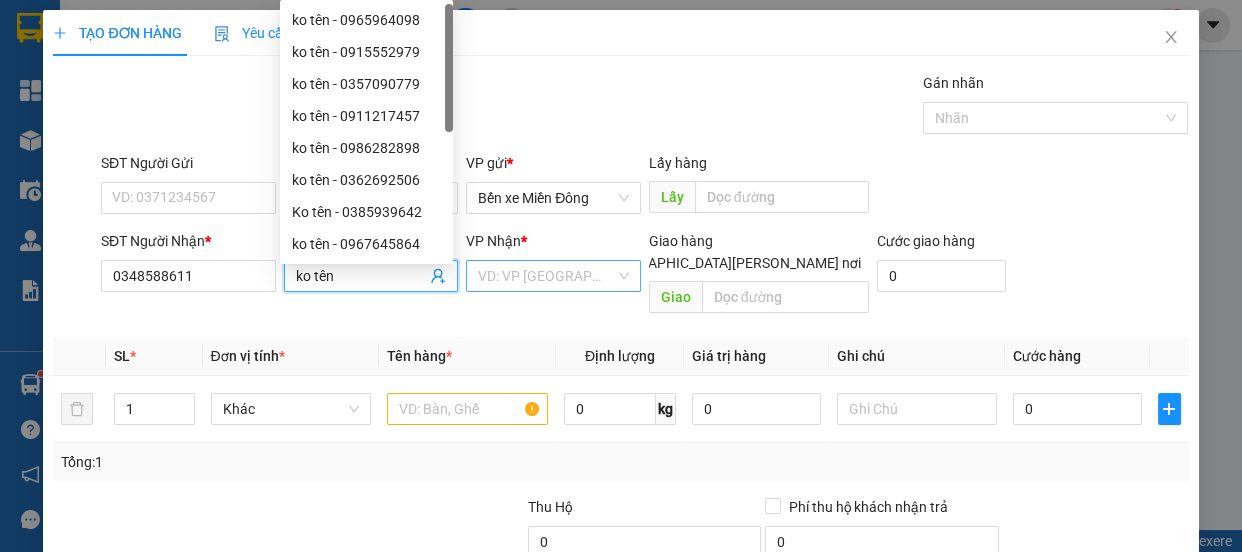 click at bounding box center (546, 276) 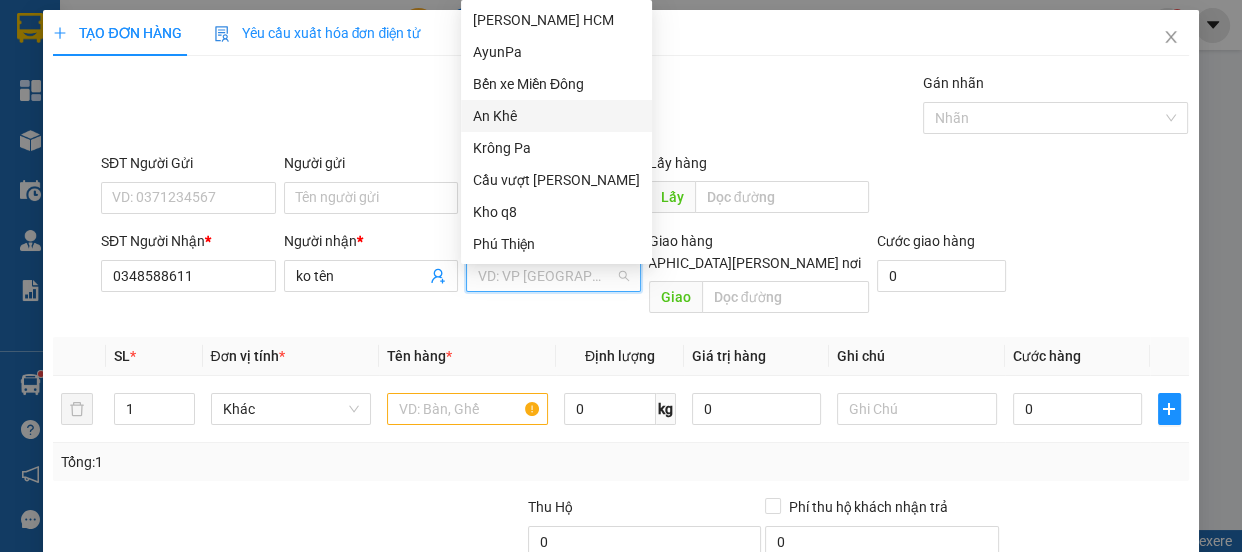 click on "An Khê" at bounding box center [556, 116] 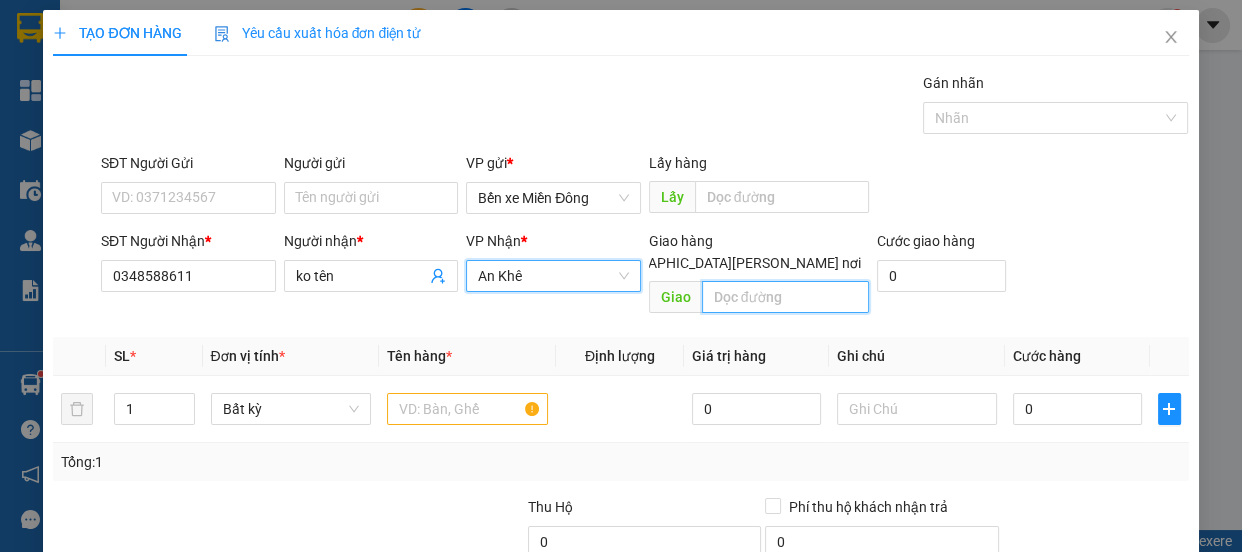 click at bounding box center (785, 297) 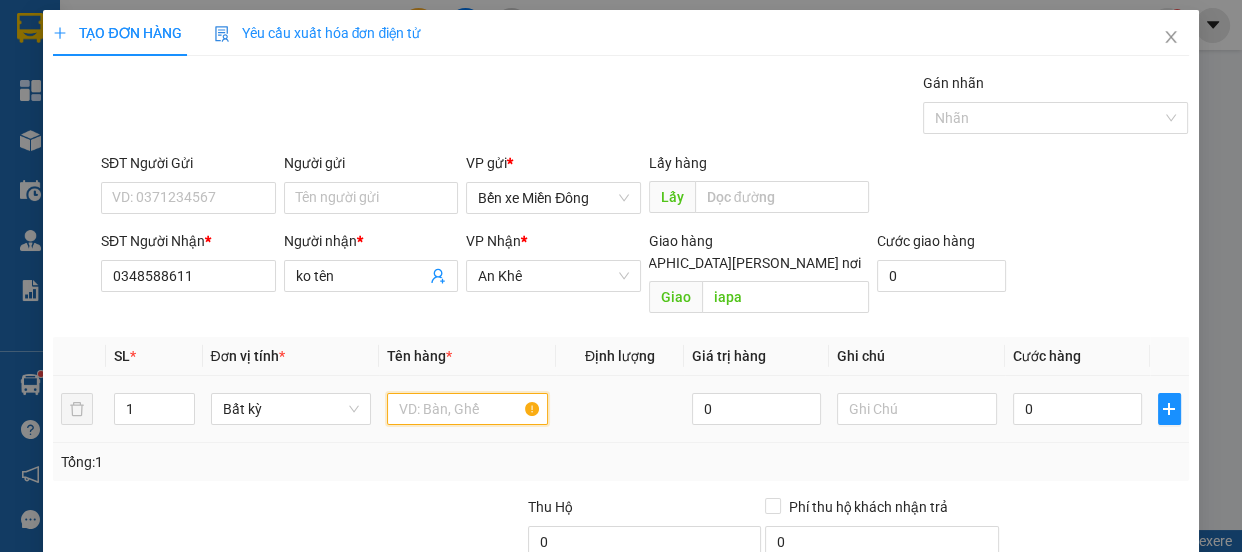 click at bounding box center (467, 409) 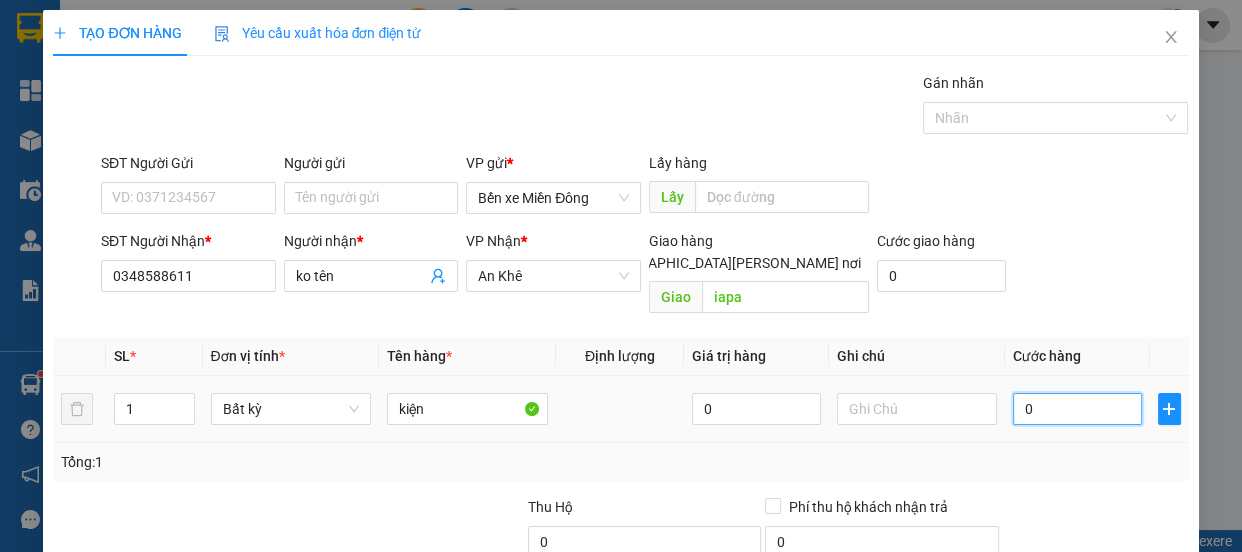 click on "0" at bounding box center [1077, 409] 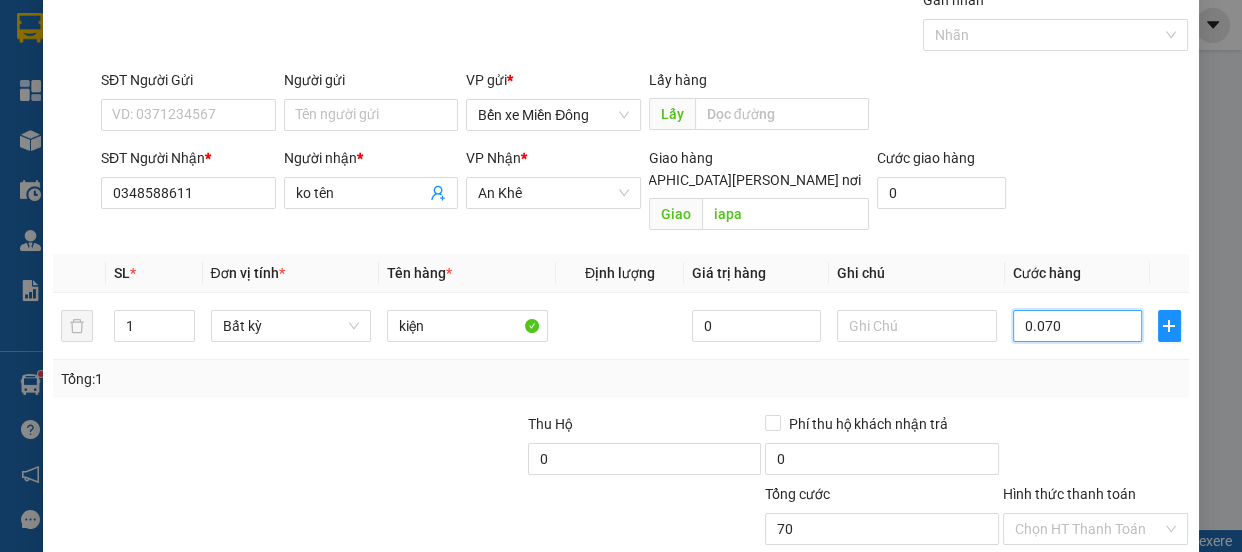 scroll, scrollTop: 181, scrollLeft: 0, axis: vertical 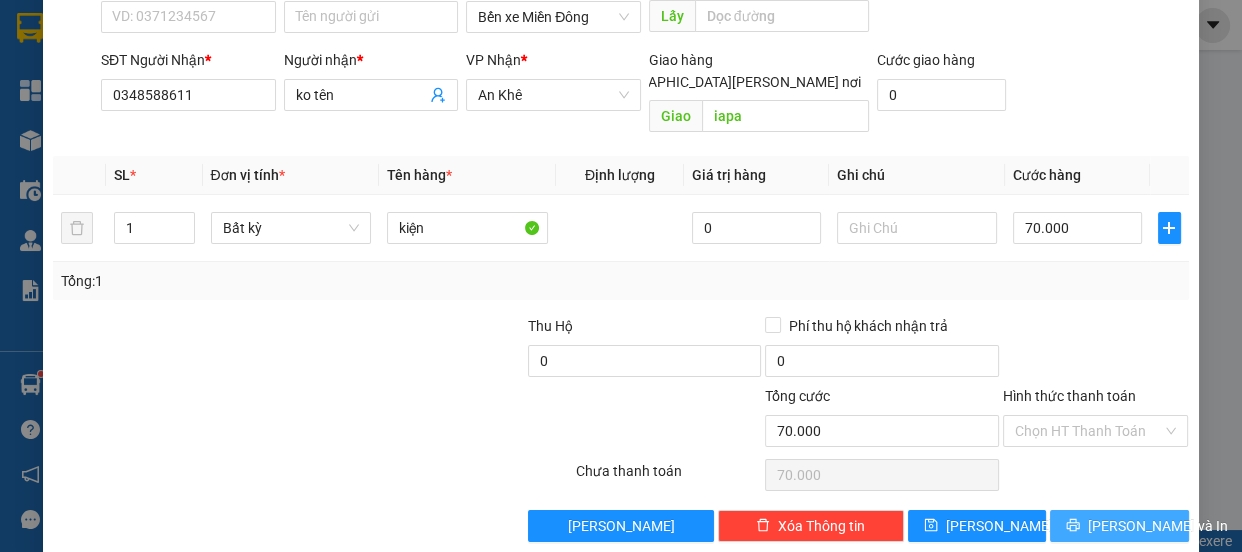 click on "[PERSON_NAME] và In" at bounding box center [1158, 526] 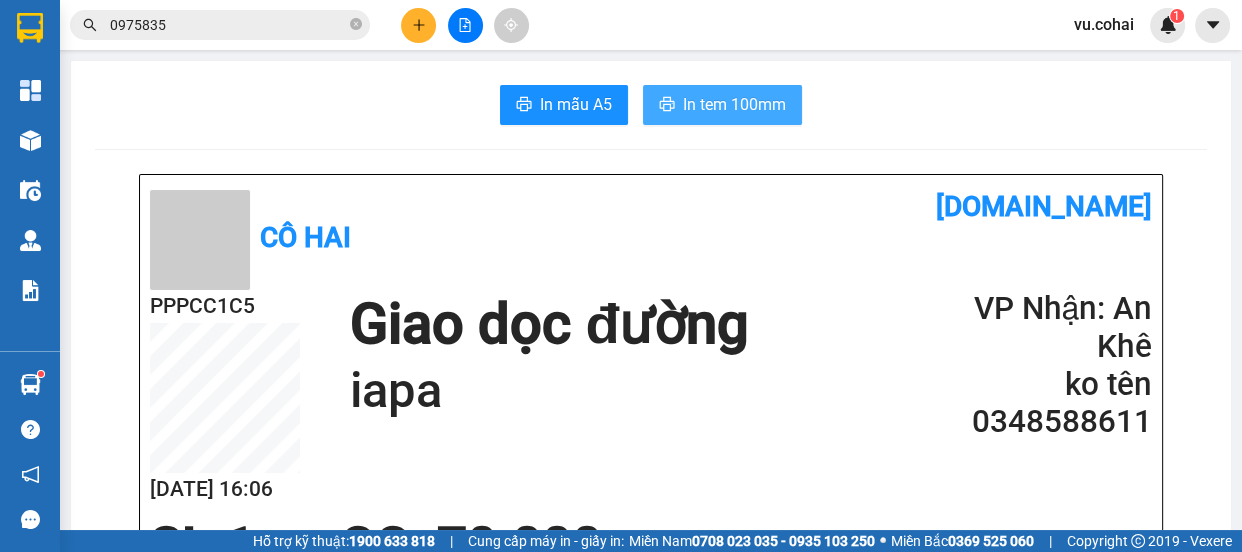 click on "In tem 100mm" at bounding box center [734, 104] 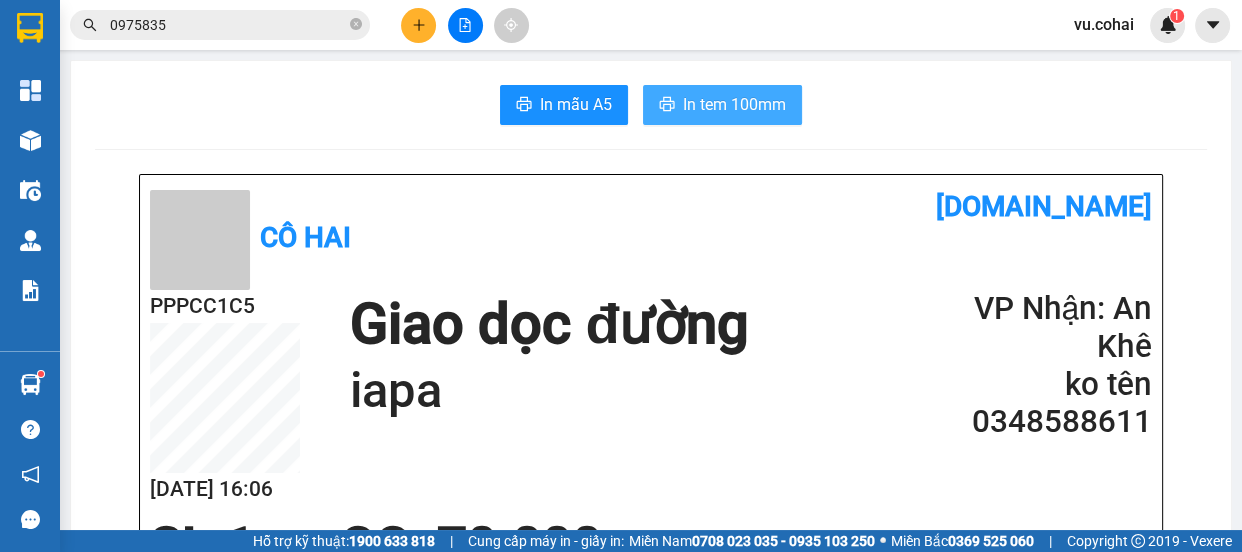 scroll, scrollTop: 0, scrollLeft: 0, axis: both 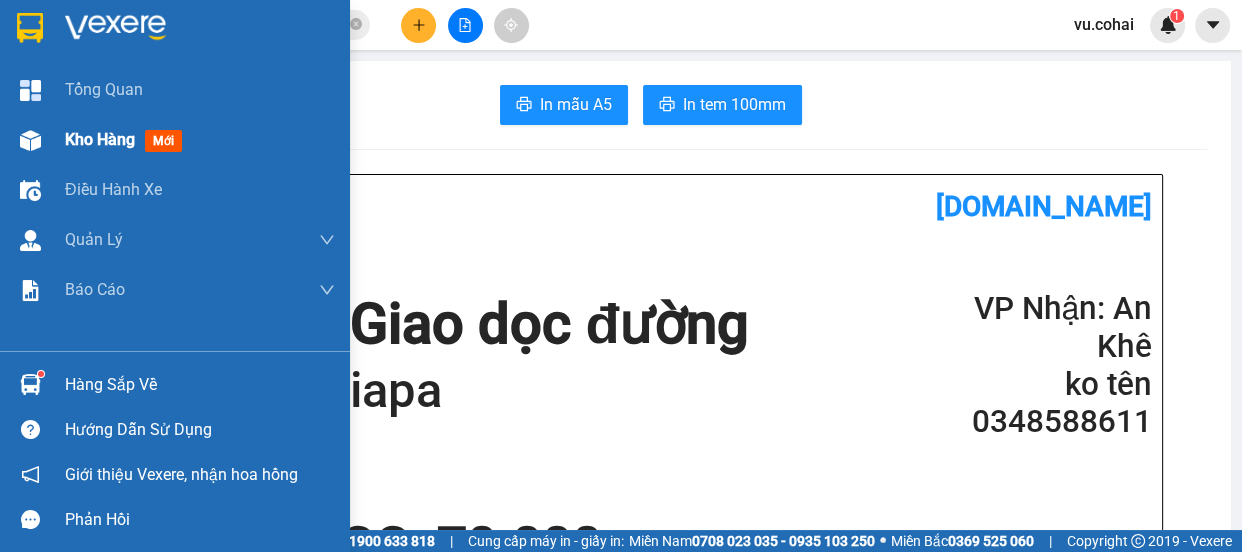 click on "Kho hàng" at bounding box center (100, 139) 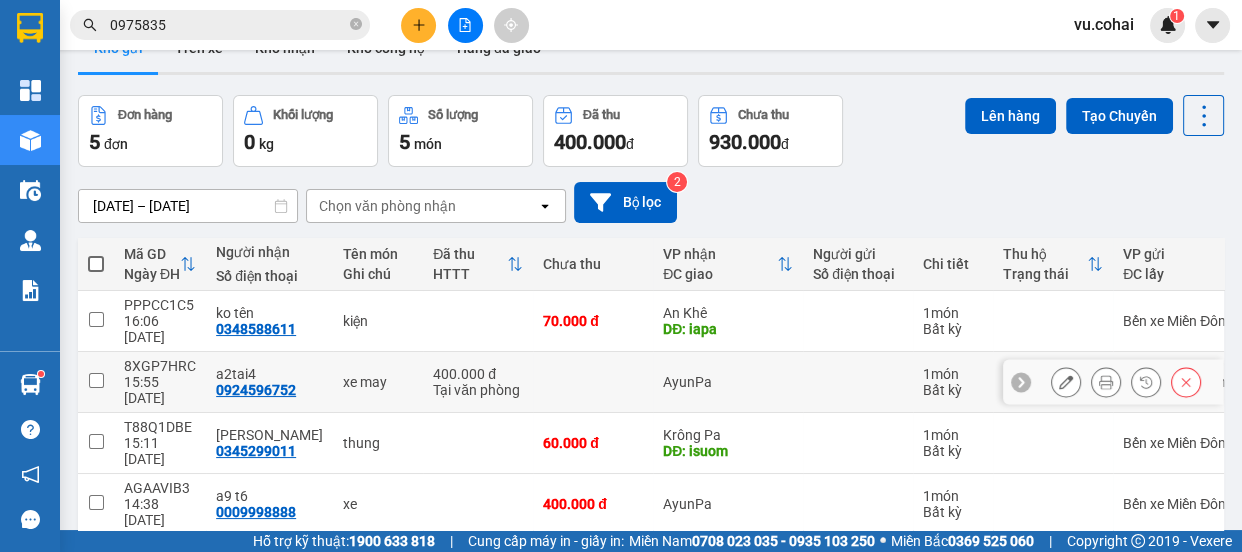scroll, scrollTop: 118, scrollLeft: 0, axis: vertical 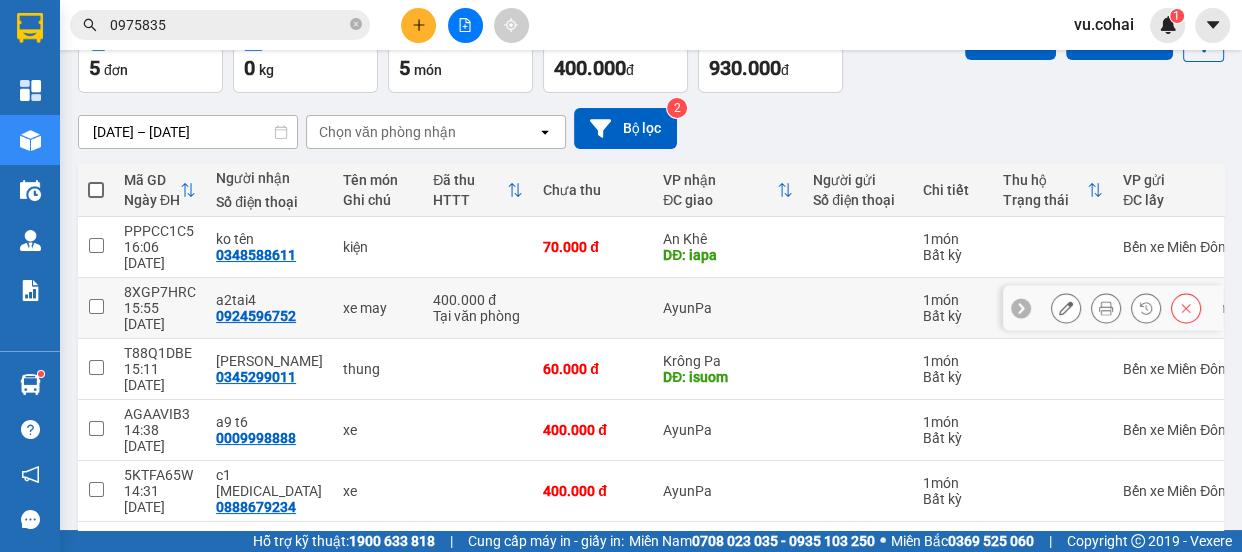 click at bounding box center (96, 306) 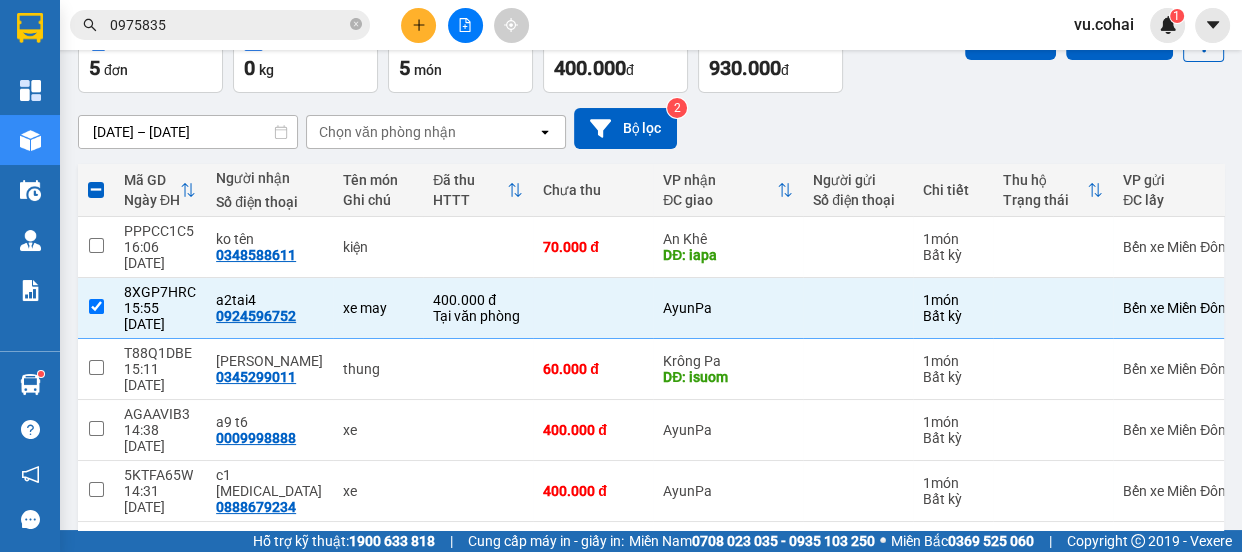 scroll, scrollTop: 0, scrollLeft: 0, axis: both 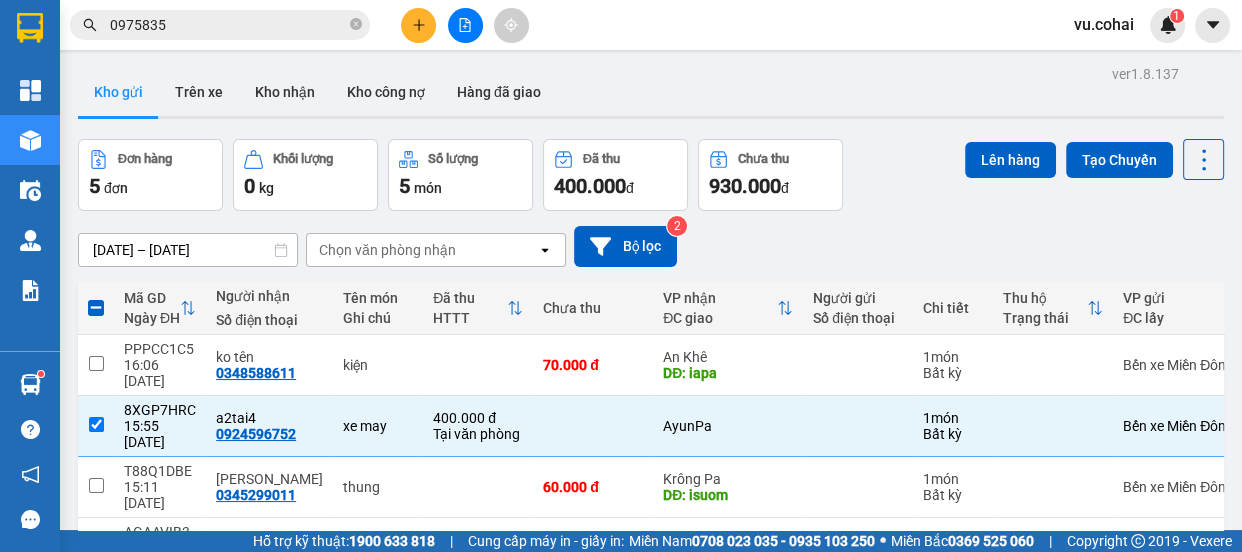 drag, startPoint x: 984, startPoint y: 164, endPoint x: 695, endPoint y: 237, distance: 298.07718 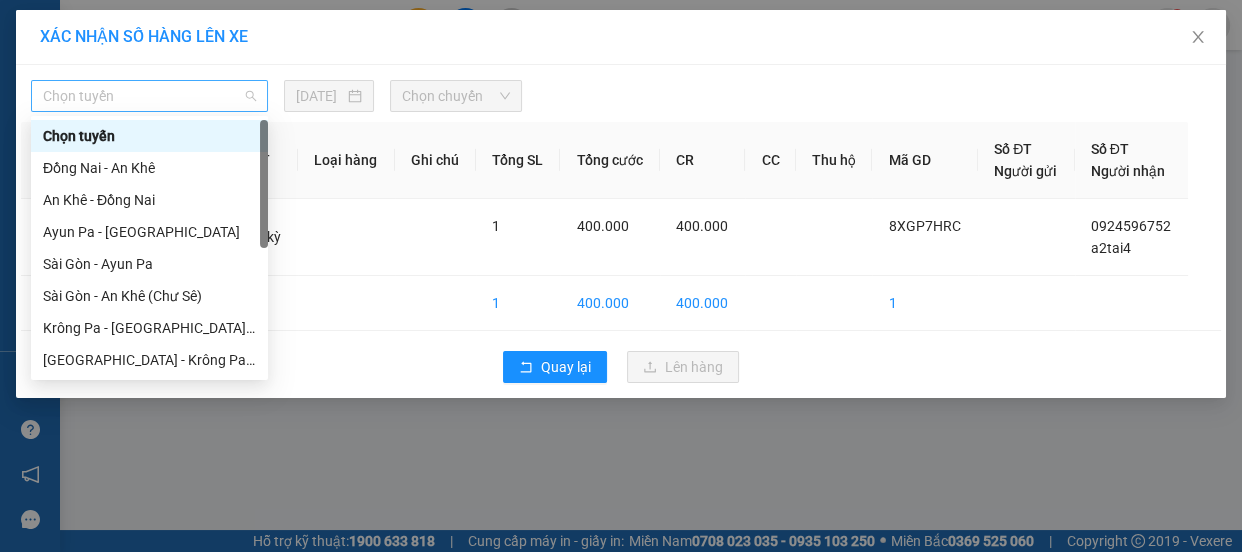 click on "Chọn tuyến" at bounding box center (149, 96) 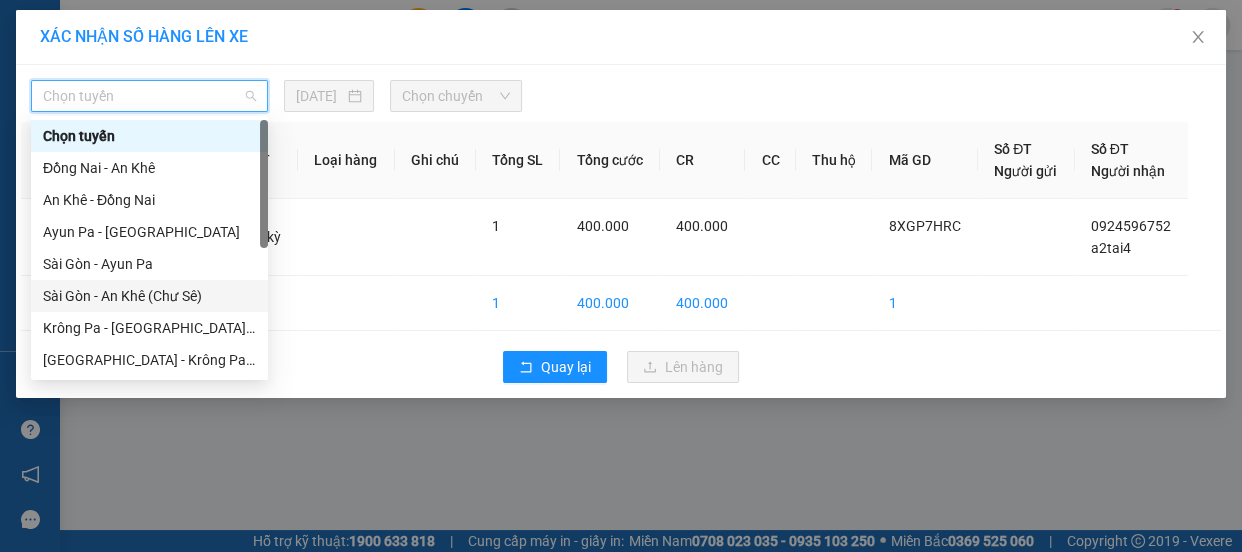 click on "Sài Gòn - An Khê (Chư Sê)" at bounding box center (149, 296) 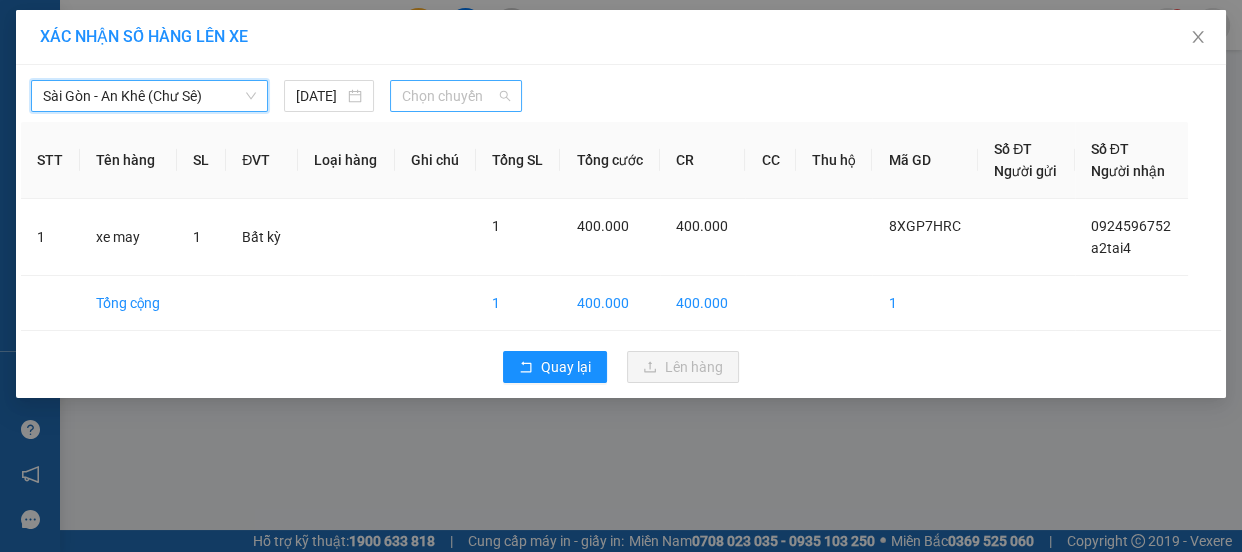 click on "Chọn chuyến" at bounding box center [456, 96] 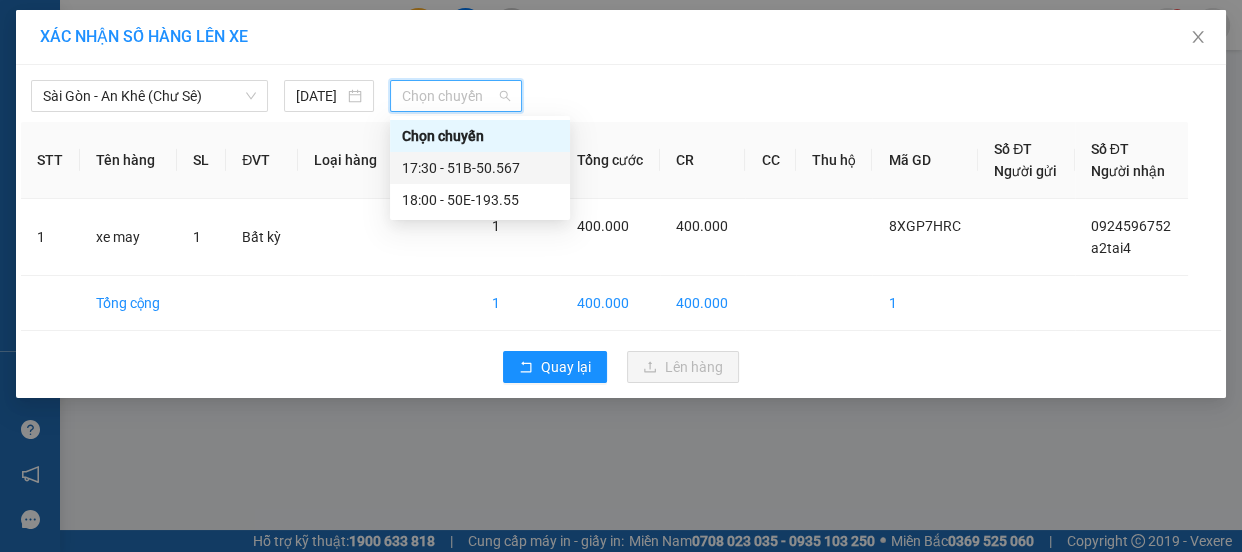 click on "17:30     - 51B-50.567" at bounding box center (480, 168) 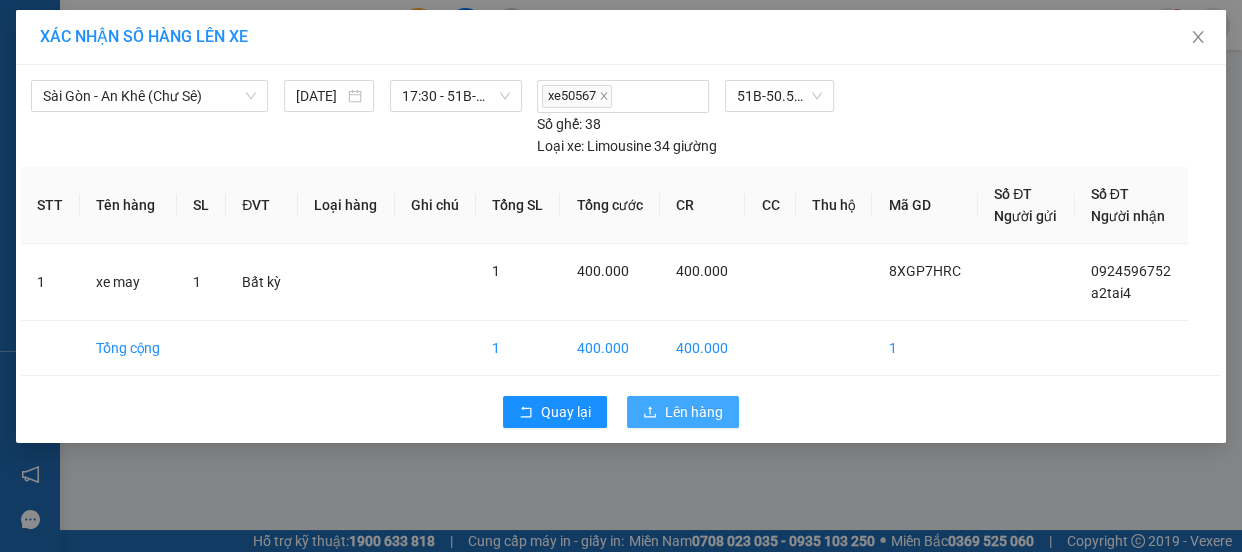 click on "Lên hàng" at bounding box center (694, 412) 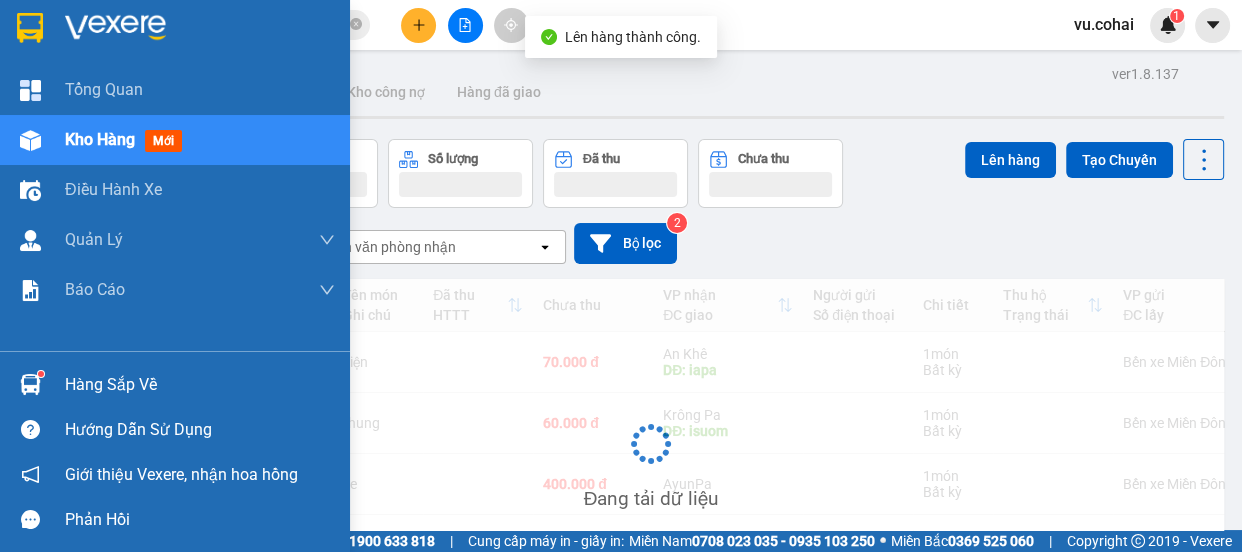 click on "Kho hàng" at bounding box center (100, 139) 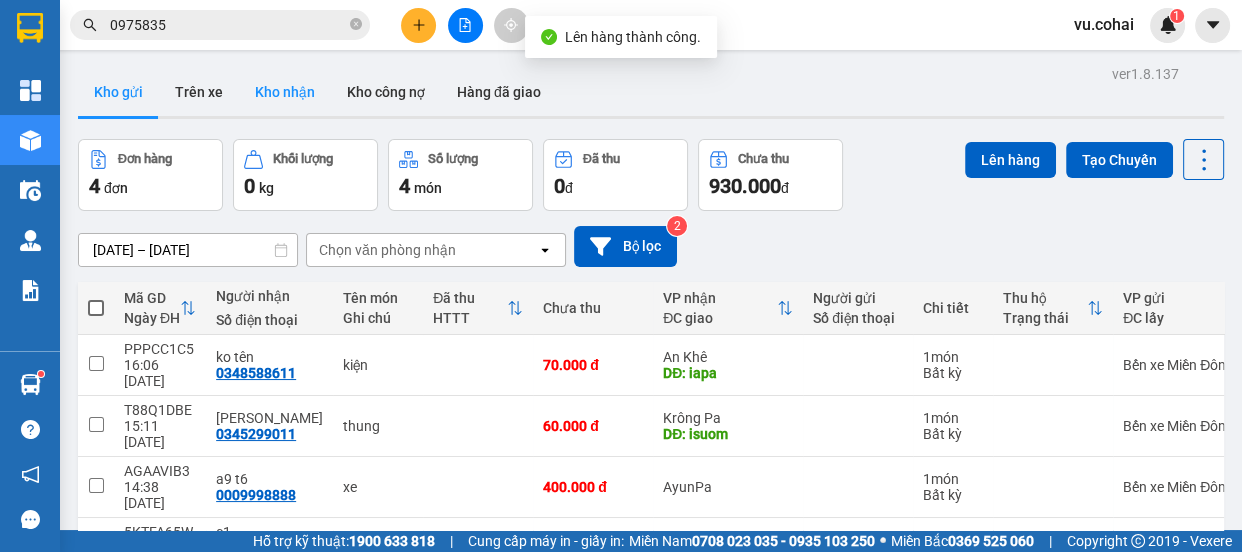 click on "Kho nhận" at bounding box center [285, 92] 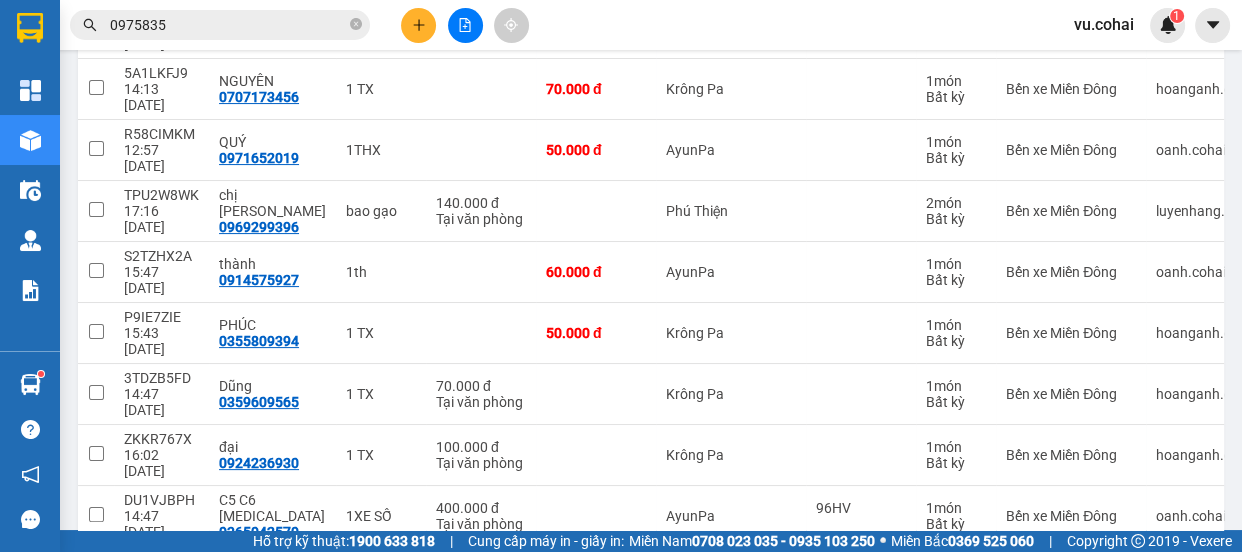 scroll, scrollTop: 342, scrollLeft: 0, axis: vertical 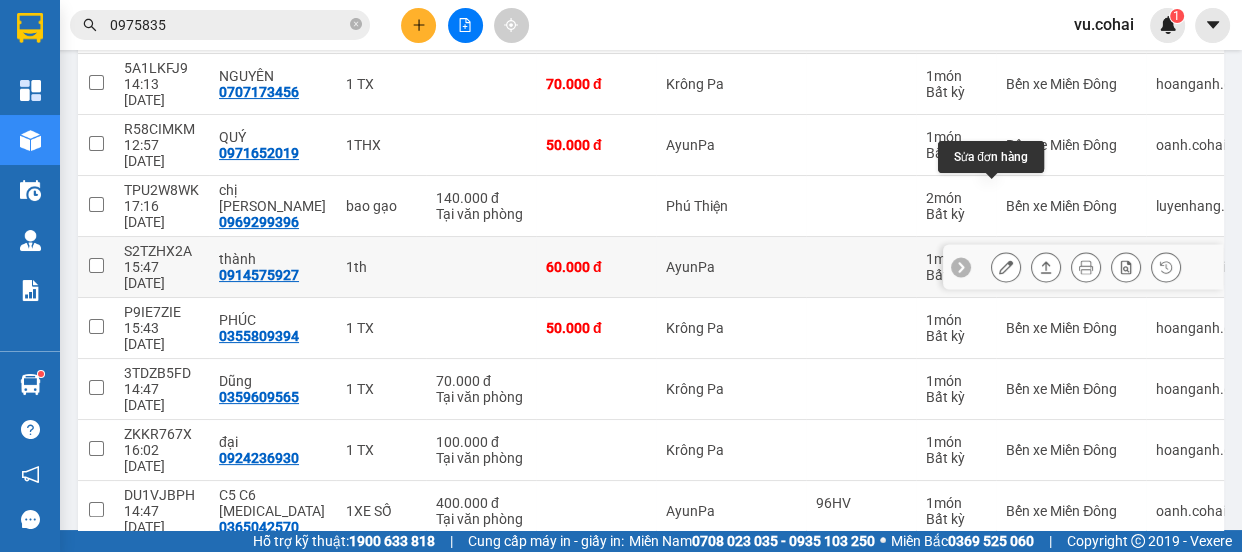 click 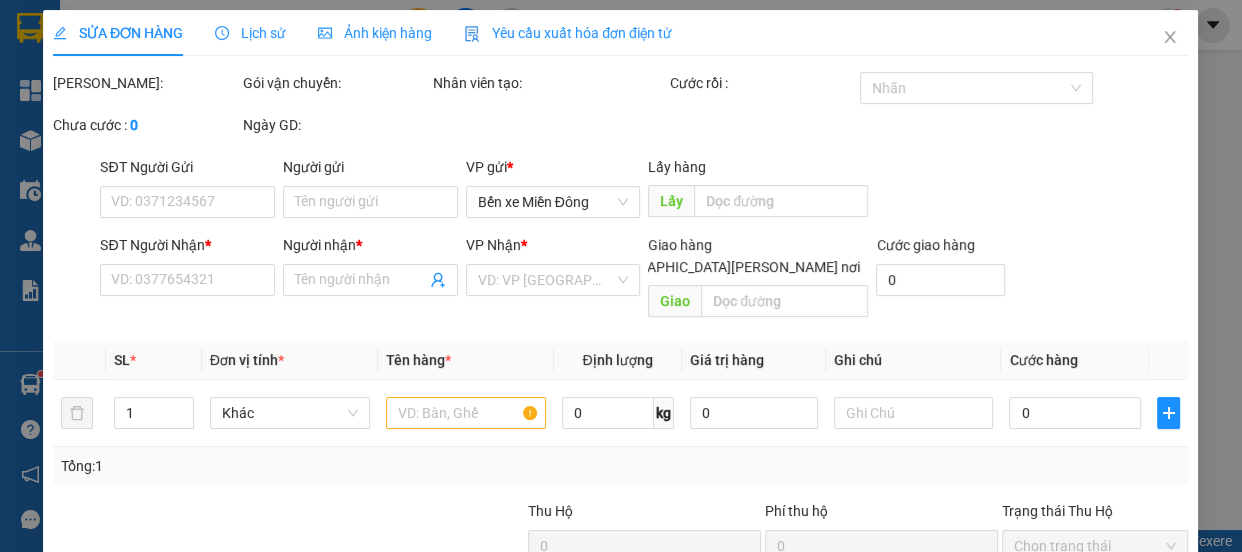 scroll, scrollTop: 0, scrollLeft: 0, axis: both 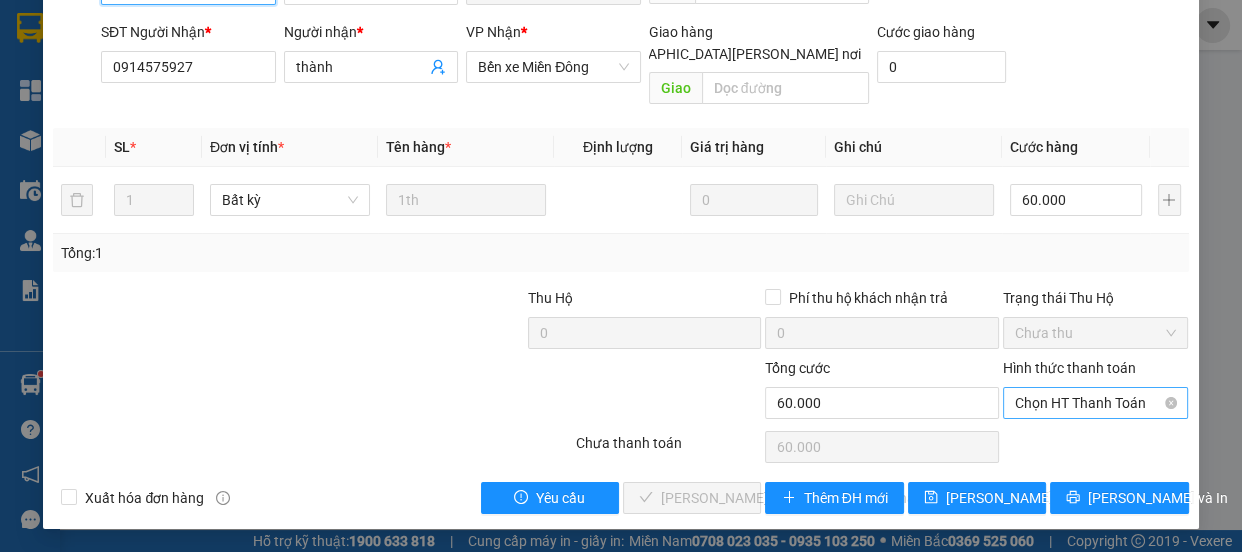 click on "Chọn HT Thanh Toán" at bounding box center (1096, 403) 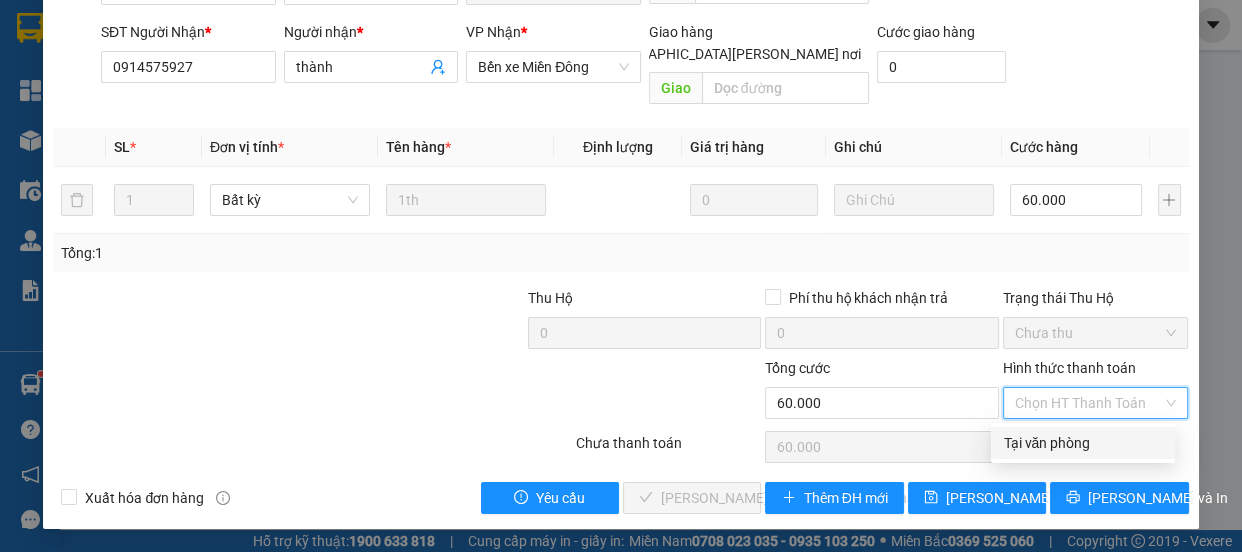 click on "Tại văn phòng" at bounding box center (1083, 443) 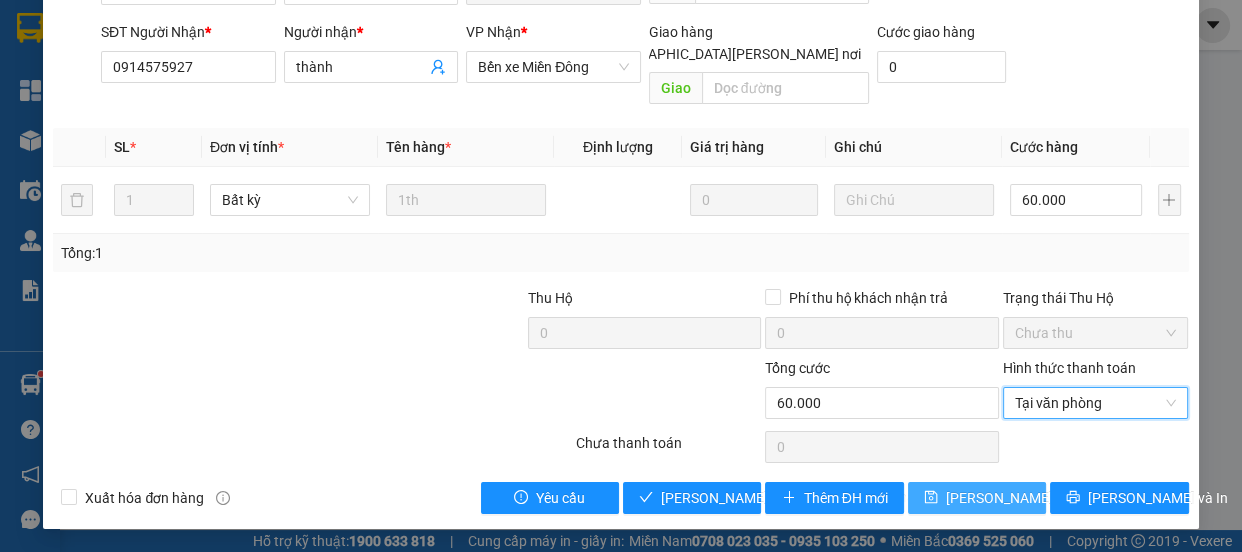 click on "[PERSON_NAME] đổi" at bounding box center [1010, 498] 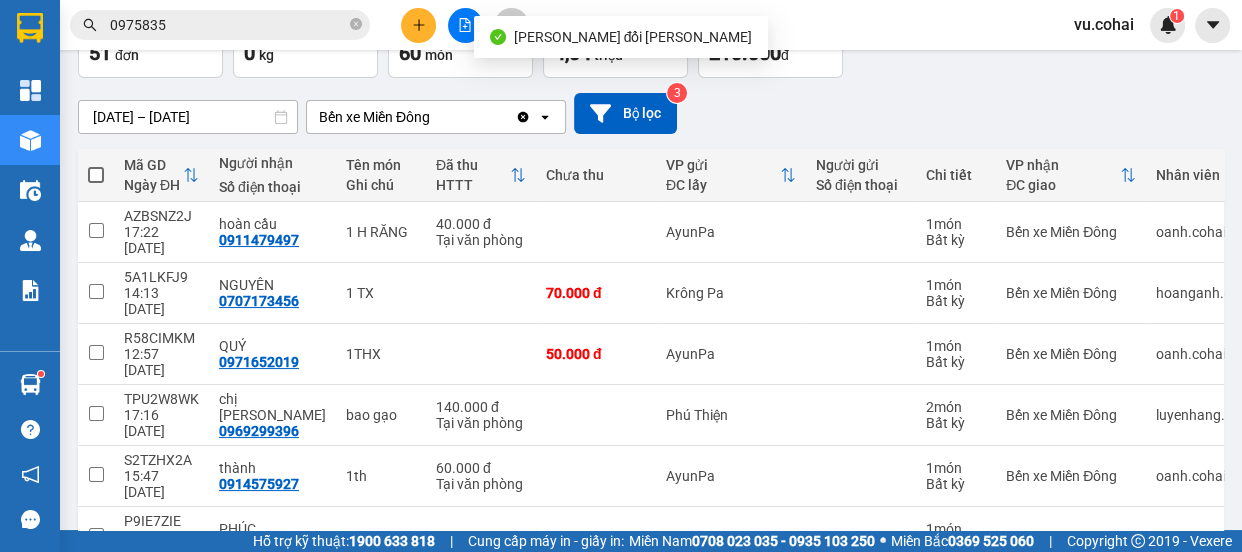 scroll, scrollTop: 272, scrollLeft: 0, axis: vertical 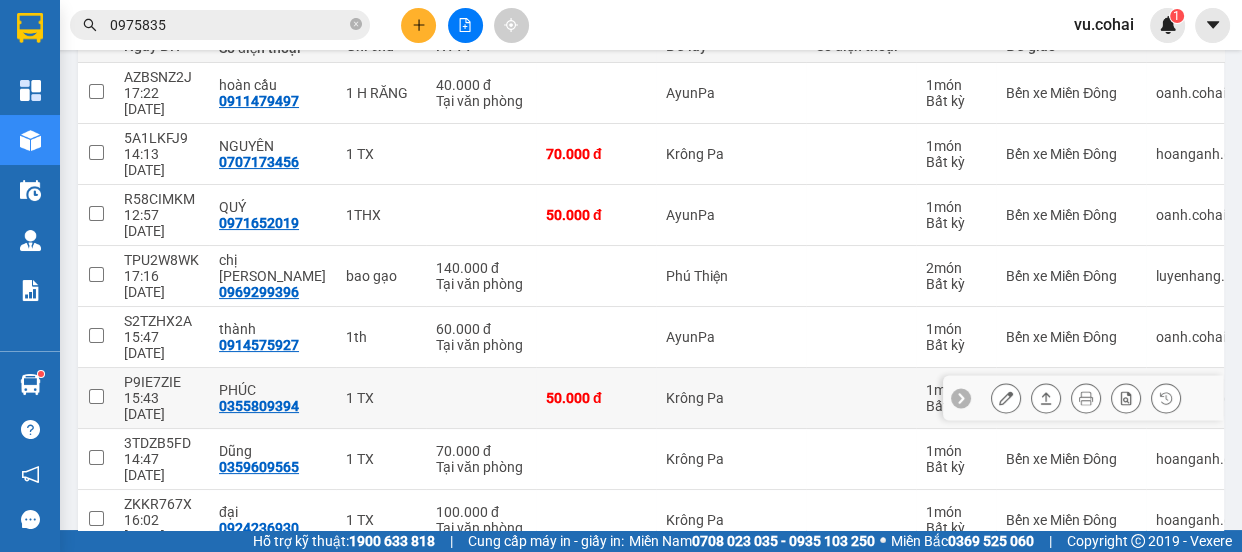click 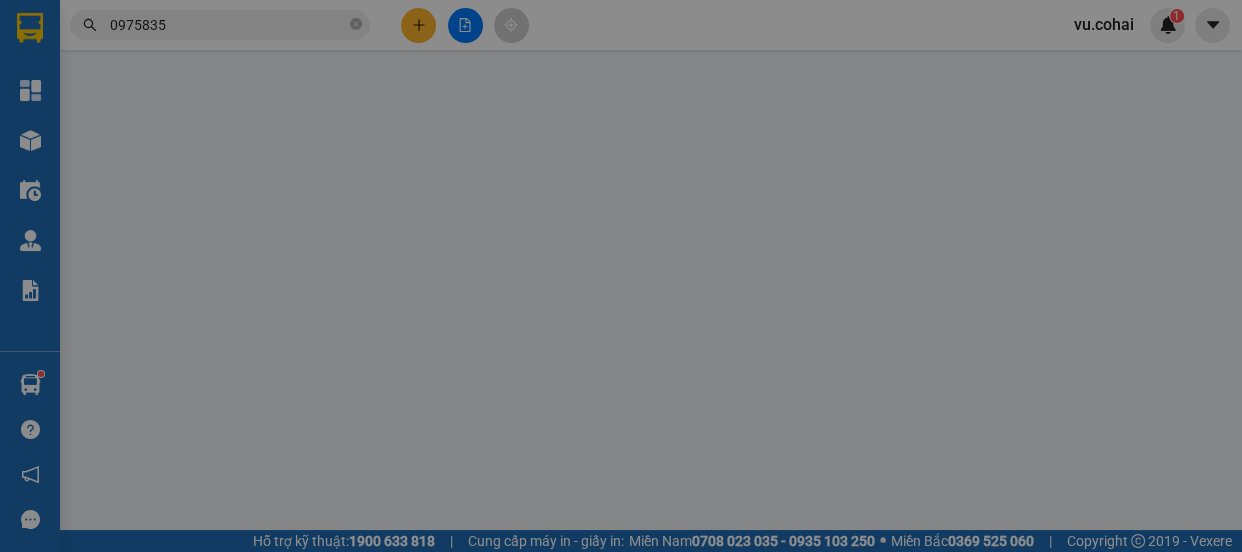 scroll, scrollTop: 0, scrollLeft: 0, axis: both 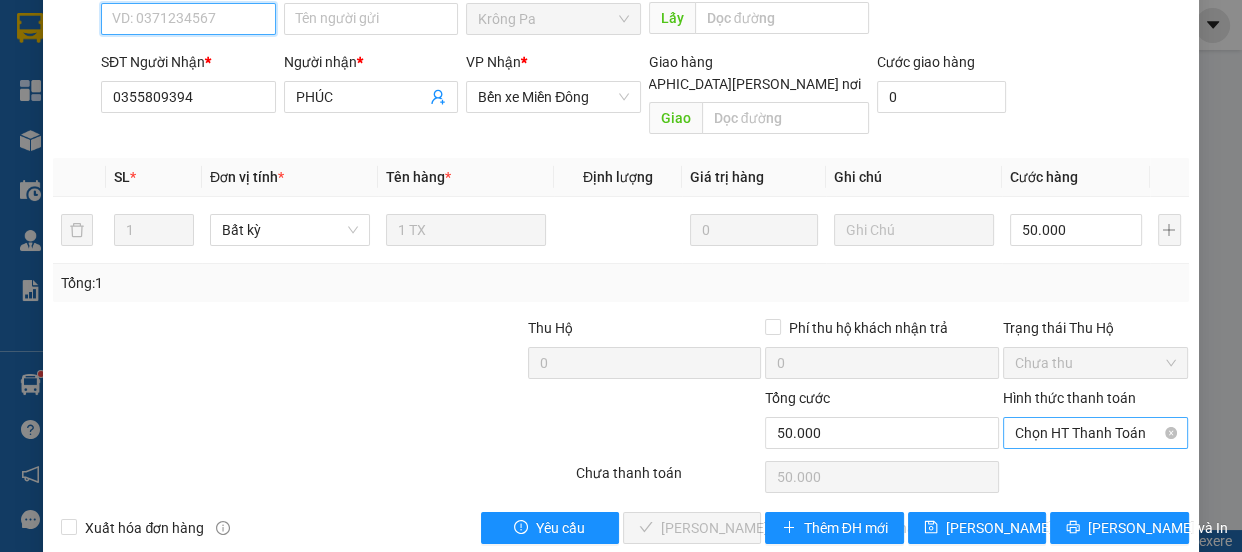 click on "Chọn HT Thanh Toán" at bounding box center (1096, 433) 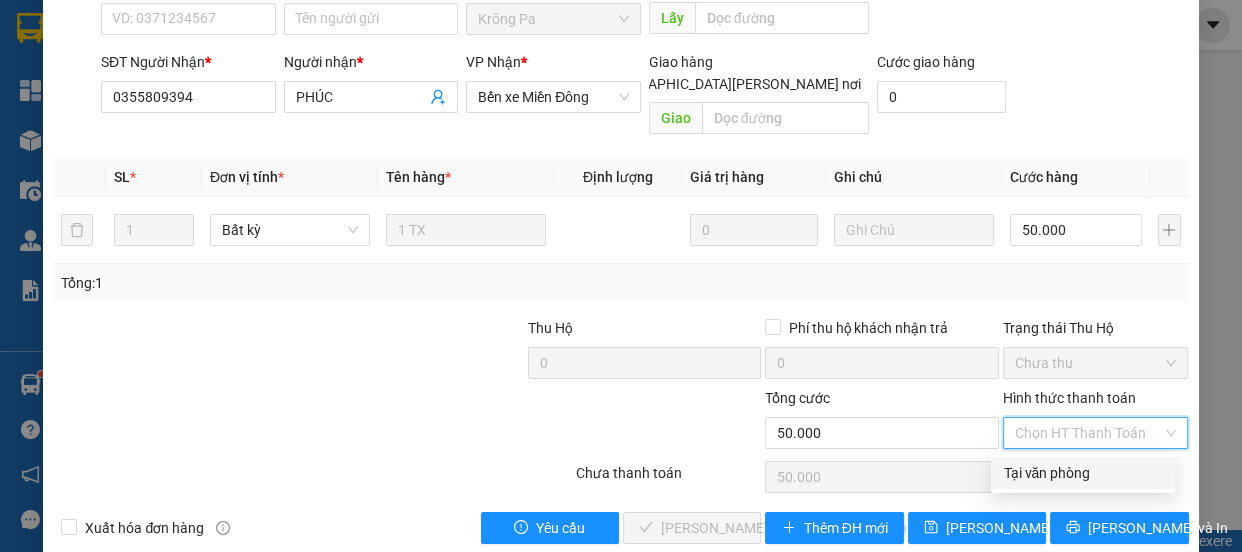 click on "Tại văn phòng" at bounding box center (1083, 473) 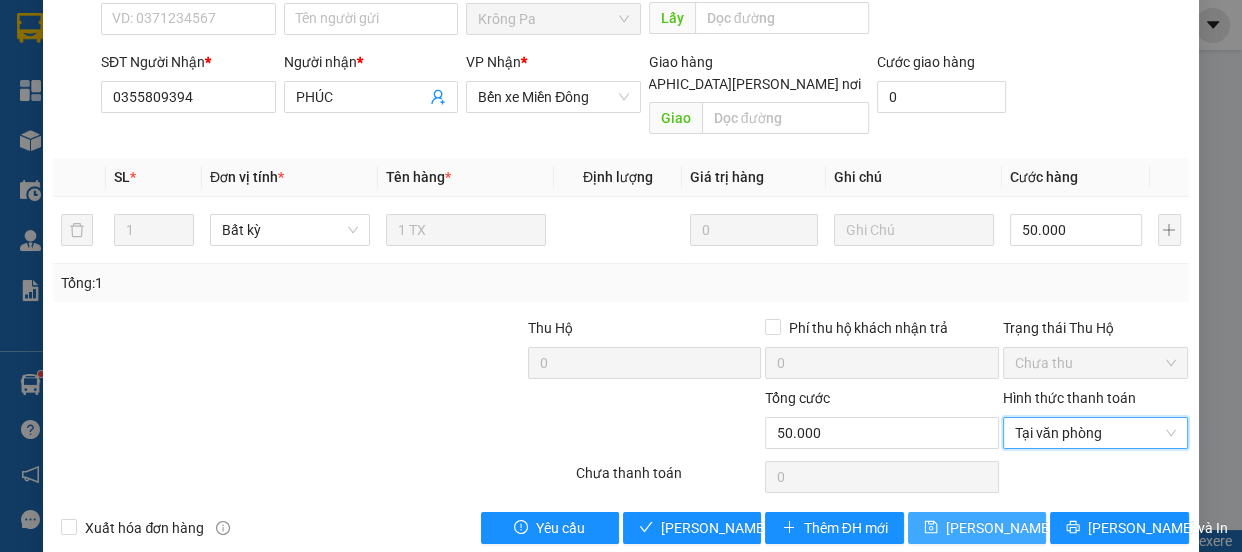 click on "[PERSON_NAME] đổi" at bounding box center (977, 528) 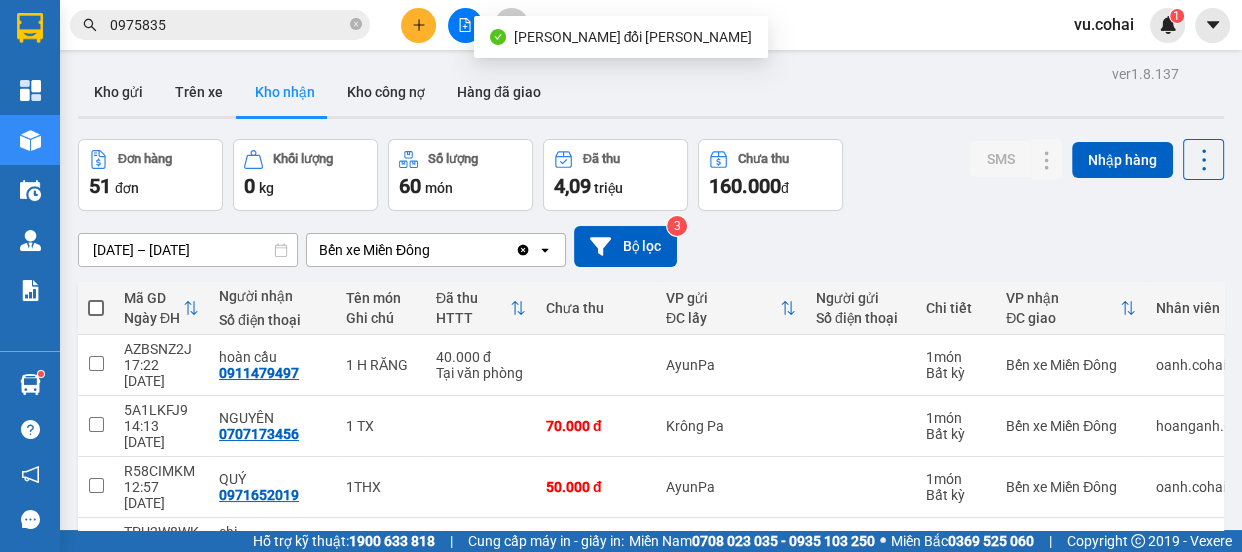 click at bounding box center [465, 25] 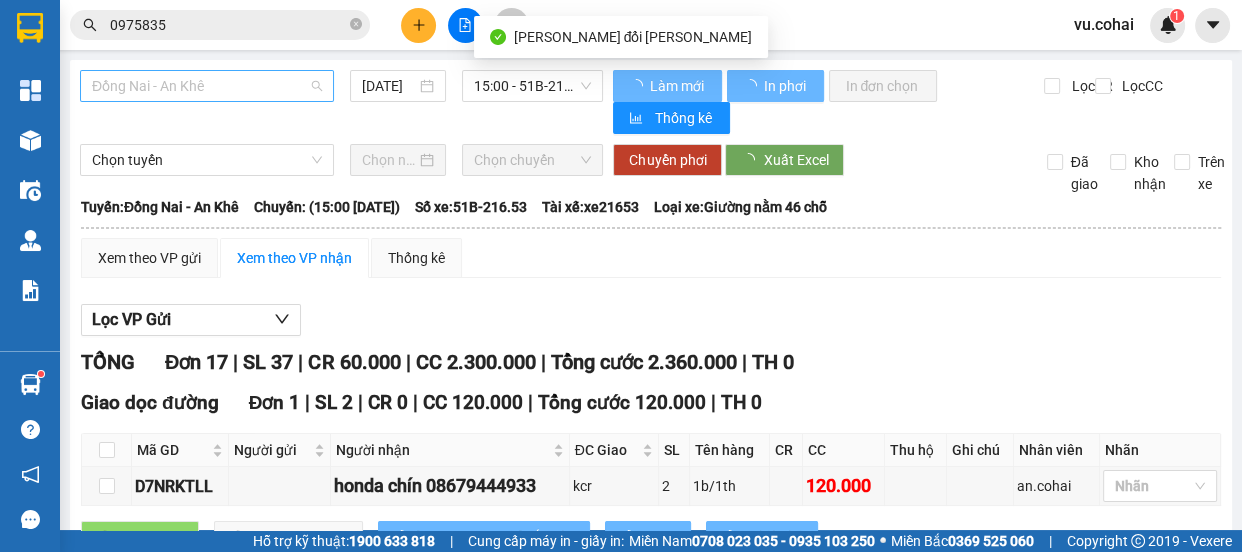 click on "Đồng Nai - An Khê" at bounding box center [207, 86] 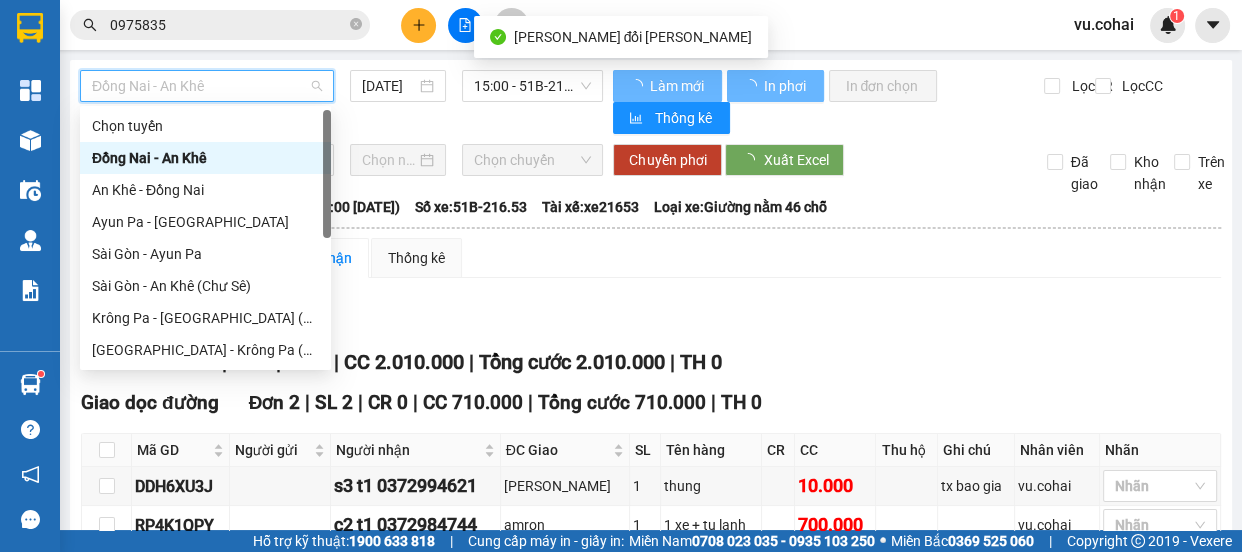 click on "Đồng Nai - An Khê" at bounding box center [205, 158] 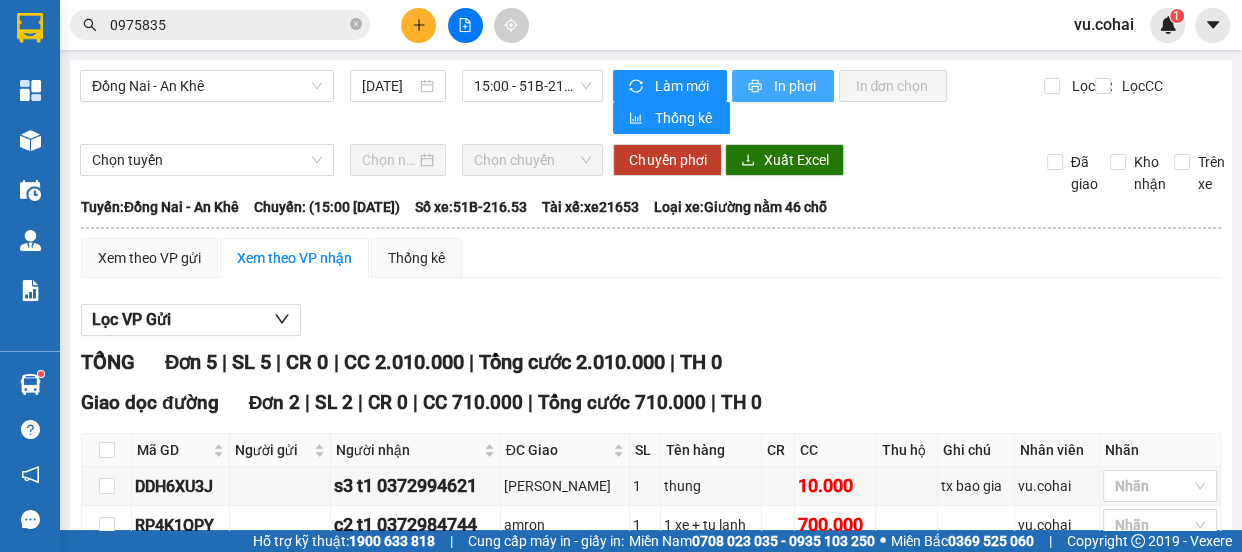 click on "In phơi" at bounding box center [795, 86] 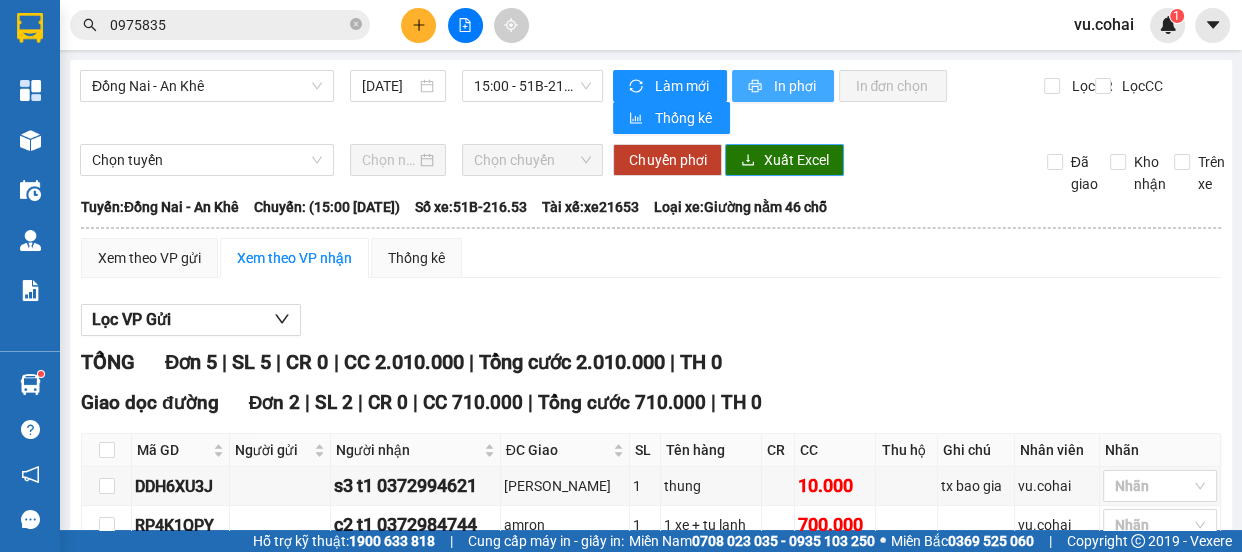 scroll, scrollTop: 0, scrollLeft: 0, axis: both 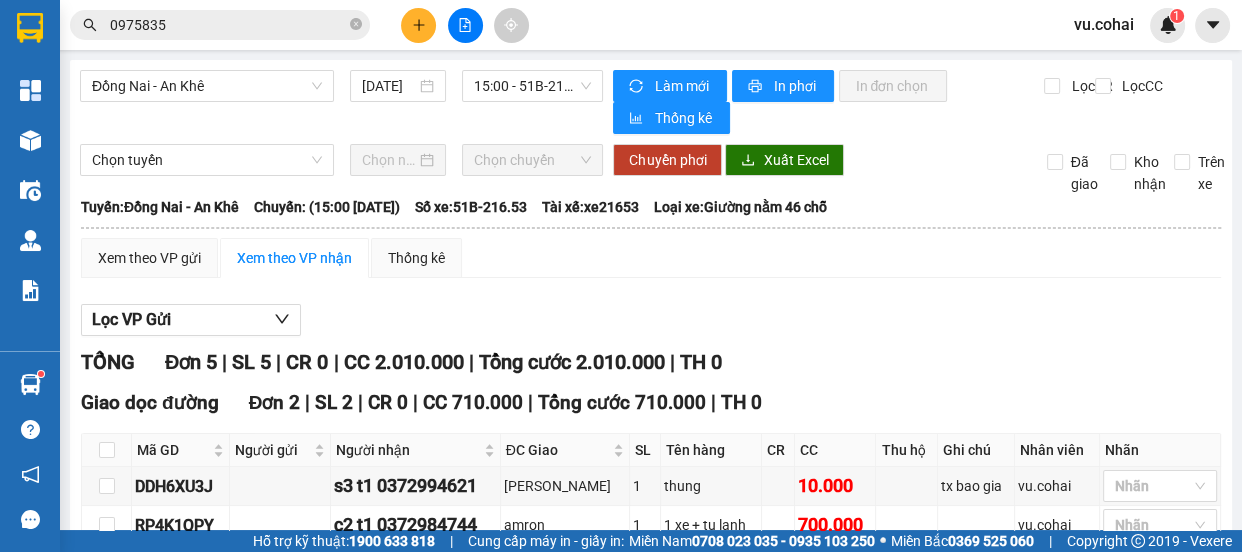 click at bounding box center (418, 25) 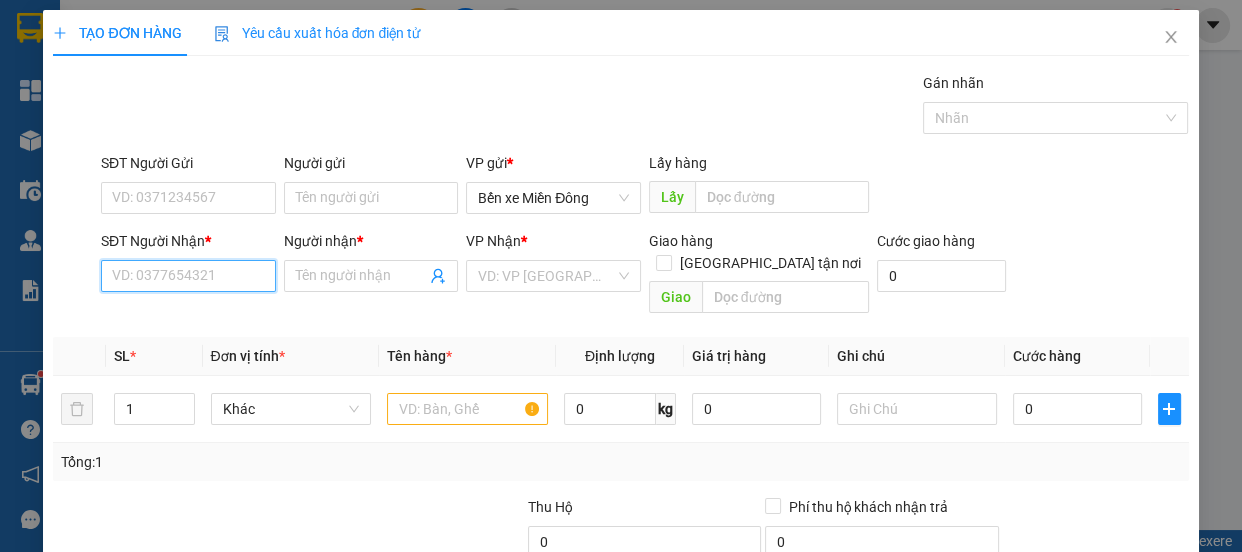 click on "SĐT Người Nhận  *" at bounding box center (188, 276) 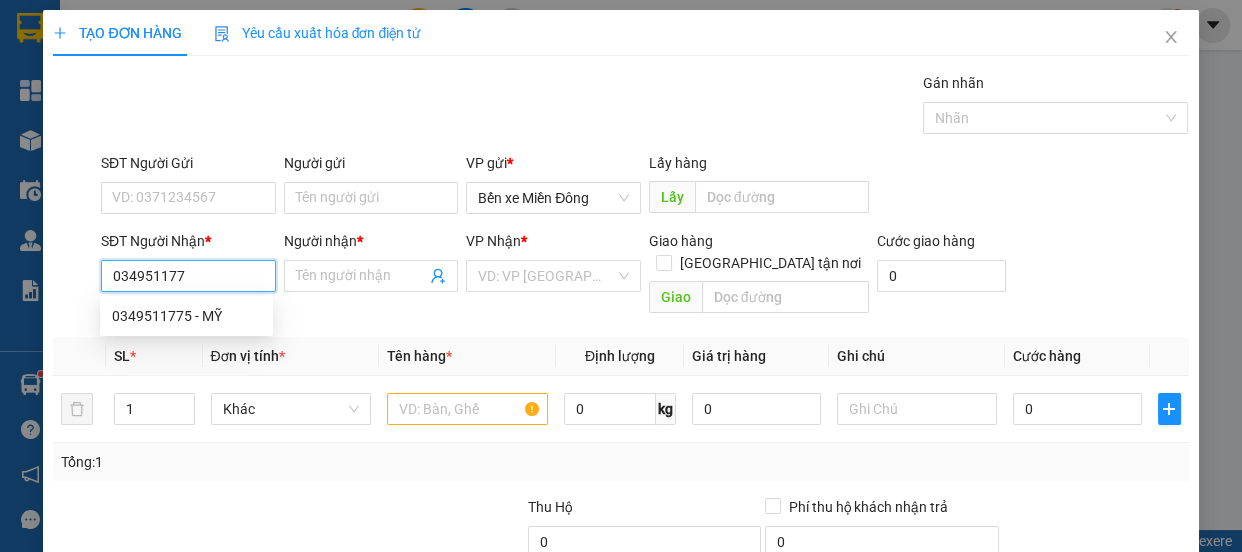 type on "0349511775" 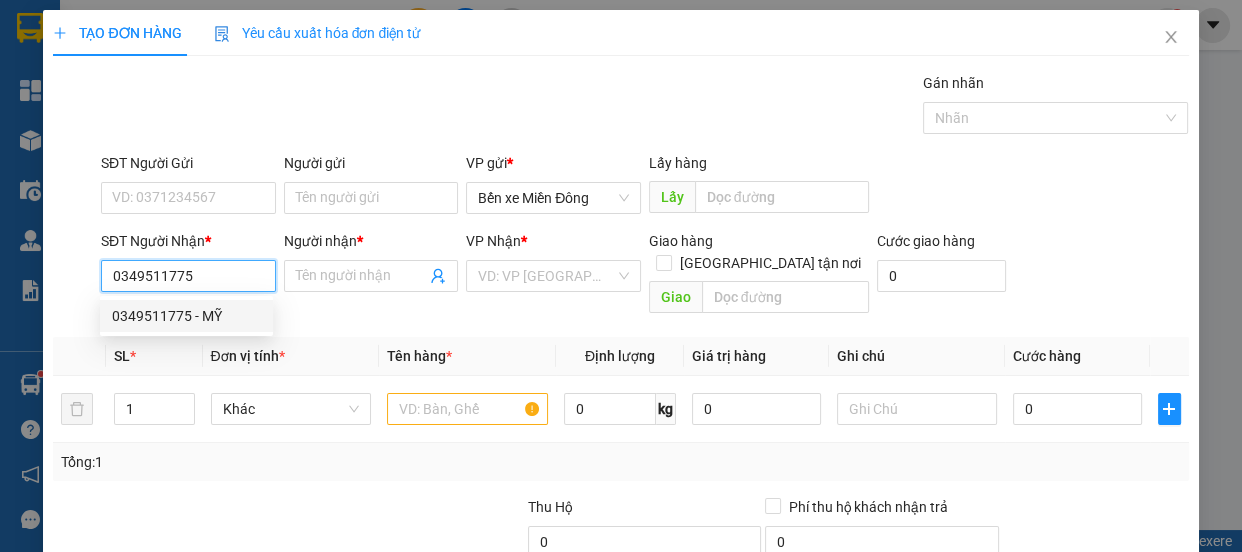 drag, startPoint x: 190, startPoint y: 314, endPoint x: 222, endPoint y: 310, distance: 32.24903 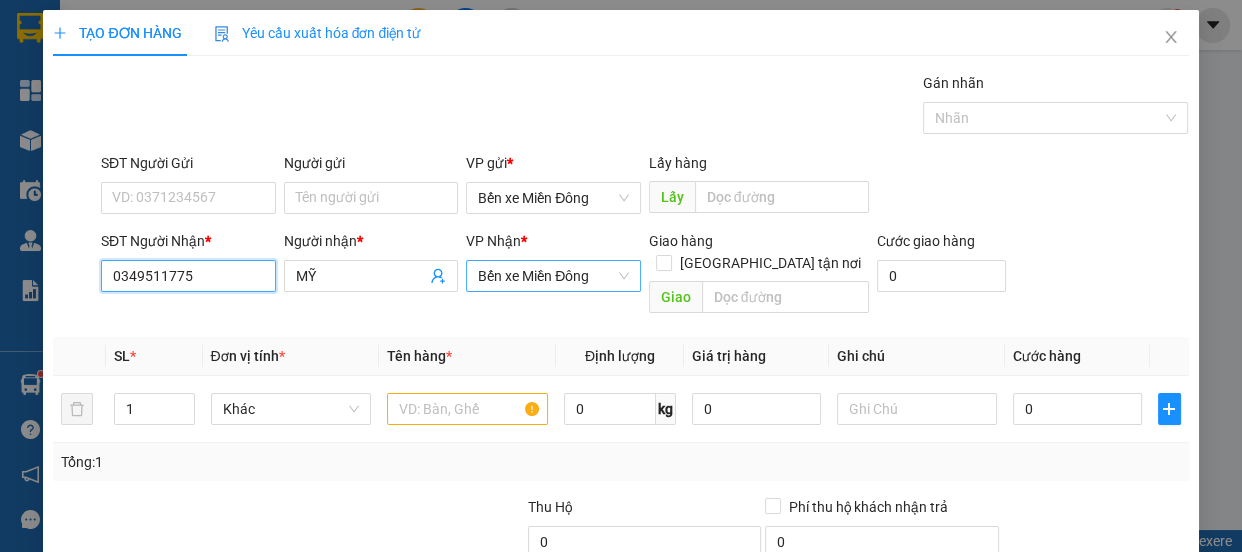 click on "Bến xe Miền Đông" at bounding box center (553, 276) 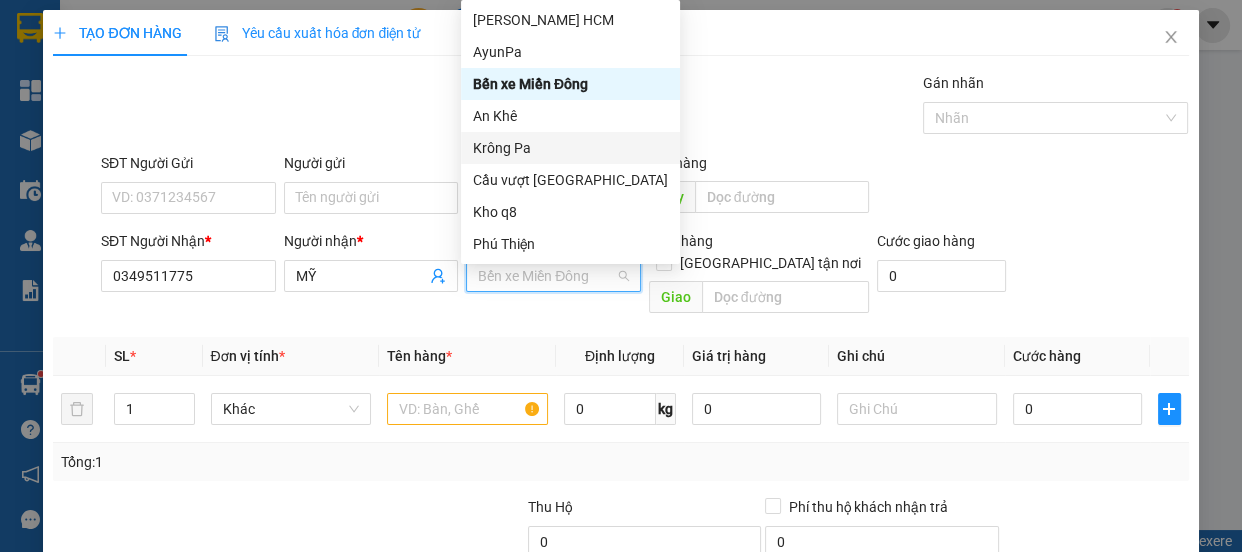 drag, startPoint x: 532, startPoint y: 145, endPoint x: 520, endPoint y: 215, distance: 71.021126 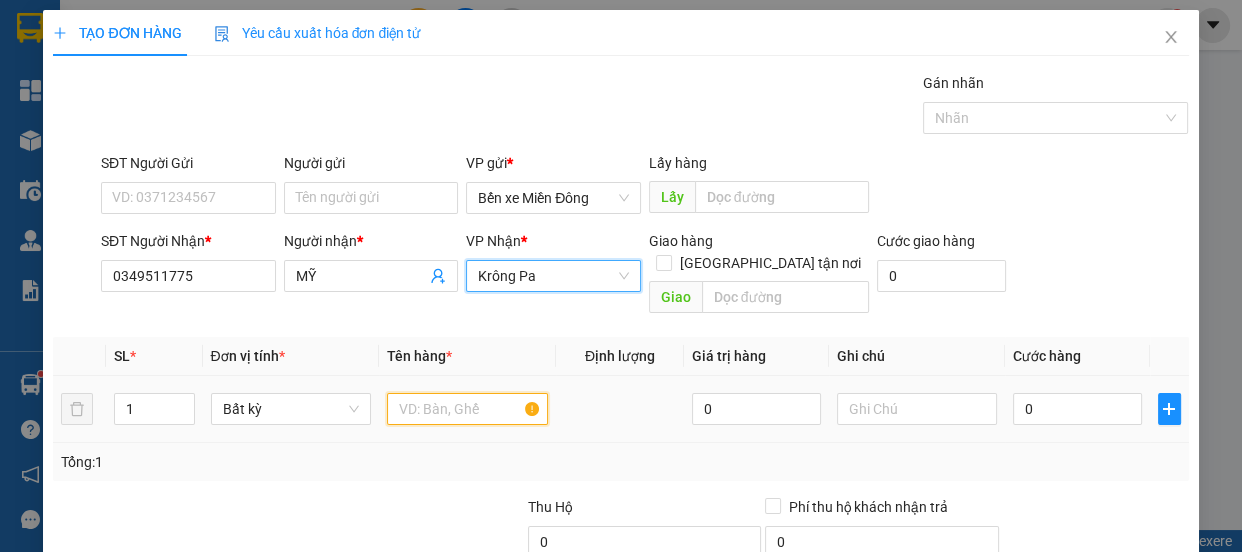 click at bounding box center [467, 409] 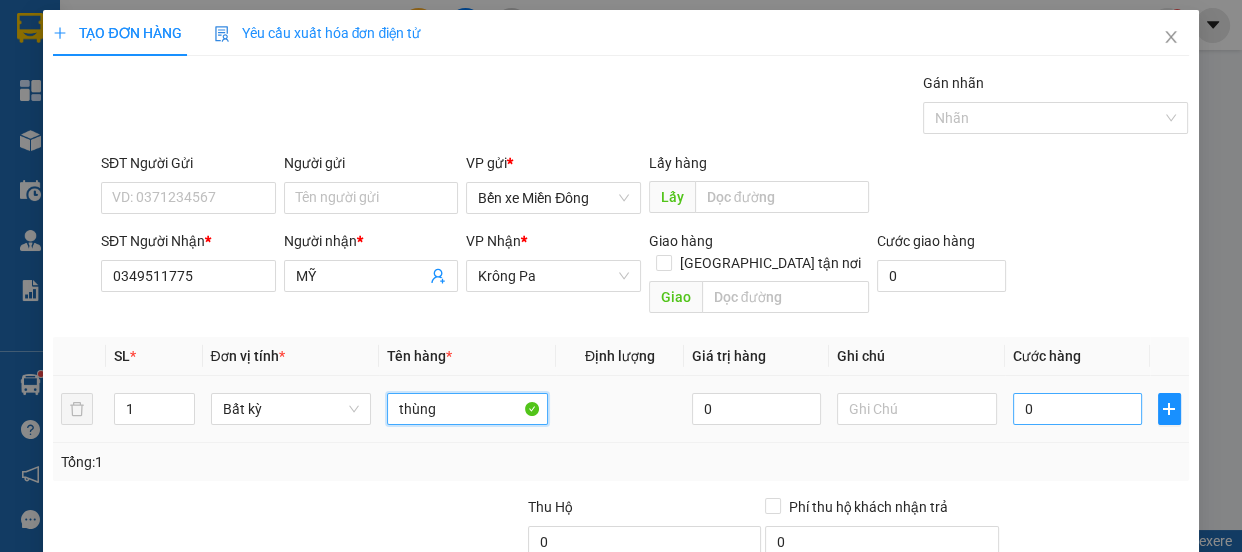 type on "thùng" 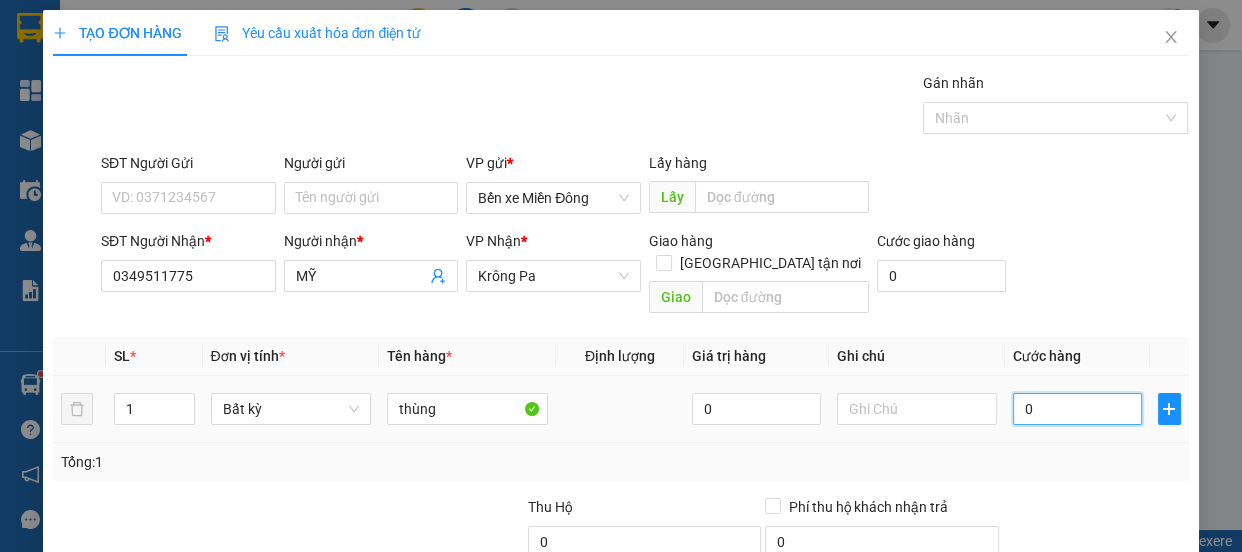 click on "0" at bounding box center (1077, 409) 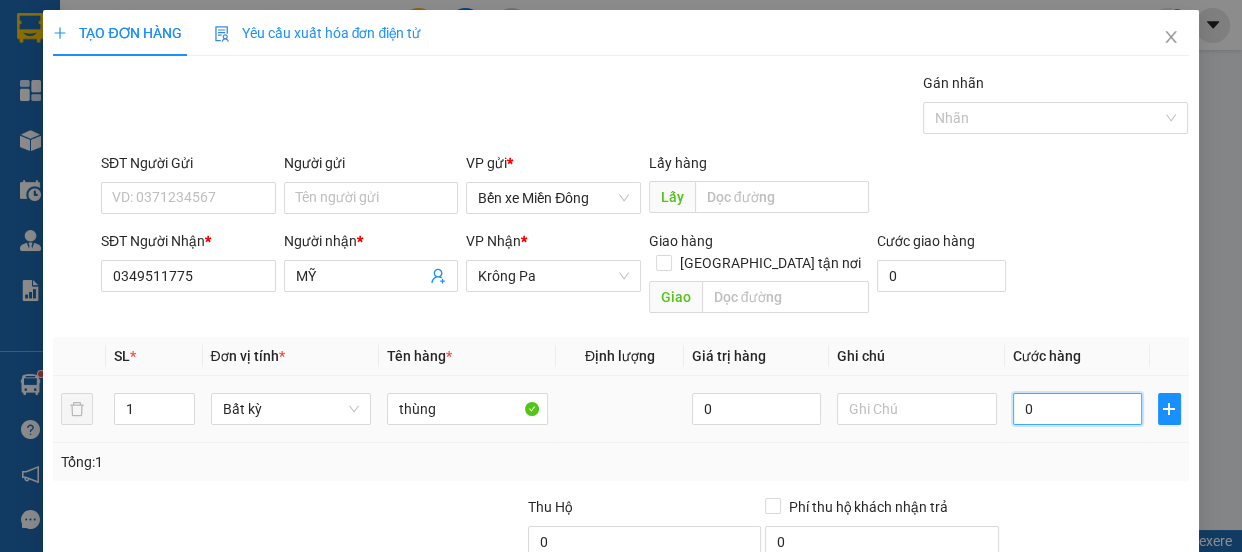 type on "007" 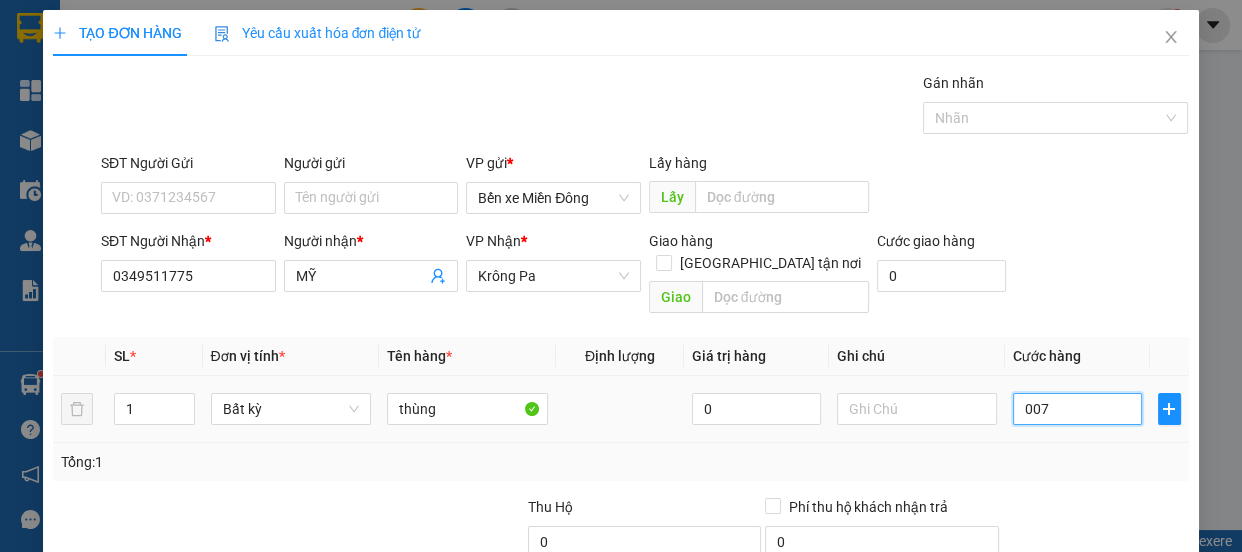 type on "7" 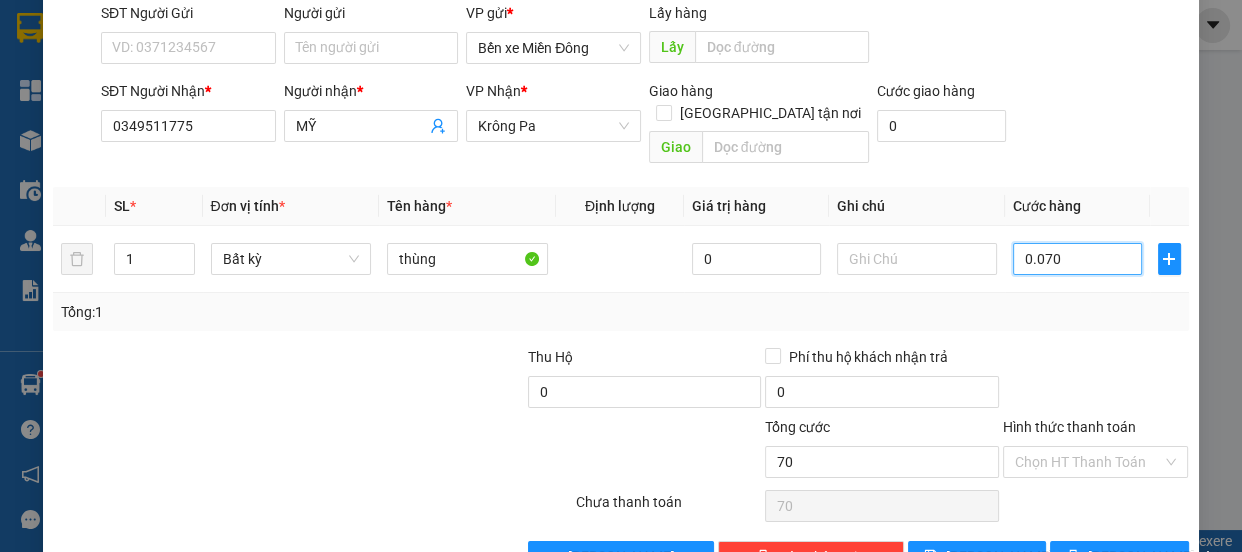 scroll, scrollTop: 187, scrollLeft: 0, axis: vertical 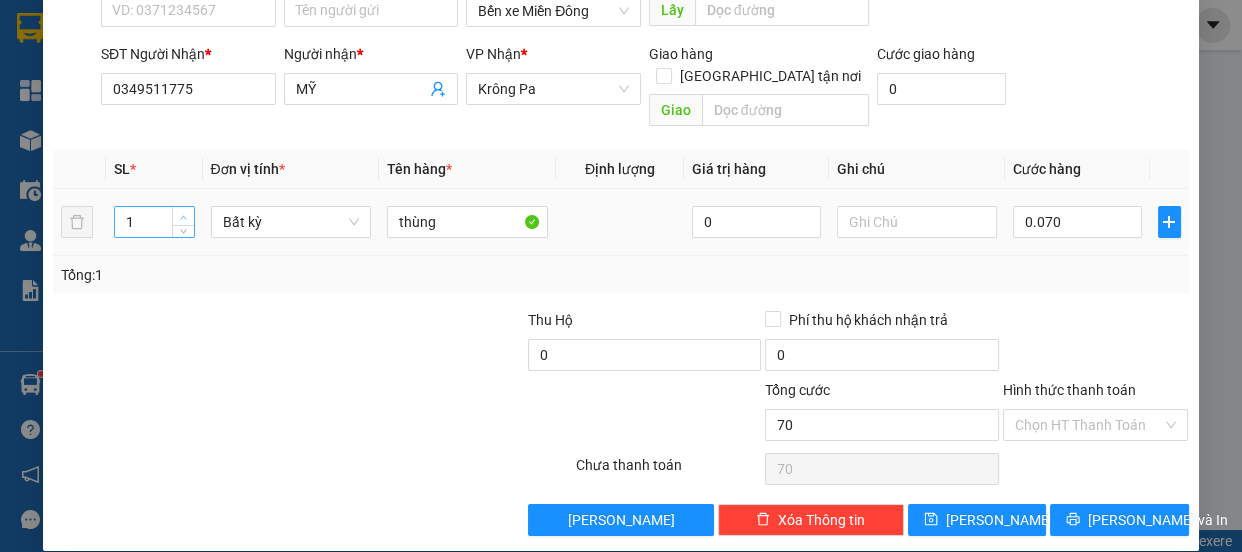 click at bounding box center (184, 217) 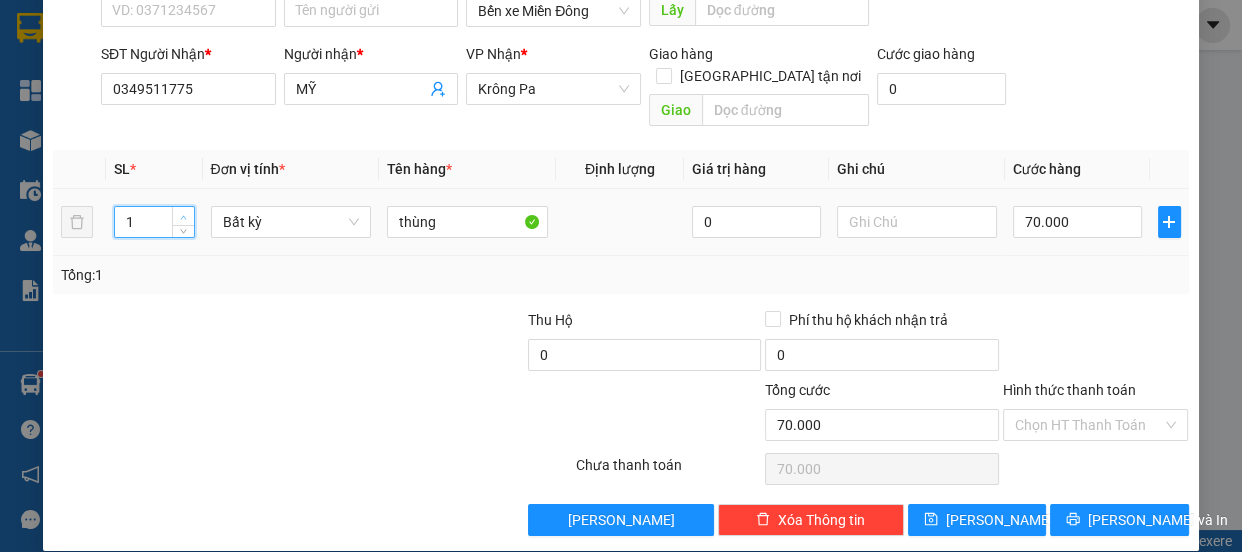 type on "2" 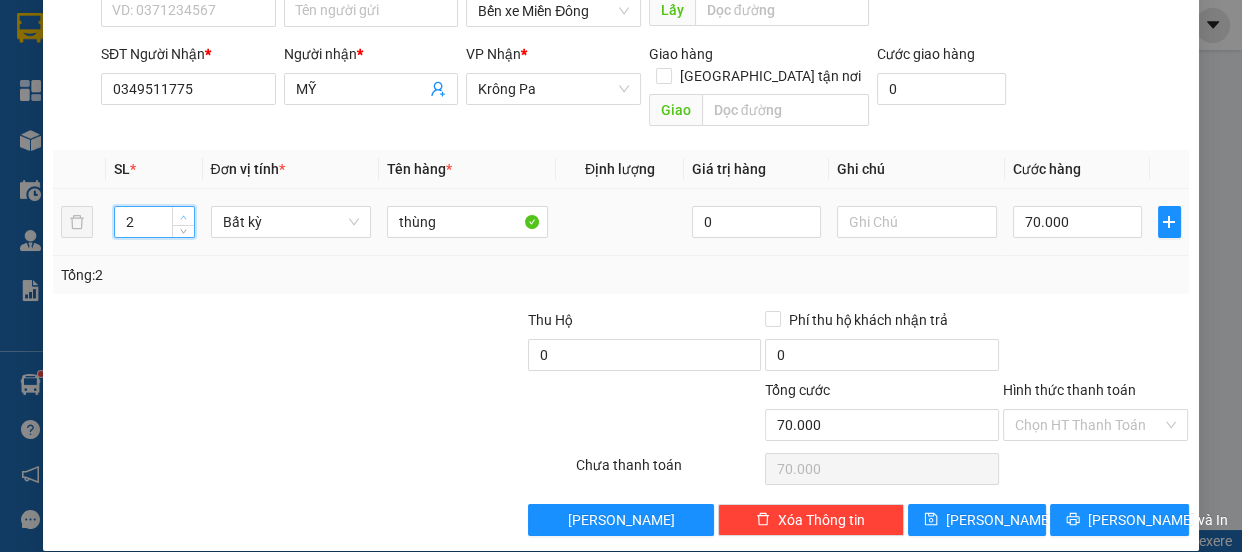 click at bounding box center (184, 217) 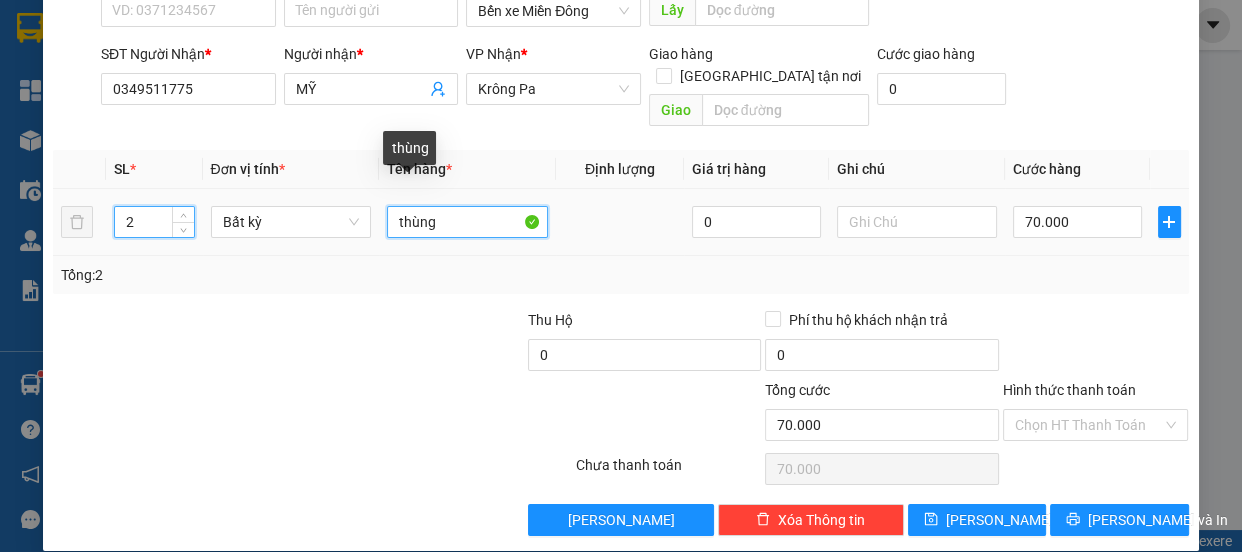 click on "thùng" at bounding box center [467, 222] 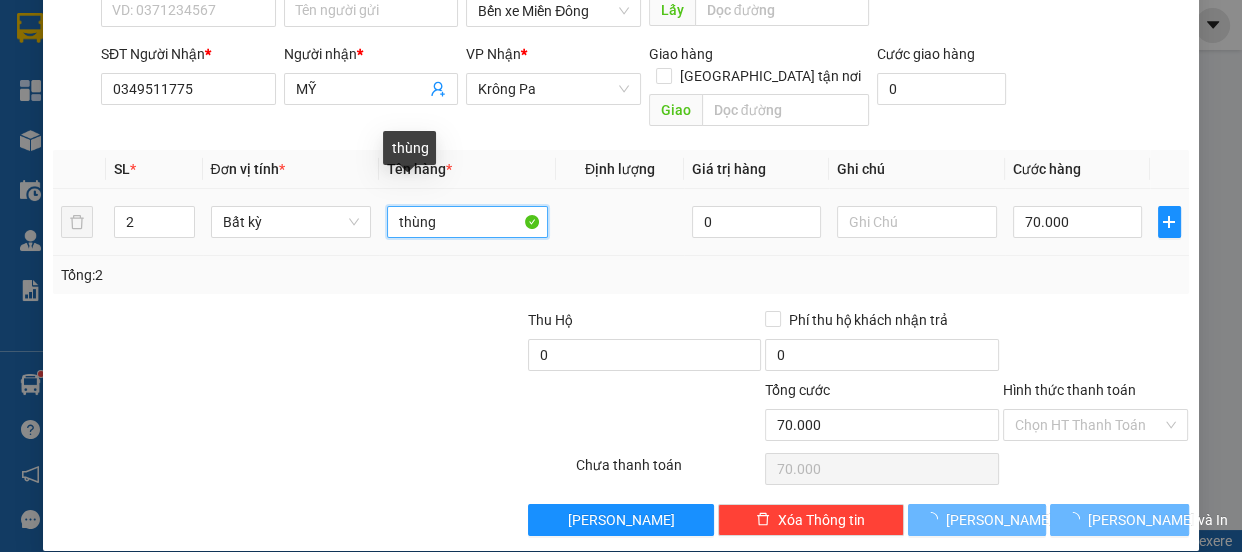 type on "0" 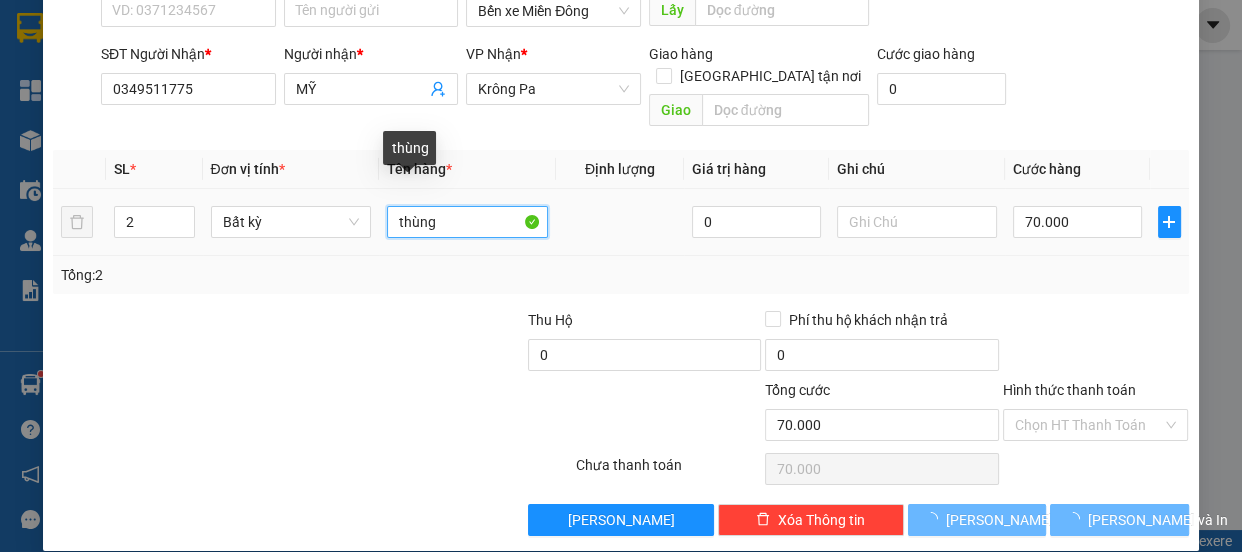 type on "0" 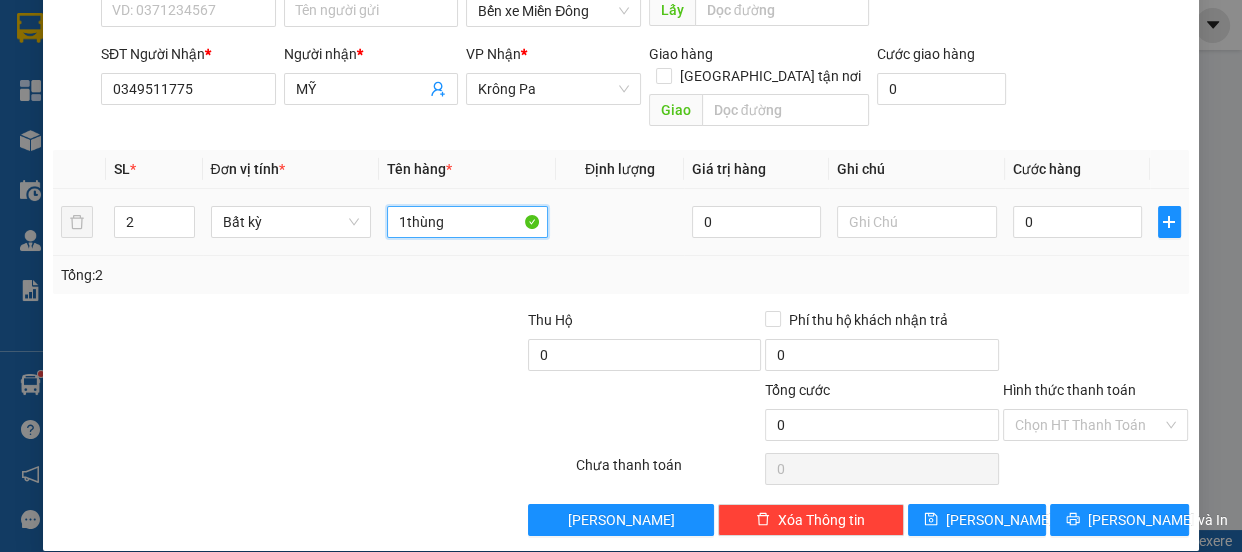 click on "1thùng" at bounding box center (467, 222) 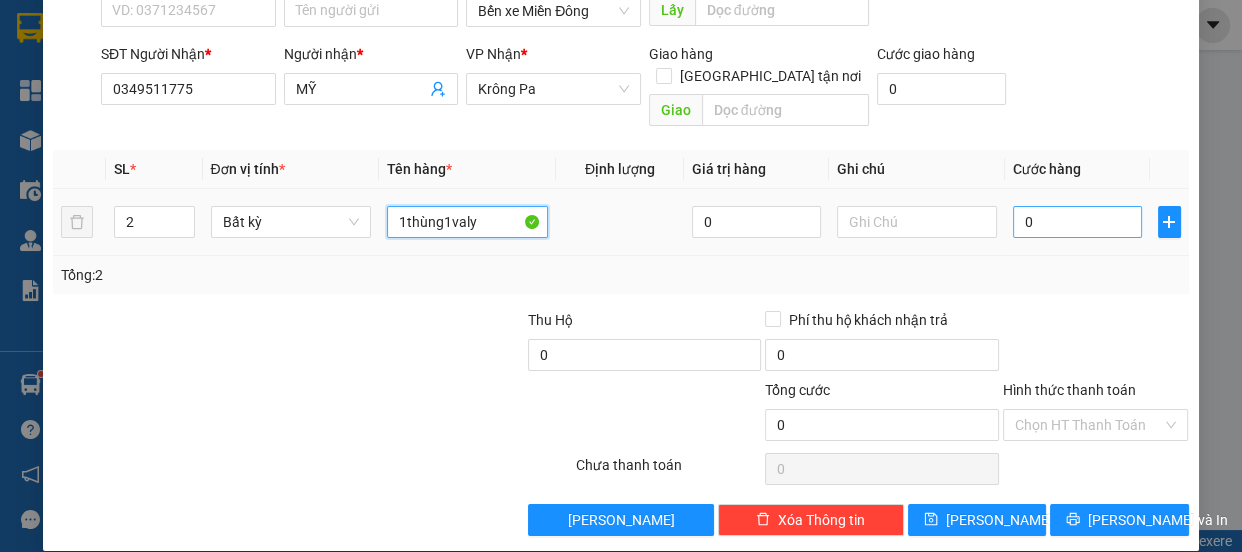 type on "1thùng1valy" 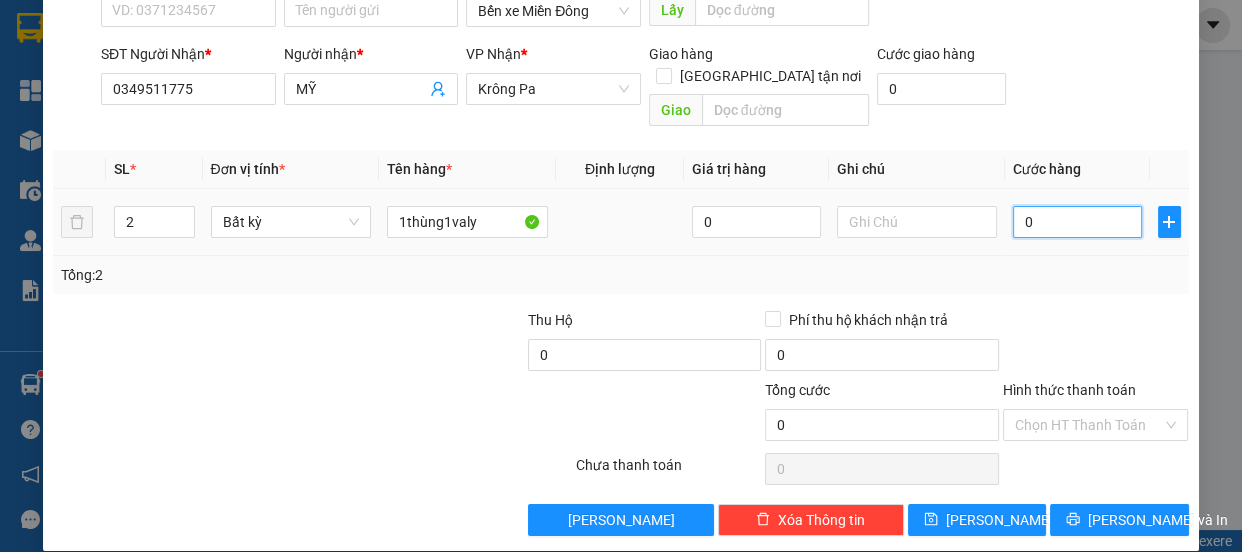click on "0" at bounding box center [1077, 222] 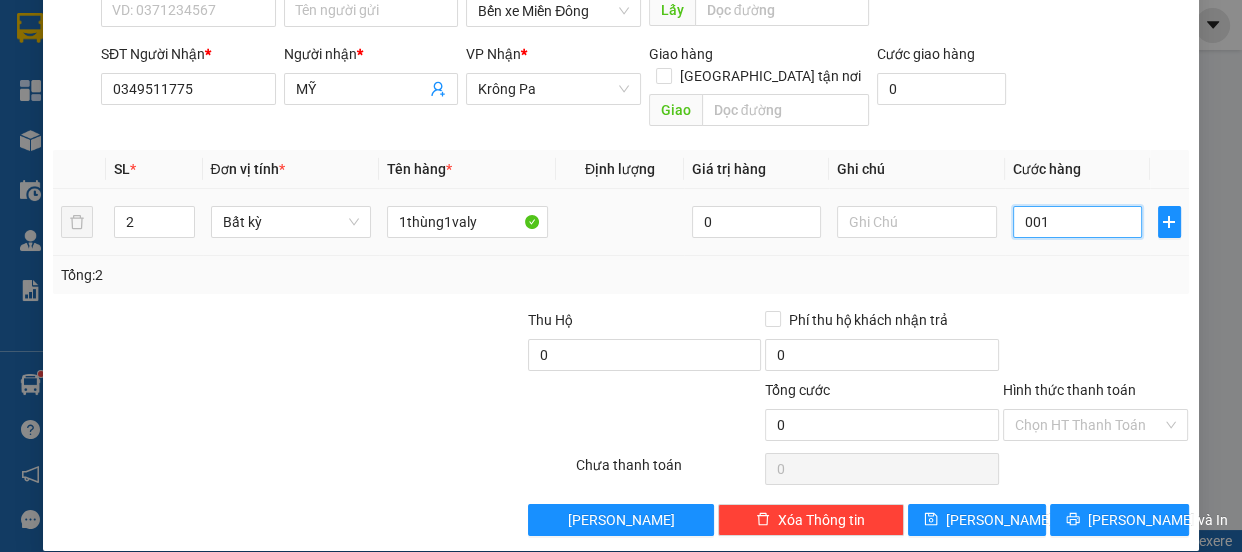 type on "1" 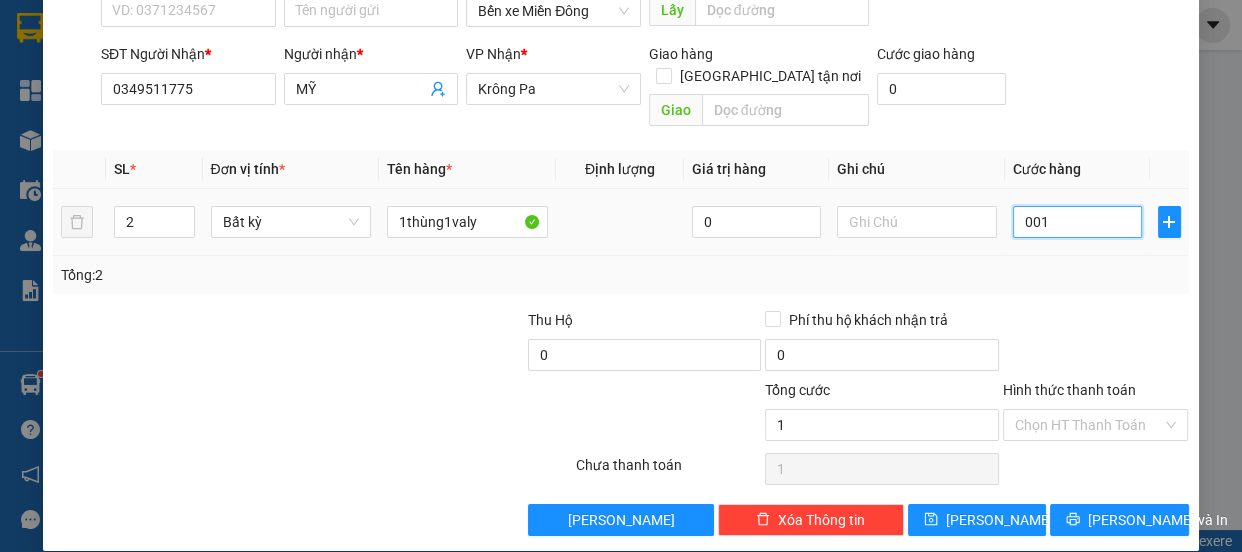 type on "0.013" 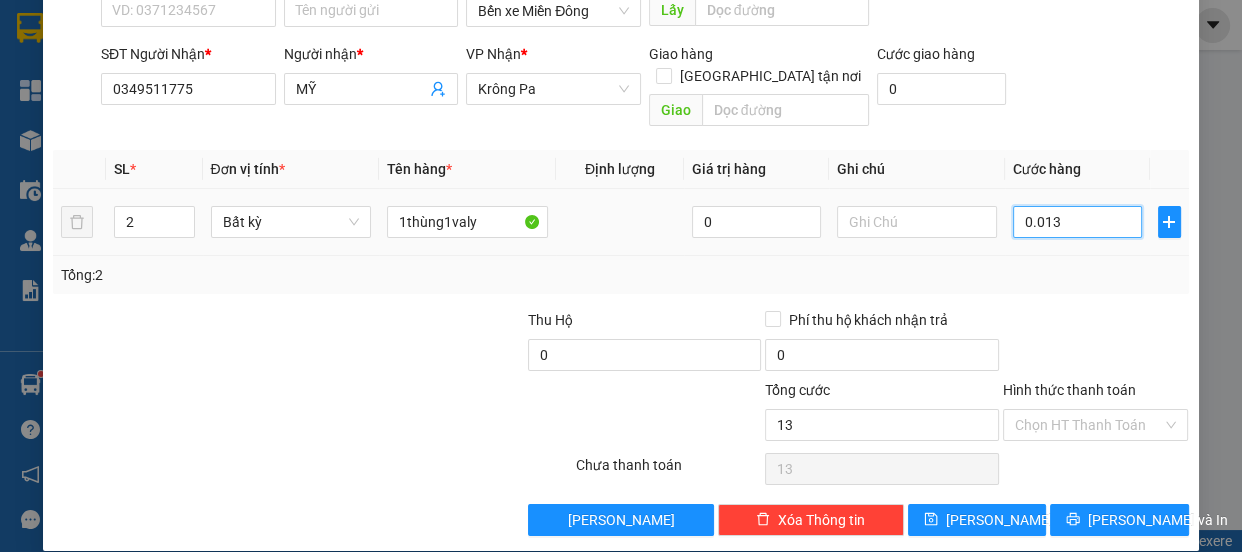 type on "00.130" 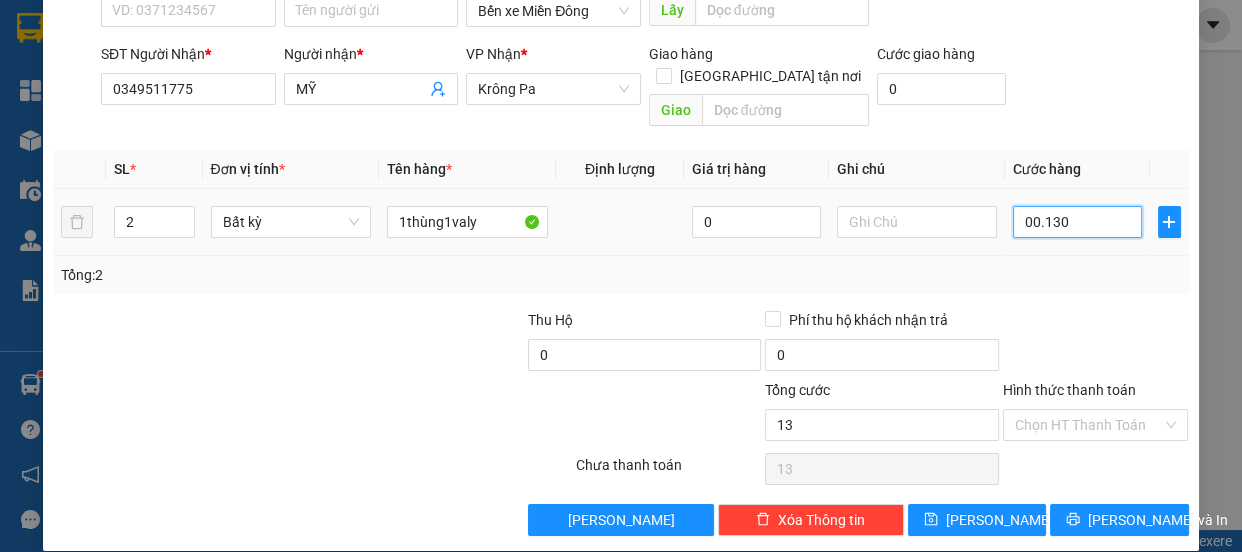 type on "130" 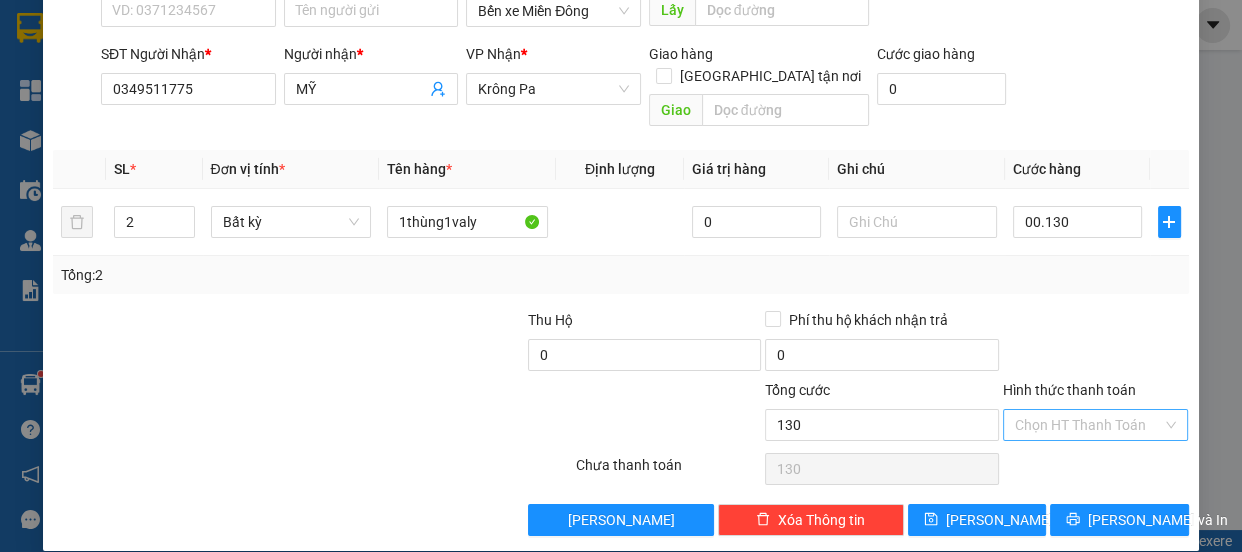 click on "Hình thức thanh toán" at bounding box center (1089, 425) 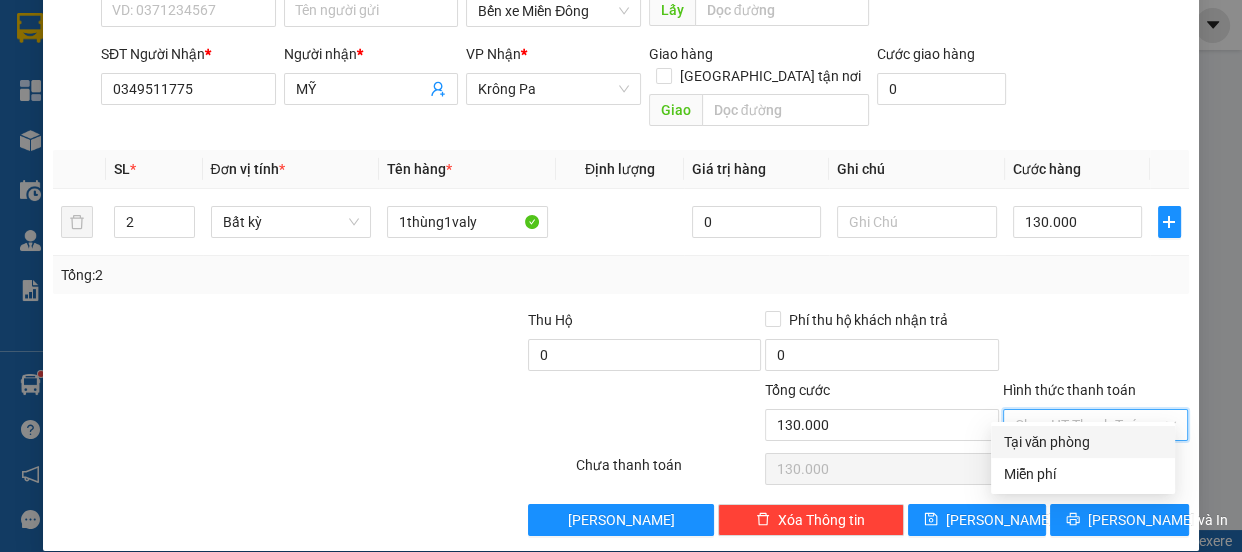 click on "Tại văn phòng" at bounding box center [1083, 442] 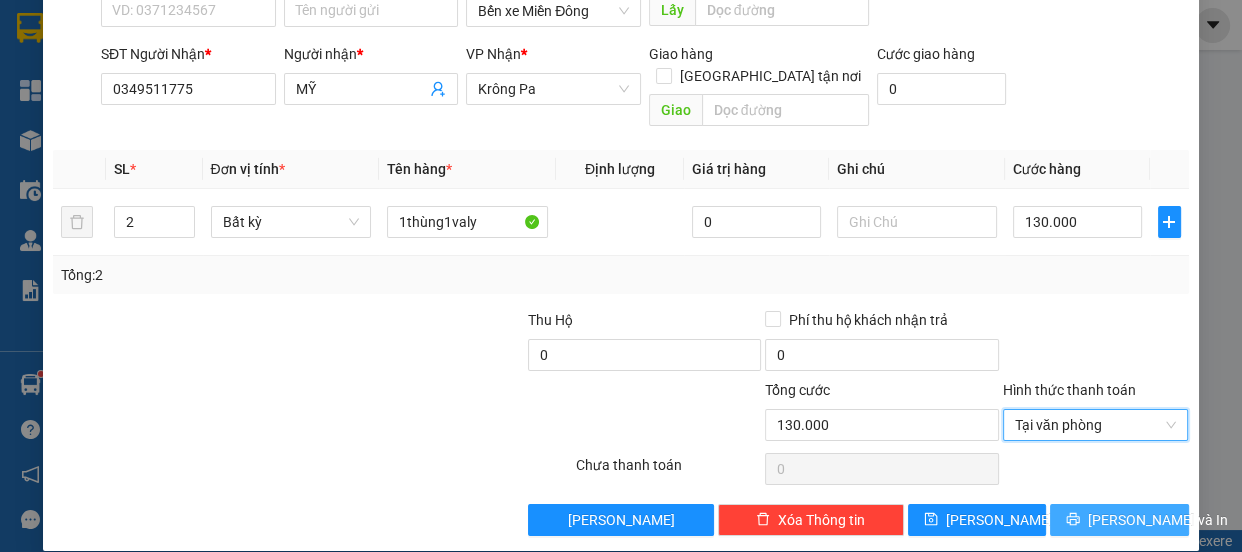 click on "[PERSON_NAME] và In" at bounding box center [1158, 520] 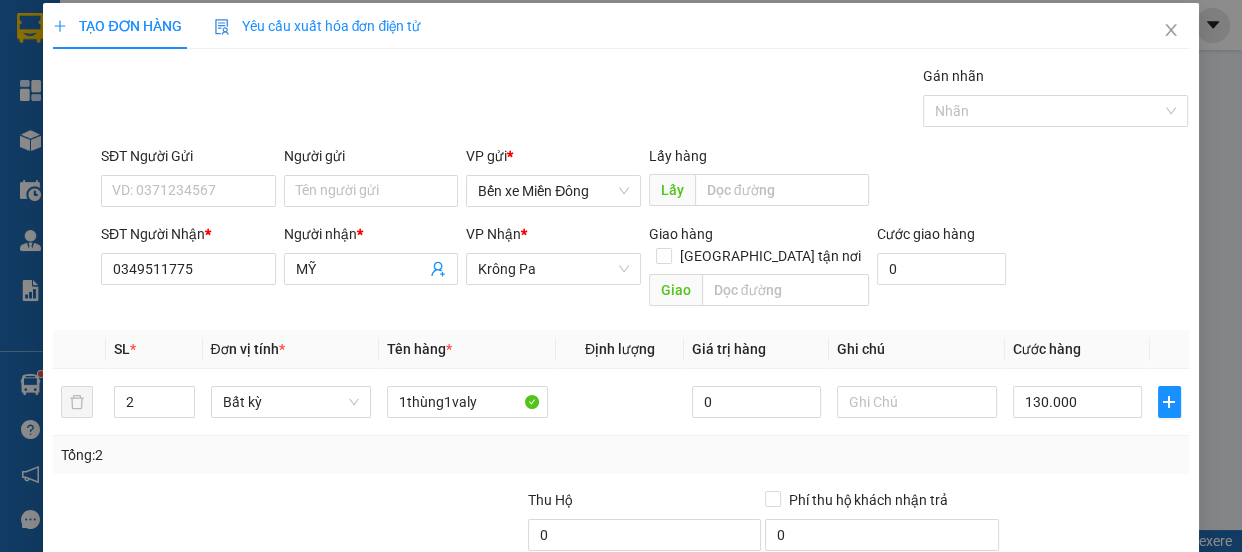 scroll, scrollTop: 0, scrollLeft: 0, axis: both 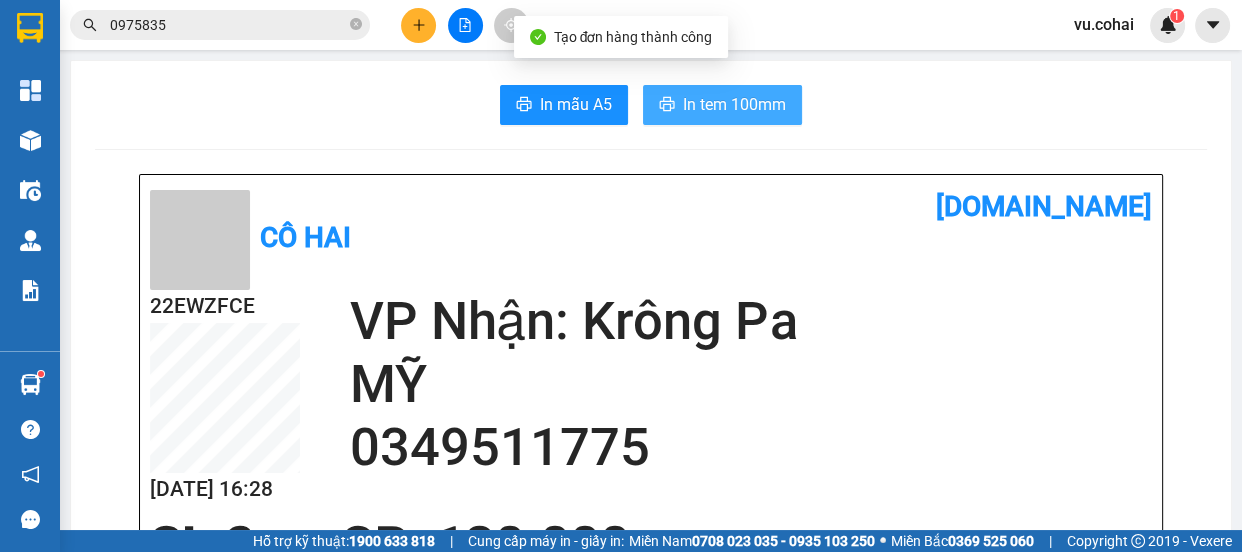 click on "In tem 100mm" at bounding box center [734, 104] 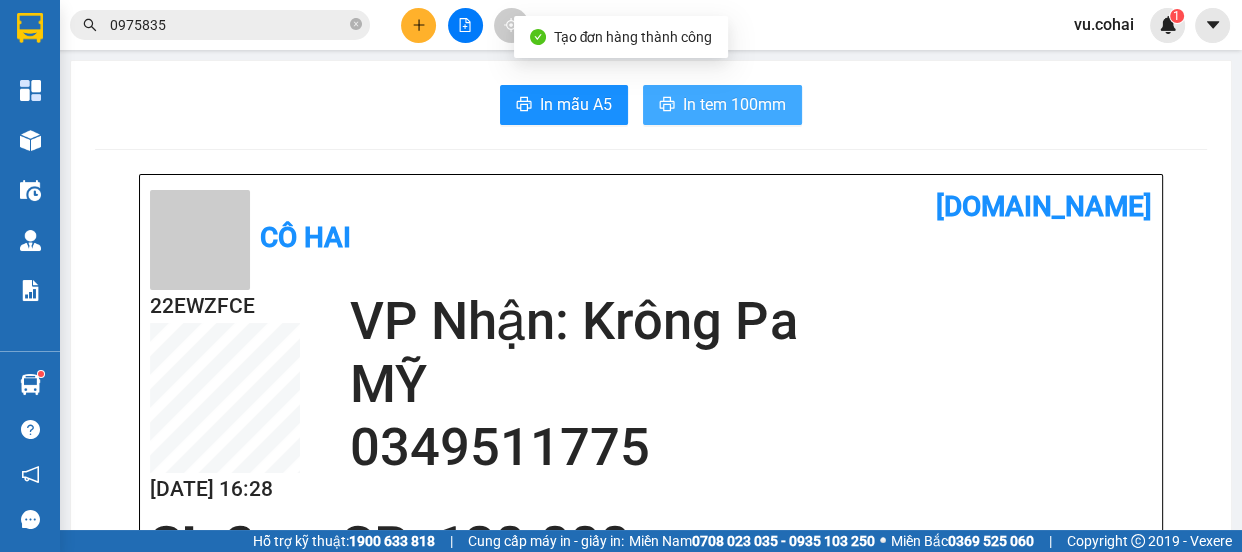 scroll, scrollTop: 0, scrollLeft: 0, axis: both 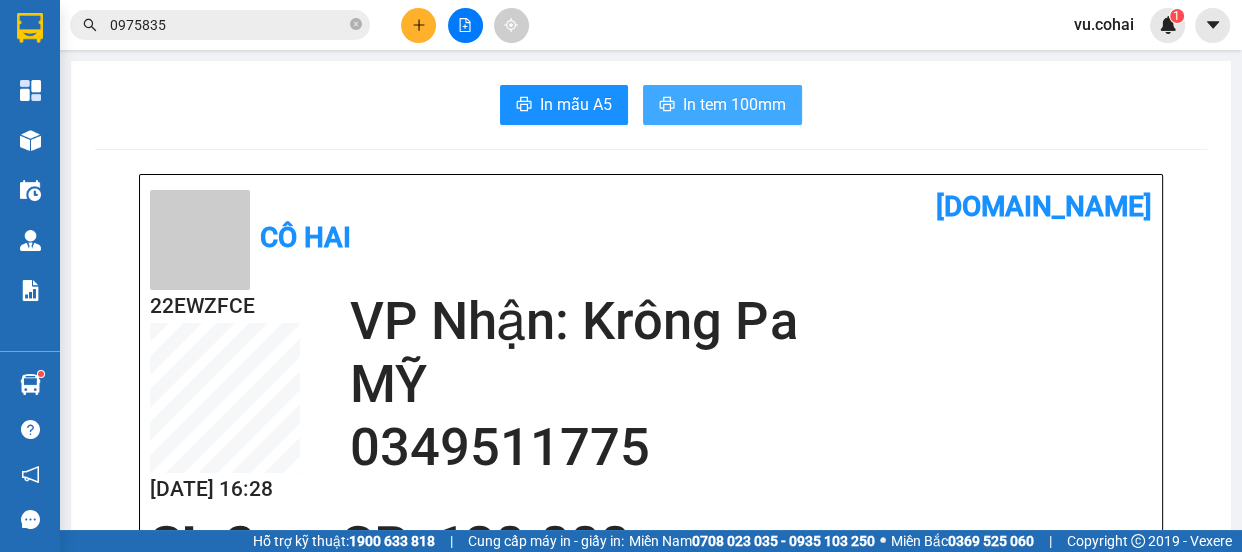 click on "In tem 100mm" at bounding box center (734, 104) 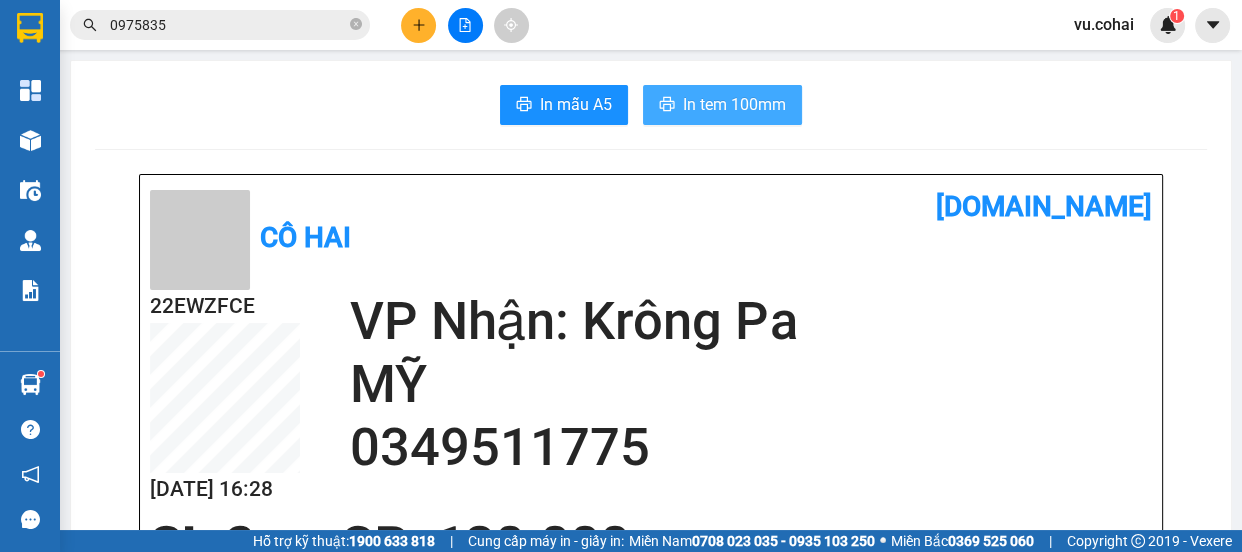 scroll, scrollTop: 0, scrollLeft: 0, axis: both 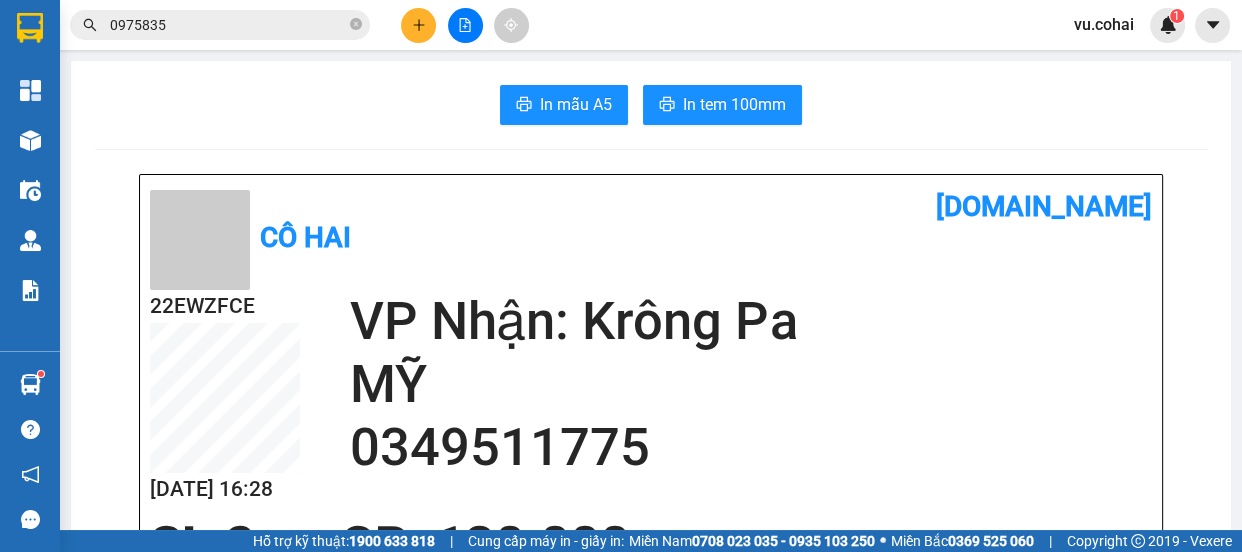 click on "Kết quả tìm kiếm ( 37 )  Bộ lọc  Mã ĐH Trạng thái Món hàng Thu hộ Tổng cước Chưa cước Nhãn Người gửi VP Gửi Người nhận VP Nhận NZVRBLCE 11:00 - 11/07 Trên xe   50E-200.80 18:00  -   11/07 thùng SL:  1 50.000 50.000 Bến xe Miền Đông 0975835 920 ngọc Phú Thiện E8VR746E 17:26 - 06/01 Trên xe   51B-294.89 18:30  -   07/01 THÙNG NHỎ SL:  1 50.000 Trần Phú HCM 0975835 920 ngọc Phú Thiện LD4I4FPT 10:08 - 29/12 Trên xe   51B-50.567 17:15  -   29/12 hộp SL:  1 50.000 50.000 Trần Phú HCM 0975835 920 ngọc Phú Thiện Giao DĐ: esol MPW2UUHI 15:17 - 12/07 VP Gửi   gói SL:  1 40.000 40.000 Bến xe Miền Đông 0975835 920 ngọc Phú Thiện 6K2WYCXD 10:09 - 11/03 Đã giao   11:40 - 15/03 thùng SL:  1 50.000 Bến xe Miền Đông 0975835 920 ngọc Phú Thiện M5LCBDSR 16:43 - 17/01 Đã giao   08:39 - 23/01 thùng SL:  3 250.000 Bến xe Miền Đông 0975835 920 ngọc Phú Thiện XS7XUIKH 17:32 - 22/10 Đã giao   18:05 - 27/10 SL:" at bounding box center [621, 25] 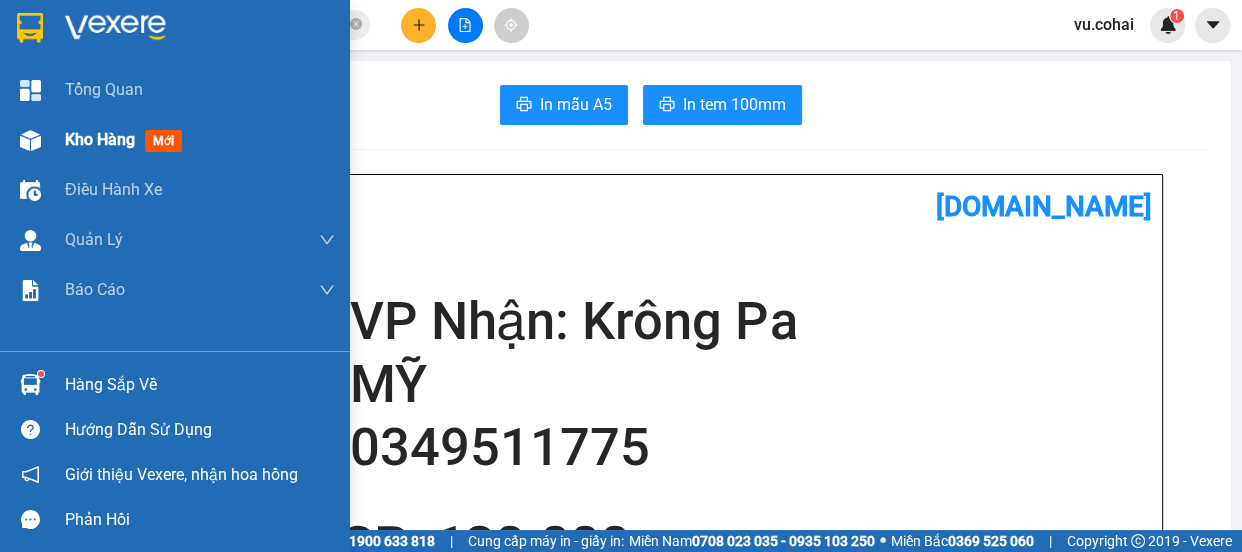 click on "Kho hàng" at bounding box center [100, 139] 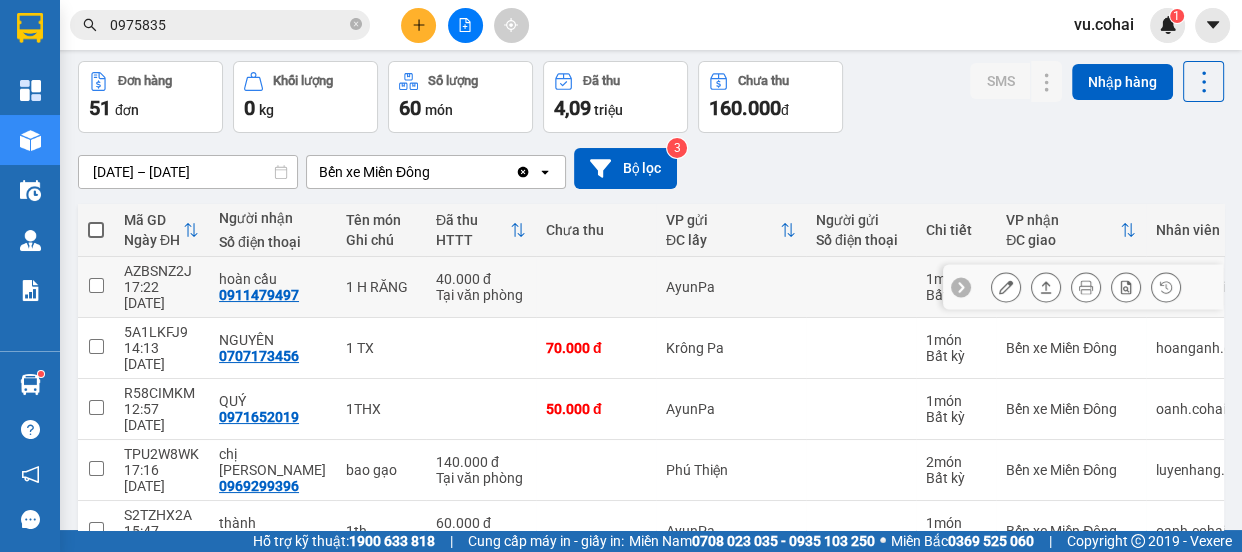 scroll, scrollTop: 181, scrollLeft: 0, axis: vertical 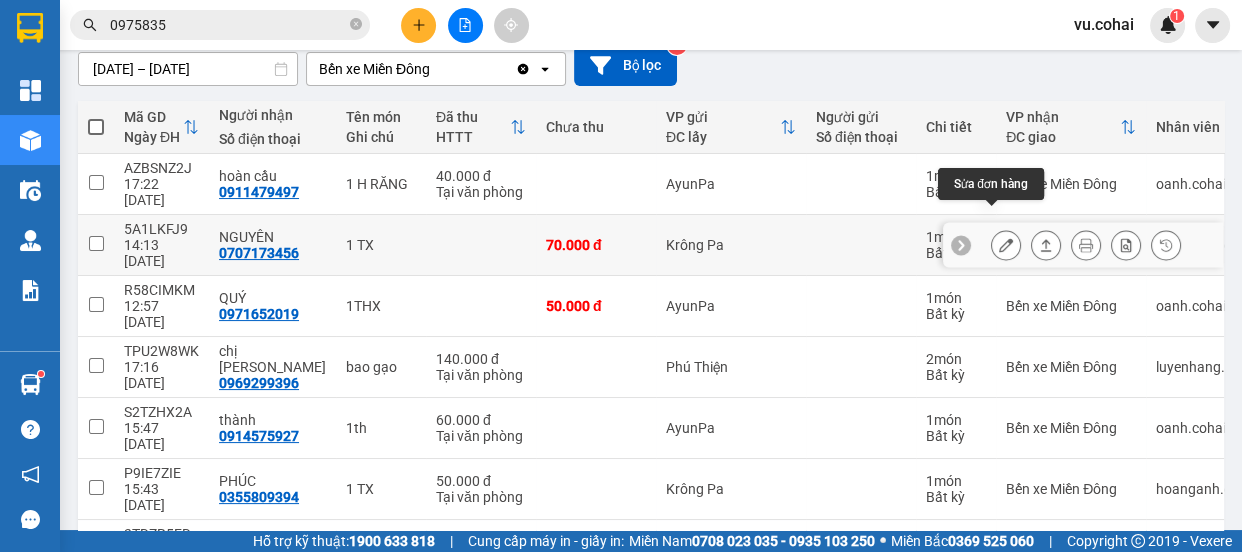 click 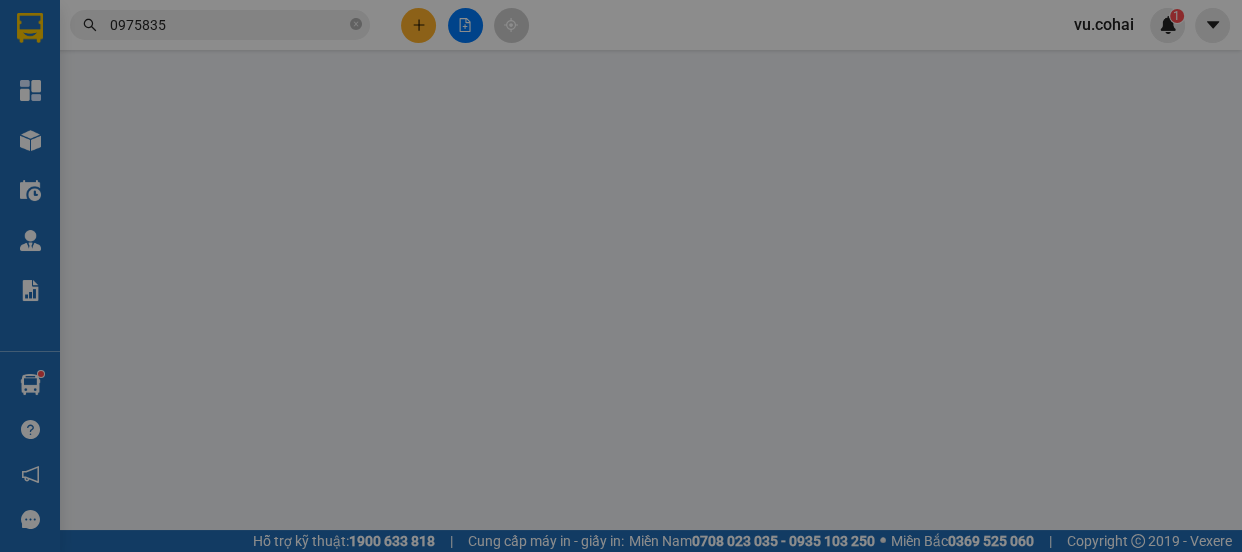 scroll, scrollTop: 0, scrollLeft: 0, axis: both 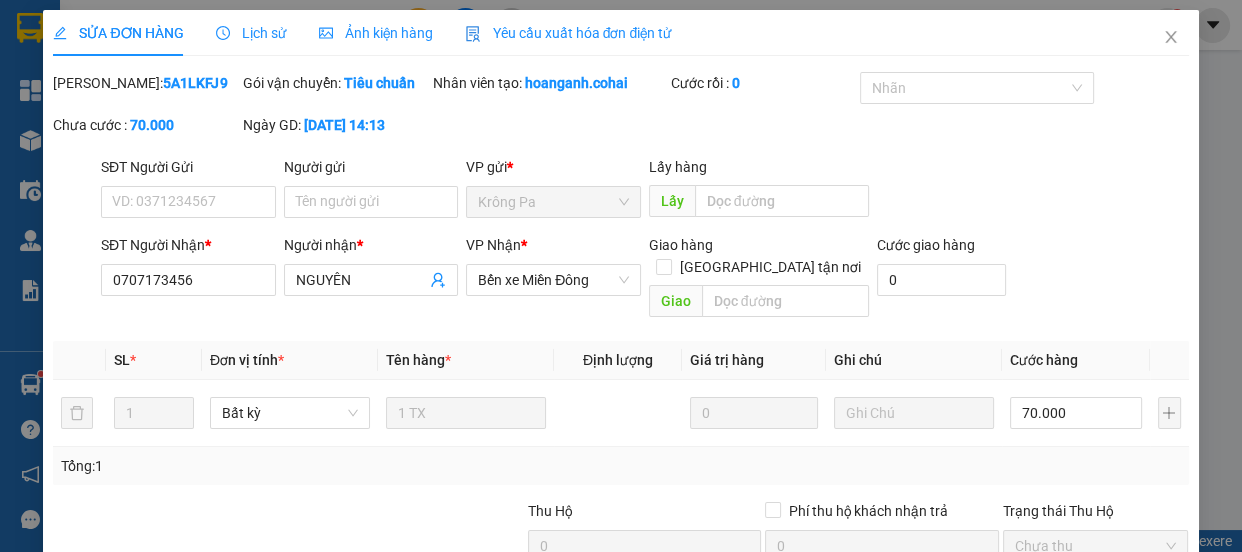 type on "0707173456" 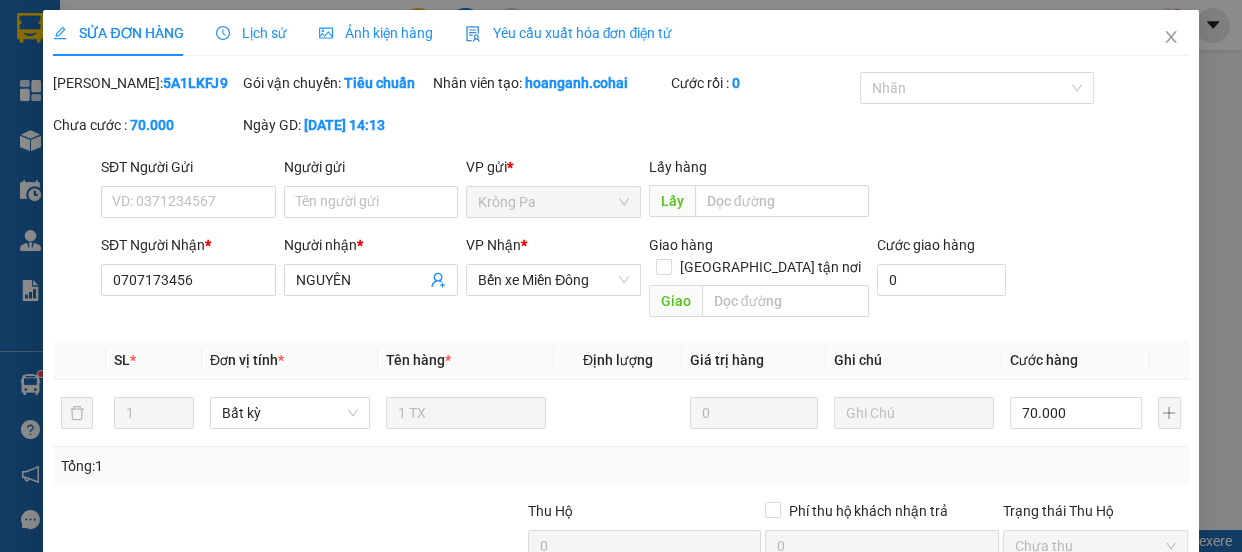 type on "NGUYÊN" 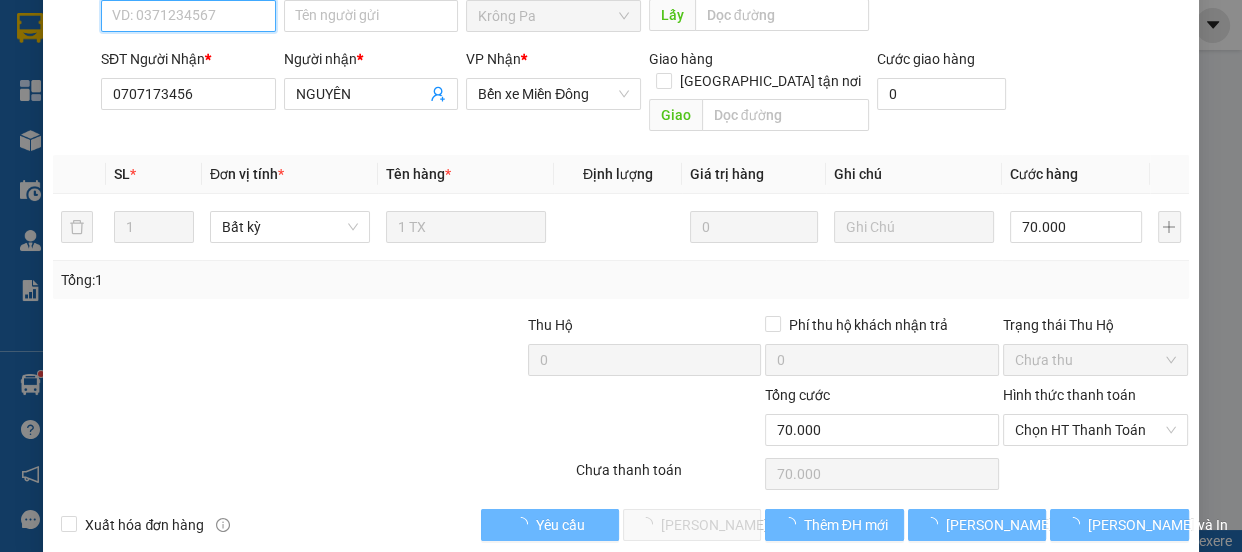 scroll, scrollTop: 213, scrollLeft: 0, axis: vertical 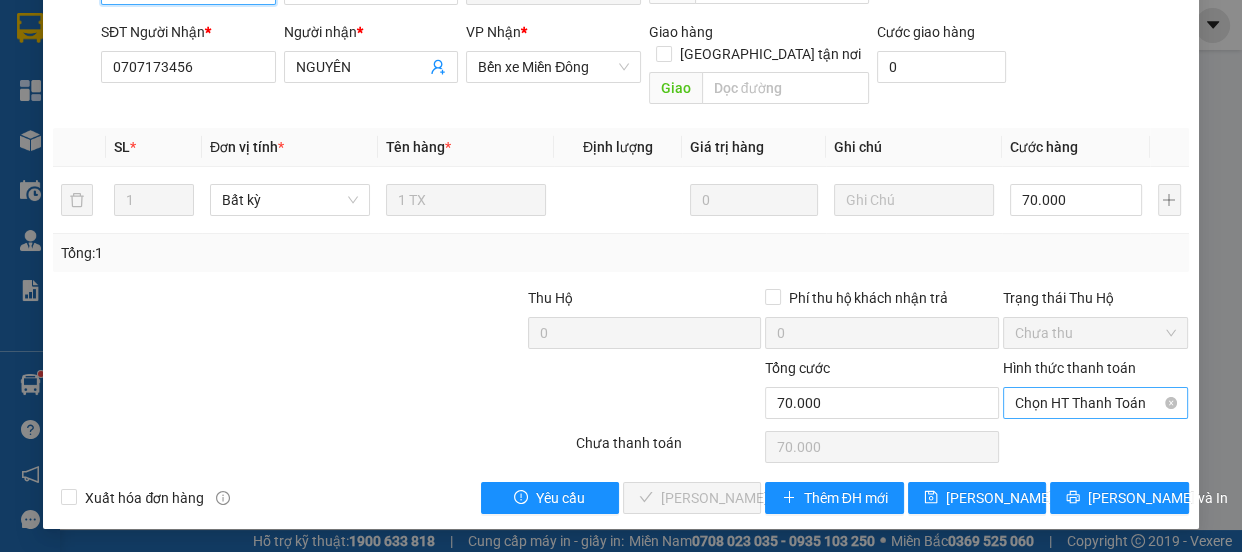 click on "Chọn HT Thanh Toán" at bounding box center [1096, 403] 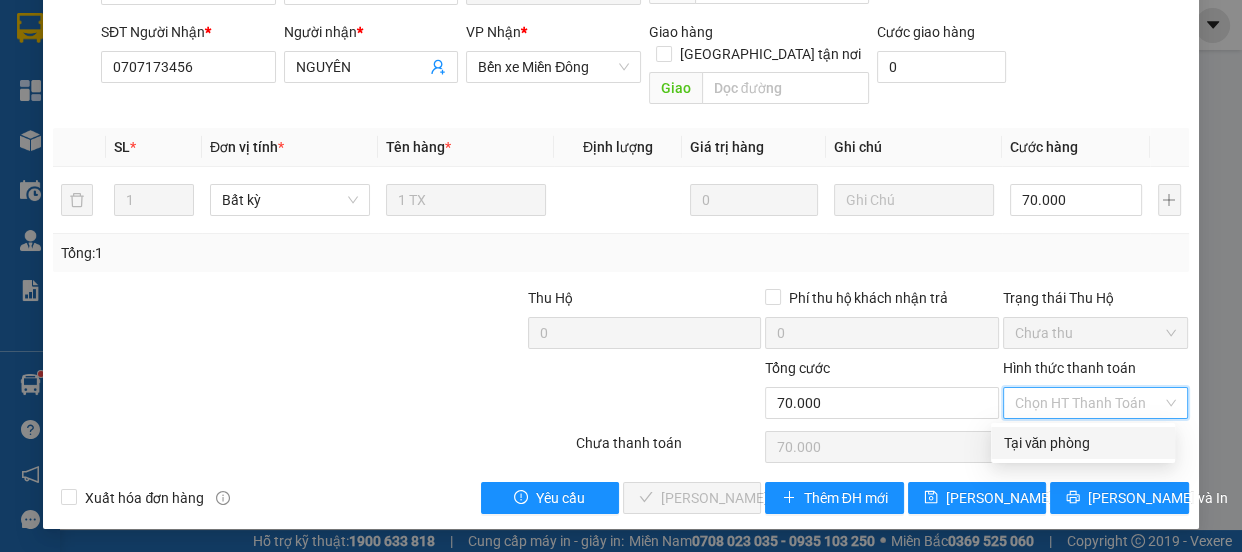 click on "Tại văn phòng" at bounding box center (1083, 443) 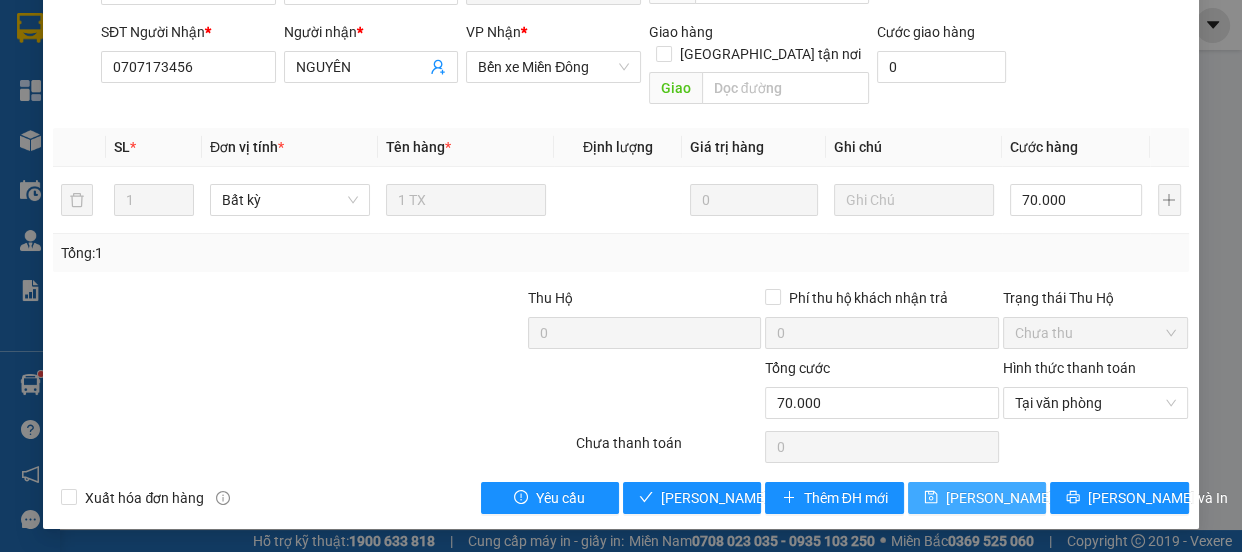 click on "[PERSON_NAME] đổi" at bounding box center (1026, 498) 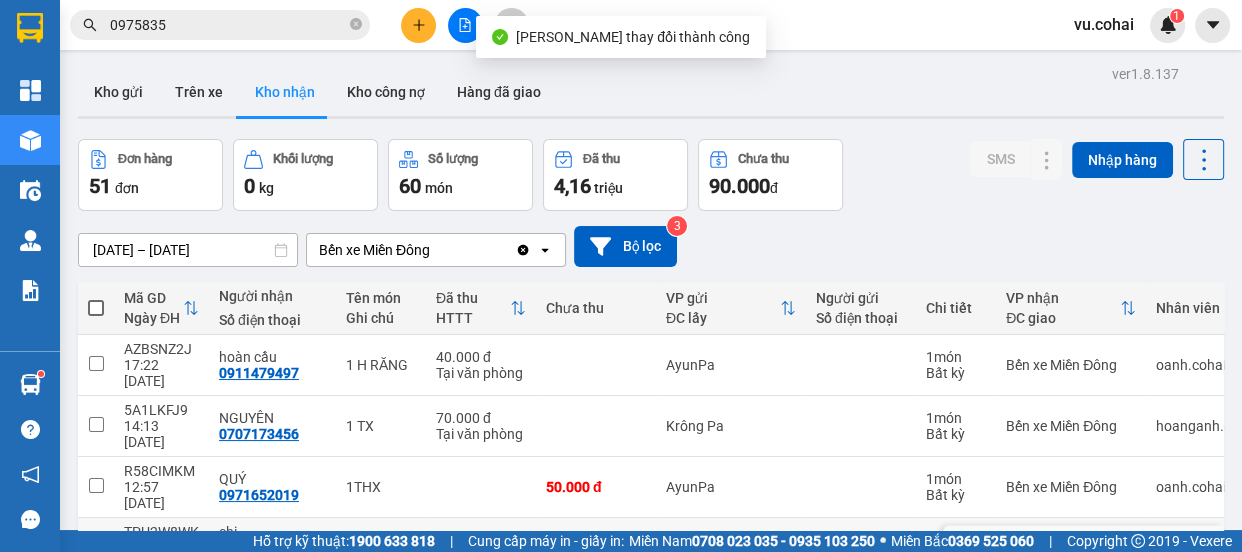 scroll, scrollTop: 90, scrollLeft: 0, axis: vertical 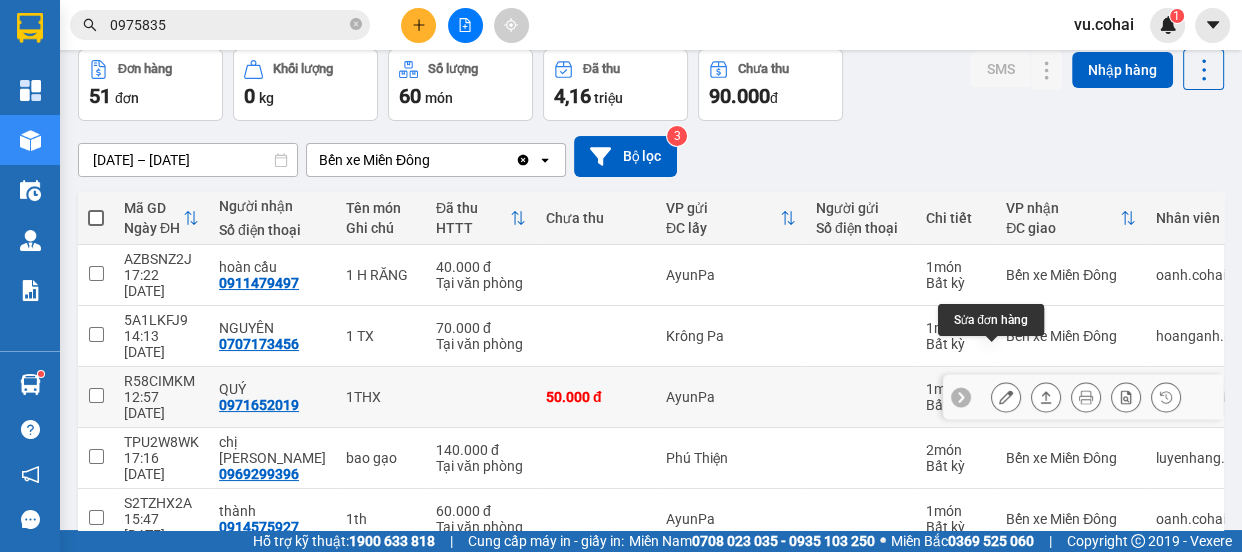 click 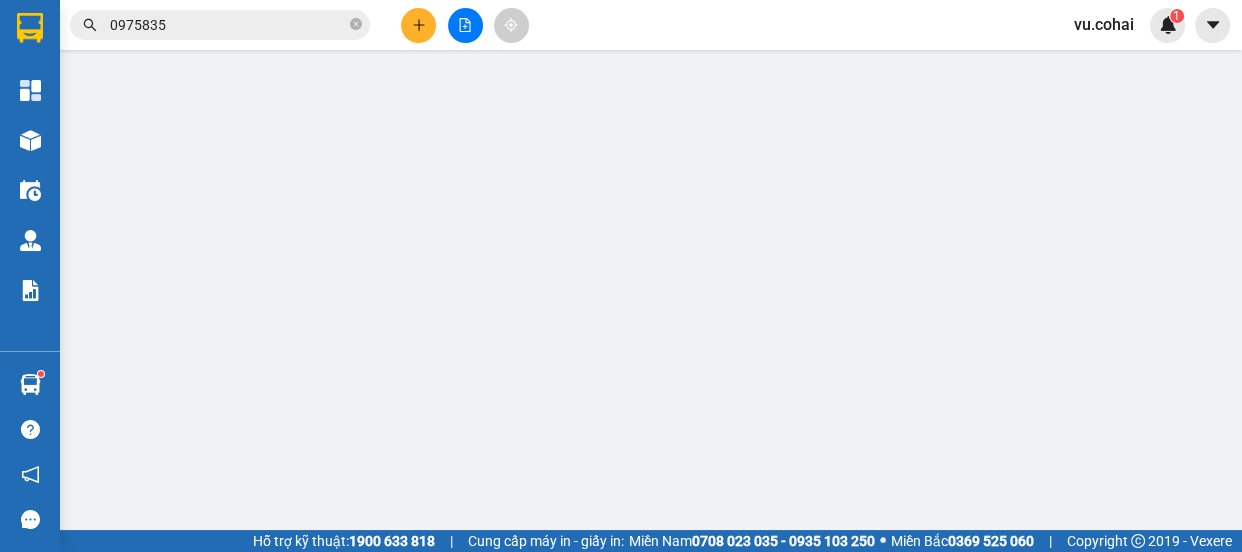 scroll, scrollTop: 0, scrollLeft: 0, axis: both 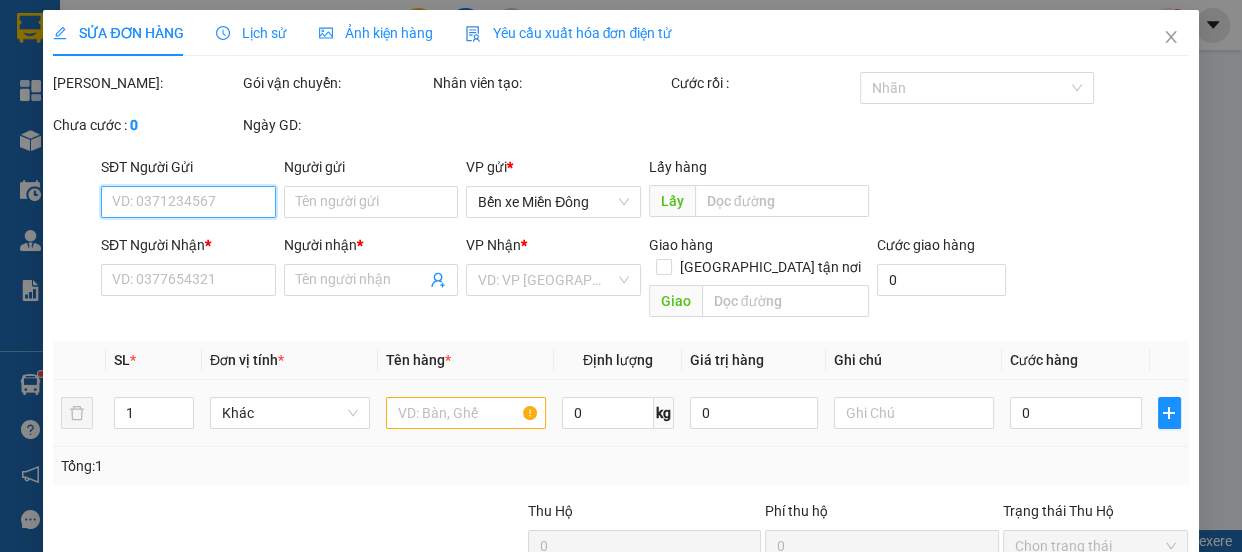 type on "0971652019" 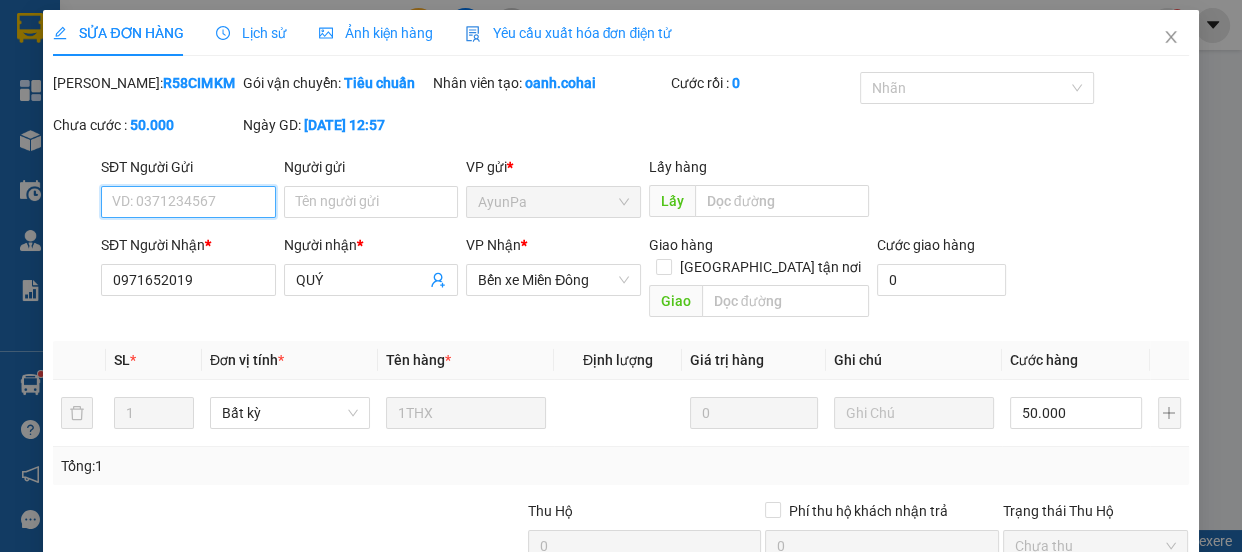 scroll, scrollTop: 191, scrollLeft: 0, axis: vertical 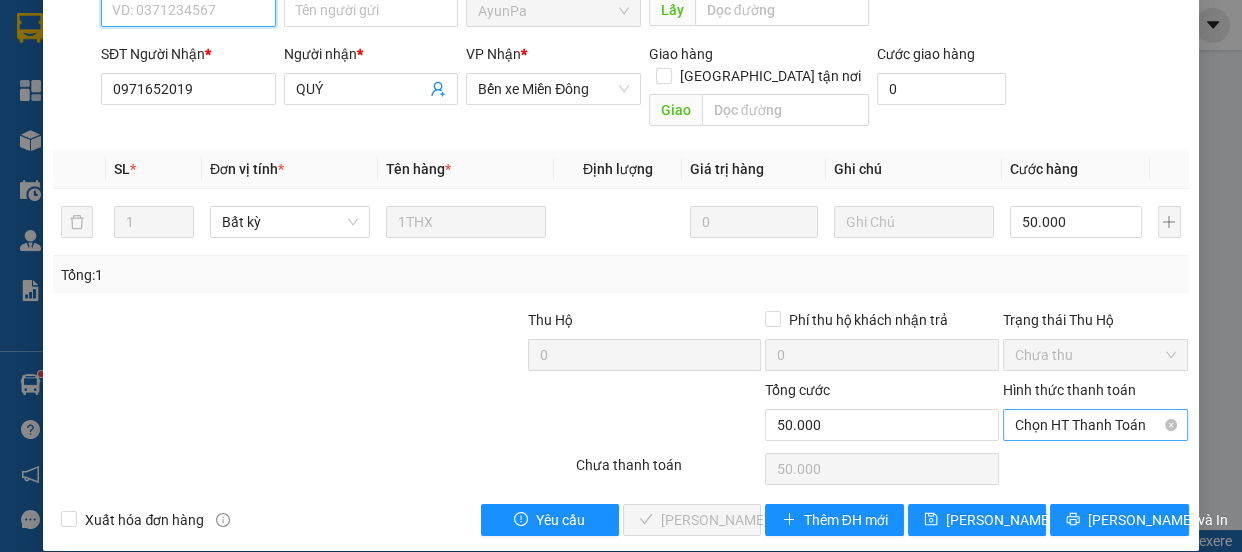 click on "Chọn HT Thanh Toán" at bounding box center [1096, 425] 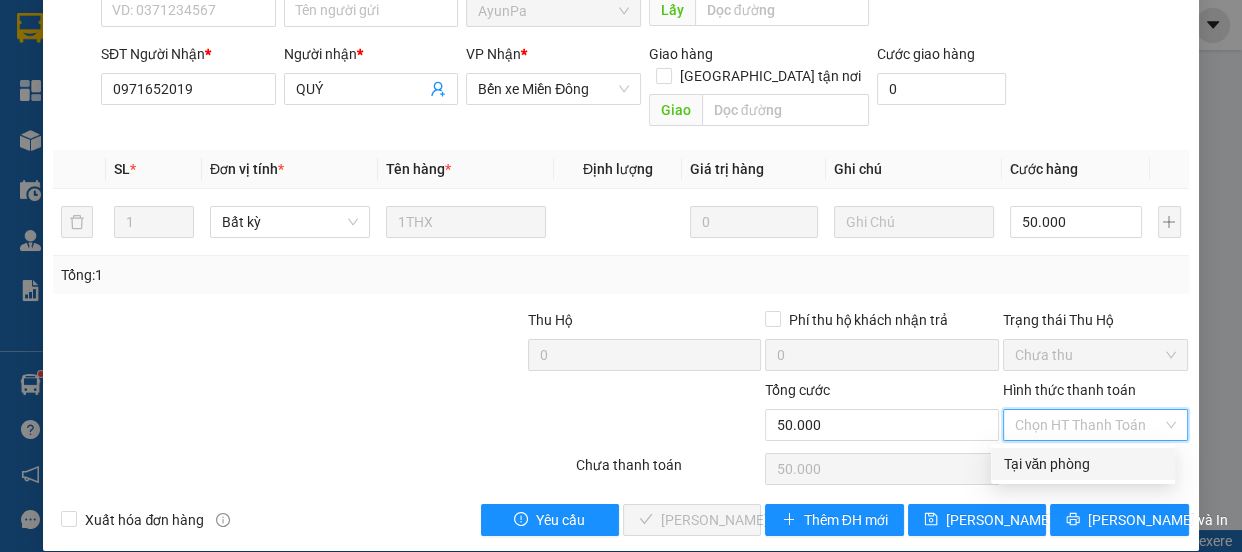 click on "Tại văn phòng" at bounding box center [1083, 464] 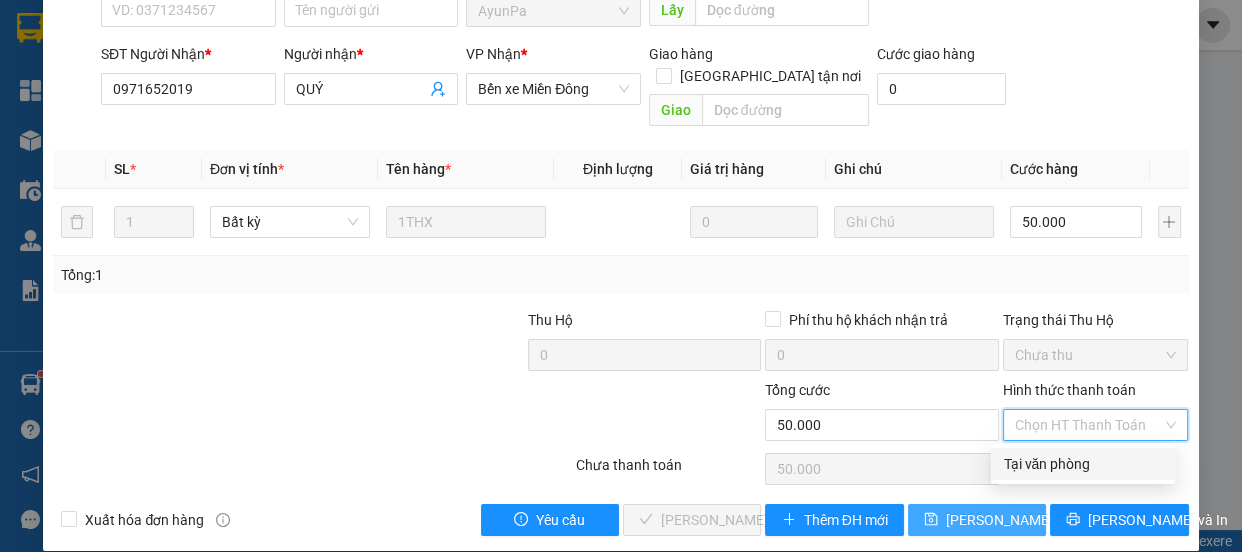 type on "0" 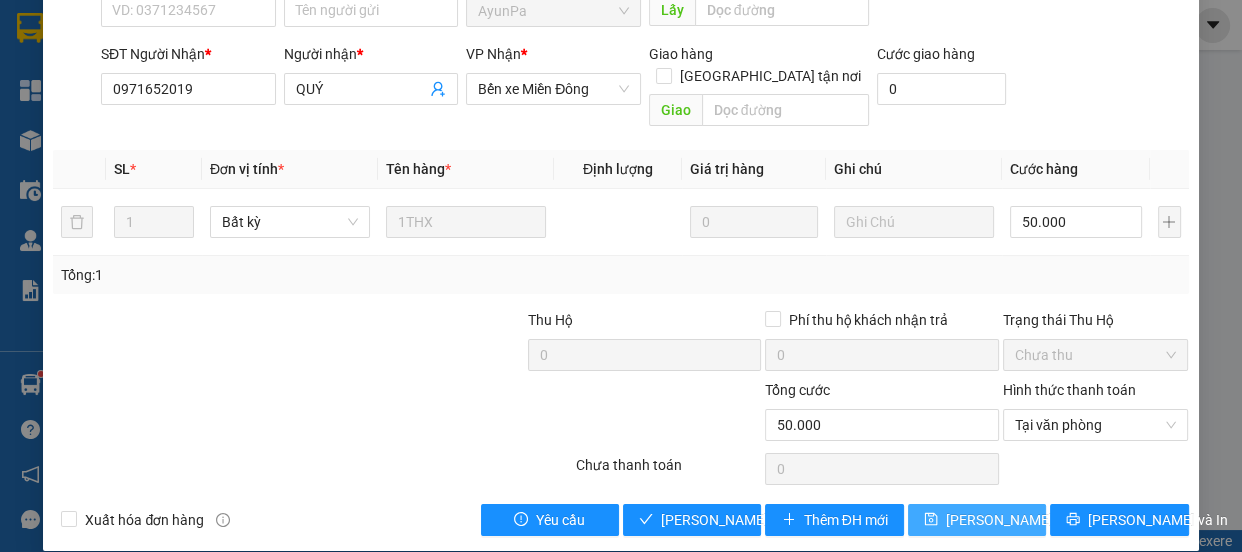 click on "[PERSON_NAME] đổi" at bounding box center (1026, 520) 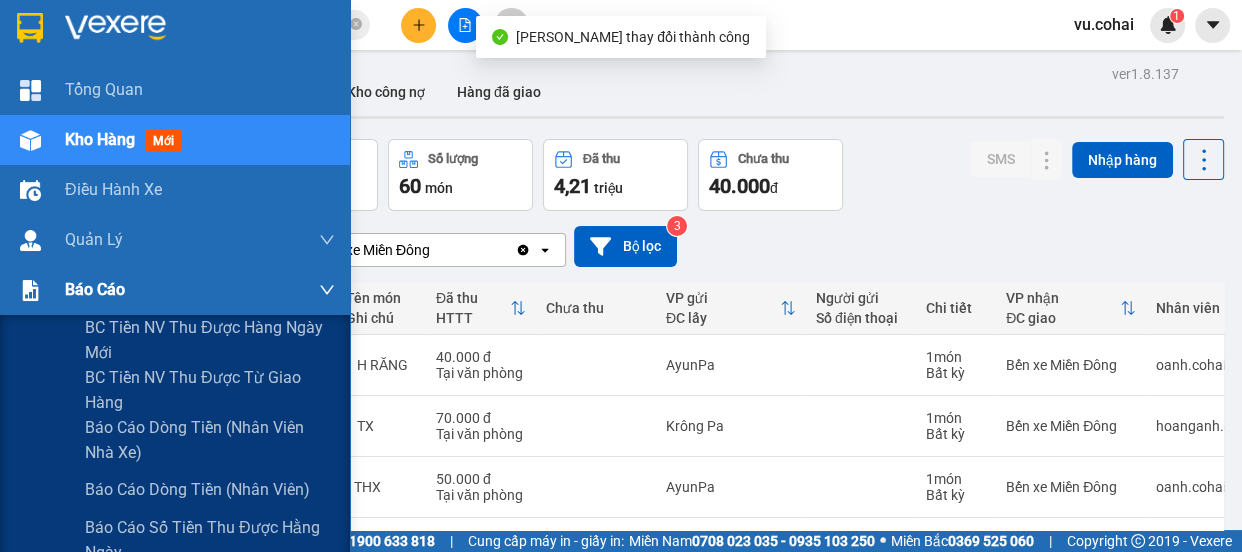 click on "Báo cáo" at bounding box center (200, 290) 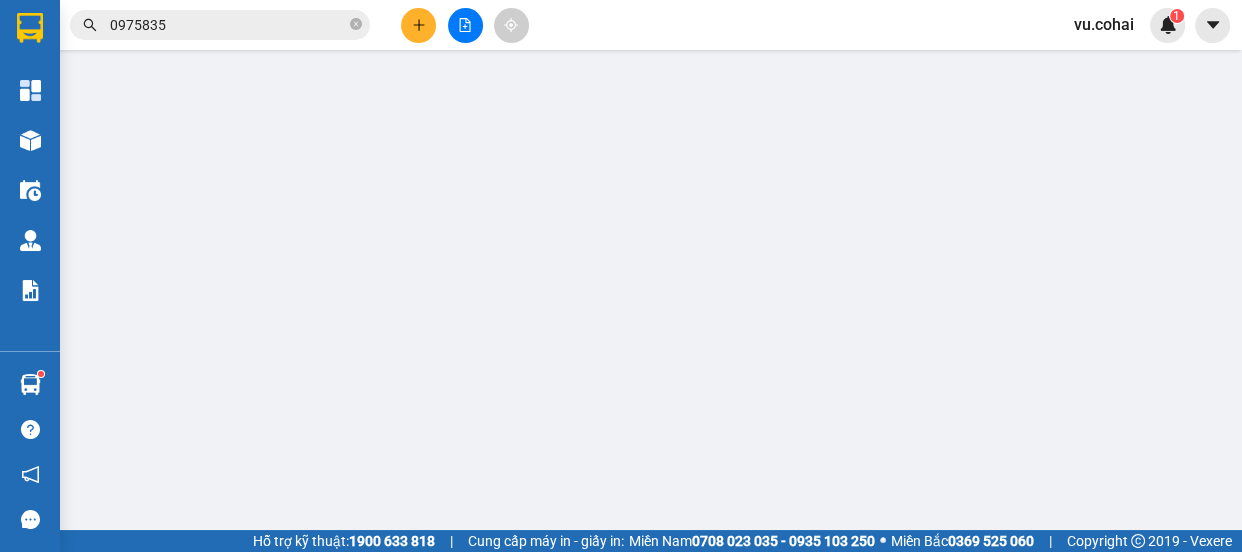 scroll, scrollTop: 0, scrollLeft: 0, axis: both 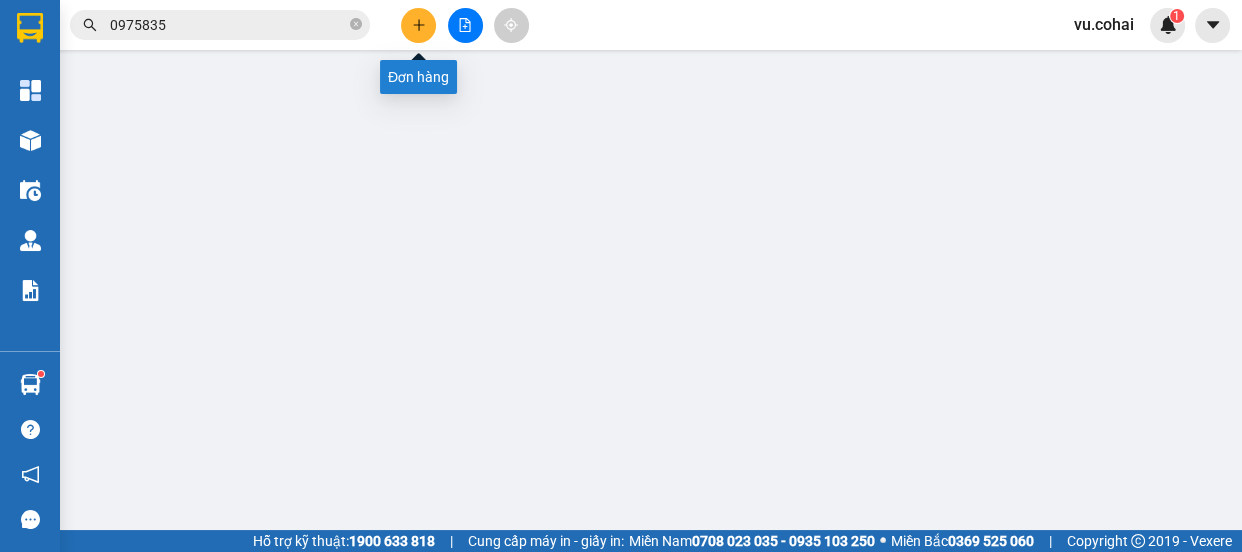 click 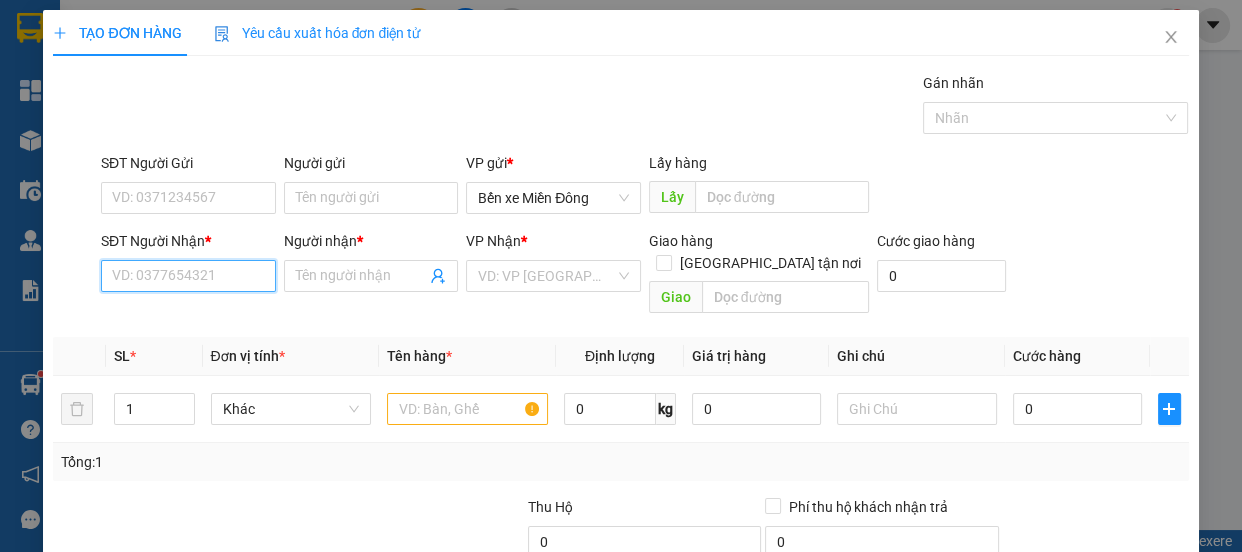 click on "SĐT Người Nhận  *" at bounding box center (188, 276) 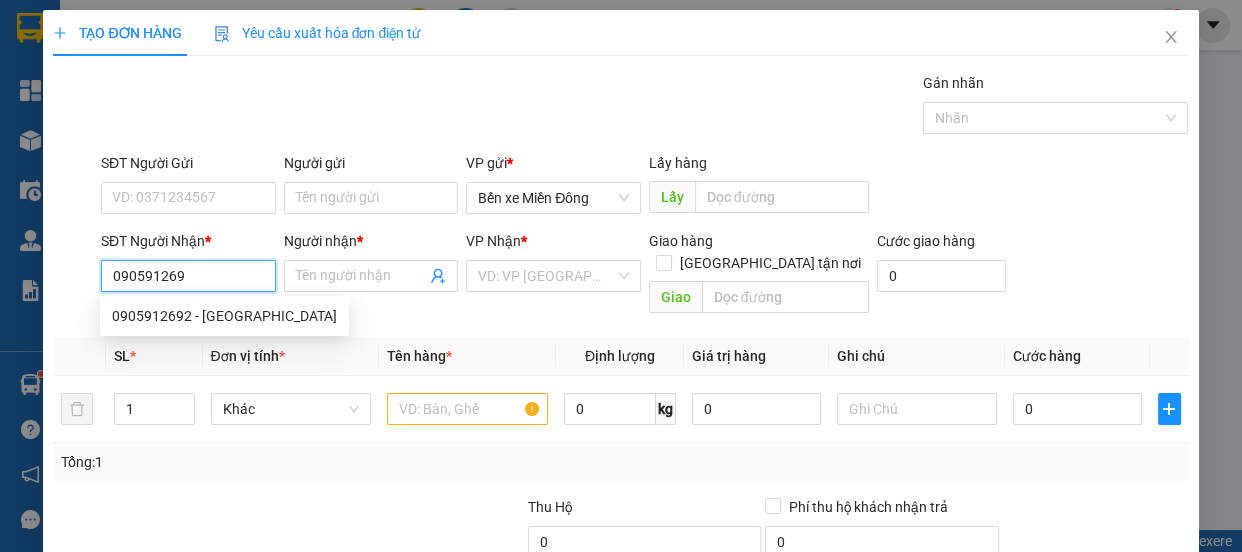 type on "0905912692" 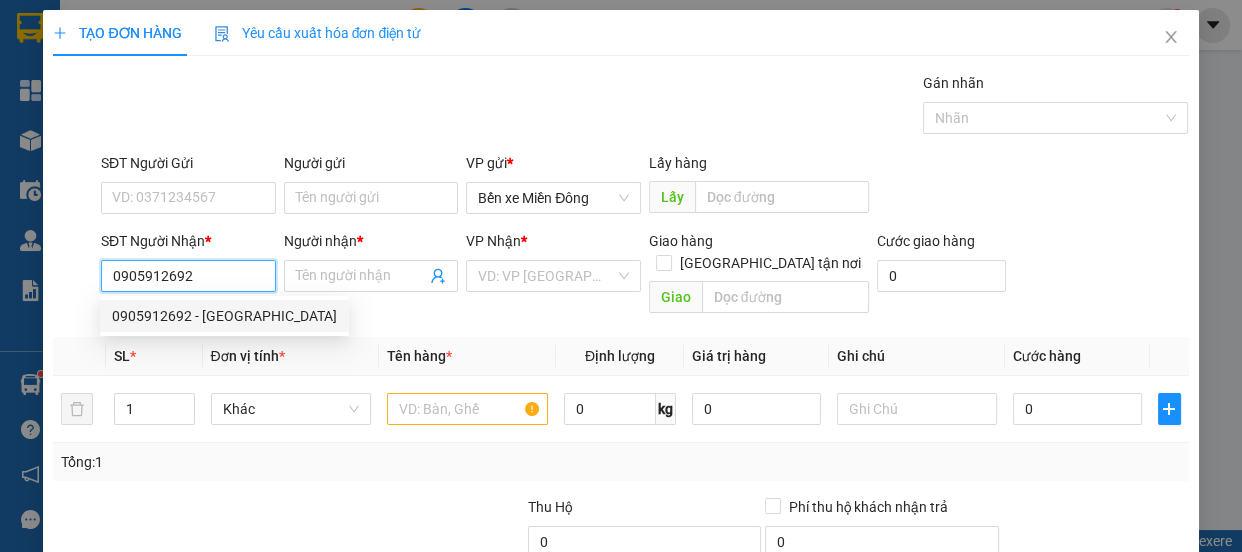 click on "0905912692 - ĐỨC" at bounding box center (224, 316) 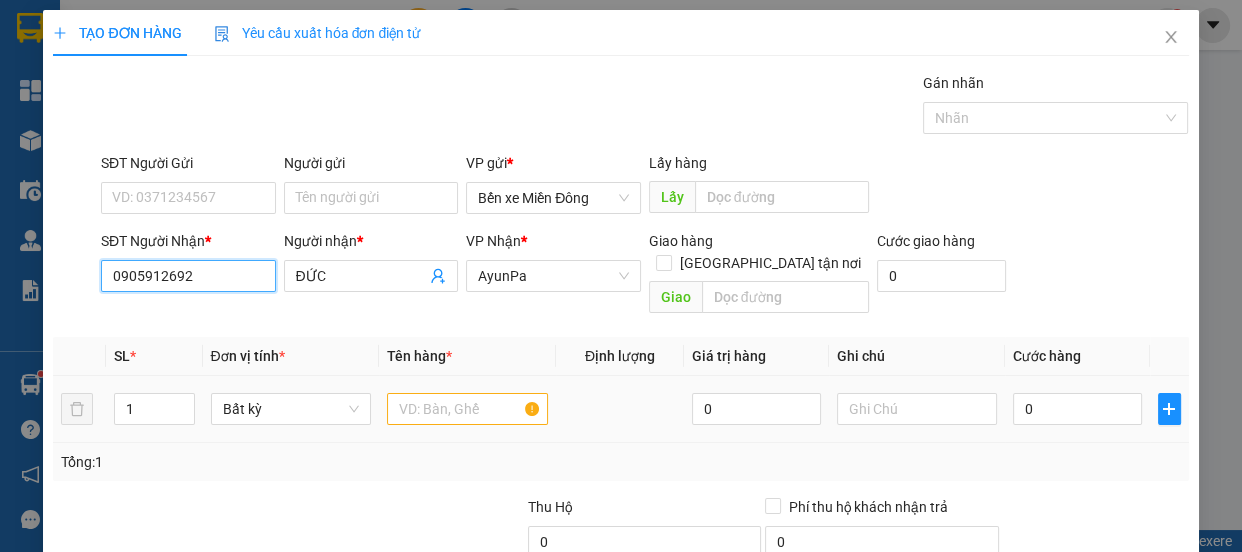type on "0905912692" 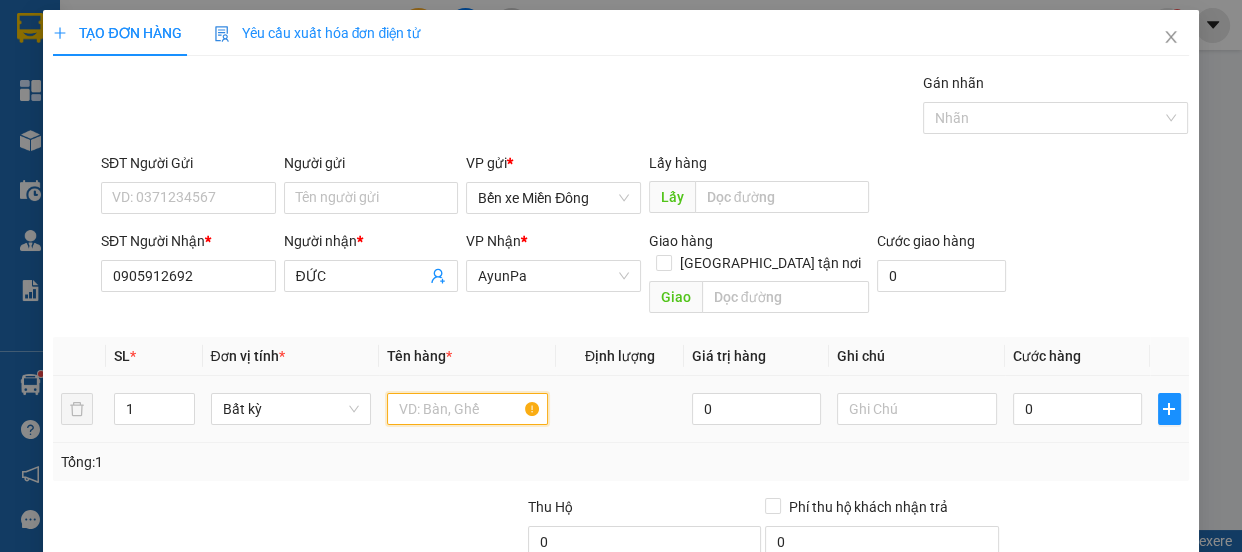 click at bounding box center (467, 409) 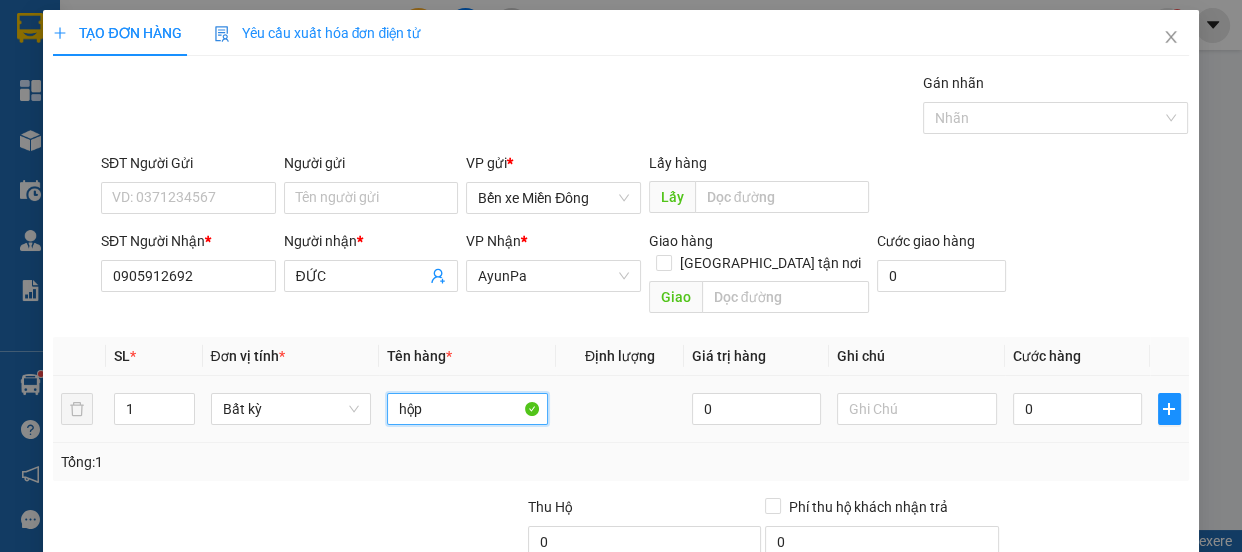 type on "hộp" 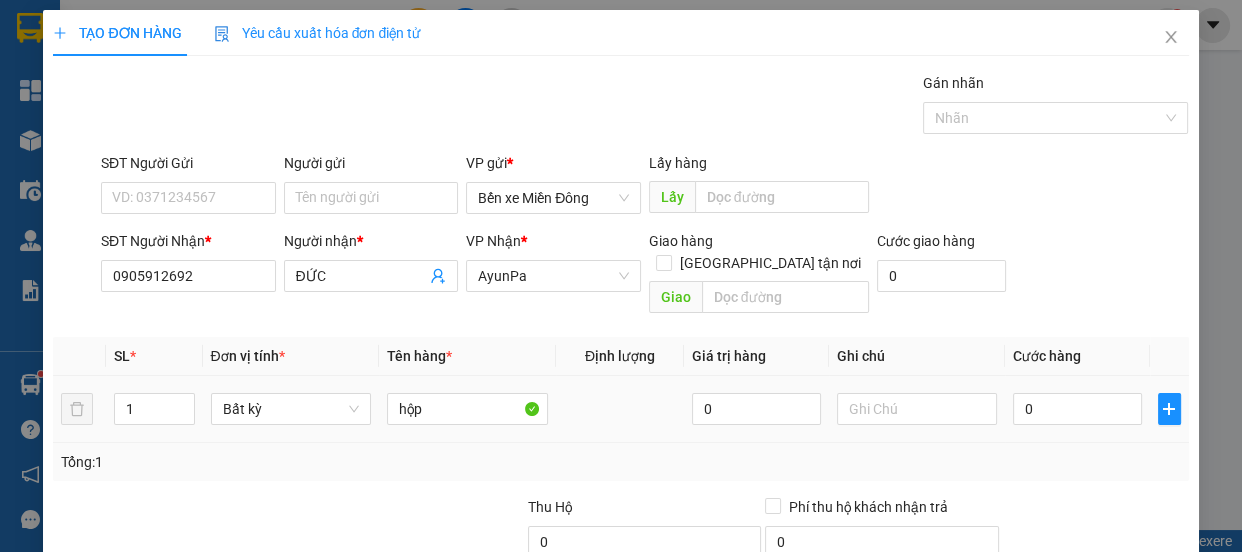 click on "0" at bounding box center (1077, 409) 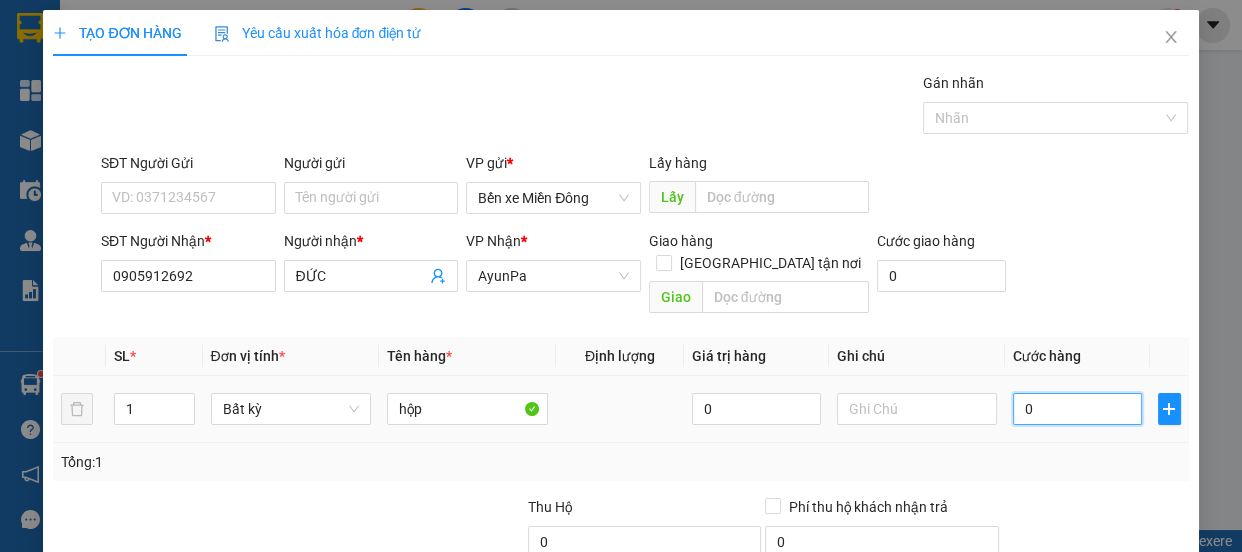 click on "0" at bounding box center [1077, 409] 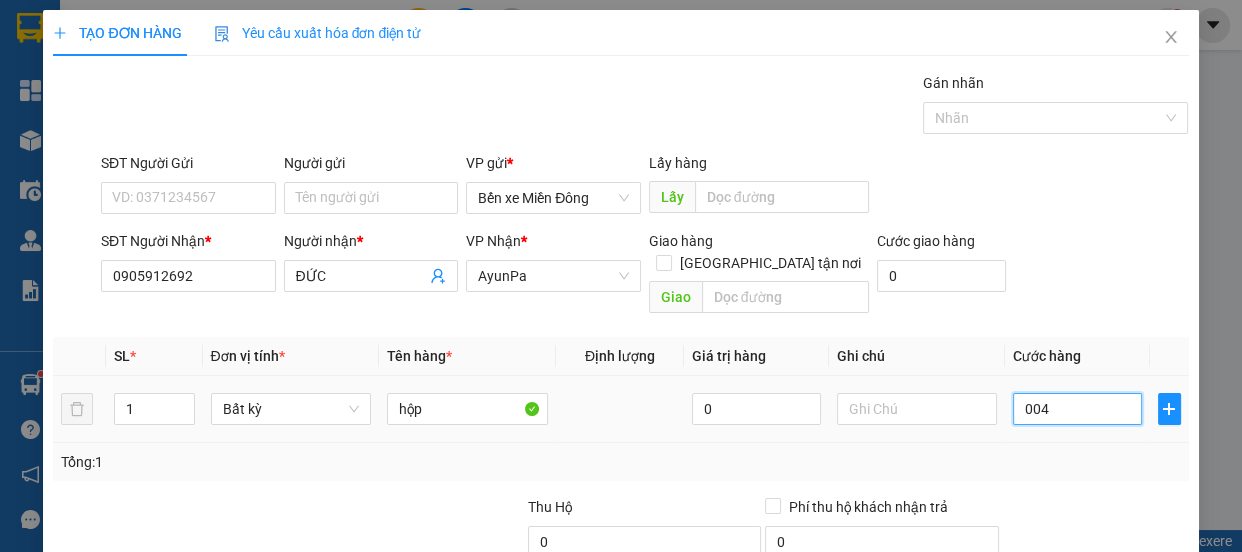 type on "4" 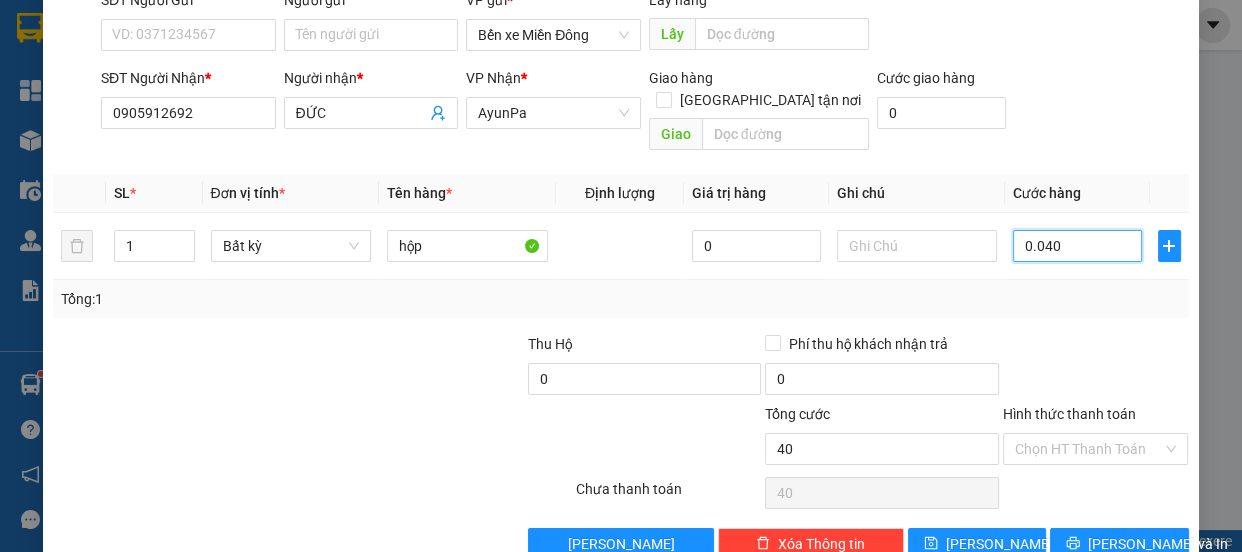 scroll, scrollTop: 187, scrollLeft: 0, axis: vertical 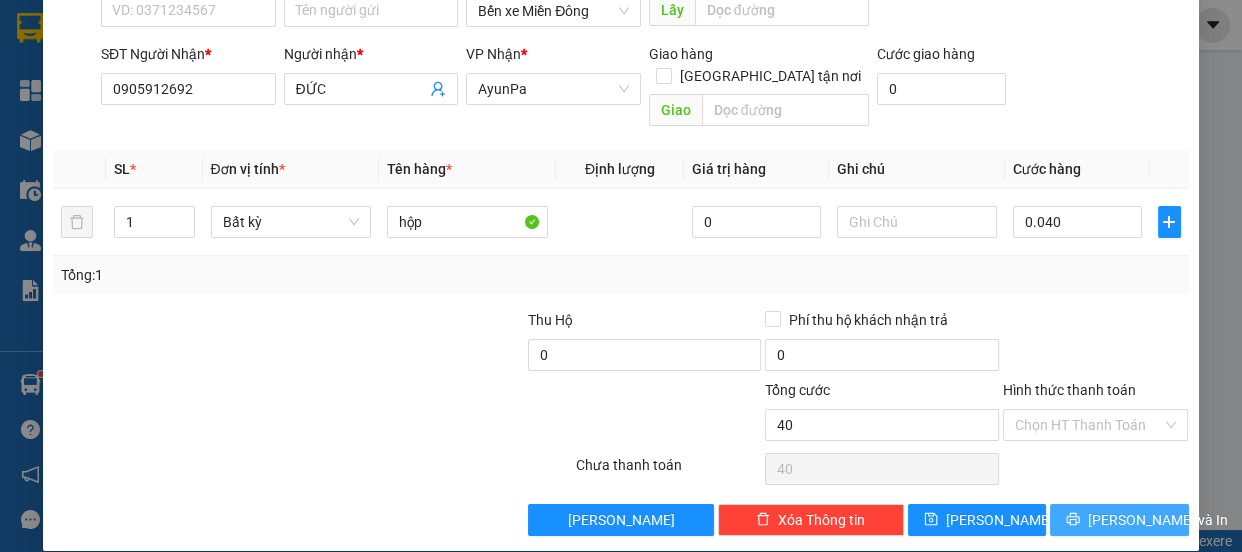 click on "[PERSON_NAME] và In" at bounding box center [1158, 520] 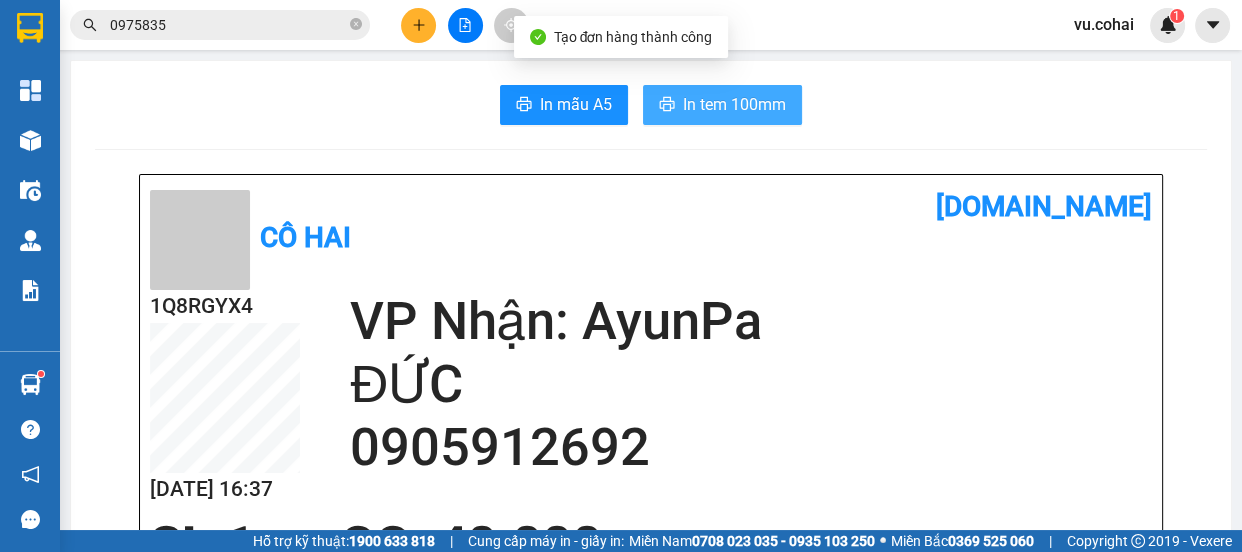 click on "In tem 100mm" at bounding box center [734, 104] 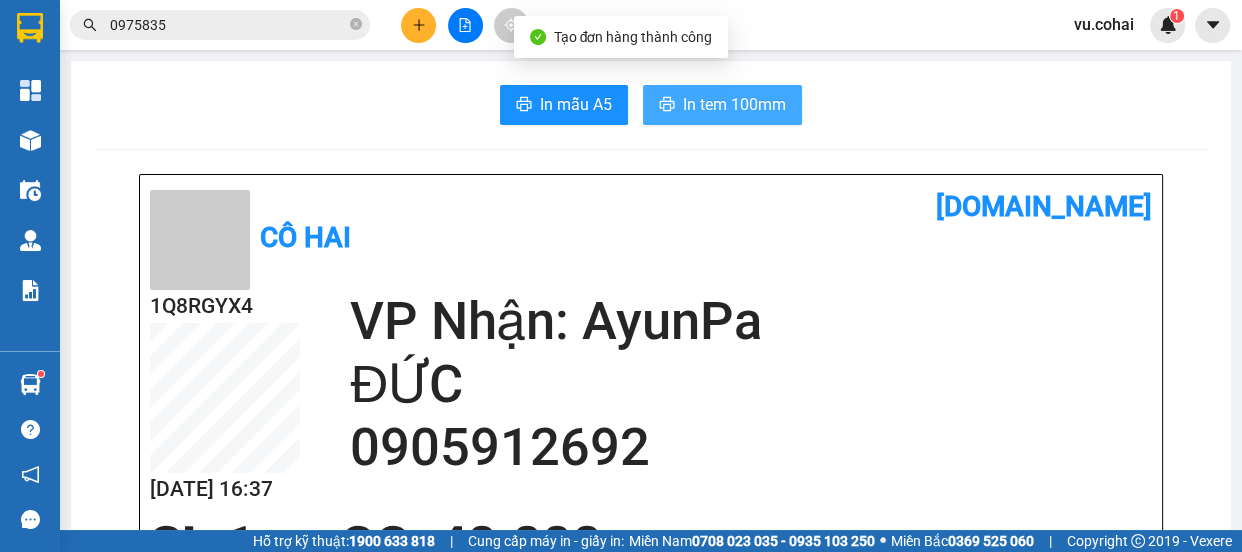 scroll, scrollTop: 0, scrollLeft: 0, axis: both 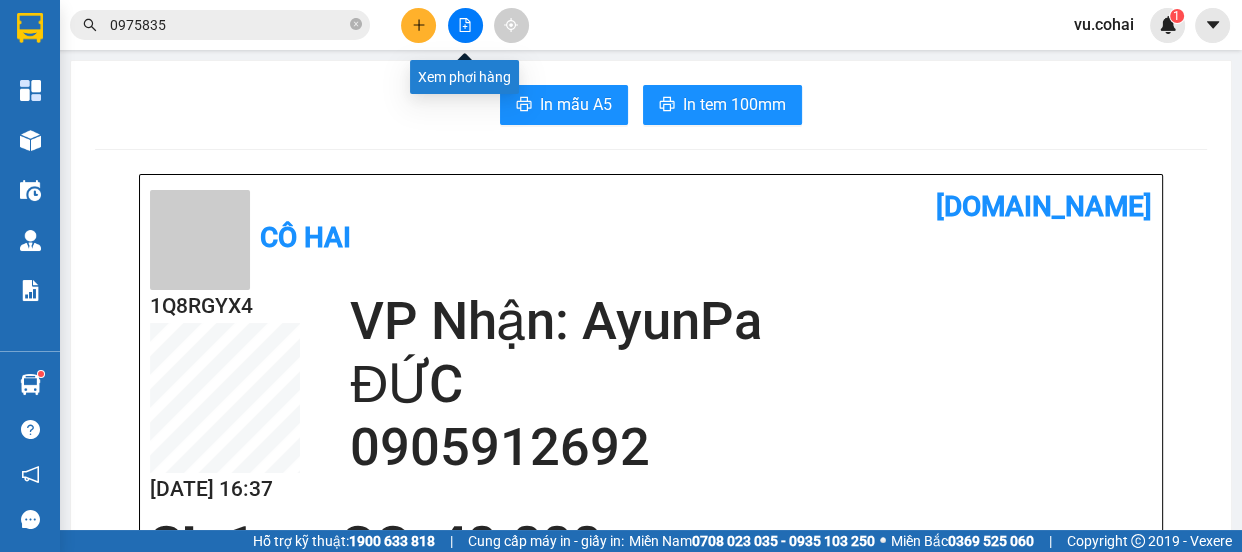 click at bounding box center (465, 25) 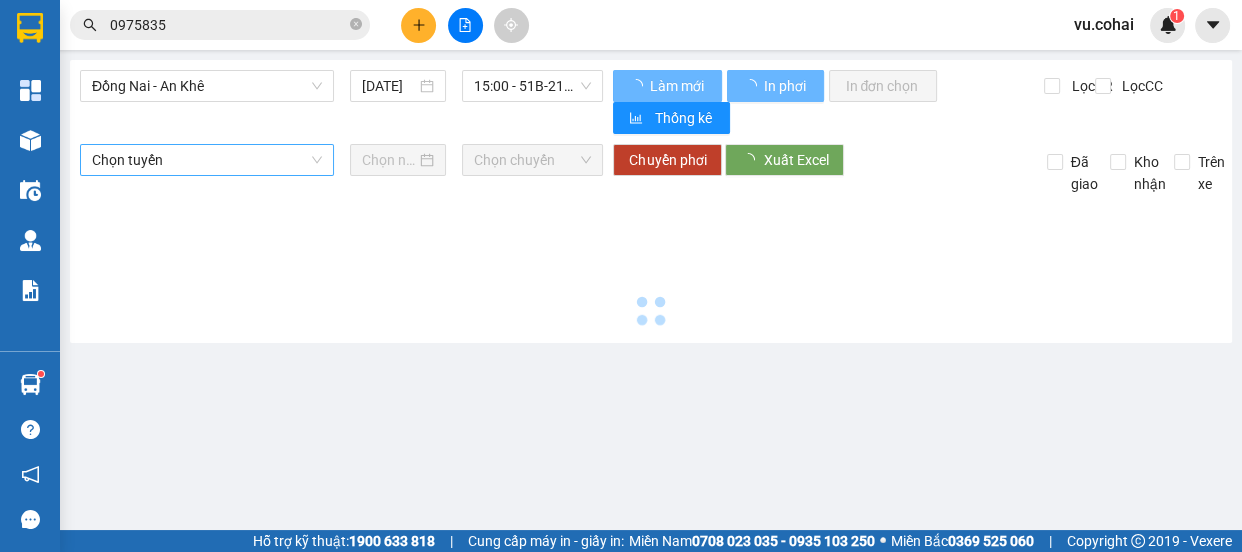 click on "Đồng Nai - An Khê" at bounding box center [207, 86] 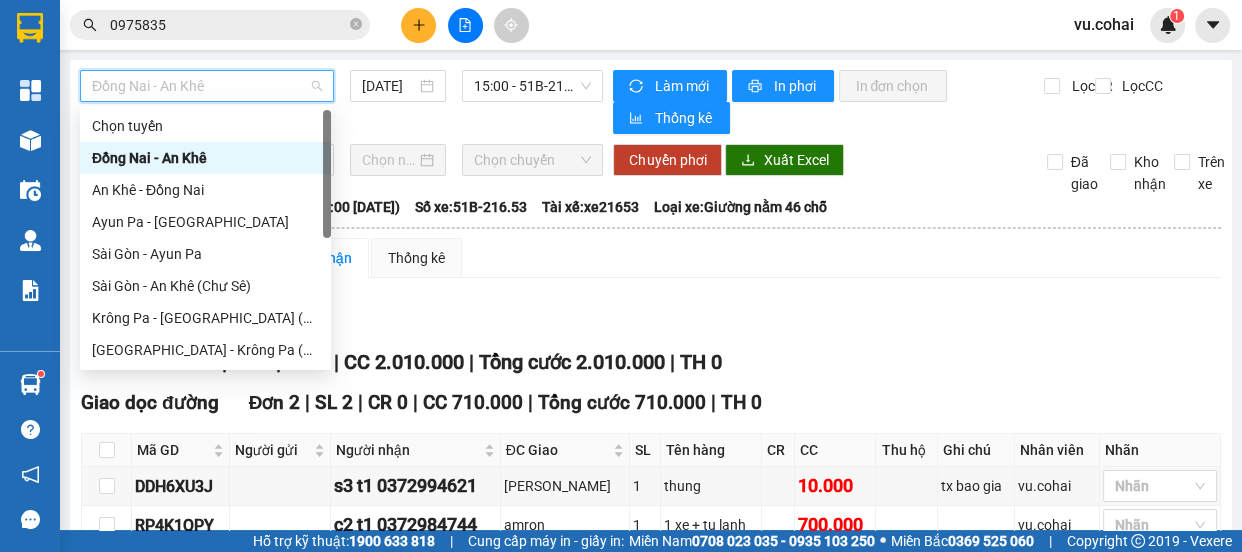 drag, startPoint x: 210, startPoint y: 161, endPoint x: 671, endPoint y: 59, distance: 472.14935 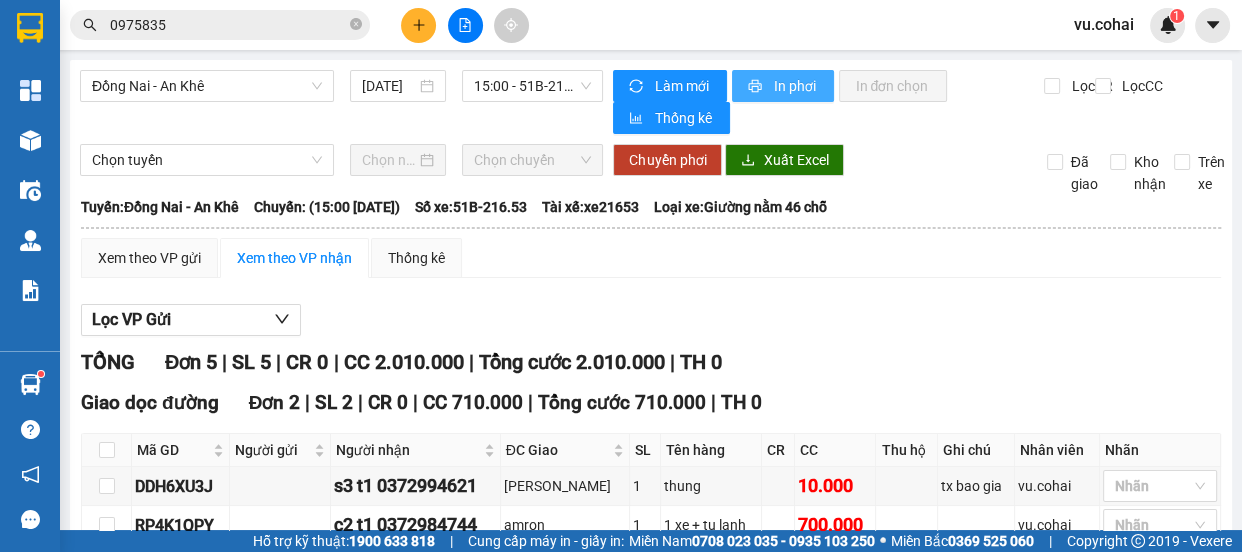 click on "In phơi" at bounding box center (795, 86) 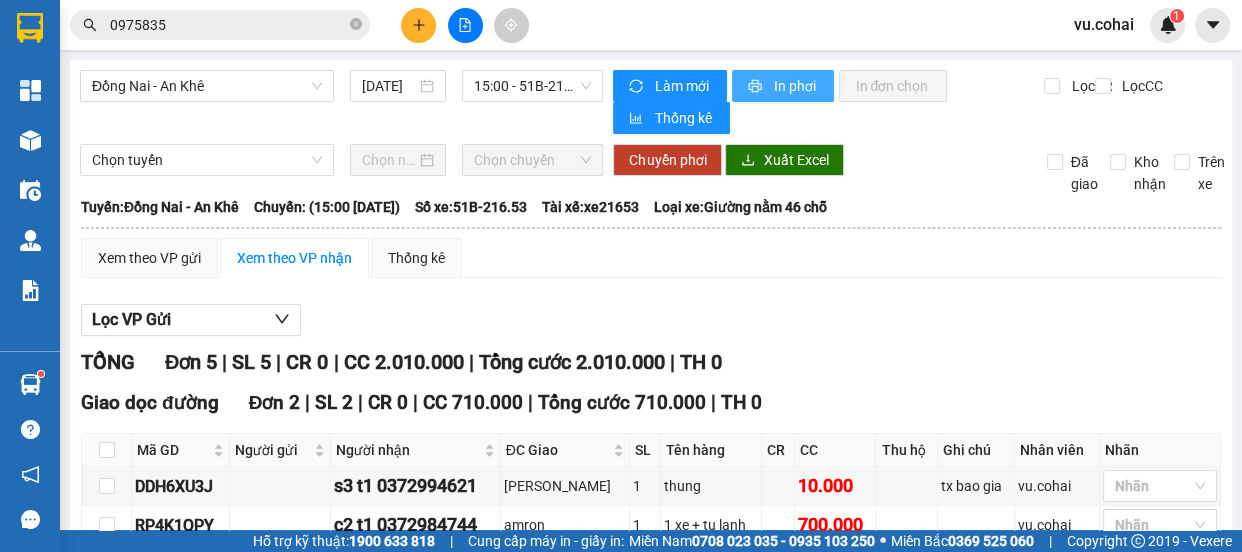 scroll, scrollTop: 0, scrollLeft: 0, axis: both 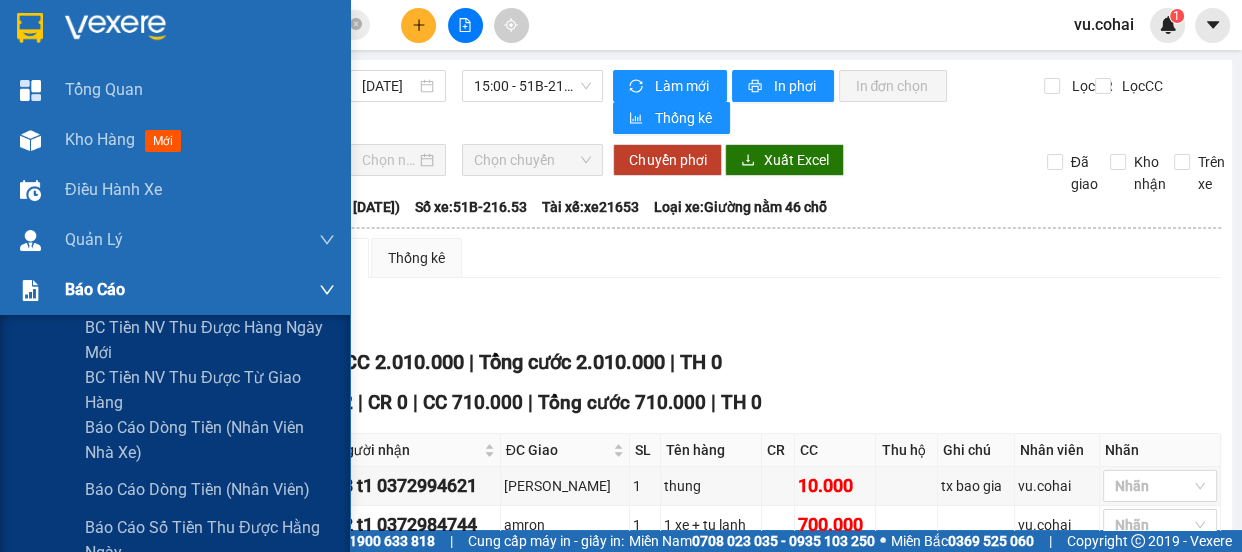 click on "Báo cáo" at bounding box center [95, 289] 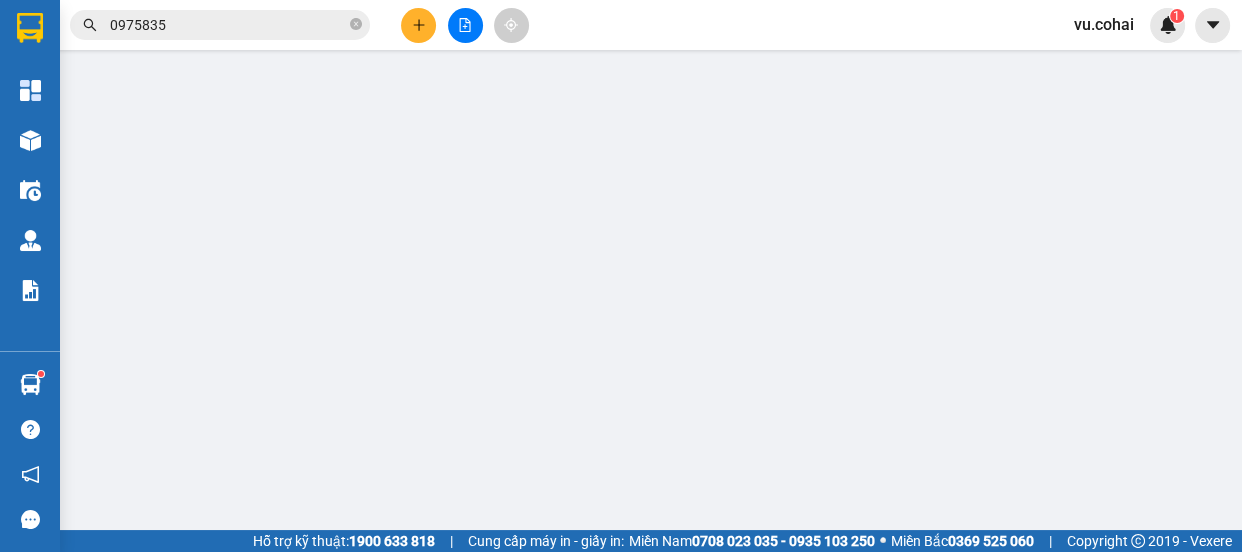 click 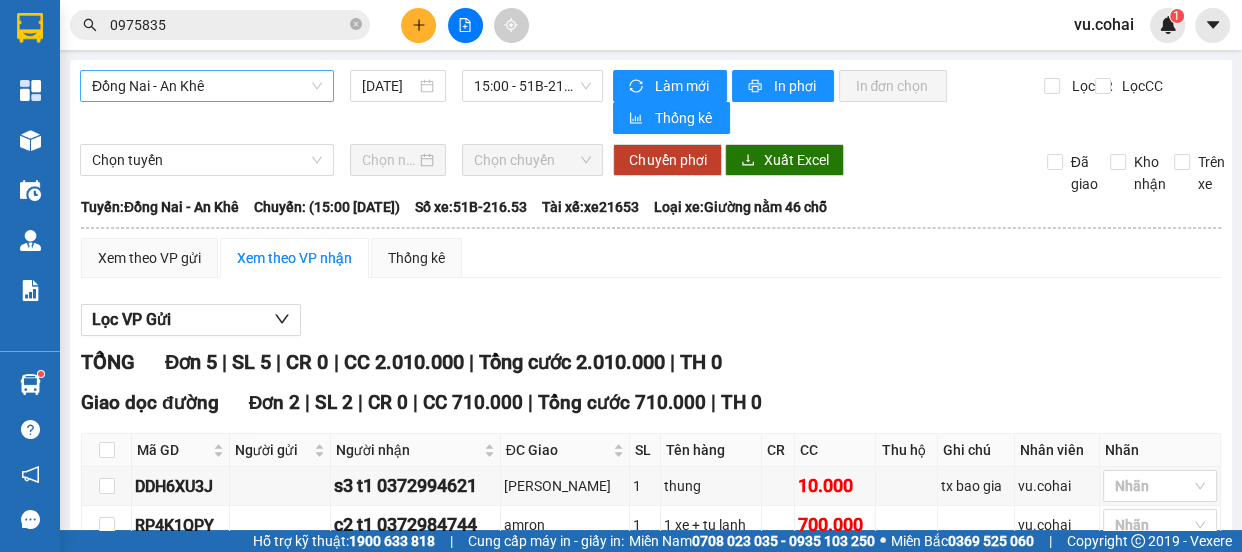 click on "Đồng Nai - An Khê" at bounding box center (207, 86) 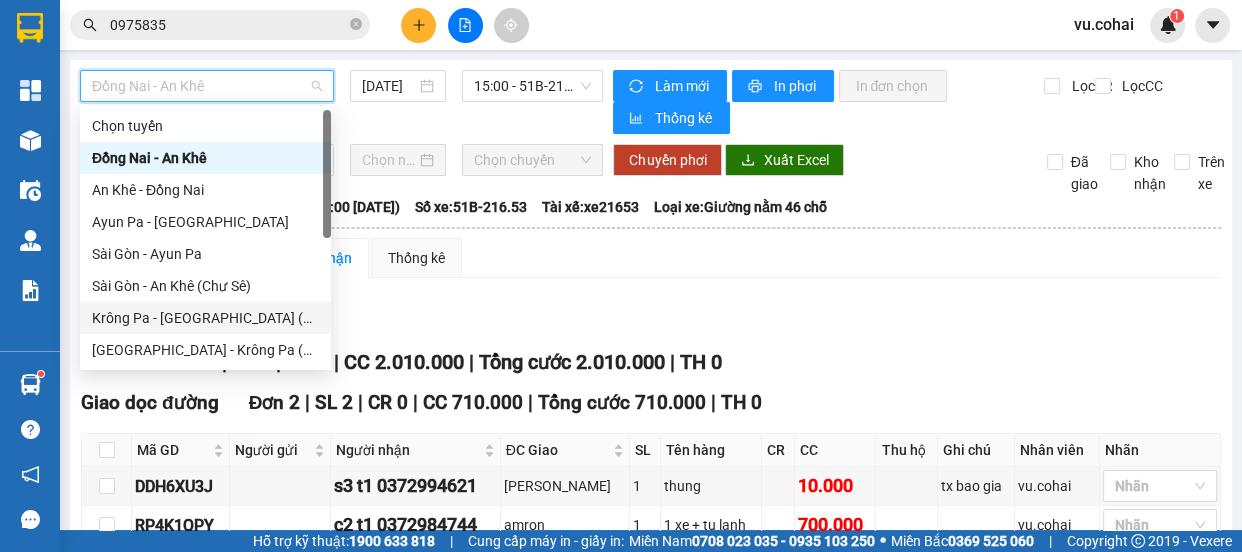 scroll, scrollTop: 272, scrollLeft: 0, axis: vertical 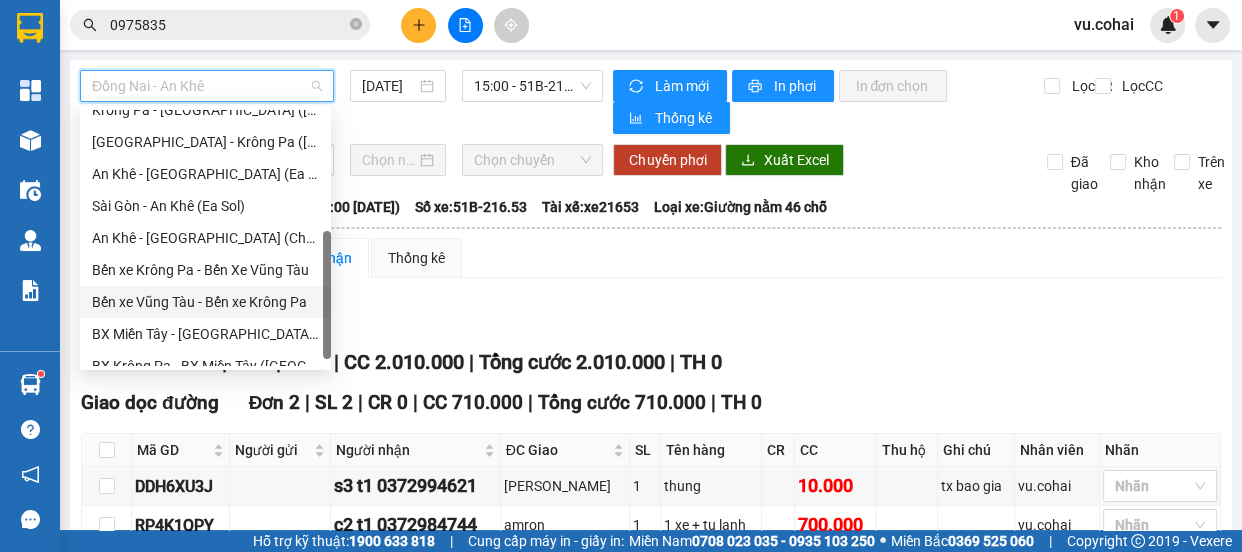 click on "Bến xe Vũng Tàu - Bến xe Krông Pa" at bounding box center (205, 302) 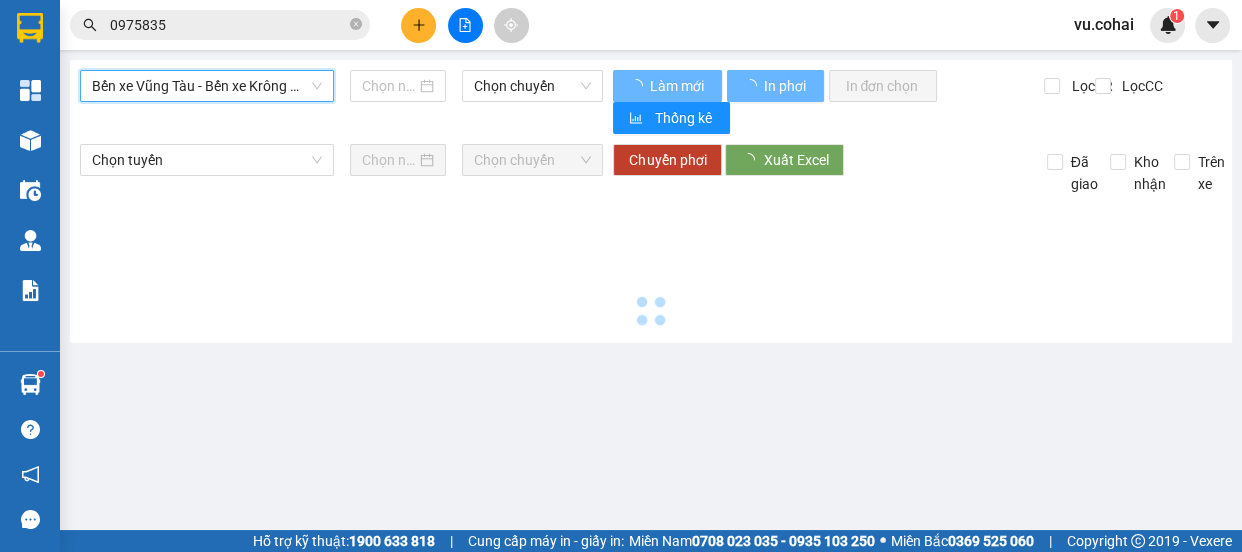 type on "[DATE]" 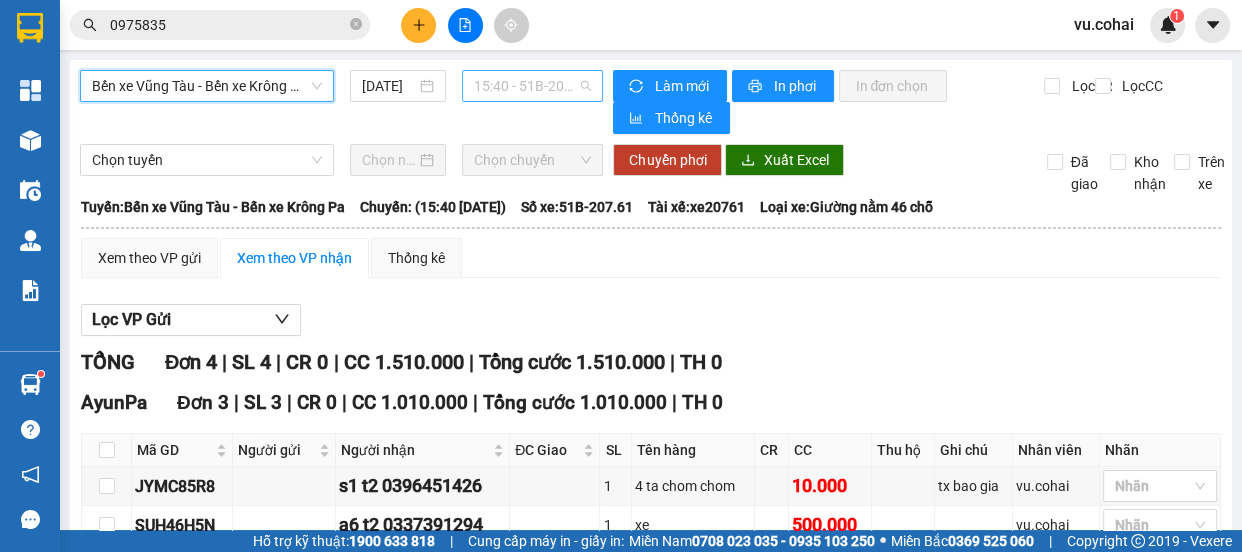 click on "15:40     - 51B-207.61" at bounding box center [532, 86] 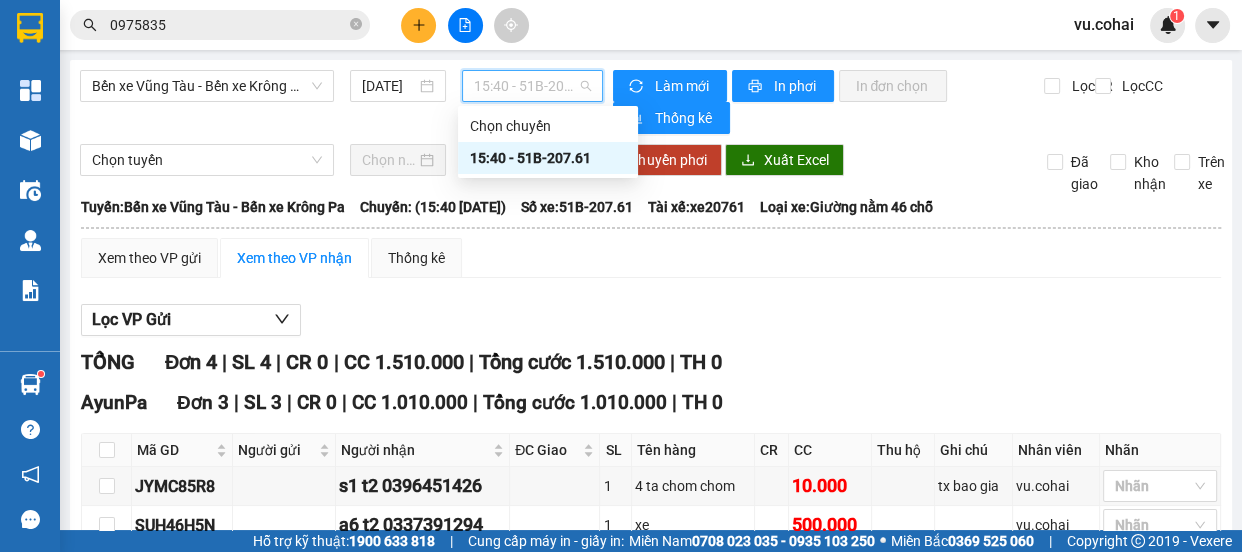 click on "15:40     - 51B-207.61" at bounding box center [548, 158] 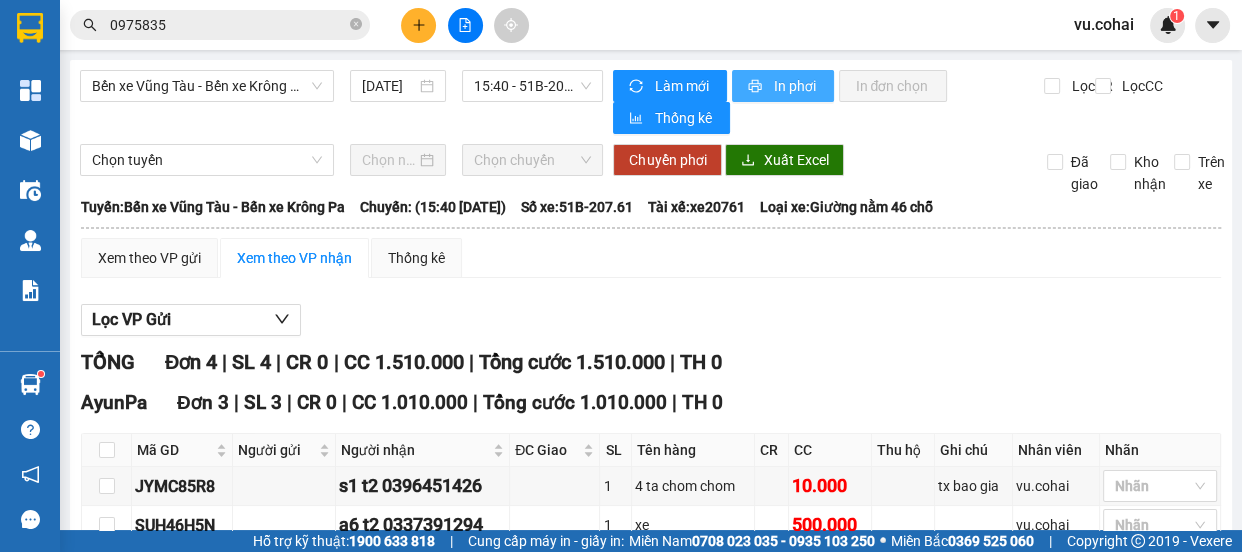 click on "In phơi" at bounding box center (795, 86) 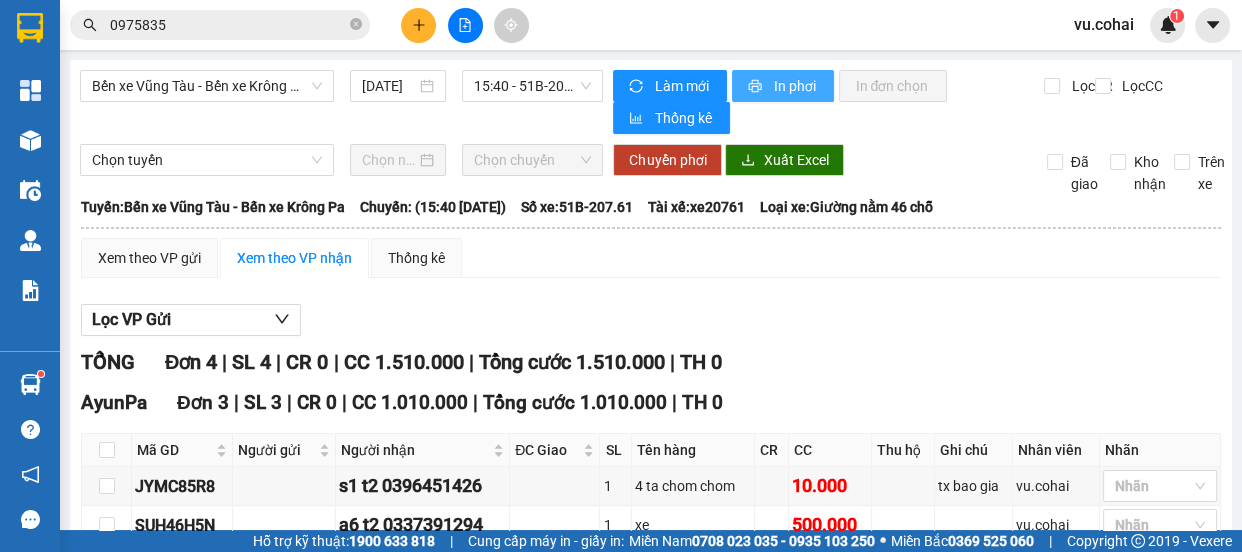 scroll, scrollTop: 0, scrollLeft: 0, axis: both 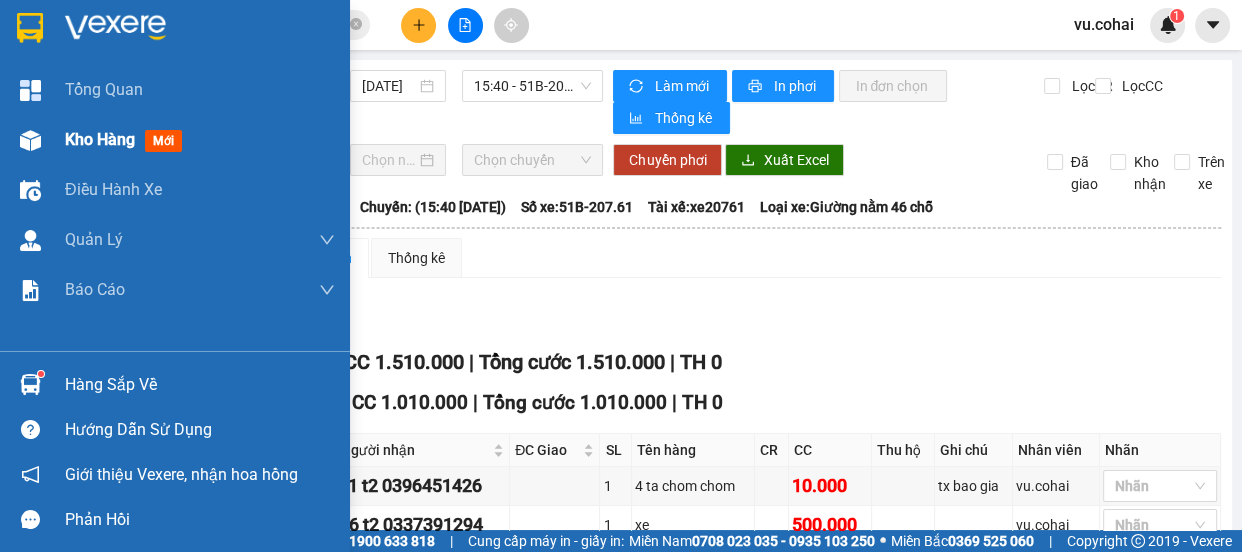 click on "Kho hàng" at bounding box center (100, 139) 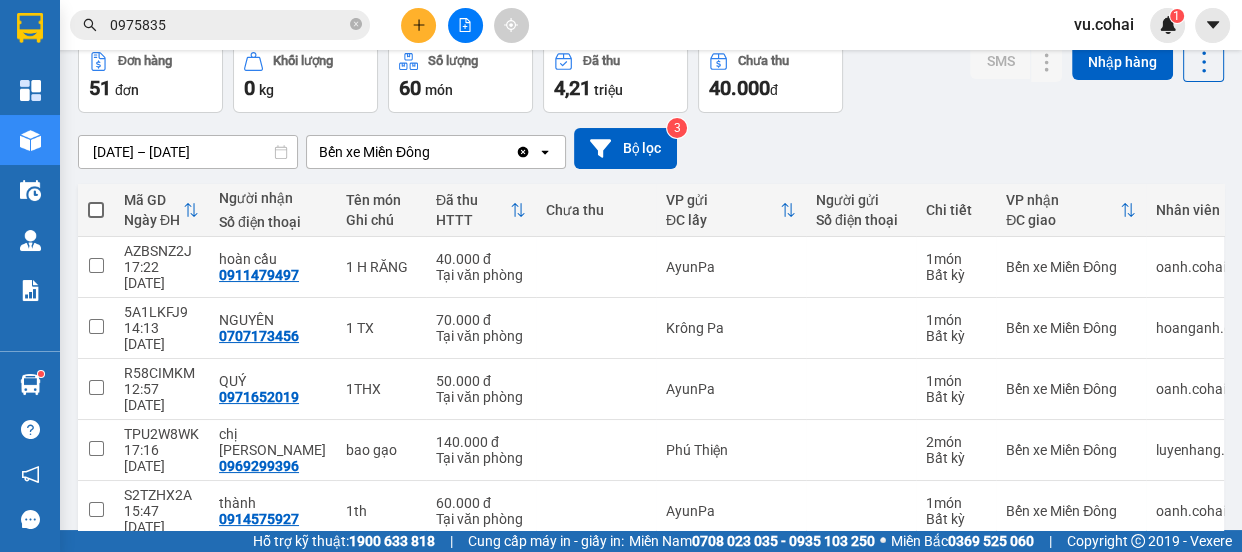 scroll, scrollTop: 0, scrollLeft: 0, axis: both 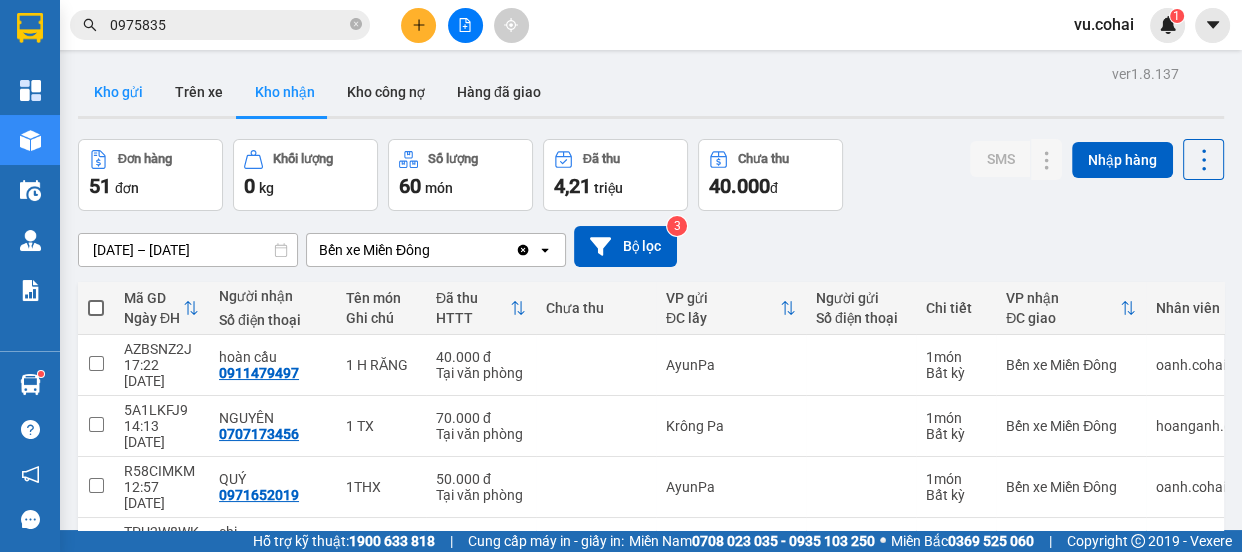 click on "Kho gửi" at bounding box center (118, 92) 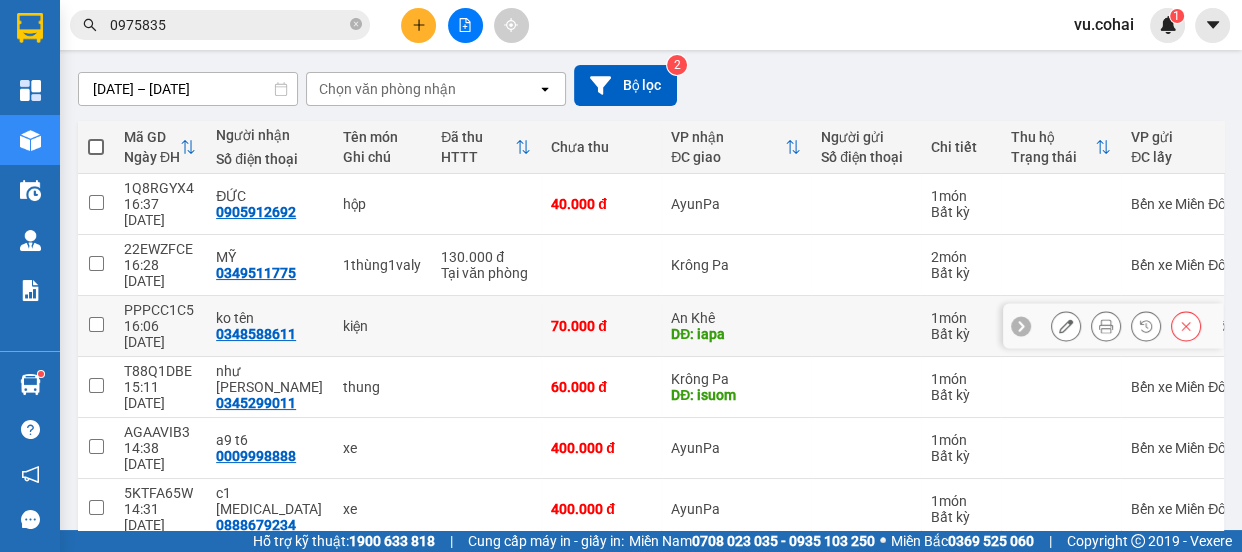 scroll, scrollTop: 163, scrollLeft: 0, axis: vertical 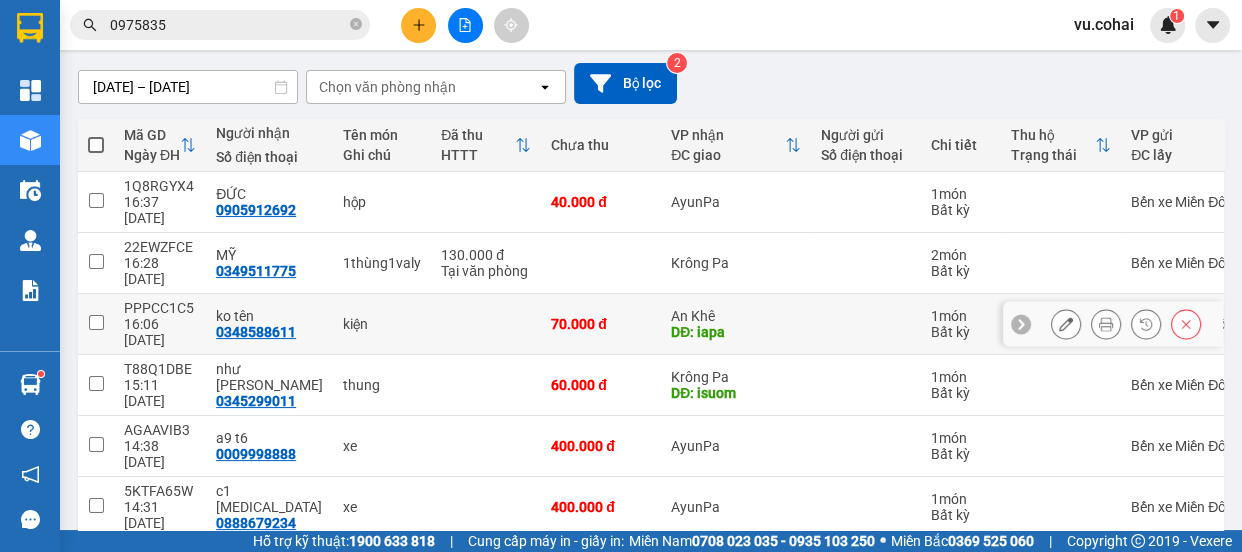 click at bounding box center [96, 324] 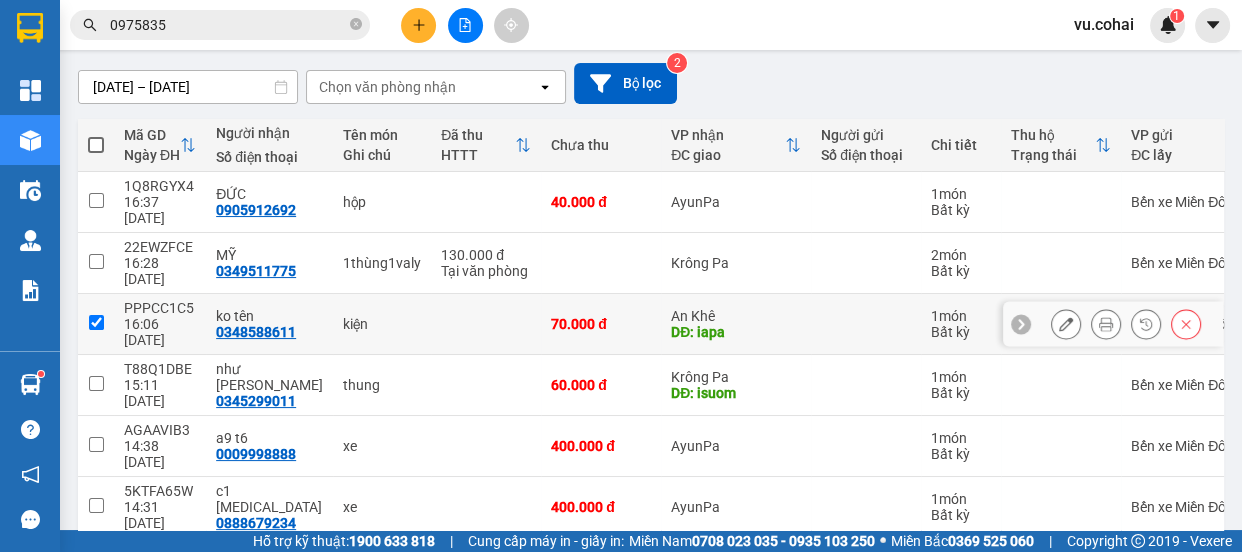 checkbox on "true" 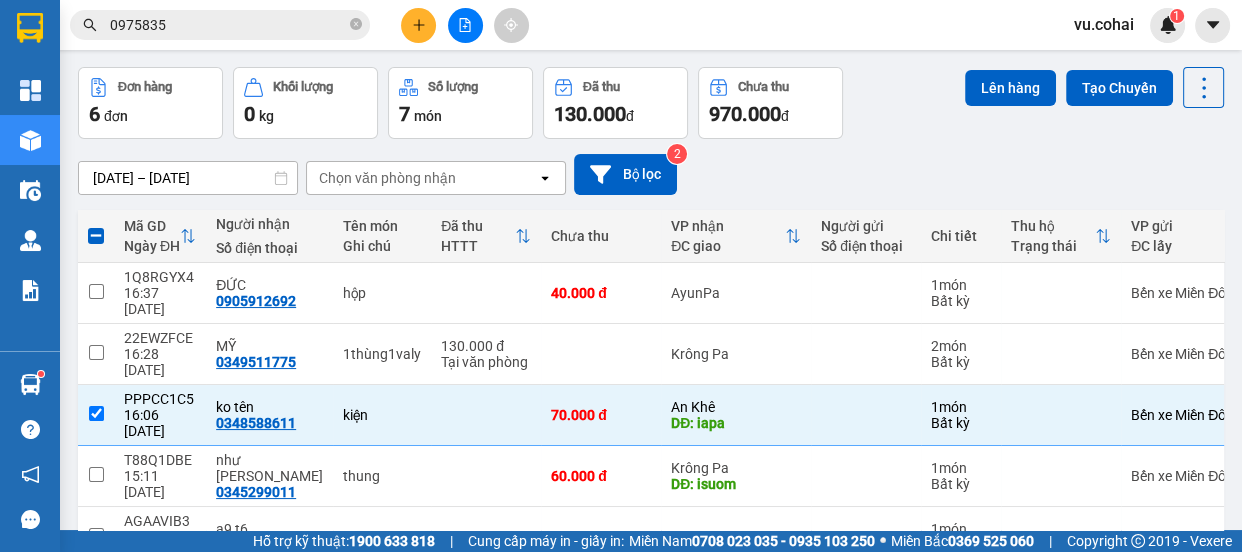 scroll, scrollTop: 0, scrollLeft: 0, axis: both 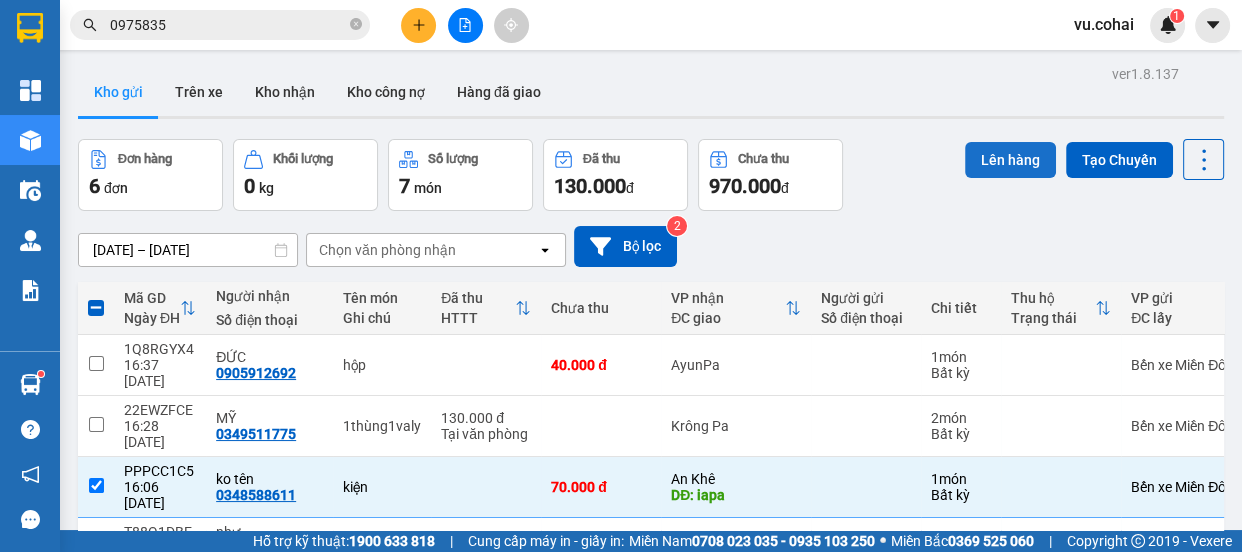 click on "Lên hàng" at bounding box center [1010, 160] 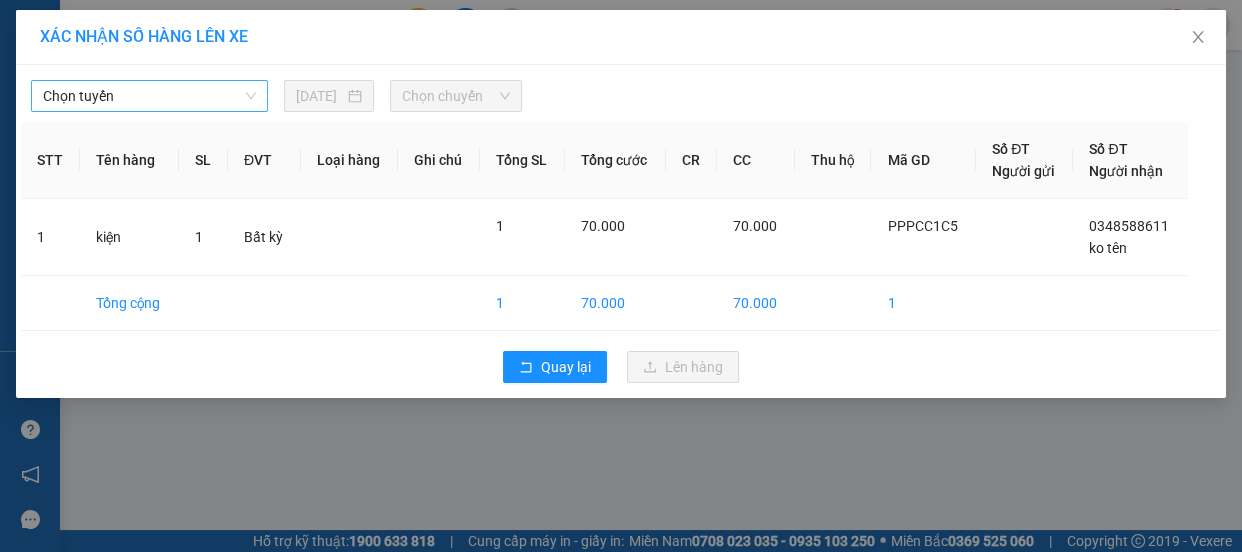 click on "Chọn tuyến" at bounding box center [149, 96] 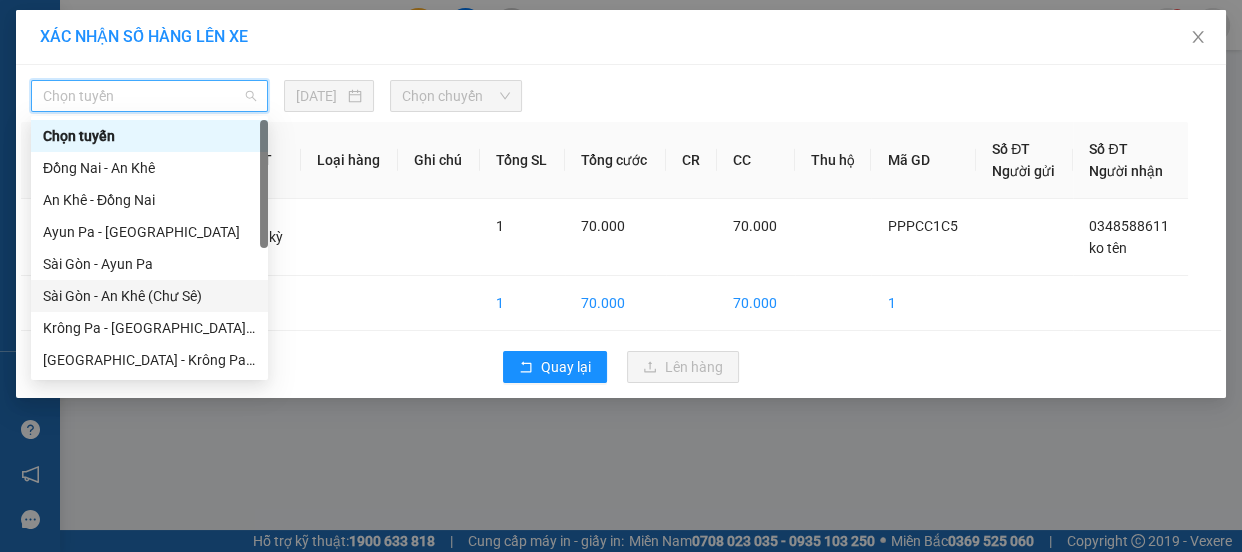 click on "Sài Gòn - An Khê (Chư Sê)" at bounding box center [149, 296] 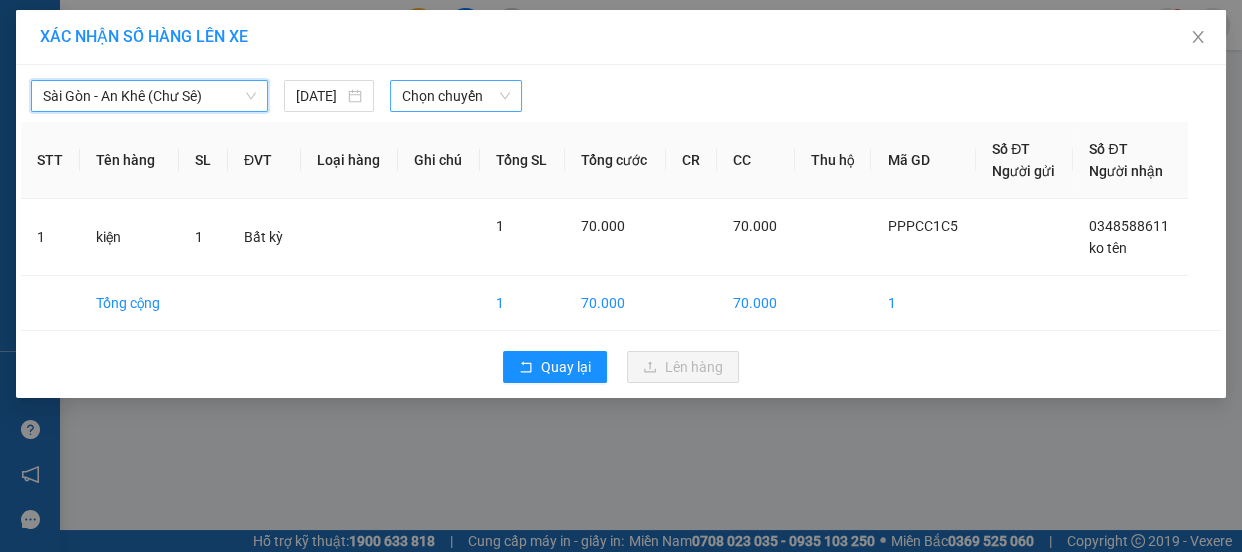 click on "Chọn chuyến" at bounding box center [456, 96] 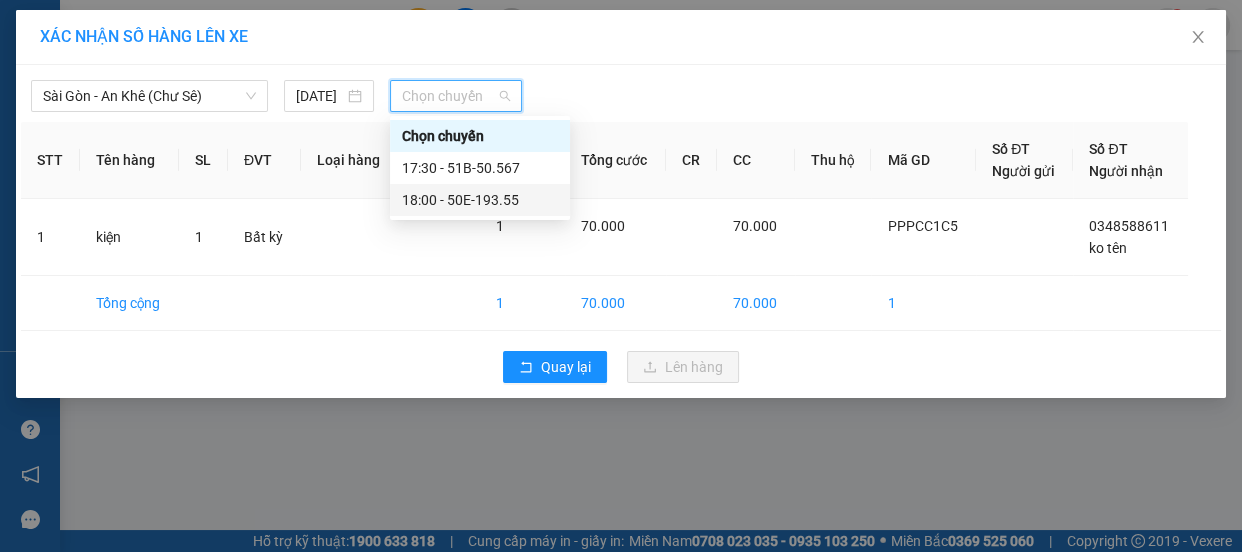 click on "18:00     - 50E-193.55" at bounding box center [480, 200] 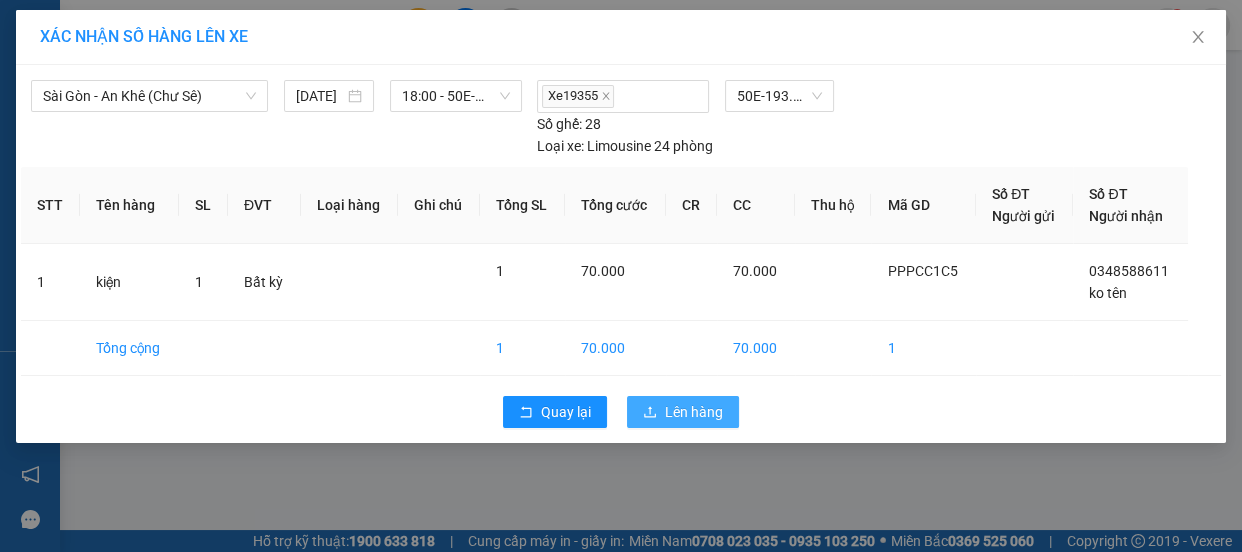 click on "Lên hàng" at bounding box center (694, 412) 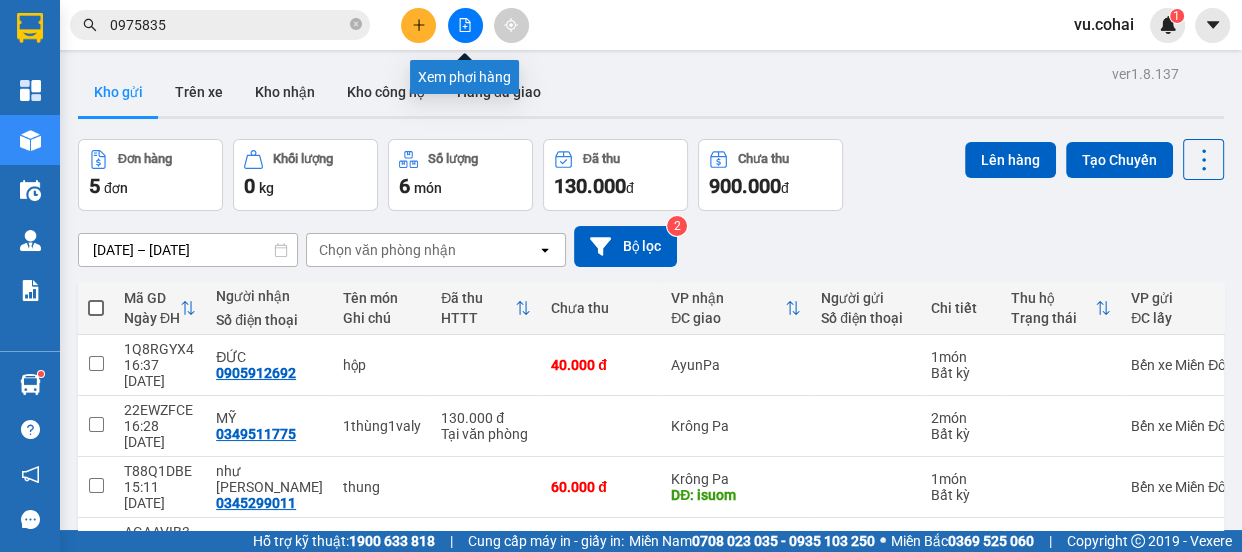 click at bounding box center (465, 25) 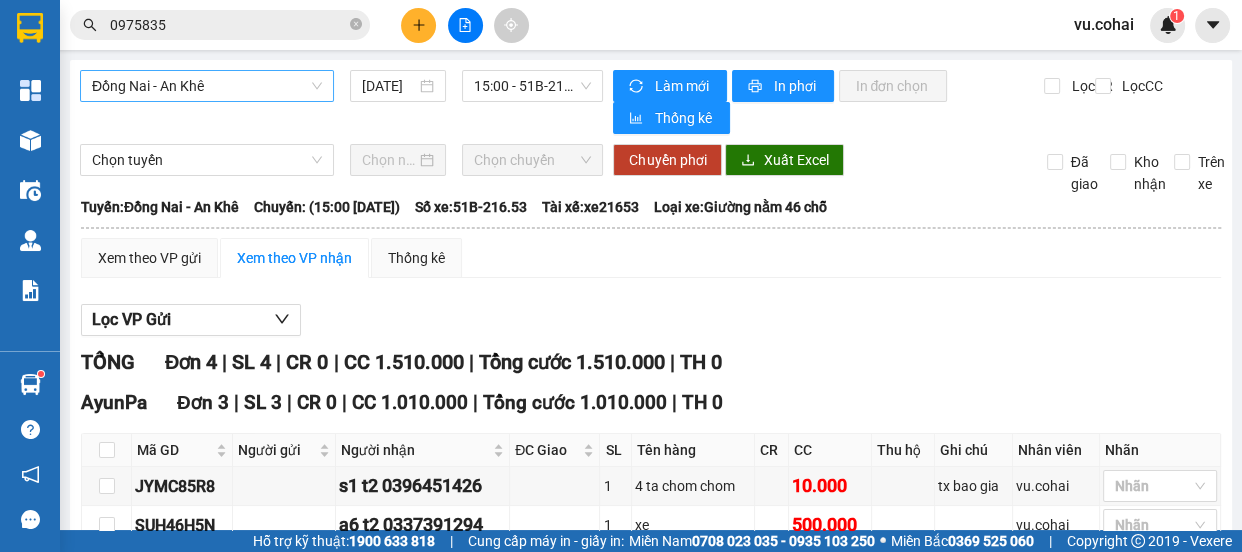 click on "Đồng Nai - An Khê" at bounding box center (207, 86) 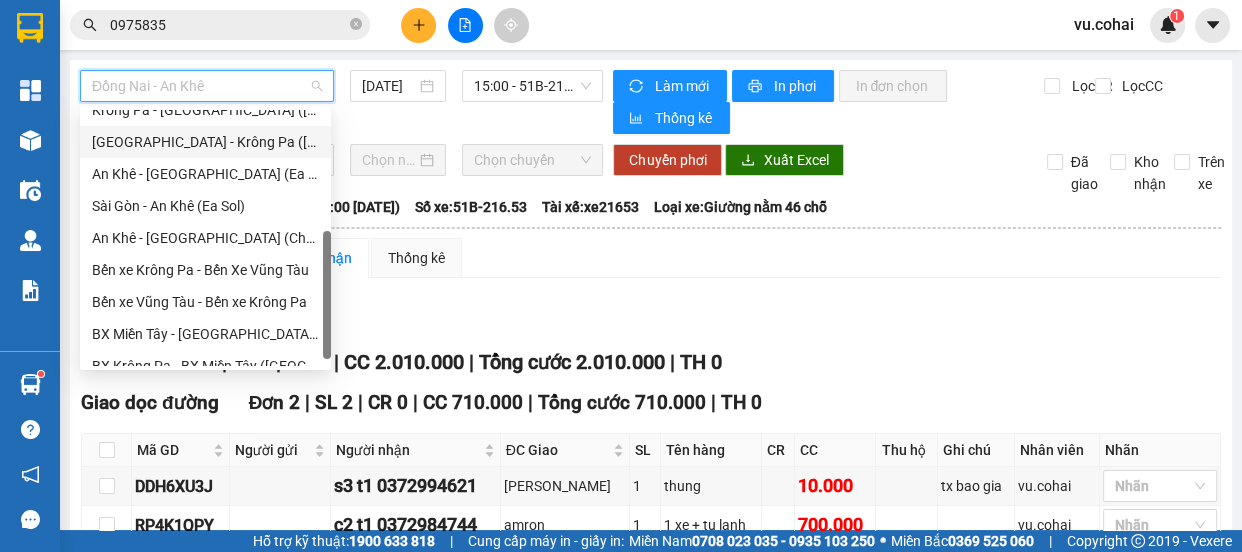 scroll, scrollTop: 181, scrollLeft: 0, axis: vertical 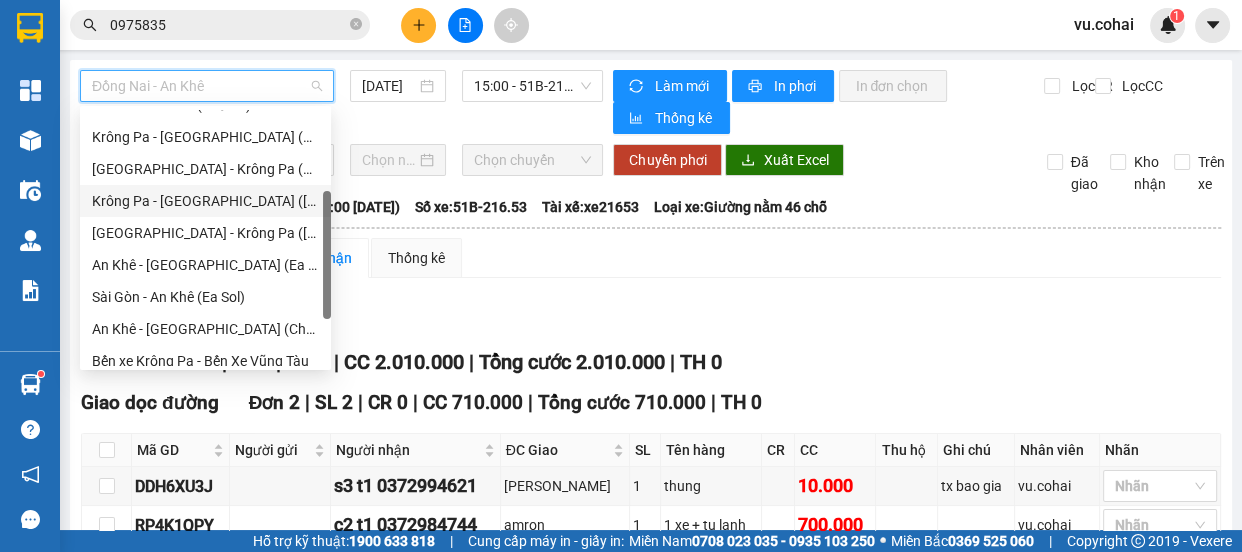 click on "Krông Pa - [GEOGRAPHIC_DATA] ([GEOGRAPHIC_DATA])" at bounding box center (205, 201) 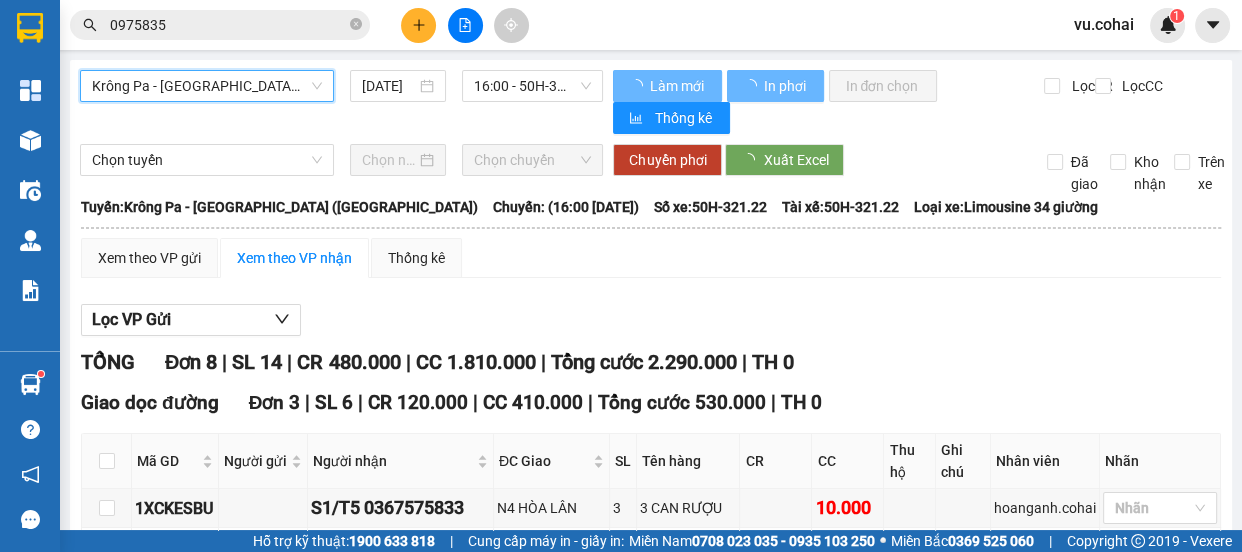 click on "[DATE]" at bounding box center (389, 86) 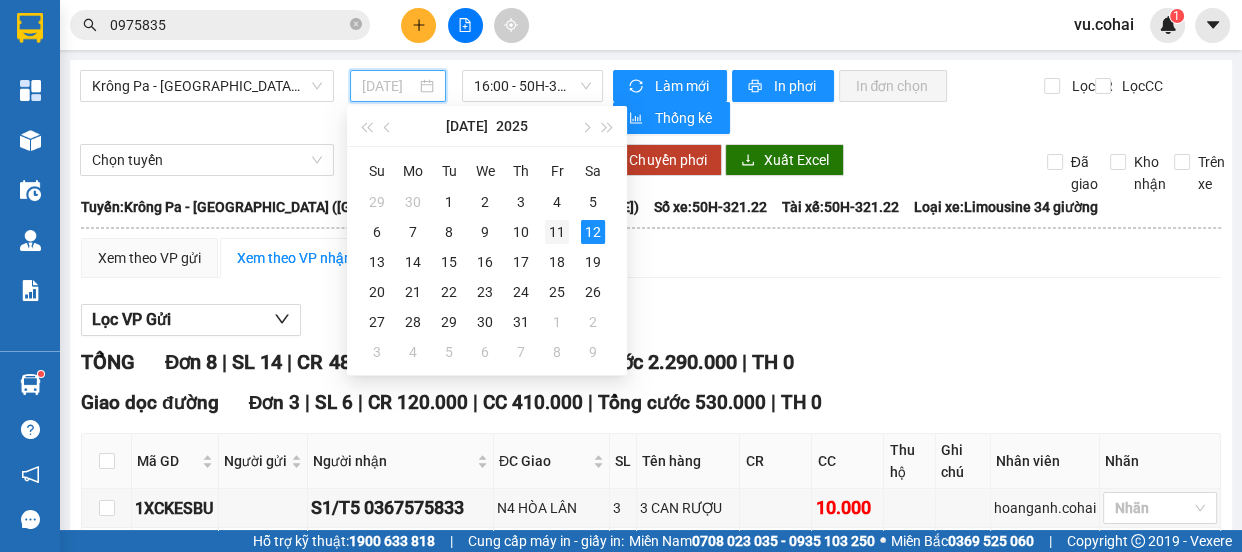 click on "11" at bounding box center [557, 232] 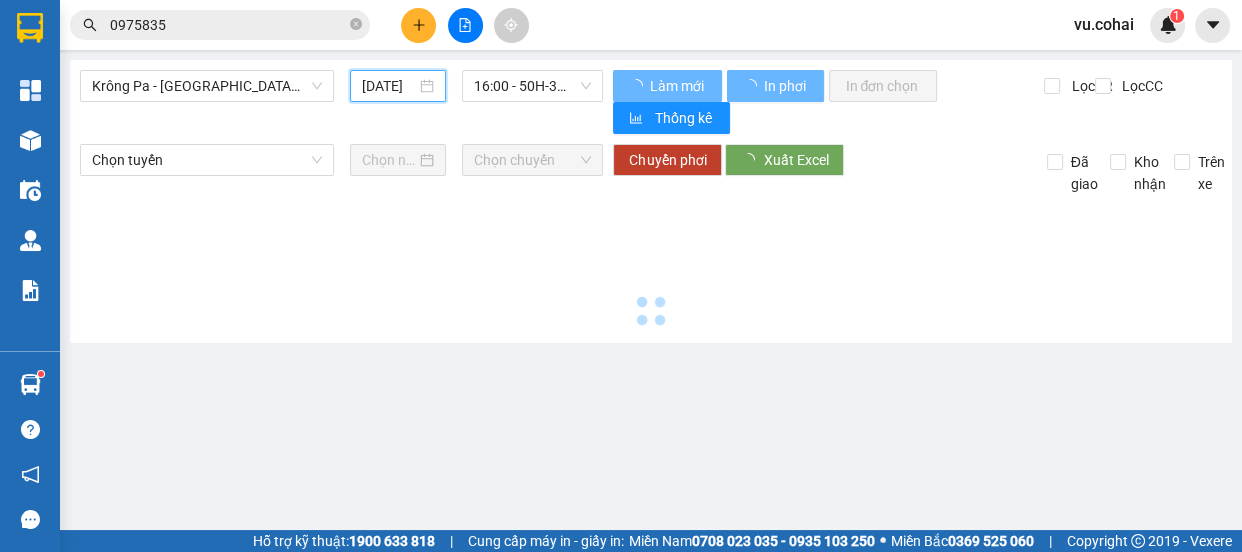 type on "[DATE]" 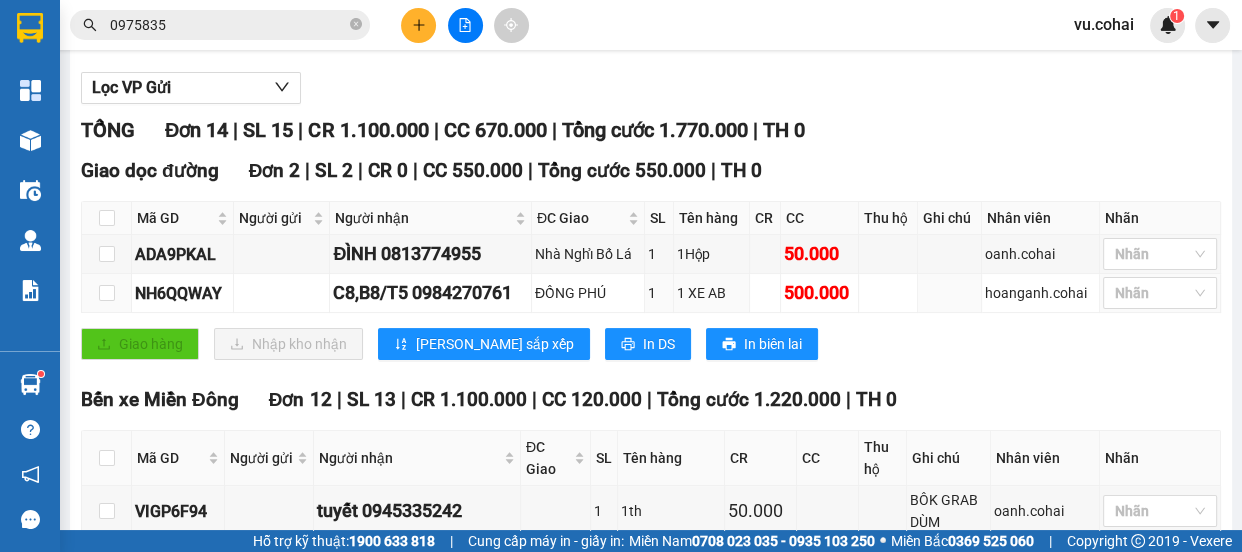 scroll, scrollTop: 0, scrollLeft: 0, axis: both 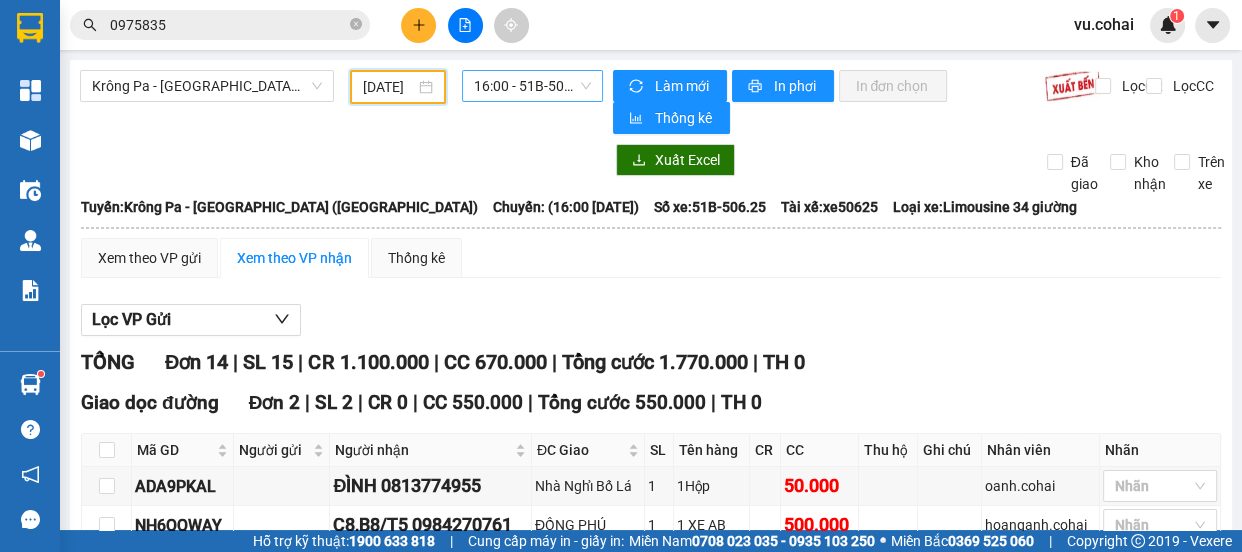 click on "16:00     - 51B-506.25" at bounding box center [532, 86] 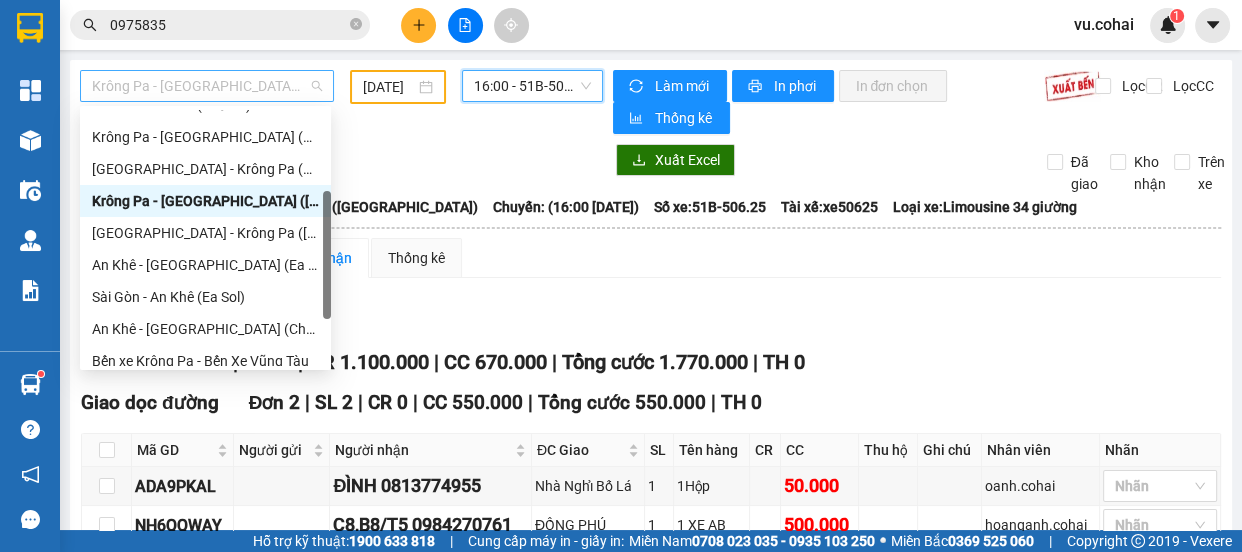click on "Krông Pa - [GEOGRAPHIC_DATA] ([GEOGRAPHIC_DATA])" at bounding box center (207, 86) 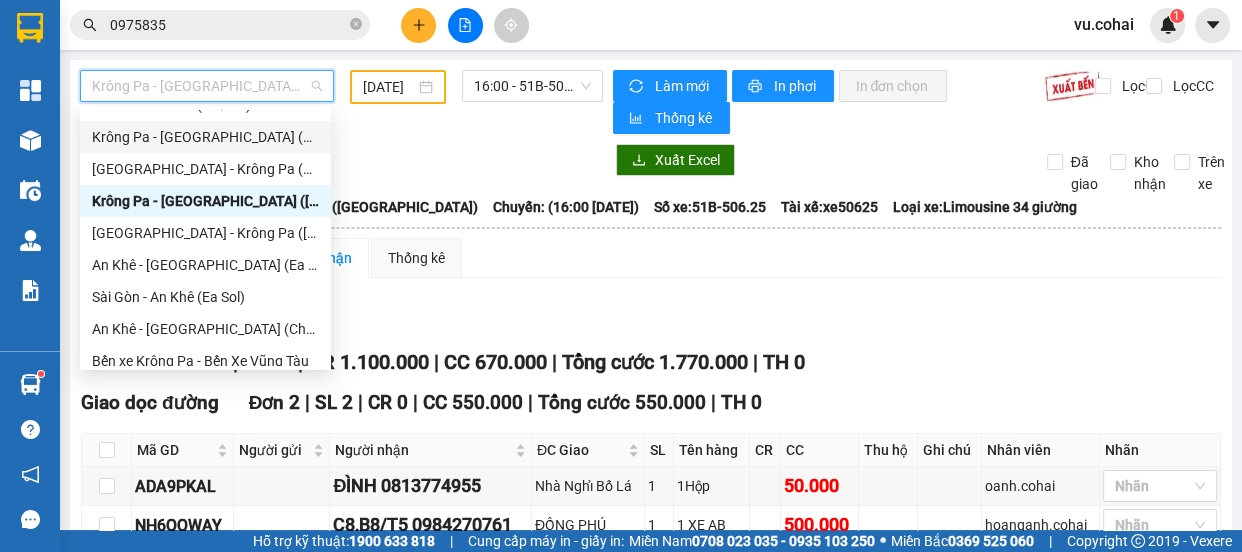 click on "Krông Pa - [GEOGRAPHIC_DATA] (Chư RCăm)" at bounding box center (205, 137) 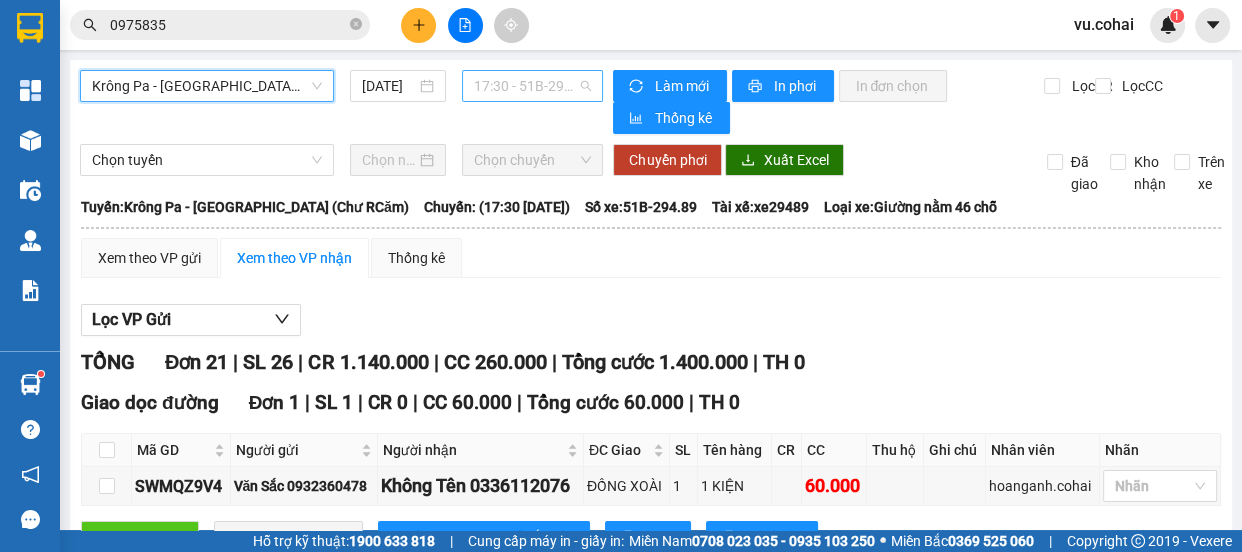 click on "17:30     - 51B-294.89" at bounding box center (532, 86) 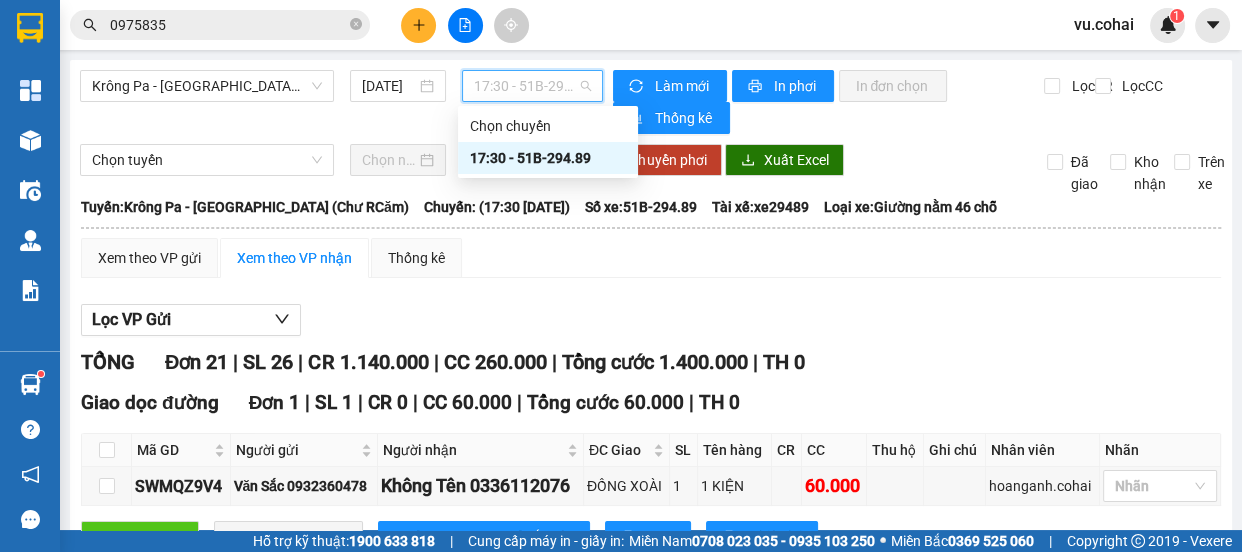 click on "17:30     - 51B-294.89" at bounding box center [548, 158] 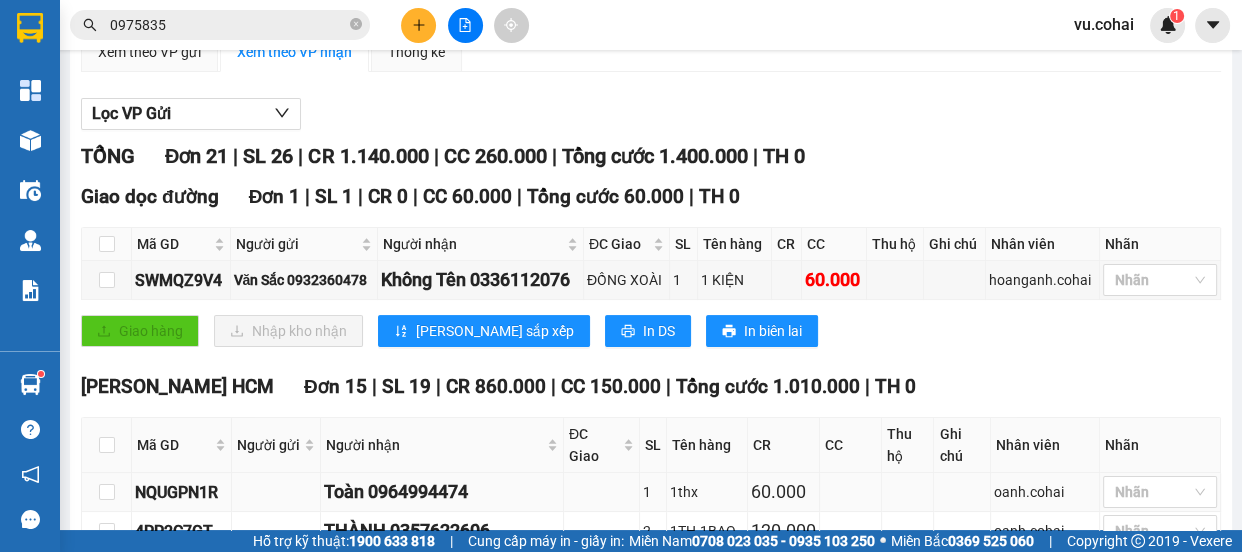 scroll, scrollTop: 0, scrollLeft: 0, axis: both 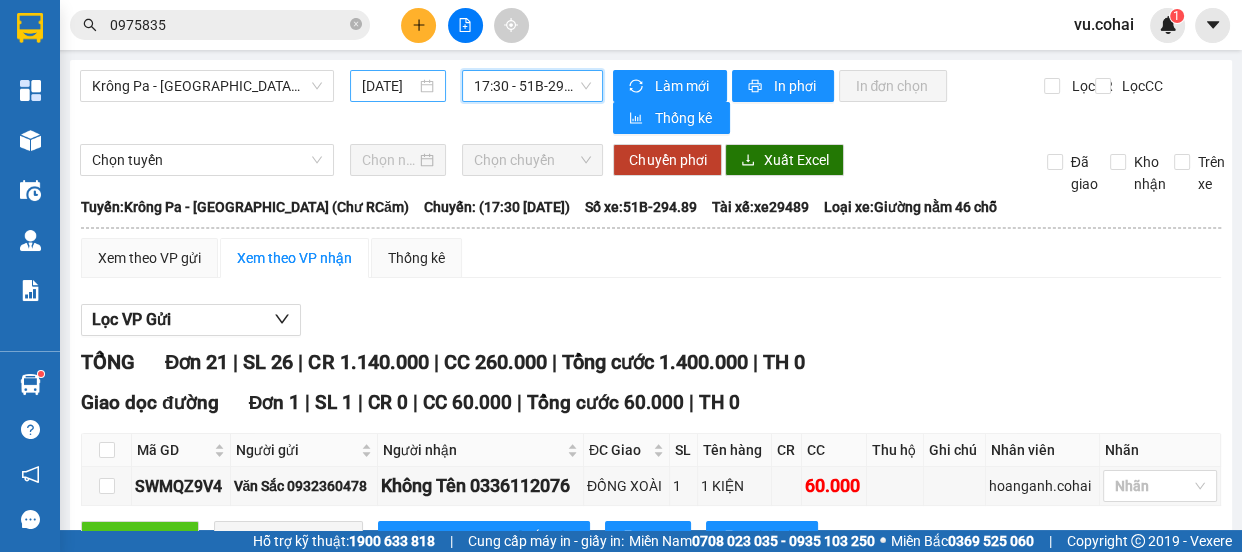 click on "[DATE]" at bounding box center (389, 86) 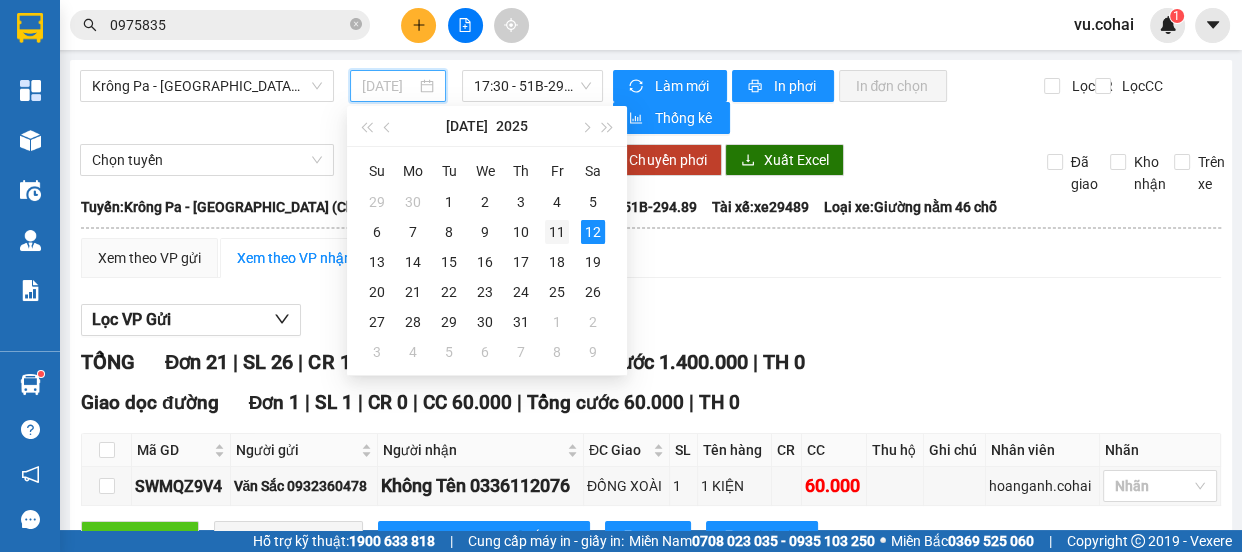 click on "11" at bounding box center [557, 232] 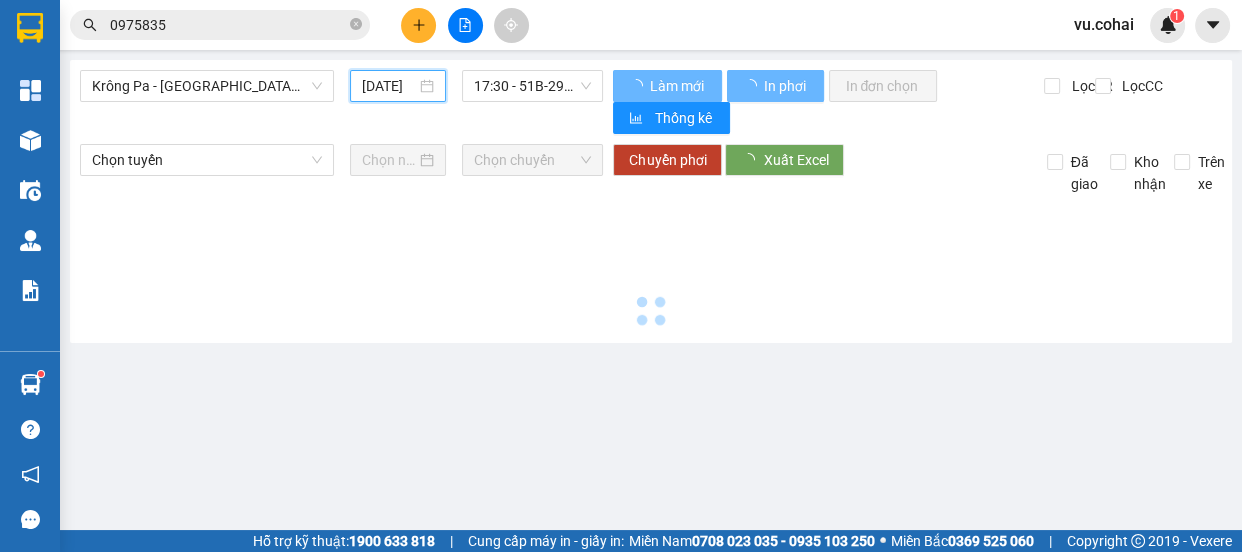 type on "[DATE]" 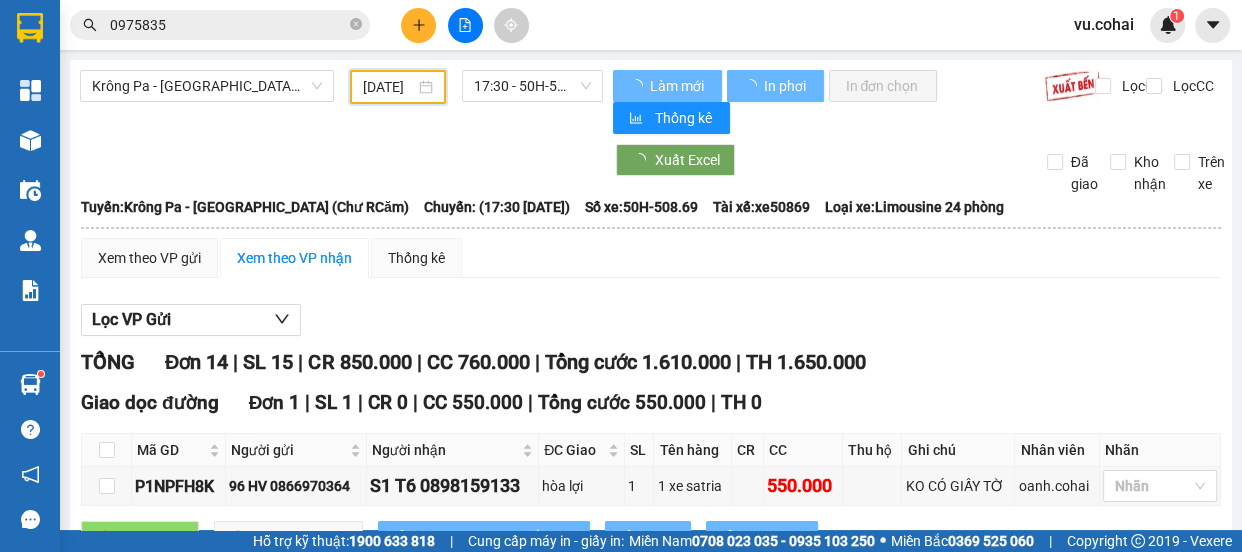 scroll, scrollTop: 362, scrollLeft: 0, axis: vertical 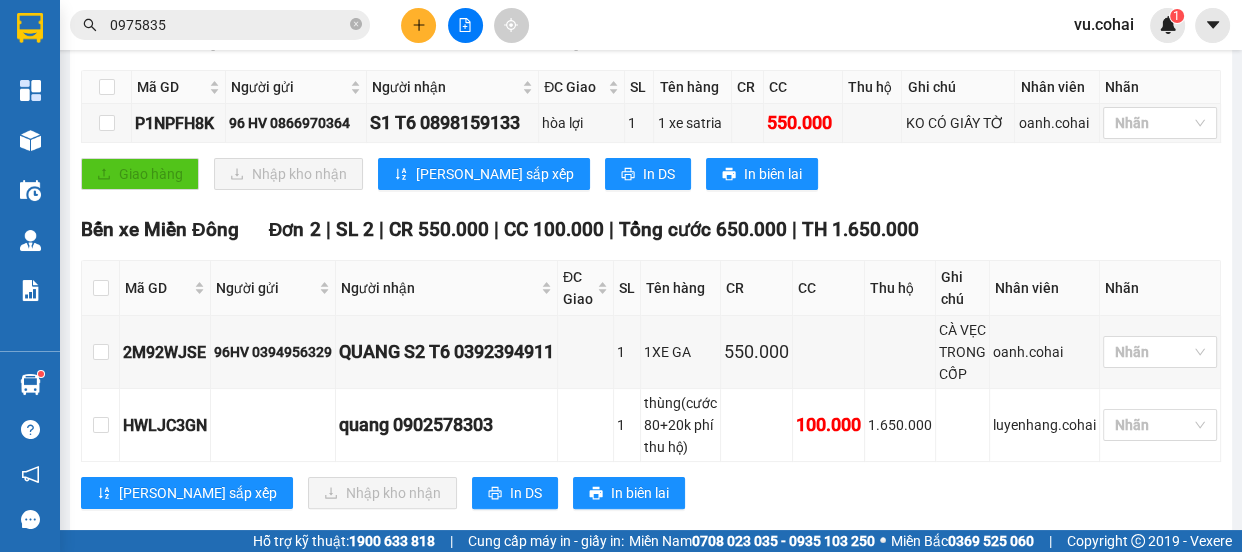 click at bounding box center [418, 25] 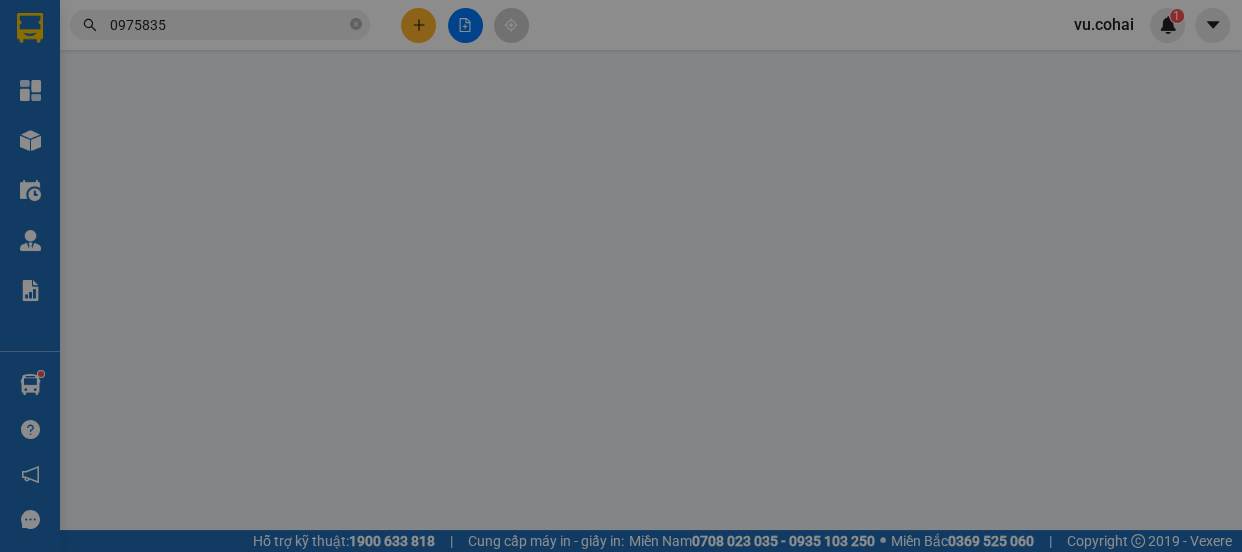 scroll, scrollTop: 0, scrollLeft: 0, axis: both 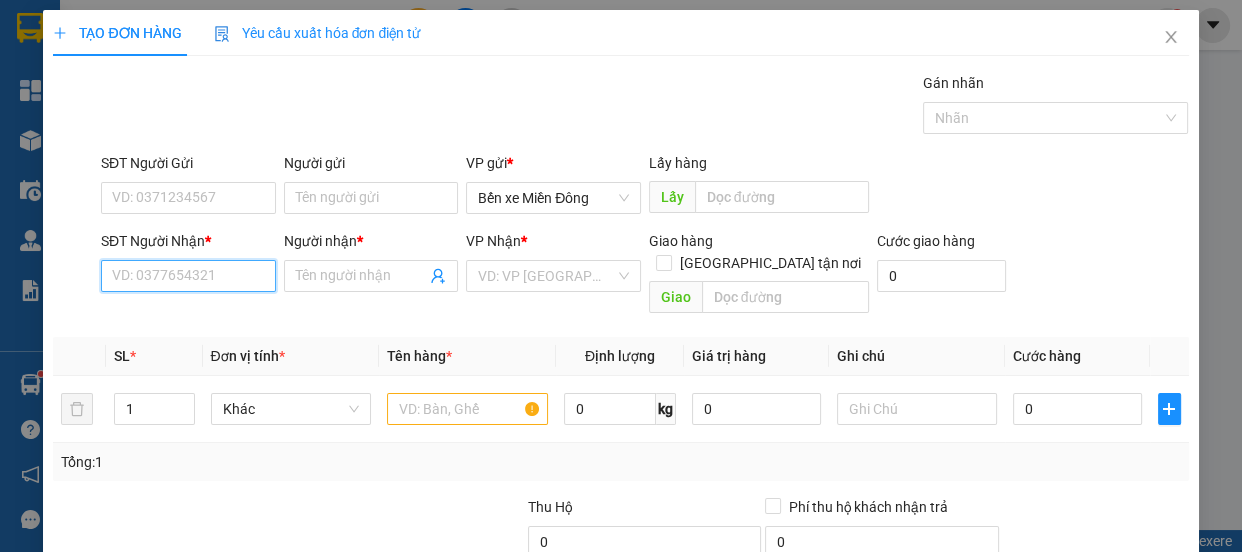 click on "SĐT Người Nhận  *" at bounding box center [188, 276] 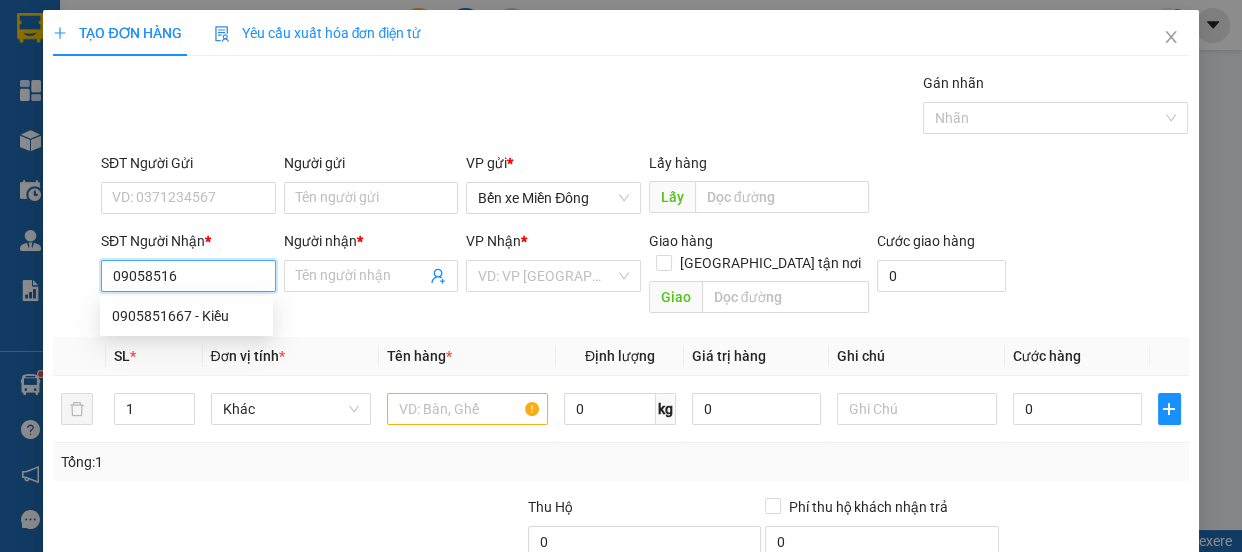 click on "0905851667 - Kiều" at bounding box center [186, 316] 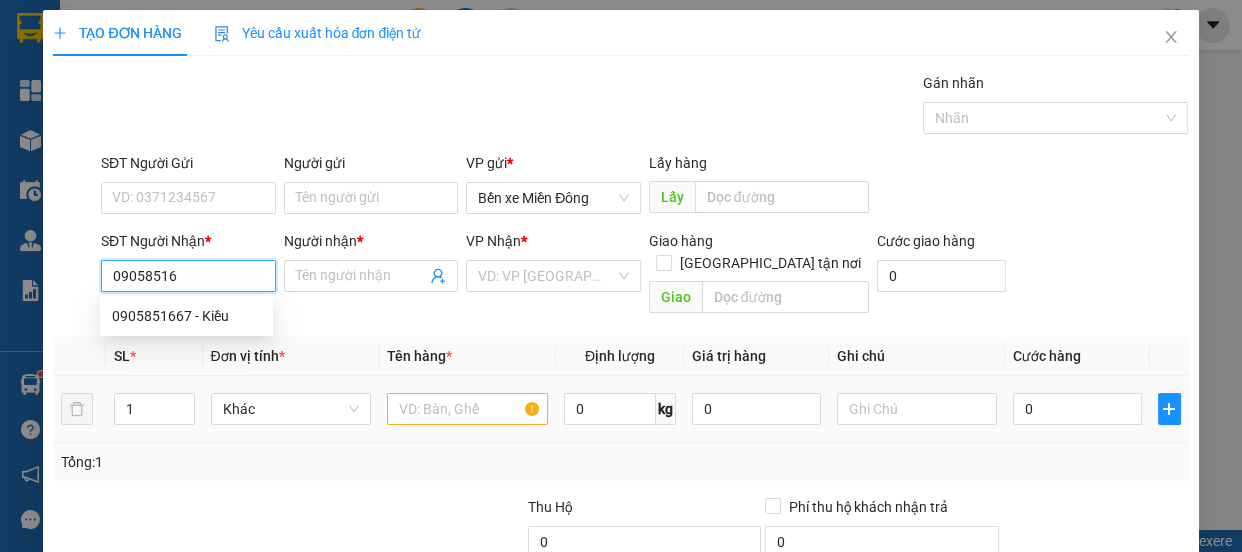 type on "0905851667" 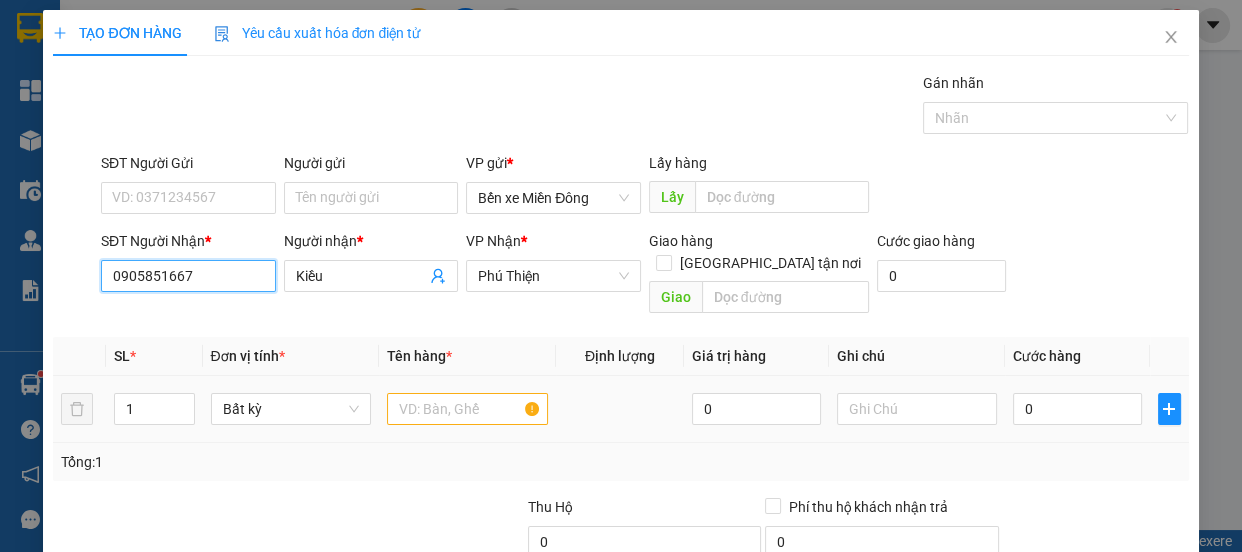 type on "0905851667" 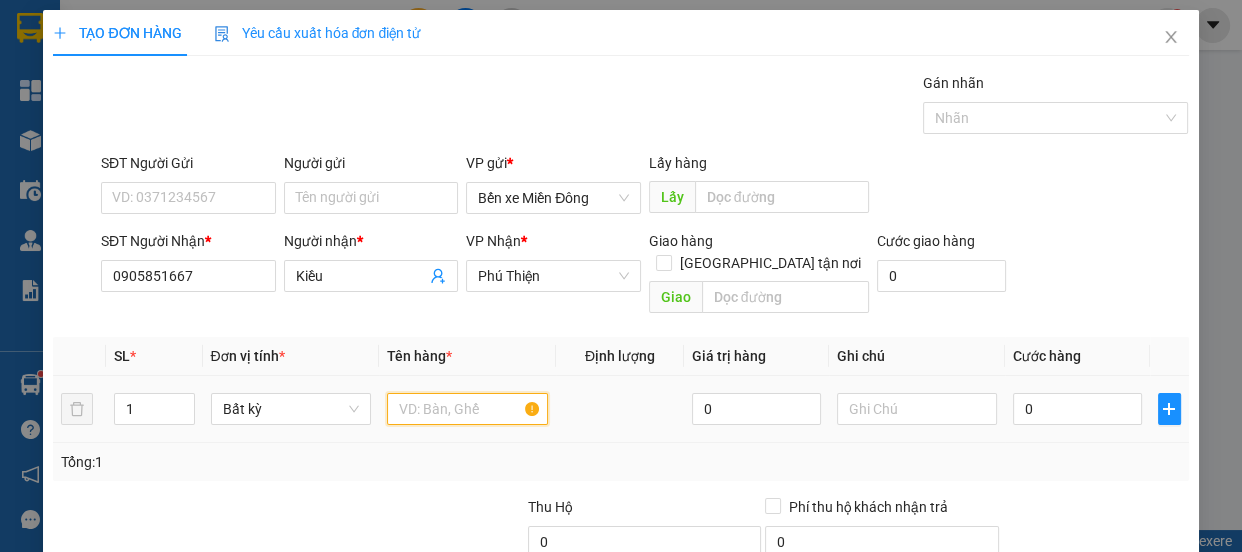 click at bounding box center [467, 409] 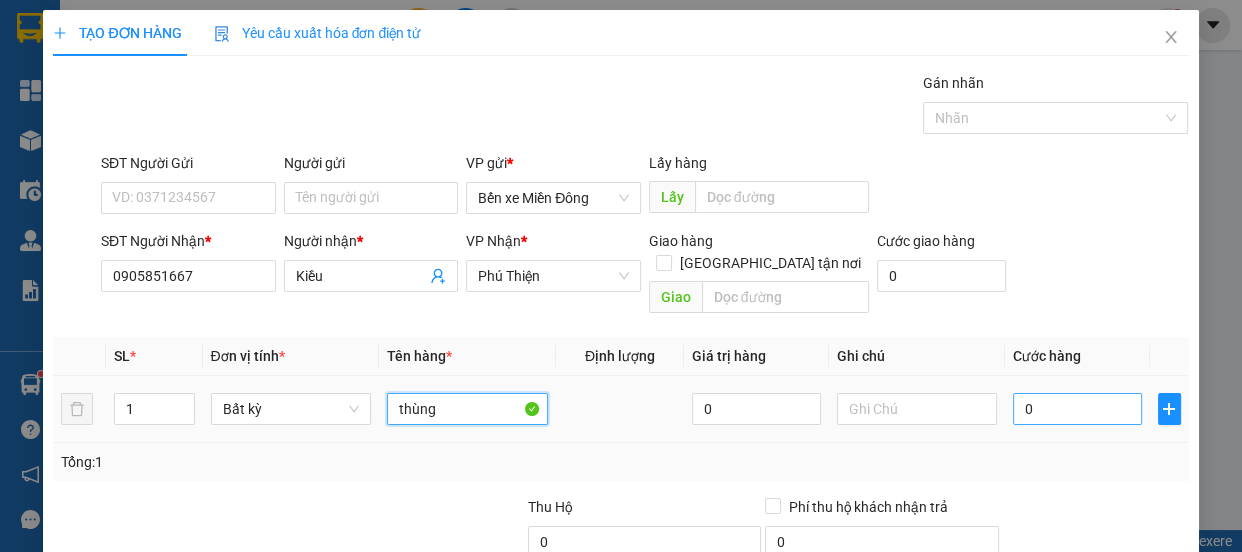 type on "thùng" 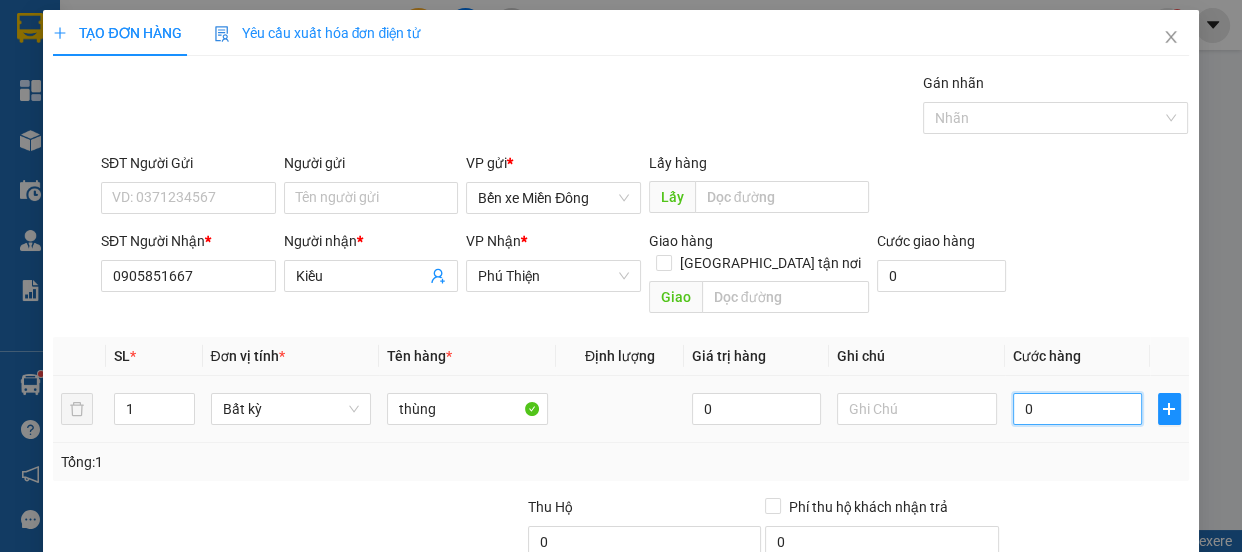 type on "005" 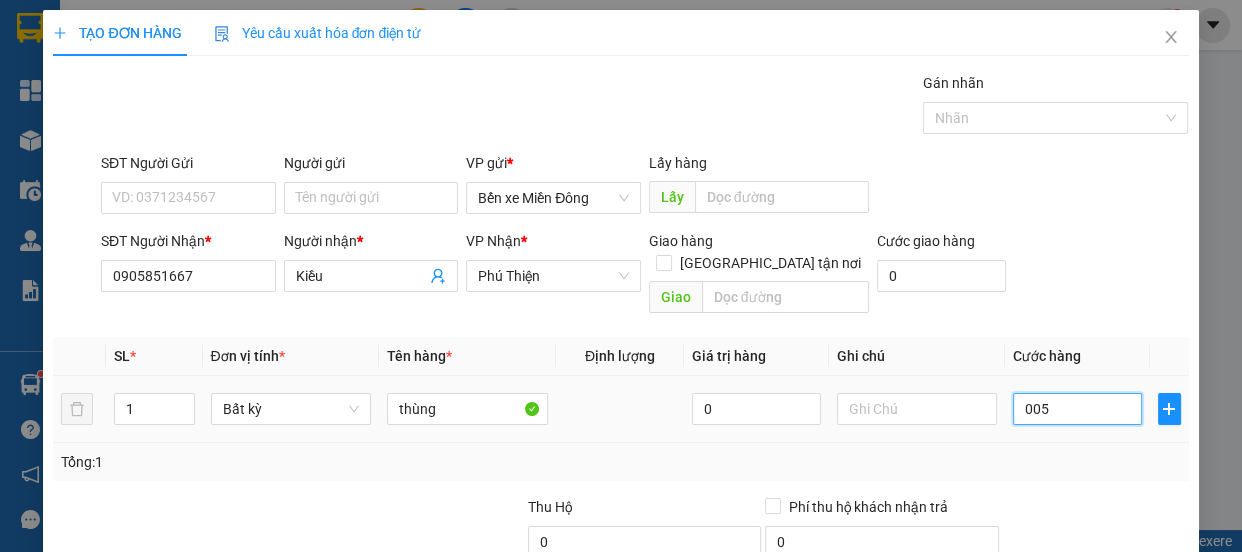 type on "5" 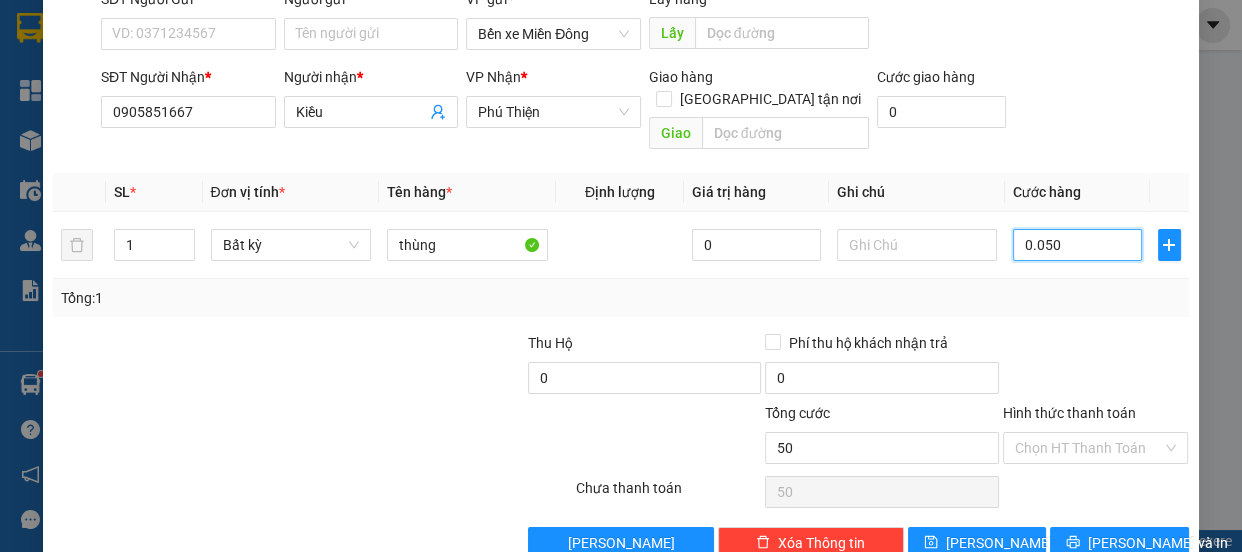 scroll, scrollTop: 187, scrollLeft: 0, axis: vertical 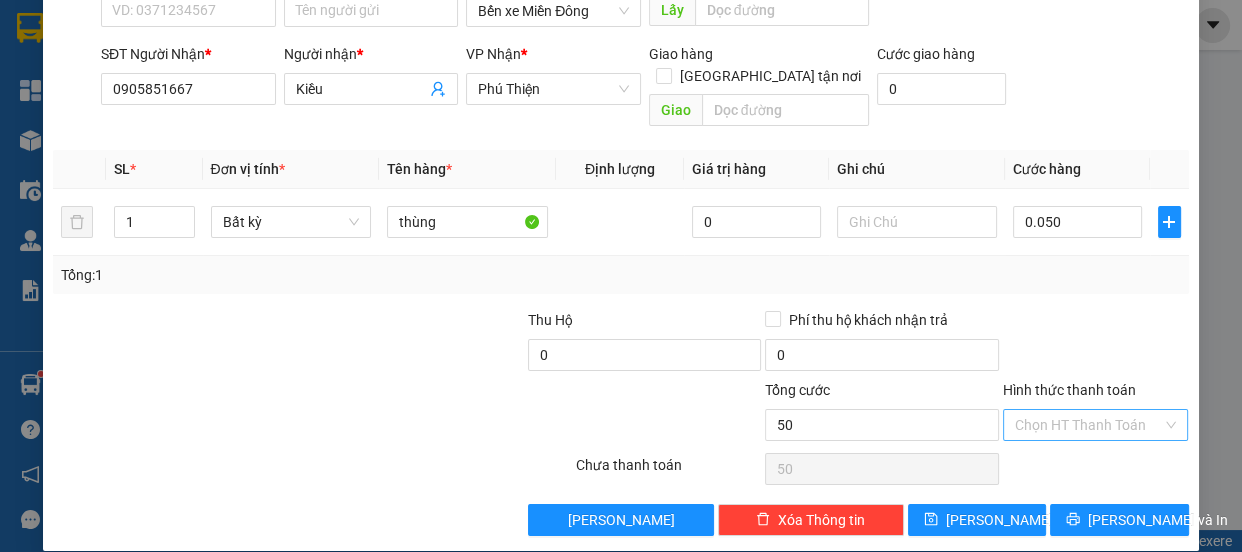 click on "Hình thức thanh toán" at bounding box center (1089, 425) 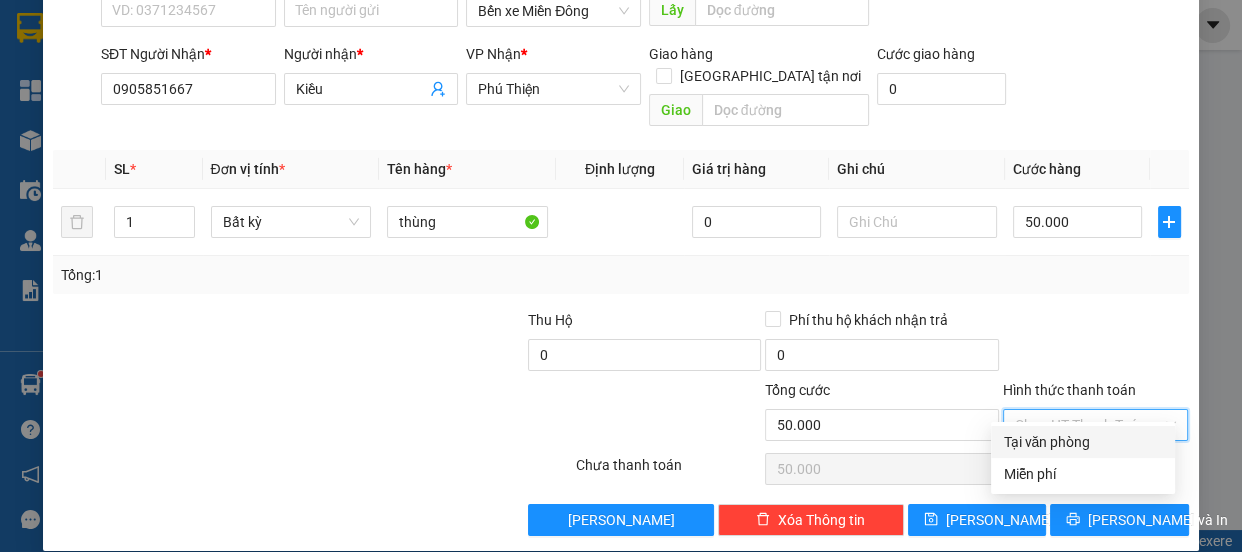 click on "Tại văn phòng" at bounding box center (1083, 442) 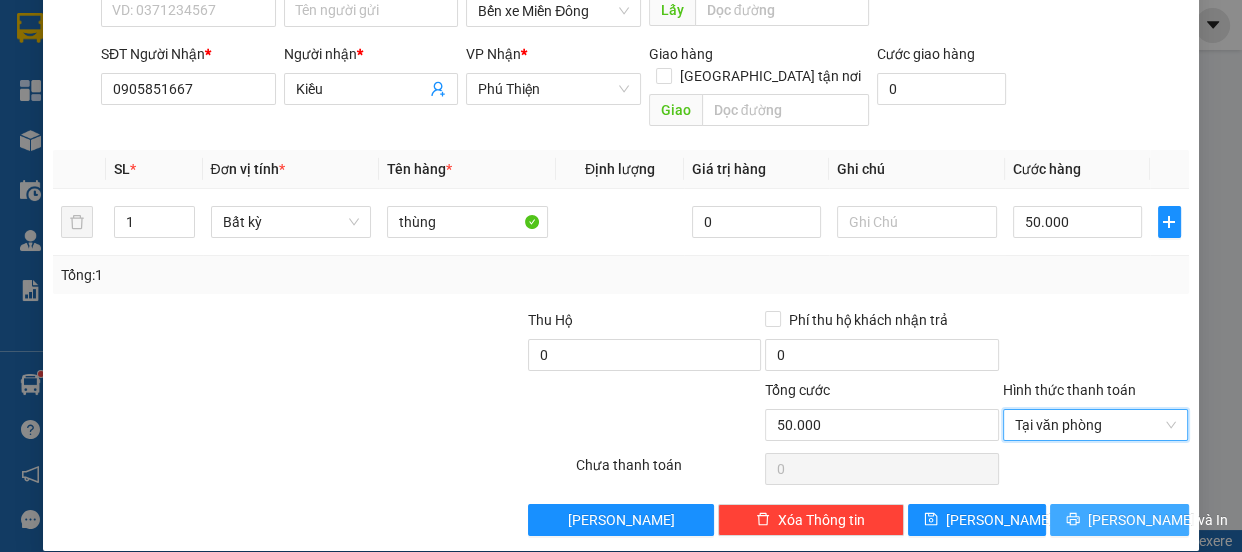 click on "[PERSON_NAME] và In" at bounding box center [1158, 520] 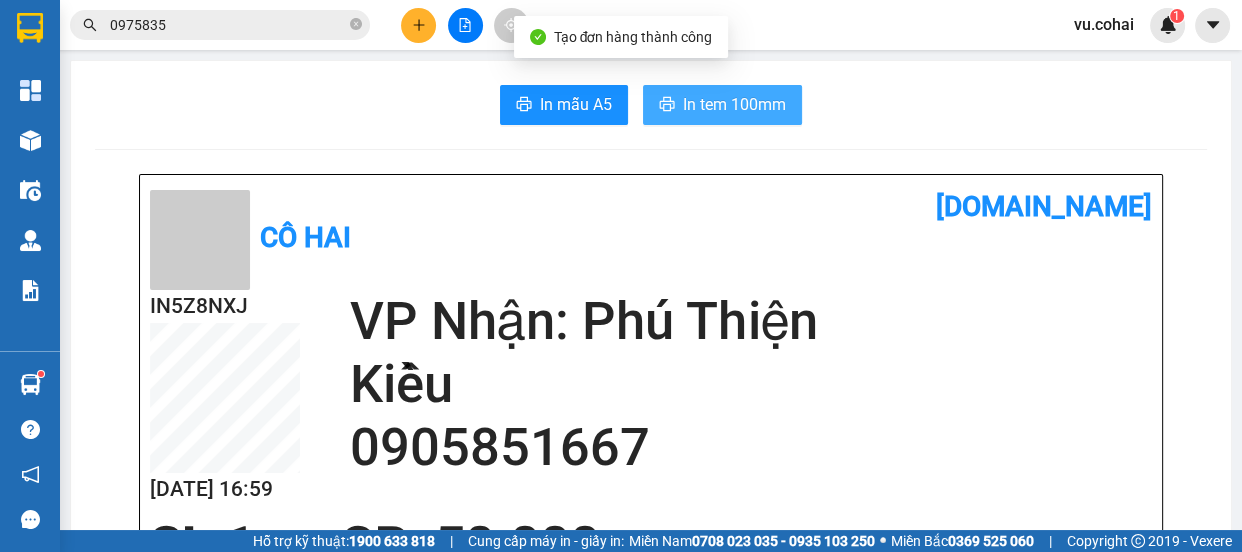 click on "In tem 100mm" at bounding box center (734, 104) 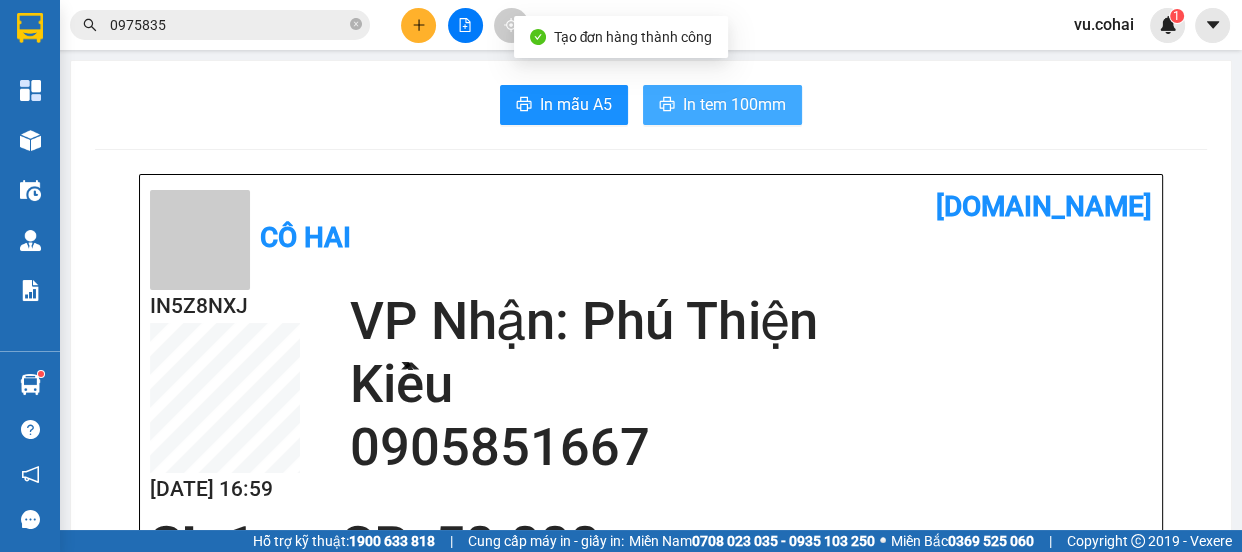 scroll, scrollTop: 0, scrollLeft: 0, axis: both 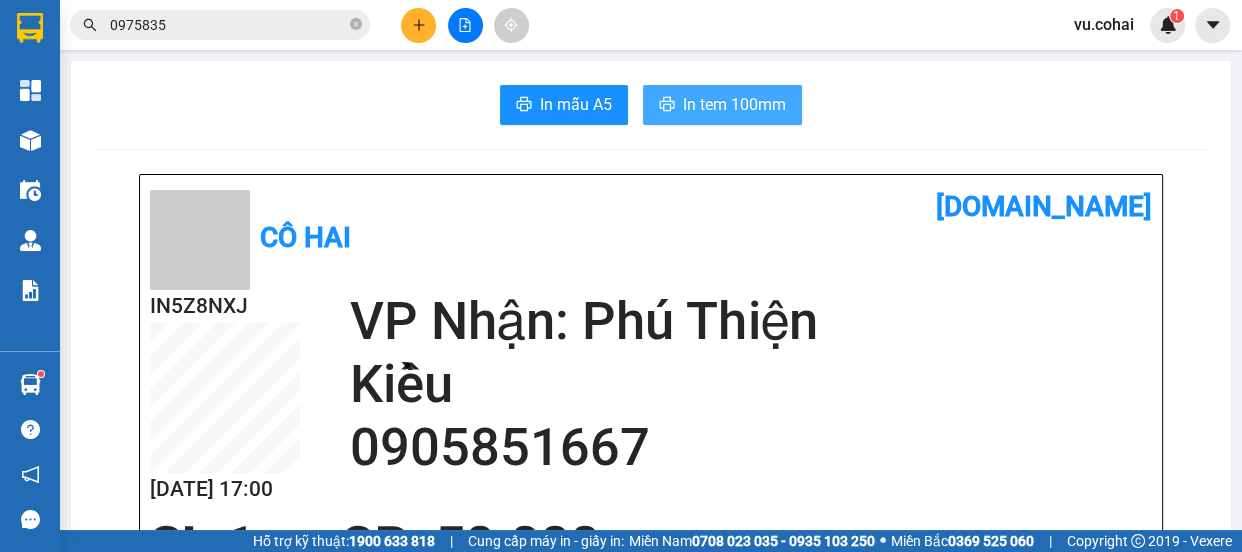 drag, startPoint x: 771, startPoint y: 109, endPoint x: 769, endPoint y: 99, distance: 10.198039 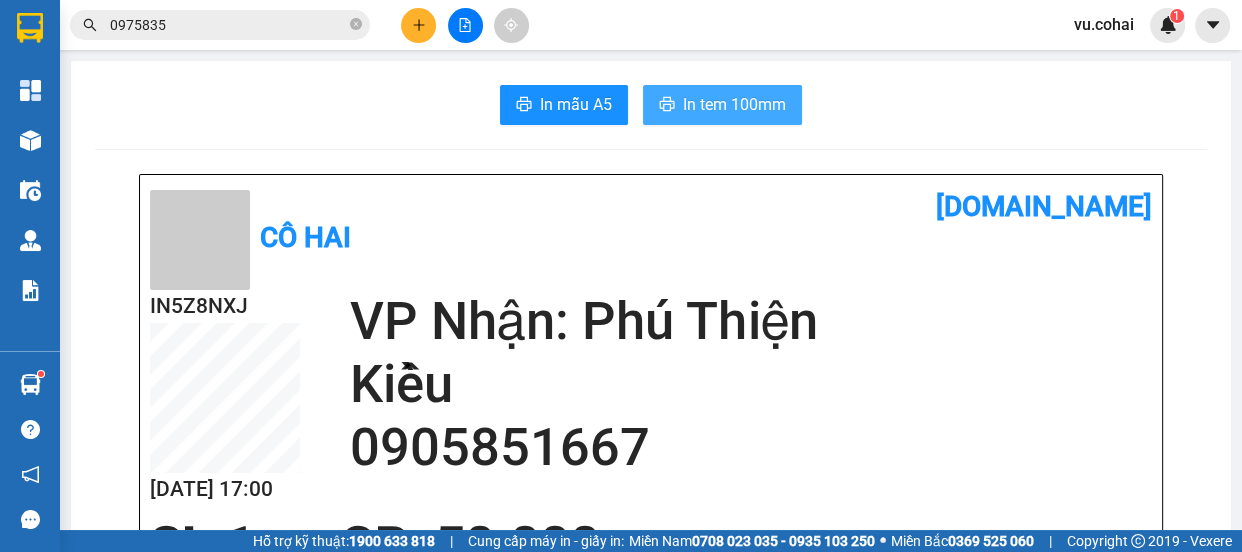scroll, scrollTop: 0, scrollLeft: 0, axis: both 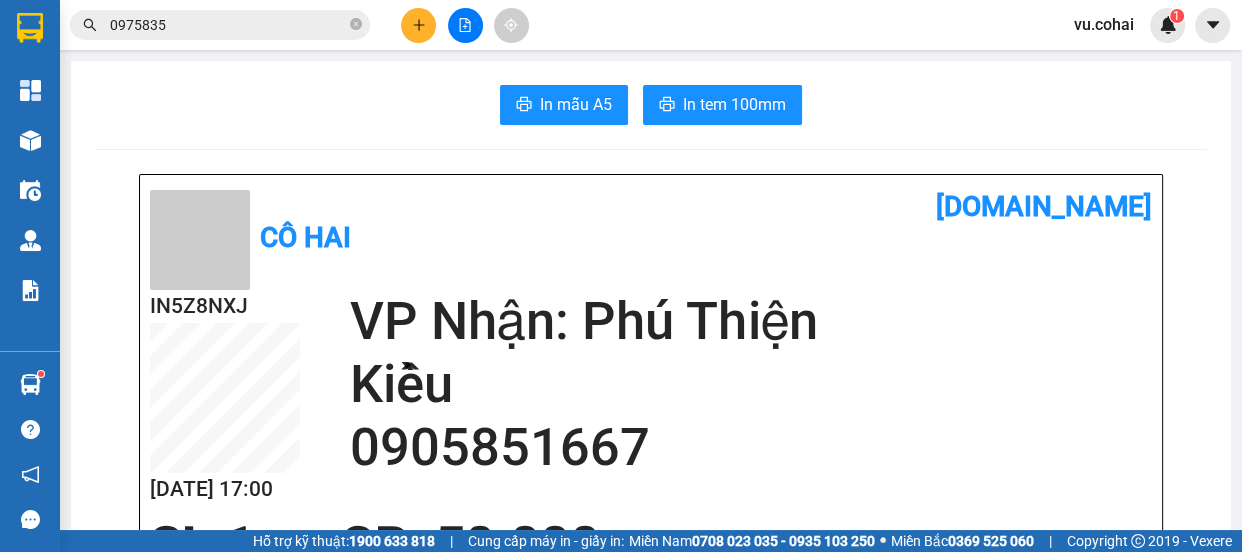click 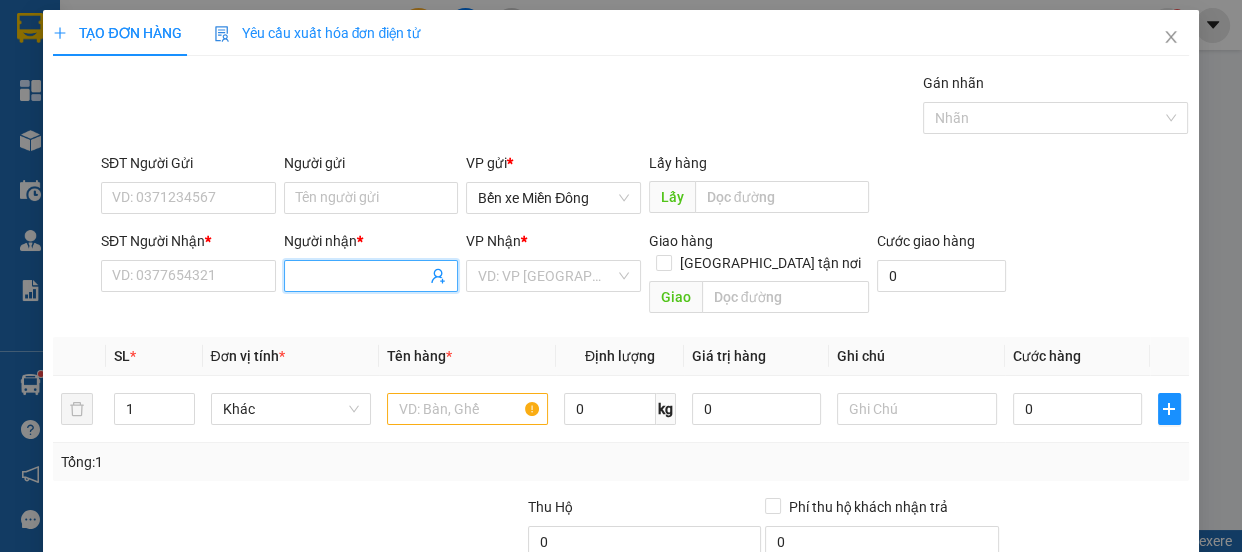 click on "Người nhận  *" at bounding box center [361, 276] 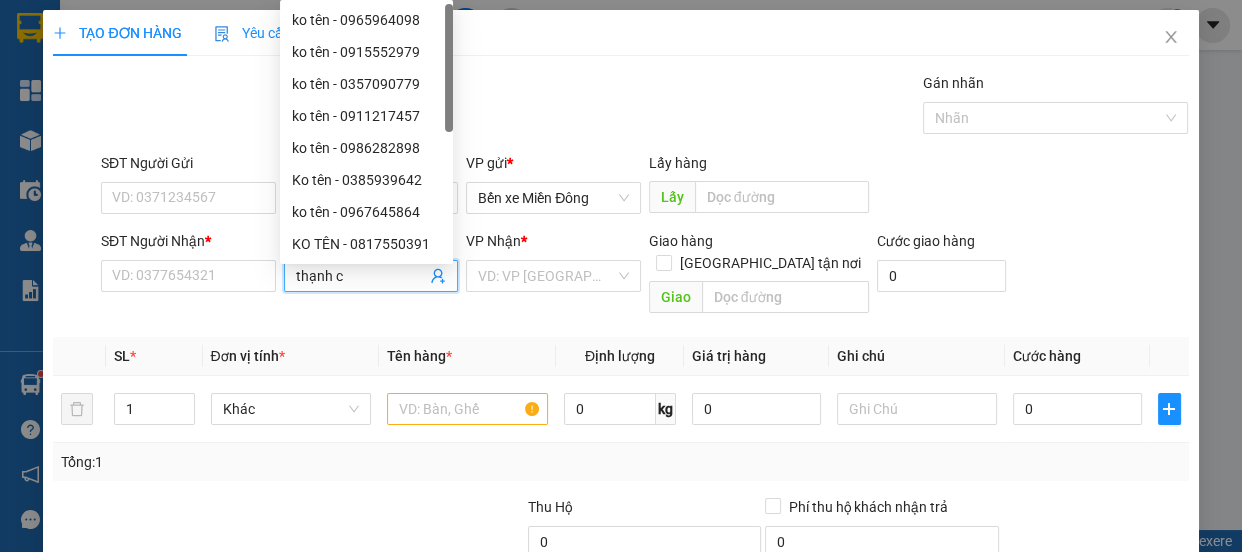 type on "thạnh cx" 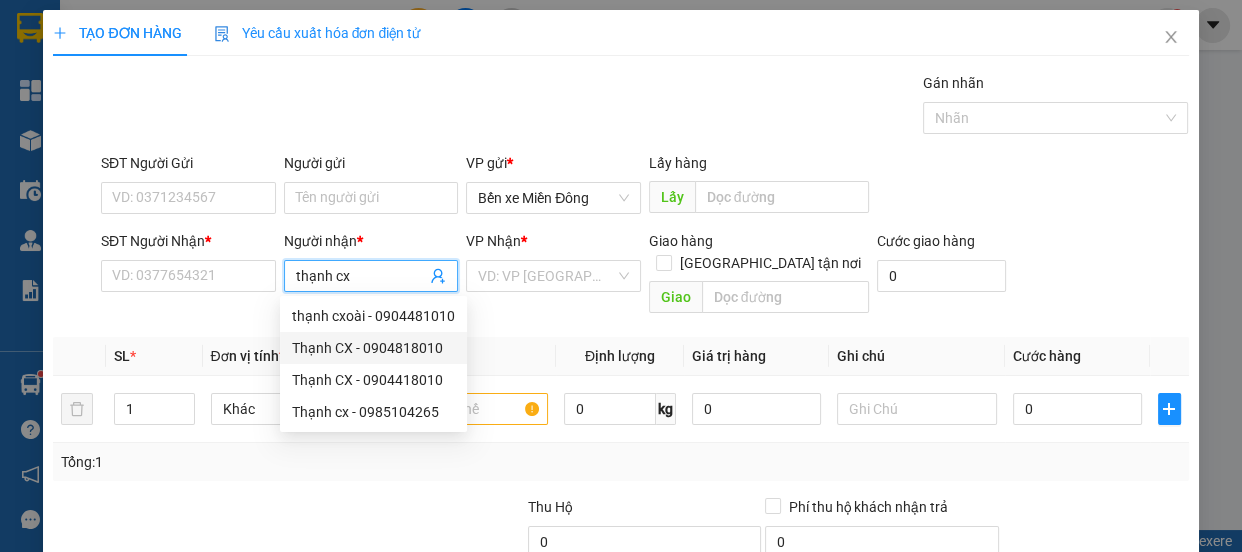 click on "[PERSON_NAME] CX - 0904818010" at bounding box center (373, 348) 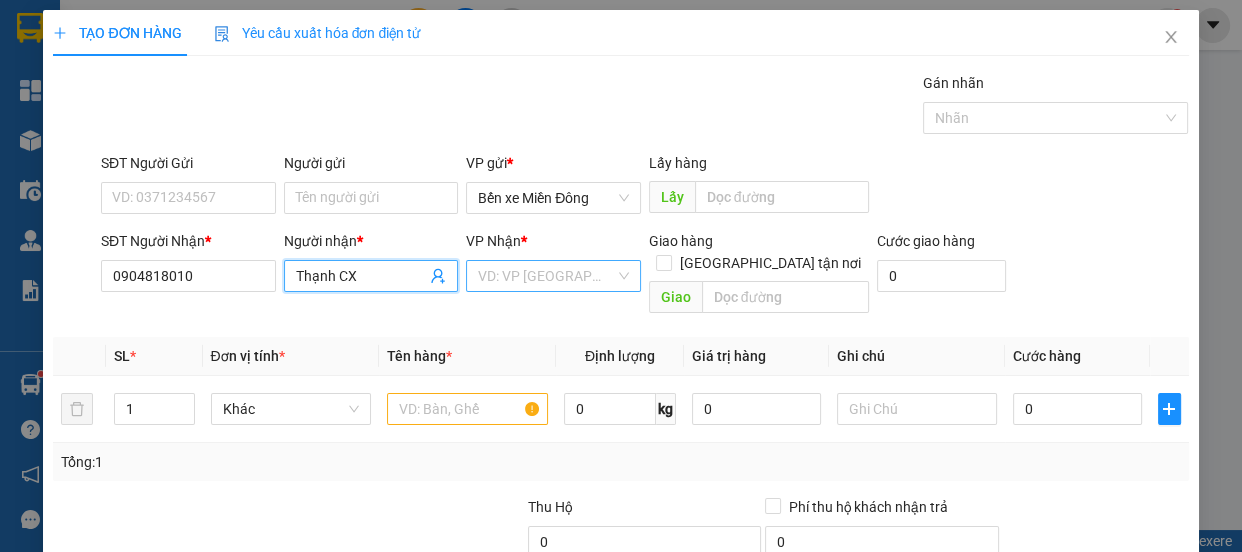 type on "Thạnh CX" 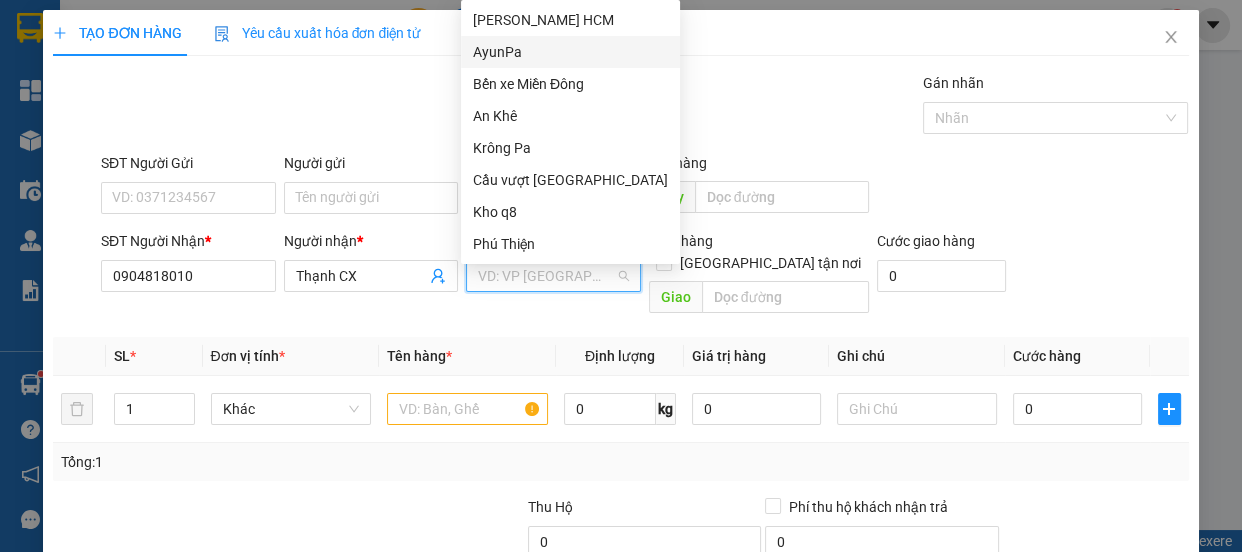 click on "AyunPa" at bounding box center (570, 52) 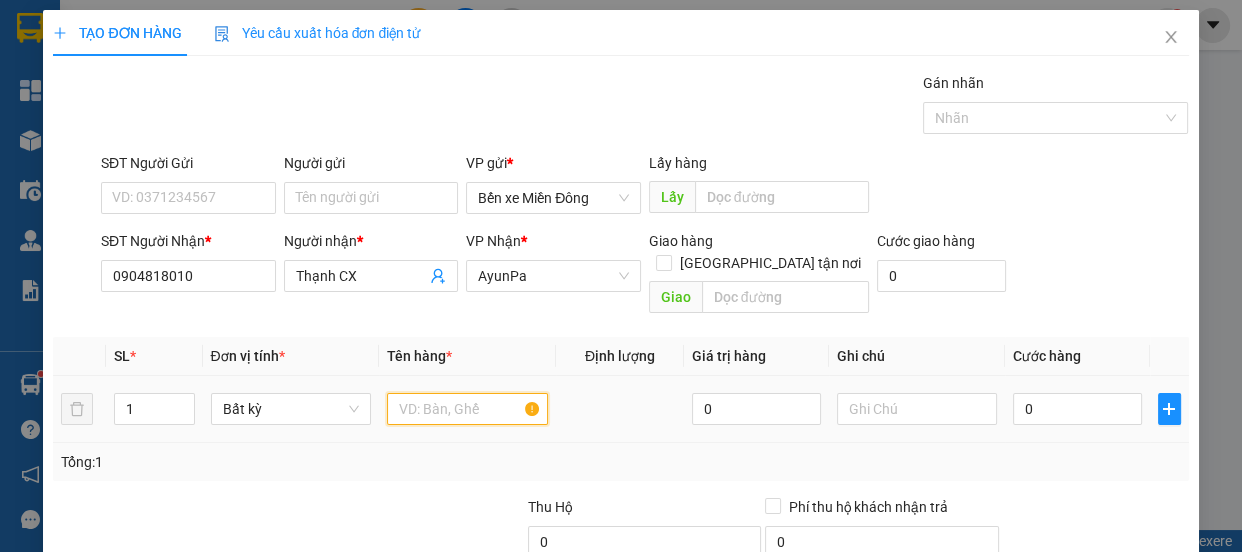 click at bounding box center [467, 409] 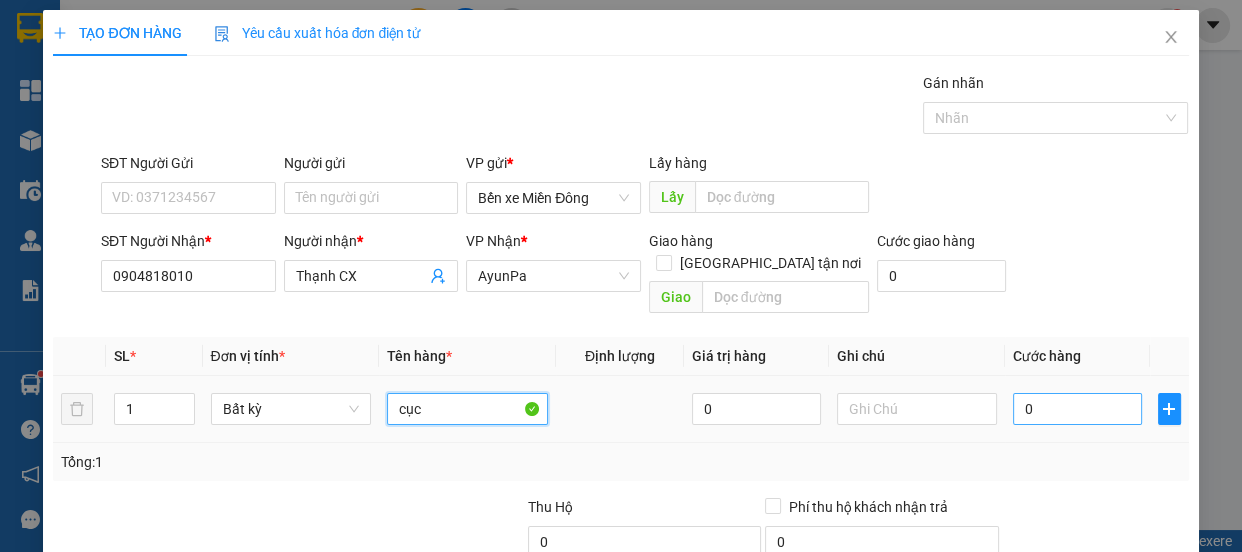 type on "cục" 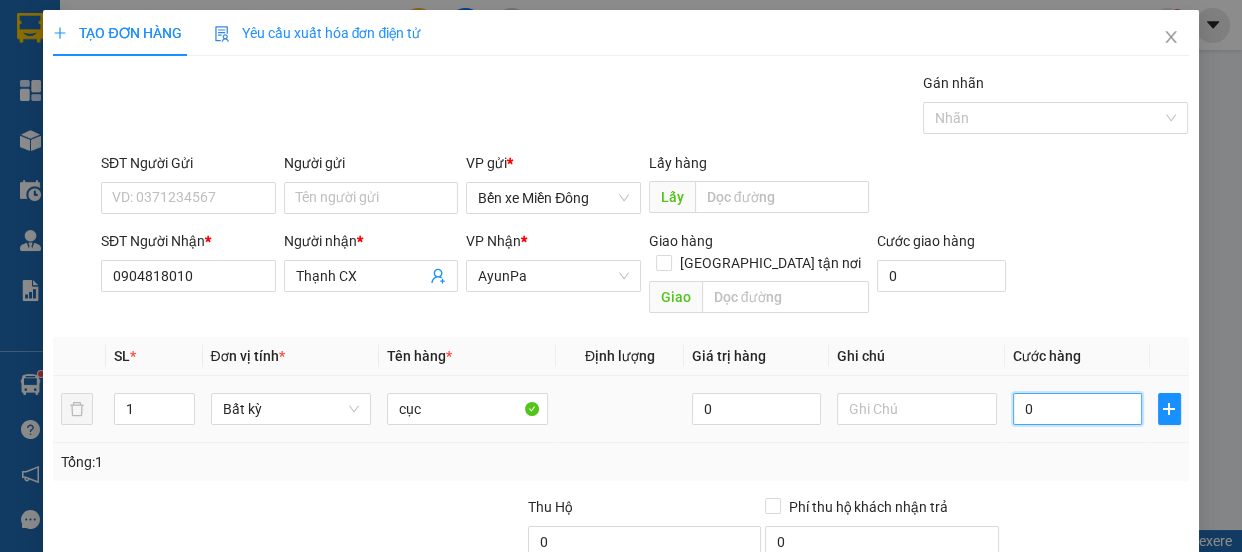click on "0" at bounding box center [1077, 409] 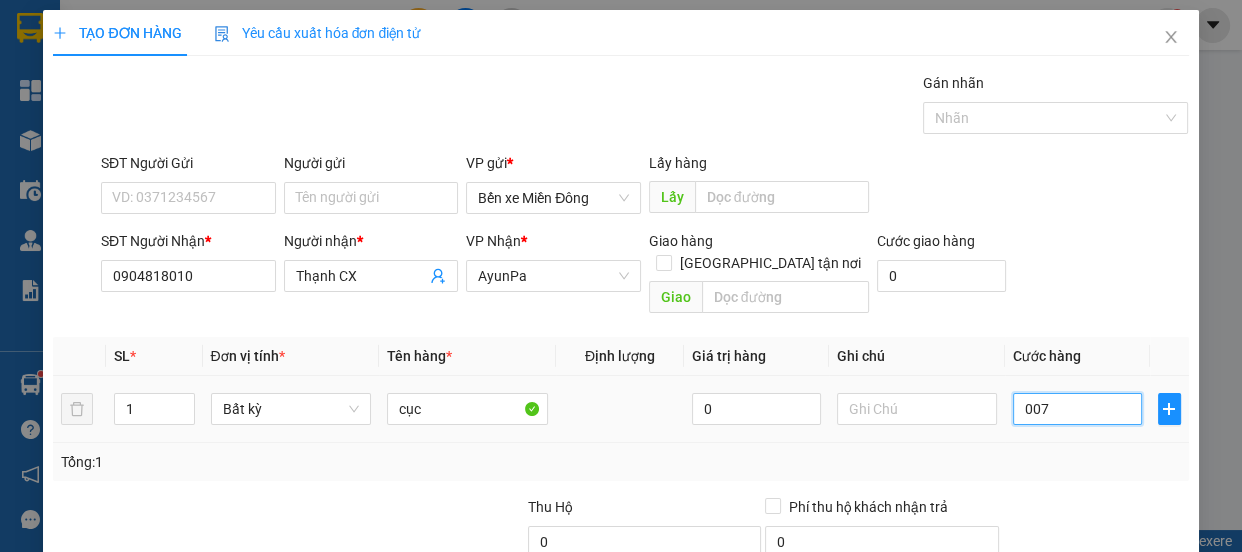 type on "0.070" 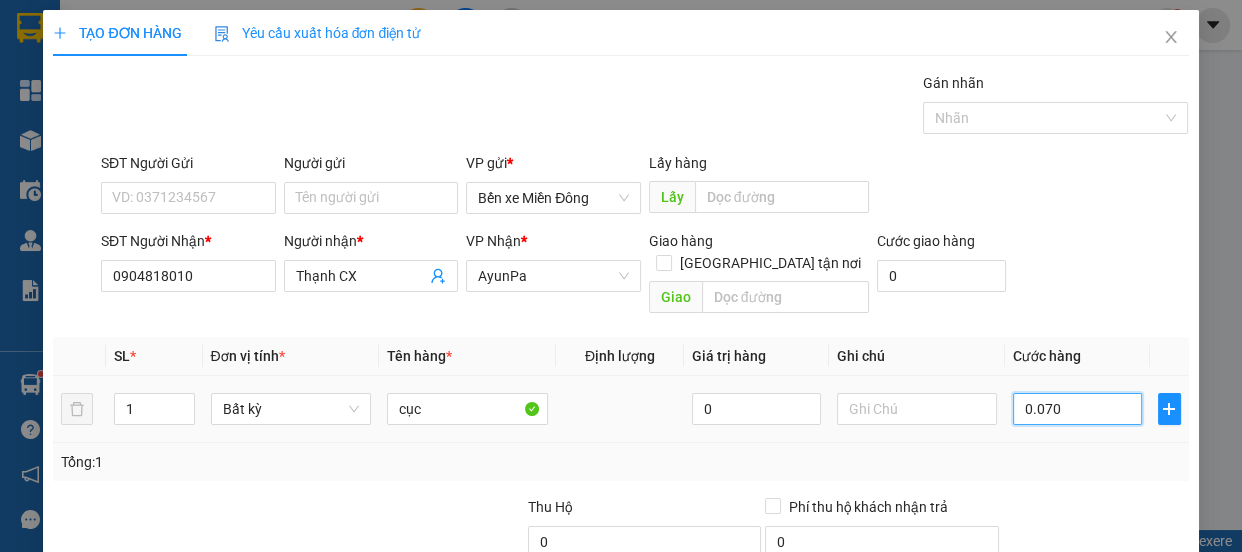 type on "70" 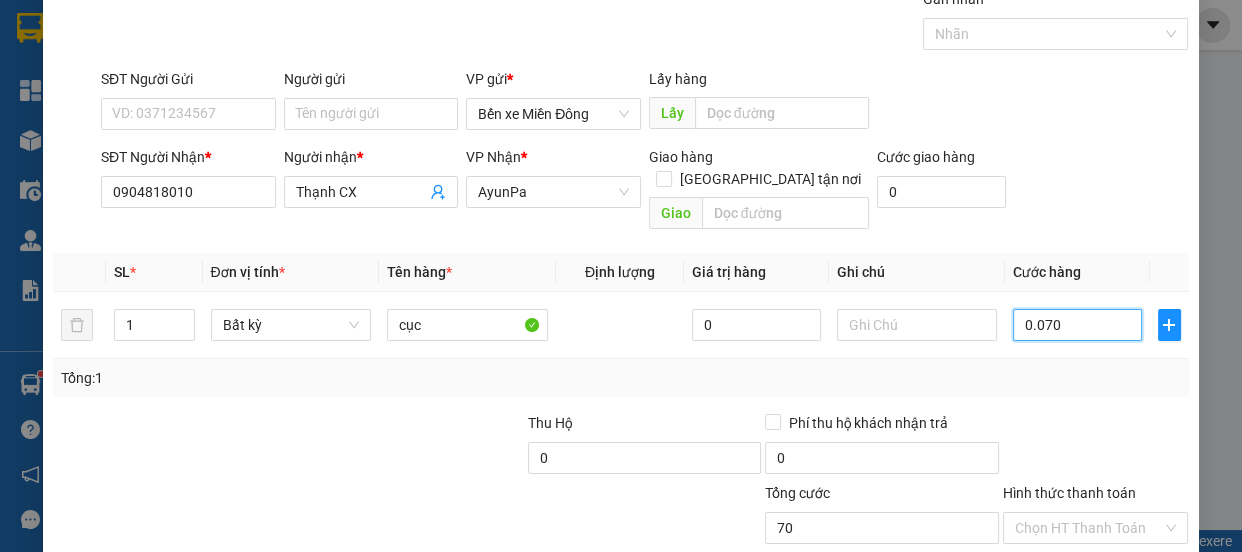 scroll, scrollTop: 187, scrollLeft: 0, axis: vertical 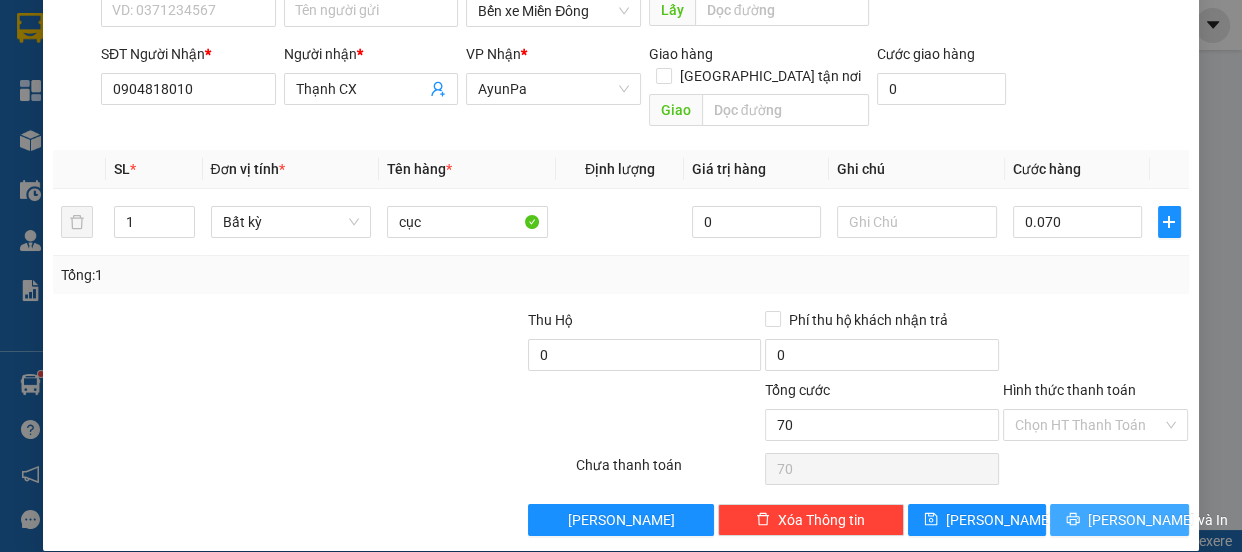 type on "70.000" 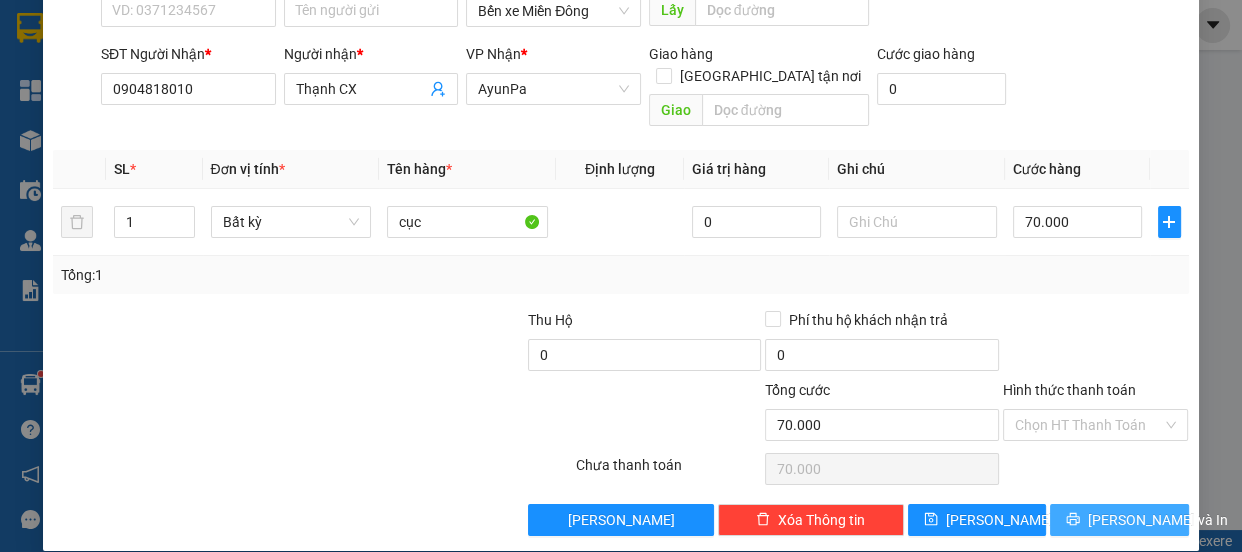 click on "[PERSON_NAME] và In" at bounding box center [1158, 520] 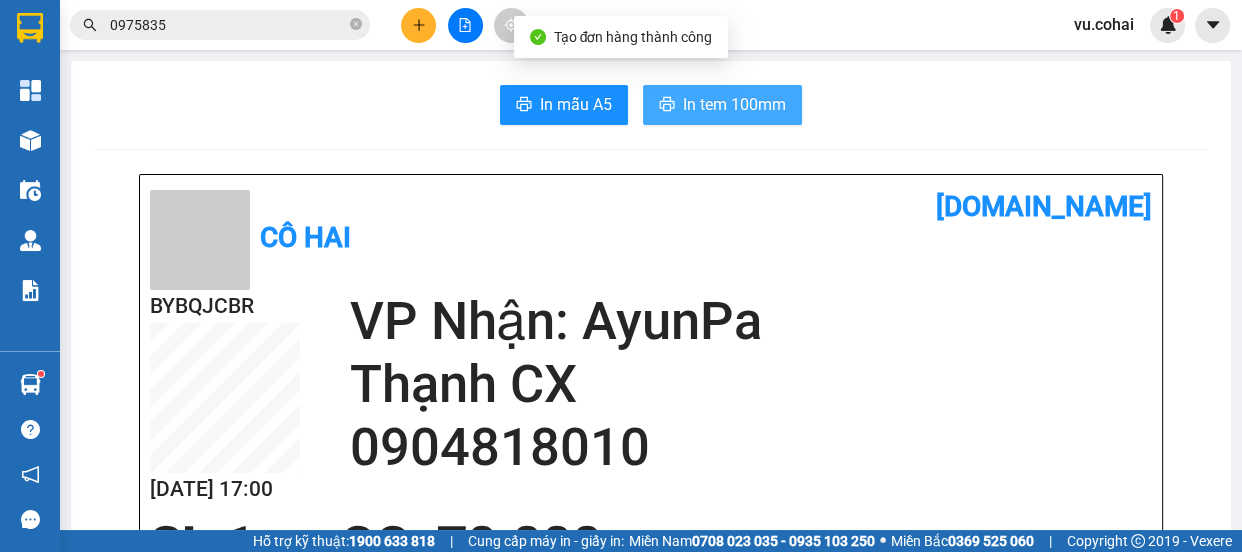 click on "In tem 100mm" at bounding box center [734, 104] 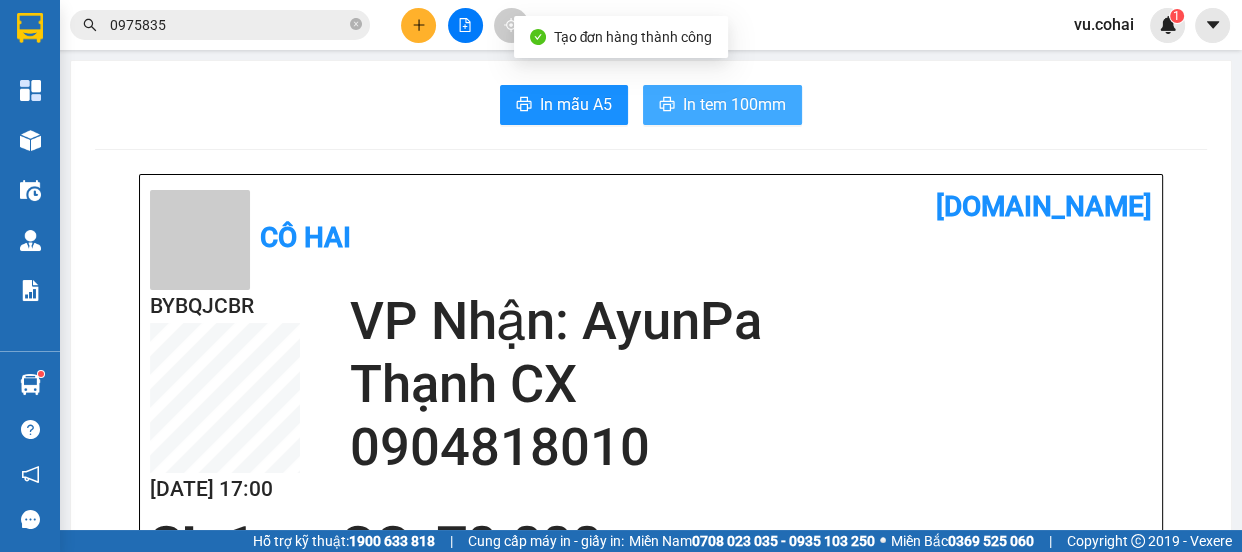 scroll, scrollTop: 0, scrollLeft: 0, axis: both 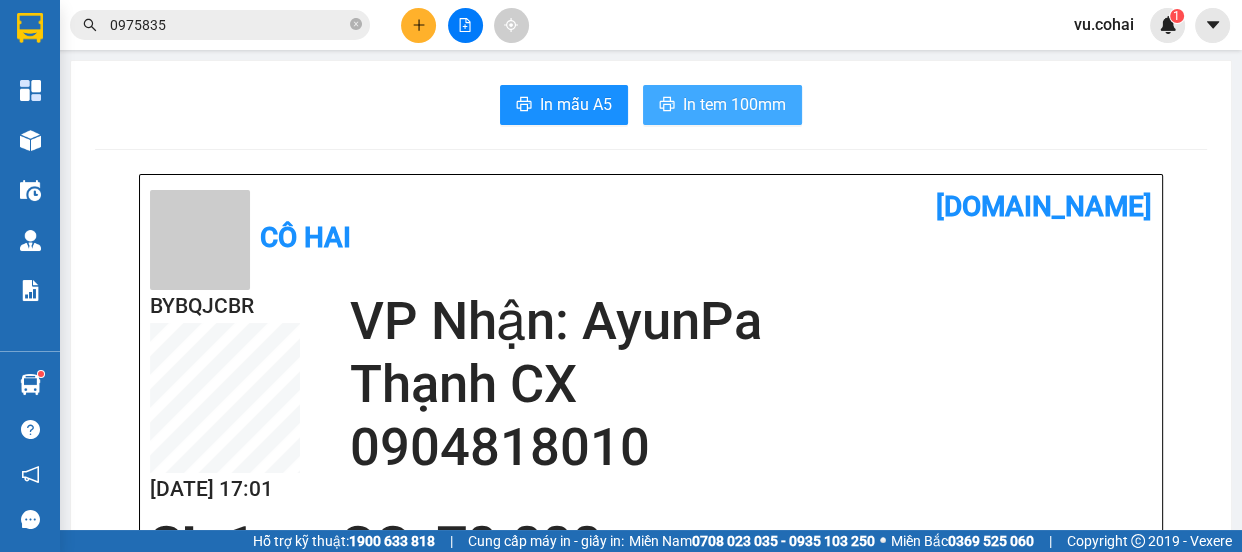 click on "In tem 100mm" at bounding box center (734, 104) 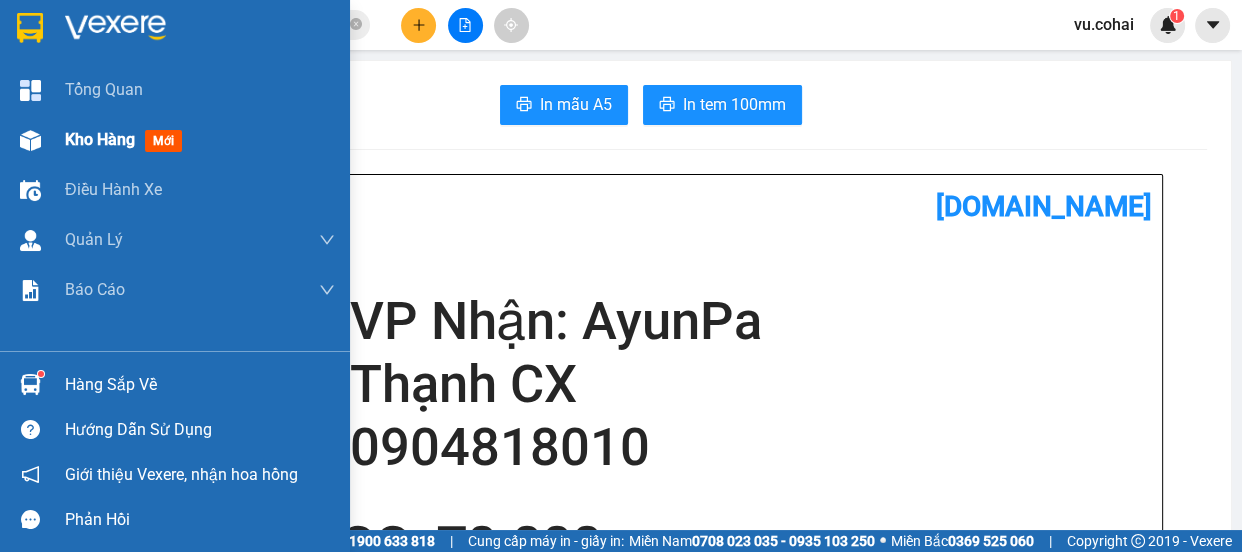 click on "Kho hàng" at bounding box center [100, 139] 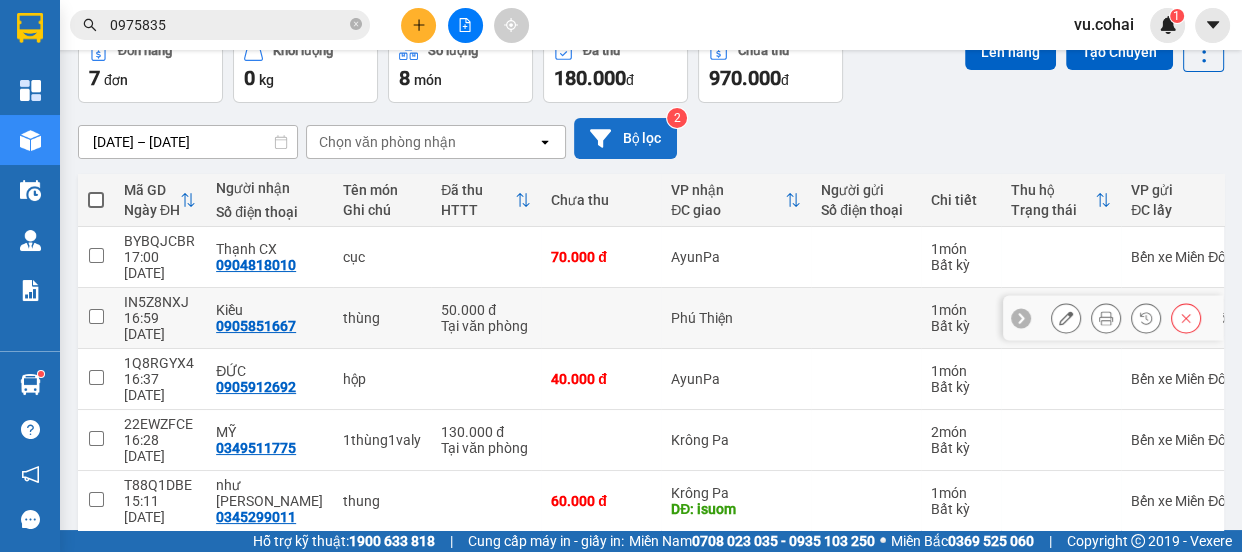scroll, scrollTop: 0, scrollLeft: 0, axis: both 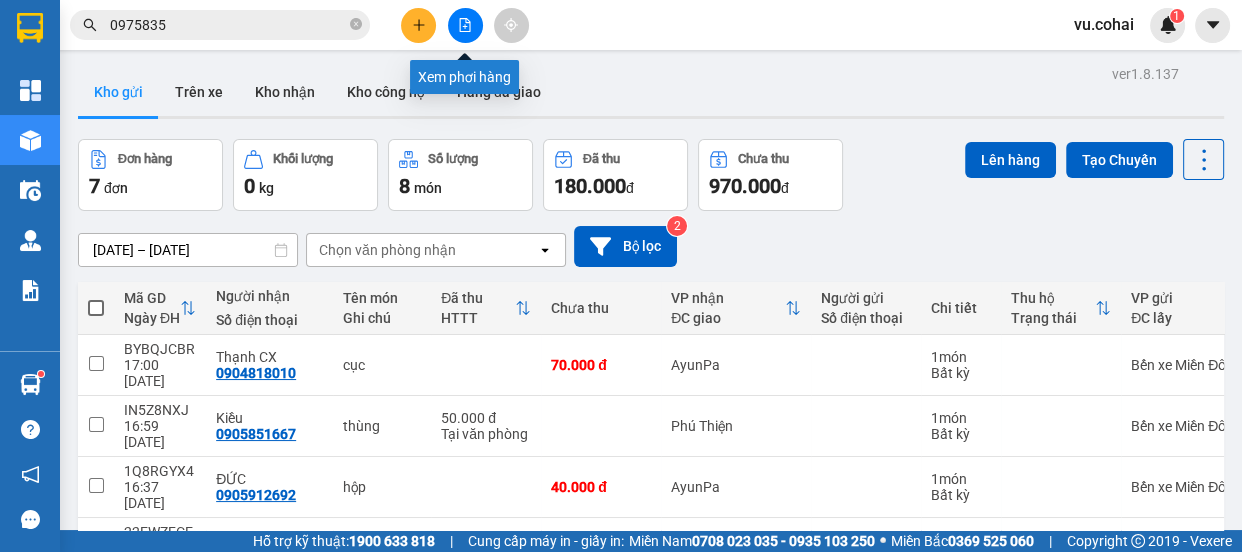 click at bounding box center (465, 25) 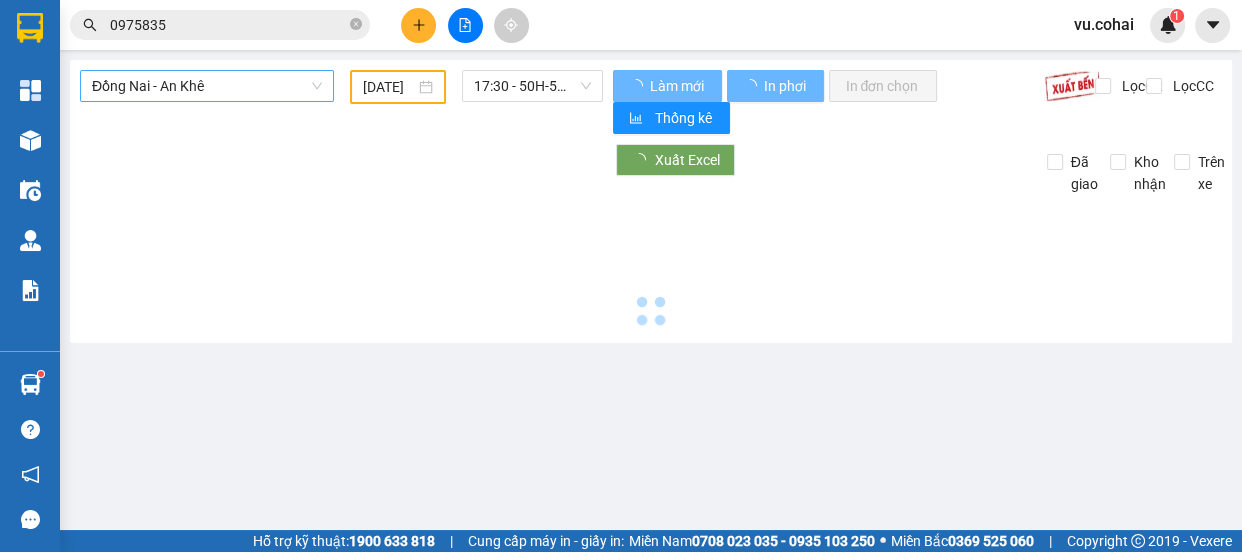 type on "[DATE]" 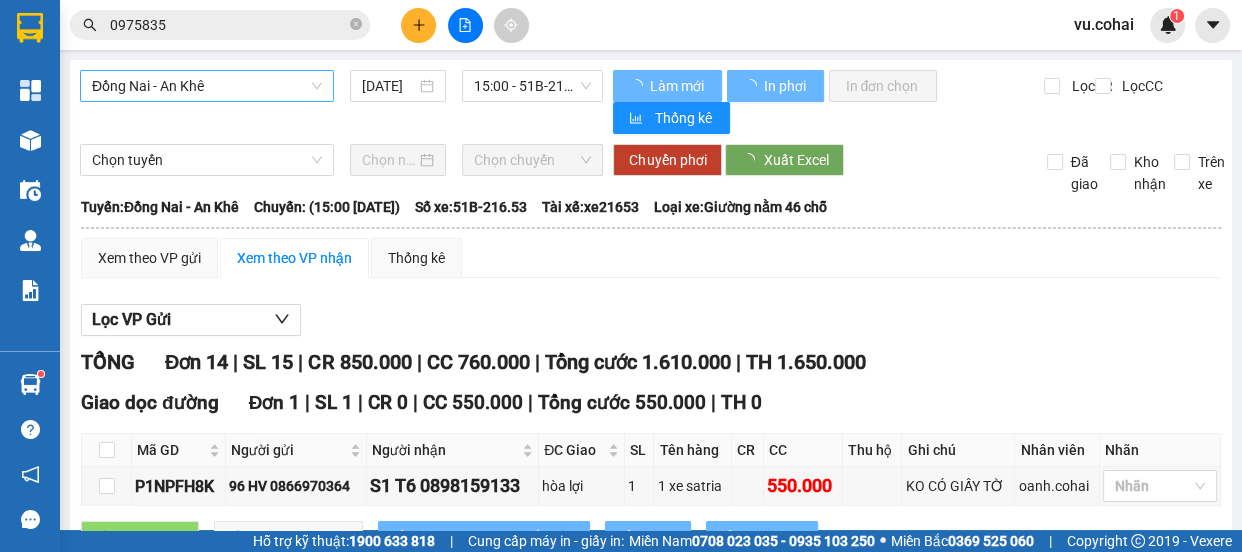 click on "Đồng Nai - An Khê" at bounding box center (207, 86) 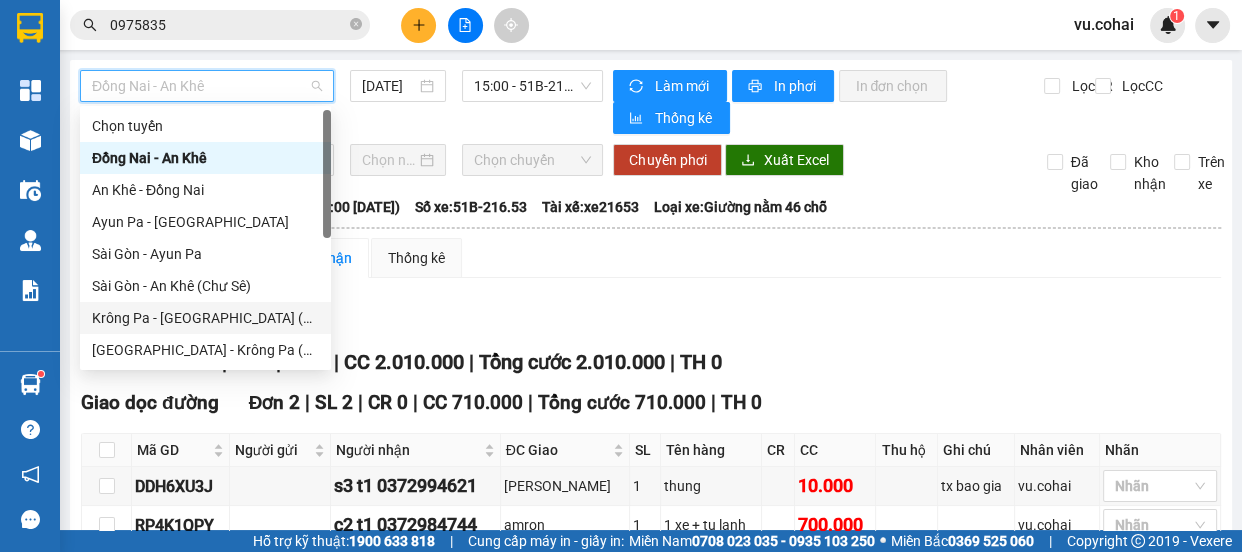 click on "Krông Pa - [GEOGRAPHIC_DATA] (Chư RCăm)" at bounding box center (205, 318) 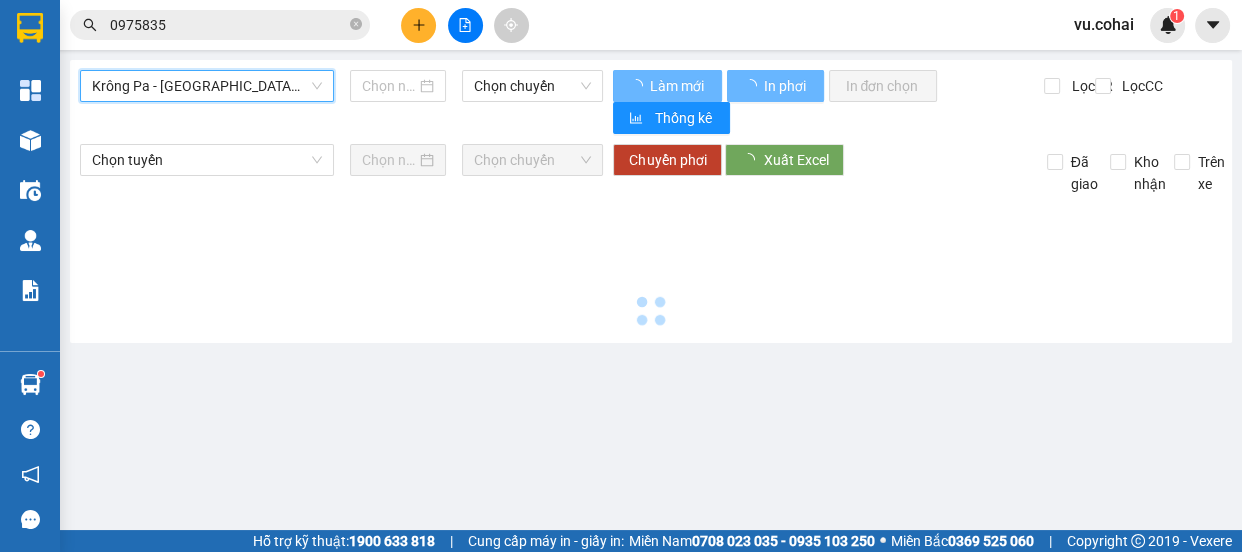 type on "[DATE]" 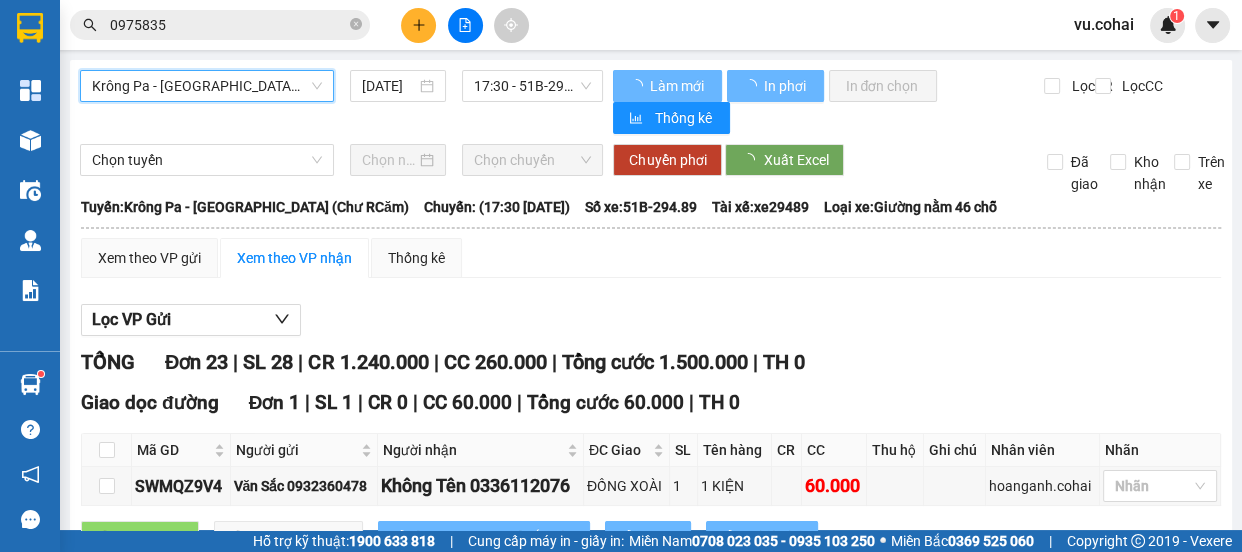 click on "Krông Pa - [GEOGRAPHIC_DATA] (Chư RCăm)" at bounding box center (207, 86) 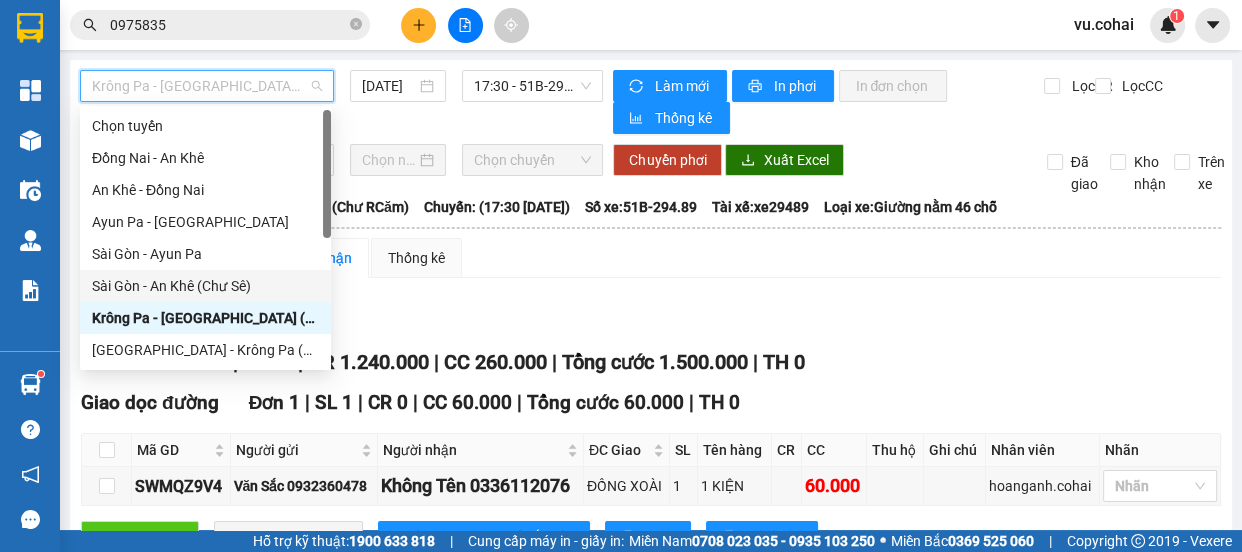 click on "Sài Gòn - An Khê (Chư Sê)" at bounding box center [205, 286] 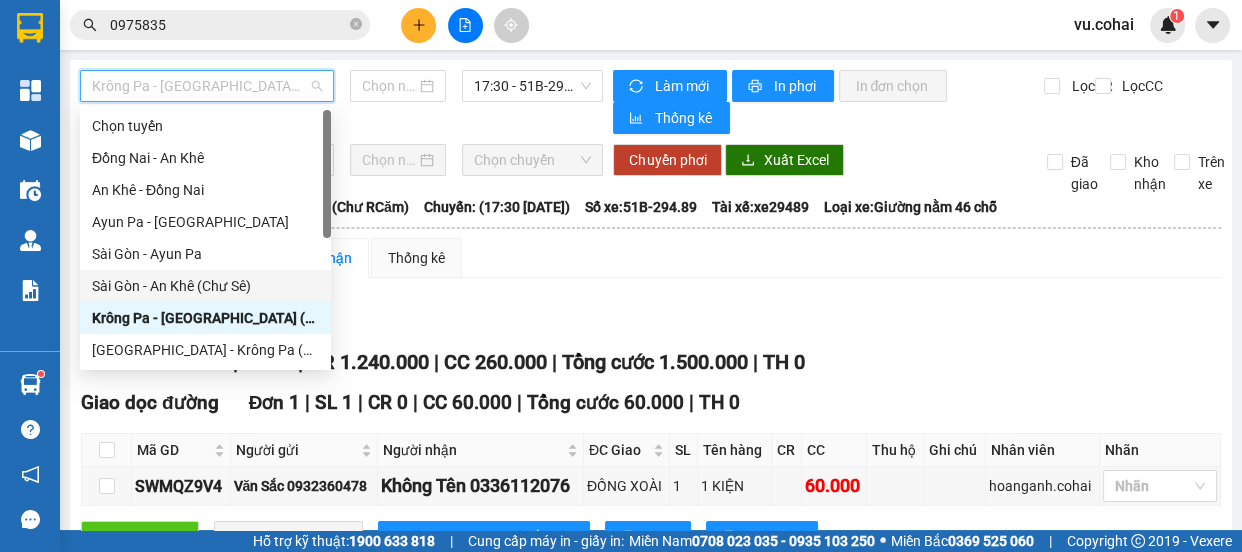 type on "[DATE]" 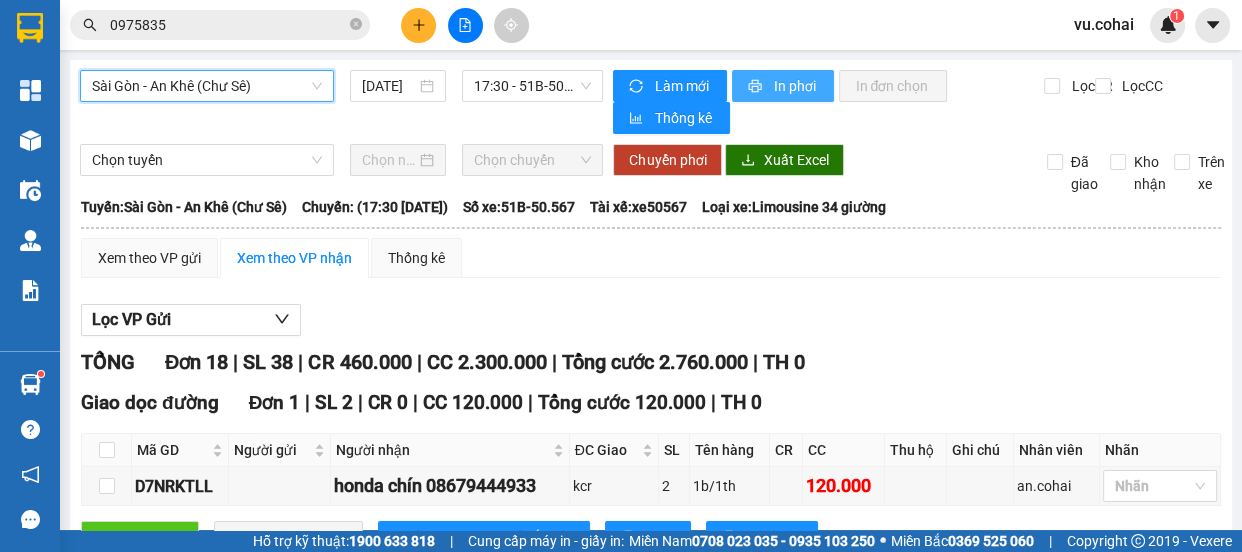 click on "In phơi" at bounding box center (795, 86) 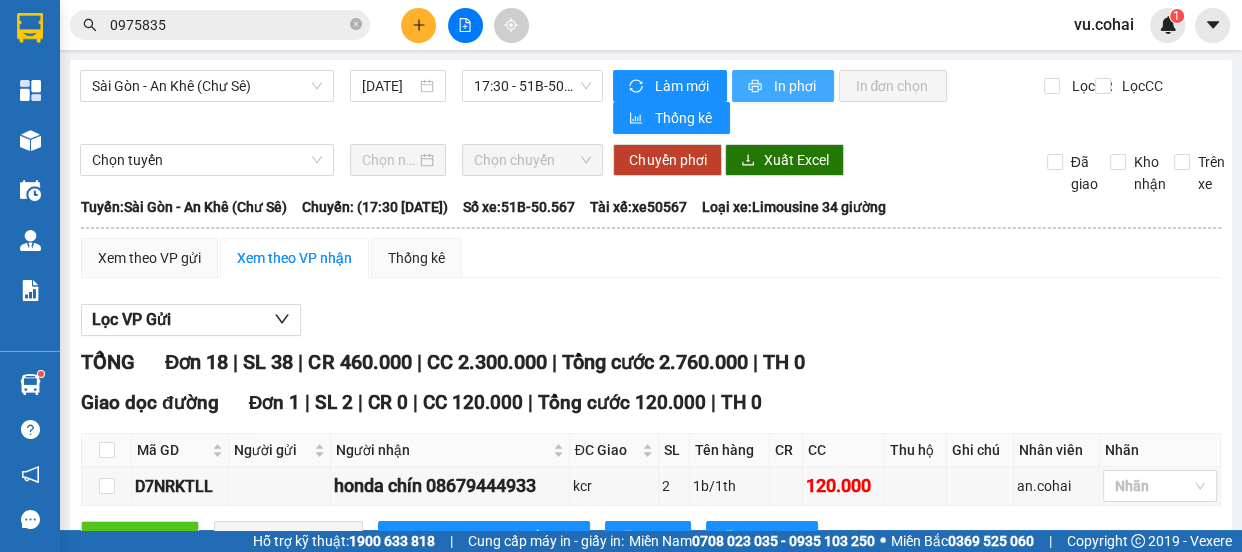 scroll, scrollTop: 0, scrollLeft: 0, axis: both 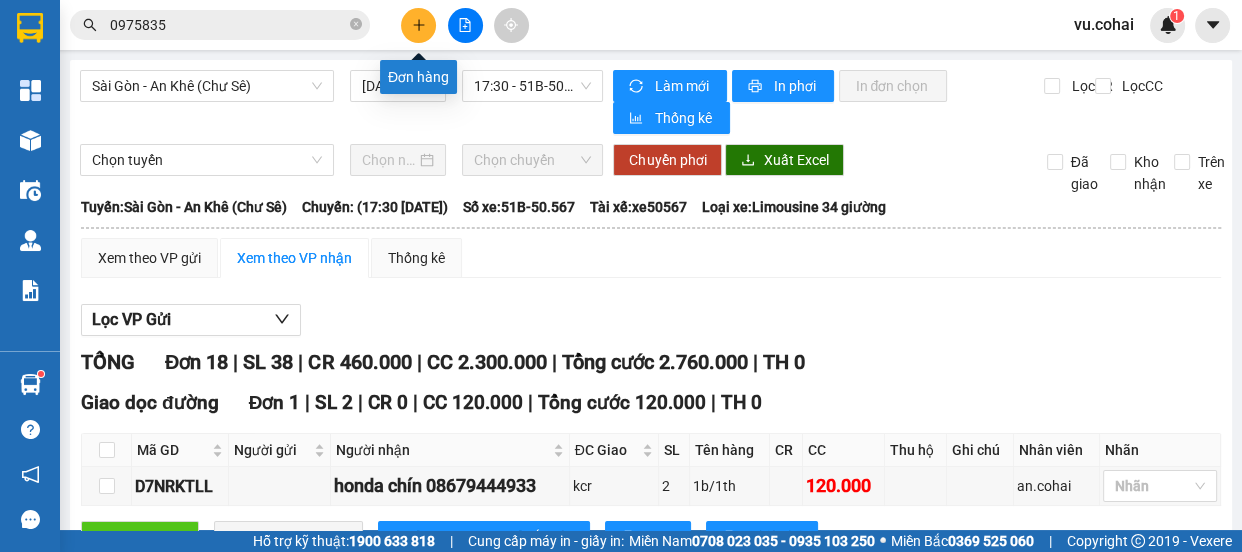 click 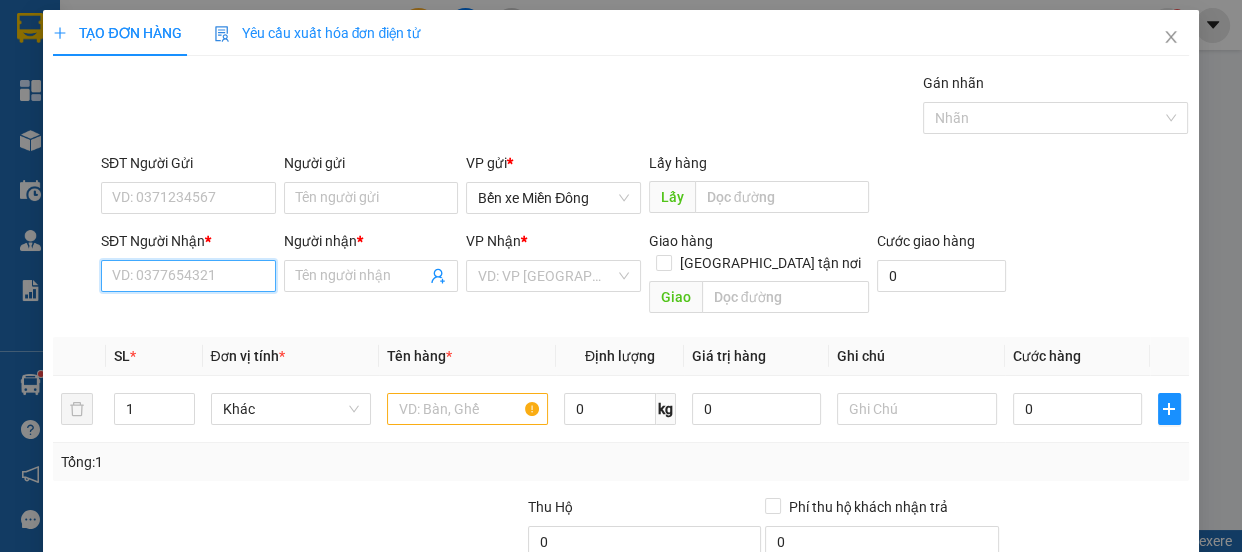 click on "SĐT Người Nhận  *" at bounding box center (188, 276) 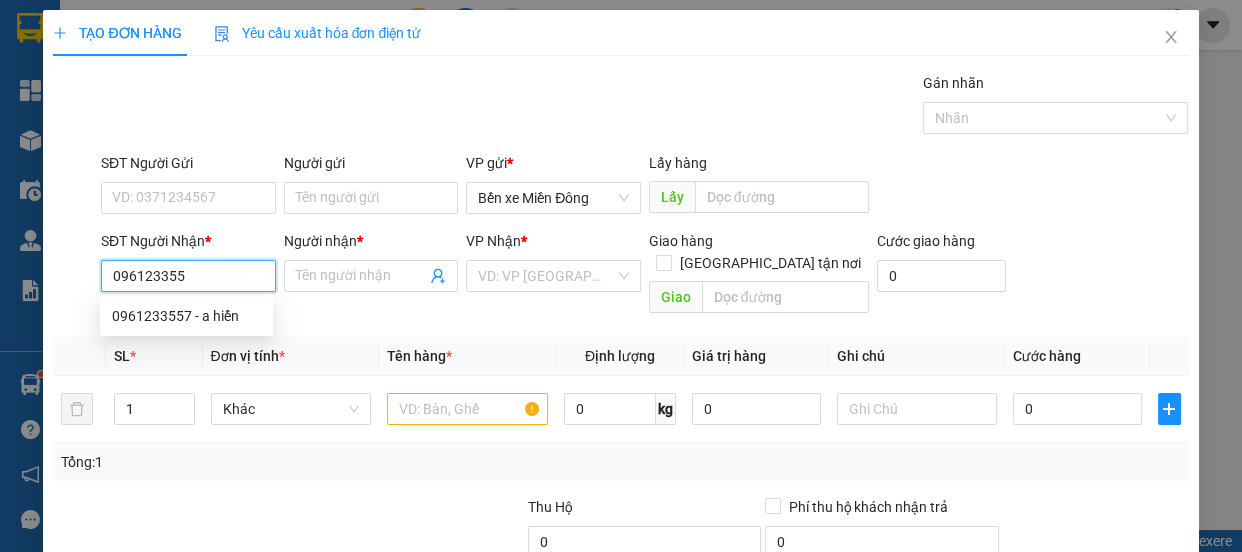 type on "0961233557" 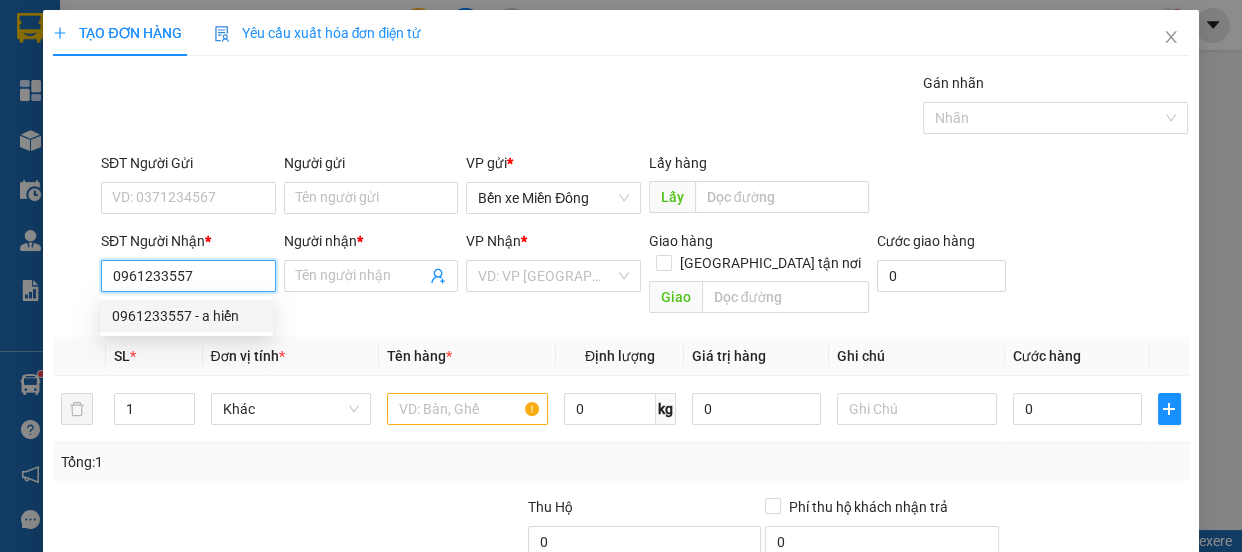 click on "0961233557 - a [PERSON_NAME]" at bounding box center (186, 316) 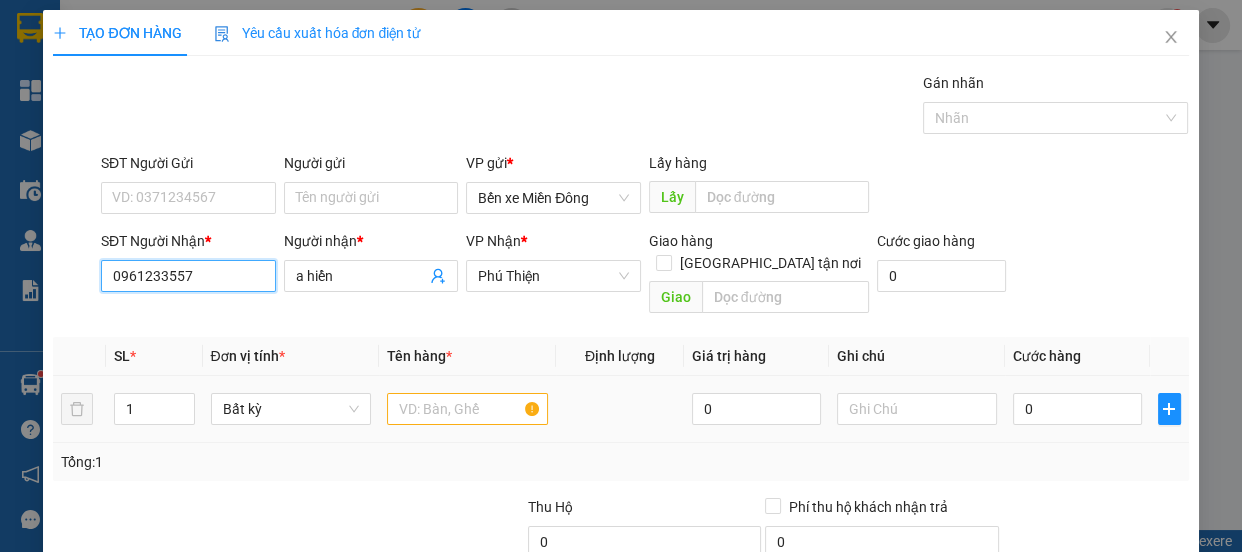 type on "0961233557" 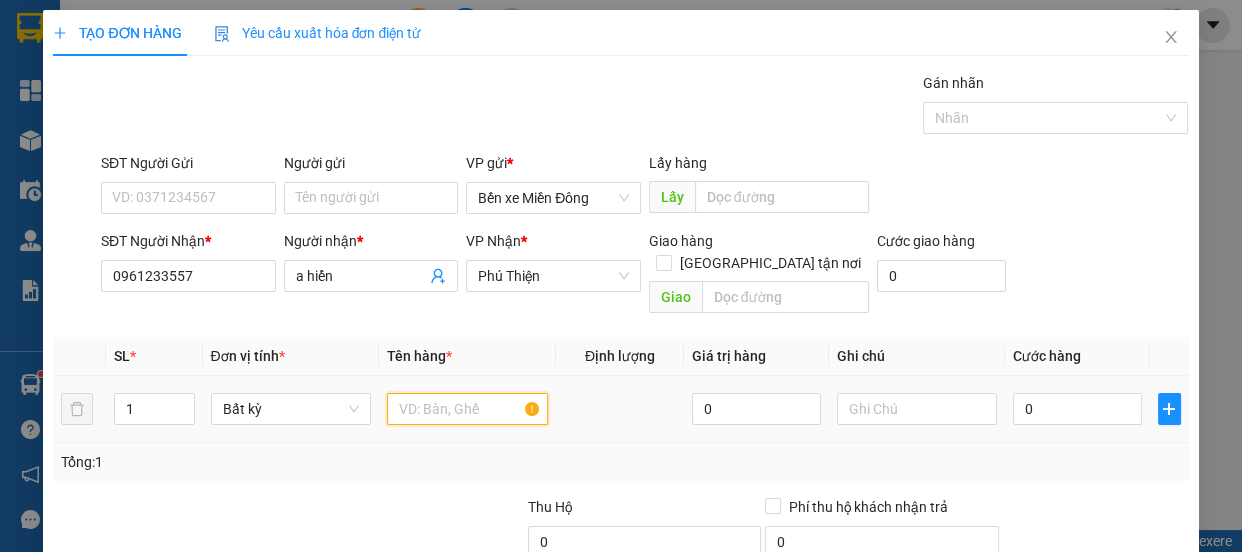 click at bounding box center [467, 409] 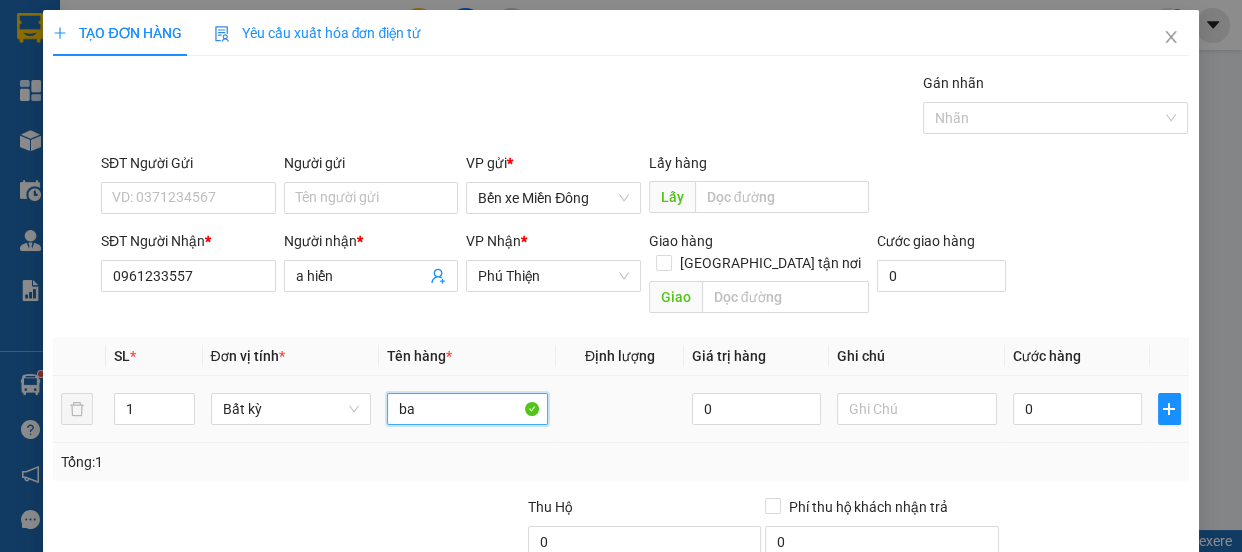 type on "bao" 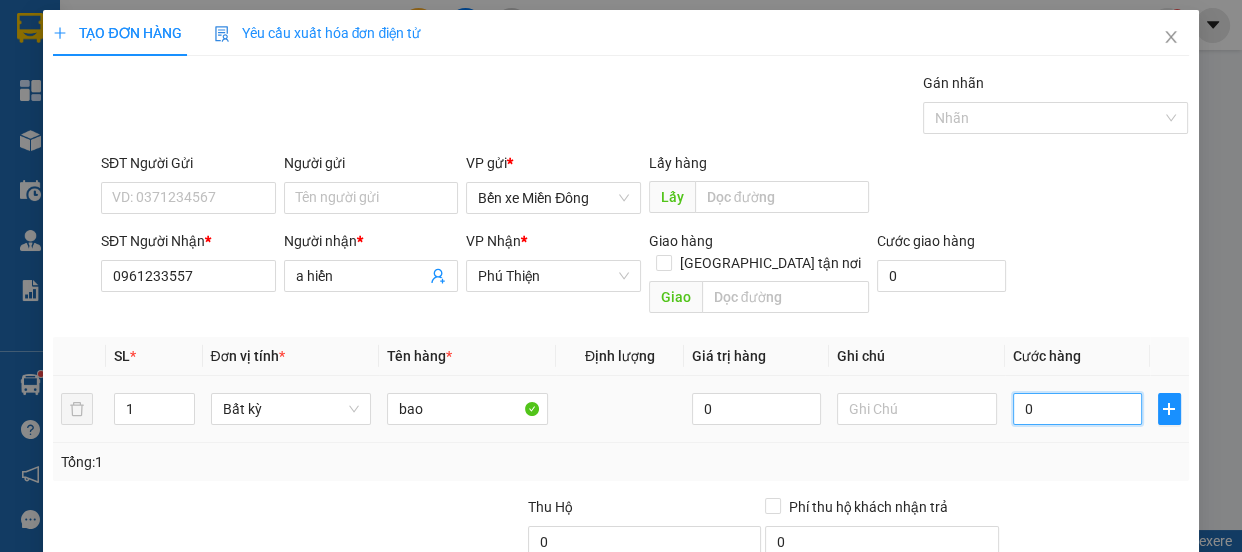 click on "0" at bounding box center [1077, 409] 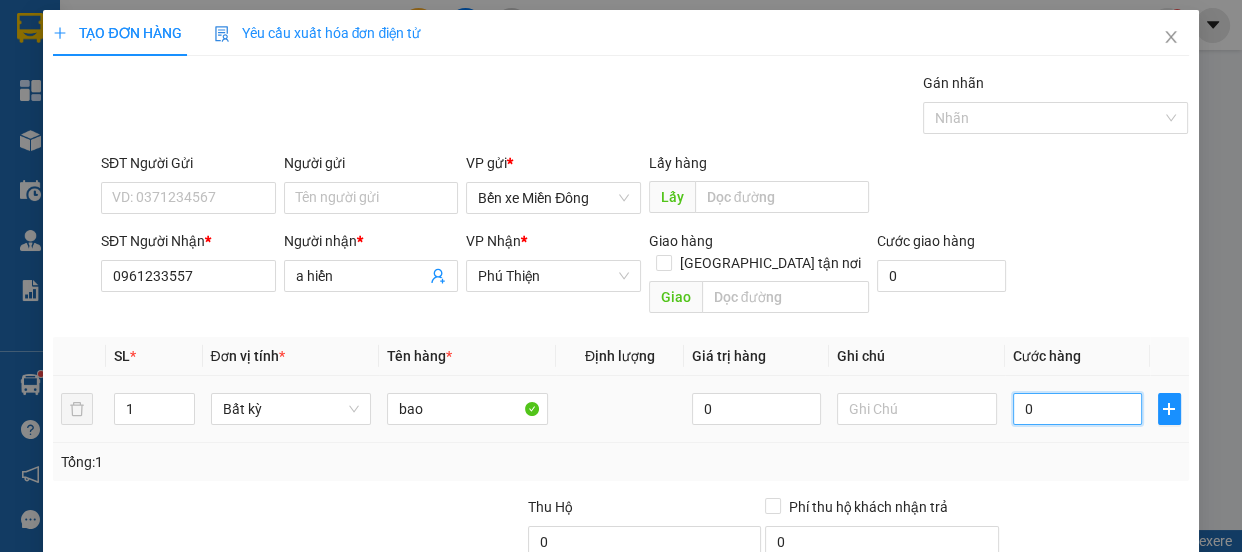 click on "0" at bounding box center [1077, 409] 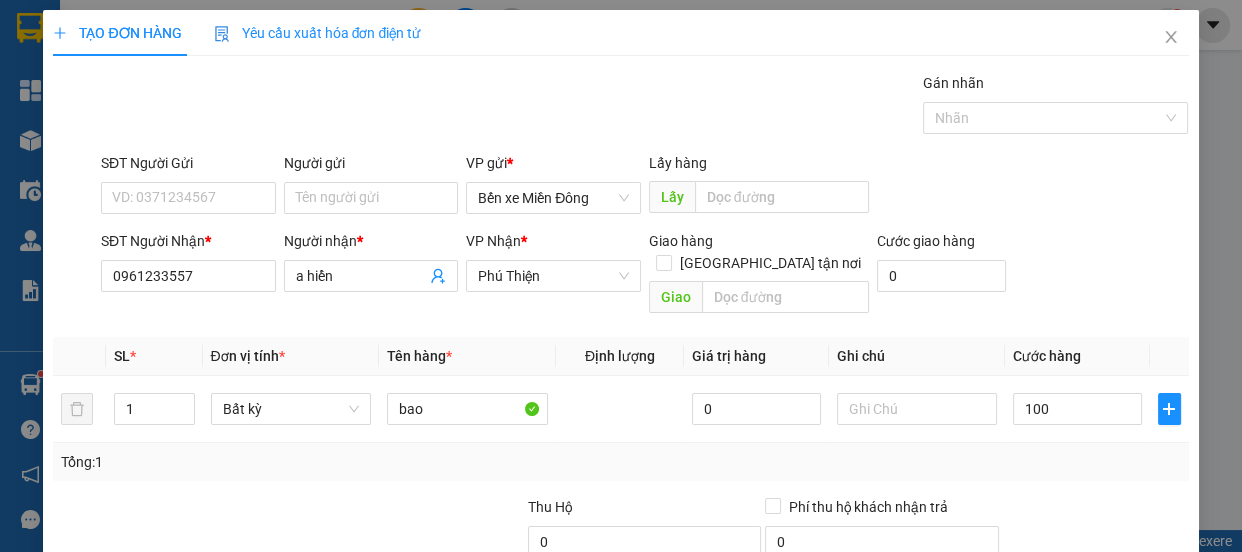 click on "[PERSON_NAME] và In" at bounding box center [1158, 707] 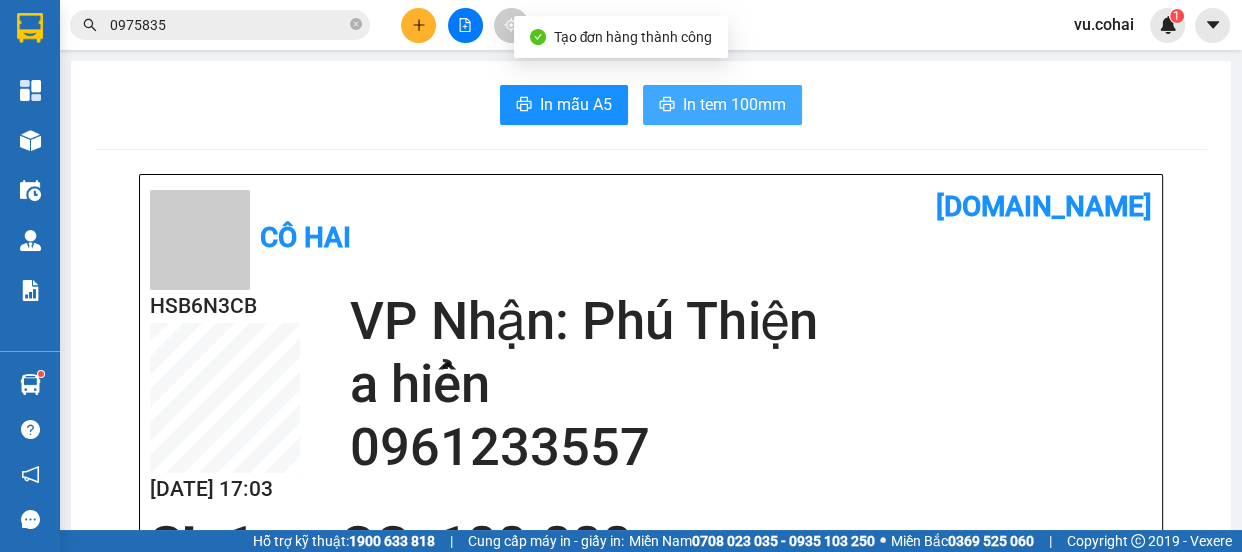 click on "In tem 100mm" at bounding box center (734, 104) 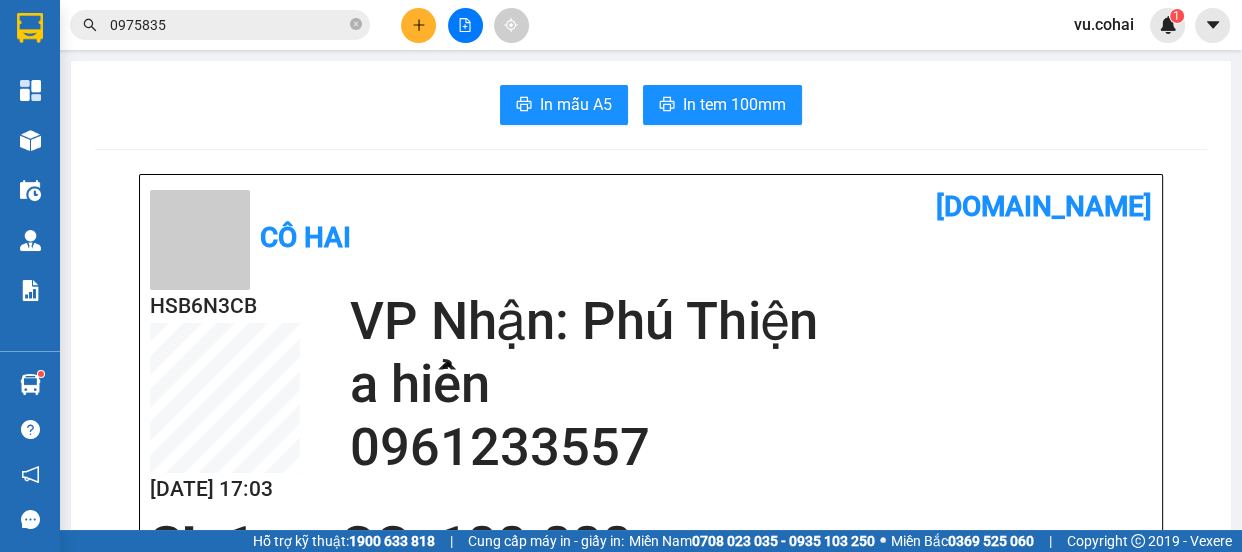 click at bounding box center (465, 25) 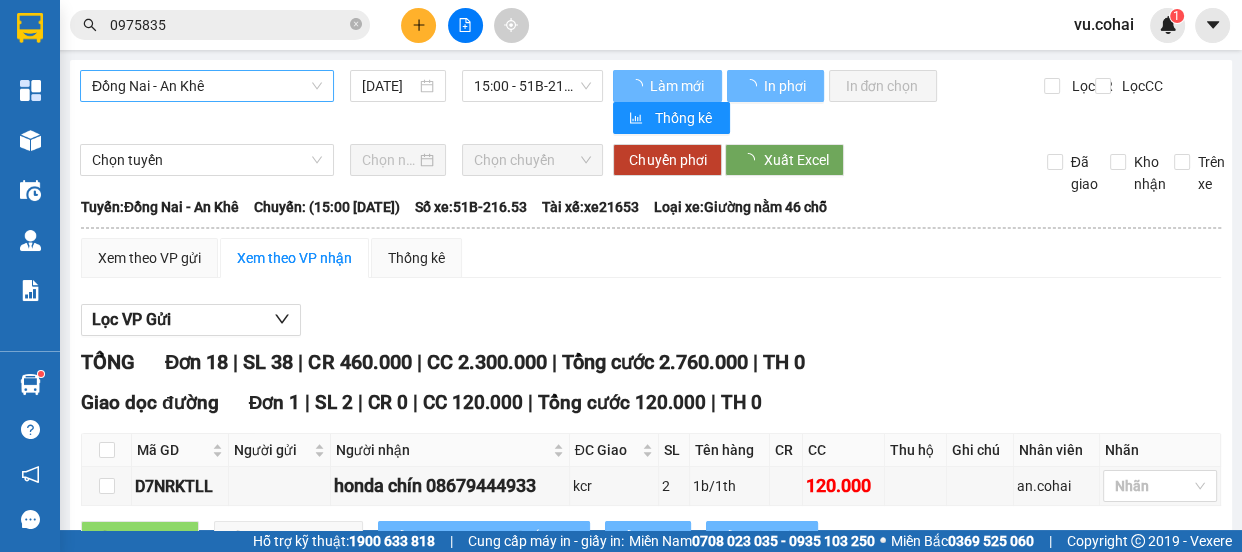 click on "Đồng Nai - An Khê" at bounding box center [207, 86] 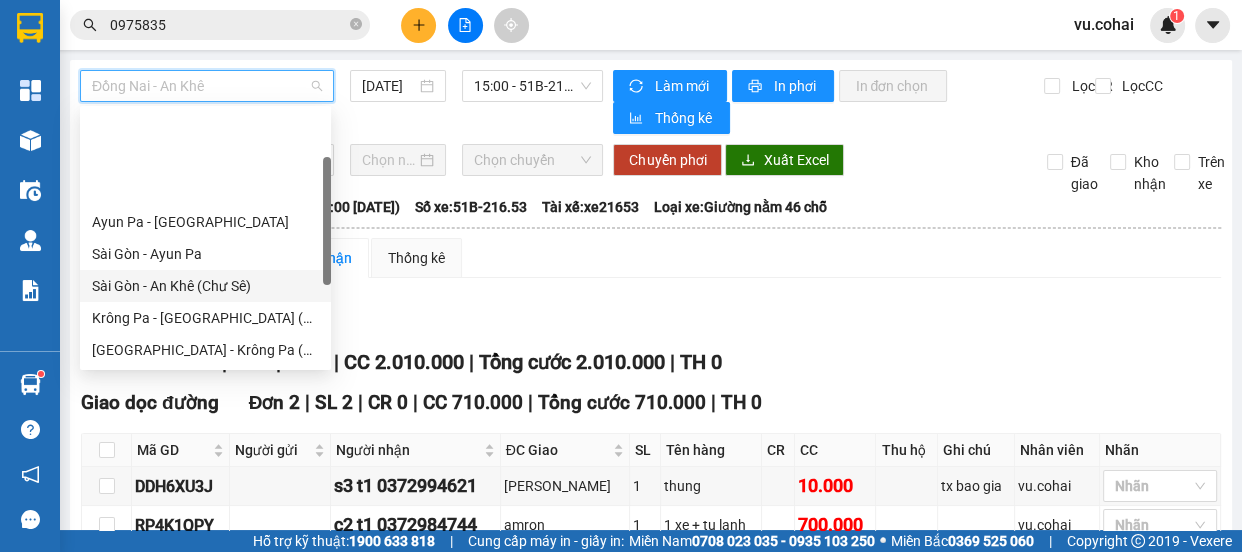 click on "Sài Gòn - An Khê (Chư Sê)" at bounding box center (205, 286) 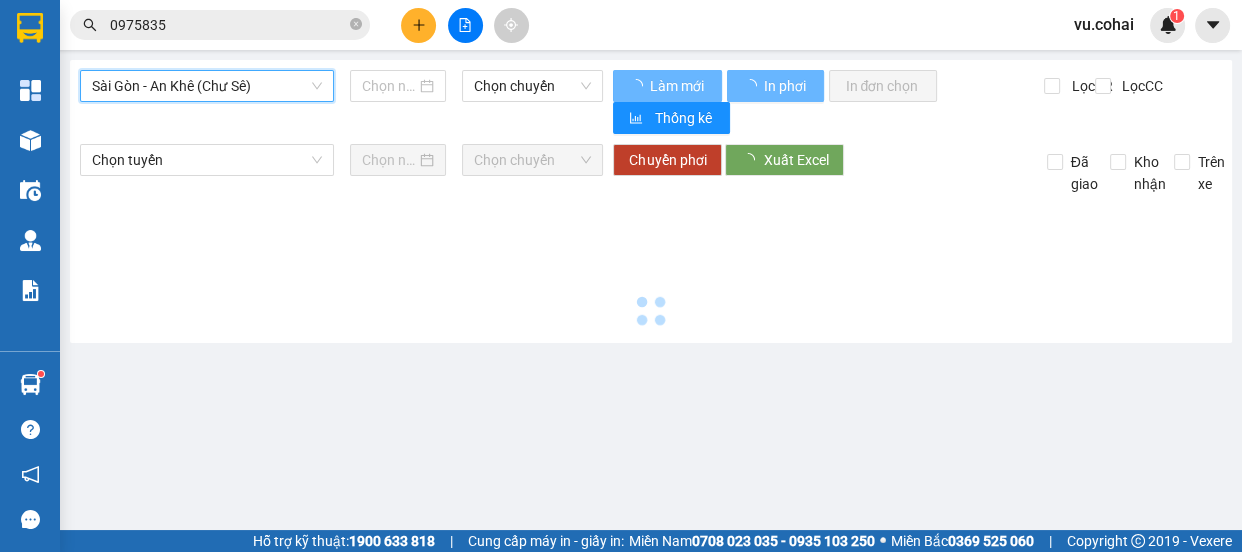 type on "[DATE]" 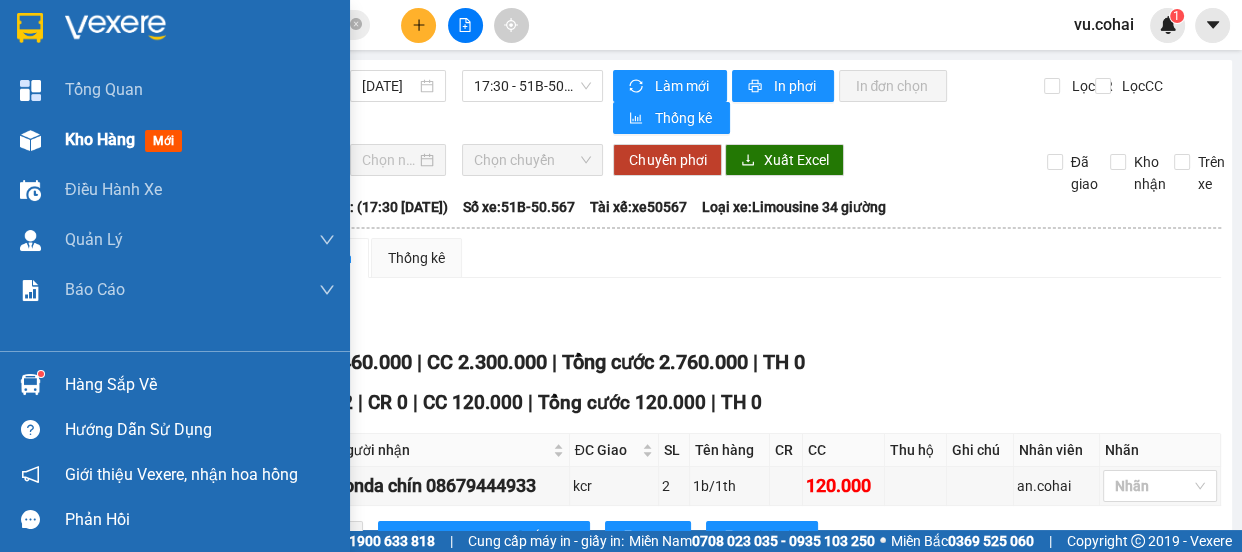click on "Kho hàng" at bounding box center (100, 139) 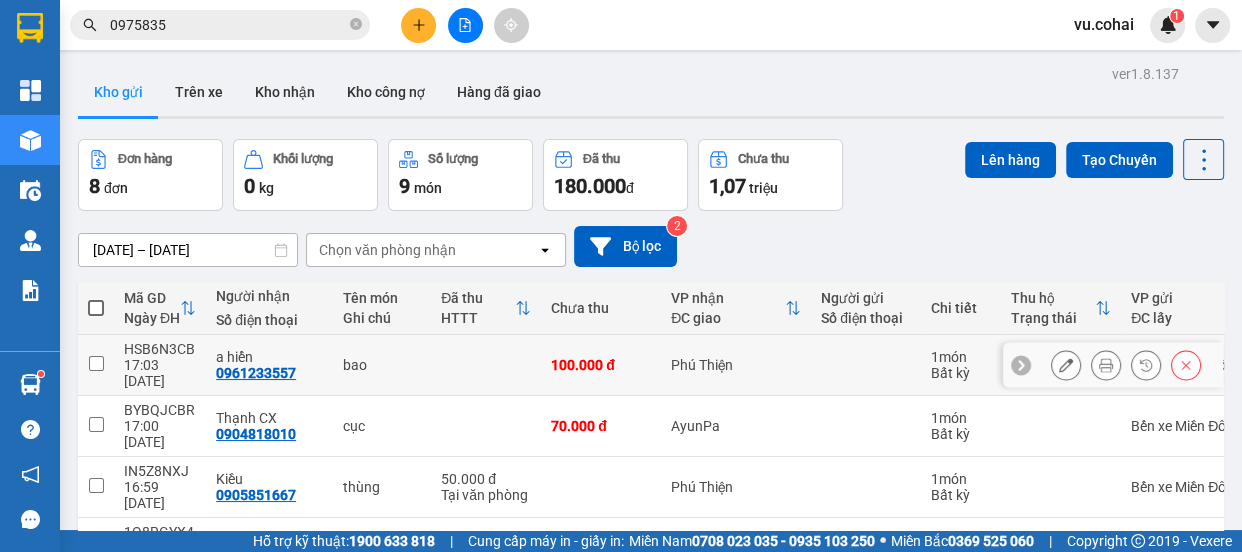 click at bounding box center [96, 363] 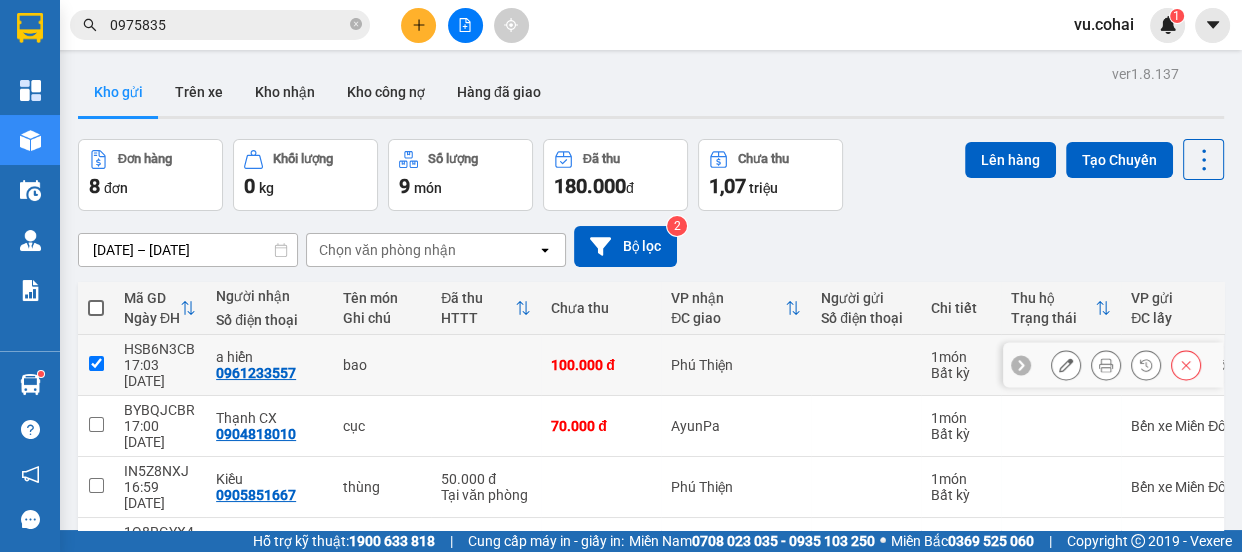 checkbox on "true" 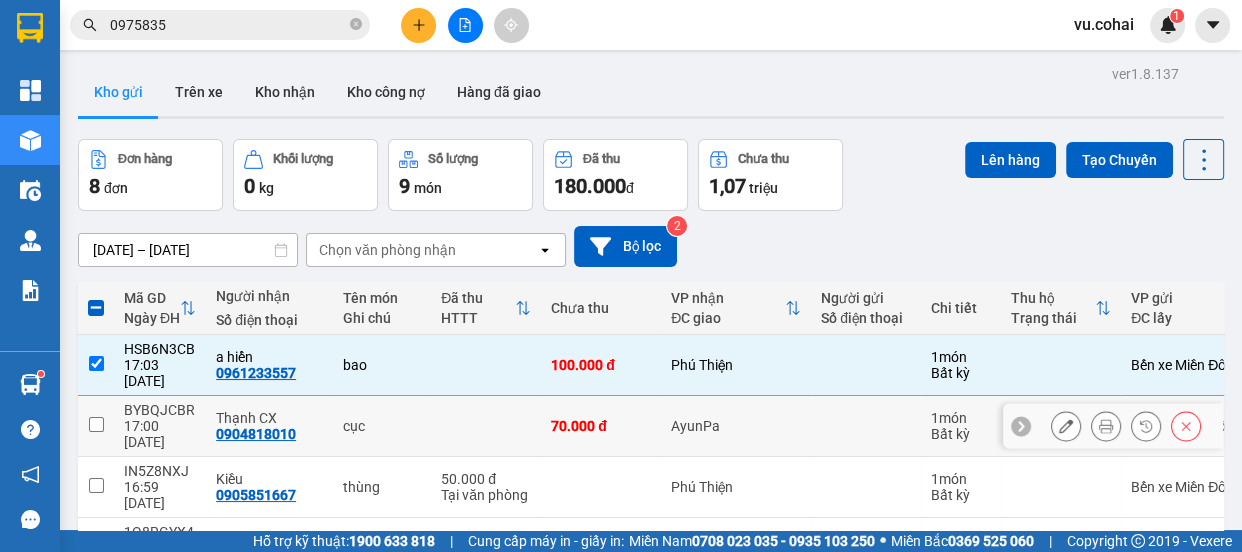 drag, startPoint x: 95, startPoint y: 190, endPoint x: 96, endPoint y: 226, distance: 36.013885 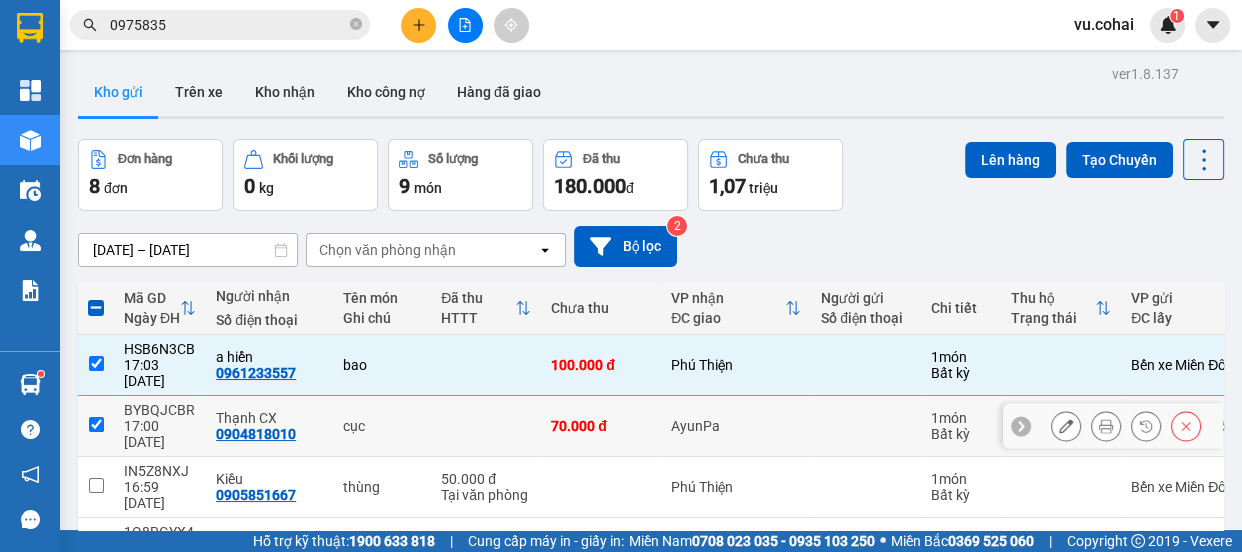 checkbox on "true" 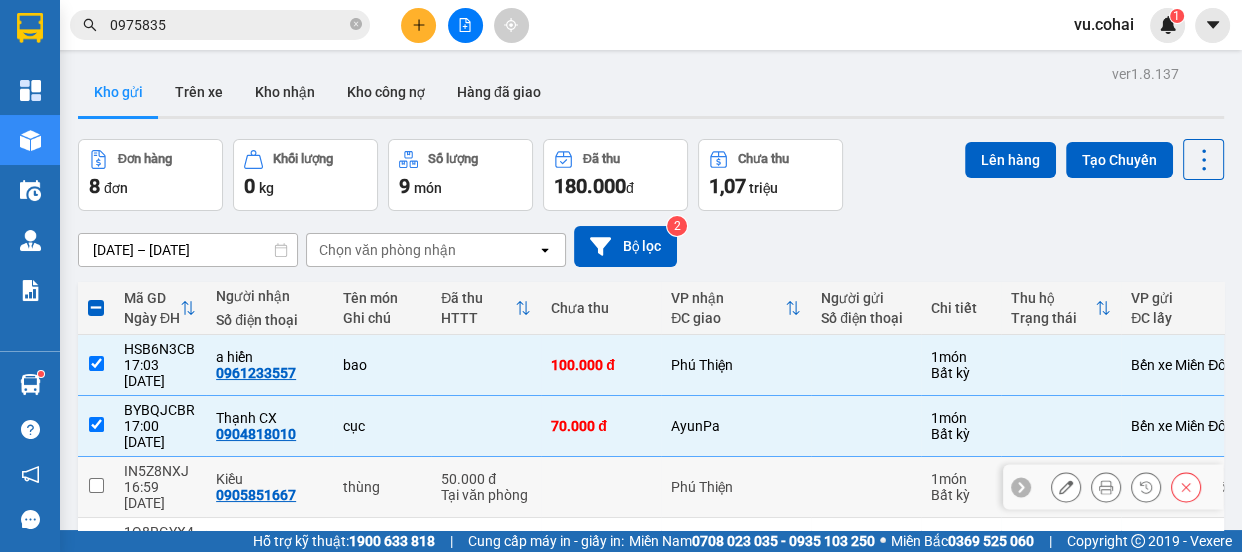 click at bounding box center (96, 485) 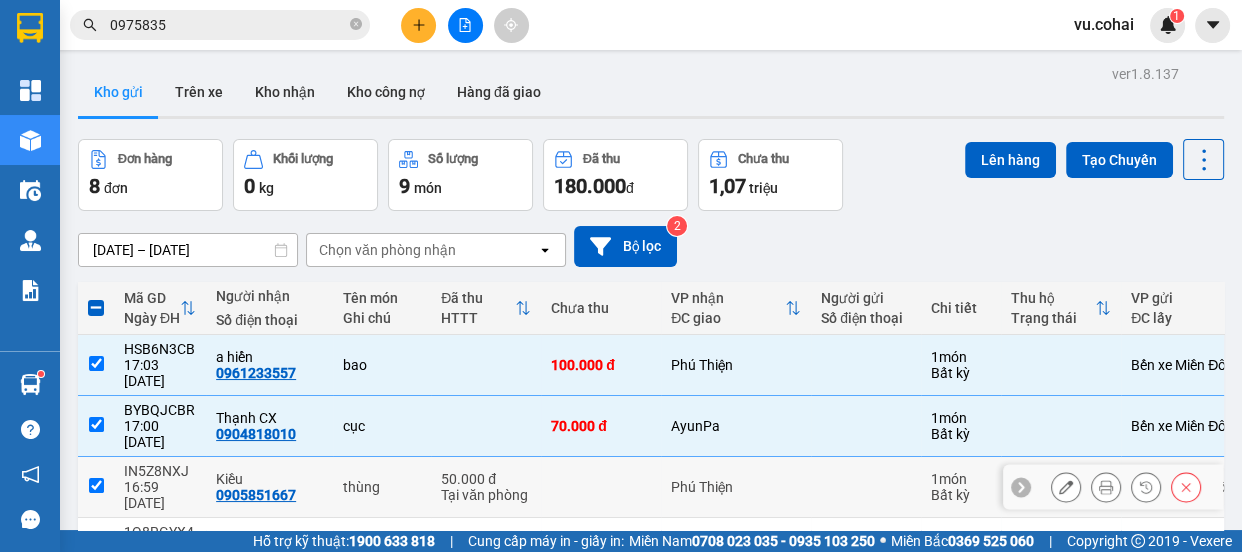 checkbox on "true" 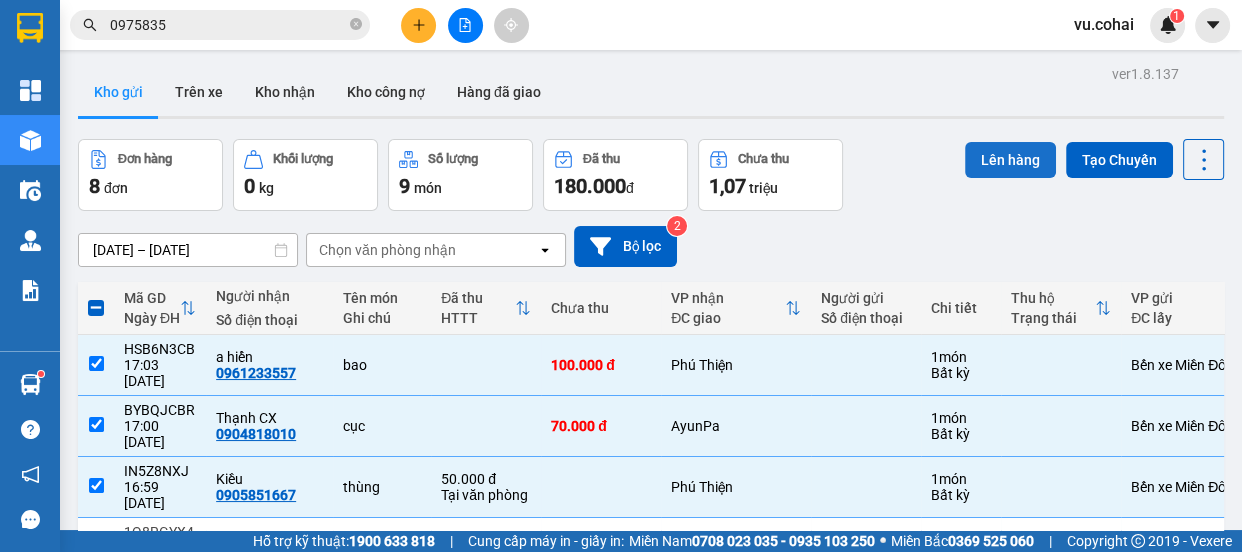click on "Lên hàng" at bounding box center (1010, 160) 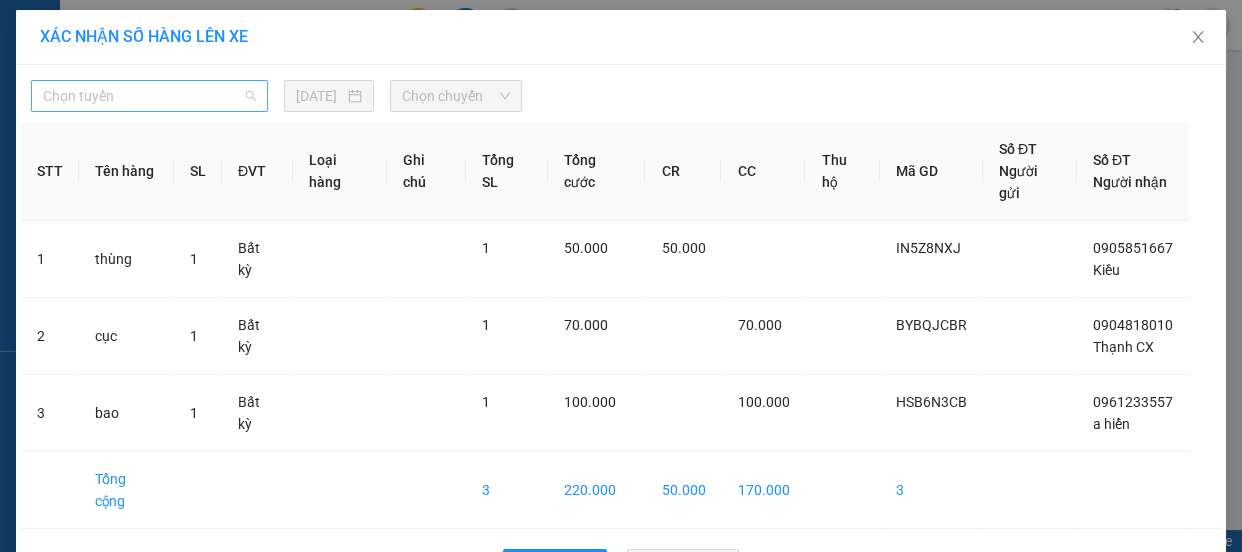 click on "Chọn tuyến" at bounding box center (149, 96) 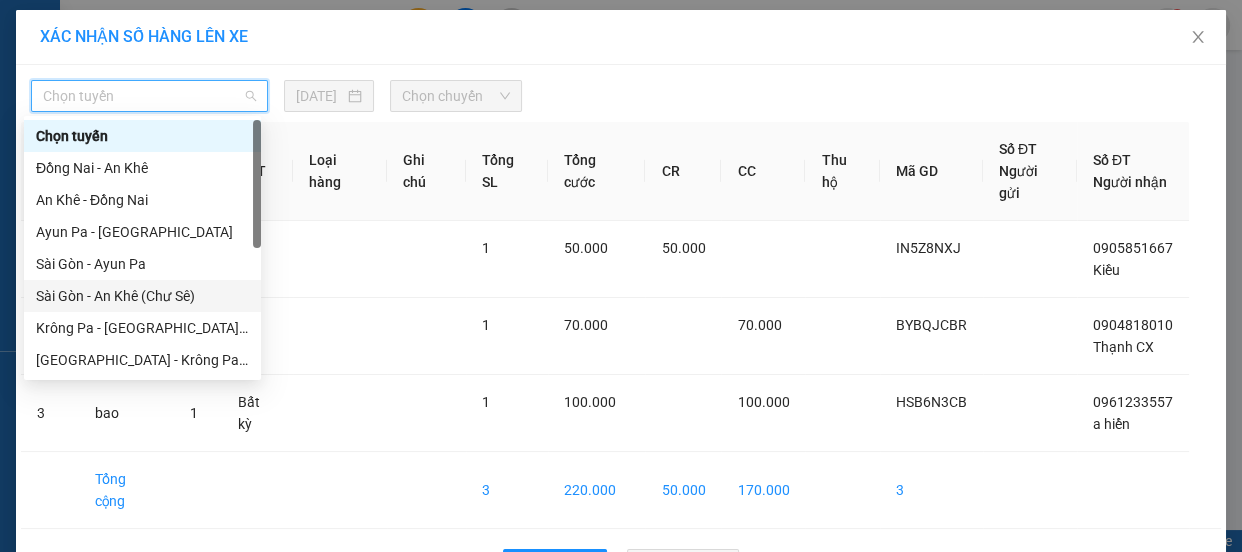 click on "Sài Gòn - An Khê (Chư Sê)" at bounding box center (142, 296) 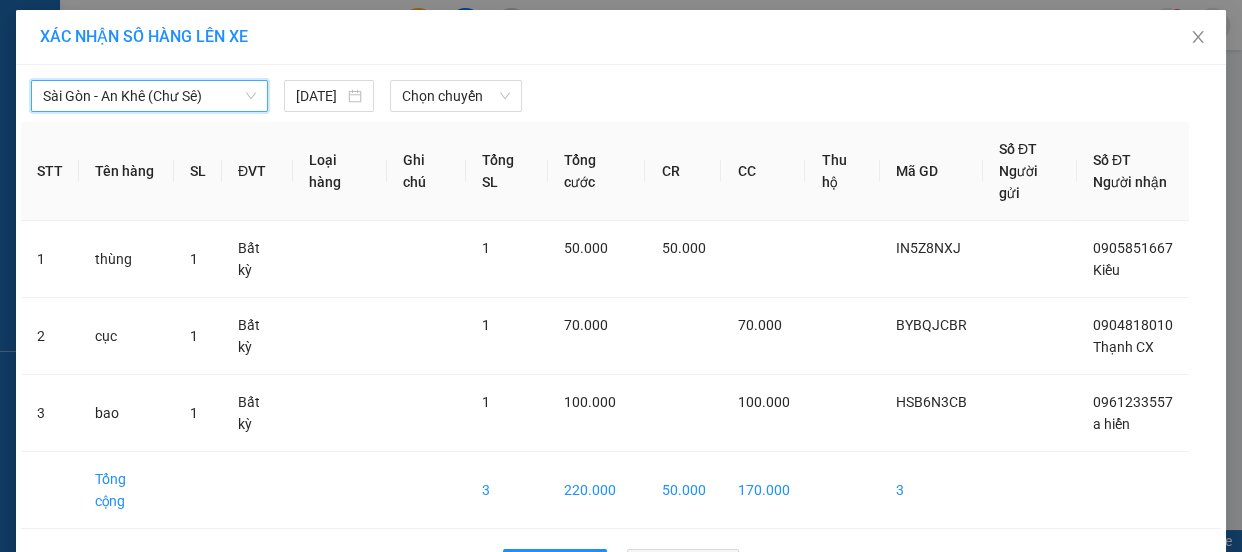 drag, startPoint x: 202, startPoint y: 85, endPoint x: 202, endPoint y: 201, distance: 116 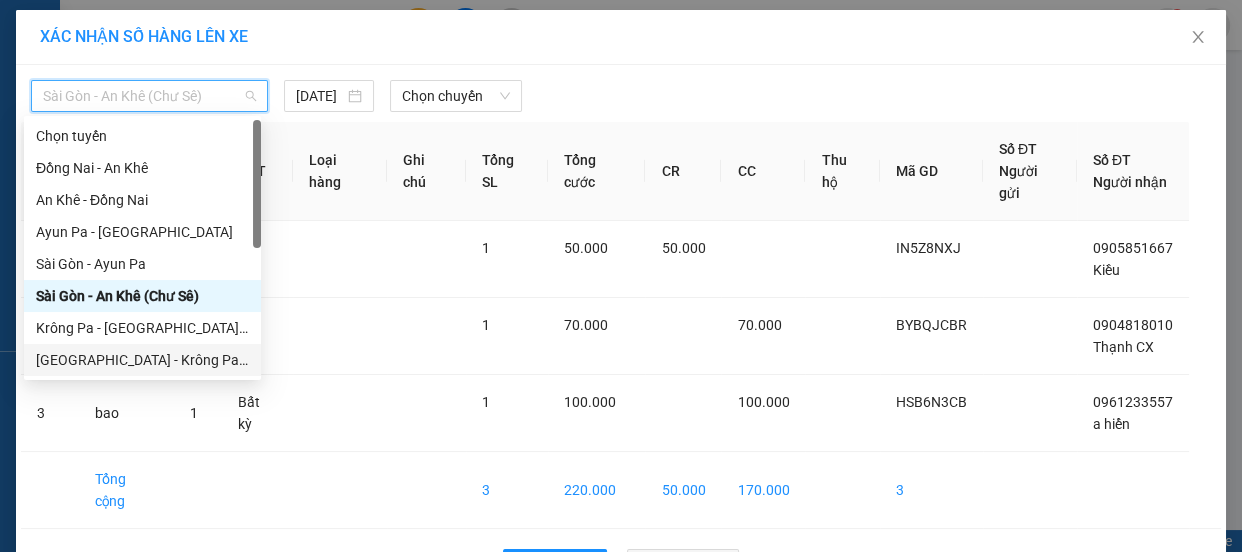 click on "[GEOGRAPHIC_DATA] - Krông Pa (Chư RCăm)" at bounding box center (142, 360) 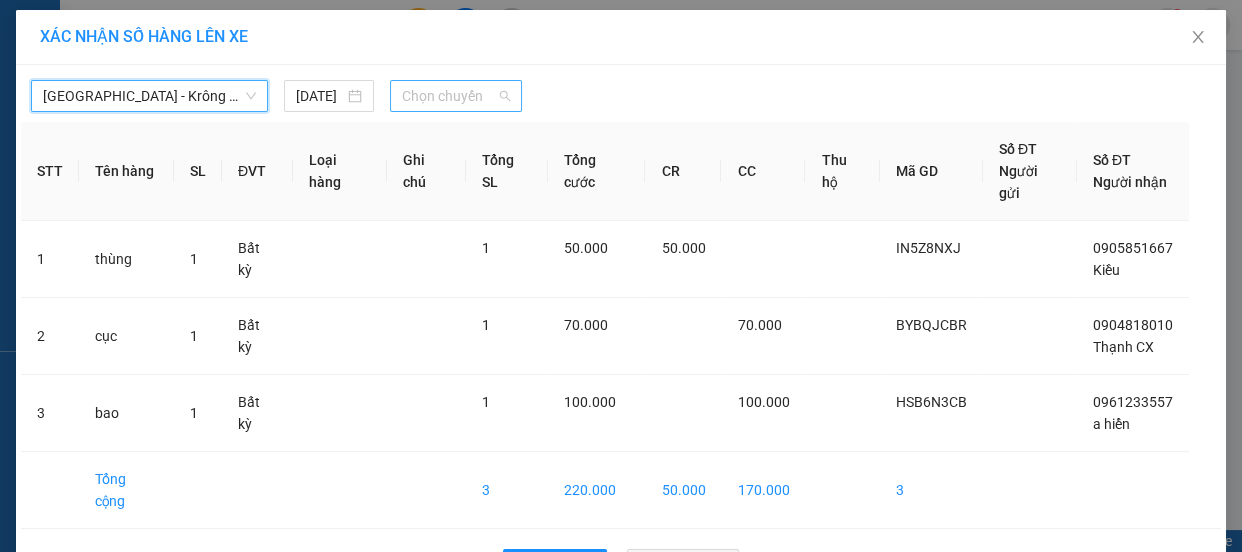 click on "Chọn chuyến" at bounding box center (456, 96) 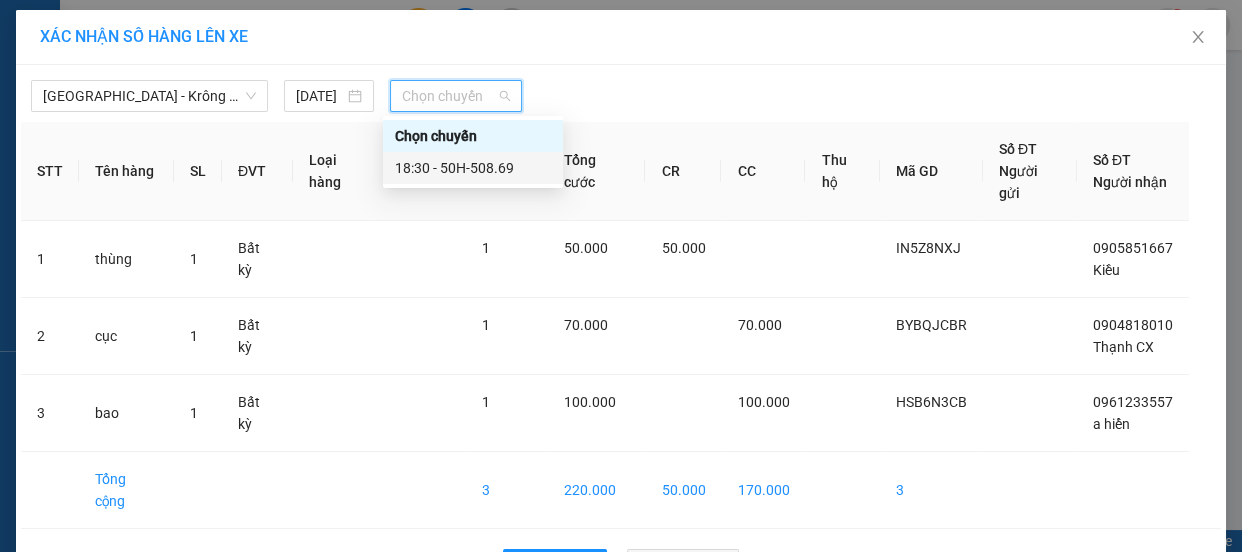 click on "18:30     - 50H-508.69" at bounding box center [473, 168] 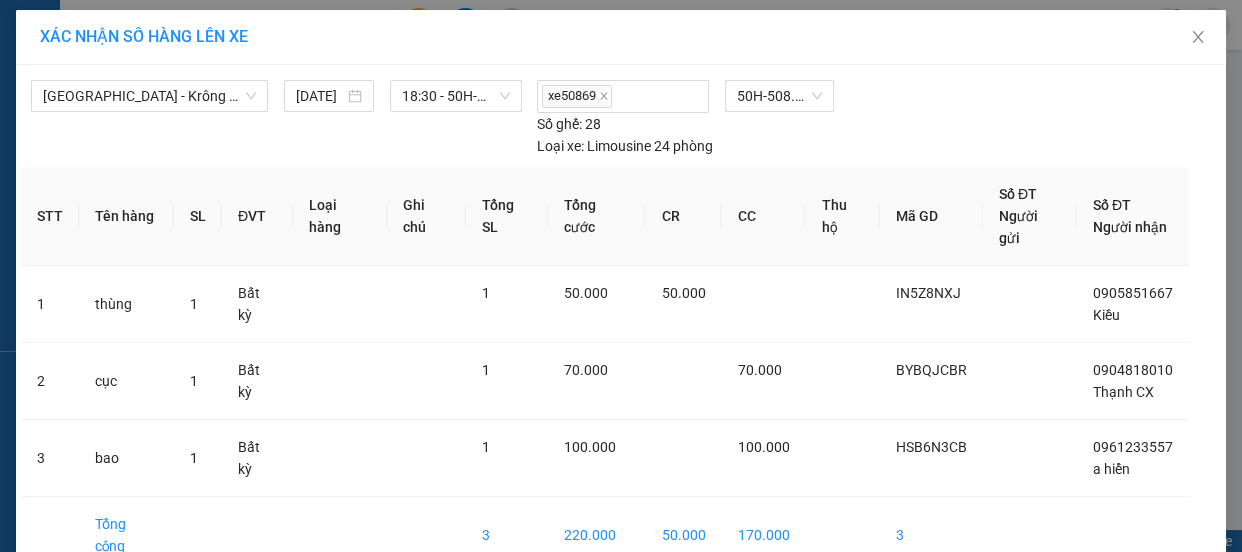 click on "Lên hàng" at bounding box center [694, 610] 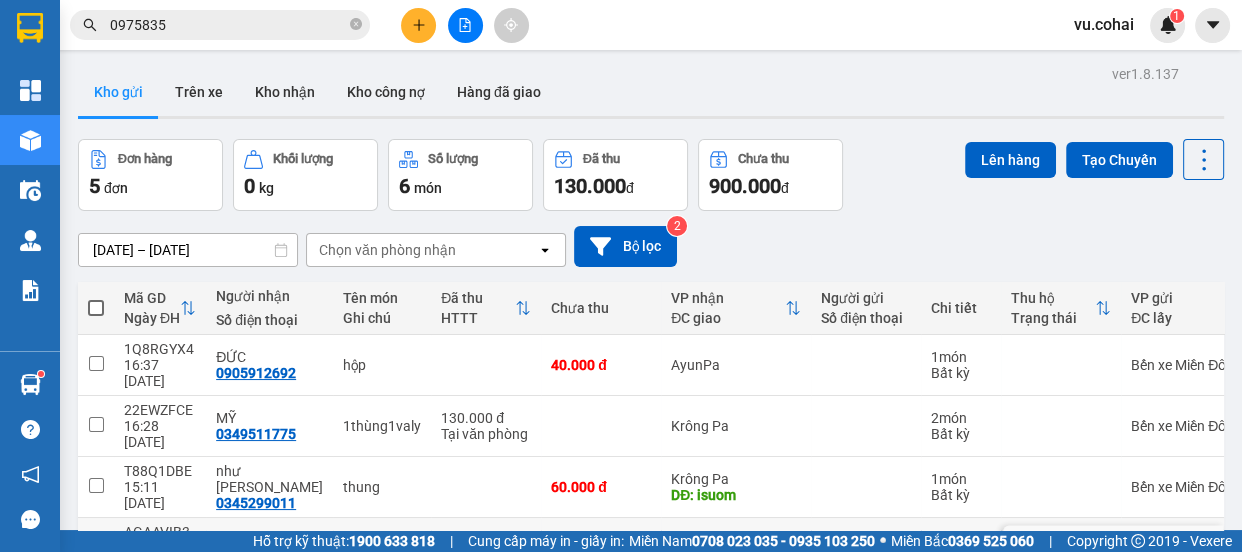 click 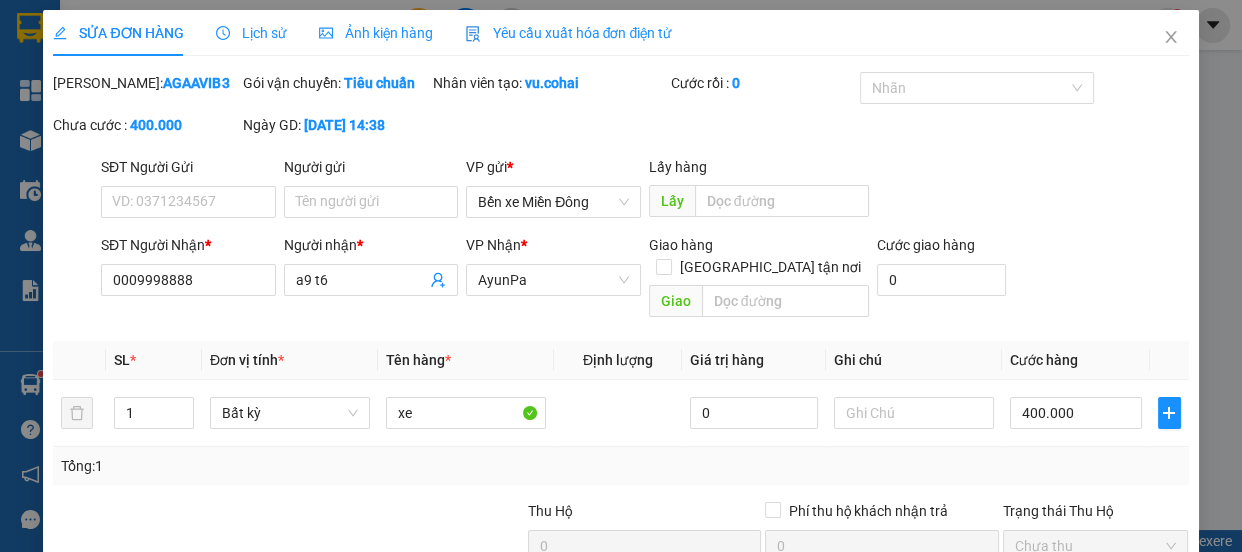 type on "0009998888" 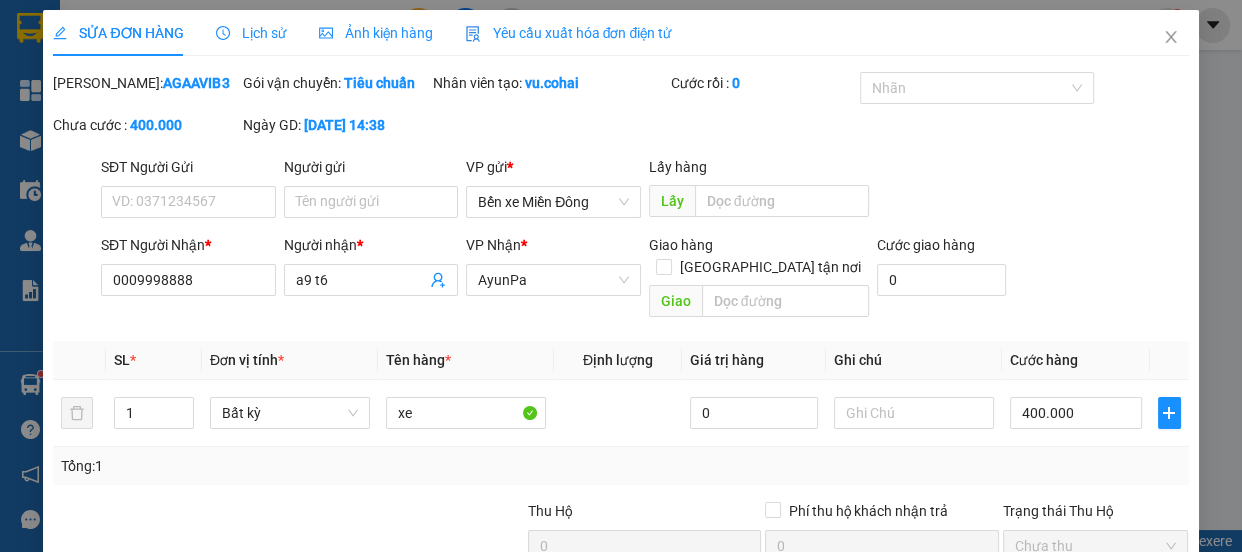 type on "a9 t6" 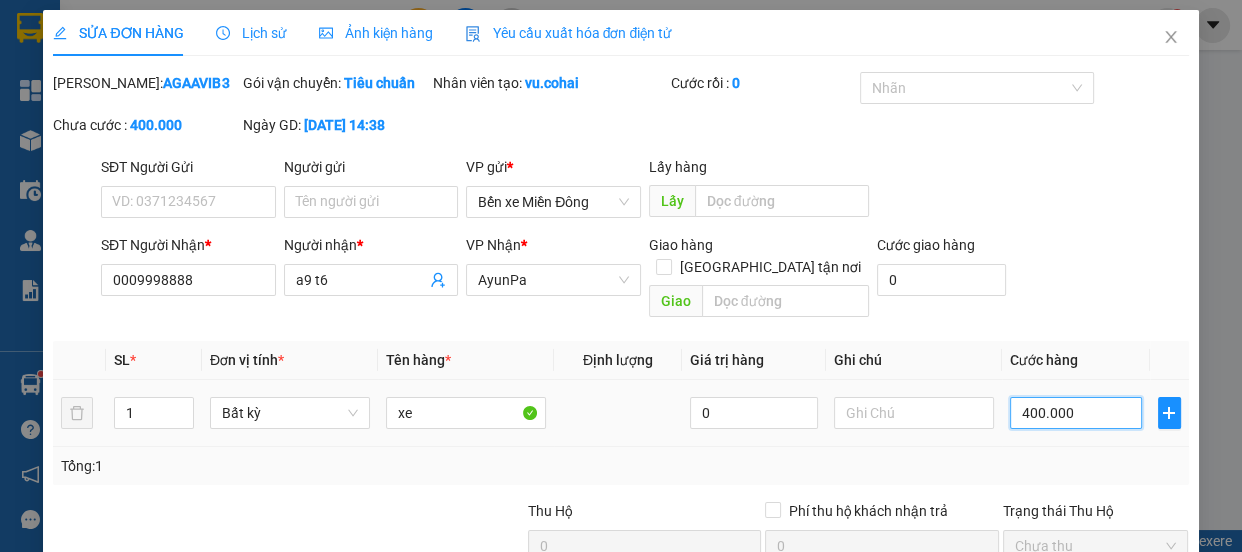 click on "400.000" at bounding box center [1076, 413] 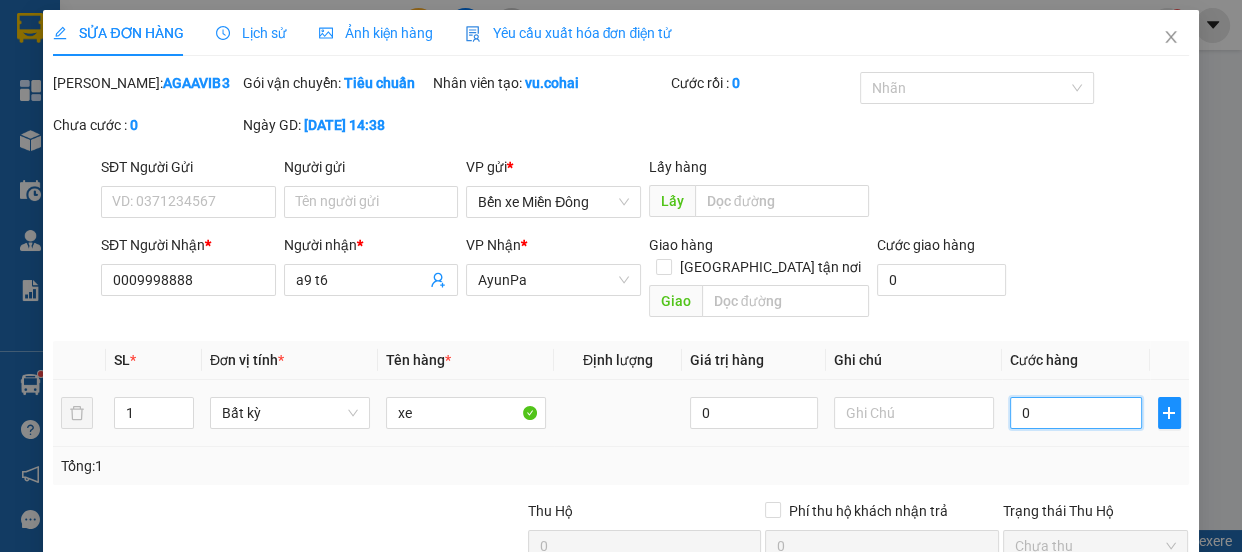 type on "005" 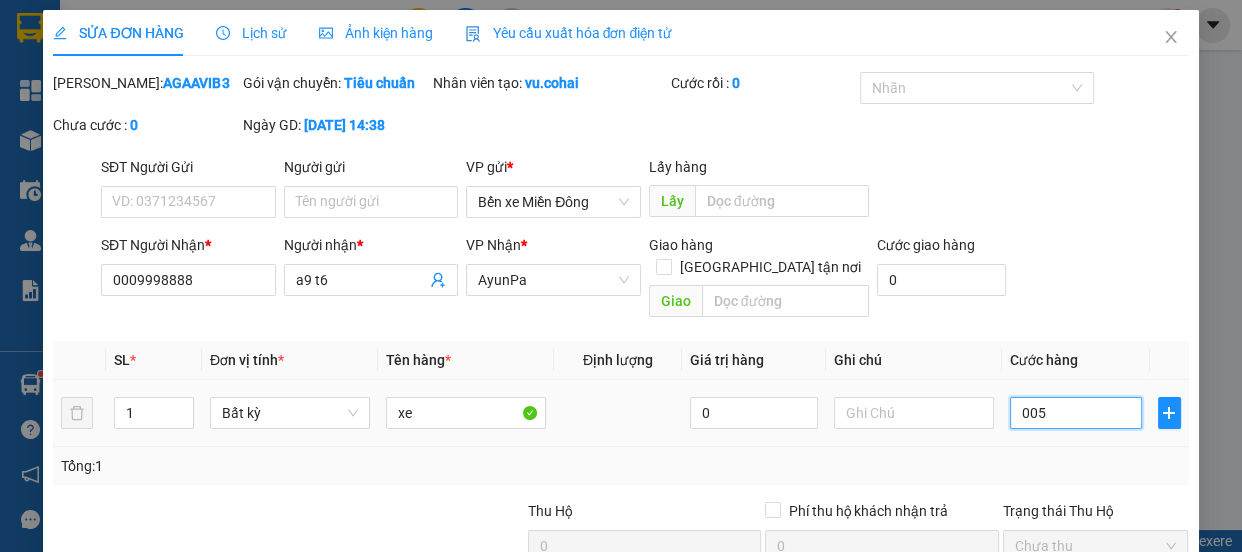 type on "5" 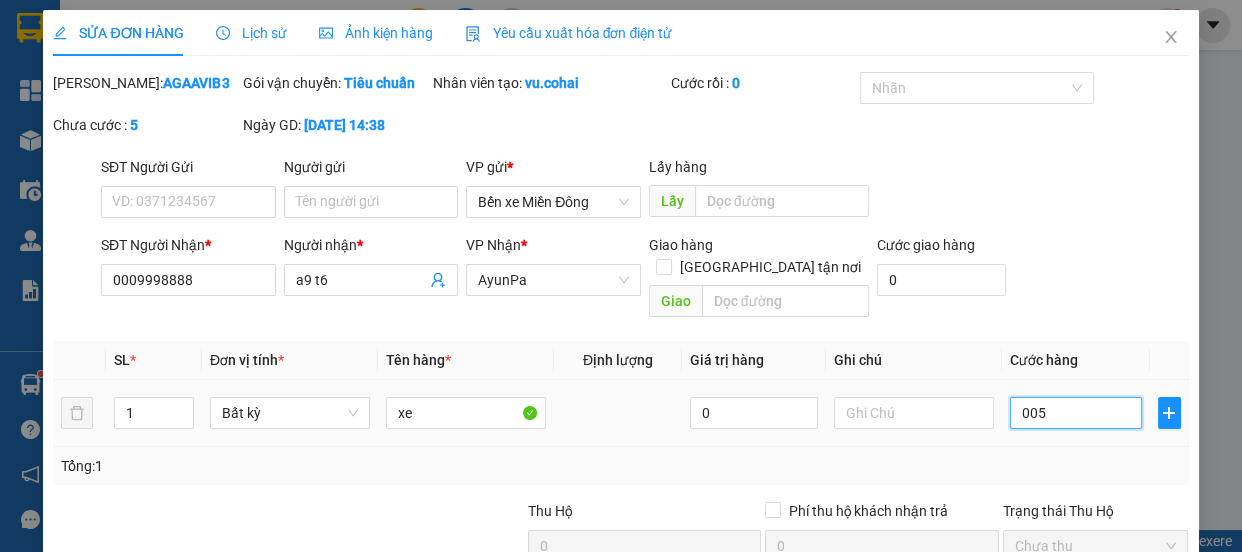 type on "50" 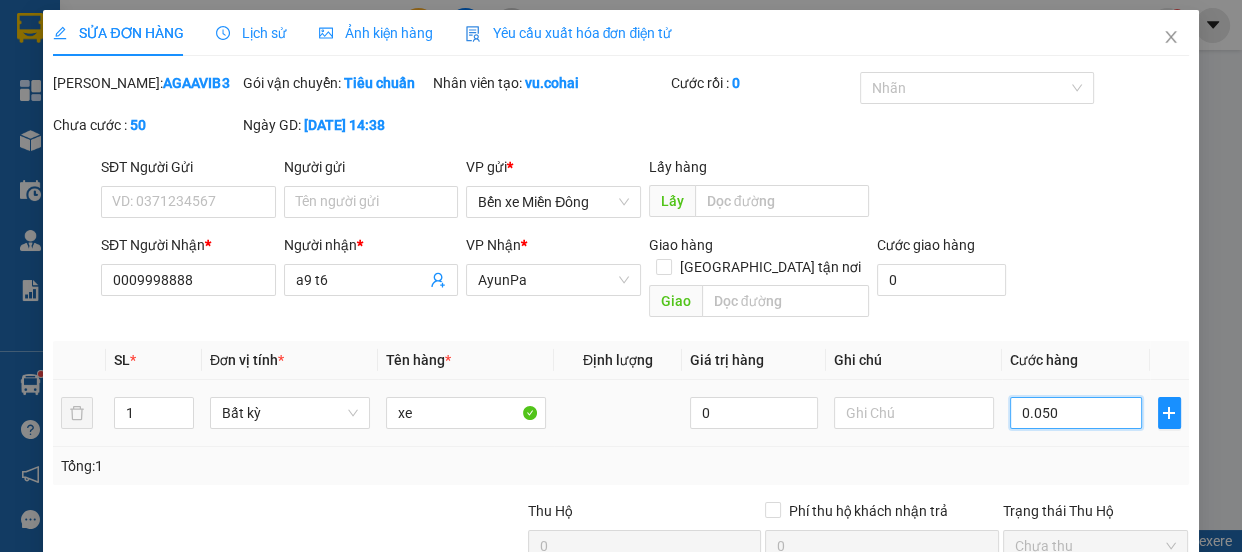 type on "00.500" 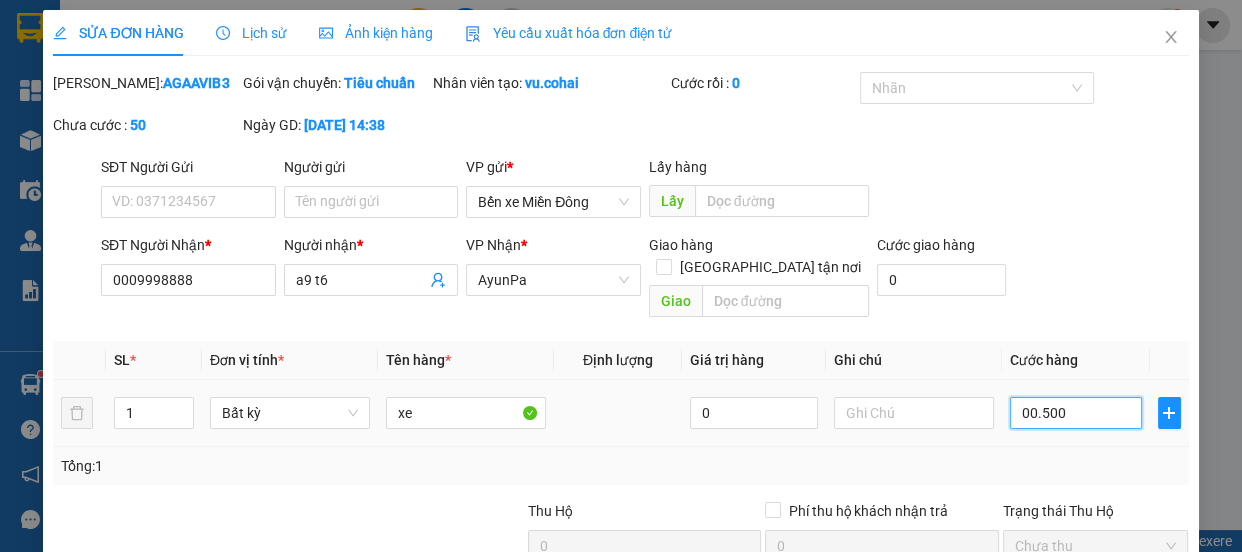 type on "500" 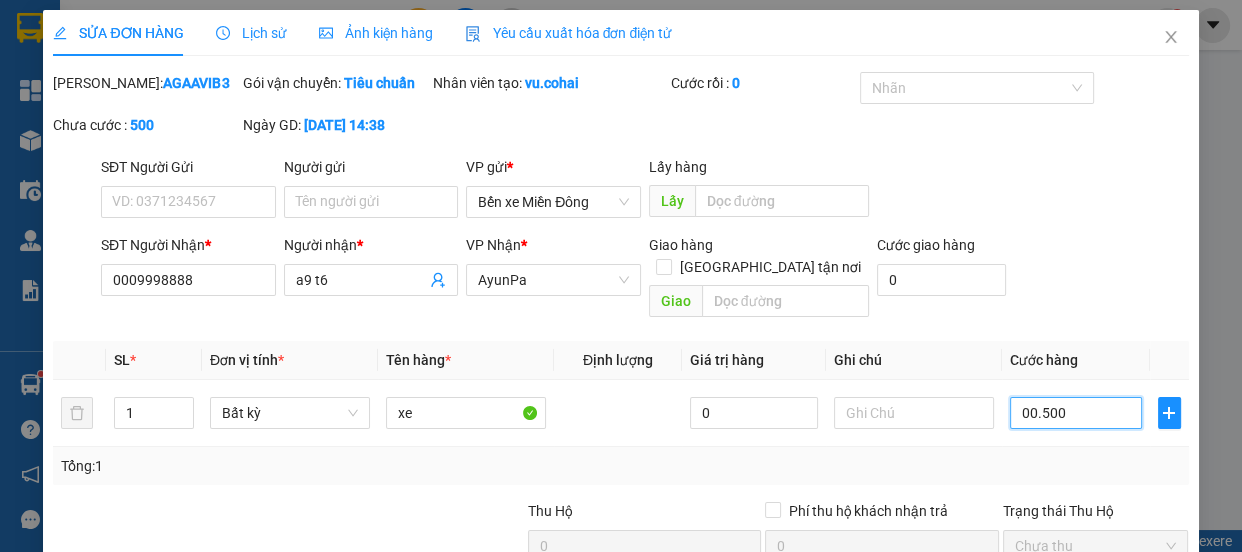 click on "Chọn HT Thanh Toán" at bounding box center [1096, 616] 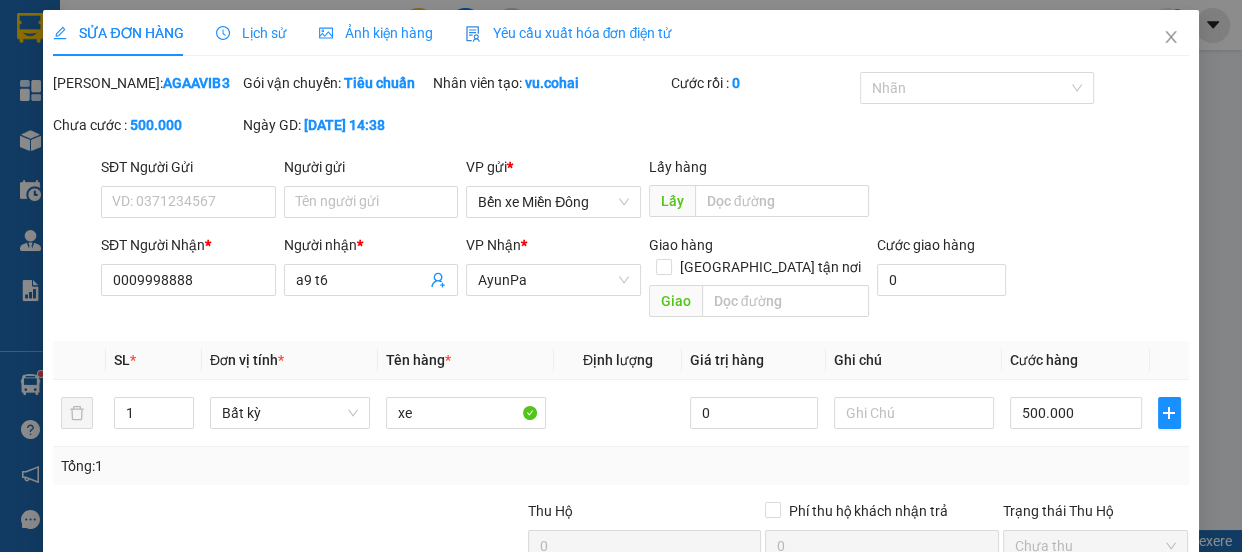 click on "Tại văn phòng" at bounding box center [1083, 656] 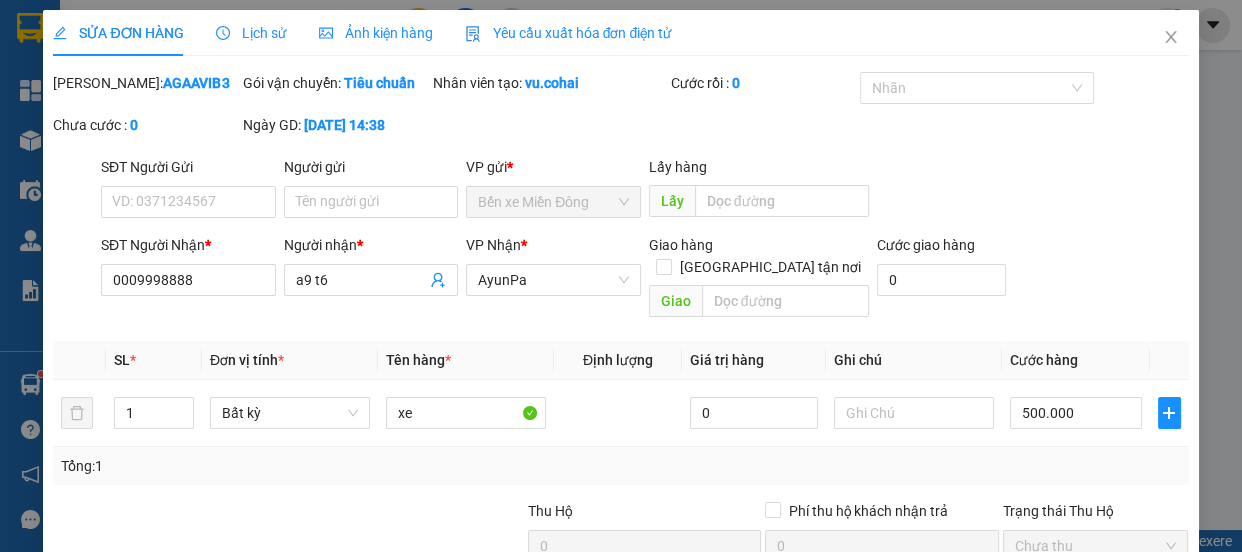 click on "[PERSON_NAME] đổi" at bounding box center [977, 711] 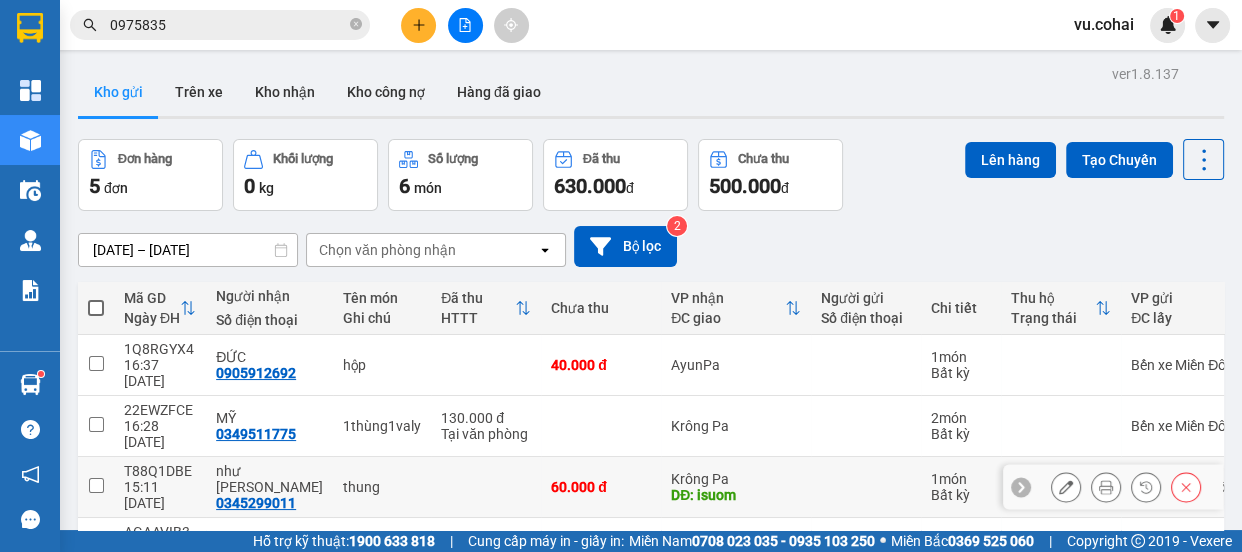 click at bounding box center (96, 485) 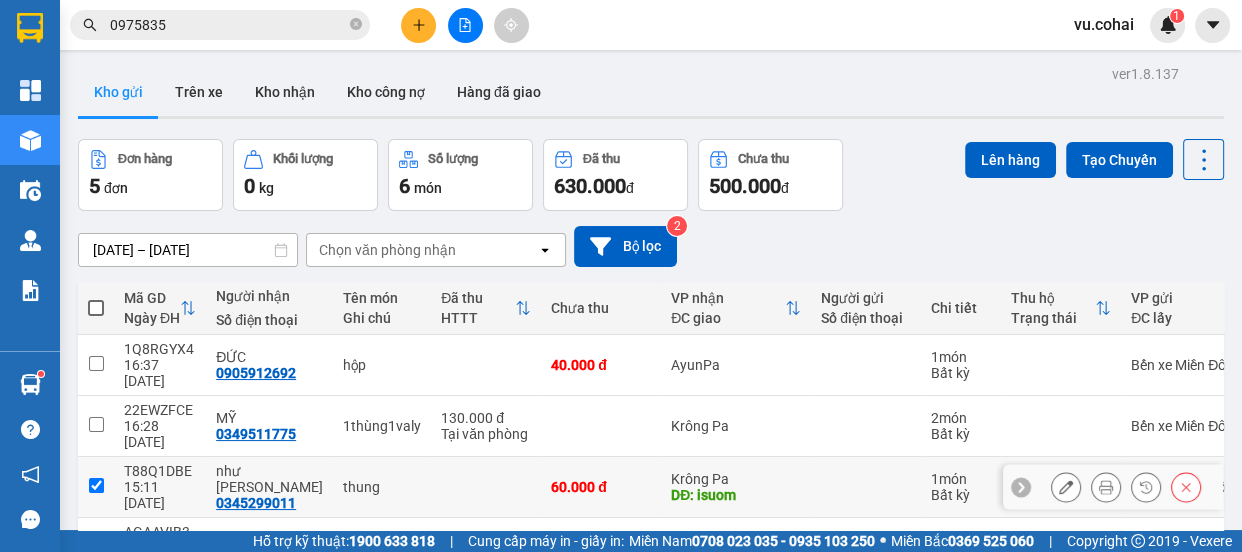 checkbox on "true" 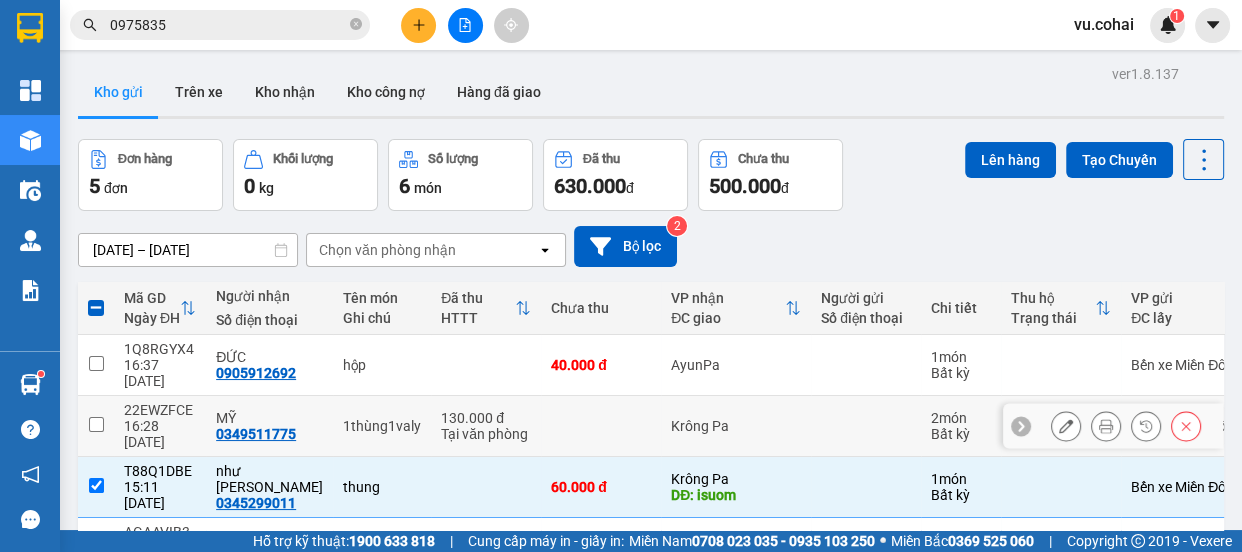 click at bounding box center (96, 424) 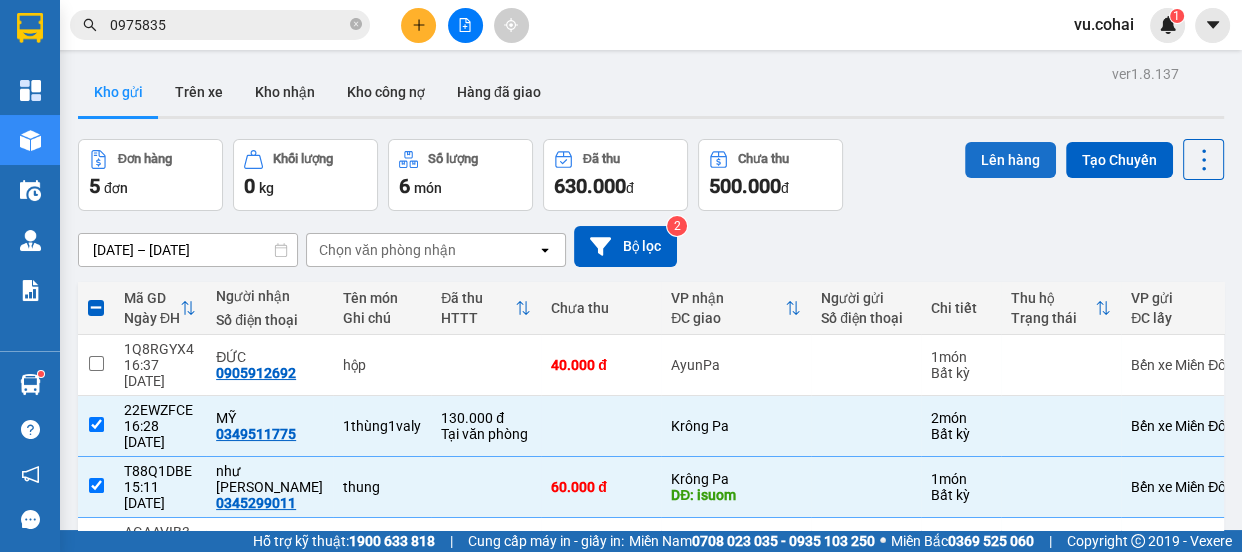 click on "Lên hàng" at bounding box center [1010, 160] 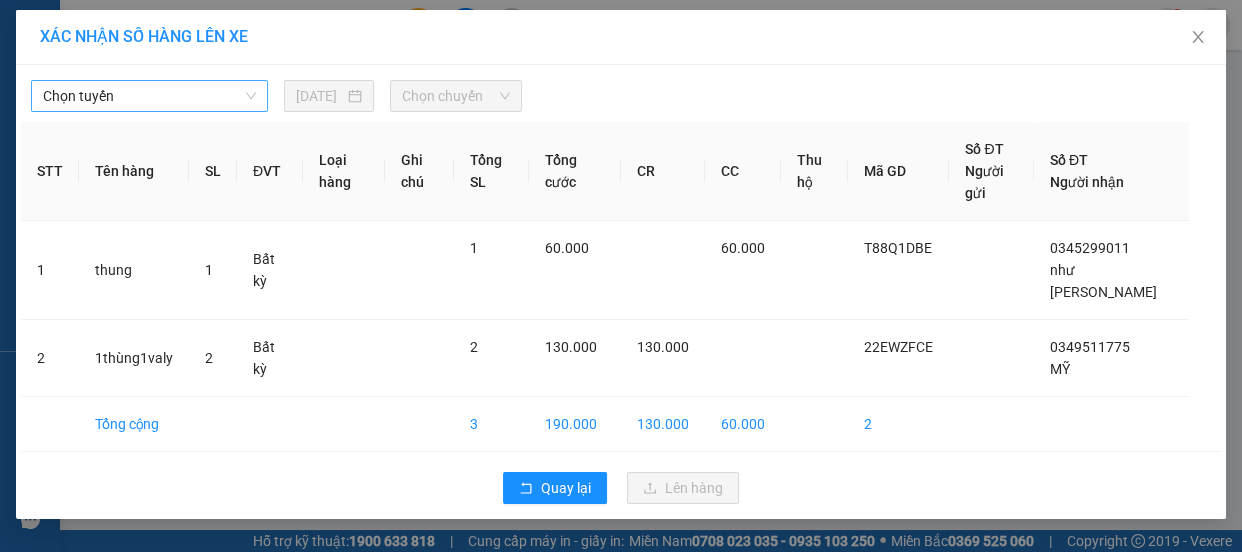 click on "Chọn tuyến" at bounding box center (149, 96) 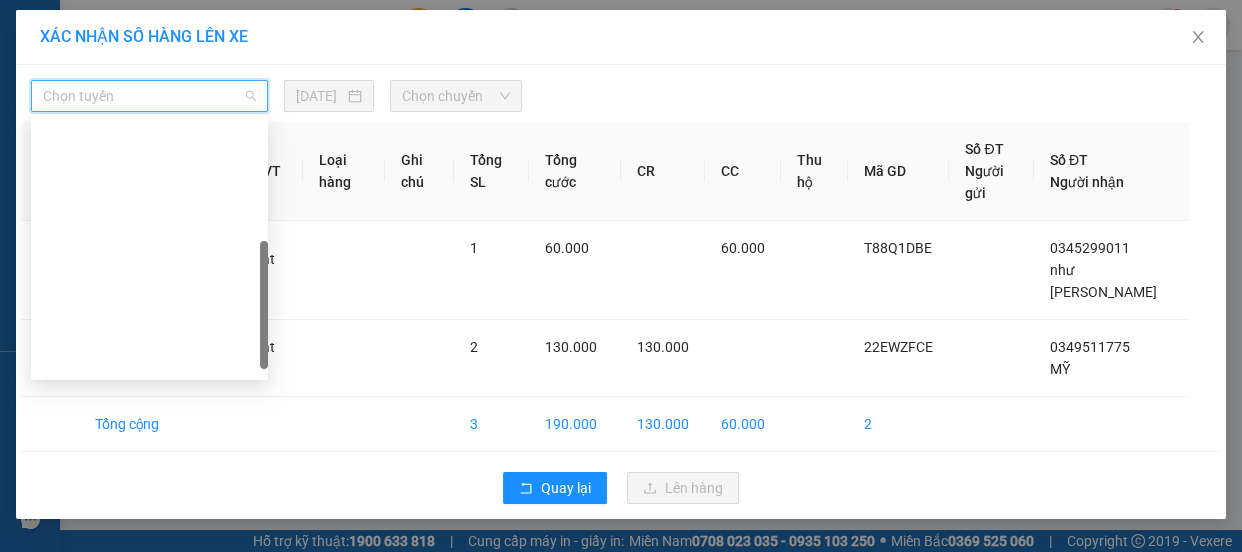 click on "[GEOGRAPHIC_DATA] - Krông Pa ([GEOGRAPHIC_DATA])" at bounding box center (149, 424) 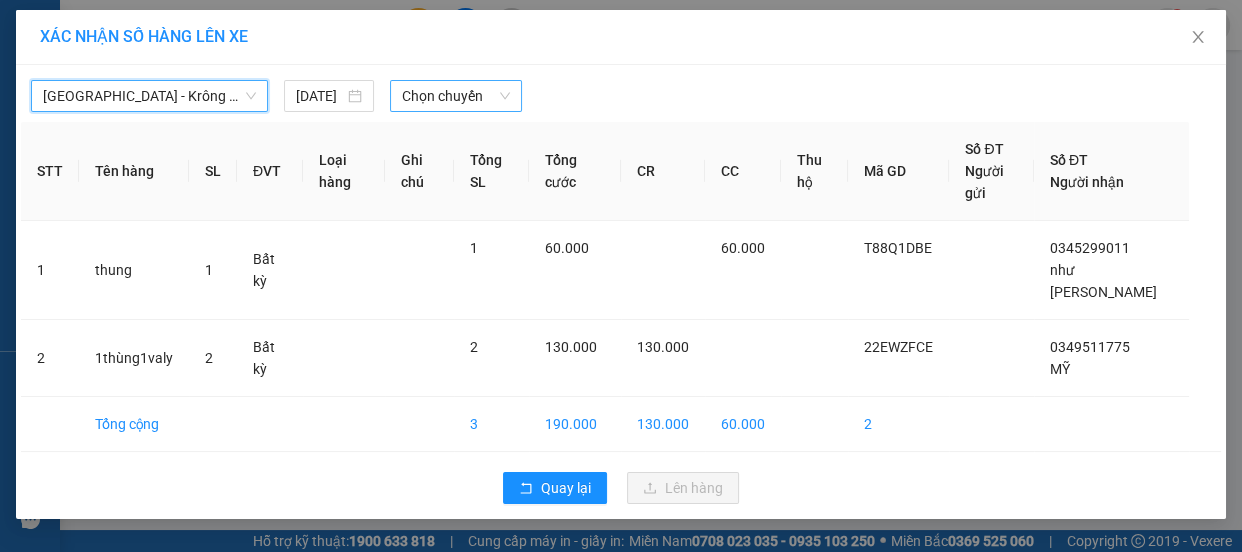 click on "Chọn chuyến" at bounding box center [456, 96] 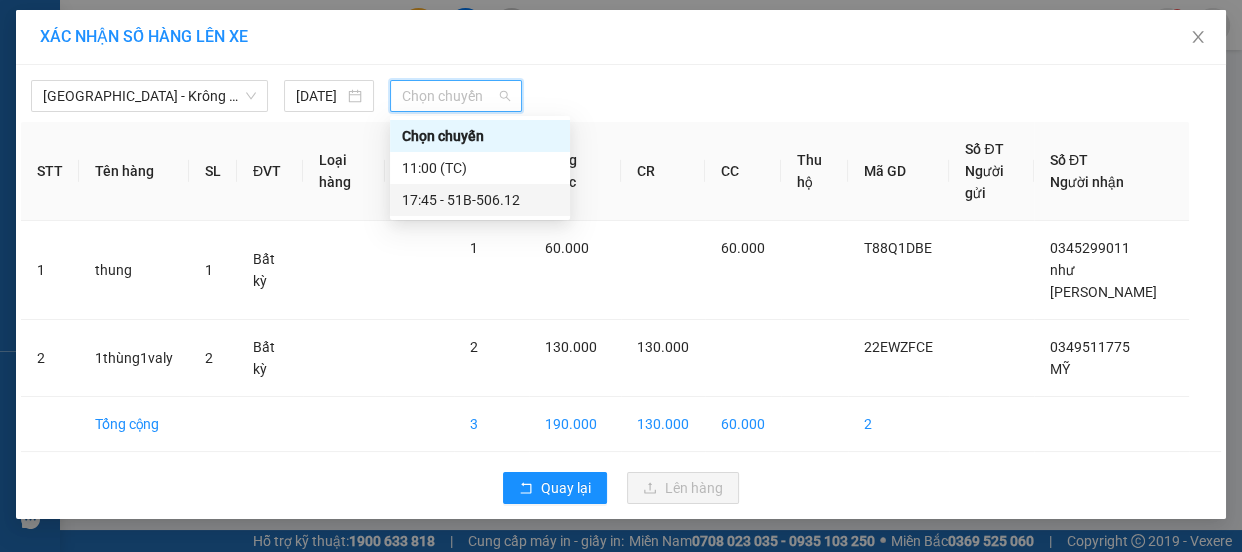 drag, startPoint x: 492, startPoint y: 201, endPoint x: 550, endPoint y: 225, distance: 62.76942 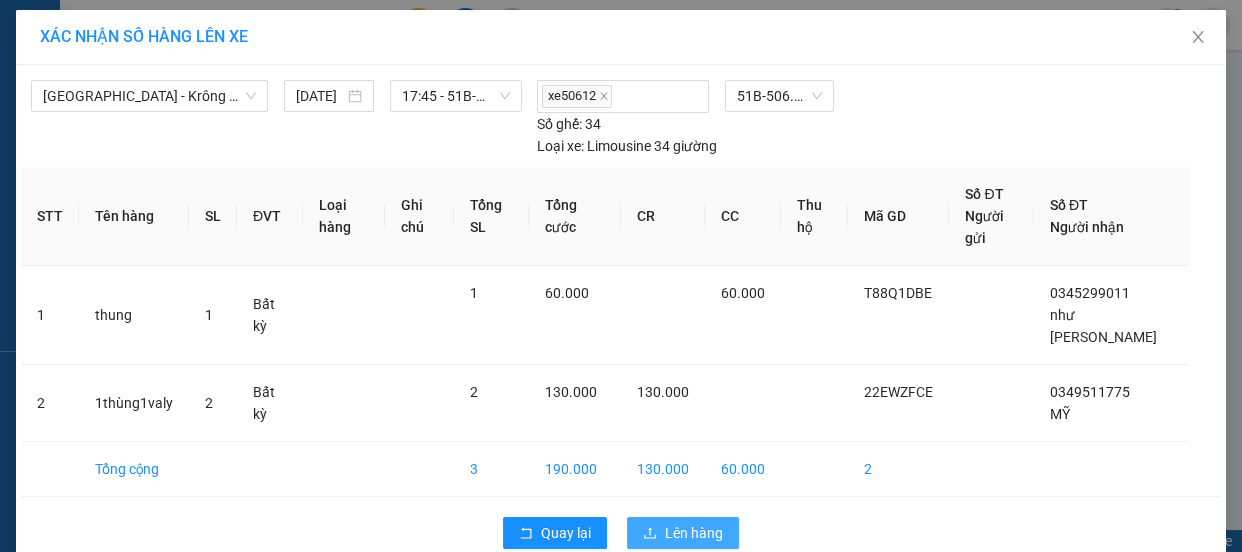 click on "Lên hàng" at bounding box center (694, 533) 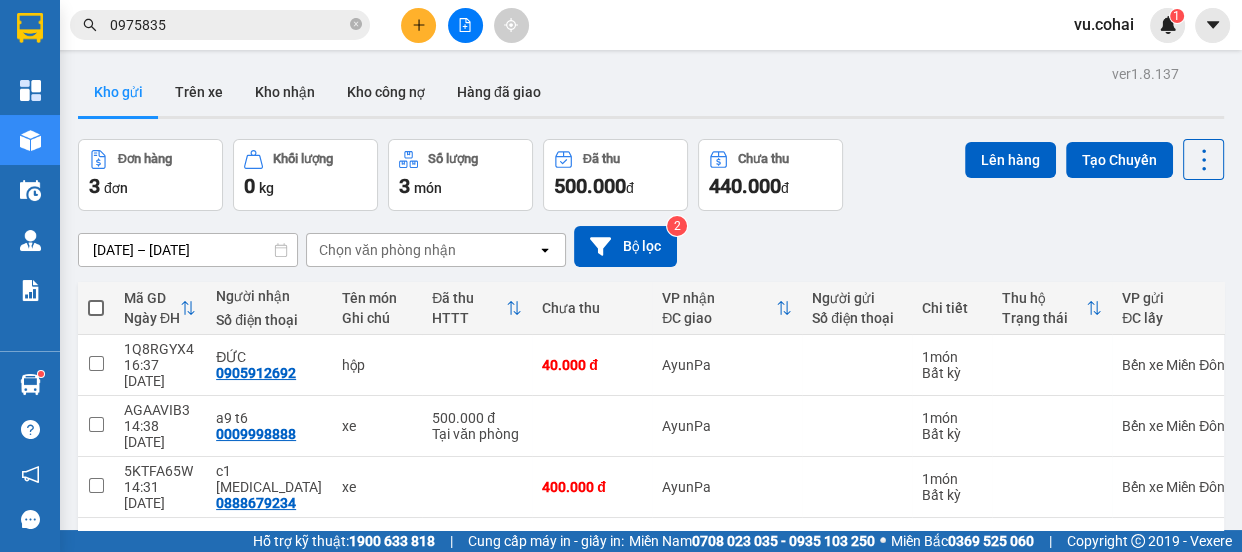 click 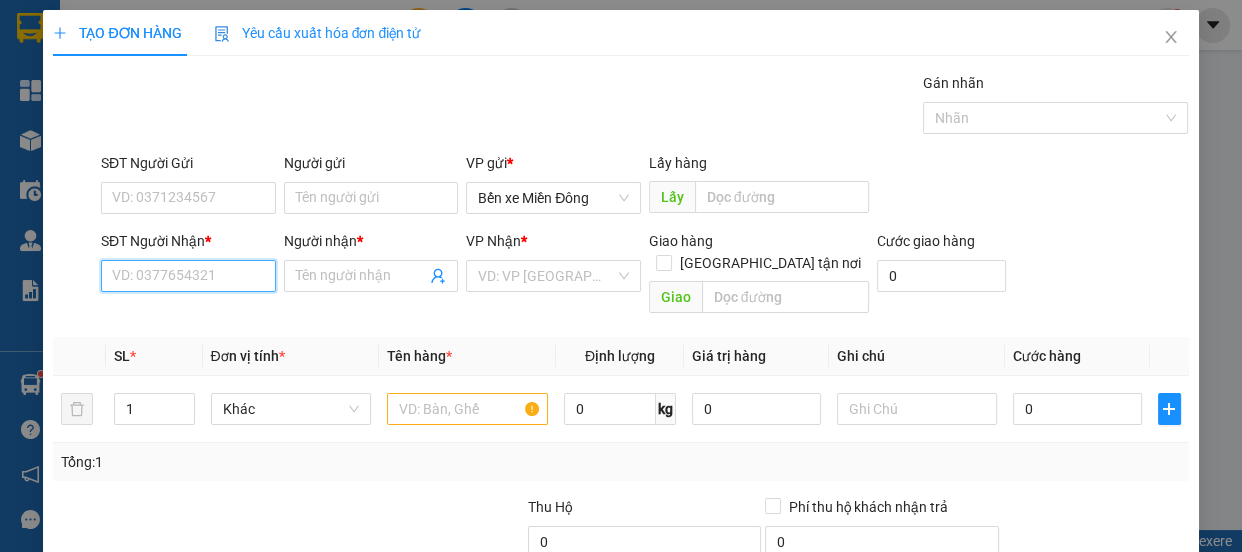 click on "SĐT Người Nhận  *" at bounding box center (188, 276) 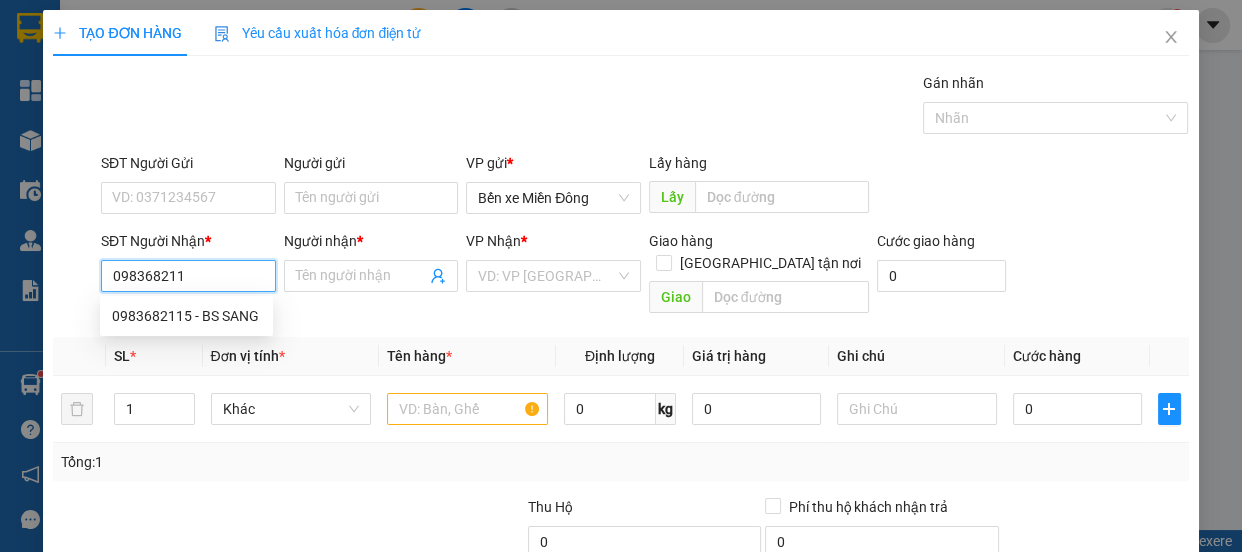 type on "0983682115" 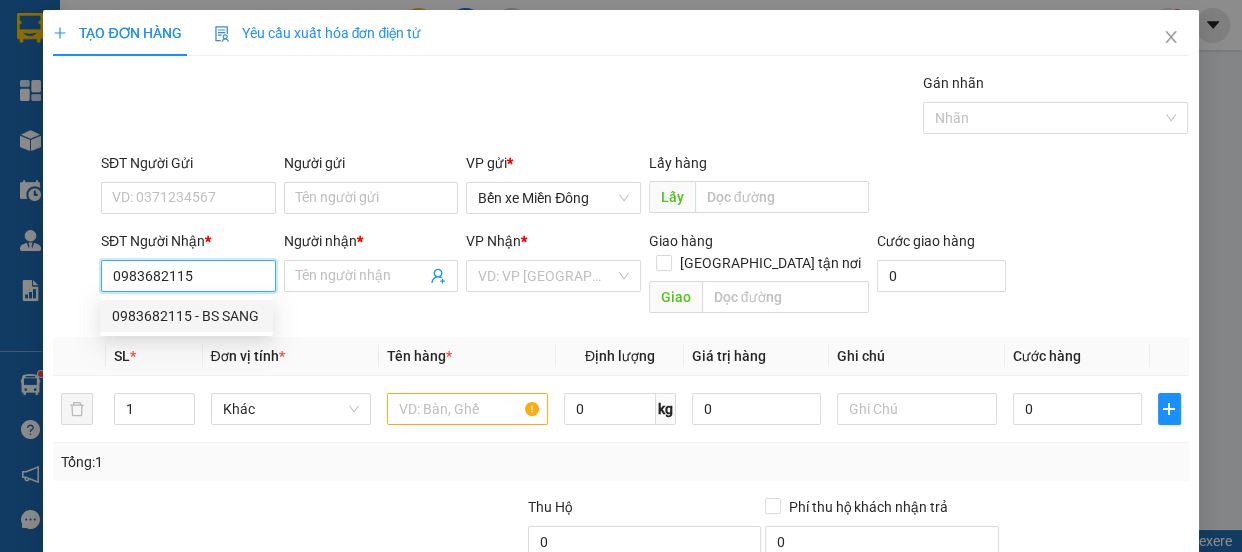 click on "0983682115 - BS SANG" at bounding box center (186, 316) 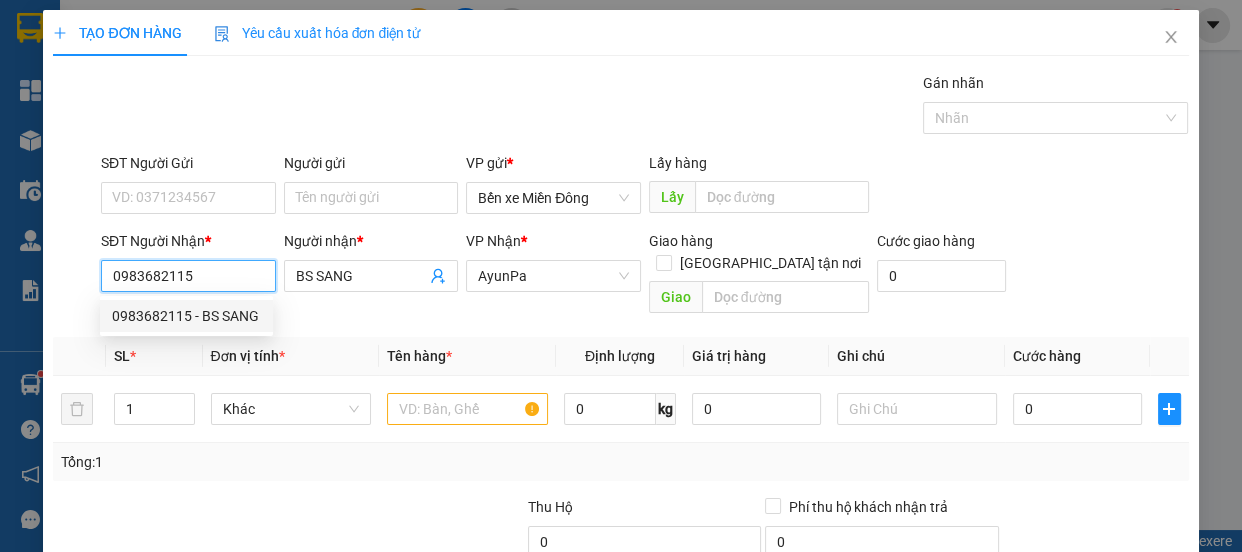 type on "BS SANG" 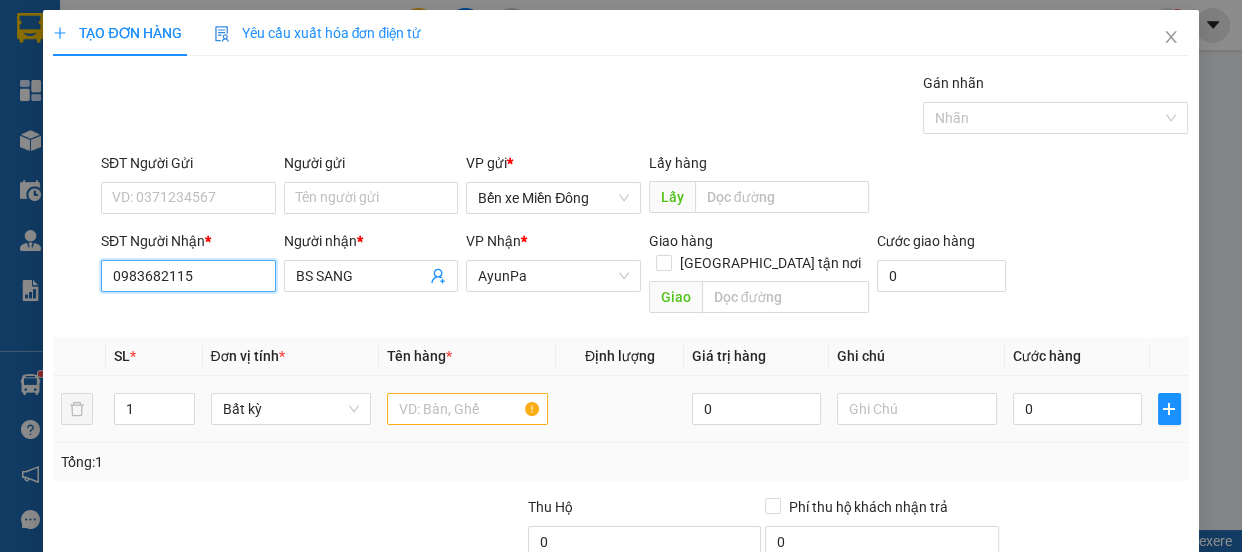 type on "0983682115" 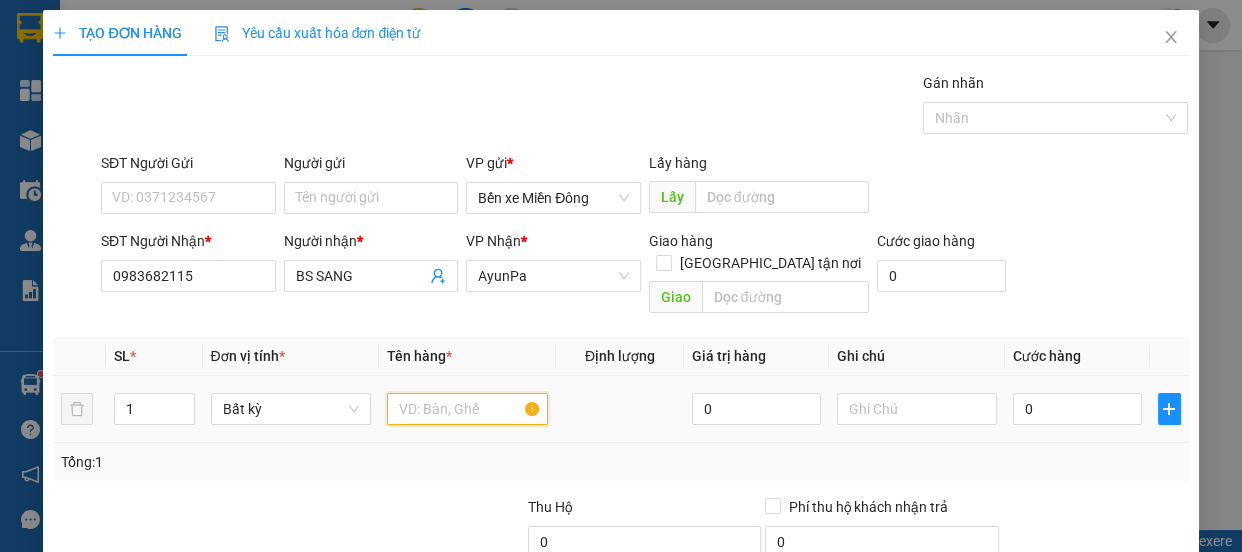 click at bounding box center [467, 409] 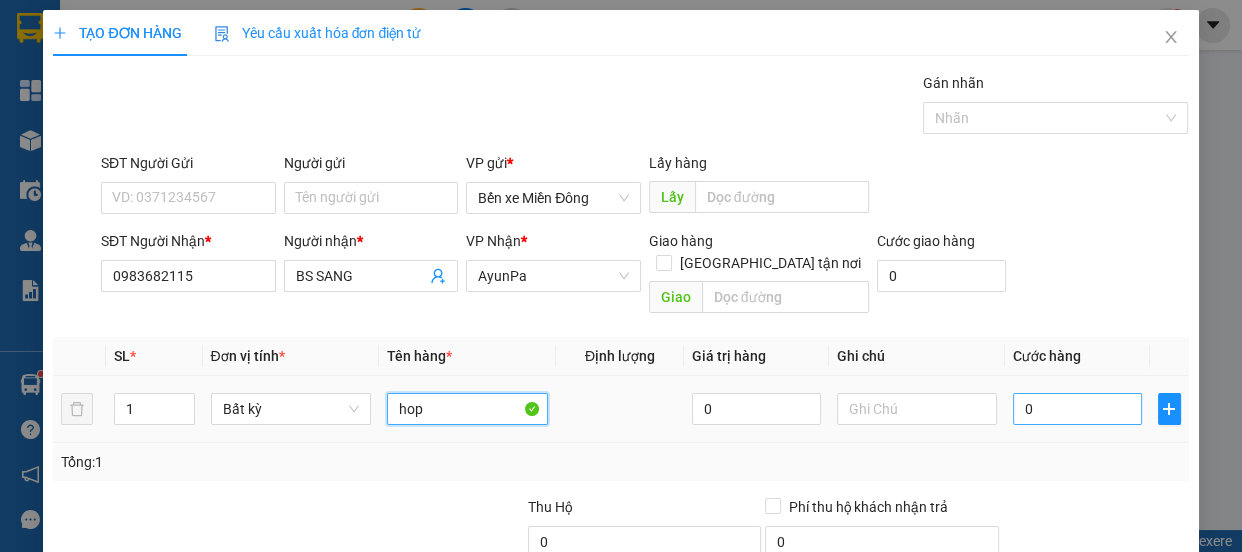 type on "hop" 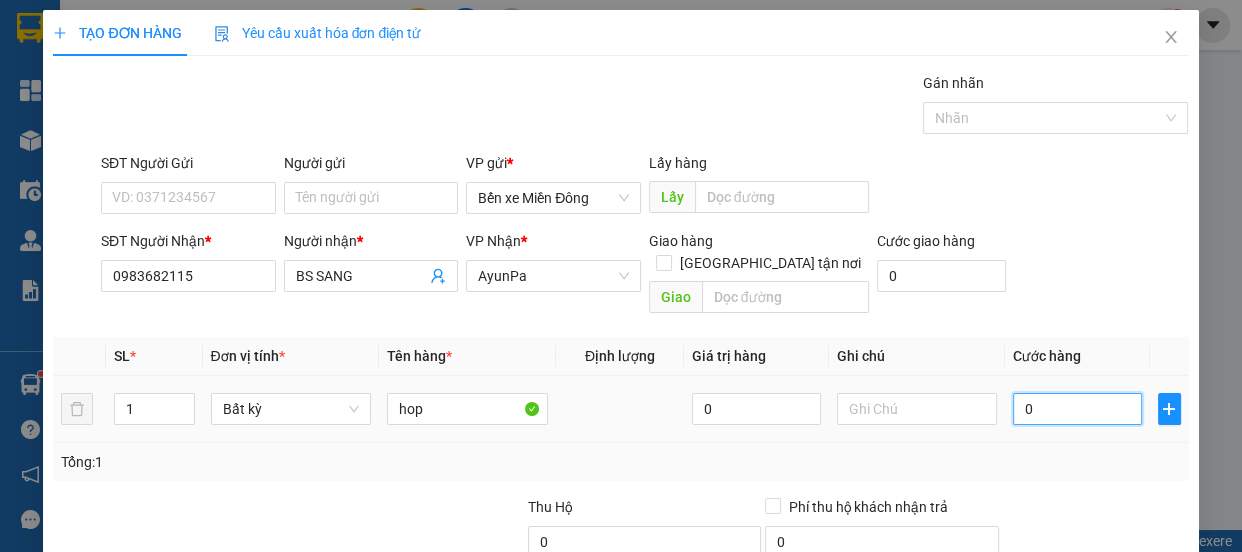 click on "0" at bounding box center [1077, 409] 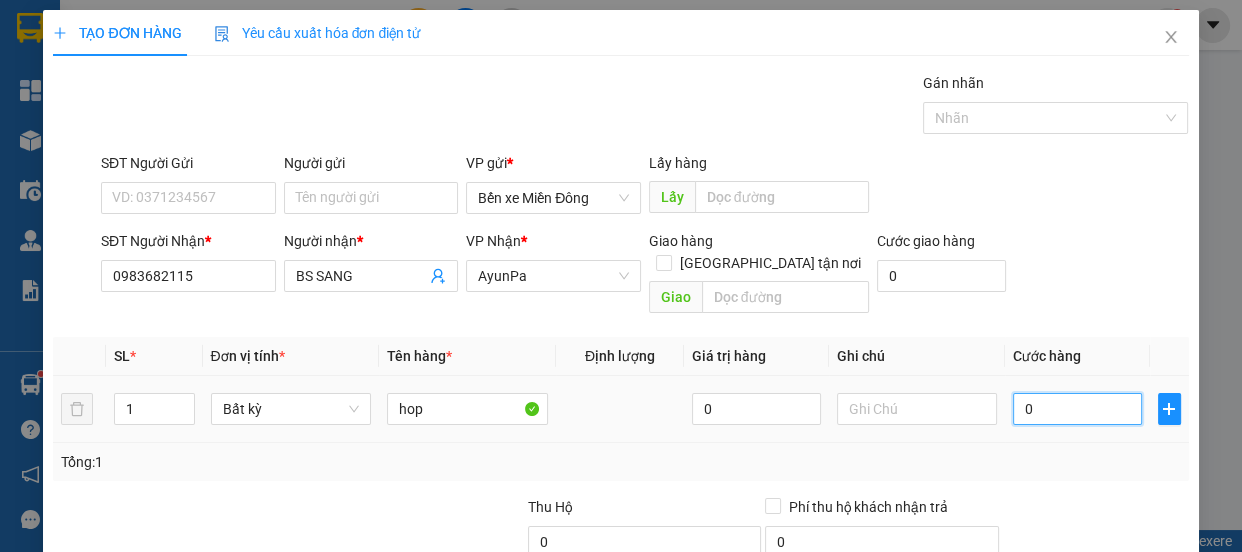 type on "004" 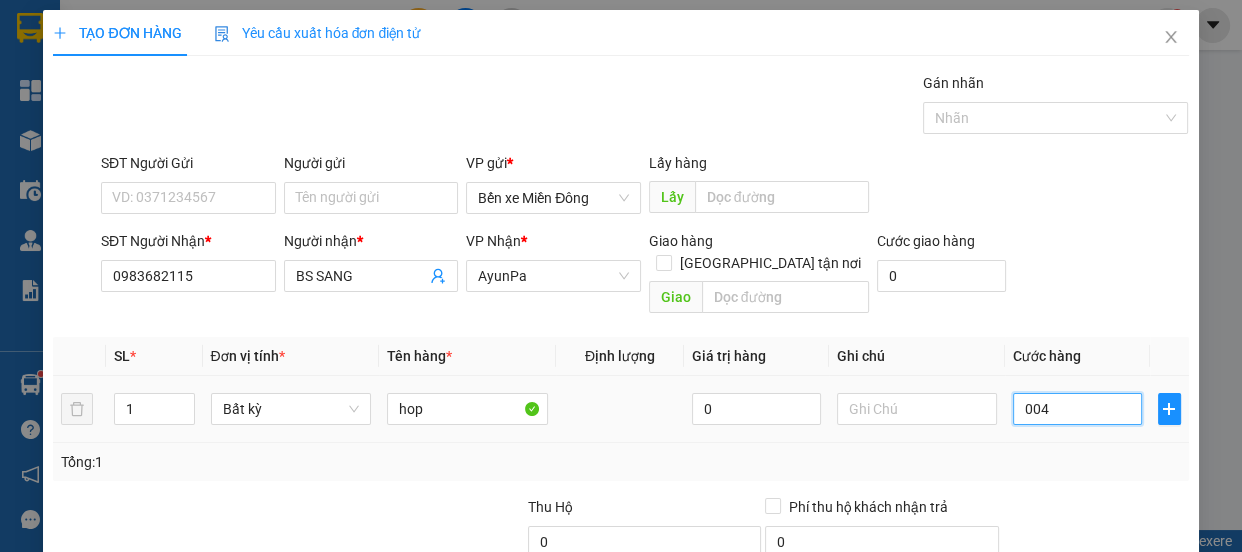 type on "4" 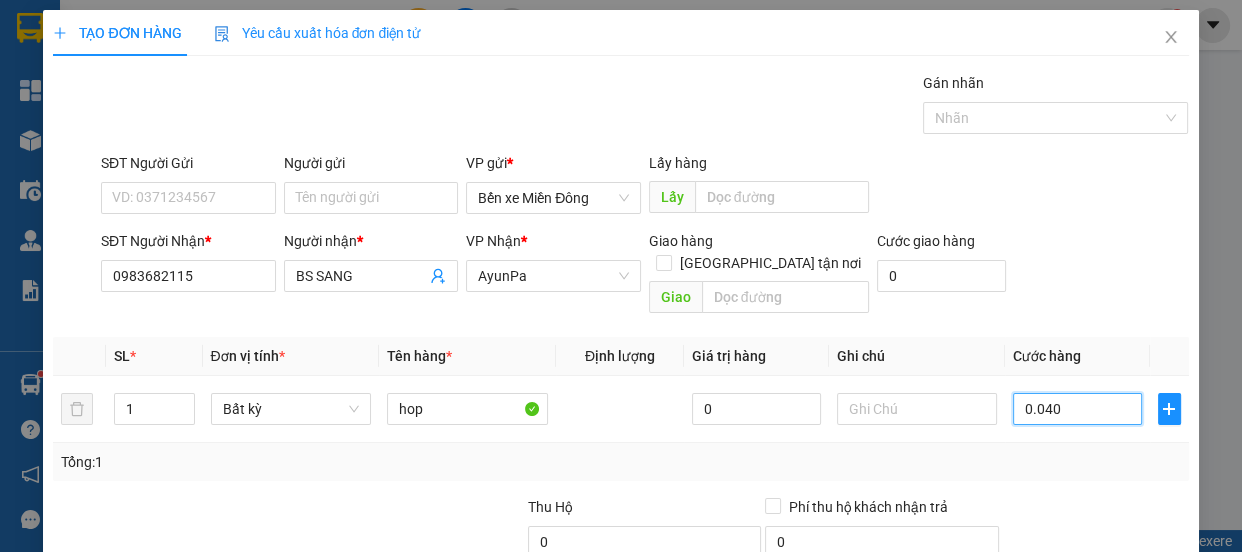 click on "Chọn HT Thanh Toán" at bounding box center (1096, 612) 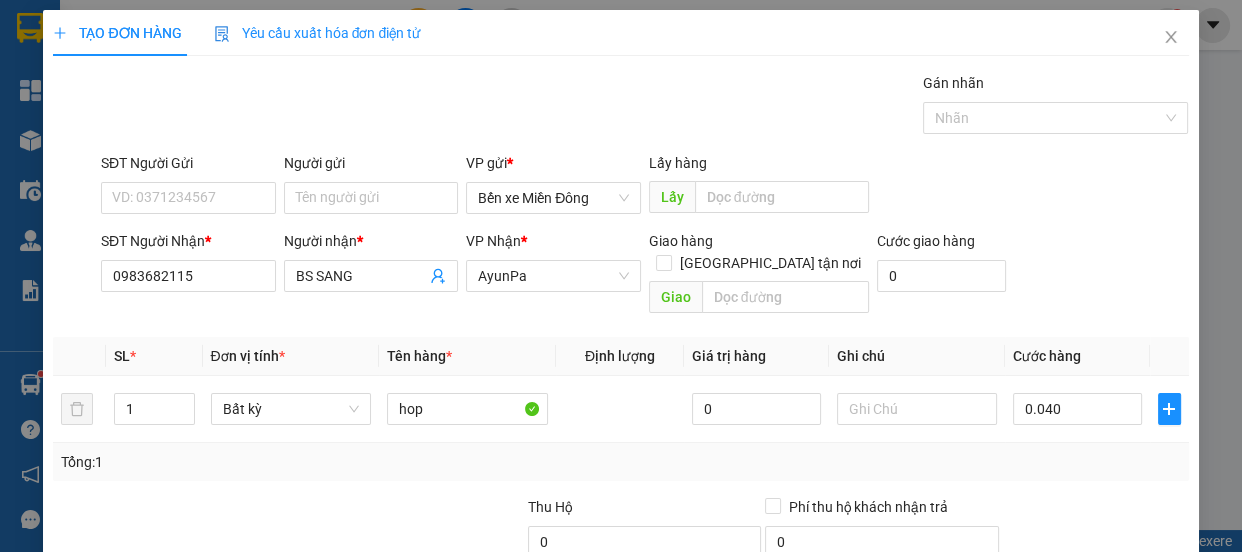 type on "40.000" 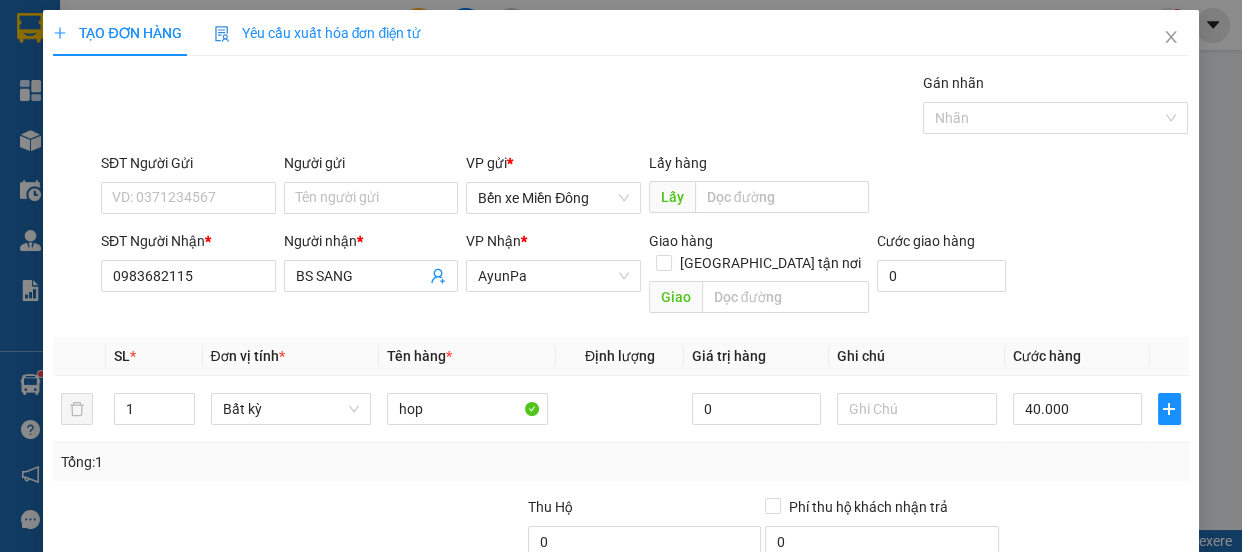 click on "Tại văn phòng" at bounding box center (1083, 629) 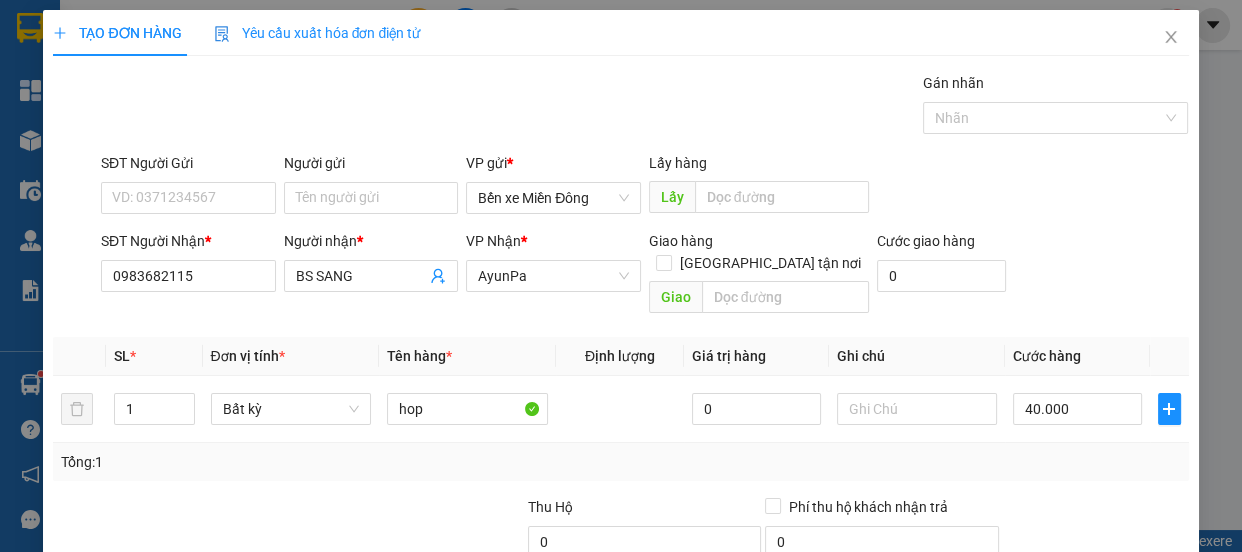 click on "[PERSON_NAME]" at bounding box center [977, 707] 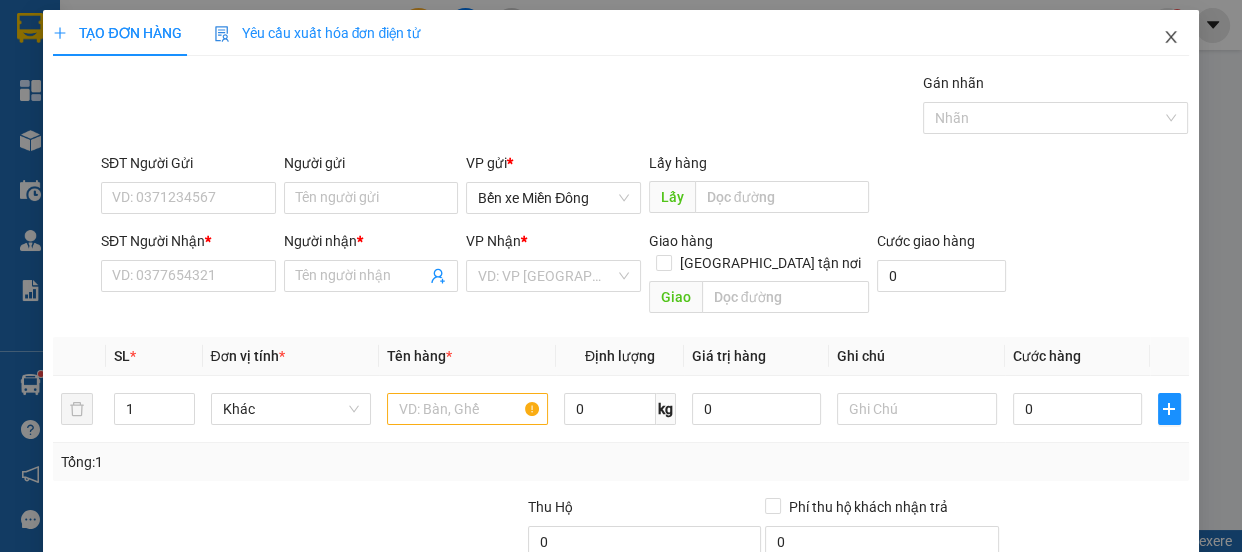 click 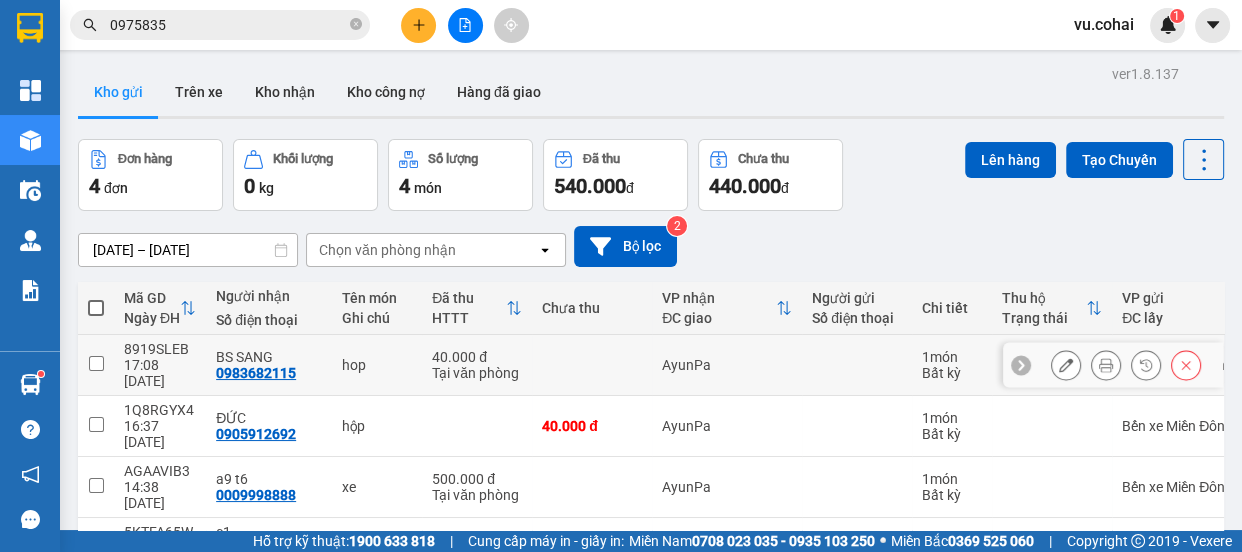 click at bounding box center (96, 363) 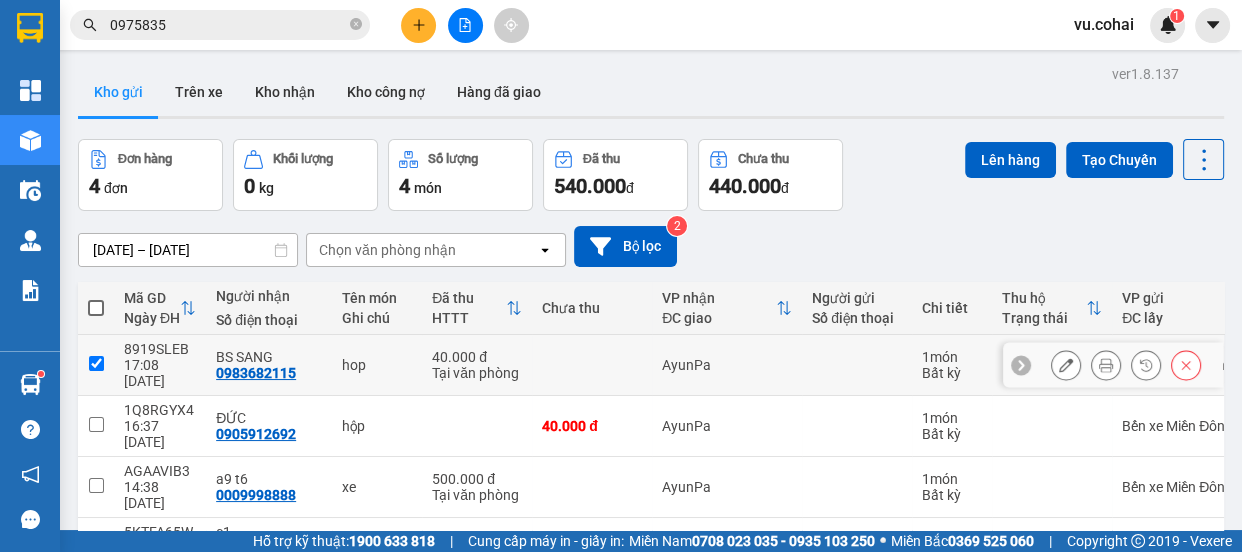 checkbox on "true" 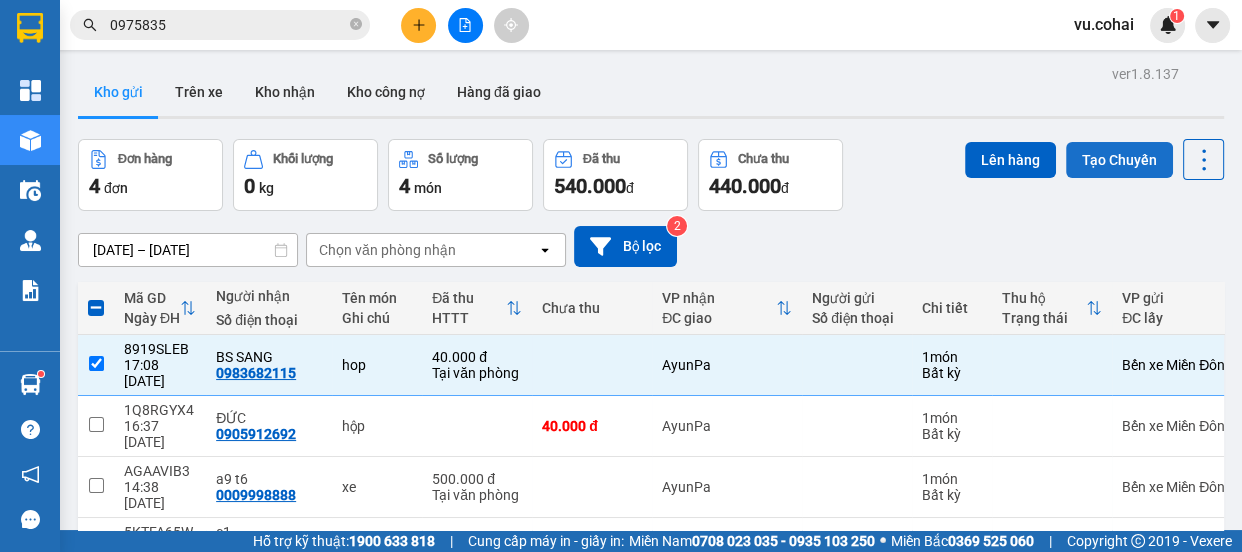 click on "Tạo Chuyến" at bounding box center [1119, 160] 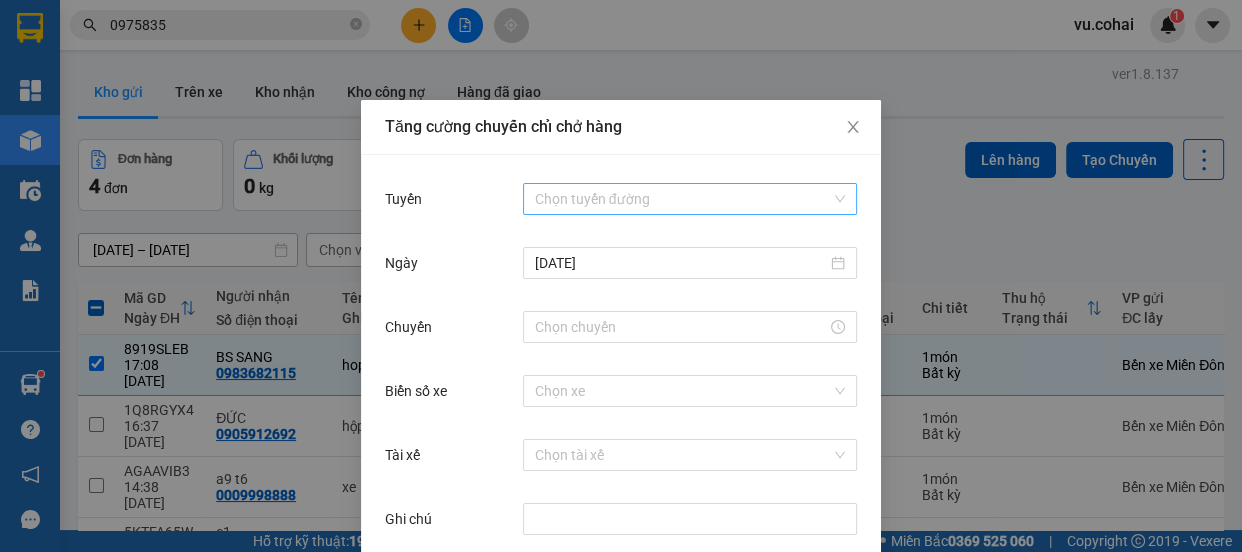 click on "Tuyến" at bounding box center (683, 199) 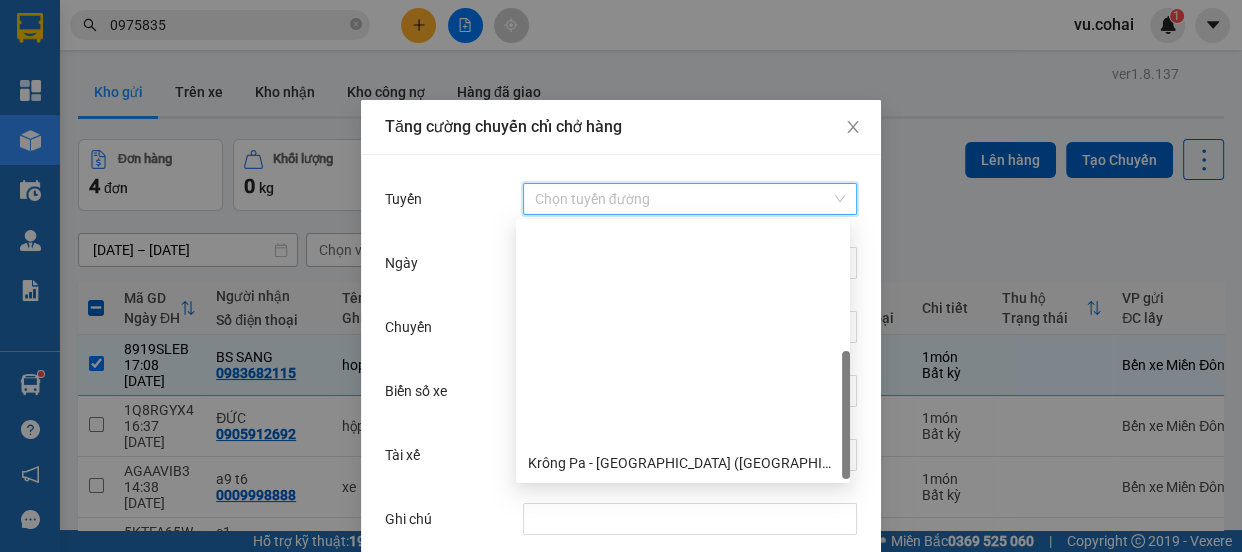 click on "[GEOGRAPHIC_DATA] - Krông Pa ([GEOGRAPHIC_DATA])" at bounding box center (683, 495) 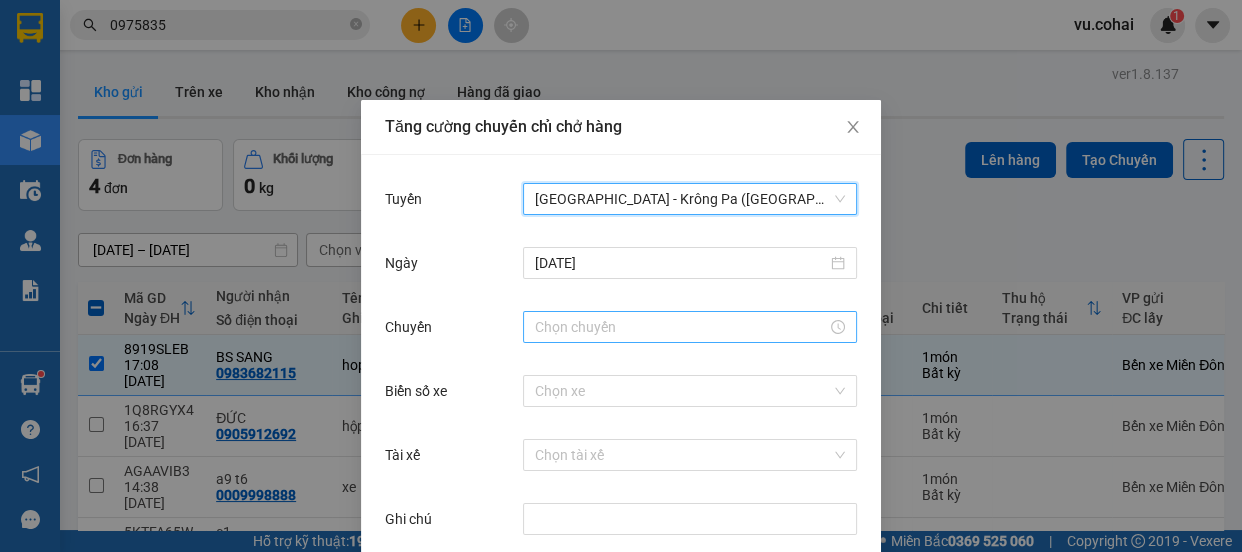 click on "Chuyến" at bounding box center [681, 327] 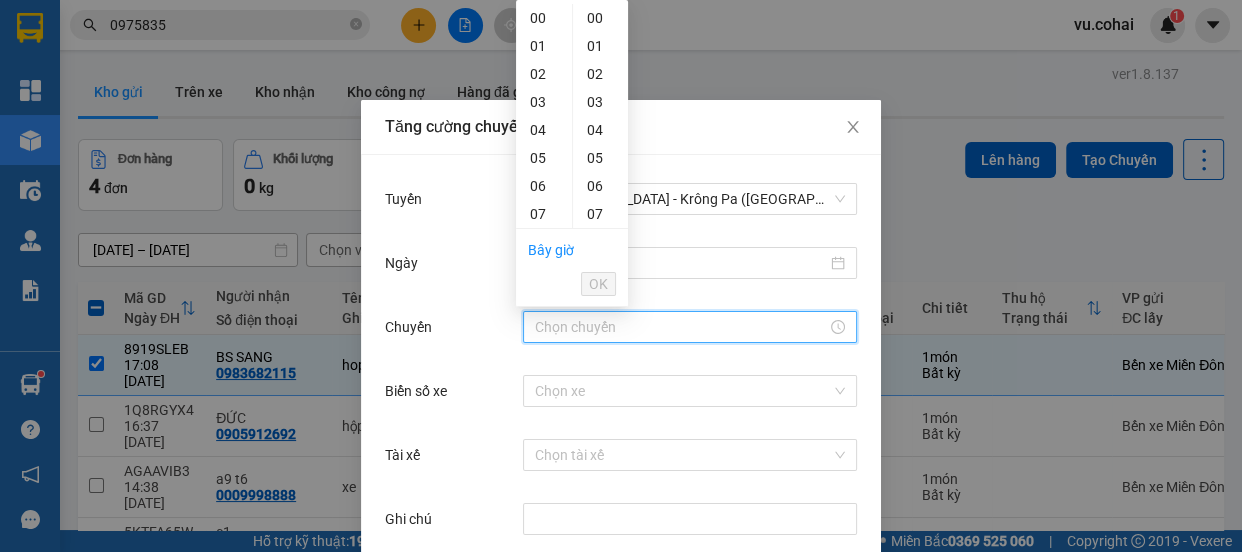 click on "18" at bounding box center (544, 522) 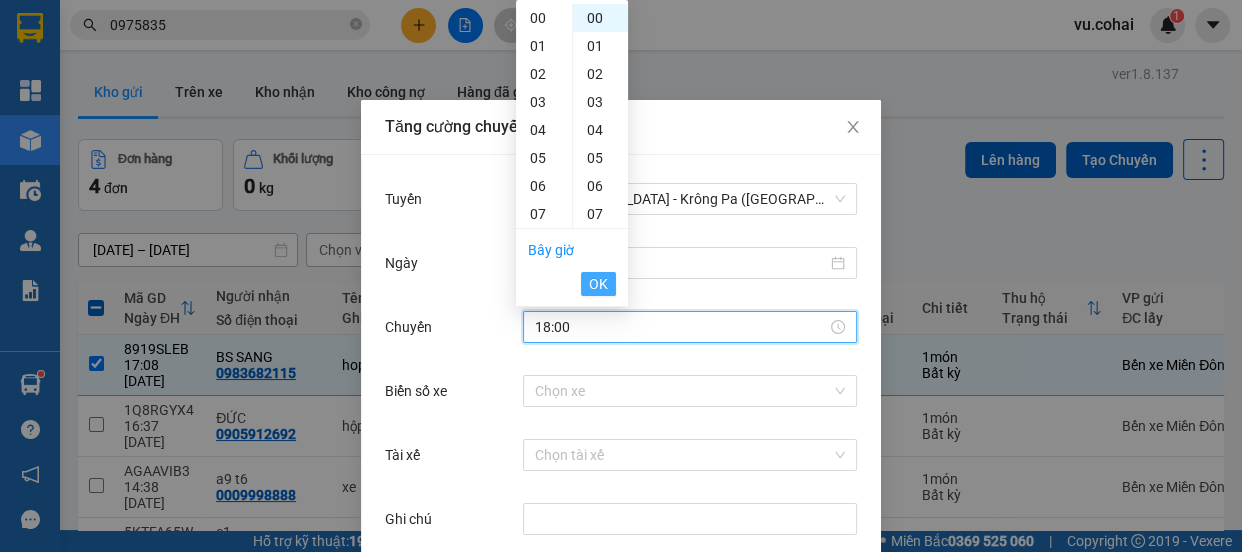 click on "OK" at bounding box center (598, 284) 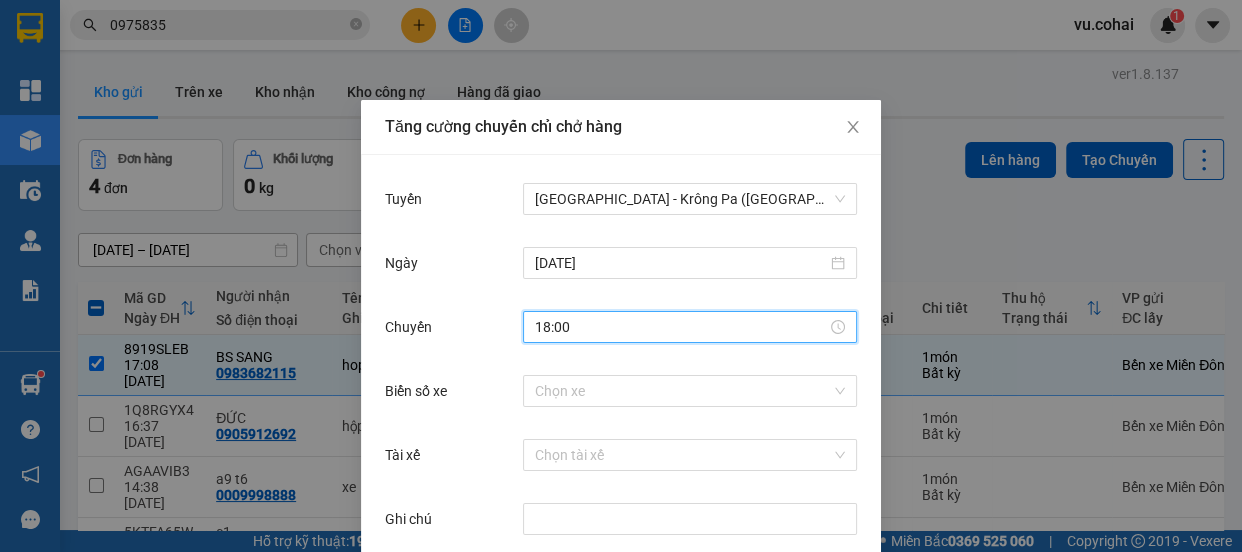 drag, startPoint x: 527, startPoint y: 488, endPoint x: 529, endPoint y: 478, distance: 10.198039 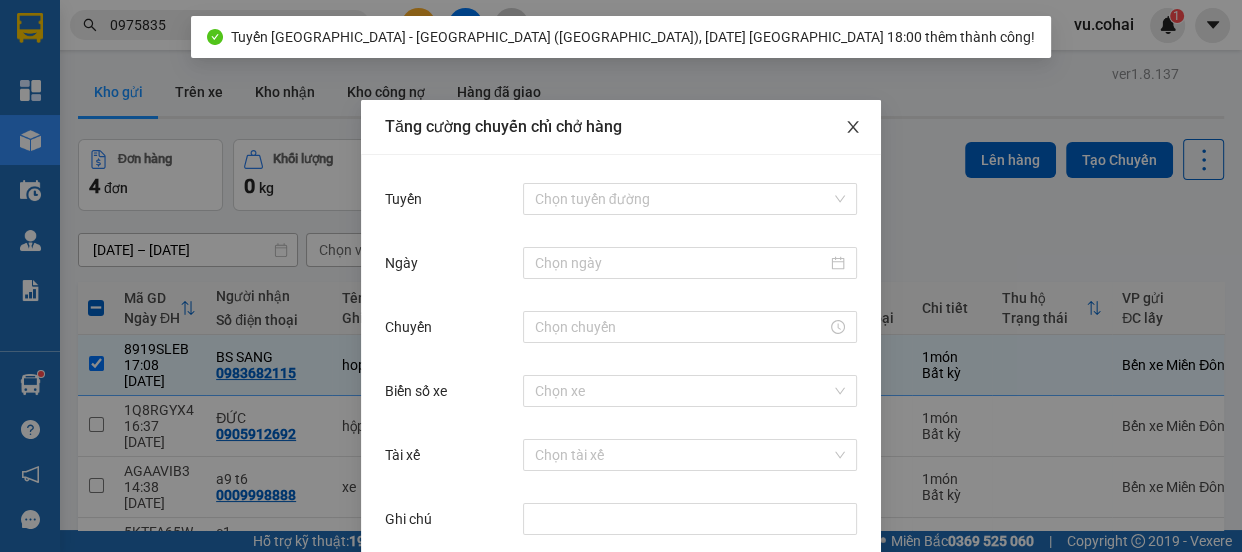 click 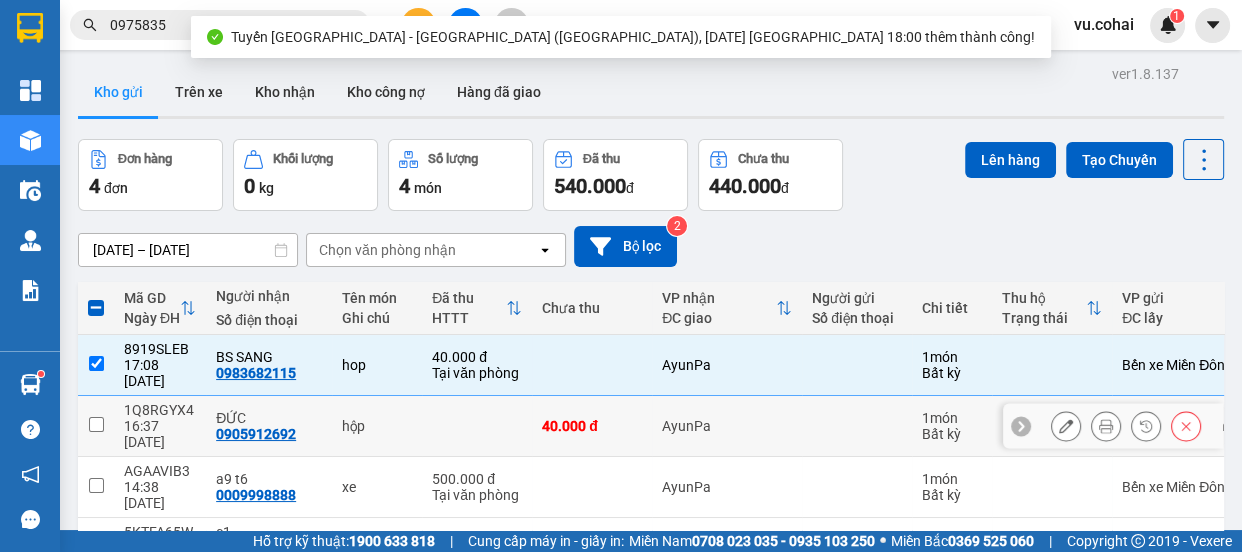 click at bounding box center [96, 424] 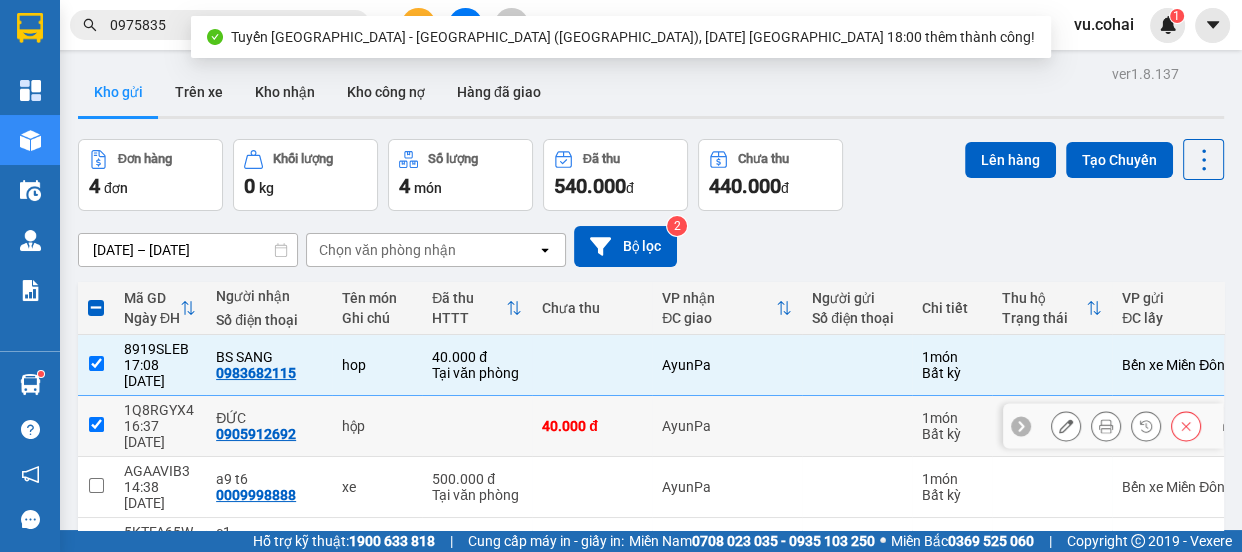 checkbox on "true" 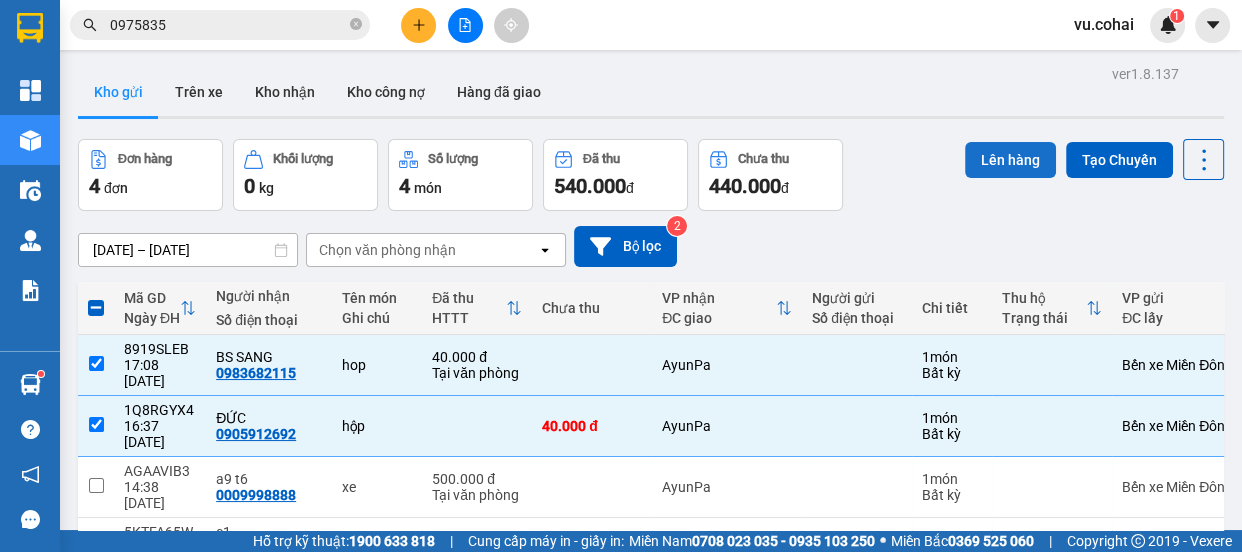 click on "Lên hàng" at bounding box center (1010, 160) 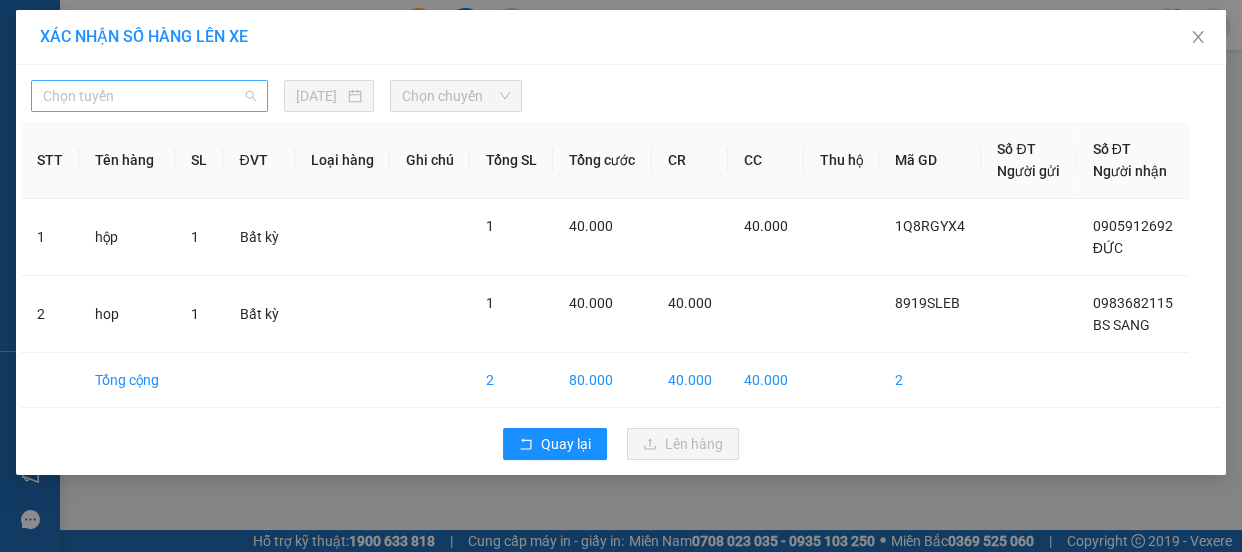 drag, startPoint x: 177, startPoint y: 96, endPoint x: 180, endPoint y: 127, distance: 31.144823 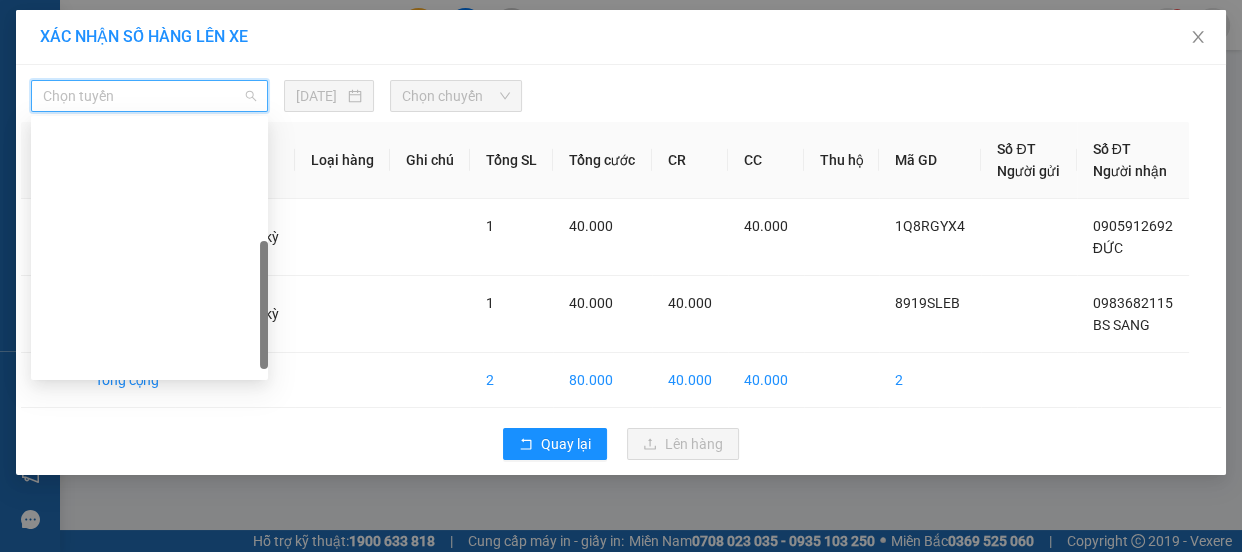 drag, startPoint x: 184, startPoint y: 155, endPoint x: 305, endPoint y: 129, distance: 123.76187 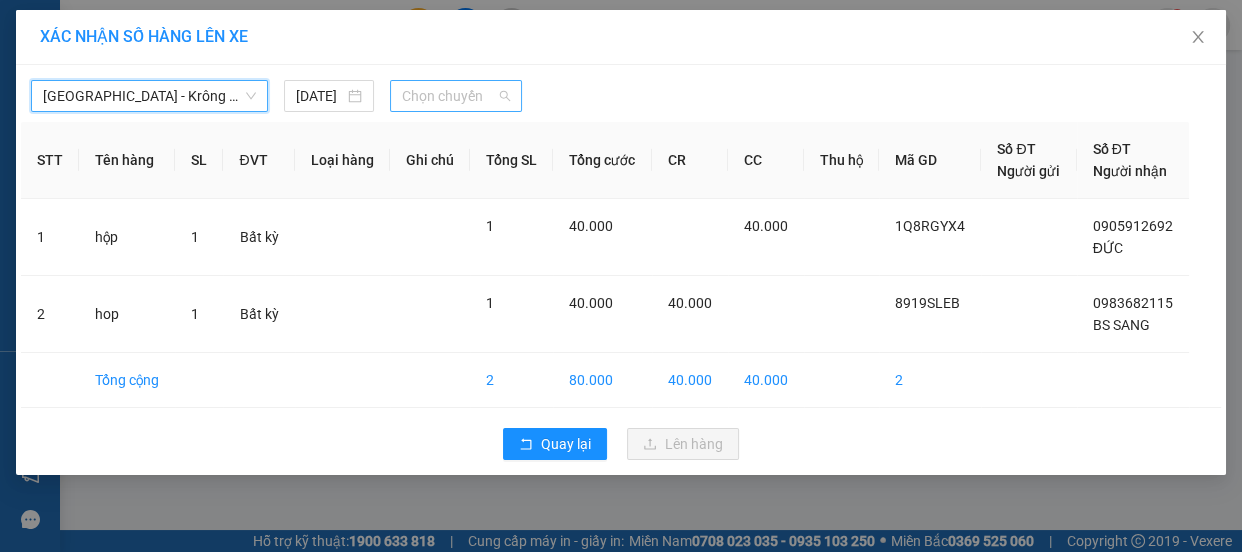 click on "Chọn chuyến" at bounding box center [456, 96] 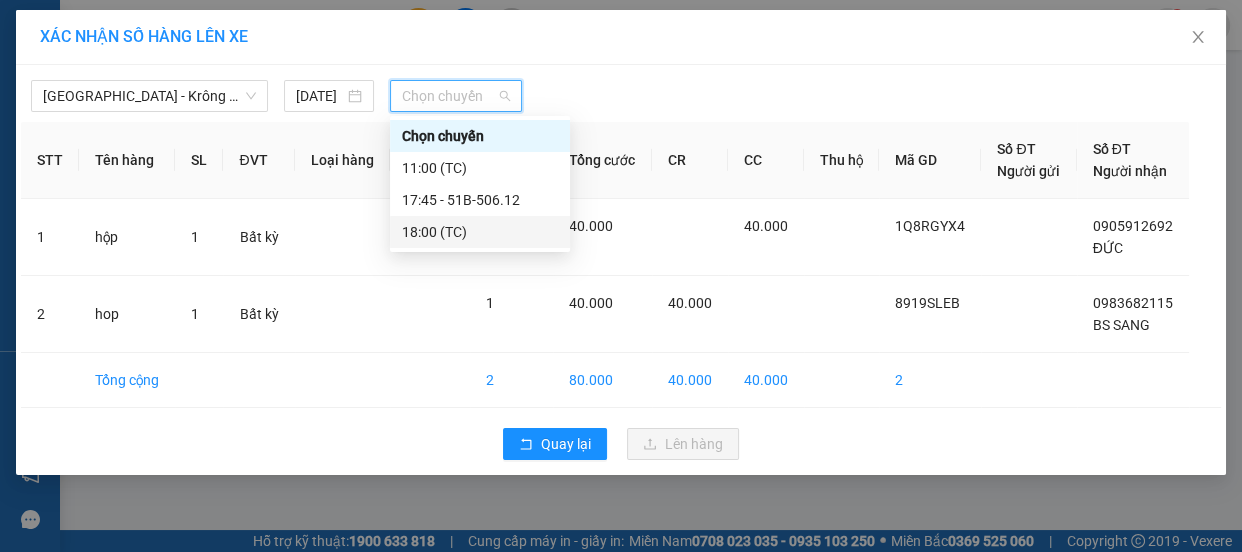 click on "18:00   (TC)" at bounding box center (480, 232) 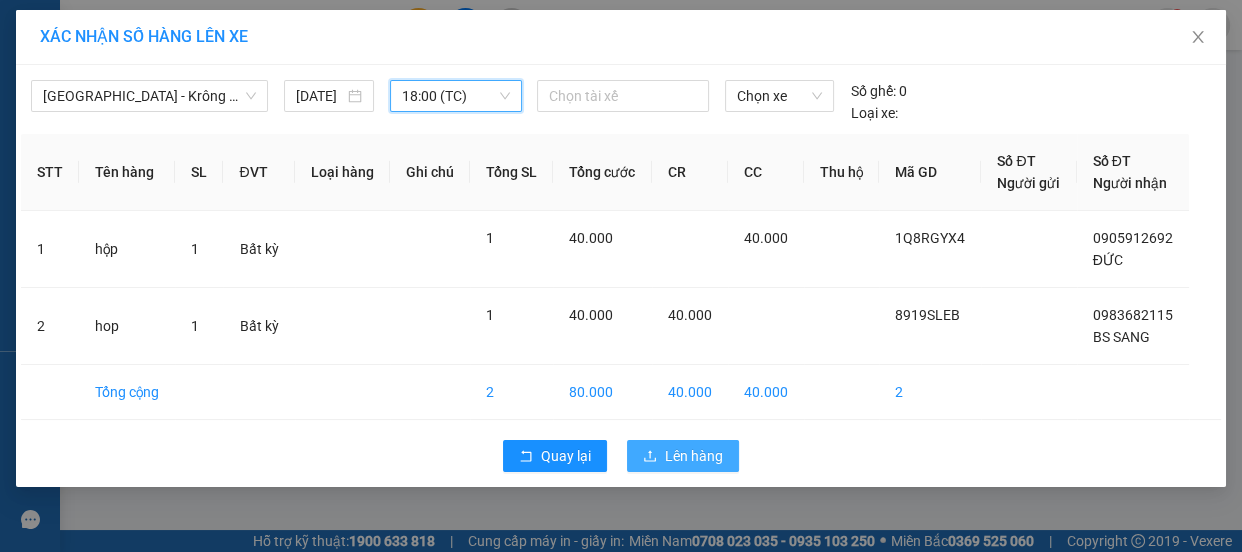 click on "Lên hàng" at bounding box center [694, 456] 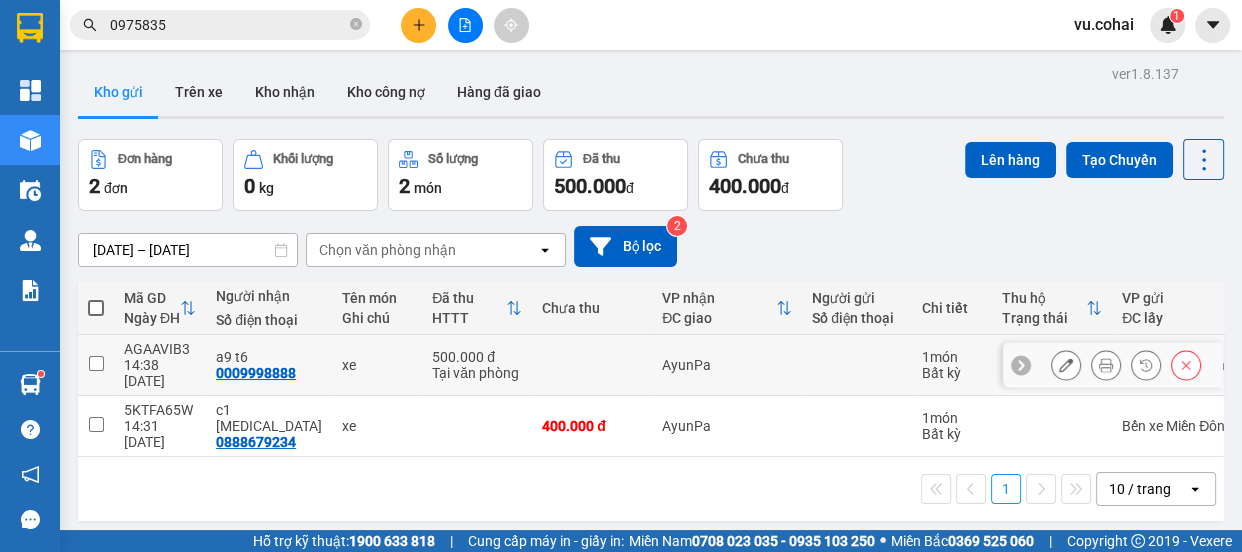 click at bounding box center (96, 365) 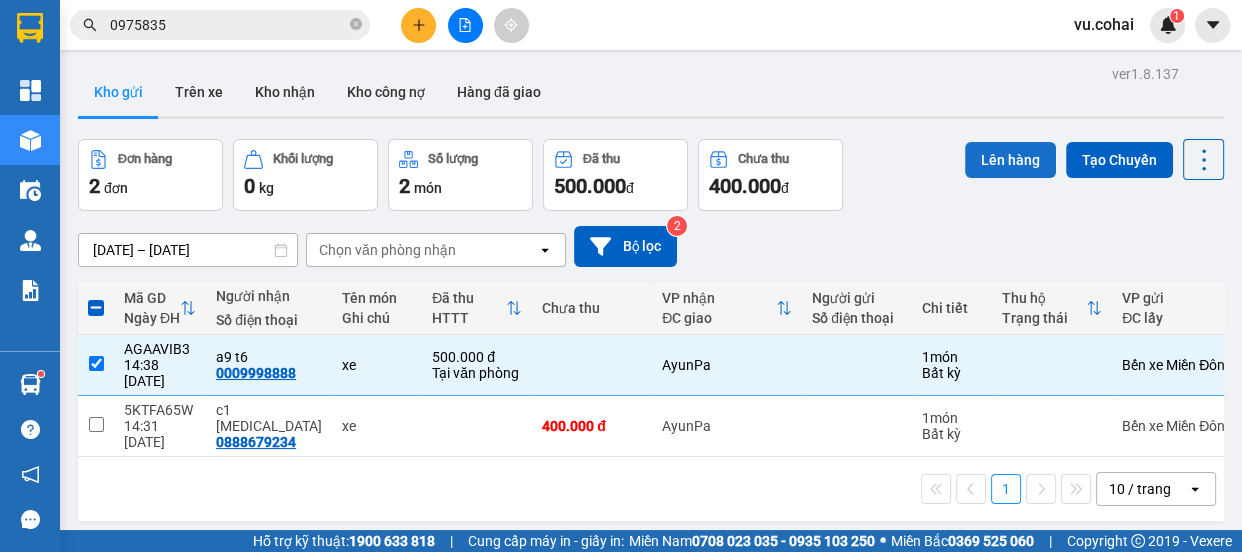 click on "Lên hàng" at bounding box center (1010, 160) 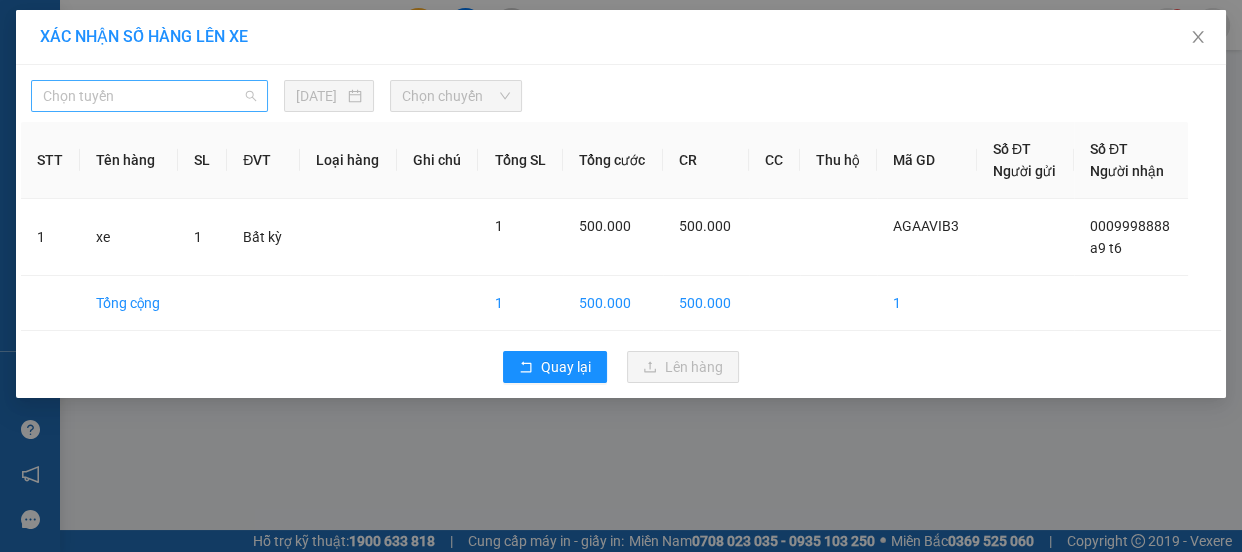 drag, startPoint x: 211, startPoint y: 96, endPoint x: 200, endPoint y: 97, distance: 11.045361 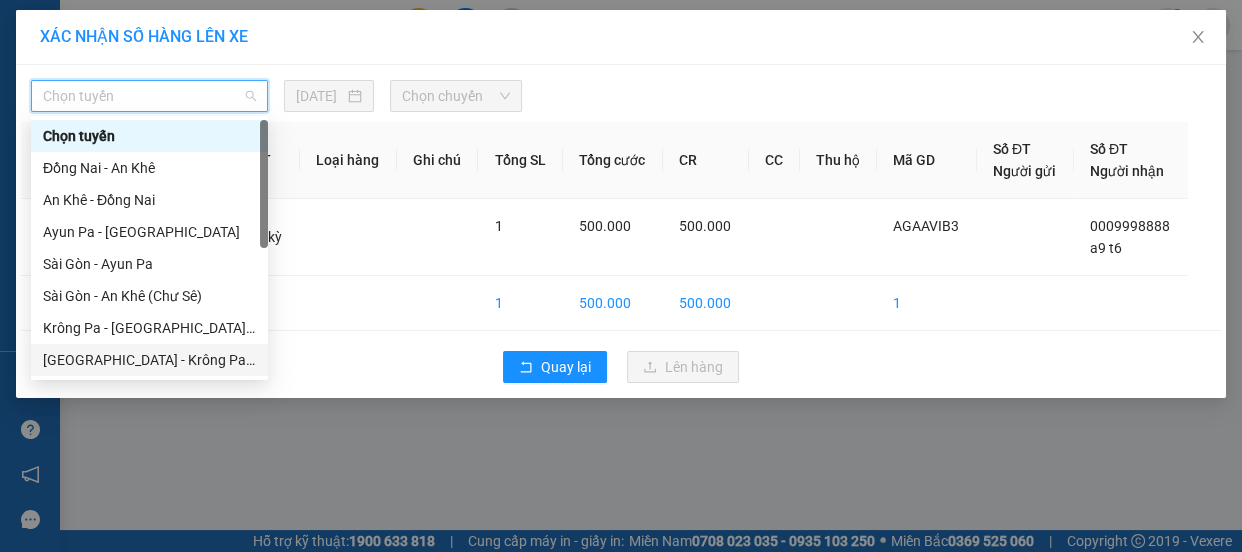 click on "[GEOGRAPHIC_DATA] - Krông Pa (Chư RCăm)" at bounding box center [149, 360] 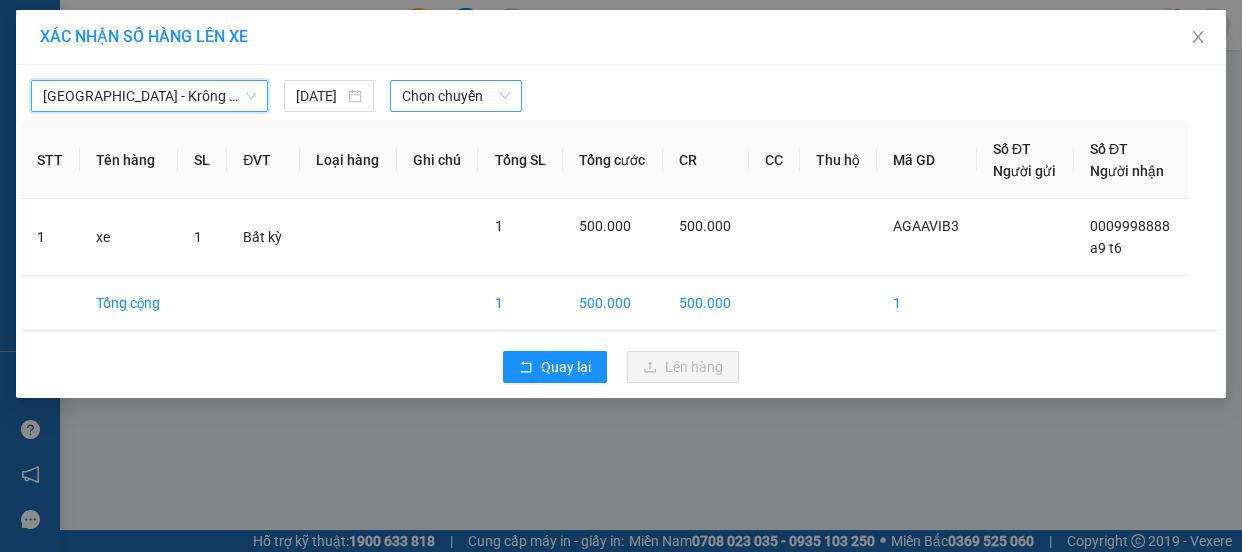 click on "Chọn chuyến" at bounding box center [456, 96] 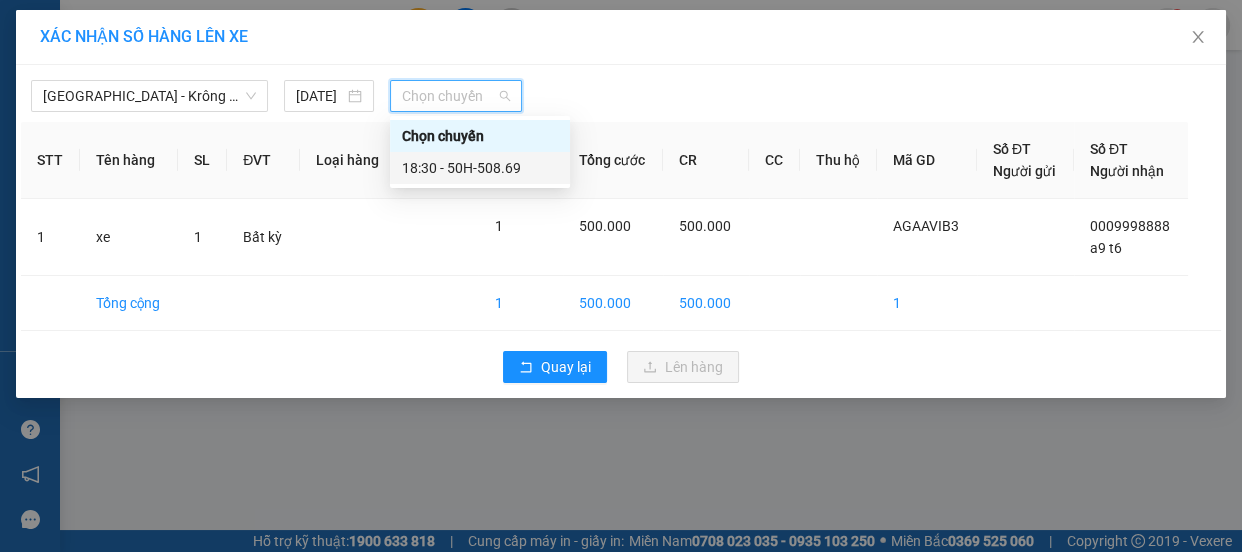 click on "18:30     - 50H-508.69" at bounding box center [480, 168] 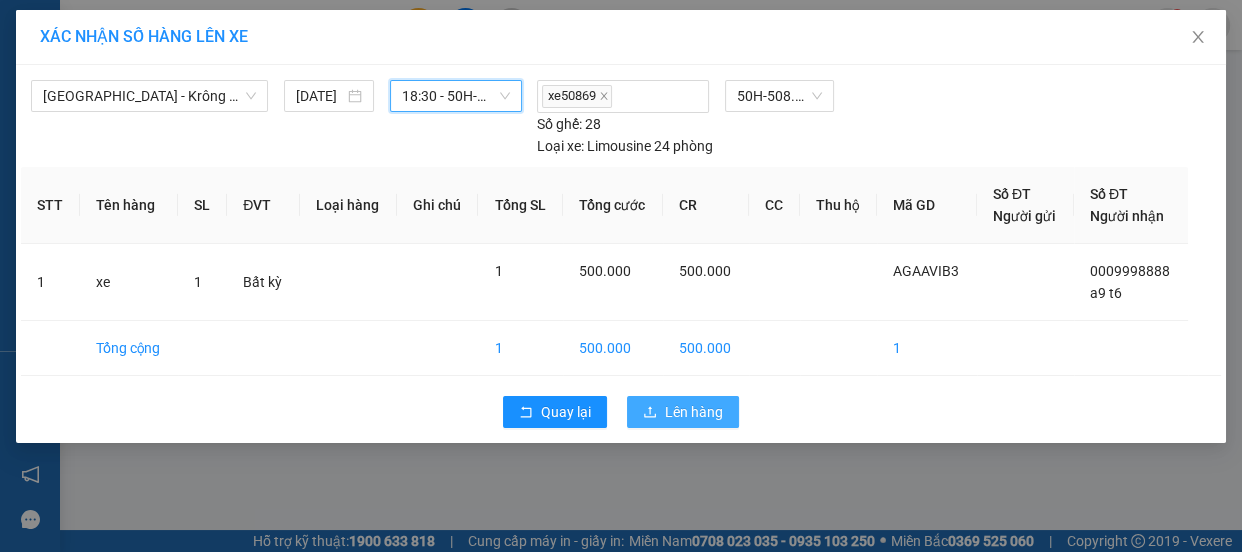 click on "Lên hàng" at bounding box center (694, 412) 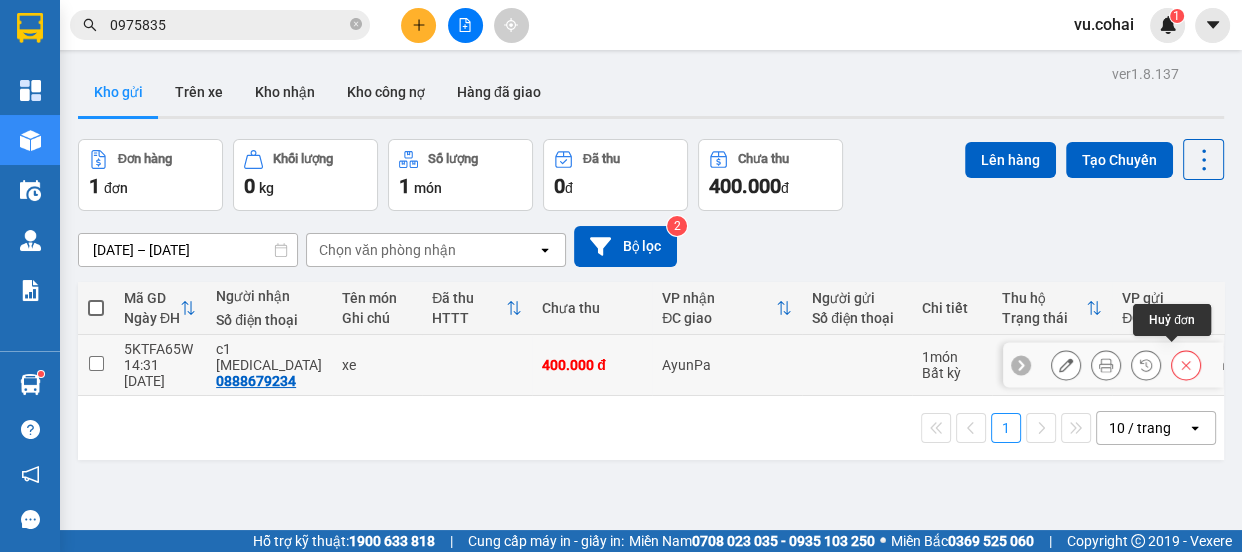 click 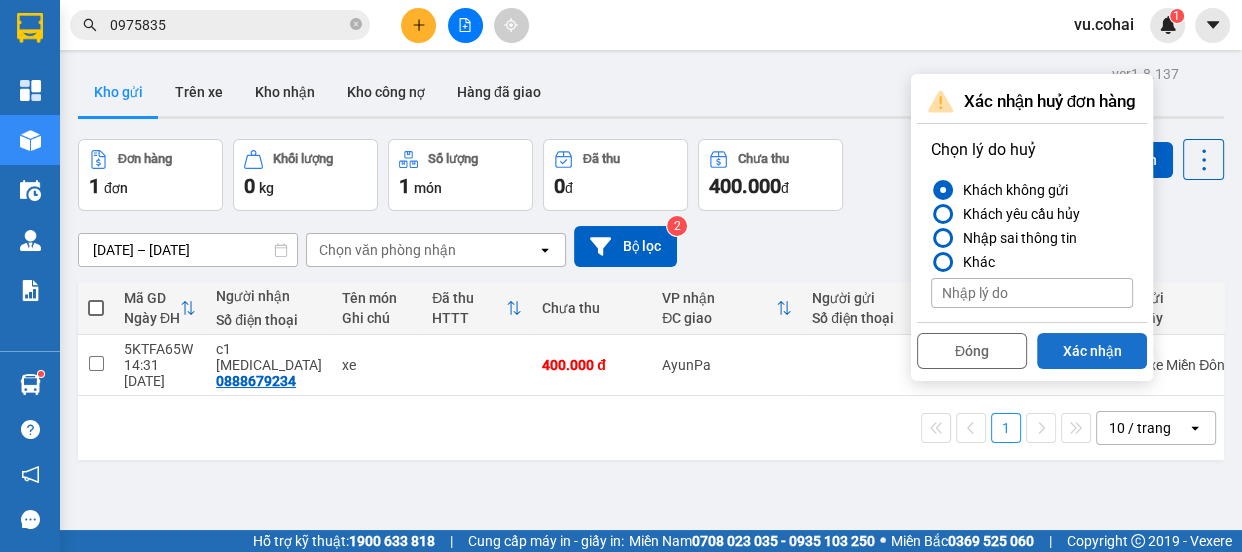 click on "Xác nhận" at bounding box center [1092, 351] 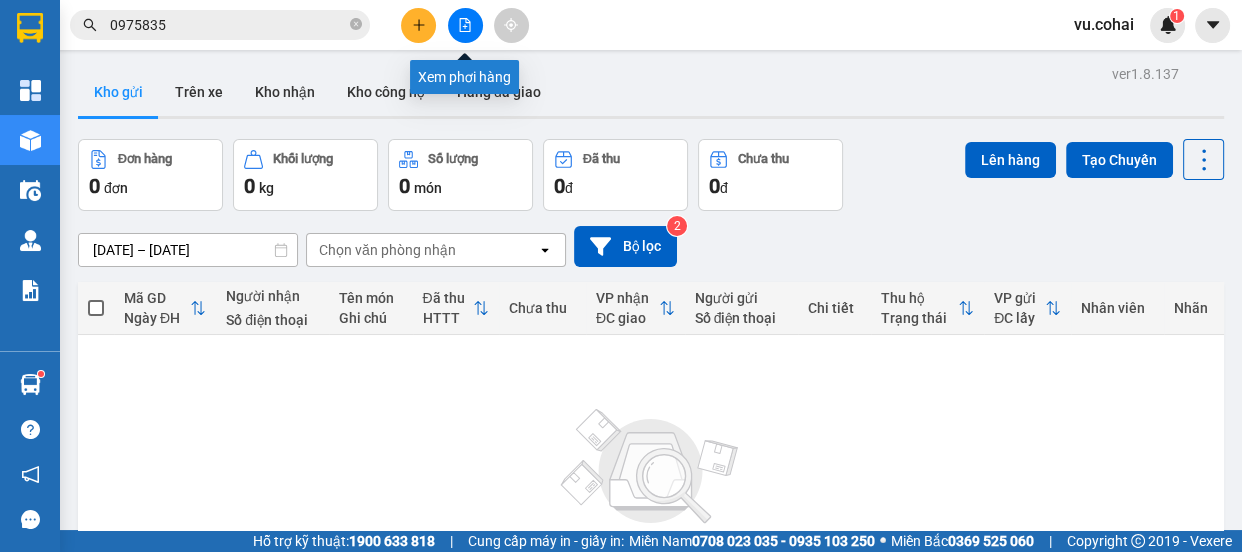 click at bounding box center [465, 25] 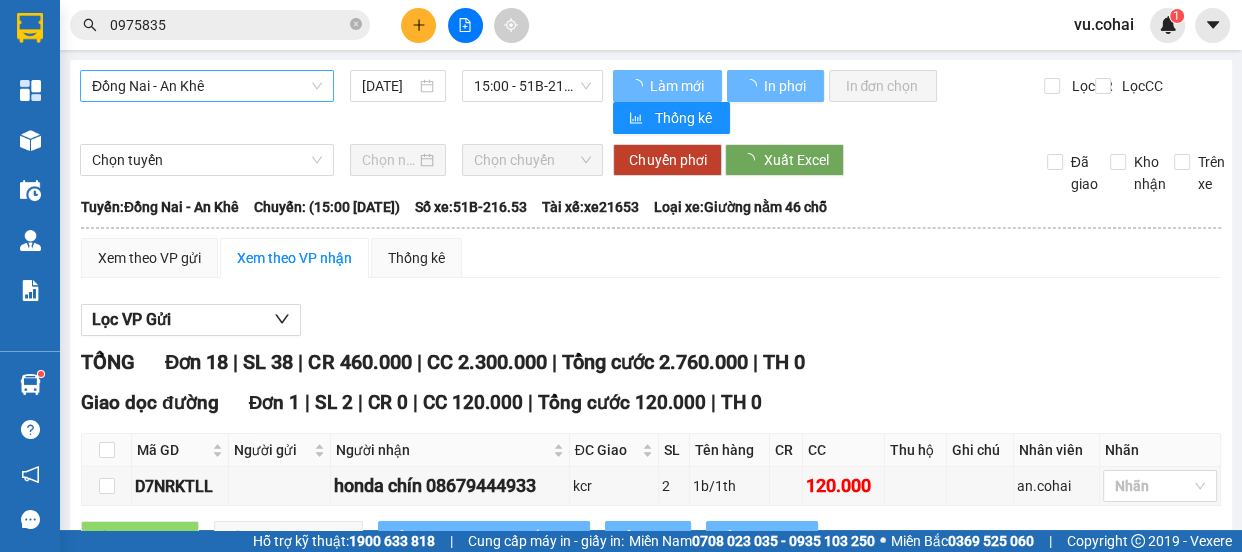 click on "Đồng Nai - An Khê" at bounding box center (207, 86) 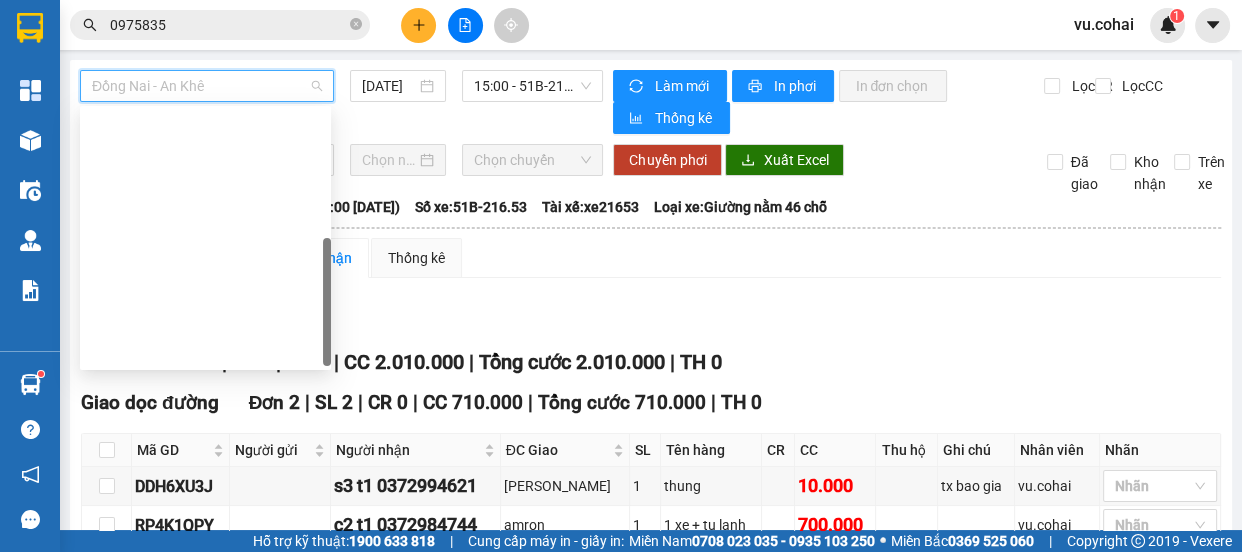 click on "[GEOGRAPHIC_DATA] - Krông Pa ([GEOGRAPHIC_DATA])" at bounding box center (205, 414) 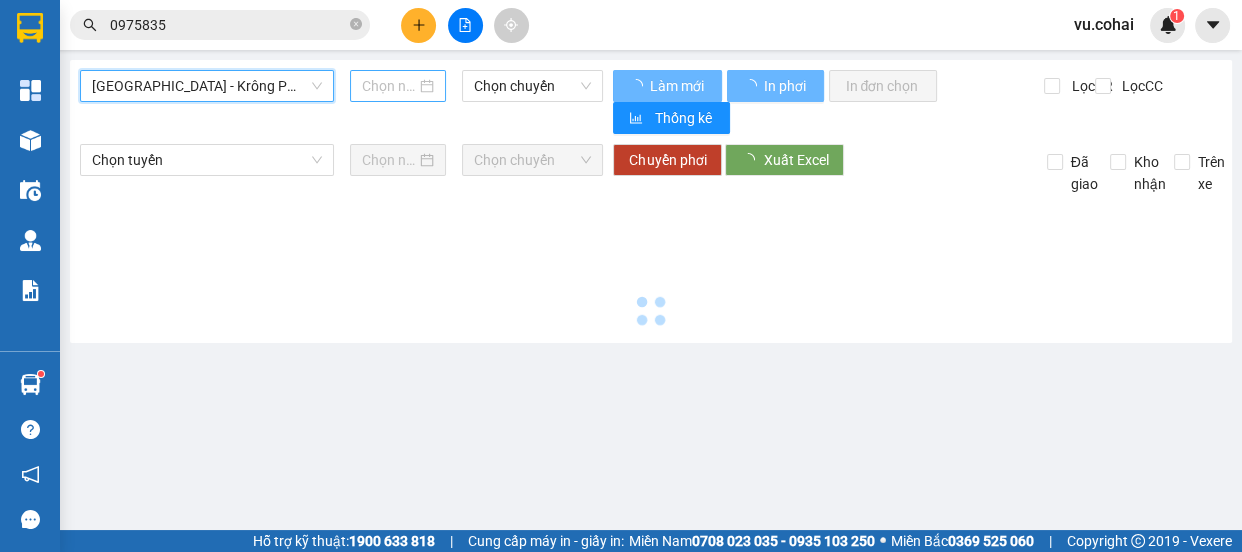 type on "[DATE]" 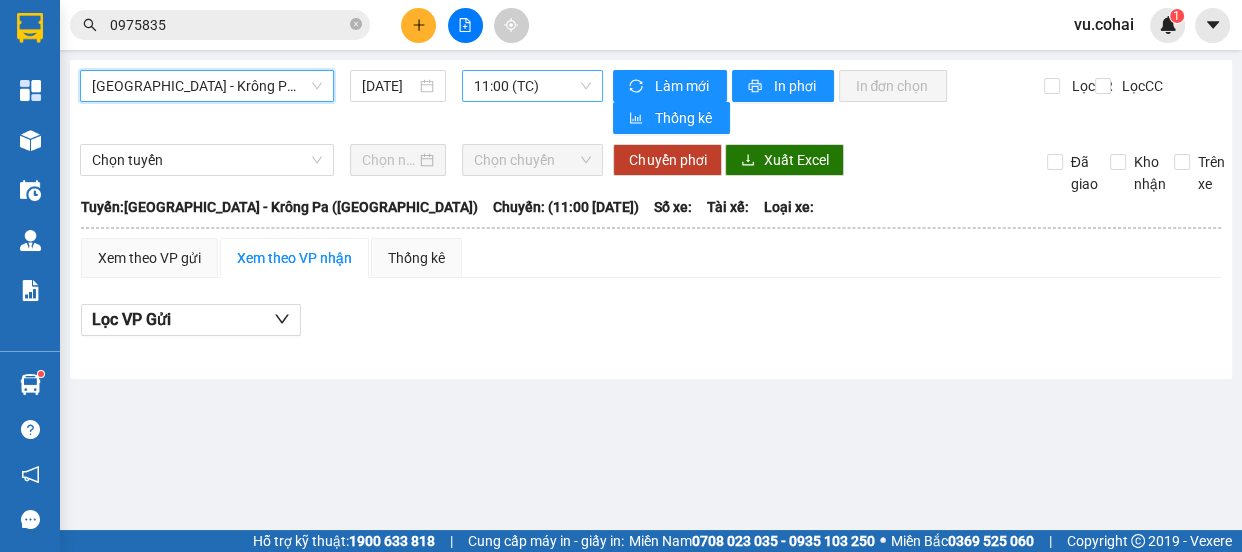 click on "11:00   (TC)" at bounding box center (532, 86) 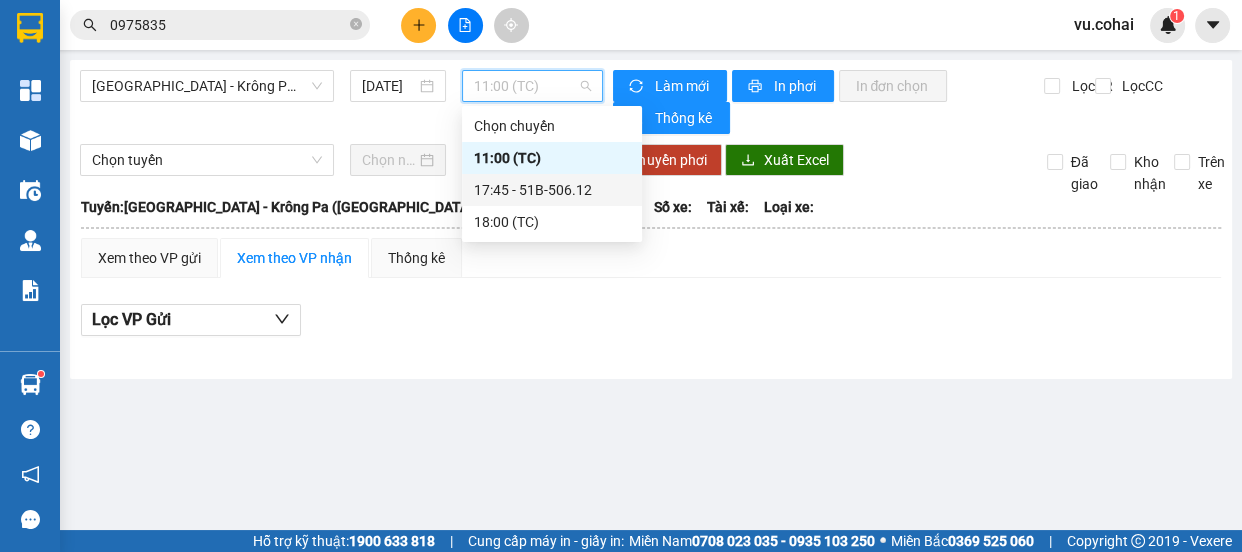 click on "17:45     - 51B-506.12" at bounding box center (552, 190) 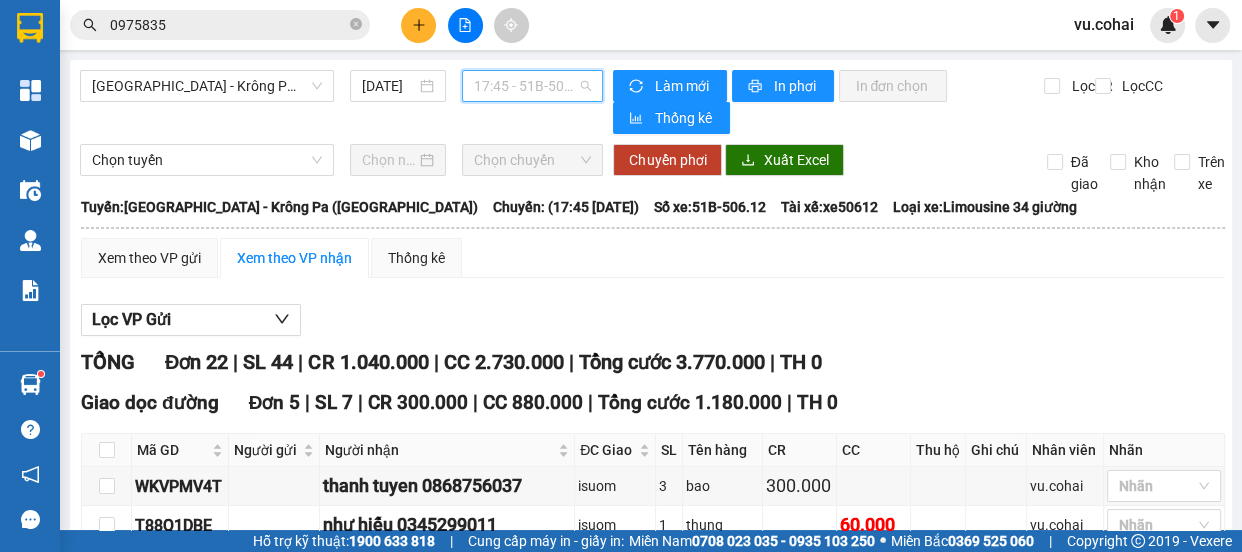 click on "17:45     - 51B-506.12" at bounding box center (532, 86) 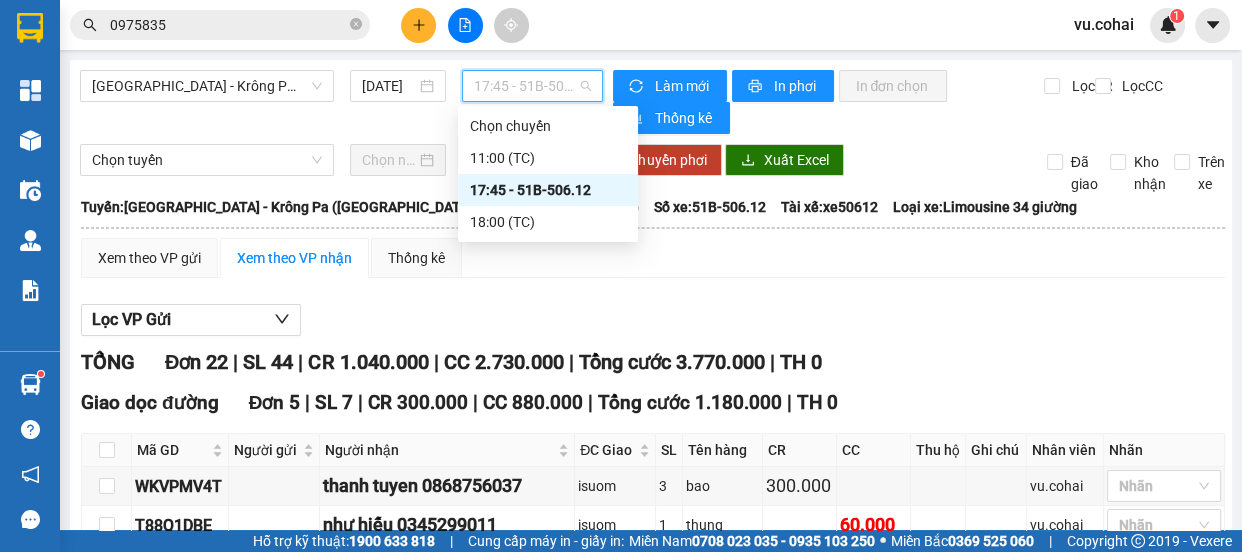 click on "17:45     - 51B-506.12" at bounding box center (548, 190) 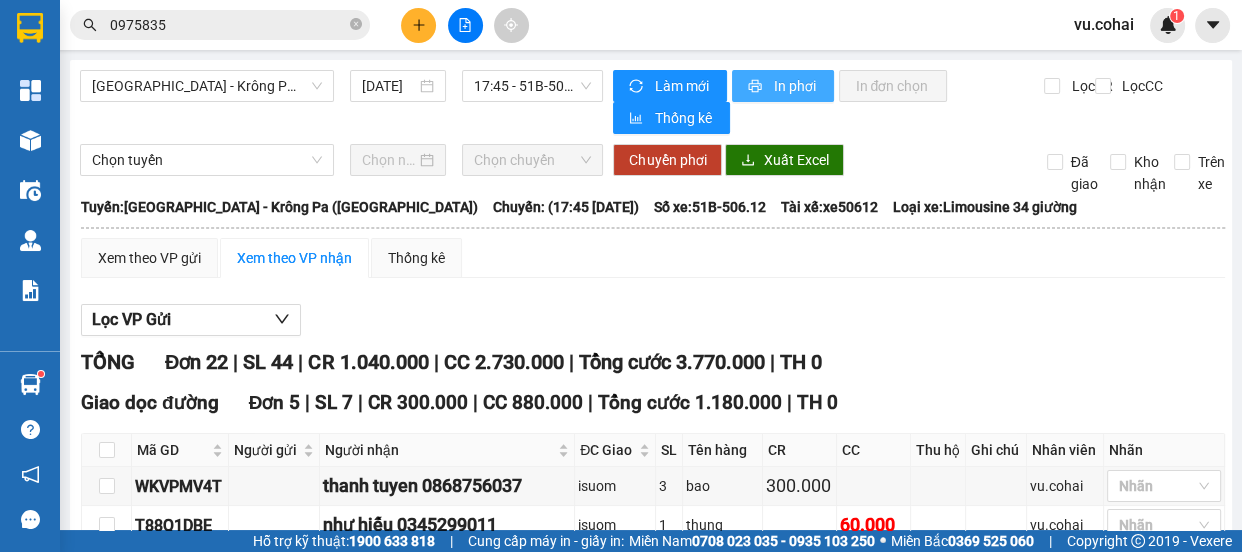 click on "In phơi" at bounding box center (795, 86) 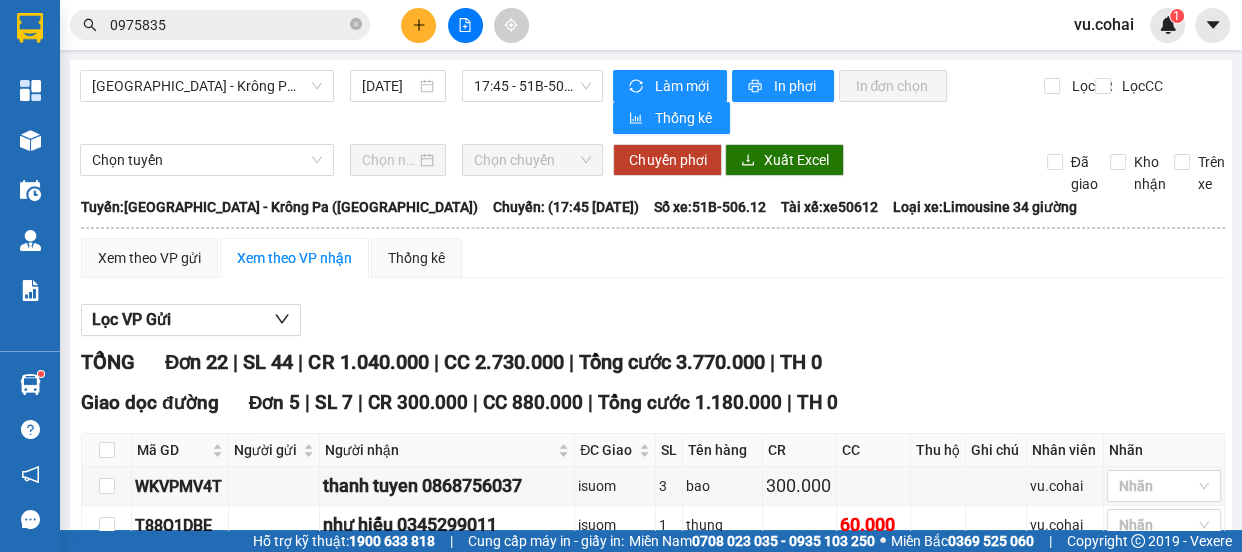click on "Xem theo VP gửi Xem theo VP nhận Thống kê Lọc VP Gửi TỔNG Đơn   22 | SL   44 | CR   1.040.000 | CC   2.730.000 | Tổng cước   3.770.000 | TH   0 Giao dọc đường Đơn   5 | SL   7 | CR   300.000 | CC   880.000 | Tổng cước   1.180.000 | TH   0 Mã GD Người gửi Người nhận ĐC Giao SL Tên hàng CR CC Thu hộ Ghi chú Nhân viên Nhãn Ký nhận                             WKVPMV4T   thanh tuyen 0868756037 isuom 3 bao 300.000 vu.cohai   Nhãn T88Q1DBE   như hiếu 0345299011 isuom 1 thung 60.000 vu.cohai   Nhãn 4QA983DE   nguyệt lê 0931257486 đức lập 1 bao 70.000 an.cohai   Nhãn NQZI7TX4   ĐOÀN VĂN THÁI 0335776068 UAR 1 XE EX NHỎ 500.000 an.cohai   Nhãn 2M2RUSFU   b4 t5 0338249881 uar 1 xe dap dien 250.000 vu.cohai   Nhãn Giao hàng Nhập kho nhận Lưu sắp xếp In DS In biên lai Cô Hai   (08) 3924.2264   319 Trần Phú, Phường 8 PHƠI HÀNG Bến xe Miền Đông  -  17:29 - 12/07/2025 Tuyến:  Chuyến:   xe50612" at bounding box center [653, 979] 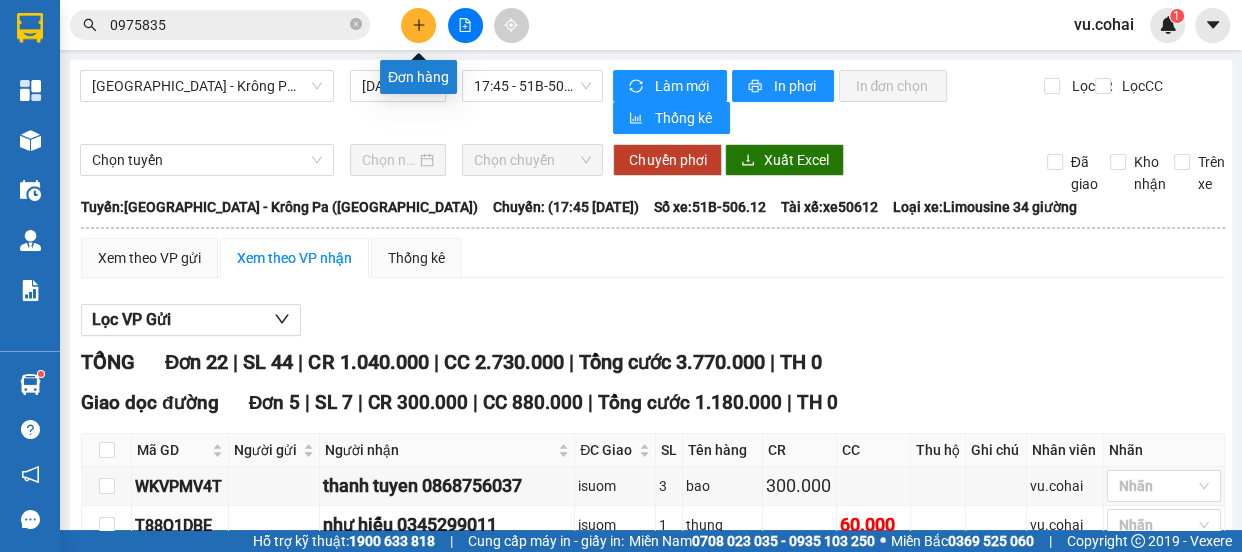 click at bounding box center [418, 25] 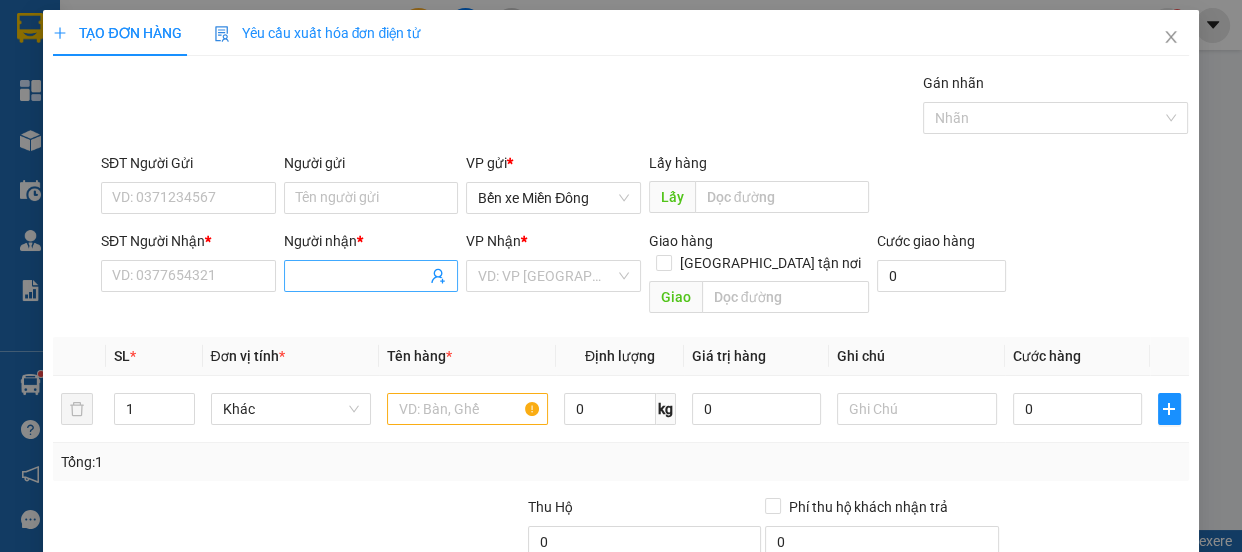 click on "Người nhận  *" at bounding box center (361, 276) 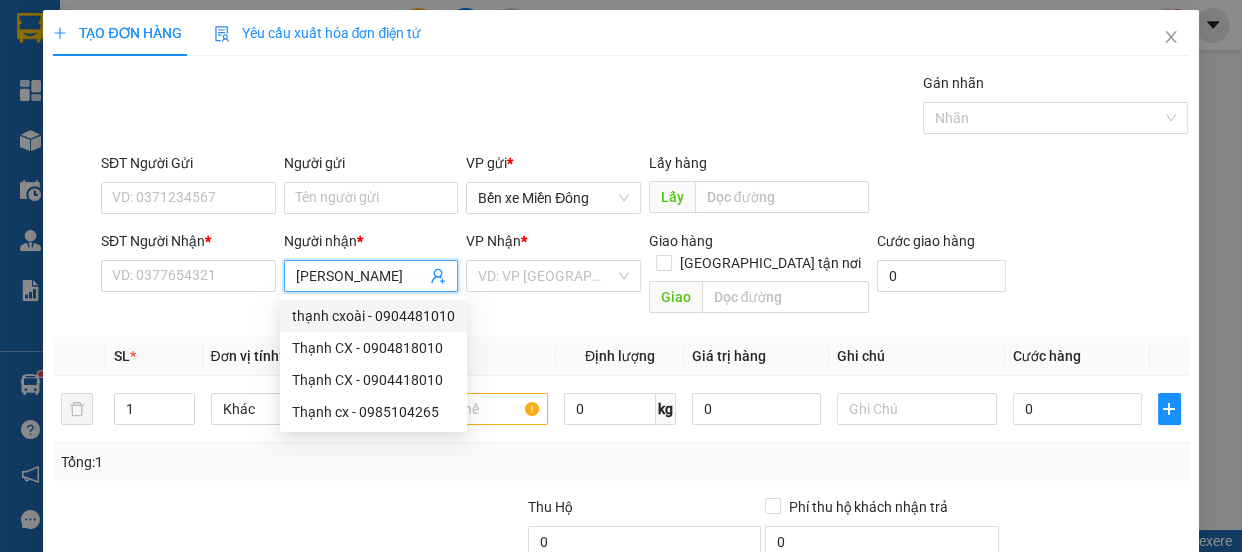 type on "lê gia" 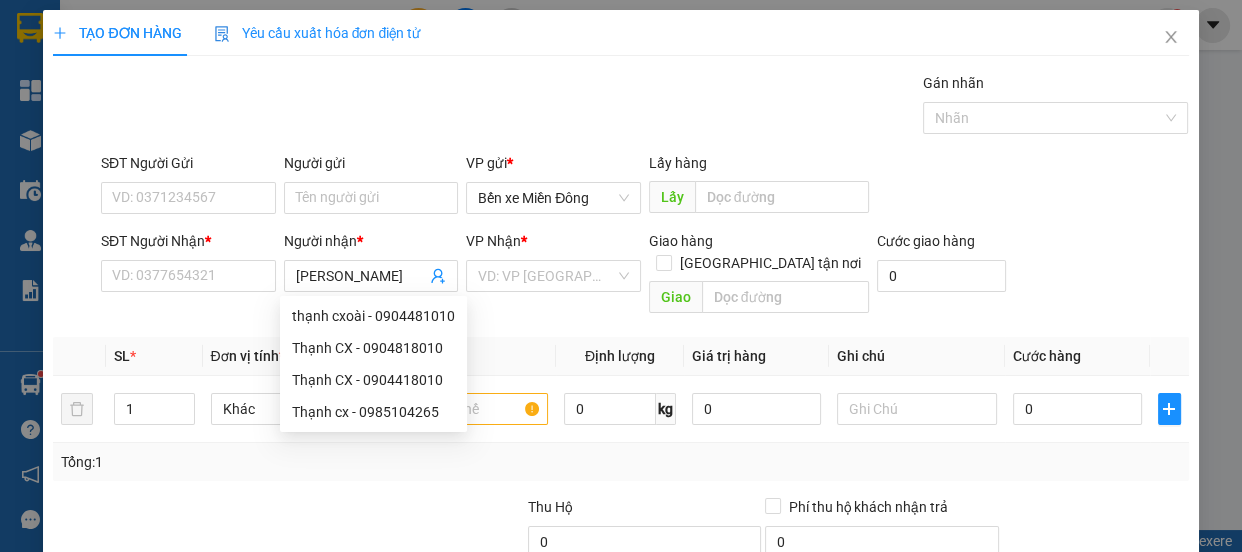 click on "Người nhận  * lê gia" at bounding box center [371, 265] 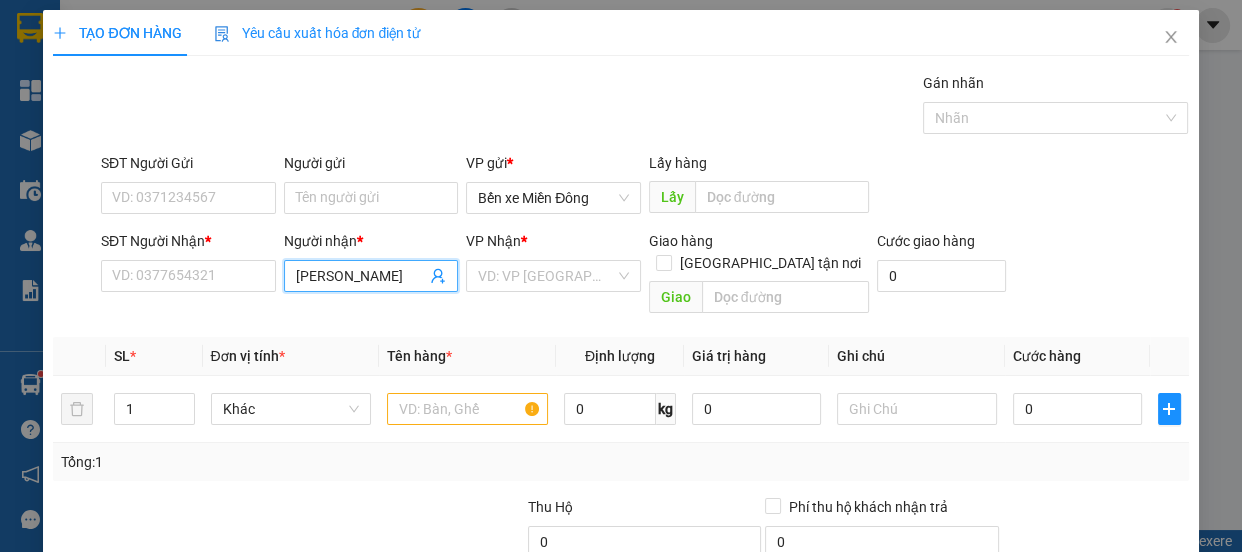 click on "lê gia" at bounding box center [361, 276] 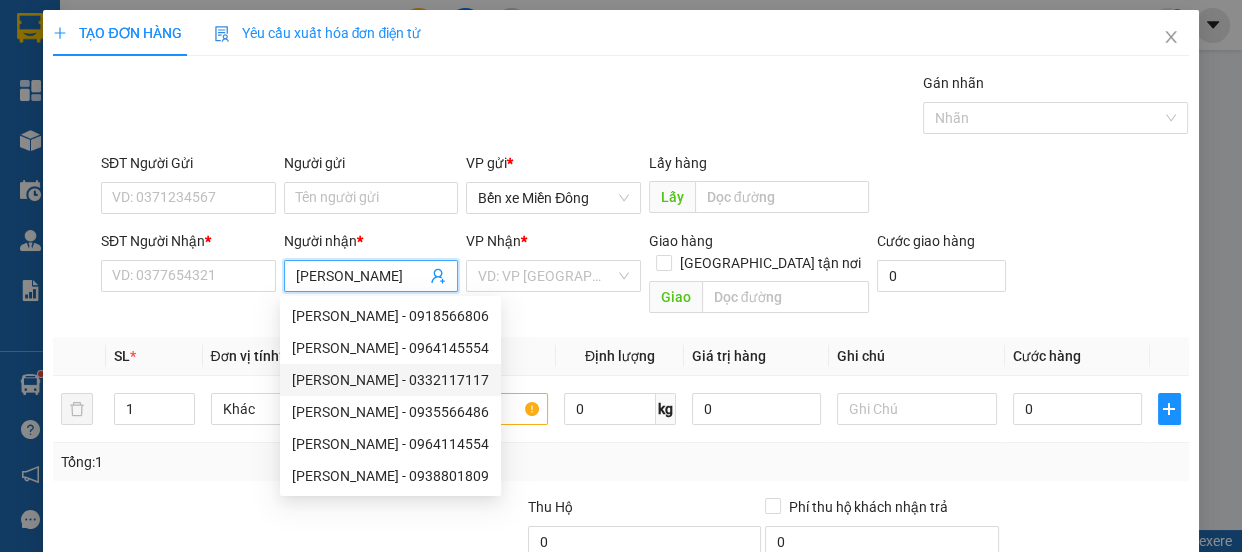 click on "Lê Gia - 0332117117" at bounding box center (390, 380) 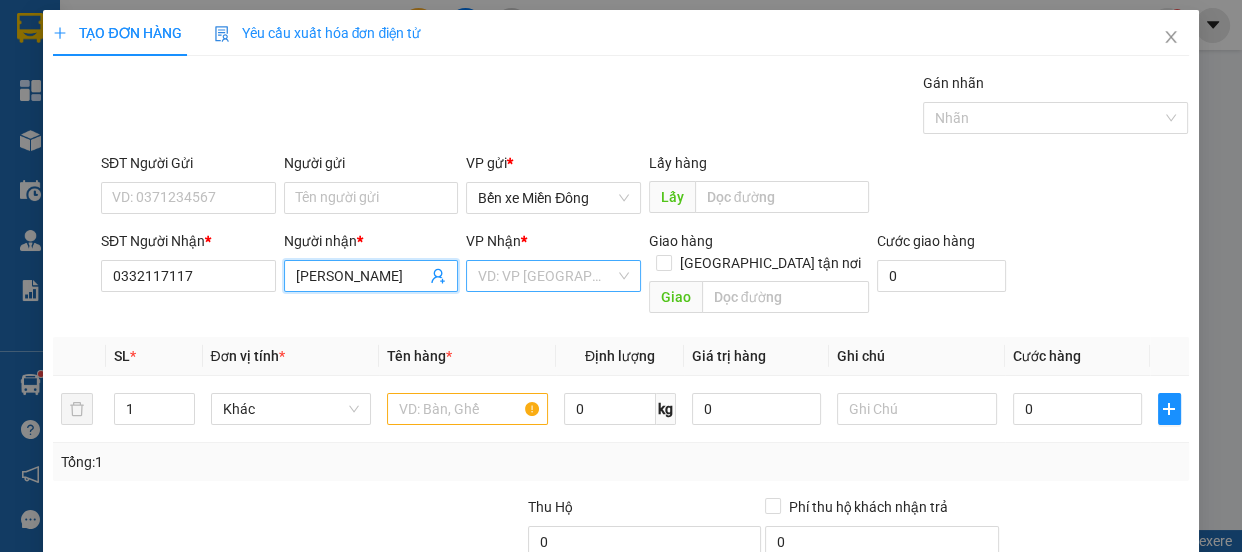 click at bounding box center (546, 276) 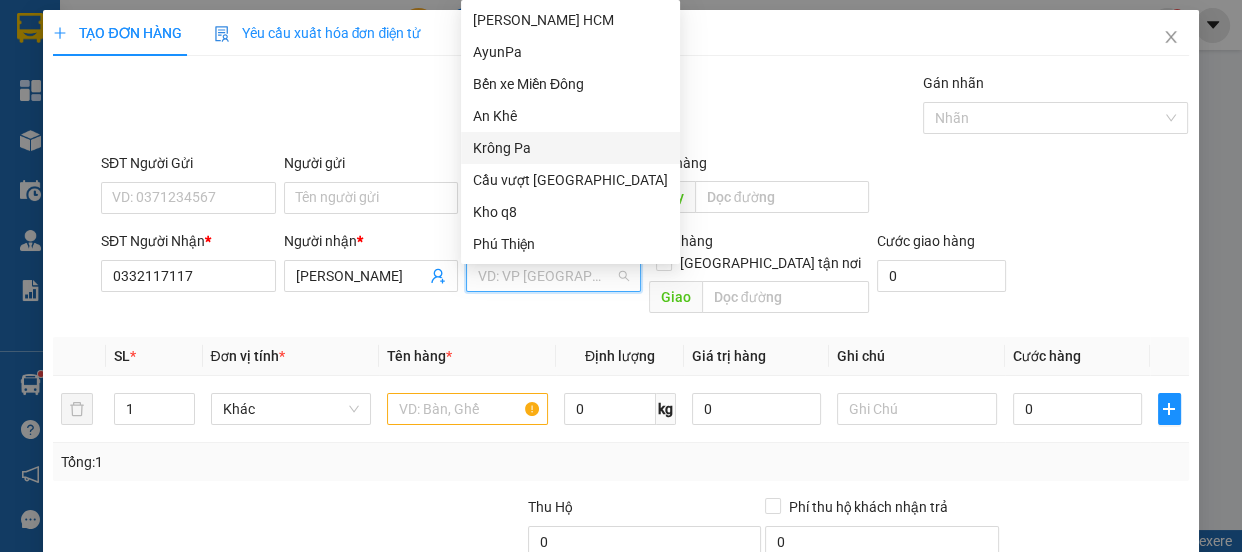 click on "Krông Pa" at bounding box center (570, 148) 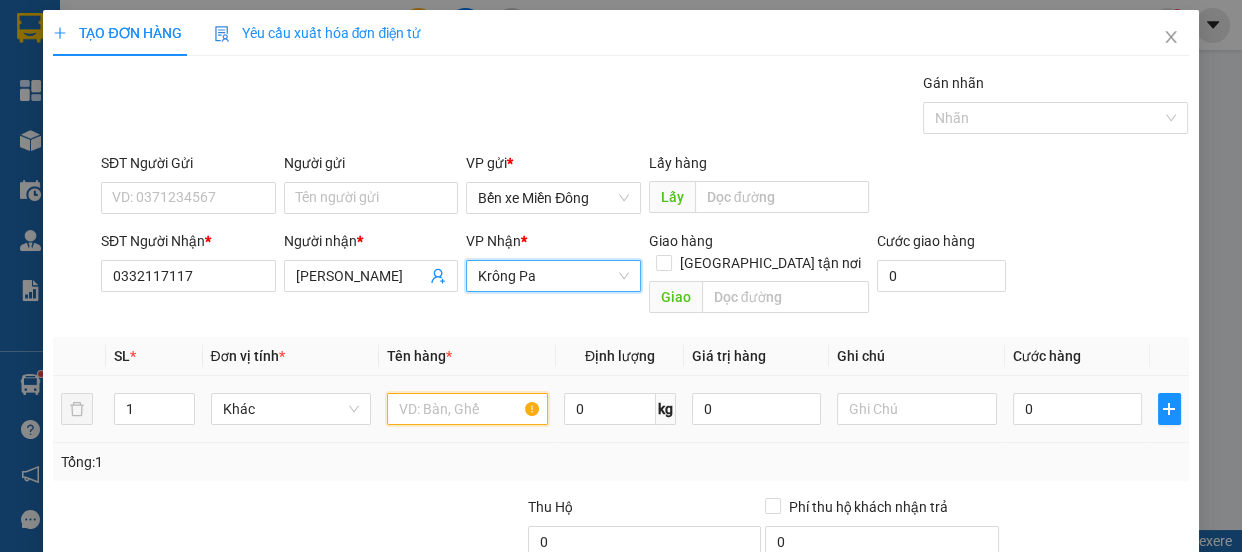 click at bounding box center [467, 409] 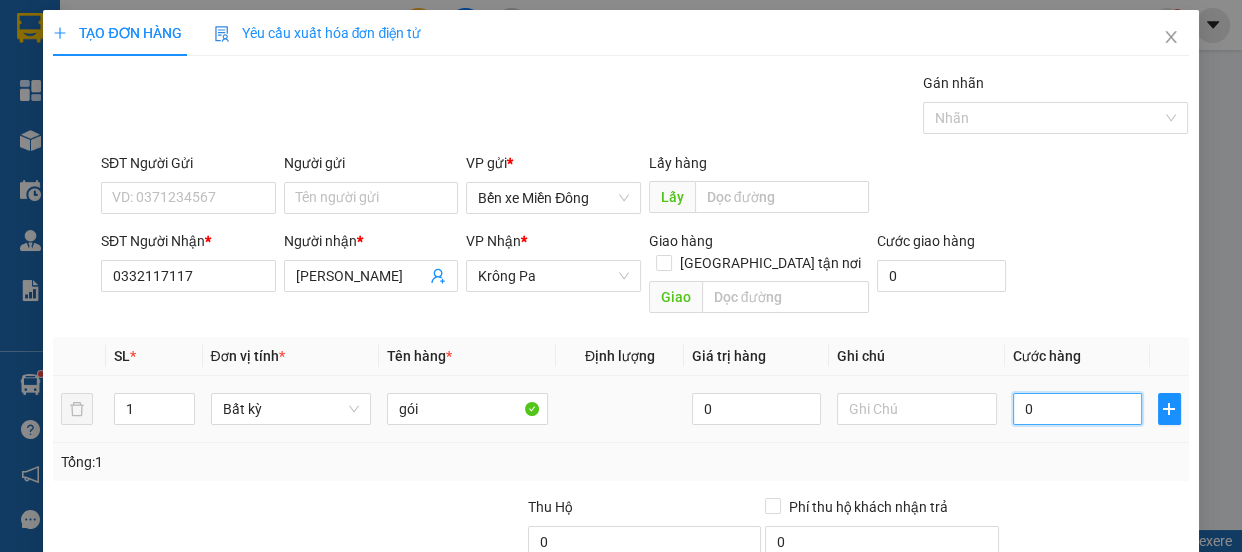 click on "0" at bounding box center [1077, 409] 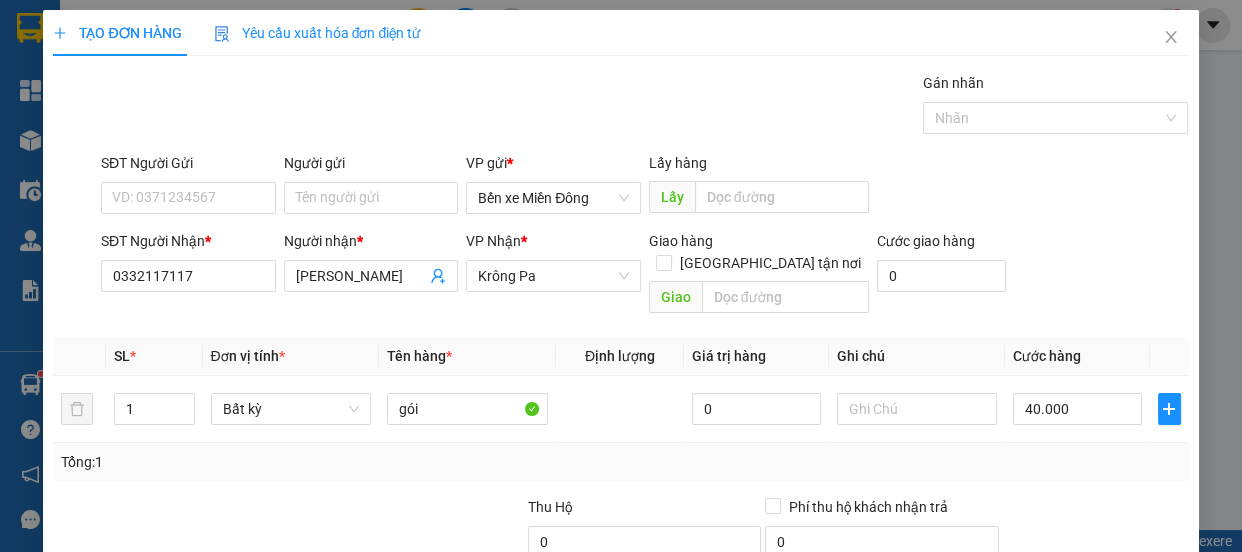 click on "Transit Pickup Surcharge Ids Transit Deliver Surcharge Ids Transit Deliver Surcharge Transit Deliver Surcharge Gói vận chuyển  * Tiêu chuẩn Gán nhãn   Nhãn SĐT Người Gửi VD: 0371234567 Người gửi Tên người gửi VP gửi  * Bến xe Miền Đông Lấy hàng Lấy SĐT Người Nhận  * 0332117117 Người nhận  * Lê Gia VP Nhận  * Krông Pa Giao hàng Giao tận nơi Giao Cước giao hàng 0 SL  * Đơn vị tính  * Tên hàng  * Định lượng Giá trị hàng Ghi chú Cước hàng                   1 Bất kỳ gói 0 40.000 Tổng:  1 Thu Hộ 0 Phí thu hộ khách nhận trả 0 Tổng cước 40.000 Hình thức thanh toán Chọn HT Thanh Toán Số tiền thu trước 0 Chưa thanh toán 40.000 Chọn HT Thanh Toán Lưu nháp Xóa Thông tin Lưu Lưu và In" at bounding box center (620, 397) 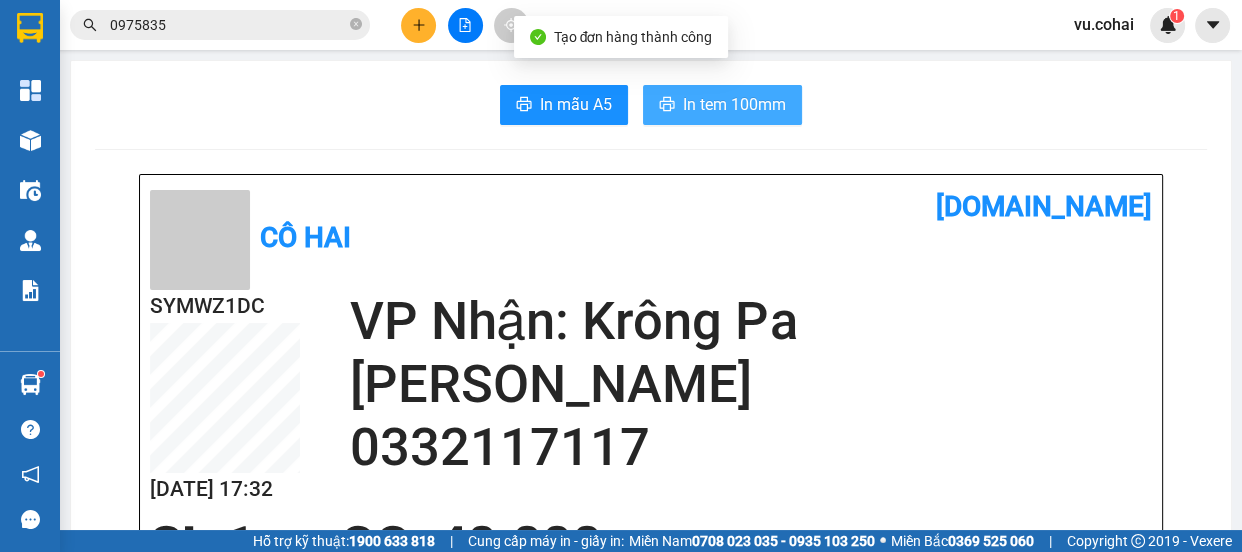 drag, startPoint x: 758, startPoint y: 138, endPoint x: 744, endPoint y: 107, distance: 34.0147 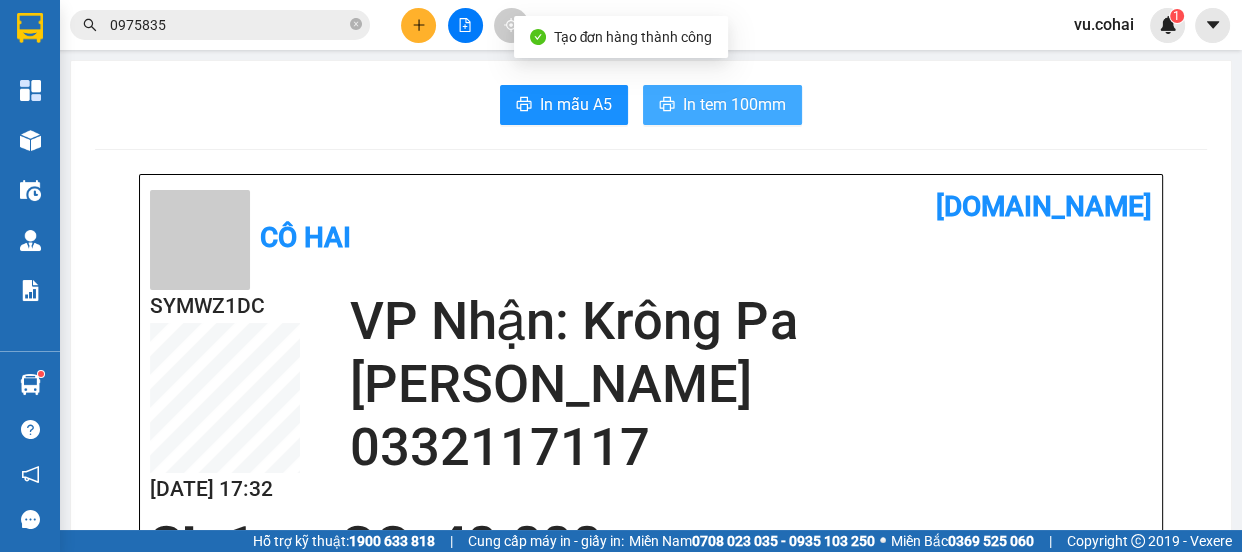 click on "In tem 100mm" at bounding box center (734, 104) 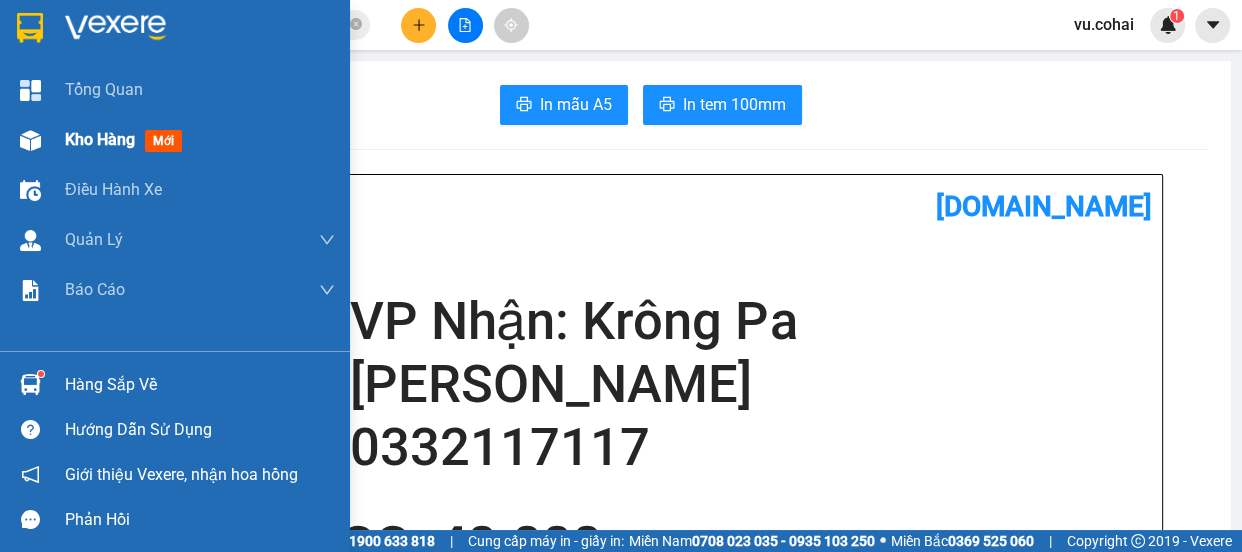 click on "Kho hàng mới" at bounding box center [127, 139] 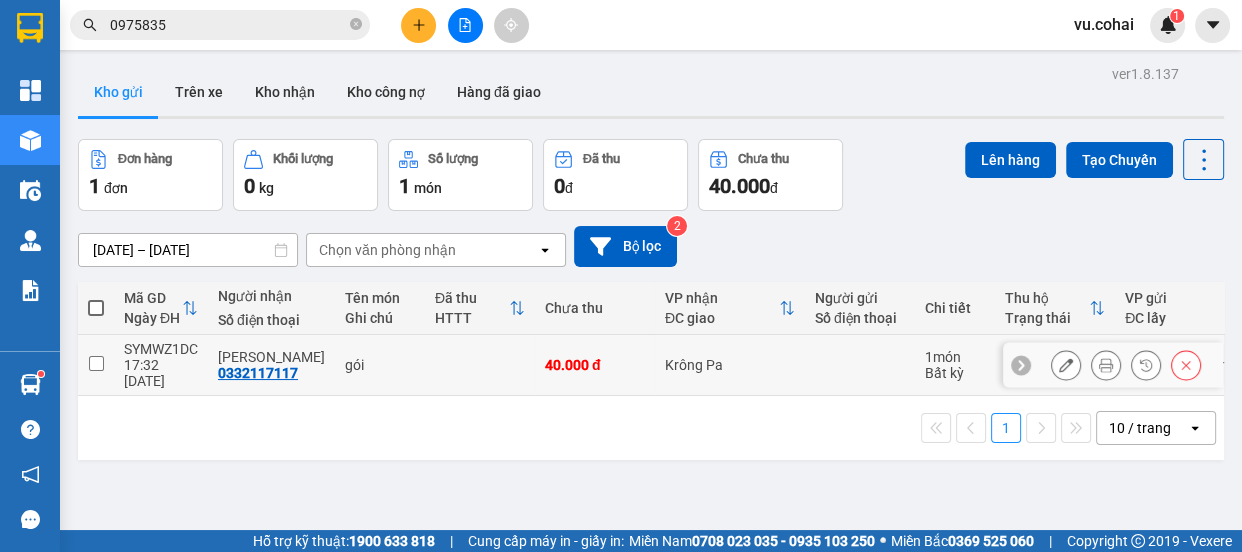 click at bounding box center [96, 365] 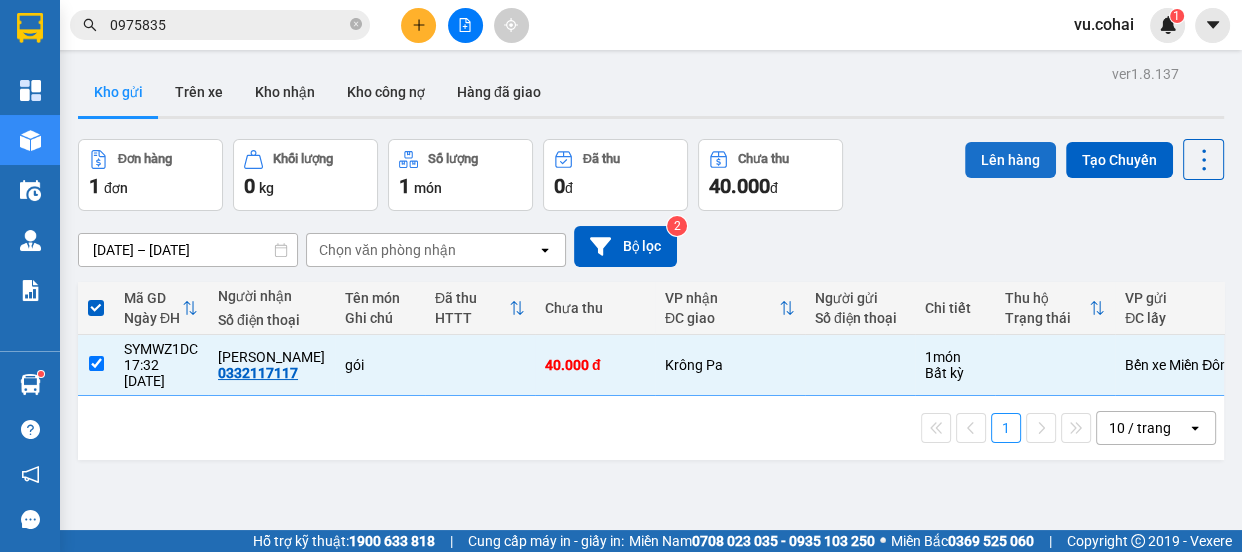 click on "Lên hàng" at bounding box center (1010, 160) 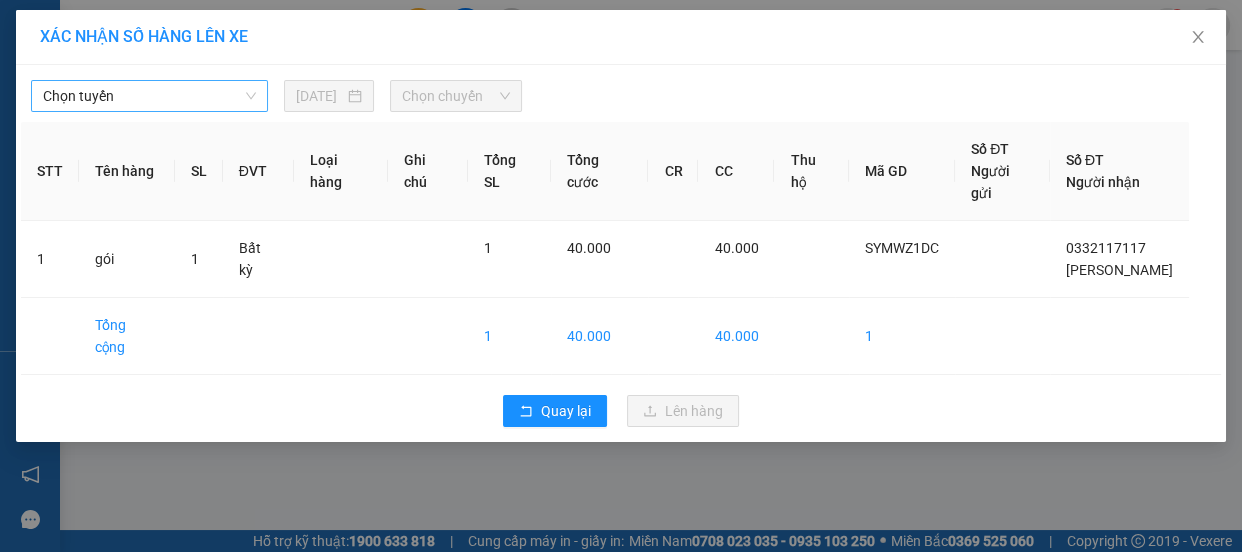 click on "Chọn tuyến" at bounding box center (149, 96) 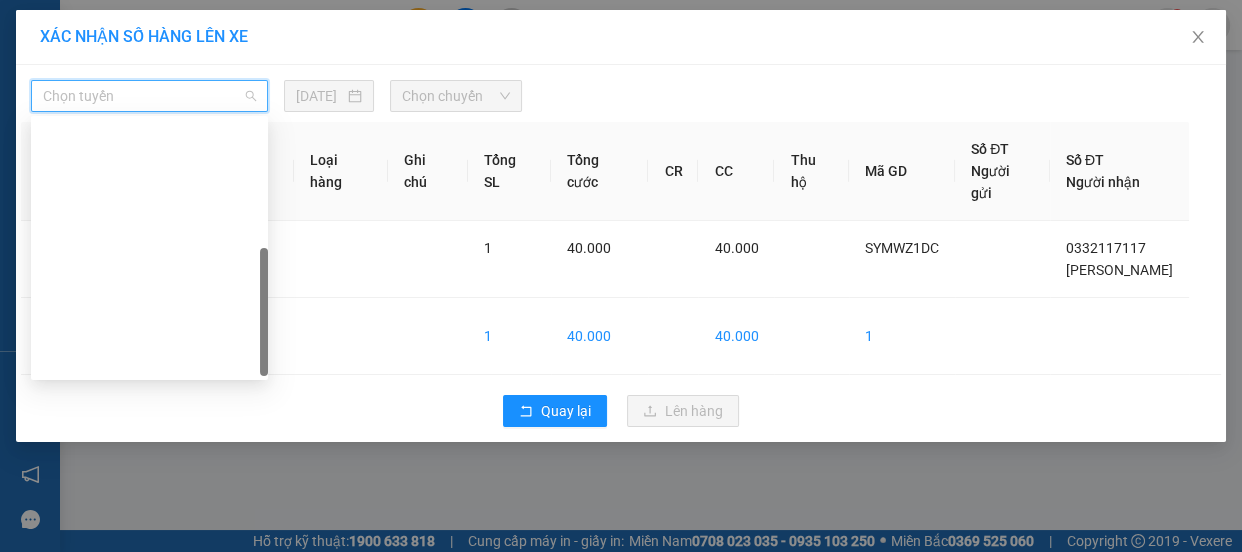 click on "[GEOGRAPHIC_DATA] - Krông Pa ([GEOGRAPHIC_DATA])" at bounding box center [149, 424] 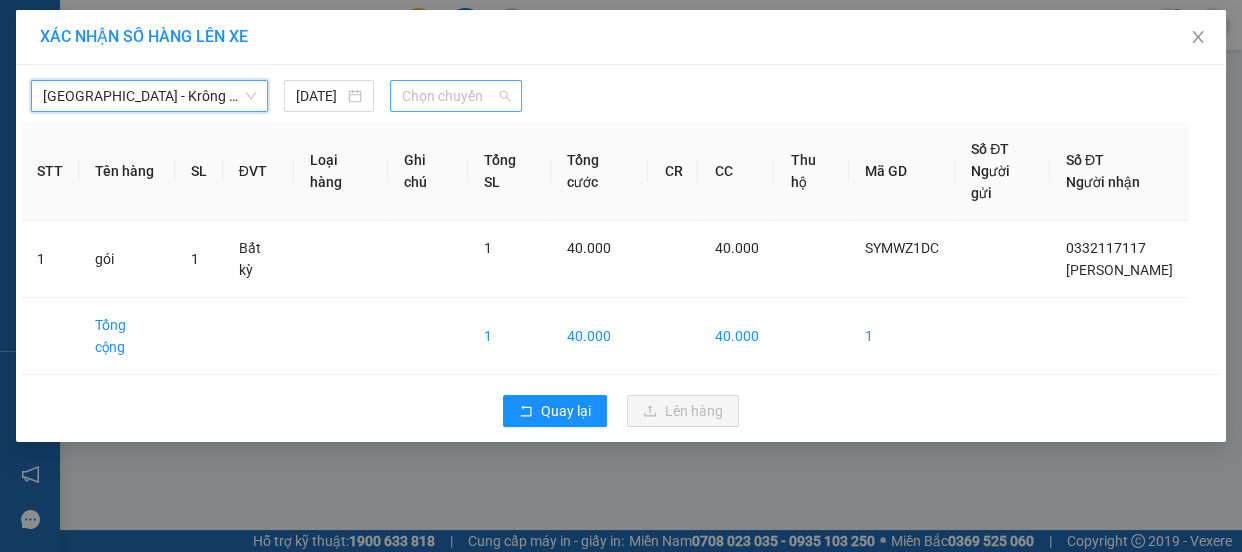 click on "Chọn chuyến" at bounding box center [456, 96] 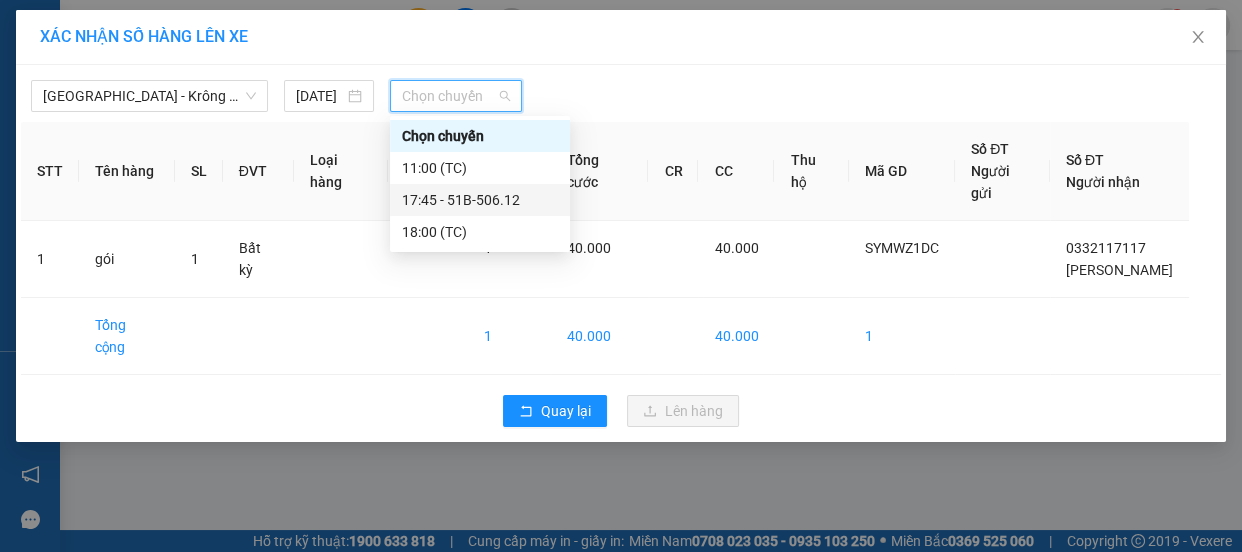 click on "17:45     - 51B-506.12" at bounding box center (480, 200) 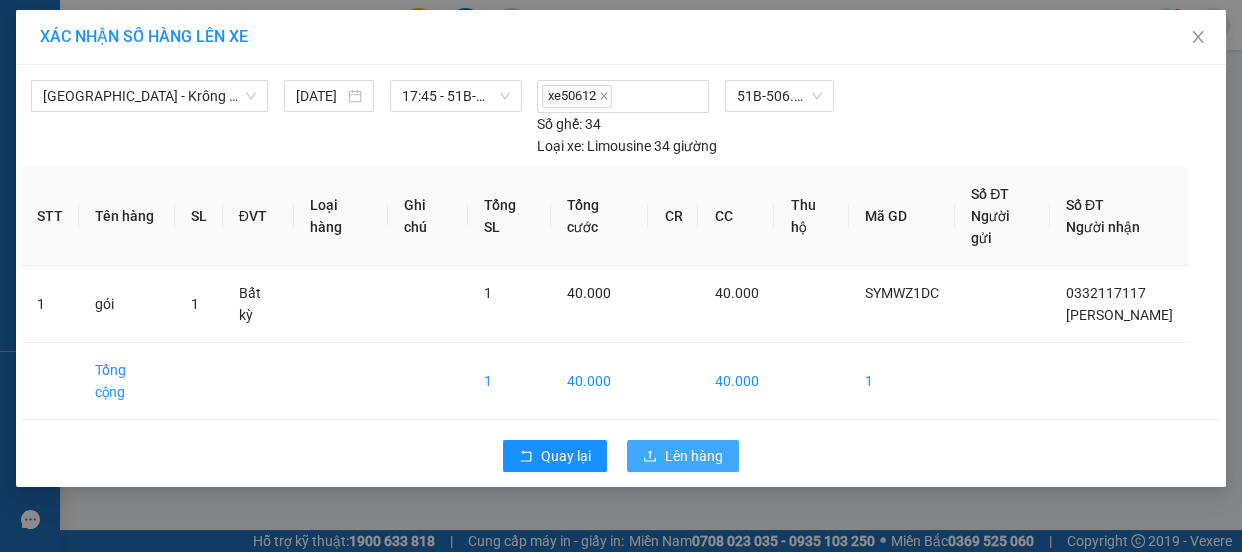 click on "Lên hàng" at bounding box center [694, 456] 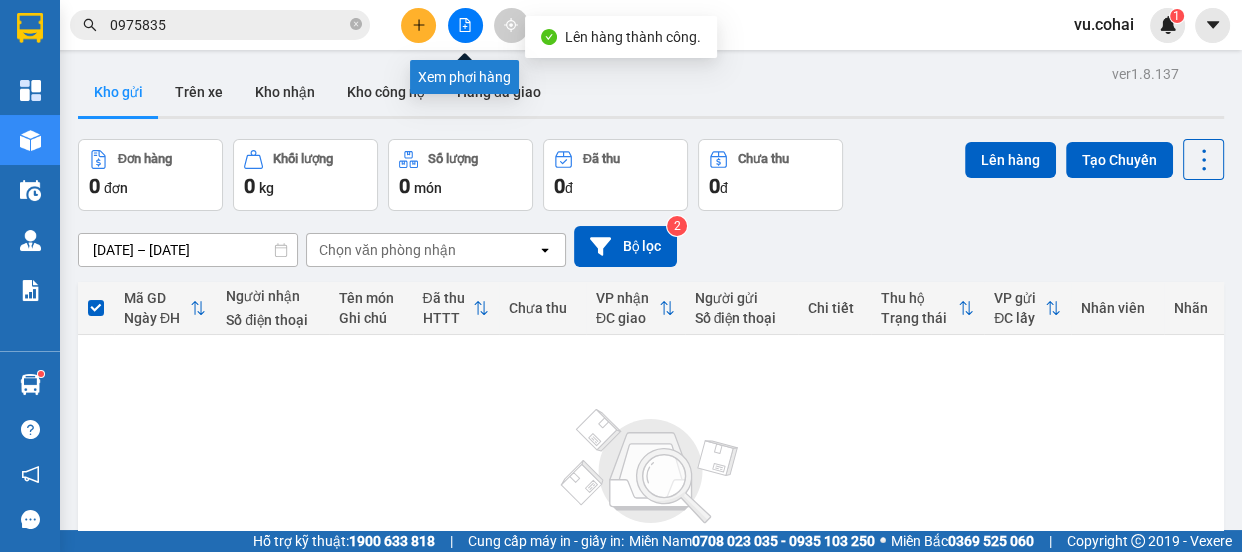click 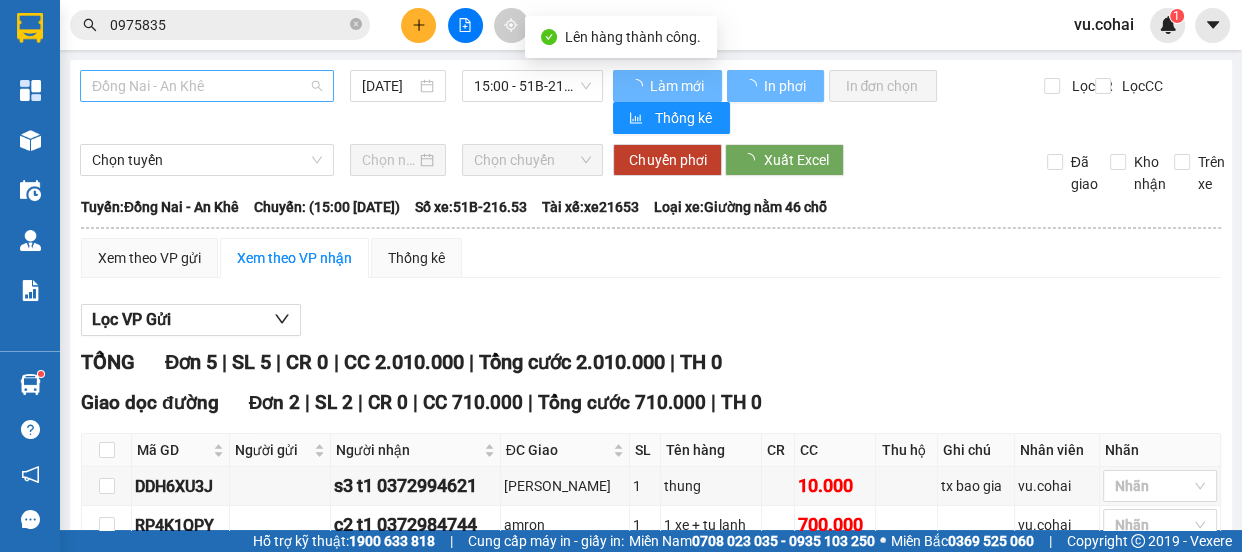 click on "Đồng Nai - An Khê" at bounding box center [207, 86] 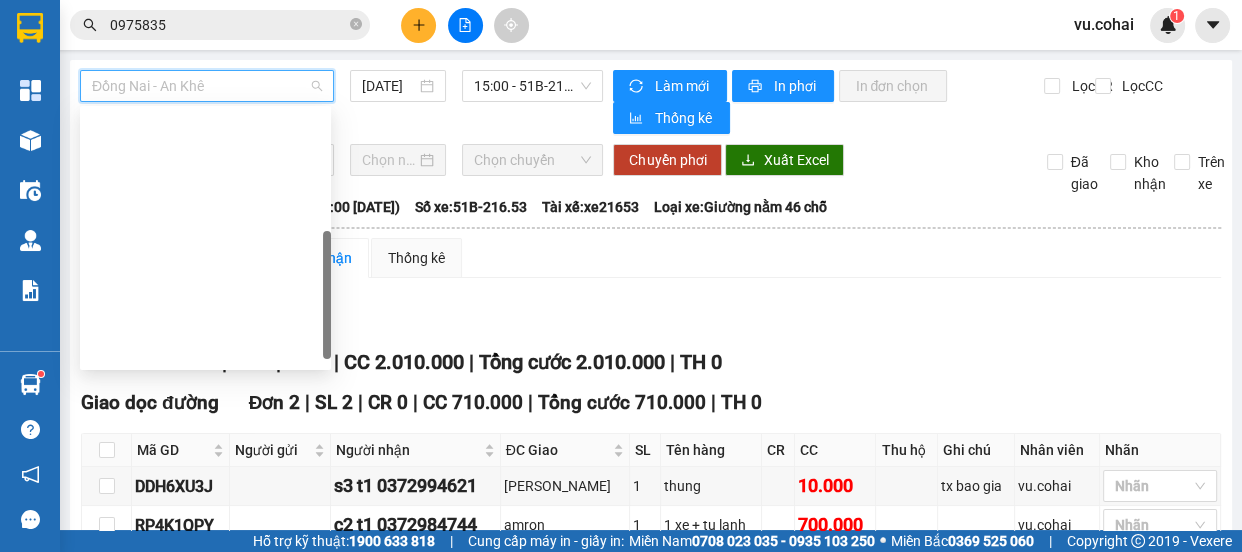 click on "[GEOGRAPHIC_DATA] - Krông Pa ([GEOGRAPHIC_DATA])" at bounding box center [205, 414] 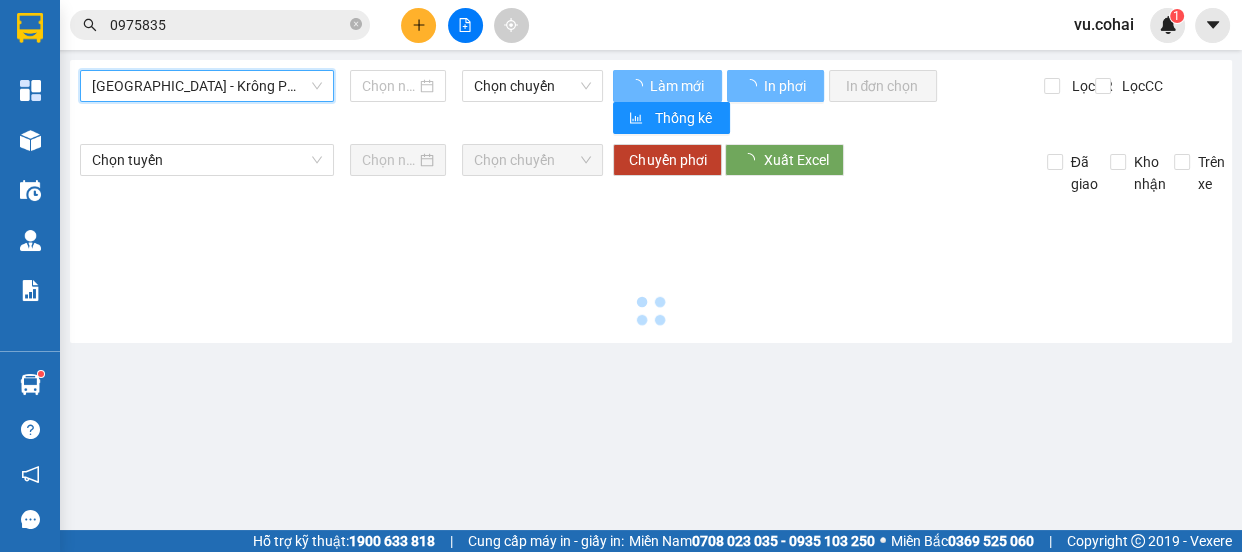 type on "[DATE]" 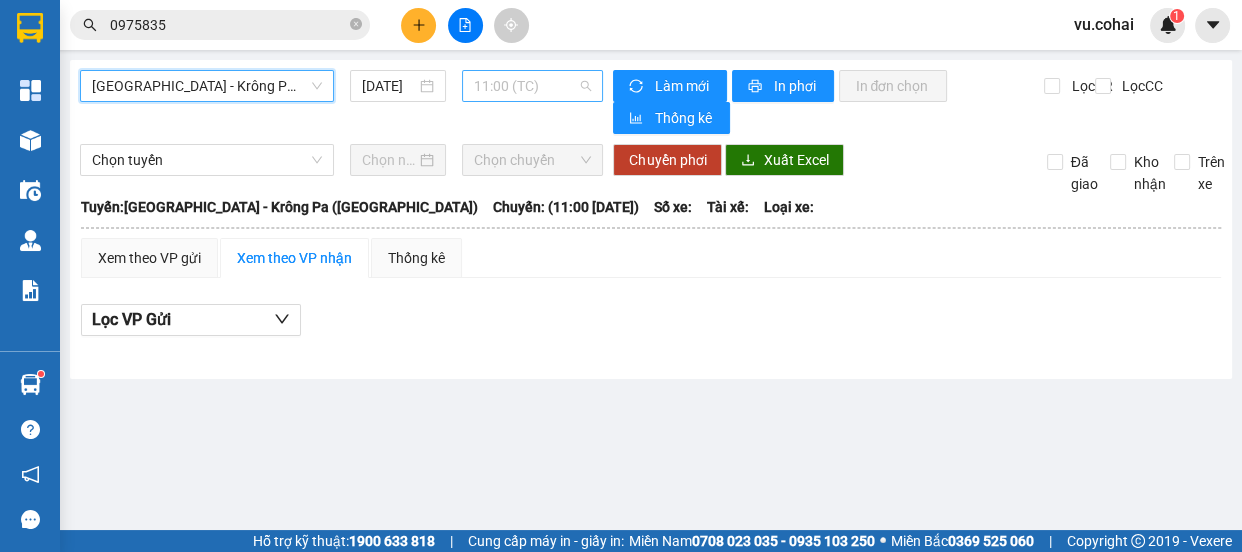 click on "11:00   (TC)" at bounding box center [532, 86] 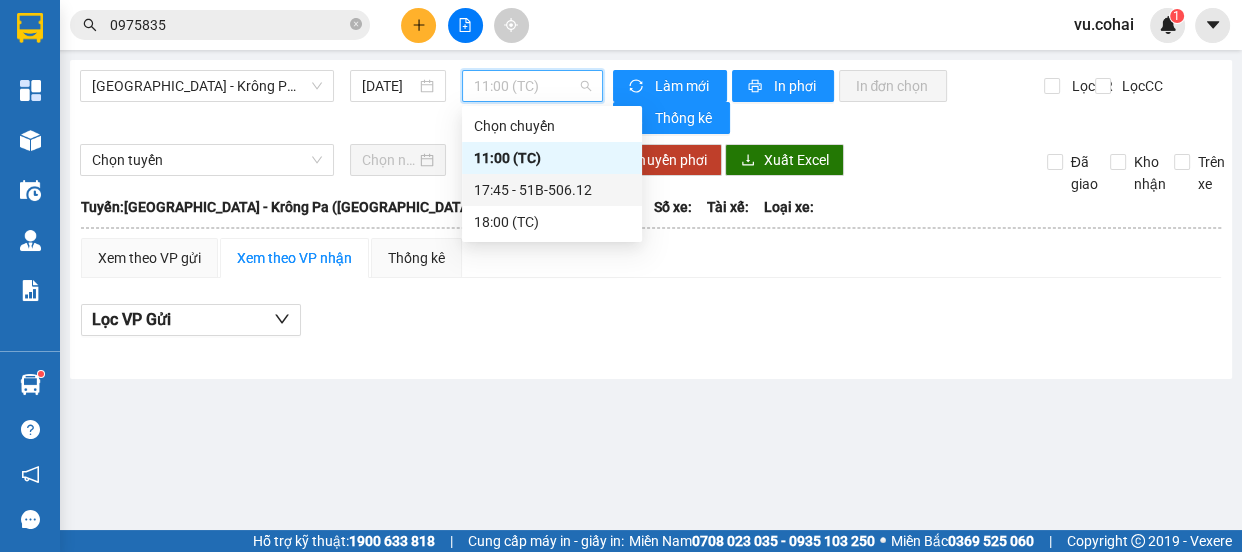 click on "17:45     - 51B-506.12" at bounding box center [552, 190] 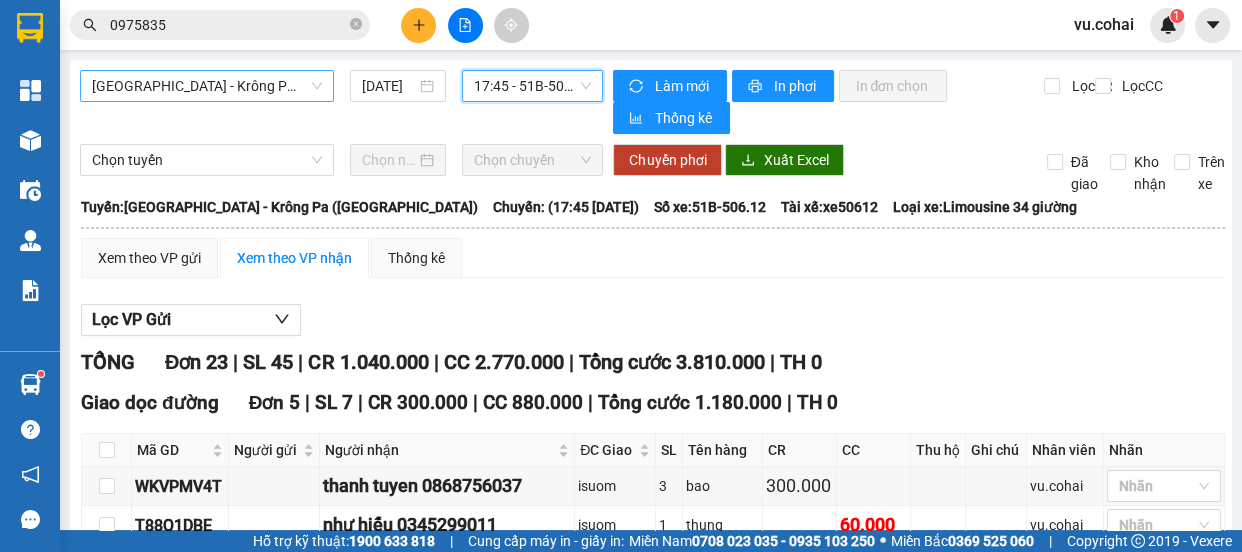 click on "[GEOGRAPHIC_DATA] - Krông Pa ([GEOGRAPHIC_DATA])" at bounding box center [207, 86] 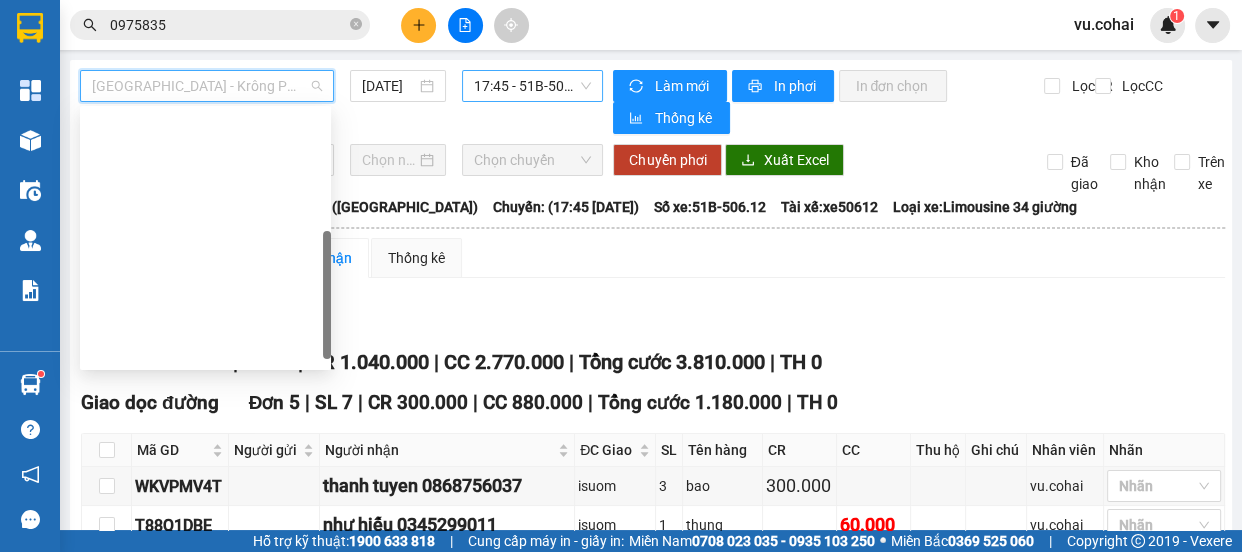 click on "17:45     - 51B-506.12" at bounding box center (532, 86) 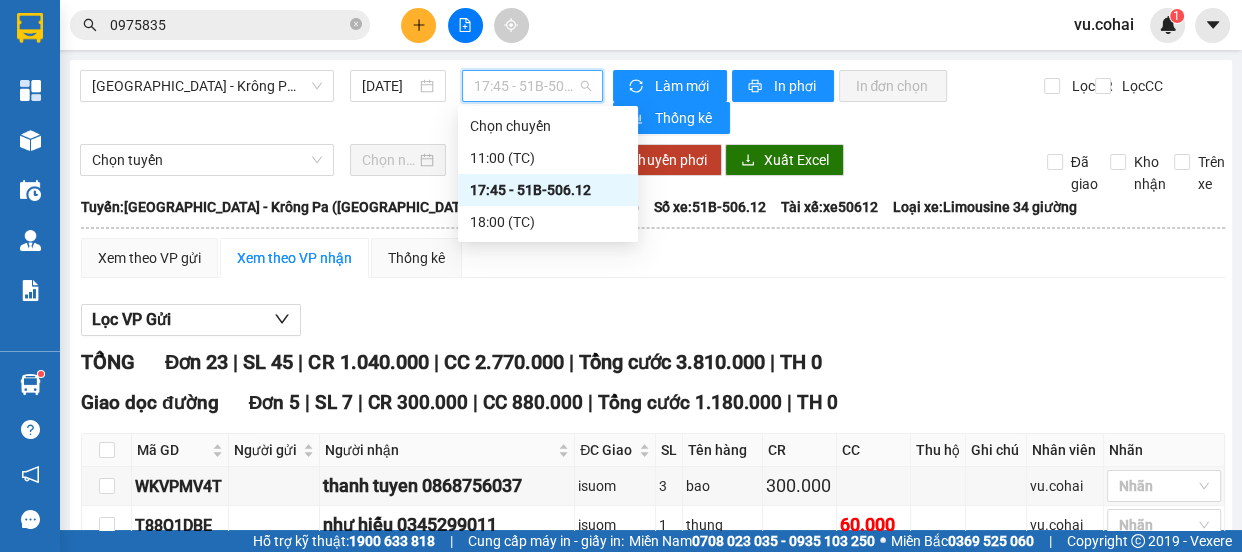 click on "17:45     - 51B-506.12" at bounding box center [548, 190] 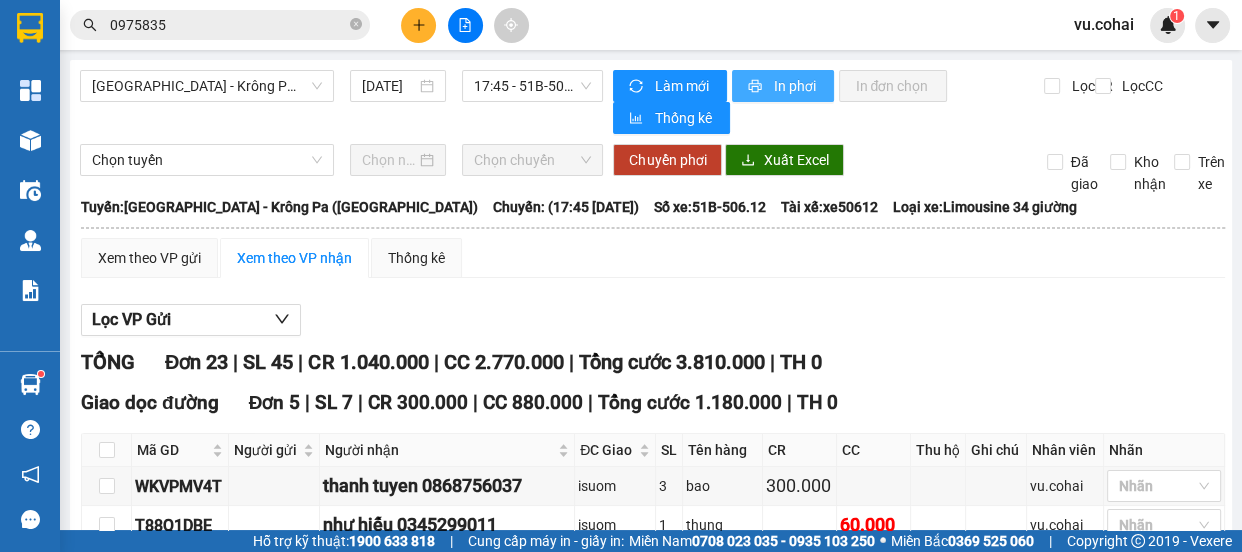 click on "In phơi" at bounding box center [795, 86] 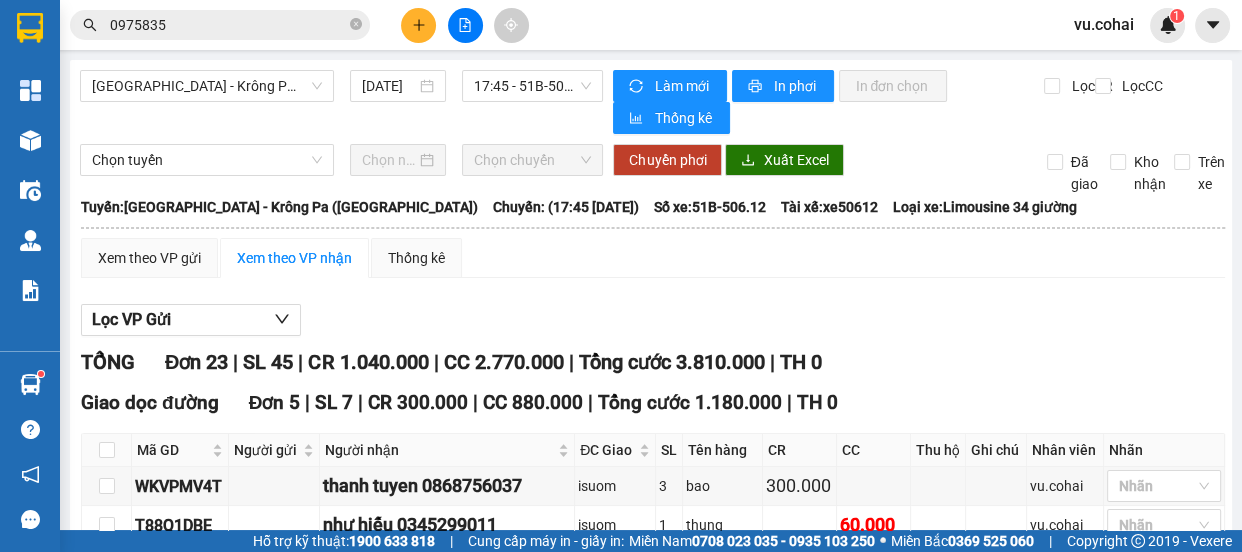 click on "Thu hộ" at bounding box center (939, 450) 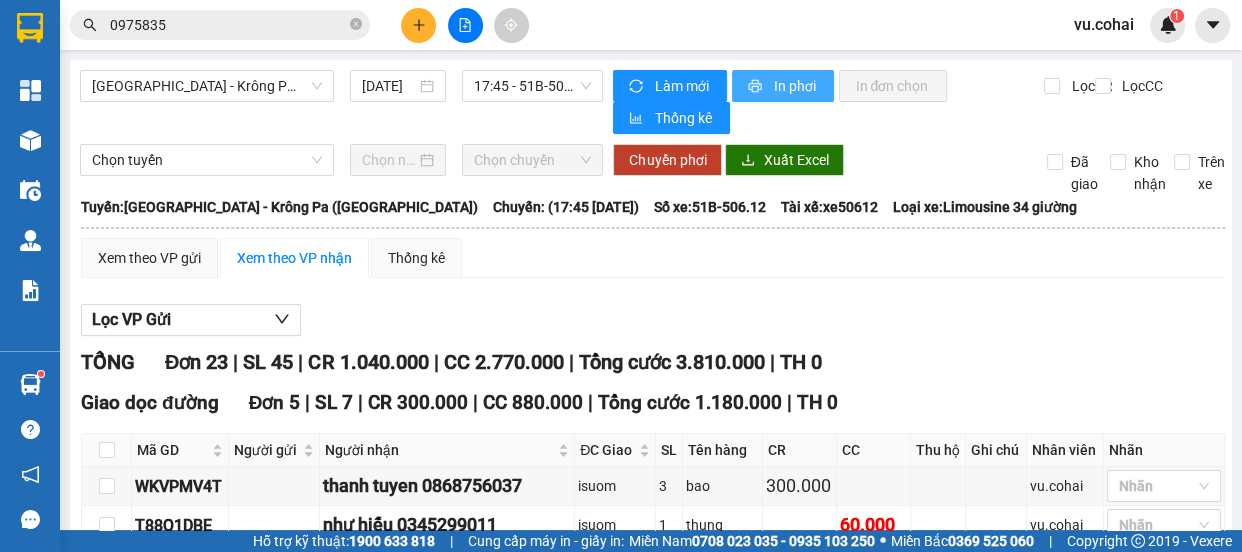 click on "In phơi" at bounding box center [795, 86] 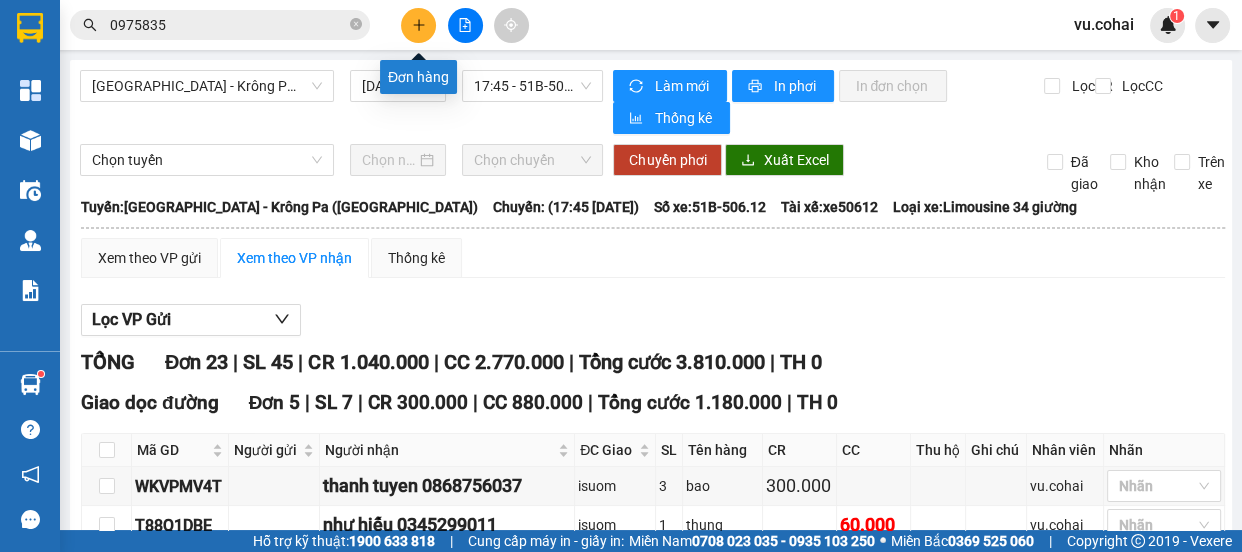 click 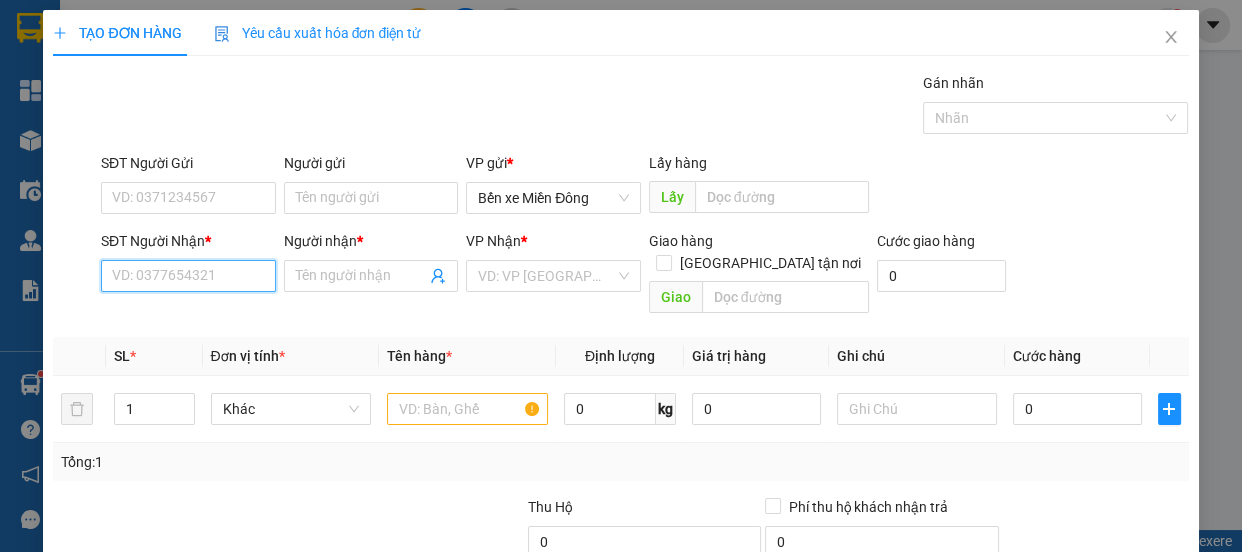 click on "SĐT Người Nhận  *" at bounding box center [188, 276] 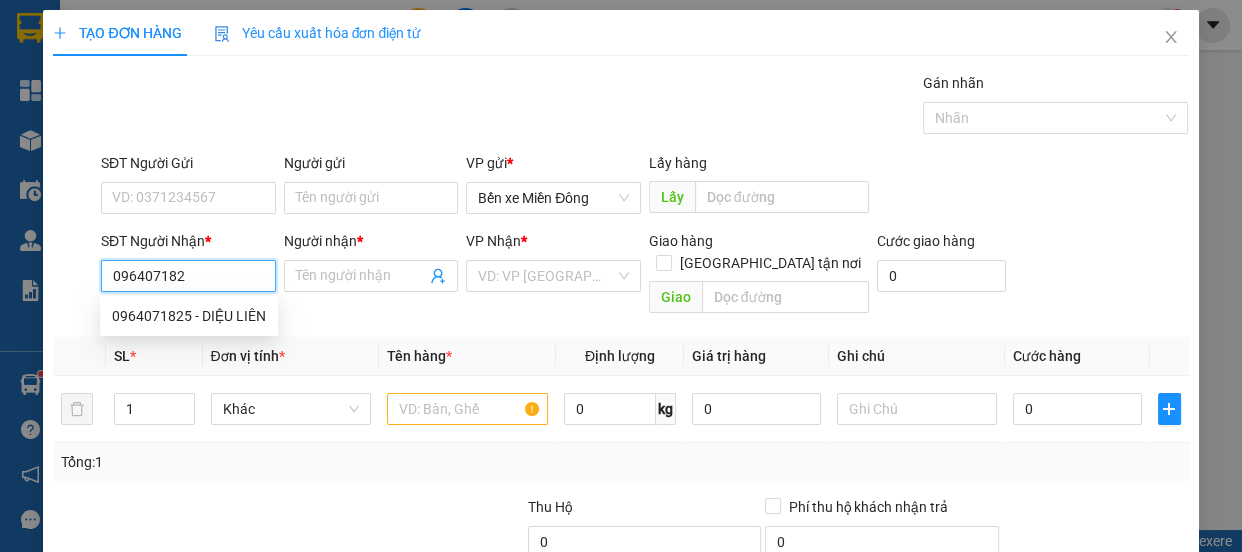 type on "0964071825" 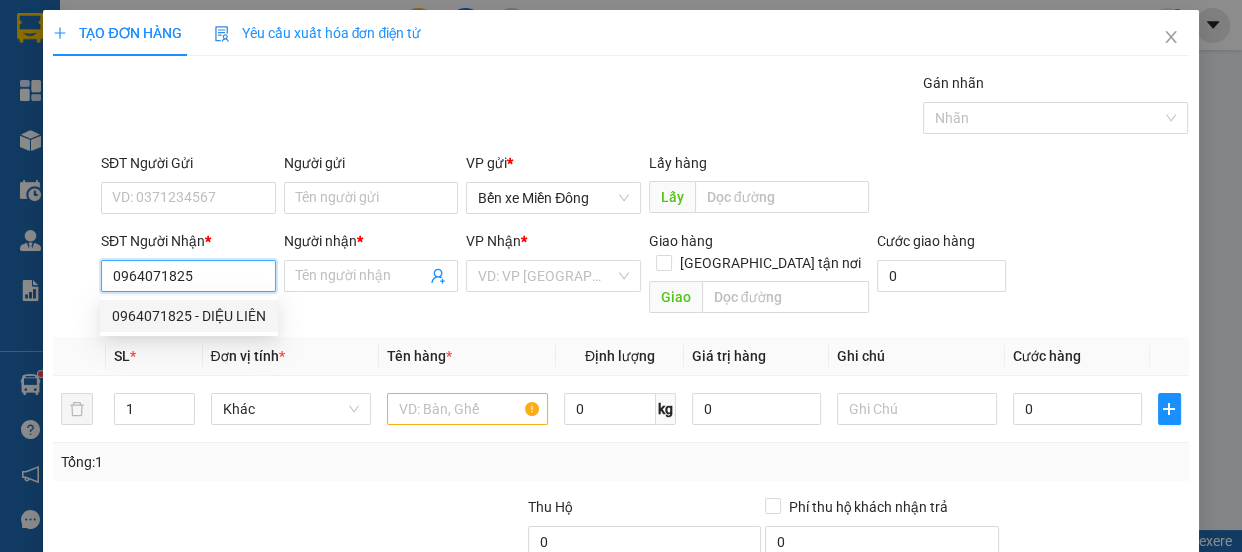 click on "0964071825 - DIỆU LIÊN" at bounding box center [189, 316] 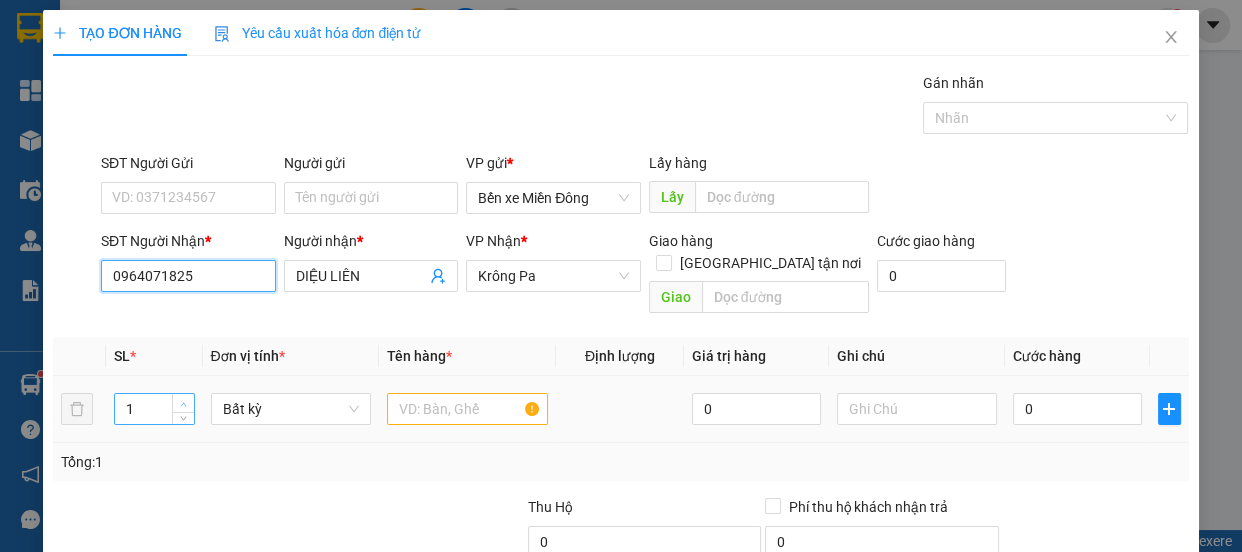 type on "0964071825" 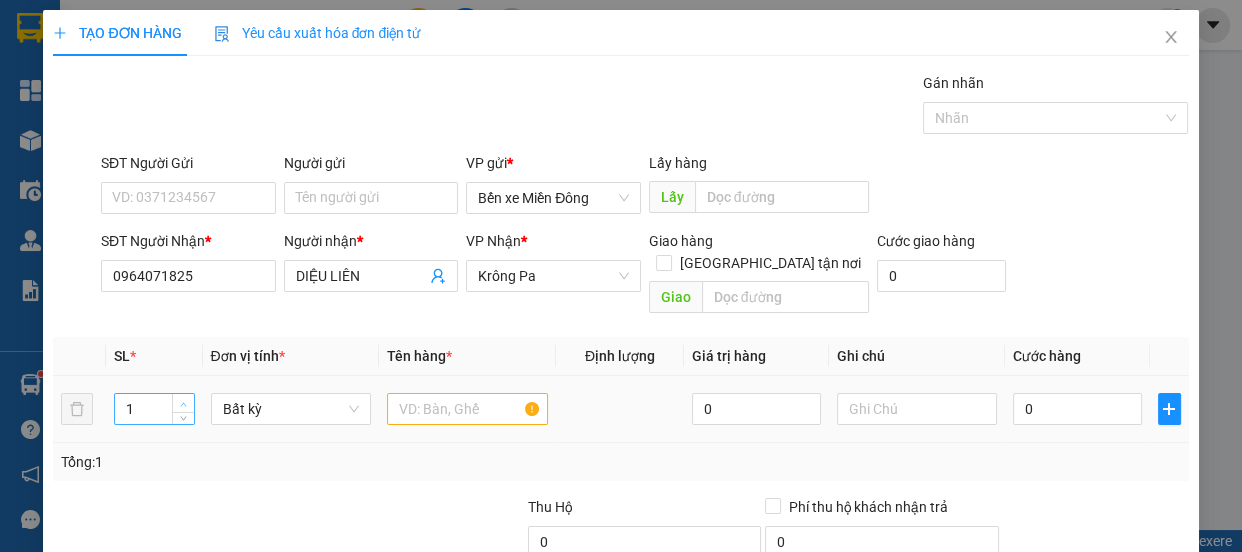 type on "2" 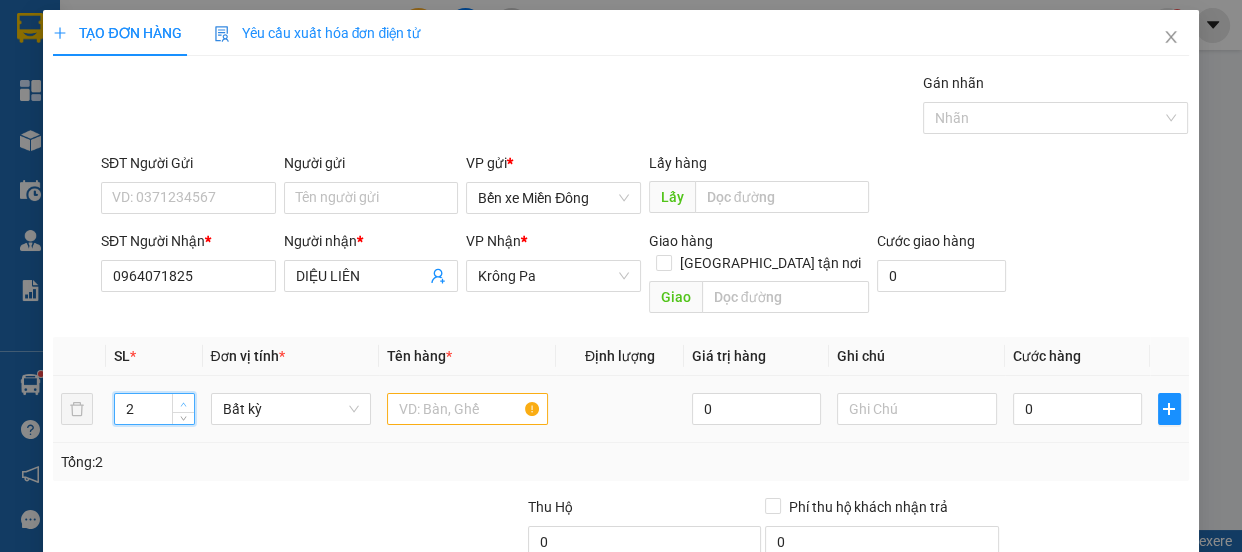 click at bounding box center [184, 404] 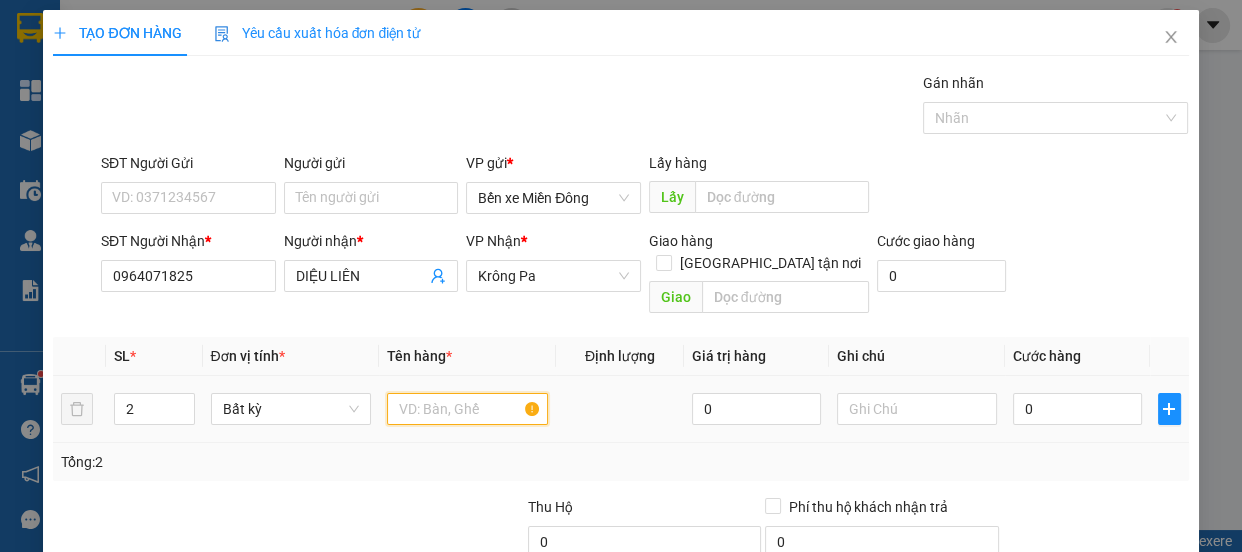 click at bounding box center (467, 409) 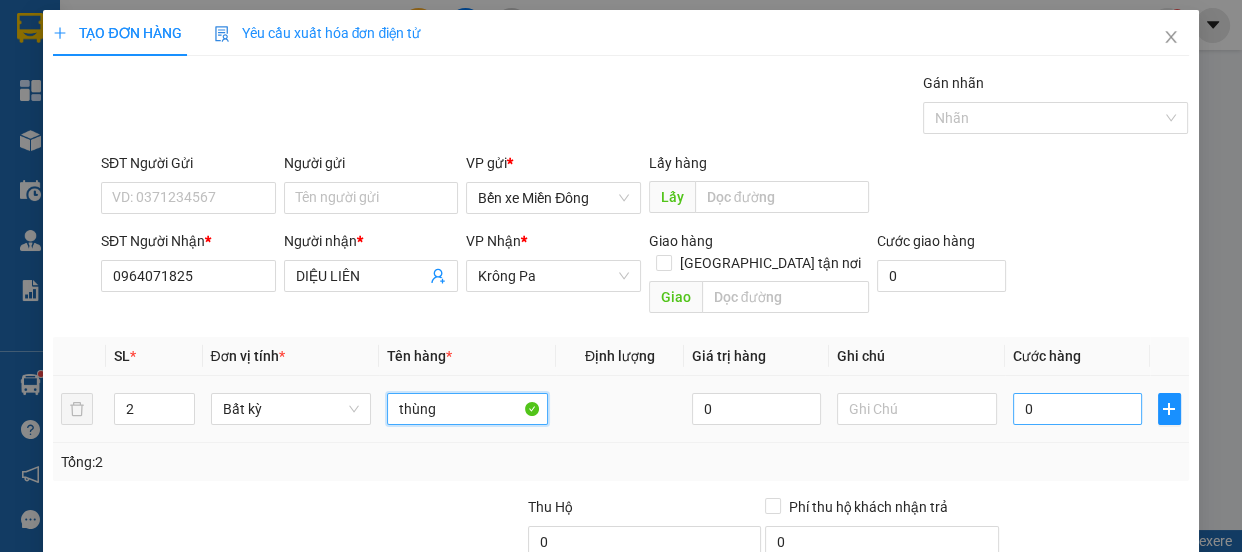 type on "thùng" 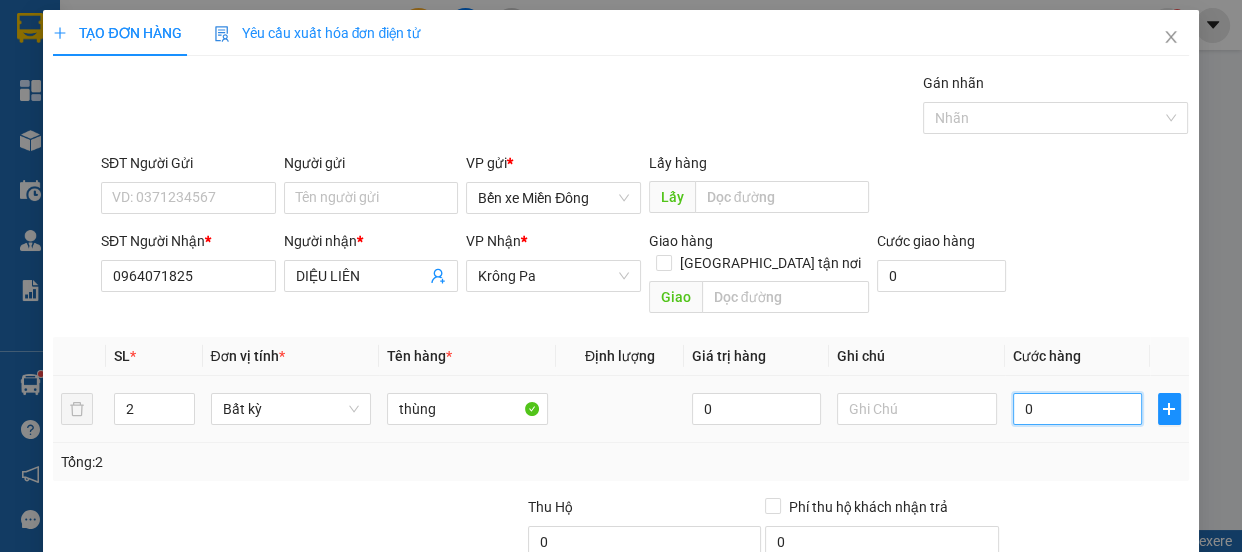 click on "0" at bounding box center (1077, 409) 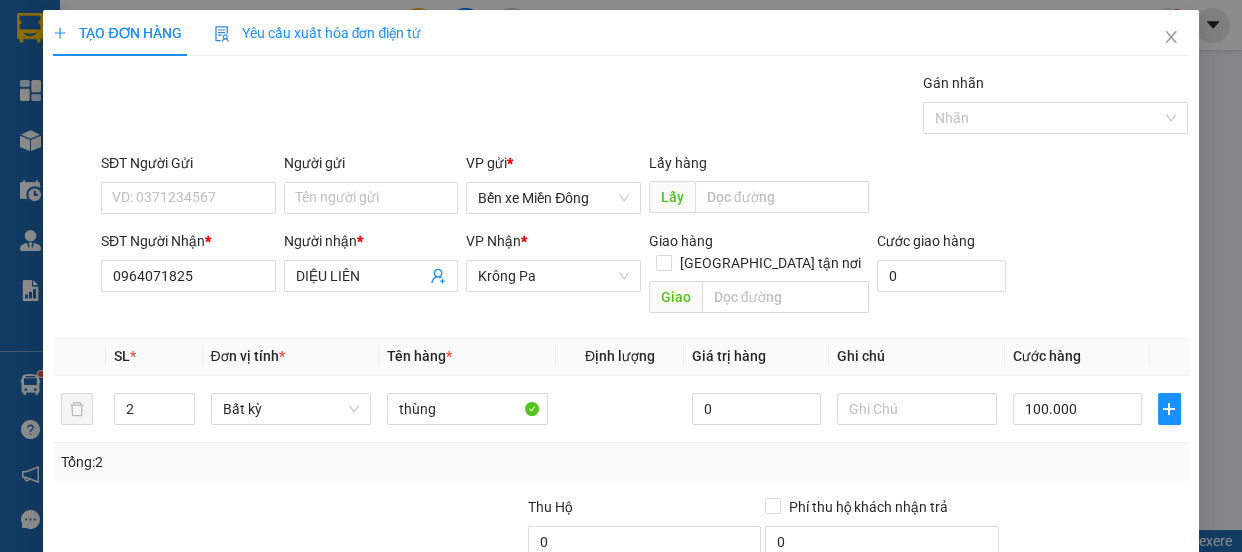 click on "[PERSON_NAME] và In" at bounding box center [1158, 707] 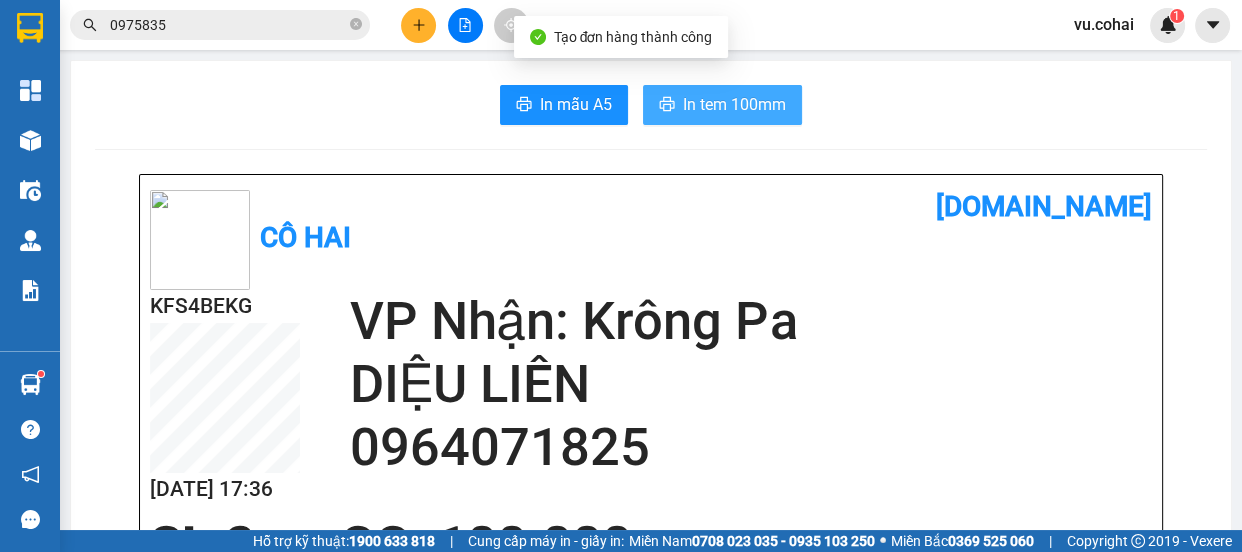 click on "In tem 100mm" at bounding box center (722, 105) 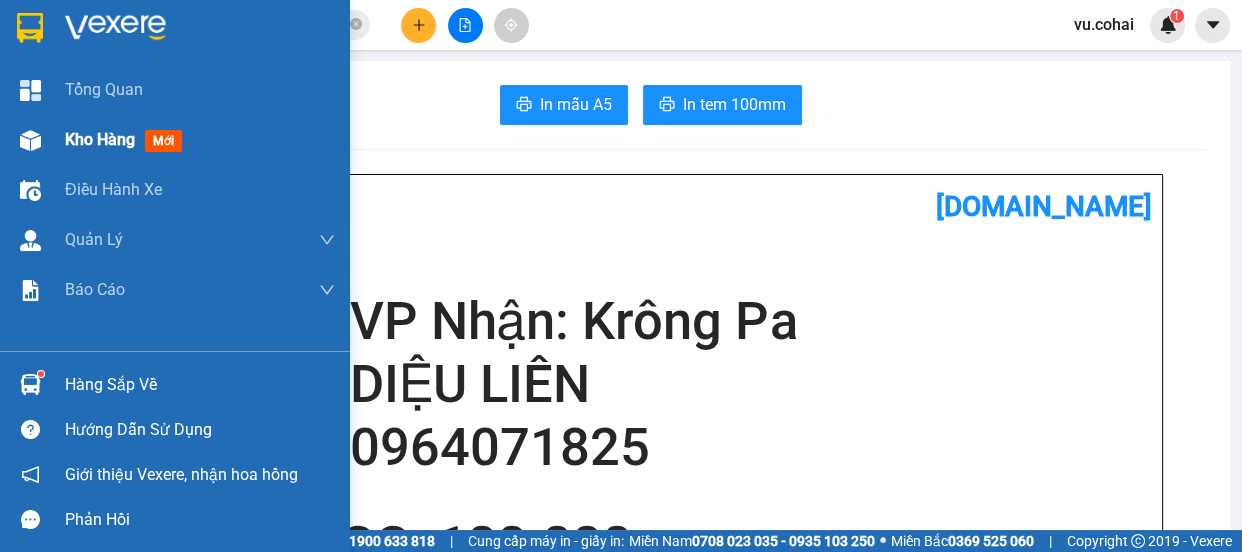 click on "Kho hàng" at bounding box center (100, 139) 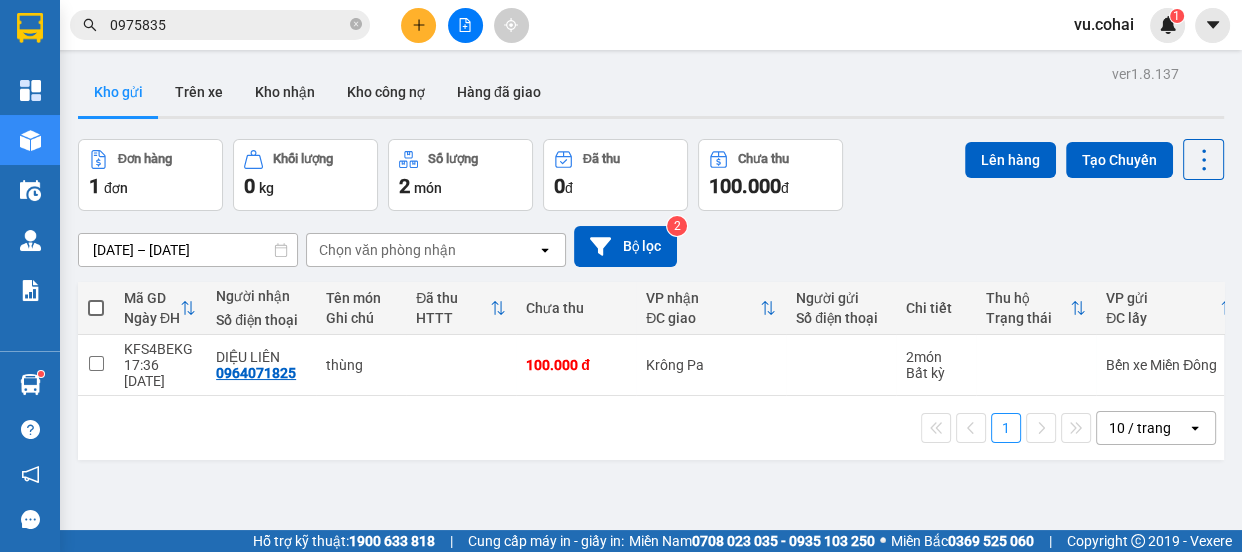 drag, startPoint x: 90, startPoint y: 310, endPoint x: 485, endPoint y: 300, distance: 395.12656 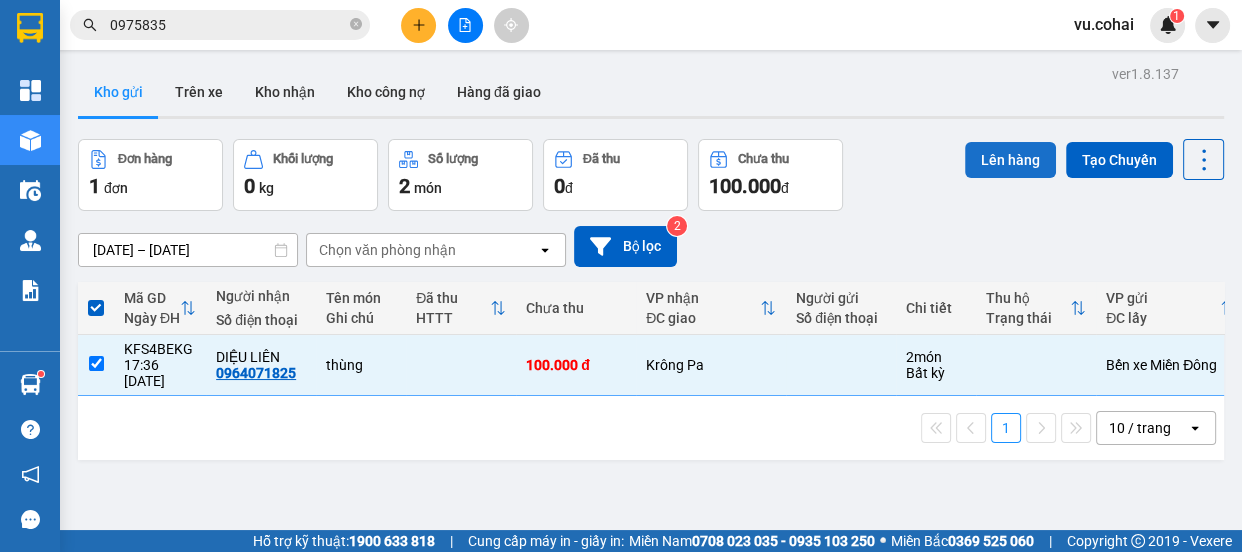 click on "Lên hàng" at bounding box center [1010, 160] 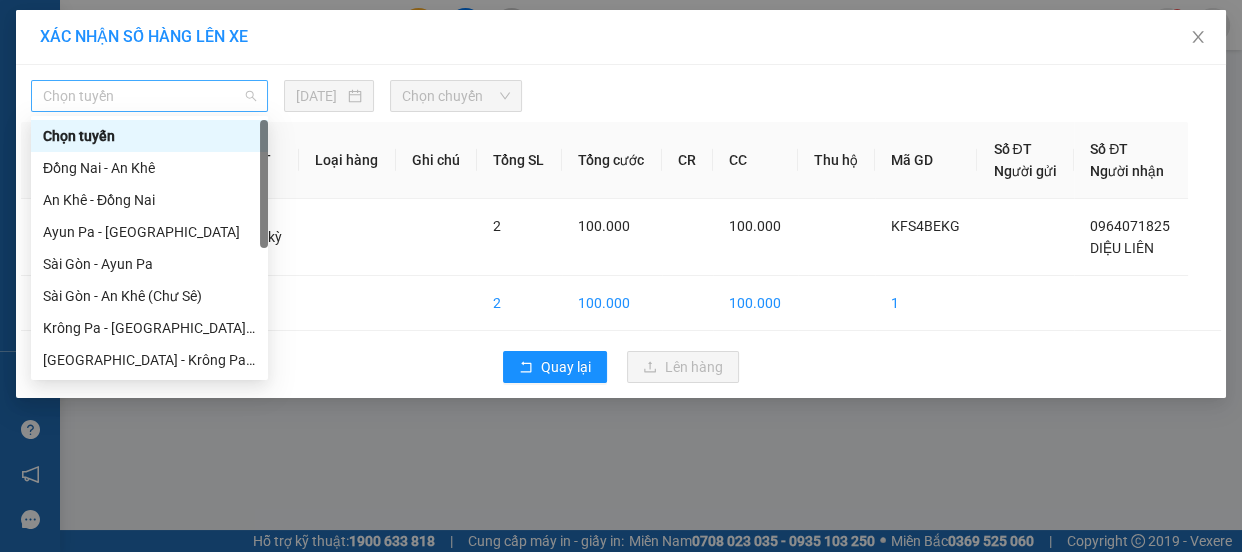 click on "Chọn tuyến" at bounding box center [149, 96] 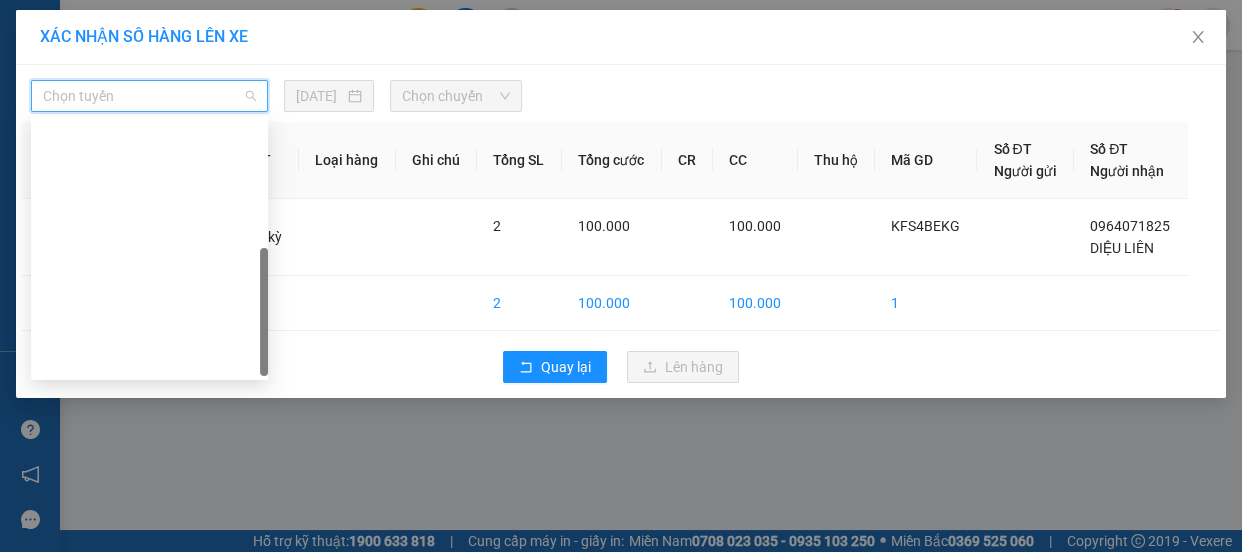 click on "[GEOGRAPHIC_DATA] - Krông Pa ([GEOGRAPHIC_DATA])" at bounding box center [149, 424] 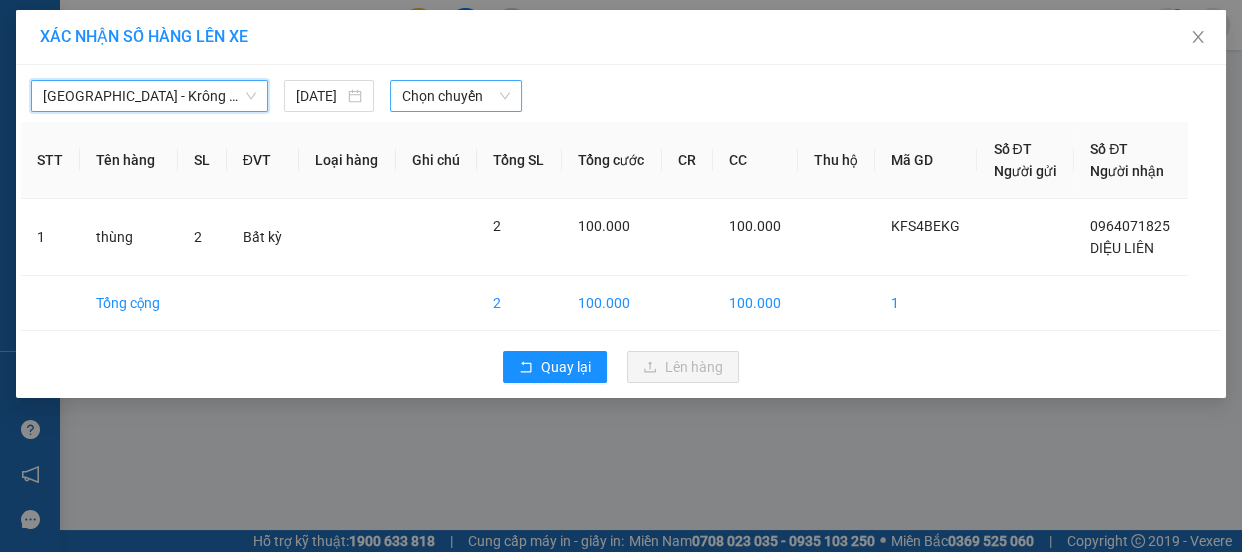 click on "Chọn chuyến" at bounding box center [456, 96] 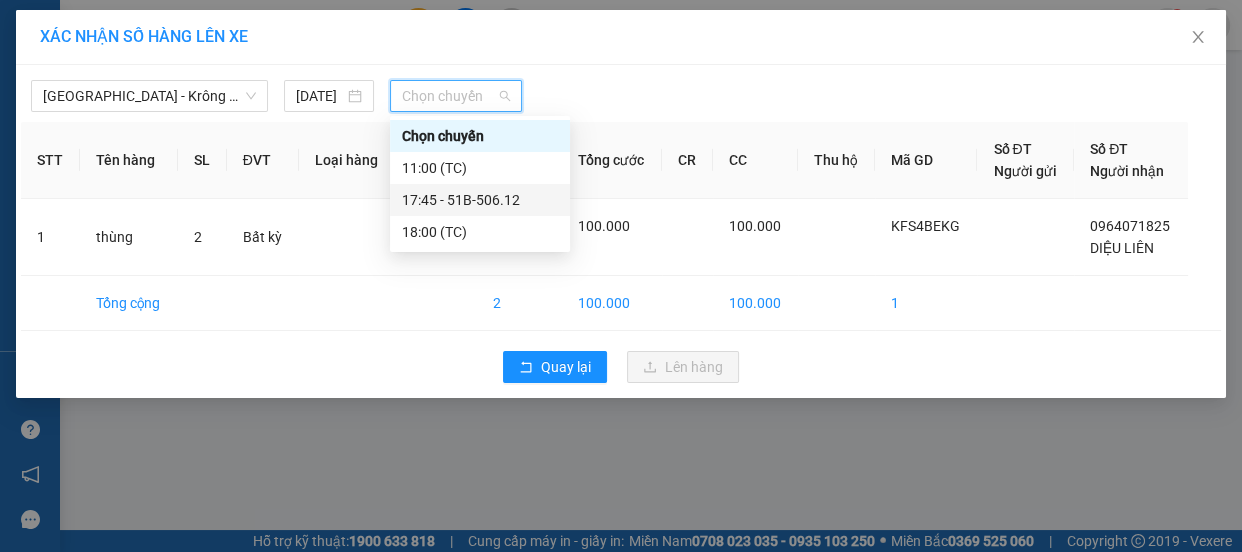 drag, startPoint x: 491, startPoint y: 199, endPoint x: 520, endPoint y: 227, distance: 40.311287 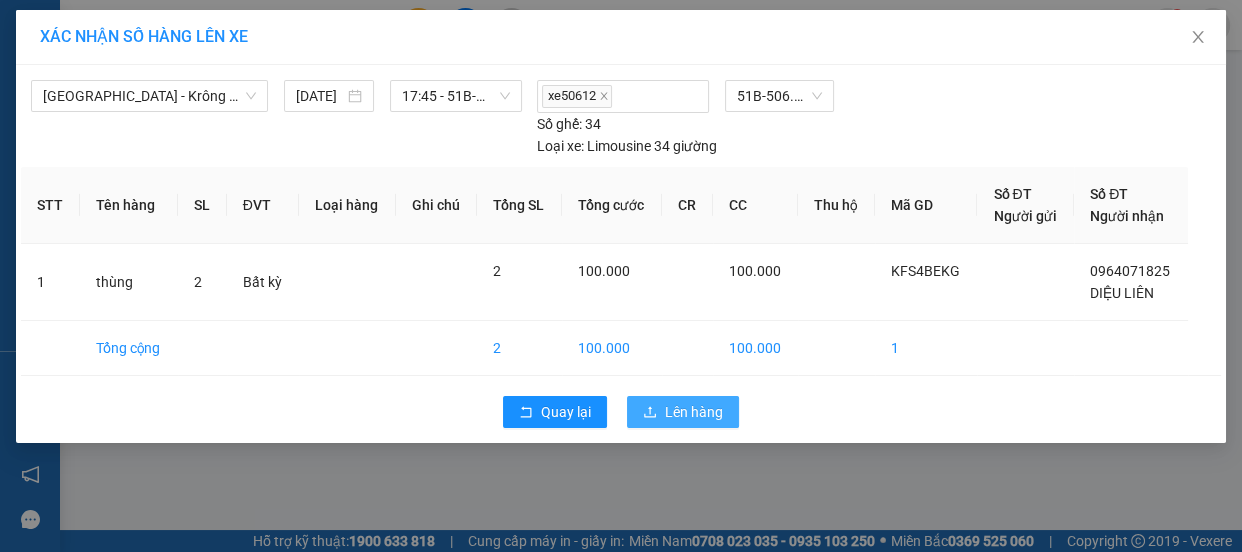 click on "Lên hàng" at bounding box center (694, 412) 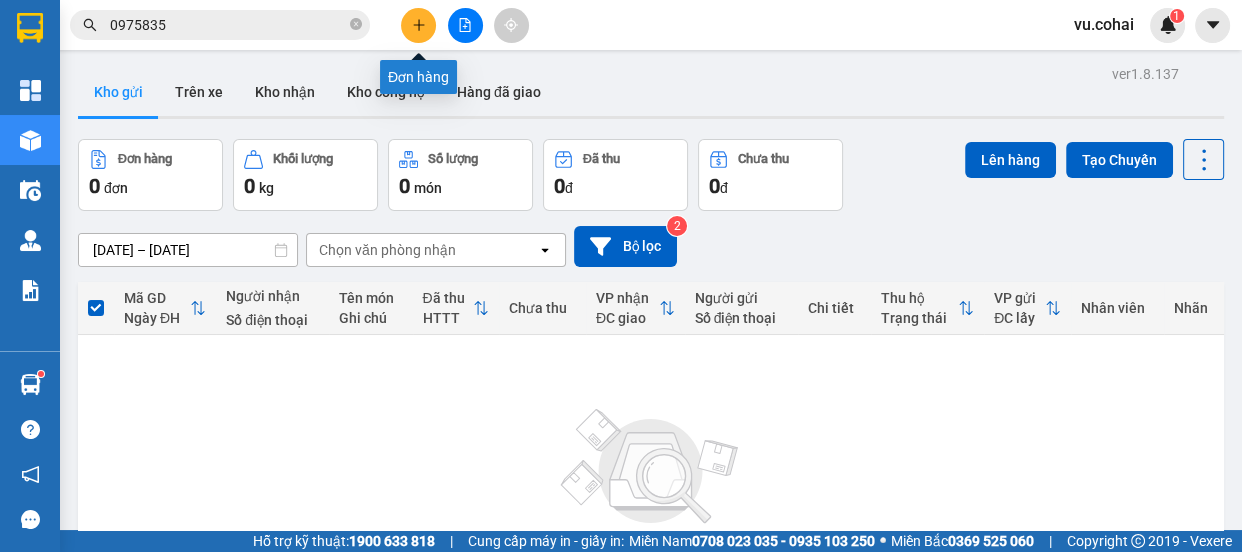 click 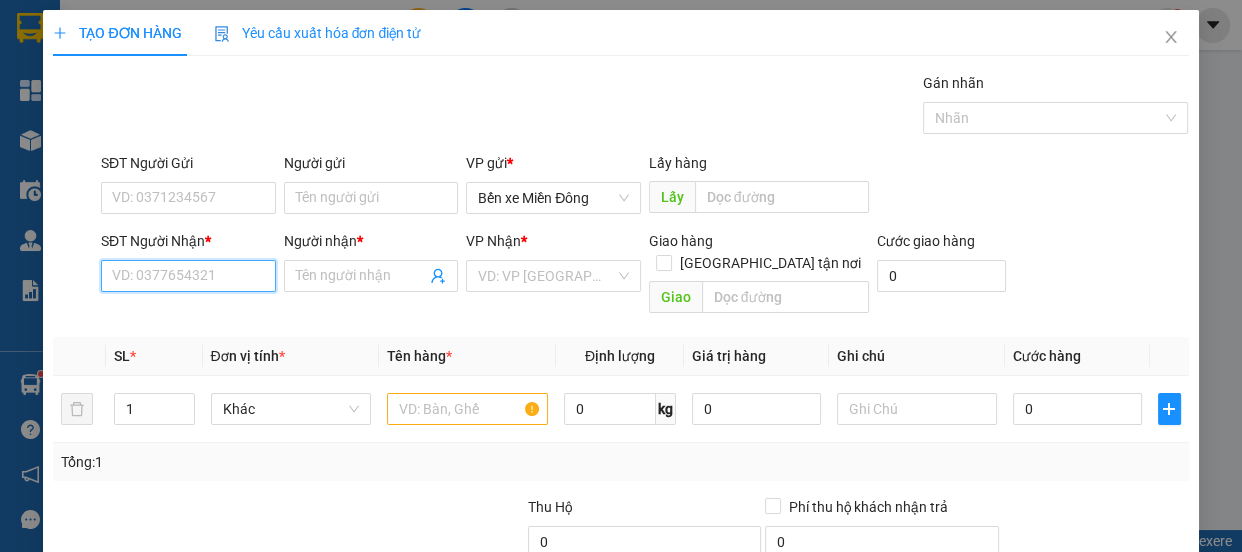 click on "SĐT Người Nhận  *" at bounding box center [188, 276] 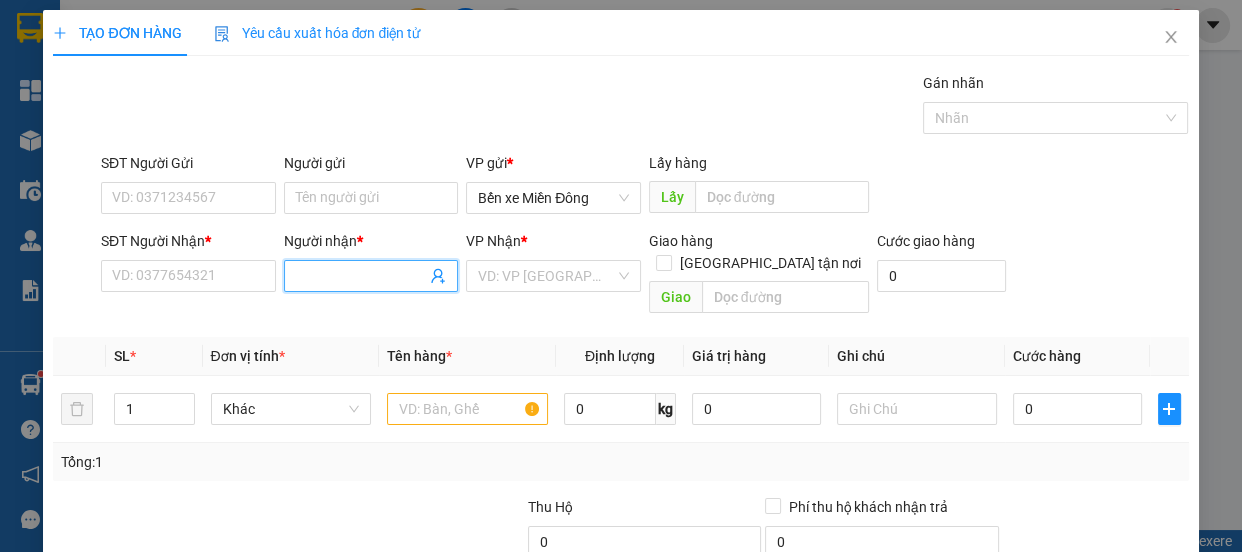 click on "Người nhận  *" at bounding box center (361, 276) 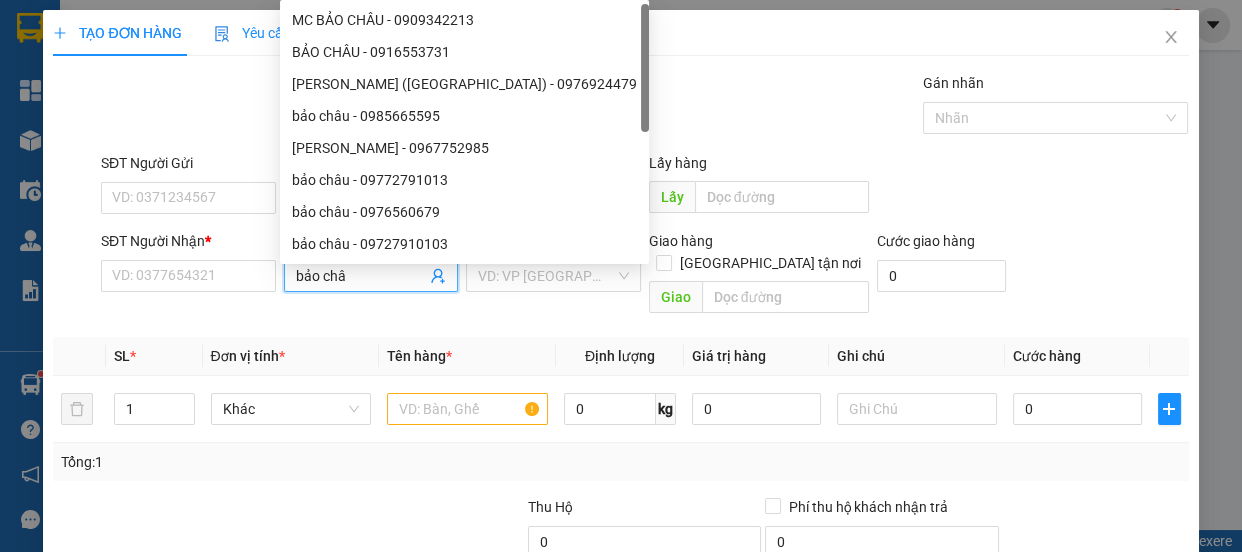 type on "bảo châu" 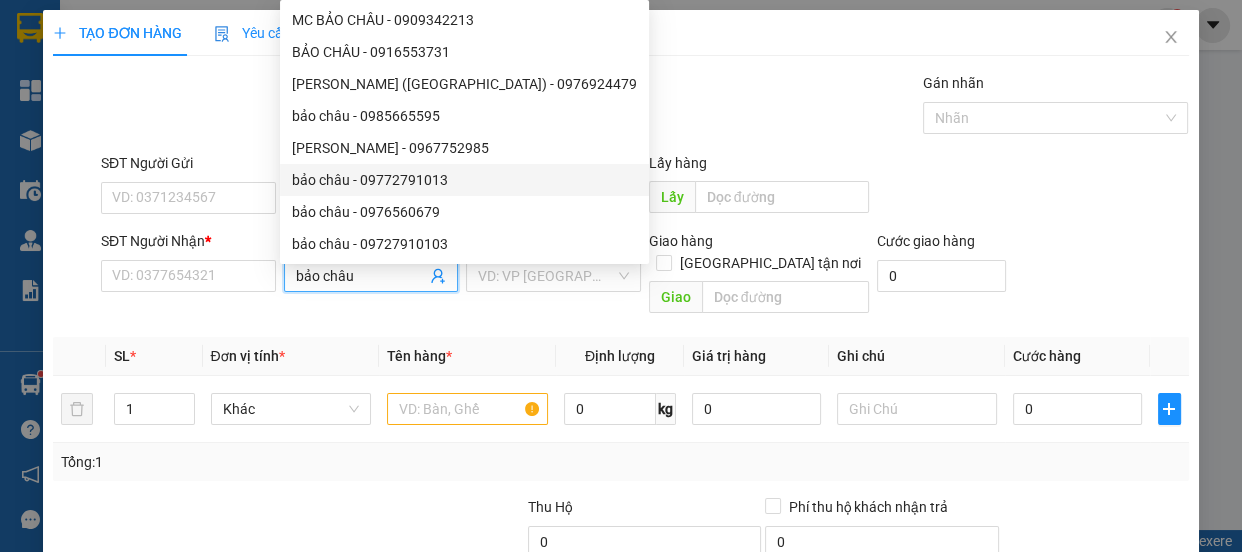 click on "bảo châu - 09772791013" at bounding box center [464, 180] 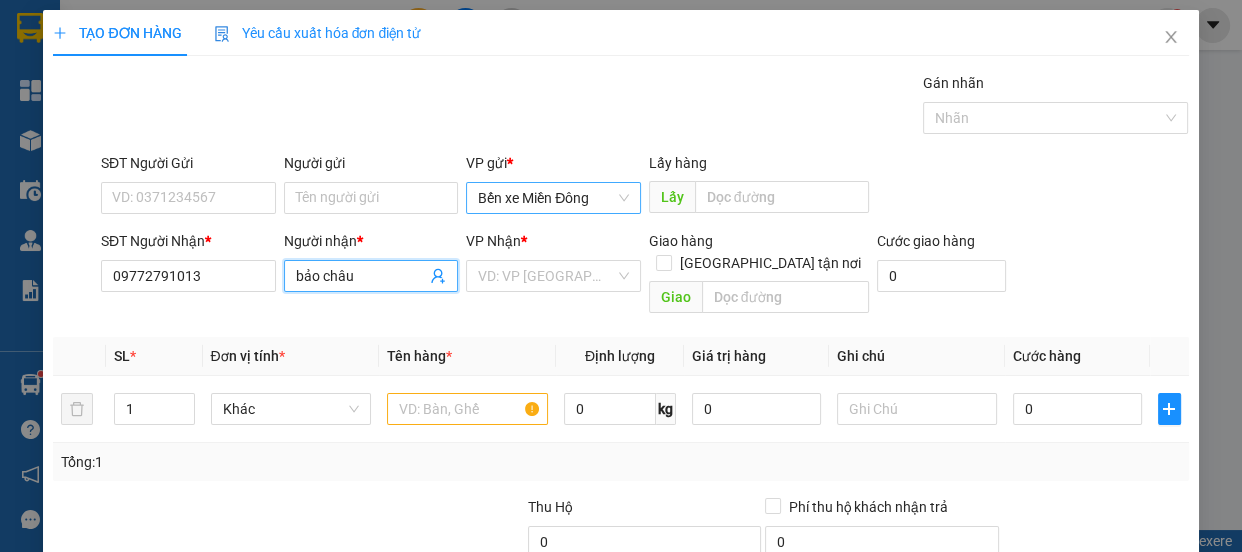 type on "bảo châu" 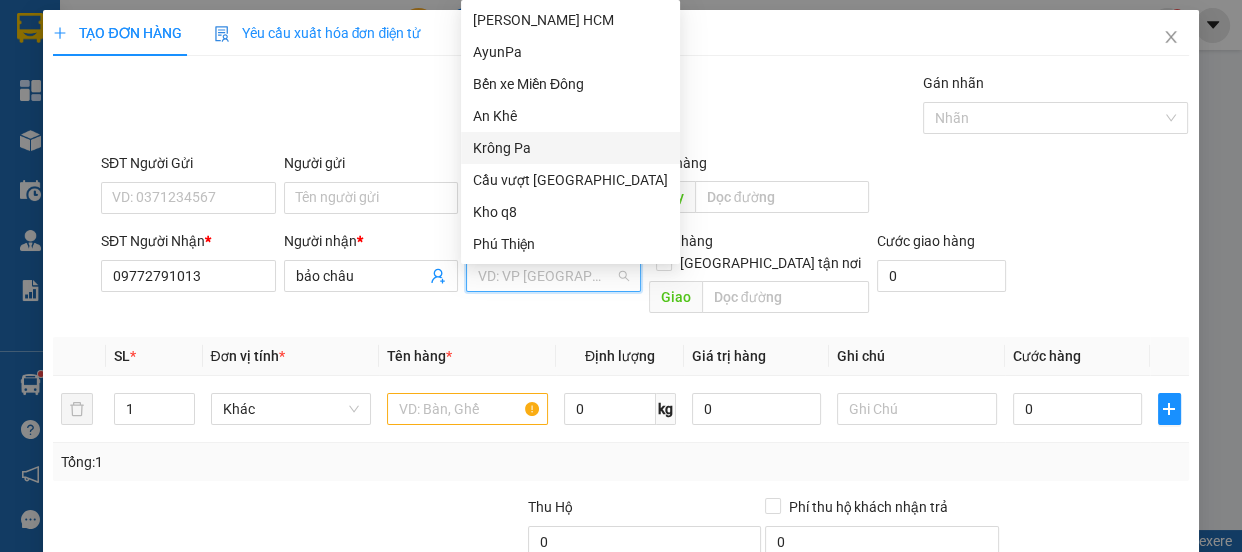 click on "Krông Pa" at bounding box center [570, 148] 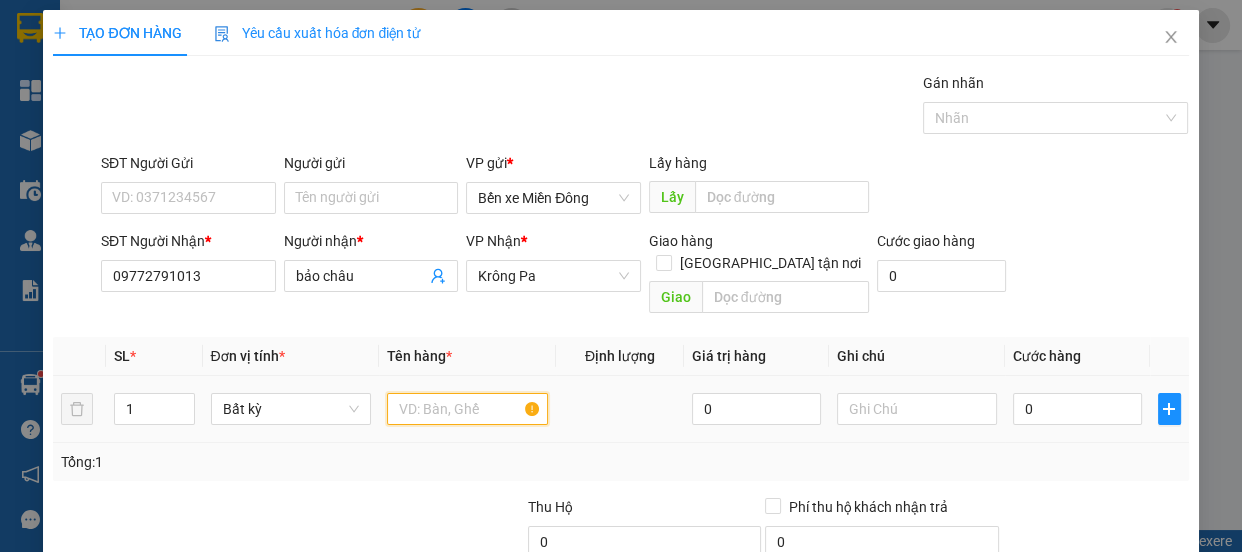 click at bounding box center [467, 409] 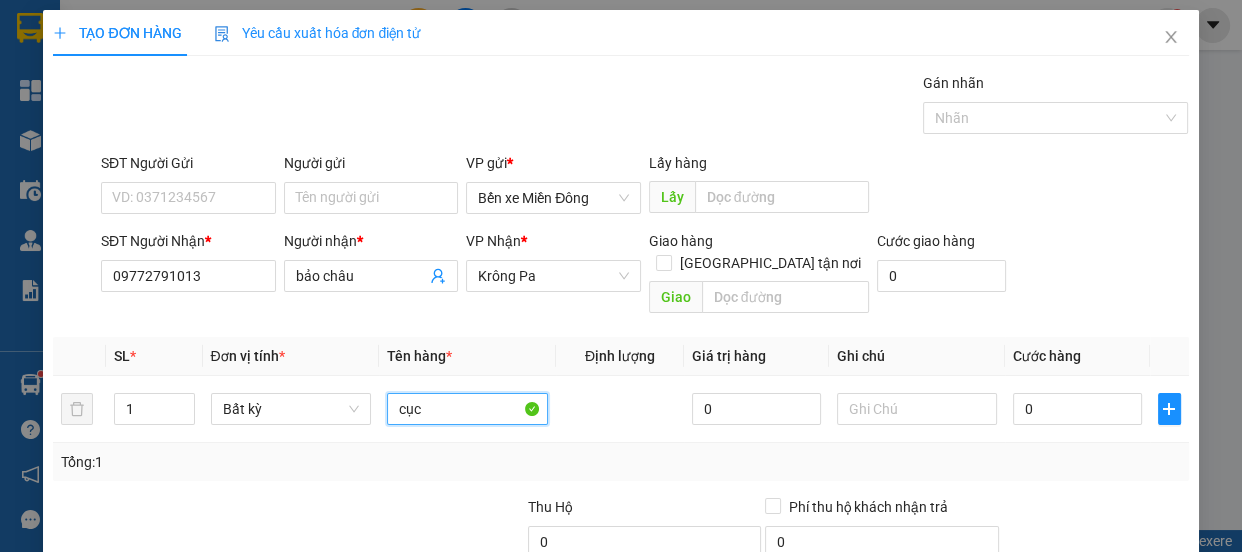 type on "cục" 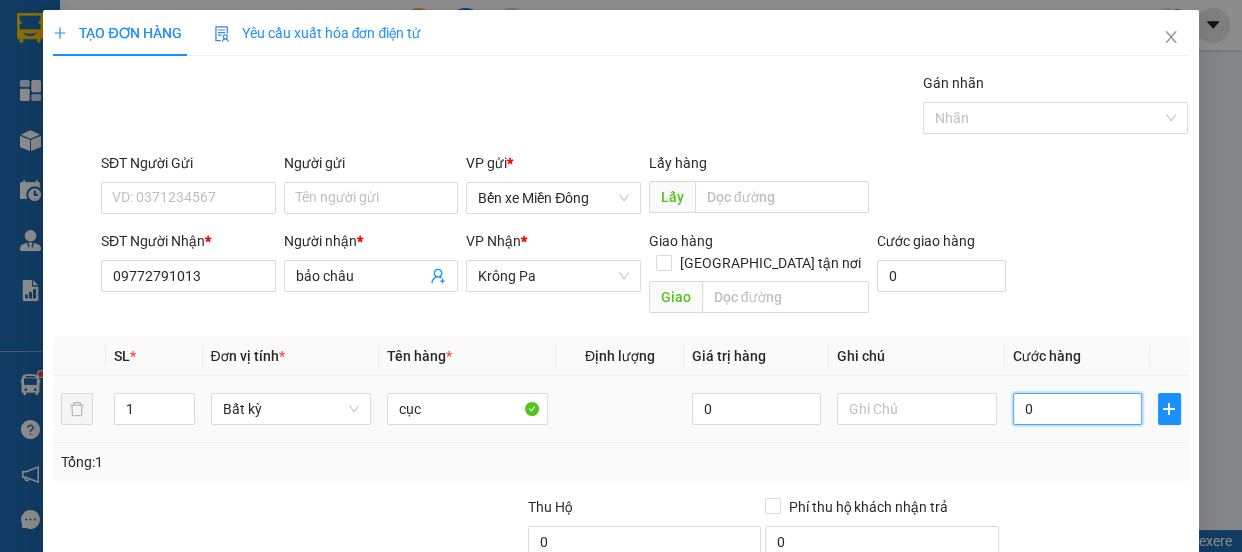 drag, startPoint x: 643, startPoint y: 424, endPoint x: 1086, endPoint y: 392, distance: 444.15427 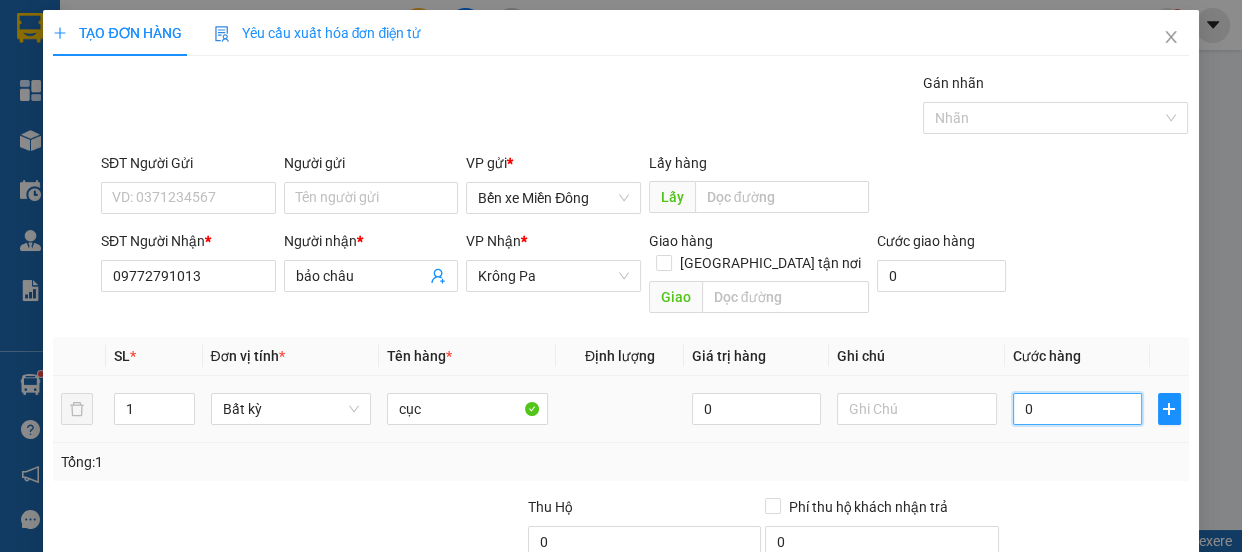 type on "004" 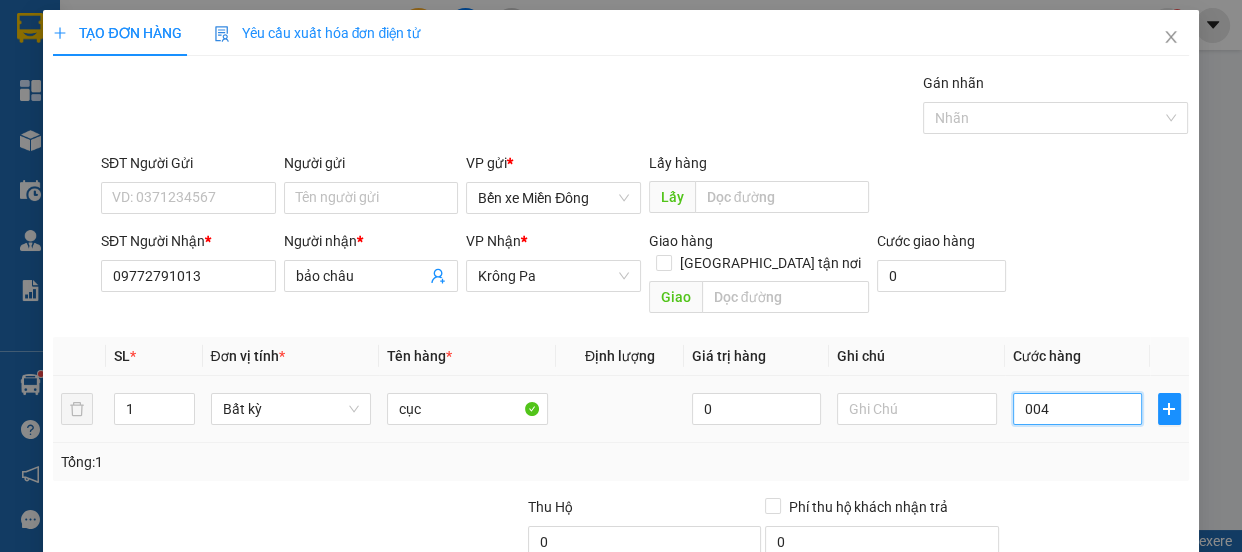 type on "4" 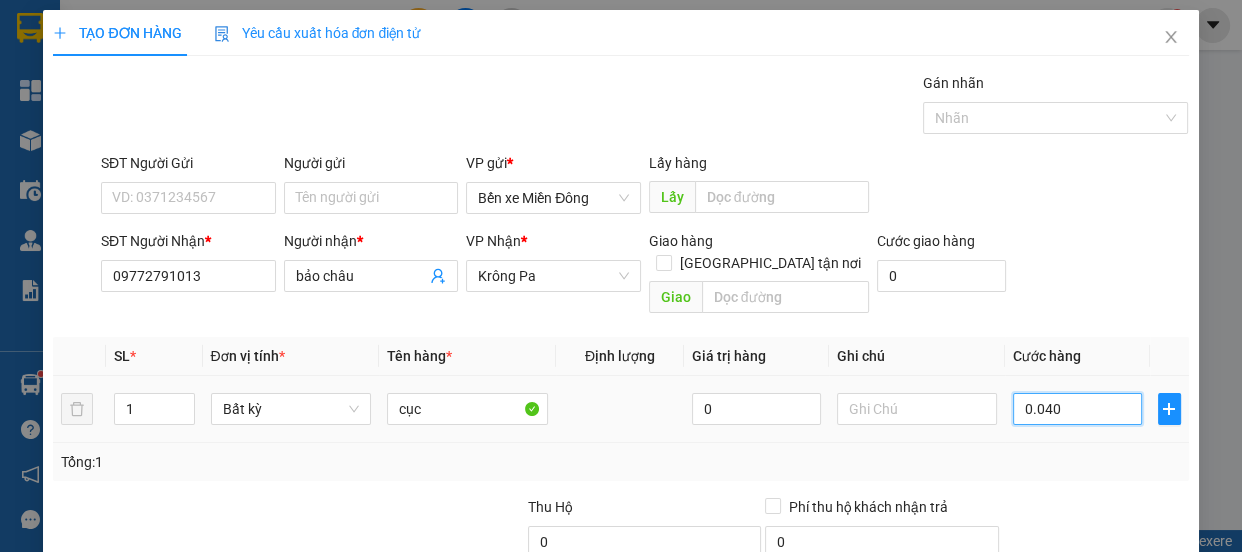 type on "40" 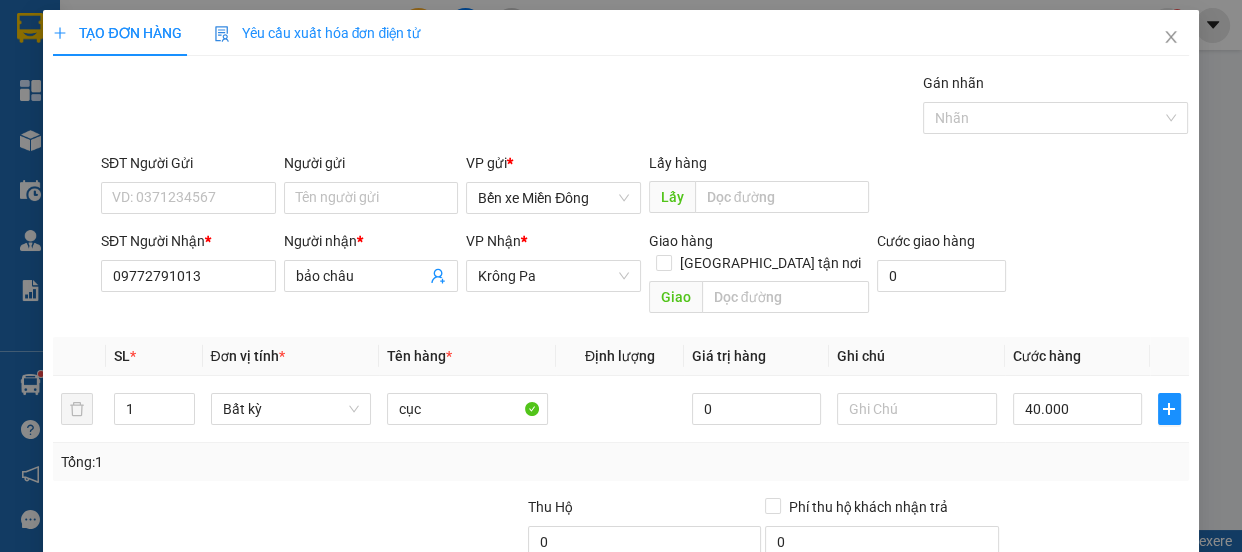 click on "Transit Pickup Surcharge Ids Transit Deliver Surcharge Ids Transit Deliver Surcharge Transit Deliver Surcharge Gói vận chuyển  * Tiêu chuẩn Gán nhãn   Nhãn SĐT Người Gửi VD: 0371234567 Người gửi Tên người gửi VP gửi  * Bến xe Miền Đông Lấy hàng Lấy SĐT Người Nhận  * 09772791013 Người nhận  * bảo châu VP Nhận  * Krông Pa Giao hàng Giao tận nơi Giao Cước giao hàng 0 SL  * Đơn vị tính  * Tên hàng  * Định lượng Giá trị hàng Ghi chú Cước hàng                   1 Bất kỳ cục 0 40.000 Tổng:  1 Thu Hộ 0 Phí thu hộ khách nhận trả 0 Tổng cước 40.000 Hình thức thanh toán Chọn HT Thanh Toán Số tiền thu trước 0 Chưa thanh toán 40.000 Chọn HT Thanh Toán Lưu nháp Xóa Thông tin Lưu Lưu và In" at bounding box center [620, 397] 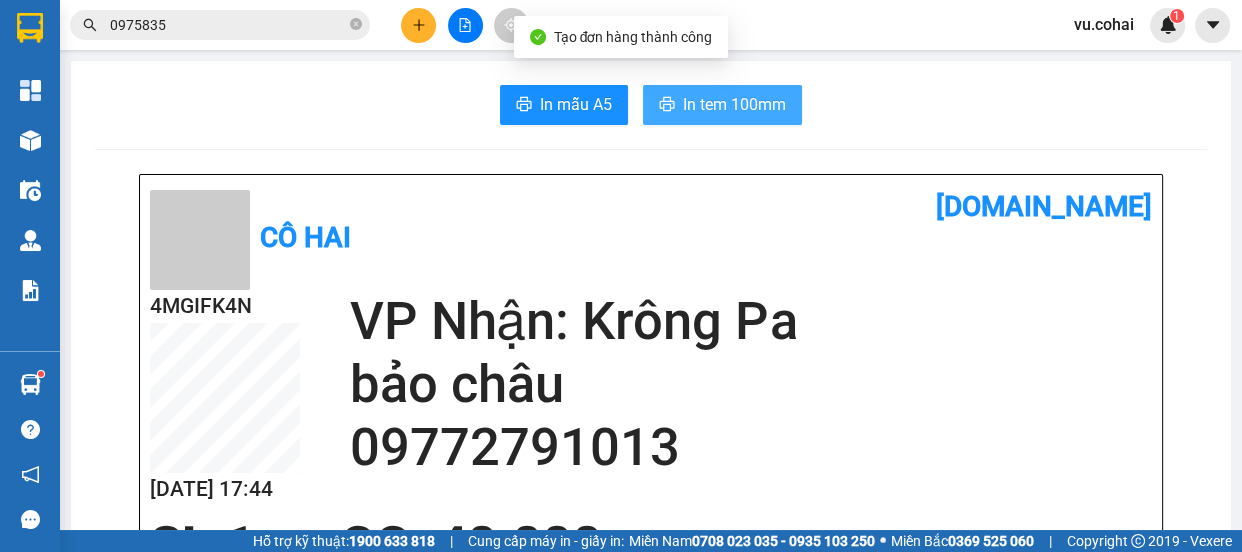 click on "In tem 100mm" at bounding box center [734, 104] 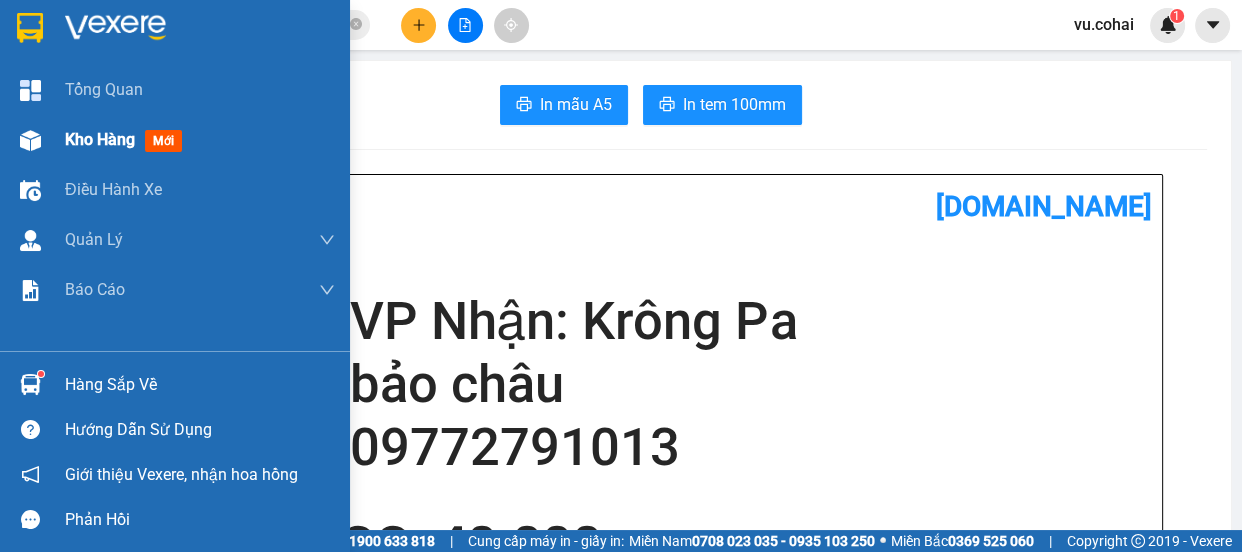 click on "Kho hàng" at bounding box center [100, 139] 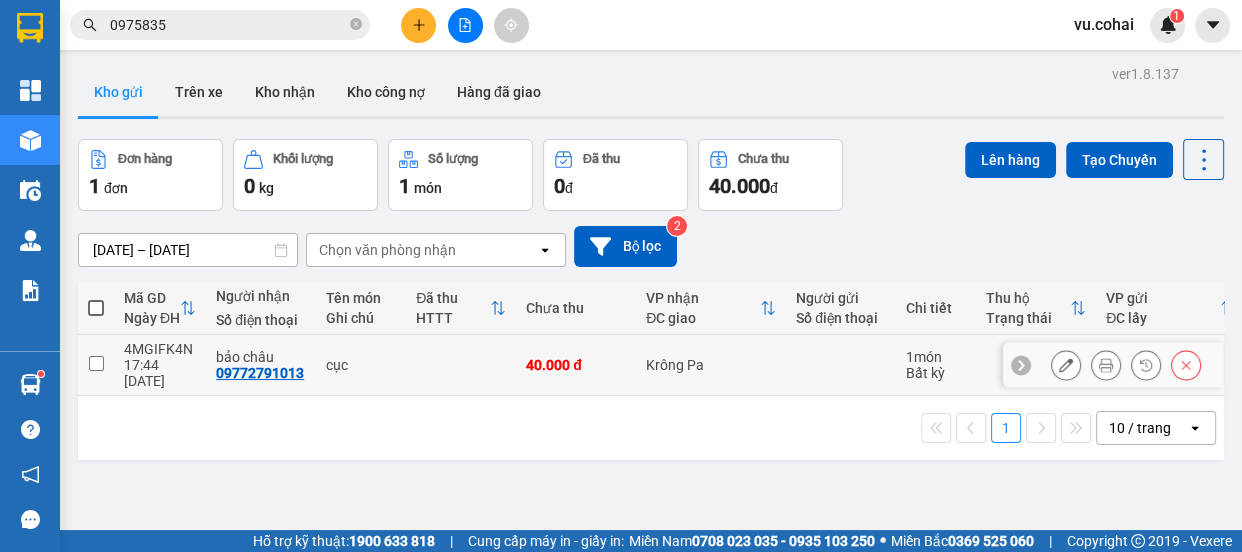 click at bounding box center [96, 363] 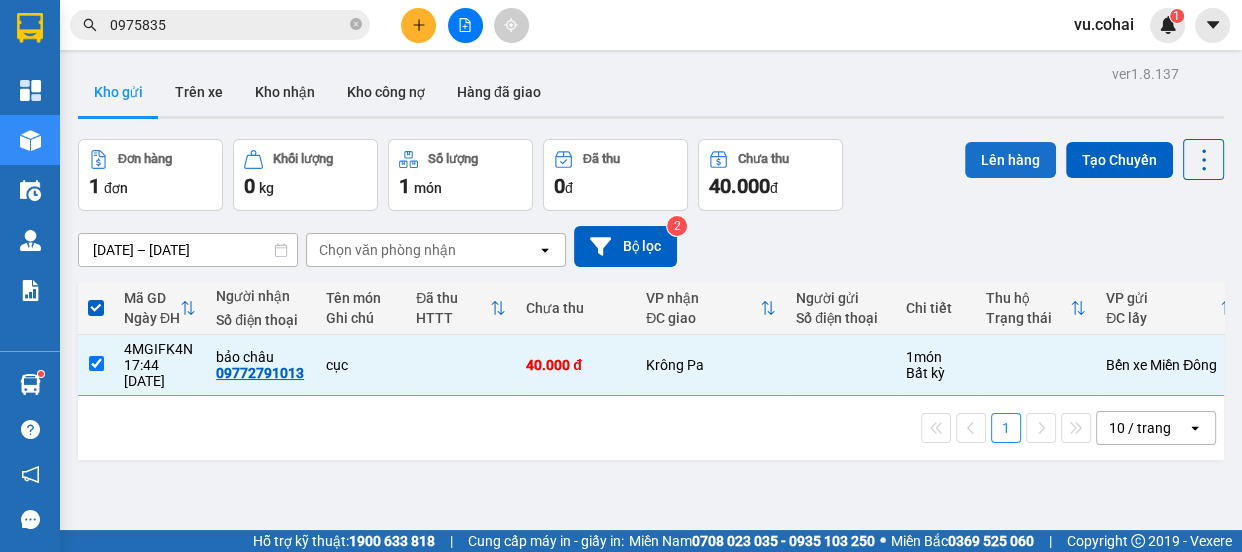 click on "Lên hàng" at bounding box center (1010, 160) 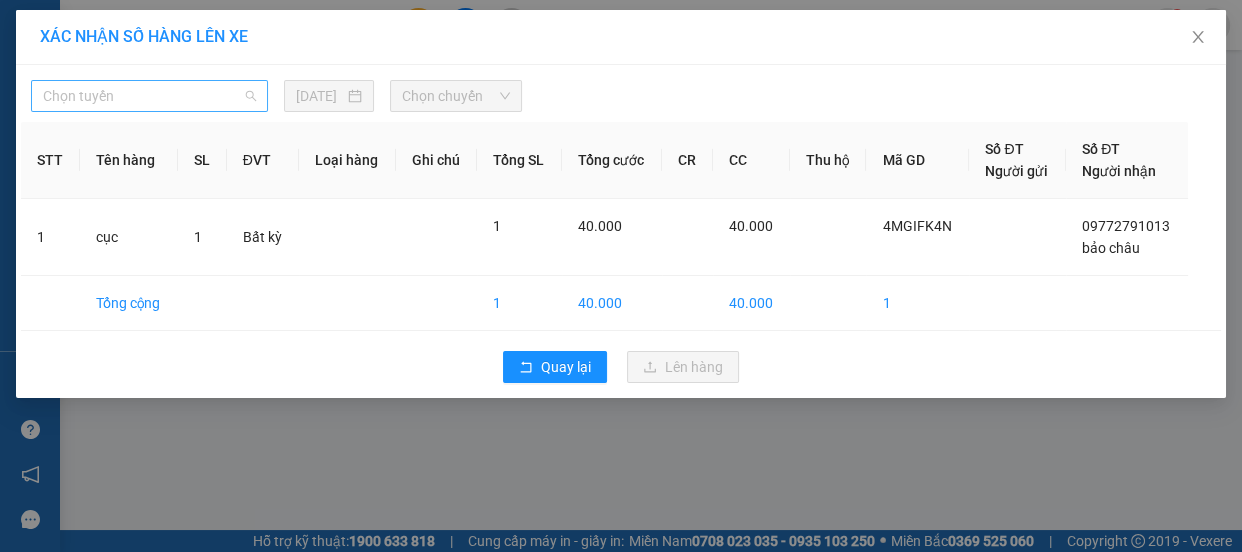 click on "Chọn tuyến" at bounding box center (149, 96) 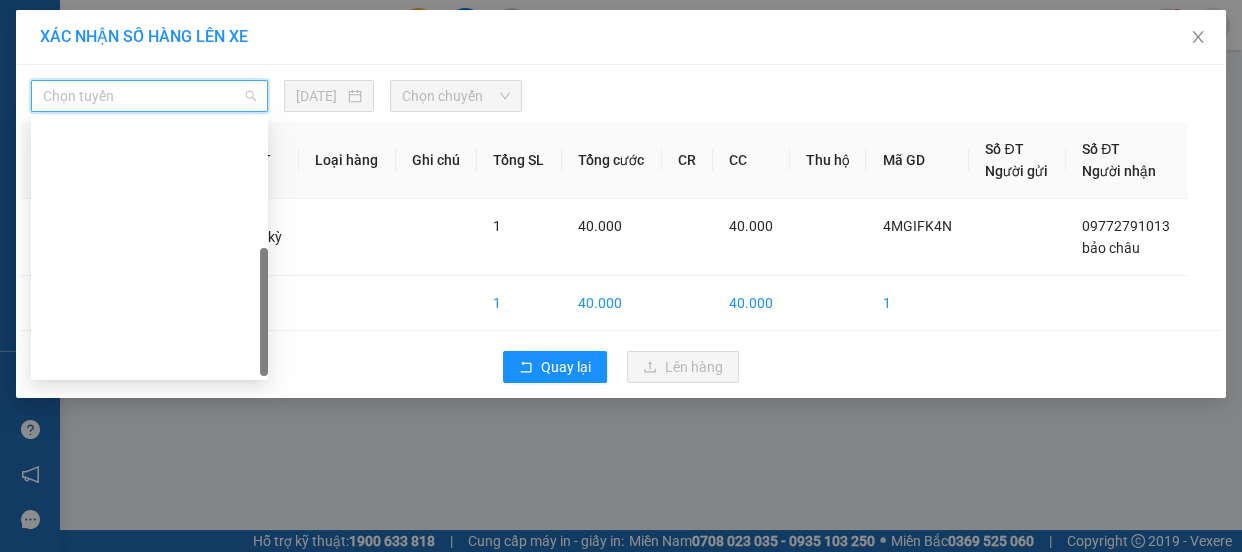 click on "BX Miền Tây - [GEOGRAPHIC_DATA] ([PERSON_NAME] - [PERSON_NAME][GEOGRAPHIC_DATA])" at bounding box center [149, 616] 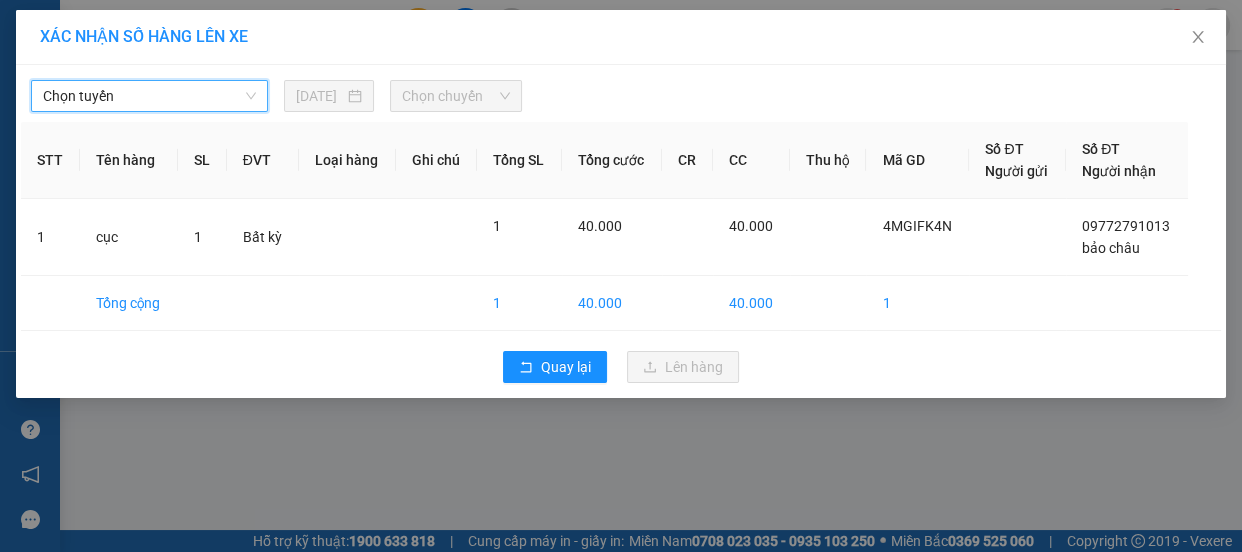 click on "Chọn chuyến" at bounding box center [456, 96] 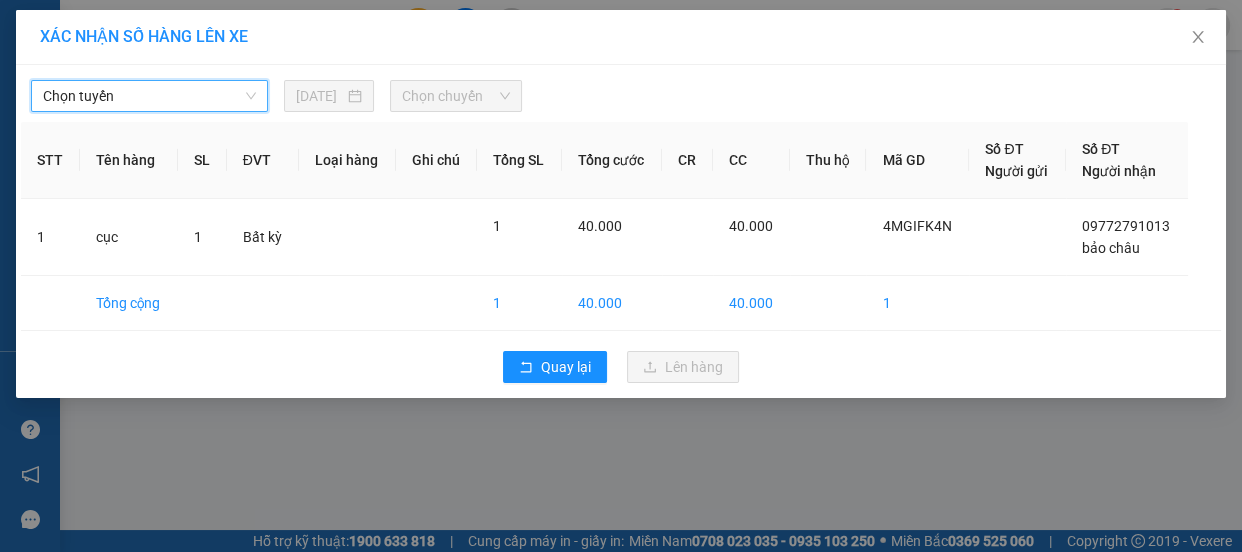 click on "Chọn tuyến" at bounding box center [149, 96] 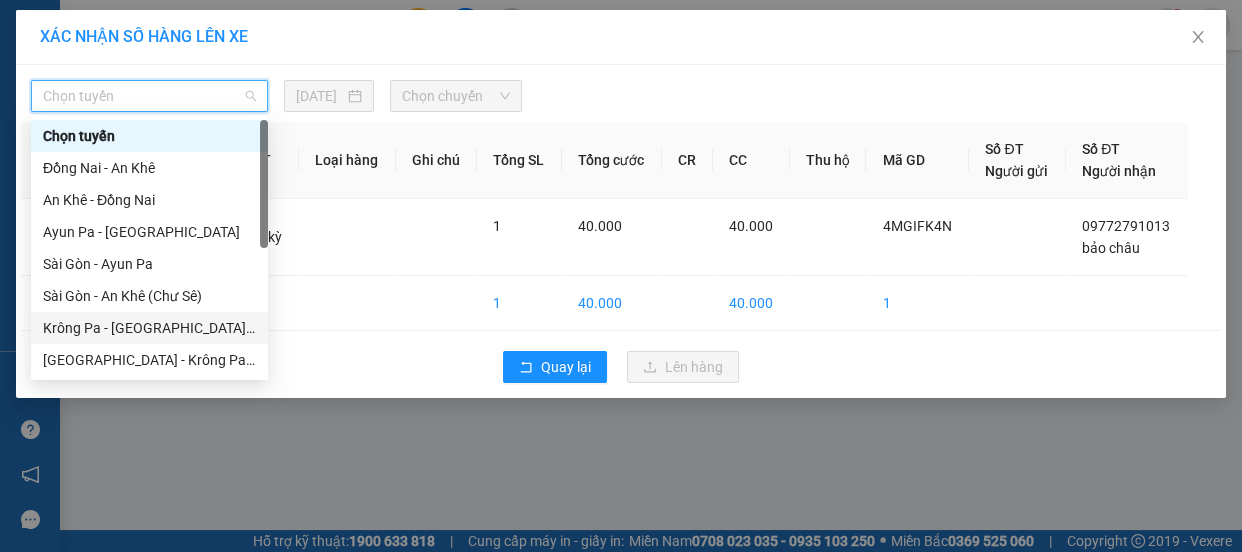 click on "Krông Pa - [GEOGRAPHIC_DATA] (Chư RCăm)" at bounding box center [149, 328] 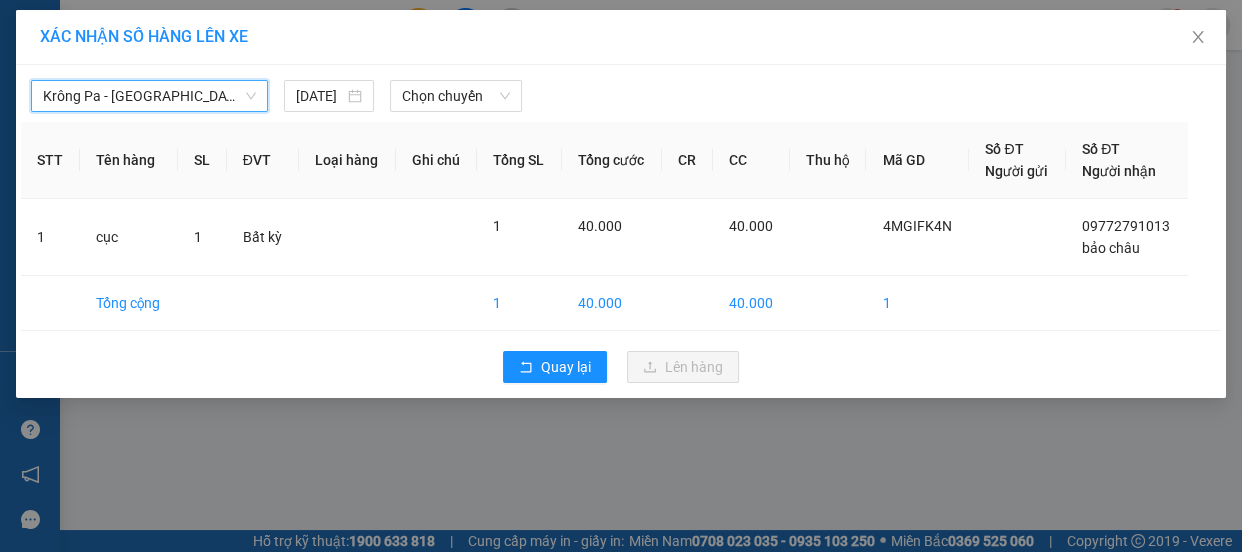 click on "Krông Pa - [GEOGRAPHIC_DATA] (Chư RCăm)" at bounding box center [149, 96] 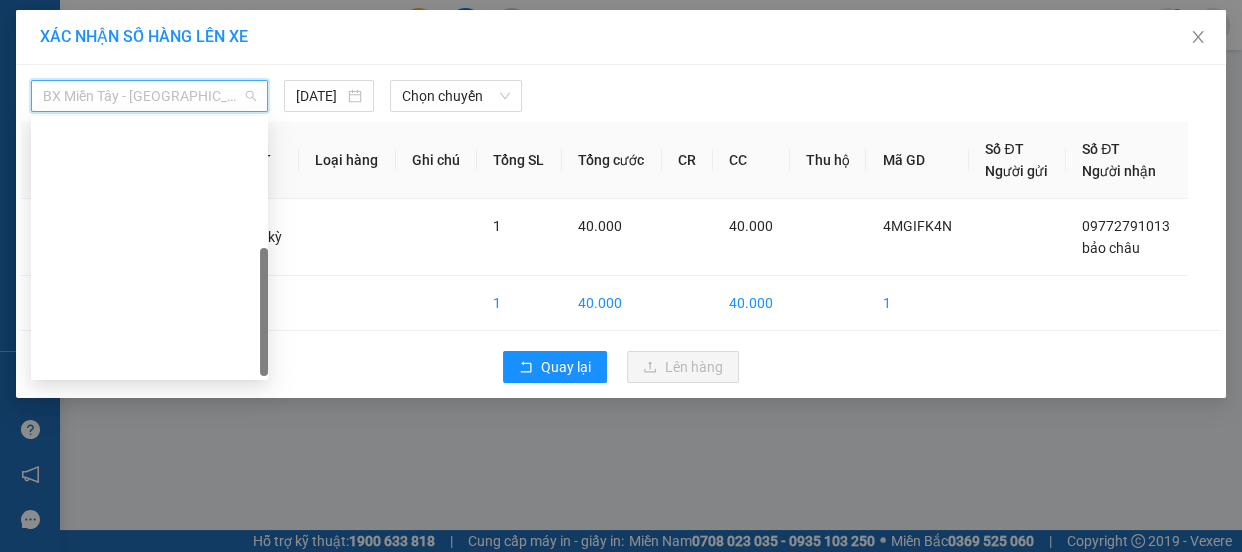 click on "BX Miền Tây - [GEOGRAPHIC_DATA] ([PERSON_NAME] - [PERSON_NAME][GEOGRAPHIC_DATA])" at bounding box center [149, 616] 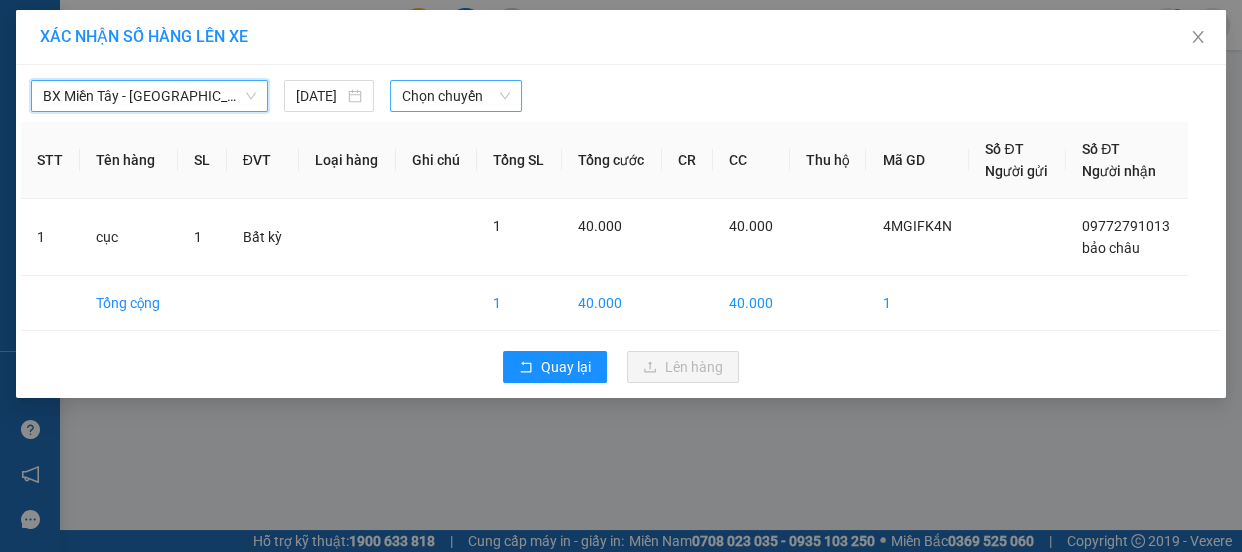 click on "Chọn chuyến" at bounding box center [456, 96] 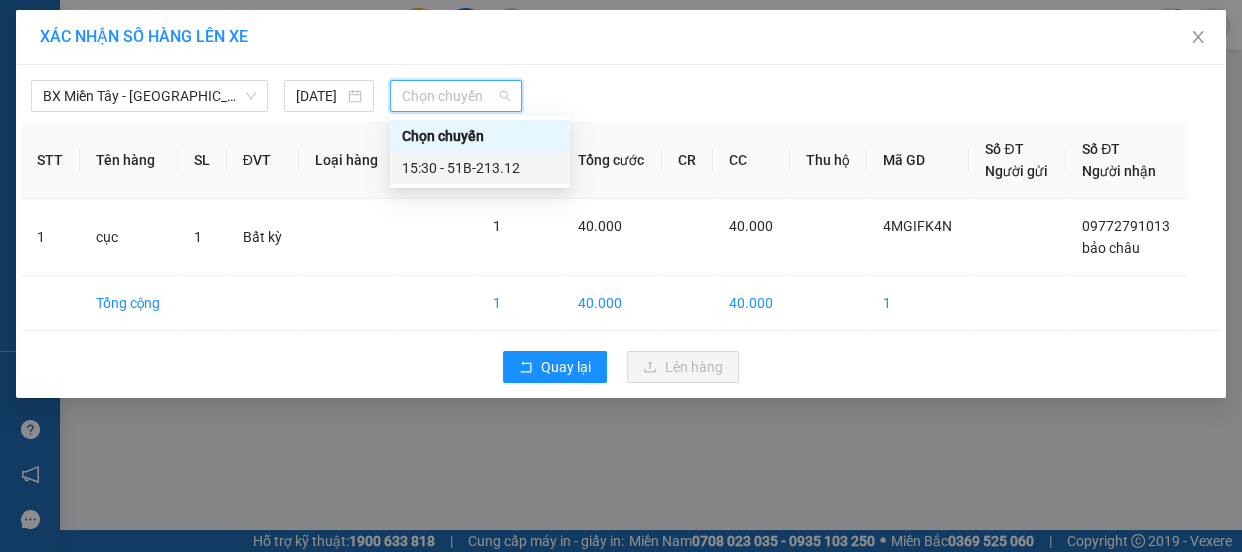 click on "15:30     - 51B-213.12" at bounding box center [480, 168] 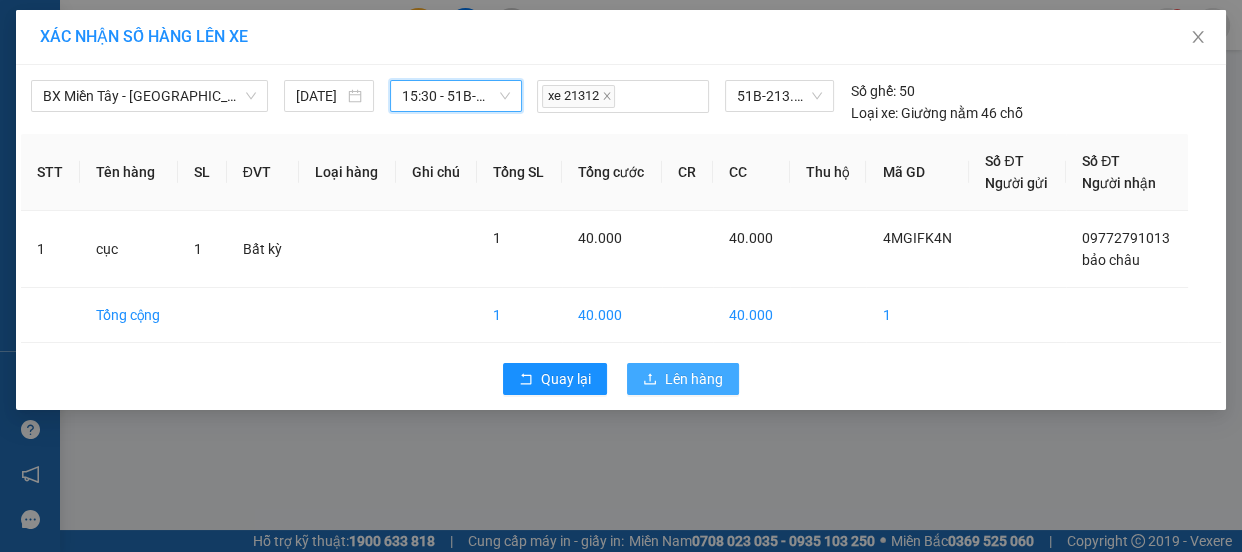 click on "Lên hàng" at bounding box center [694, 379] 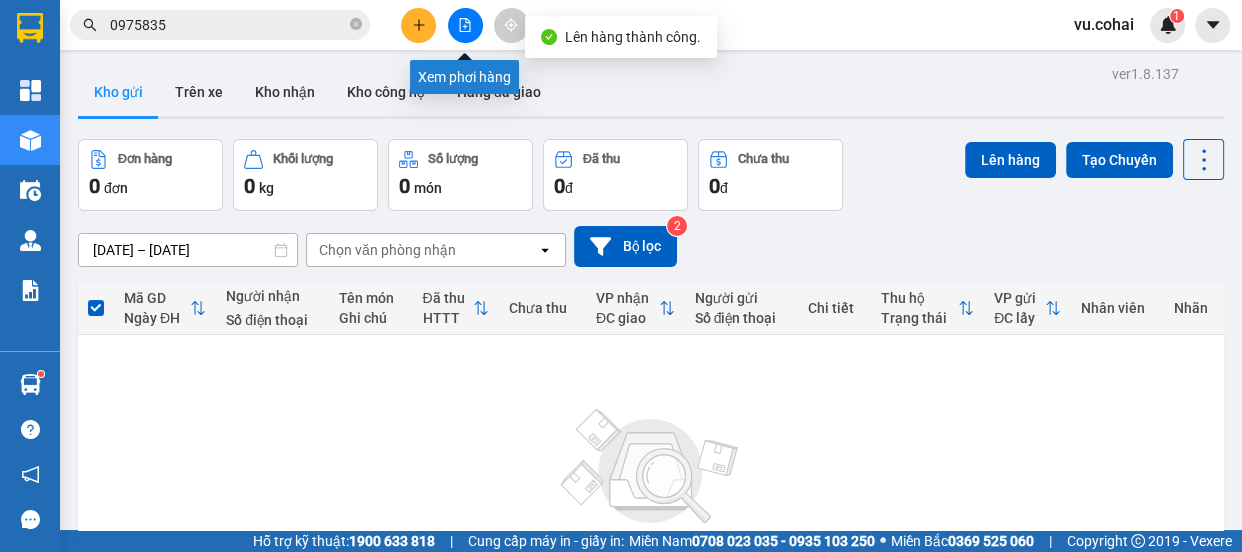 click 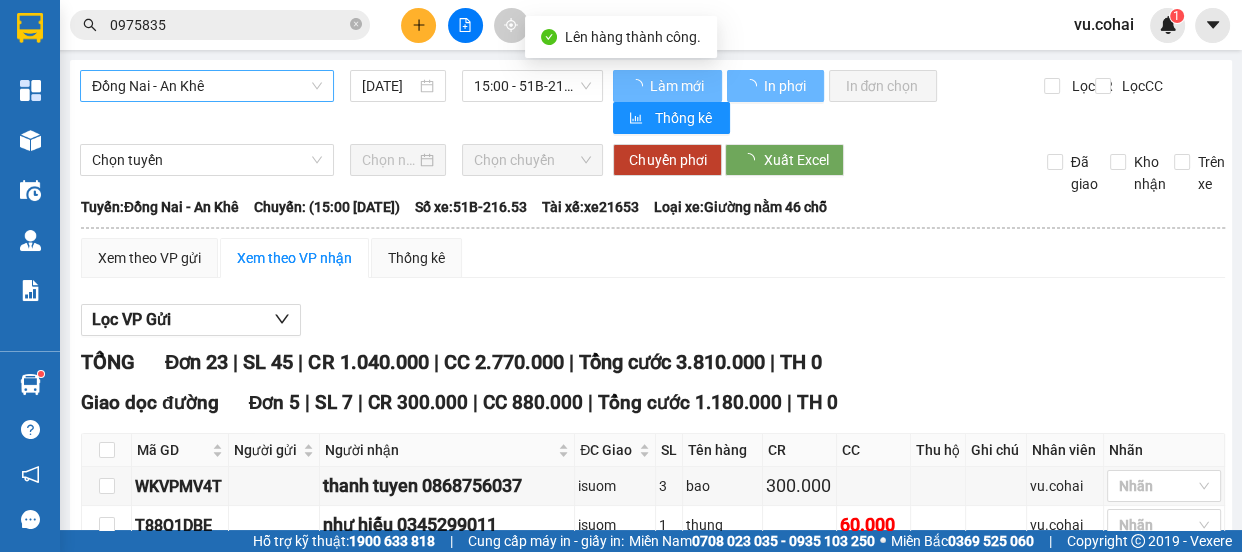 click on "Đồng Nai - An Khê" at bounding box center (207, 86) 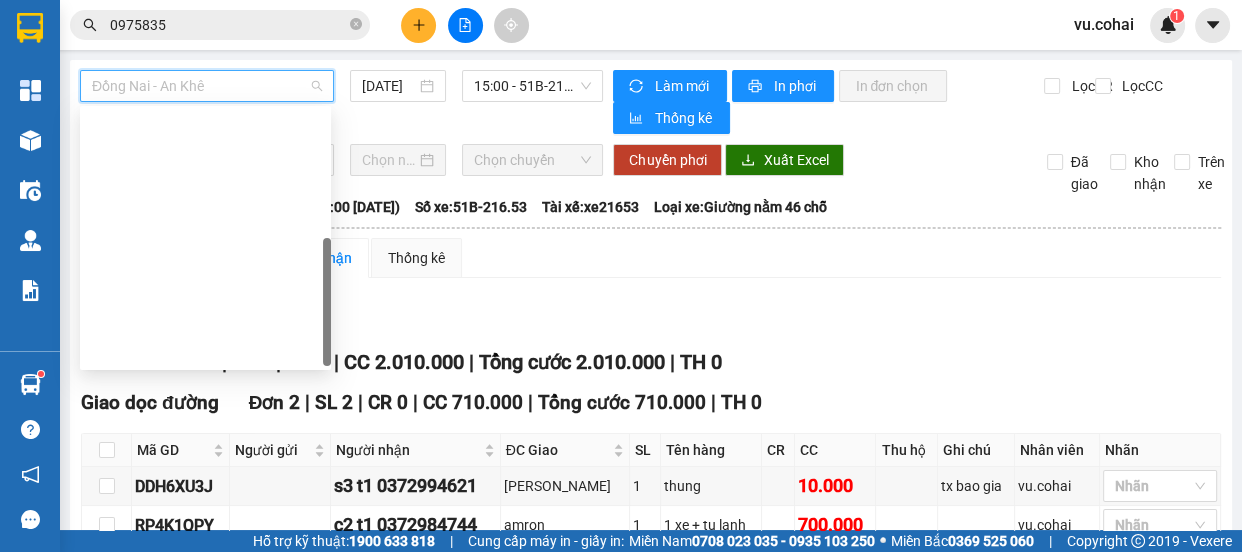 click on "BX Miền Tây - [GEOGRAPHIC_DATA] ([PERSON_NAME] - [PERSON_NAME][GEOGRAPHIC_DATA])" at bounding box center [205, 606] 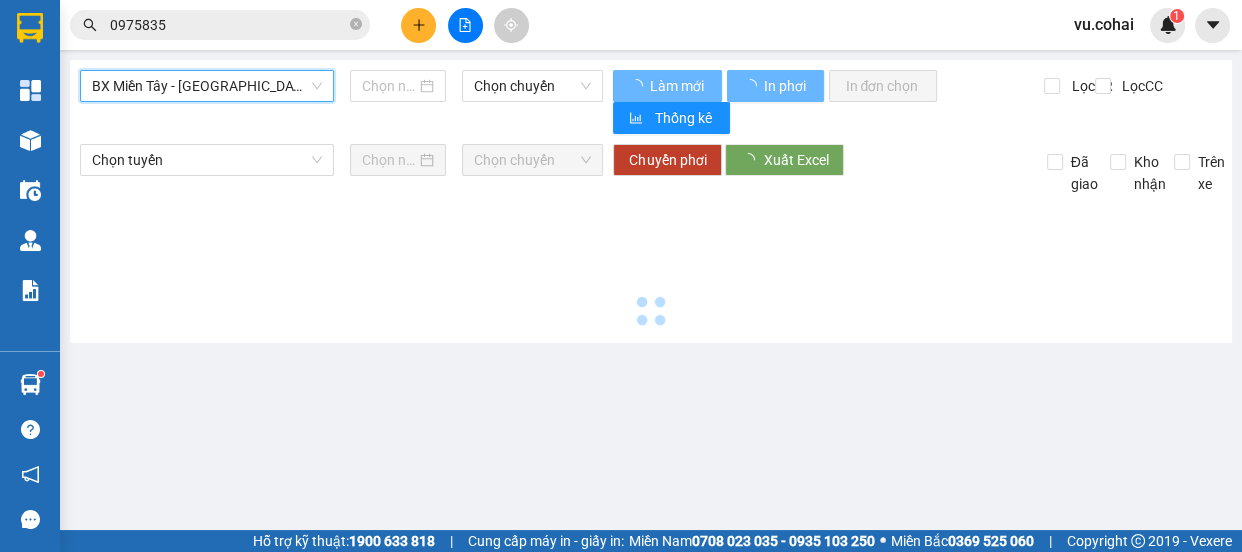 type on "[DATE]" 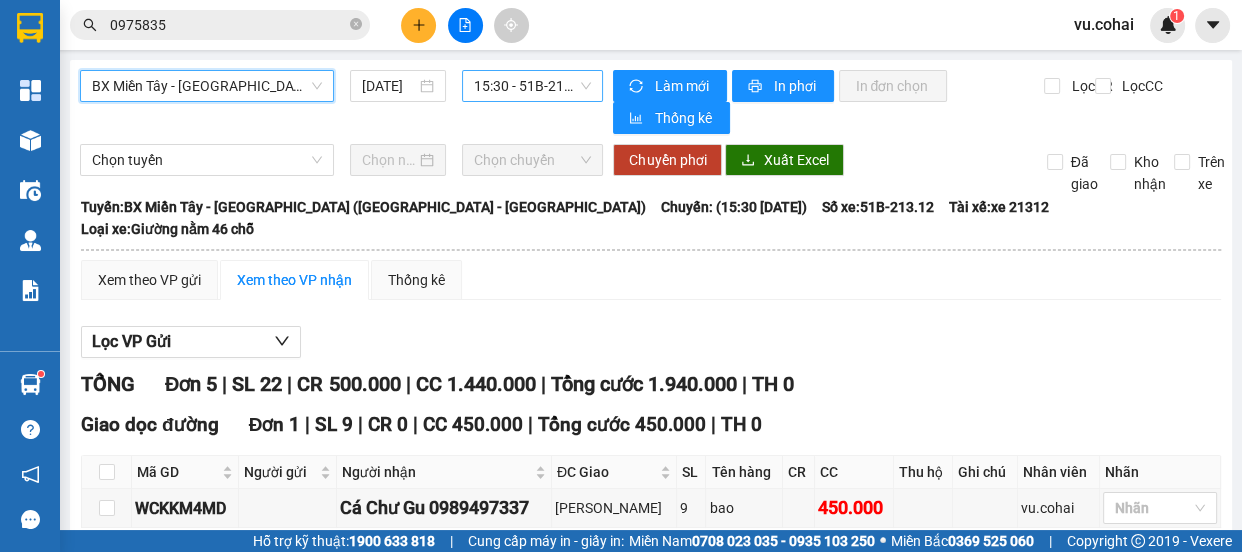 click on "15:30     - 51B-213.12" at bounding box center (532, 86) 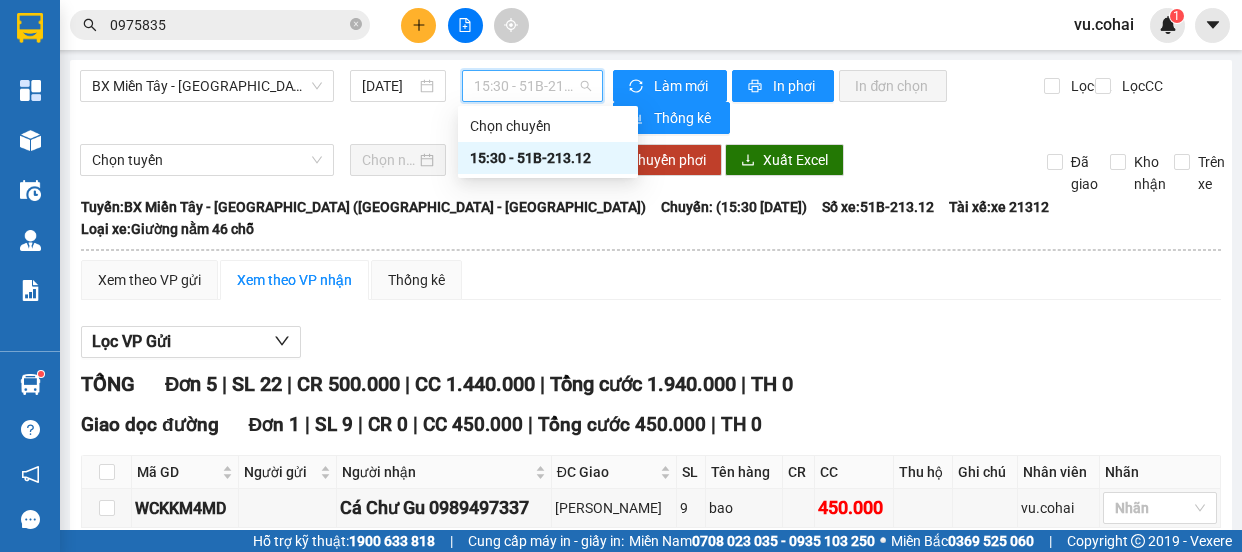 click on "15:30     - 51B-213.12" at bounding box center (548, 158) 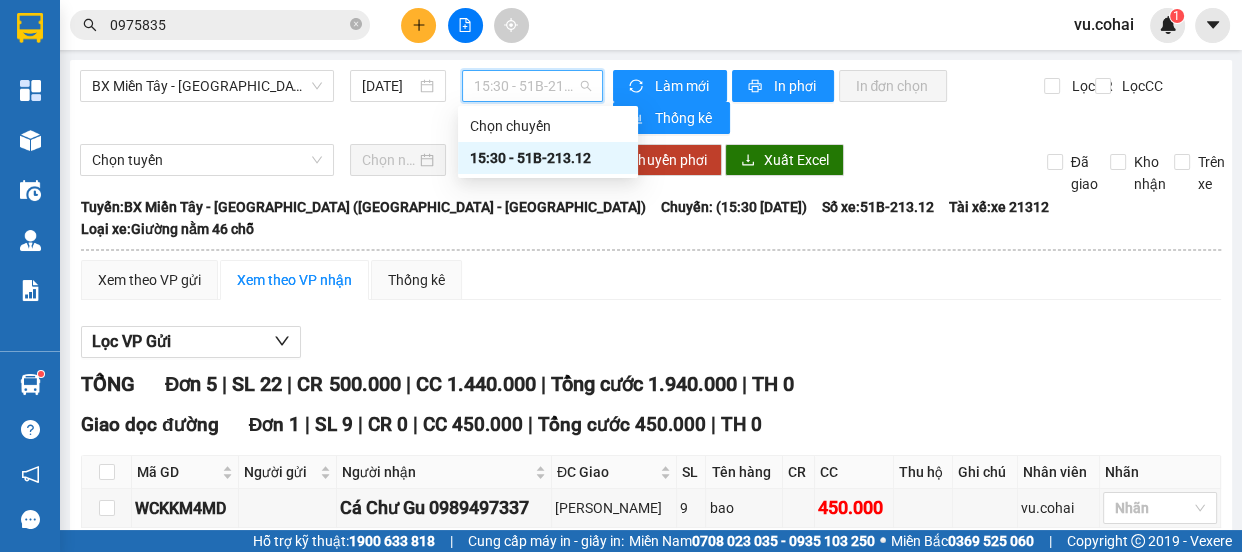 scroll, scrollTop: 0, scrollLeft: 0, axis: both 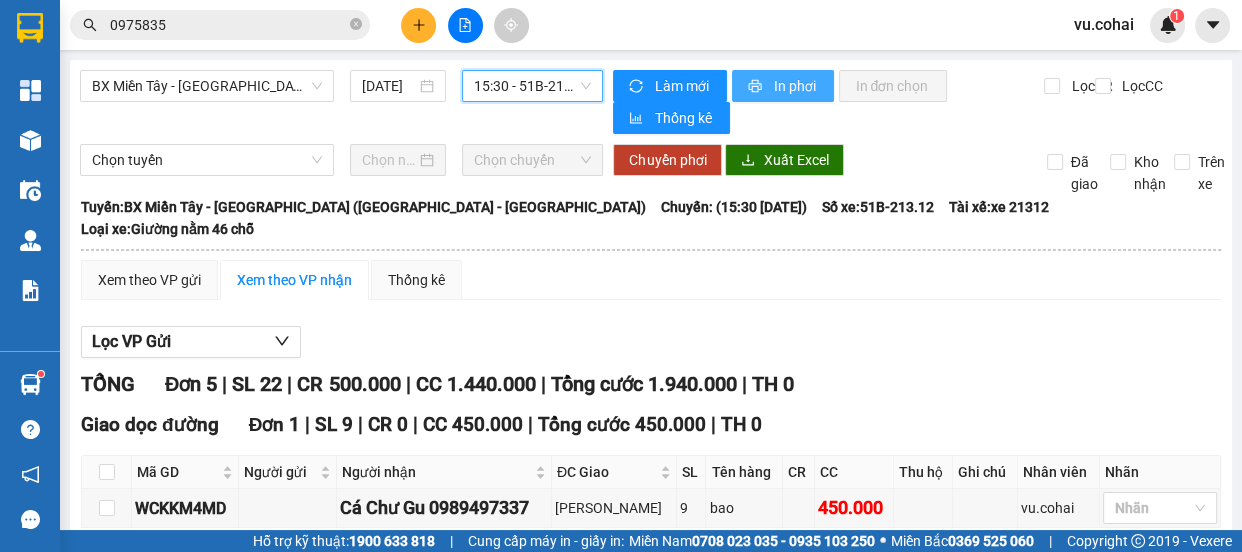 click on "In phơi" at bounding box center [795, 86] 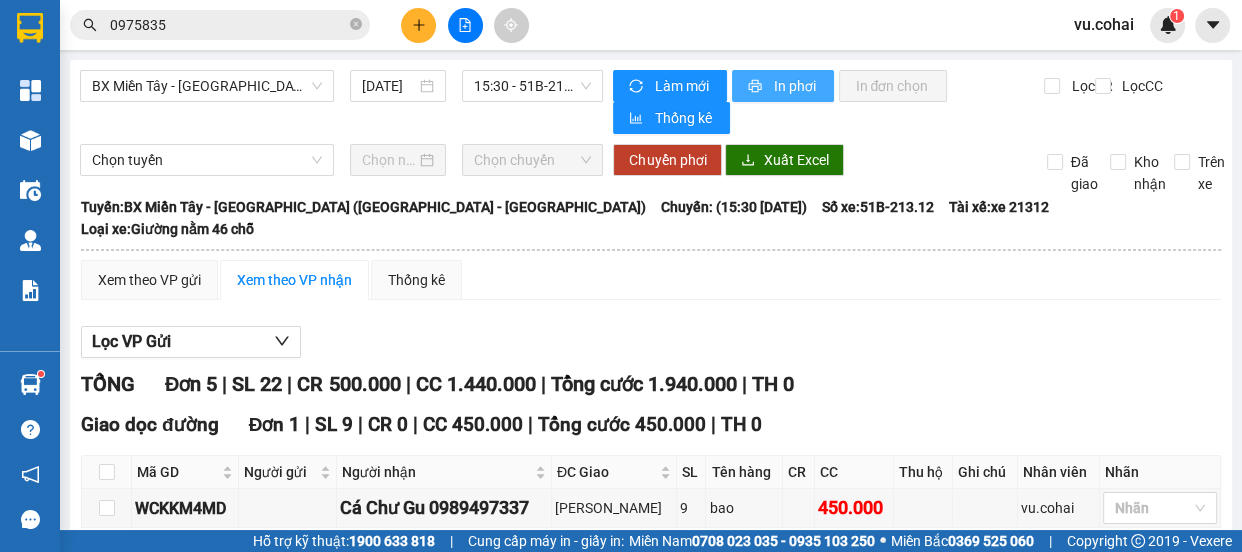 scroll, scrollTop: 0, scrollLeft: 0, axis: both 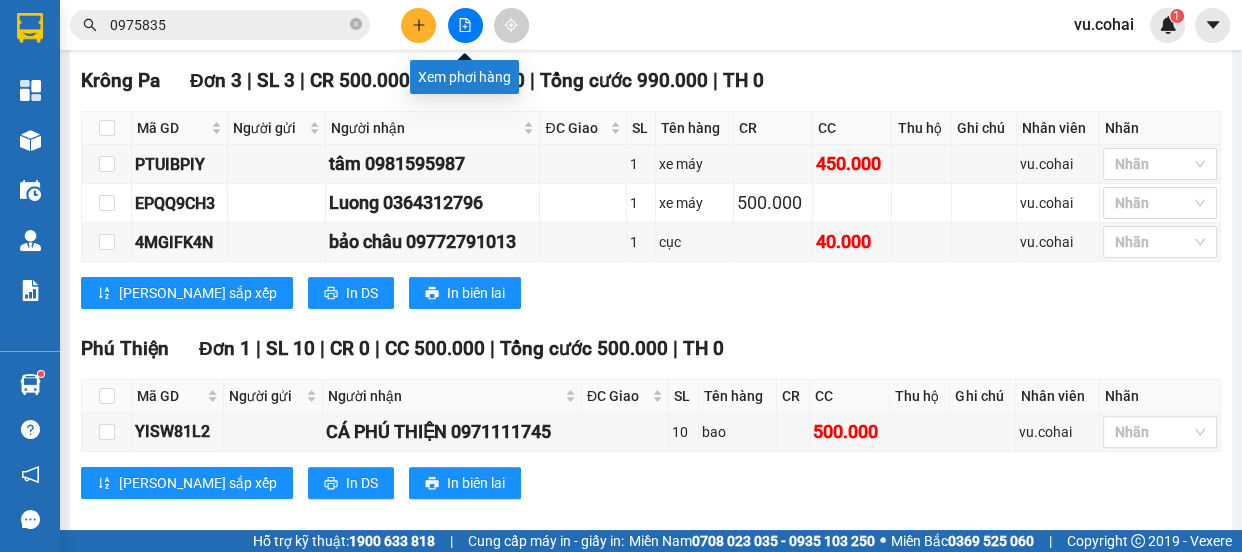 click 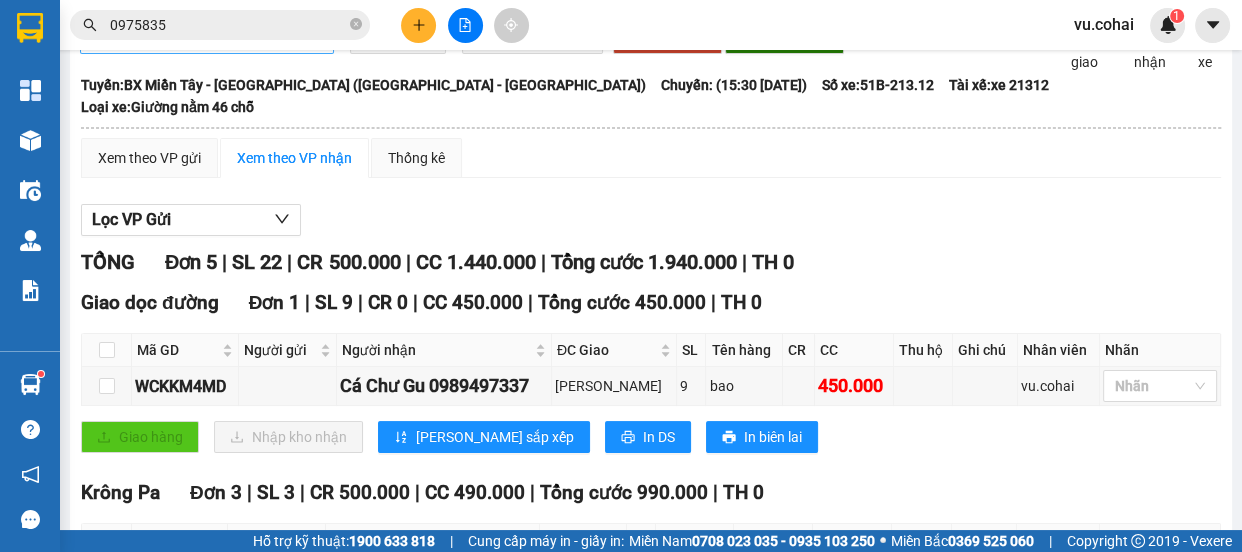 scroll, scrollTop: 0, scrollLeft: 0, axis: both 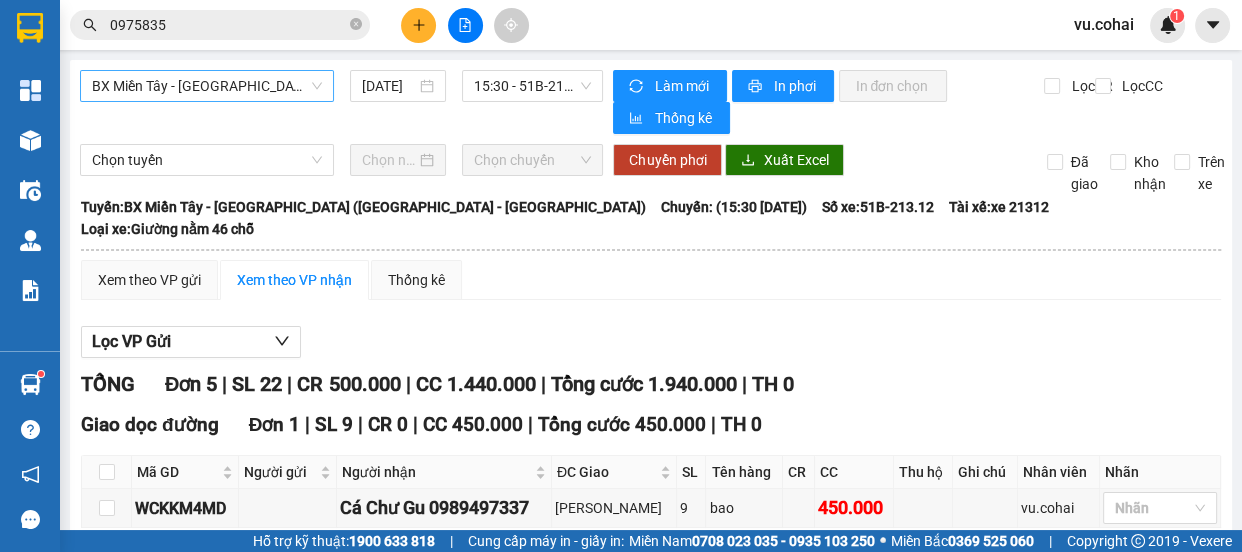 click on "BX Miền Tây - [GEOGRAPHIC_DATA] ([PERSON_NAME] - [PERSON_NAME][GEOGRAPHIC_DATA])" at bounding box center (207, 86) 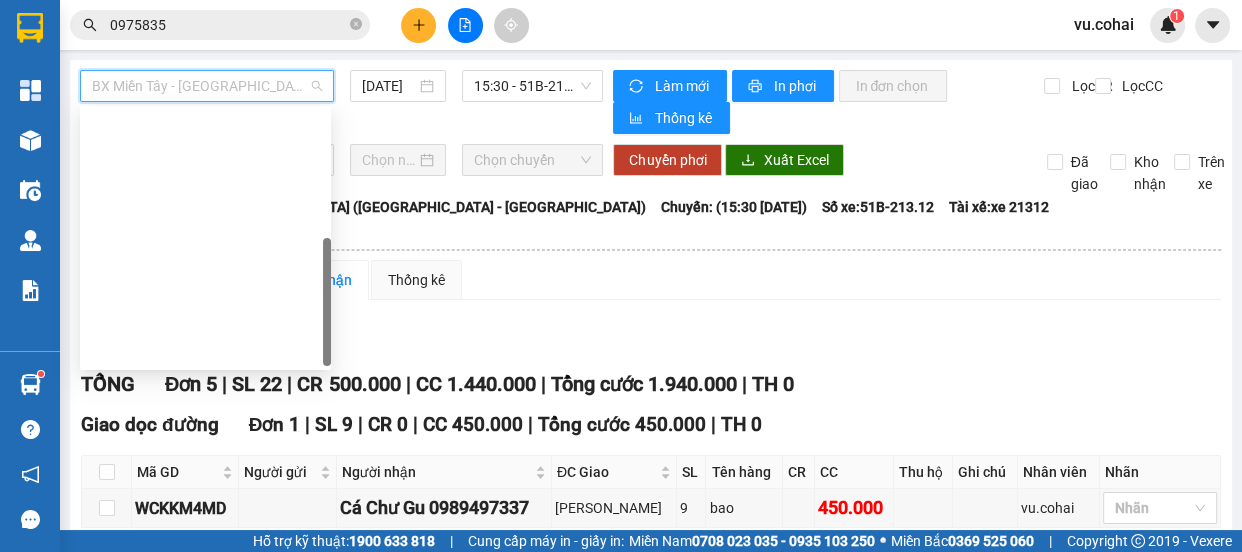 scroll, scrollTop: 0, scrollLeft: 0, axis: both 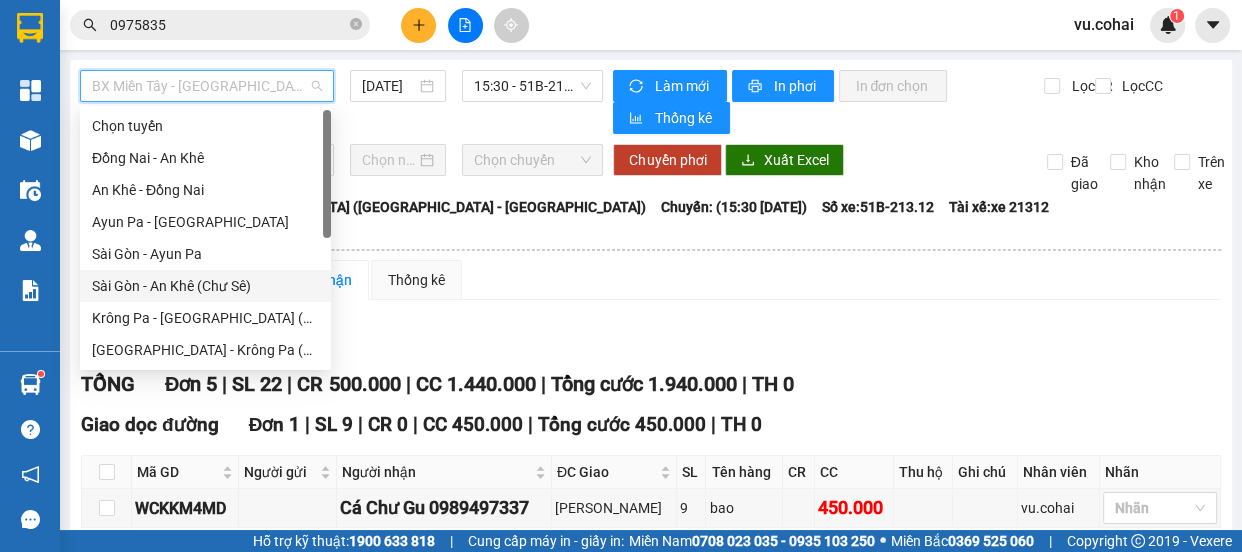 click on "Sài Gòn - An Khê (Chư Sê)" at bounding box center [205, 286] 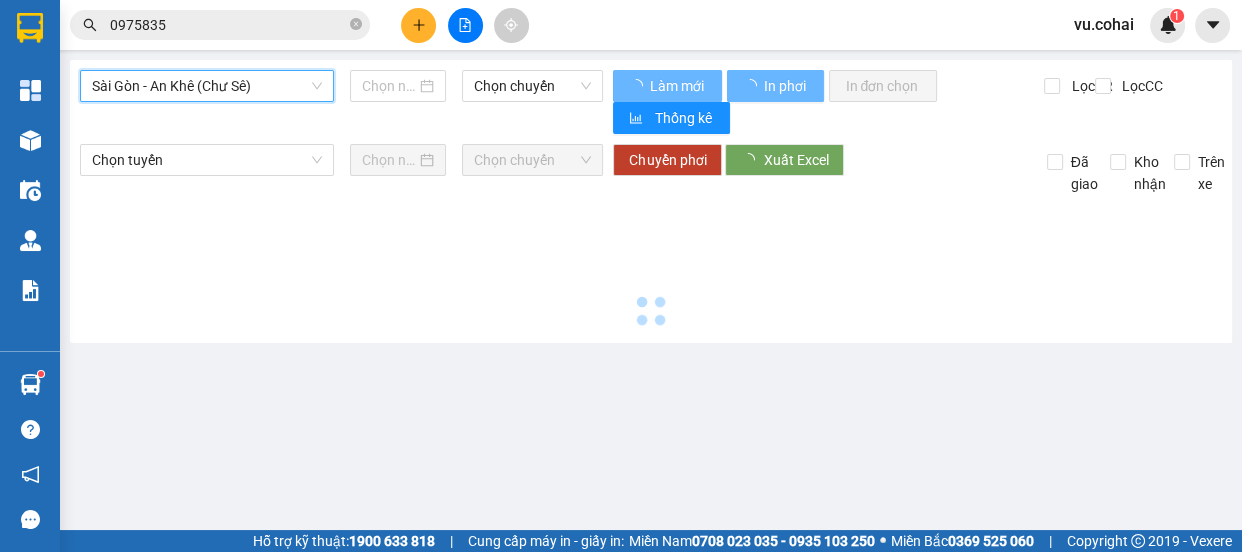 type on "[DATE]" 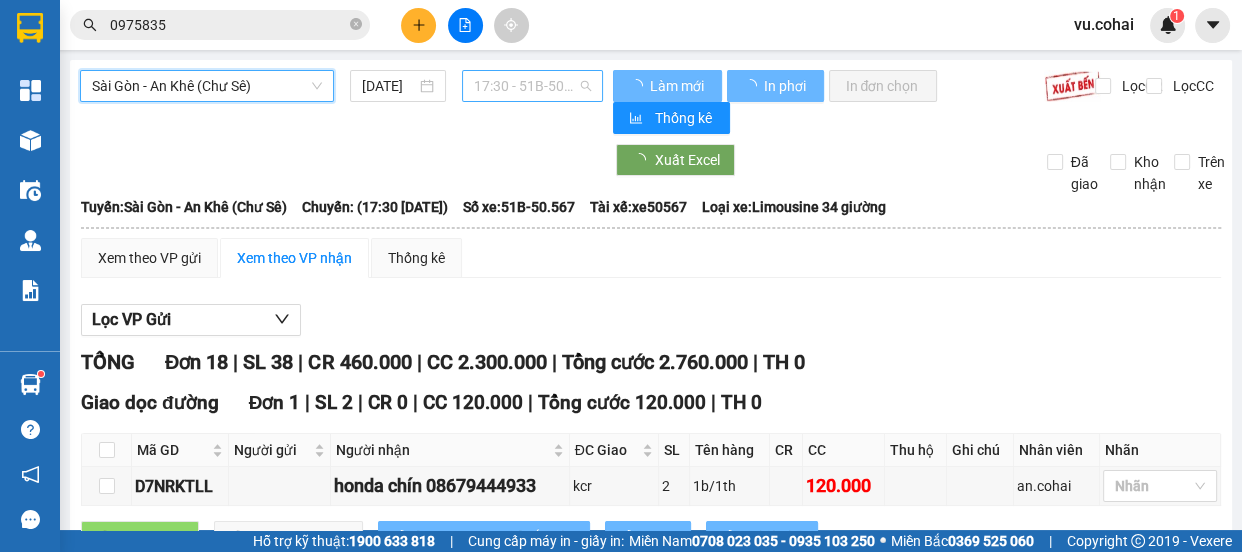 click on "17:30     - 51B-50.567" at bounding box center (532, 86) 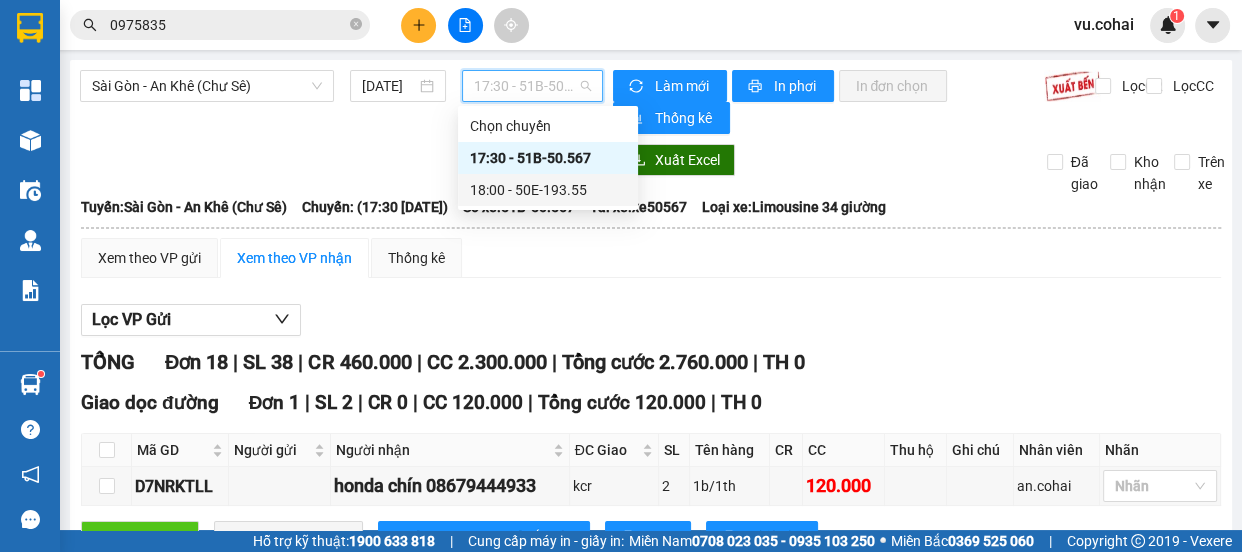 click on "18:00     - 50E-193.55" at bounding box center [548, 190] 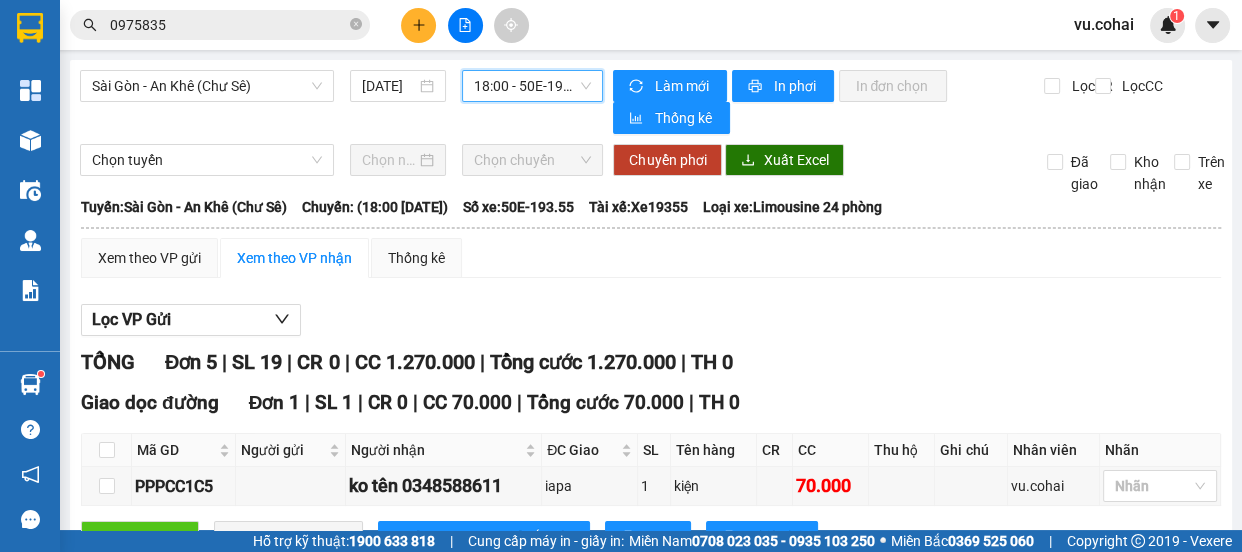 click on "18:00     - 50E-193.55" at bounding box center [532, 86] 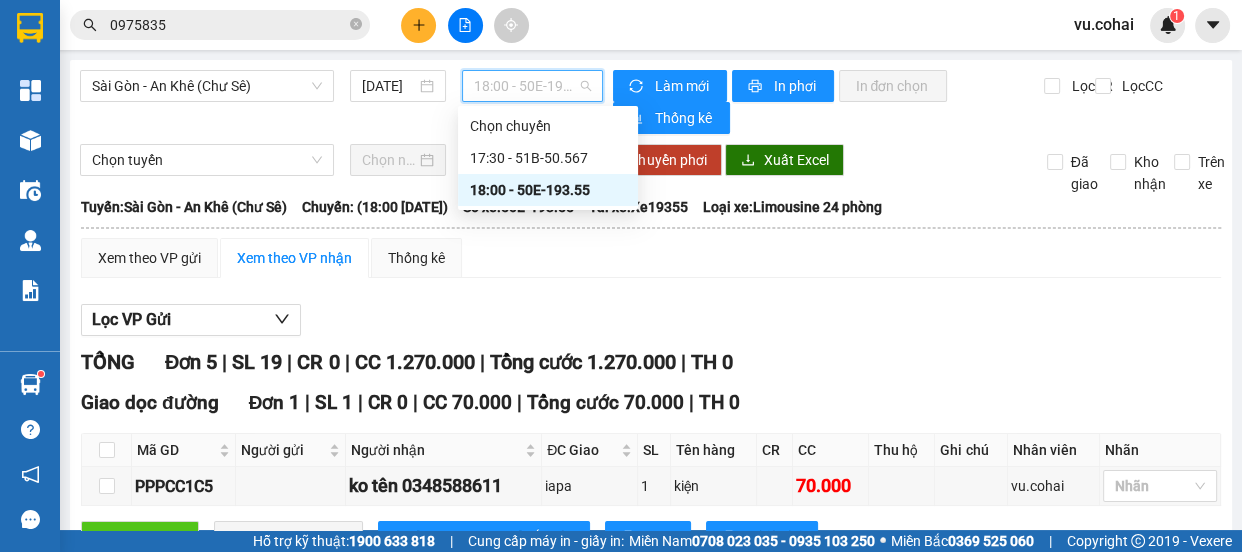 click on "18:00     - 50E-193.55" at bounding box center [548, 190] 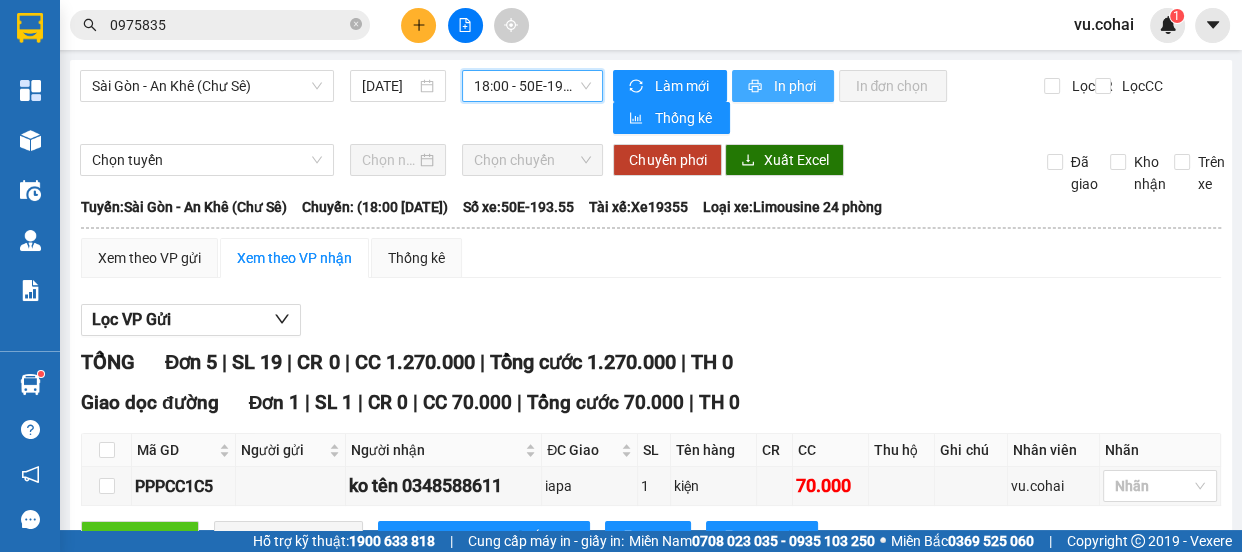 click on "In phơi" at bounding box center (795, 86) 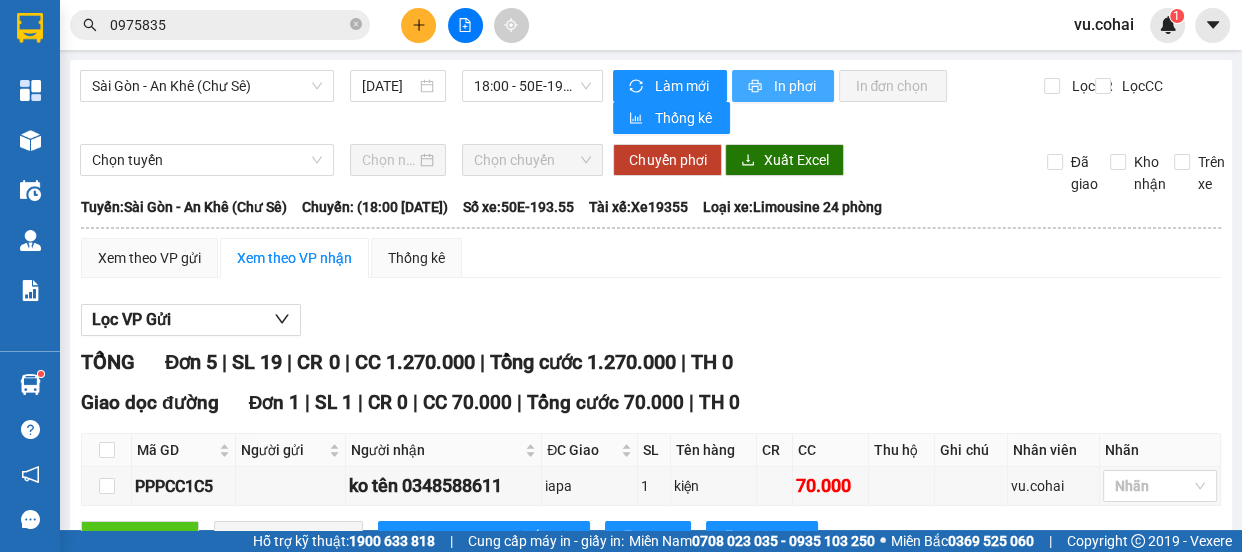scroll, scrollTop: 0, scrollLeft: 0, axis: both 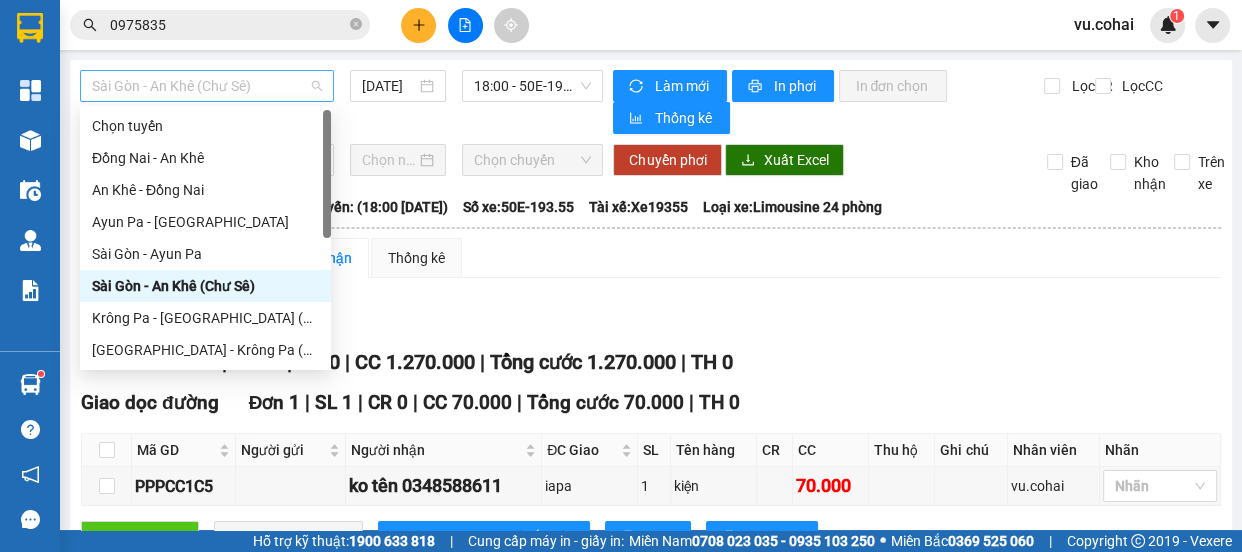 click on "Sài Gòn - An Khê (Chư Sê)" at bounding box center (207, 86) 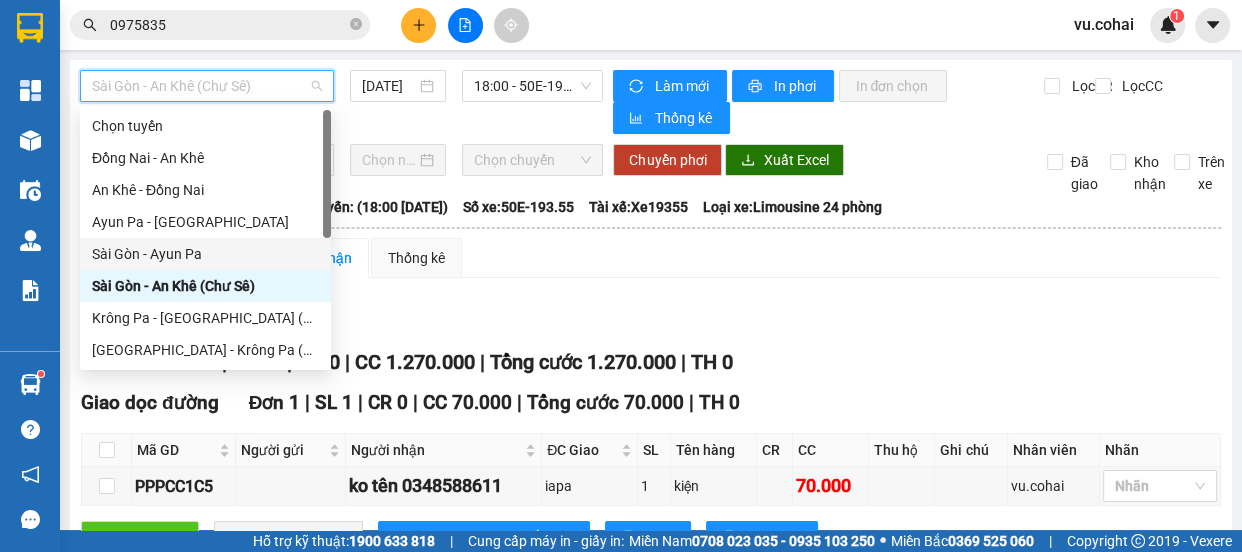 scroll, scrollTop: 181, scrollLeft: 0, axis: vertical 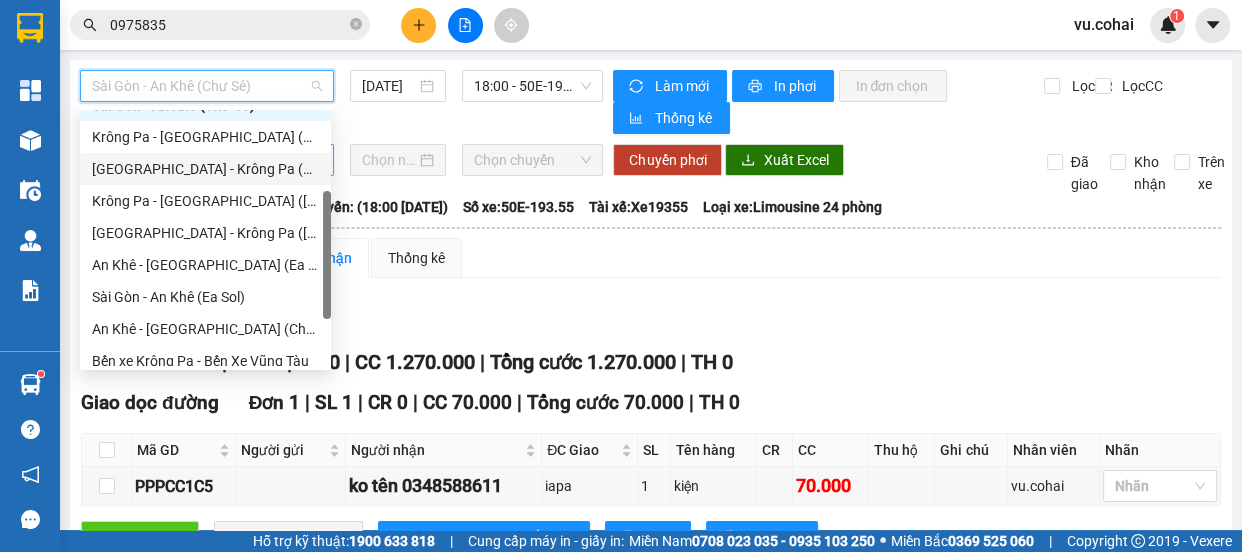click on "[GEOGRAPHIC_DATA] - Krông Pa (Chư RCăm)" at bounding box center [205, 169] 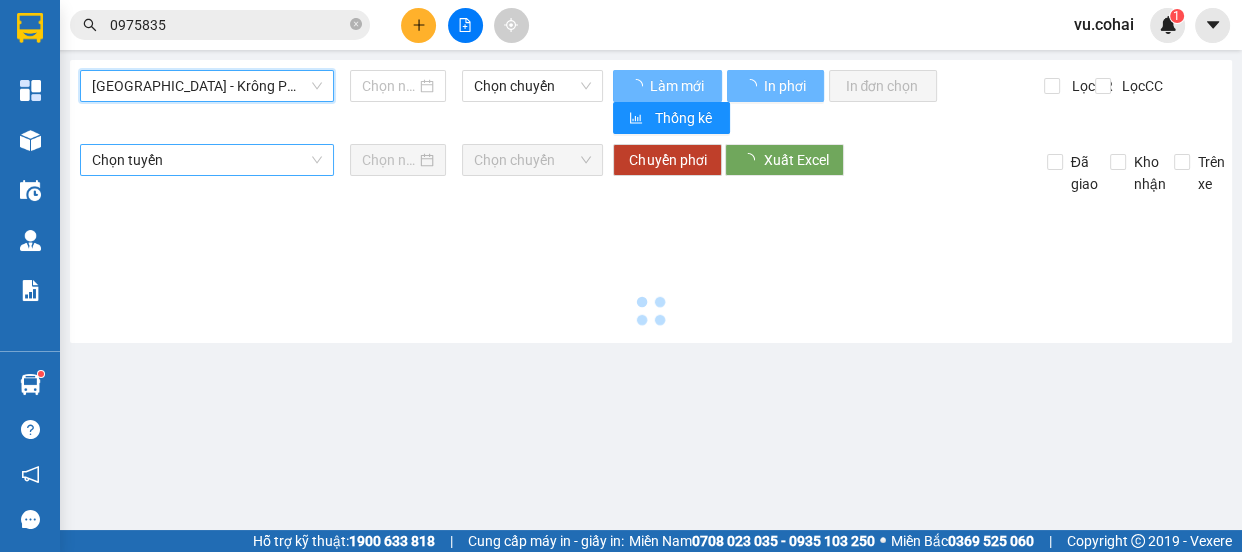 type on "[DATE]" 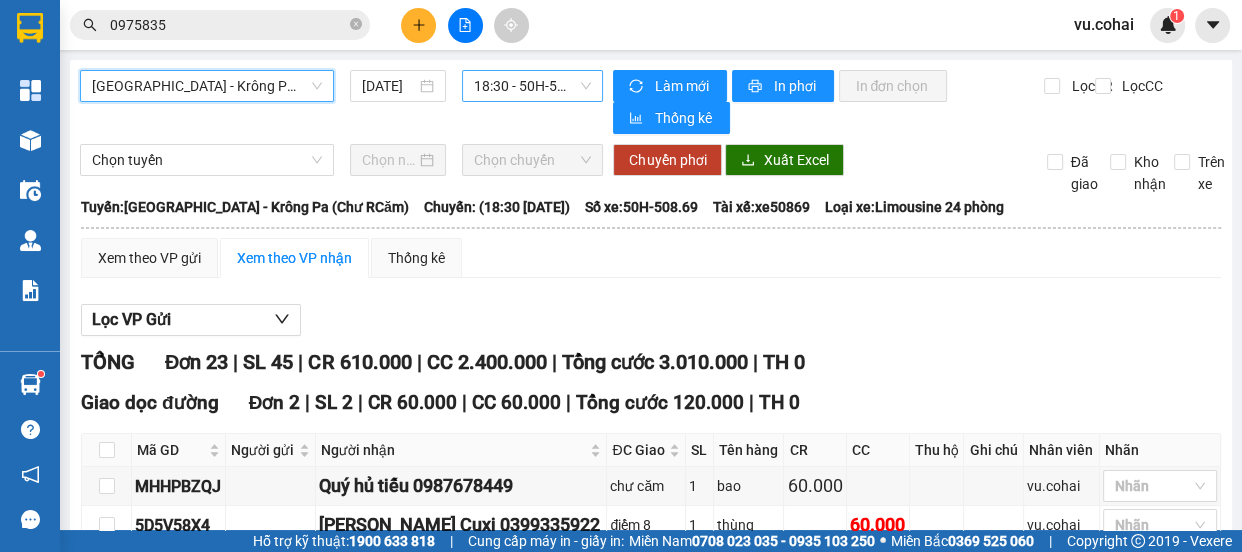 click on "18:30     - 50H-508.69" at bounding box center (532, 86) 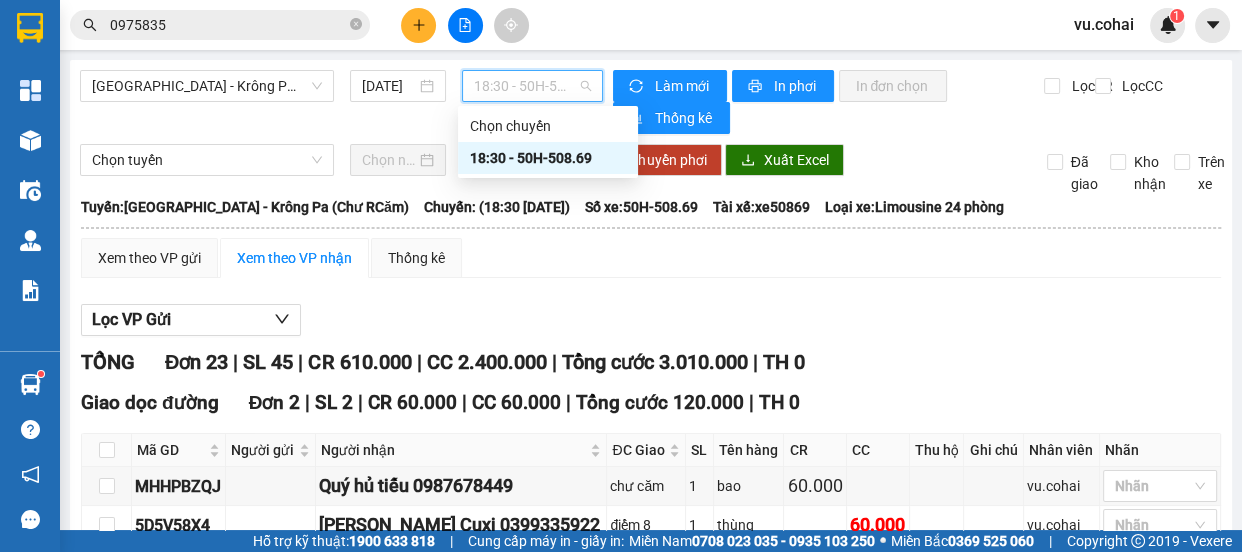 click on "18:30     - 50H-508.69" at bounding box center [548, 158] 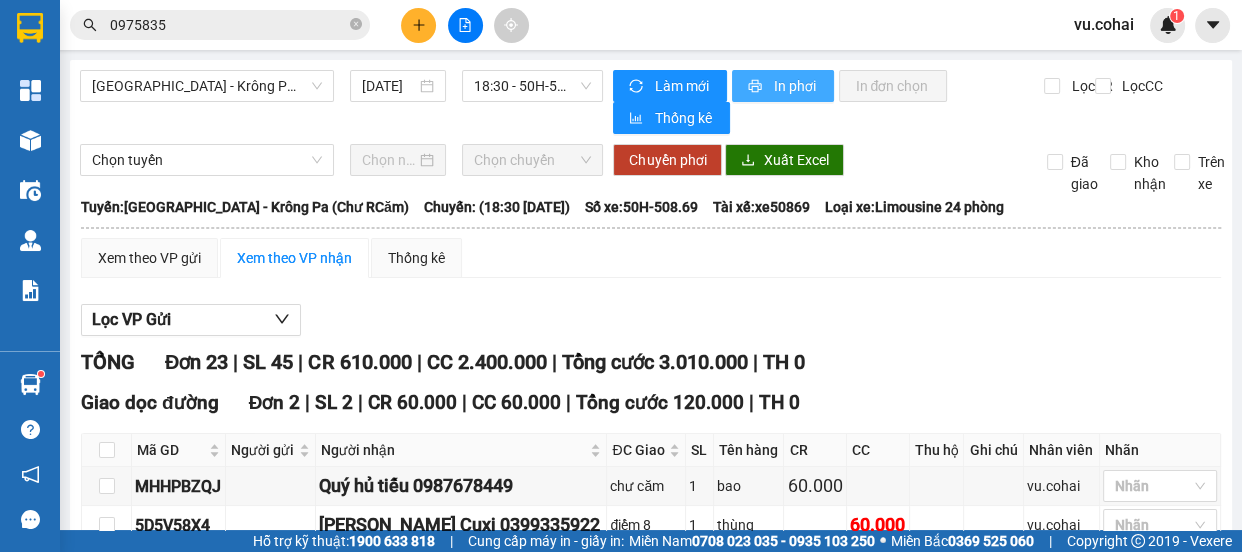 click on "In phơi" at bounding box center [795, 86] 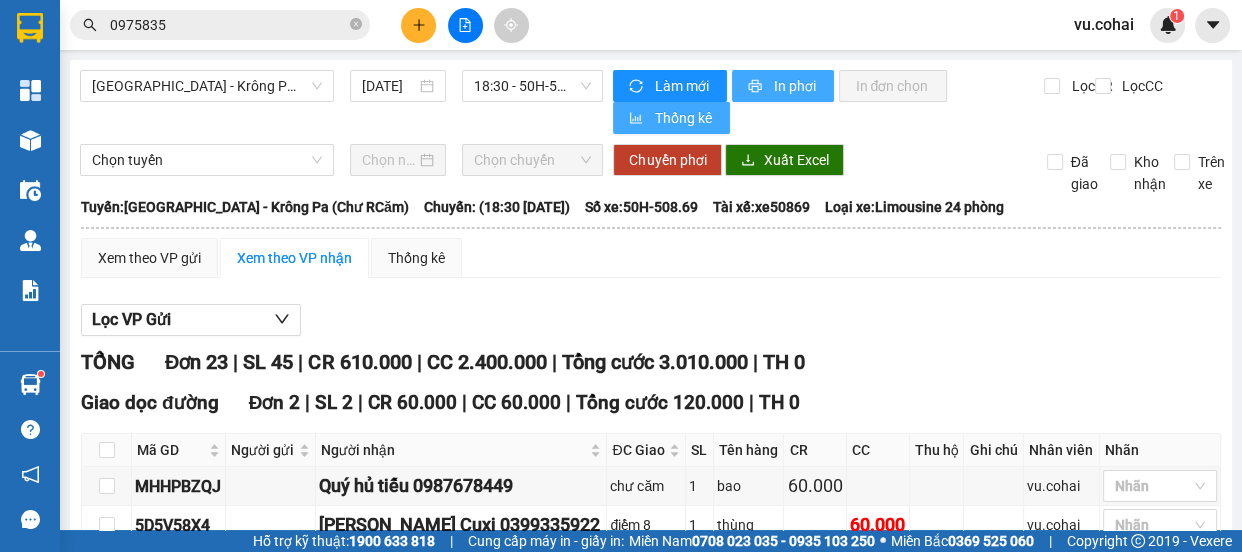 scroll, scrollTop: 0, scrollLeft: 0, axis: both 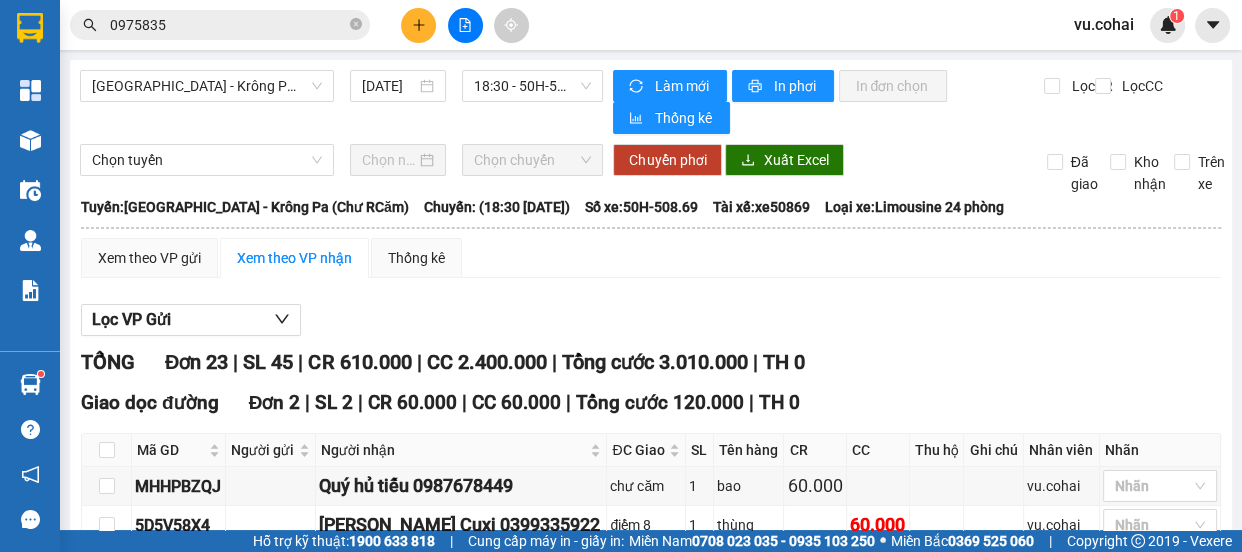 drag, startPoint x: 201, startPoint y: 66, endPoint x: 204, endPoint y: 79, distance: 13.341664 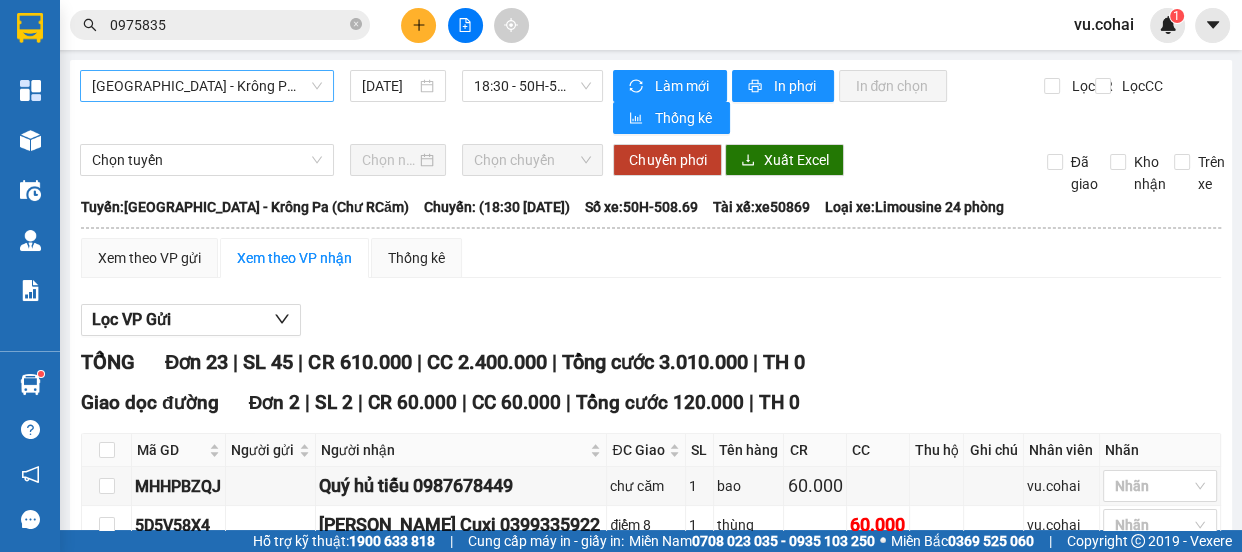 click on "Sài Gòn - Krông Pa (Chư RCăm) 12/07/2025 18:30     - 50H-508.69  Làm mới In phơi In đơn chọn Thống kê Lọc  CR Lọc  CC Chọn tuyến Chọn chuyến Chuyển phơi Xuất Excel Đã giao Kho nhận Trên xe Cô Hai   (08) 3924.2264   319 Trần Phú, Phường 8 PHƠI HÀNG 18:05 - 12/07/2025 Tuyến:  Sài Gòn - Krông Pa (Chư RCăm) Chuyến:   (18:30 - 12/07/2025) Tài xế:  xe50869   Số xe:  50H-508.69 Loại xe:  Limousine 24 phòng Tuyến:  Sài Gòn - Krông Pa (Chư RCăm) Chuyến:   (18:30 - 12/07/2025) Số xe:  50H-508.69 Tài xế:  xe50869 Loại xe:  Limousine 24 phòng Xem theo VP gửi Xem theo VP nhận Thống kê Lọc VP Gửi TỔNG Đơn   23 | SL   45 | CR   610.000 | CC   2.400.000 | Tổng cước   3.010.000 | TH   0 Giao dọc đường Đơn   2 | SL   2 | CR   60.000 | CC   60.000 | Tổng cước   120.000 | TH   0 Mã GD Người gửi Người nhận ĐC Giao SL Tên hàng CR CC Thu hộ Ghi chú Nhân viên Nhãn Ký nhận" at bounding box center (651, 909) 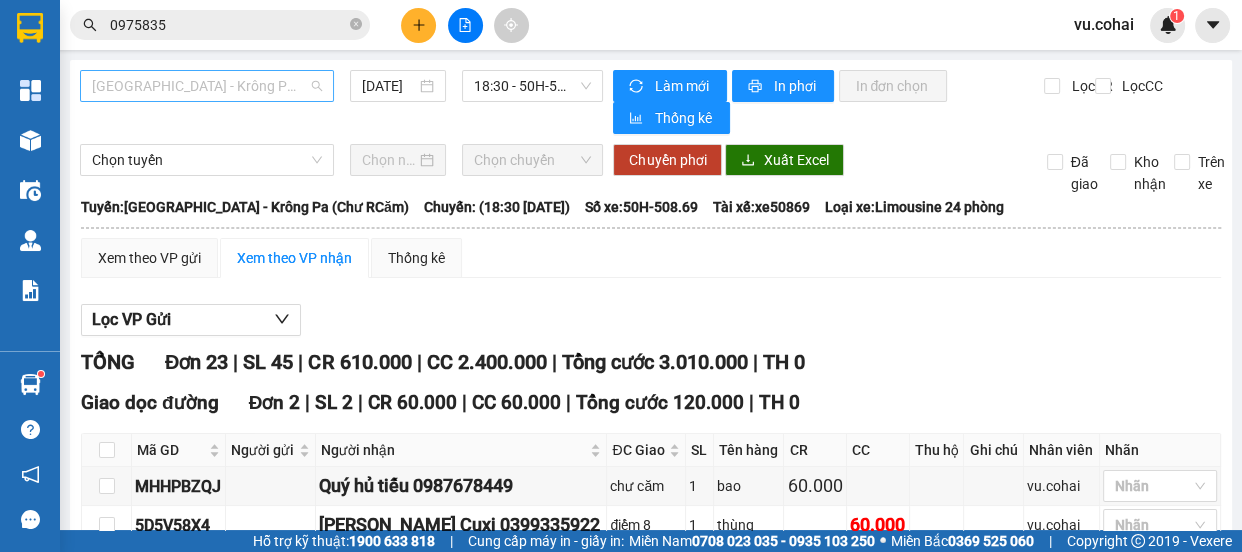 click on "[GEOGRAPHIC_DATA] - Krông Pa (Chư RCăm)" at bounding box center (207, 86) 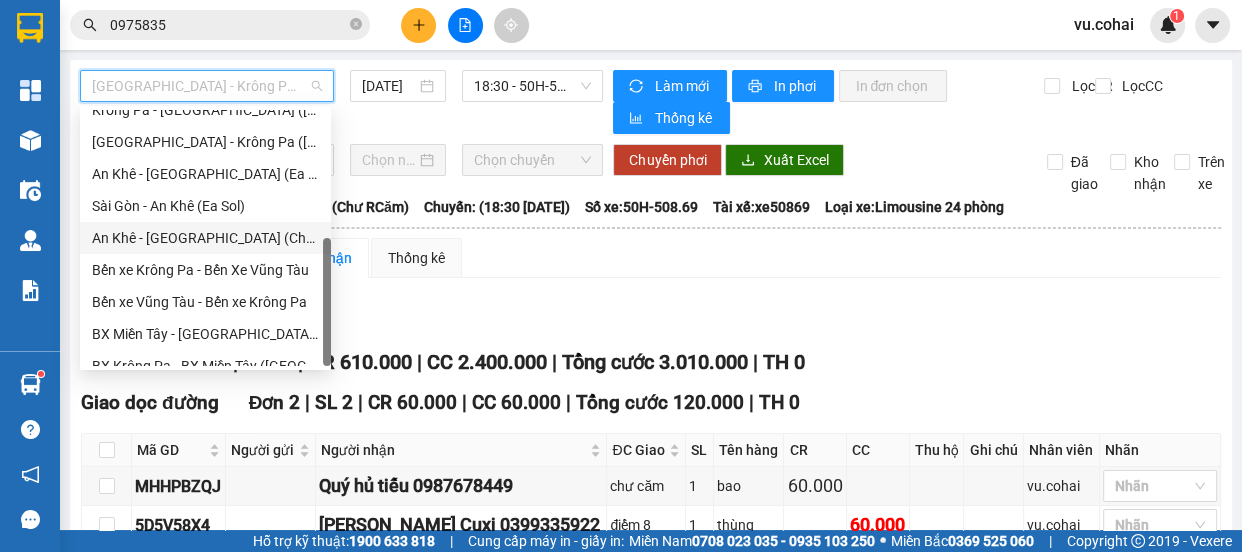 scroll, scrollTop: 287, scrollLeft: 0, axis: vertical 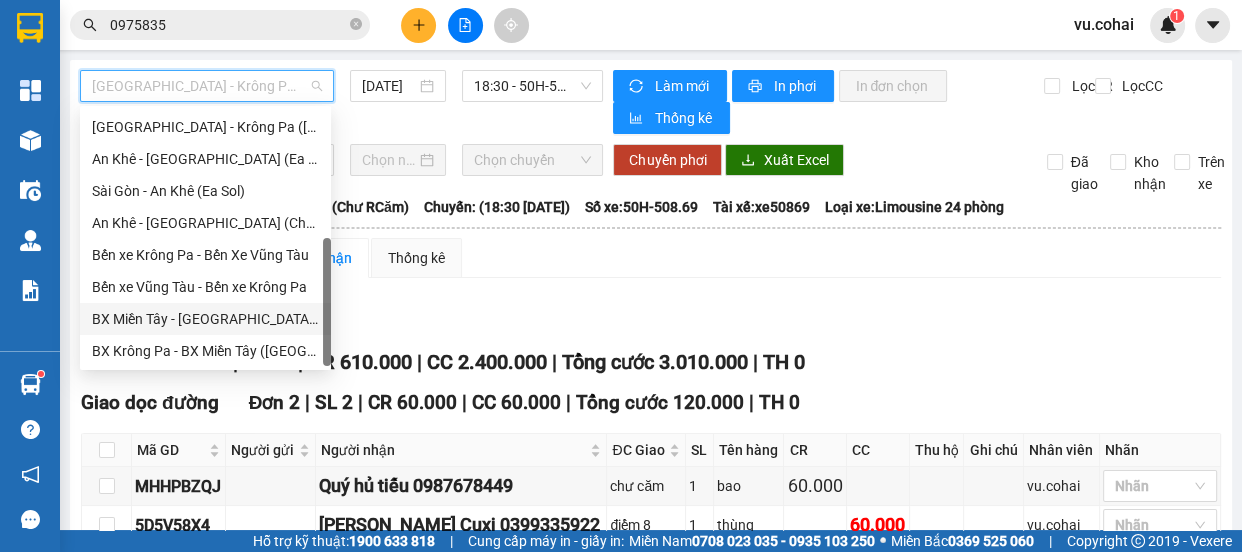 click on "BX Miền Tây - [GEOGRAPHIC_DATA] ([PERSON_NAME] - [PERSON_NAME][GEOGRAPHIC_DATA])" at bounding box center [205, 319] 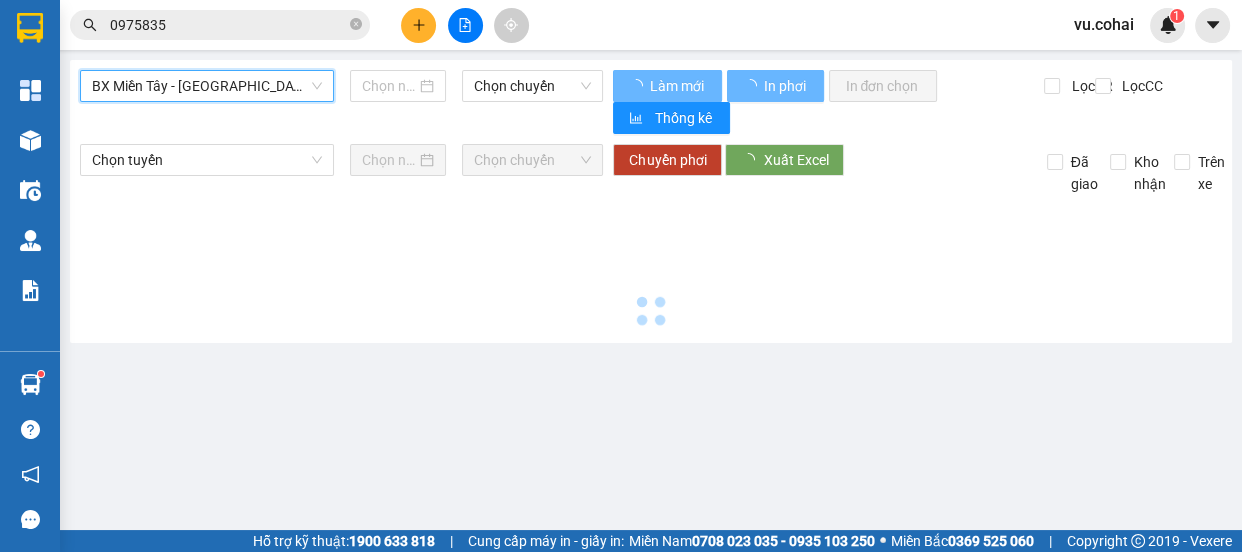 type on "[DATE]" 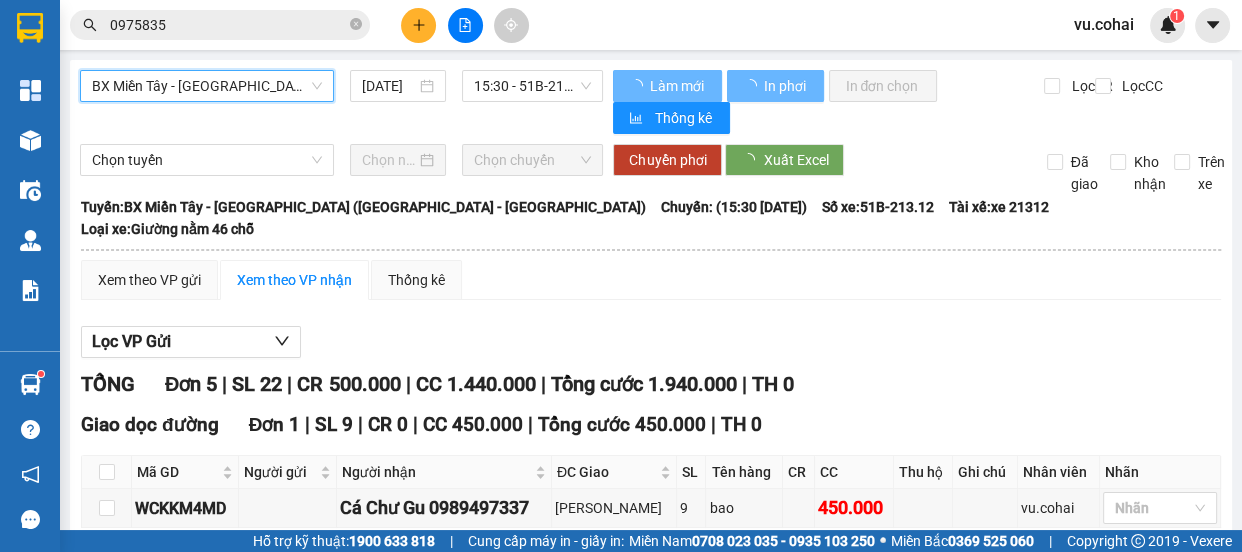 click on "15:30     - 51B-213.12" at bounding box center [532, 86] 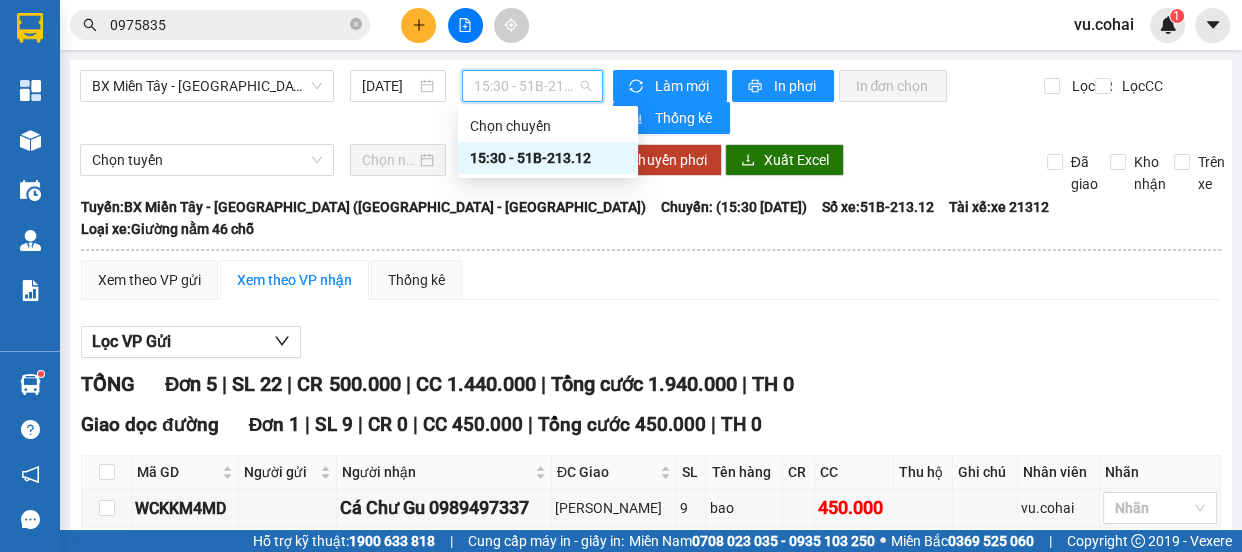click on "15:30     - 51B-213.12" at bounding box center (548, 158) 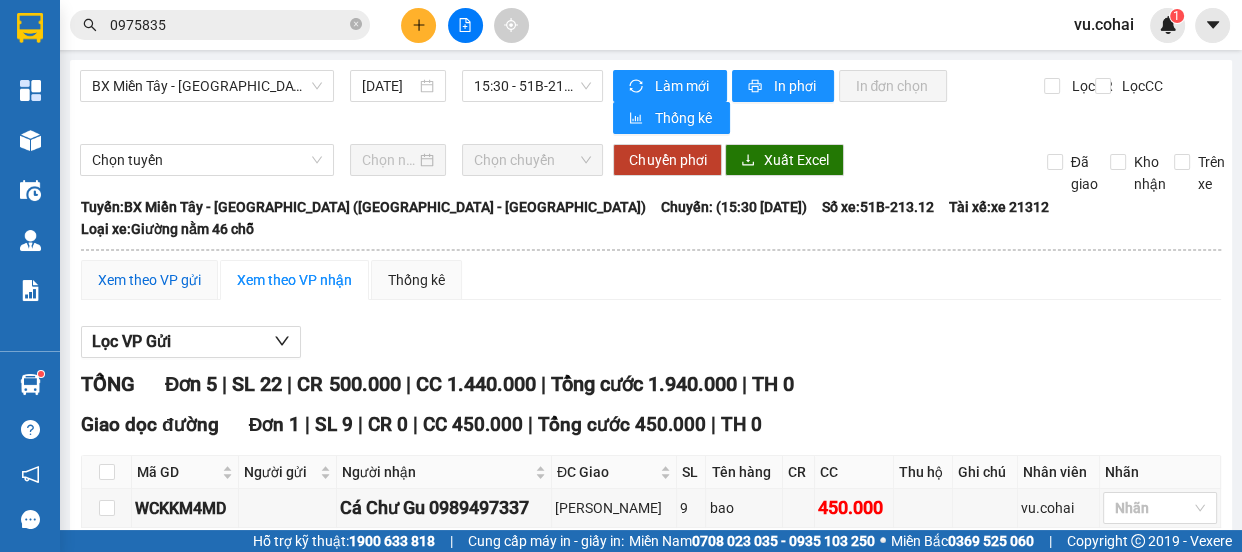 click on "Xem theo VP gửi" at bounding box center [149, 280] 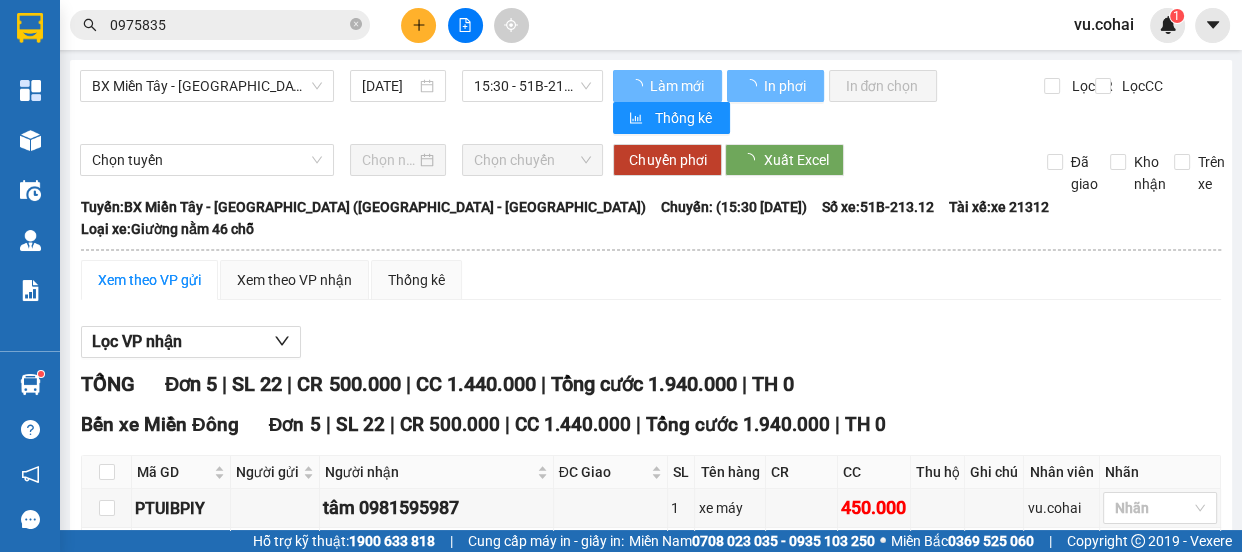 scroll, scrollTop: 232, scrollLeft: 0, axis: vertical 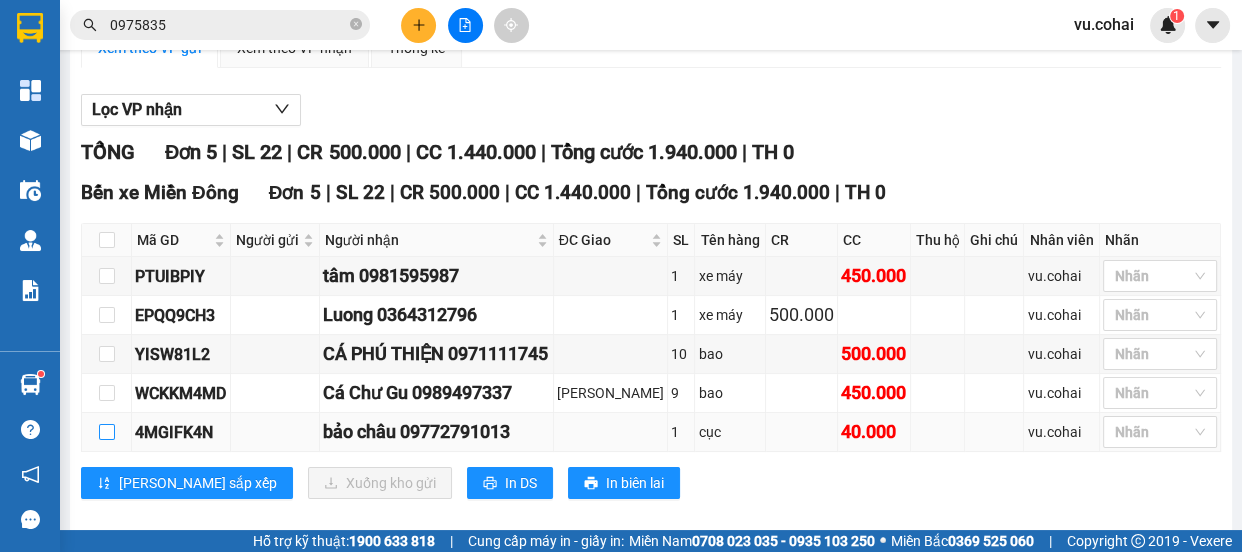 click at bounding box center (107, 432) 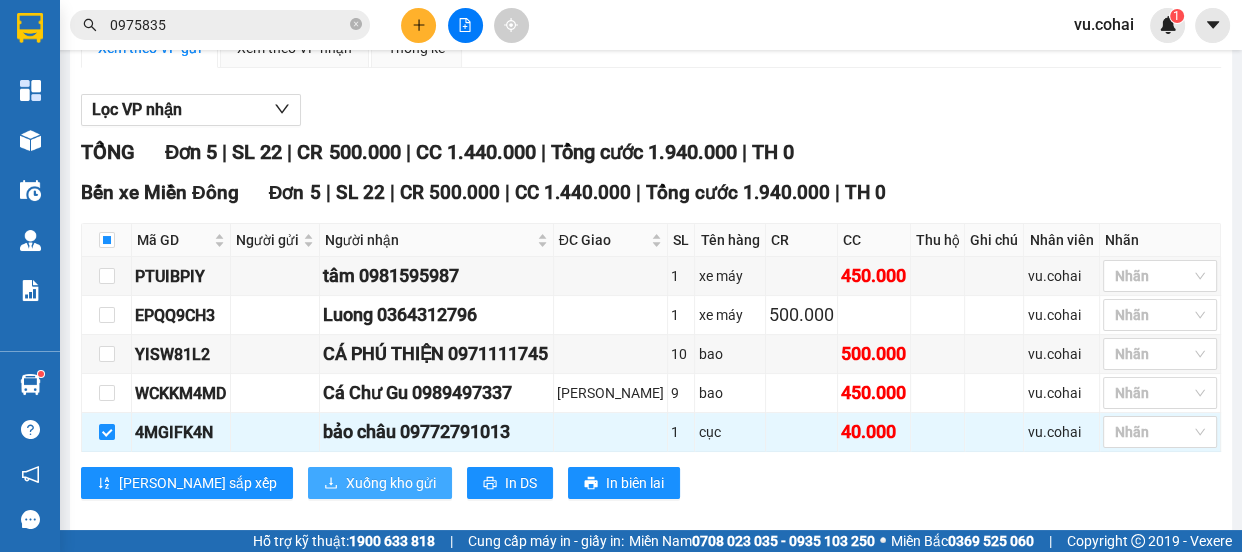 click on "Xuống kho gửi" at bounding box center (391, 483) 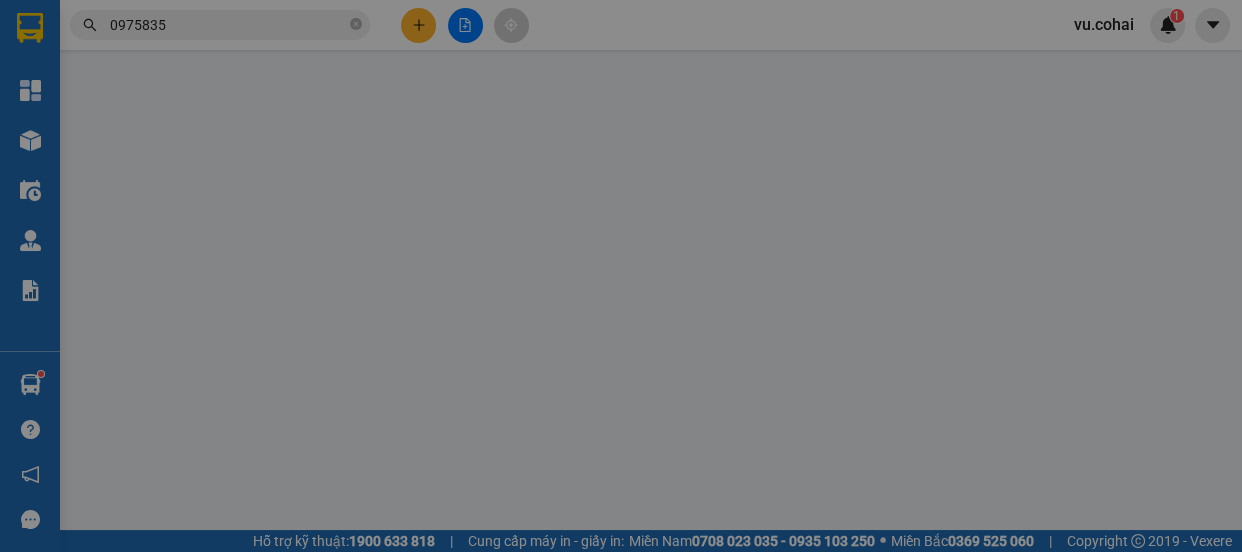 scroll, scrollTop: 0, scrollLeft: 0, axis: both 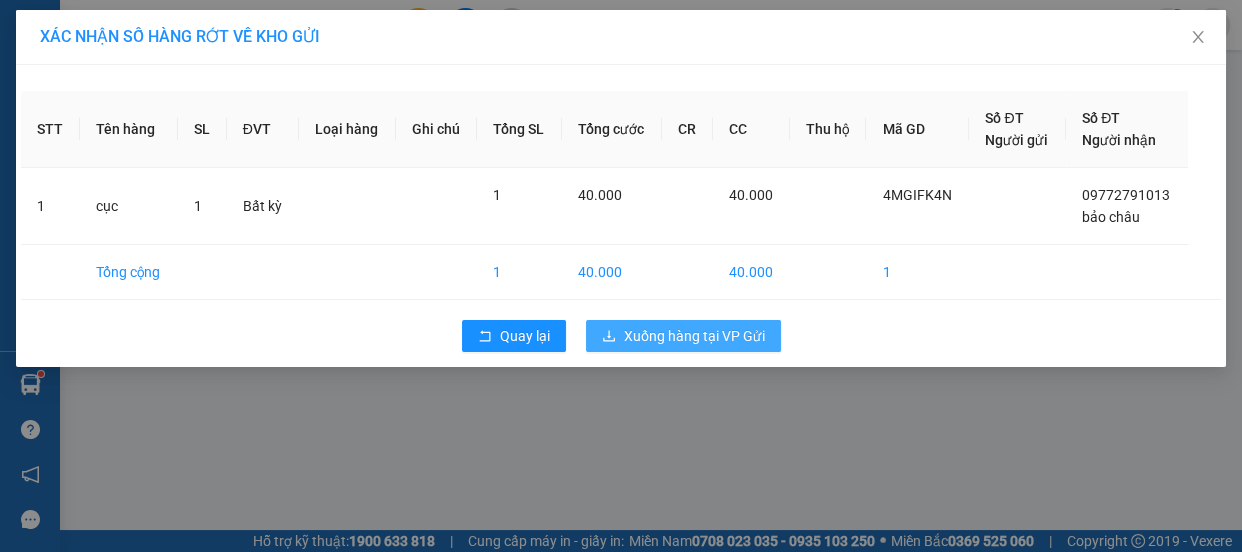 click on "Xuống hàng tại VP Gửi" at bounding box center (694, 336) 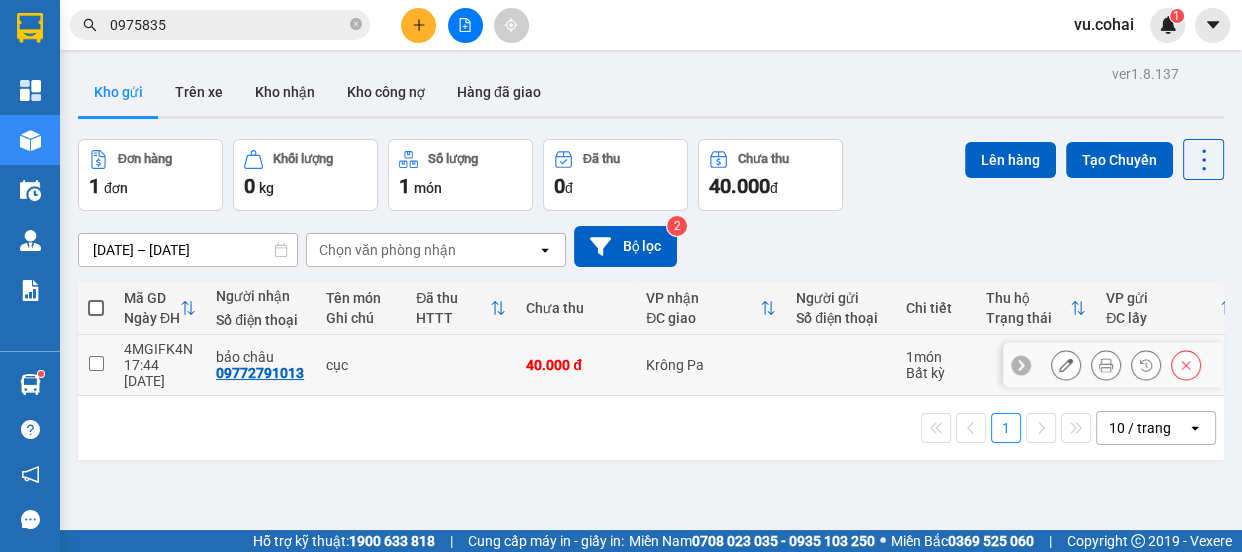 click at bounding box center [96, 363] 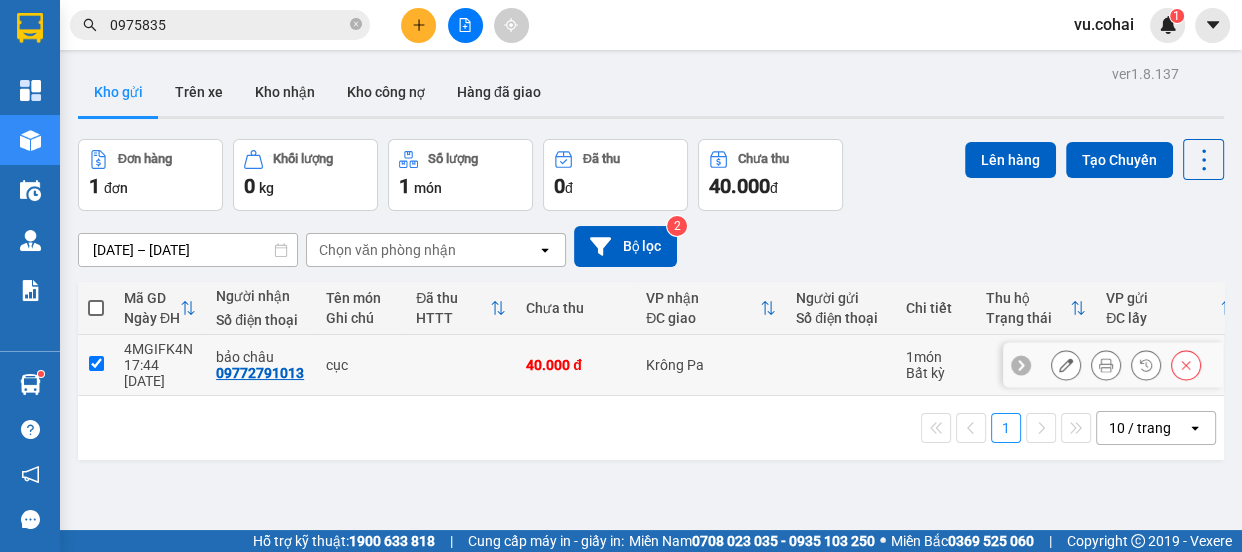 checkbox on "true" 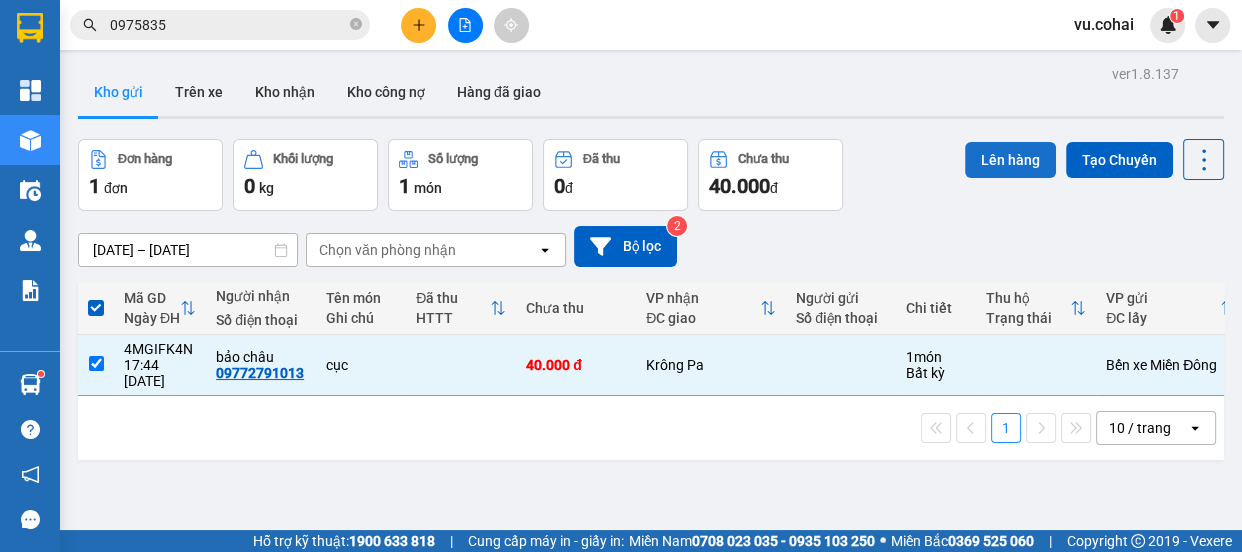 click on "Lên hàng" at bounding box center [1010, 160] 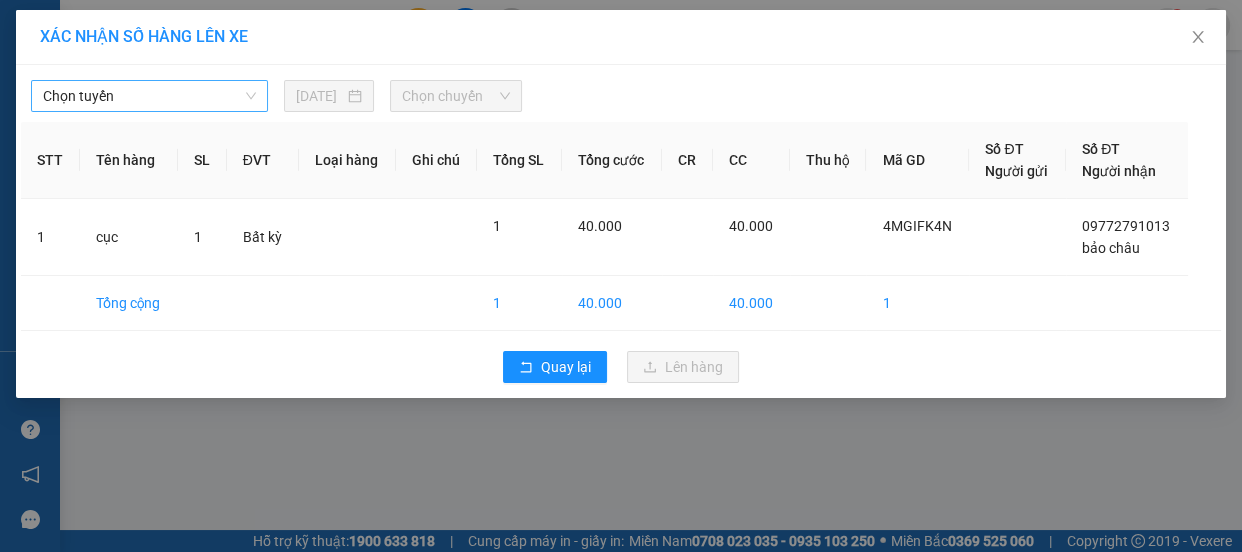click on "Chọn tuyến" at bounding box center [149, 96] 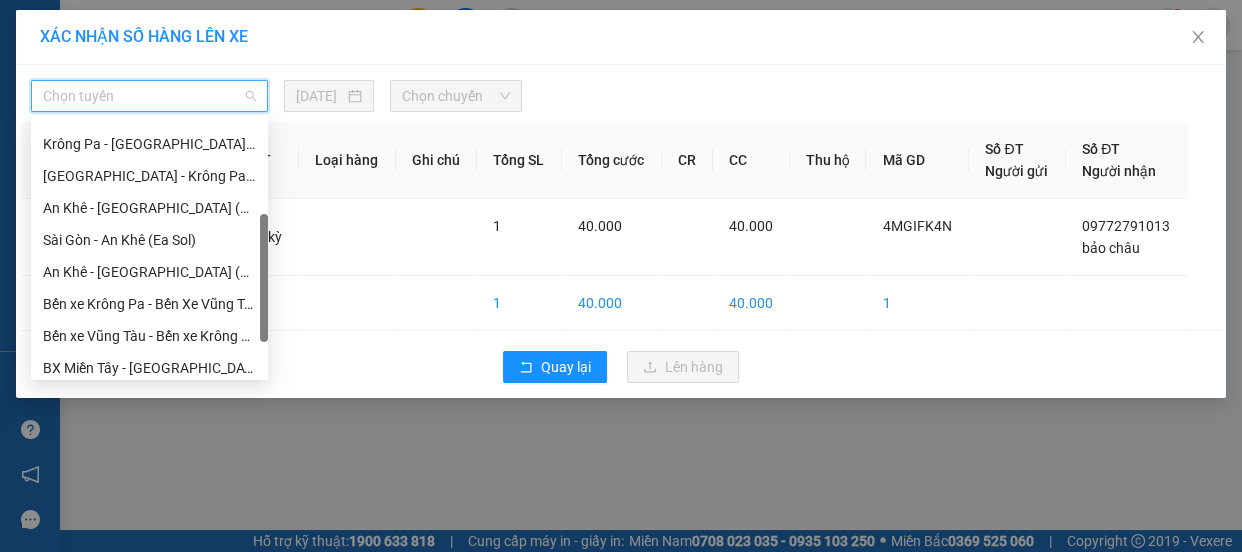 scroll, scrollTop: 287, scrollLeft: 0, axis: vertical 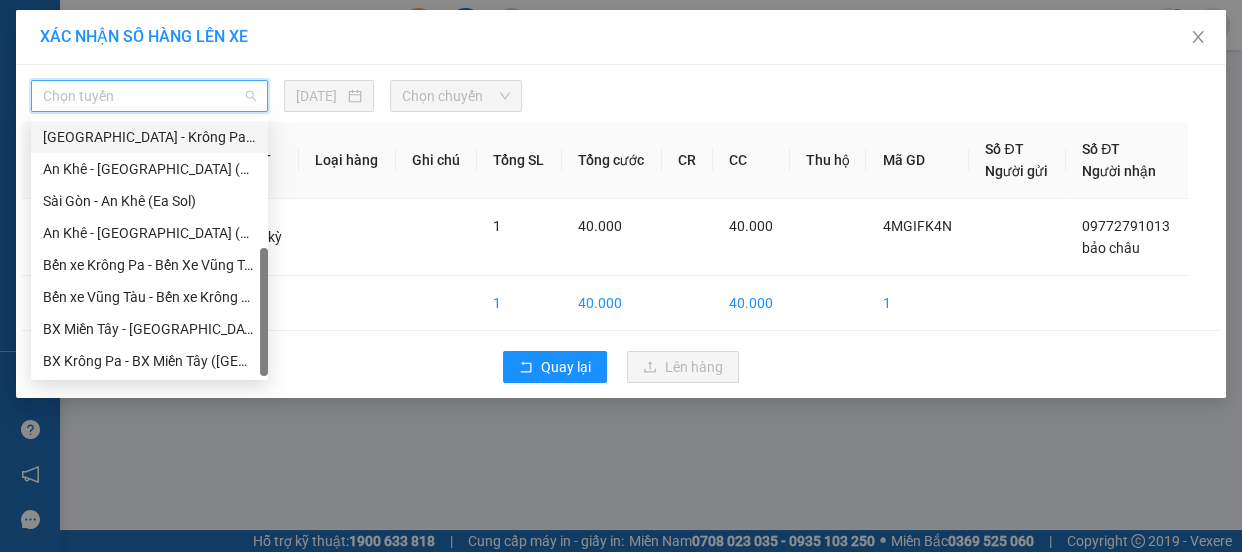 click on "[GEOGRAPHIC_DATA] - Krông Pa ([GEOGRAPHIC_DATA])" at bounding box center [149, 137] 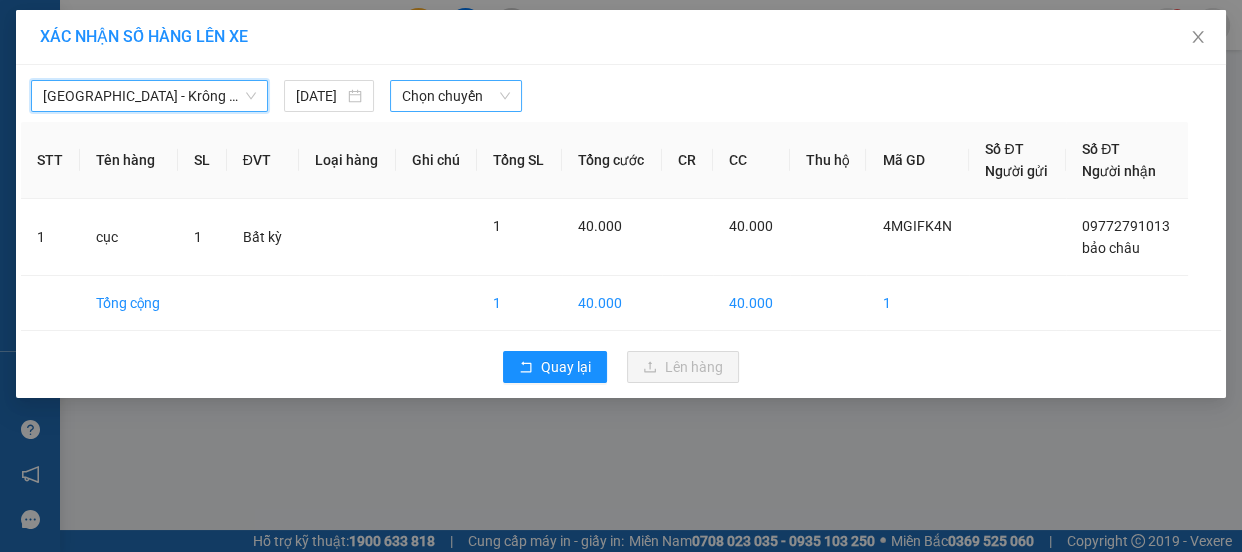 click on "Chọn chuyến" at bounding box center [456, 96] 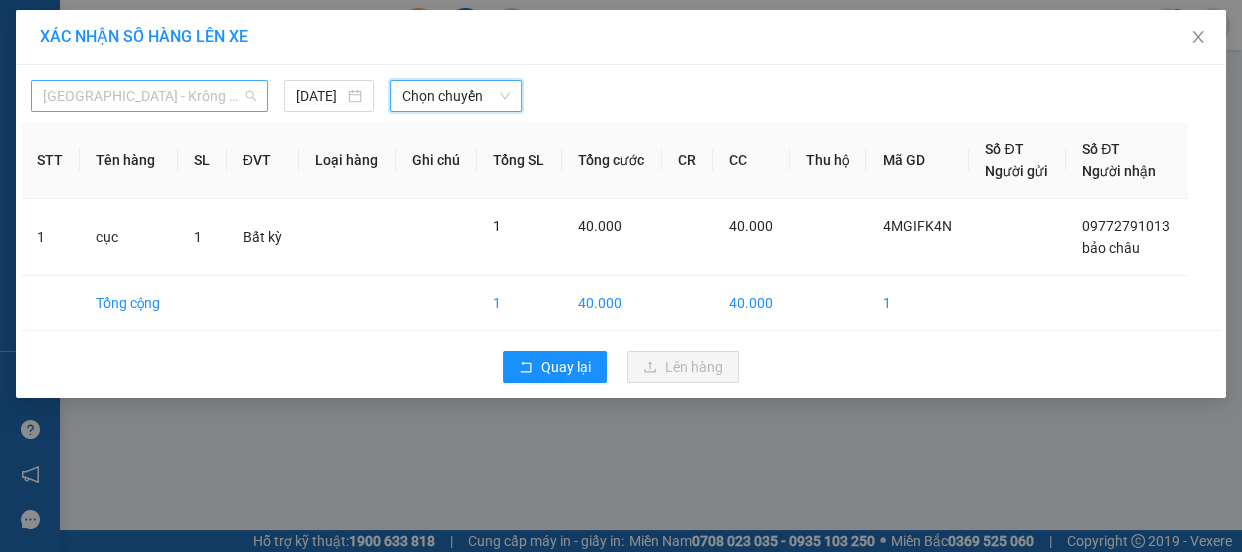 click on "[GEOGRAPHIC_DATA] - Krông Pa ([GEOGRAPHIC_DATA])" at bounding box center (149, 96) 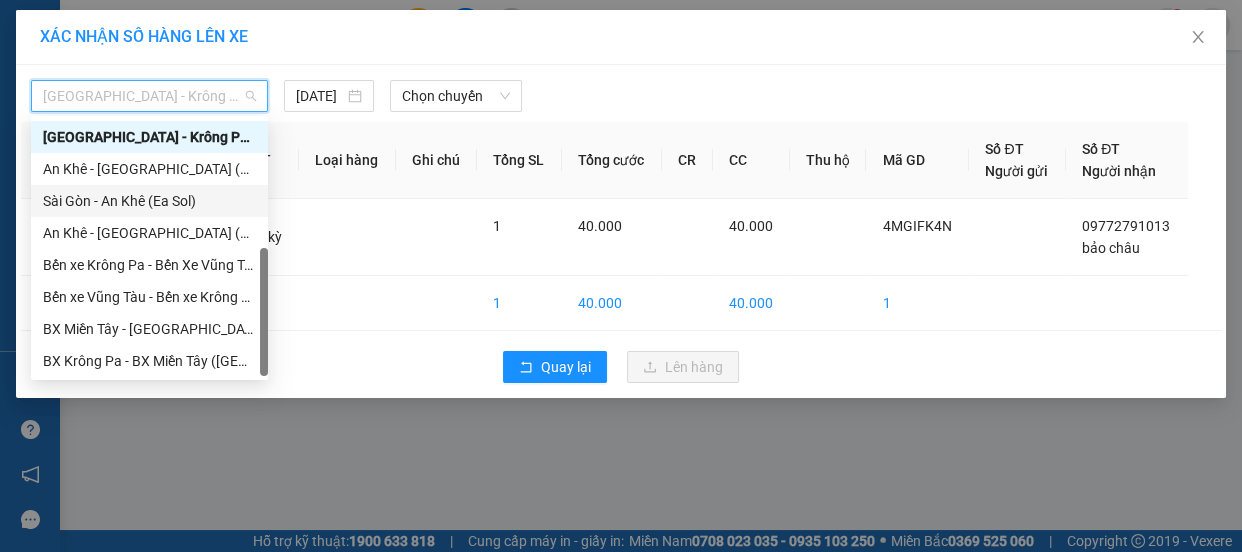 scroll, scrollTop: 15, scrollLeft: 0, axis: vertical 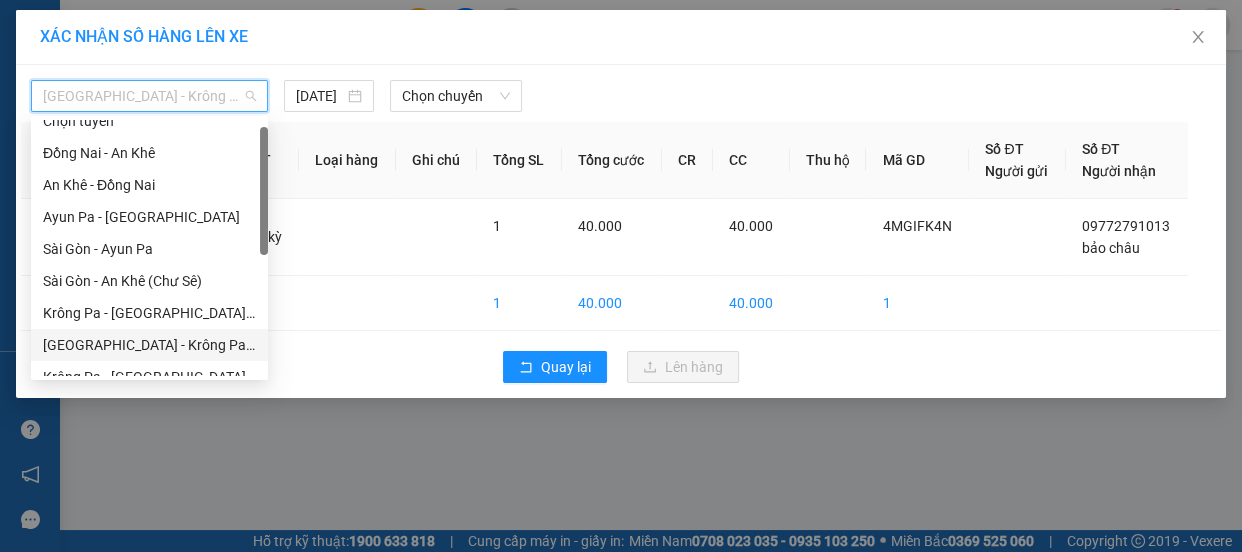 click on "[GEOGRAPHIC_DATA] - Krông Pa (Chư RCăm)" at bounding box center [149, 345] 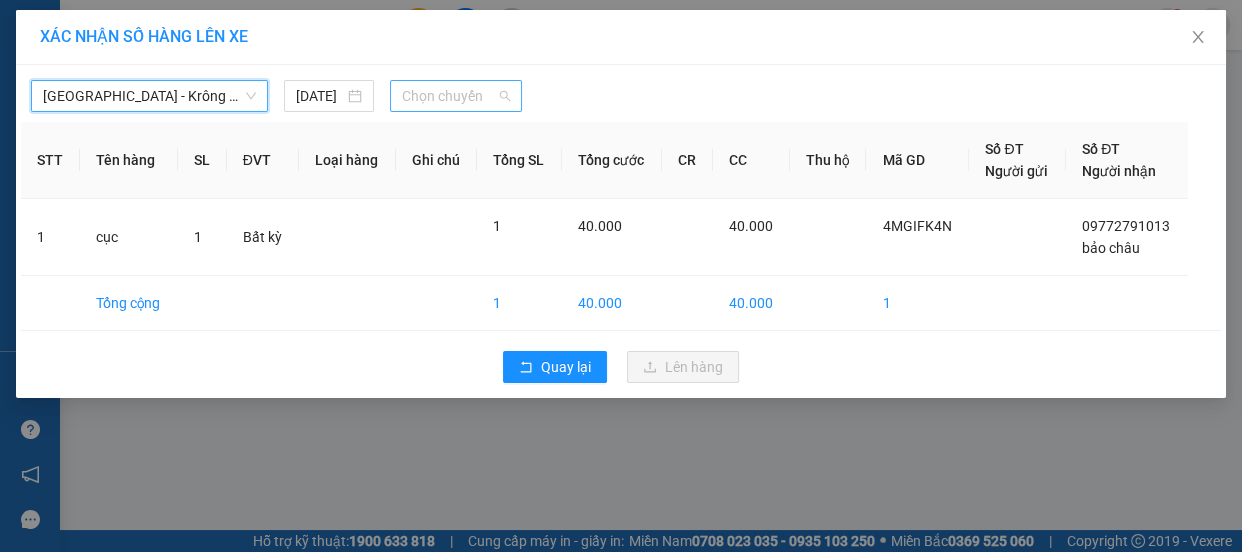 click on "Chọn chuyến" at bounding box center (456, 96) 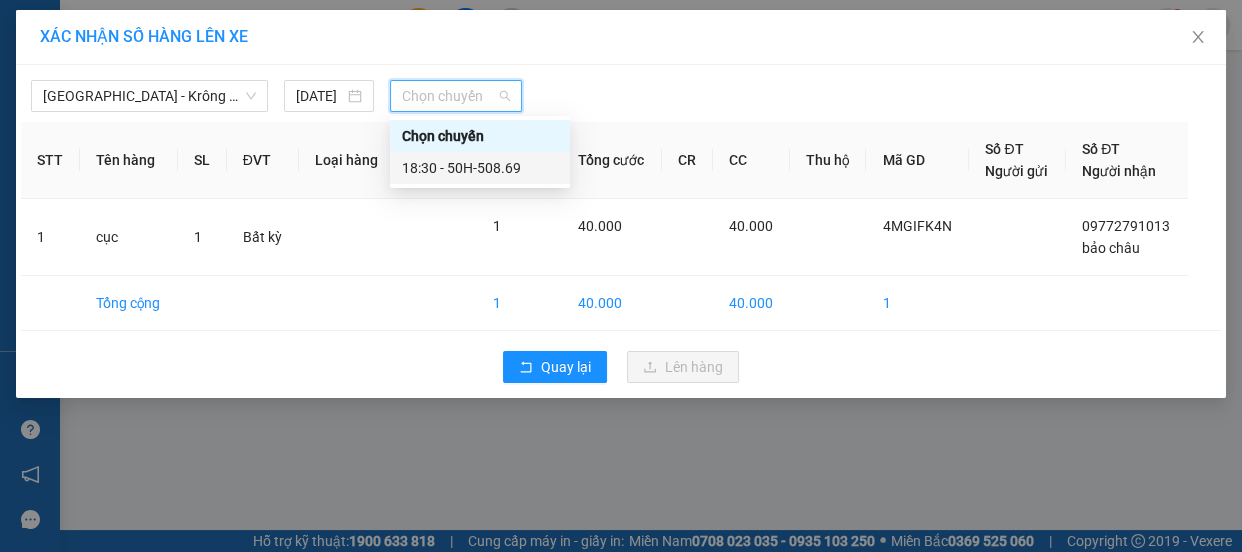 click on "18:30     - 50H-508.69" at bounding box center [480, 168] 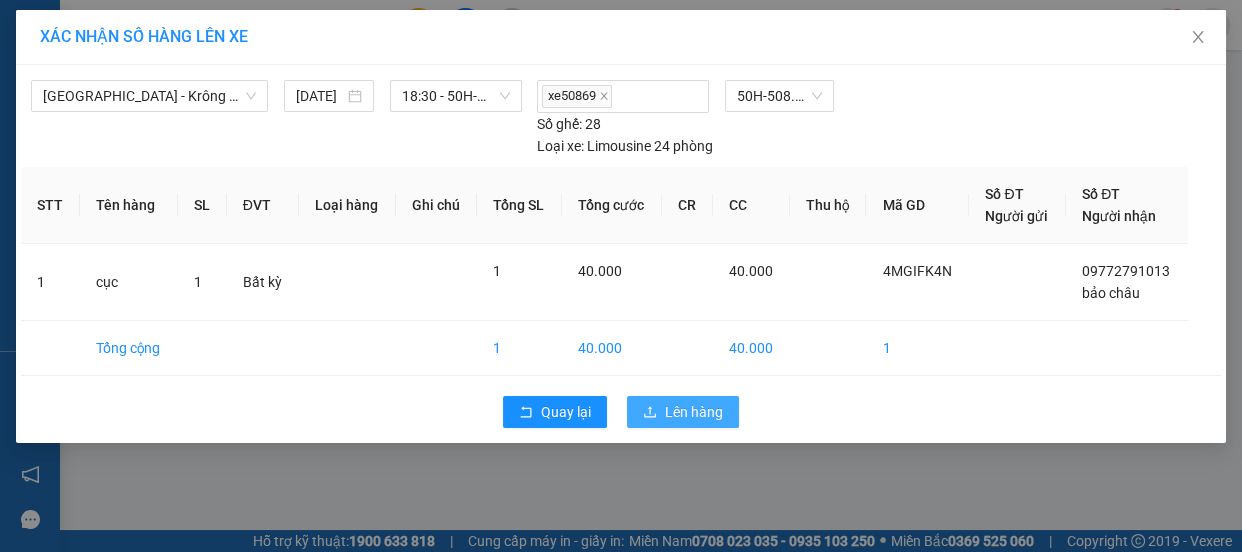 click on "Lên hàng" at bounding box center (694, 412) 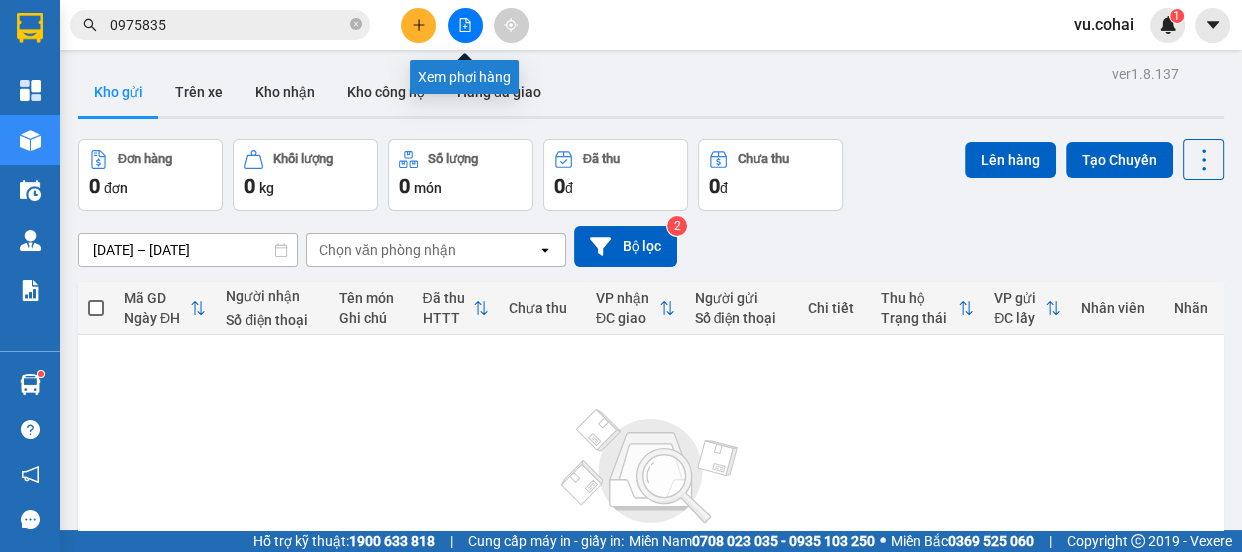 click 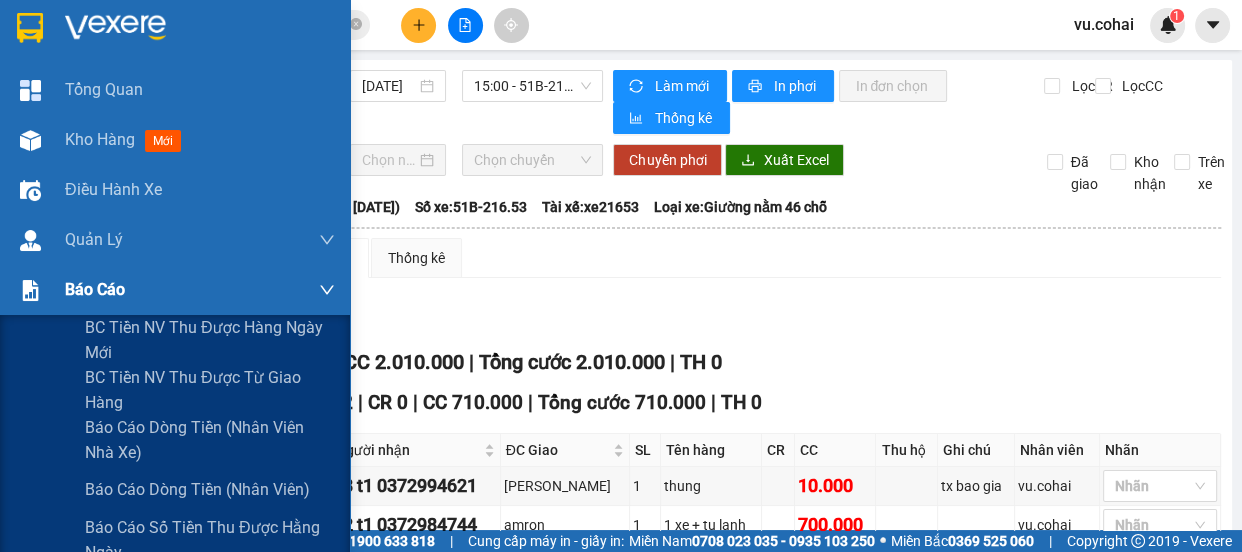 click on "Báo cáo" at bounding box center (95, 289) 